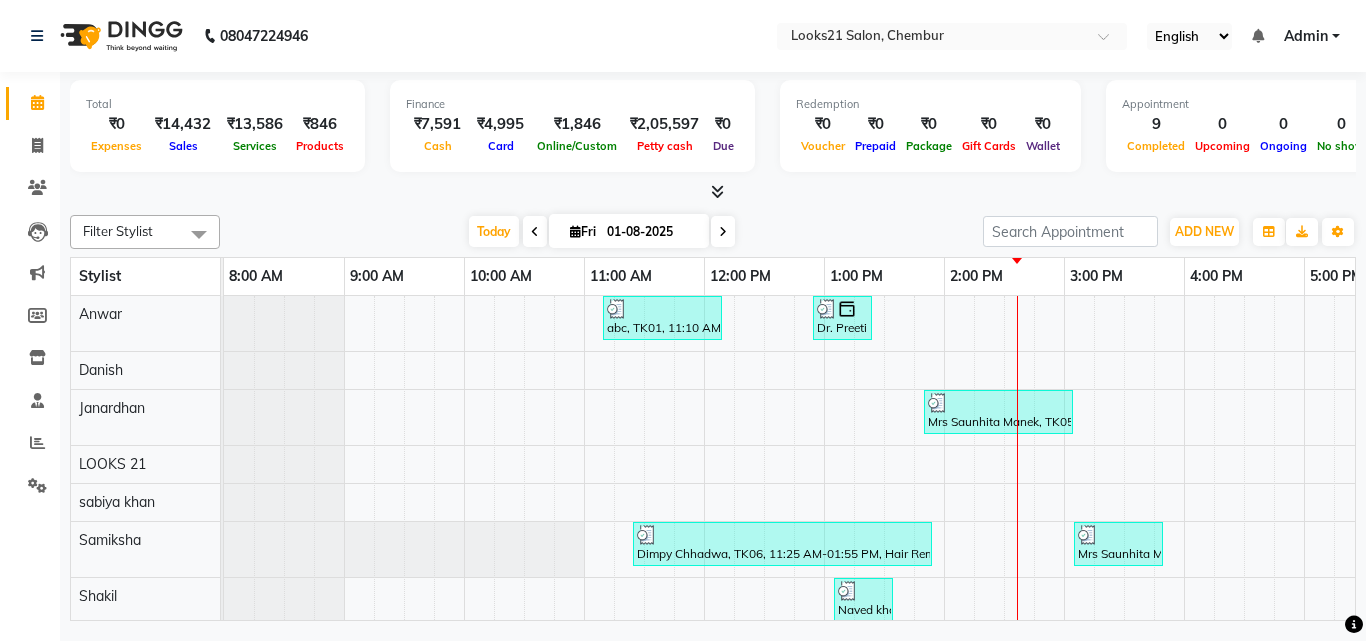 scroll, scrollTop: 0, scrollLeft: 0, axis: both 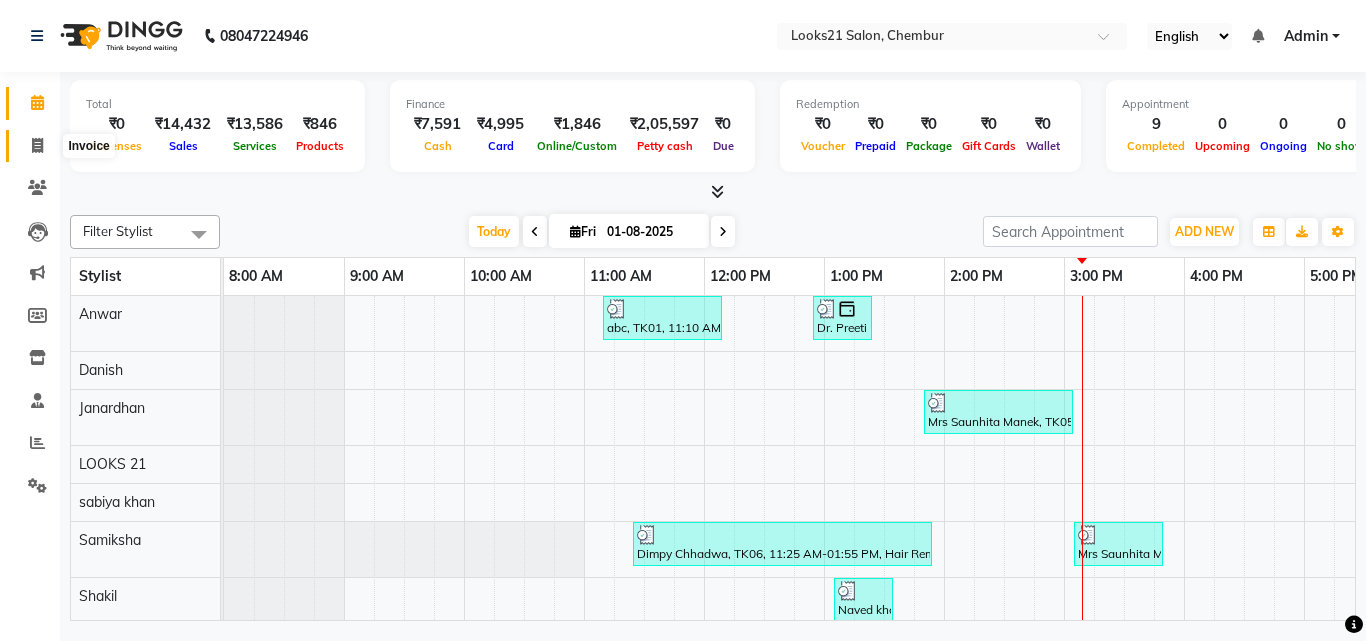 click 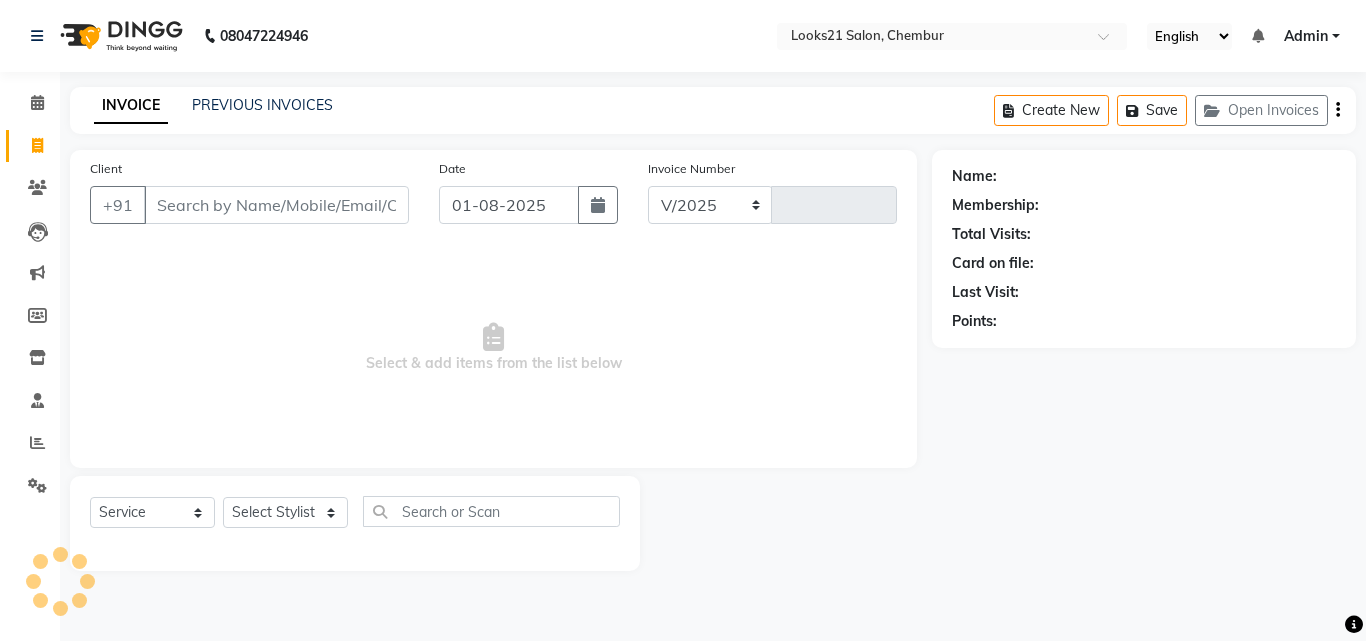 select on "844" 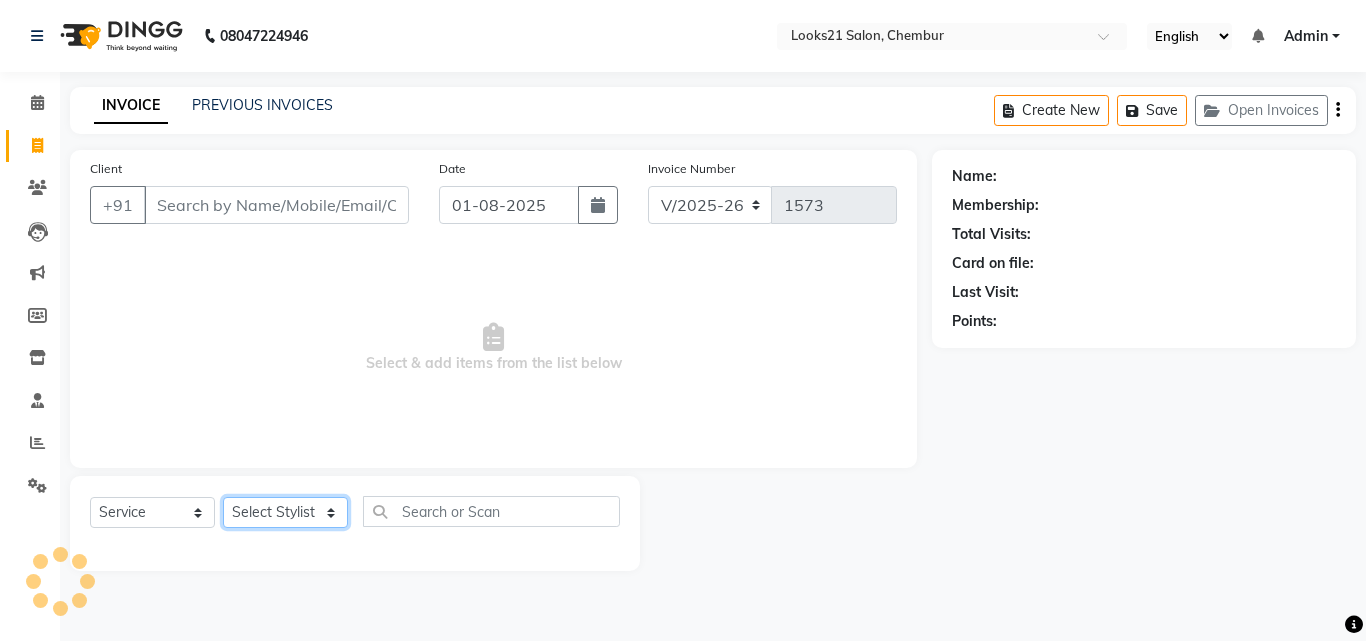 click on "Select Stylist Anwar Danish Janardhan LOOKS 21  sabiya khan Sajeda Siddiqui Samiksha Shakil Sharif Ahmed Shraddha Vaishali" 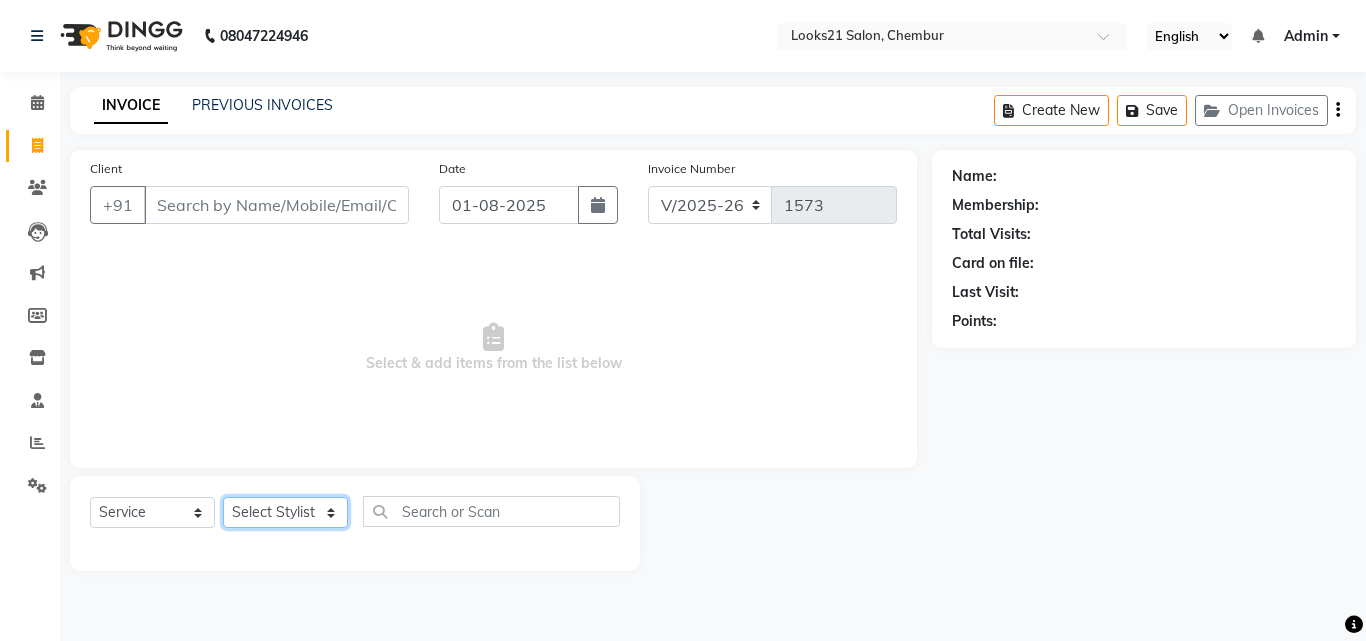 select on "13885" 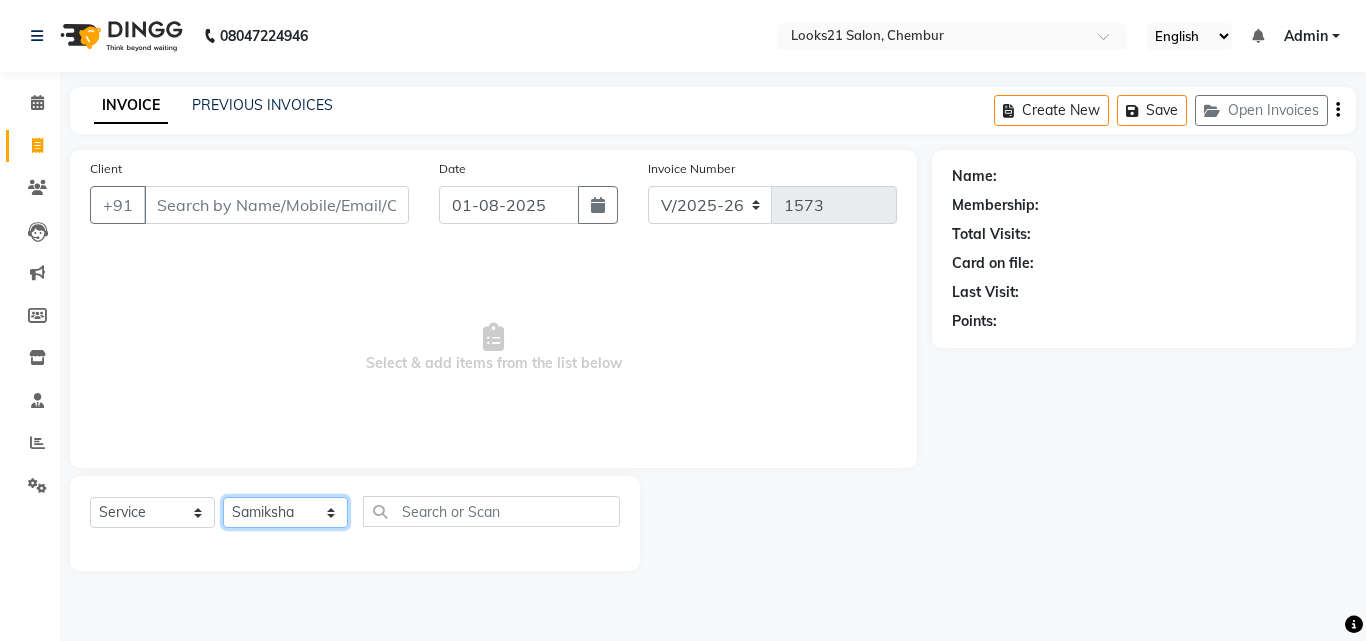 click on "Select Stylist Anwar Danish Janardhan LOOKS 21  sabiya khan Sajeda Siddiqui Samiksha Shakil Sharif Ahmed Shraddha Vaishali" 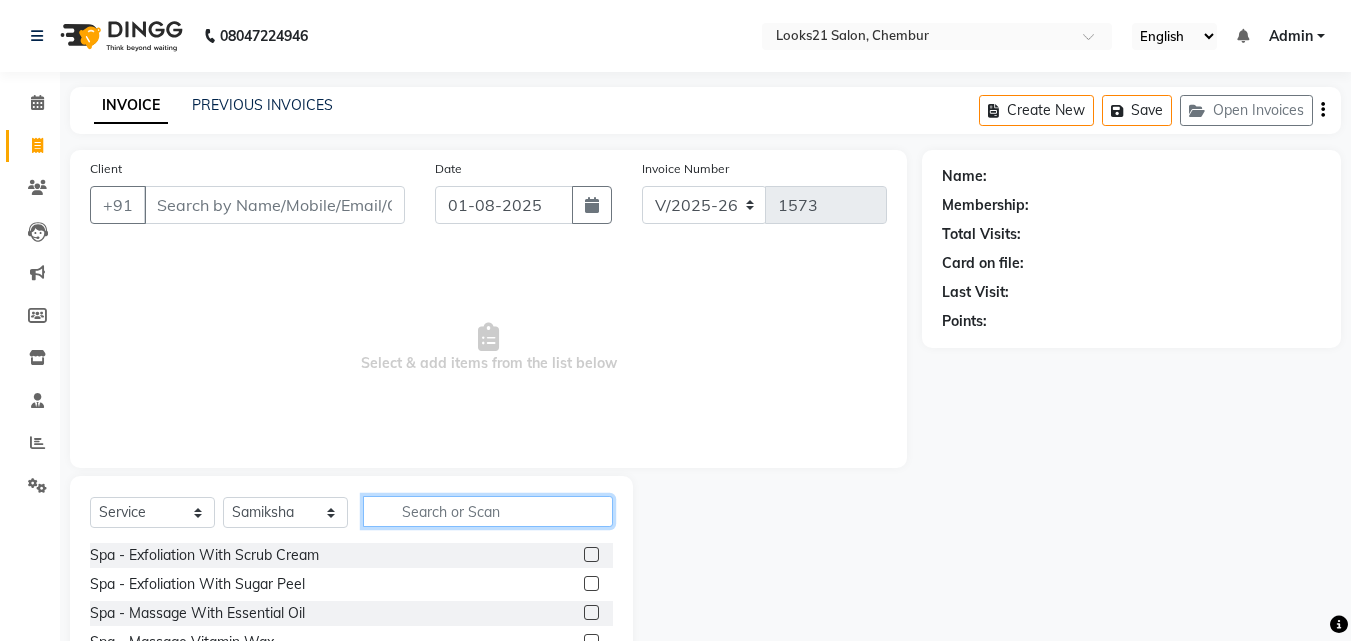 click 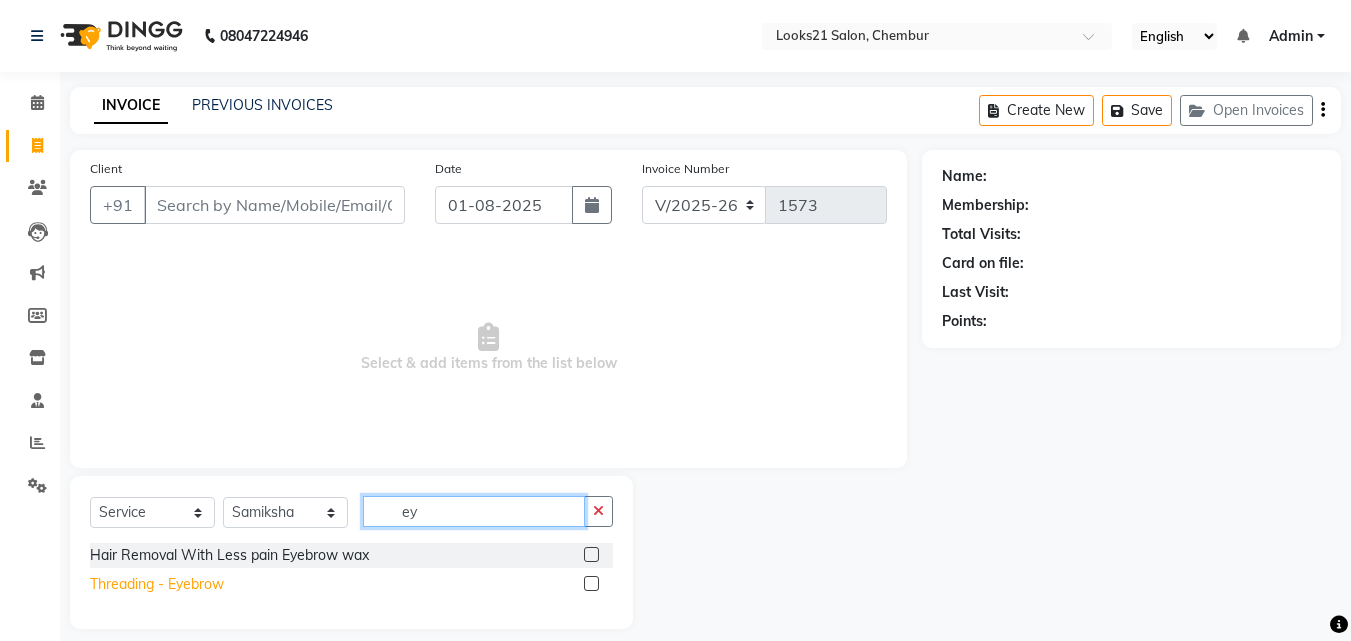 type on "ey" 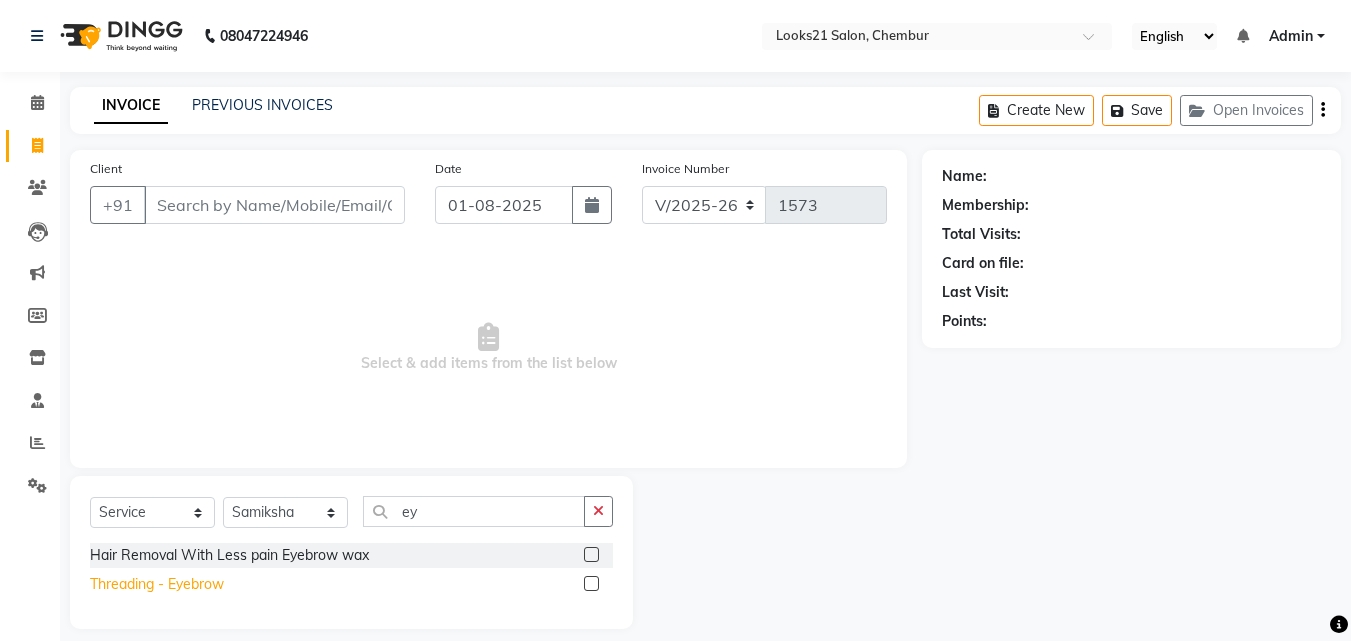 click on "Threading  - Eyebrow" 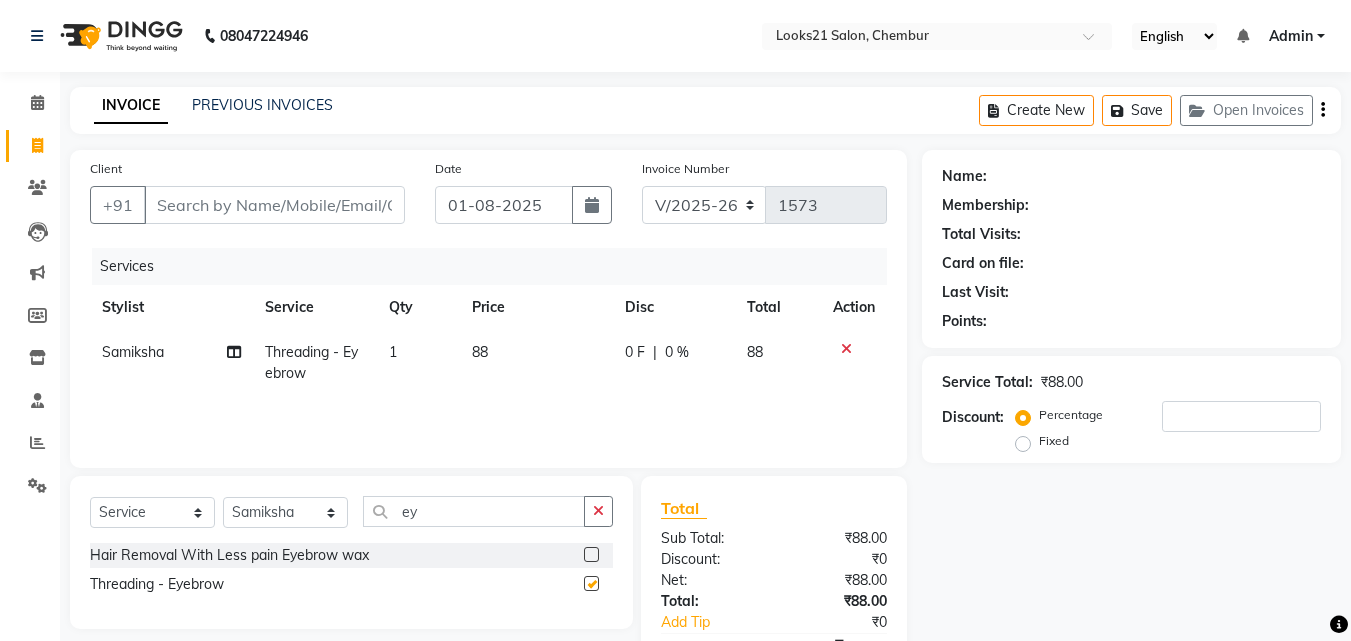 checkbox on "false" 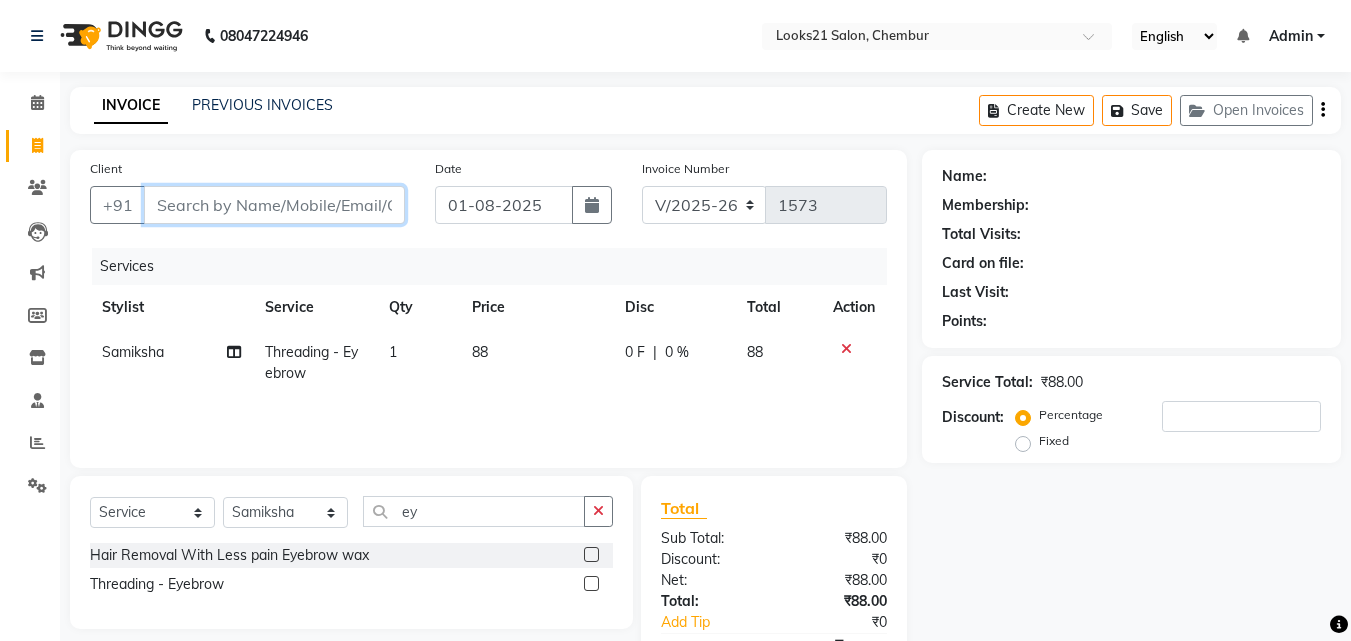 click on "Client" at bounding box center [274, 205] 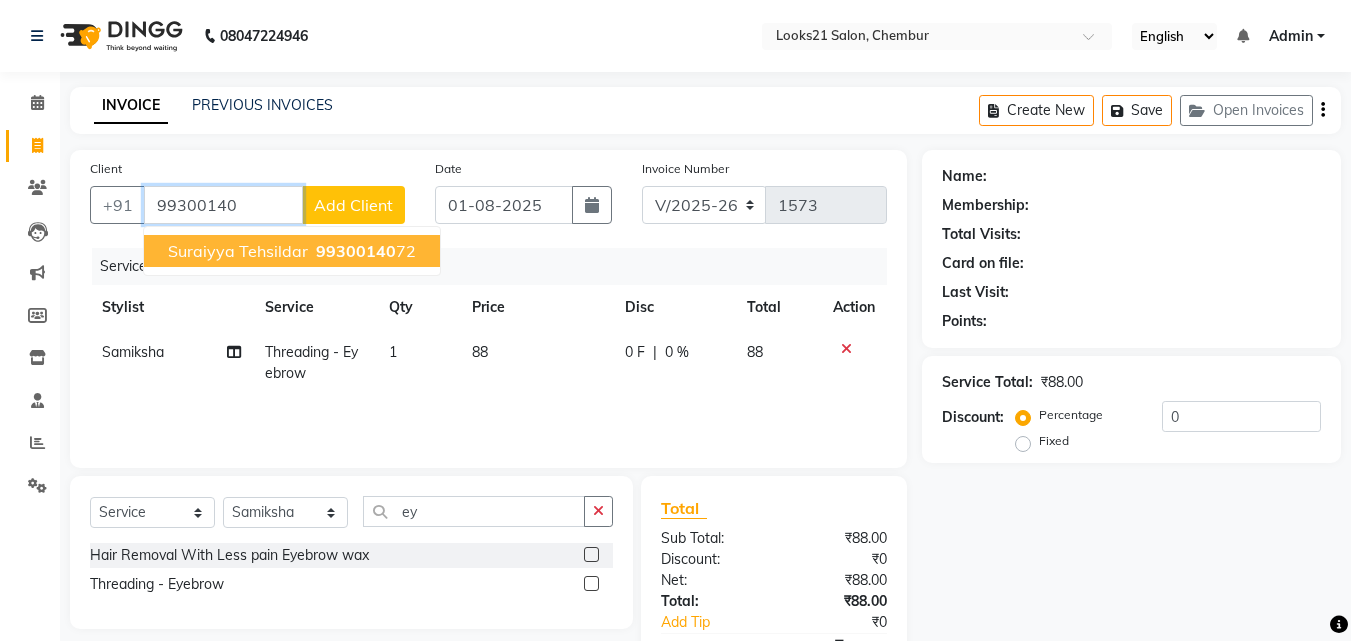 click on "99300140" at bounding box center (356, 251) 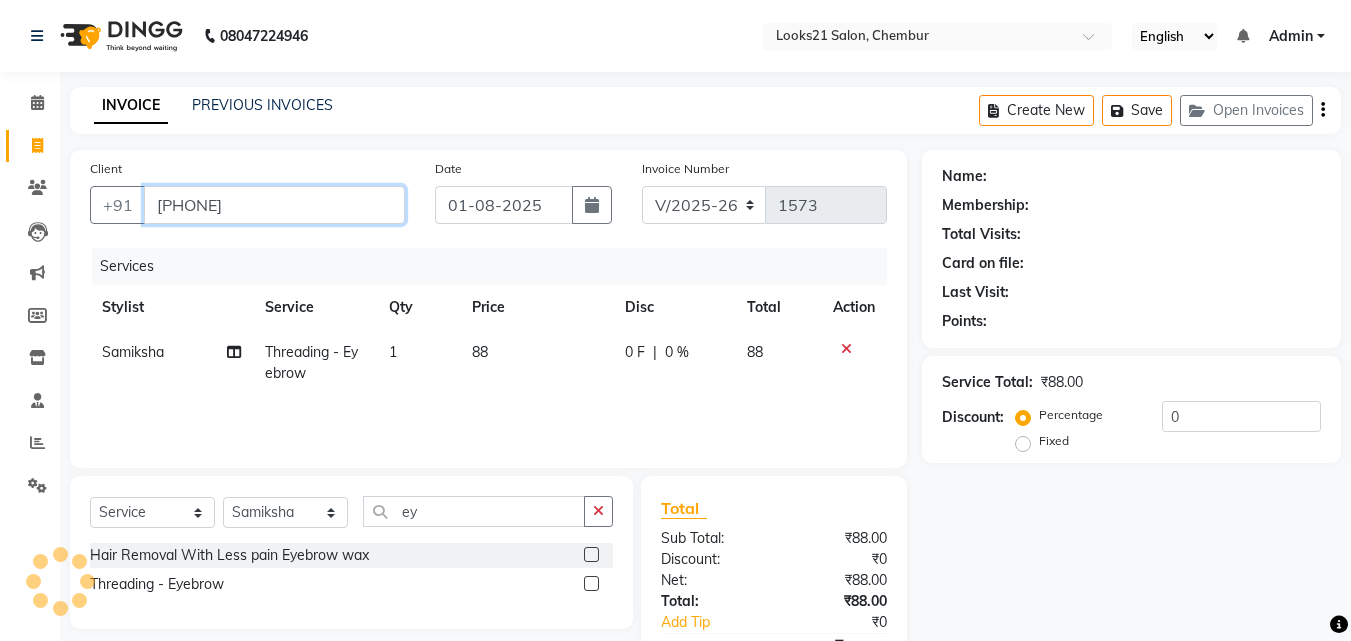 type on "[PHONE]" 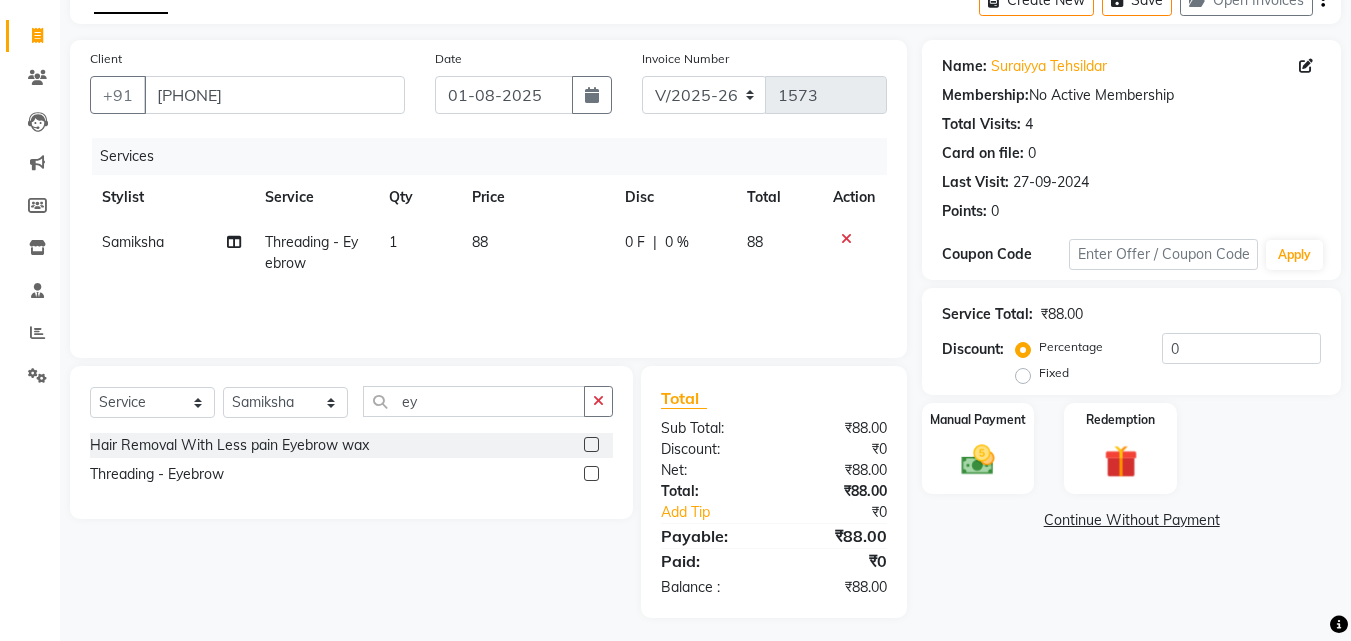 scroll, scrollTop: 117, scrollLeft: 0, axis: vertical 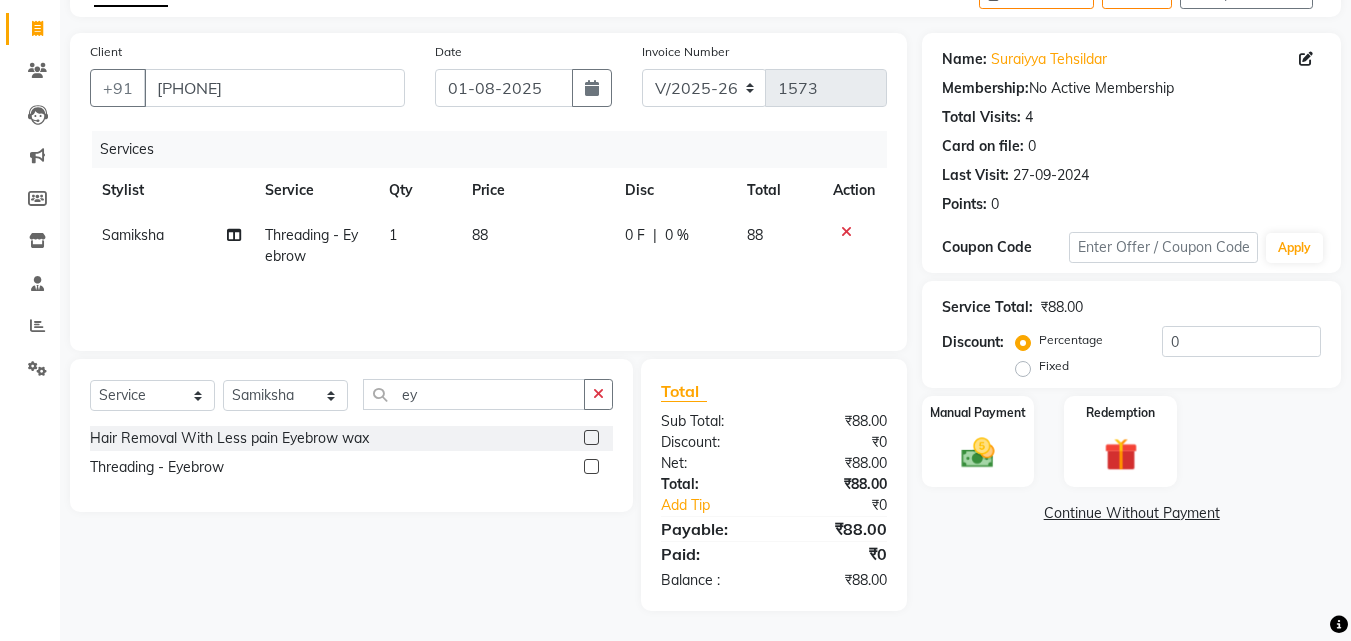 click on "88" 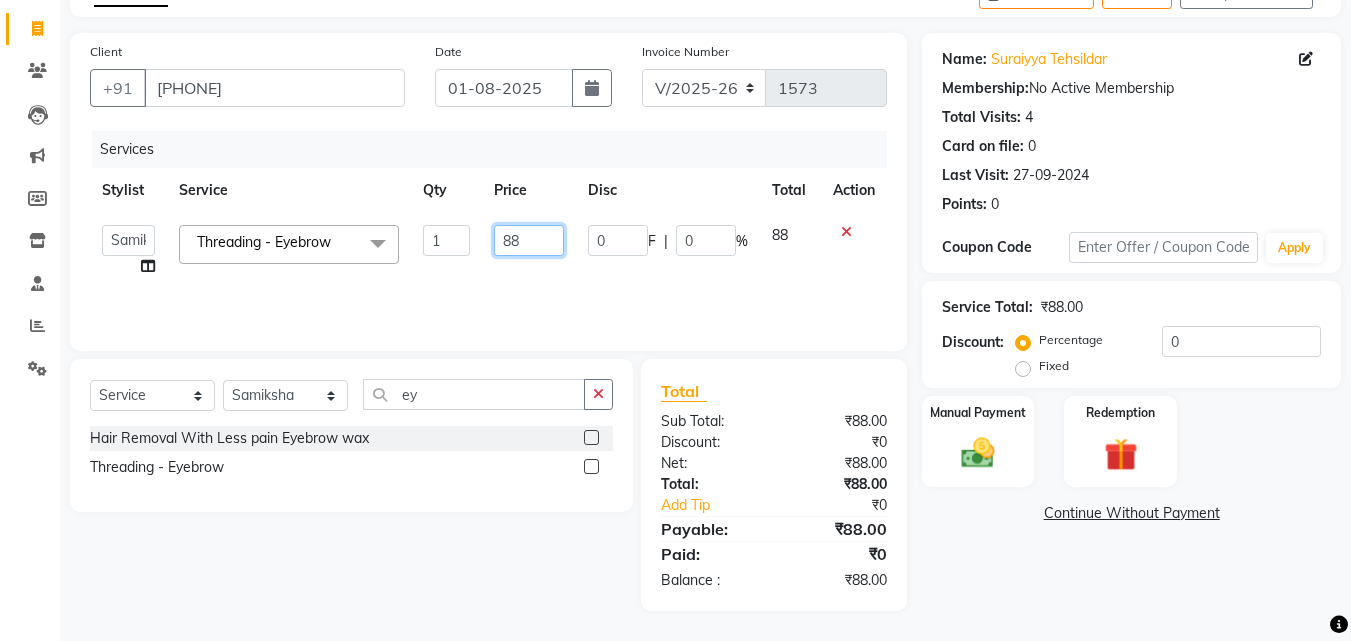 drag, startPoint x: 554, startPoint y: 236, endPoint x: 438, endPoint y: 270, distance: 120.880104 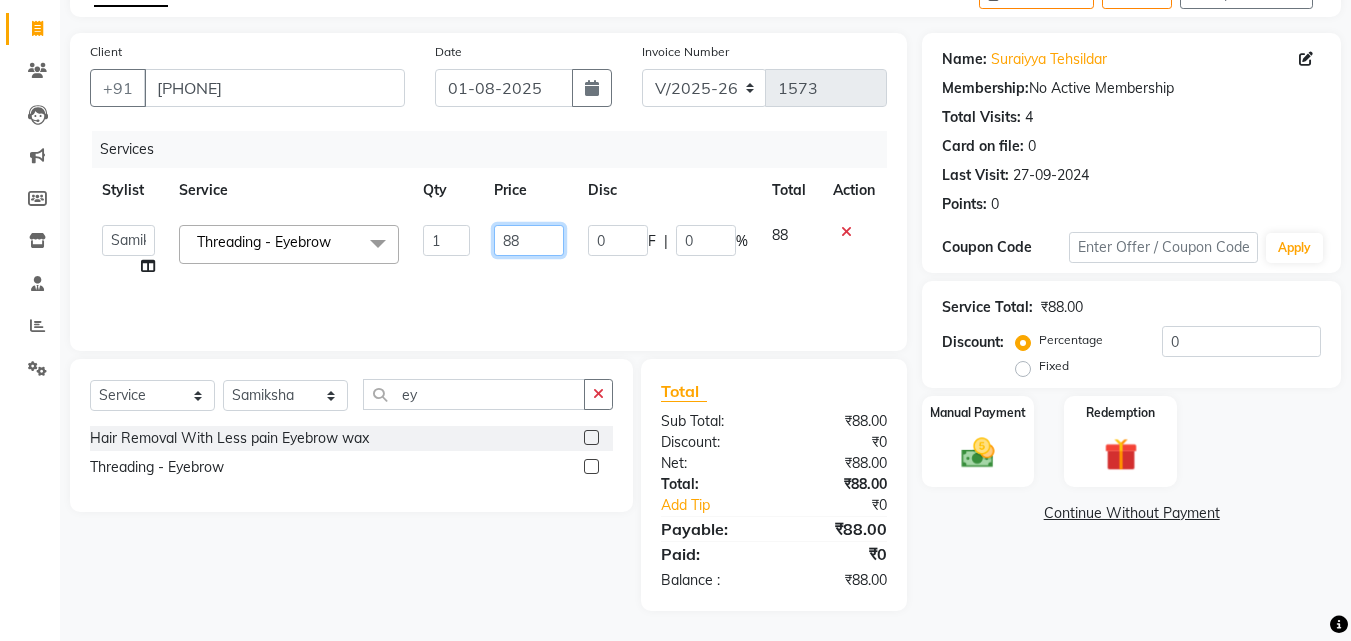 click on "Anwar   Danish   Janardhan   LOOKS 21    sabiya khan   Sajeda Siddiqui   Samiksha   Shakil   Sharif Ahmed   Shraddha   Vaishali  Threading  - Eyebrow  x Spa  - Exfoliation With Scrub Cream Spa  - Exfoliation With Sugar Peel Spa  - Massage With Essential Oil Spa  - Massage Vitamin Wax Spa  - Wraps With Cotton Extract Spa  - Wraps With Moistourising Wax TIP FOR STAFF Therapy  - Full Arms Therapy  - Full Leg Therapy  - Sparkling Back Reflexology  - Feet (30 Mins) Reflexology  - Hand & Feet ( 60 Mins) Reflexology  - Back (30 Mins) Nails  - Cut And Filing Nails  - Nail Polish Hand / Feet Nails  - French Nail Polish Nails  - Gel French Nail Polish Nails- Cut file & Polish Gel Polish  - Gel Polish 10 Tips Gel Polish  - Gel Polish Remover 10 Tips Gel Polish  - Builder Gel Extension Gel Polish  - Gum Gel Extension Gel Polish  - 10 Tips Glitter Polish Black Mask  - Under Arms And Back Of Arms Black Mask  - Front Black Mask  - Back Black Mask  - Full Arms Black Mask  - Half Arms Black Mask  - Full Legs O THREE FACIAL" 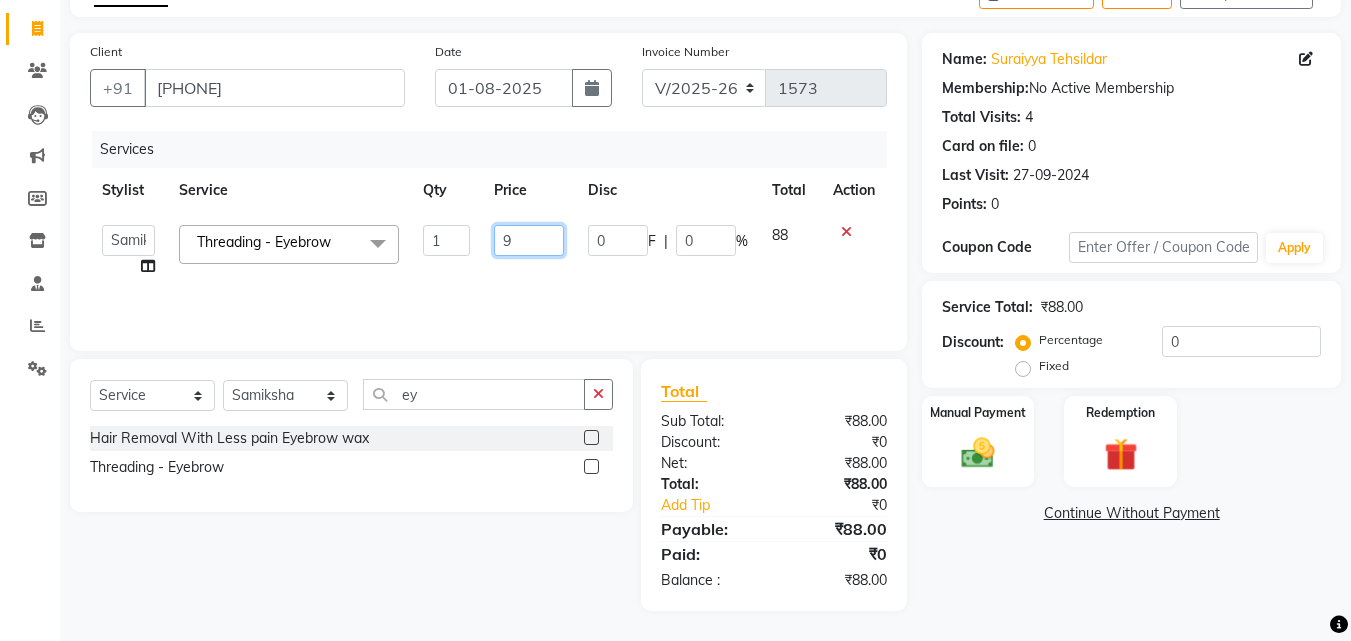 type on "90" 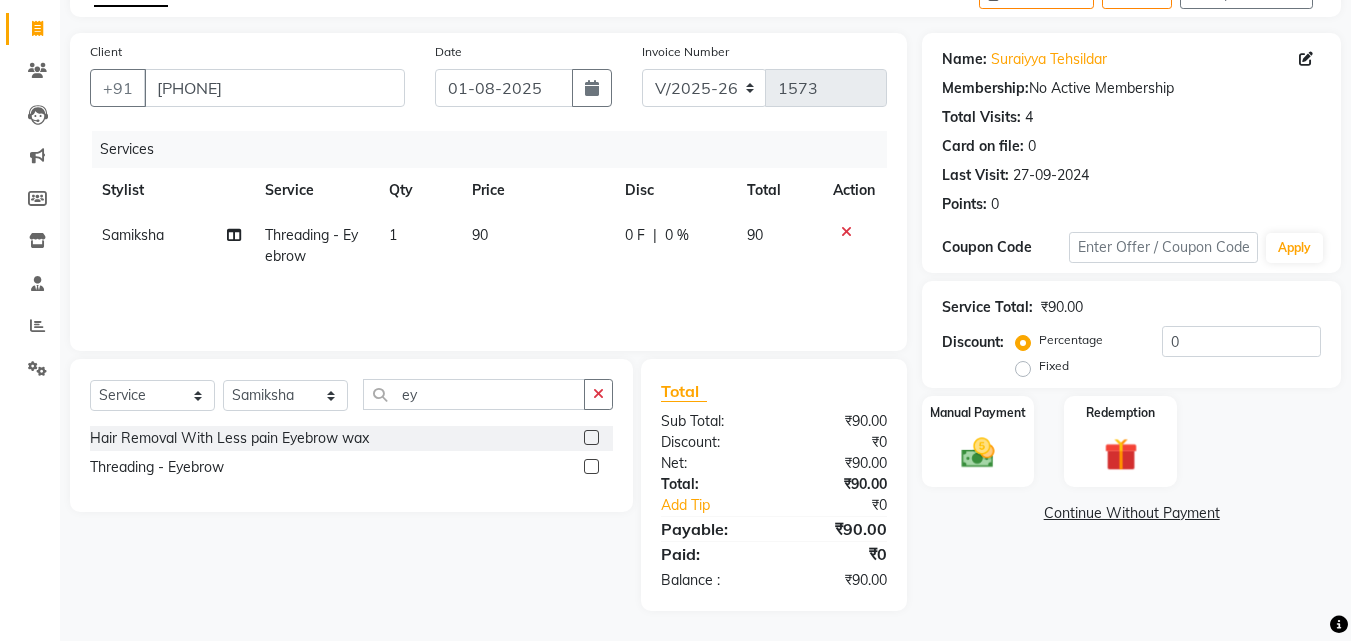 drag, startPoint x: 440, startPoint y: 235, endPoint x: 415, endPoint y: 226, distance: 26.57066 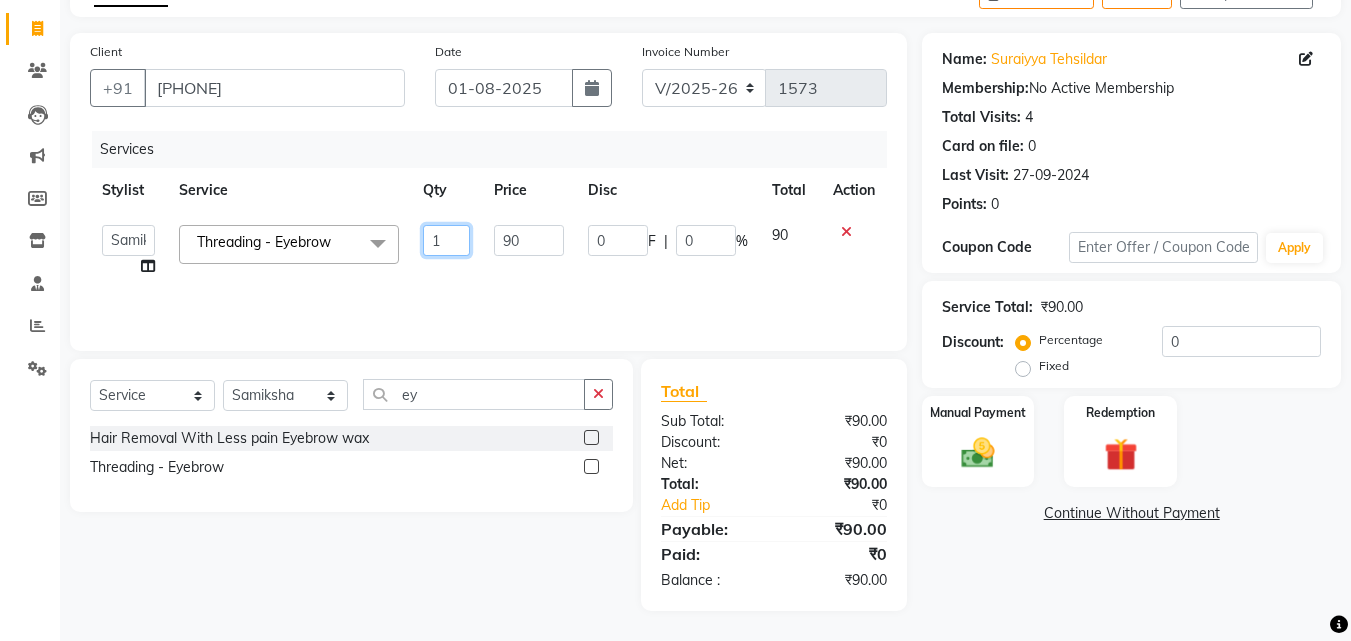 drag, startPoint x: 462, startPoint y: 237, endPoint x: 385, endPoint y: 246, distance: 77.52419 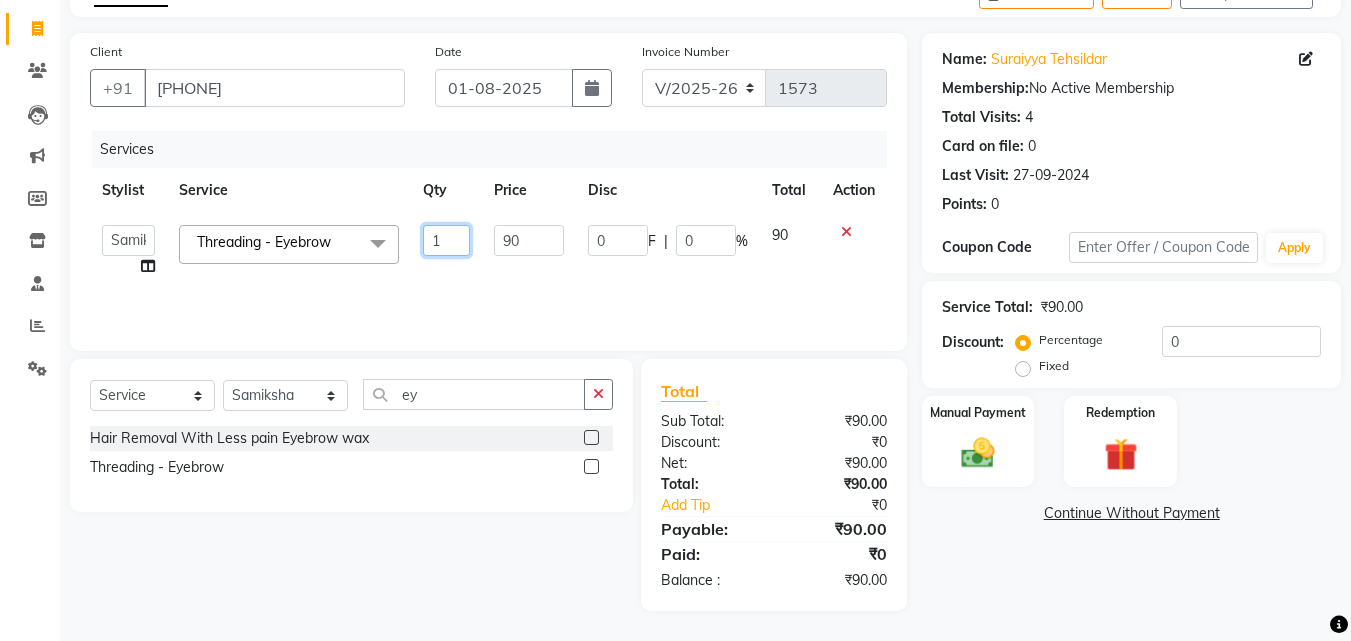 click on "Anwar   Danish   Janardhan   LOOKS 21    sabiya khan   Sajeda Siddiqui   Samiksha   Shakil   Sharif Ahmed   Shraddha   Vaishali  Threading  - Eyebrow  x Spa  - Exfoliation With Scrub Cream Spa  - Exfoliation With Sugar Peel Spa  - Massage With Essential Oil Spa  - Massage Vitamin Wax Spa  - Wraps With Cotton Extract Spa  - Wraps With Moistourising Wax TIP FOR STAFF Therapy  - Full Arms Therapy  - Full Leg Therapy  - Sparkling Back Reflexology  - Feet (30 Mins) Reflexology  - Hand & Feet ( 60 Mins) Reflexology  - Back (30 Mins) Nails  - Cut And Filing Nails  - Nail Polish Hand / Feet Nails  - French Nail Polish Nails  - Gel French Nail Polish Nails- Cut file & Polish Gel Polish  - Gel Polish 10 Tips Gel Polish  - Gel Polish Remover 10 Tips Gel Polish  - Builder Gel Extension Gel Polish  - Gum Gel Extension Gel Polish  - 10 Tips Glitter Polish Black Mask  - Under Arms And Back Of Arms Black Mask  - Front Black Mask  - Back Black Mask  - Full Arms Black Mask  - Half Arms Black Mask  - Full Legs O THREE FACIAL" 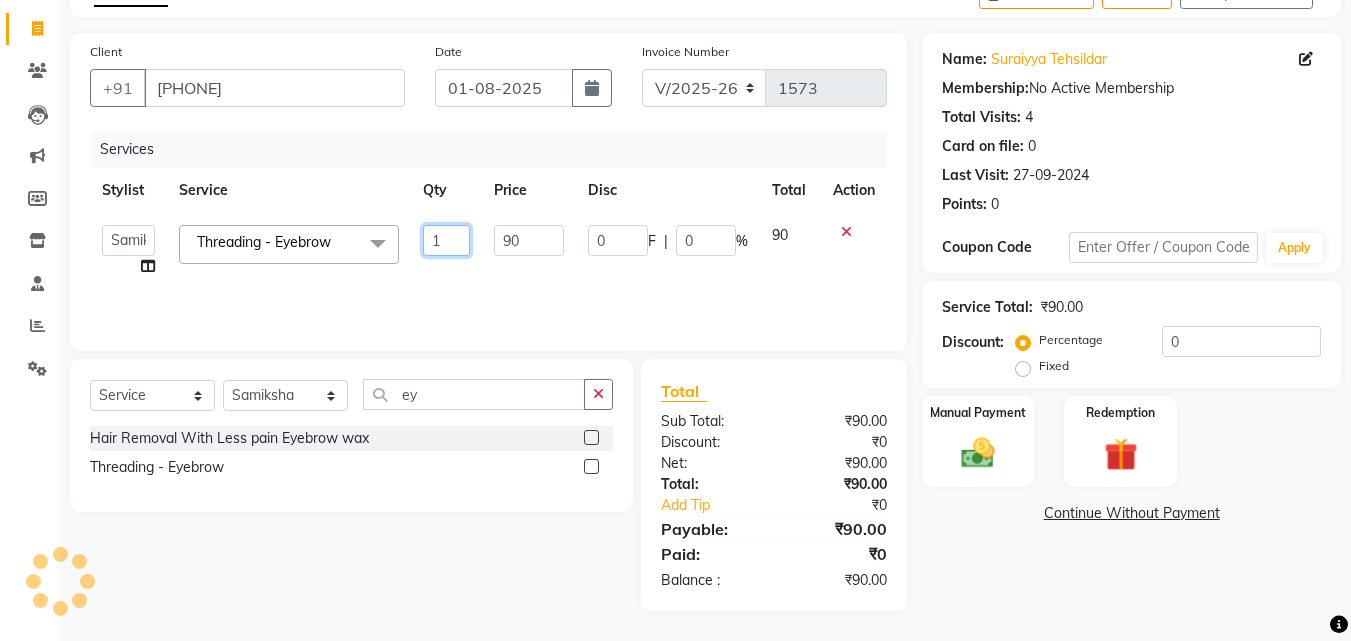 type on "2" 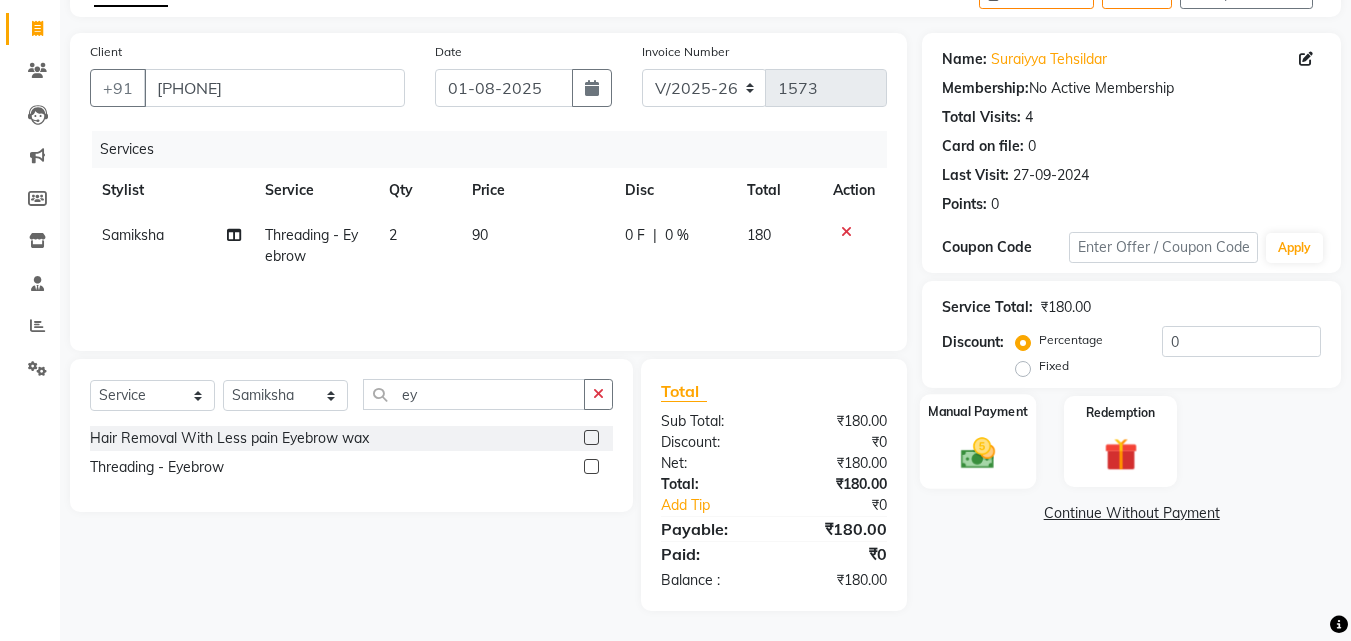 click 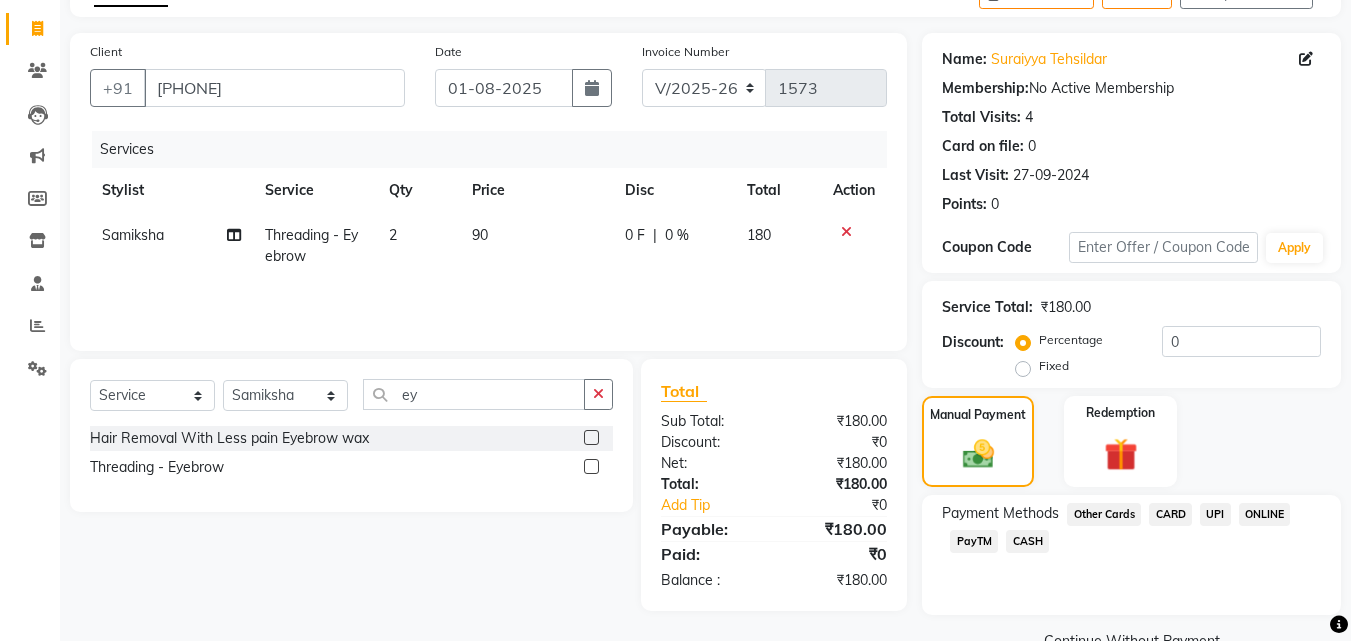 click on "CASH" 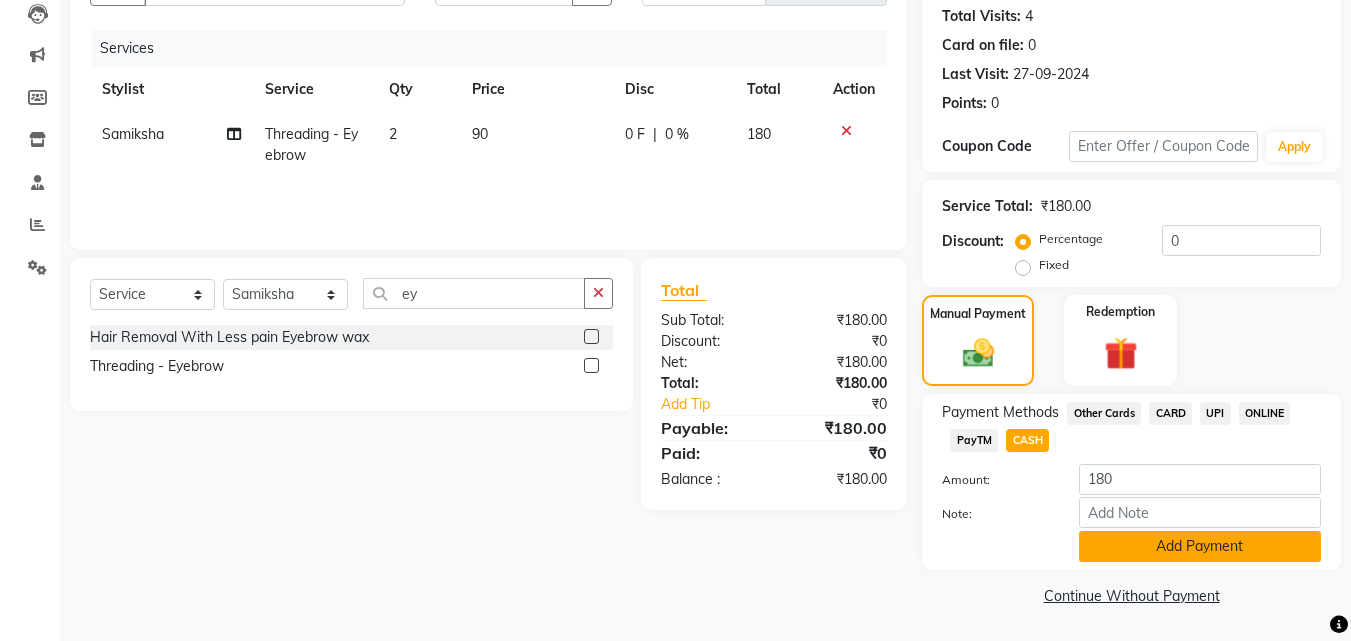 drag, startPoint x: 1149, startPoint y: 542, endPoint x: 1174, endPoint y: 510, distance: 40.60788 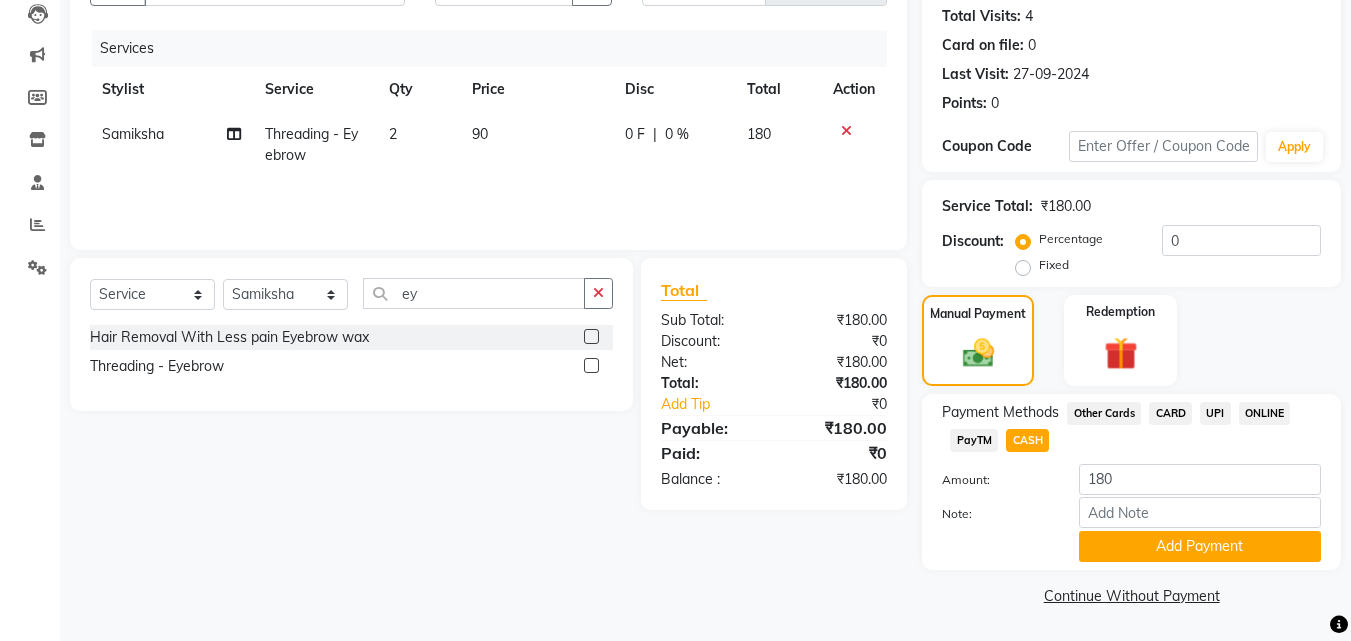click on "Add Payment" 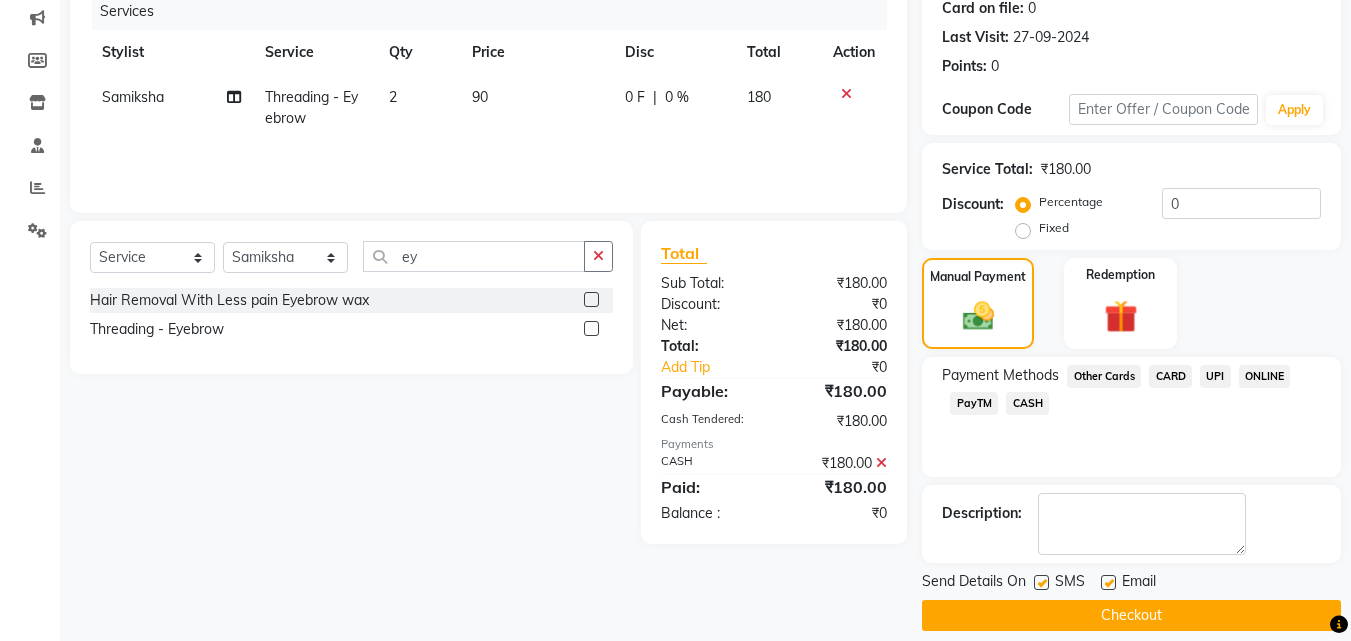 scroll, scrollTop: 275, scrollLeft: 0, axis: vertical 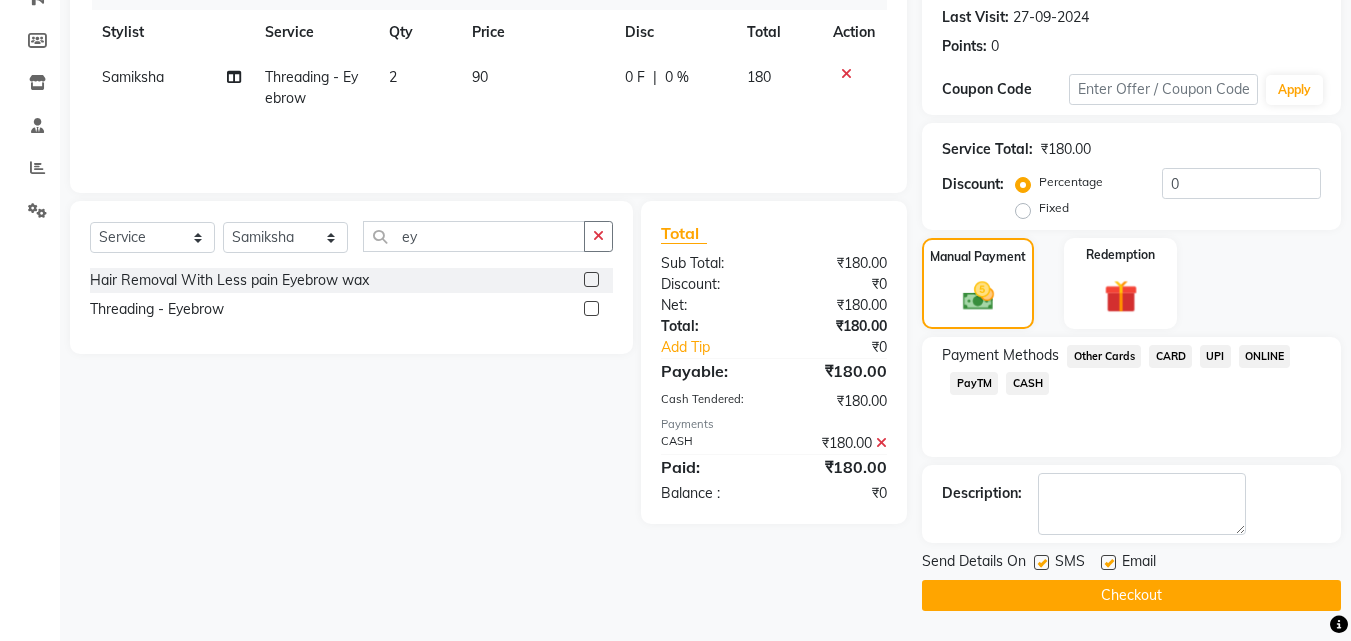 click on "Checkout" 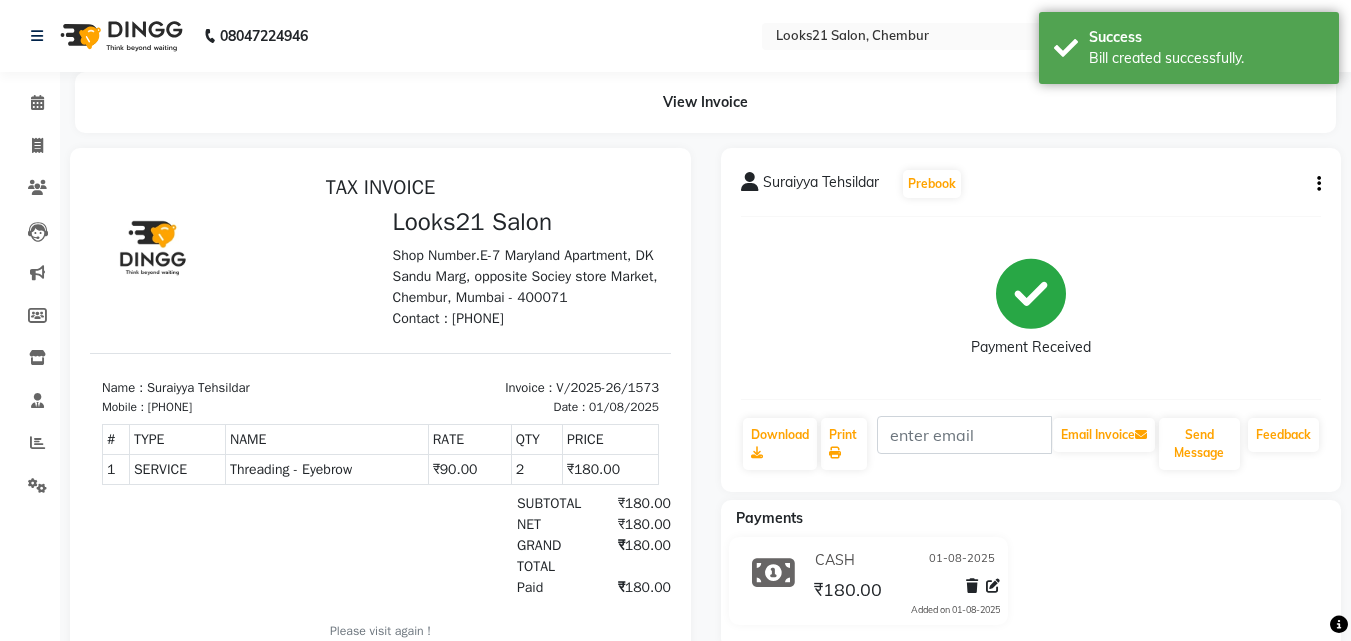 scroll, scrollTop: 0, scrollLeft: 0, axis: both 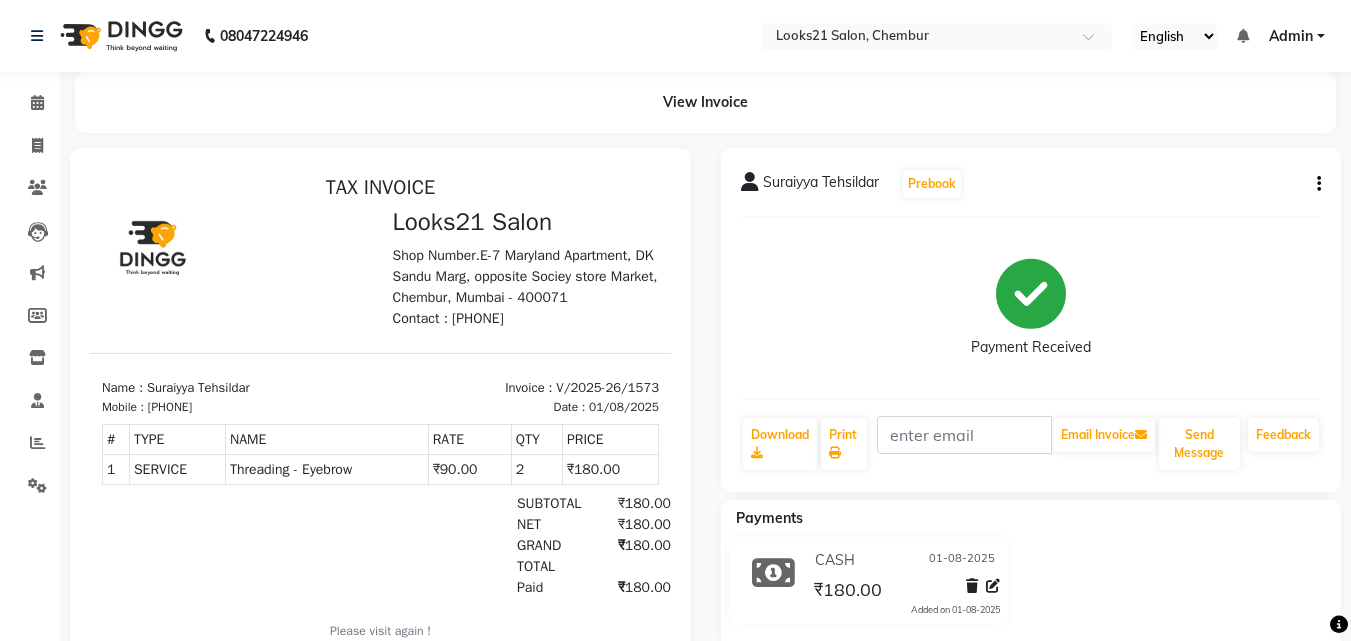 select on "service" 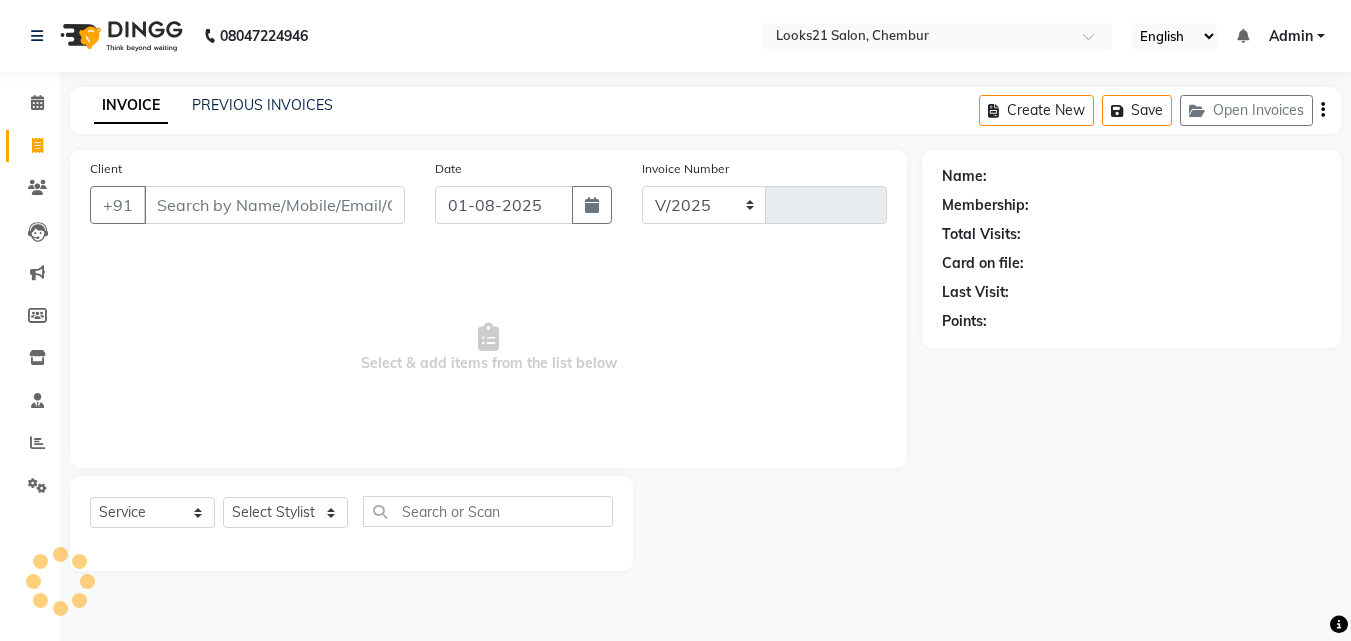 select on "844" 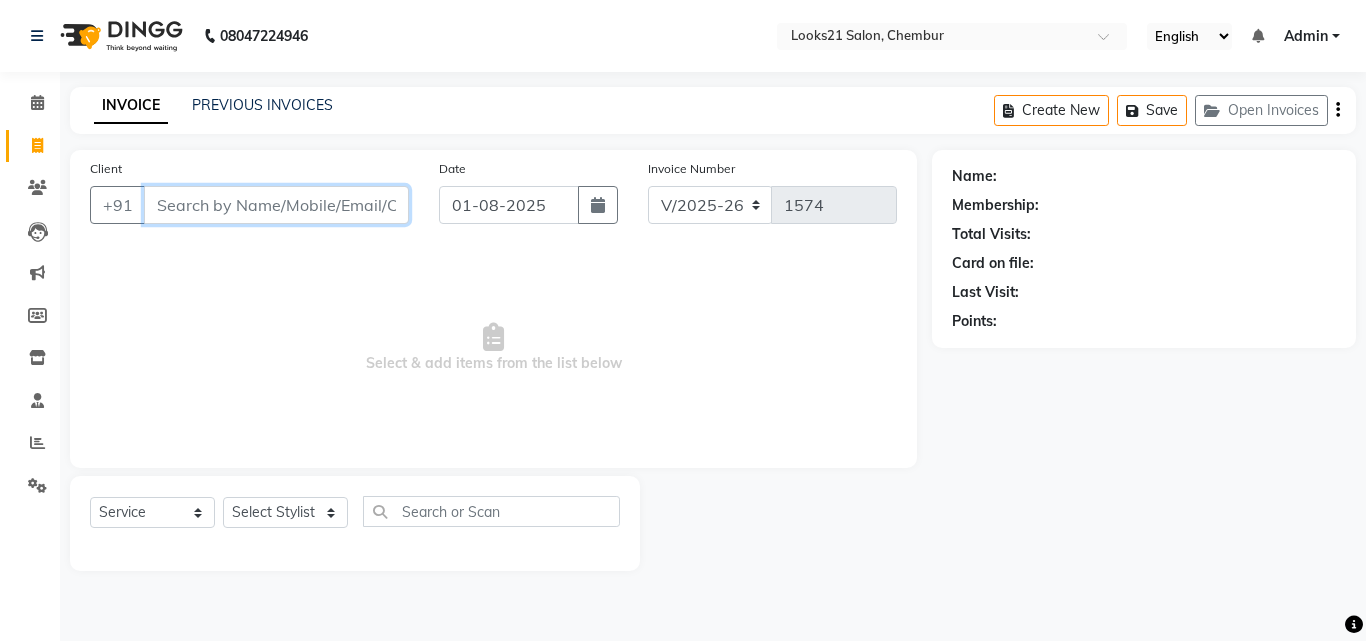 click on "Client" at bounding box center (276, 205) 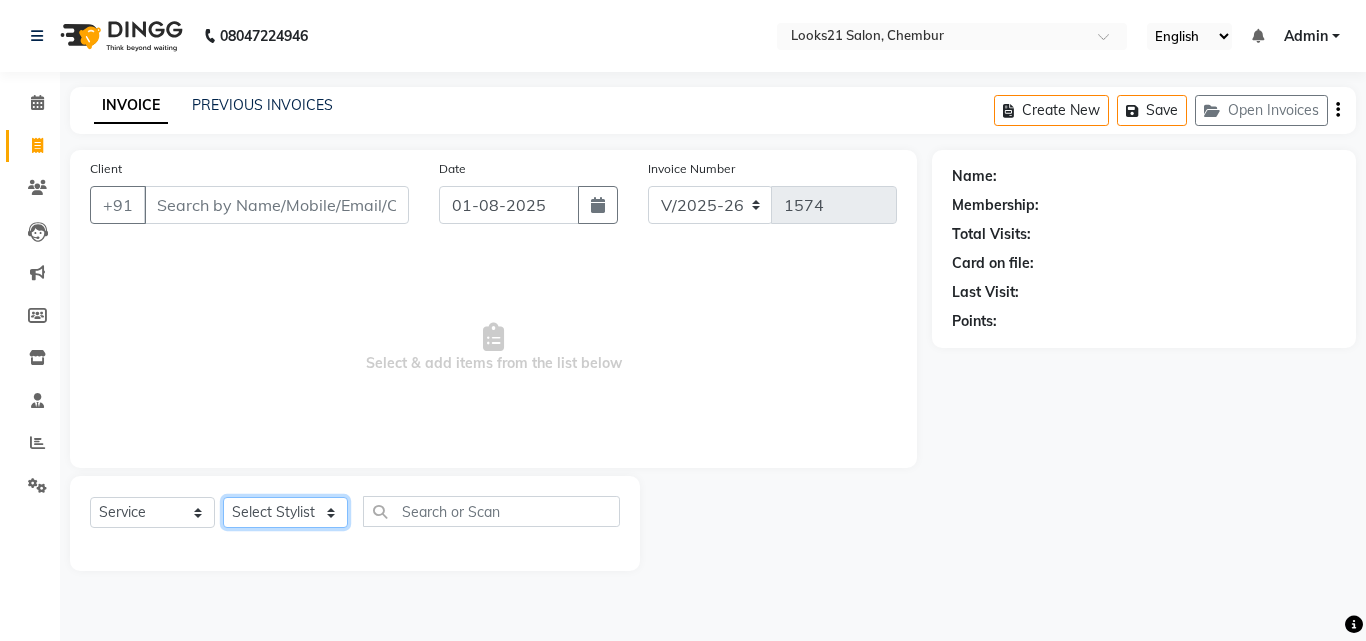 click on "Select Stylist Anwar Danish Janardhan LOOKS 21  sabiya khan Sajeda Siddiqui Samiksha Shakil Sharif Ahmed Shraddha Vaishali" 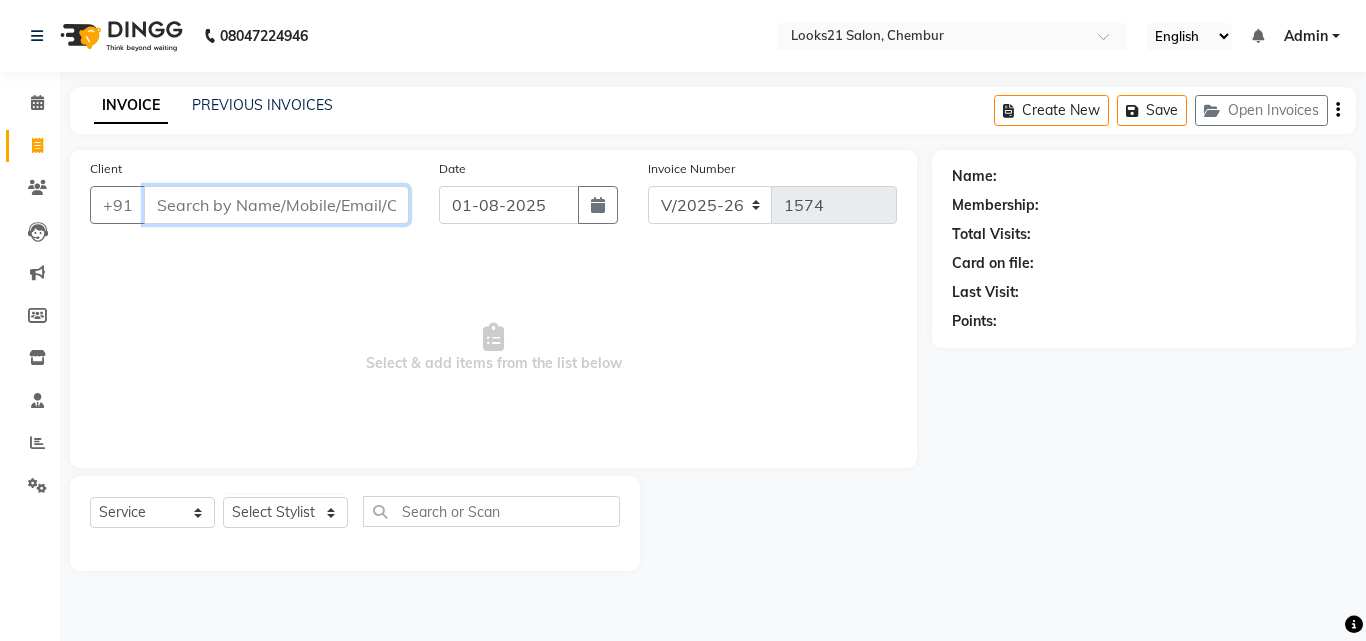 click on "Client" at bounding box center (276, 205) 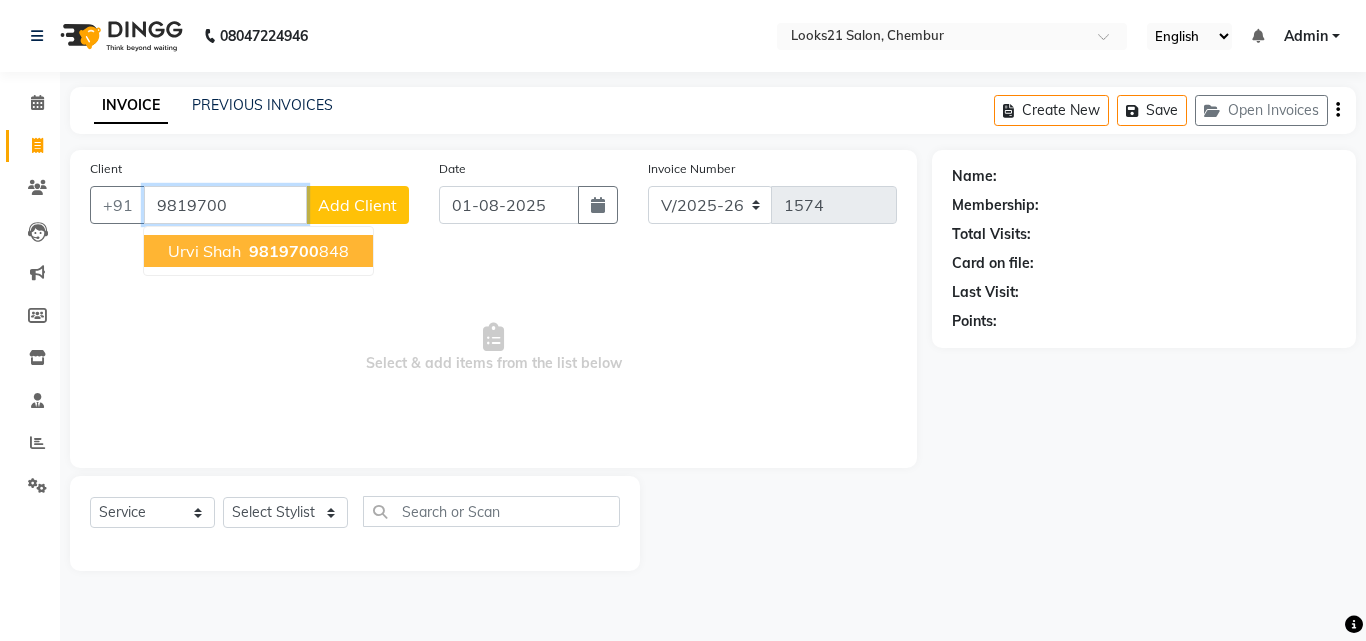click on "9819700" at bounding box center (284, 251) 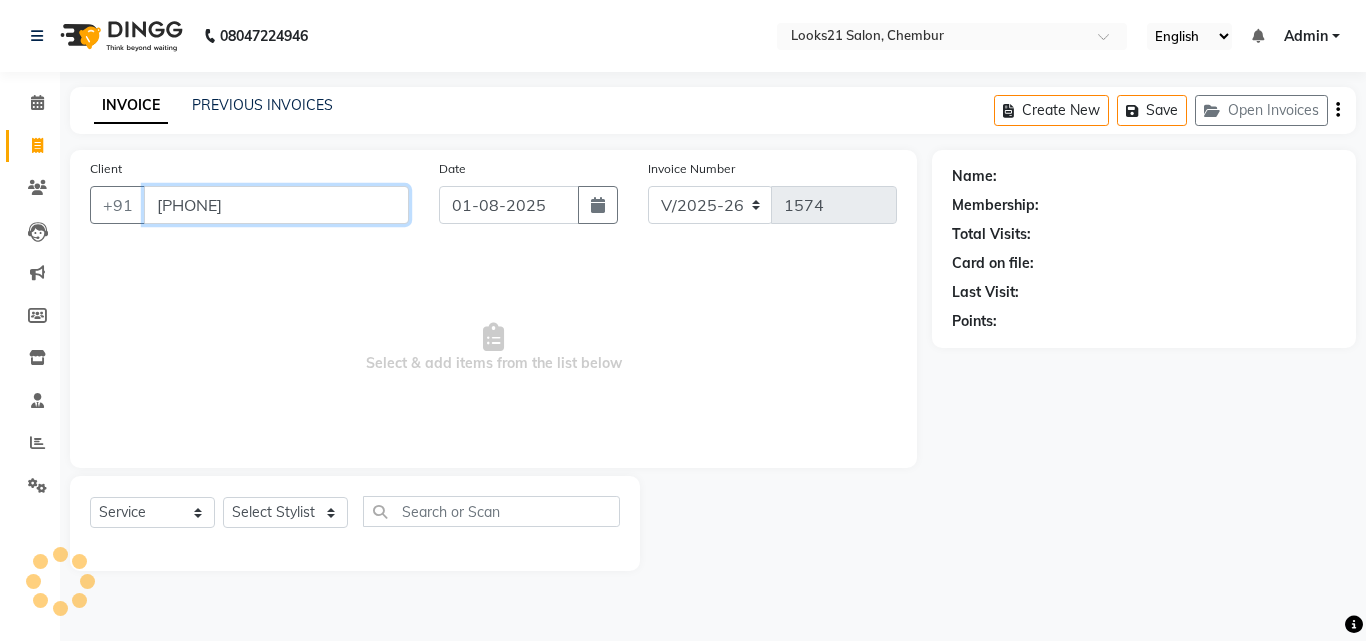 type on "[PHONE]" 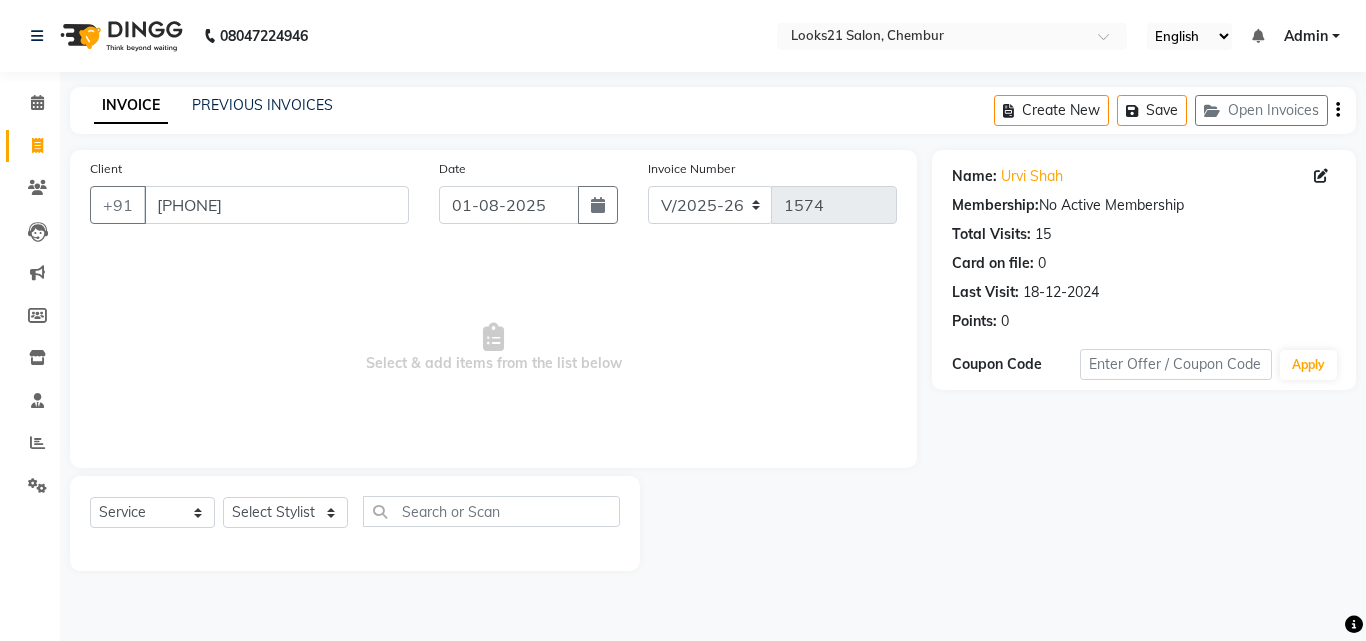 drag, startPoint x: 448, startPoint y: 445, endPoint x: 841, endPoint y: 141, distance: 496.8551 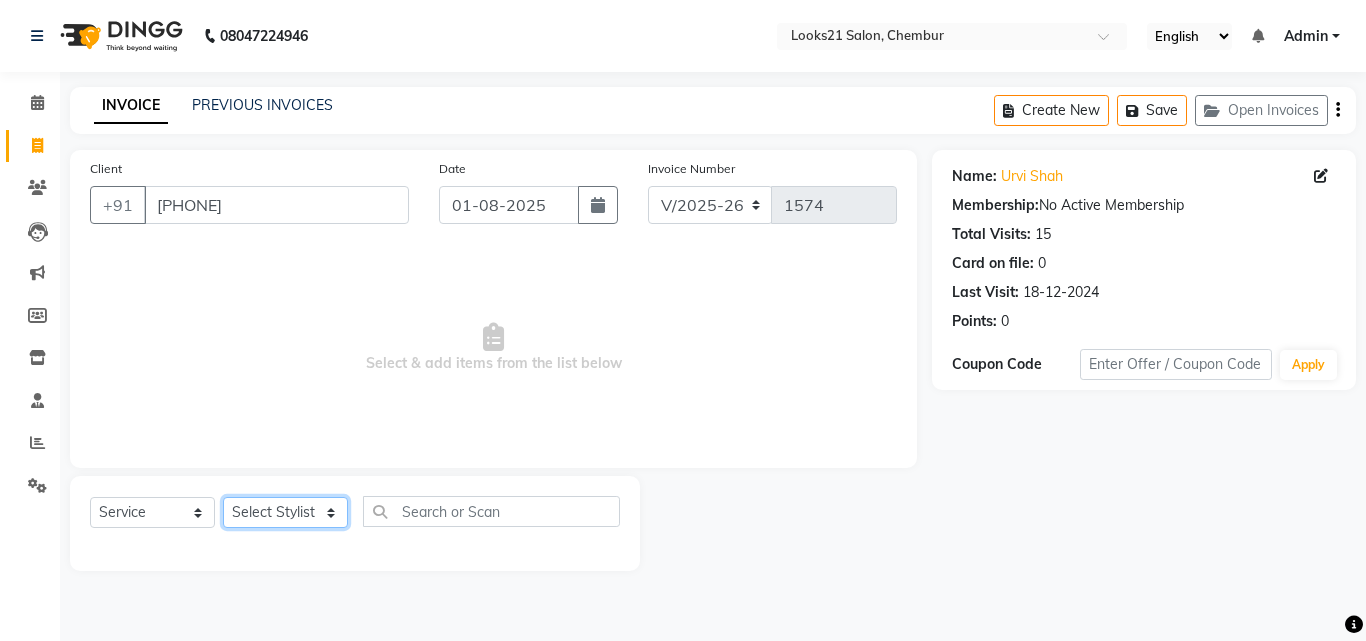 click on "Select Stylist Anwar Danish Janardhan LOOKS 21  sabiya khan Sajeda Siddiqui Samiksha Shakil Sharif Ahmed Shraddha Vaishali" 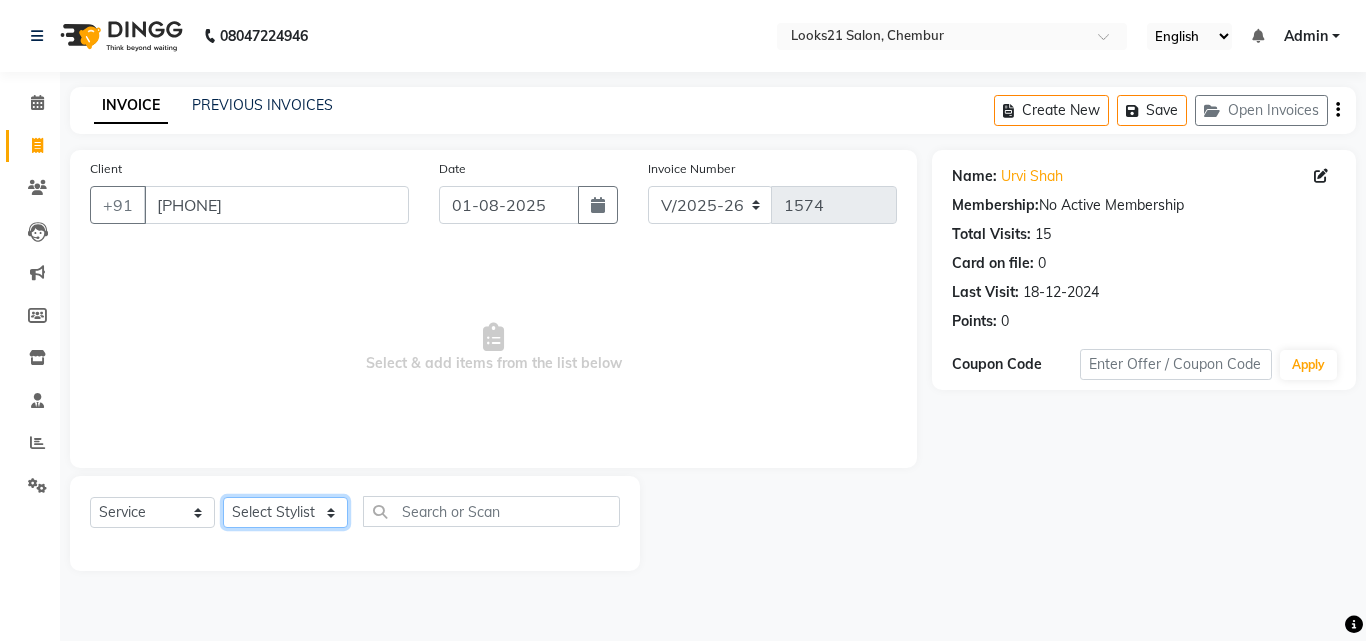 select on "13888" 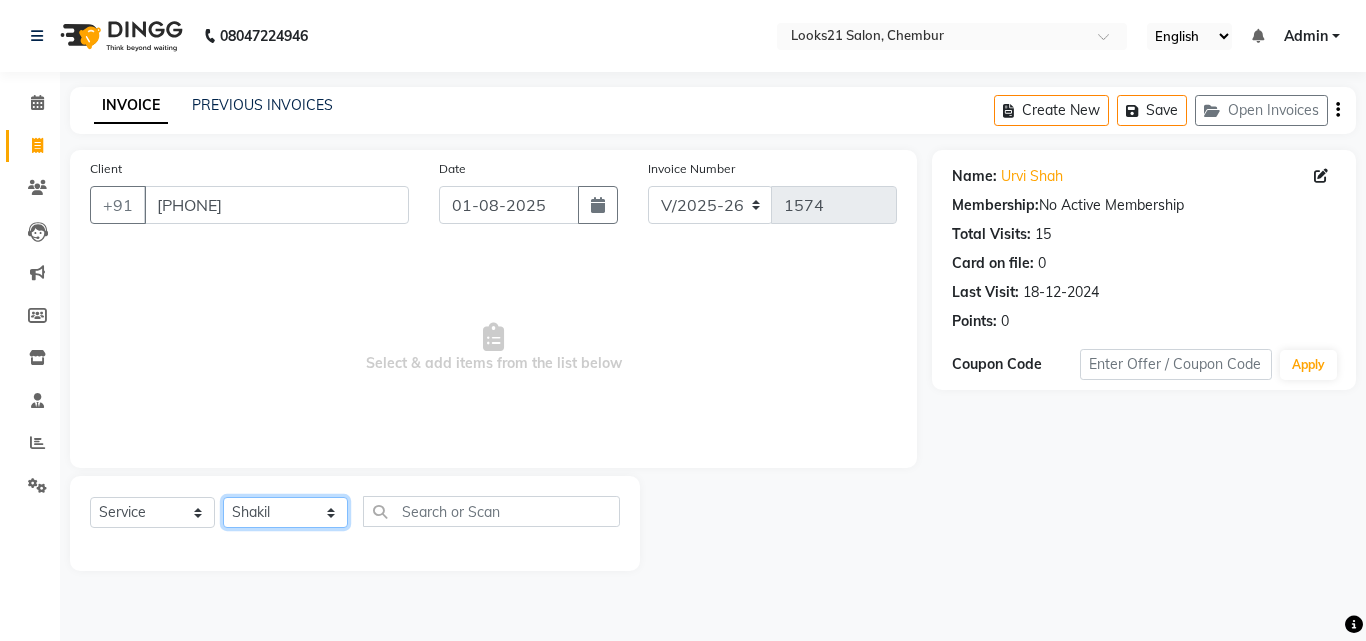 click on "Select Stylist Anwar Danish Janardhan LOOKS 21  sabiya khan Sajeda Siddiqui Samiksha Shakil Sharif Ahmed Shraddha Vaishali" 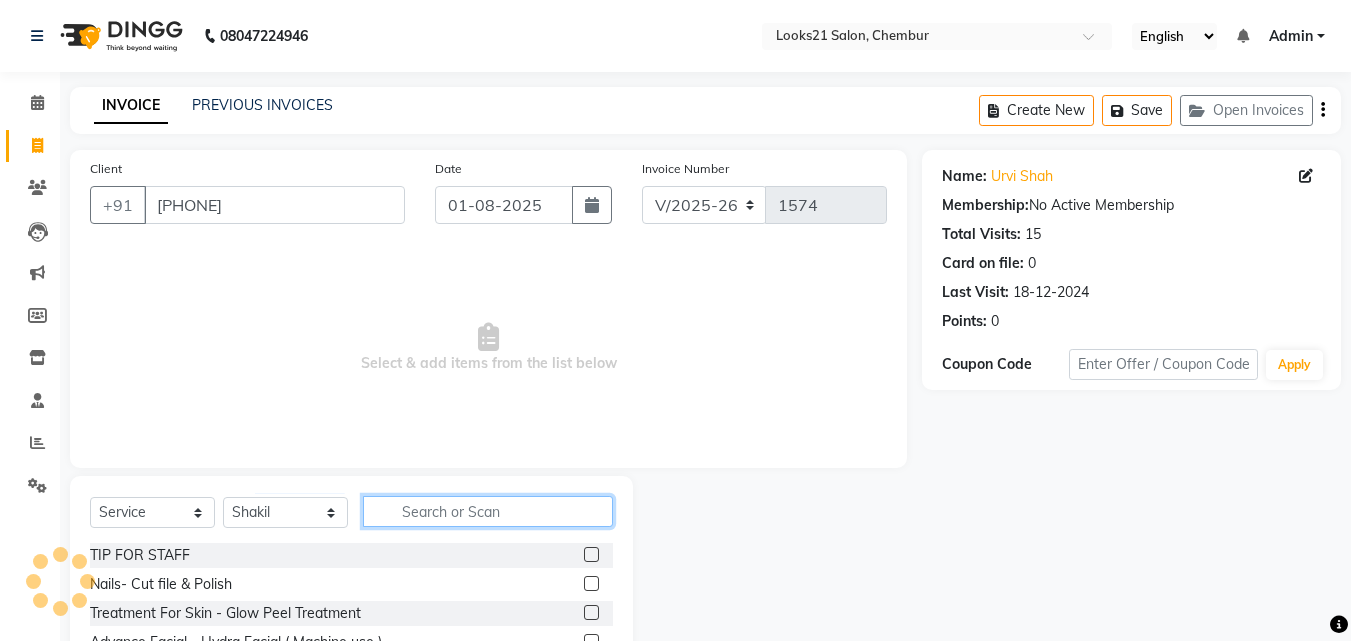click 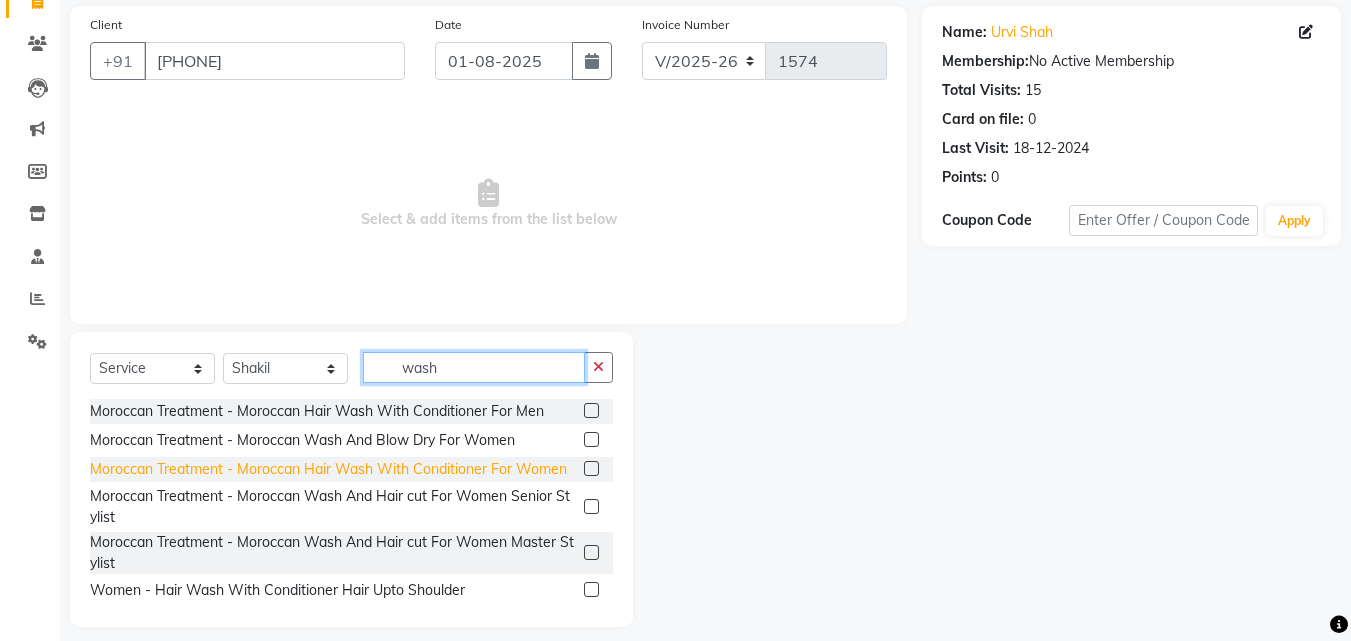 scroll, scrollTop: 160, scrollLeft: 0, axis: vertical 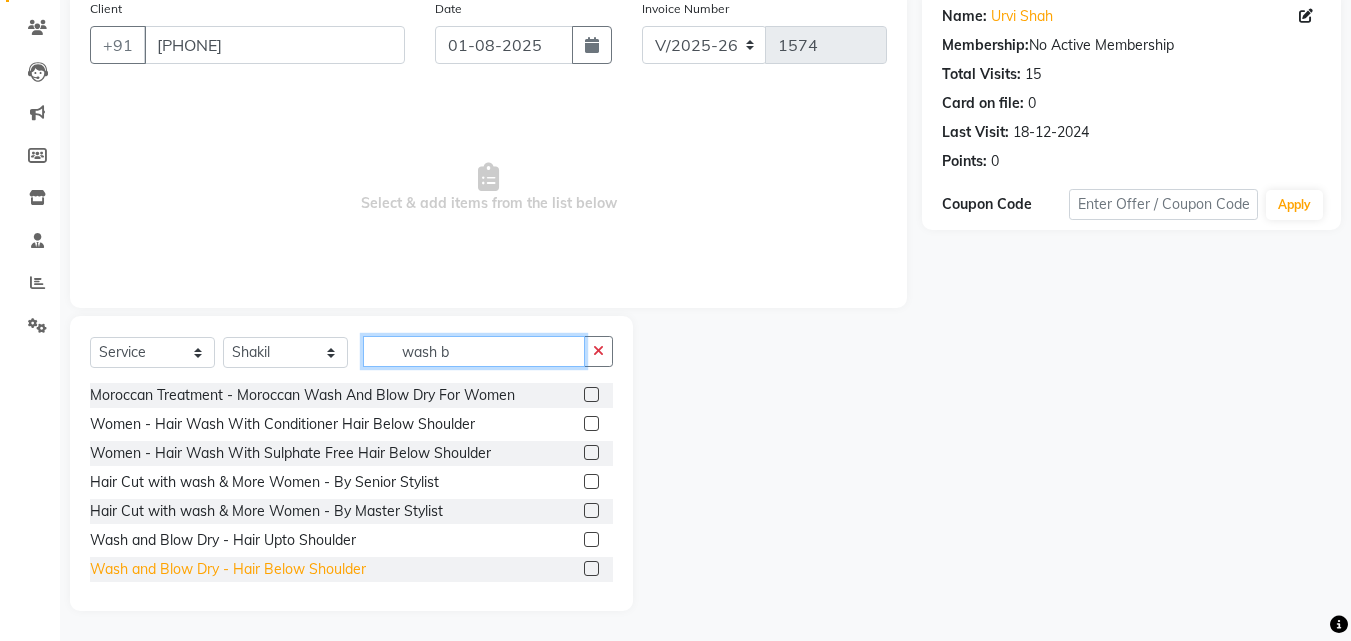 type on "wash b" 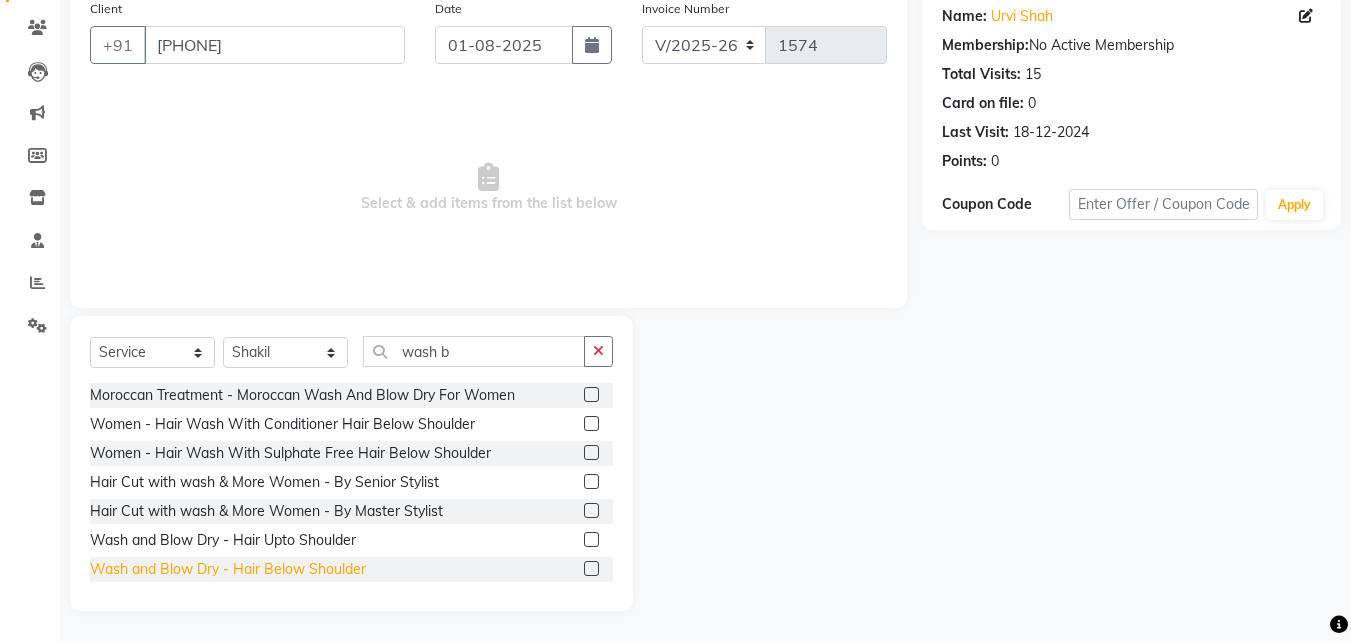 click on "Wash and Blow Dry  - Hair Below Shoulder" 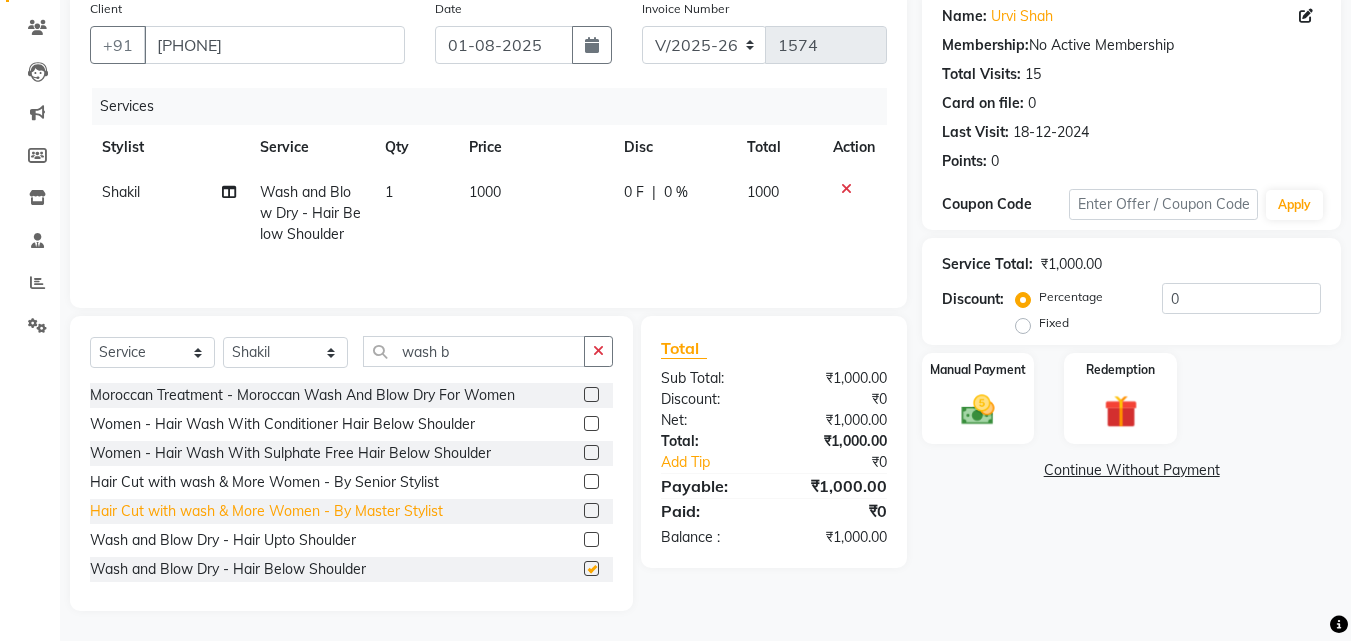 checkbox on "false" 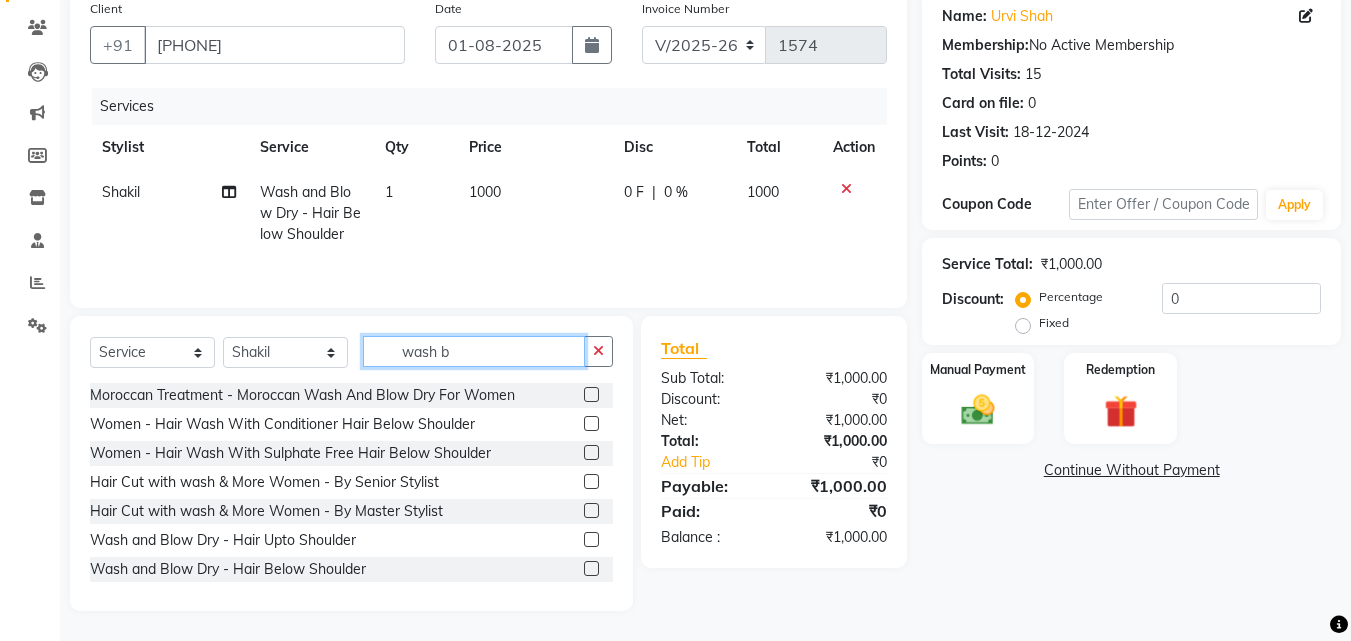 drag, startPoint x: 469, startPoint y: 355, endPoint x: 263, endPoint y: 351, distance: 206.03883 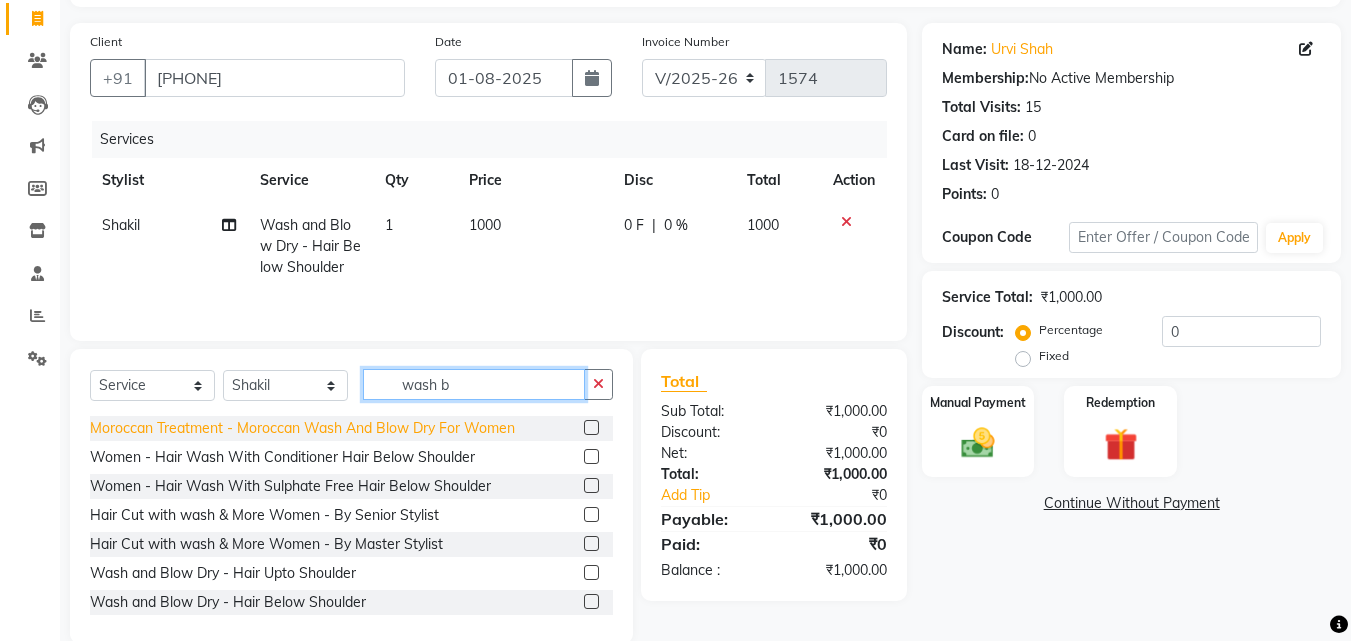 scroll, scrollTop: 160, scrollLeft: 0, axis: vertical 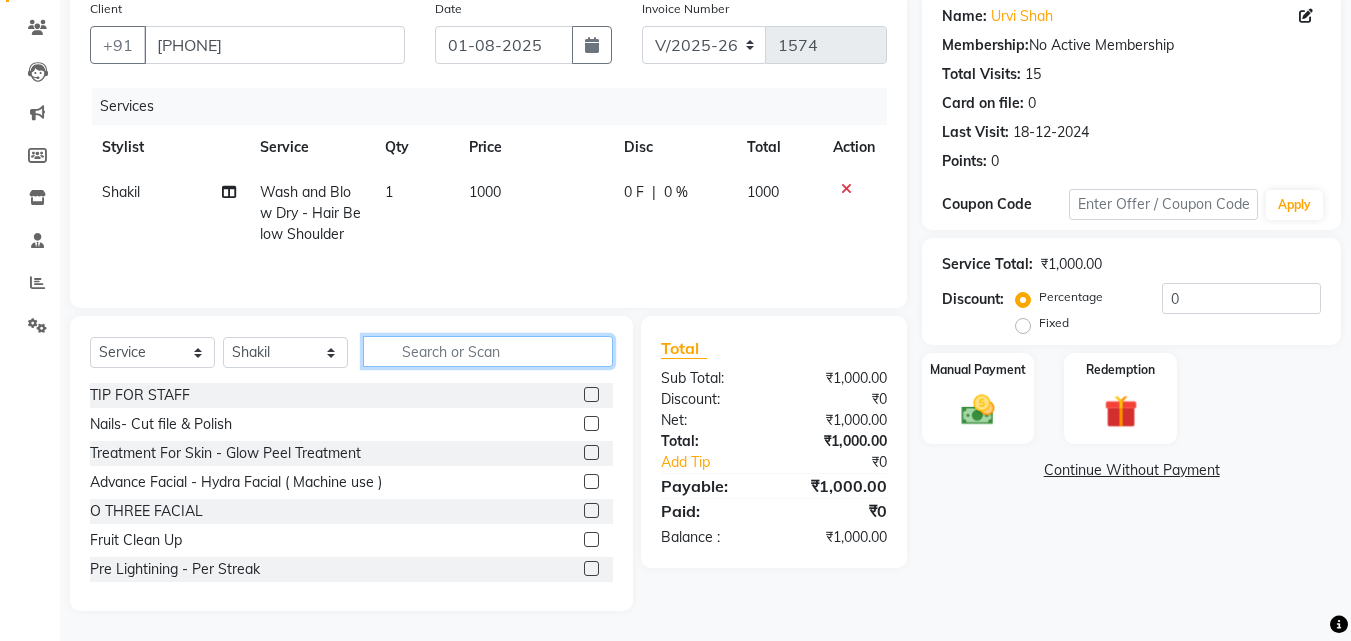 type 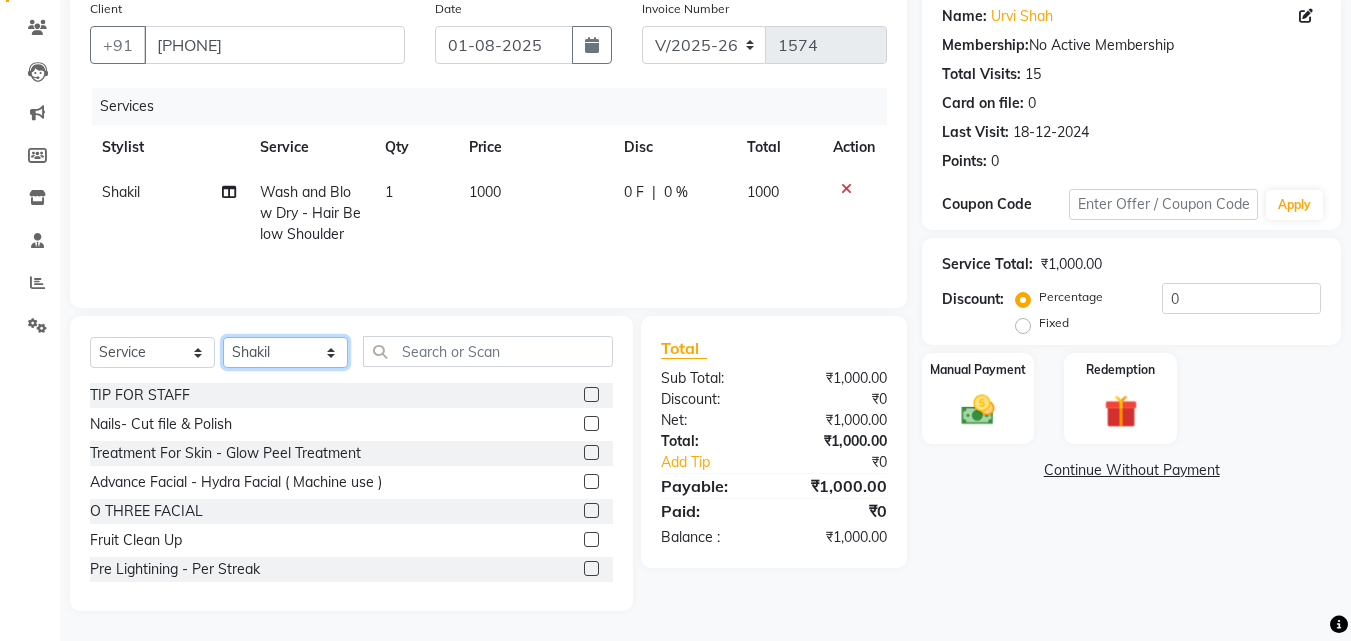 click on "Select Stylist Anwar Danish Janardhan LOOKS 21  sabiya khan Sajeda Siddiqui Samiksha Shakil Sharif Ahmed Shraddha Vaishali" 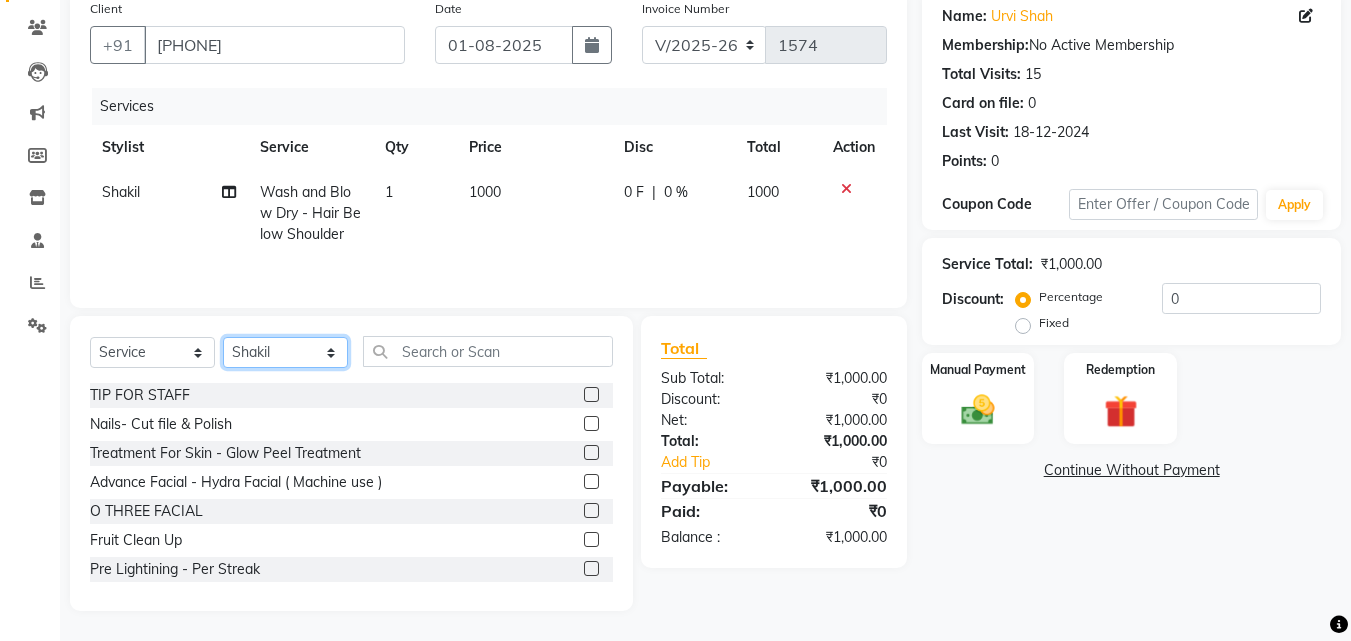select on "13886" 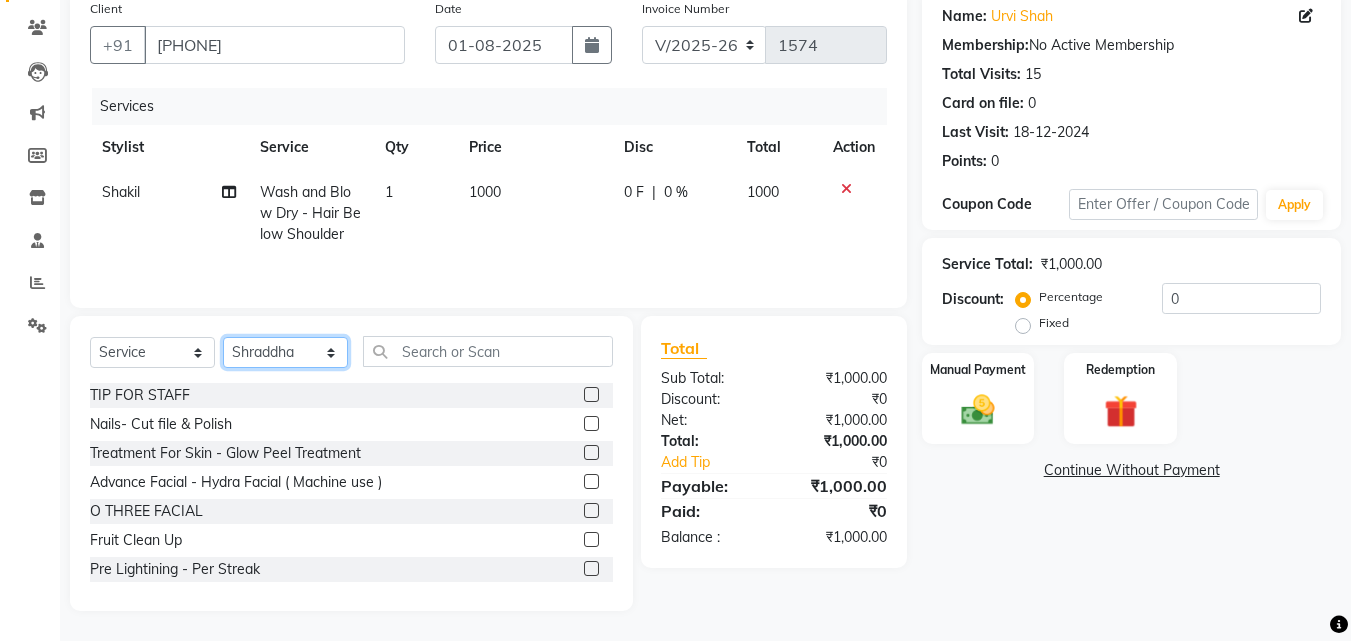 click on "Select Stylist Anwar Danish Janardhan LOOKS 21  sabiya khan Sajeda Siddiqui Samiksha Shakil Sharif Ahmed Shraddha Vaishali" 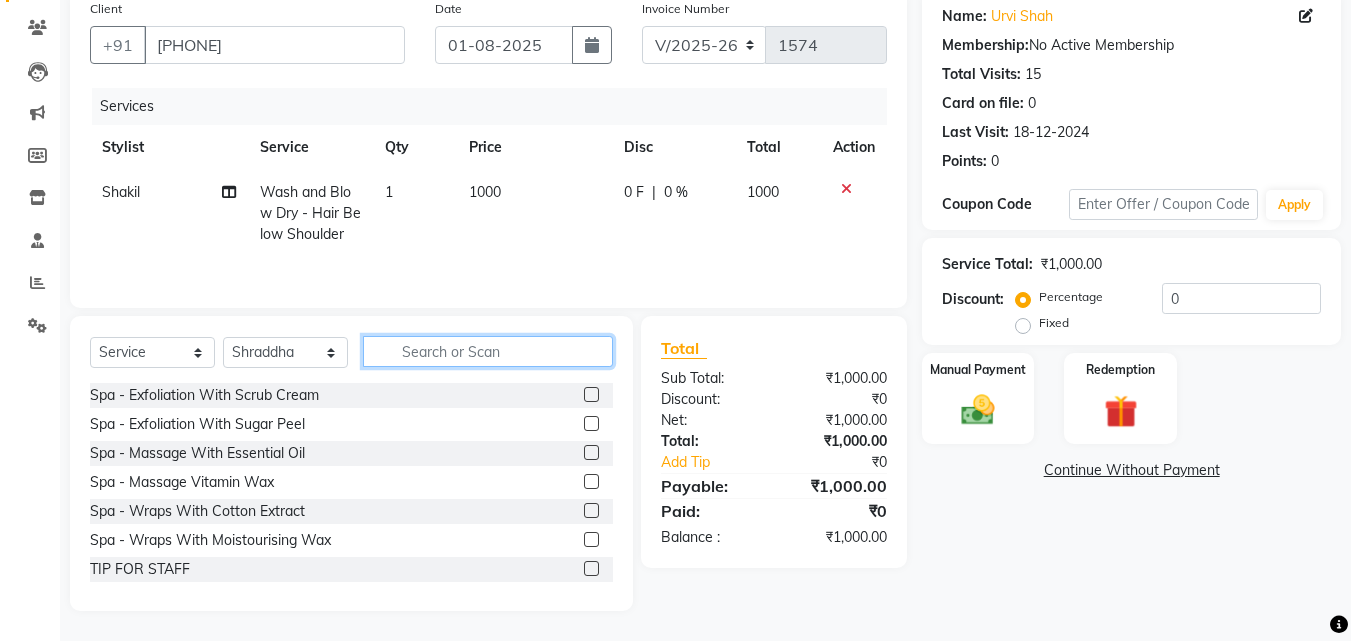 click 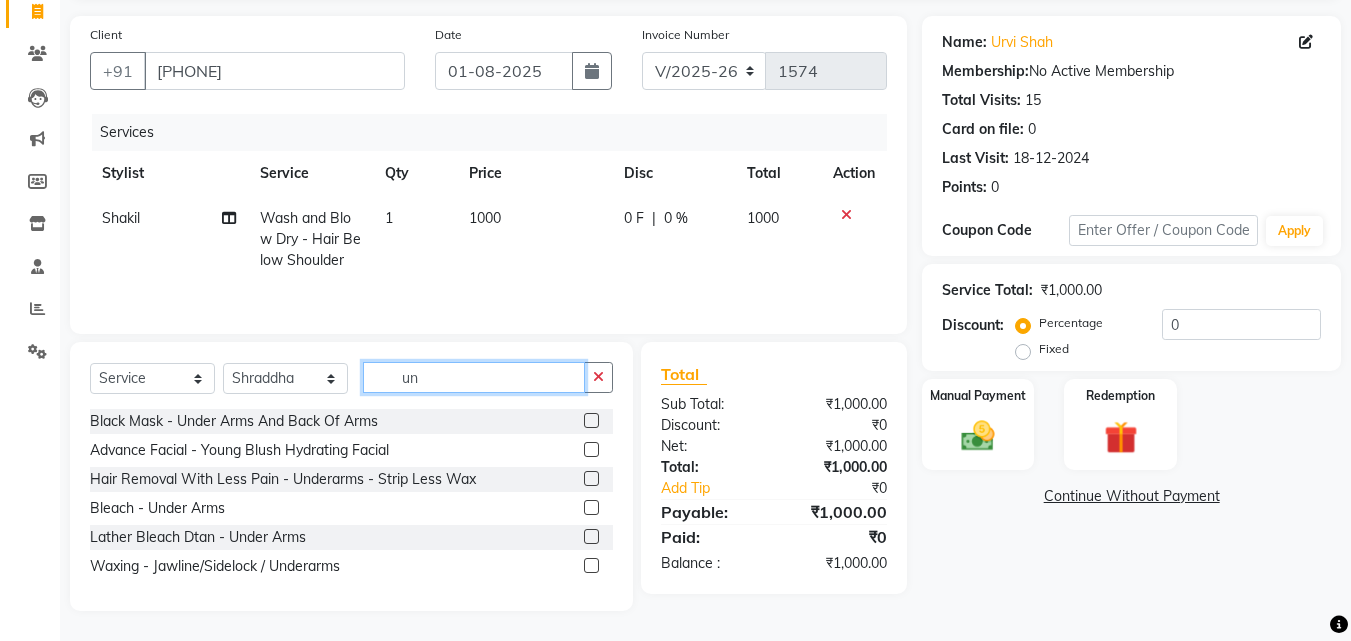 scroll, scrollTop: 134, scrollLeft: 0, axis: vertical 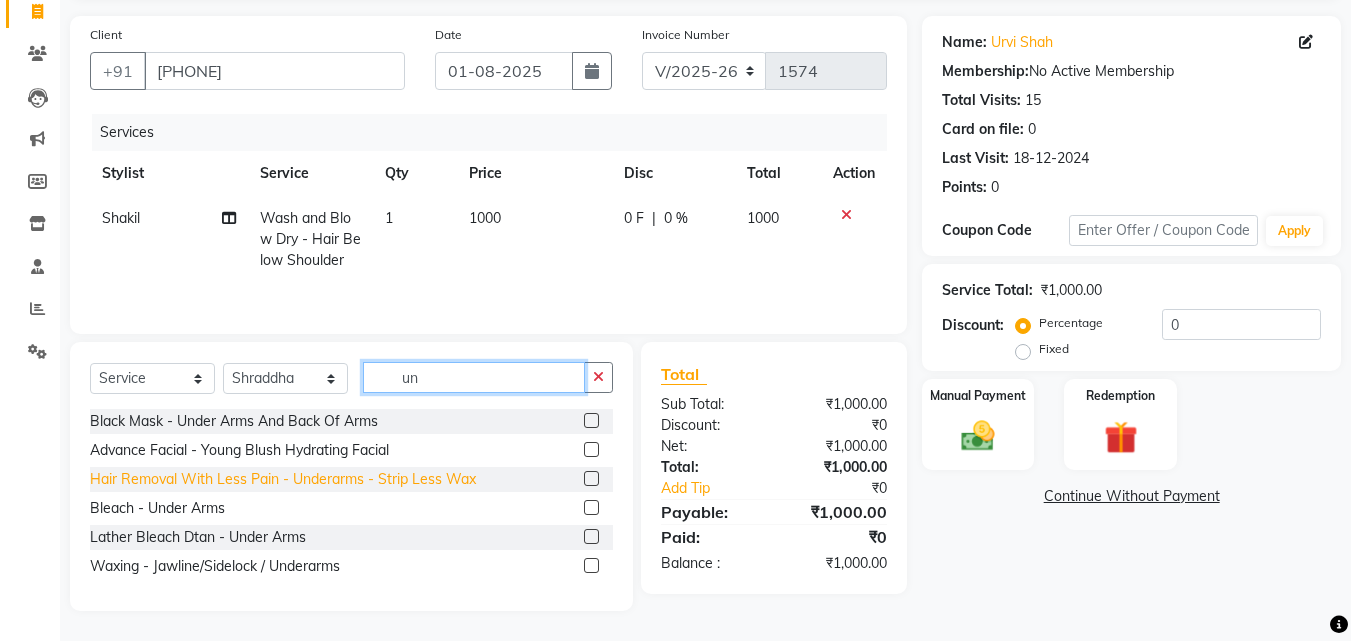 type on "un" 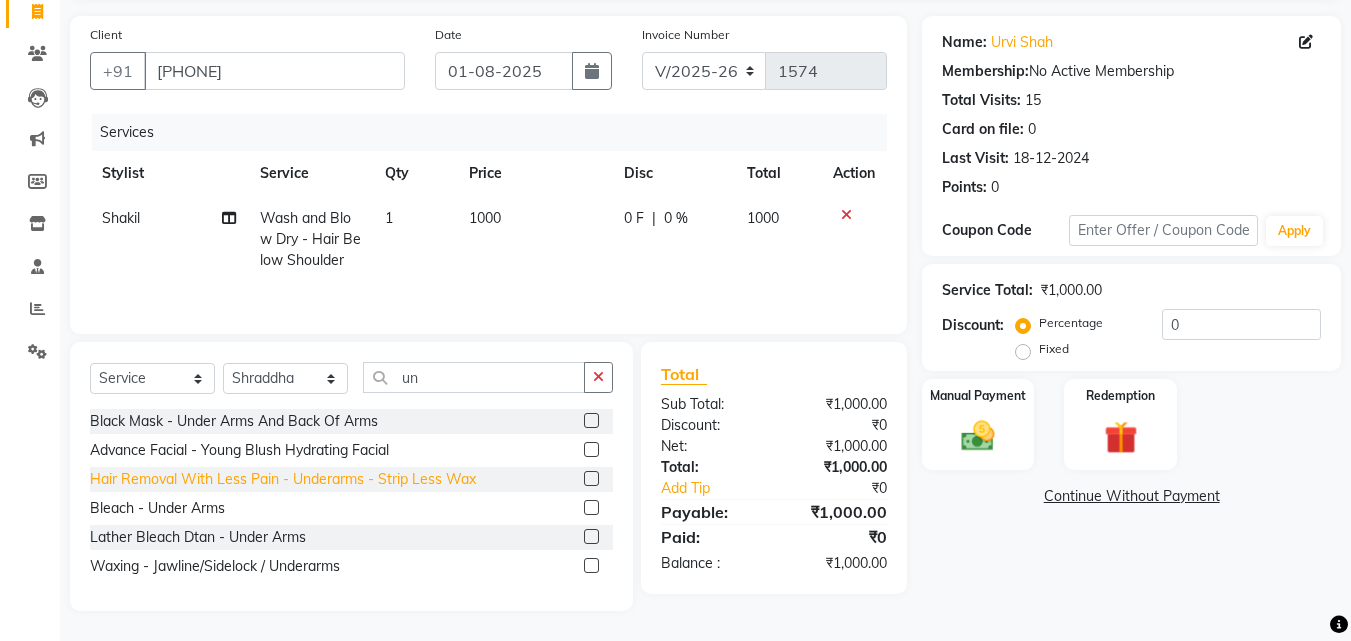 click on "Hair Removal With Less Pain  - Underarms - Strip Less Wax" 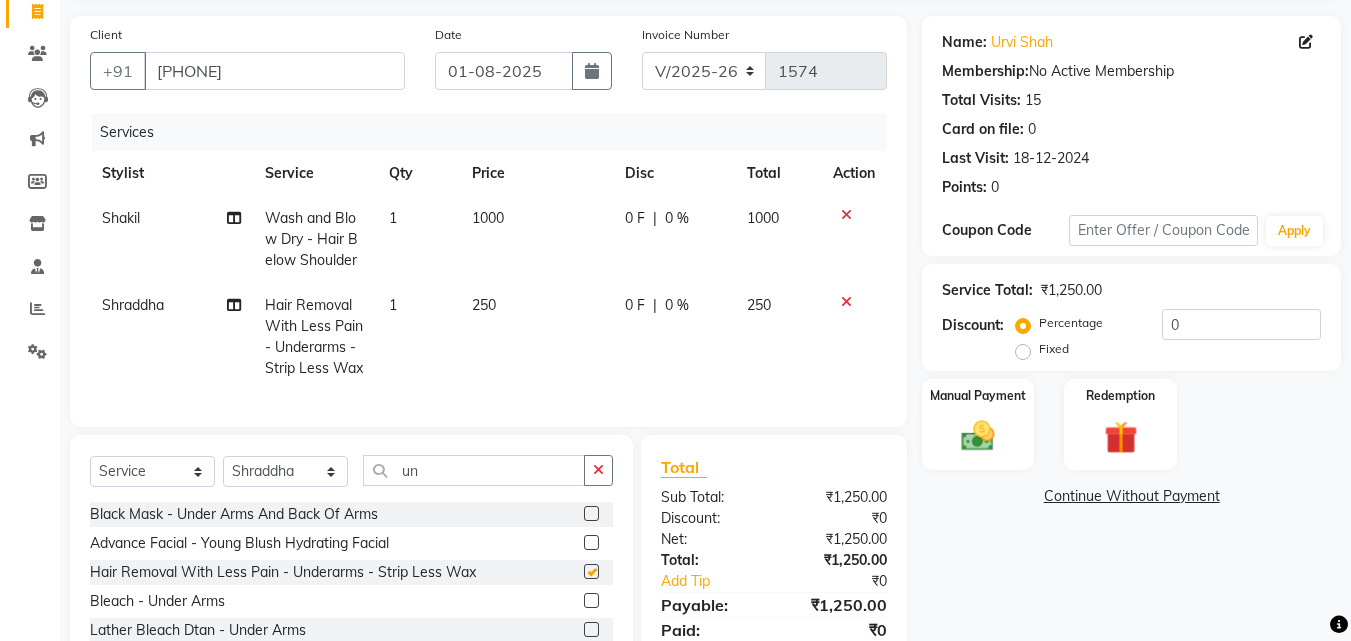 checkbox on "false" 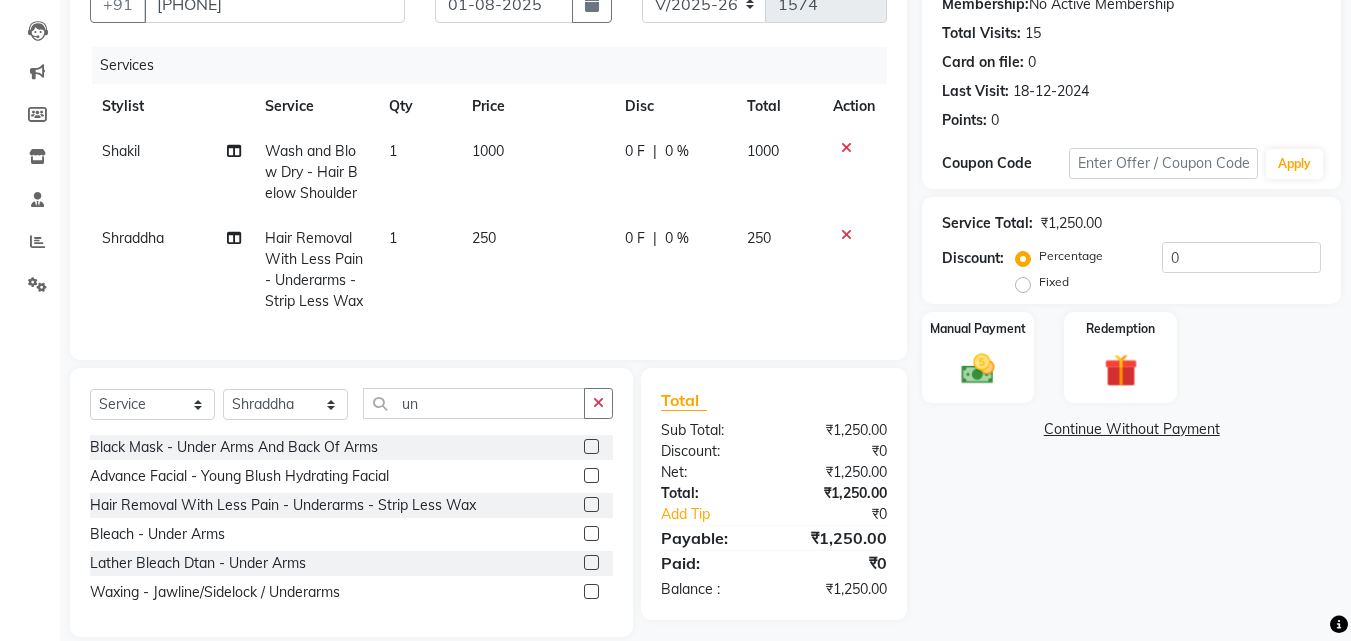 scroll, scrollTop: 234, scrollLeft: 0, axis: vertical 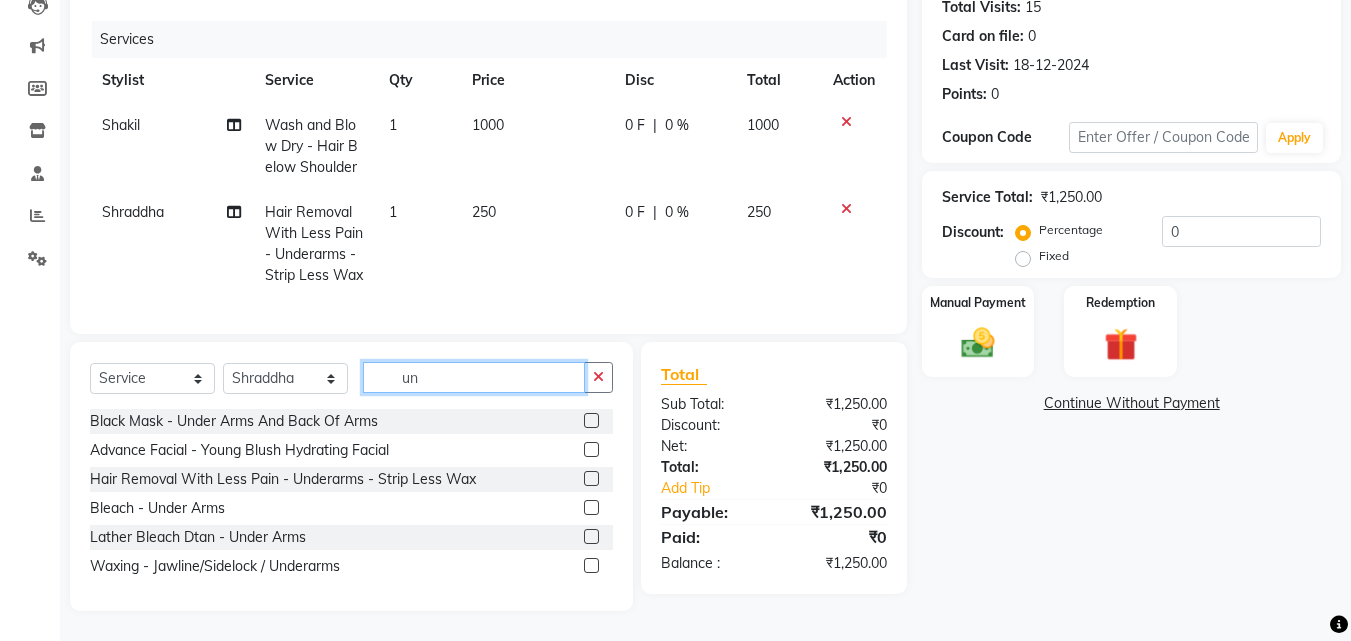 drag, startPoint x: 475, startPoint y: 392, endPoint x: 282, endPoint y: 373, distance: 193.93298 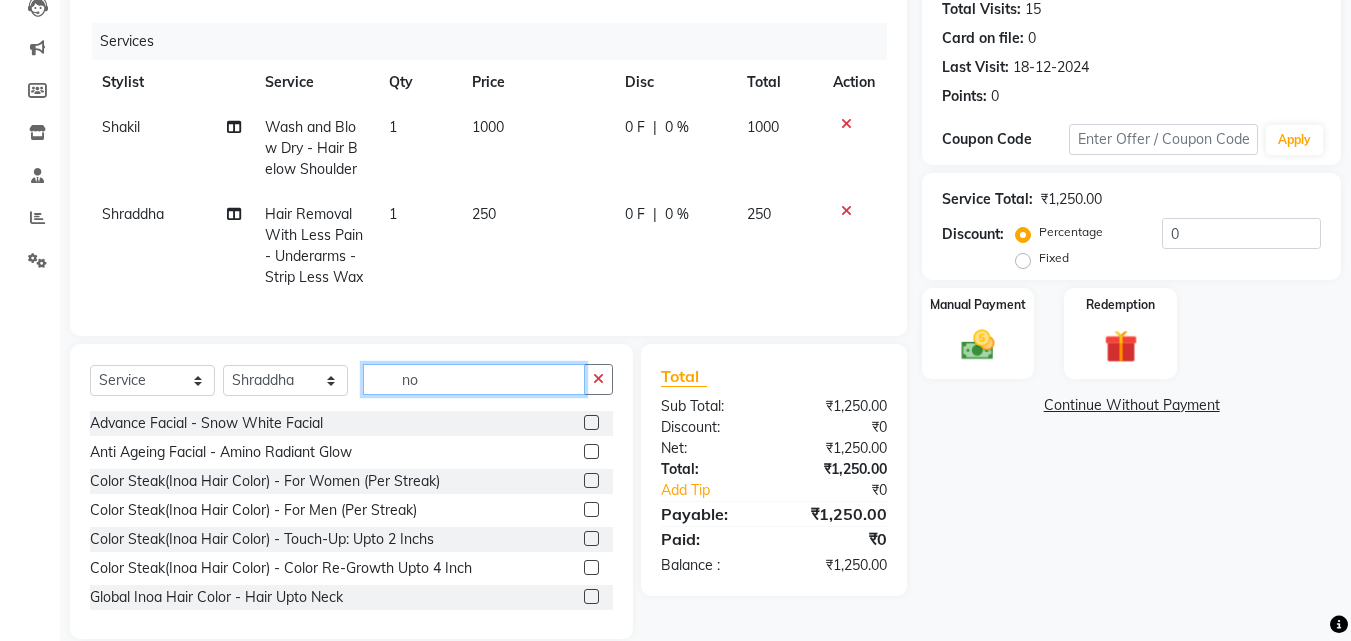 scroll, scrollTop: 234, scrollLeft: 0, axis: vertical 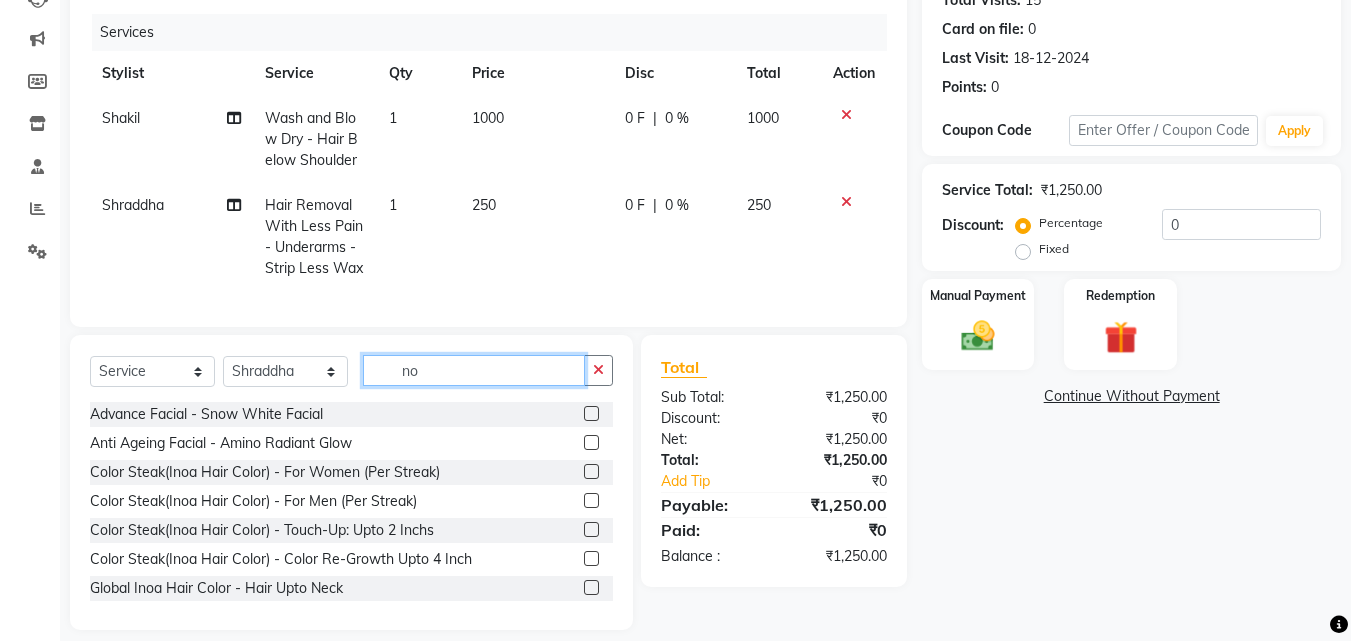 type on "n" 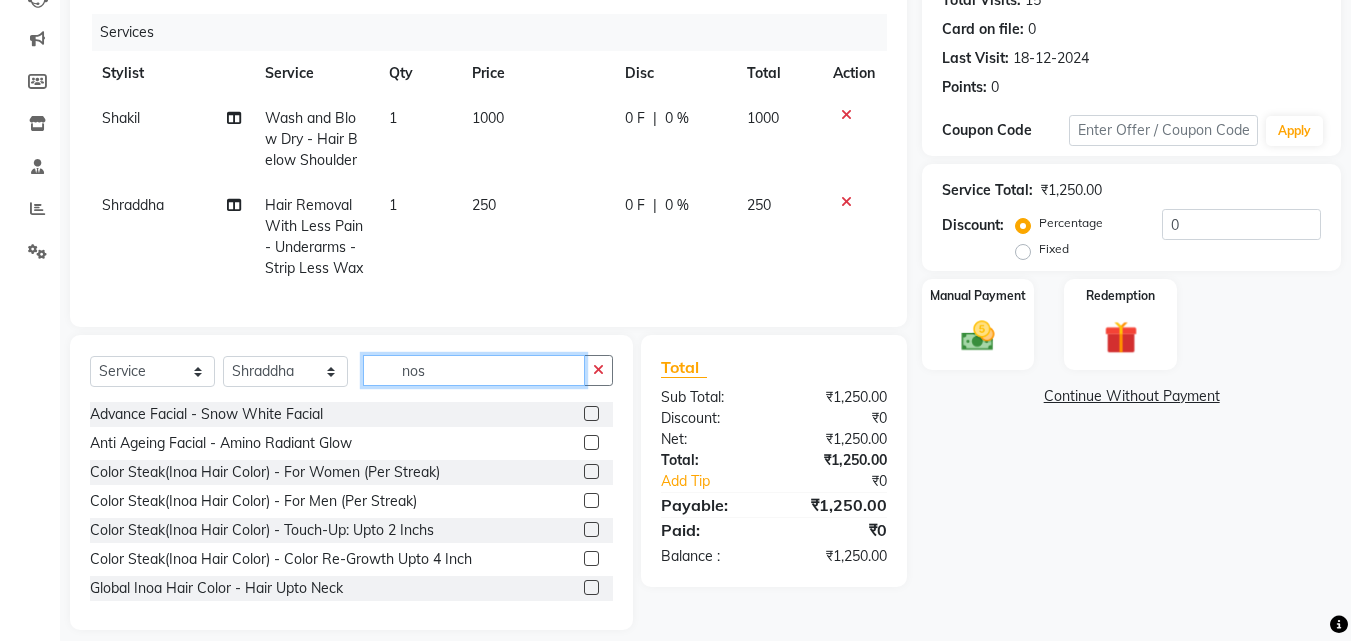scroll, scrollTop: 225, scrollLeft: 0, axis: vertical 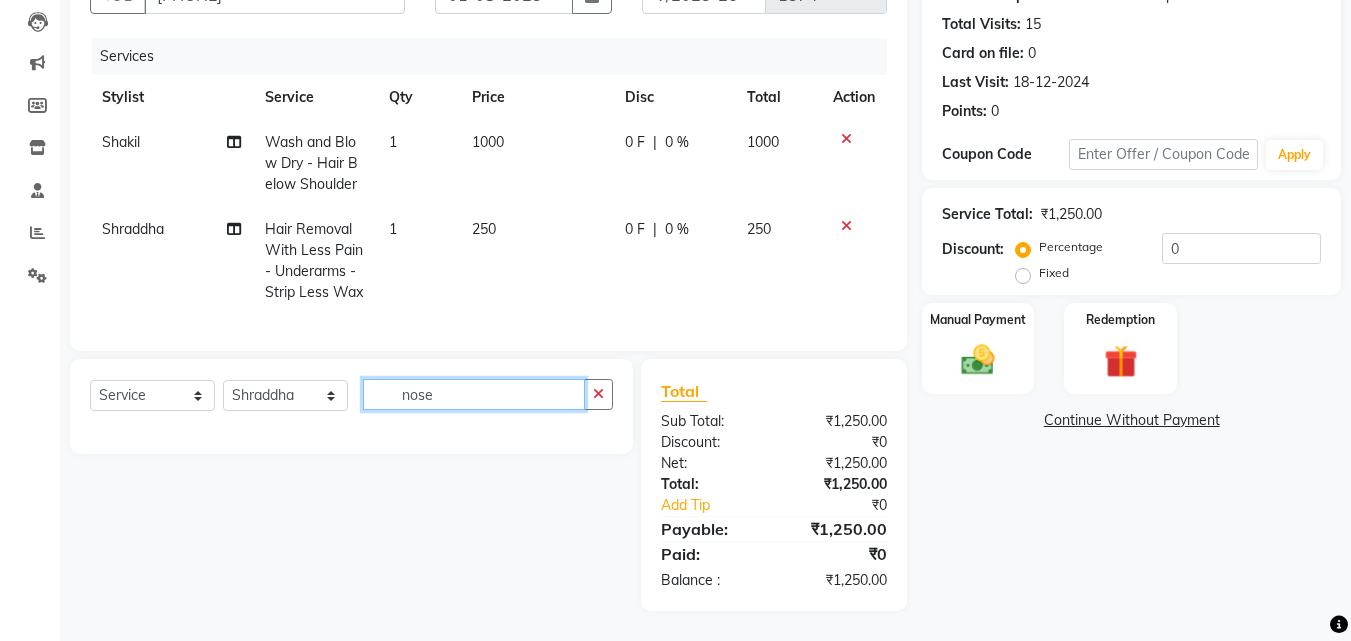 drag, startPoint x: 473, startPoint y: 403, endPoint x: 390, endPoint y: 397, distance: 83.21658 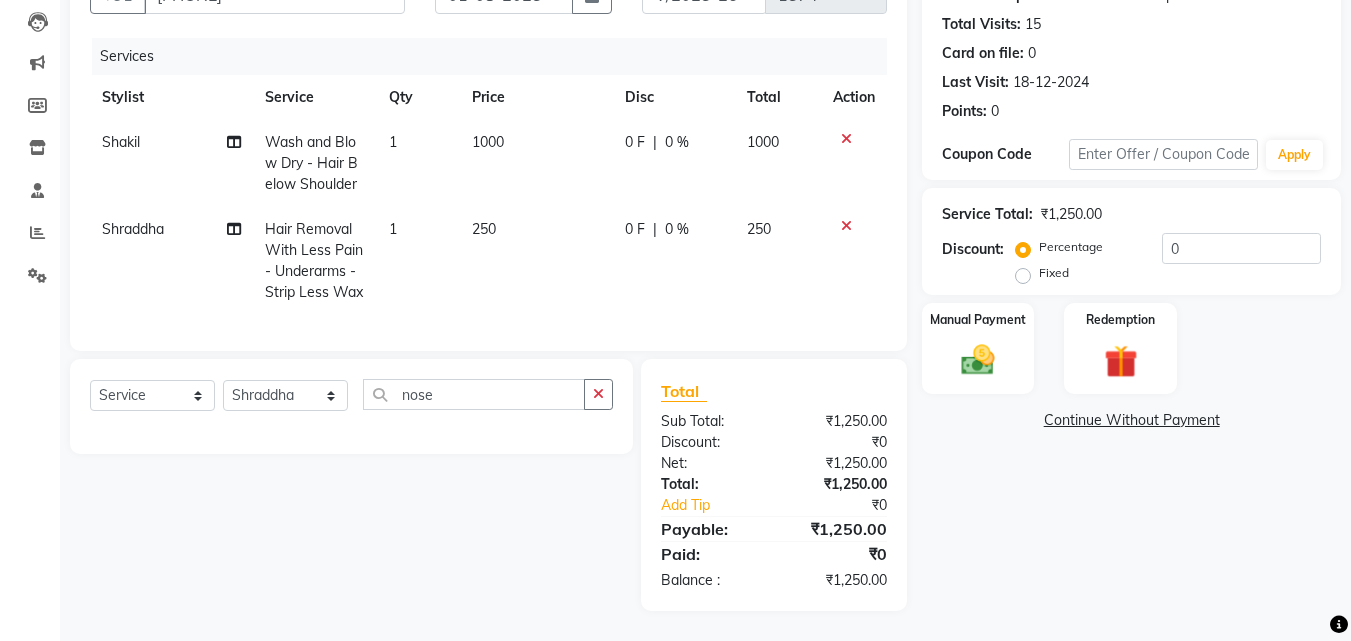 click on "1" 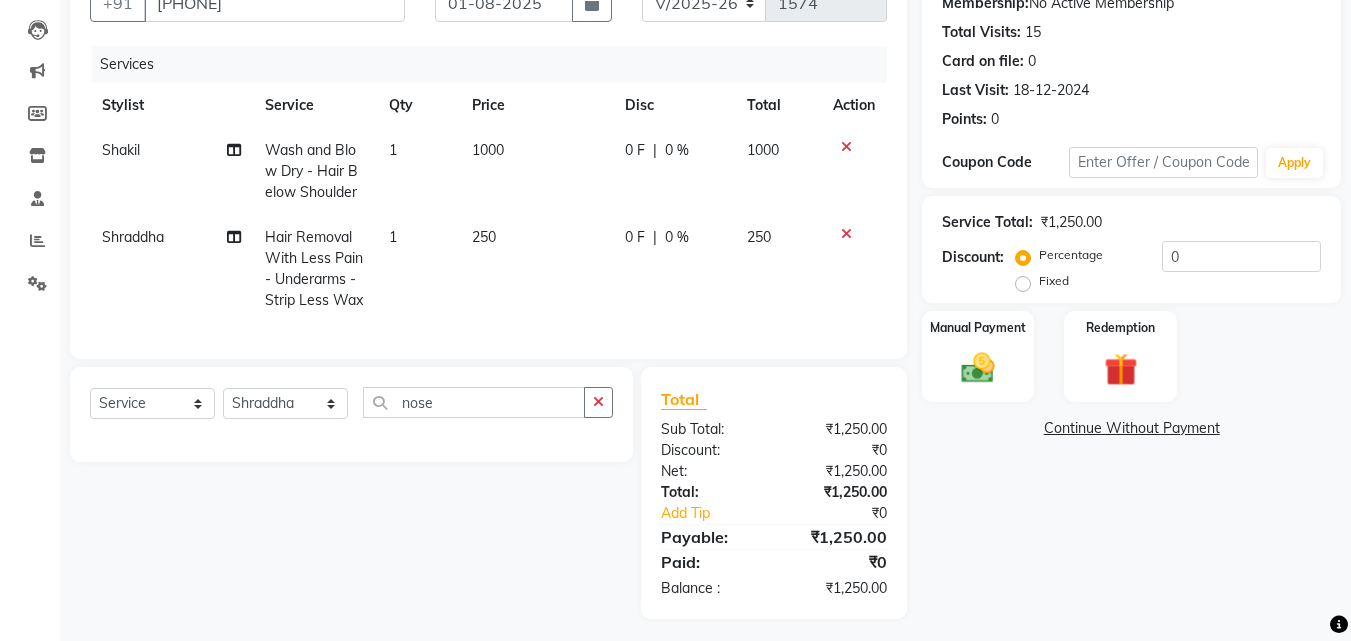 select on "13886" 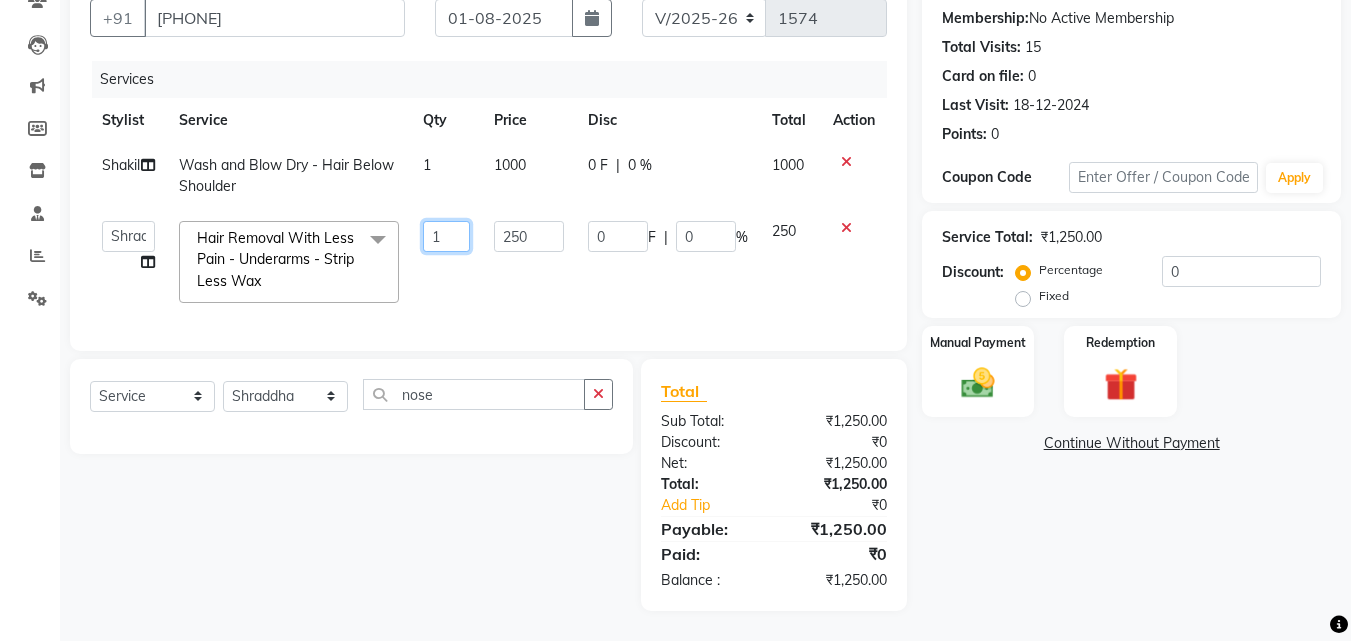 drag, startPoint x: 451, startPoint y: 217, endPoint x: 375, endPoint y: 216, distance: 76.00658 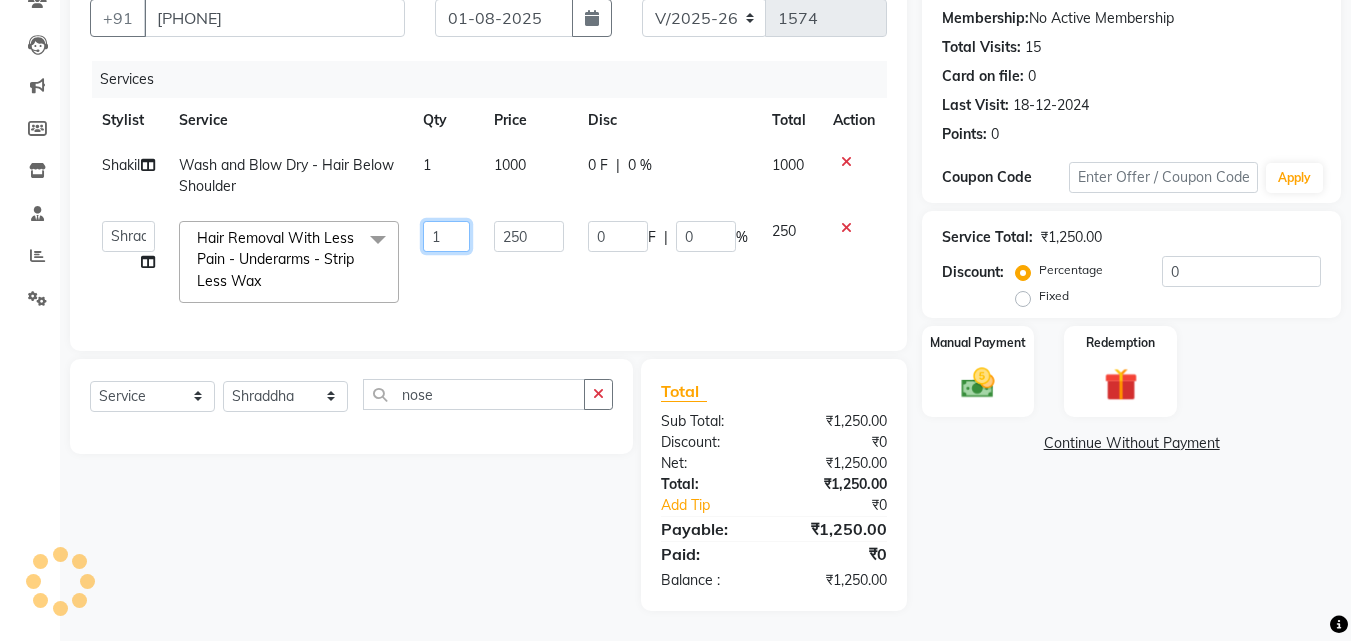 type on "2" 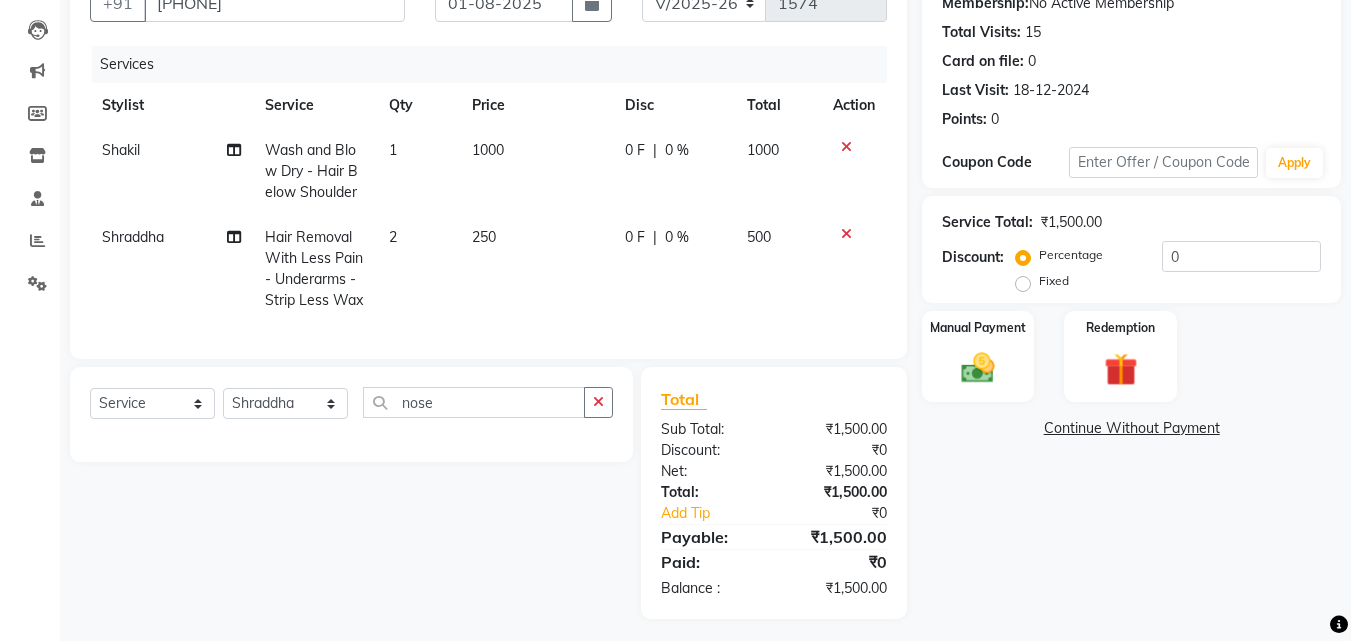 click on "250" 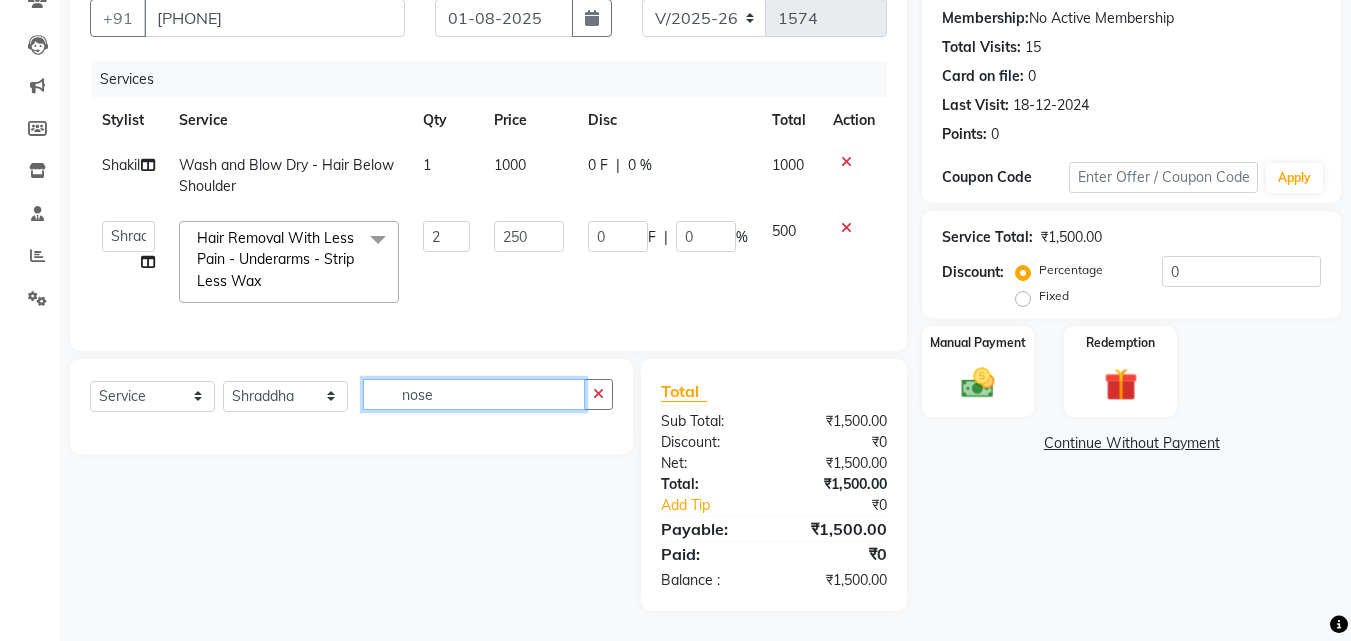 drag, startPoint x: 499, startPoint y: 399, endPoint x: 329, endPoint y: 399, distance: 170 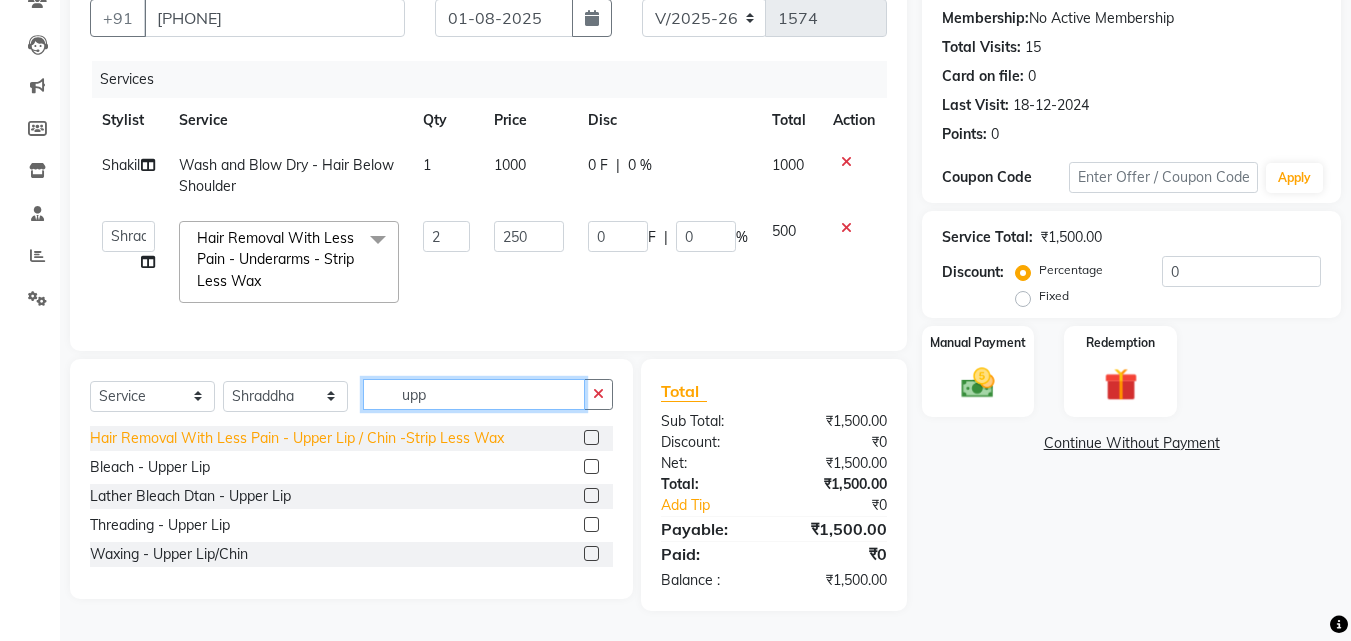 type on "upp" 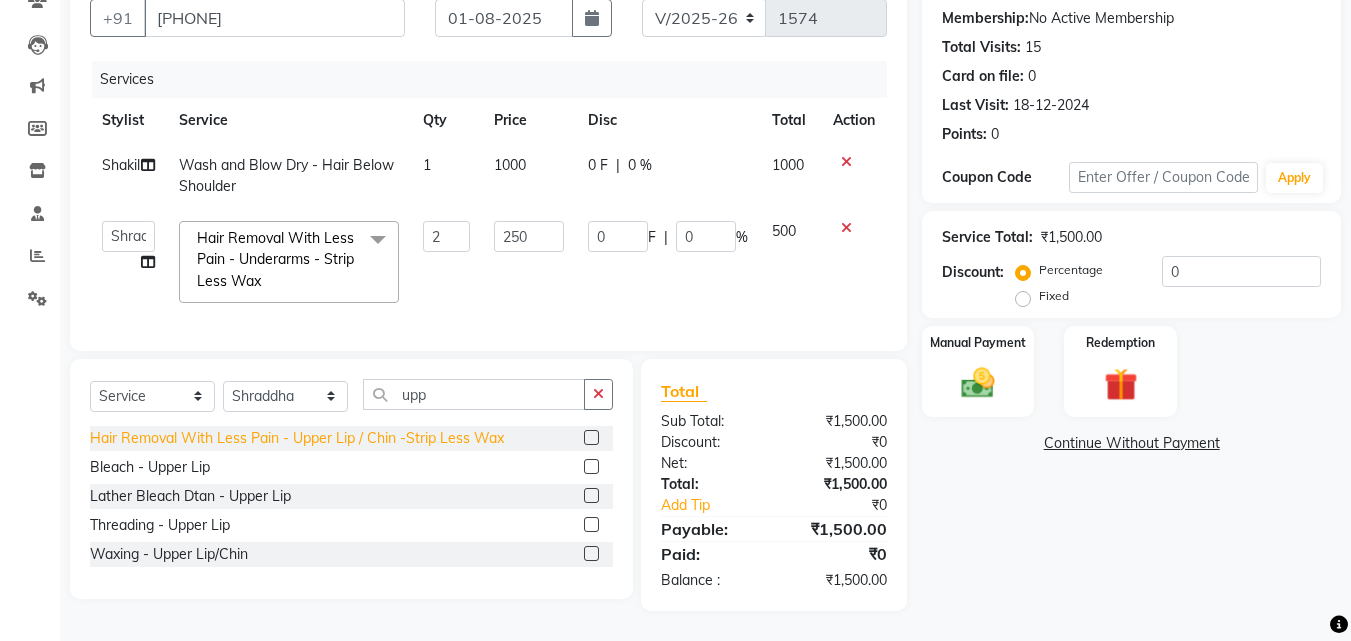 click on "Hair Removal With Less Pain  - Upper Lip / Chin -Strip Less Wax" 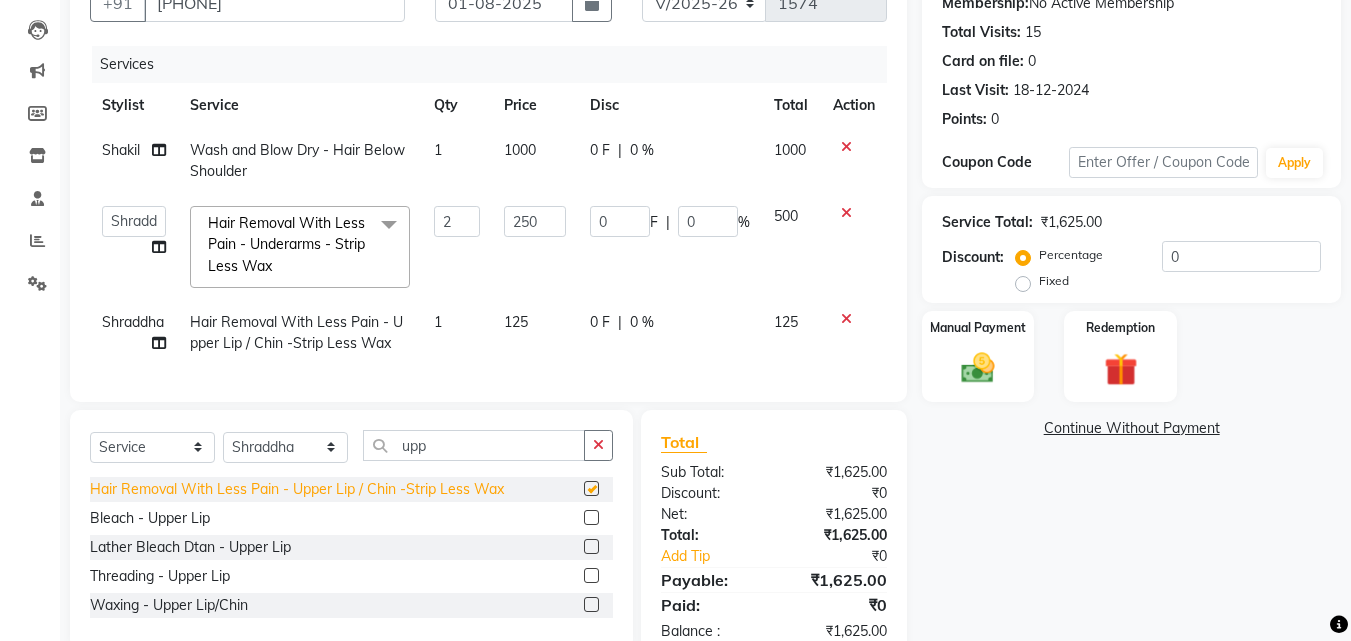 checkbox on "false" 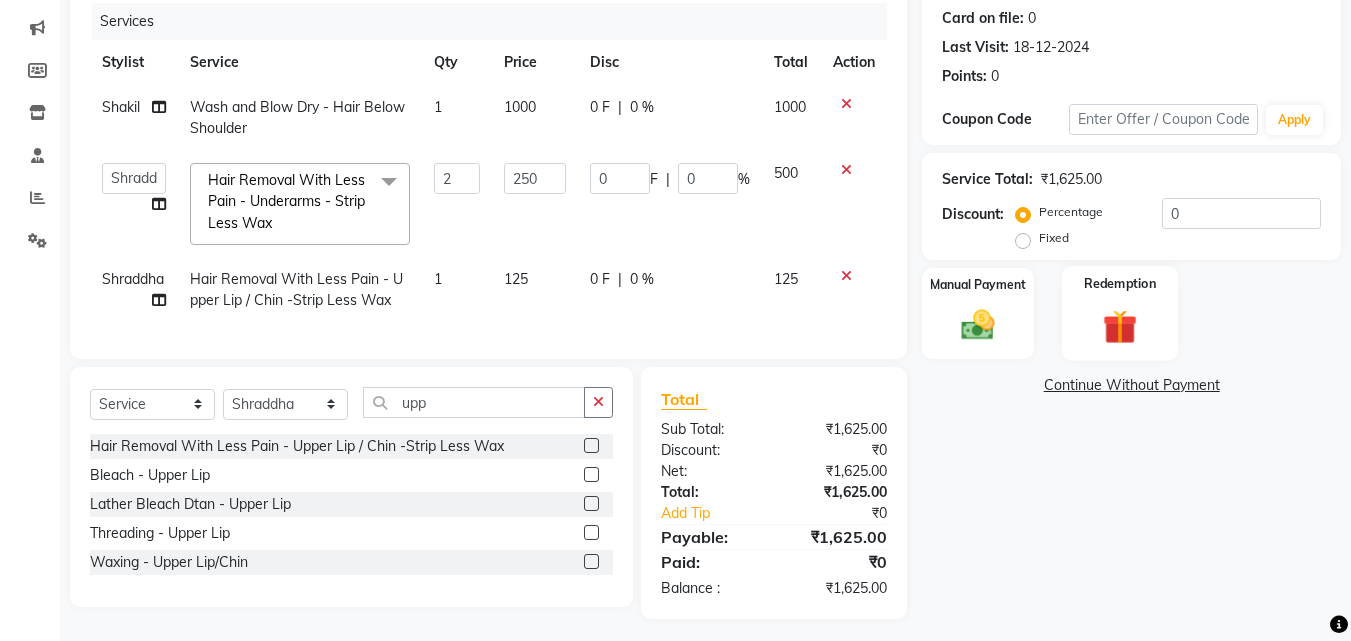 scroll, scrollTop: 268, scrollLeft: 0, axis: vertical 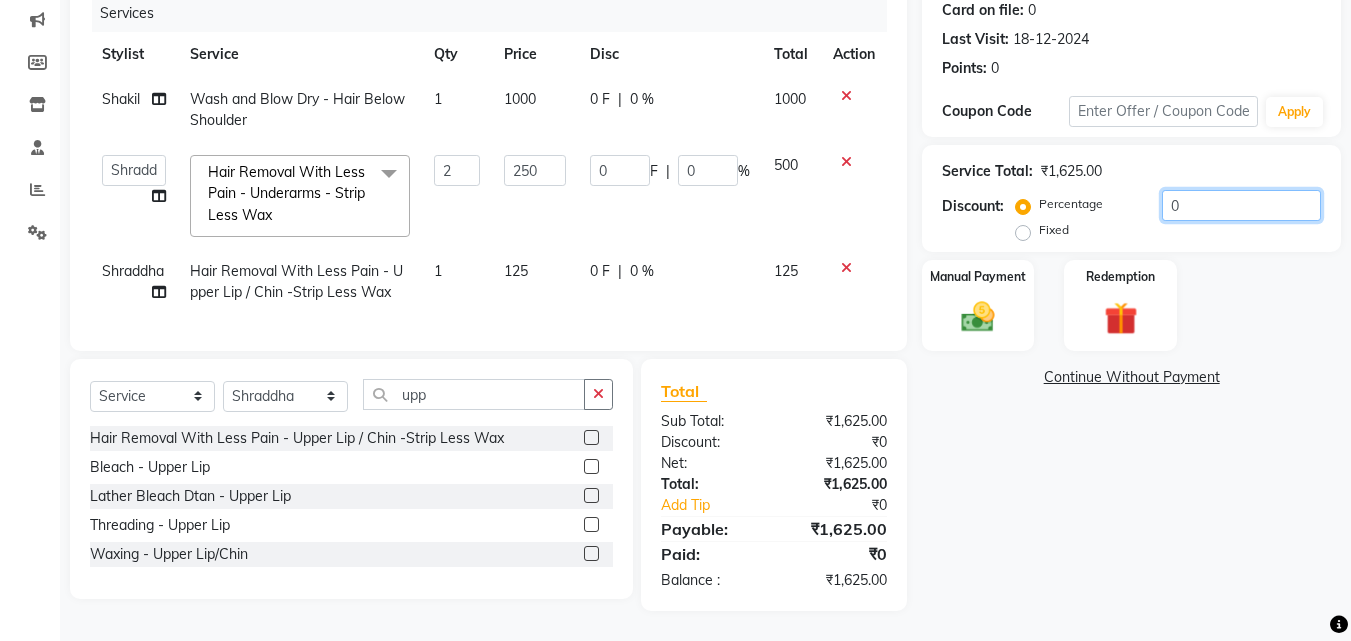 drag, startPoint x: 1246, startPoint y: 190, endPoint x: 1077, endPoint y: 194, distance: 169.04733 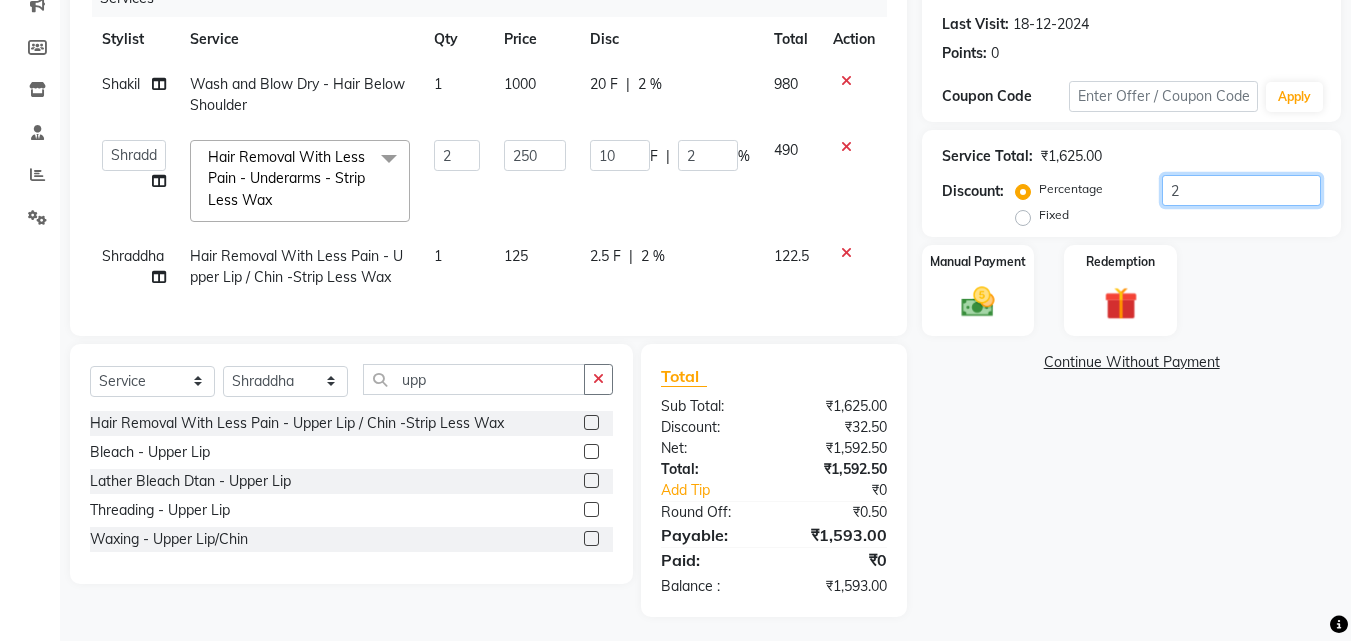 type on "20" 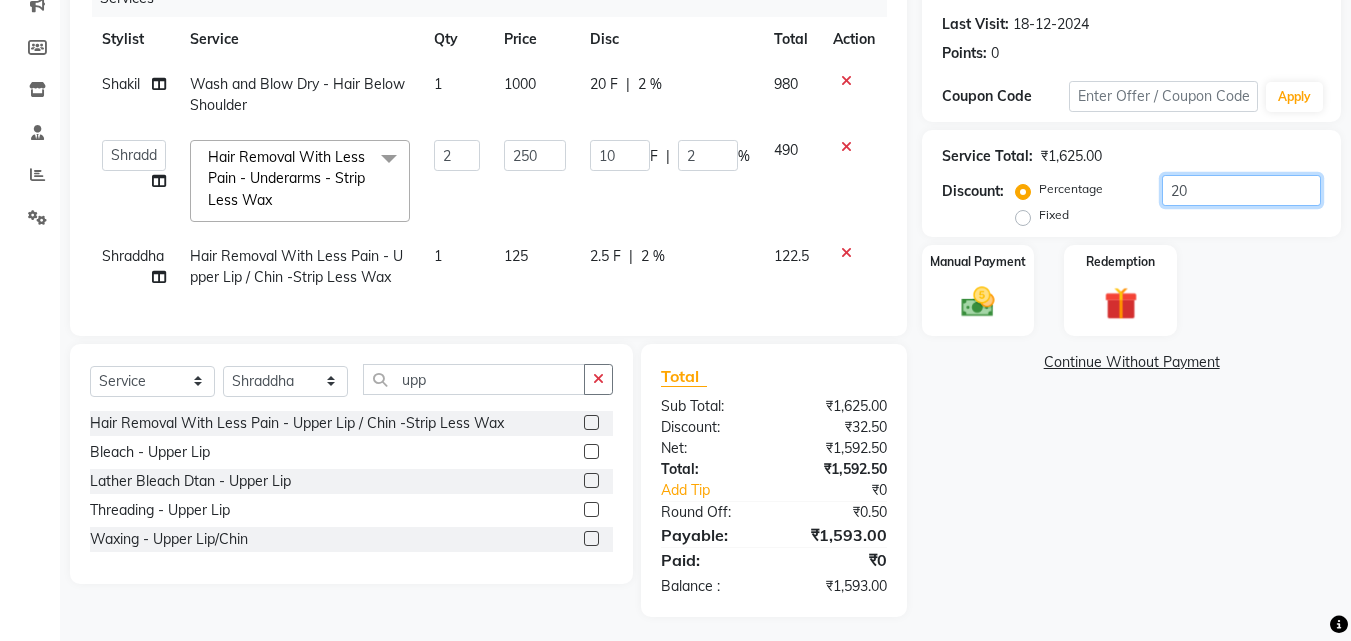 type on "100" 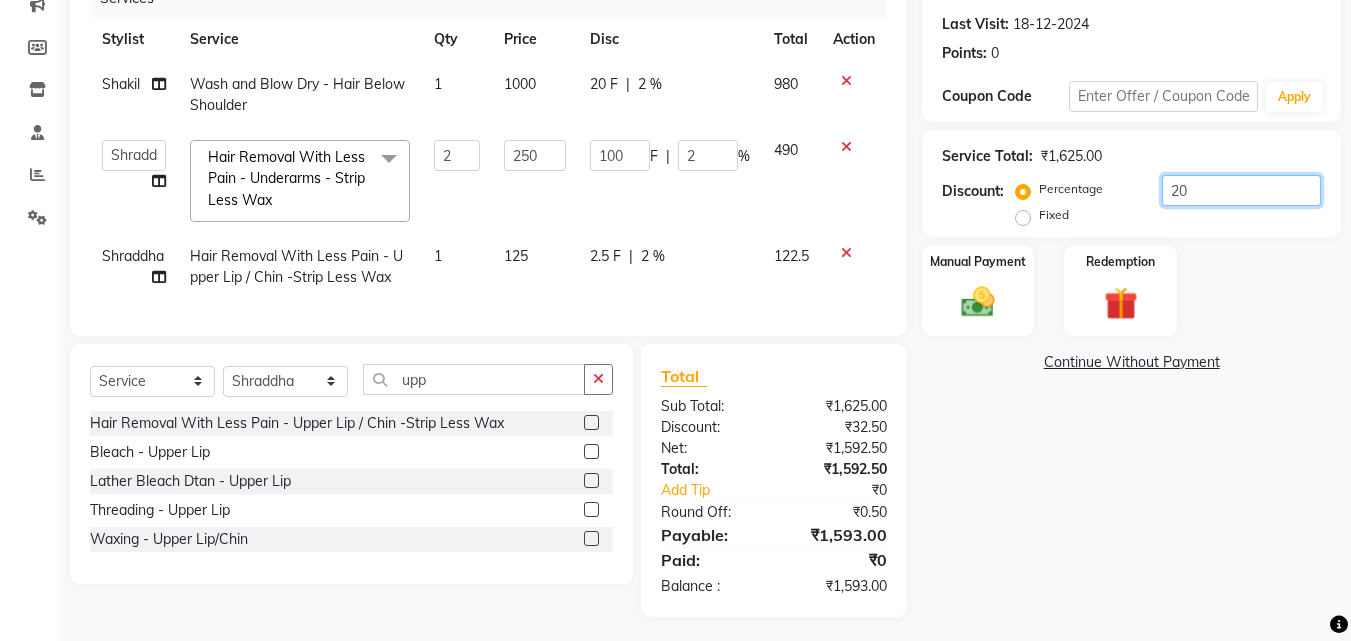 type on "20" 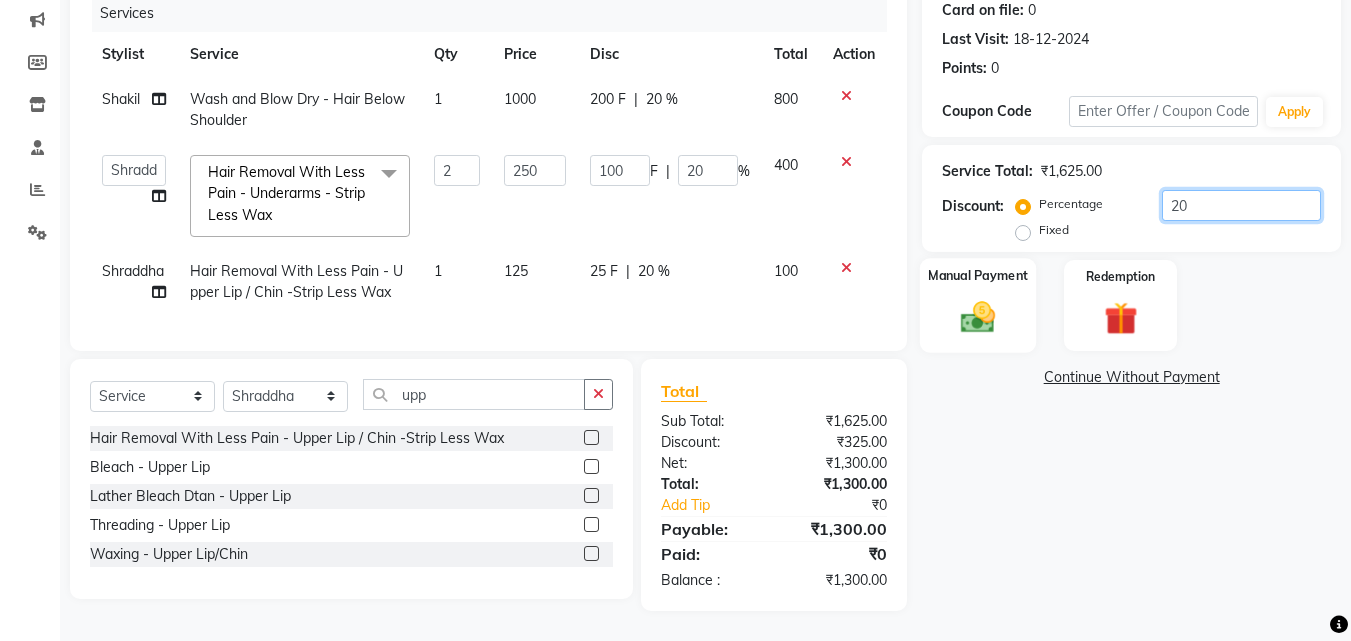 type on "20" 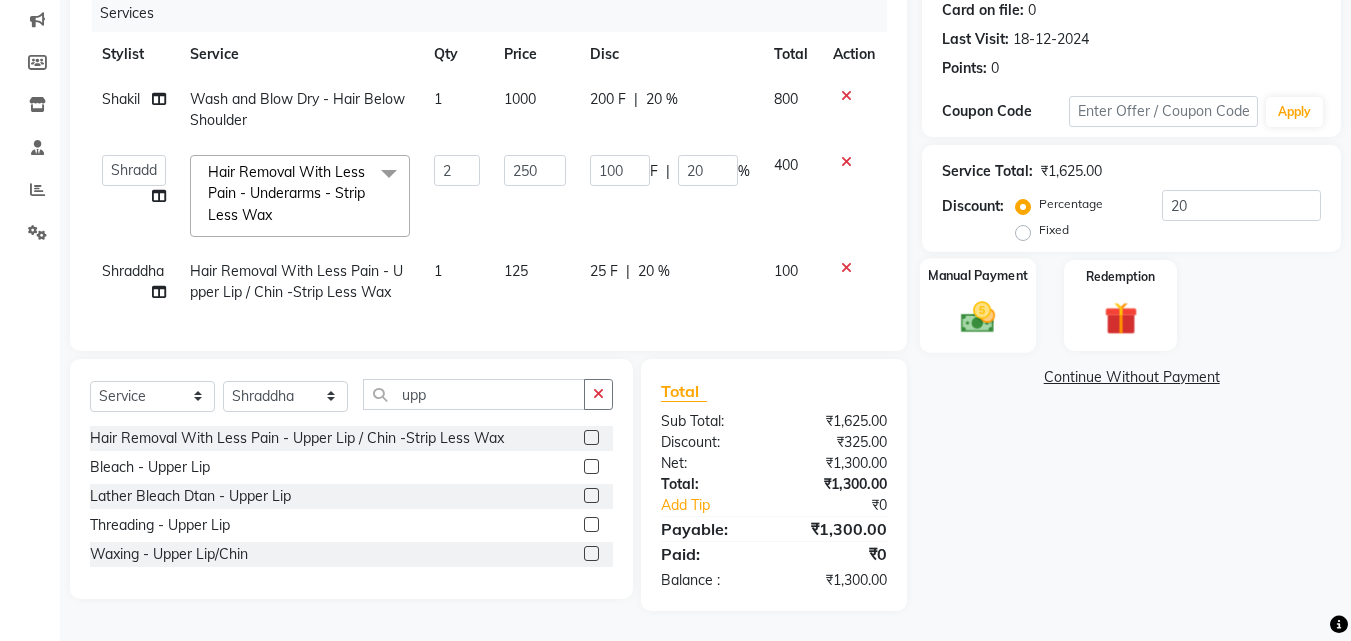 click 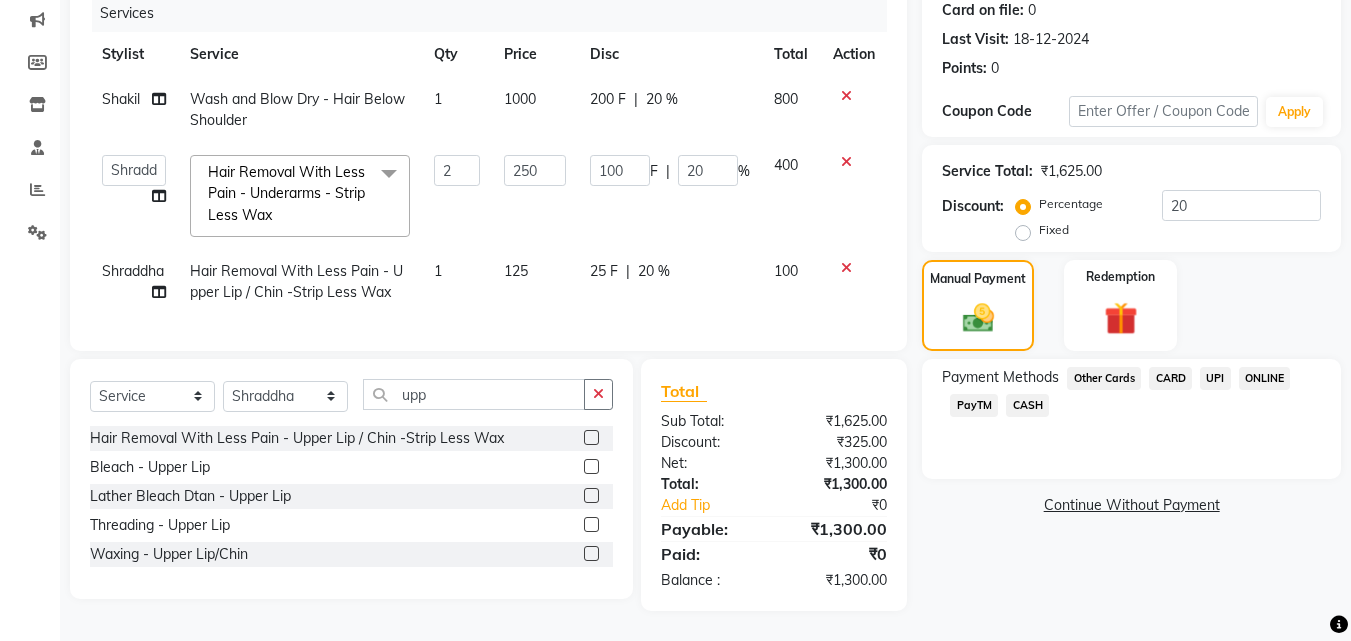 click on "CARD" 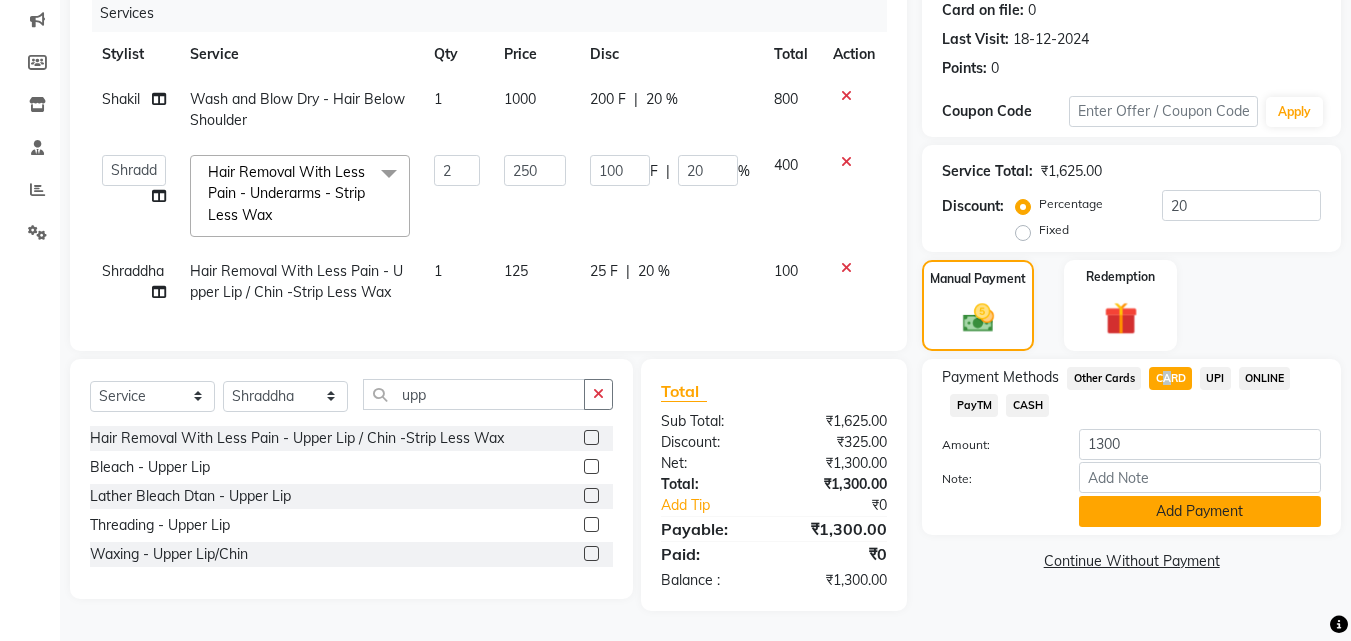 click on "Add Payment" 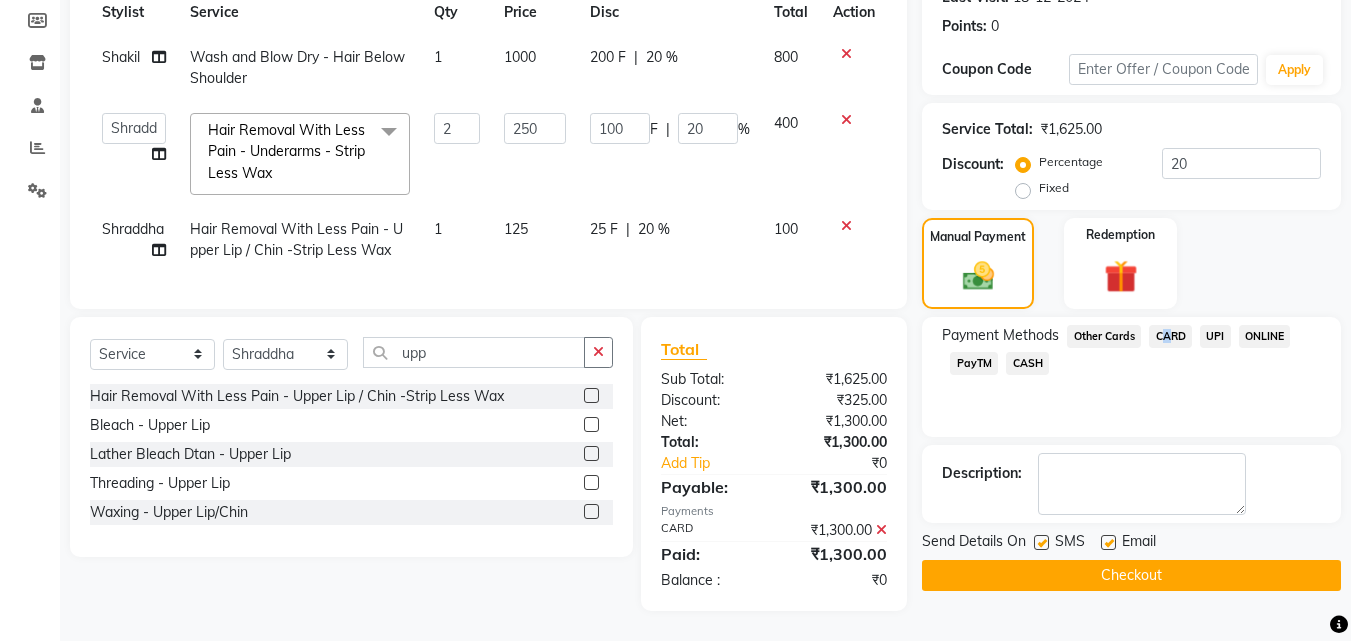 scroll, scrollTop: 310, scrollLeft: 0, axis: vertical 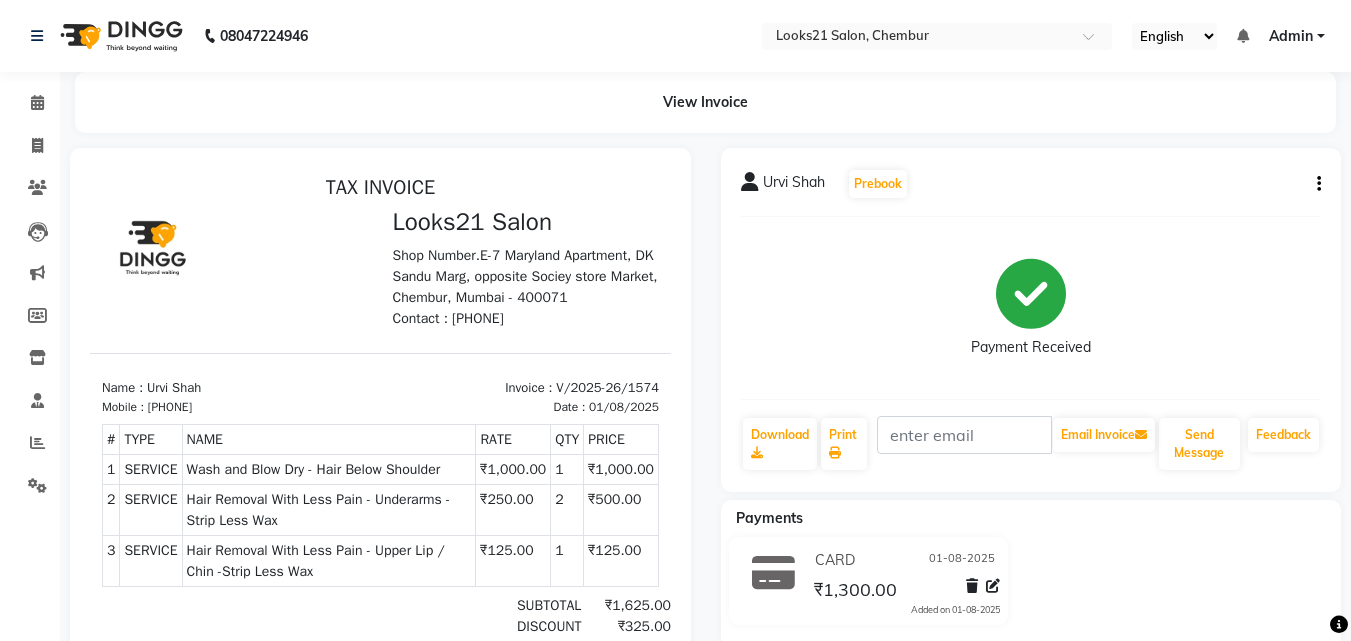 click on "Urvi Shah  Prebook   Payment Received  Download  Print   Email Invoice   Send Message Feedback" 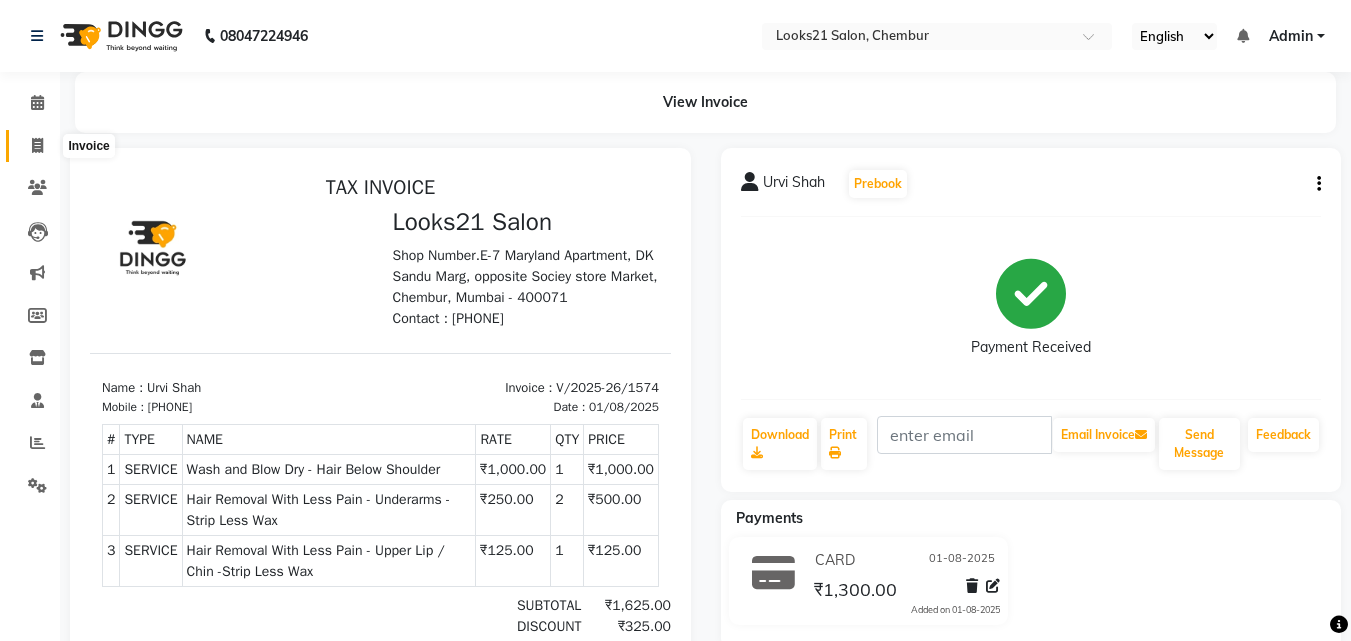 click 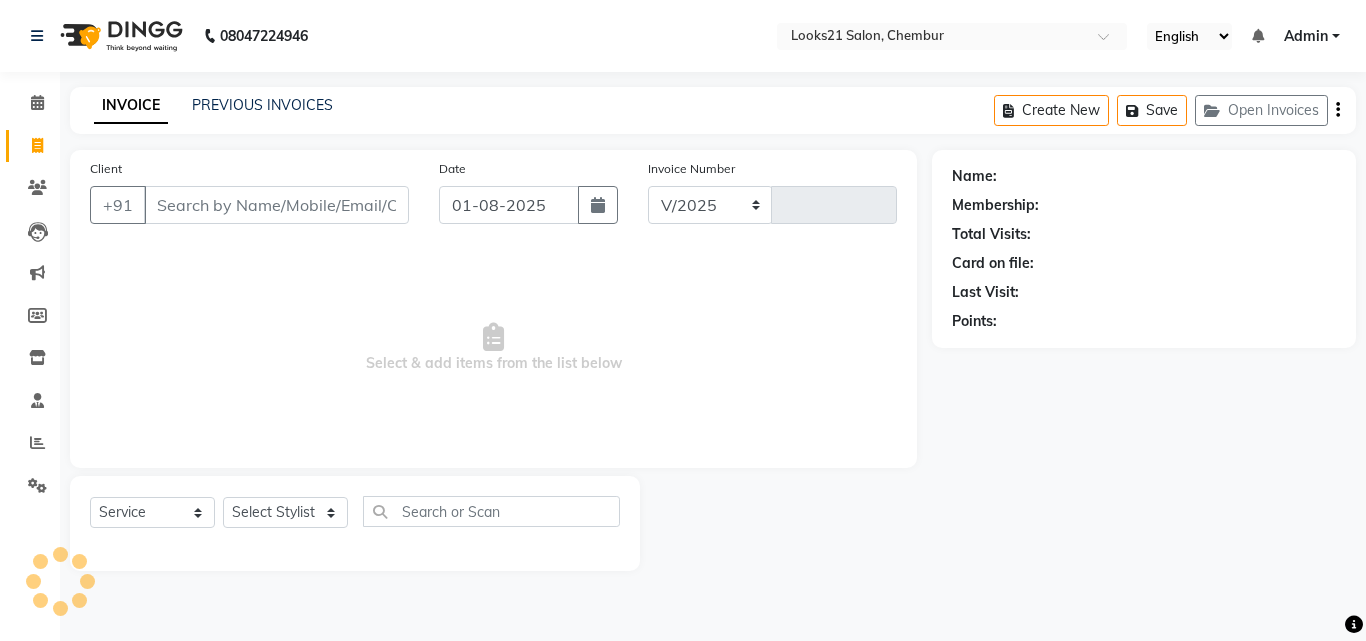select on "844" 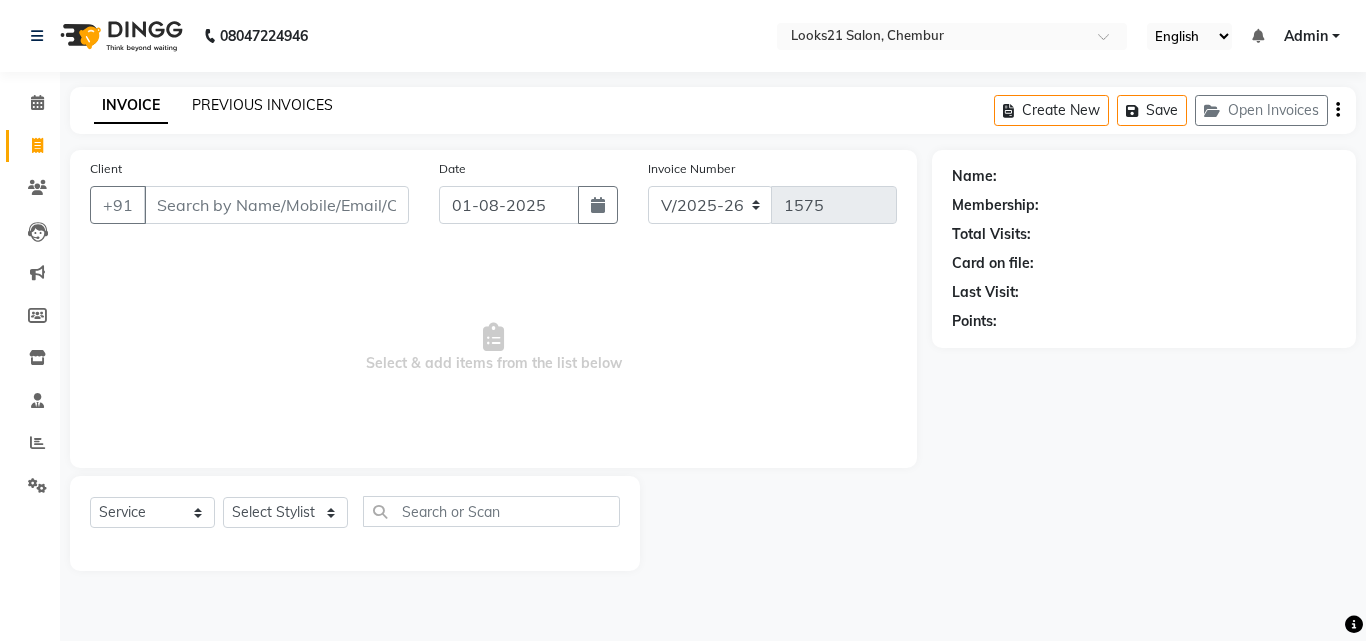 click on "PREVIOUS INVOICES" 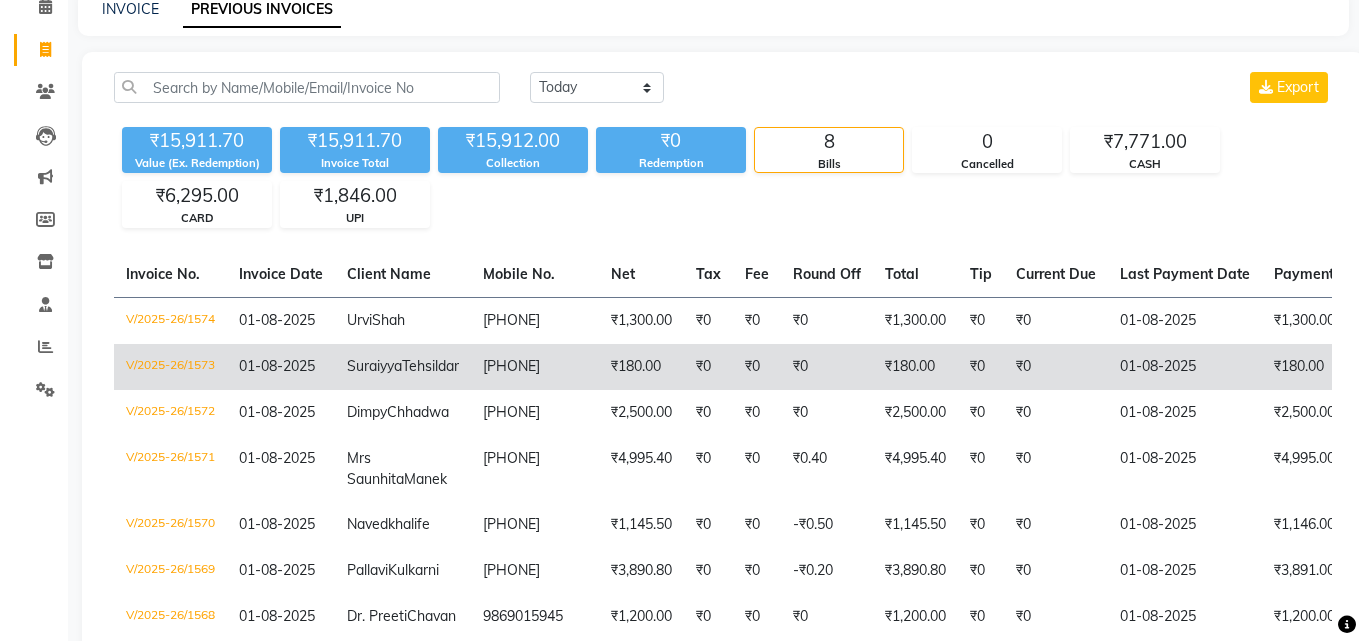 scroll, scrollTop: 0, scrollLeft: 0, axis: both 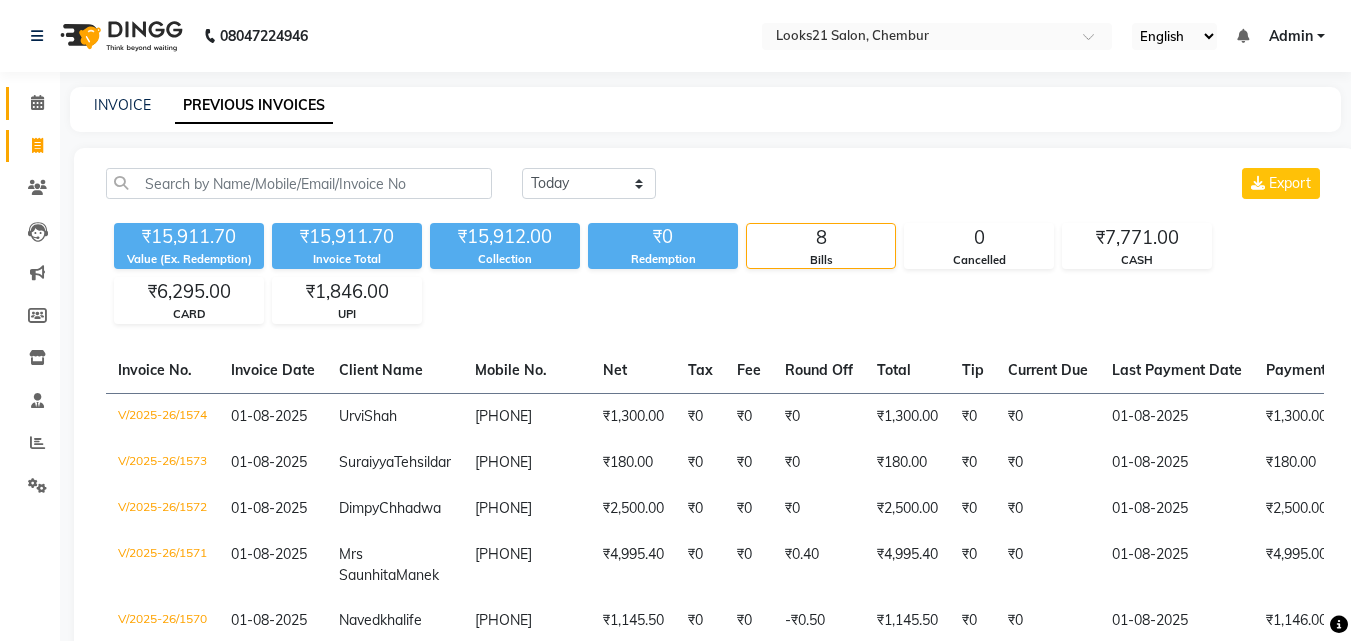 click 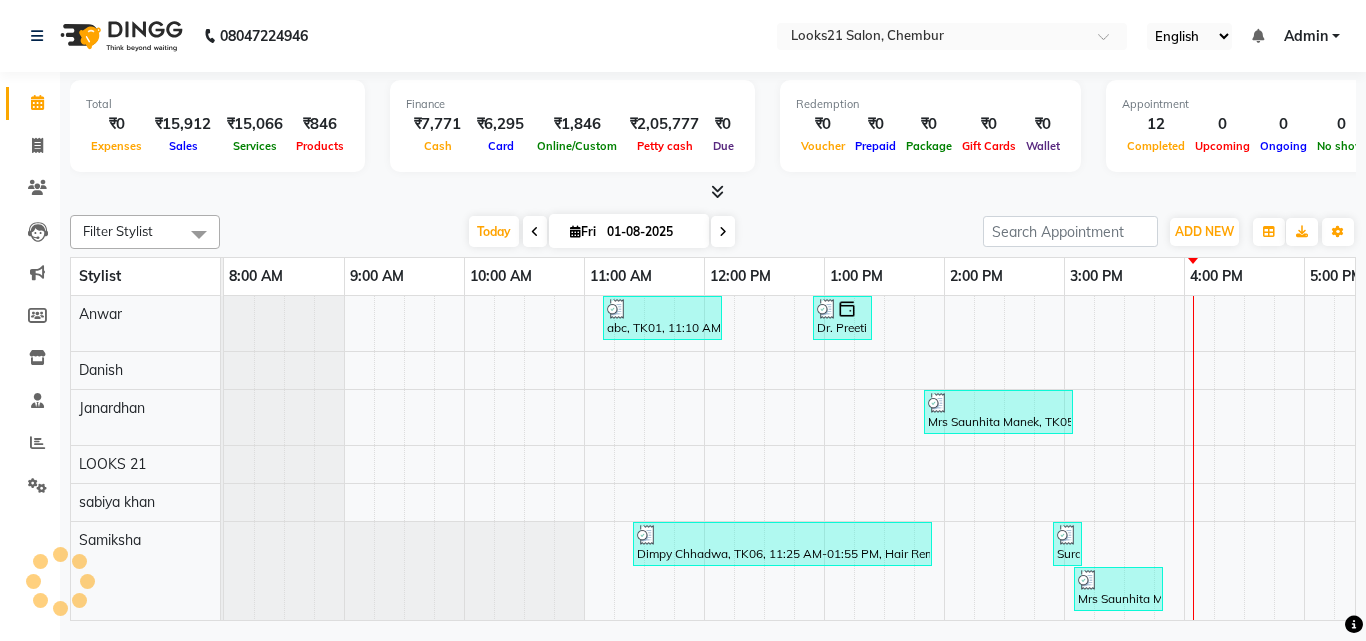 scroll, scrollTop: 70, scrollLeft: 429, axis: both 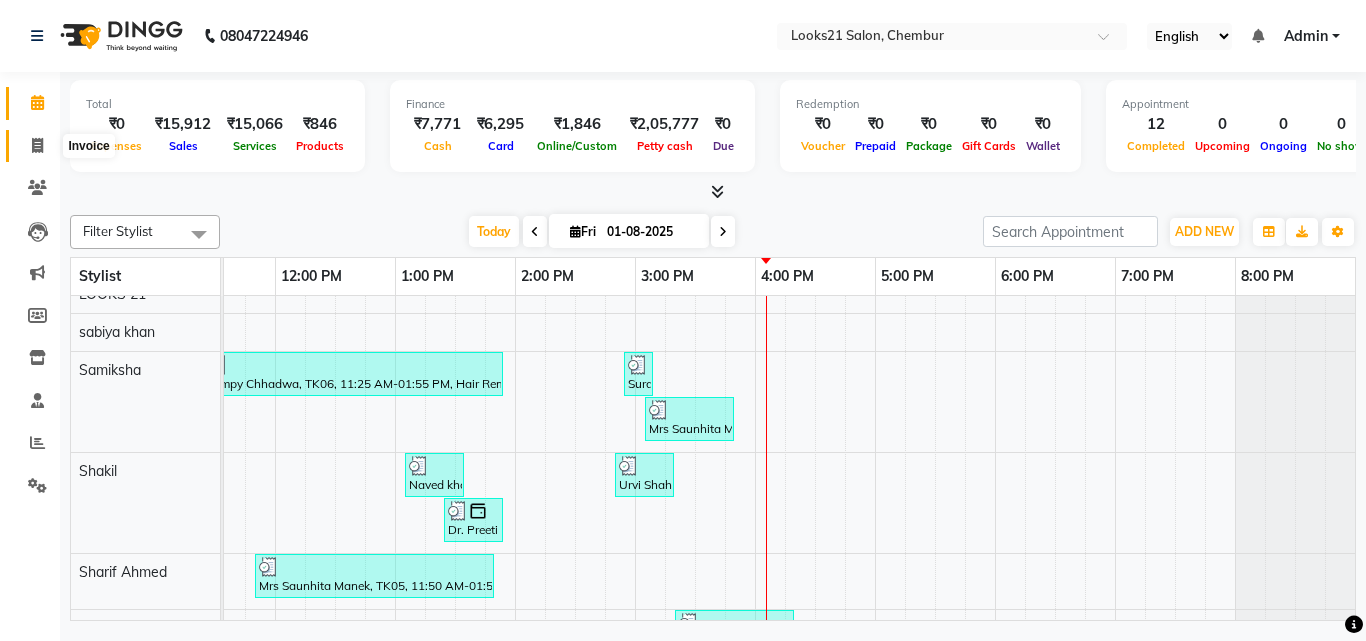 click 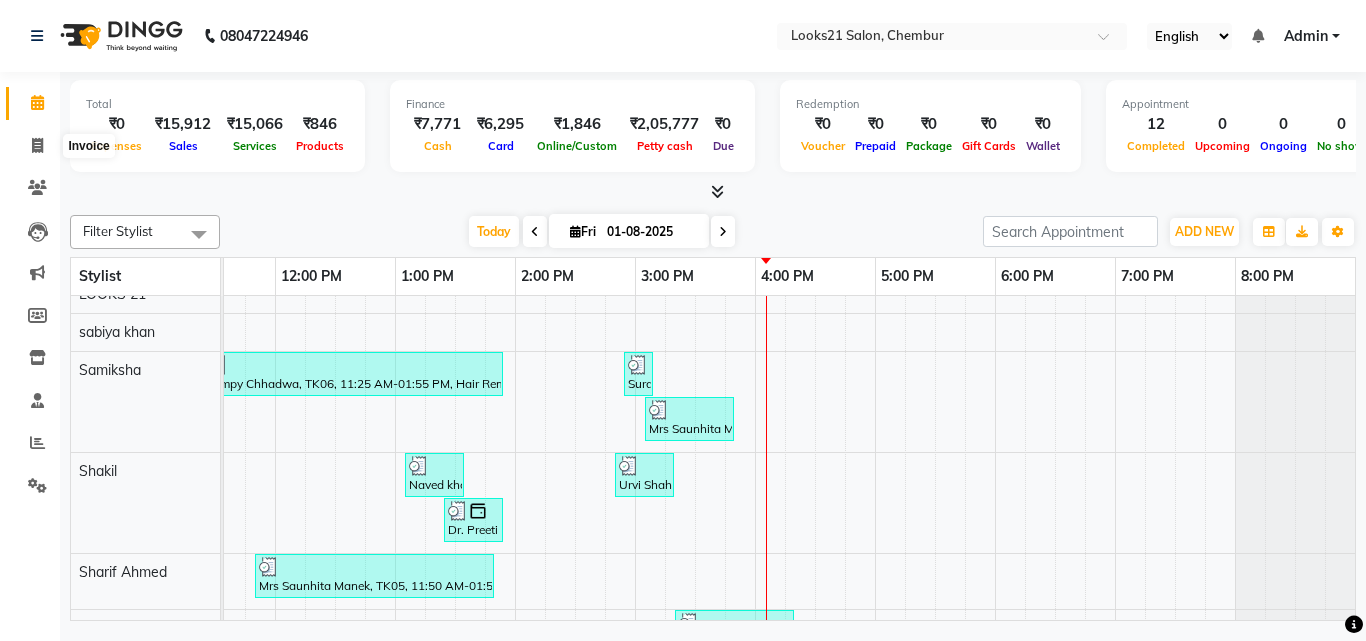 select on "service" 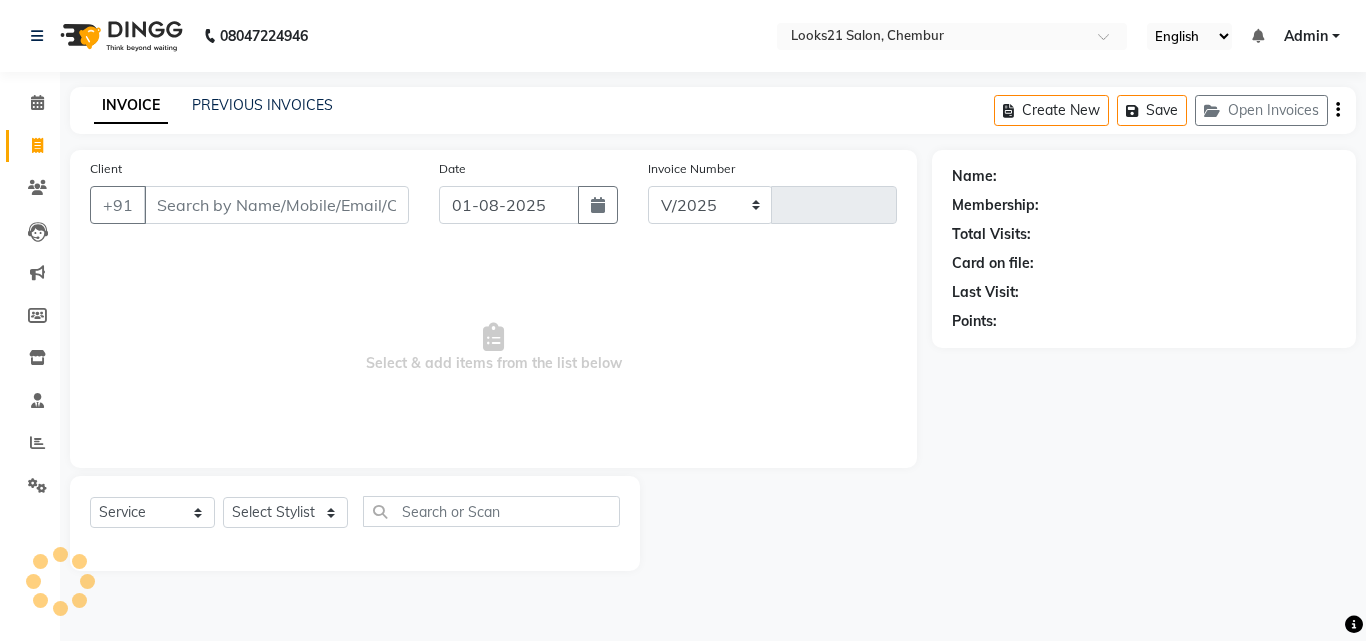 select on "844" 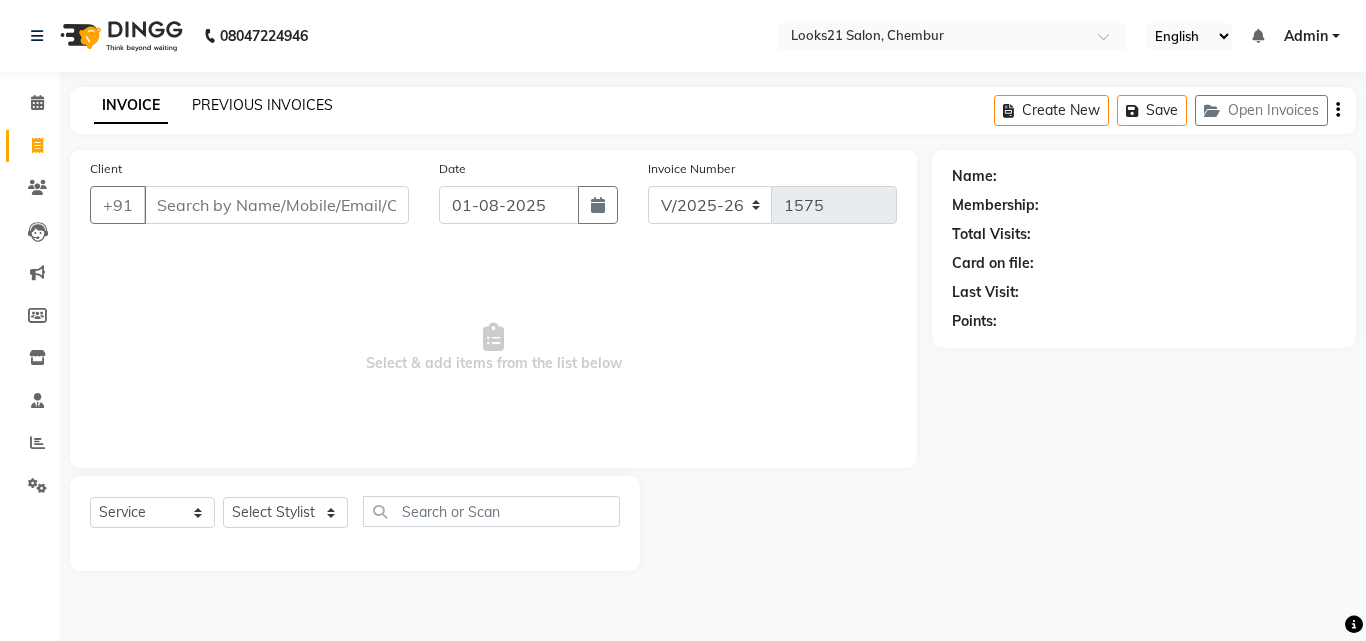 click on "PREVIOUS INVOICES" 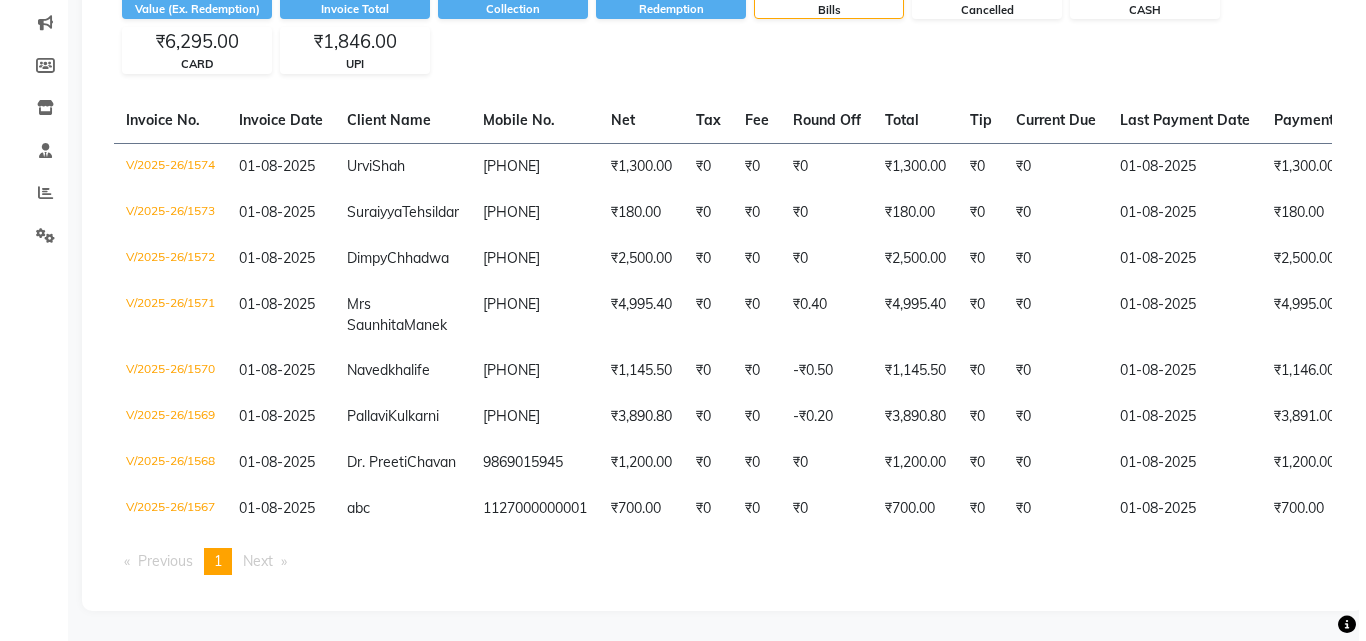 scroll, scrollTop: 0, scrollLeft: 0, axis: both 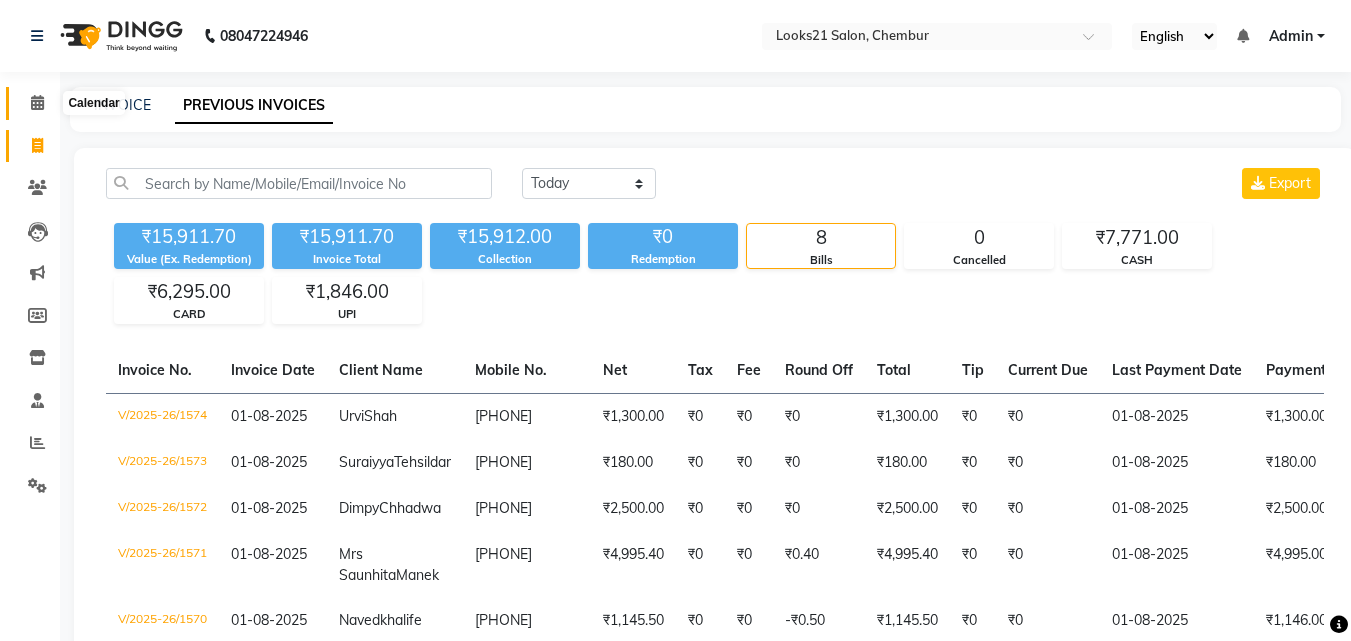 click 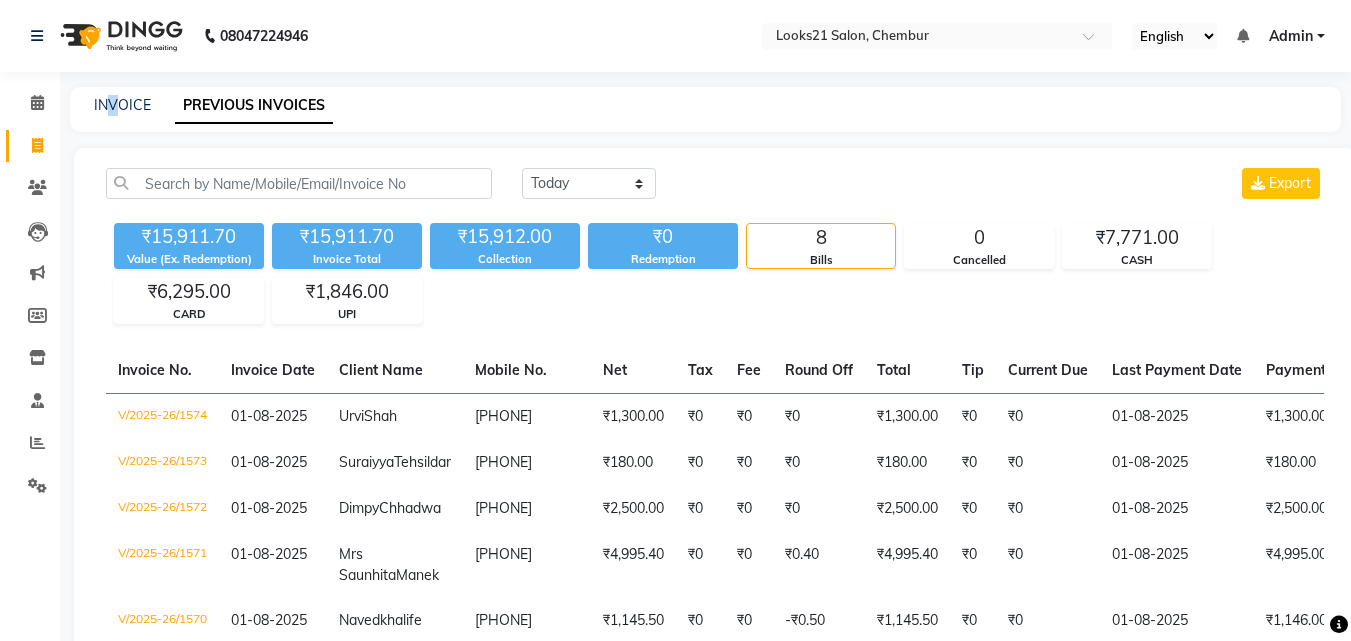 click on "INVOICE PREVIOUS INVOICES" 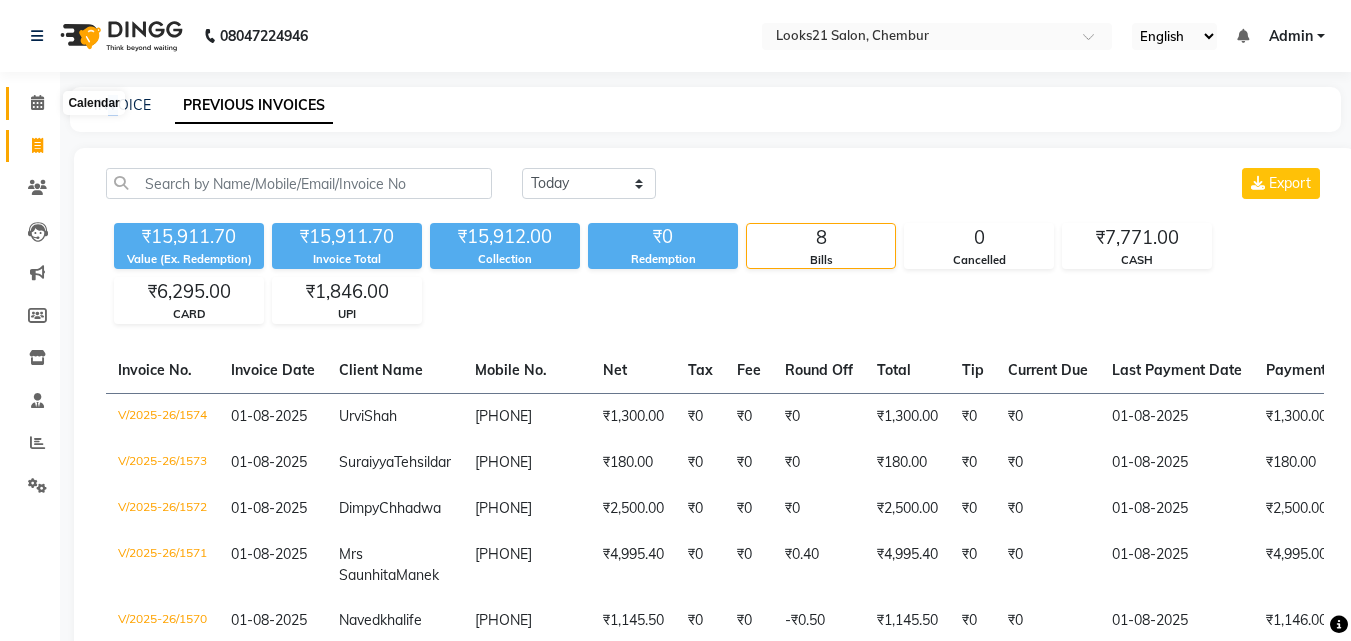click 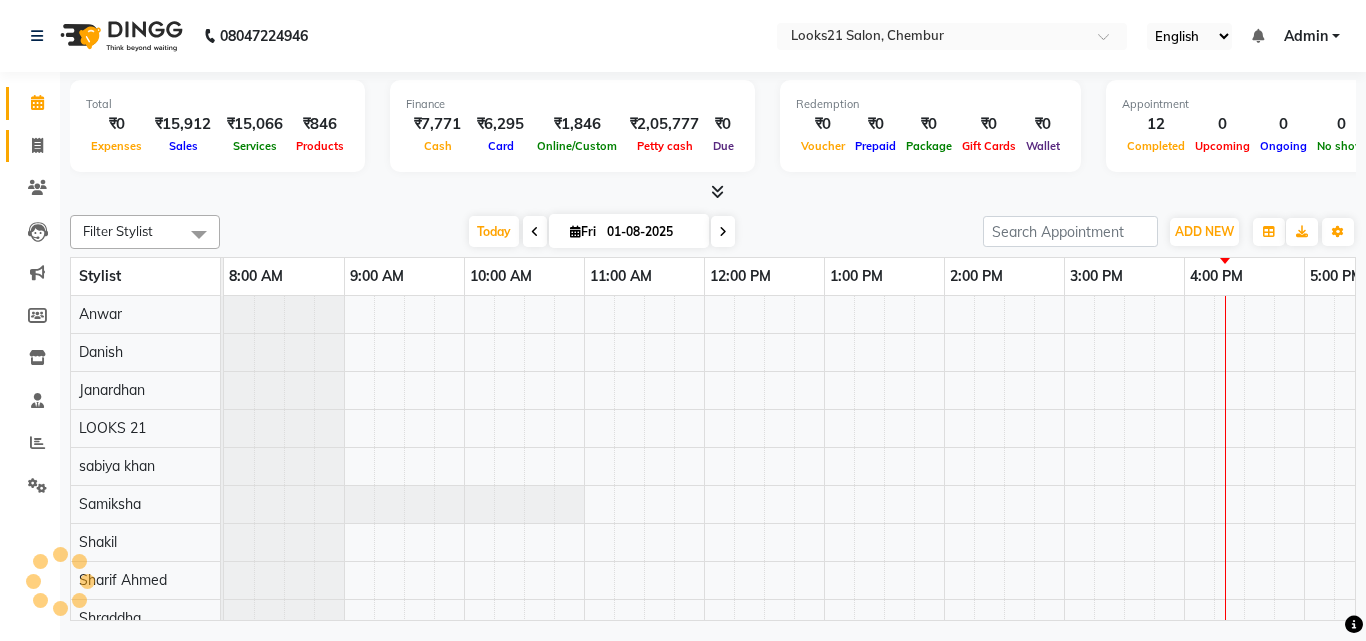 scroll, scrollTop: 0, scrollLeft: 0, axis: both 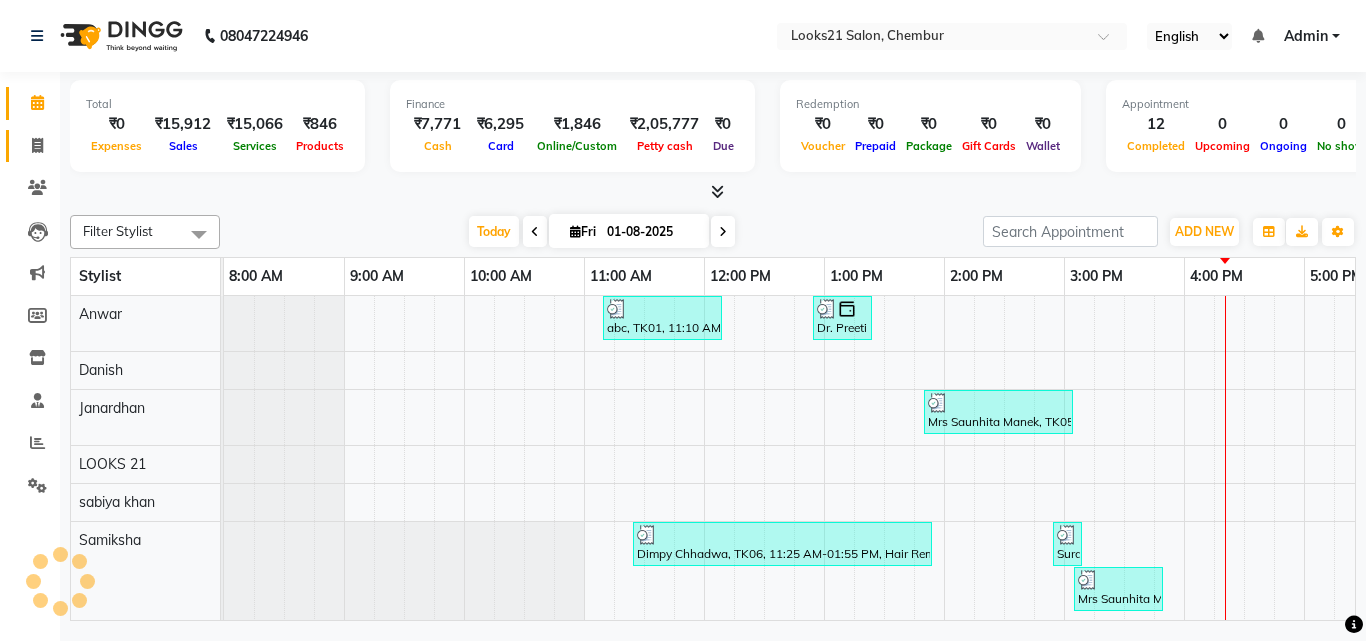 drag, startPoint x: 10, startPoint y: 151, endPoint x: 37, endPoint y: 142, distance: 28.460499 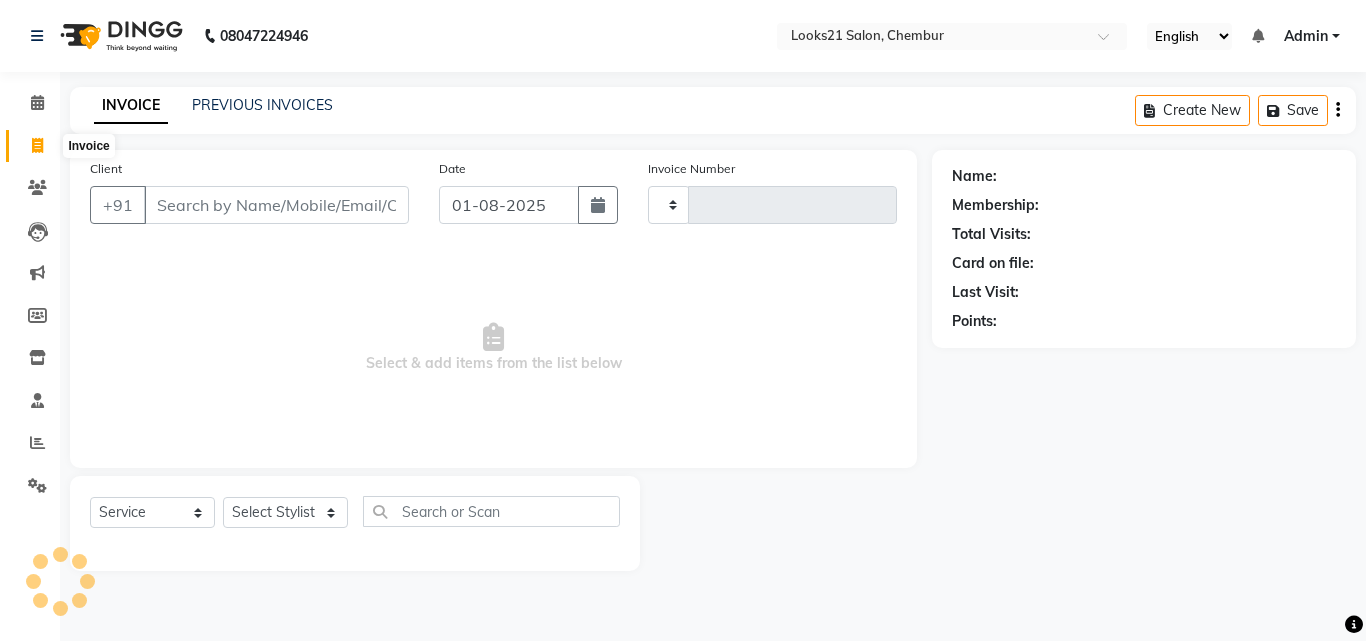 click 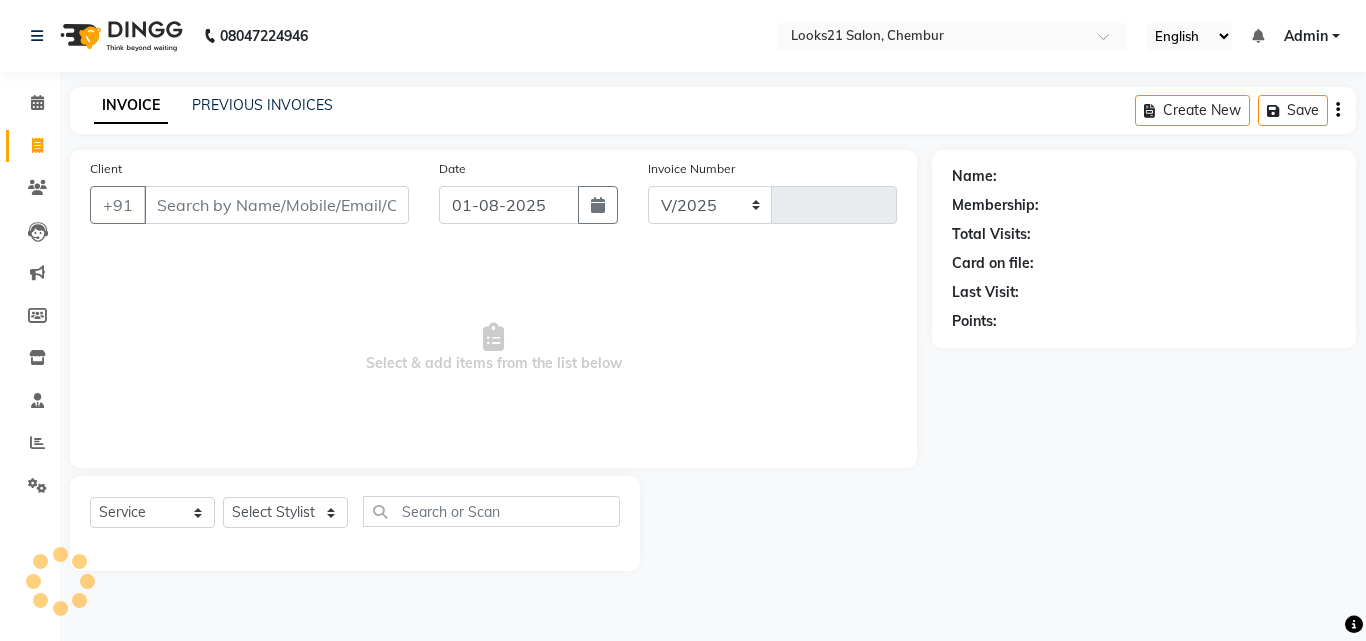 select on "844" 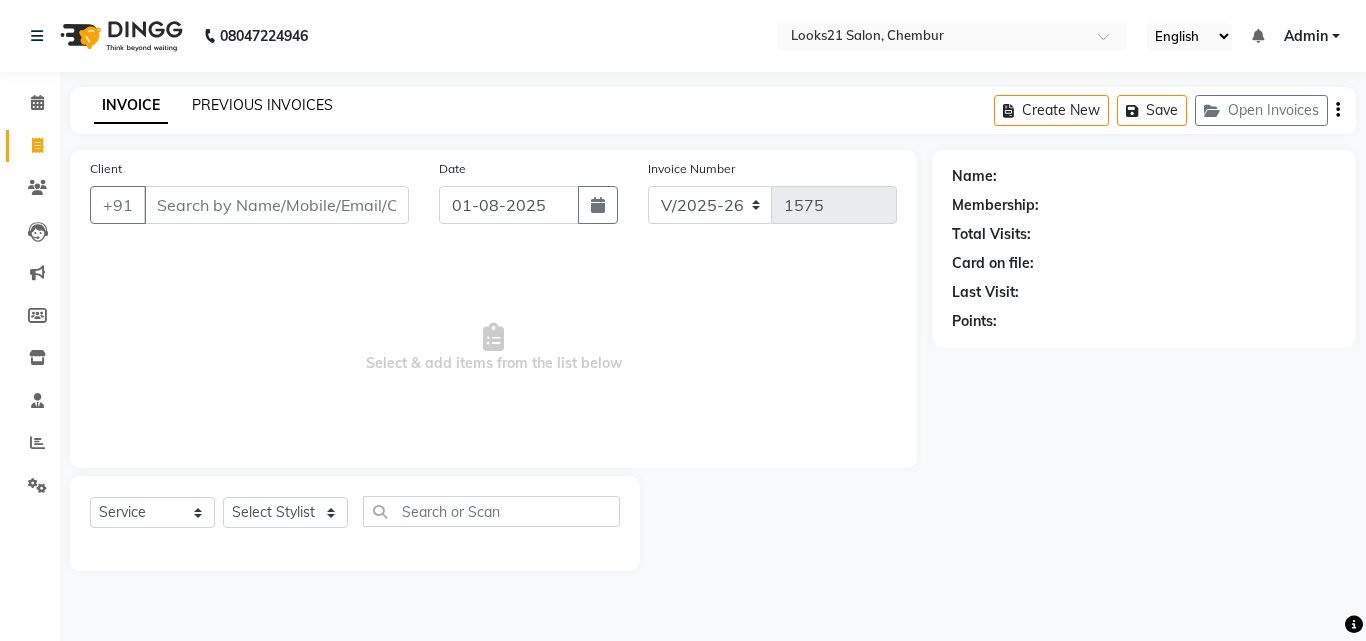click on "PREVIOUS INVOICES" 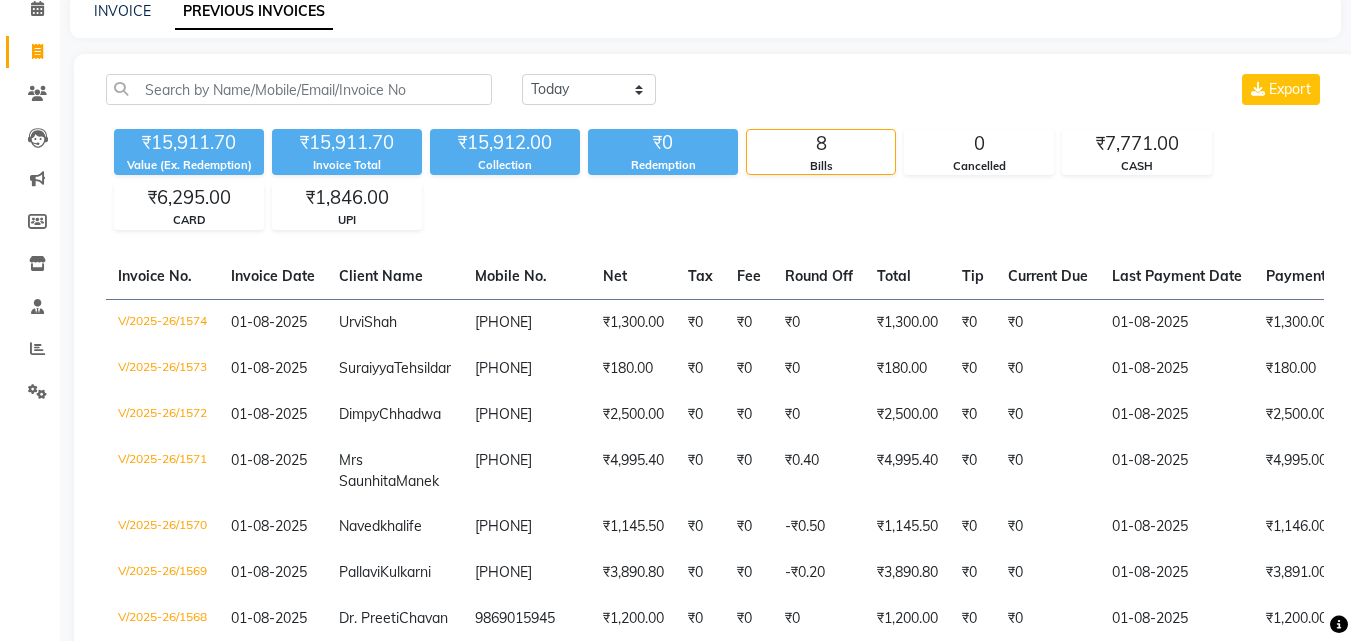 scroll, scrollTop: 86, scrollLeft: 0, axis: vertical 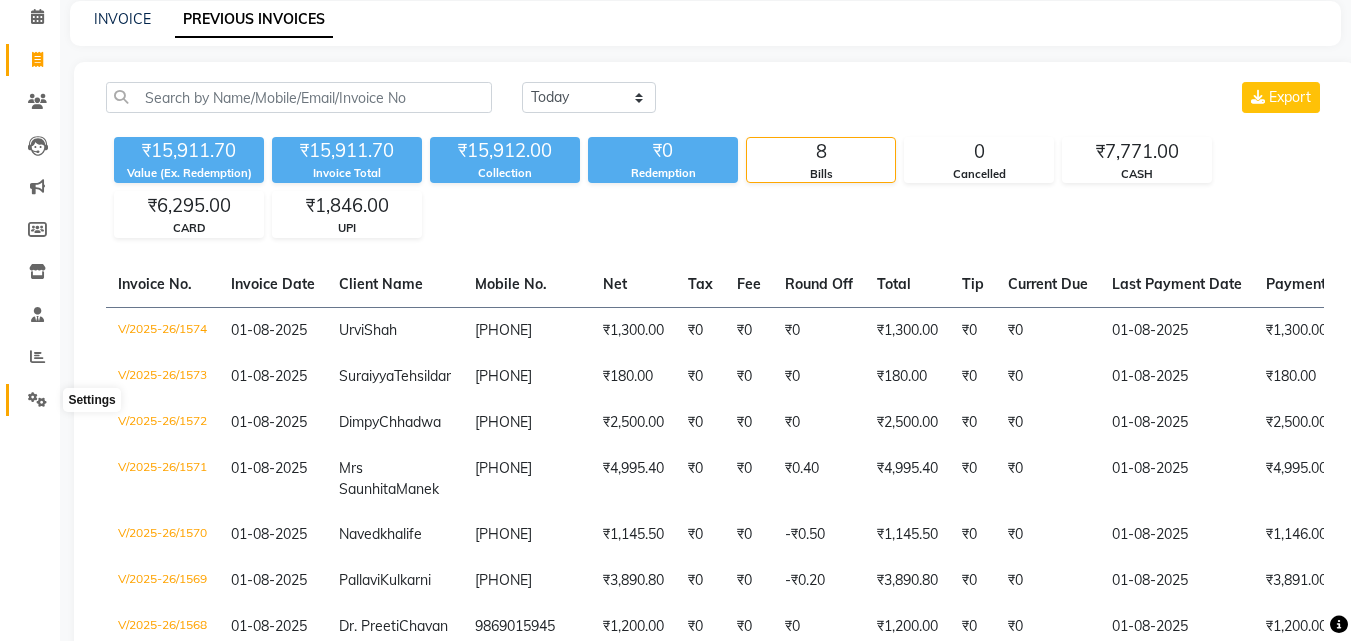 click 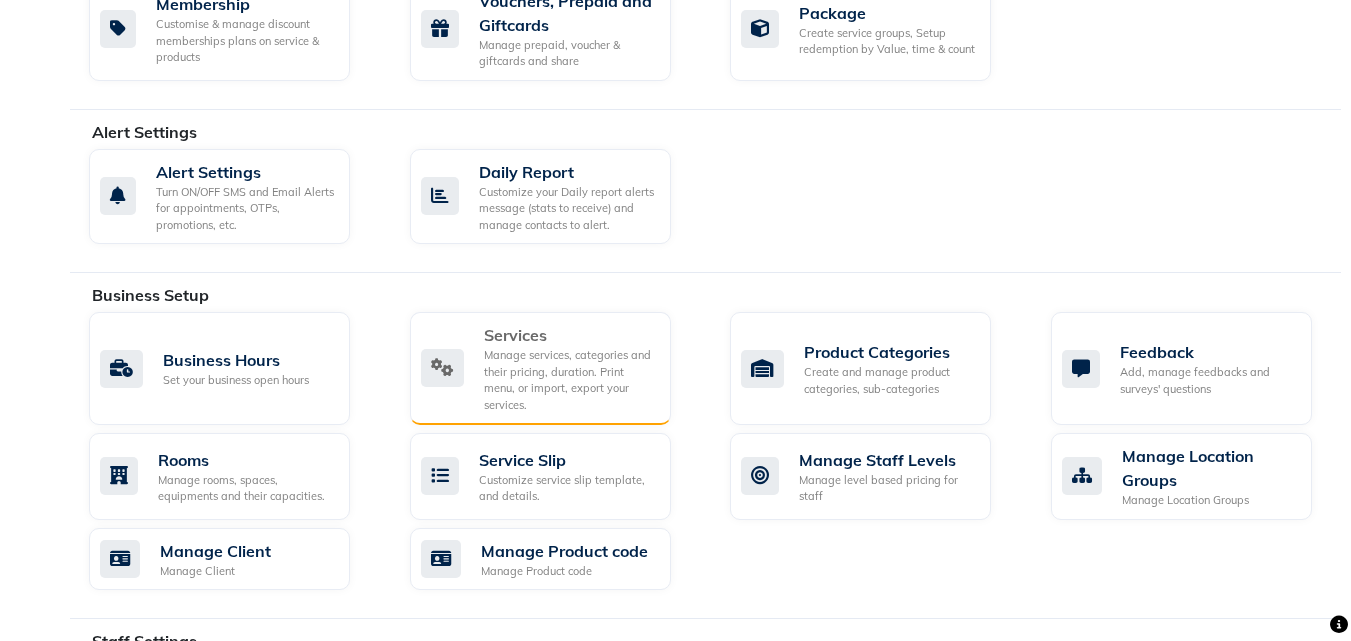 scroll, scrollTop: 686, scrollLeft: 0, axis: vertical 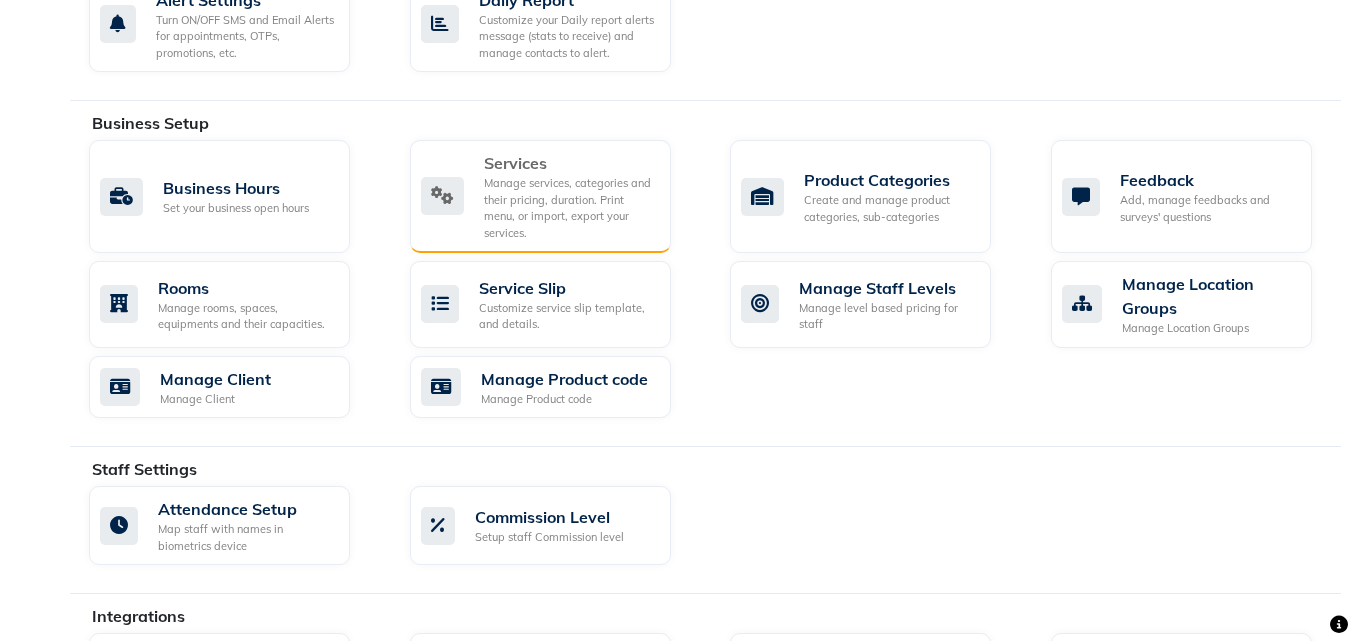 click on "Services  Manage services, categories and their pricing, duration. Print menu, or import, export your services." 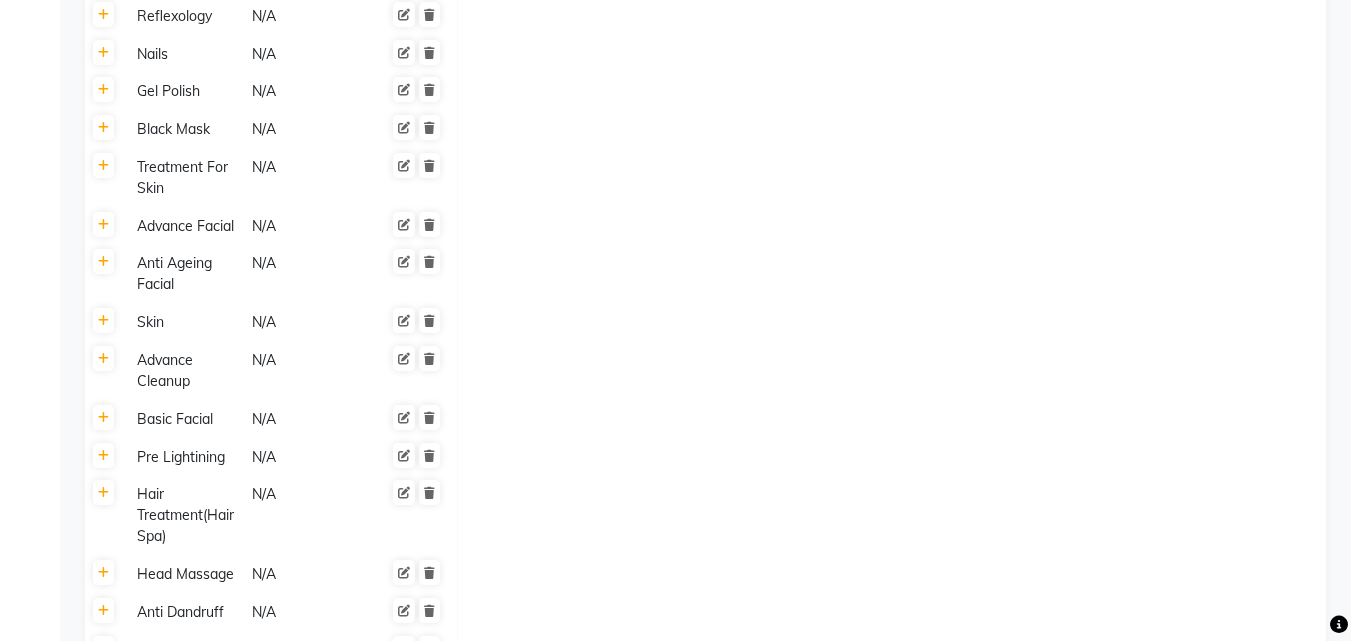 scroll, scrollTop: 700, scrollLeft: 0, axis: vertical 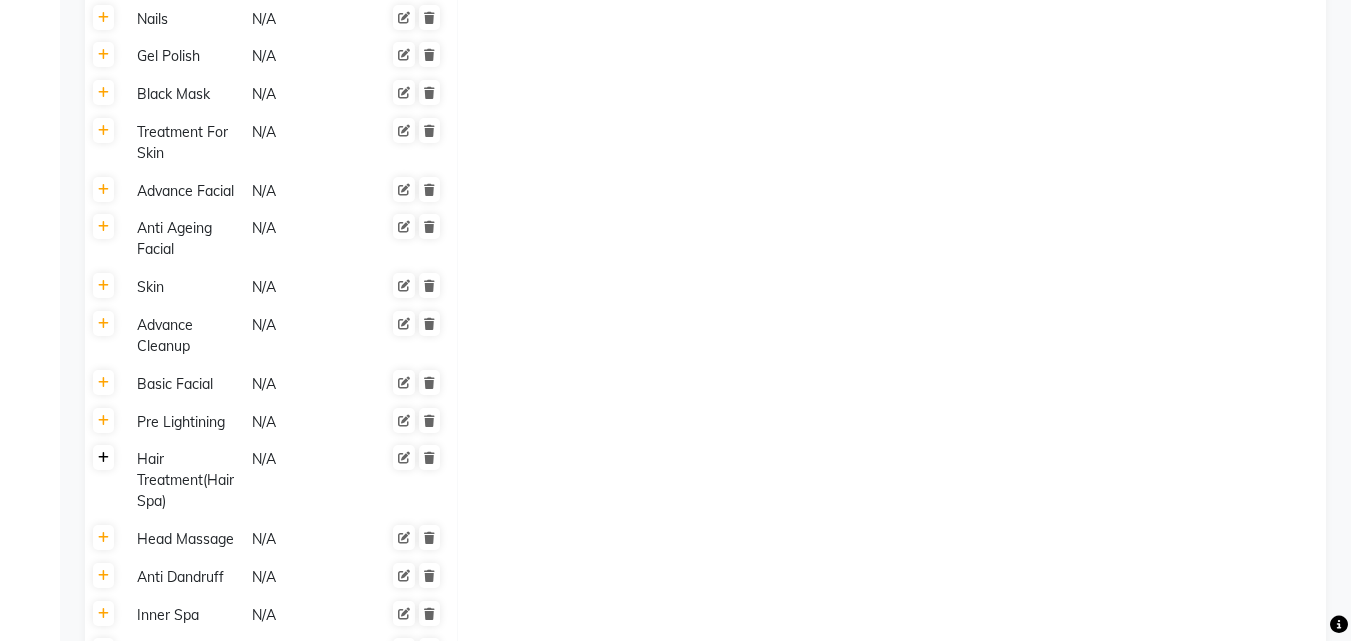 click 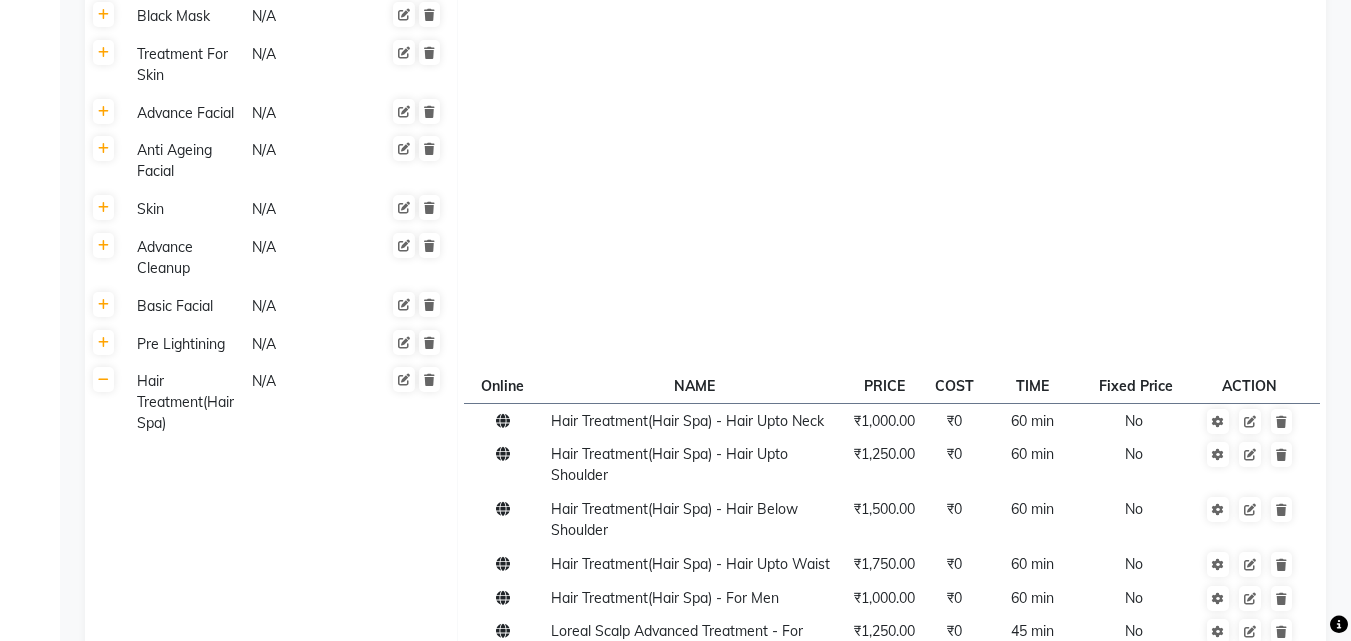 scroll, scrollTop: 900, scrollLeft: 0, axis: vertical 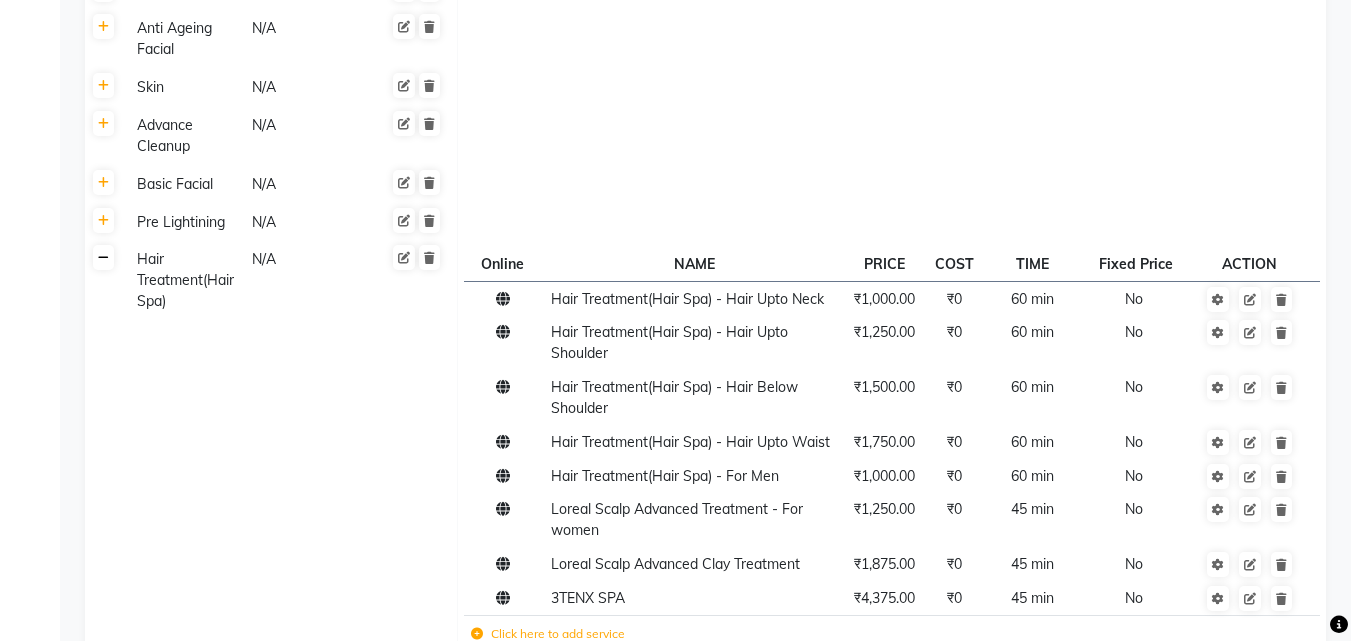 click 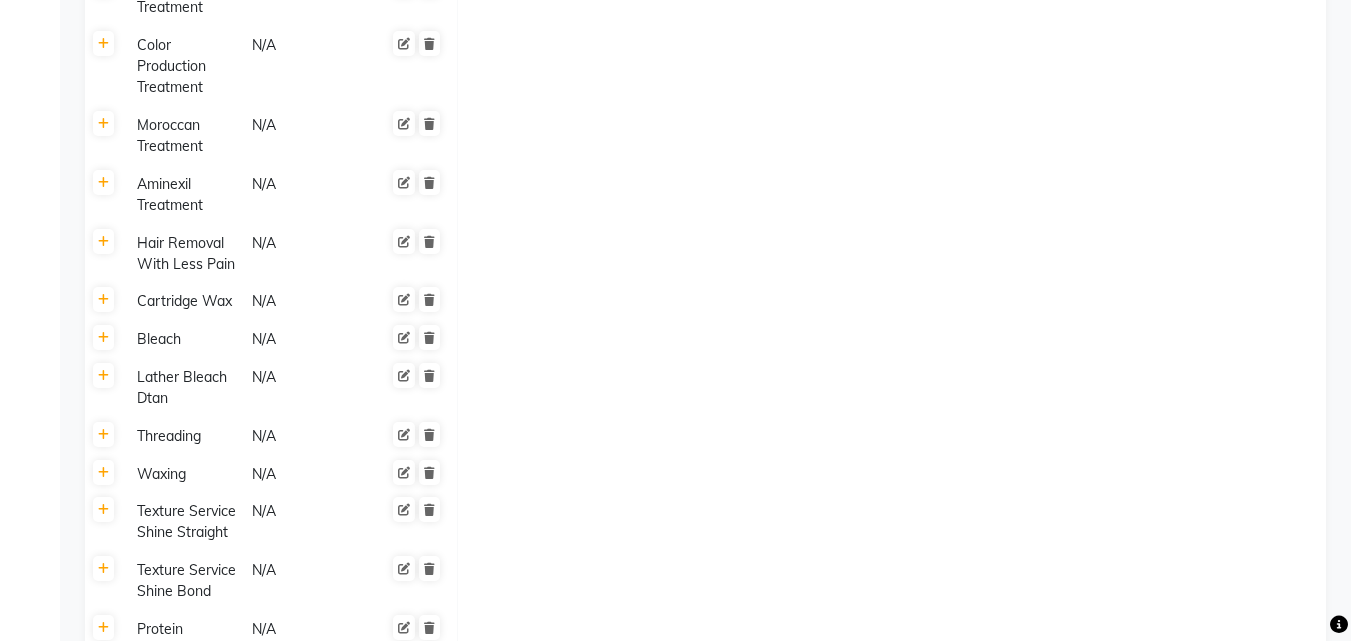 scroll, scrollTop: 1400, scrollLeft: 0, axis: vertical 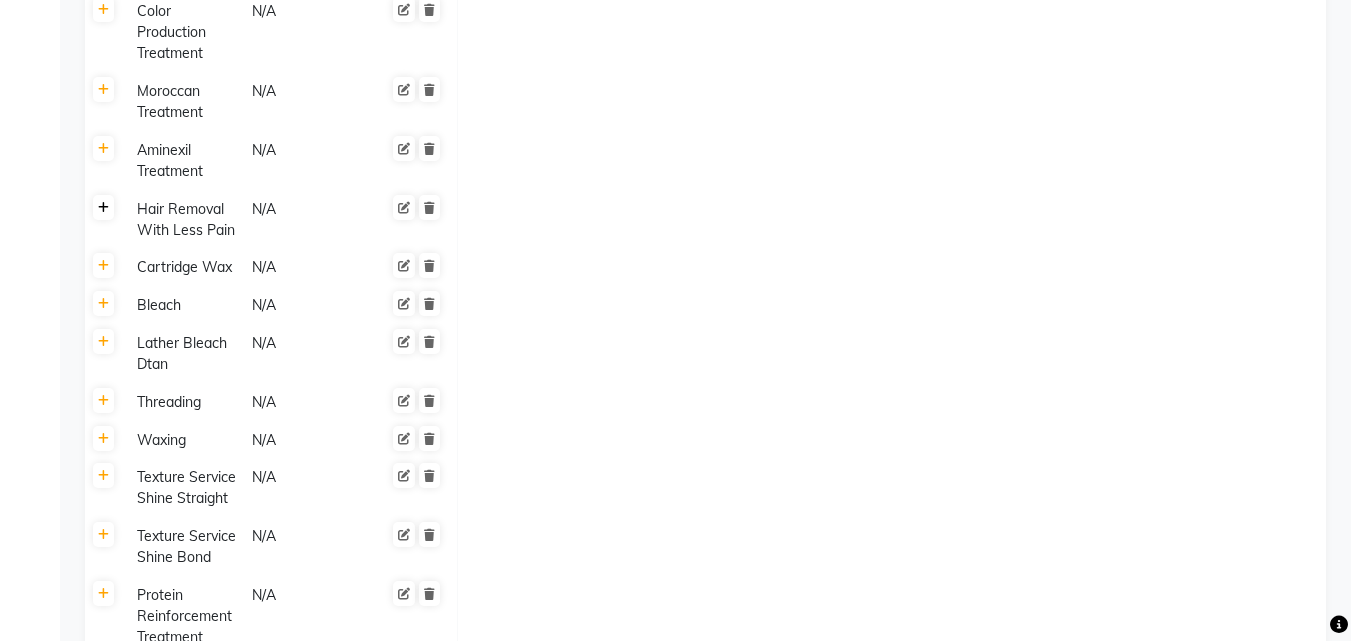 click 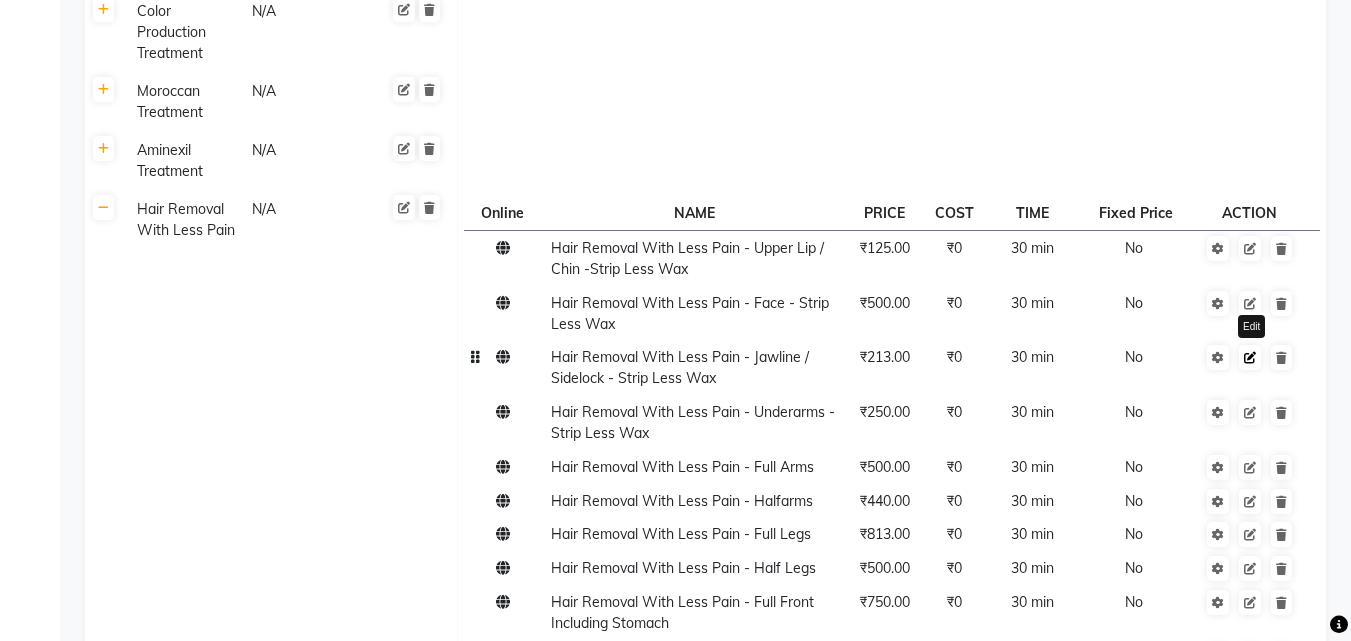 click 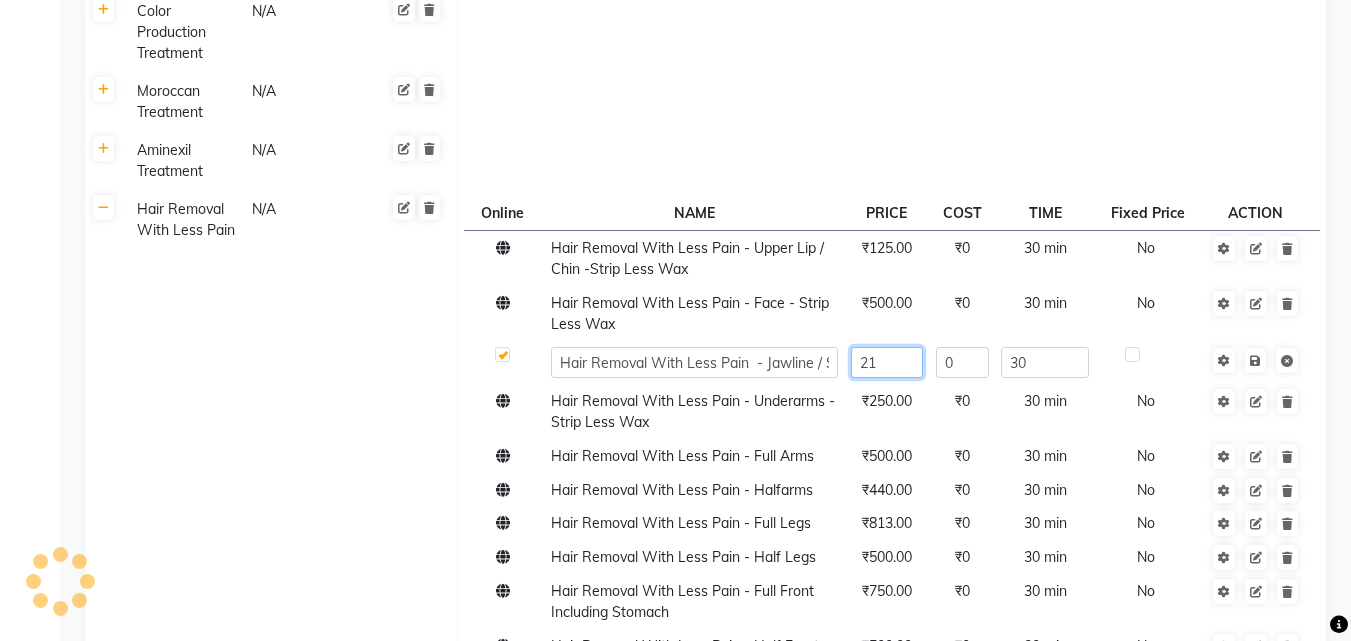 type on "2" 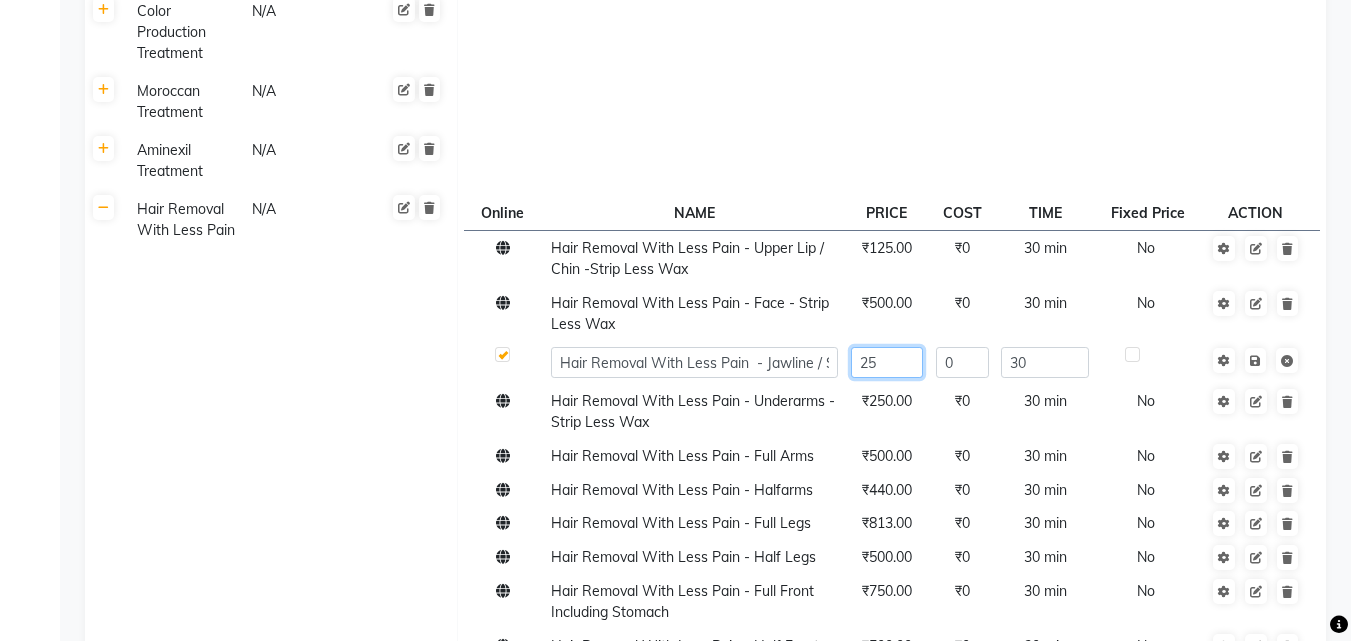 type on "250" 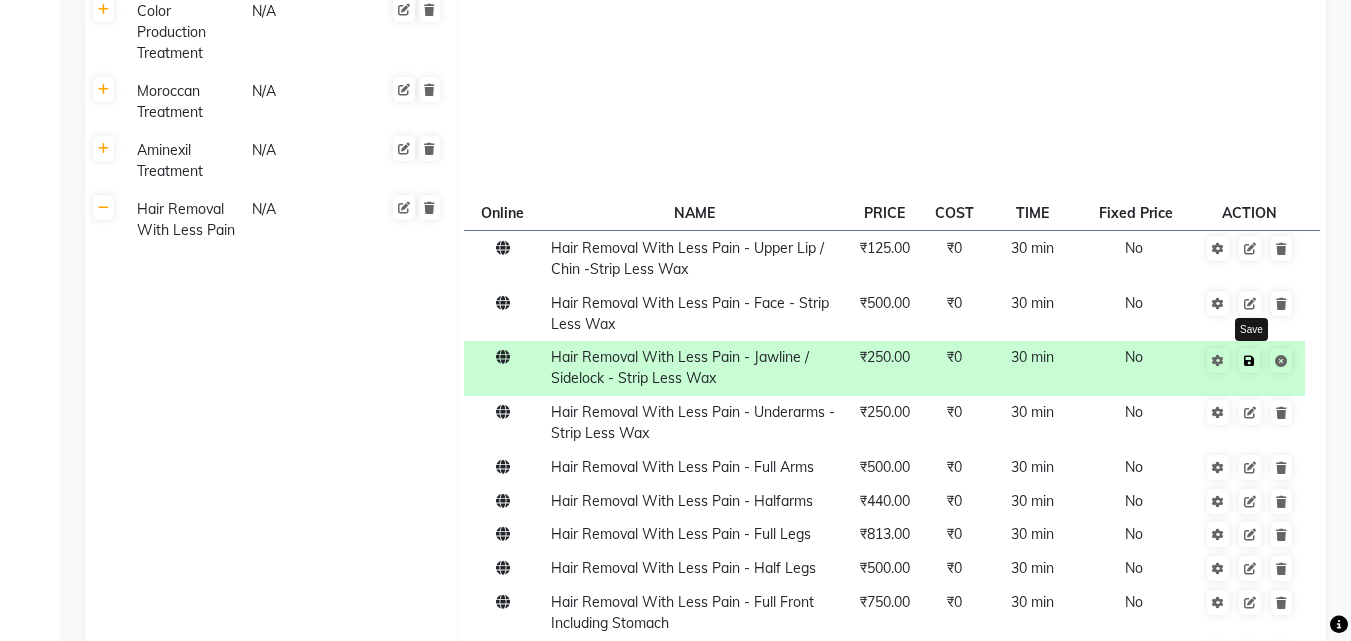 click 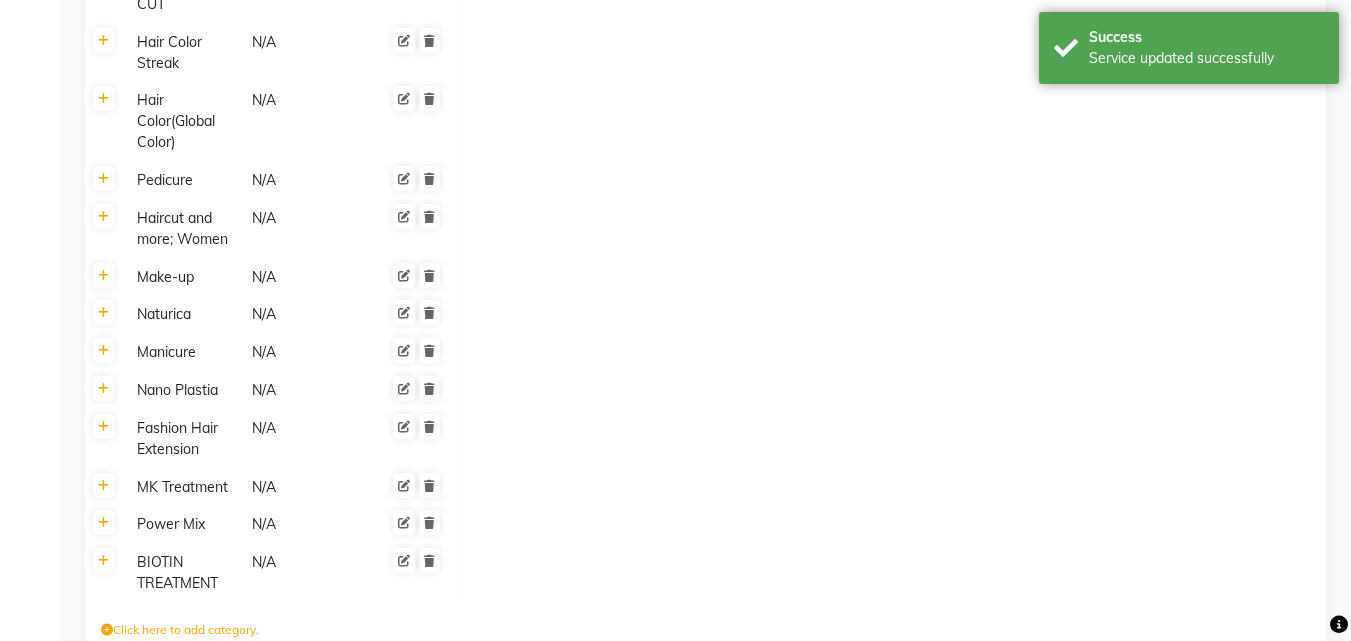 scroll, scrollTop: 3428, scrollLeft: 0, axis: vertical 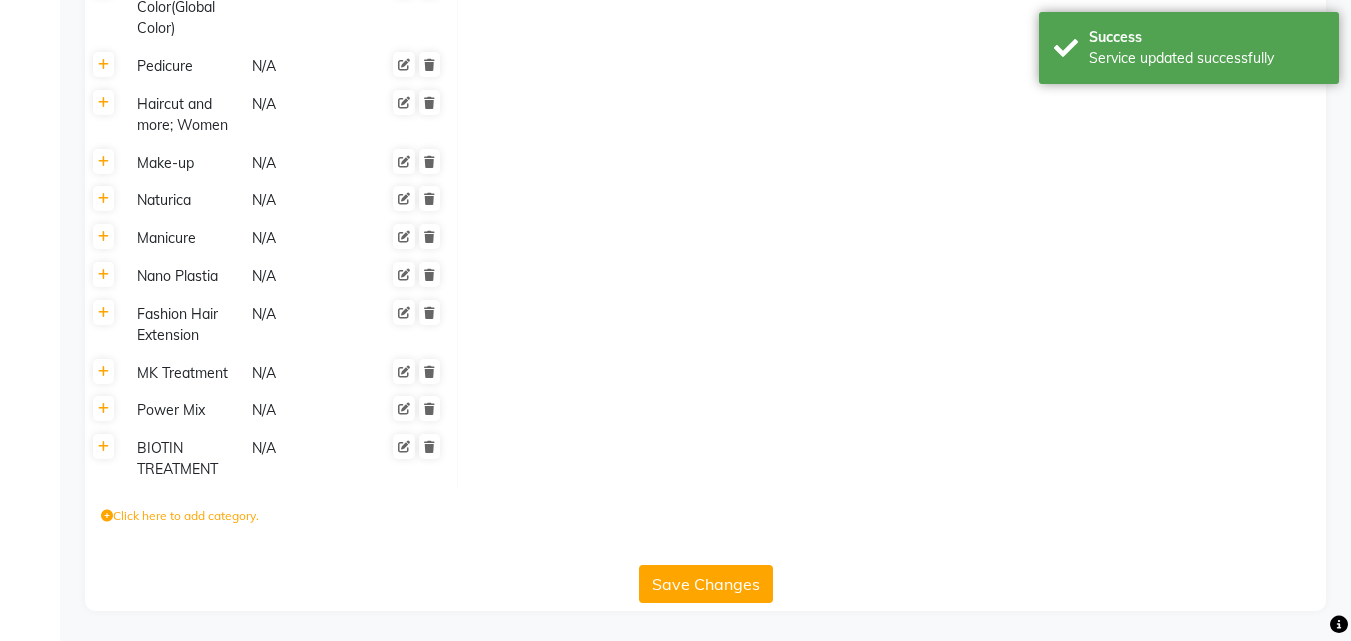 click on "Save Changes" 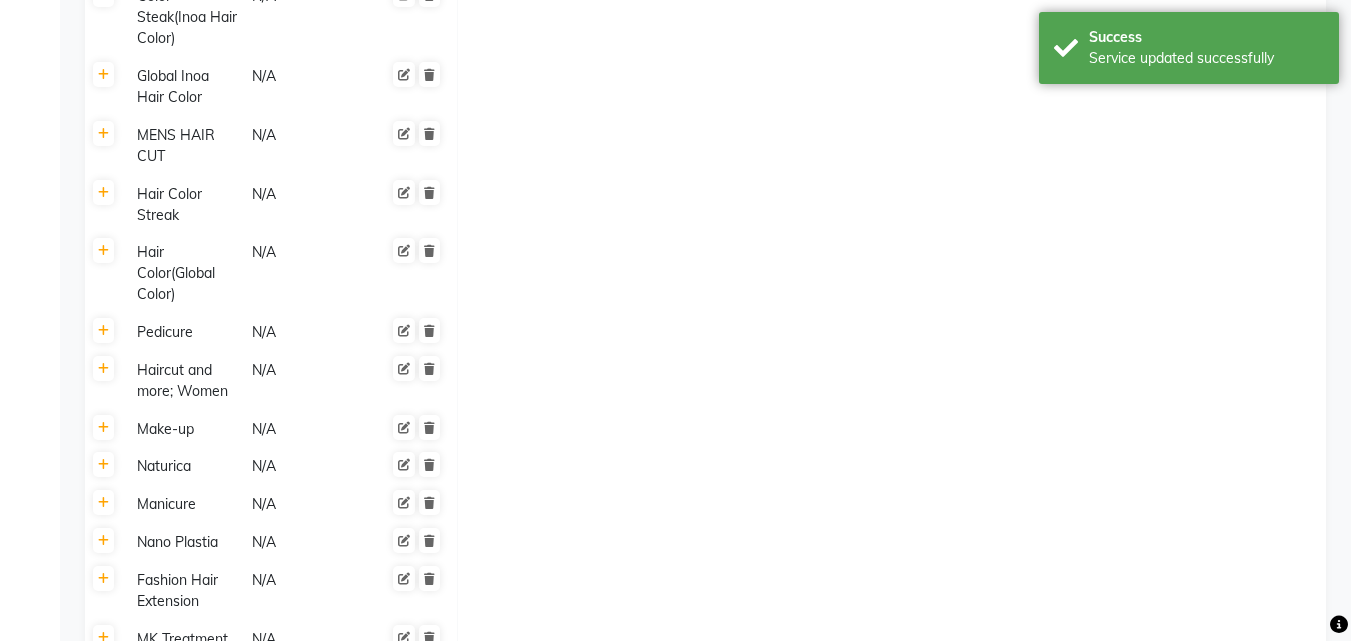 scroll, scrollTop: 3428, scrollLeft: 0, axis: vertical 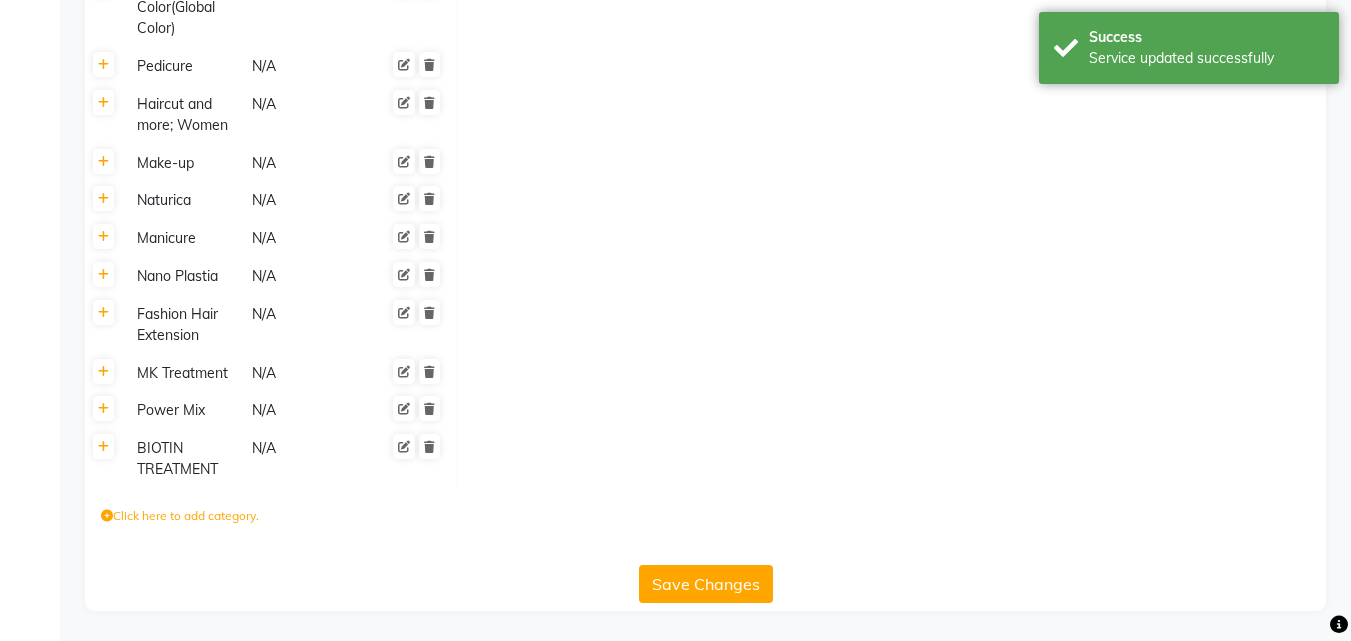 click on "Save Changes" 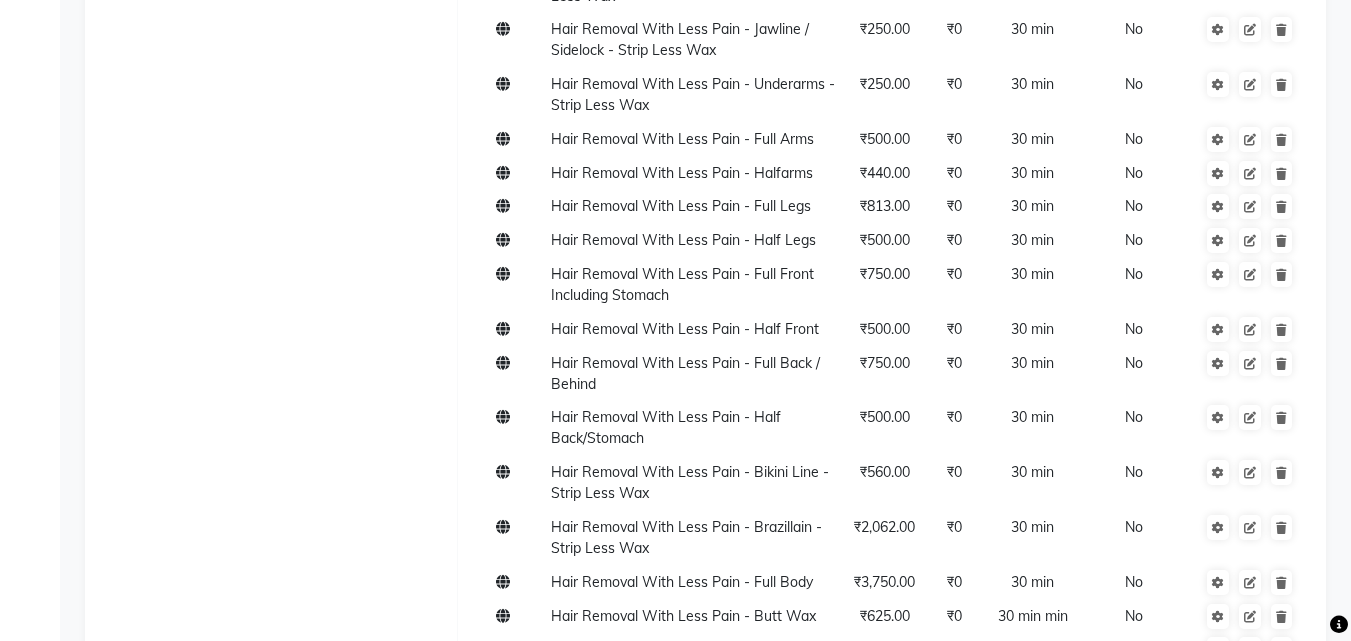 scroll, scrollTop: 1828, scrollLeft: 0, axis: vertical 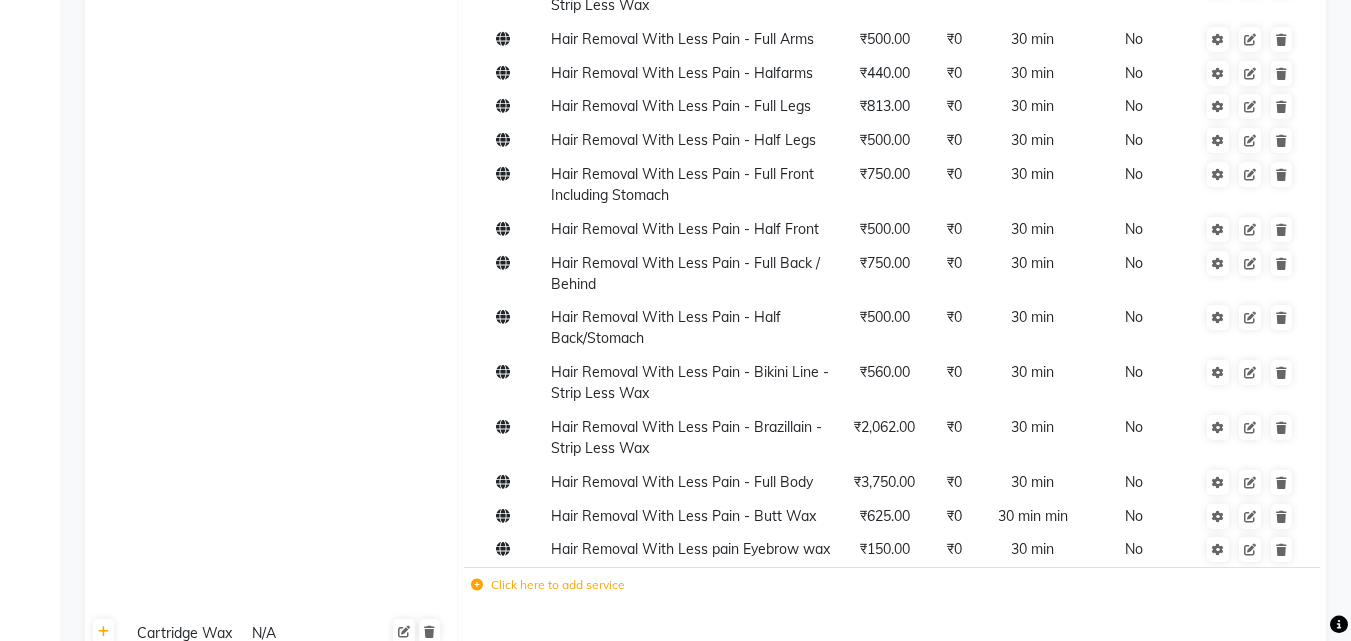 click on "Click here to add service" 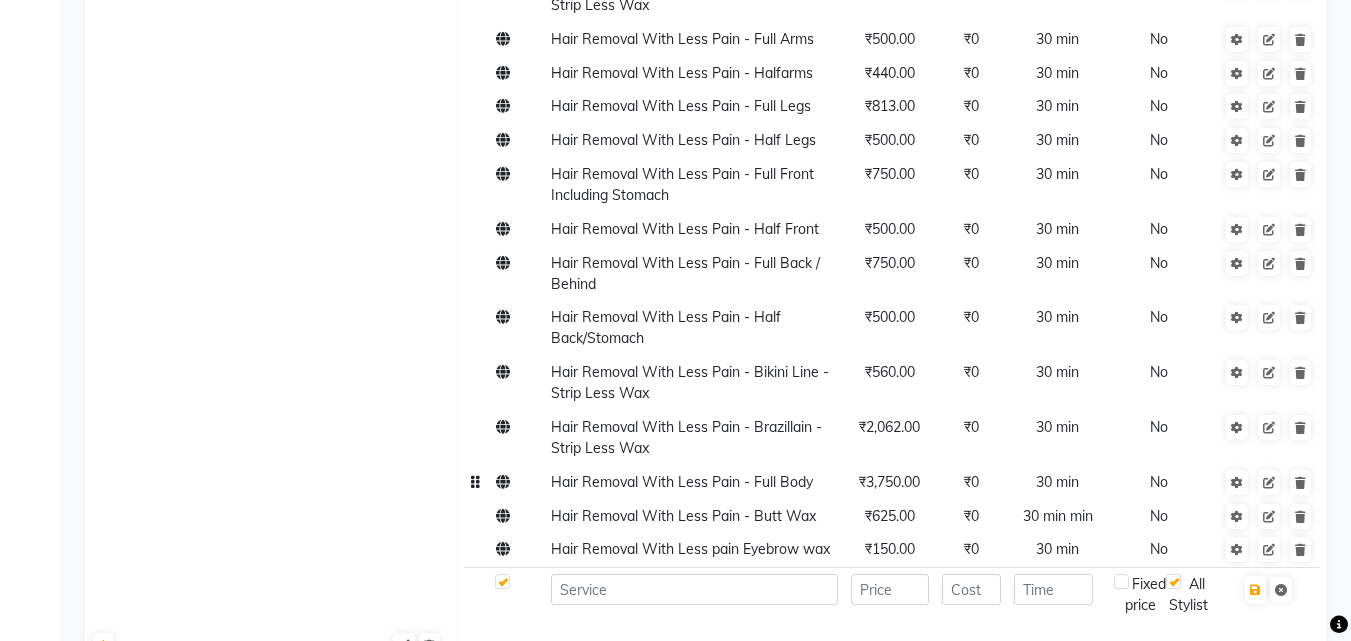 scroll, scrollTop: 2128, scrollLeft: 0, axis: vertical 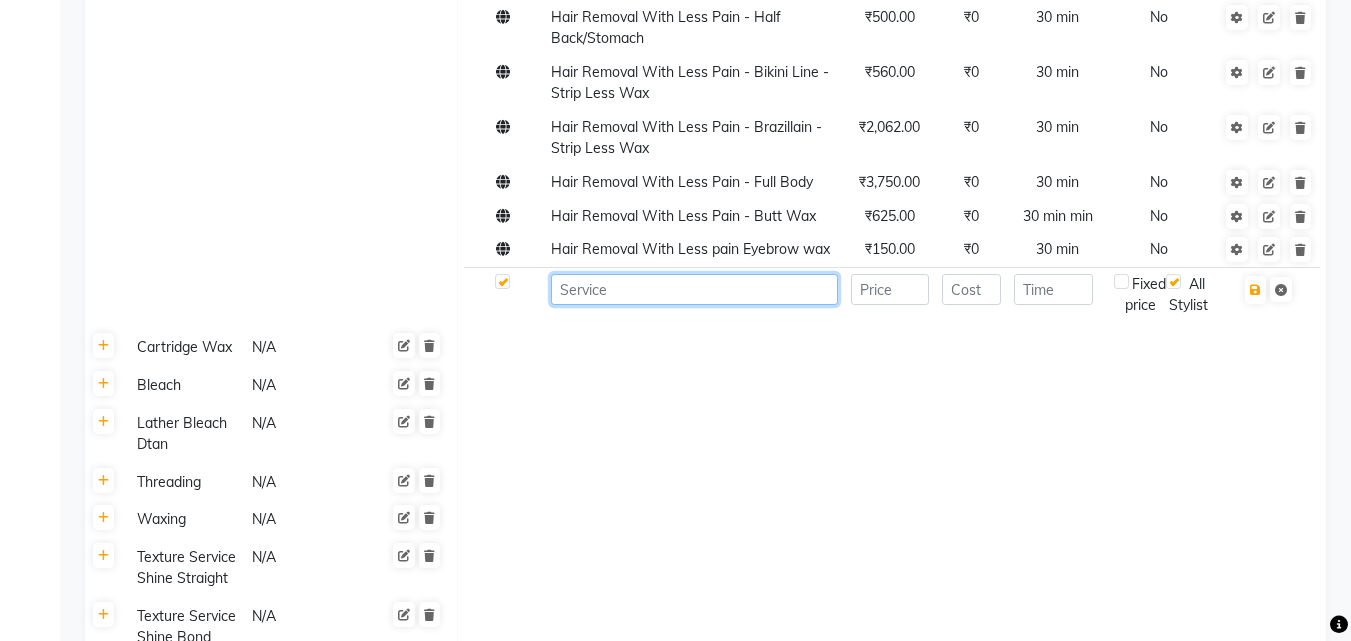 click 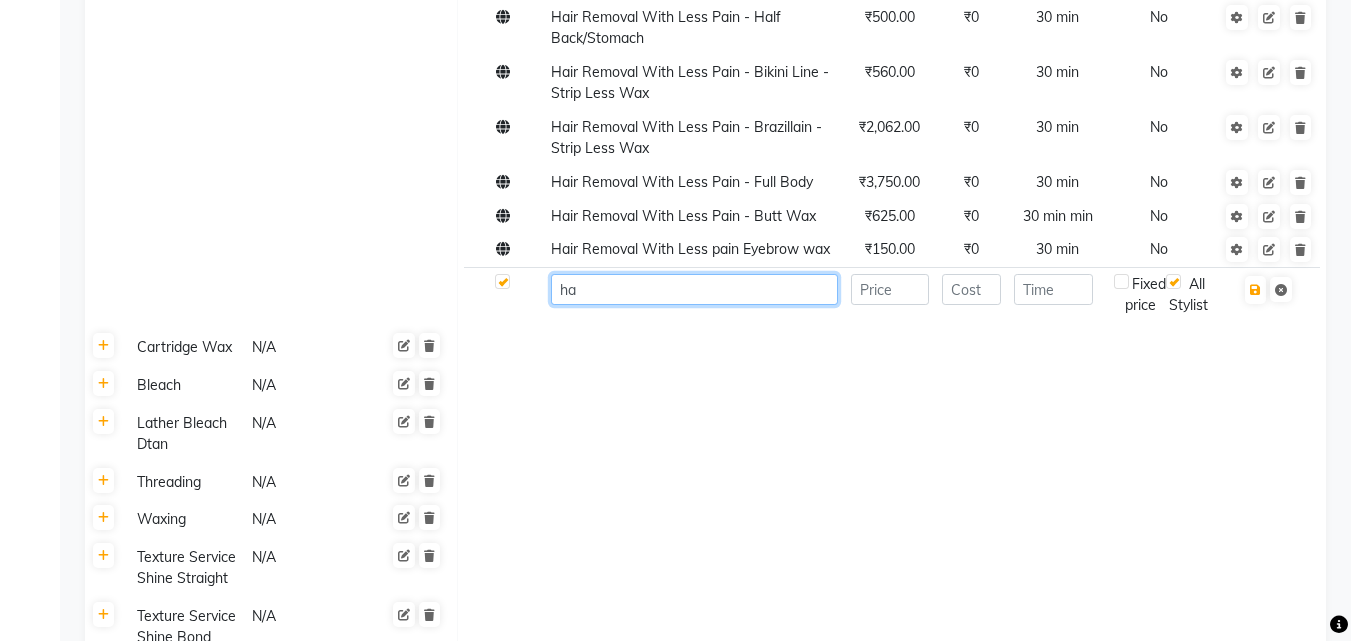 type on "h" 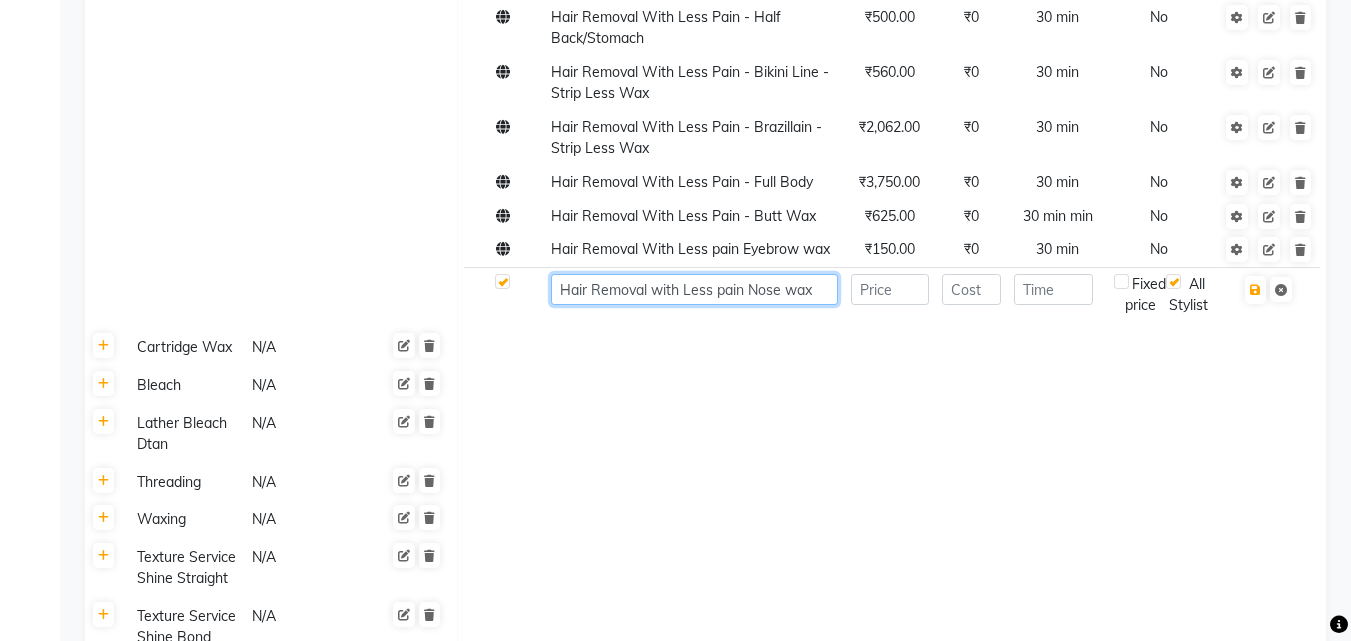 type on "Hair Removal with Less pain Nose wax" 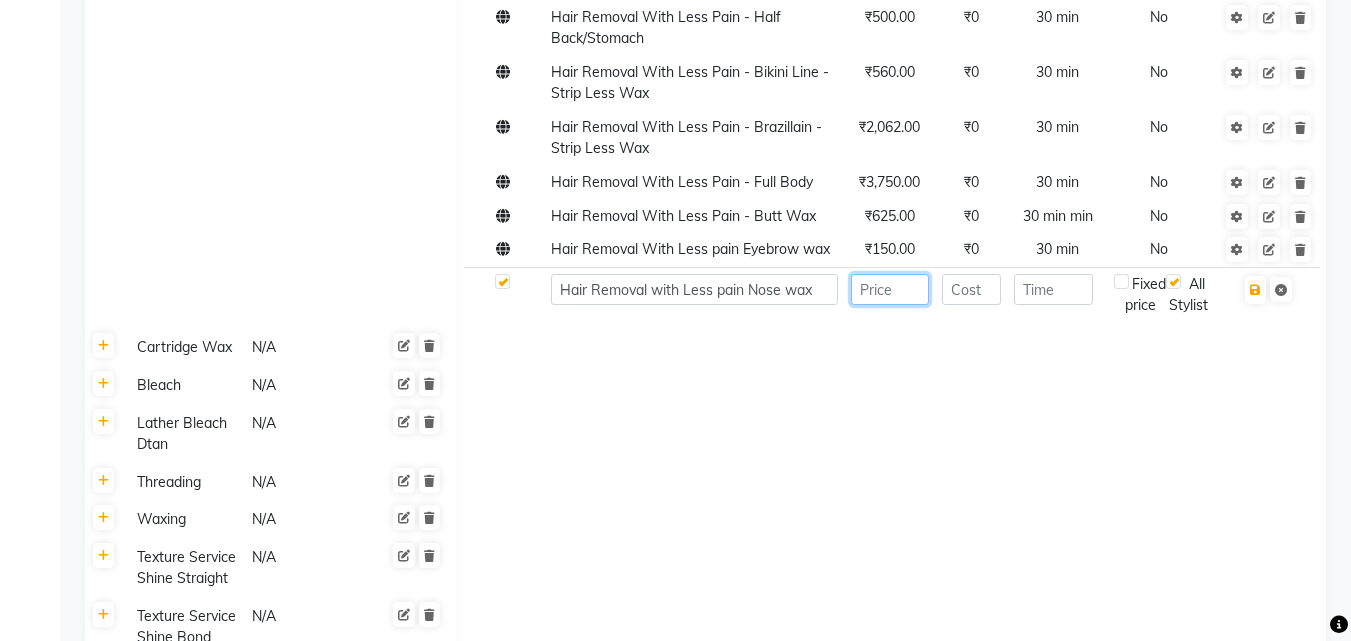 click 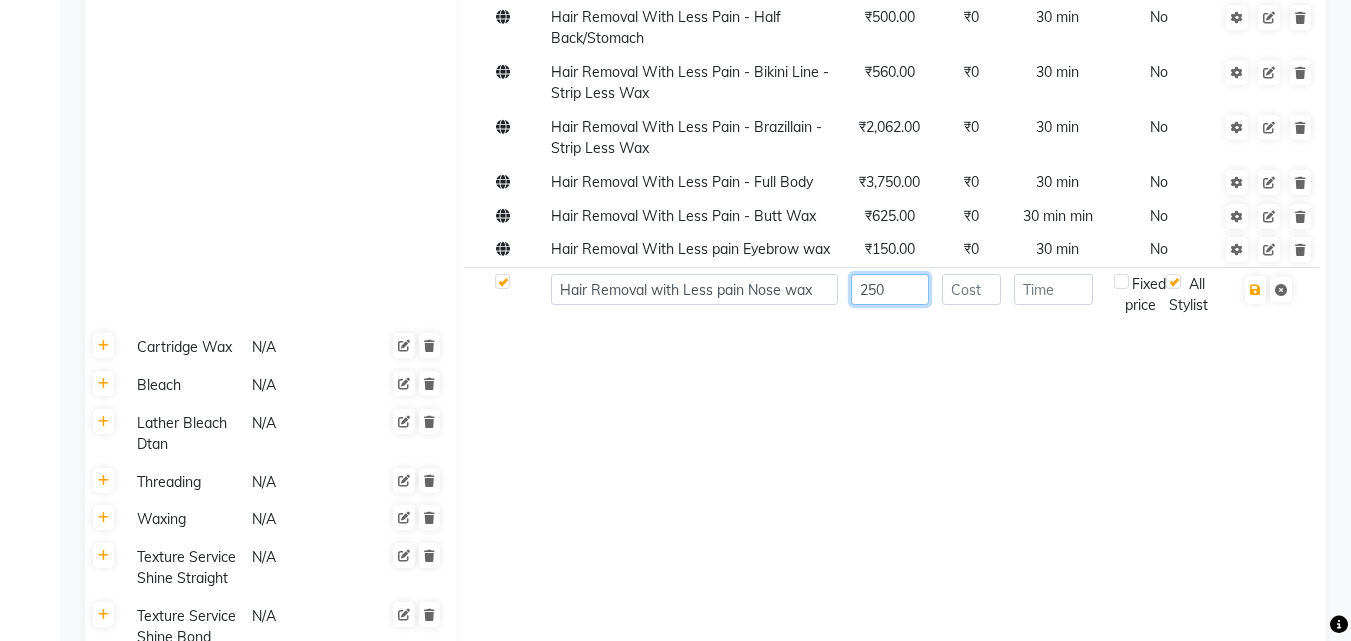 type on "250" 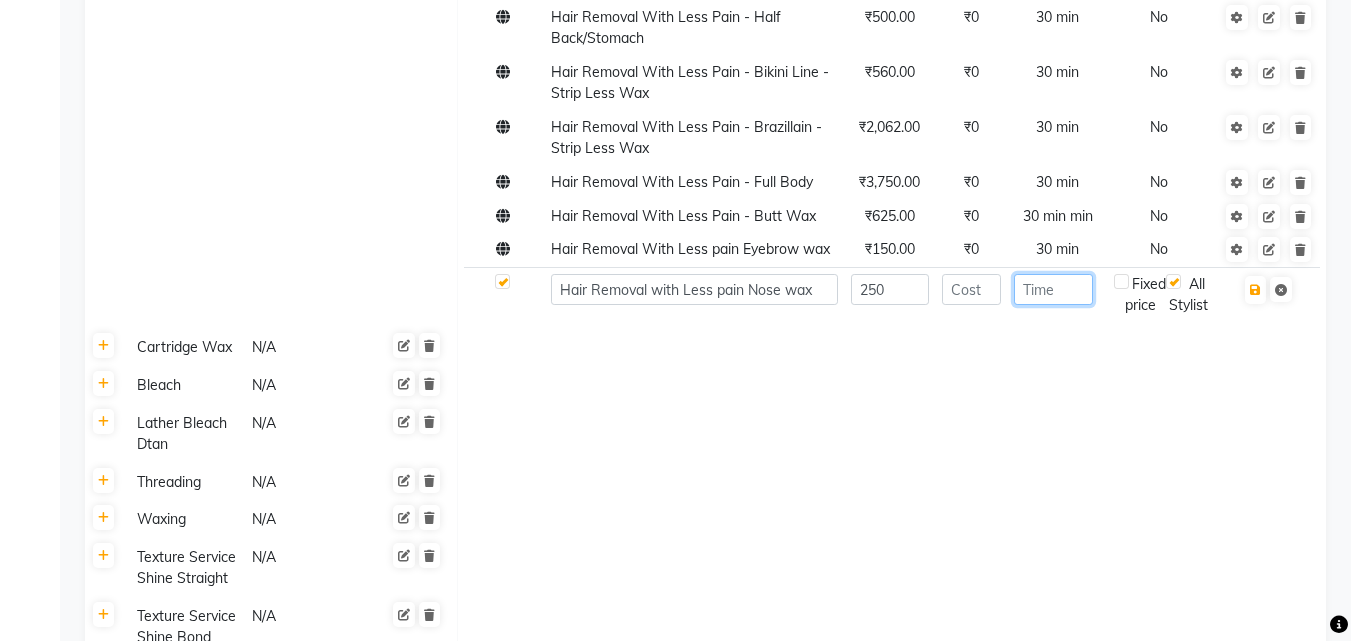 click 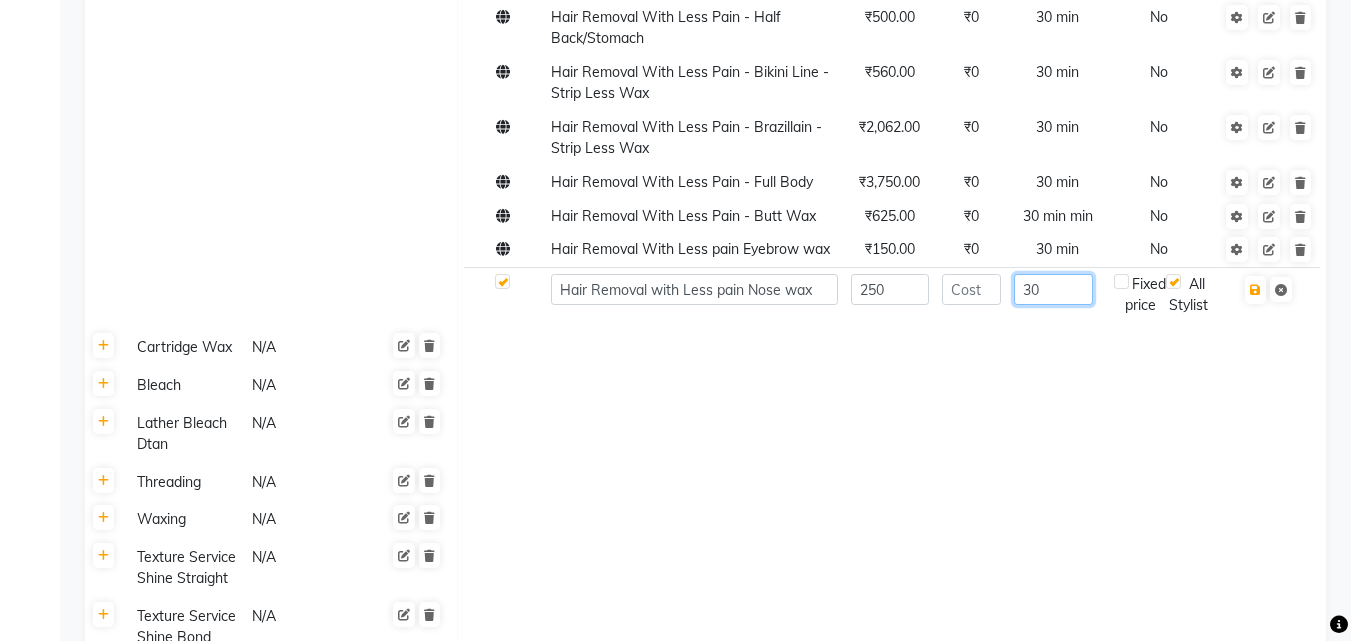 type on "30" 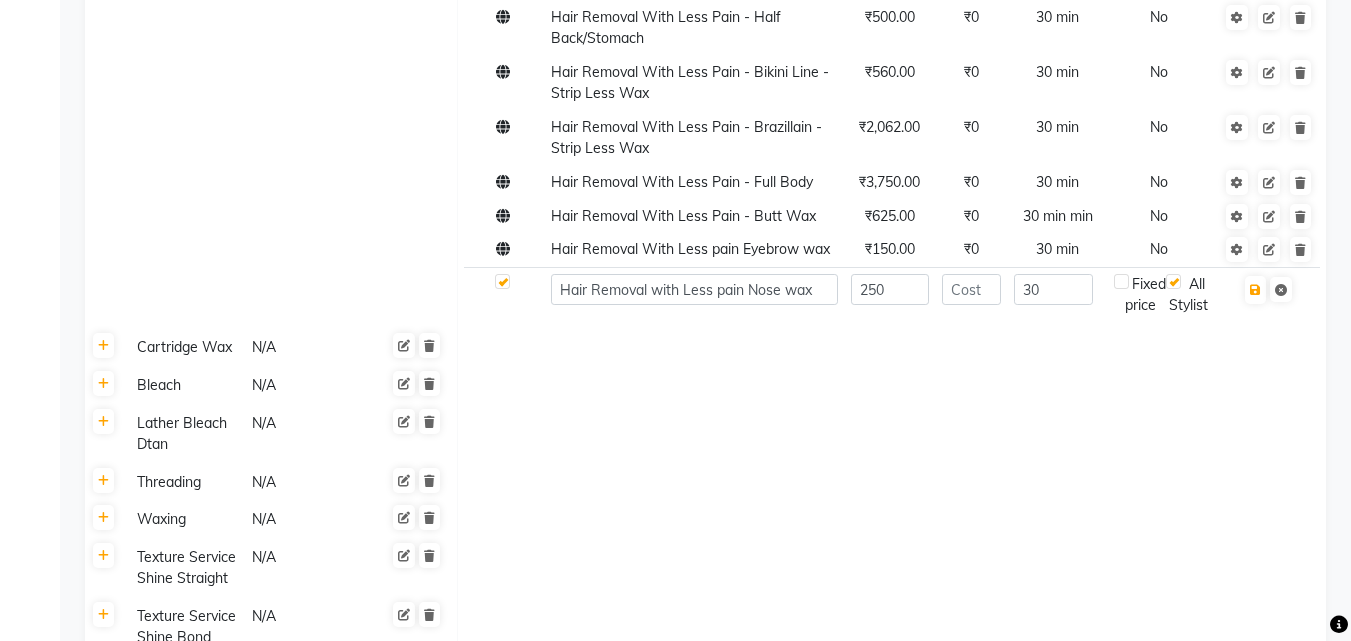 click 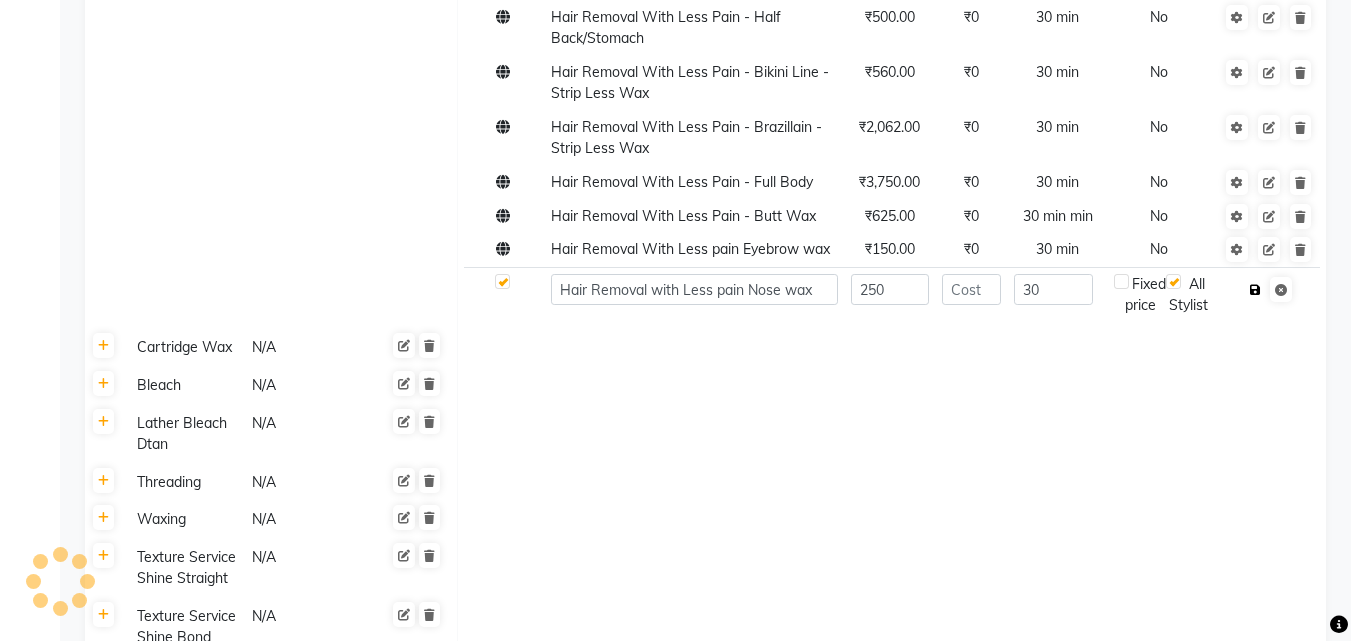 click at bounding box center [1255, 290] 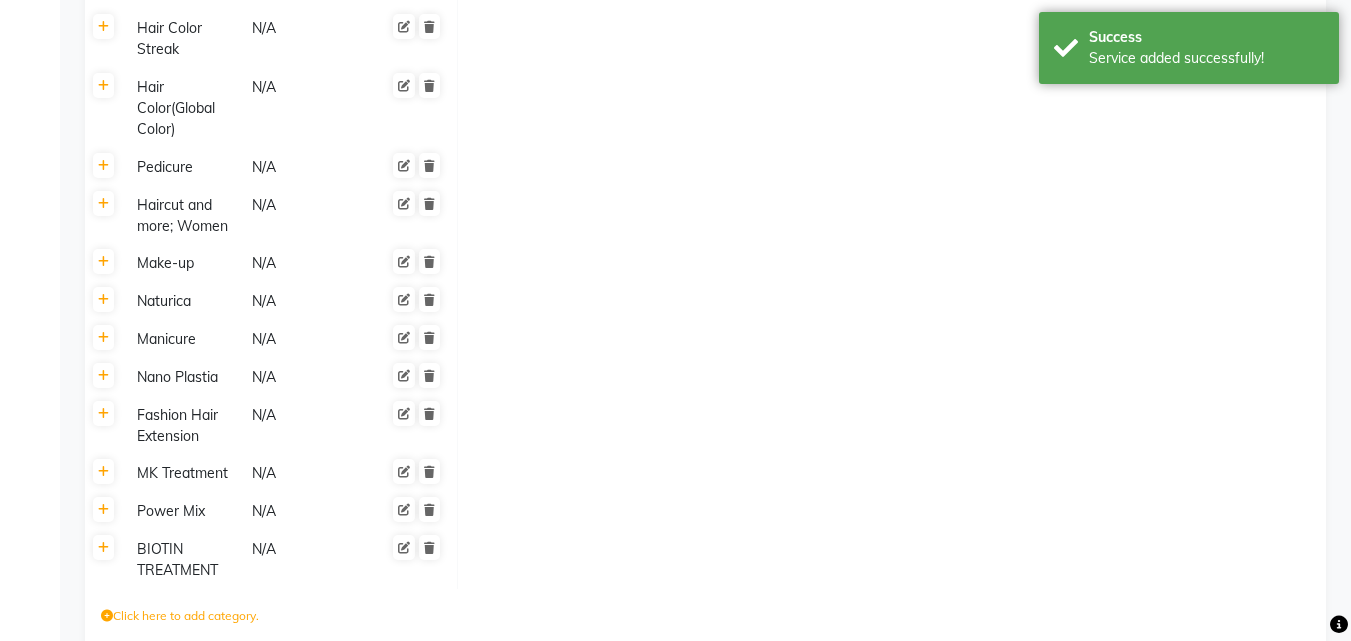 scroll, scrollTop: 3461, scrollLeft: 0, axis: vertical 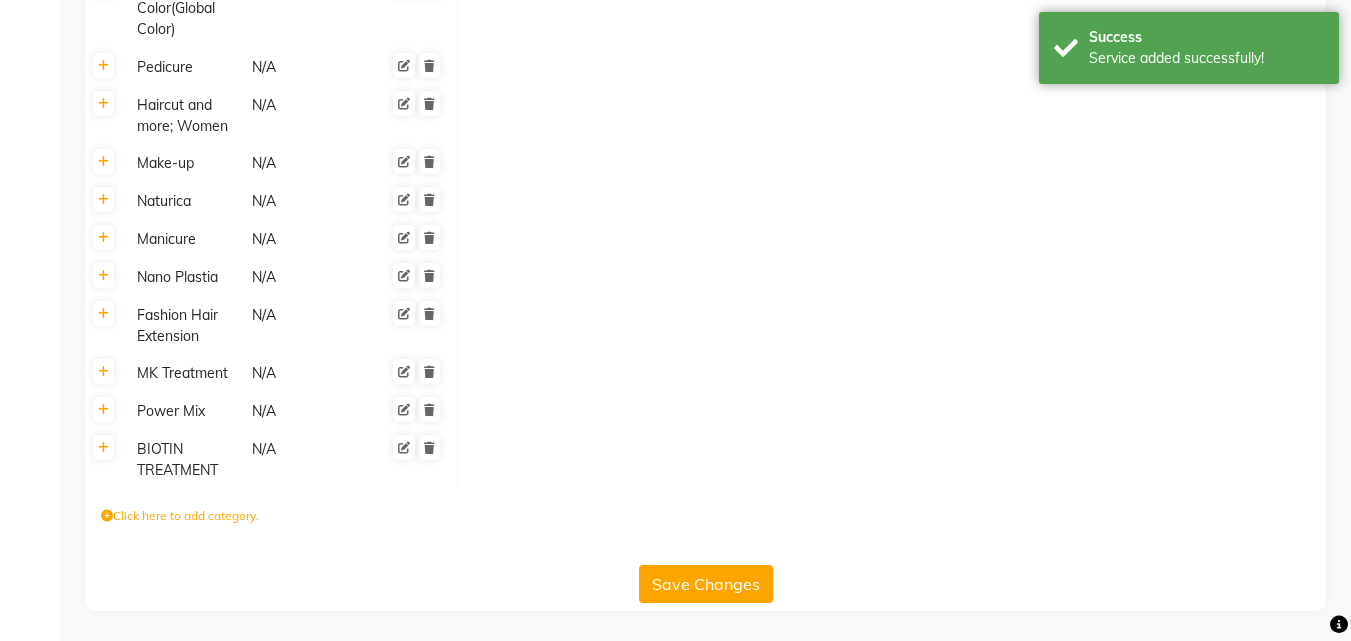 click on "Save Changes" 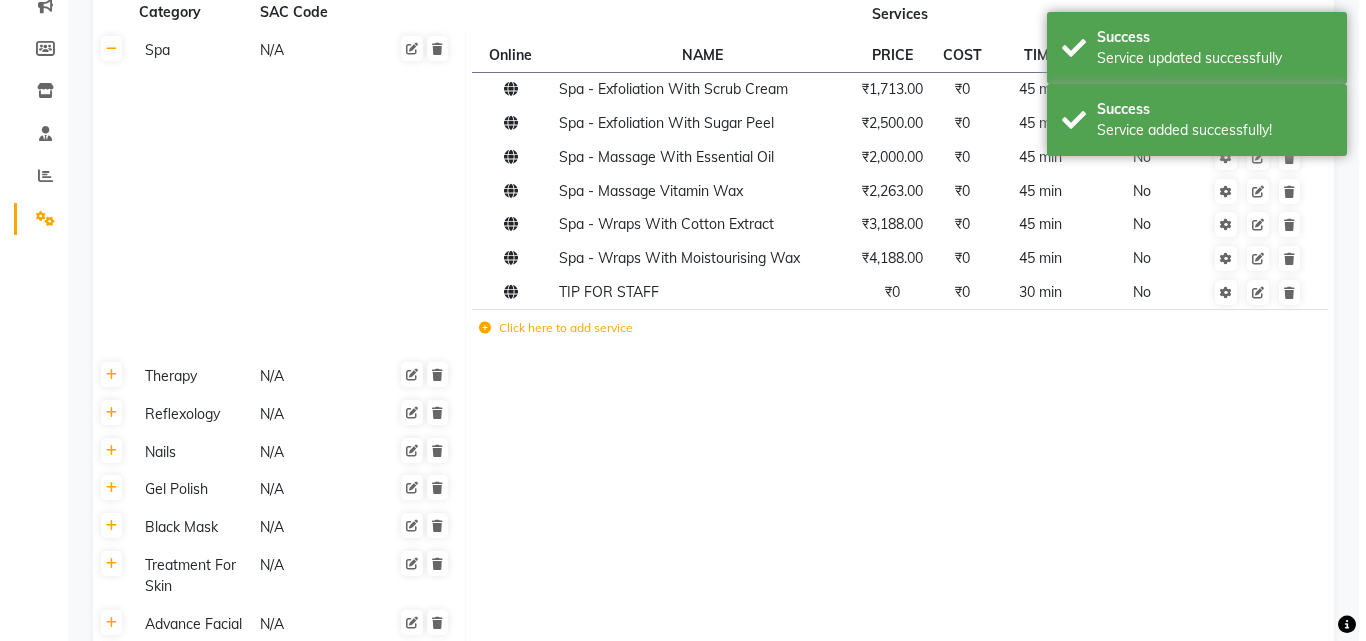 scroll, scrollTop: 0, scrollLeft: 0, axis: both 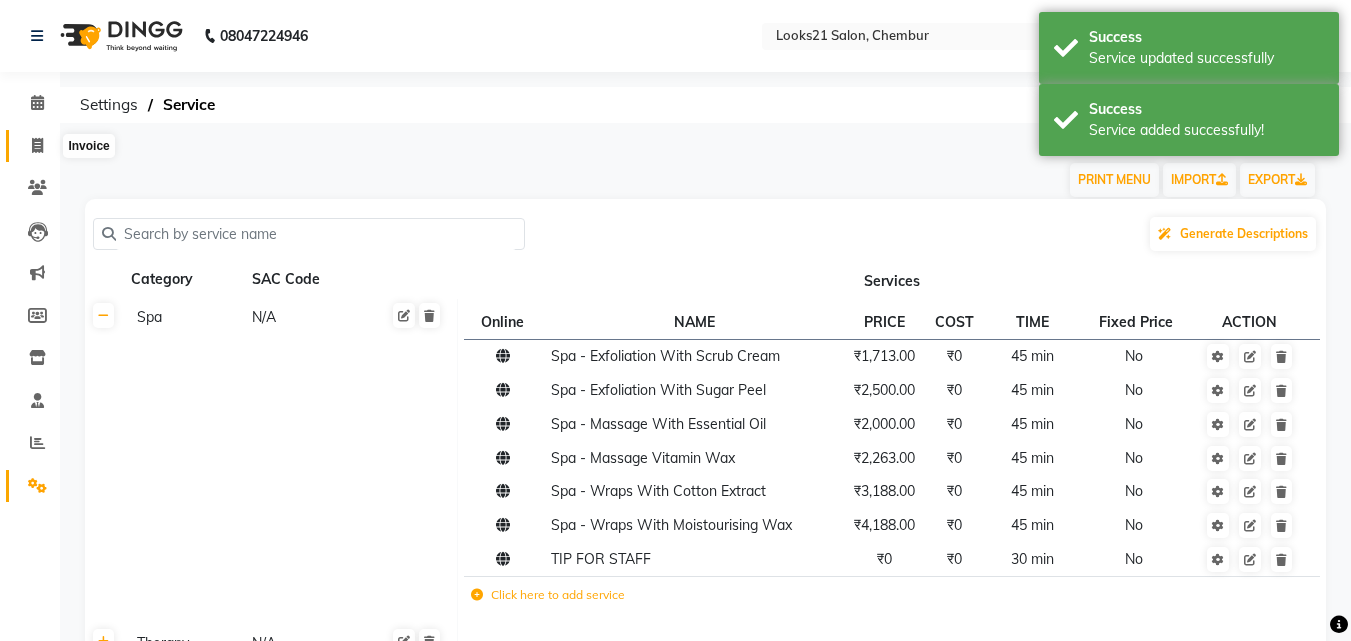 click 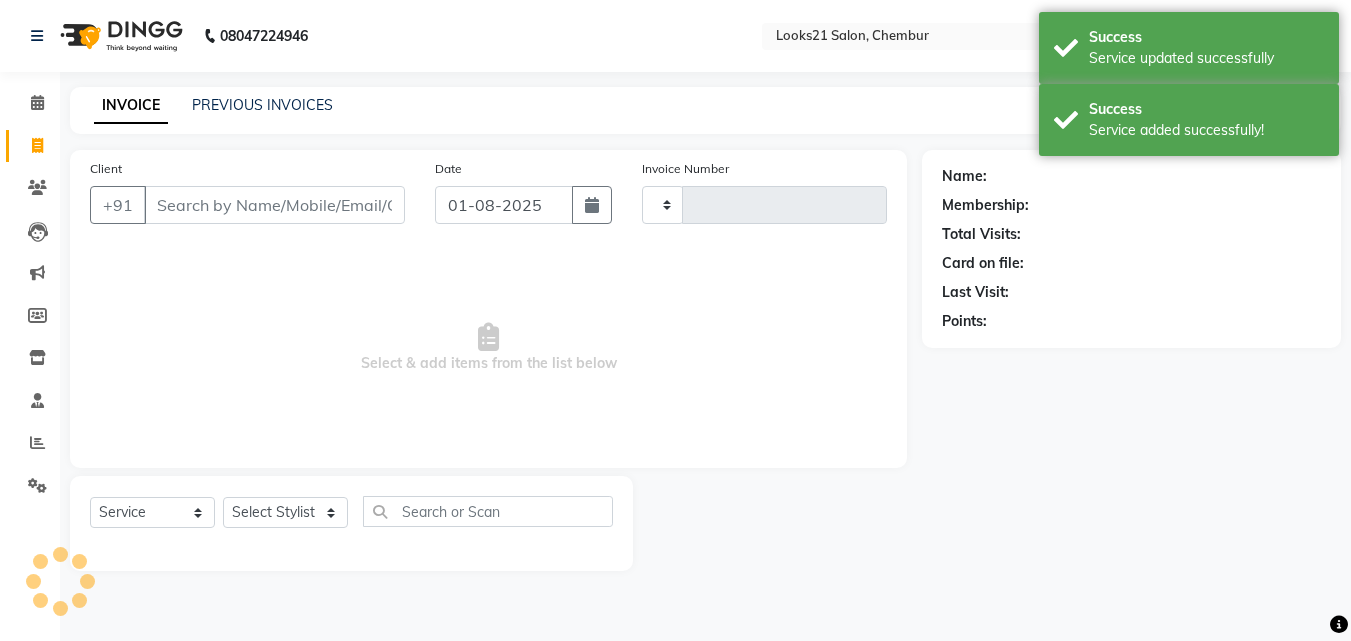 type on "1575" 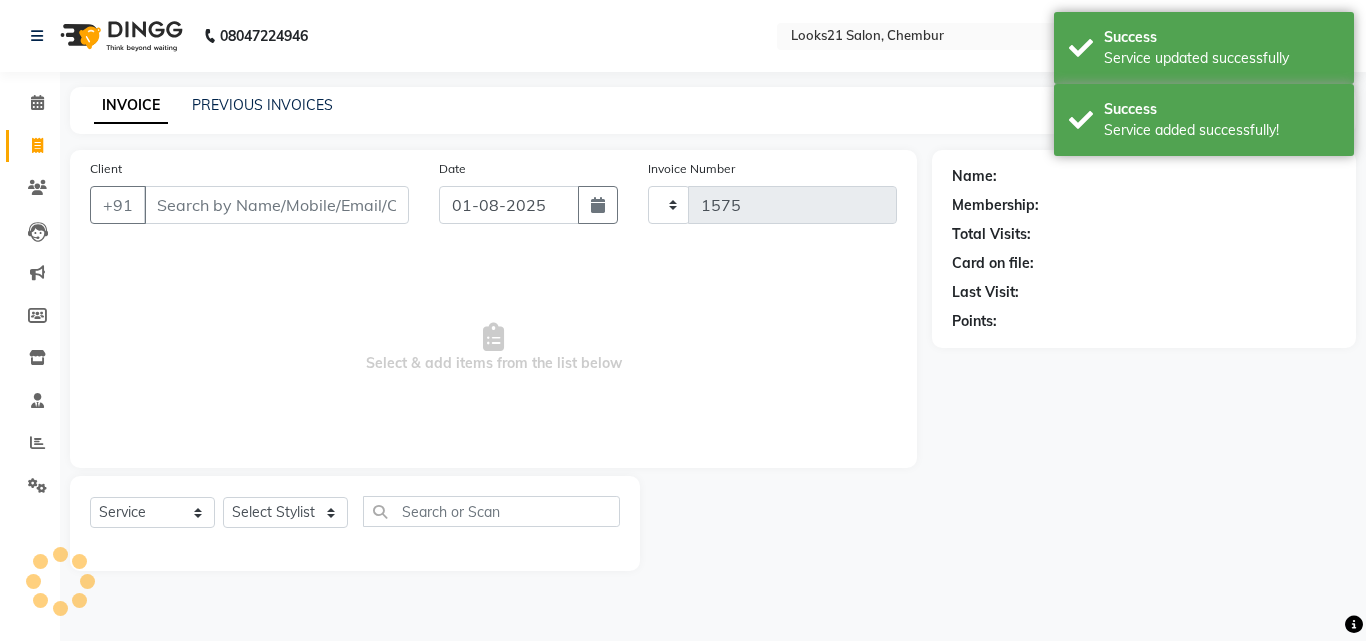 select on "844" 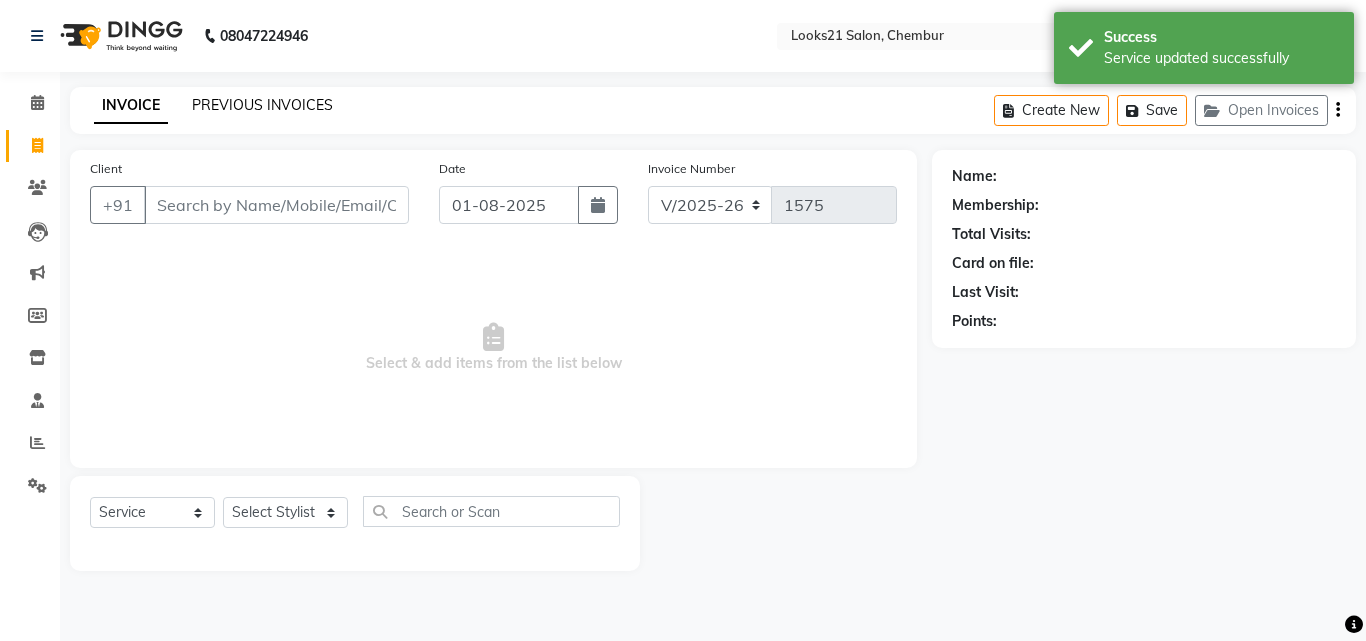 click on "PREVIOUS INVOICES" 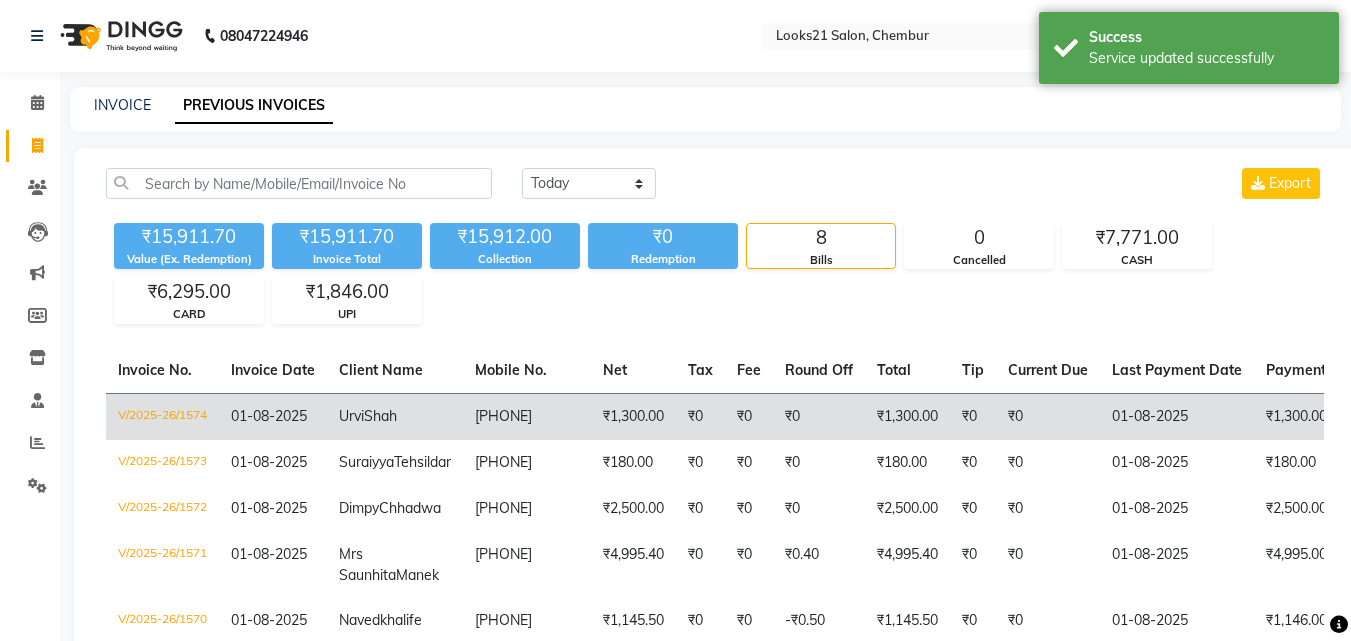 click on "₹1,300.00" 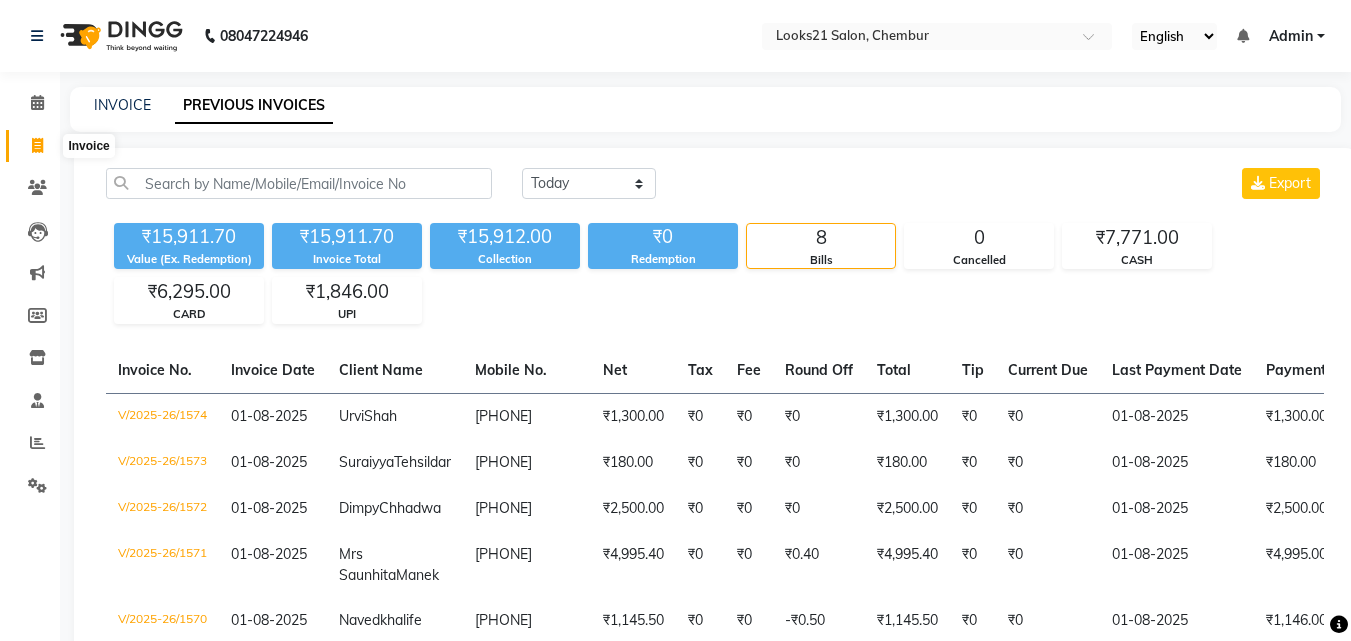 click 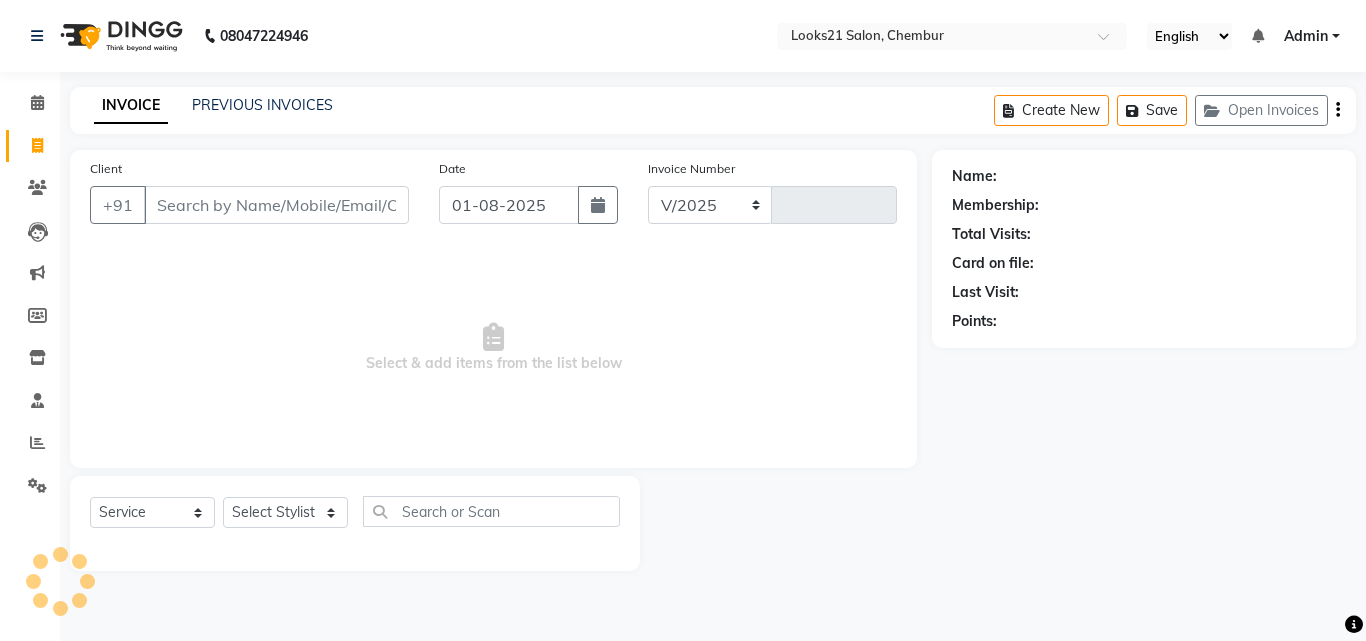 select on "844" 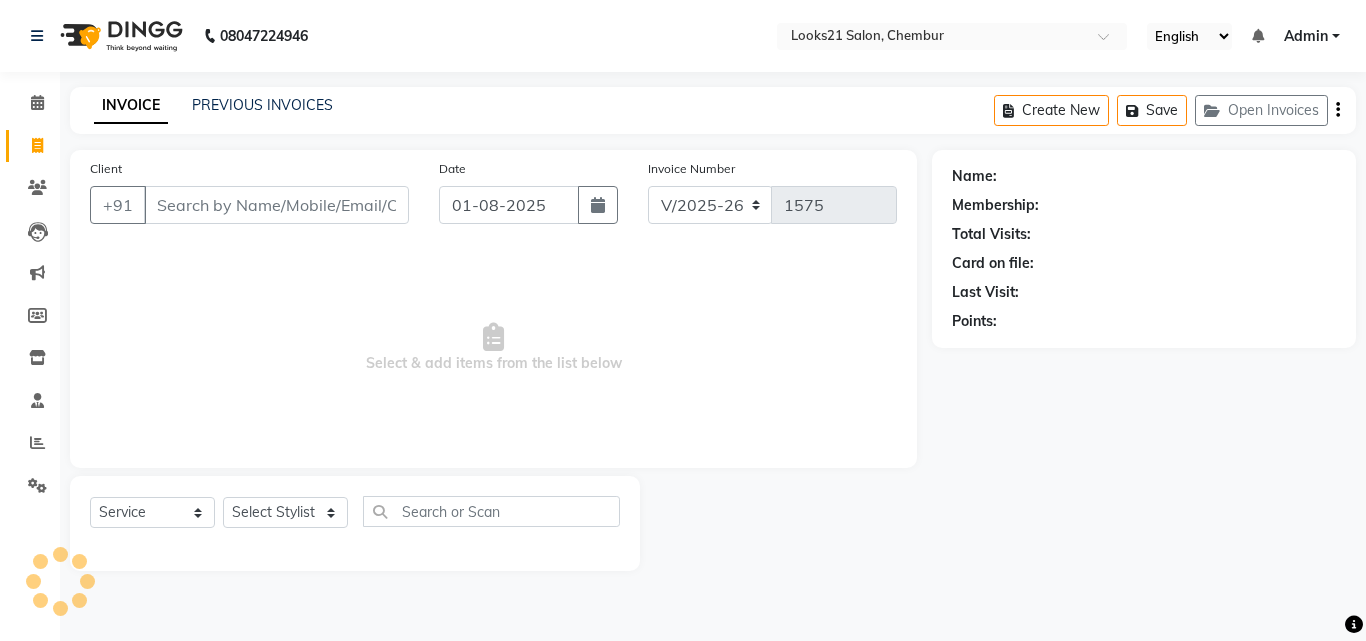click on "Client" at bounding box center [276, 205] 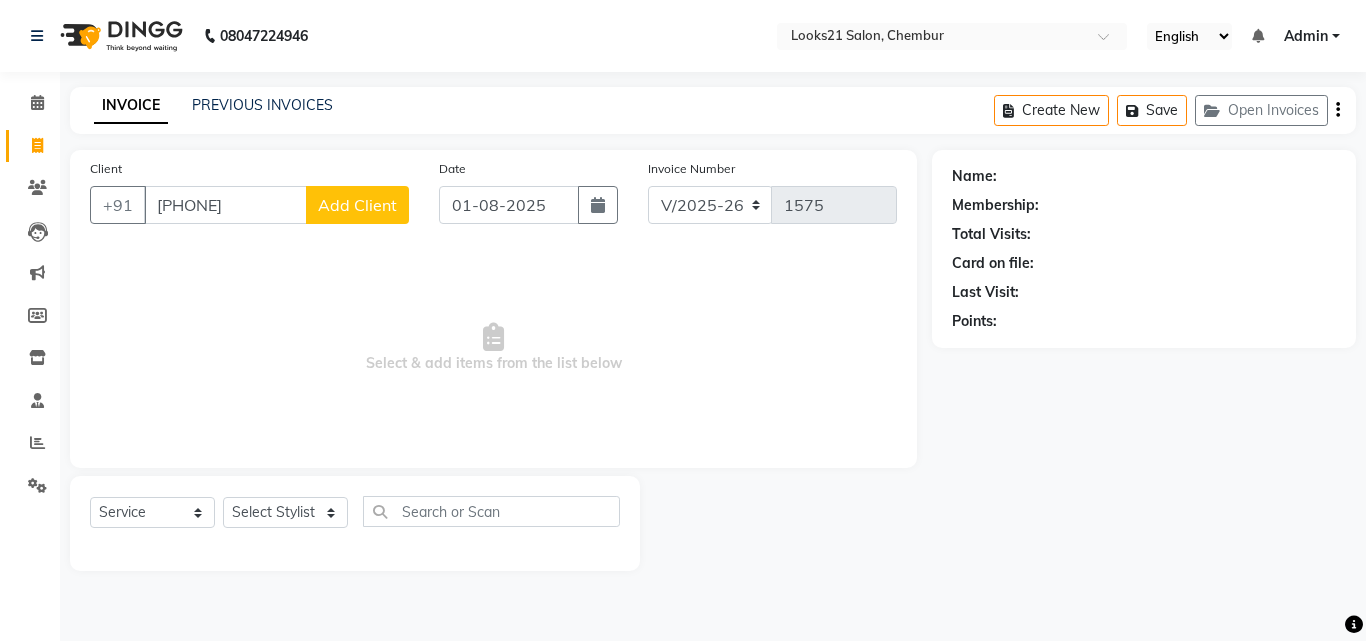type on "8108398025" 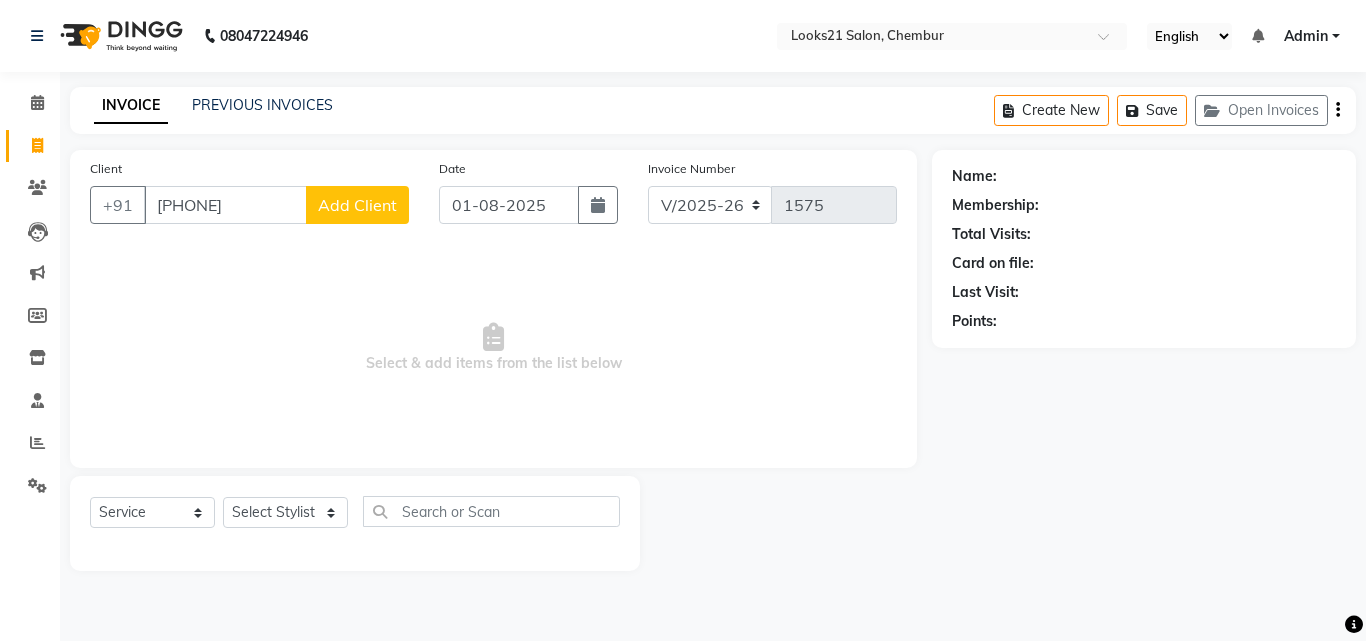 select on "22" 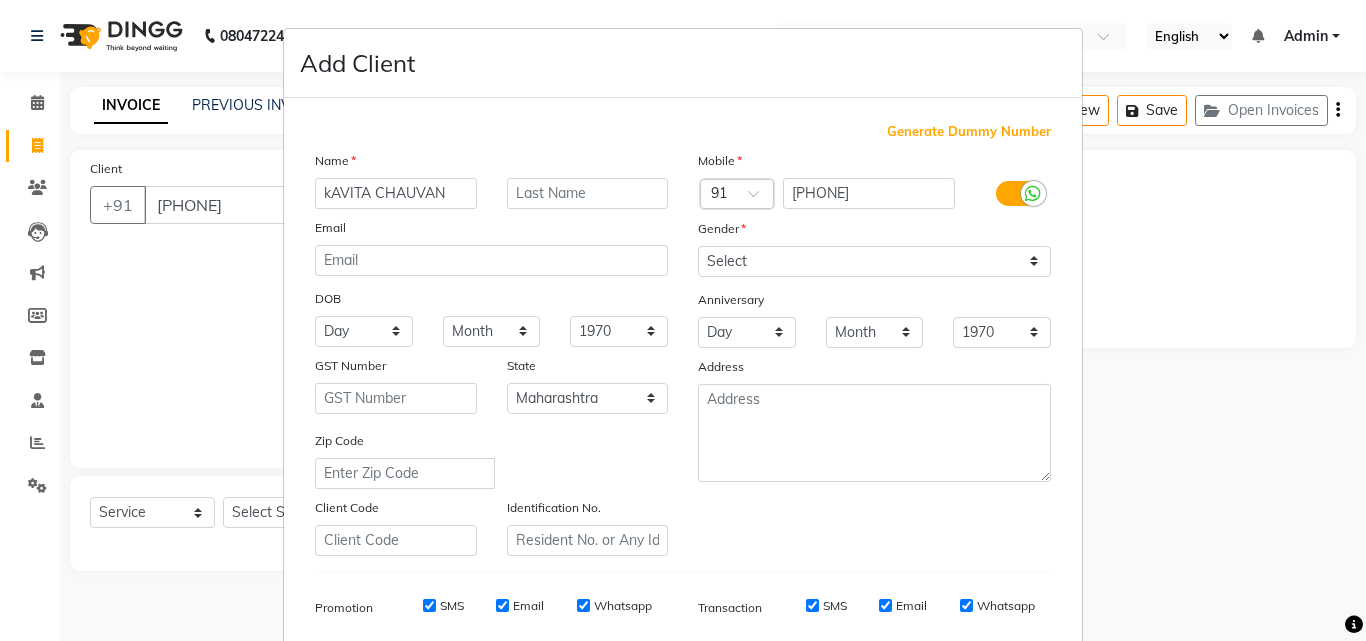 type on "kAVITA CHAUVAN" 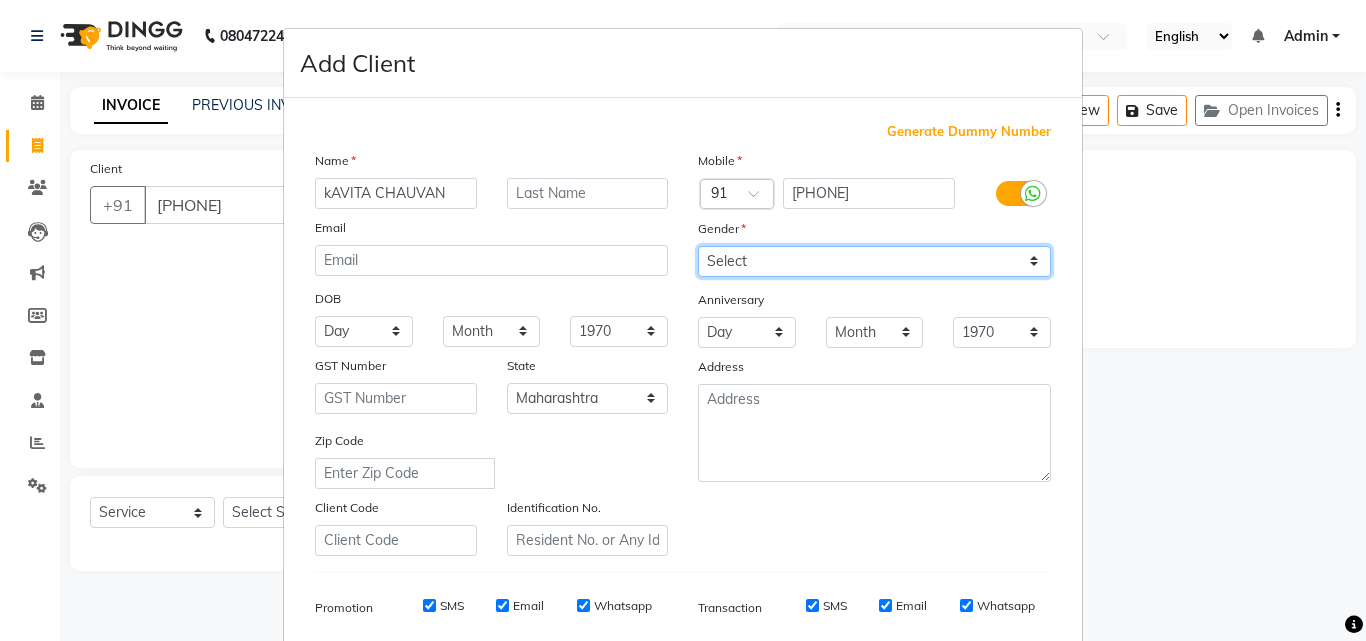 click on "Select Male Female Other Prefer Not To Say" at bounding box center (874, 261) 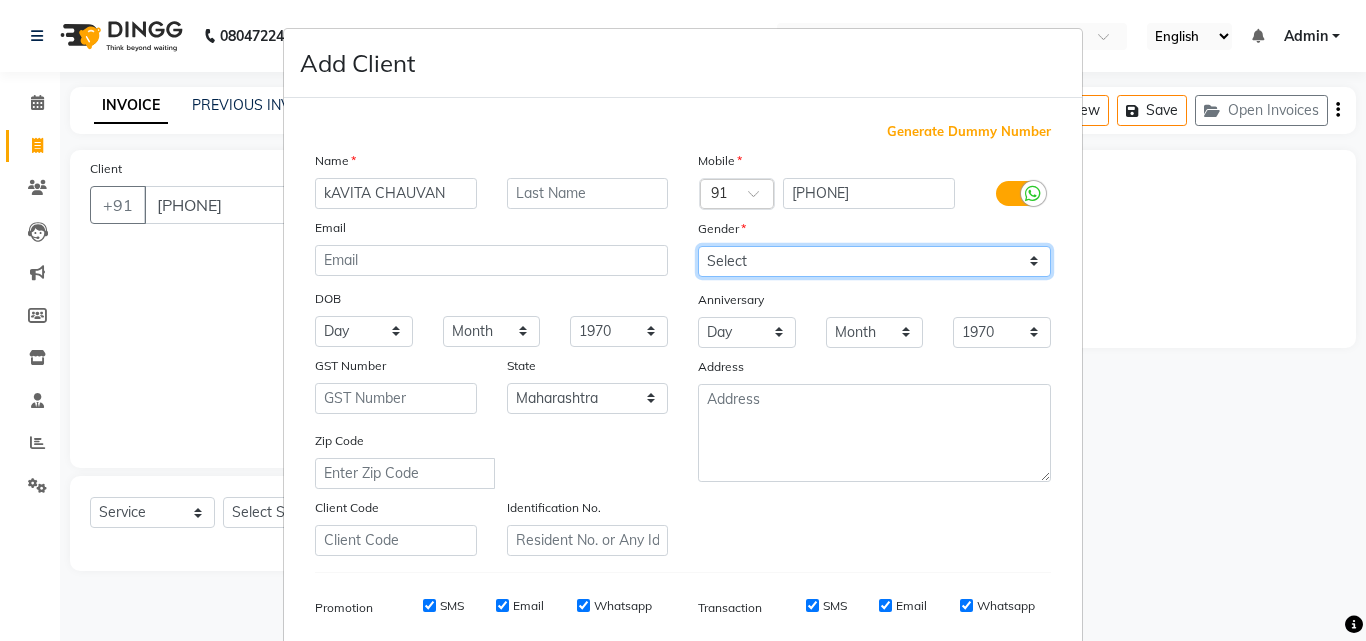 select on "female" 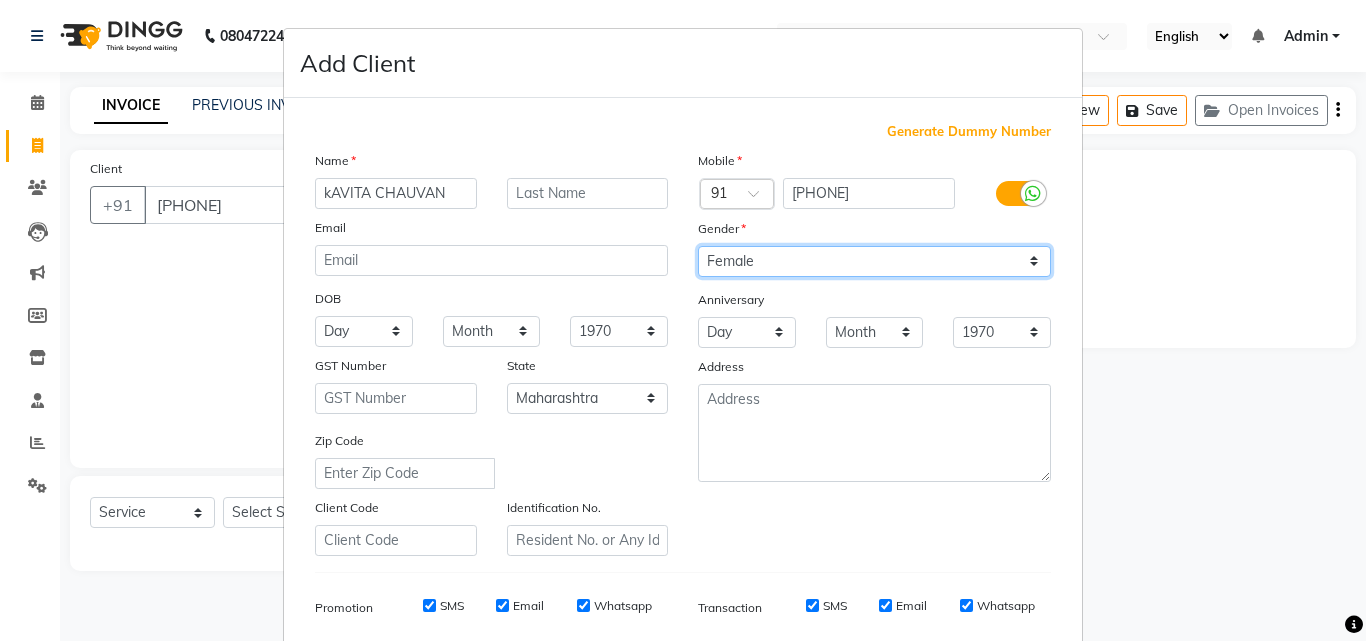 click on "Select Male Female Other Prefer Not To Say" at bounding box center [874, 261] 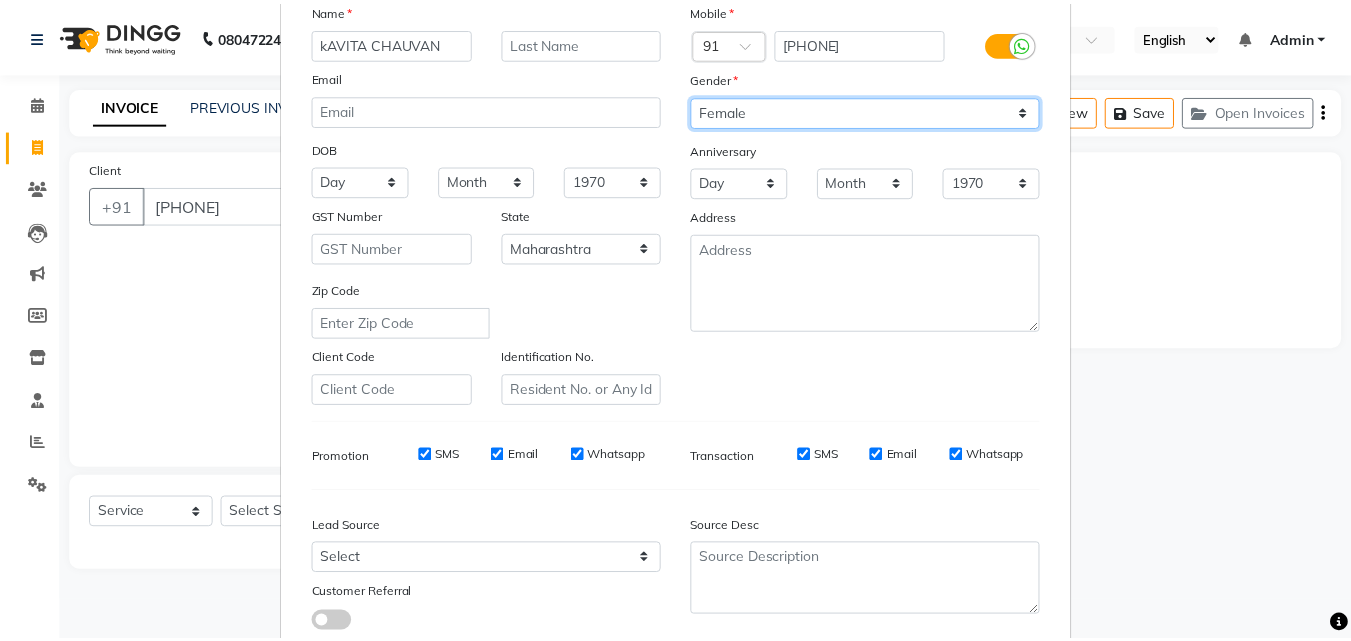 scroll, scrollTop: 282, scrollLeft: 0, axis: vertical 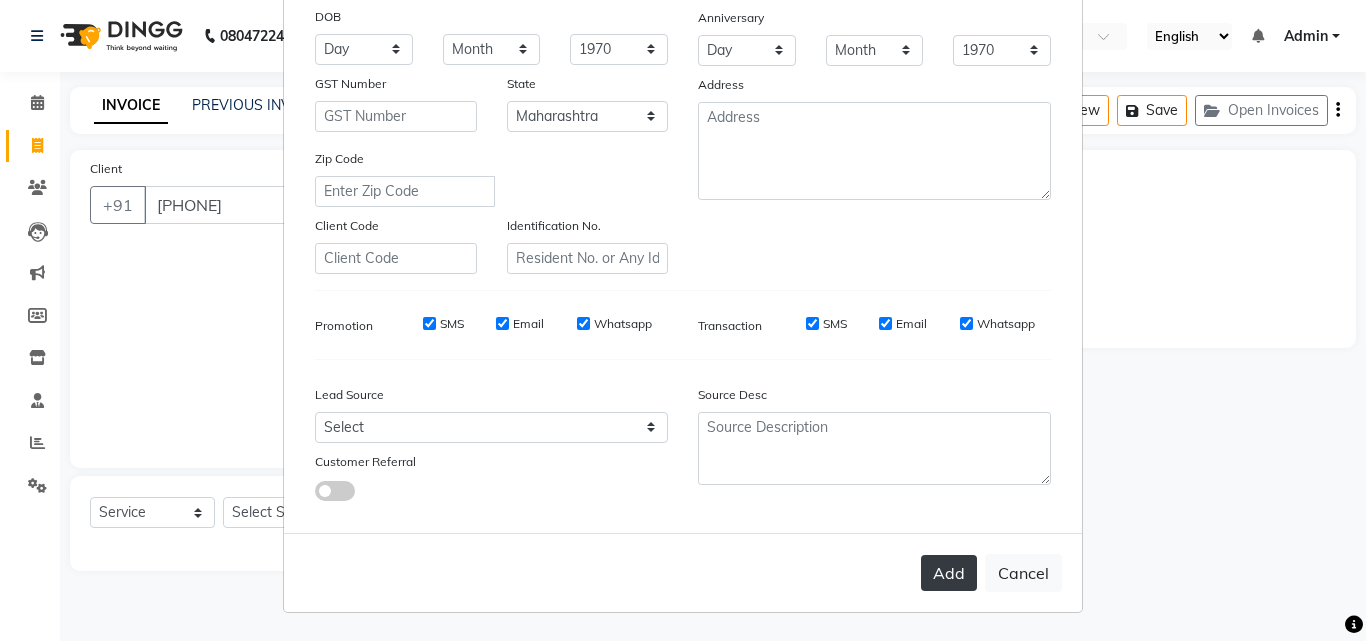 click on "Add" at bounding box center [949, 573] 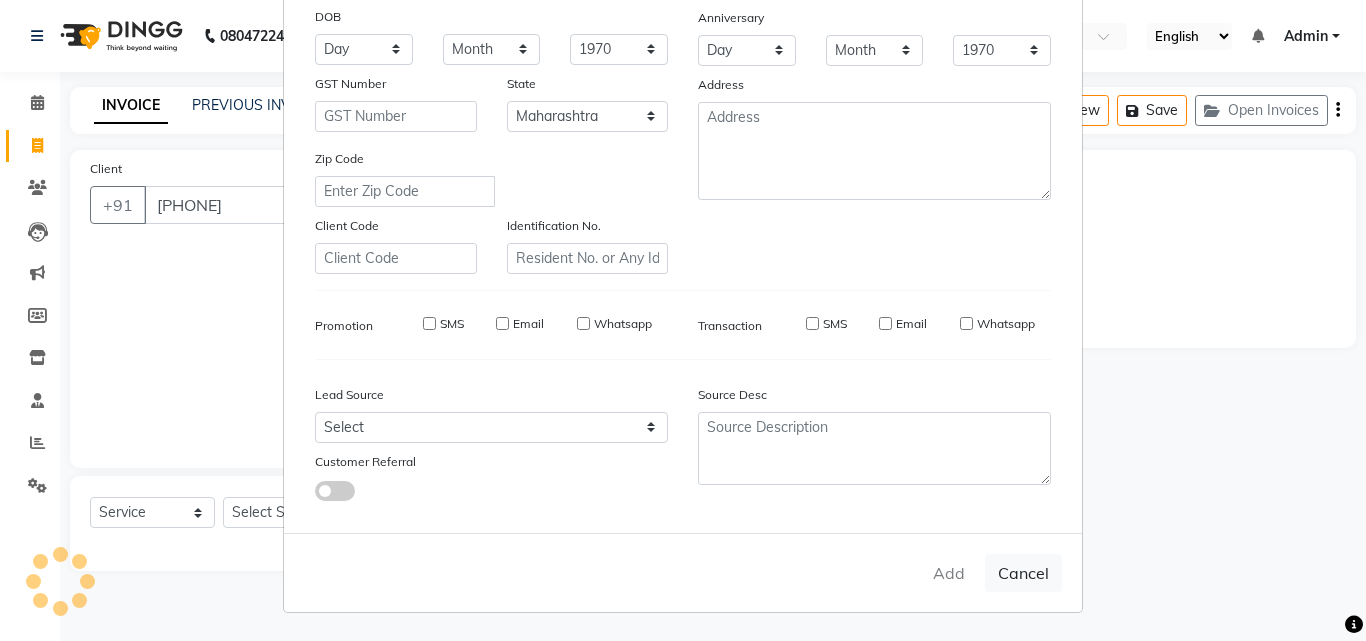 type 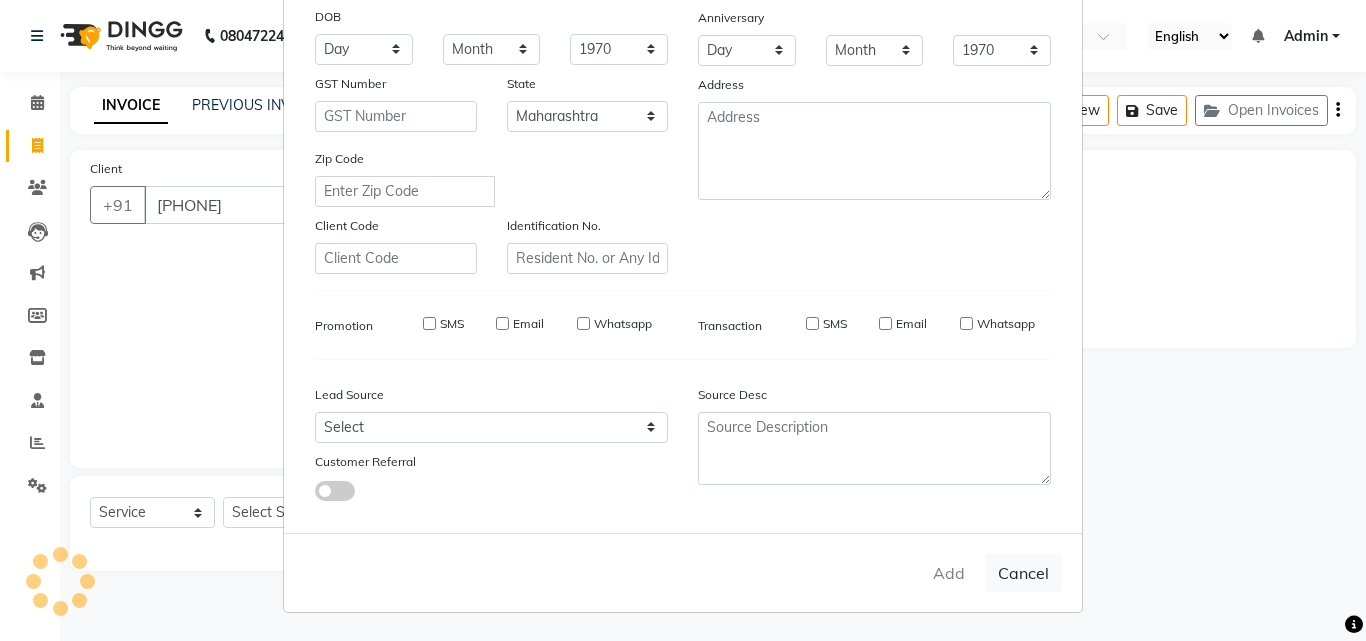select 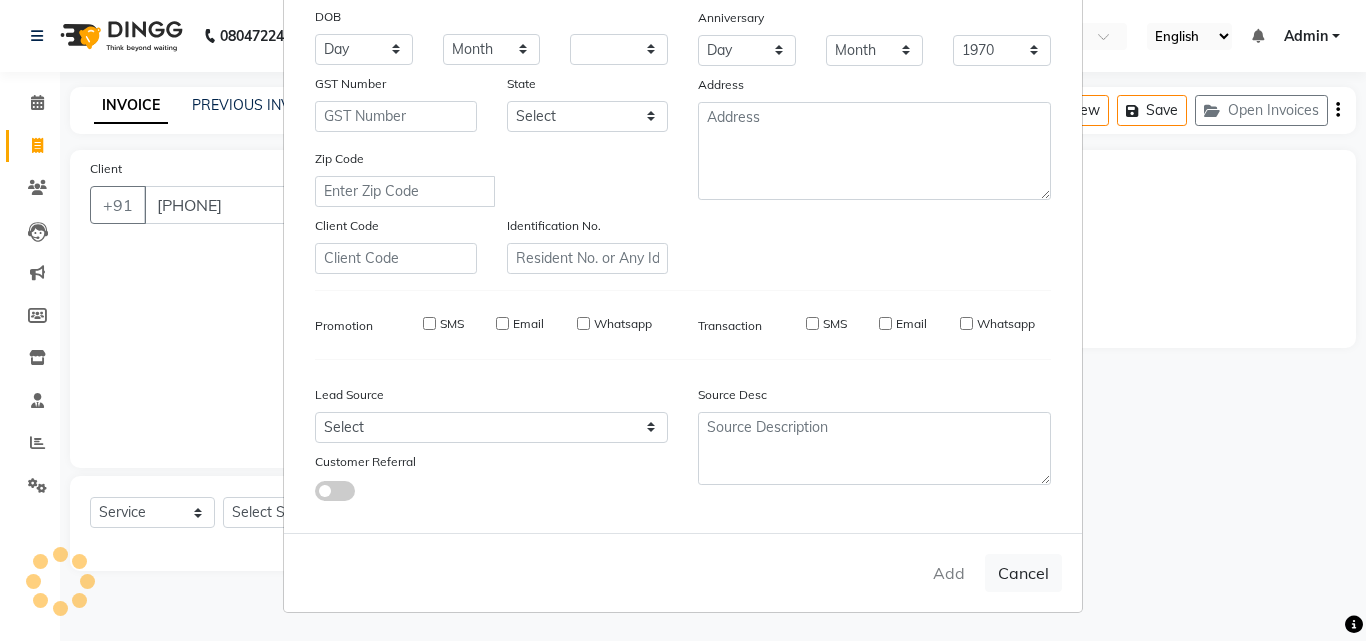select 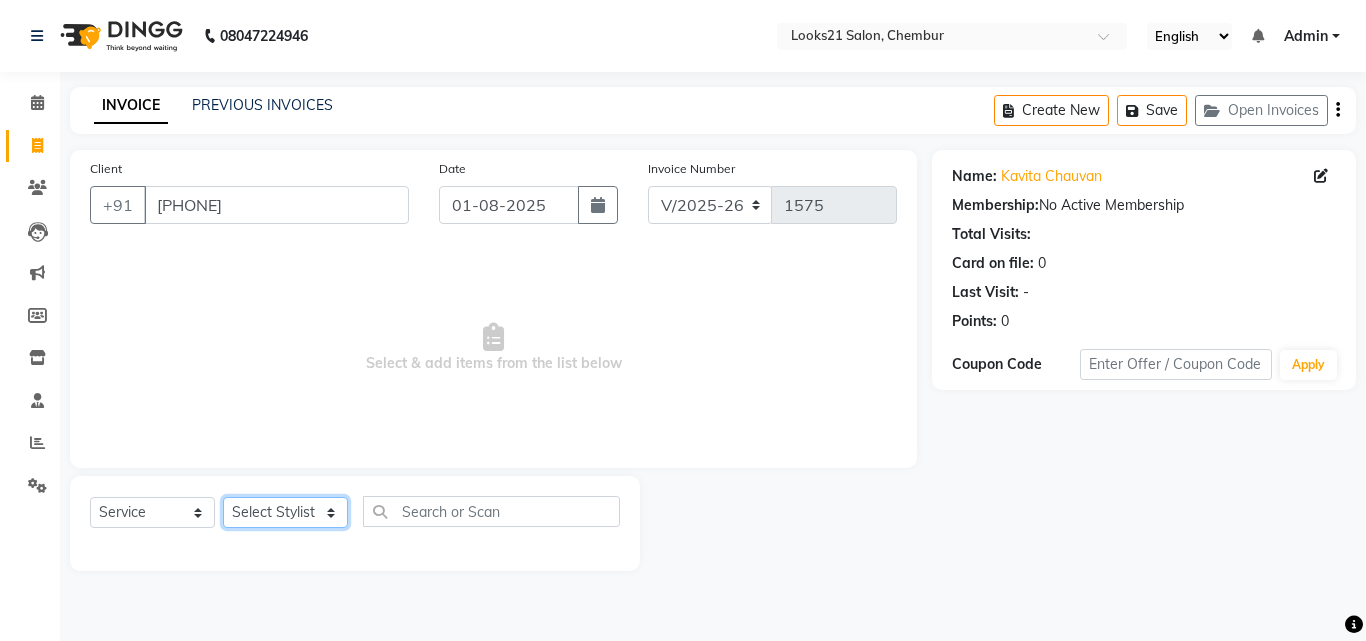 click on "Select Stylist Anwar Danish Janardhan LOOKS 21  sabiya khan Sajeda Siddiqui Samiksha Shakil Sharif Ahmed Shraddha Vaishali" 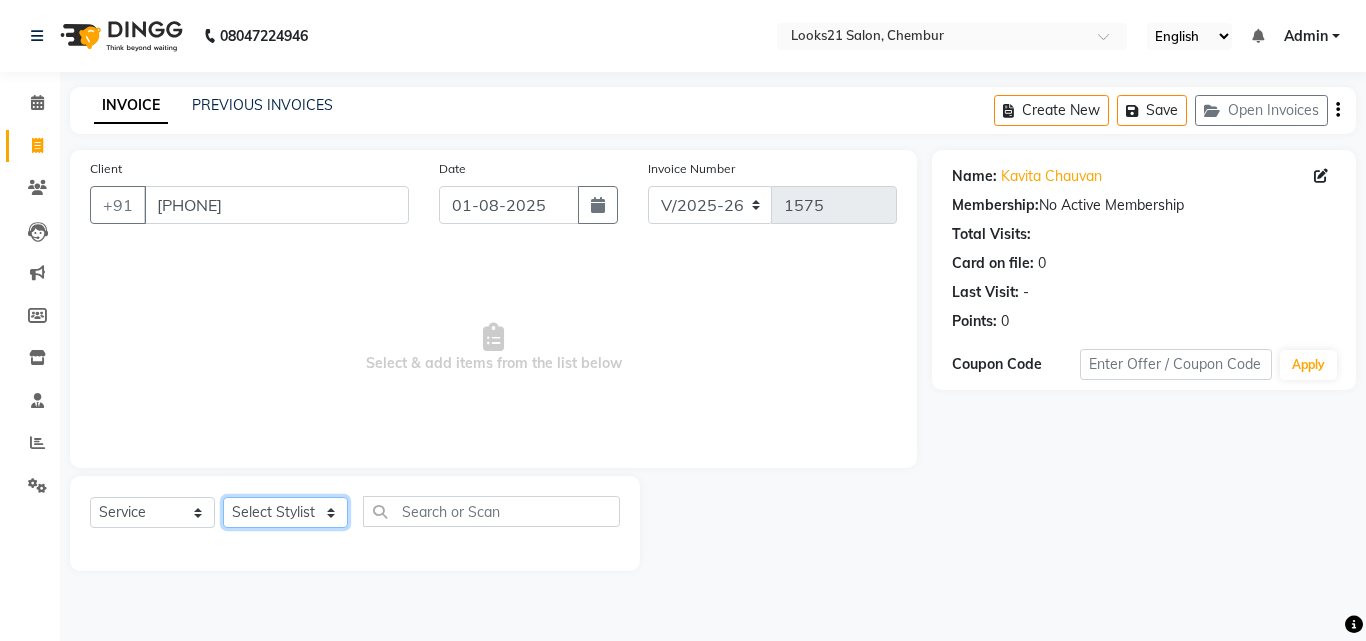 select on "13884" 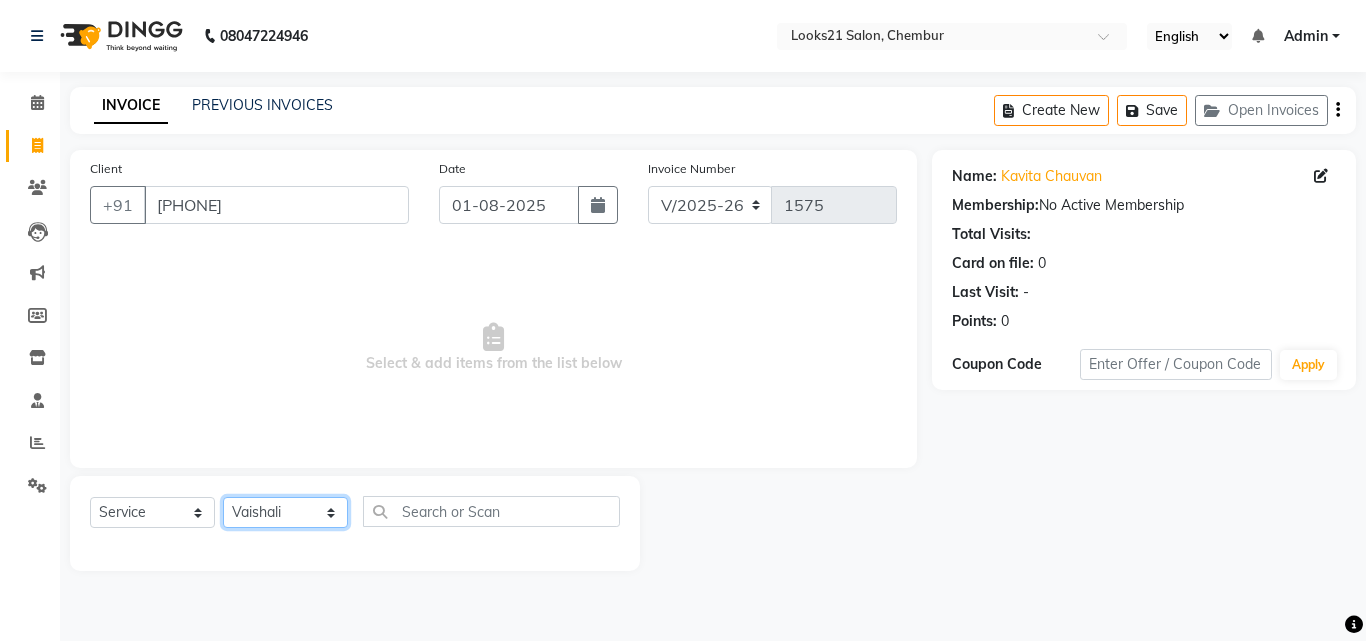 click on "Select Stylist Anwar Danish Janardhan LOOKS 21  sabiya khan Sajeda Siddiqui Samiksha Shakil Sharif Ahmed Shraddha Vaishali" 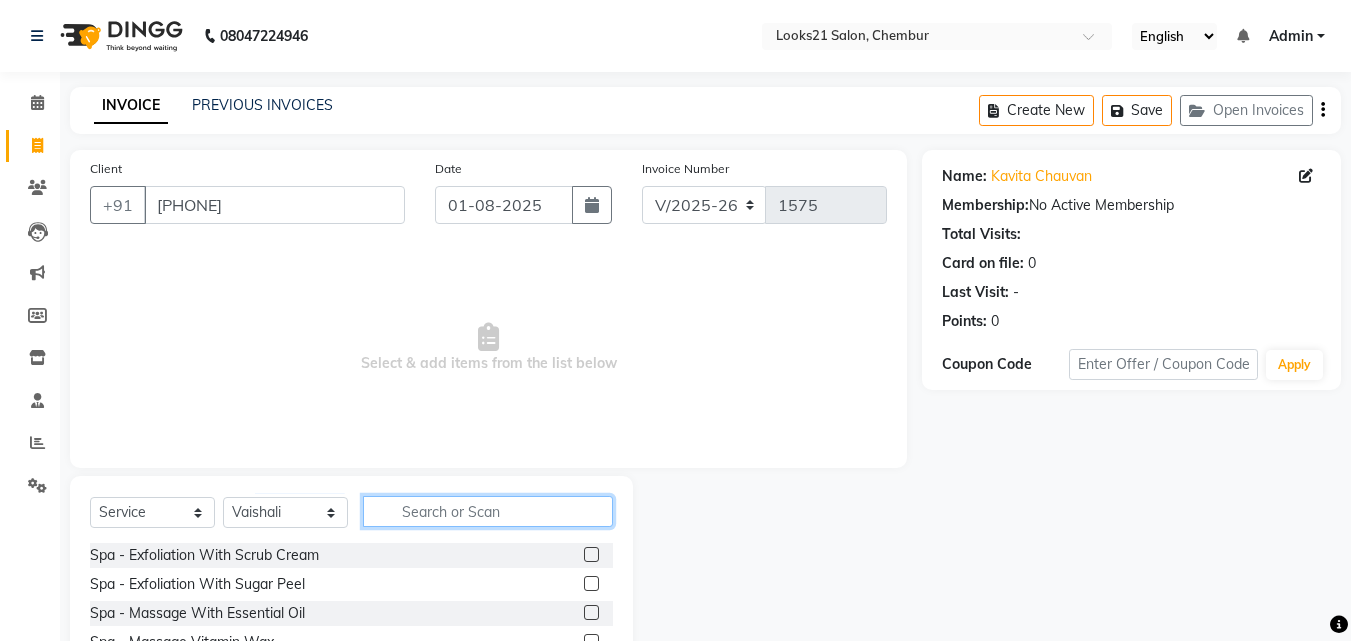 click 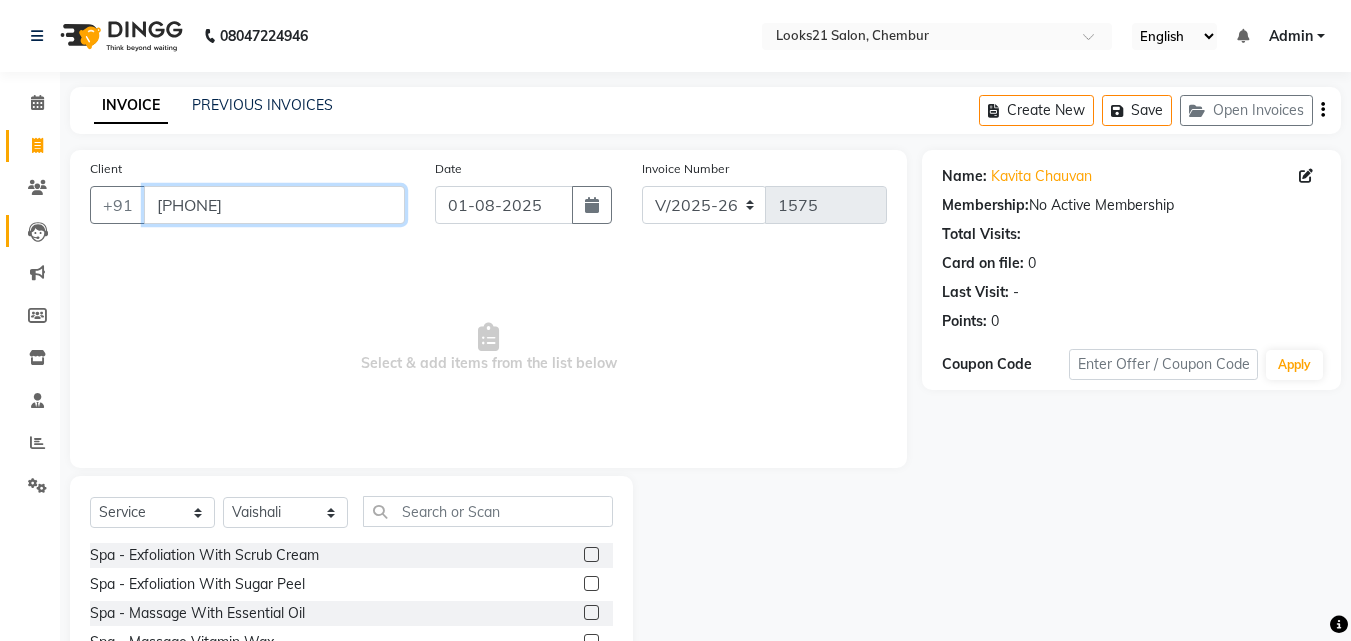 drag, startPoint x: 62, startPoint y: 221, endPoint x: 32, endPoint y: 225, distance: 30.265491 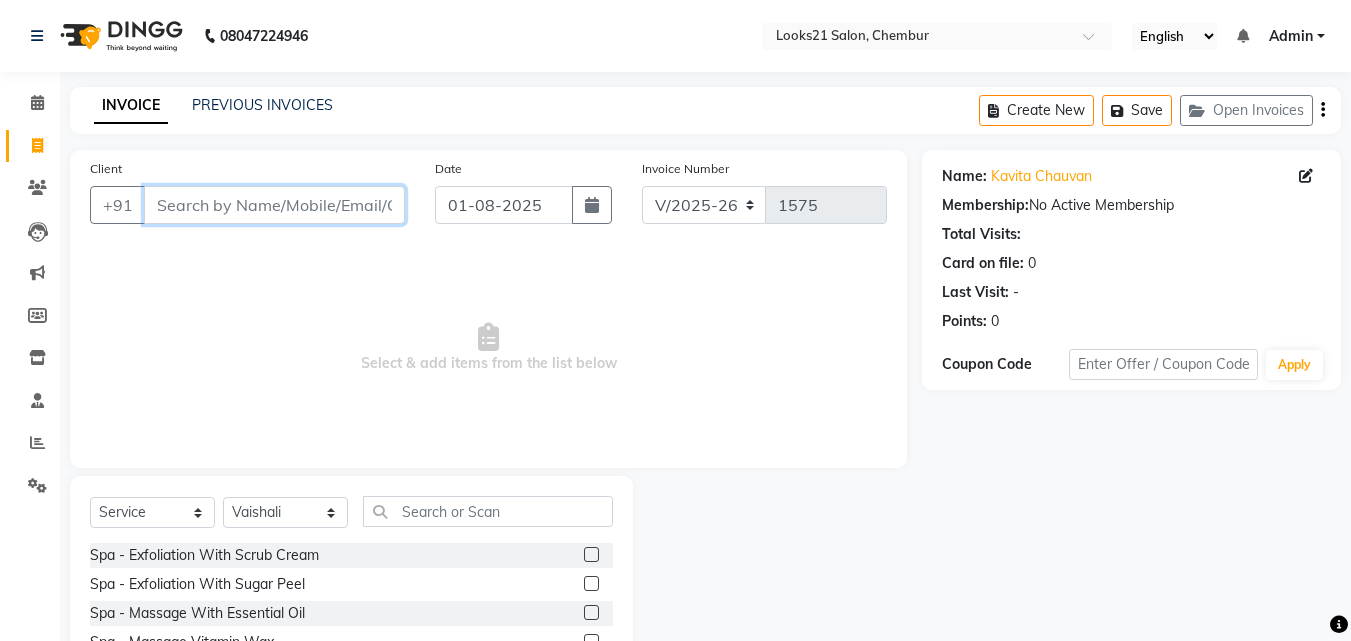 type 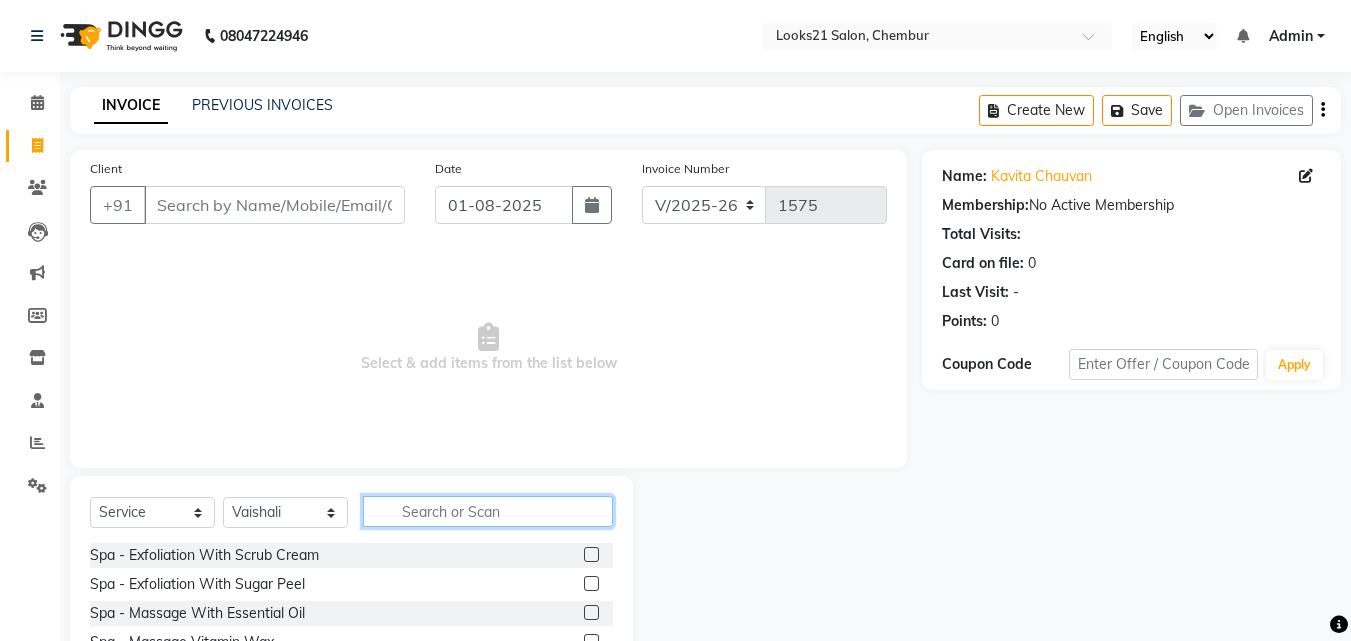 click 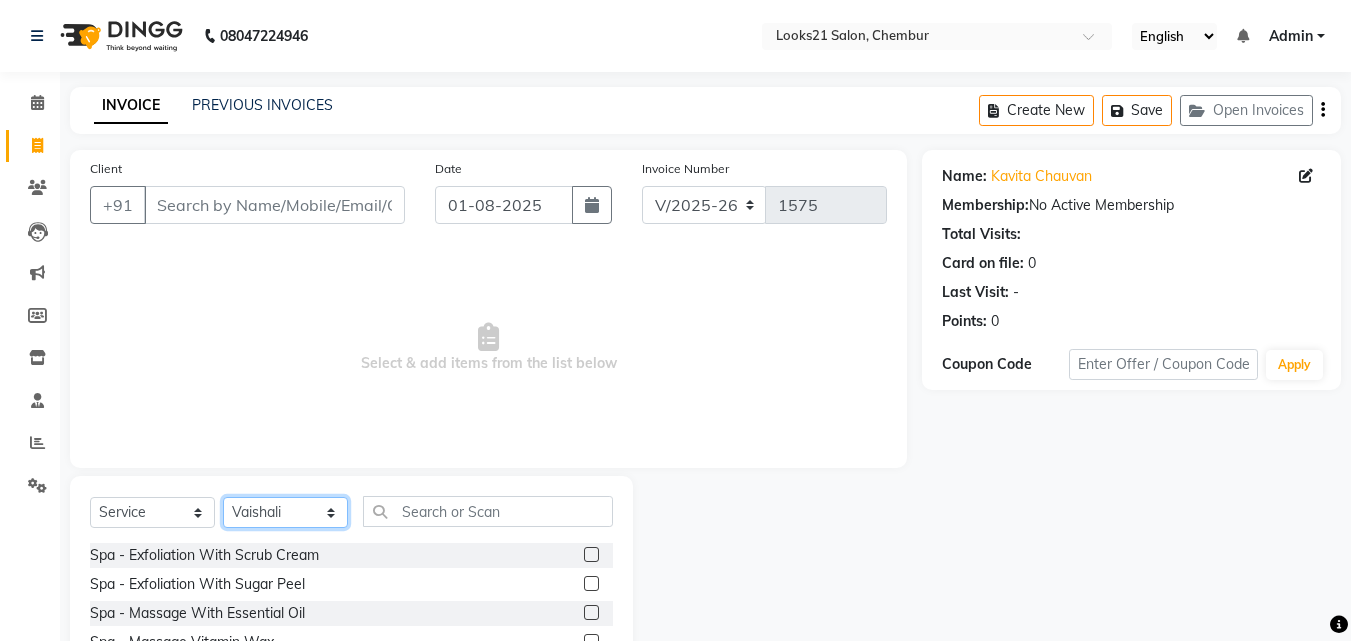 click on "Select Stylist Anwar Danish Janardhan LOOKS 21  sabiya khan Sajeda Siddiqui Samiksha Shakil Sharif Ahmed Shraddha Vaishali" 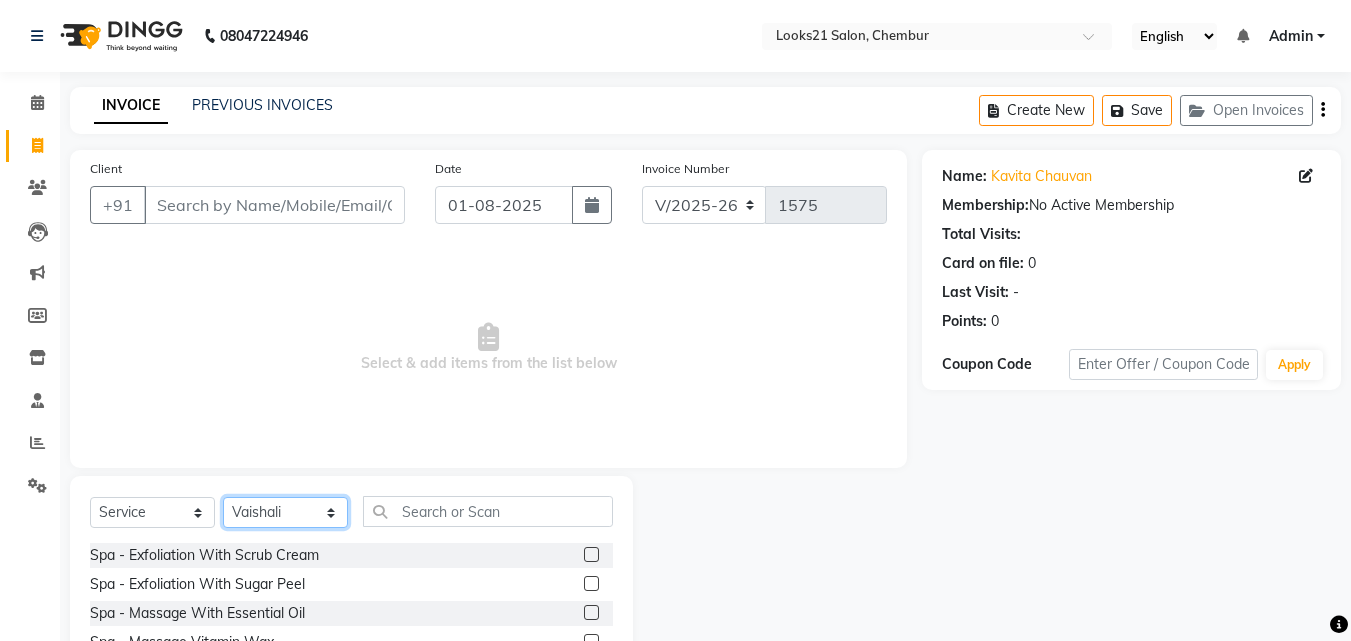 select on "13883" 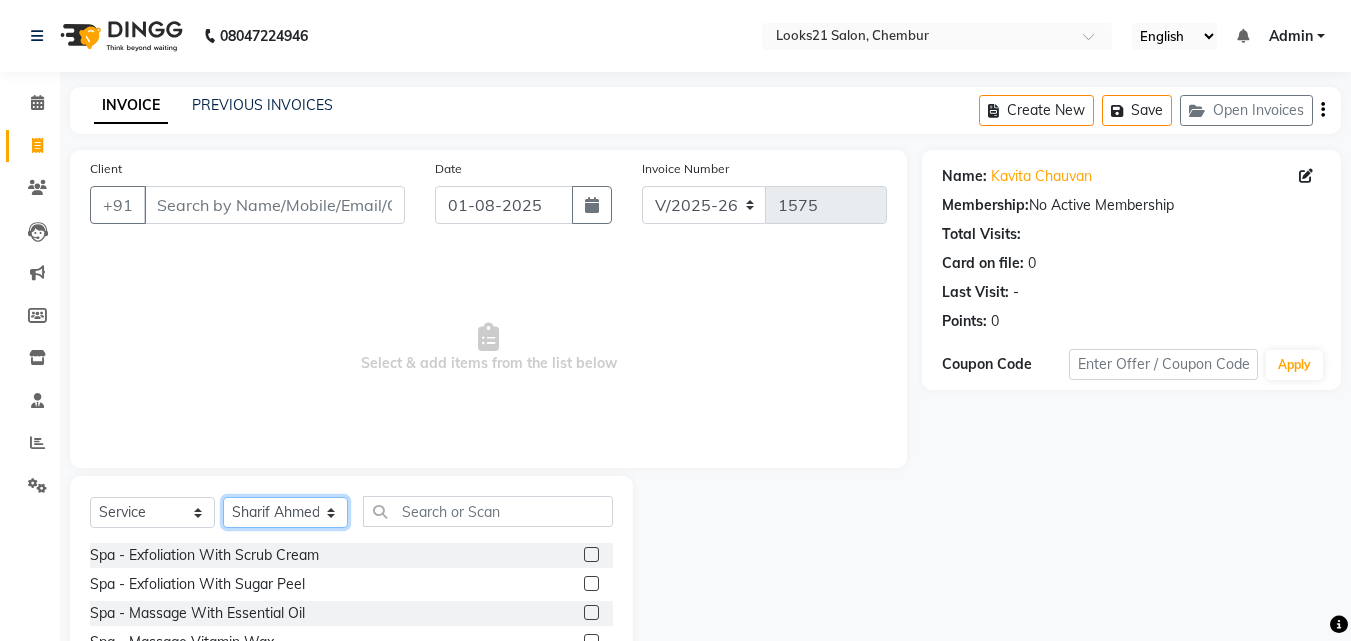 click on "Select Stylist Anwar Danish Janardhan LOOKS 21  sabiya khan Sajeda Siddiqui Samiksha Shakil Sharif Ahmed Shraddha Vaishali" 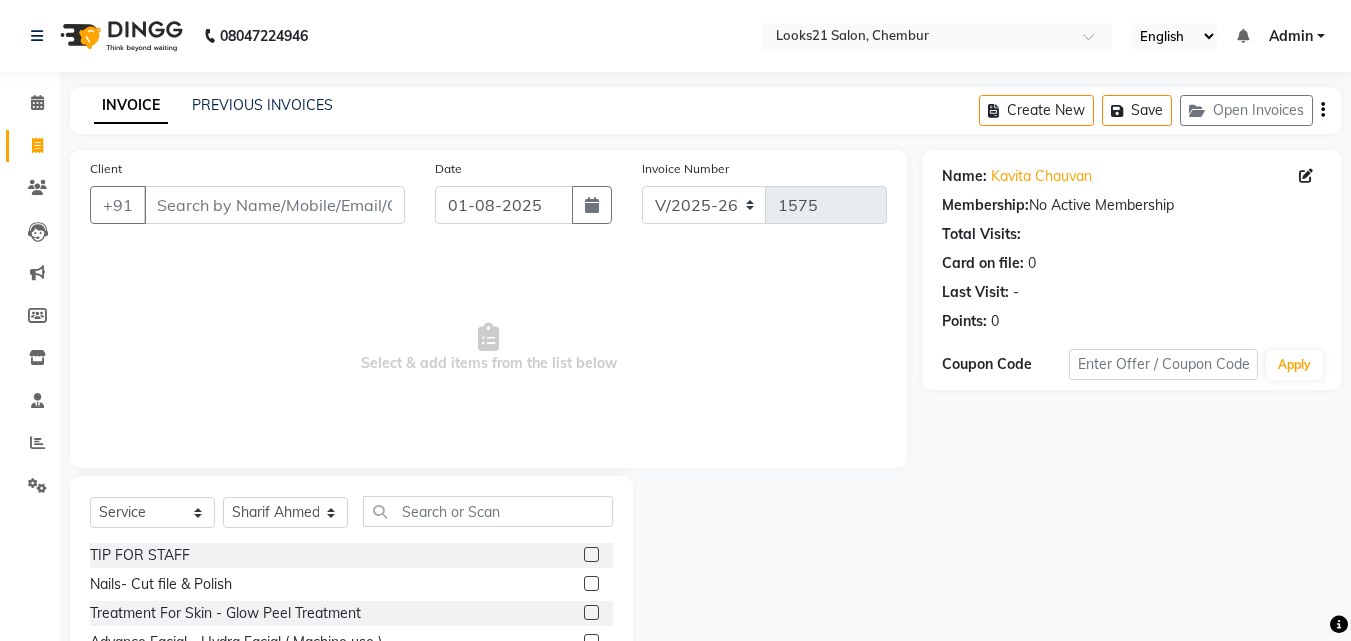 click on "Select  Service  Product  Membership  Package Voucher Prepaid Gift Card  Select Stylist Anwar Danish Janardhan LOOKS 21  sabiya khan Sajeda Siddiqui Samiksha Shakil Sharif Ahmed Shraddha Vaishali TIP FOR STAFF  Nails- Cut file & Polish  Treatment For Skin  - Glow Peel Treatment  Advance Facial - Hydra Facial ( Machine use )  O THREE FACIAL  Fruit Clean Up  Pre Lightining   - Per Streak  Pre Lightining   - Hair Upto Neck  Pre Lightining   - Hair Upto Shoulder  Pre Lightining   - Hair Below Shoulder  Pre Lightining   - Hair Upto Waist  Pre Lightining   - For Men  Hair Treatment(Hair Spa)  - Hair Upto Neck  Hair Treatment(Hair Spa)  - Hair Upto Shoulder  Hair Treatment(Hair Spa)  - Hair Below Shoulder  Hair Treatment(Hair Spa)  - Hair Upto Waist  Hair Treatment(Hair Spa)  - For Men  Loreal Scalp Advanced Treatment - For women  Loreal Scalp Advanced Clay Treatment   3TENX SPA  Head Massage  - For Women  Head Massage  - For Men  Head Massage  - For Women With Shampoo  Head Massage  - For Men With Shampoo  Mehndi" 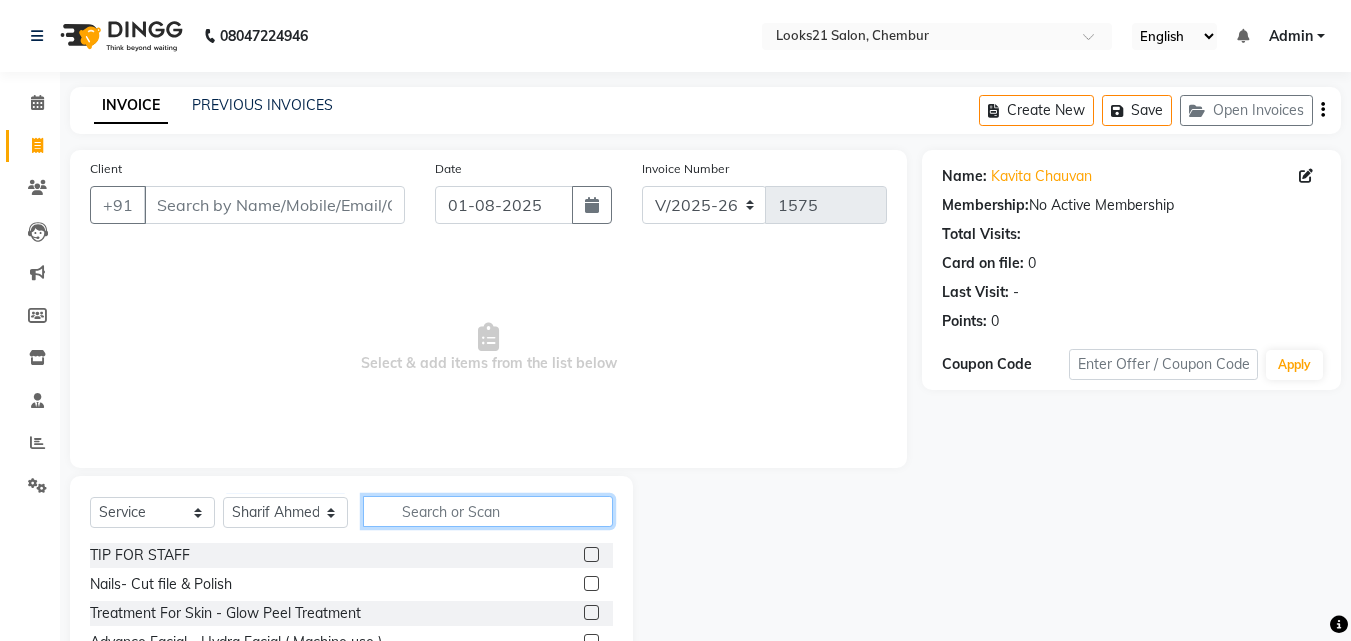 click 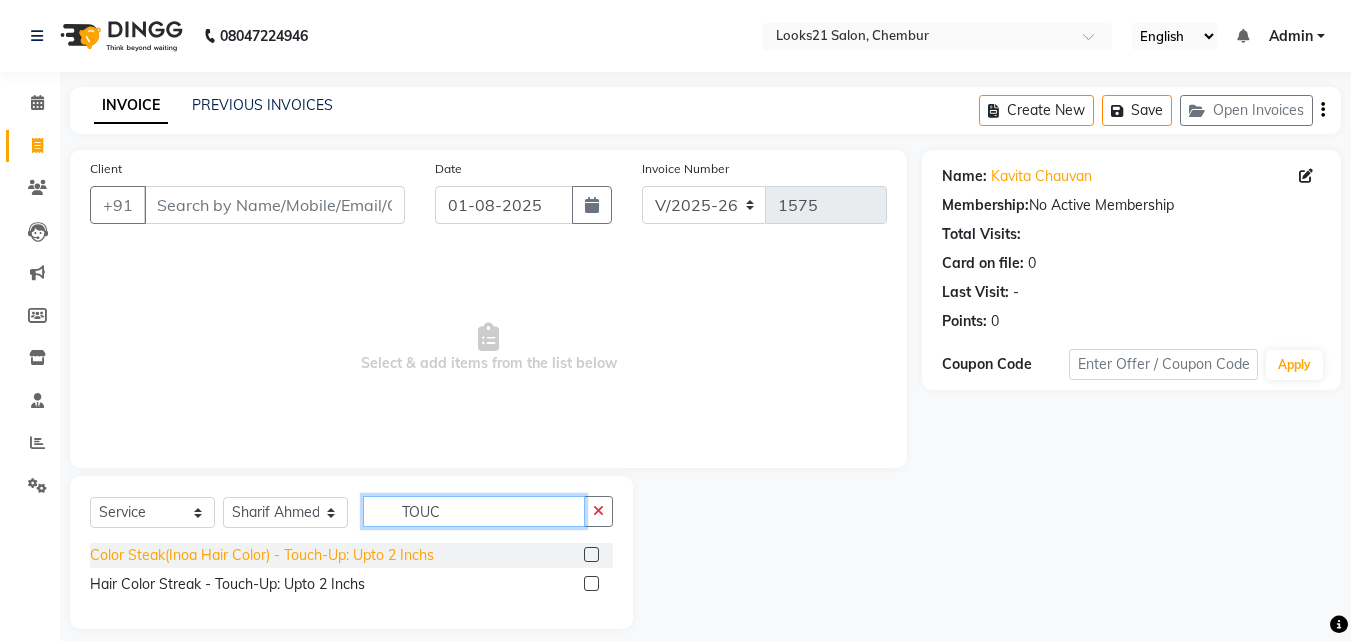type on "TOUC" 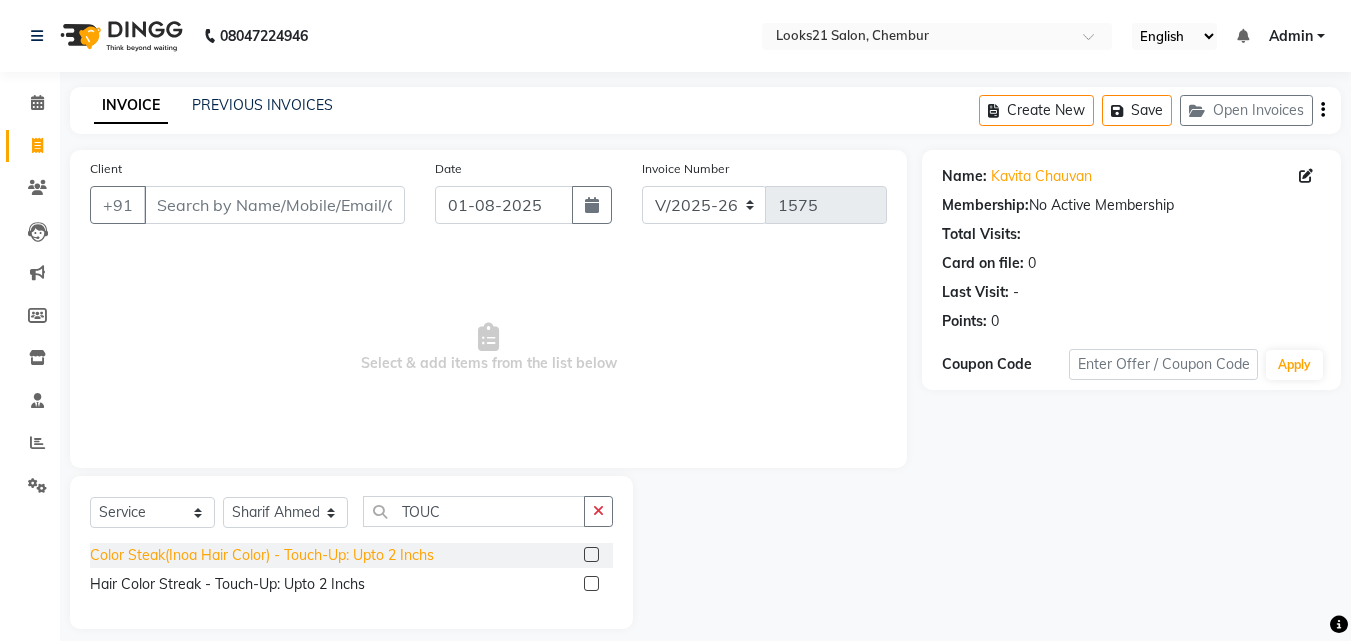 click on "Color Steak(Inoa Hair Color)  - Touch-Up: Upto 2 Inchs" 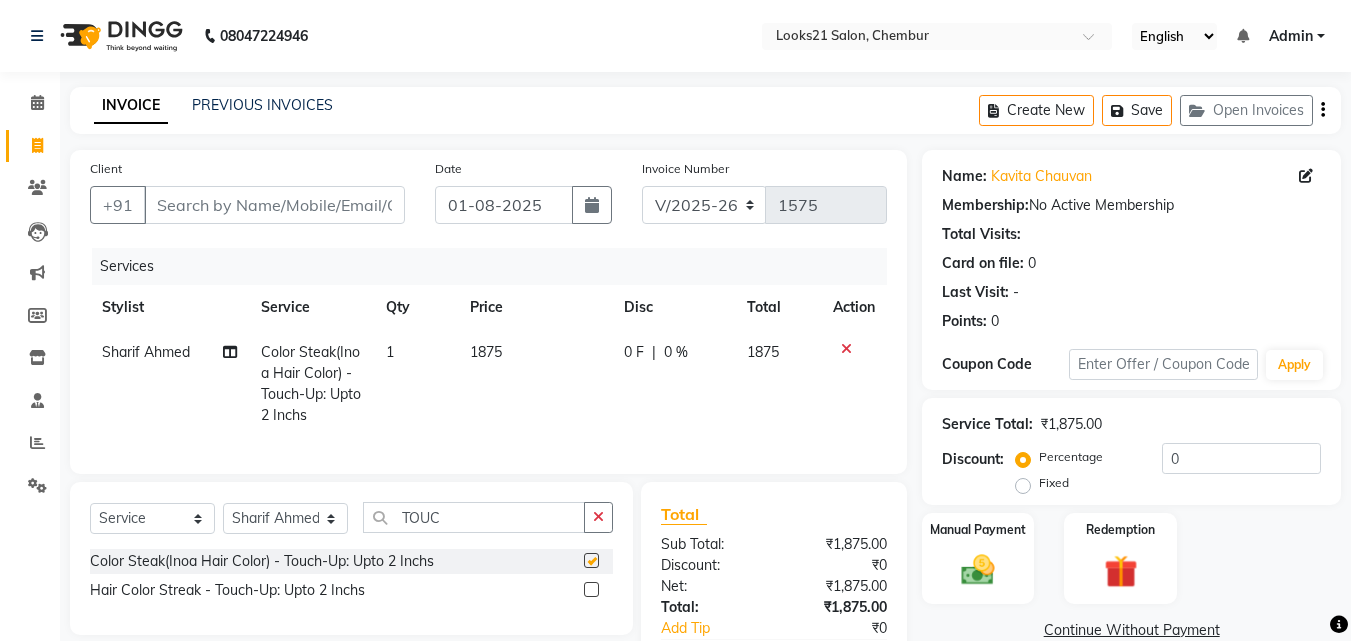 checkbox on "false" 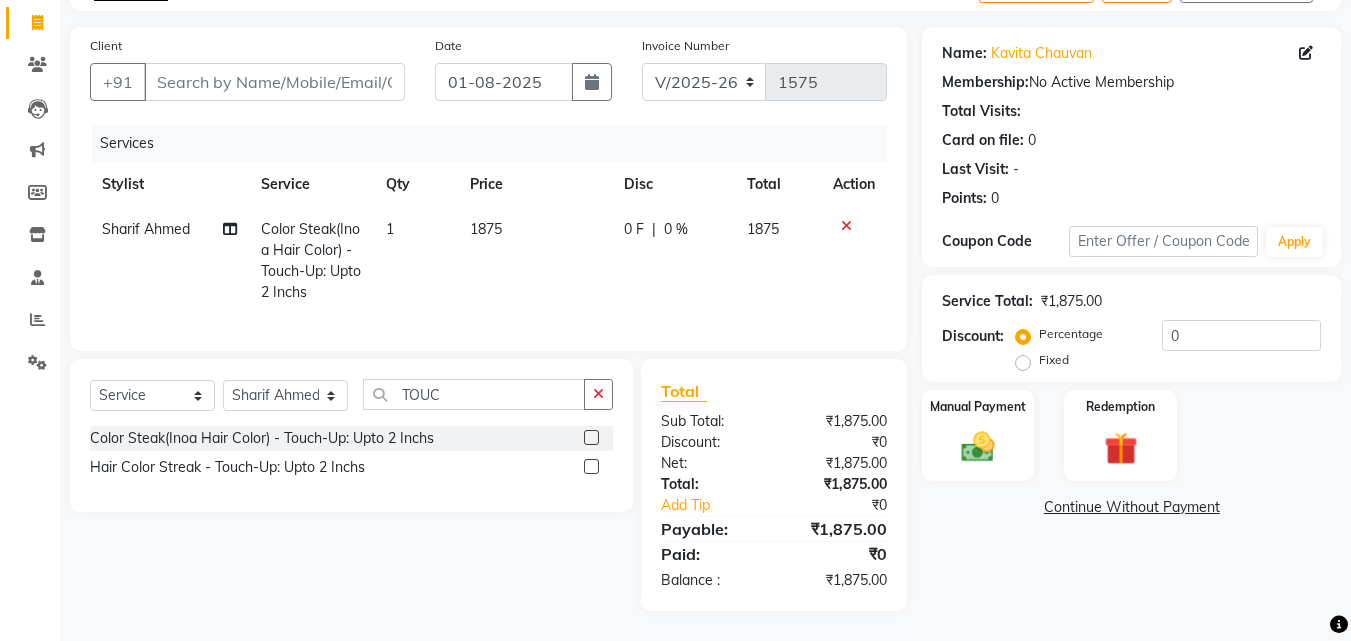 scroll, scrollTop: 138, scrollLeft: 0, axis: vertical 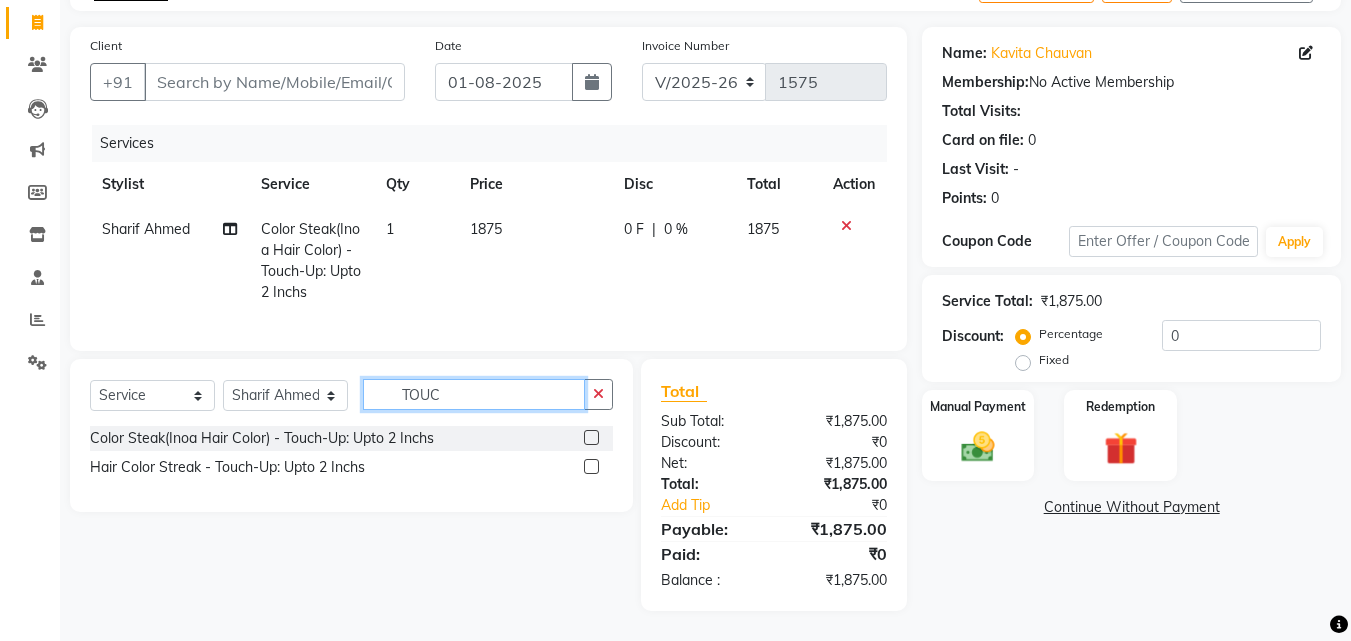 drag, startPoint x: 469, startPoint y: 386, endPoint x: 384, endPoint y: 399, distance: 85.98837 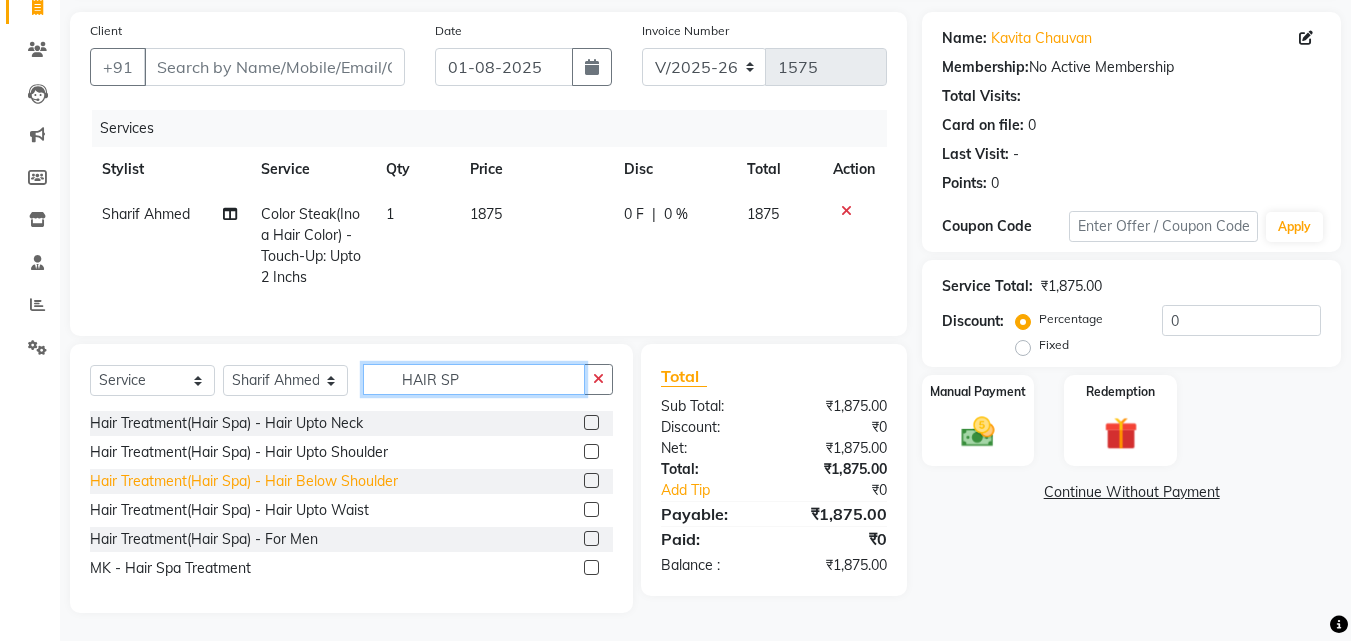 type on "HAIR SP" 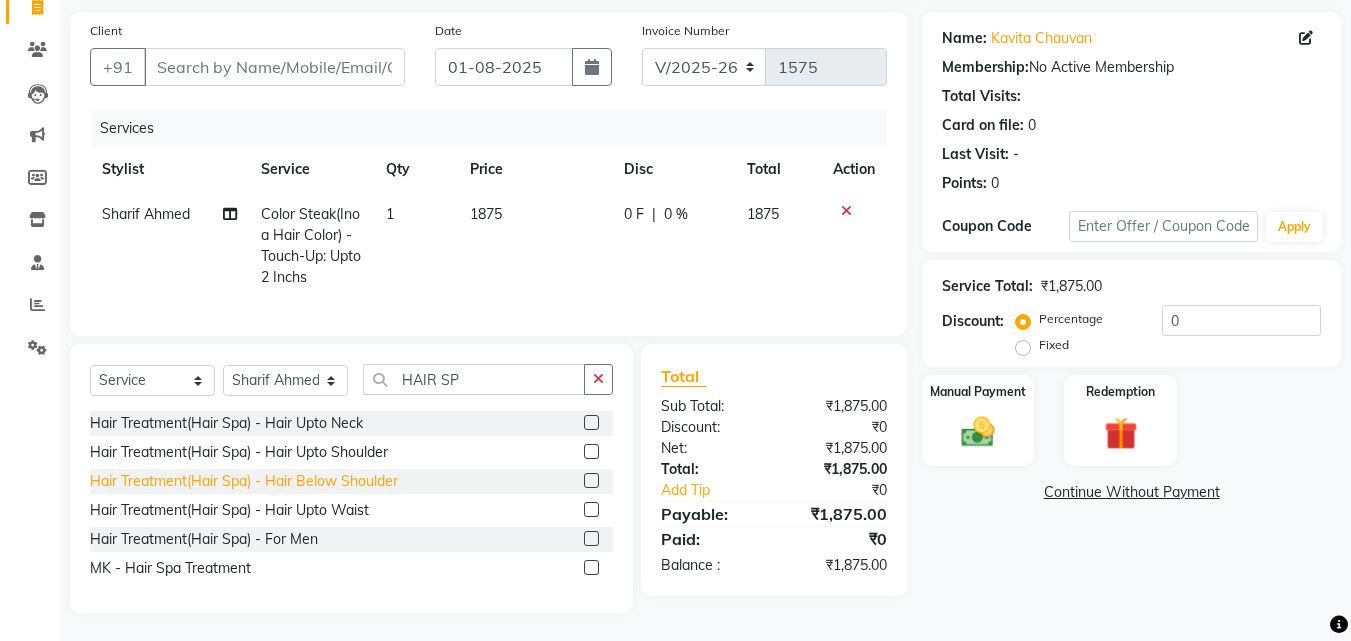click on "Hair Treatment(Hair Spa)  - Hair Below Shoulder" 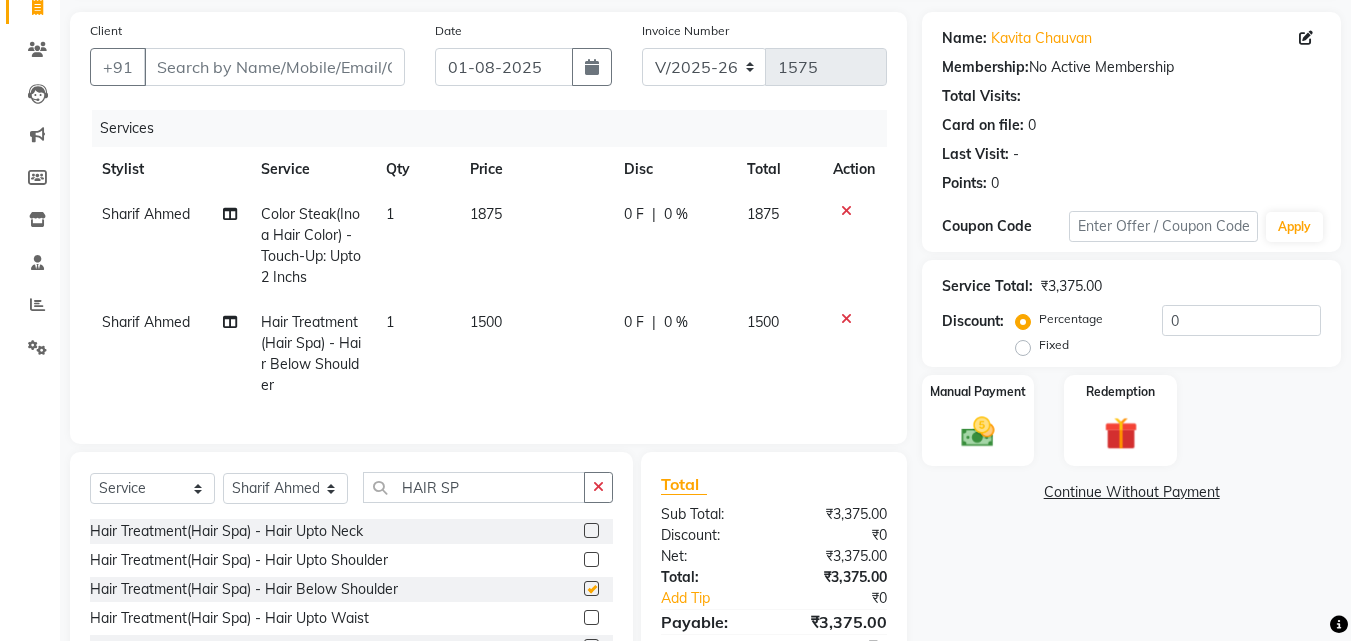 checkbox on "false" 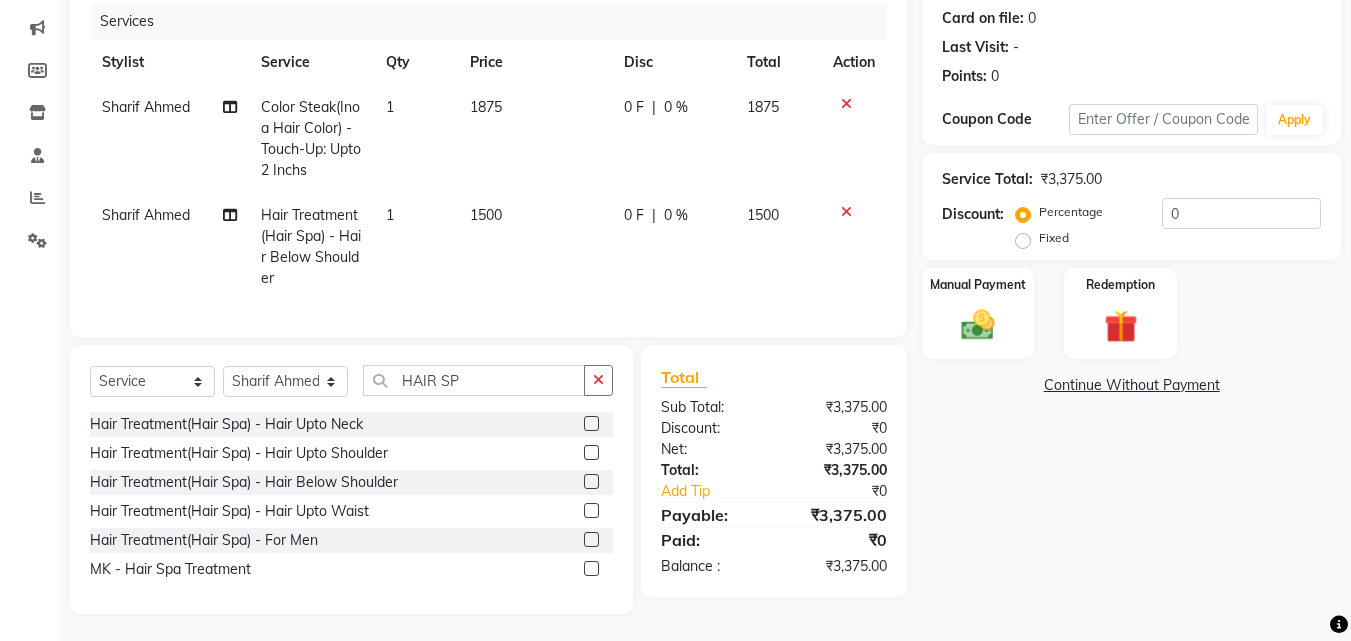 scroll, scrollTop: 263, scrollLeft: 0, axis: vertical 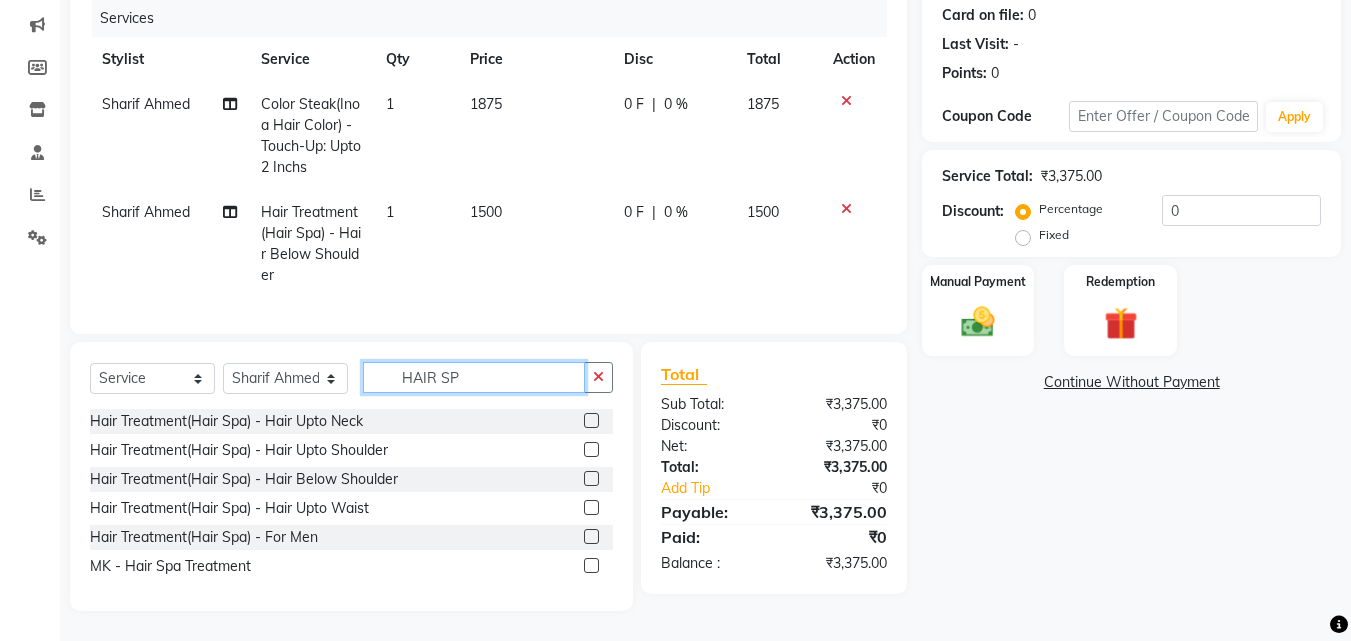 drag, startPoint x: 488, startPoint y: 372, endPoint x: 293, endPoint y: 407, distance: 198.11613 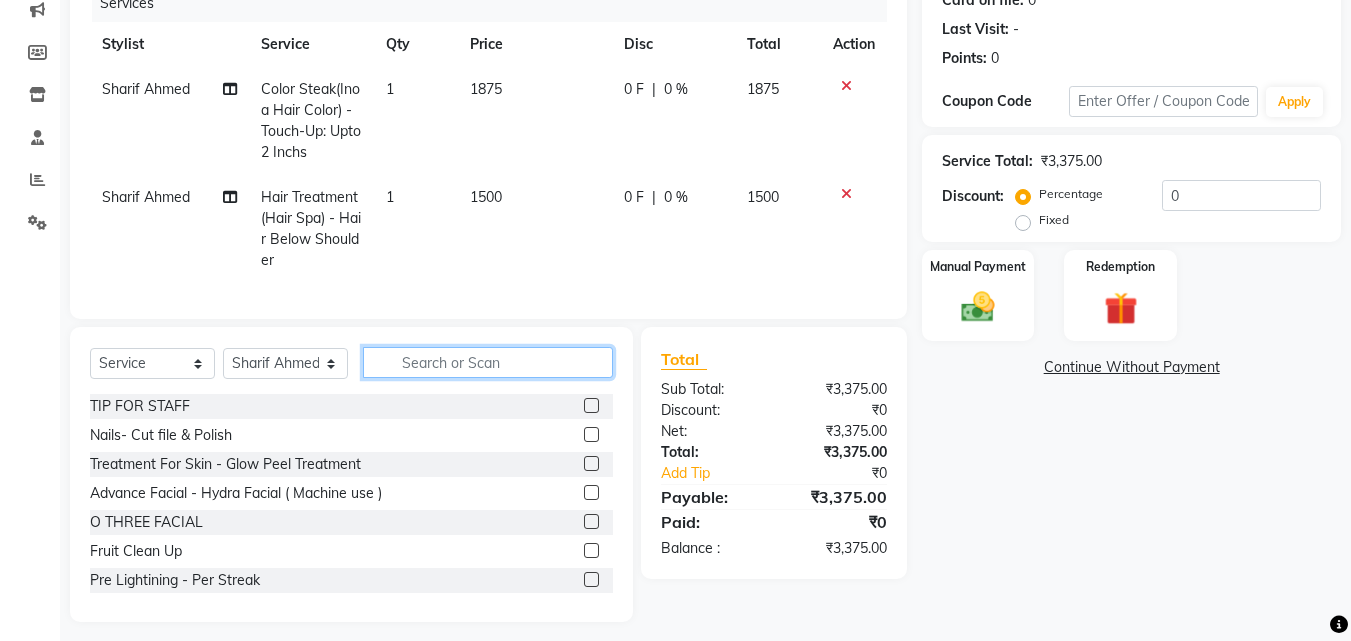 type on "A" 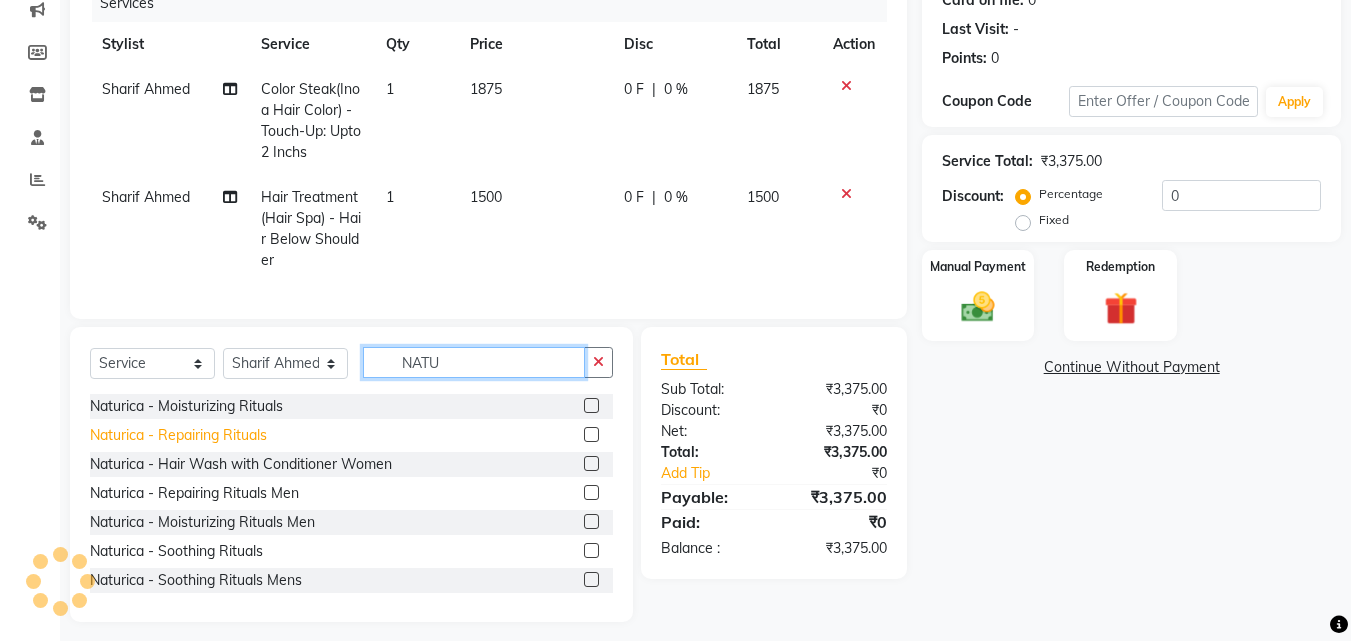 type on "NATU" 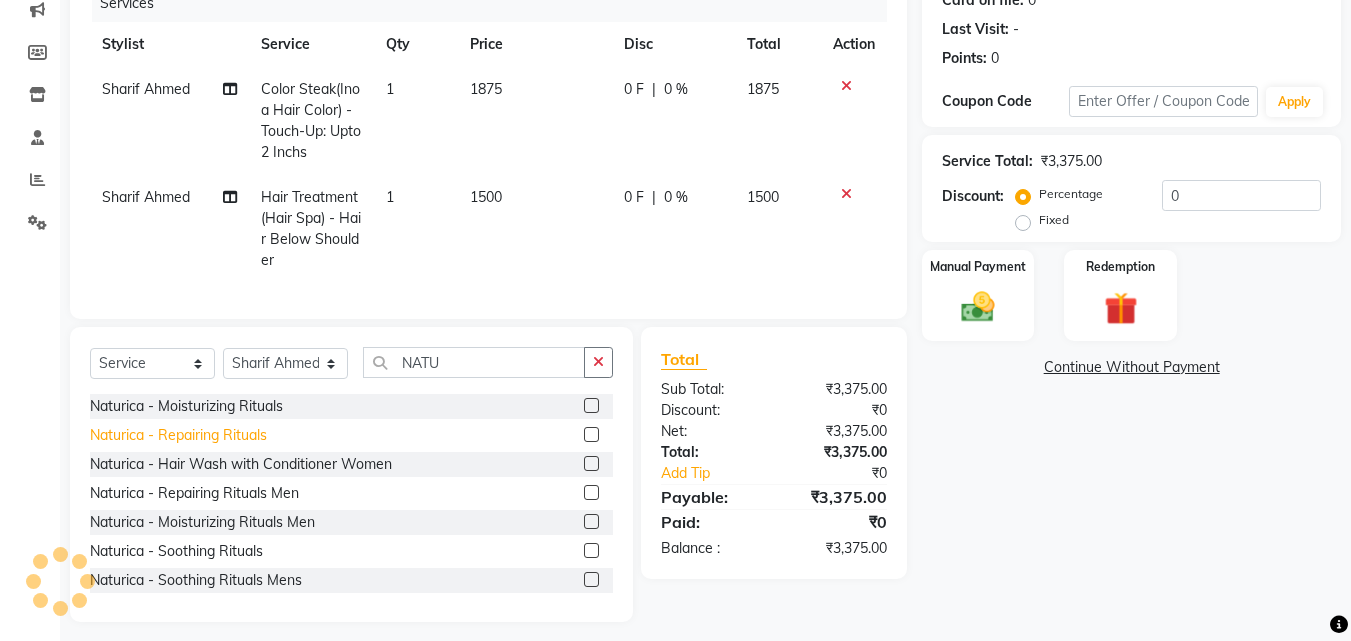 click on "Naturica - Repairing Rituals" 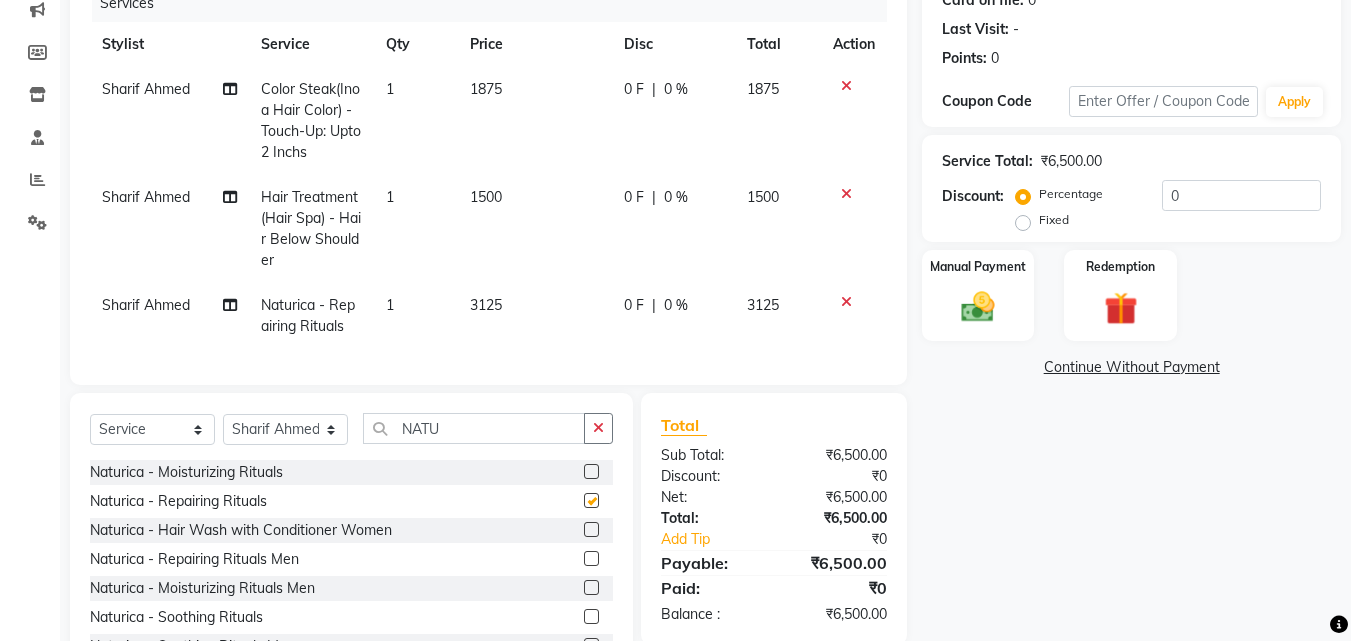 checkbox on "false" 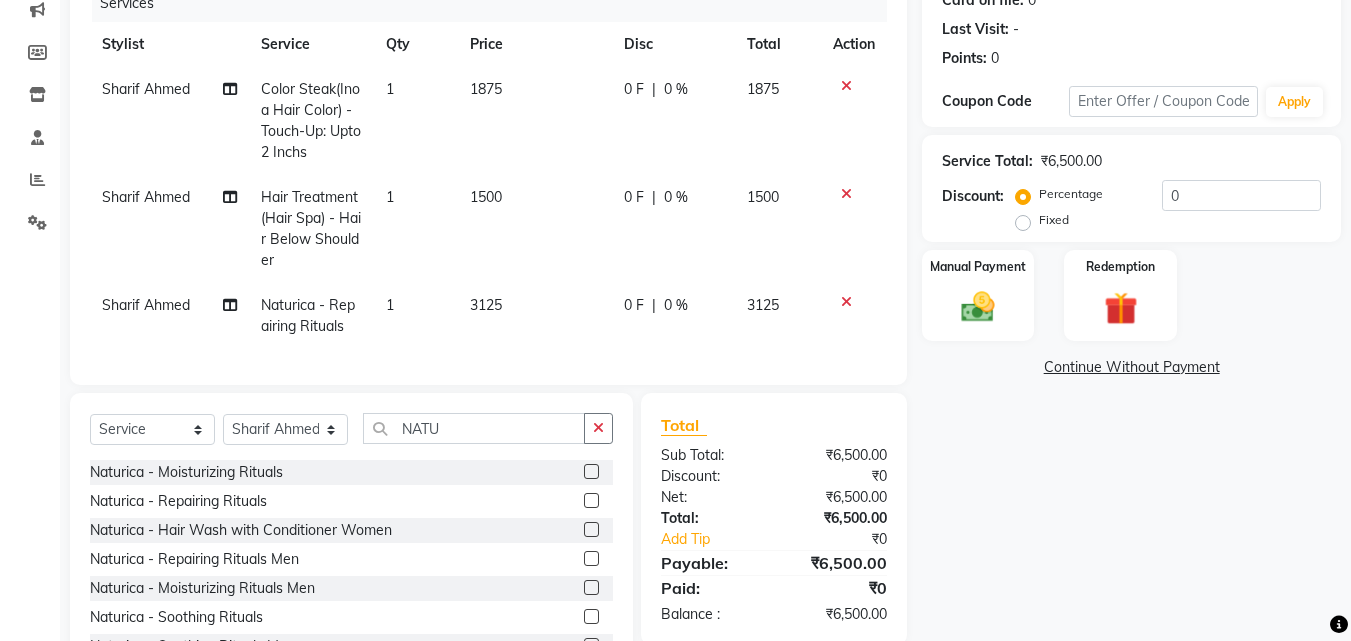 scroll, scrollTop: 355, scrollLeft: 0, axis: vertical 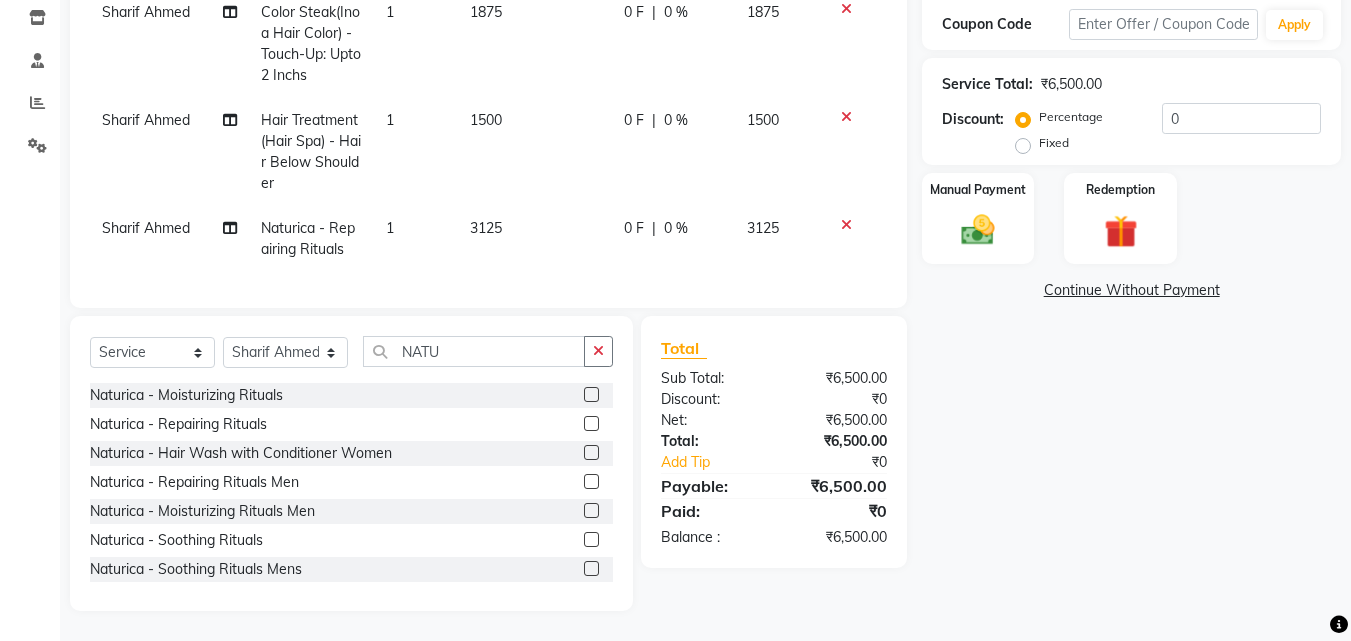 click 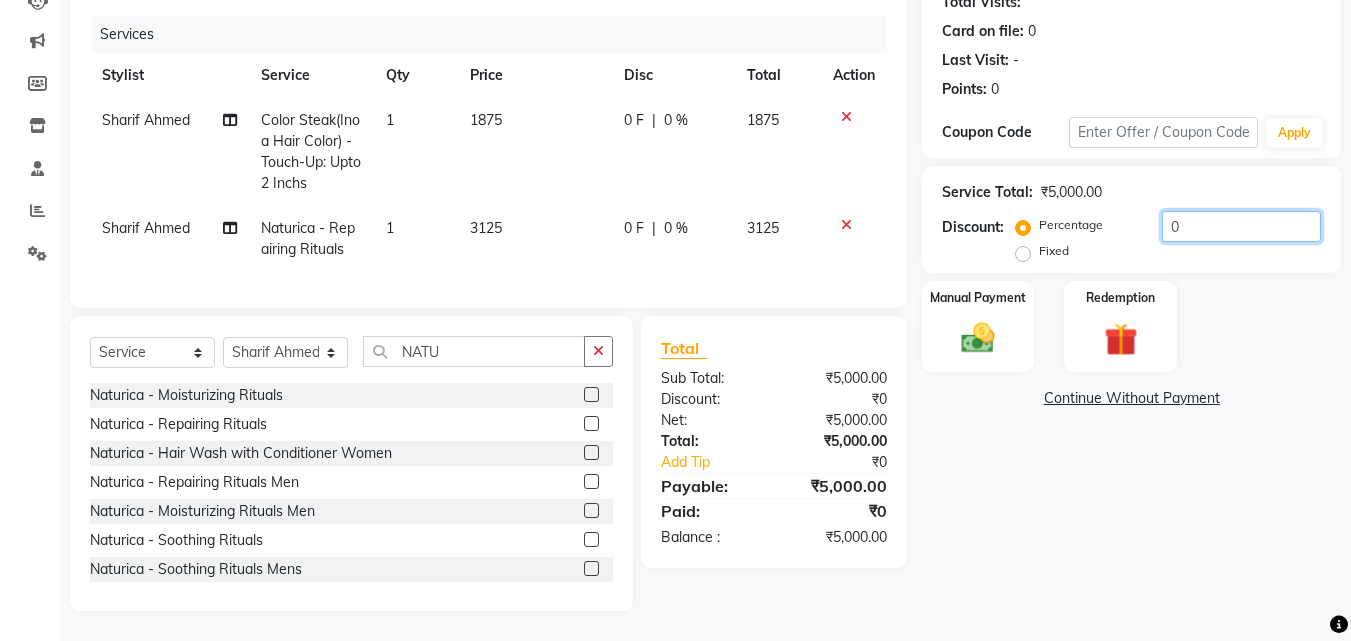 drag, startPoint x: 1195, startPoint y: 213, endPoint x: 1109, endPoint y: 234, distance: 88.52683 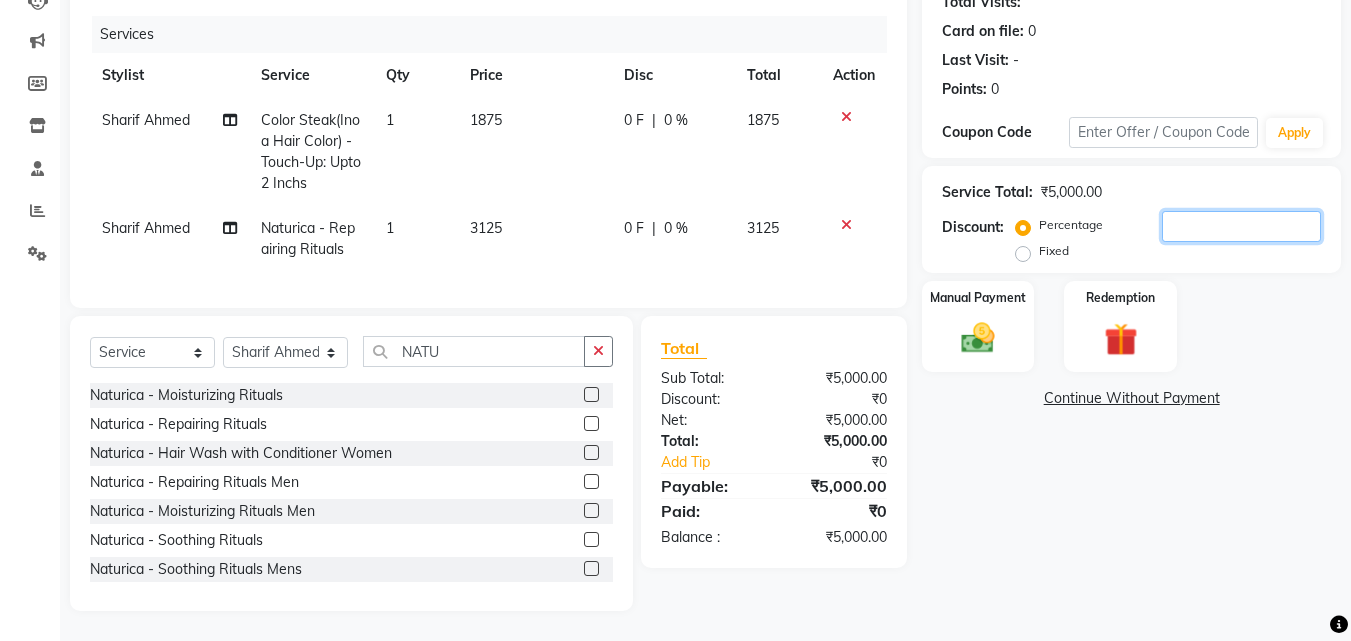 type 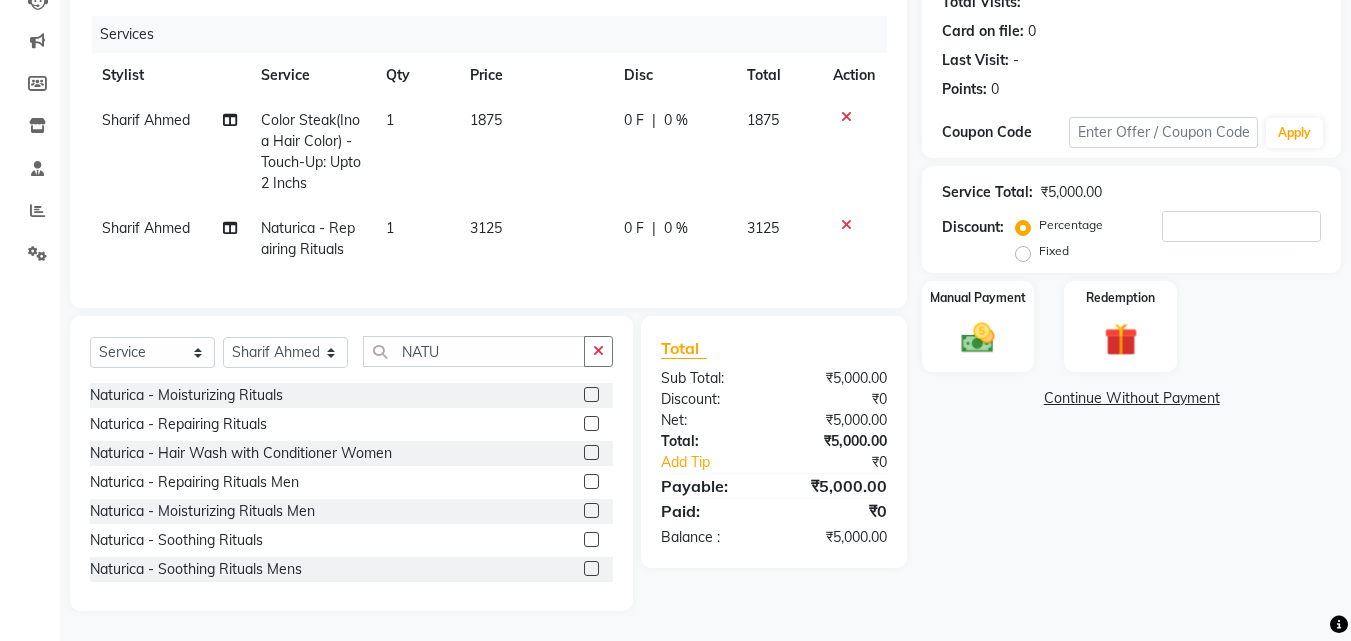 click on "1875" 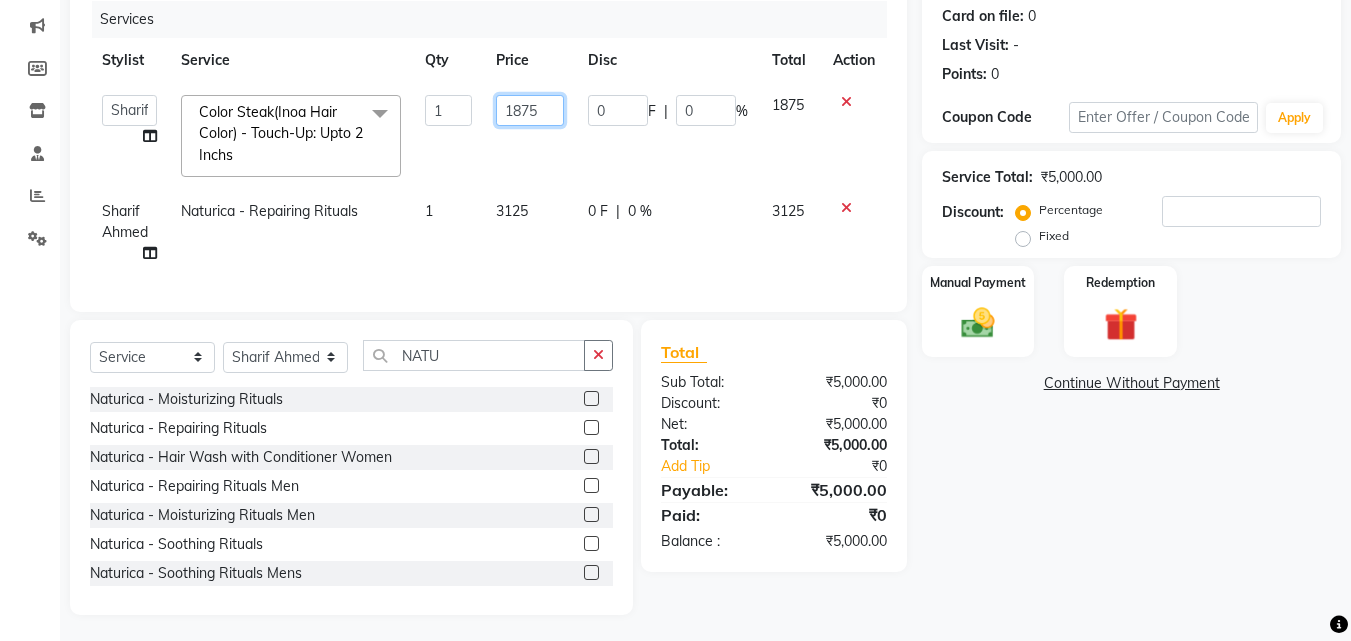 drag, startPoint x: 575, startPoint y: 114, endPoint x: 455, endPoint y: 113, distance: 120.004166 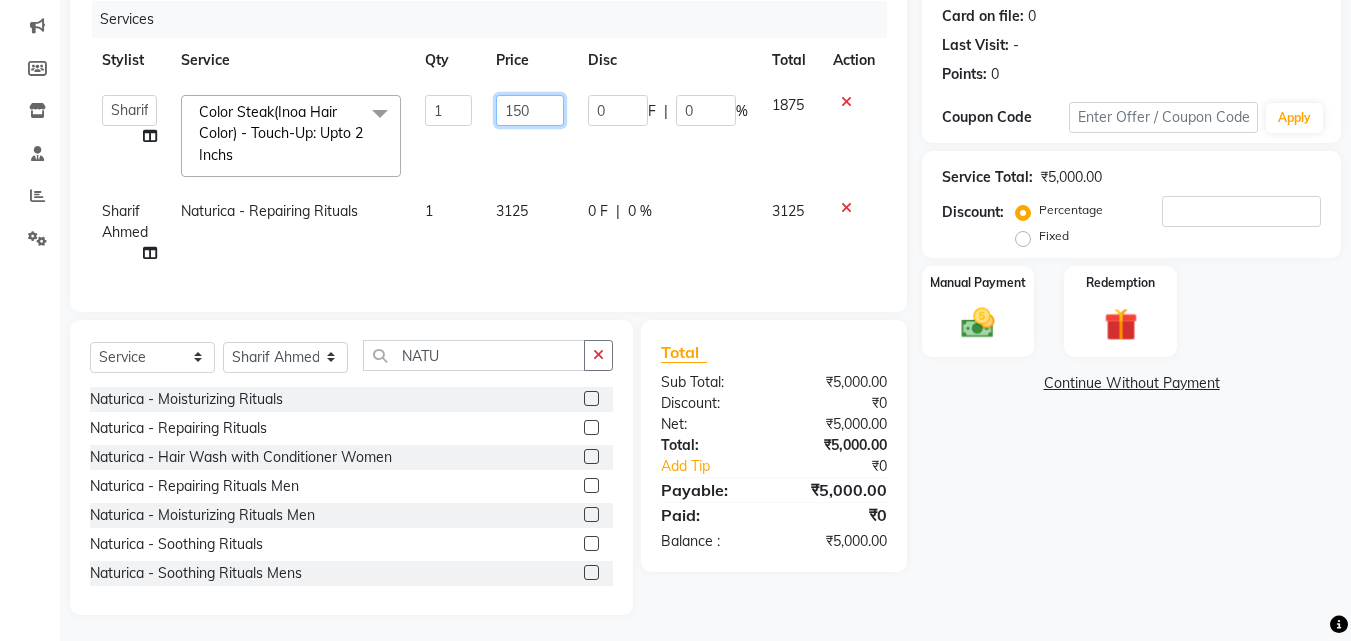 type on "1500" 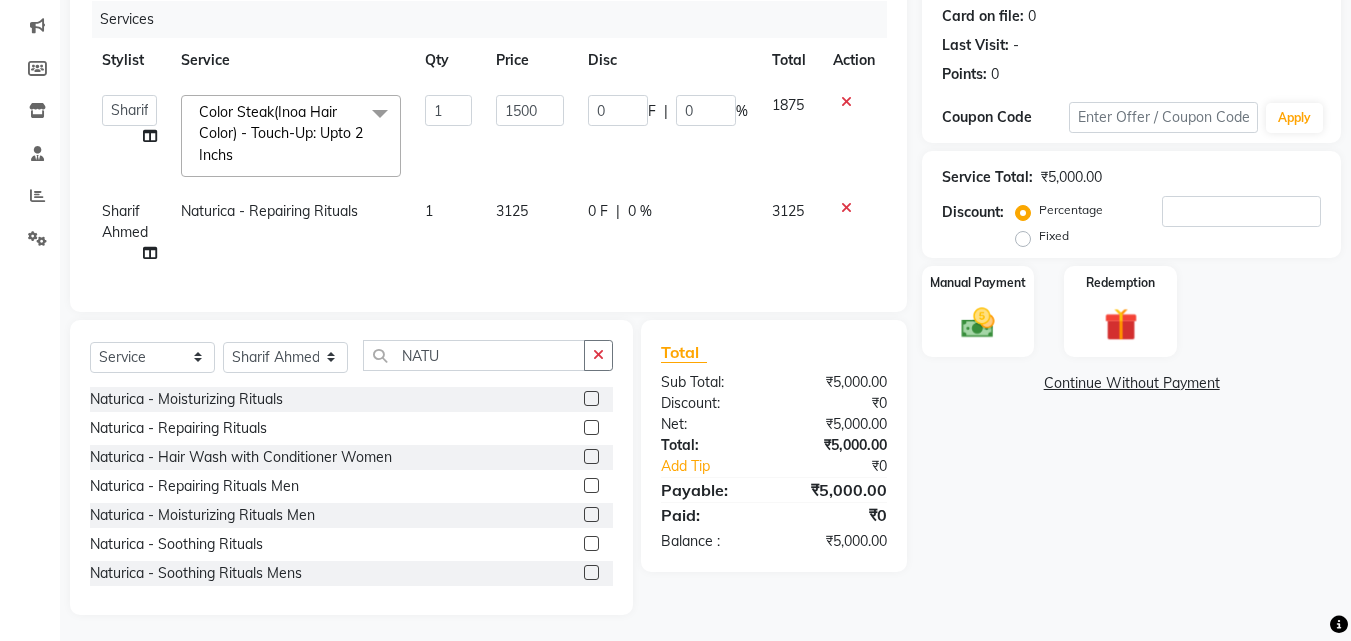 click on "0 F | 0 %" 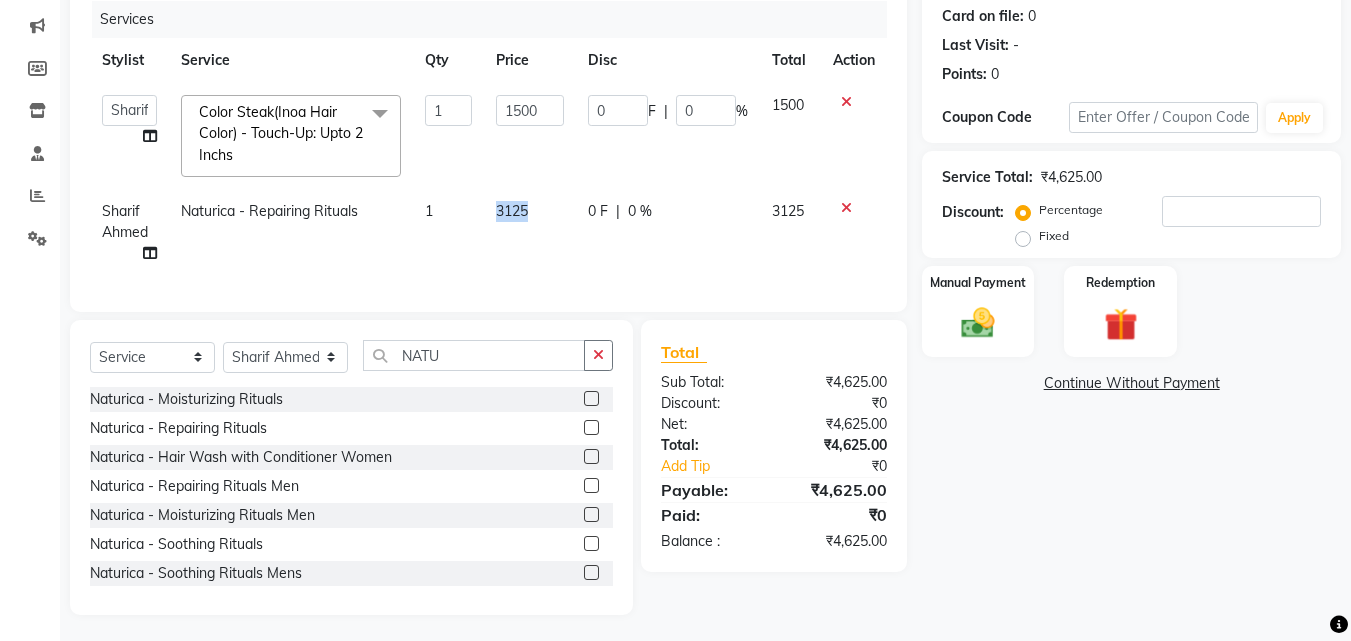 drag, startPoint x: 542, startPoint y: 205, endPoint x: 452, endPoint y: 195, distance: 90.55385 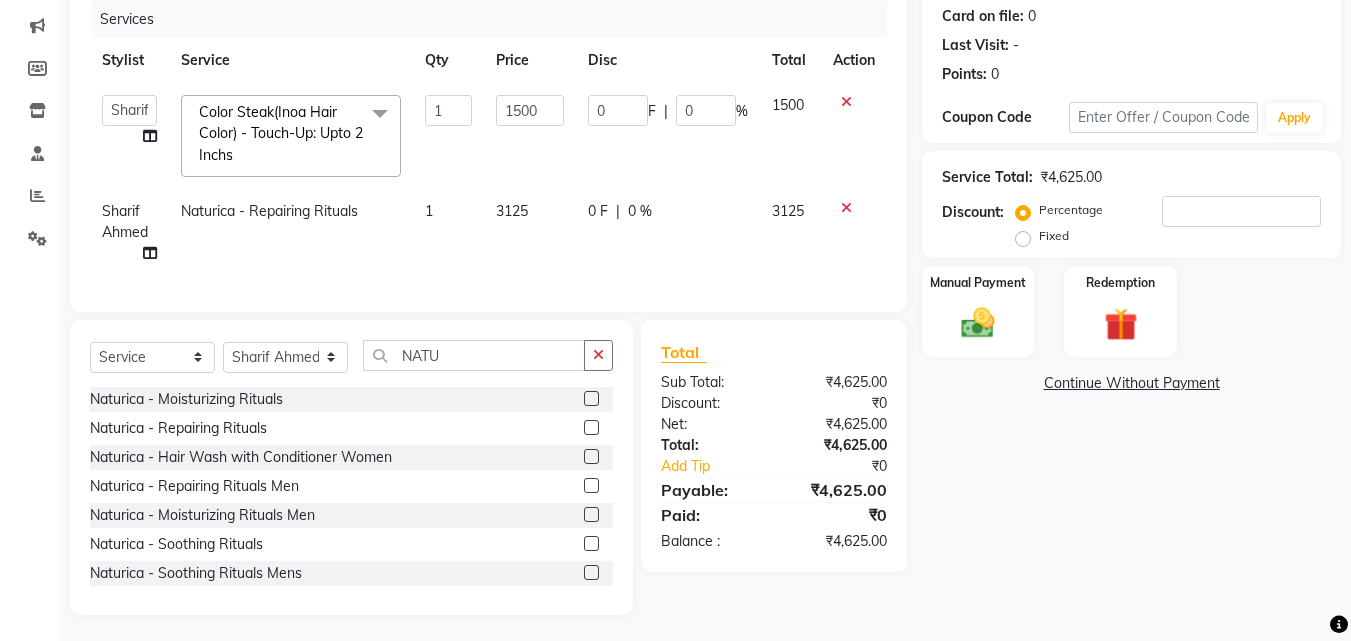 click on "0 F | 0 %" 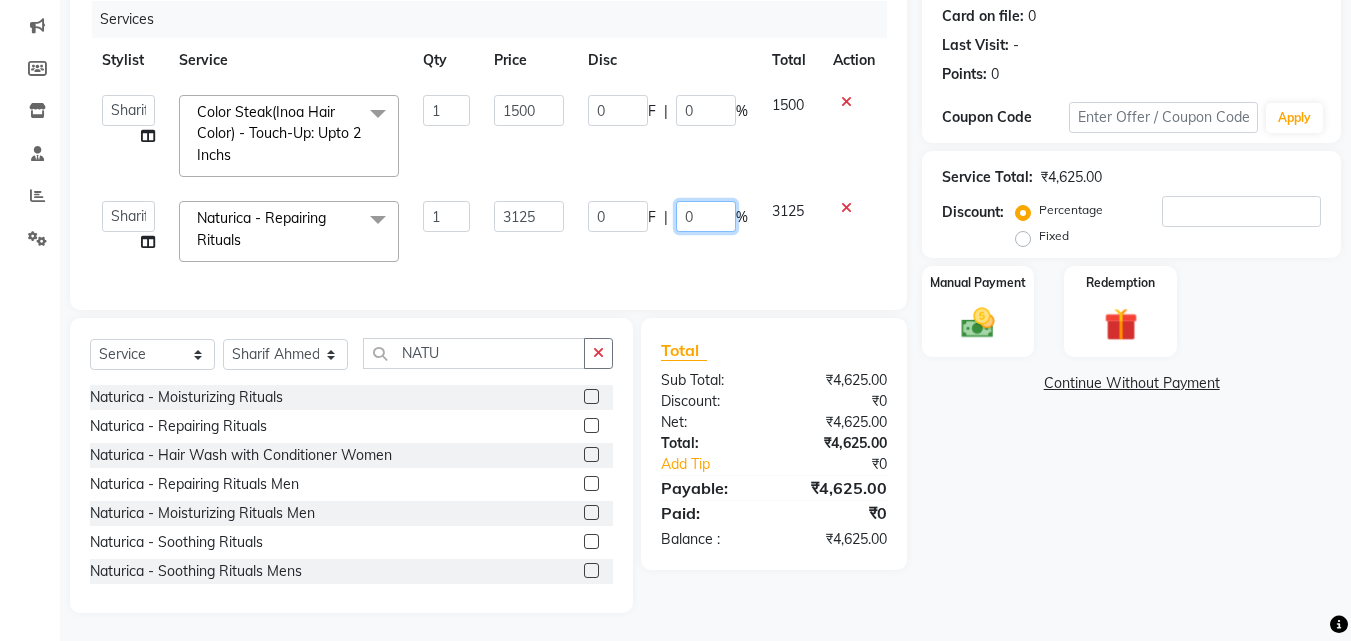 drag, startPoint x: 702, startPoint y: 218, endPoint x: 630, endPoint y: 209, distance: 72.56032 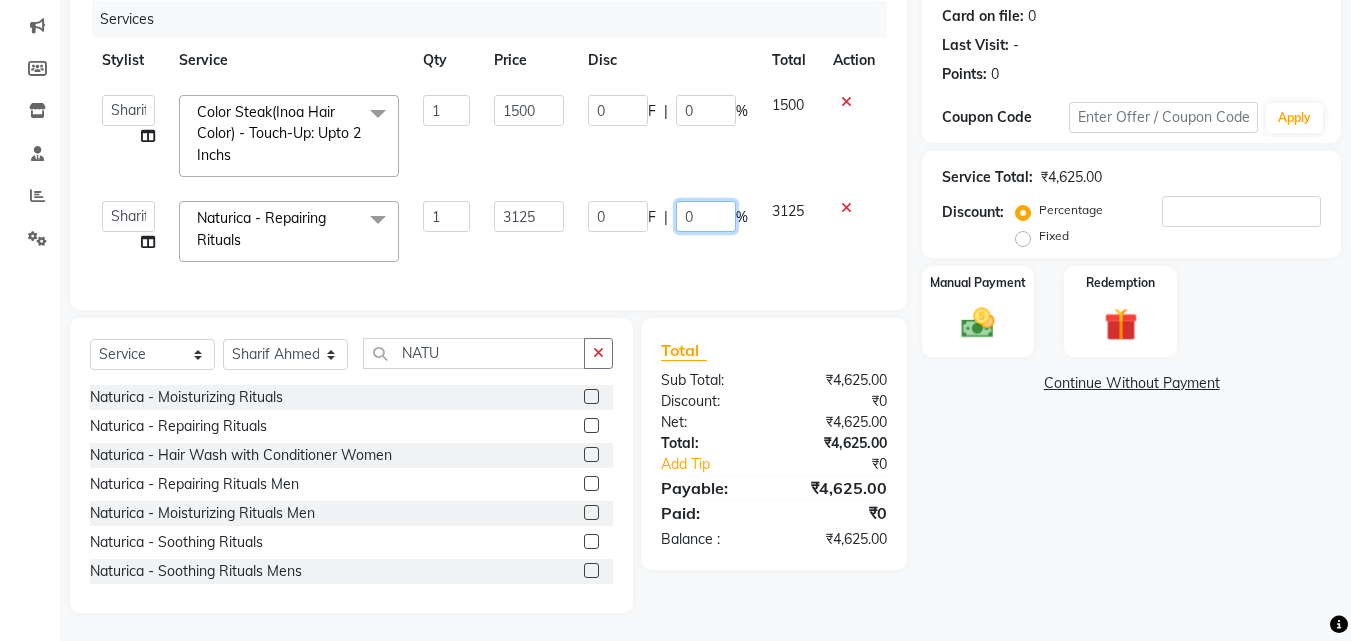 click on "0" 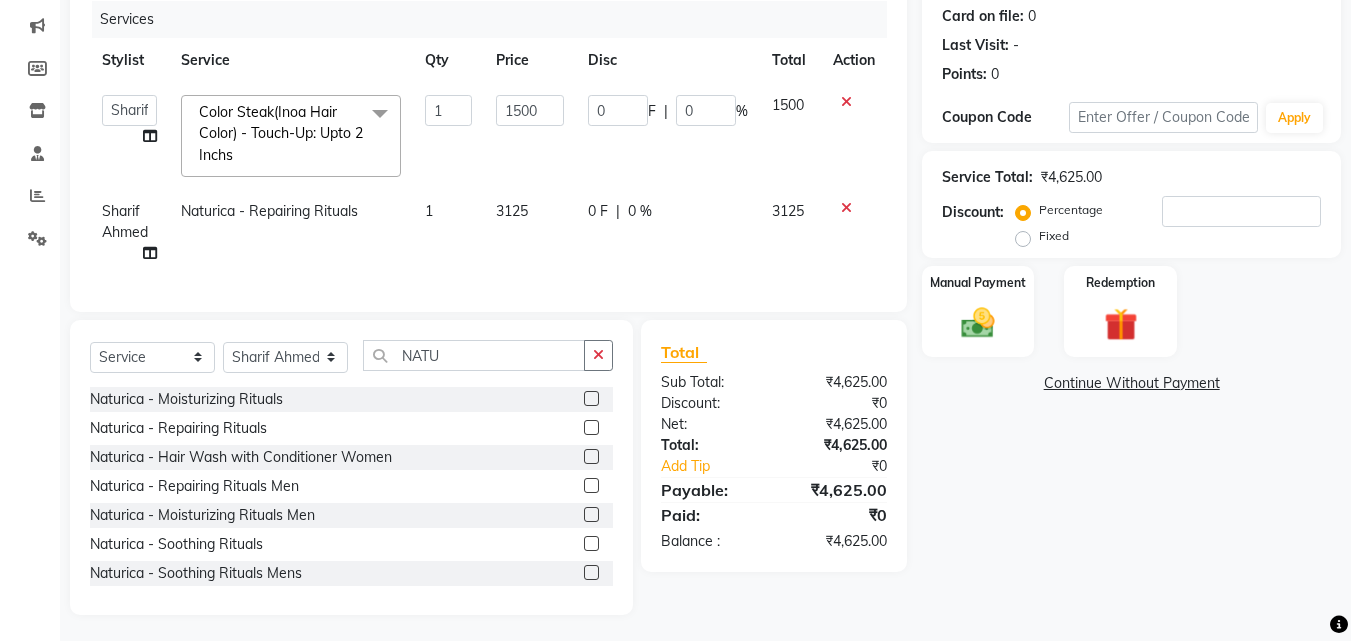 click 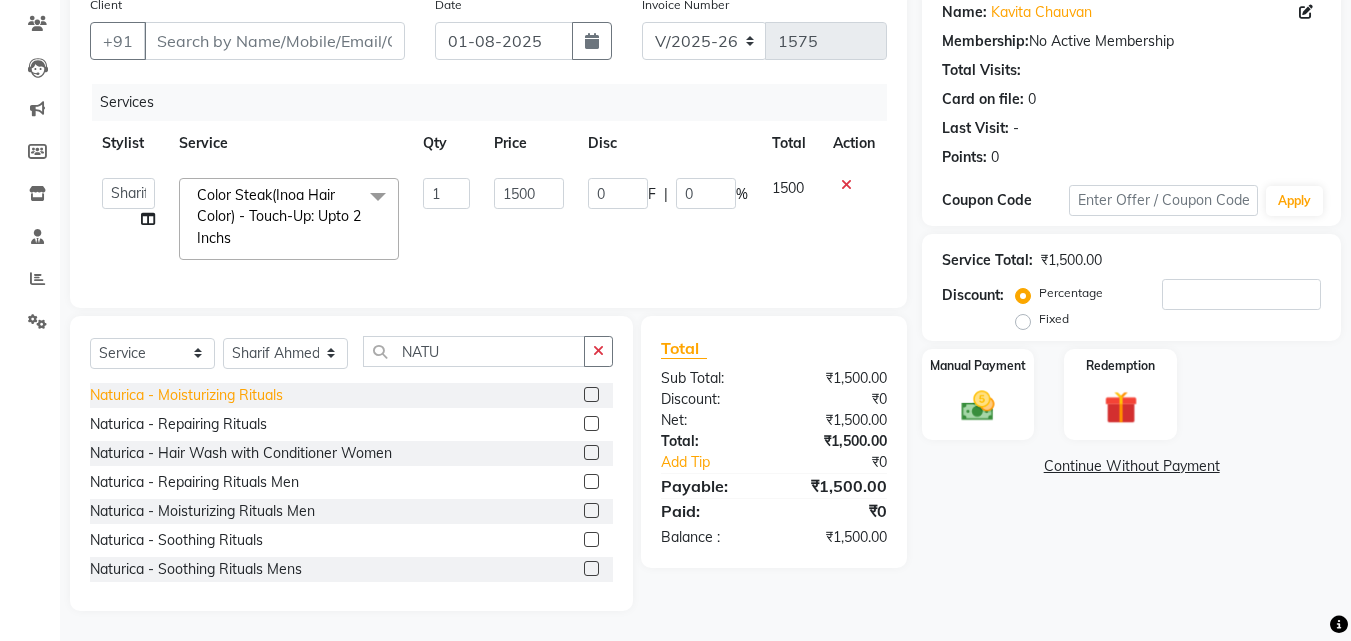 click on "Naturica - Moisturizing  Rituals" 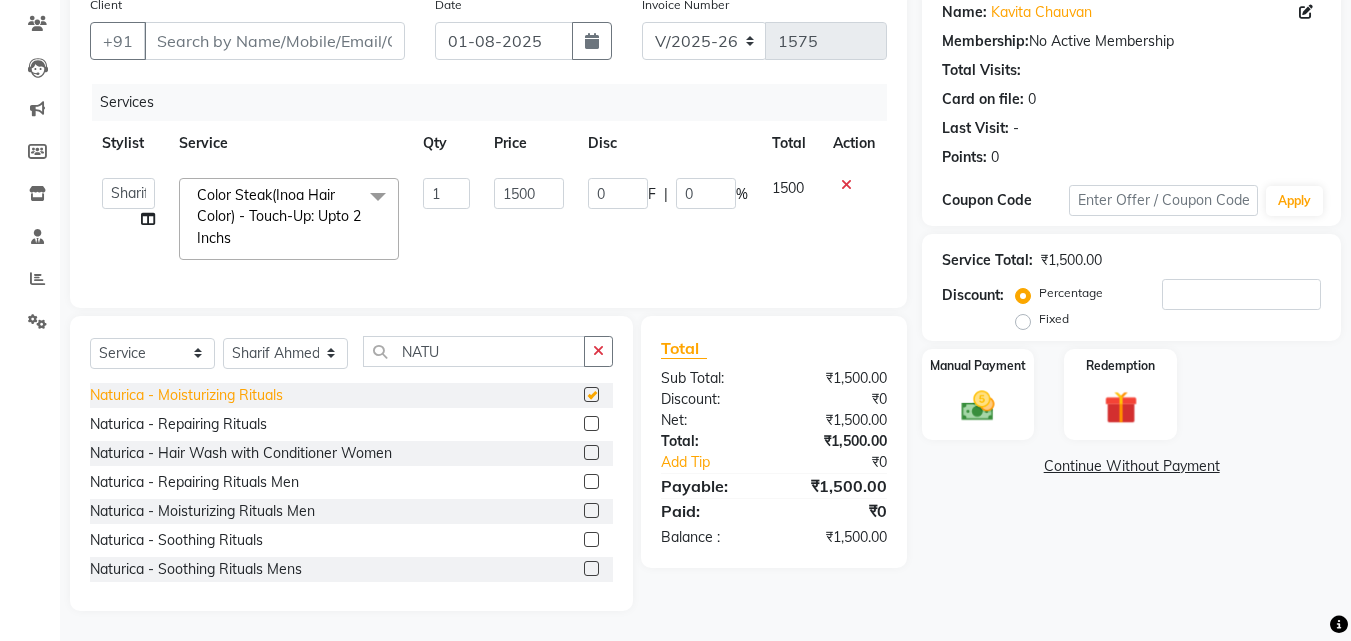 scroll, scrollTop: 247, scrollLeft: 0, axis: vertical 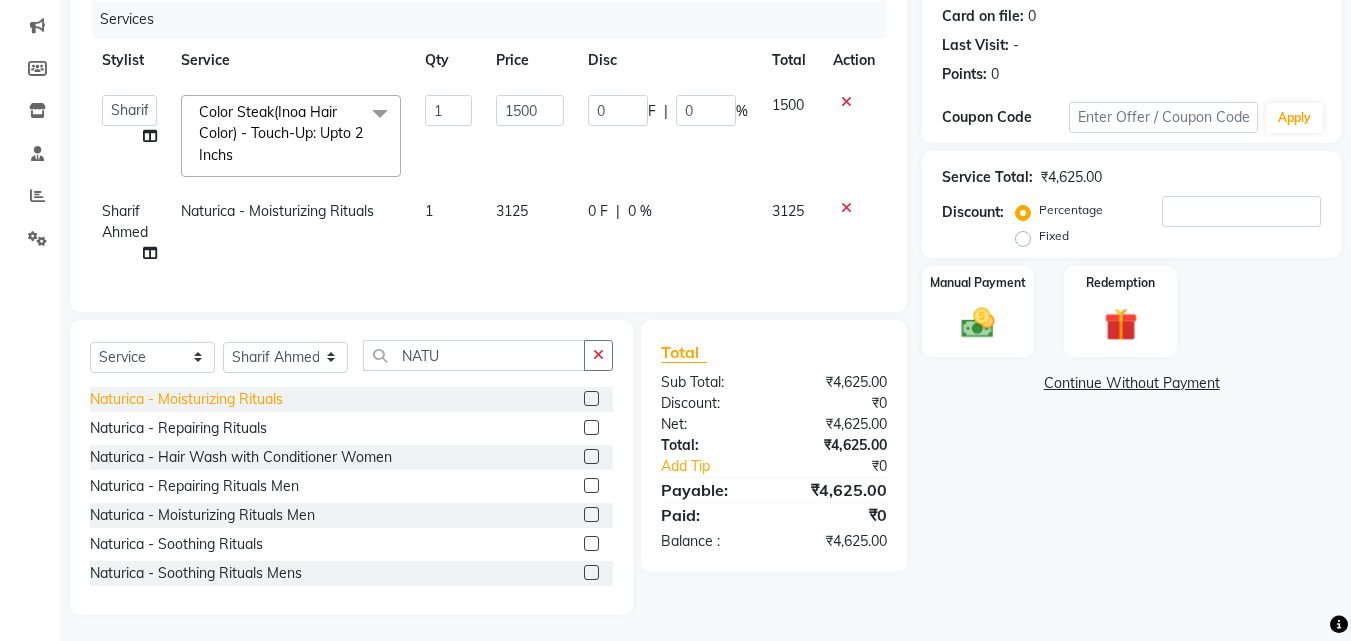 checkbox on "false" 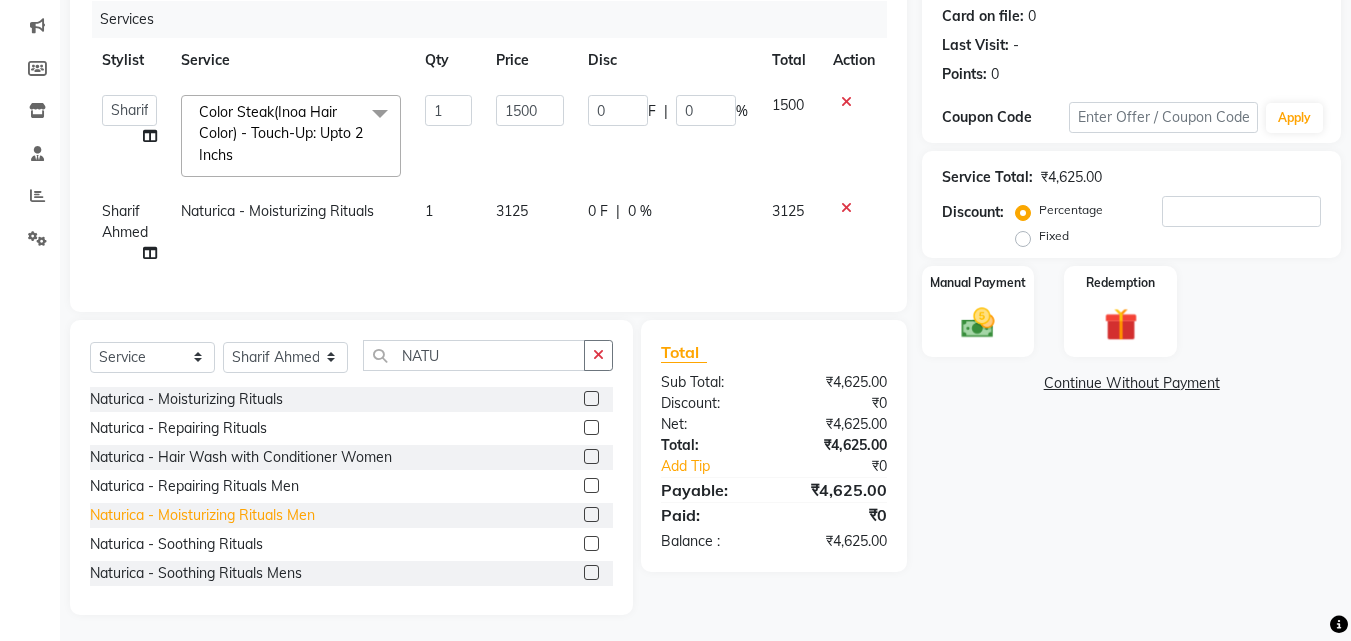 click on "Naturica - Moisturizing  Rituals Men" 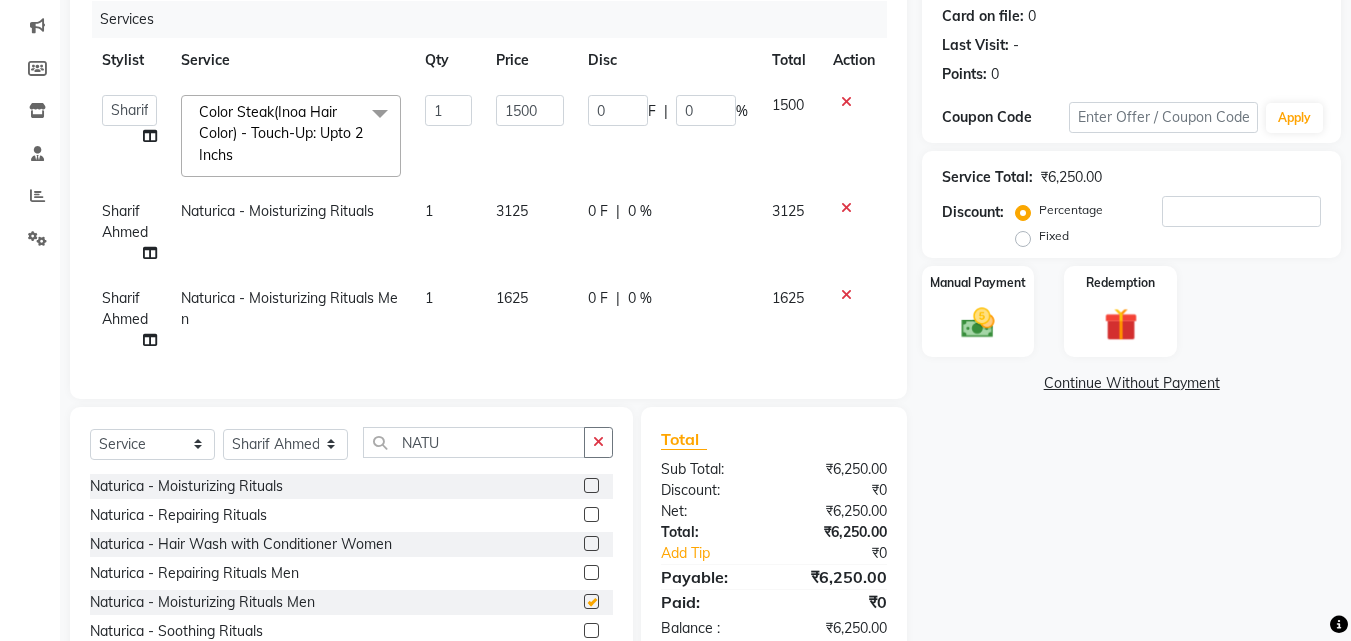 checkbox on "false" 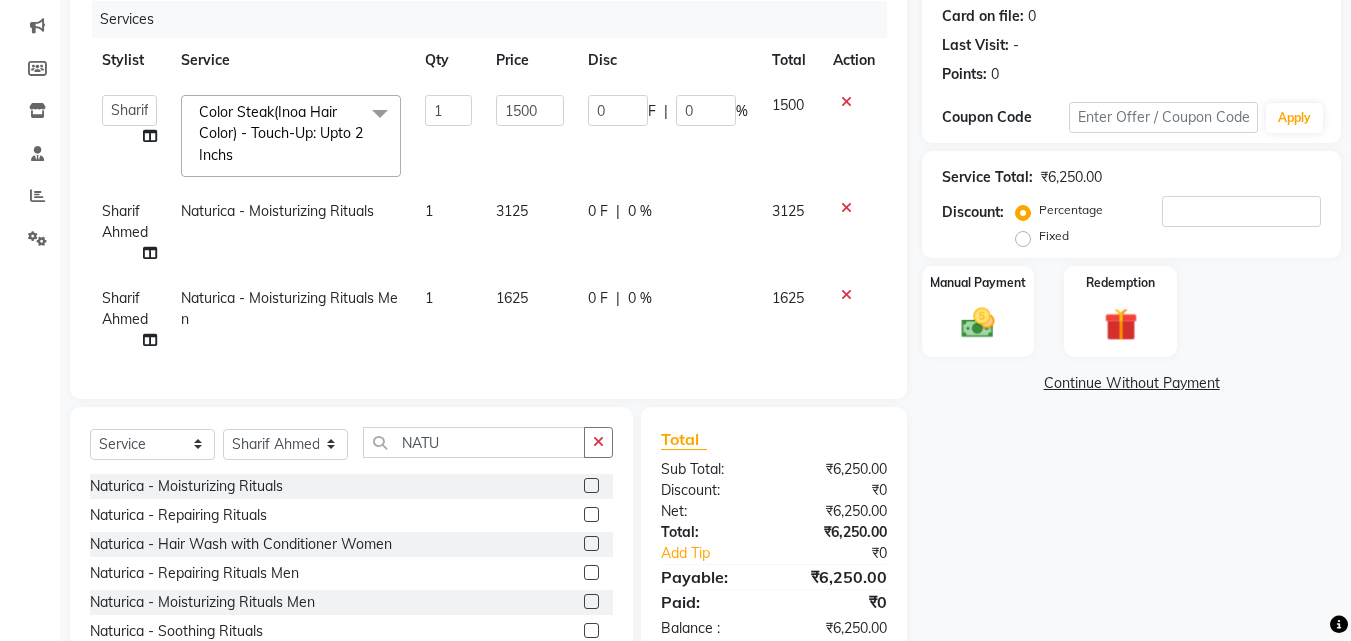 scroll, scrollTop: 347, scrollLeft: 0, axis: vertical 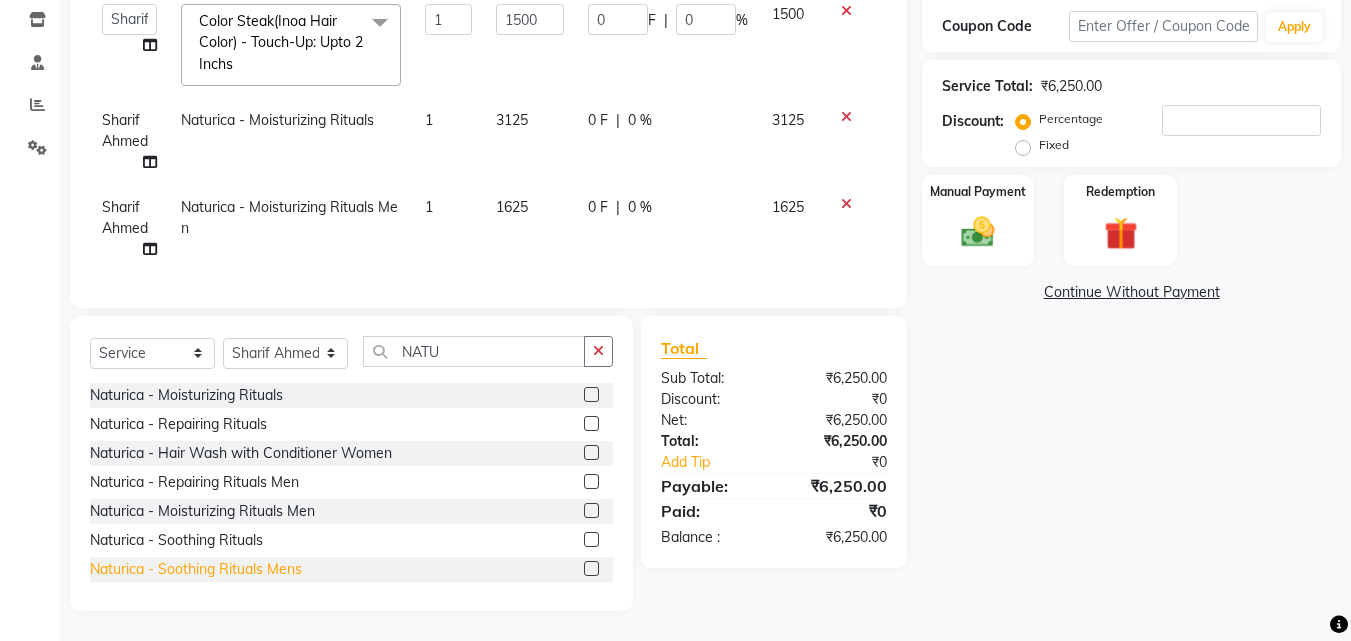 click on "Naturica - Soothing Rituals Mens" 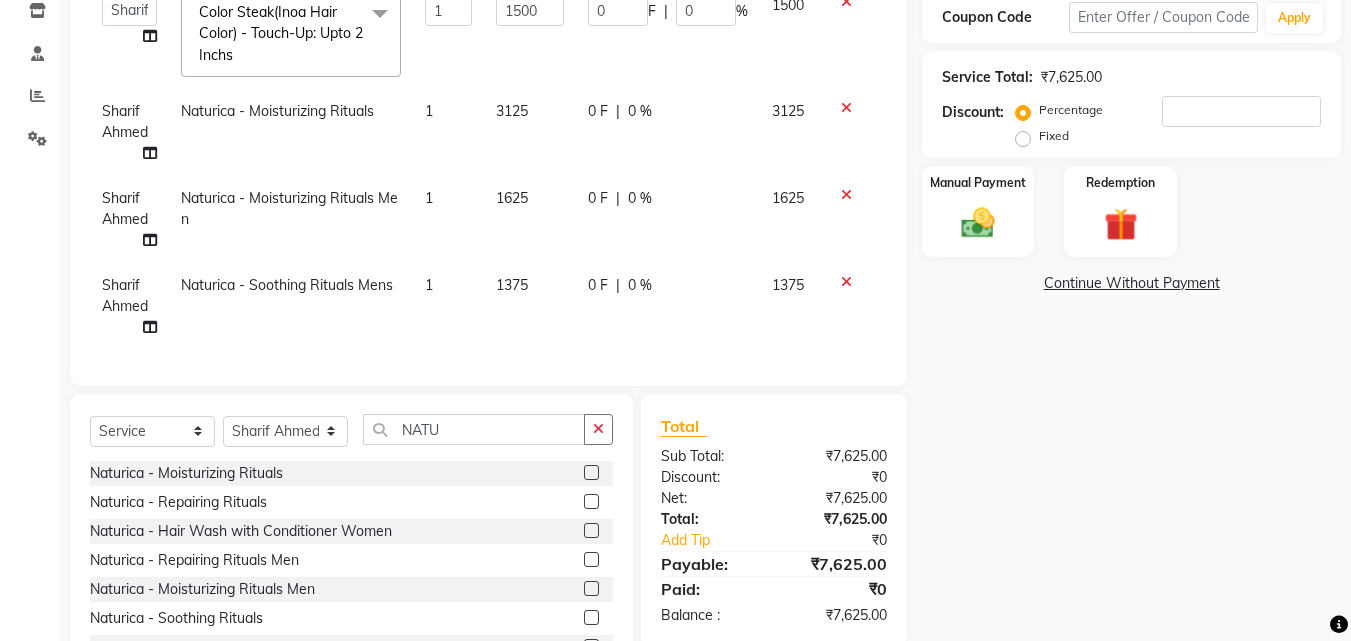 checkbox on "false" 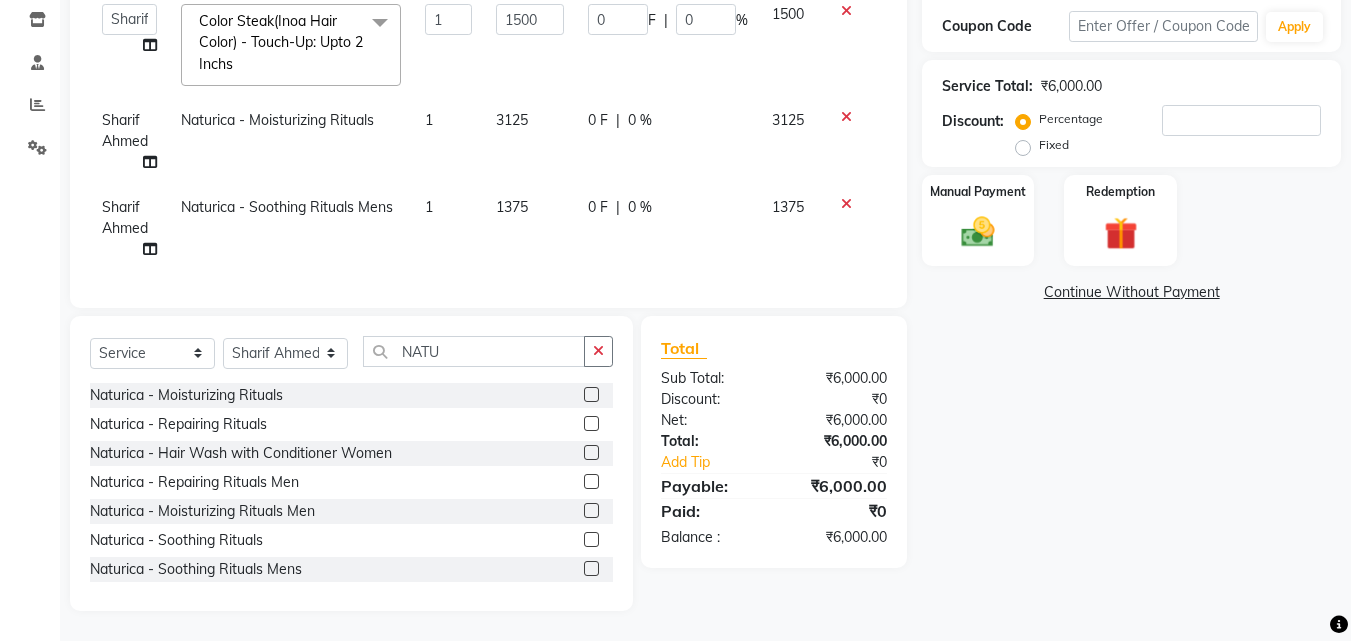 click 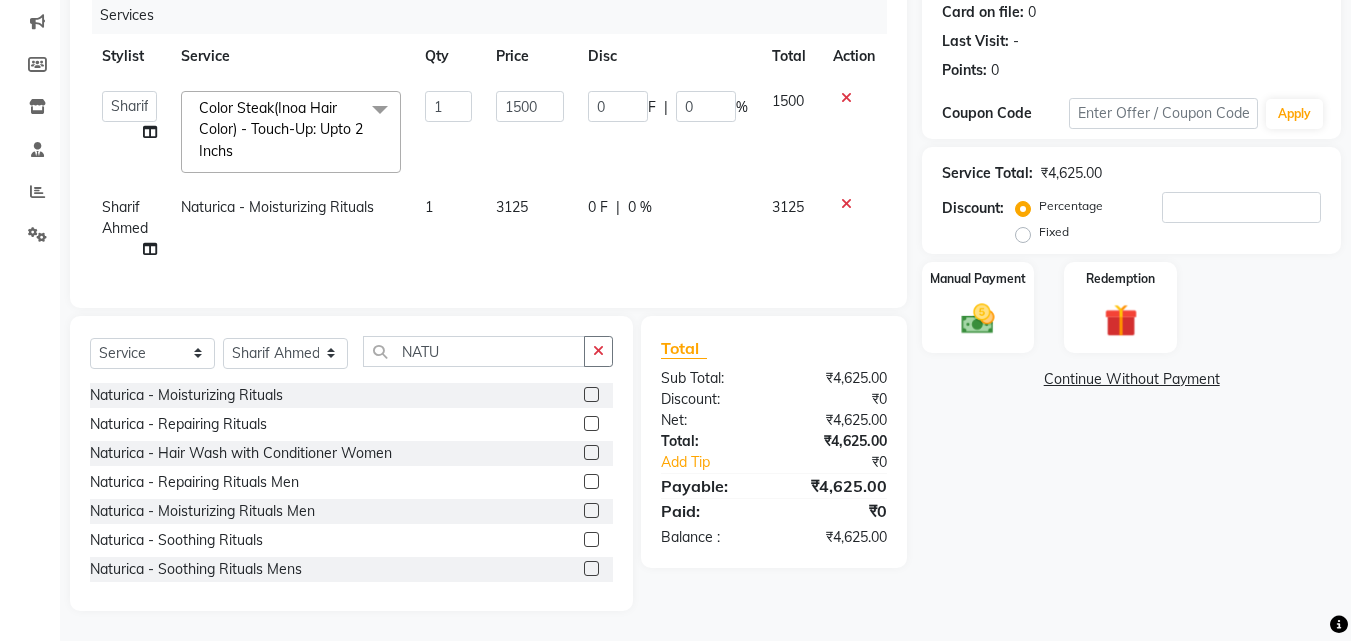 click on "3125" 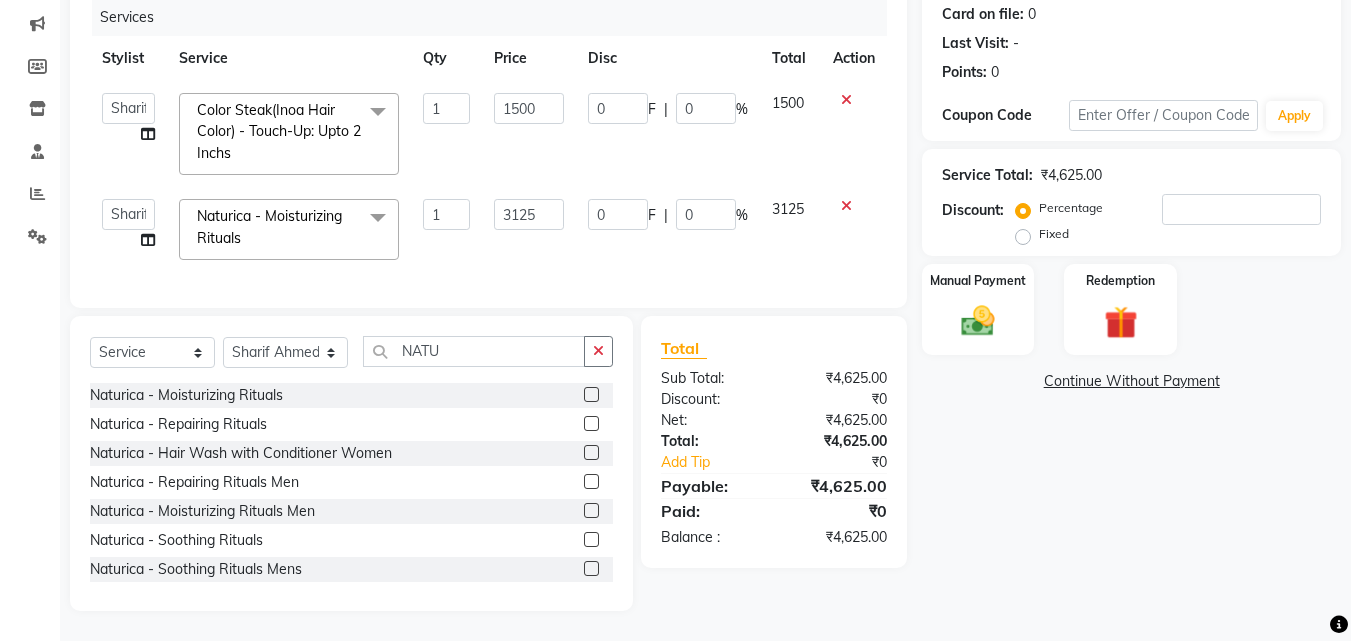 scroll, scrollTop: 264, scrollLeft: 0, axis: vertical 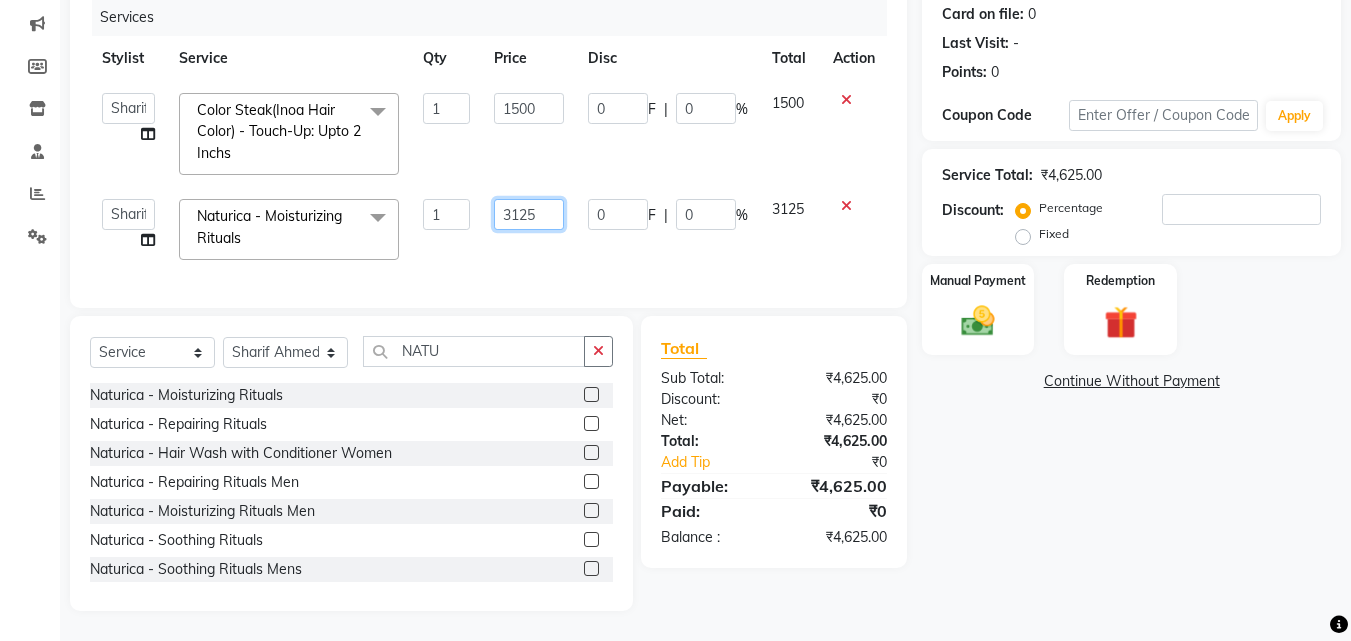 drag, startPoint x: 547, startPoint y: 192, endPoint x: 488, endPoint y: 191, distance: 59.008472 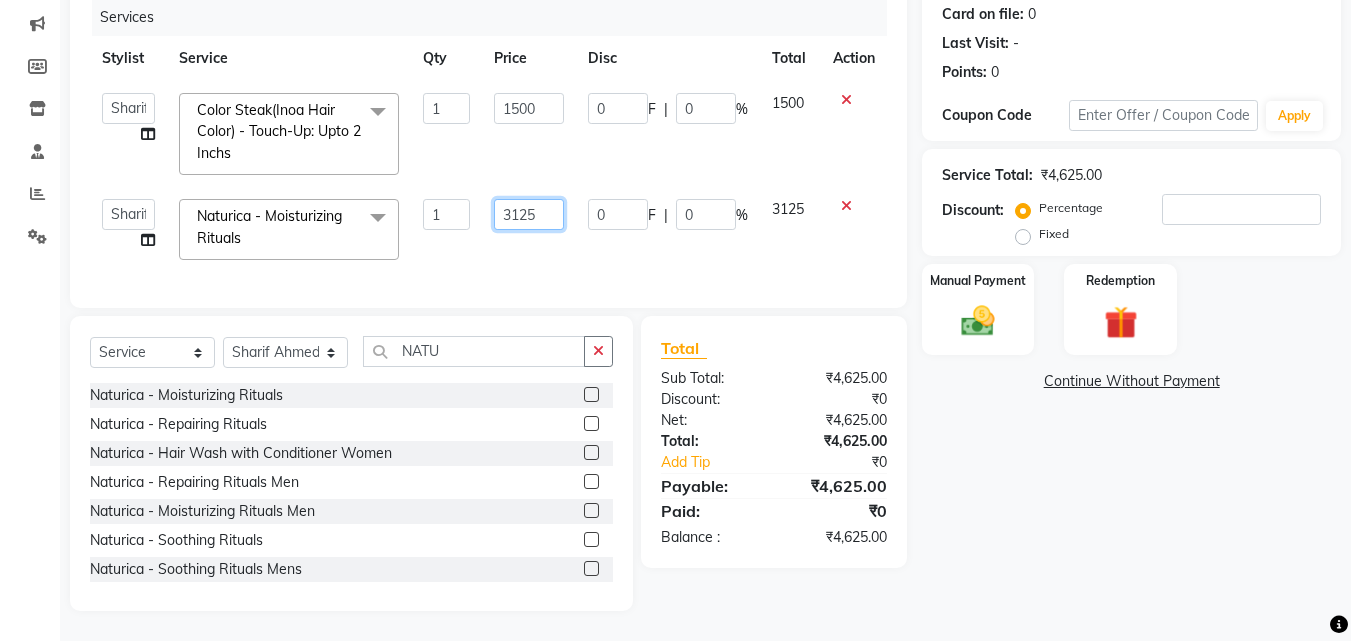 click on "3125" 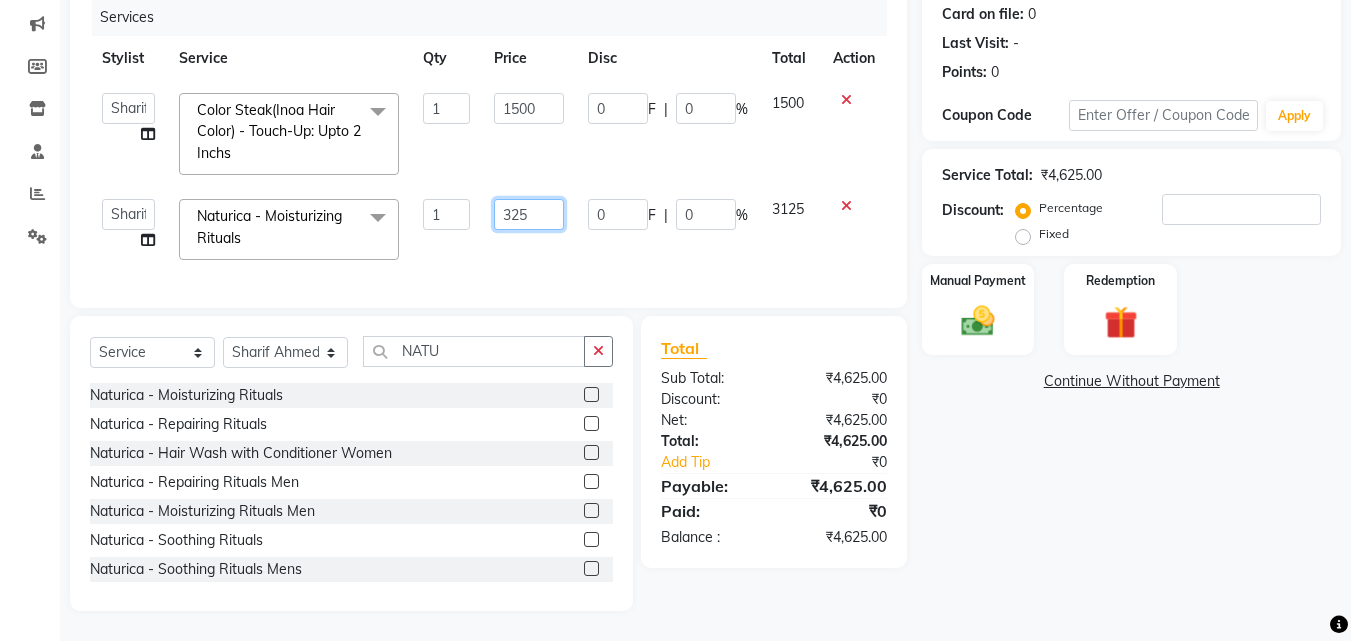 type on "3250" 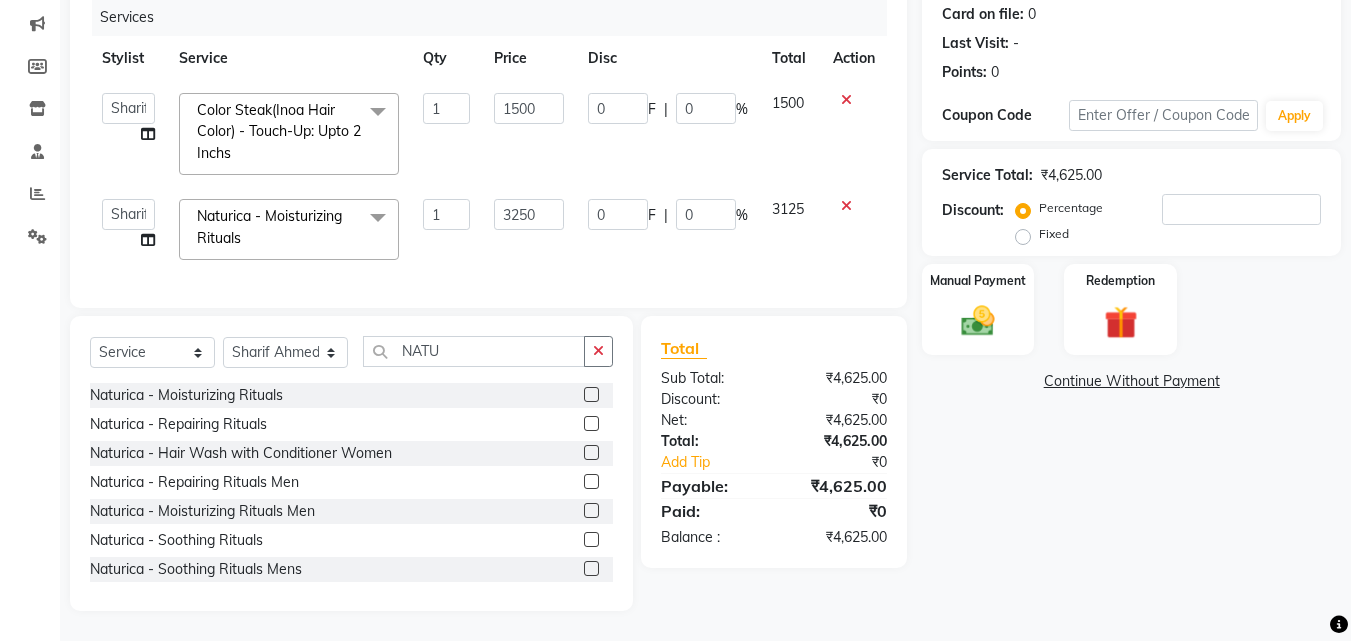click on "3250" 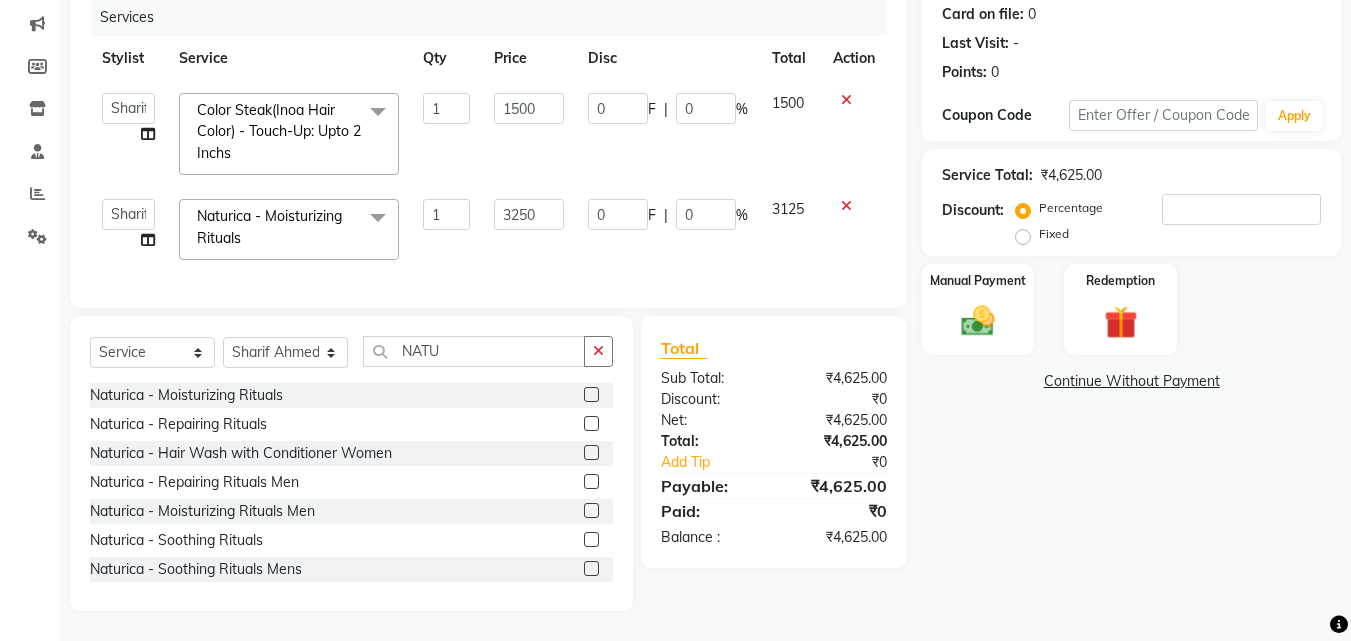 select on "13883" 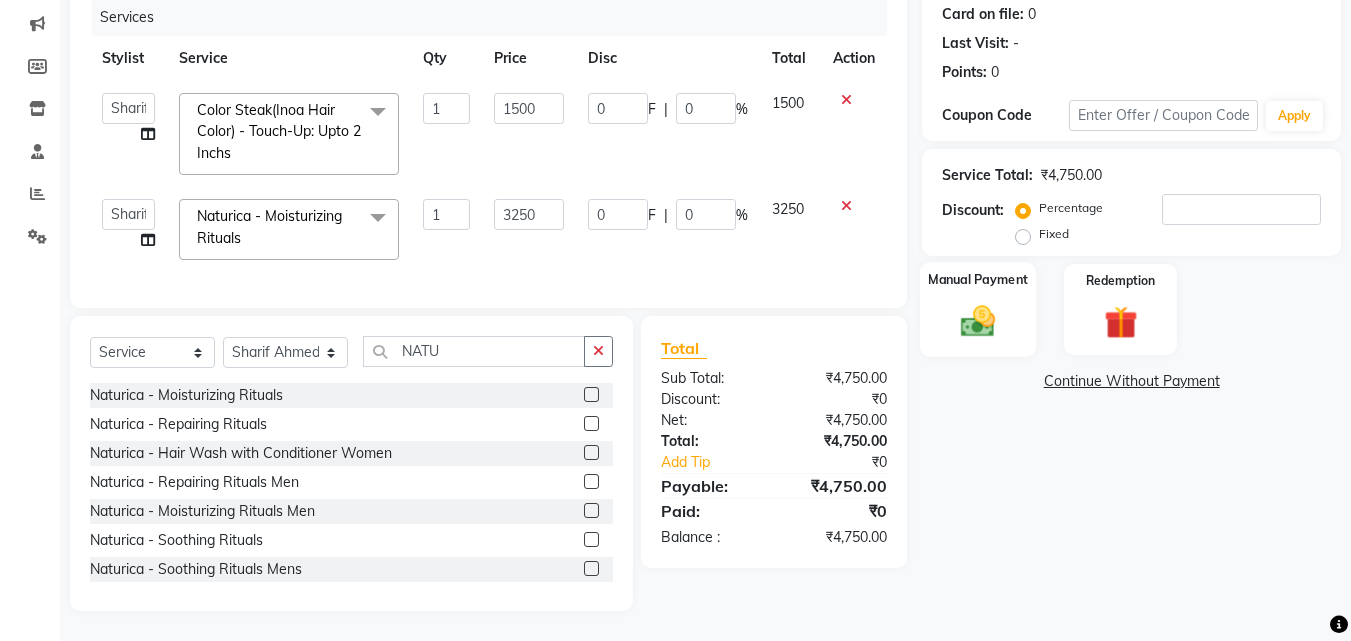 click 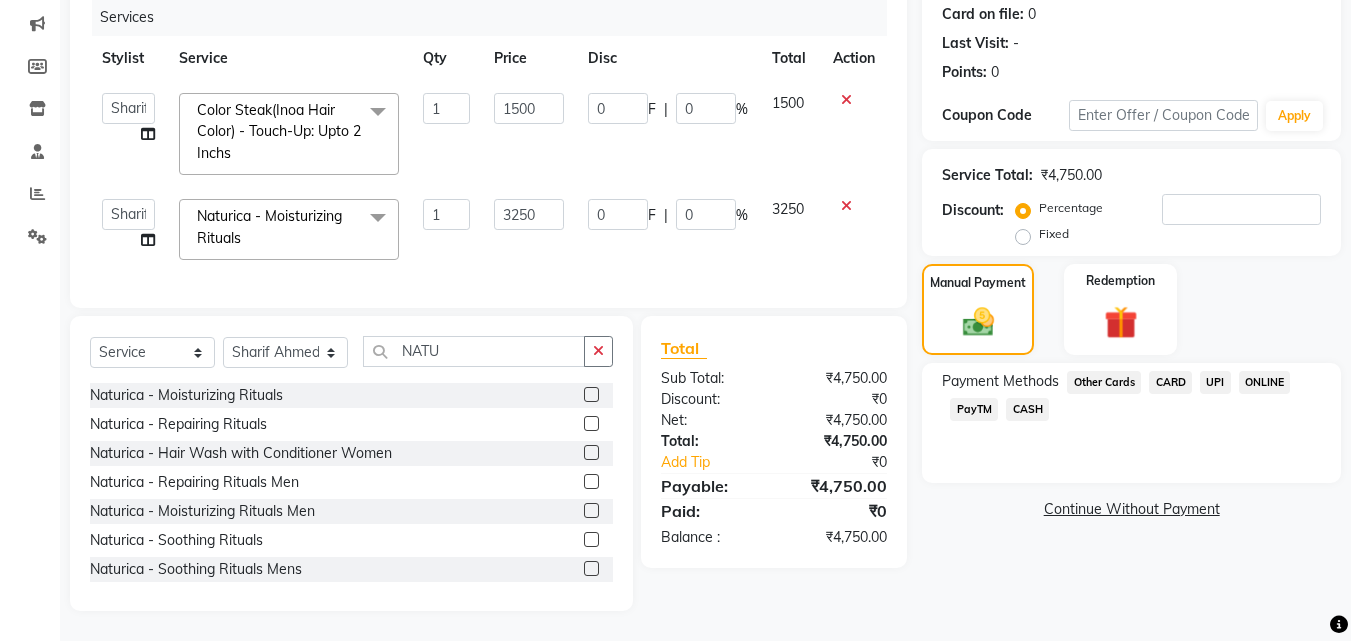 drag, startPoint x: 1217, startPoint y: 365, endPoint x: 1217, endPoint y: 405, distance: 40 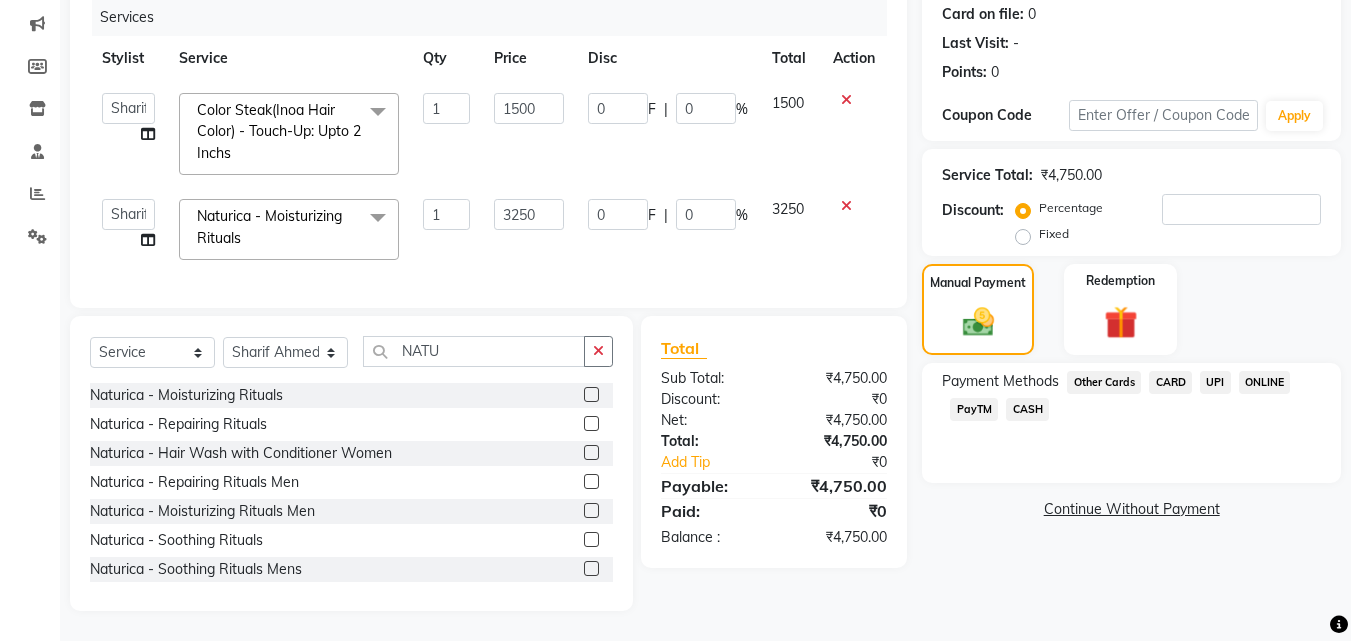 click on "UPI" 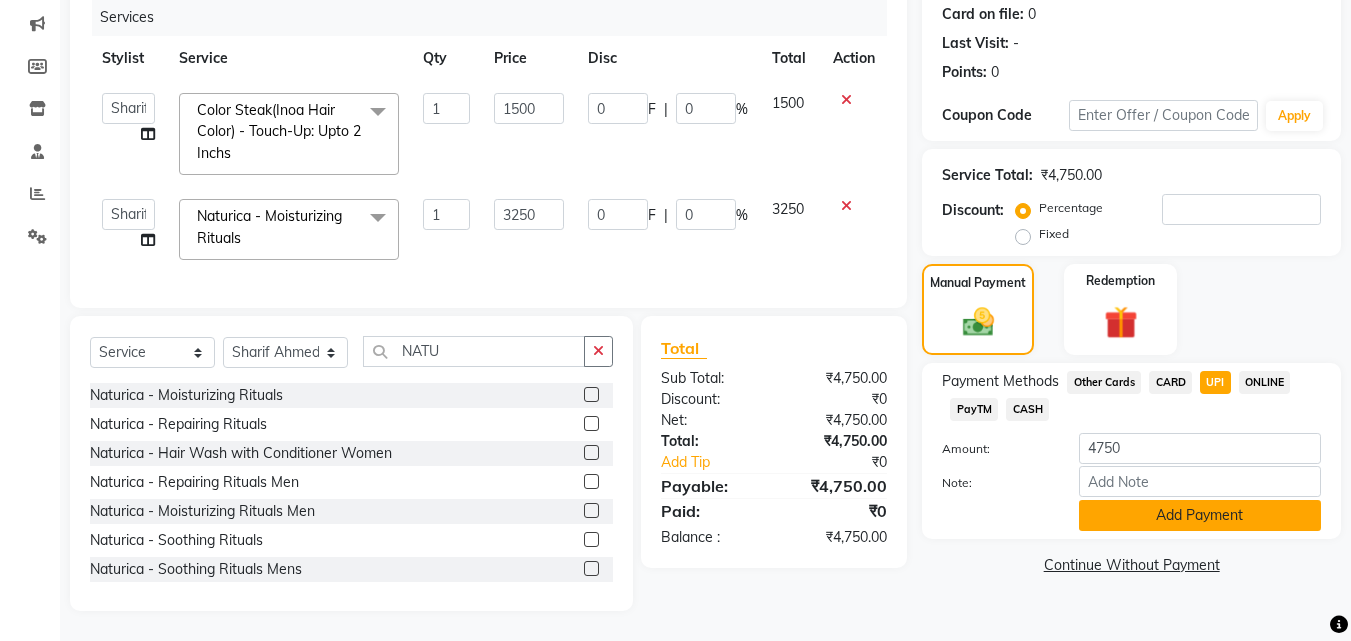 click on "Add Payment" 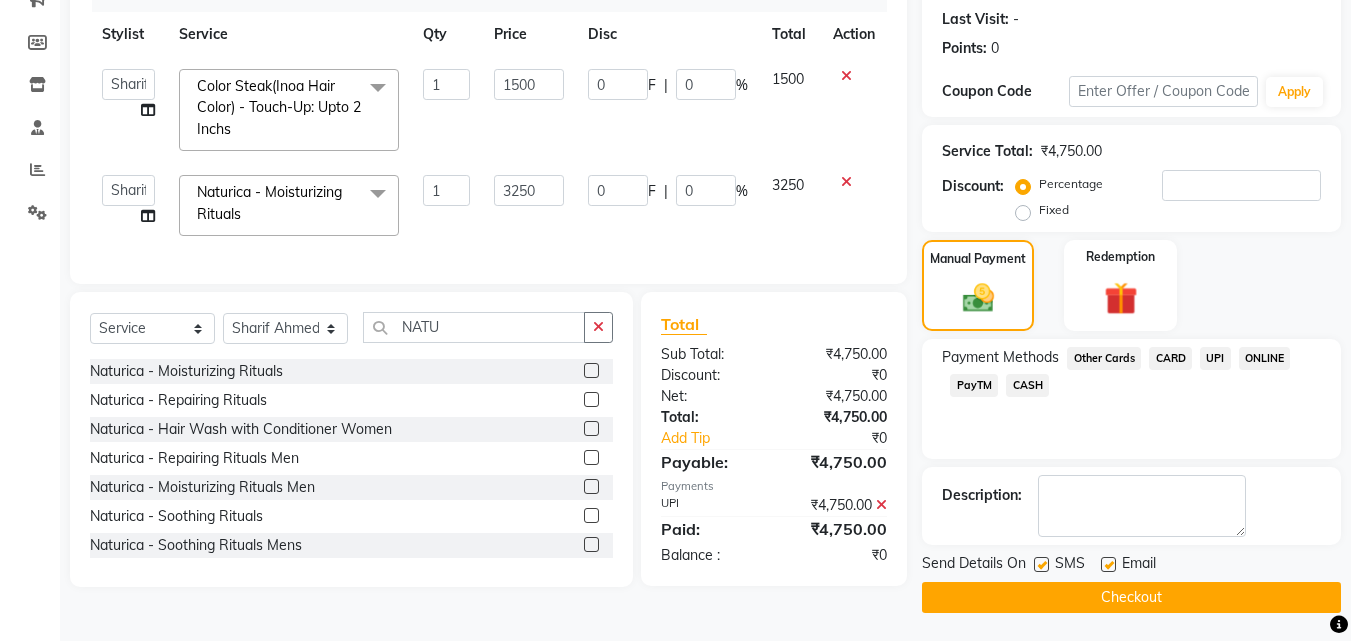 scroll, scrollTop: 275, scrollLeft: 0, axis: vertical 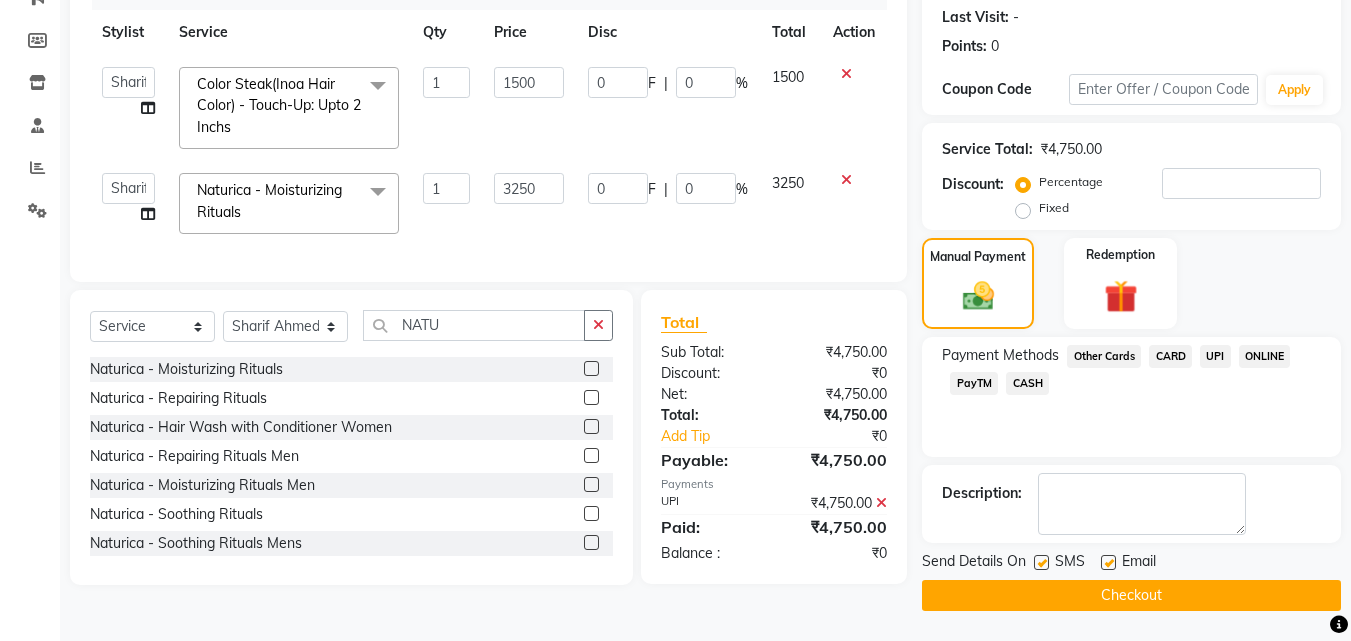 click on "Checkout" 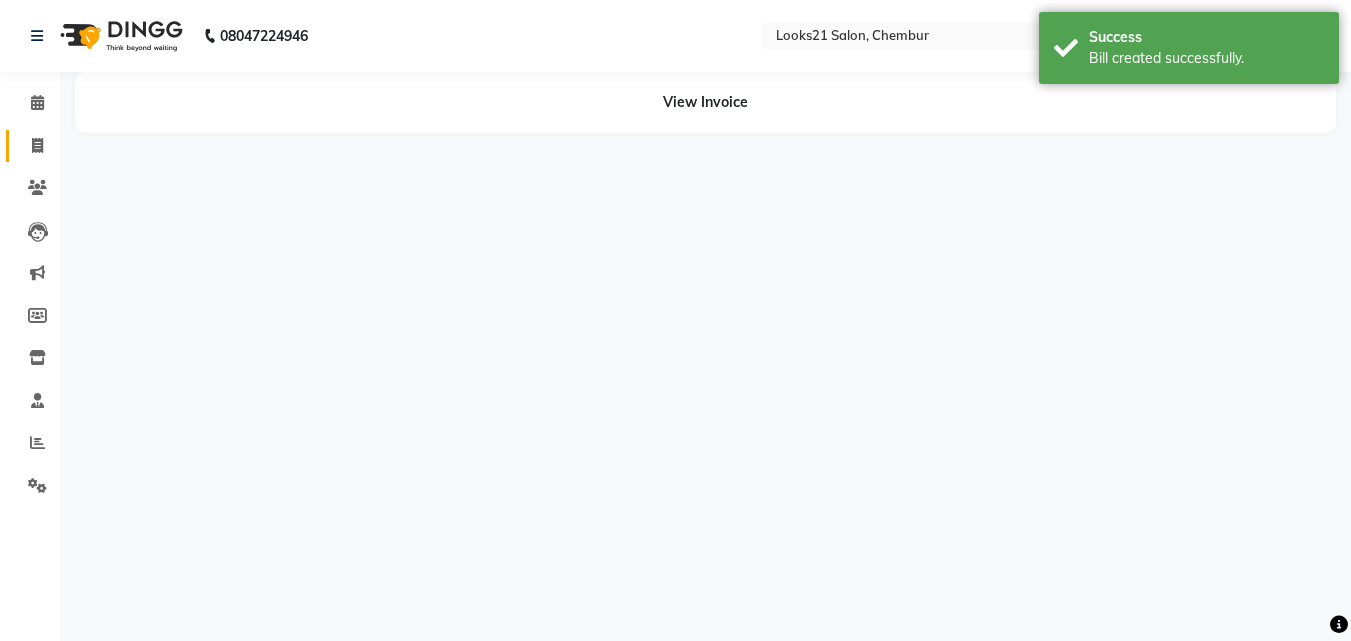 scroll, scrollTop: 0, scrollLeft: 0, axis: both 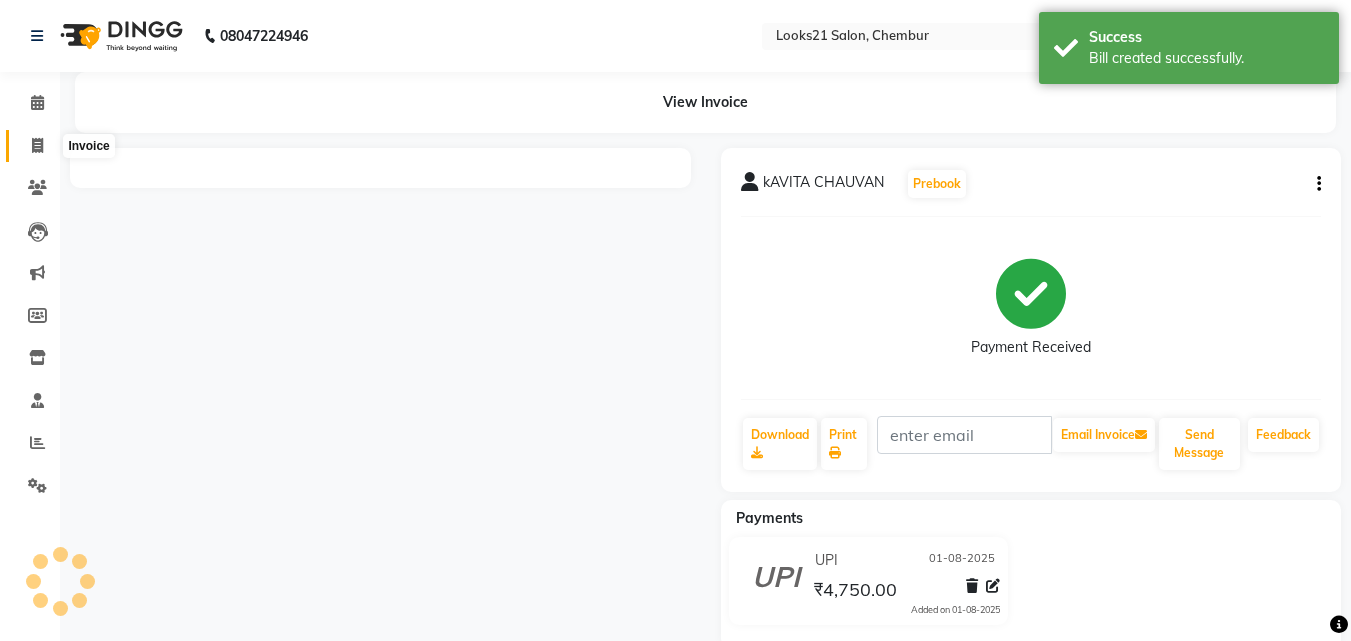 click 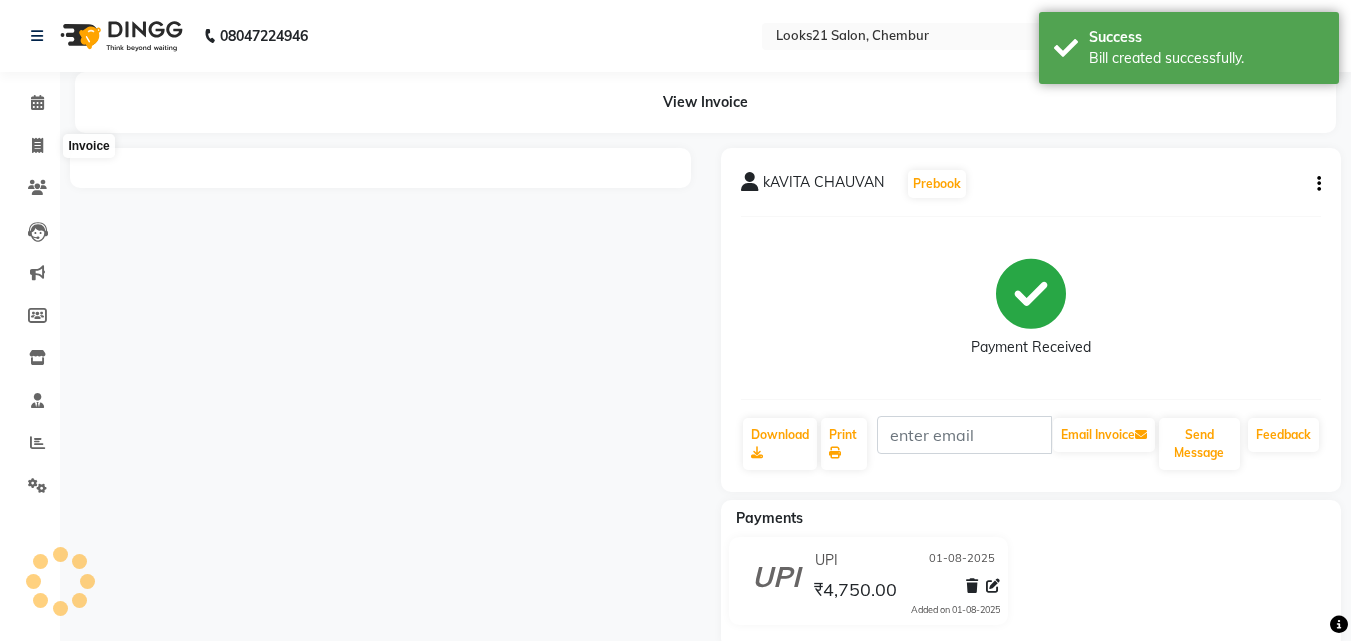 select on "service" 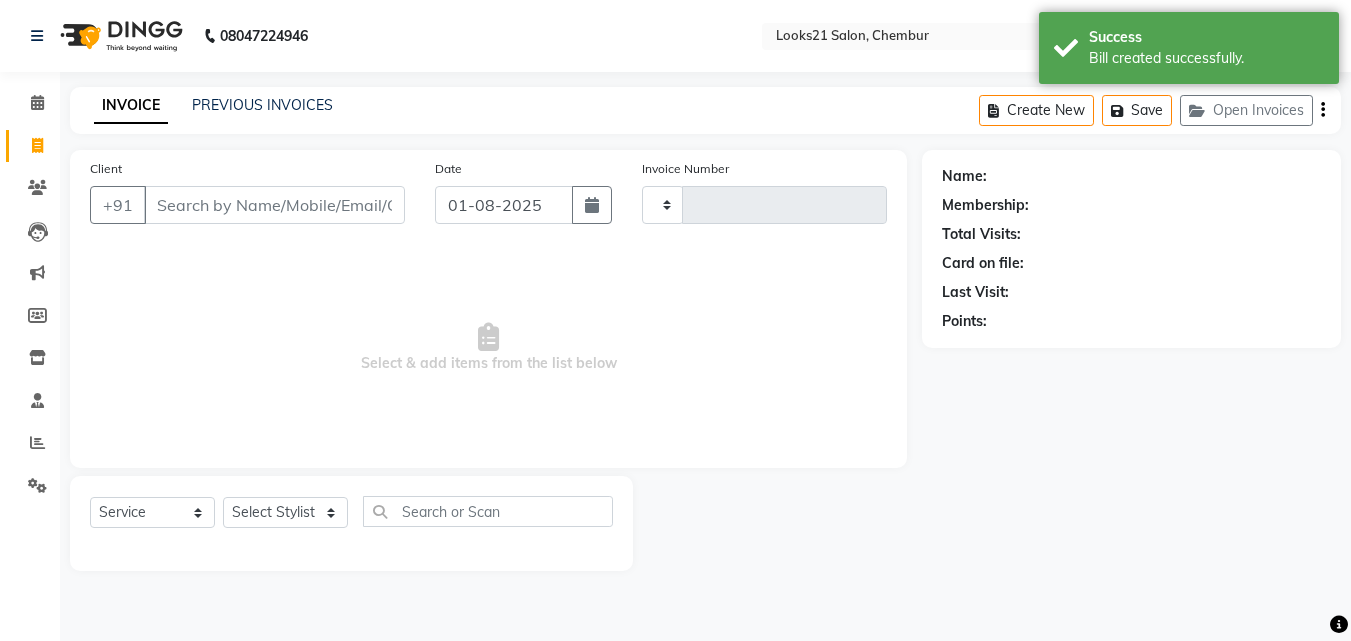 type on "1576" 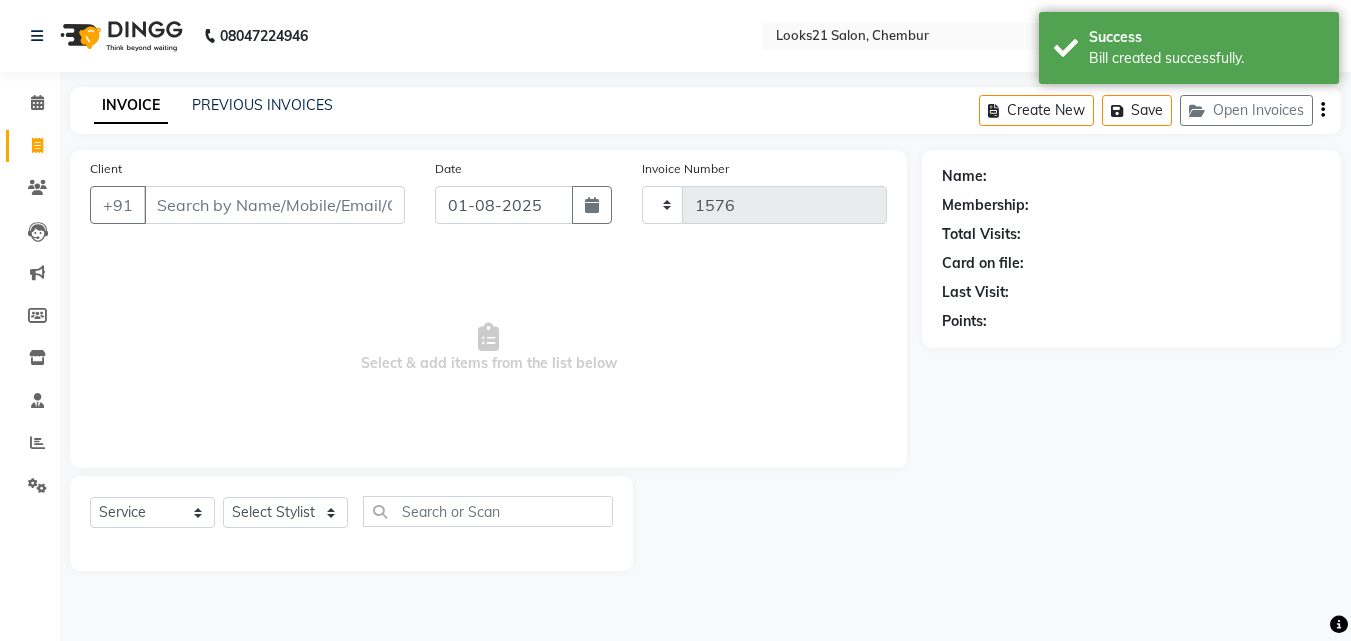 select on "844" 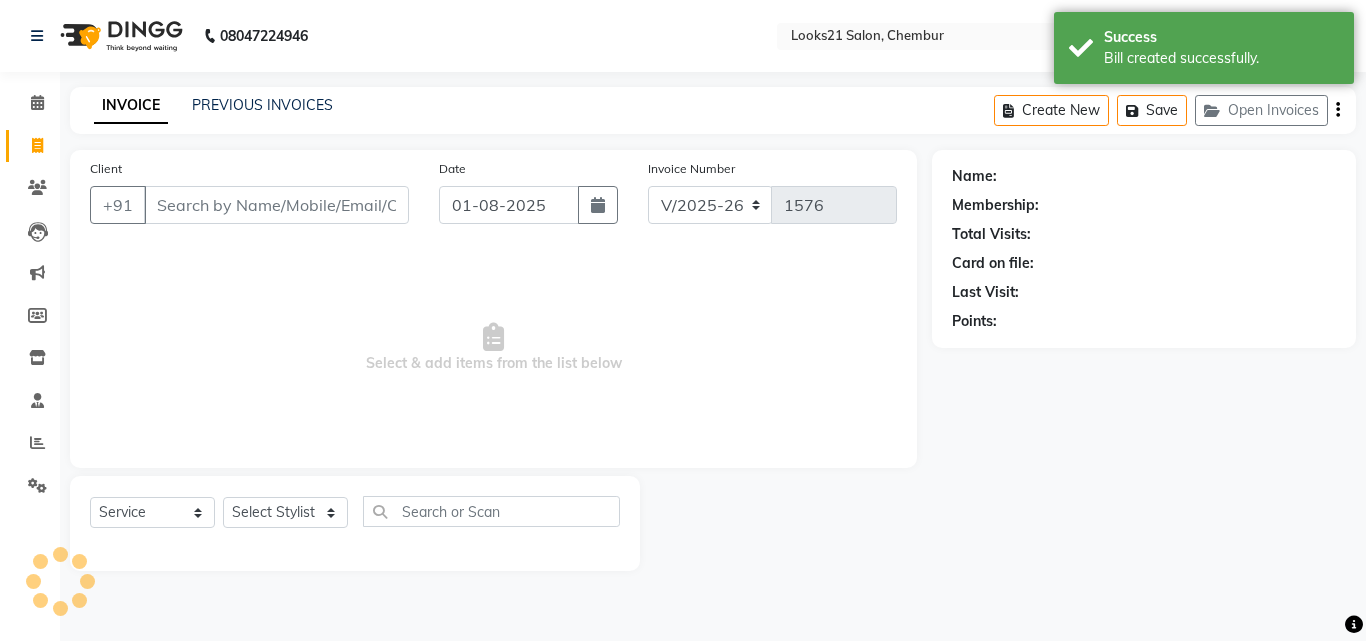 click on "Client" at bounding box center (276, 205) 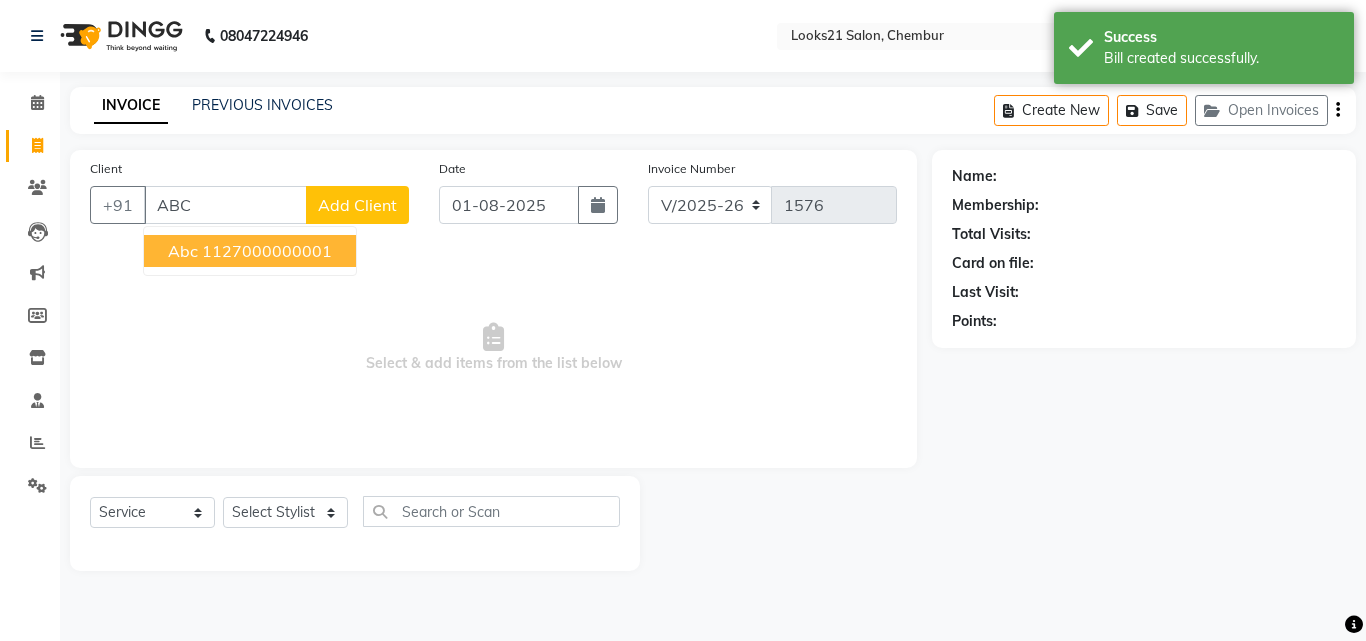 click on "1127000000001" at bounding box center (267, 251) 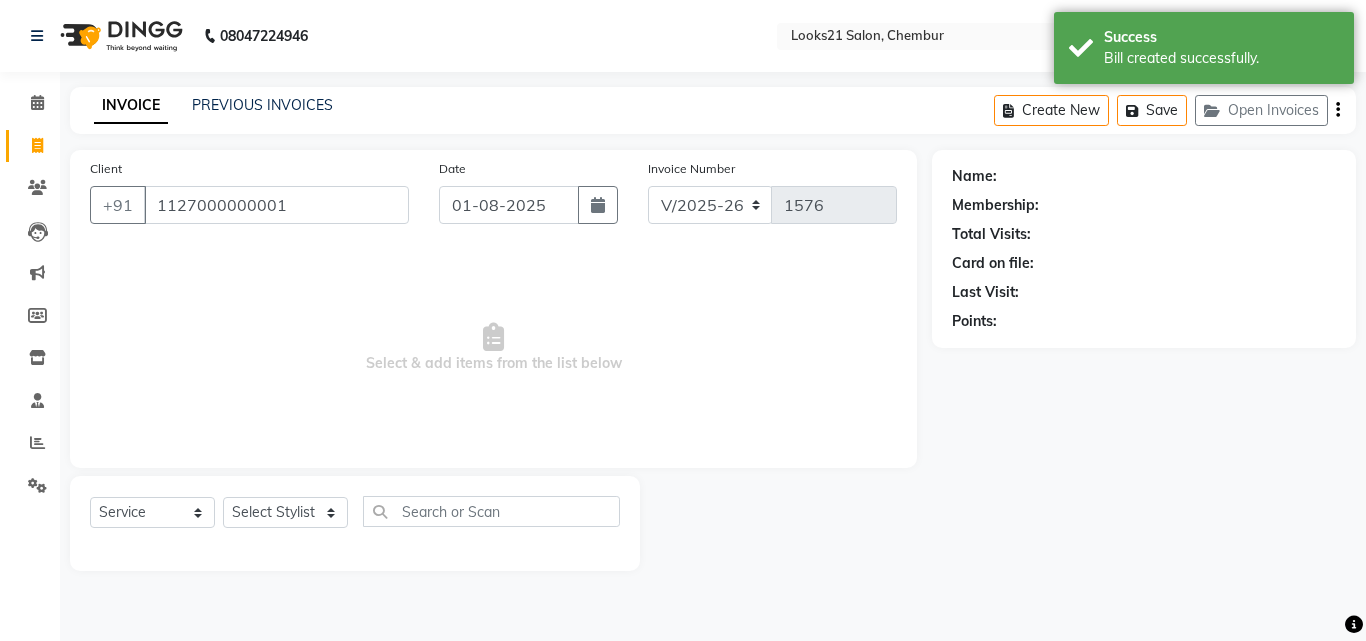 type on "1127000000001" 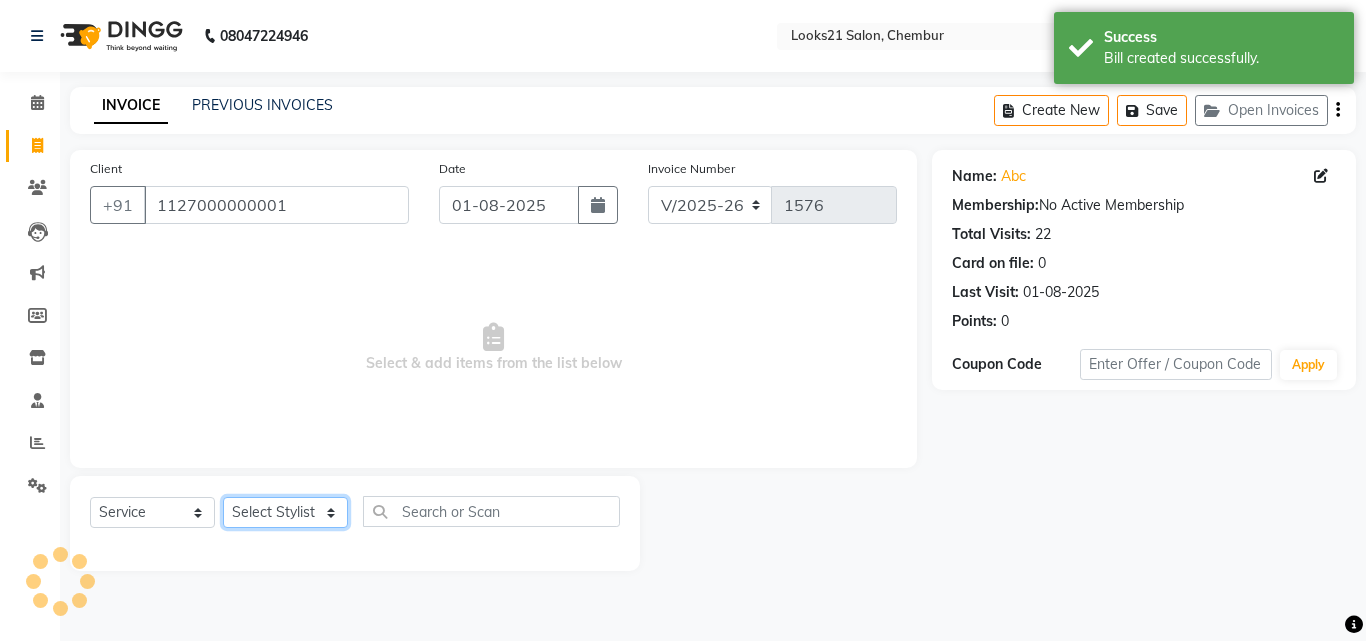 click on "Select Stylist Anwar Danish Janardhan LOOKS 21  sabiya khan Sajeda Siddiqui Samiksha Shakil Sharif Ahmed Shraddha Vaishali" 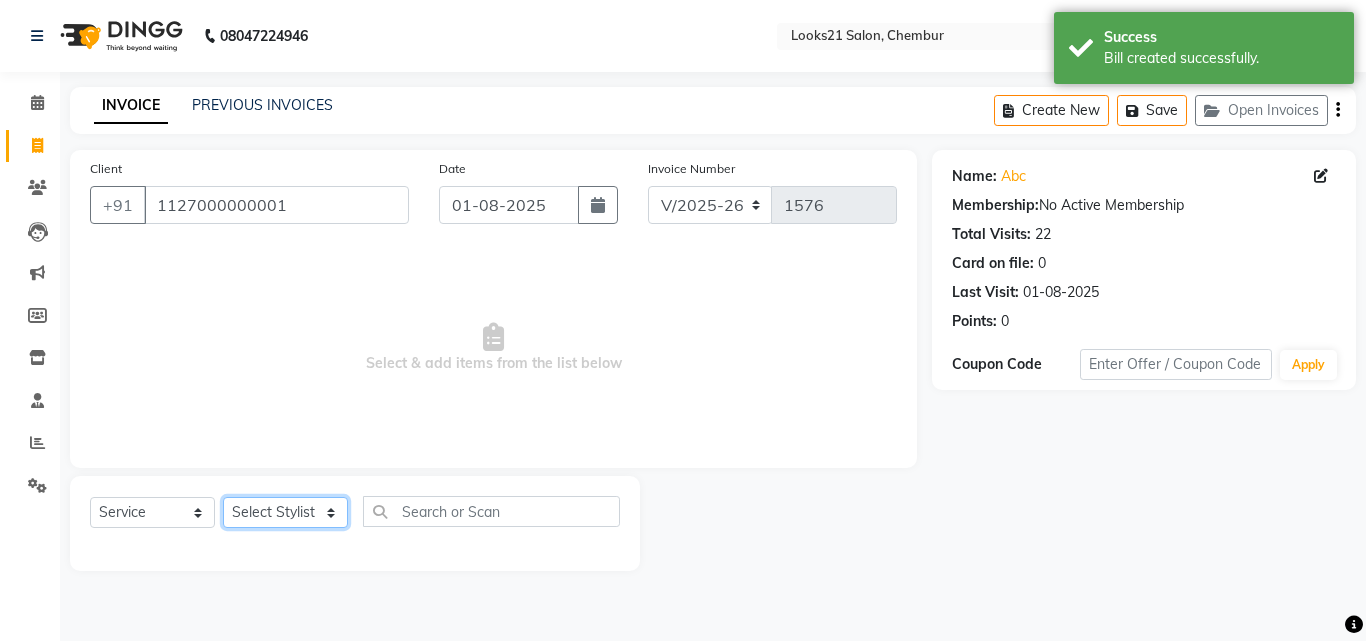 select on "13884" 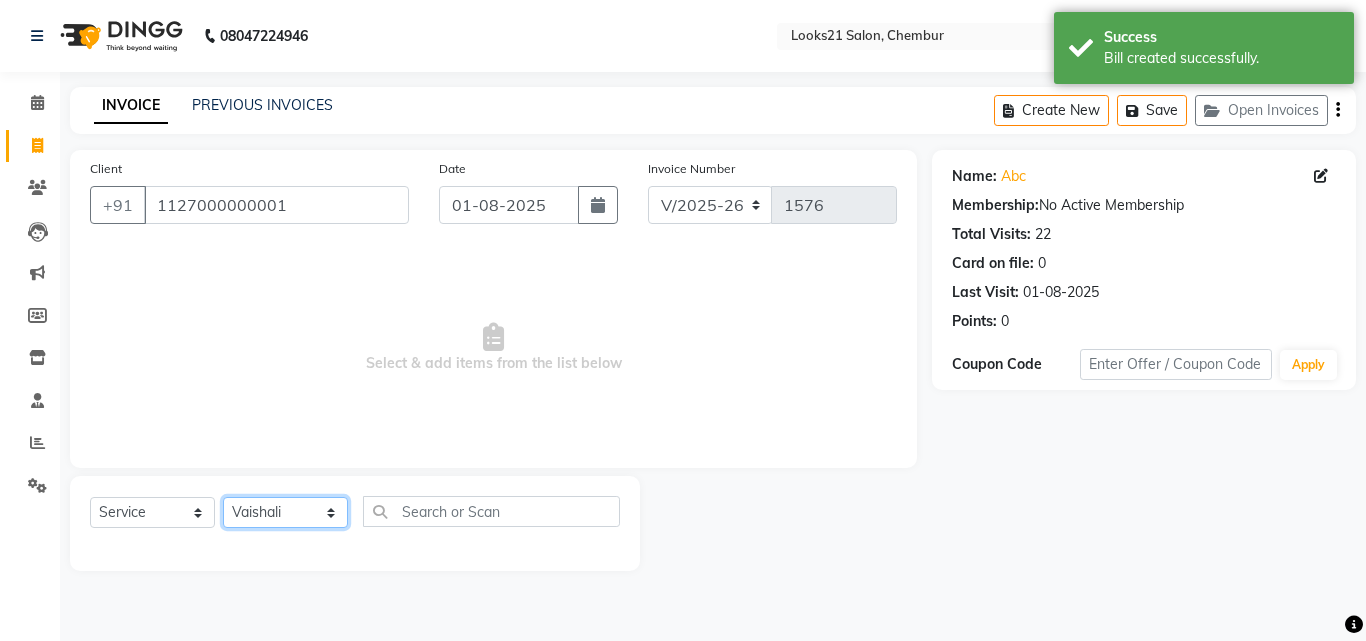 click on "Select Stylist Anwar Danish Janardhan LOOKS 21  sabiya khan Sajeda Siddiqui Samiksha Shakil Sharif Ahmed Shraddha Vaishali" 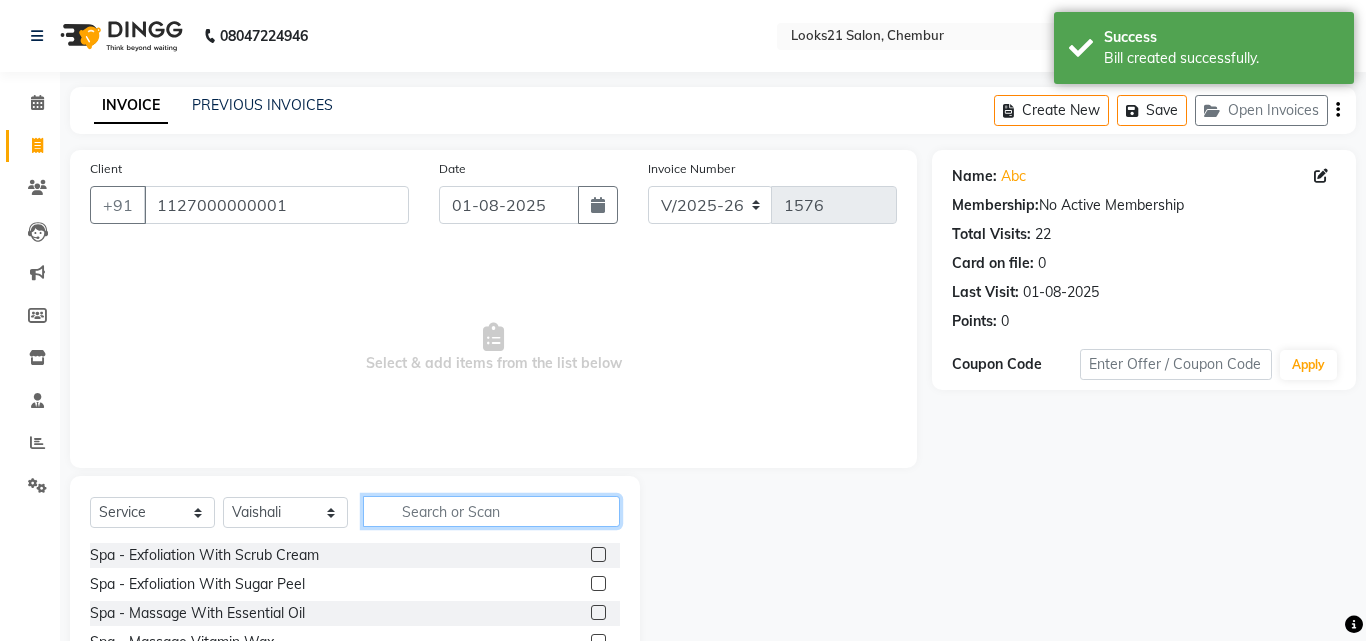 click 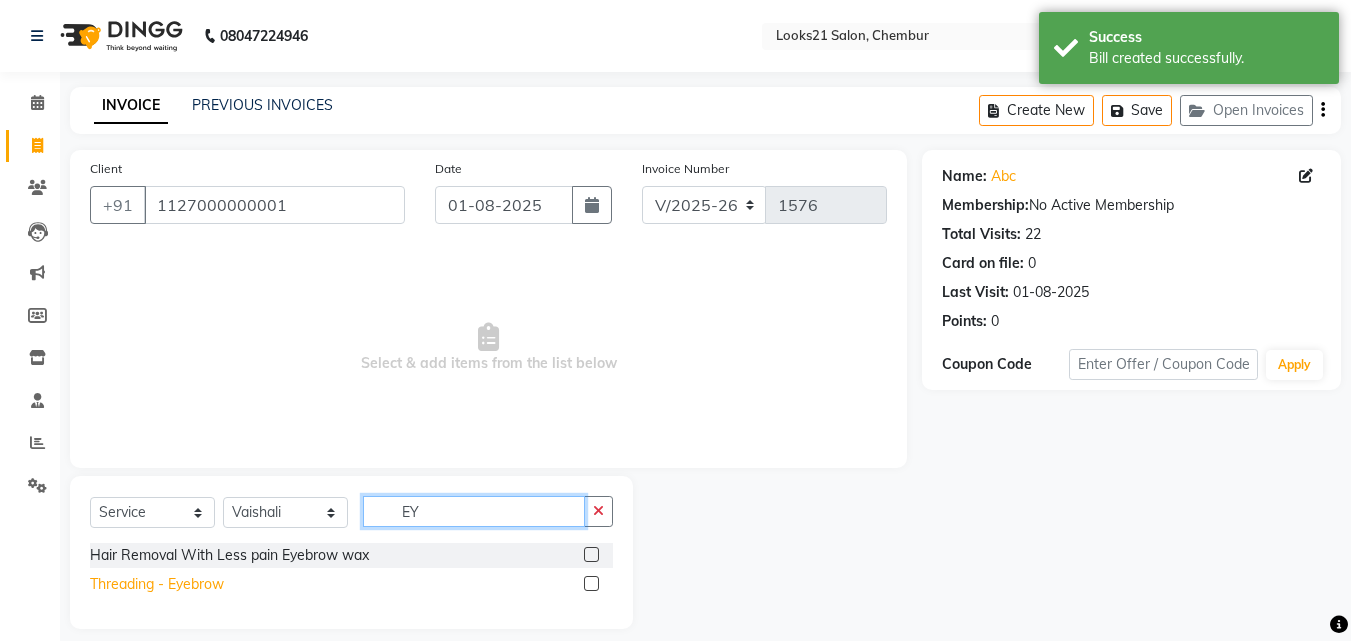 type on "EY" 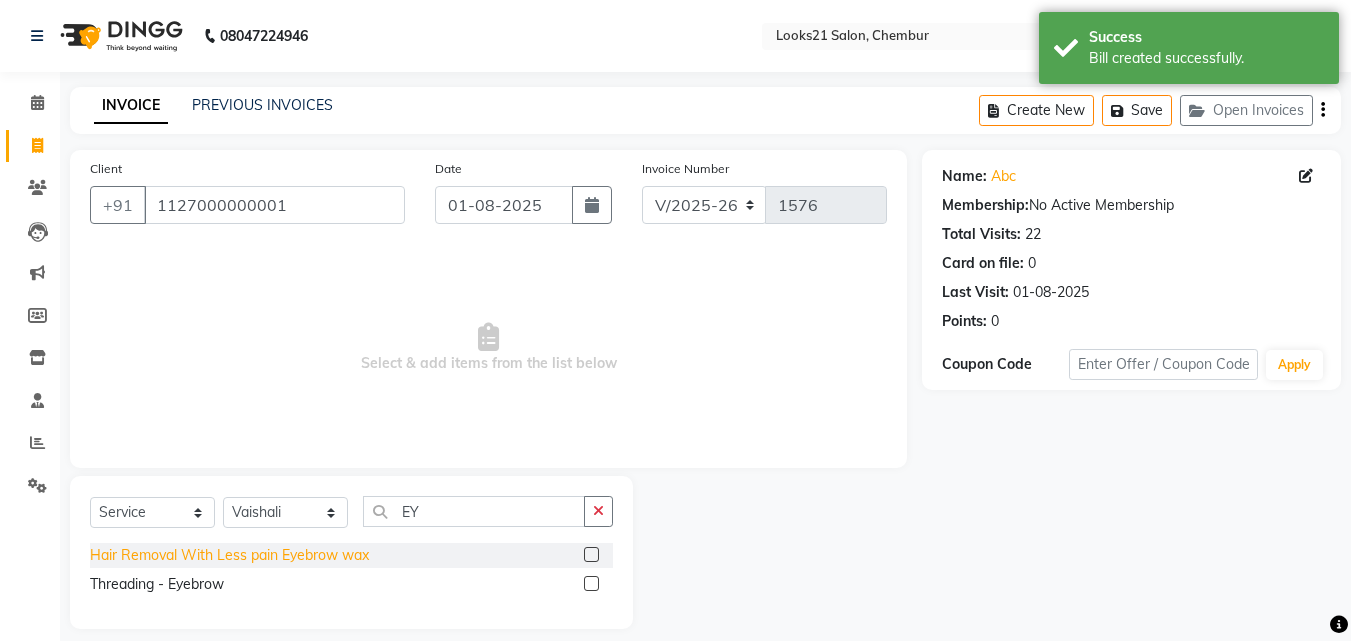 drag, startPoint x: 208, startPoint y: 583, endPoint x: 255, endPoint y: 559, distance: 52.773098 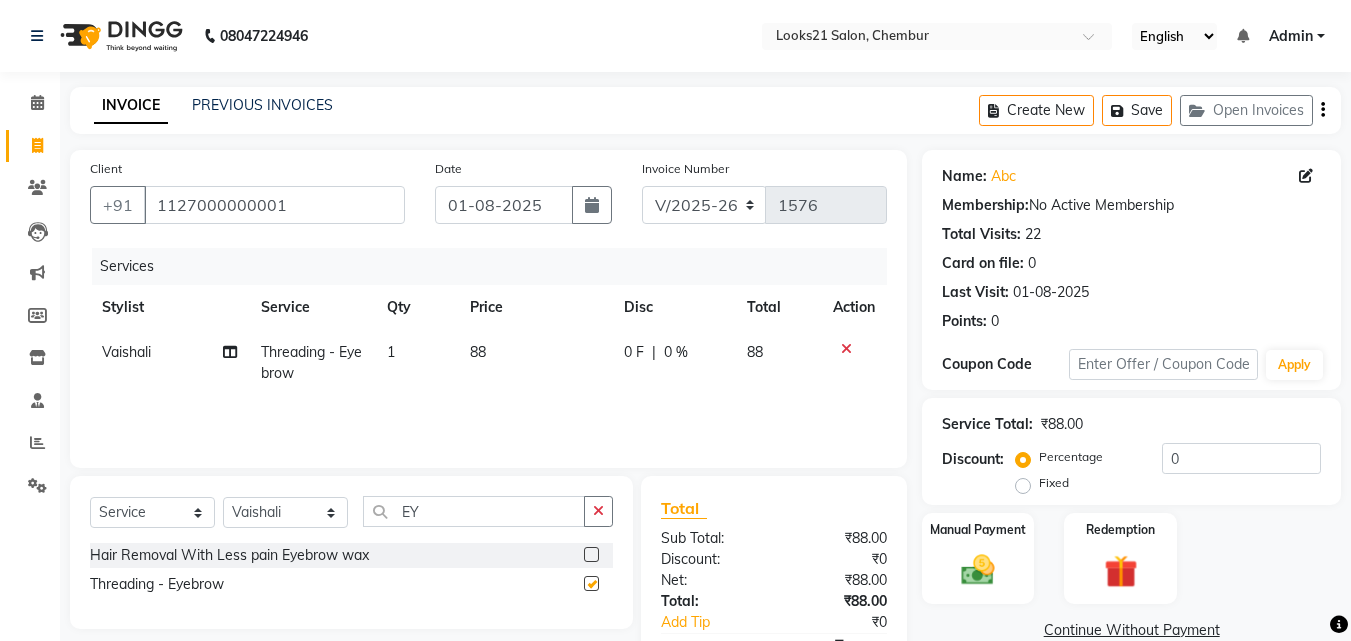 checkbox on "false" 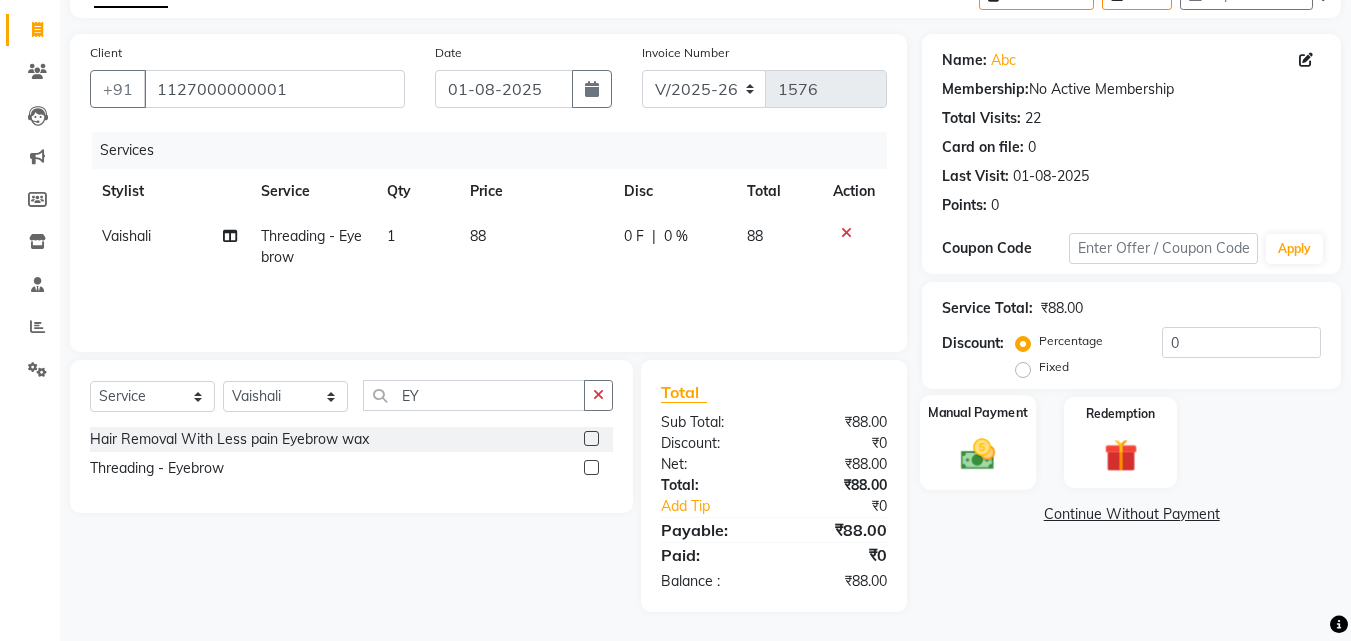 scroll, scrollTop: 117, scrollLeft: 0, axis: vertical 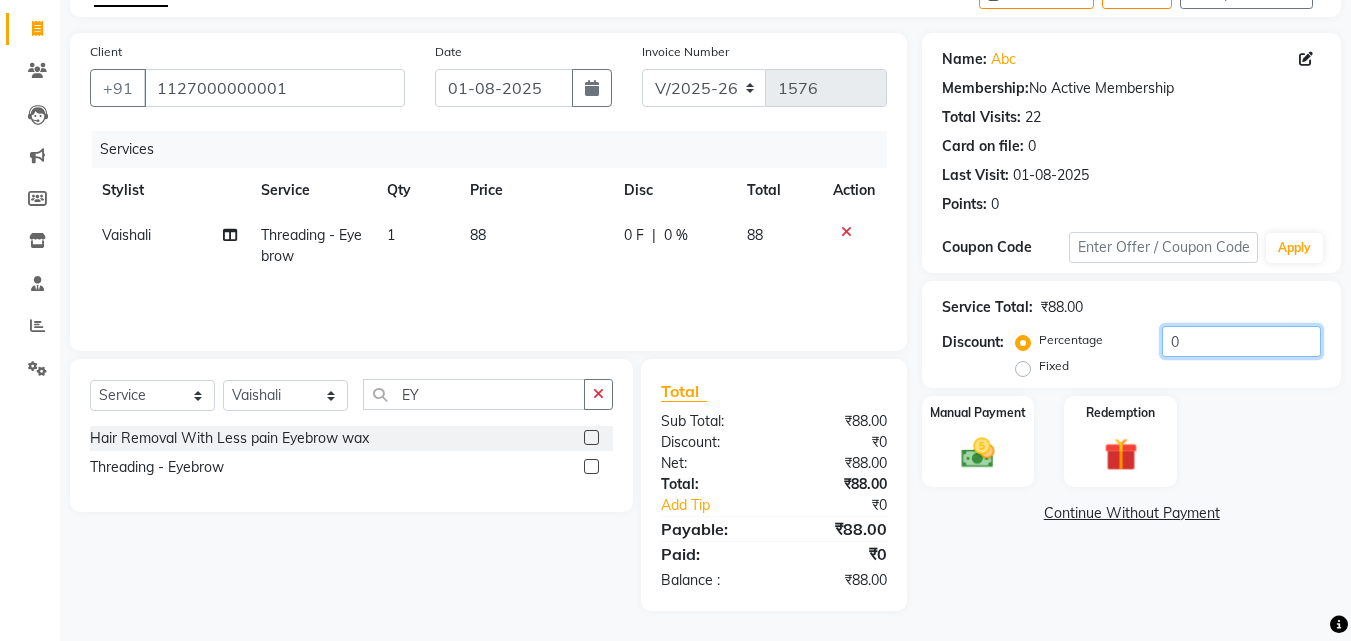 drag, startPoint x: 1214, startPoint y: 333, endPoint x: 1168, endPoint y: 346, distance: 47.801674 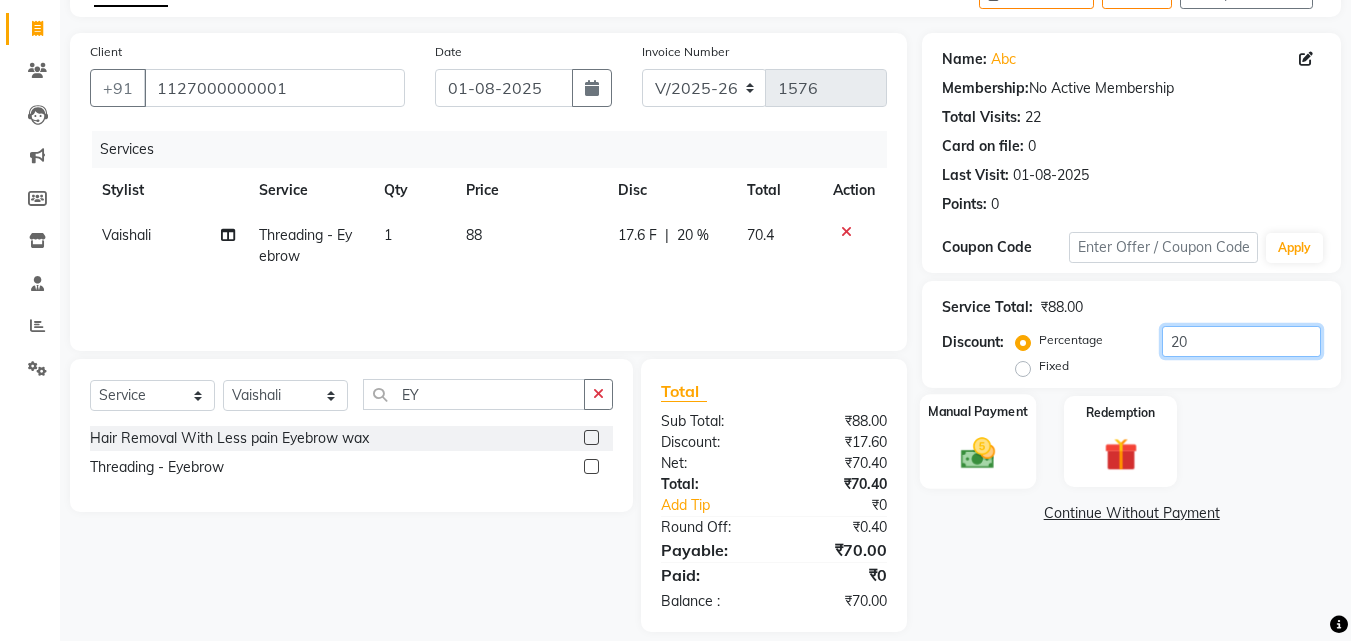type on "20" 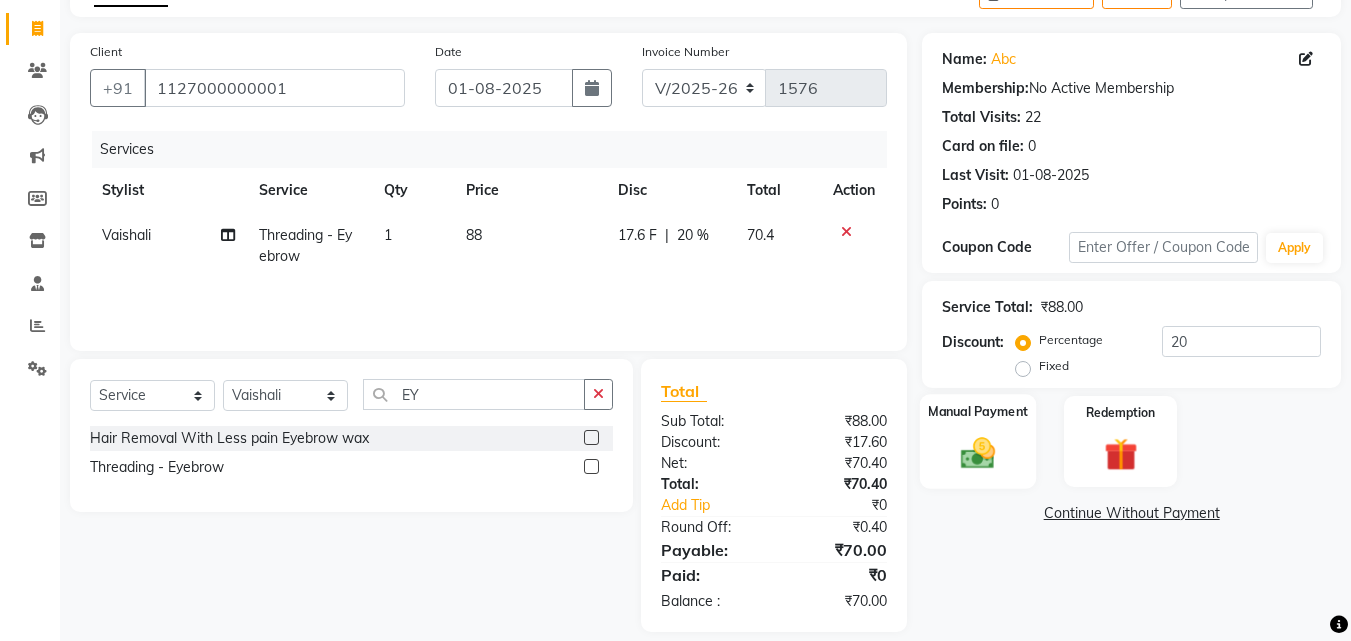 click 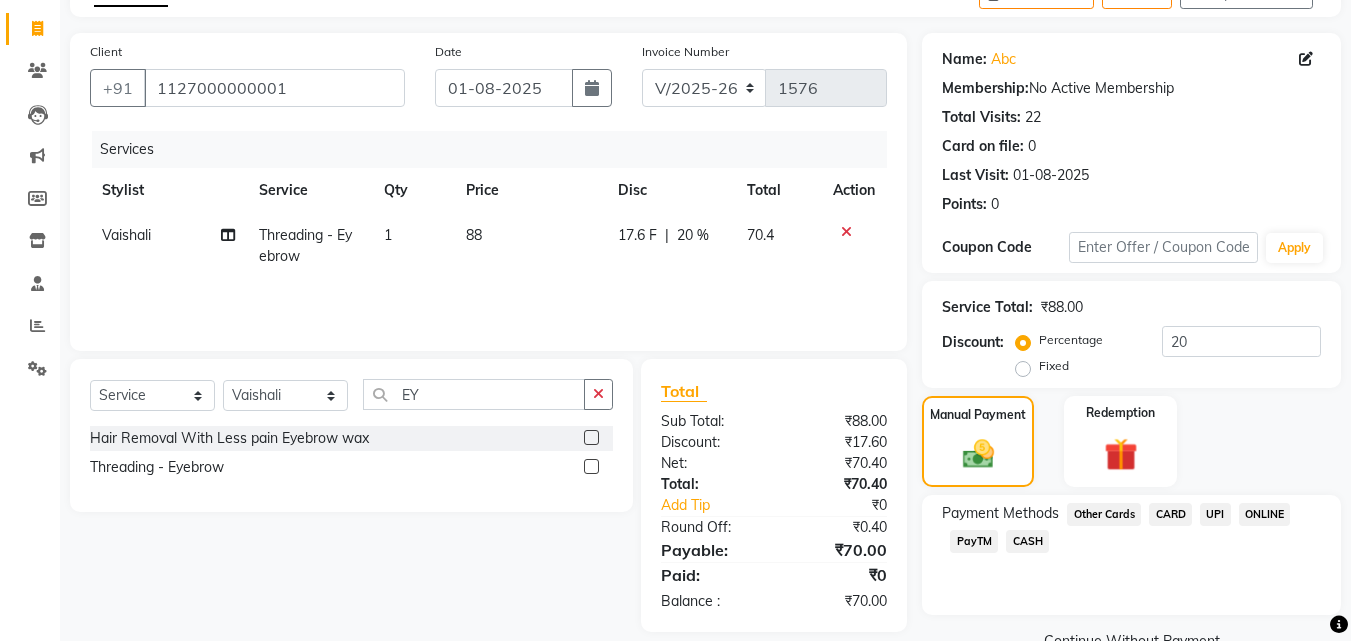 click on "UPI" 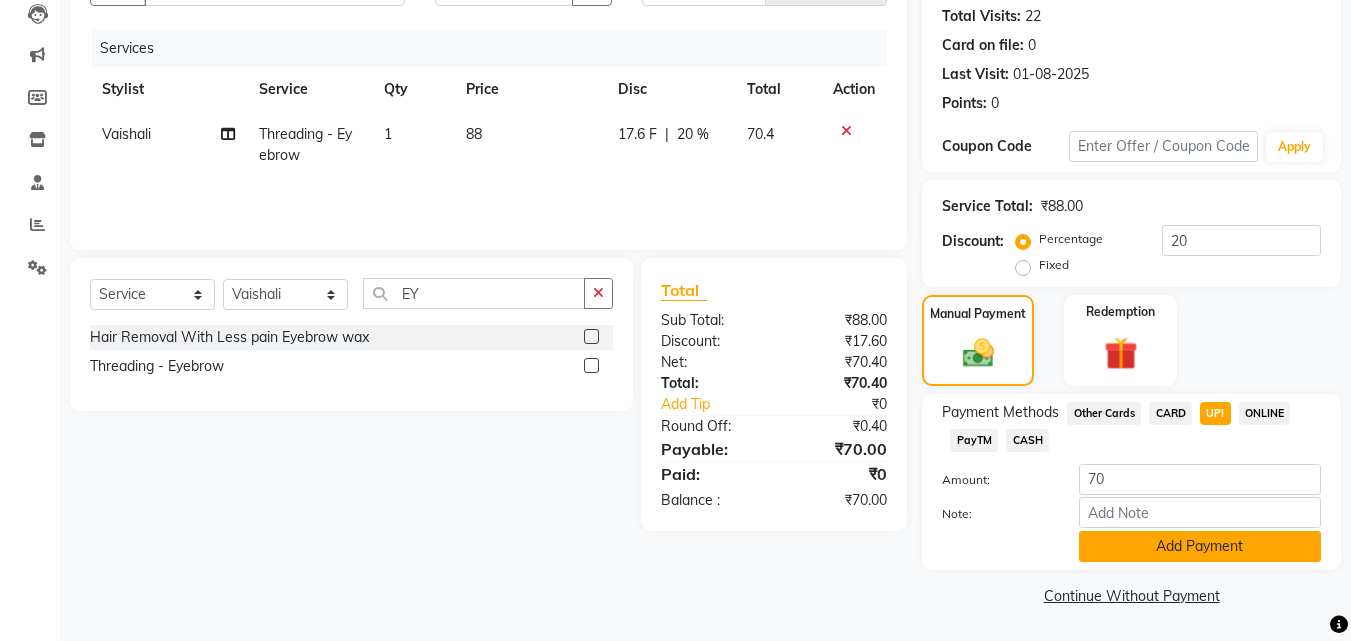 click on "Add Payment" 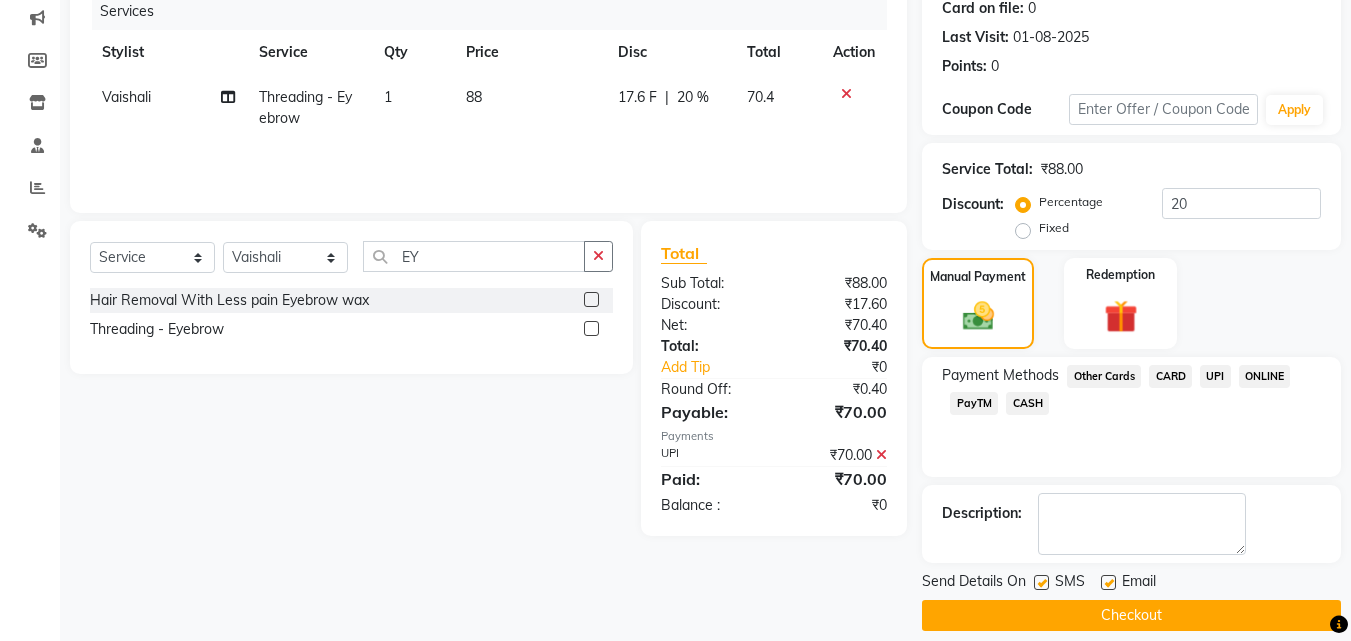 scroll, scrollTop: 275, scrollLeft: 0, axis: vertical 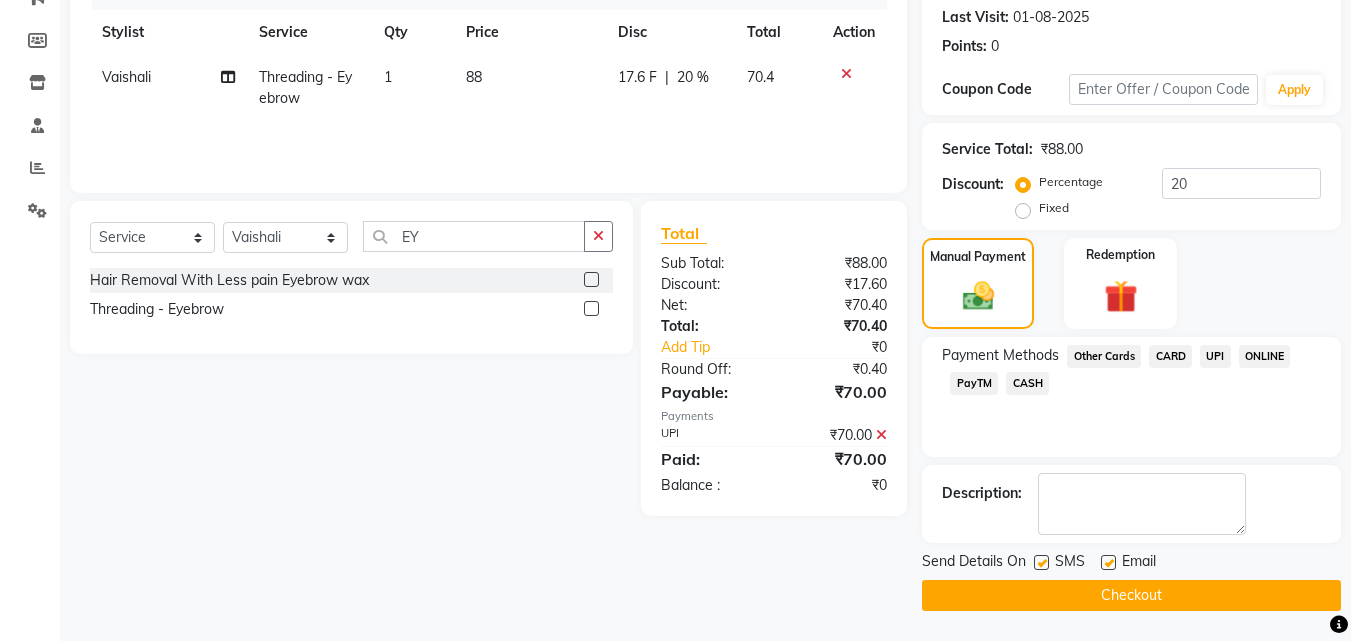 click on "Checkout" 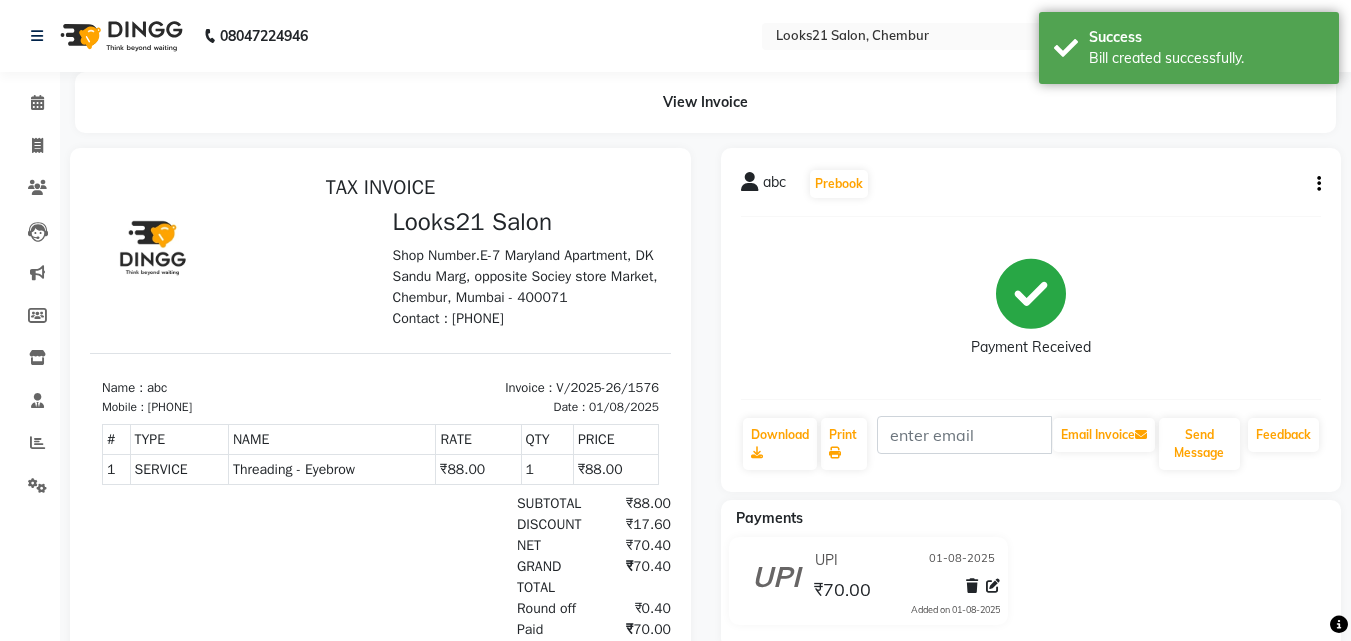 scroll, scrollTop: 0, scrollLeft: 0, axis: both 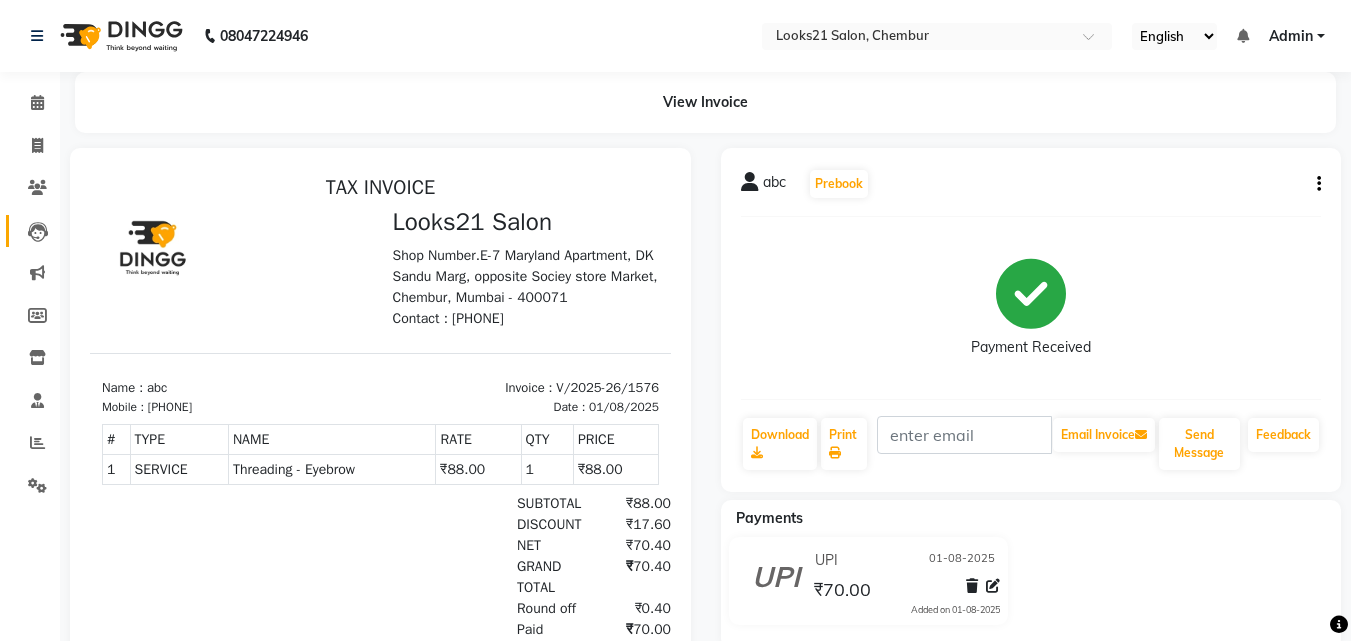 select on "service" 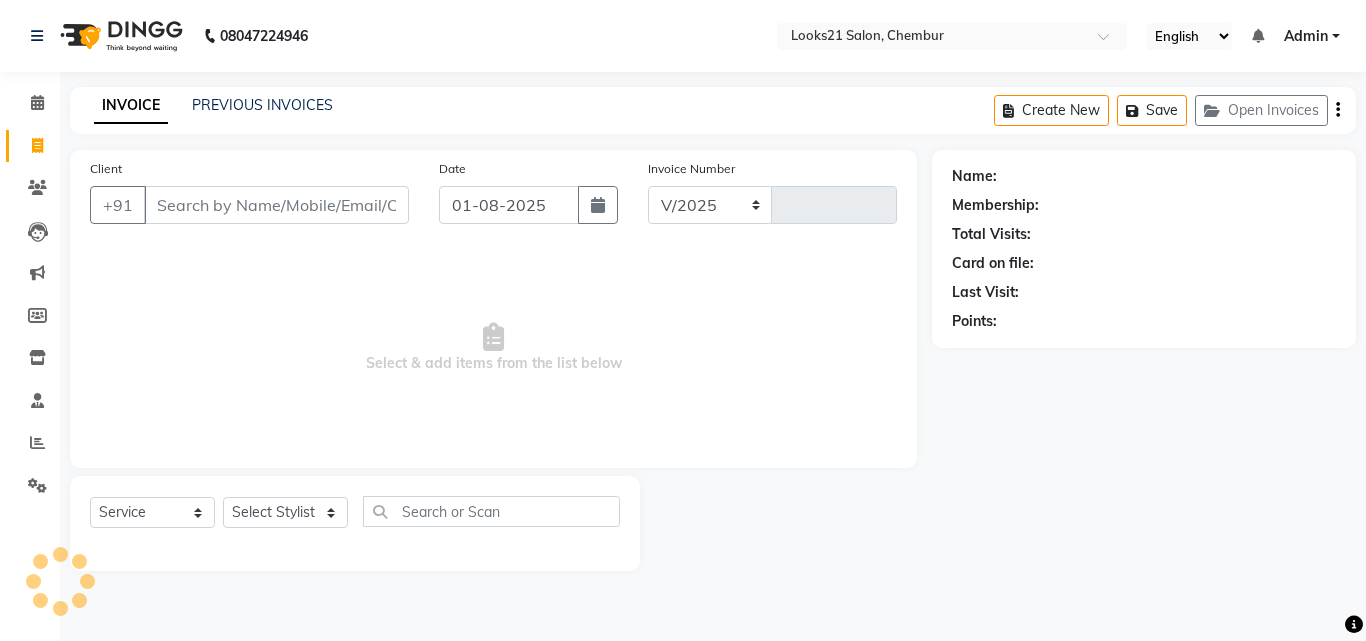 select on "844" 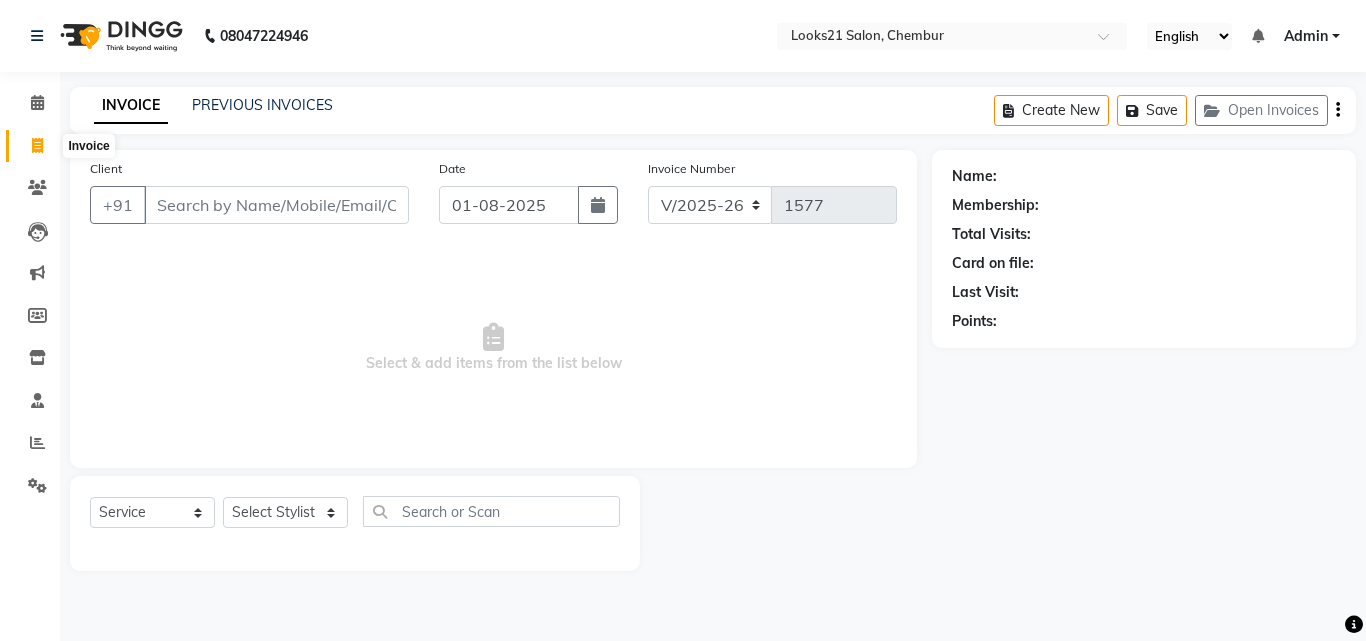 click 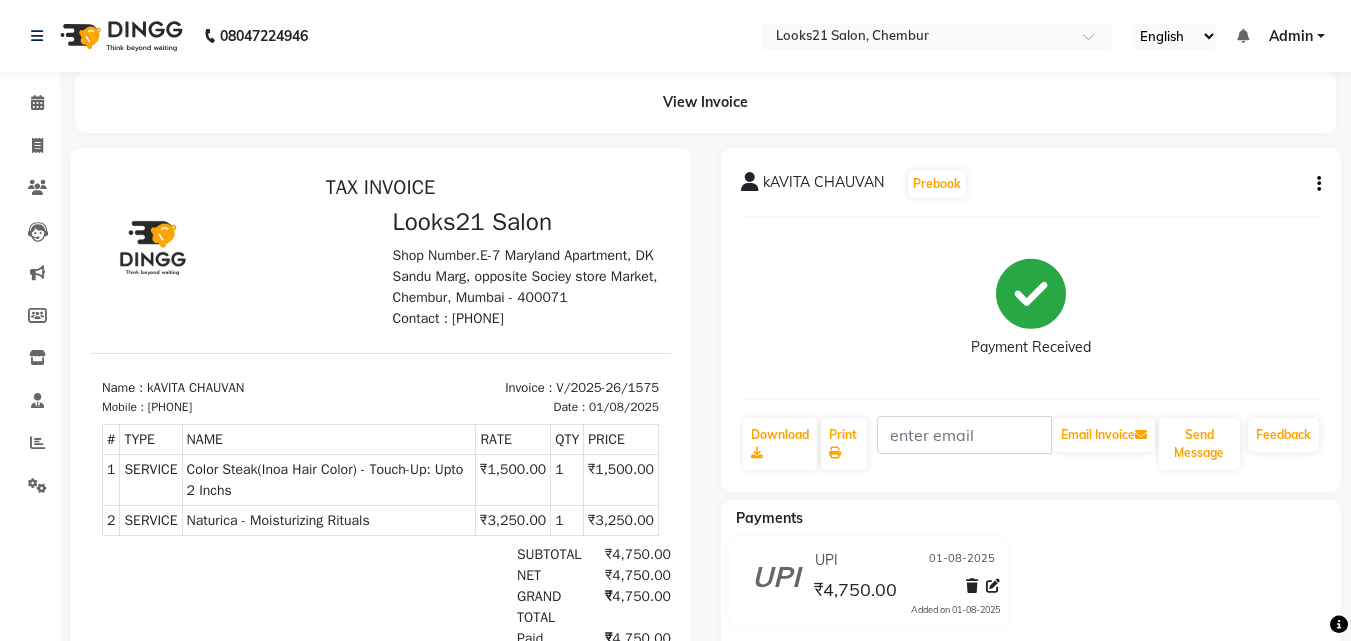 scroll, scrollTop: 0, scrollLeft: 0, axis: both 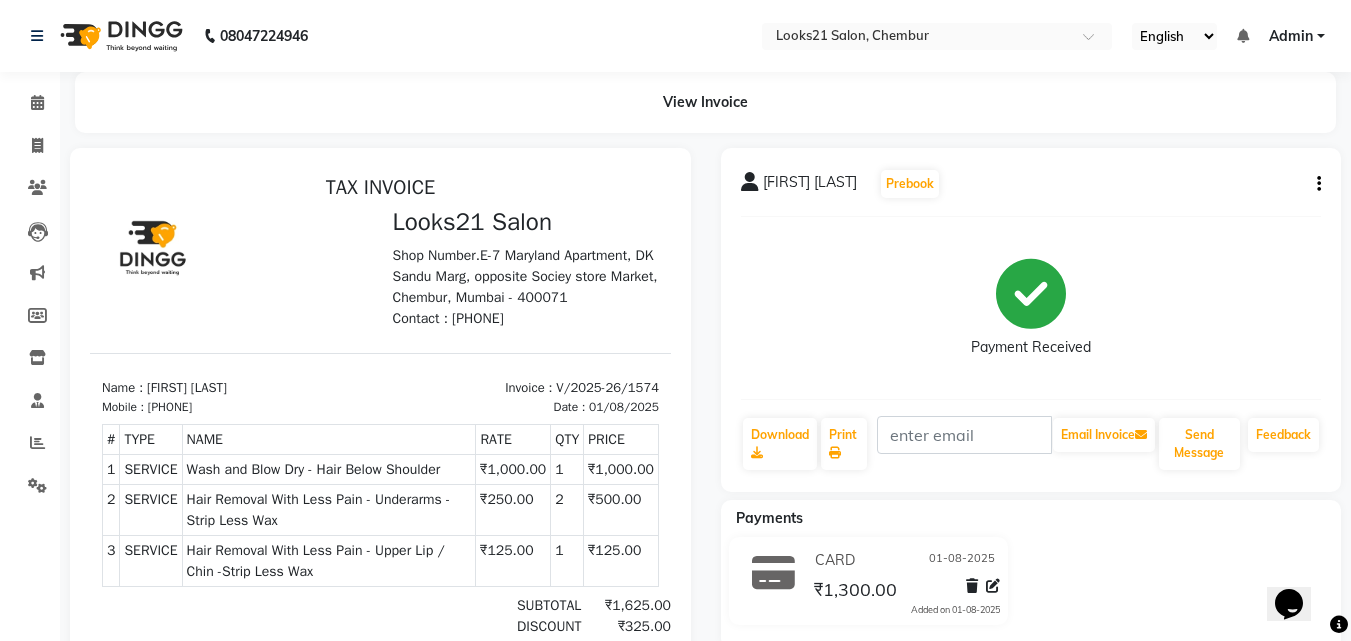 click on "[FIRST] [LAST]  Prebook   Payment Received  Download  Print   Email Invoice   Send Message Feedback" 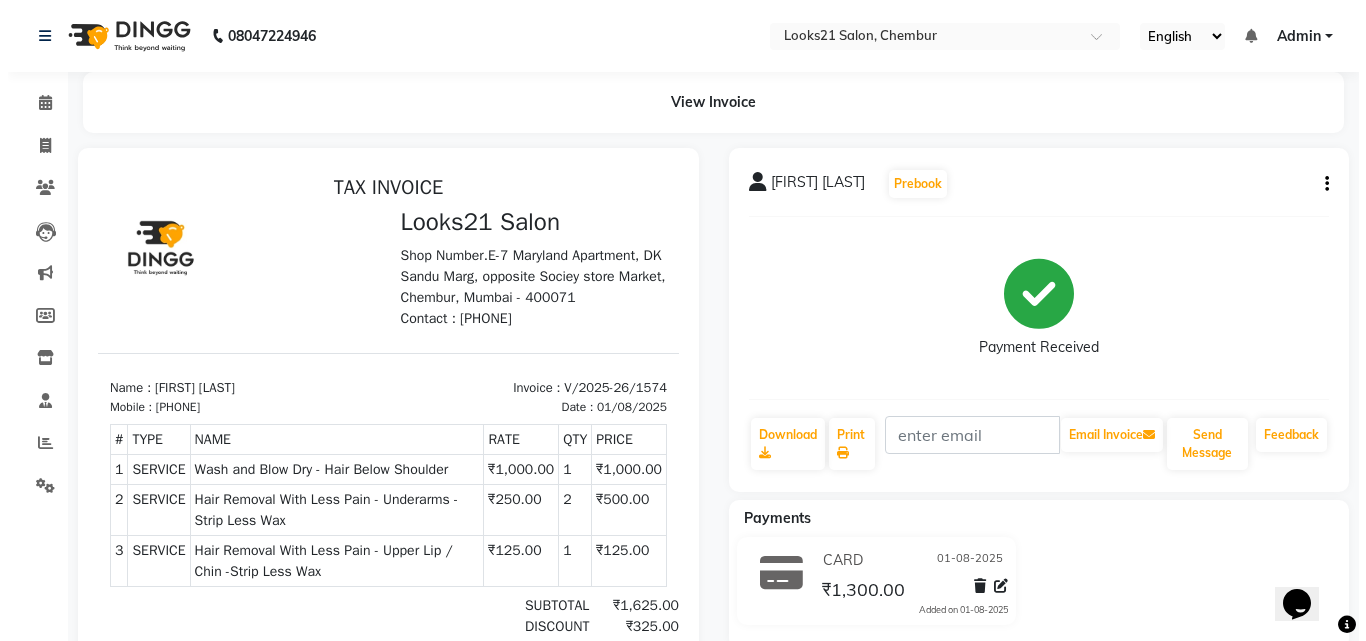 scroll, scrollTop: 0, scrollLeft: 0, axis: both 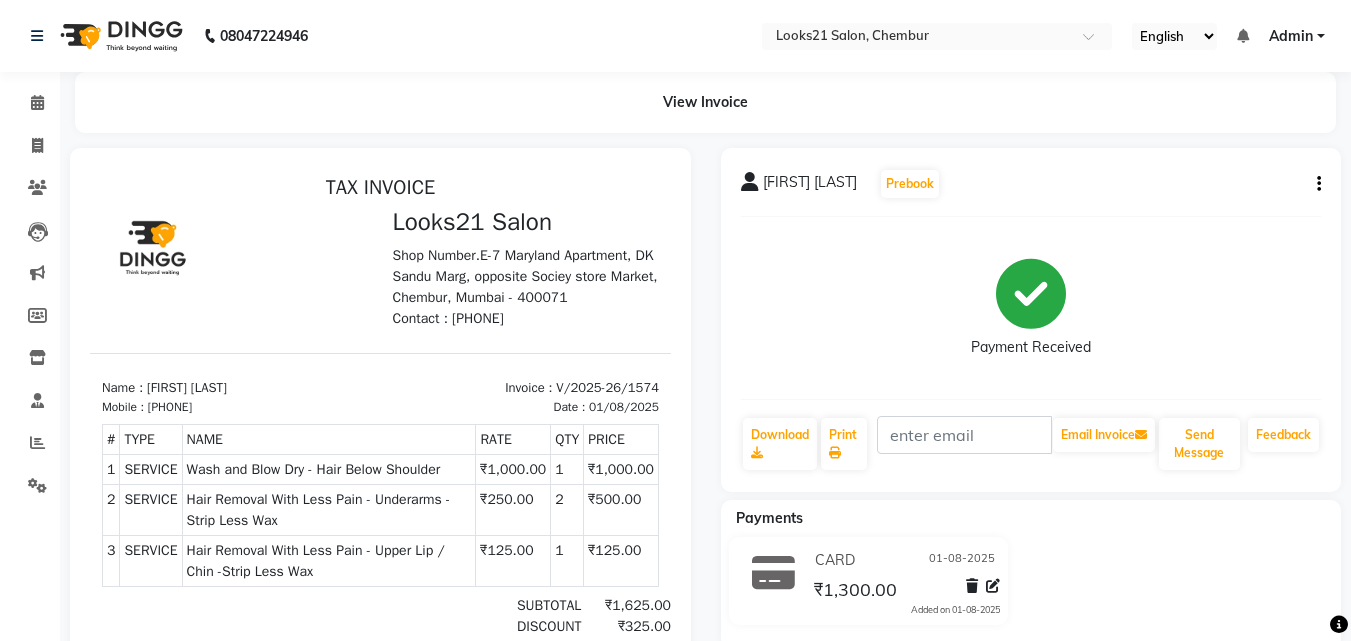 click 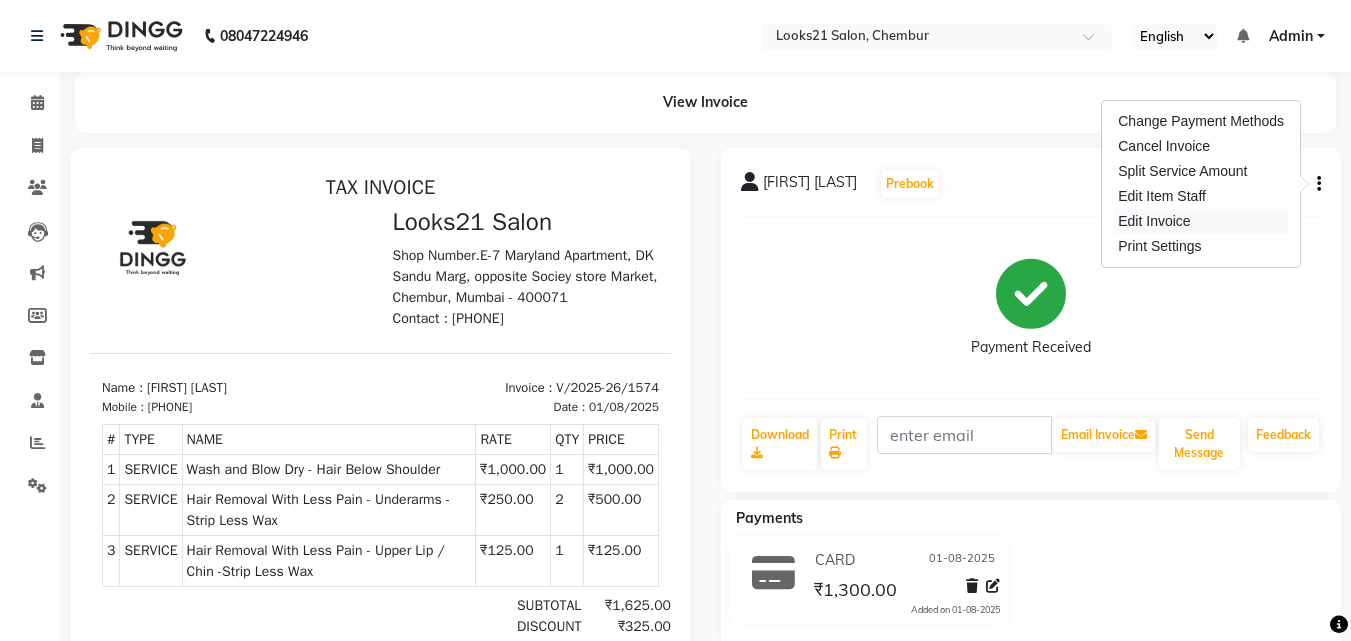 click on "Edit Invoice" at bounding box center [1201, 221] 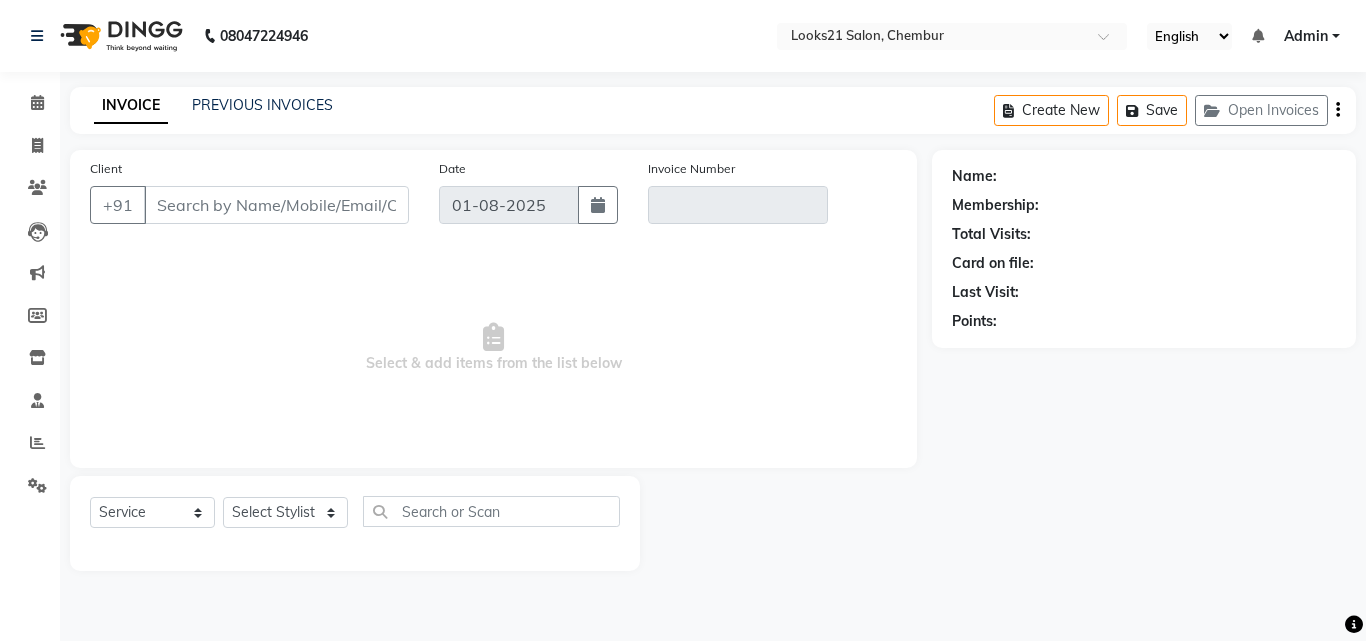 type on "[PHONE]" 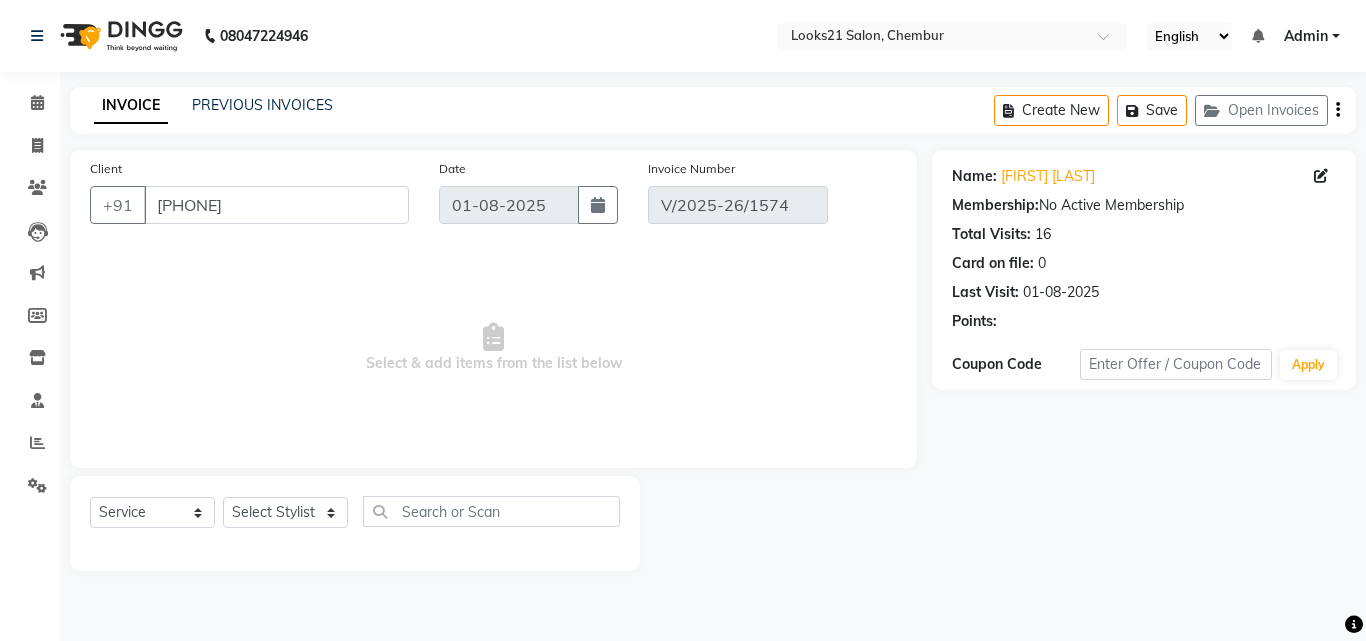 select on "select" 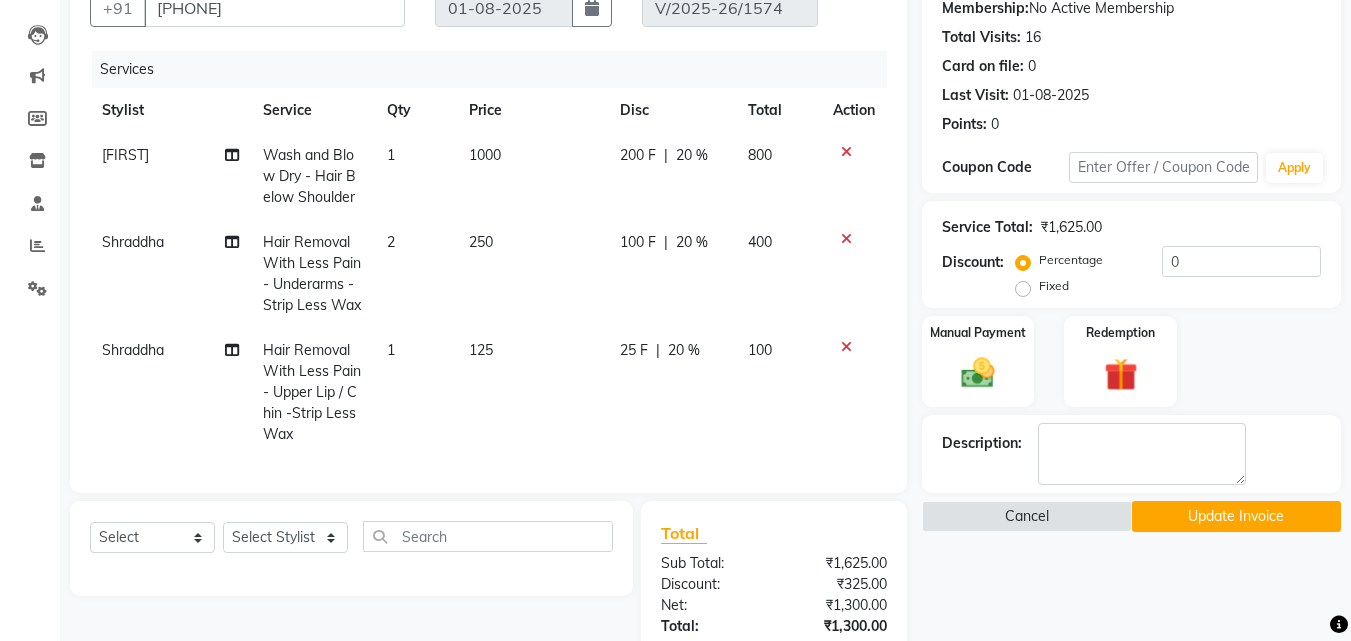 scroll, scrollTop: 200, scrollLeft: 0, axis: vertical 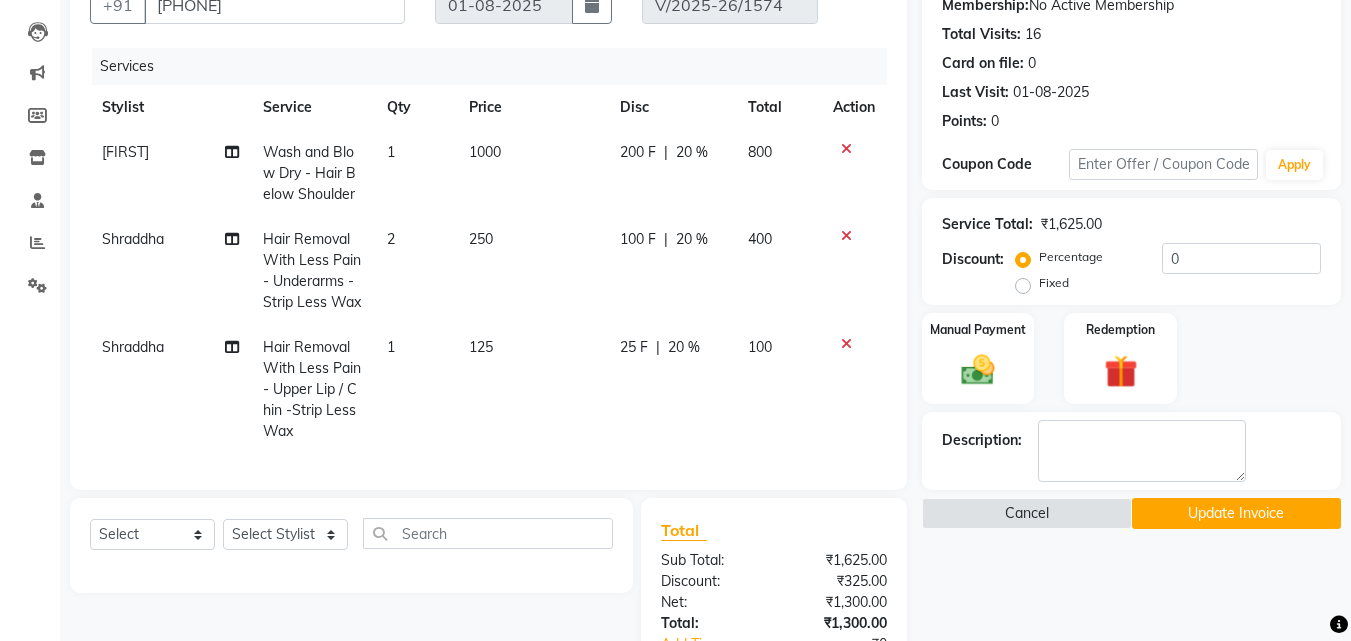 click on "250" 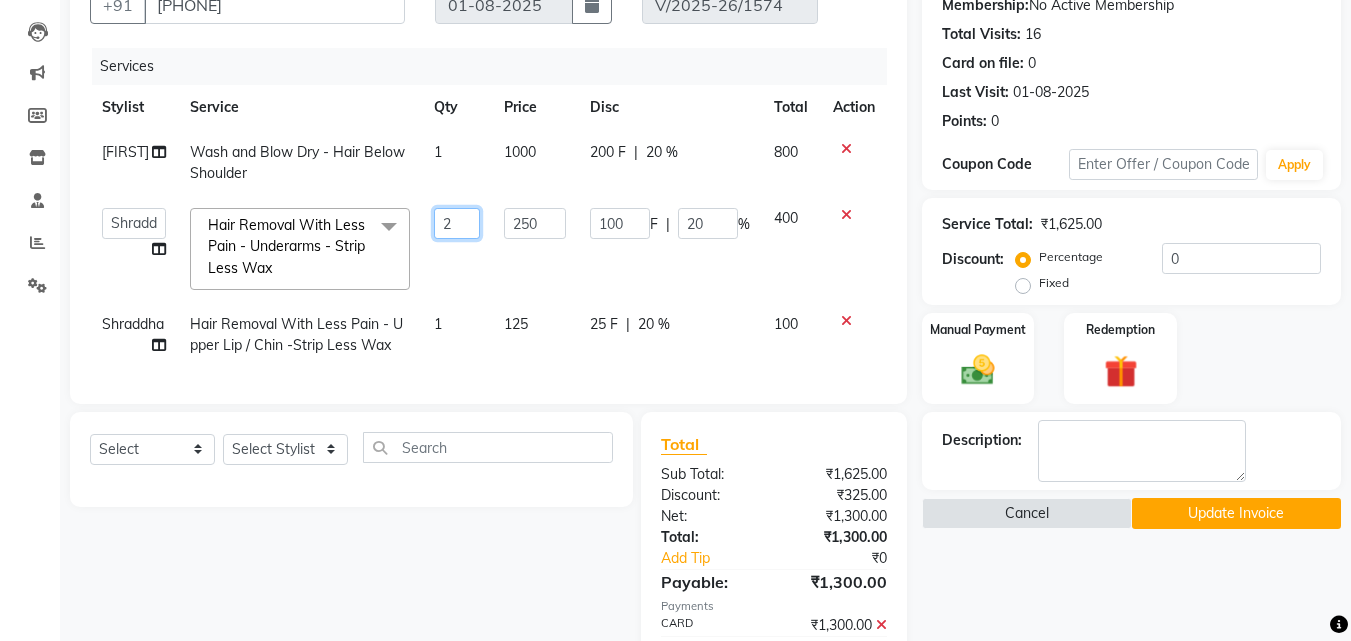 drag, startPoint x: 457, startPoint y: 217, endPoint x: 383, endPoint y: 223, distance: 74.24284 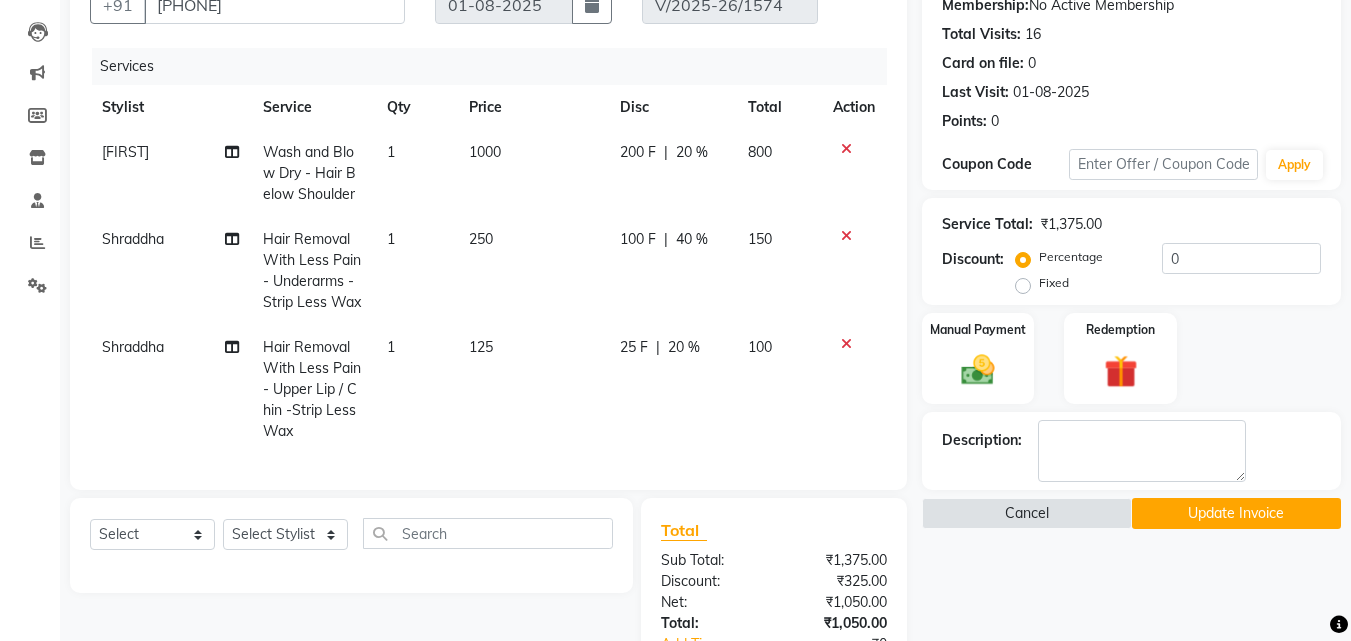 click on "Shraddha Hair Removal With Less Pain  - Underarms - Strip Less Wax 1 250 100 F | 40 % 150" 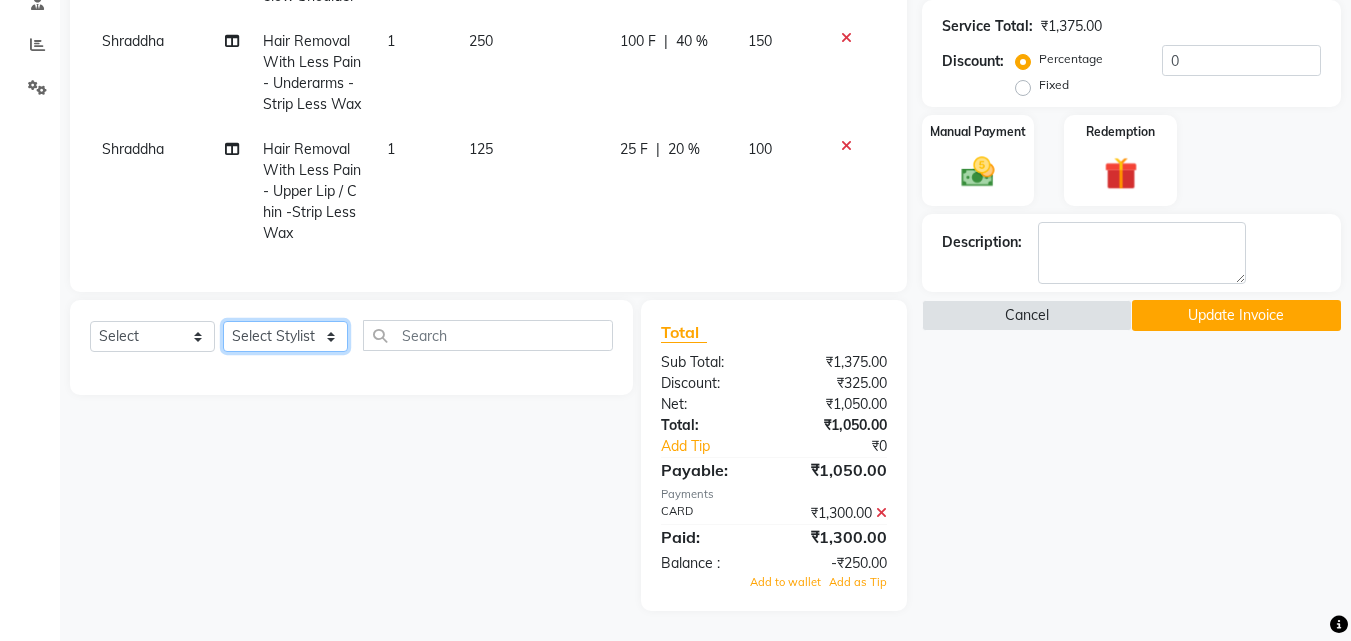click on "Select Stylist Anwar Danish Janardhan LOOKS 21  sabiya khan Sajeda Siddiqui Samiksha Shakil Sharif Ahmed Shraddha Vaishali" 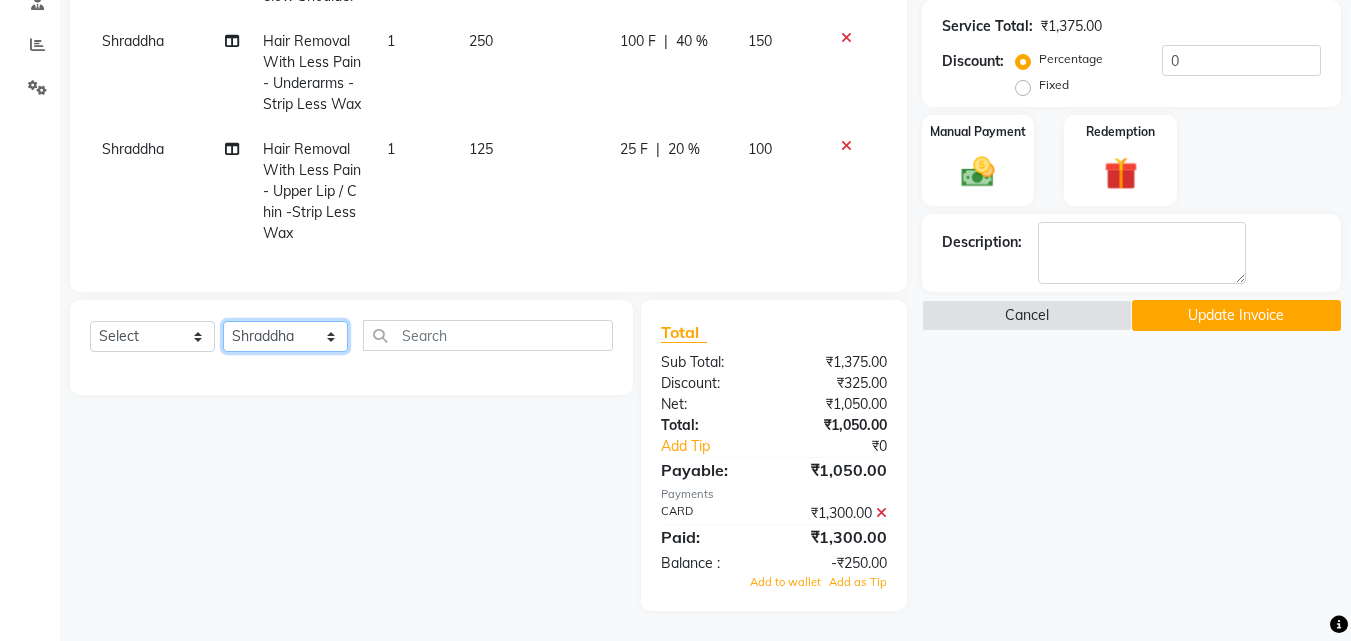 click on "Select Stylist Anwar Danish Janardhan LOOKS 21  sabiya khan Sajeda Siddiqui Samiksha Shakil Sharif Ahmed Shraddha Vaishali" 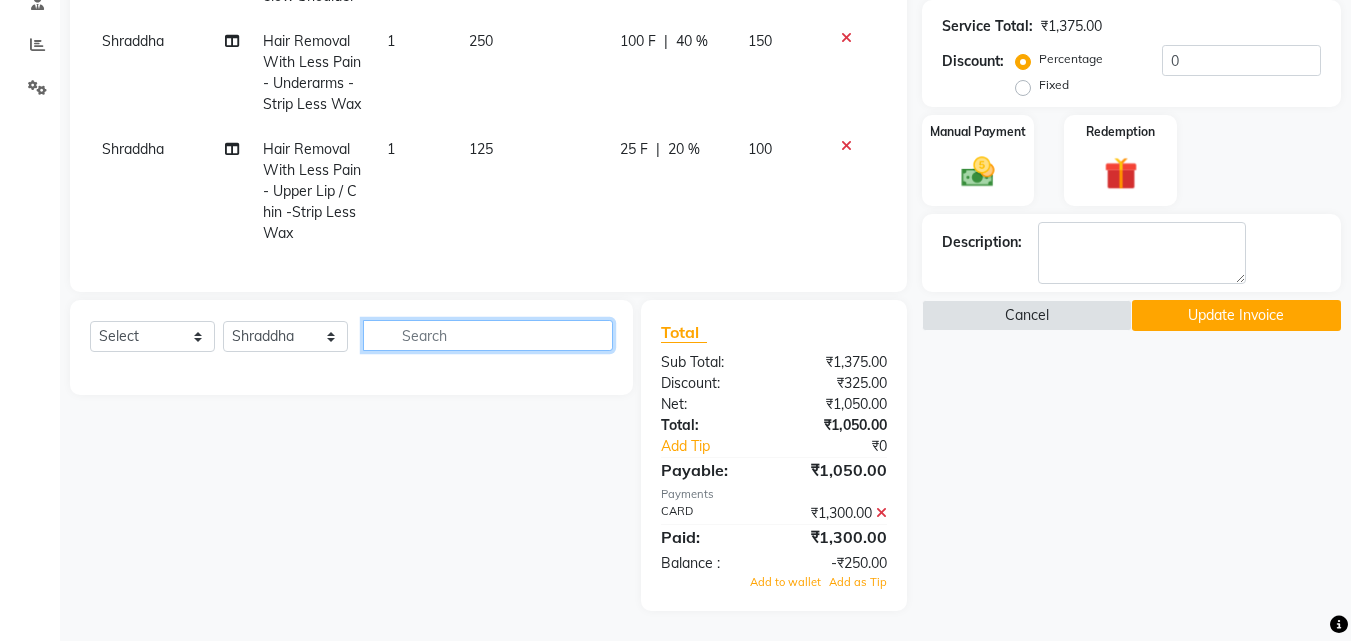 click 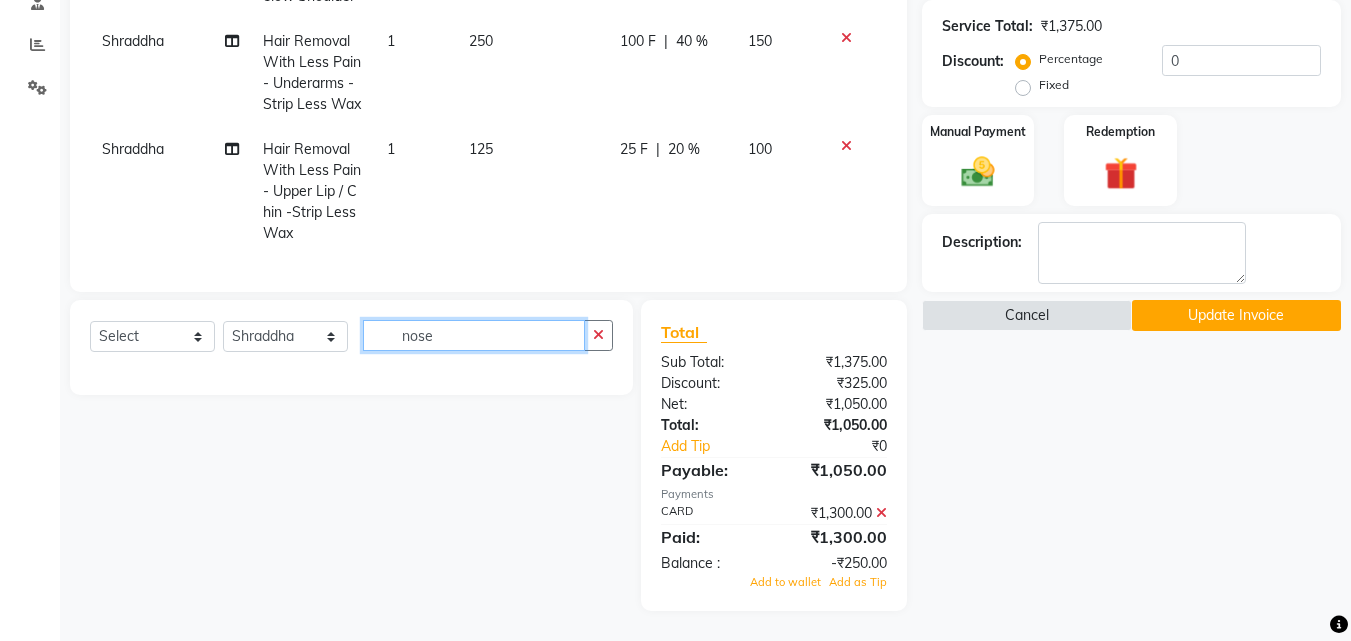type on "nose" 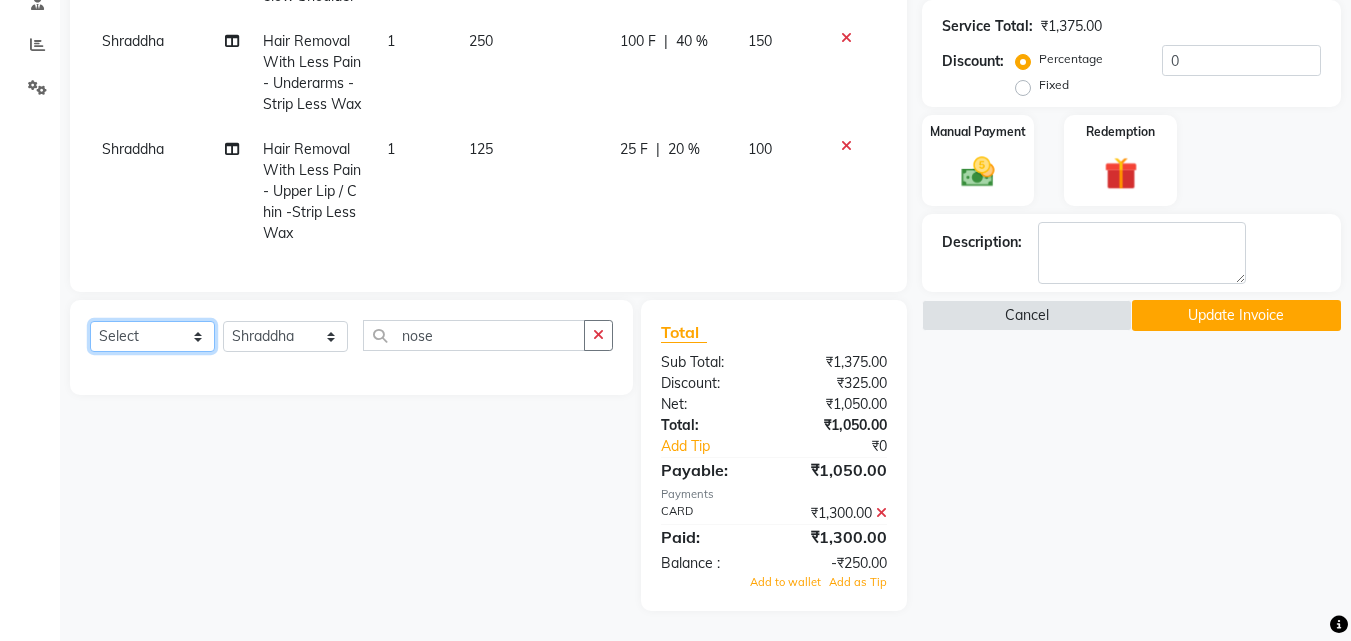click on "Select  Service  Product  Membership  Package Voucher Prepaid Gift Card" 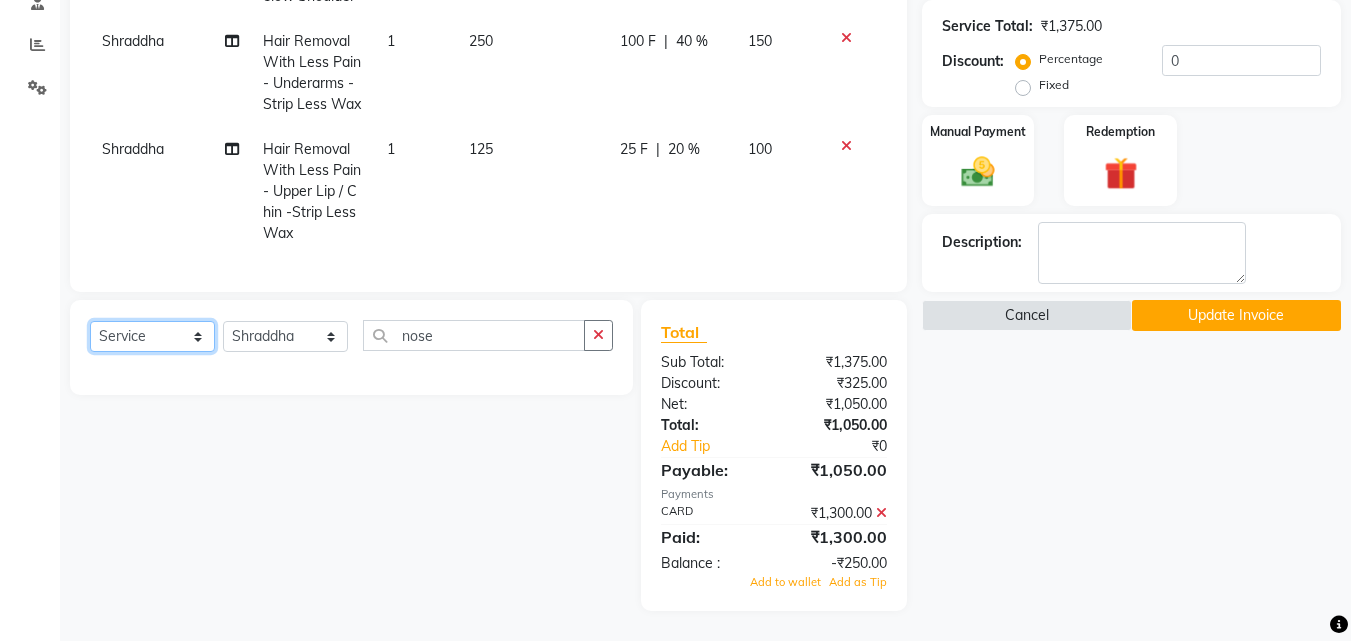 click on "Select  Service  Product  Membership  Package Voucher Prepaid Gift Card" 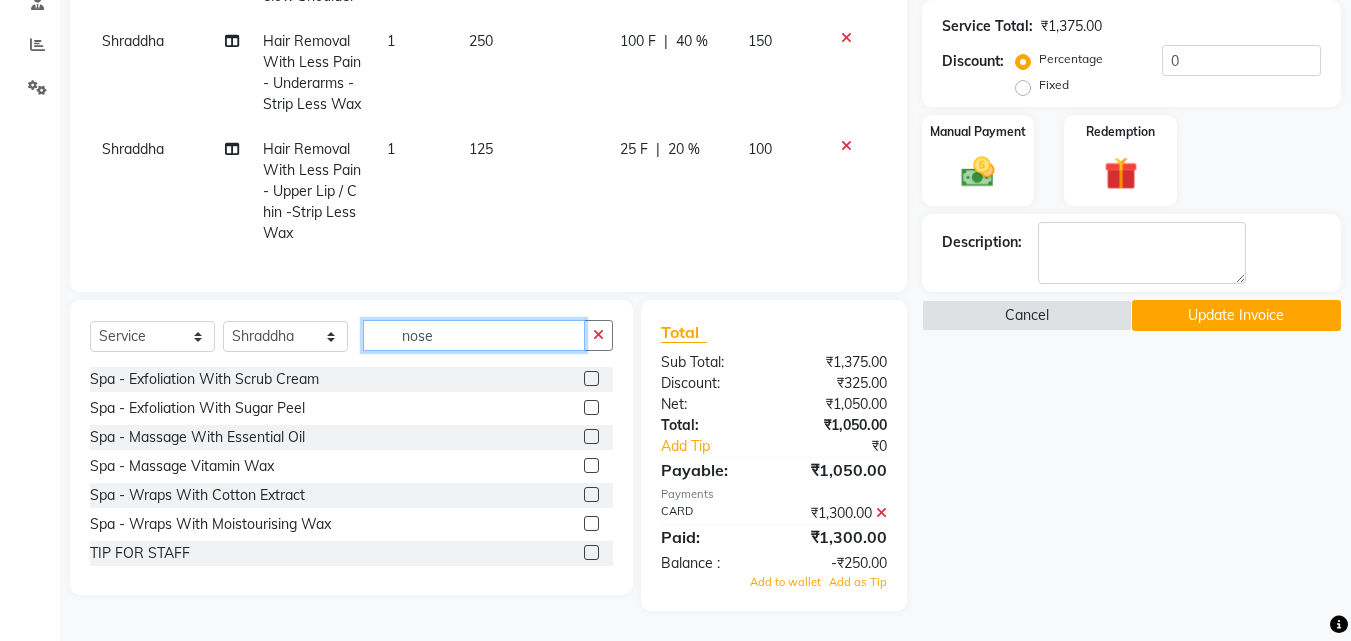 click on "nose" 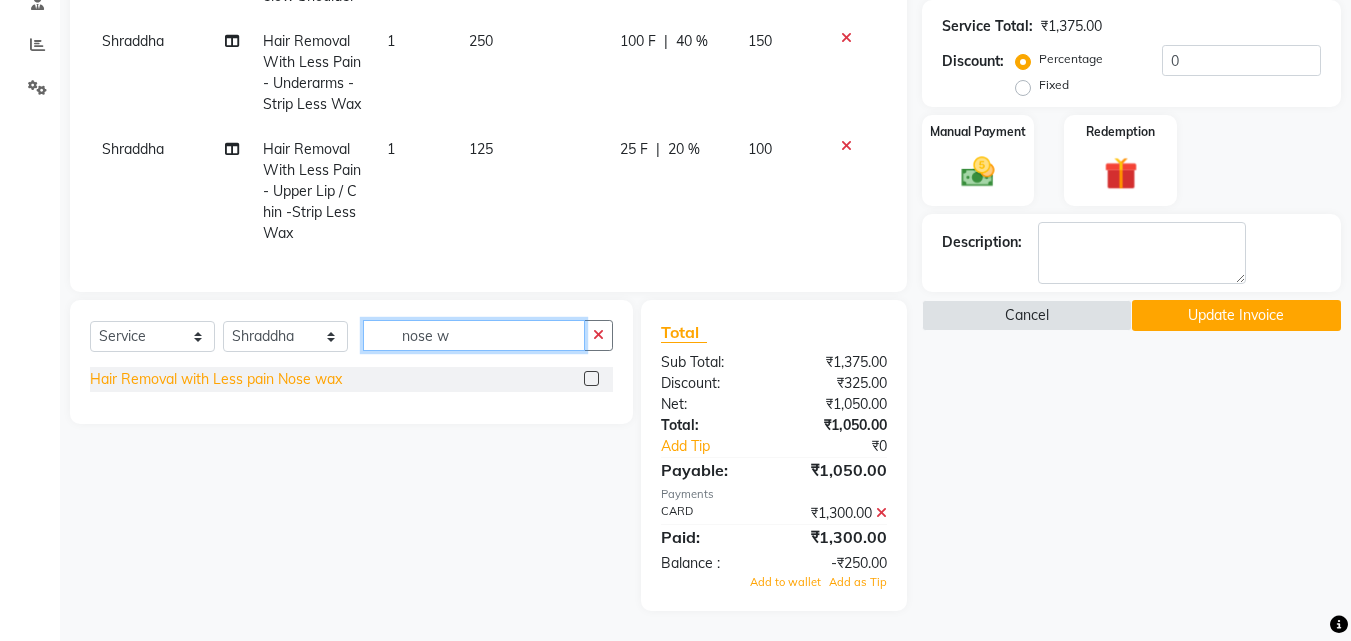 type on "nose w" 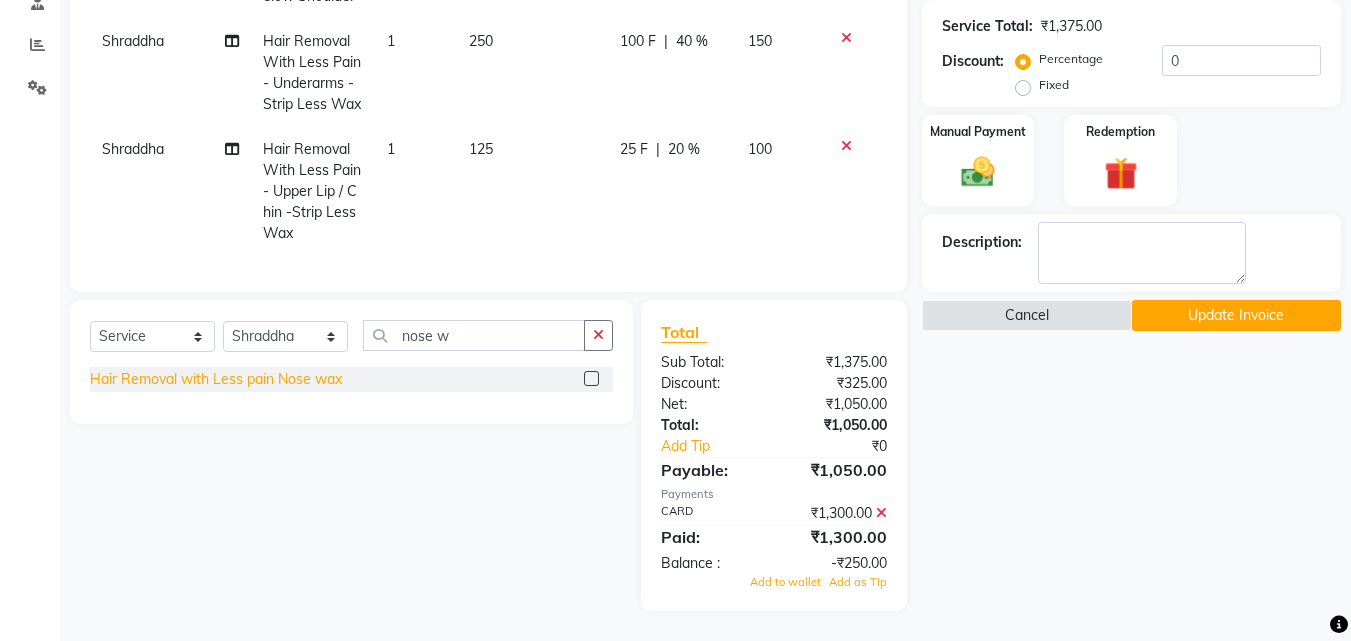 click on "Hair Removal with Less pain Nose wax" 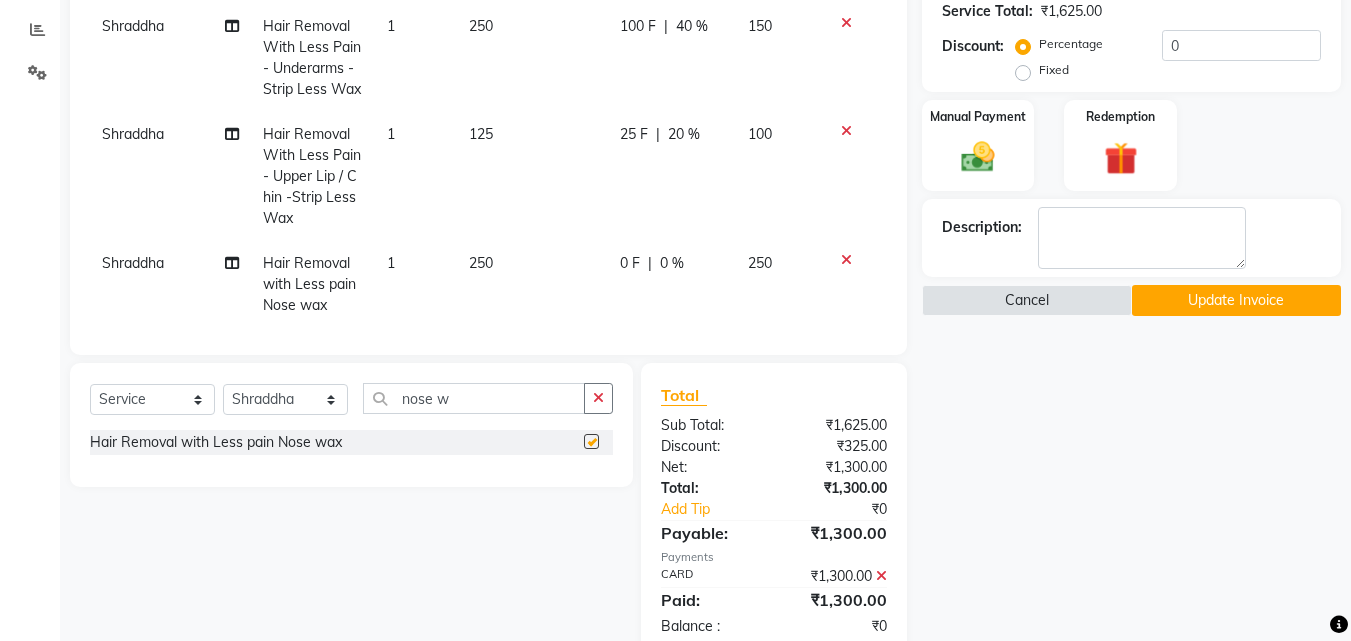 checkbox on "false" 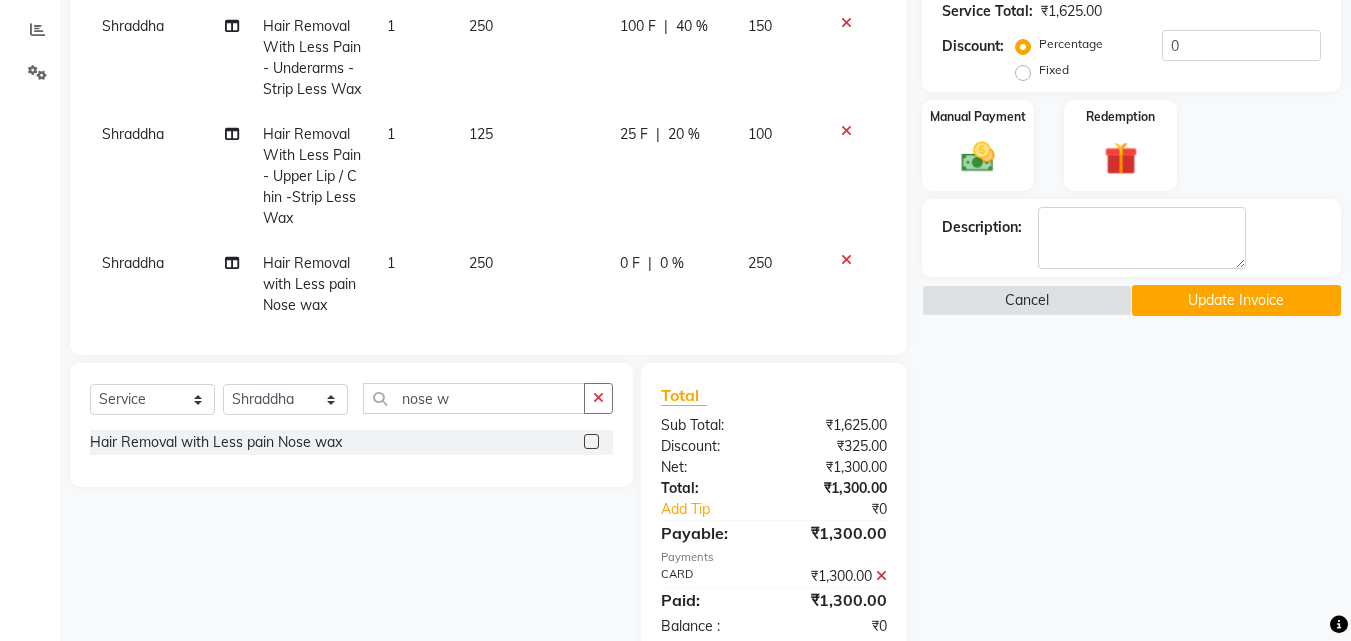 click on "250" 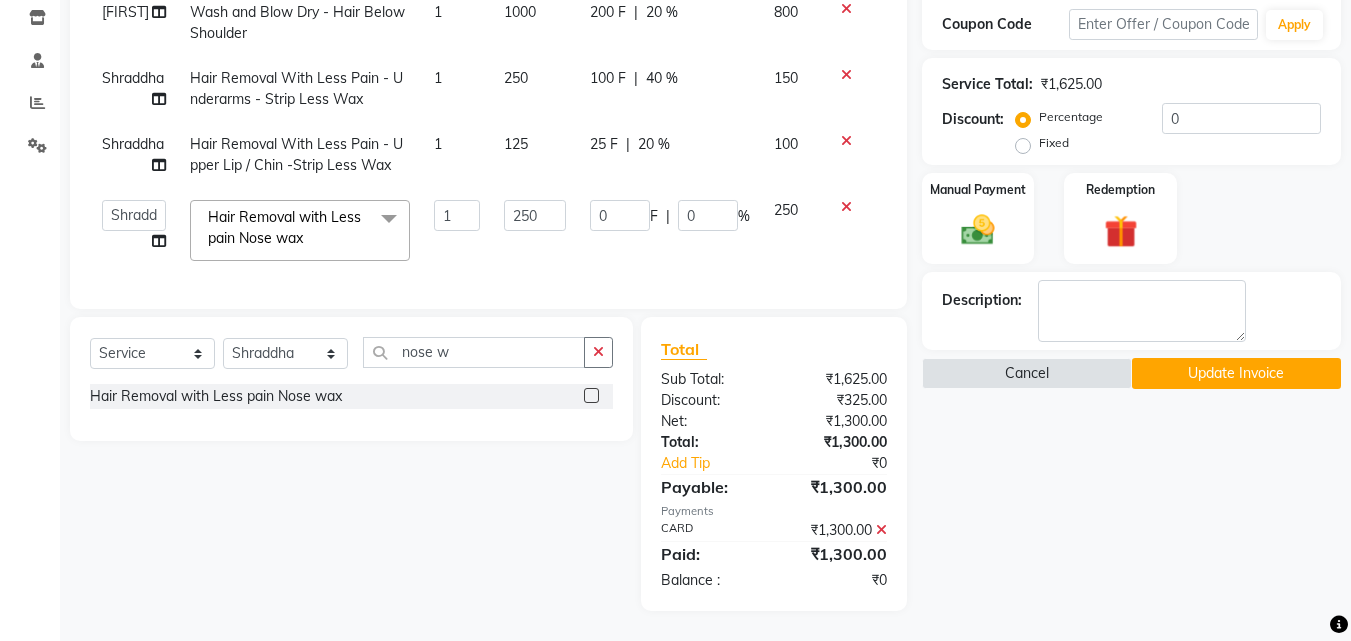 scroll, scrollTop: 355, scrollLeft: 0, axis: vertical 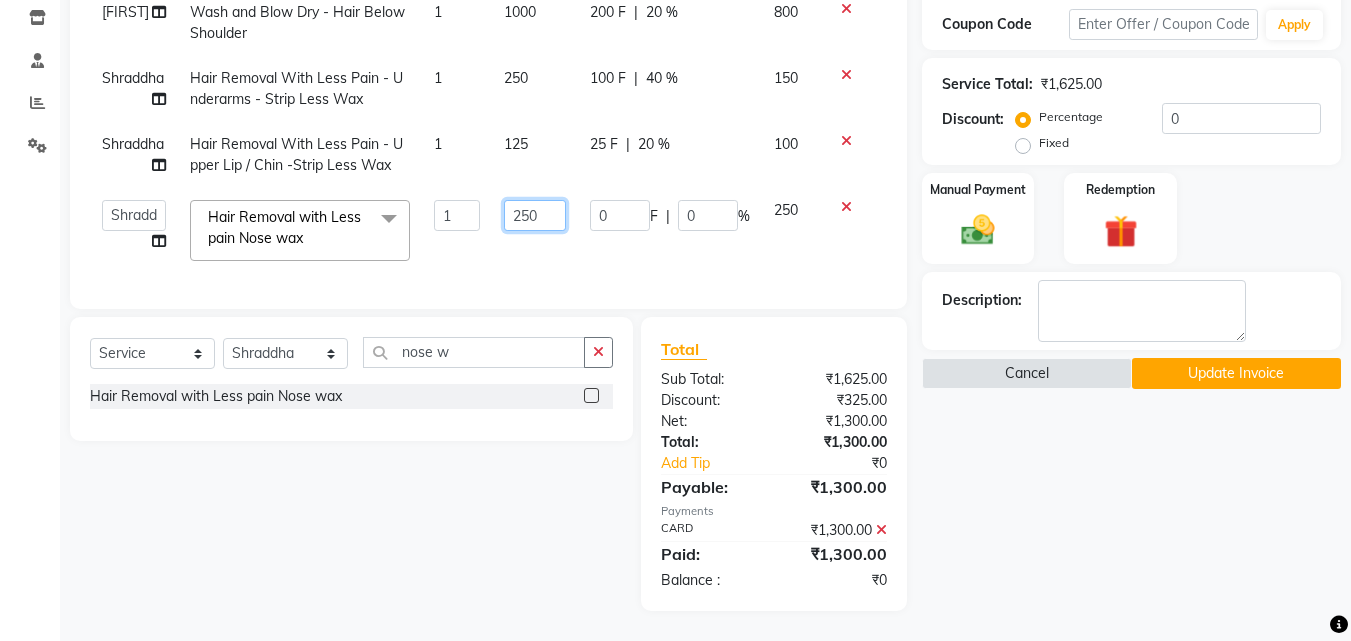 drag, startPoint x: 559, startPoint y: 199, endPoint x: 458, endPoint y: 192, distance: 101.24229 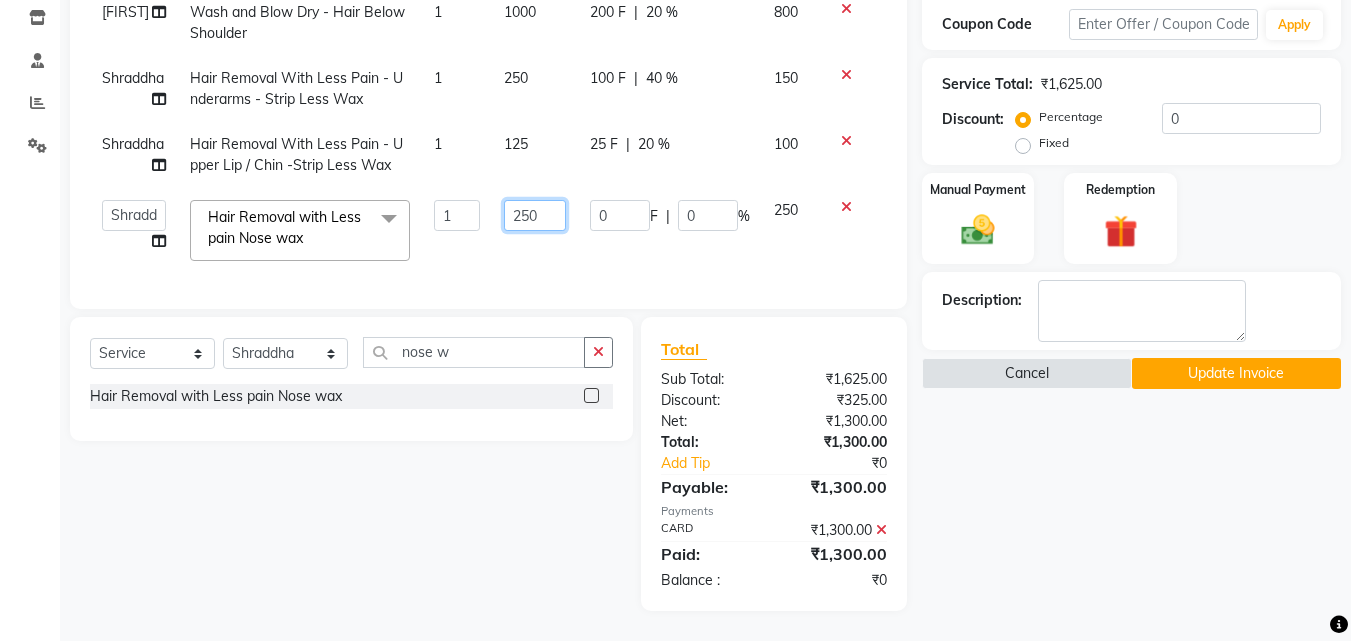 click on "Anwar   Danish   Janardhan   LOOKS 21    sabiya khan   Sajeda Siddiqui   Samiksha   Shakil   Sharif Ahmed   Shraddha   Vaishali  Hair Removal with Less pain Nose wax  x Spa  - Exfoliation With Scrub Cream Spa  - Exfoliation With Sugar Peel Spa  - Massage With Essential Oil Spa  - Massage Vitamin Wax Spa  - Wraps With Cotton Extract Spa  - Wraps With Moistourising Wax TIP FOR STAFF Therapy  - Full Arms Therapy  - Full Leg Therapy  - Sparkling Back Reflexology  - Feet (30 Mins) Reflexology  - Hand & Feet ( 60 Mins) Reflexology  - Back (30 Mins) Nails  - Cut And Filing Nails  - Nail Polish Hand / Feet Nails  - French Nail Polish Nails  - Gel French Nail Polish Nails- Cut file & Polish Gel Polish  - Gel Polish 10 Tips Gel Polish  - Gel Polish Remover 10 Tips Gel Polish  - Builder Gel Extension Gel Polish  - Gum Gel Extension Gel Polish  - 10 Tips Glitter Polish Black Mask  - Under Arms And Back Of Arms Black Mask  - Front Black Mask  - Back Black Mask  - Full Arms Black Mask  - Half Arms Black Mask  - Full Legs" 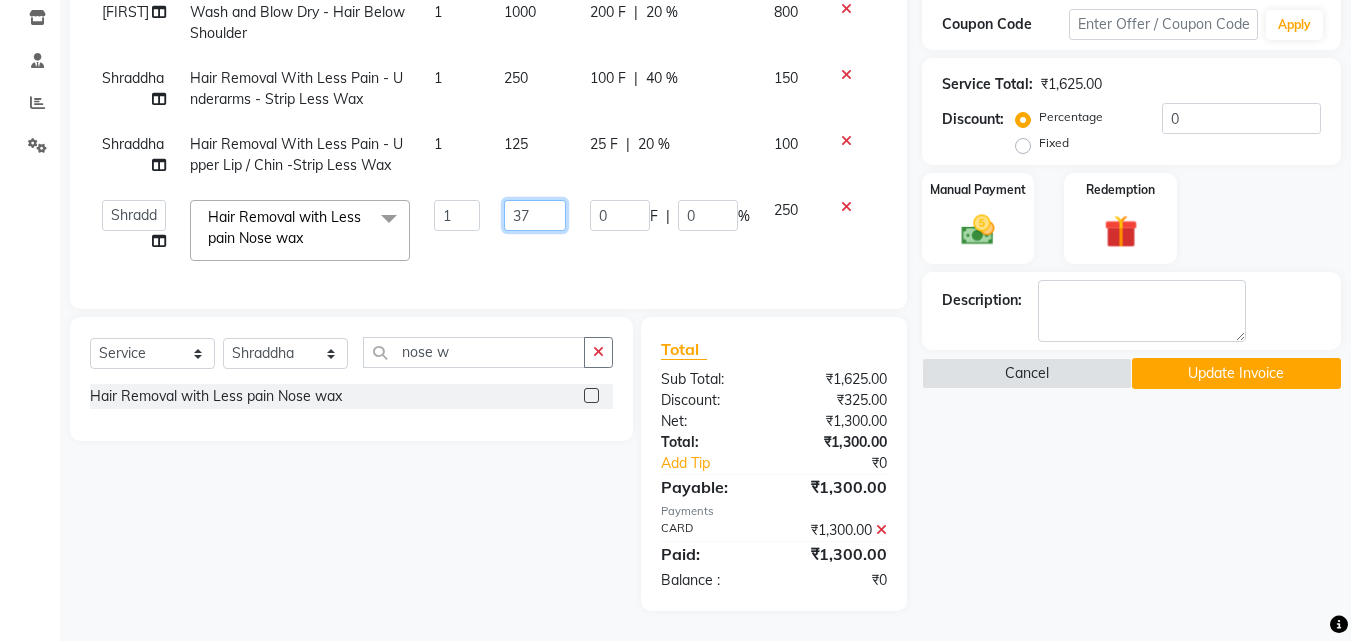 type on "375" 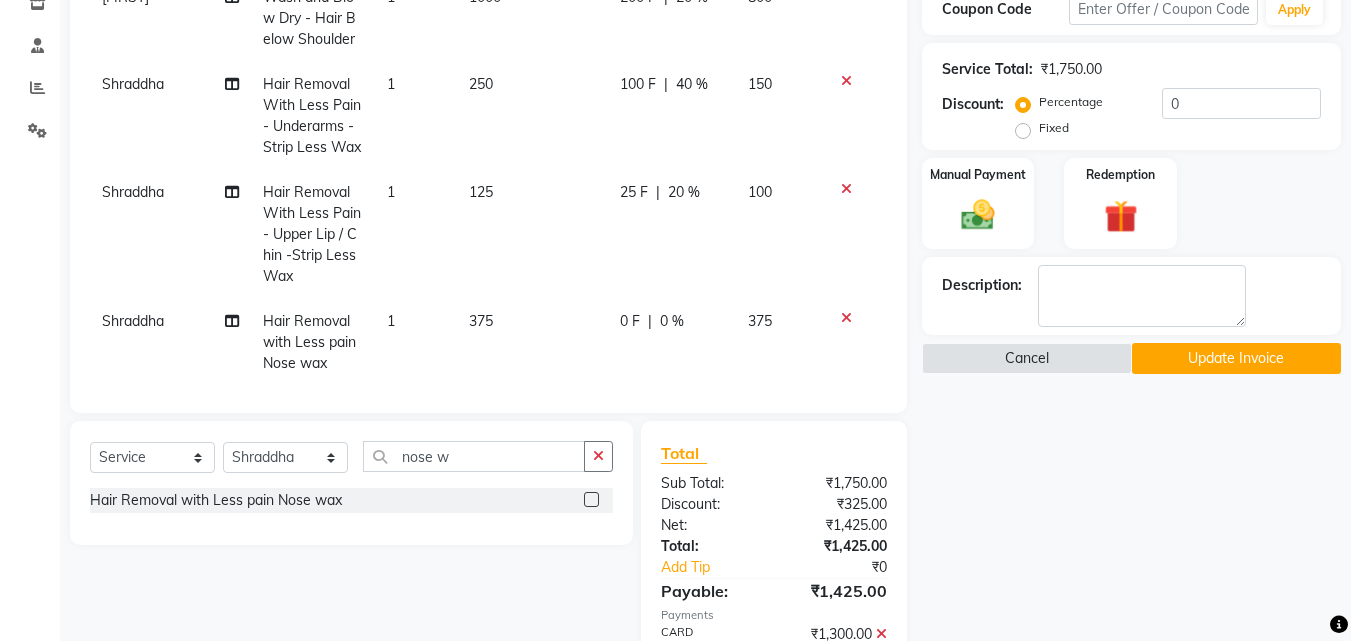 click on "Shakil Wash and Blow Dry  - Hair Below Shoulder 1 1000 200 F | 20 % 800 Shraddha Hair Removal With Less Pain  - Underarms - Strip Less Wax 1 250 100 F | 40 % 150 Shraddha Hair Removal With Less Pain  - Upper Lip / Chin -Strip Less Wax 1 125 25 F | 20 % 100 Shraddha Hair Removal with Less pain Nose wax 1 375 0 F | 0 % 375" 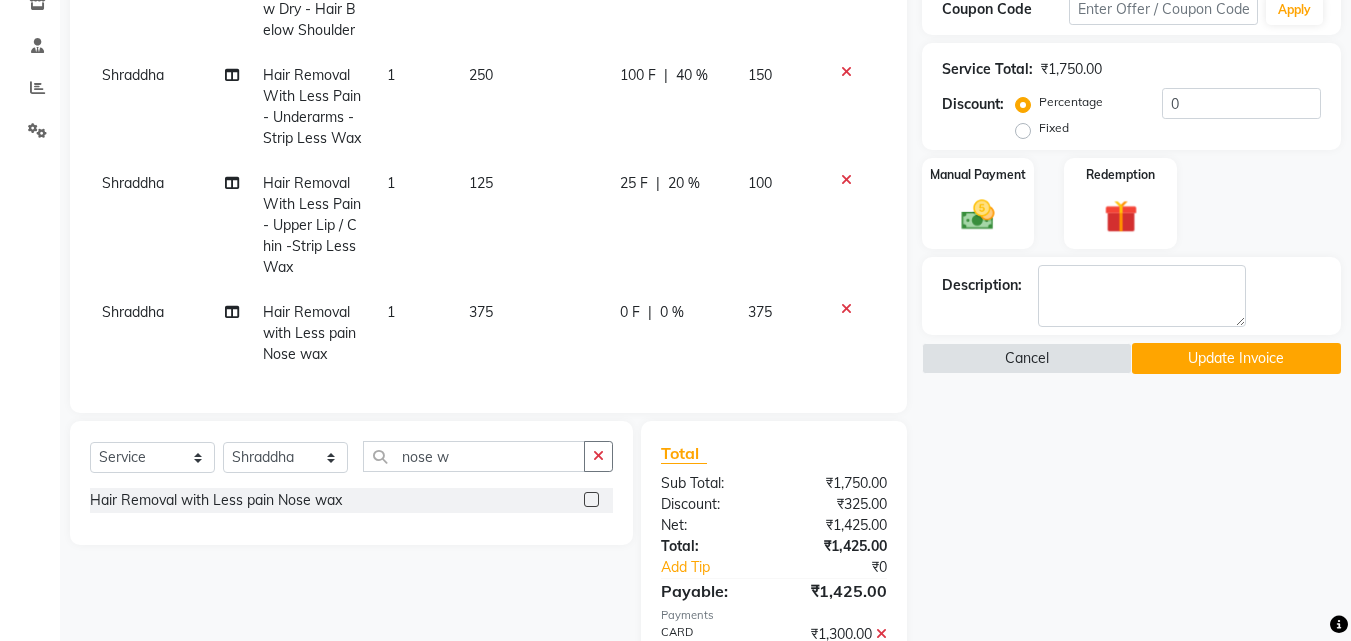 scroll, scrollTop: 0, scrollLeft: 0, axis: both 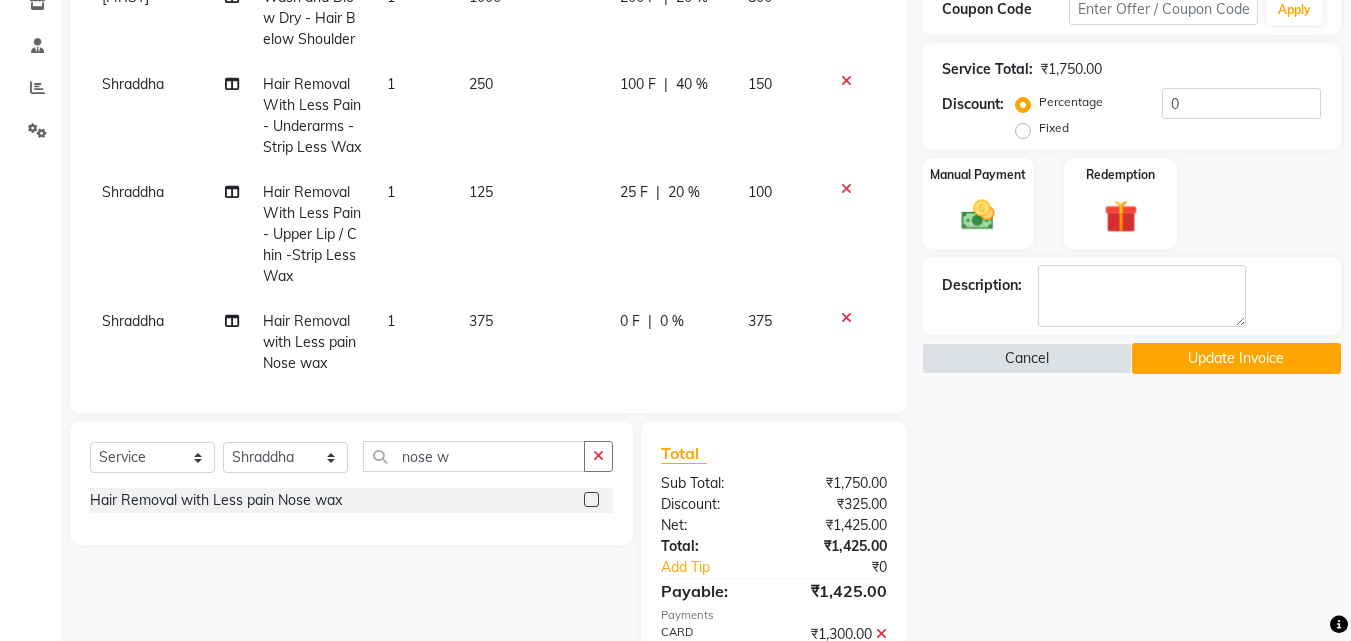 click 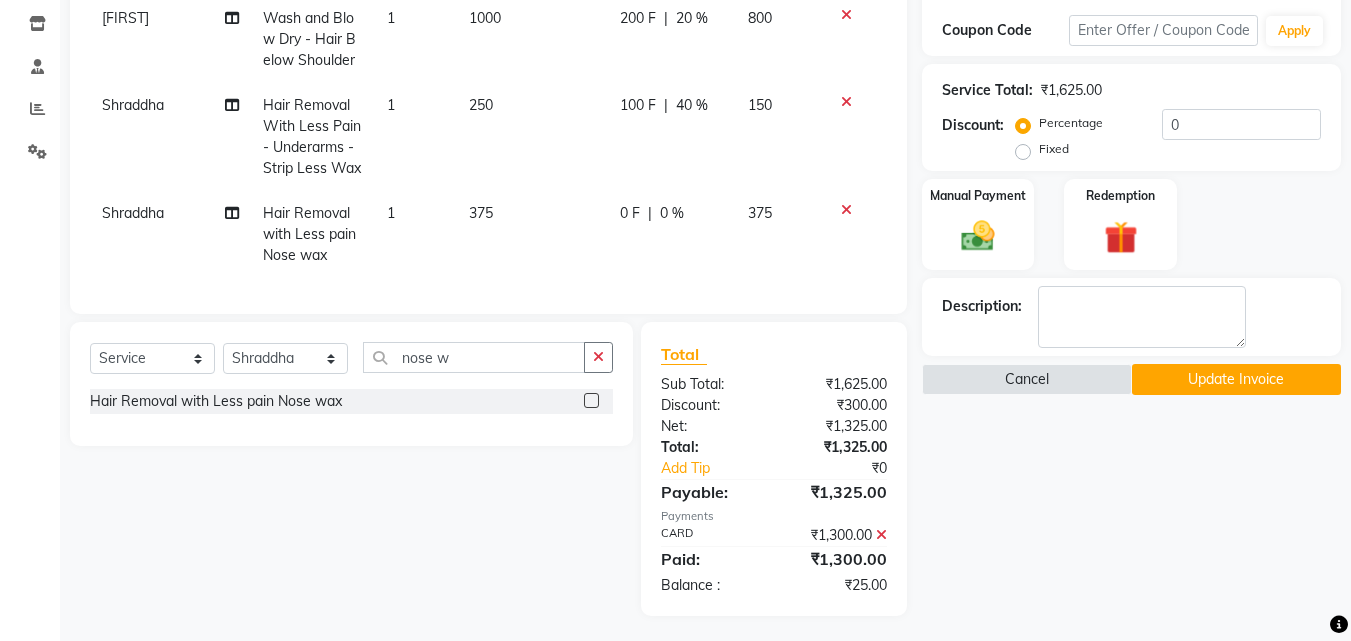 scroll, scrollTop: 339, scrollLeft: 0, axis: vertical 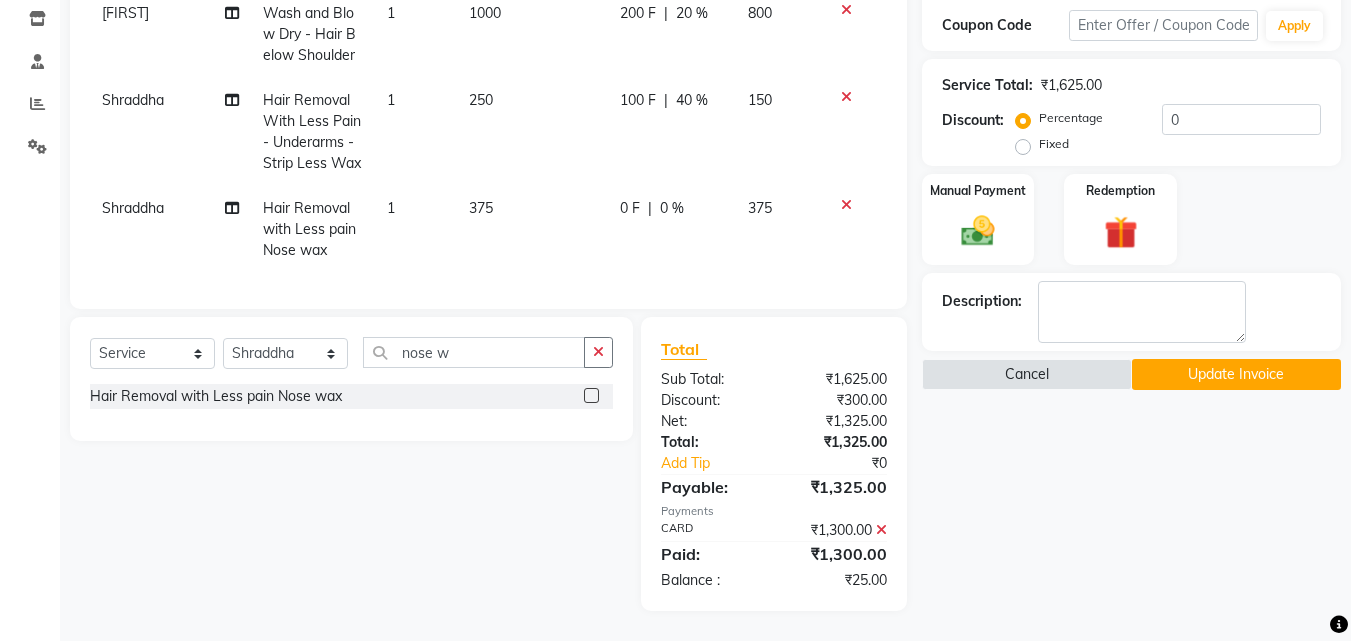 click 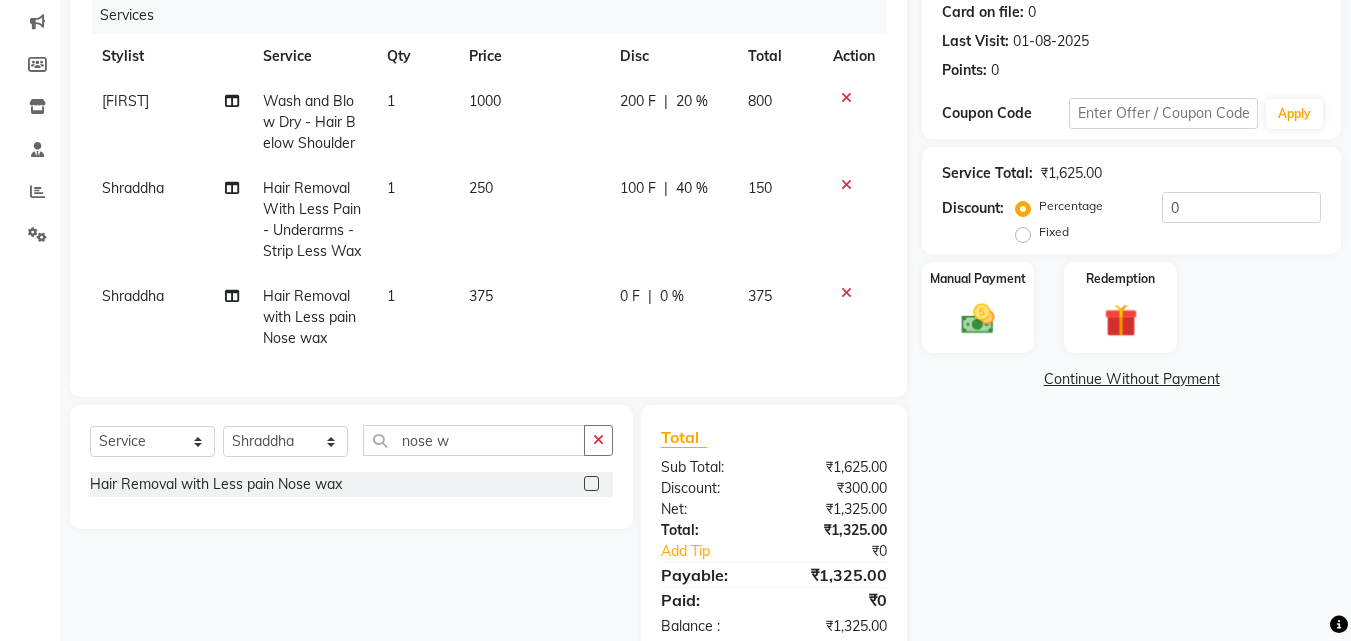 scroll, scrollTop: 297, scrollLeft: 0, axis: vertical 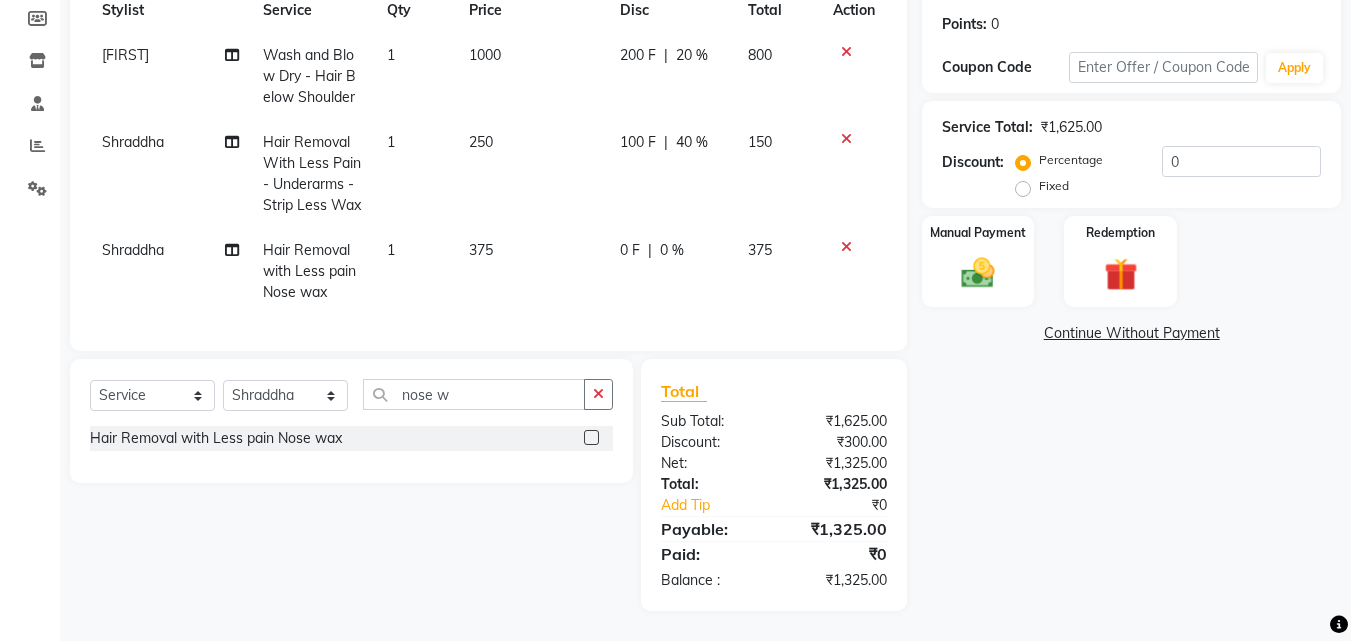 click on "0 %" 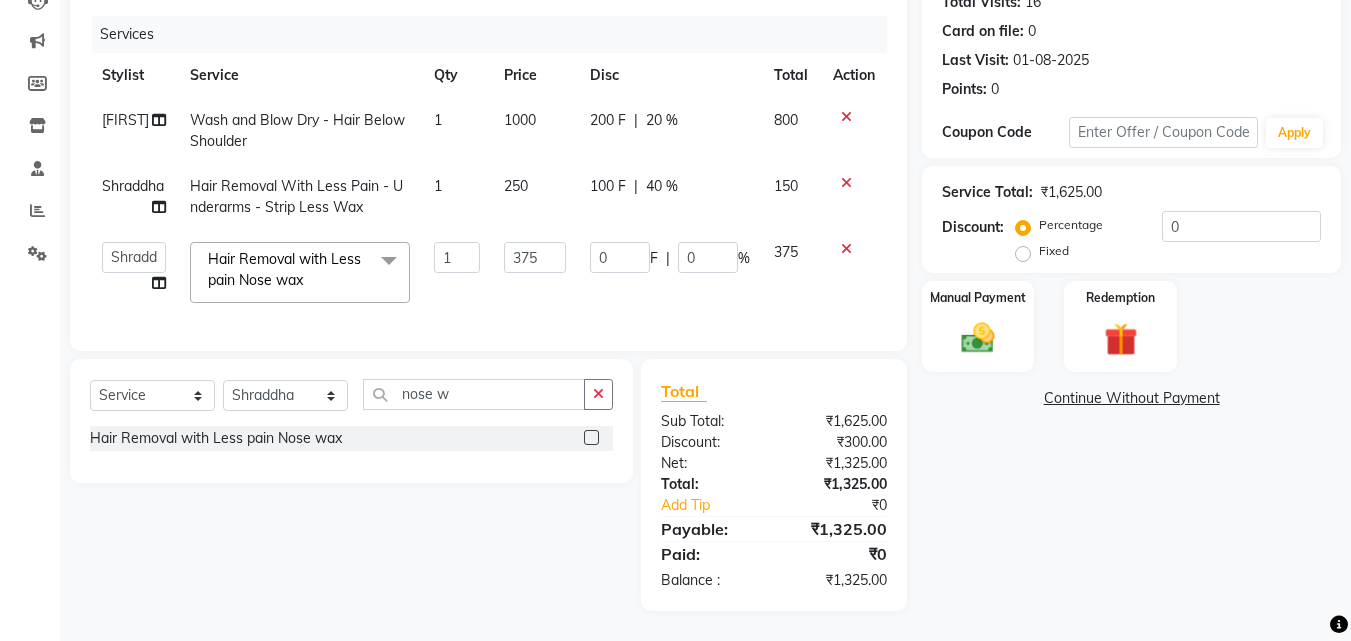 scroll, scrollTop: 247, scrollLeft: 0, axis: vertical 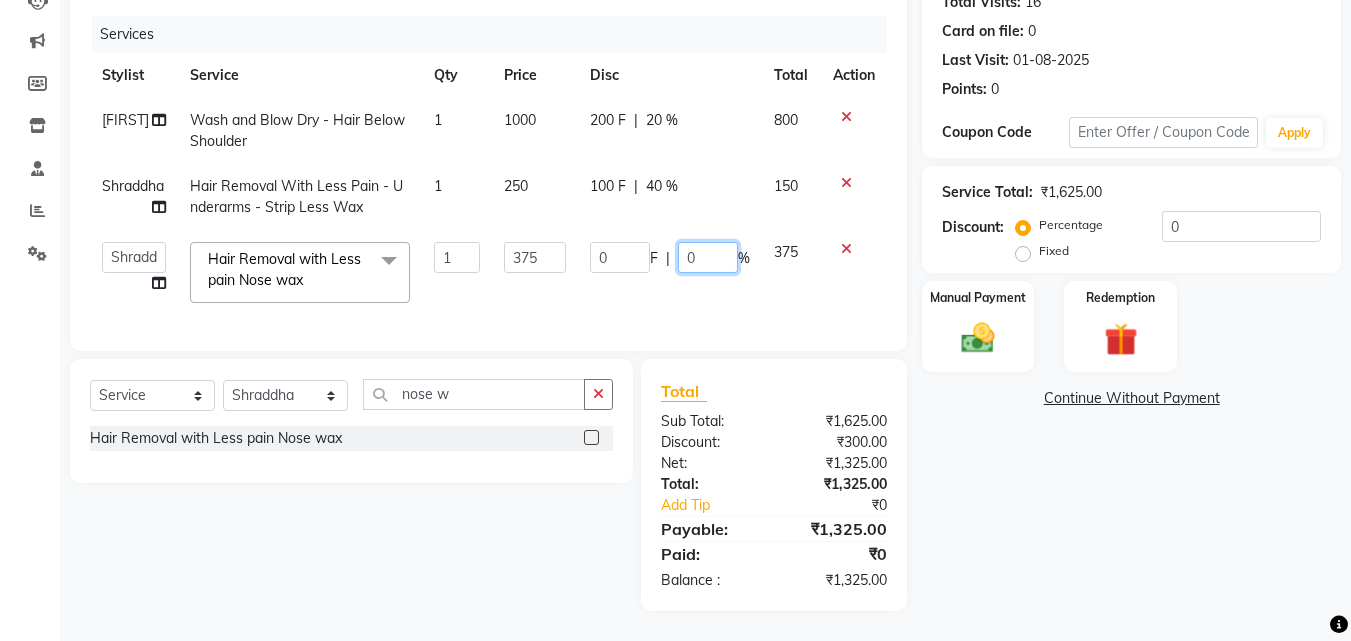 drag, startPoint x: 619, startPoint y: 230, endPoint x: 585, endPoint y: 223, distance: 34.713108 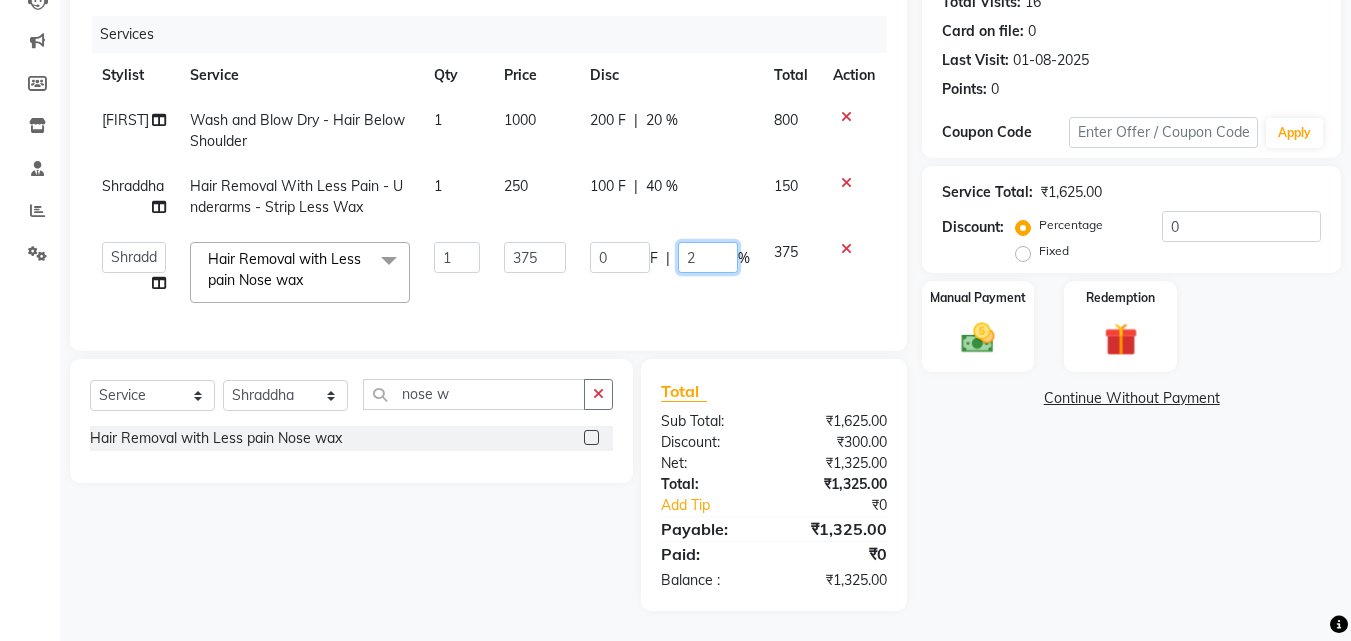type on "20" 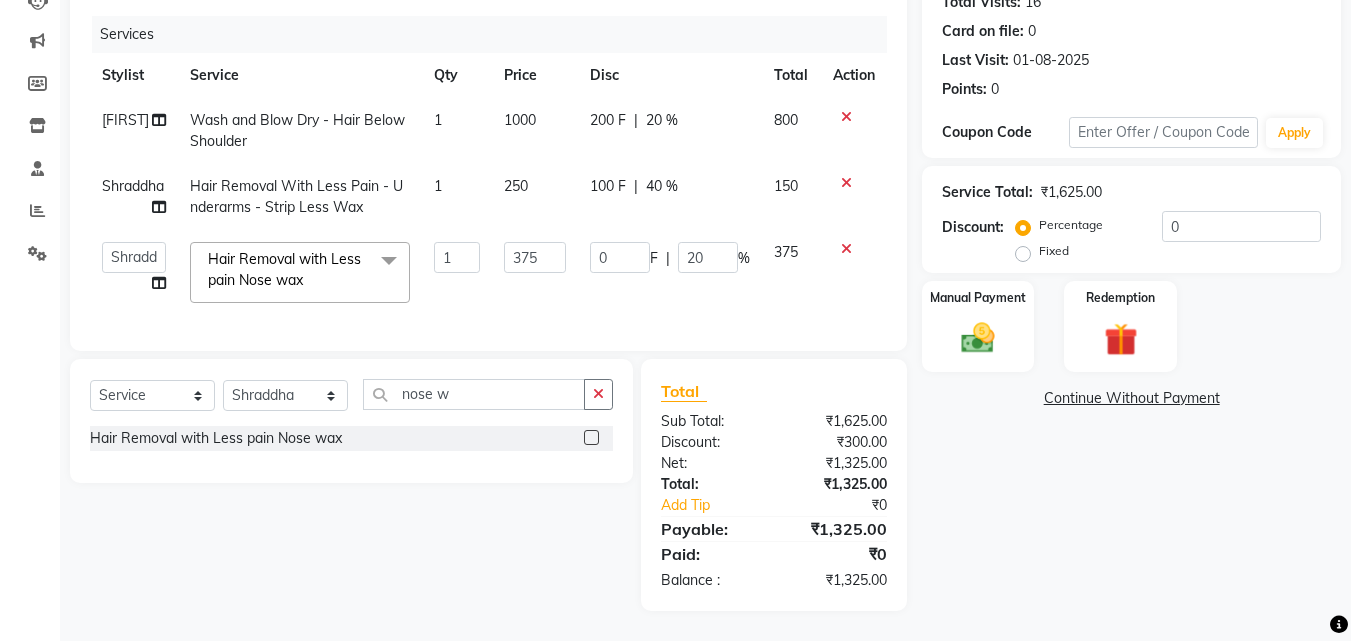 click on "100 F | 40 %" 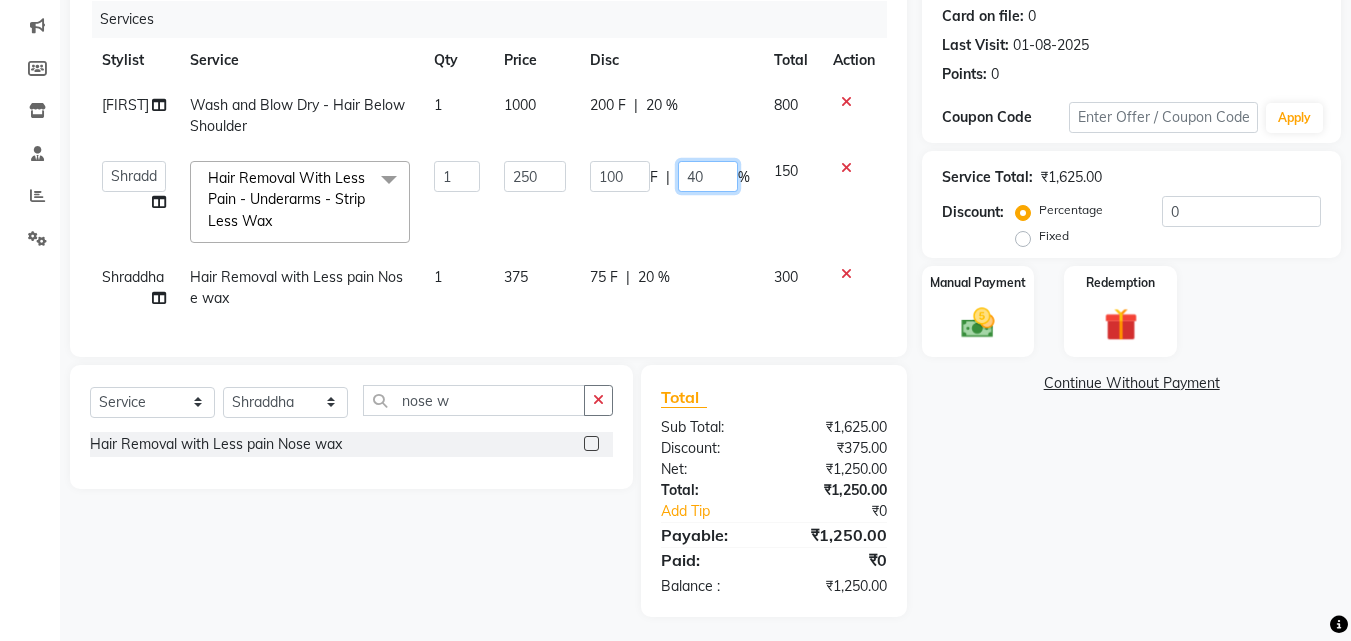 drag, startPoint x: 717, startPoint y: 171, endPoint x: 661, endPoint y: 164, distance: 56.435802 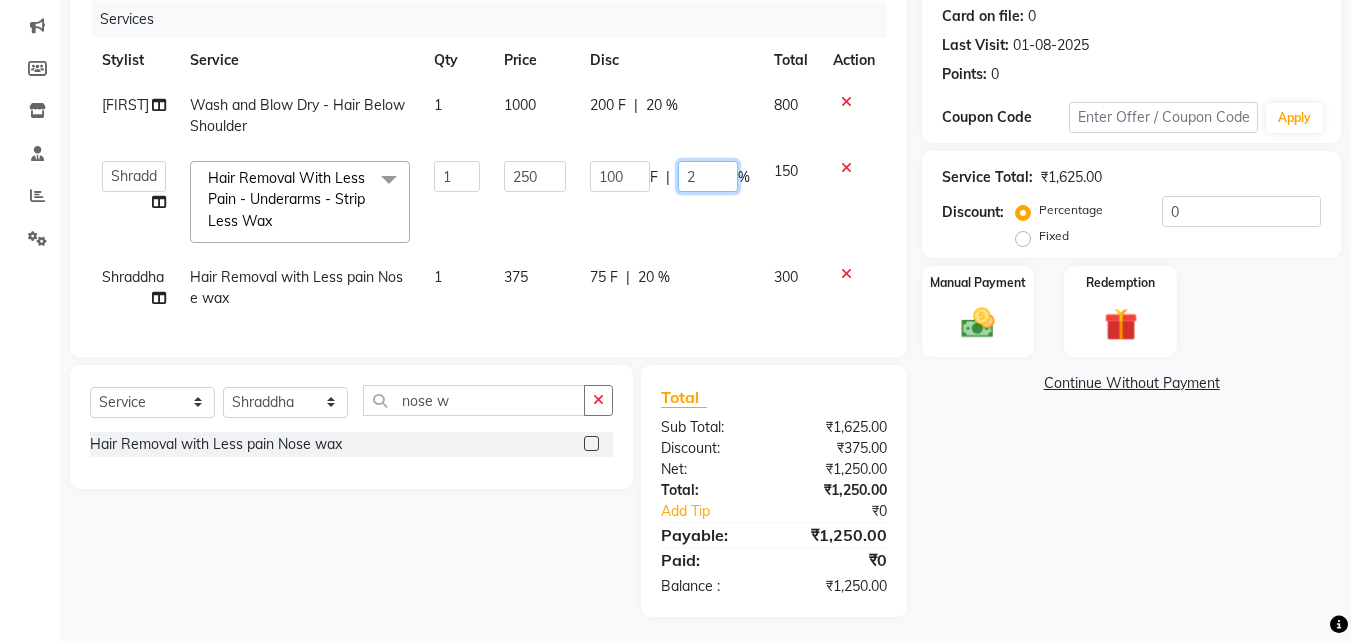 type on "20" 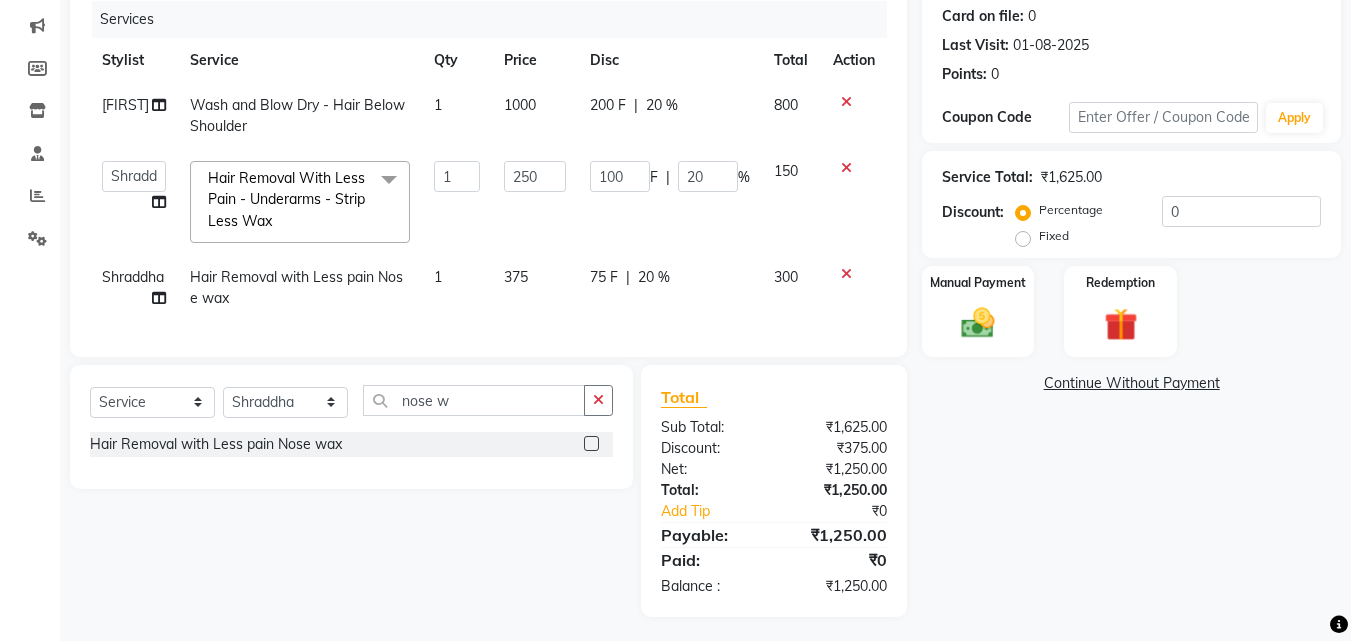 click on "100 F | 20 %" 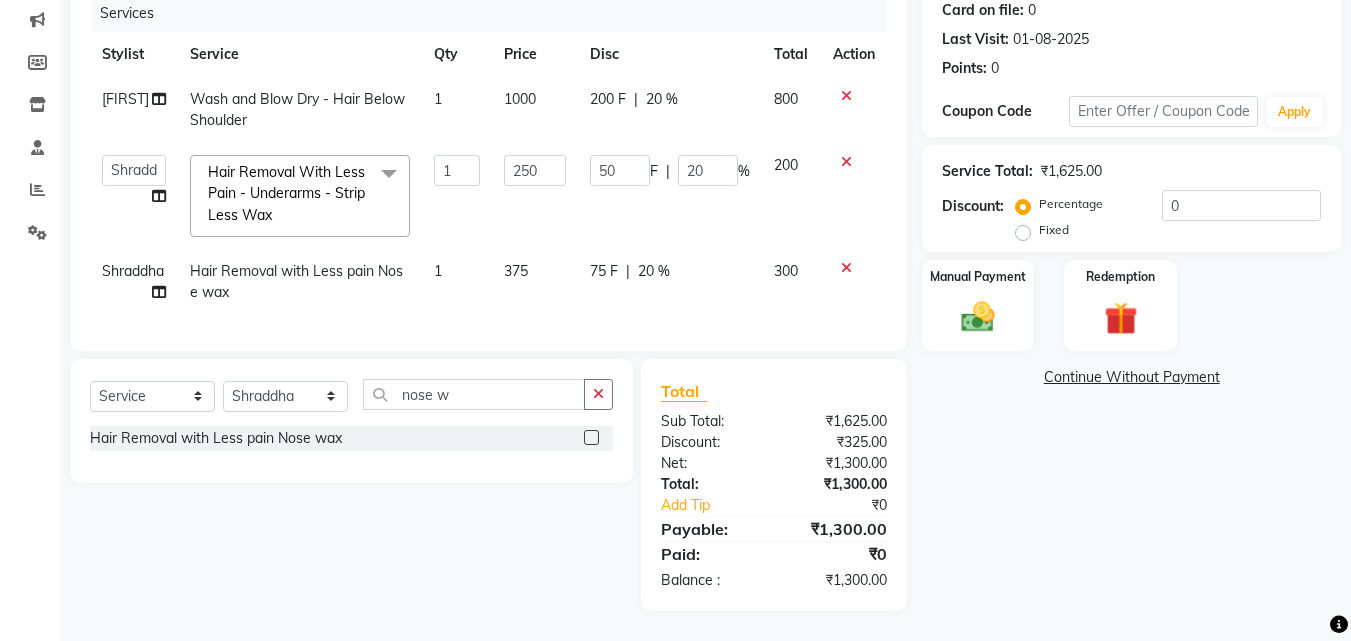 scroll, scrollTop: 268, scrollLeft: 0, axis: vertical 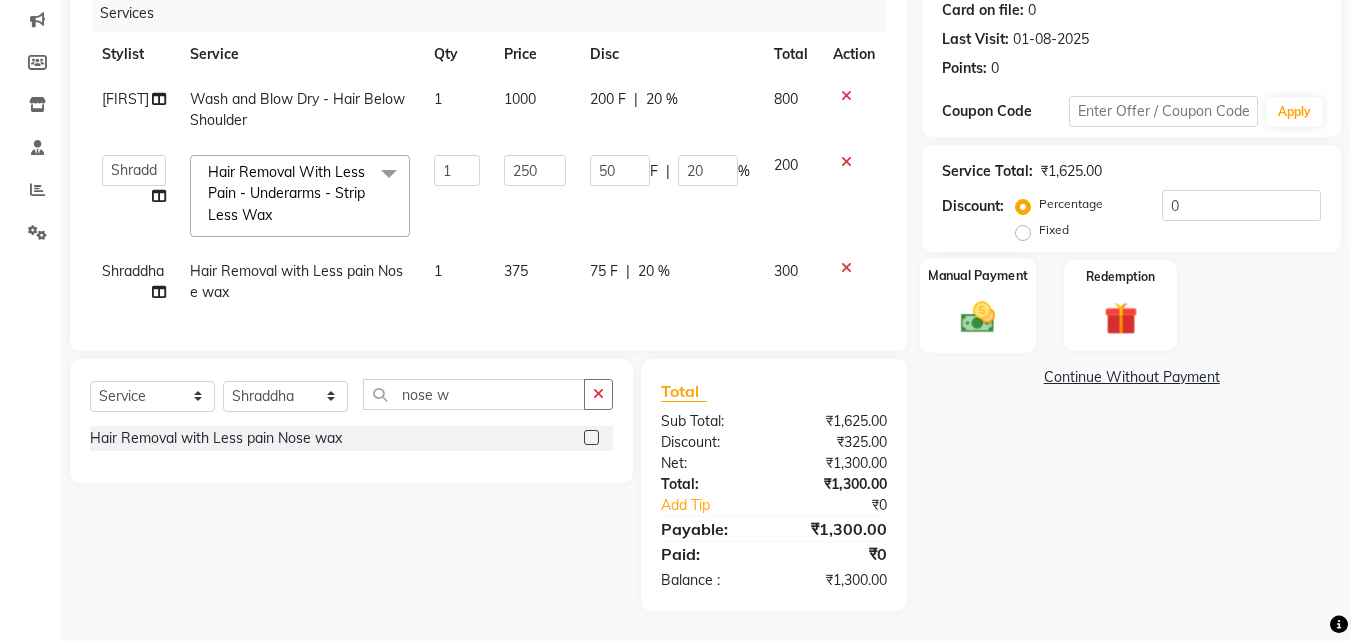 click on "Manual Payment" 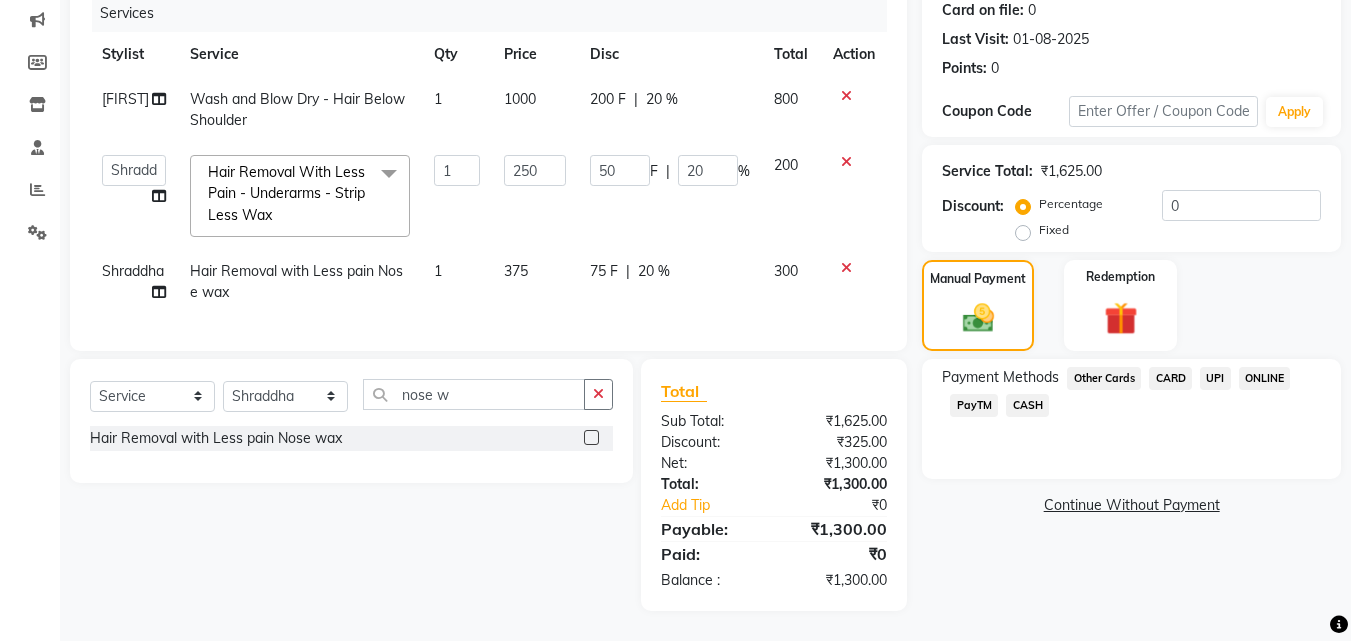 click on "CARD" 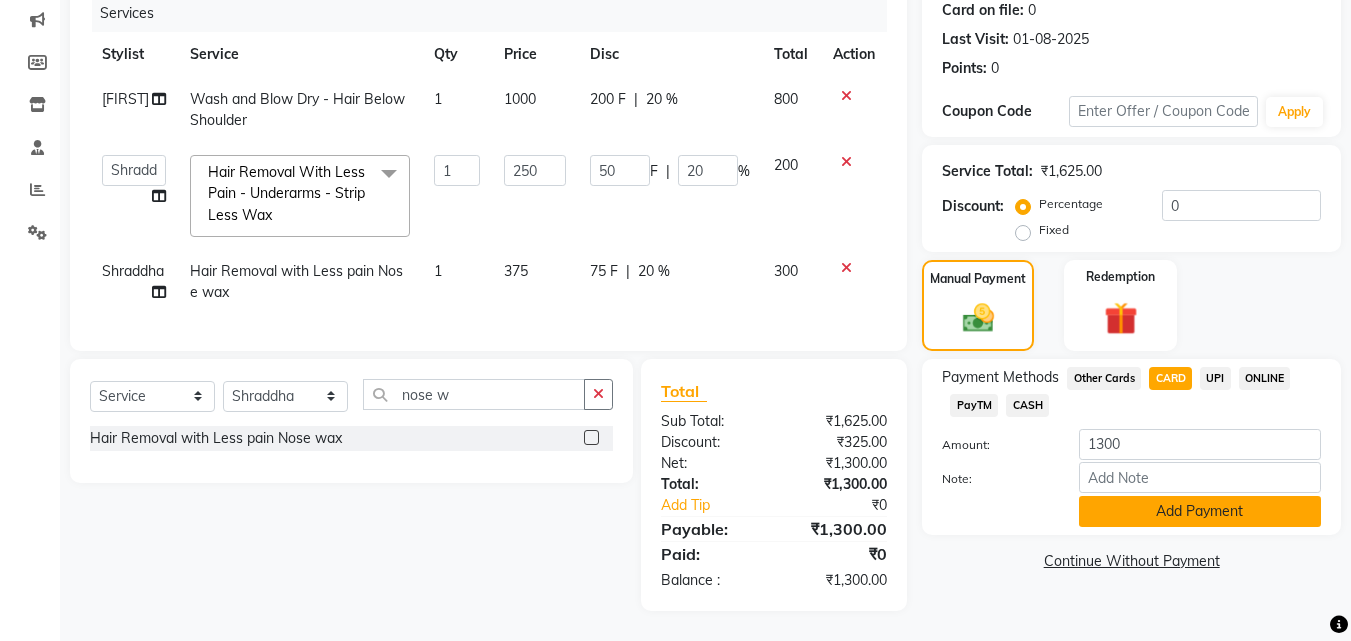 click on "Add Payment" 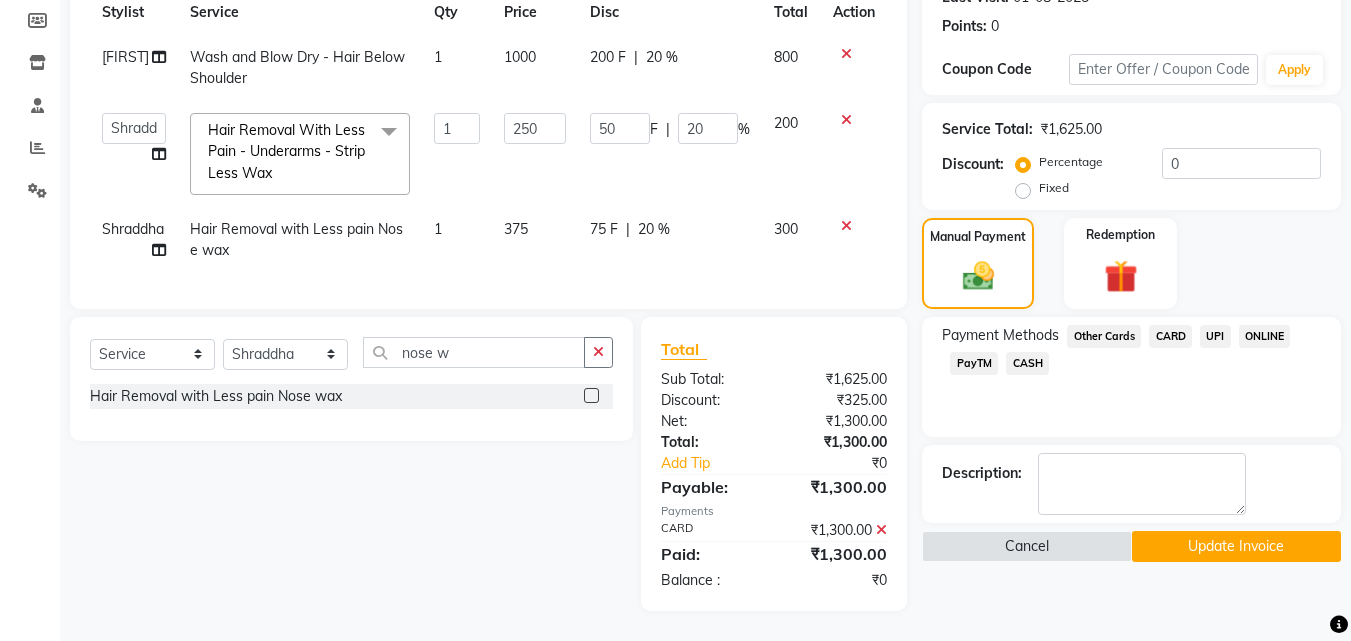 scroll, scrollTop: 310, scrollLeft: 0, axis: vertical 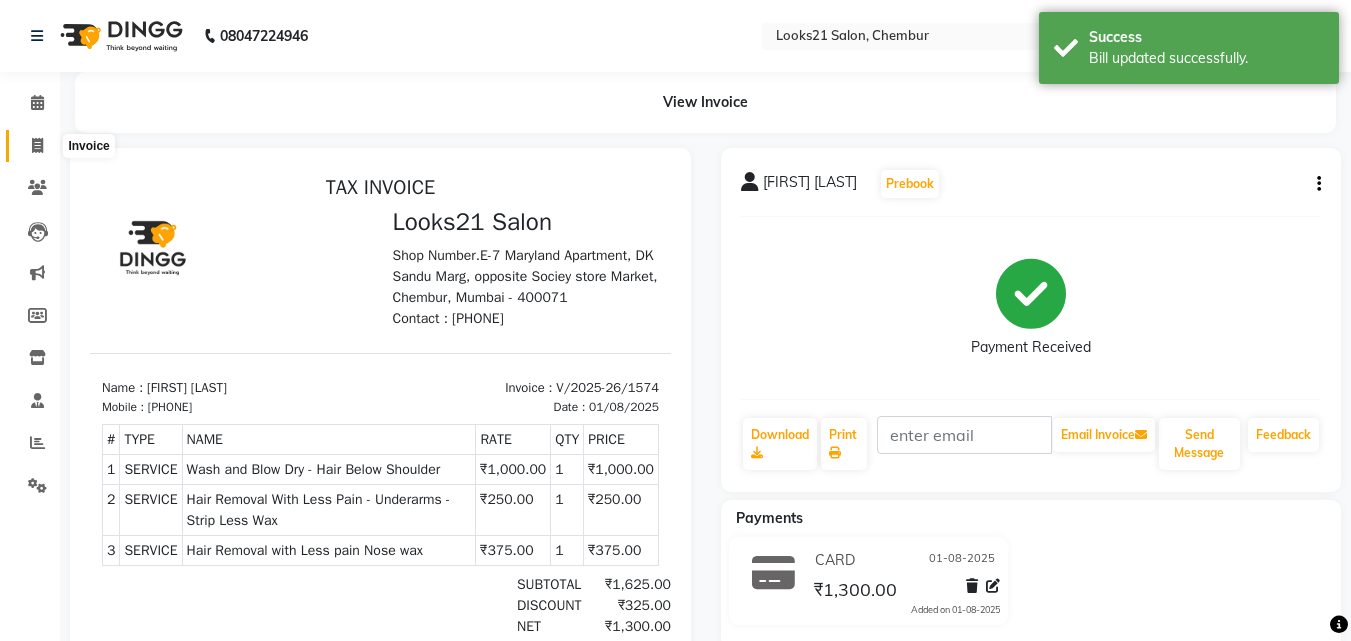 click 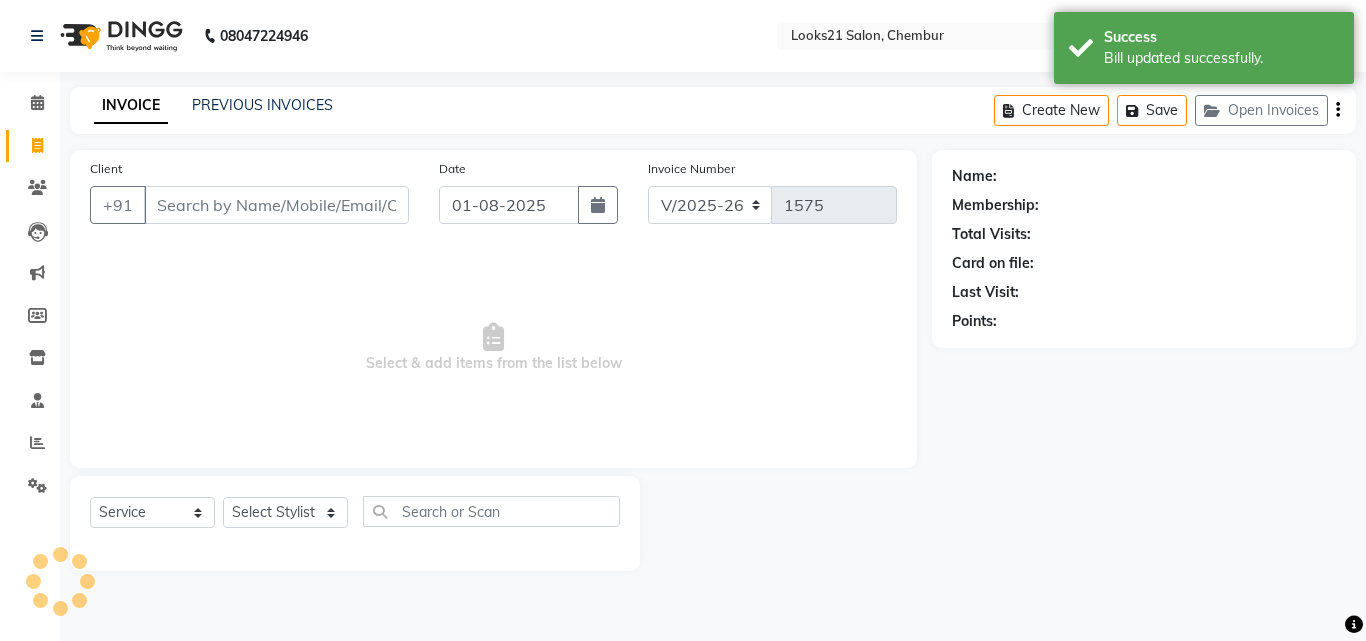 drag, startPoint x: 262, startPoint y: 94, endPoint x: 228, endPoint y: 226, distance: 136.30847 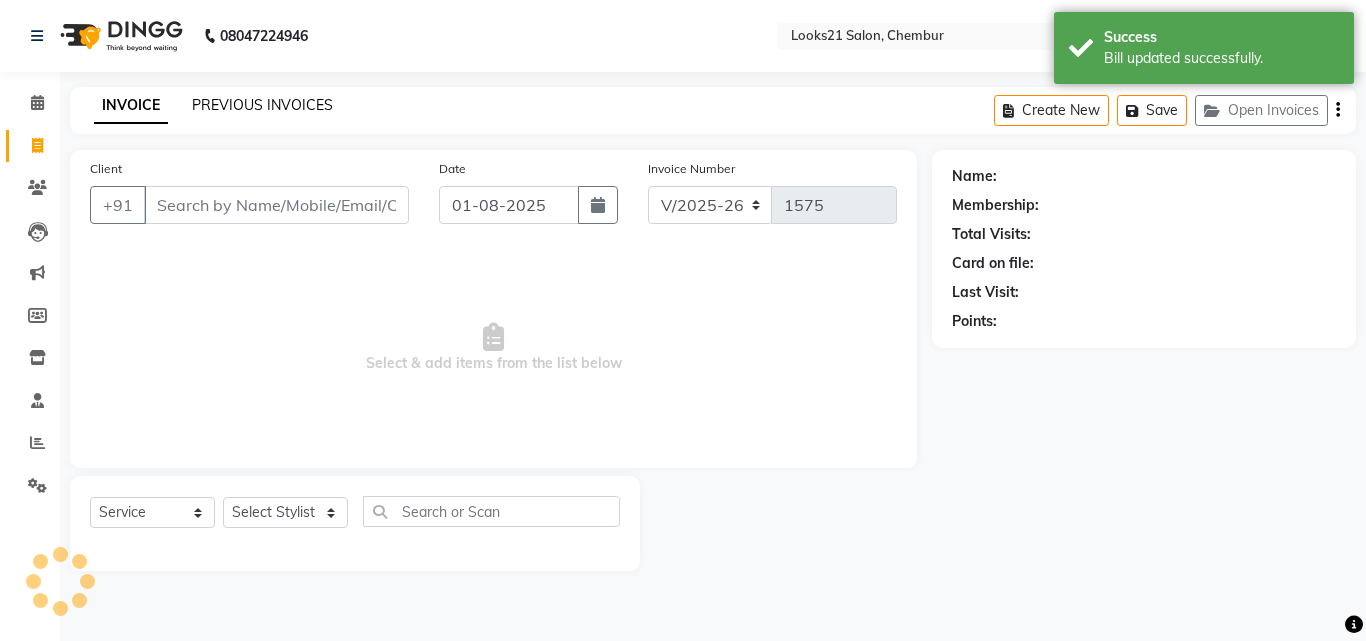click on "PREVIOUS INVOICES" 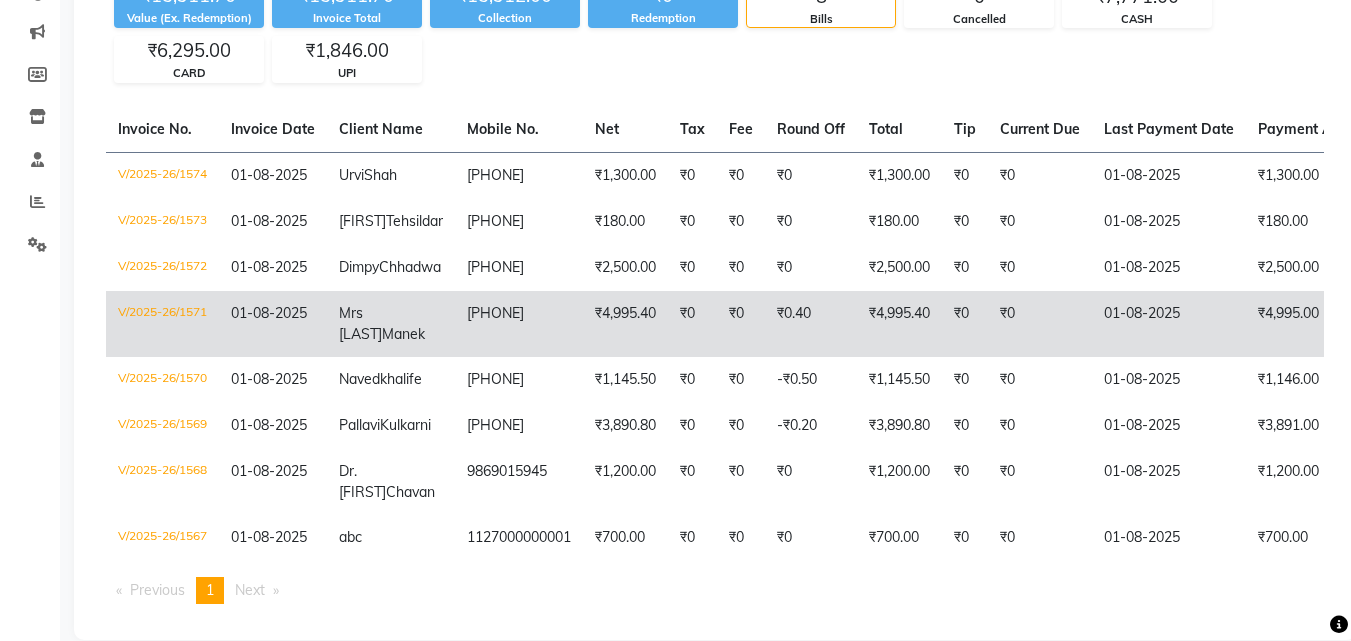scroll, scrollTop: 0, scrollLeft: 0, axis: both 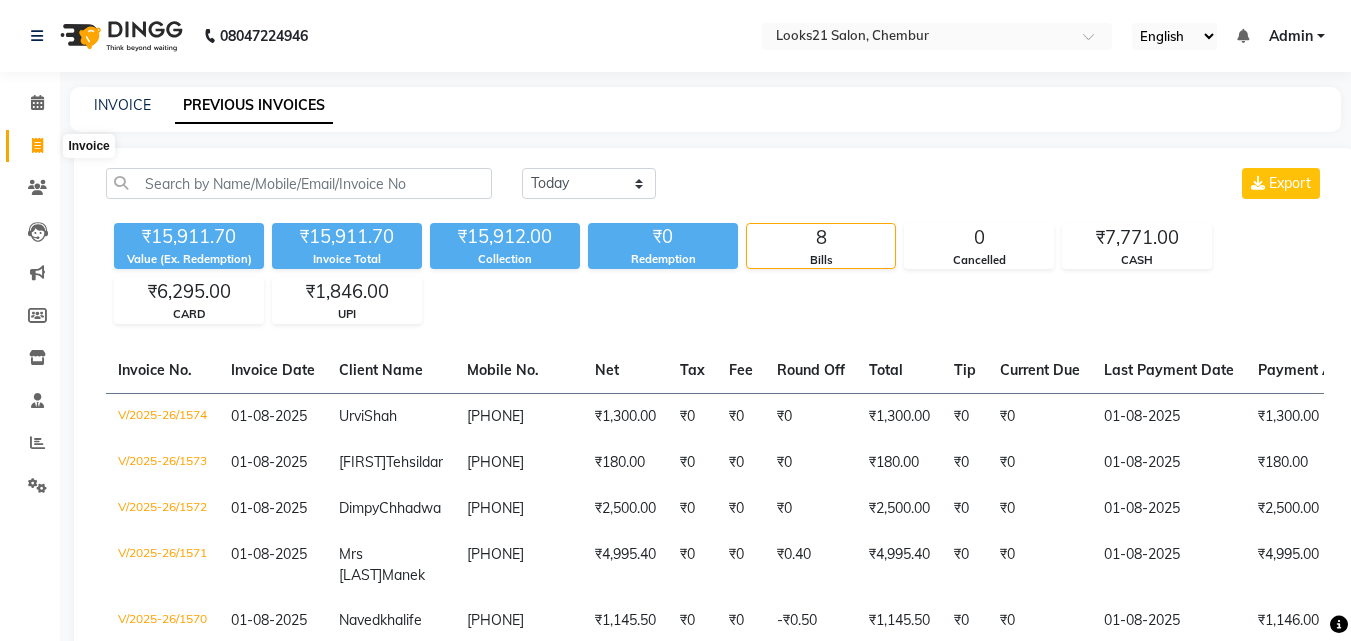 click 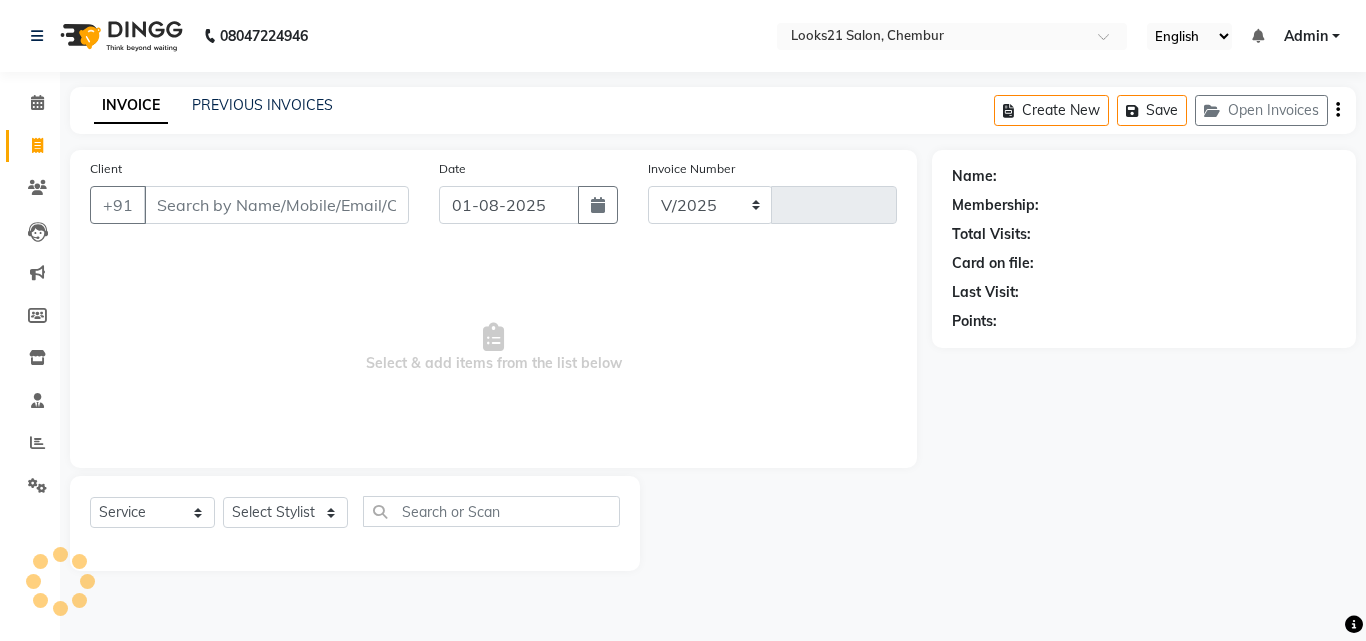 select on "844" 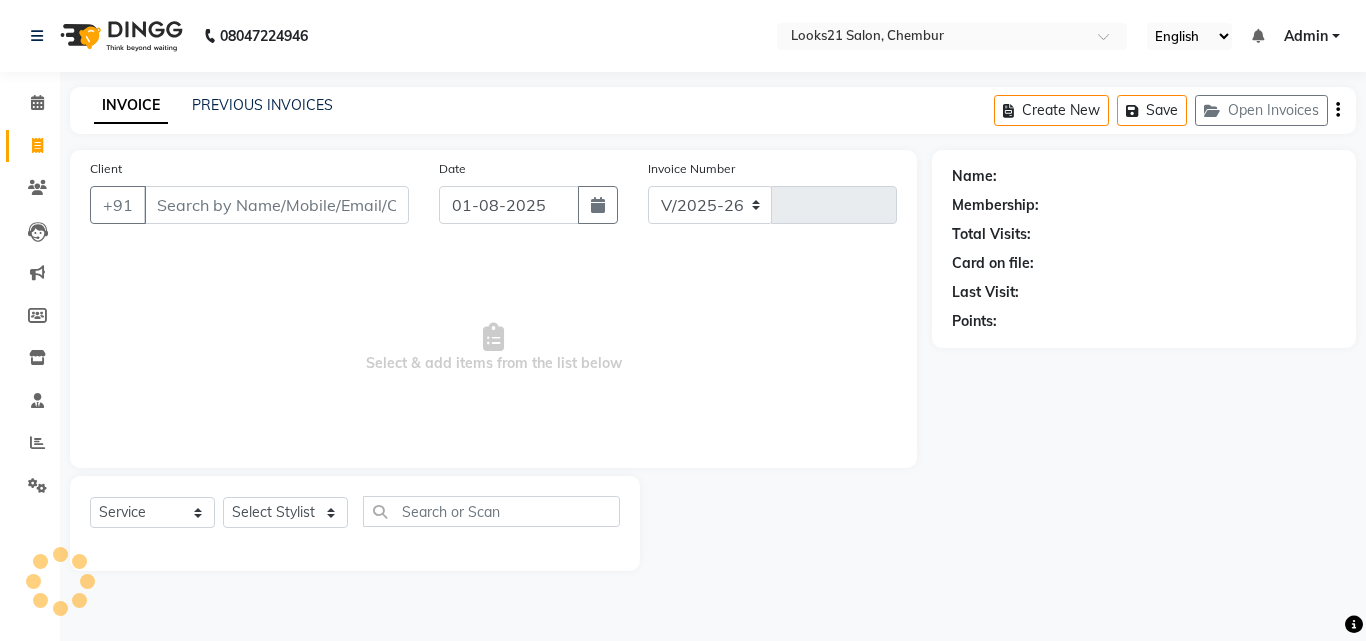 type on "1575" 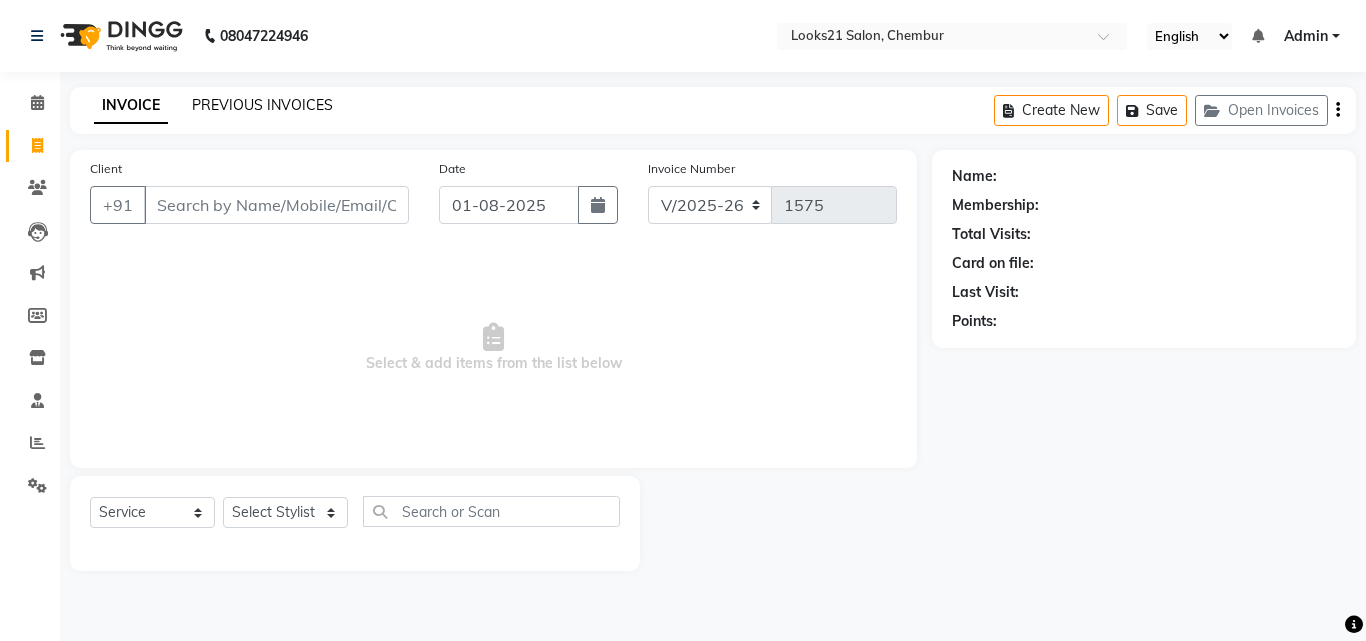 click on "PREVIOUS INVOICES" 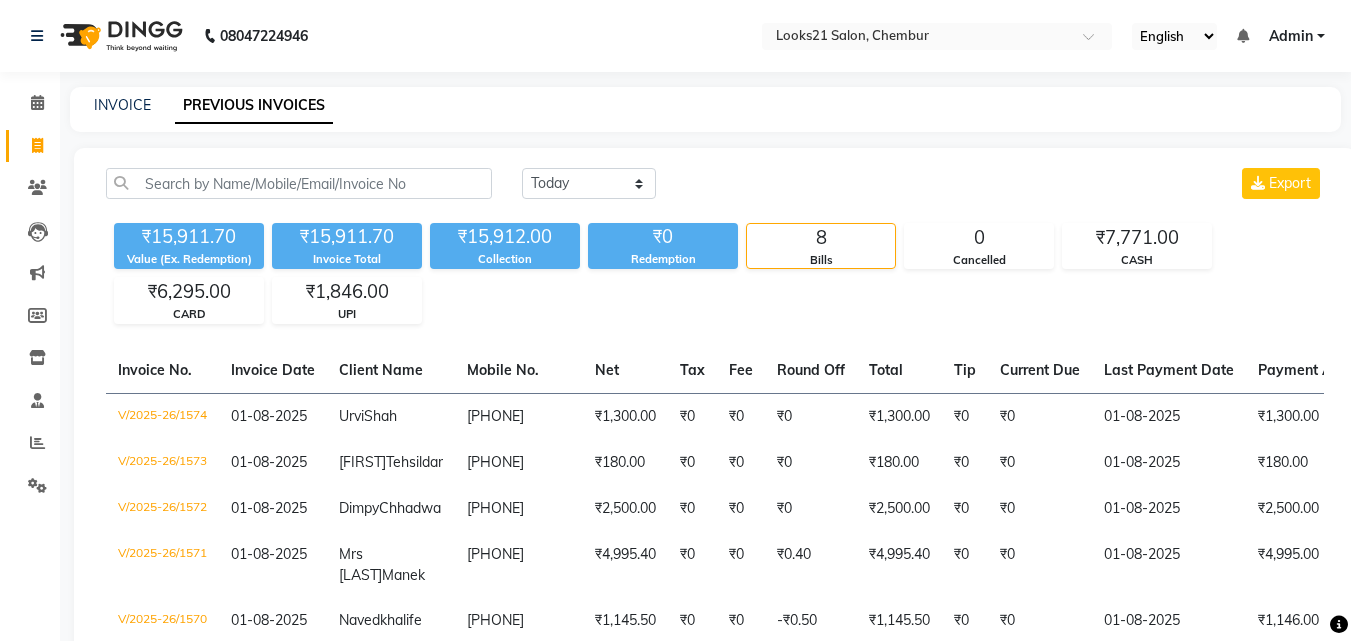 click on "Invoice" 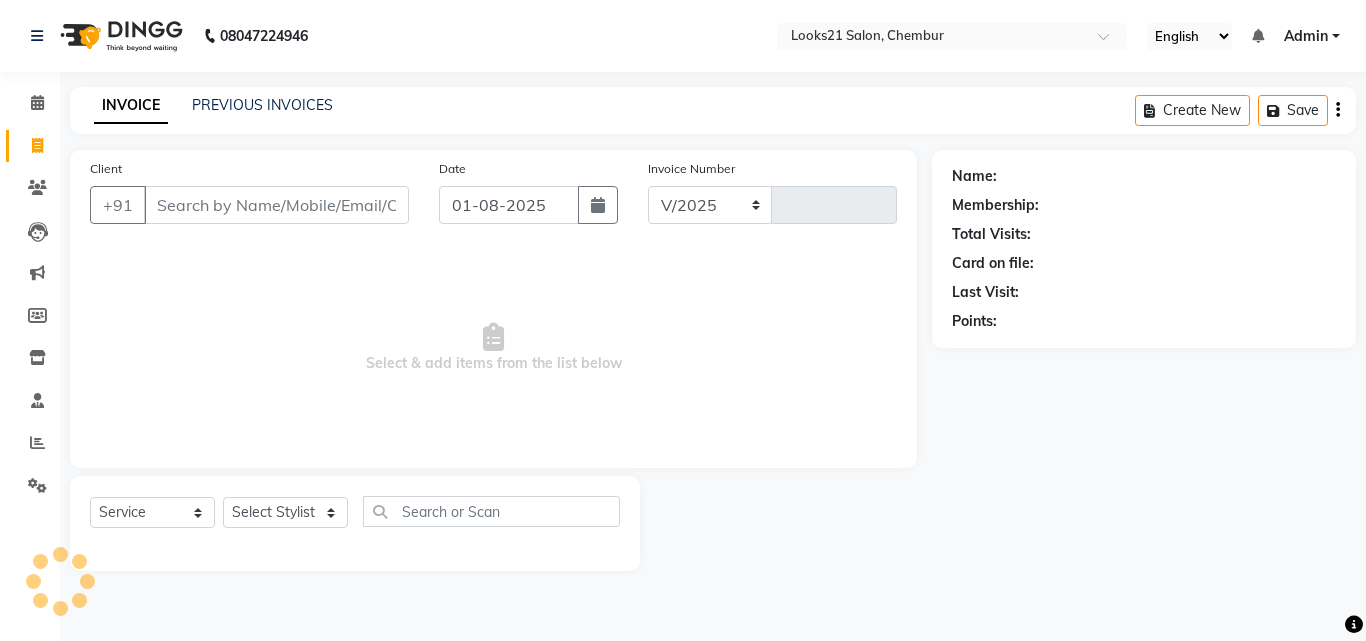 select on "844" 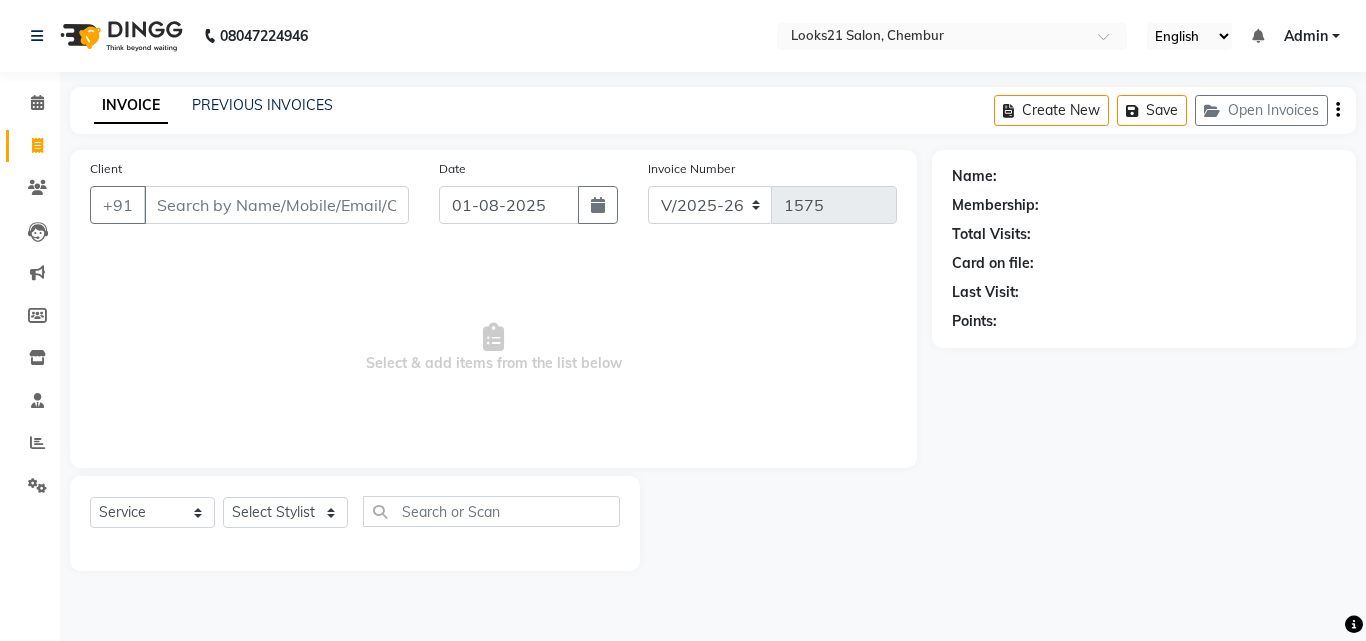 click on "INVOICE PREVIOUS INVOICES Create New   Save   Open Invoices" 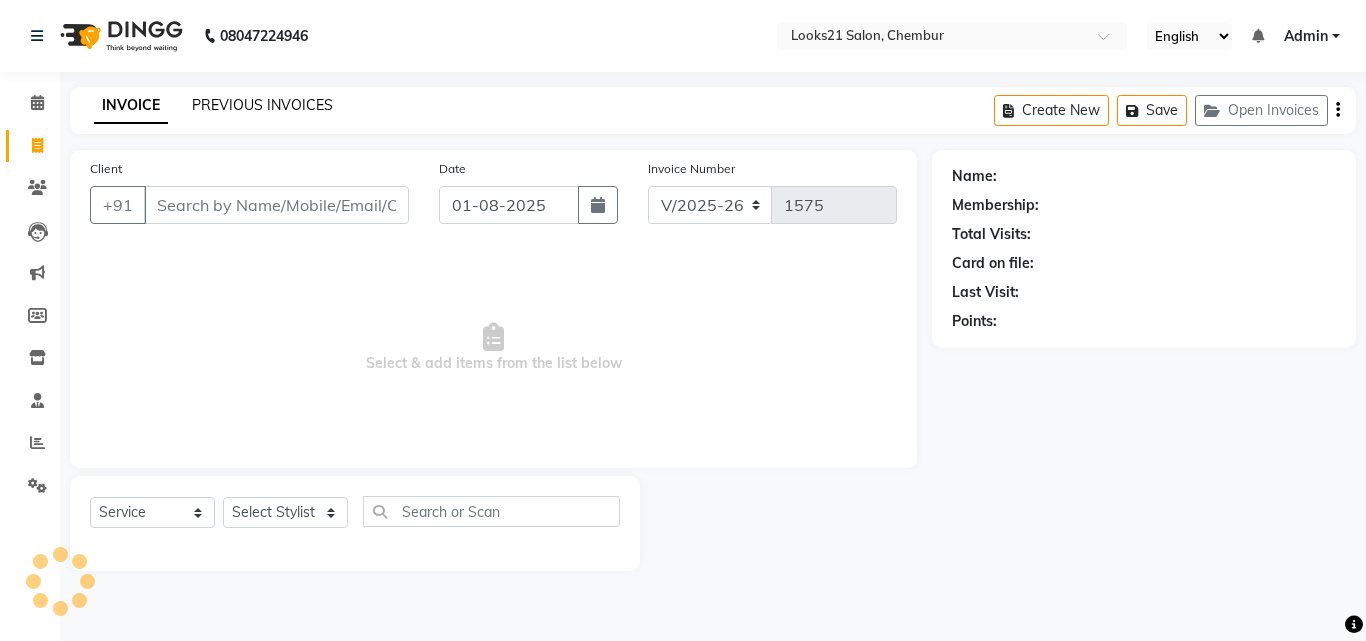 click on "PREVIOUS INVOICES" 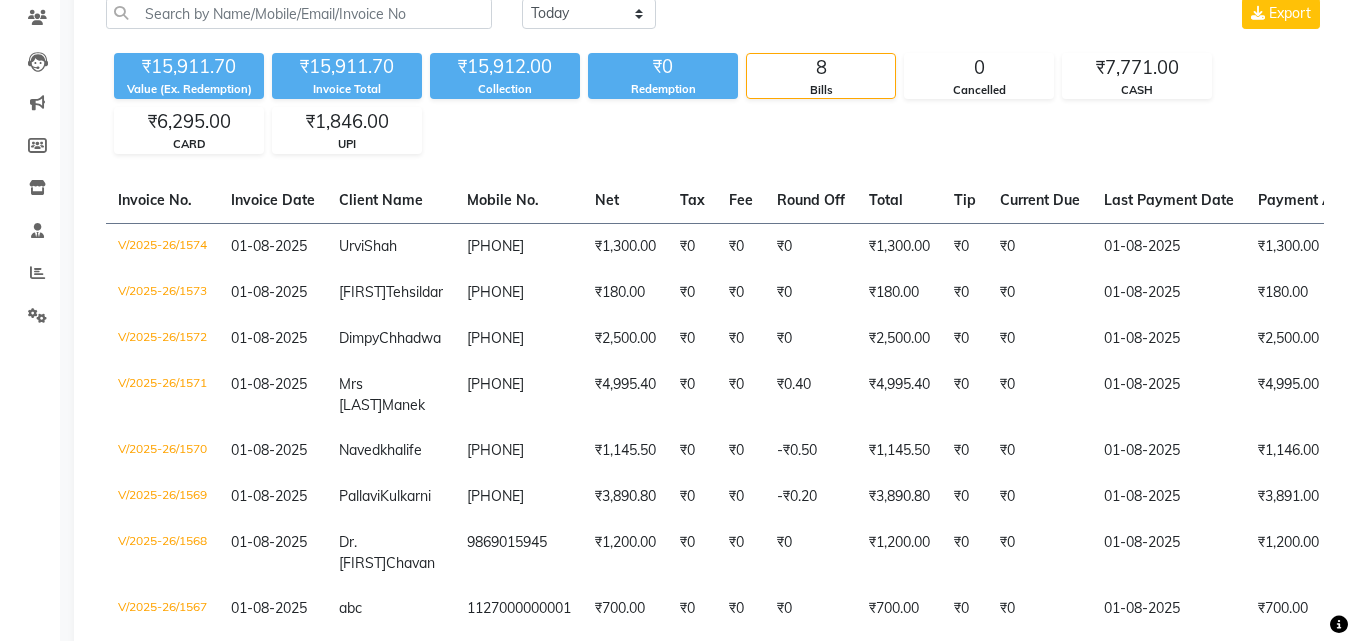 scroll, scrollTop: 0, scrollLeft: 0, axis: both 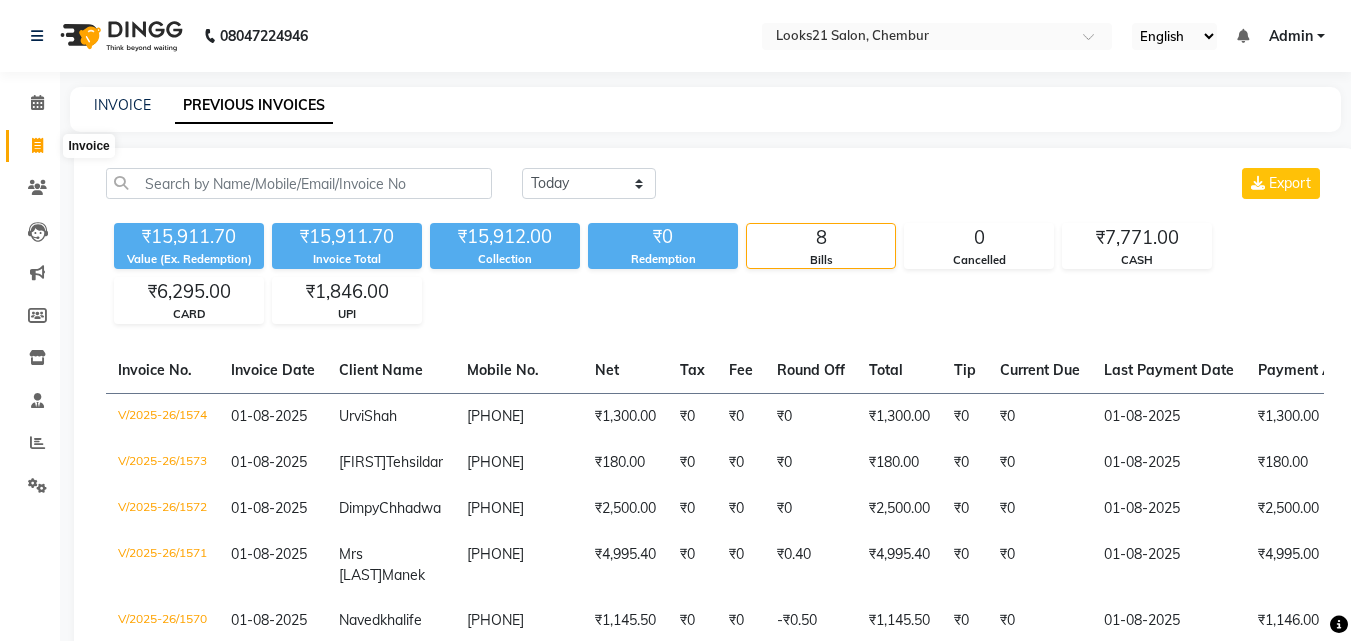 click 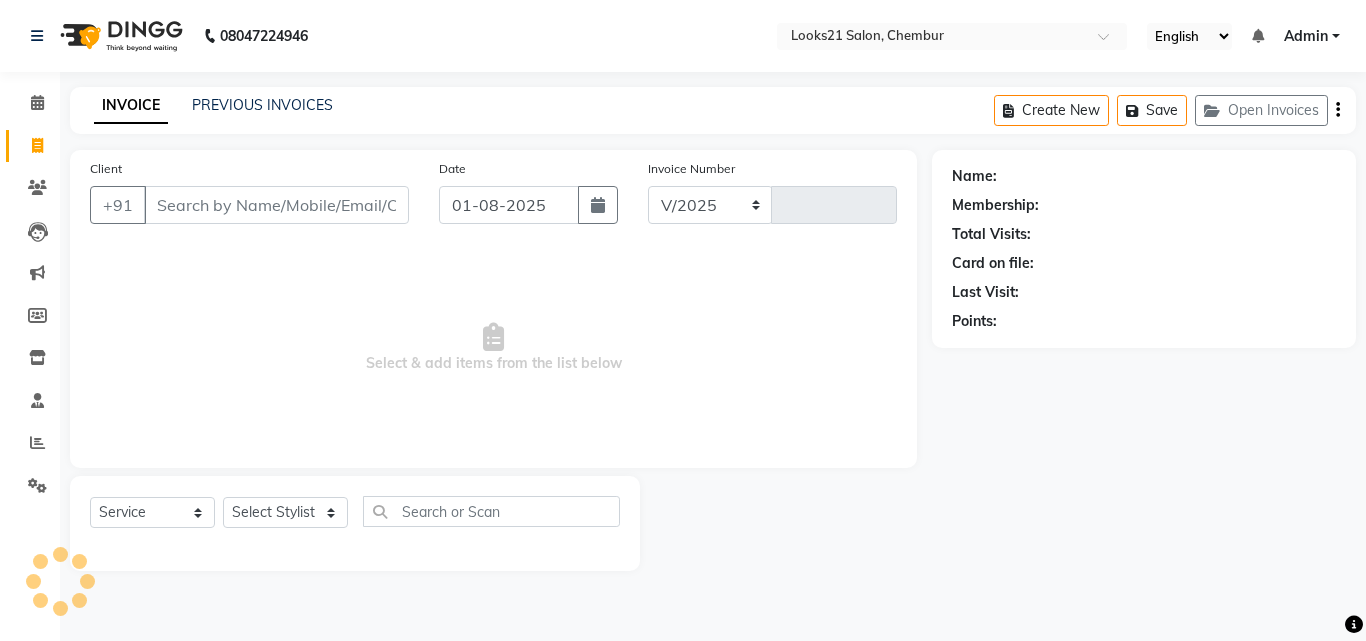select on "844" 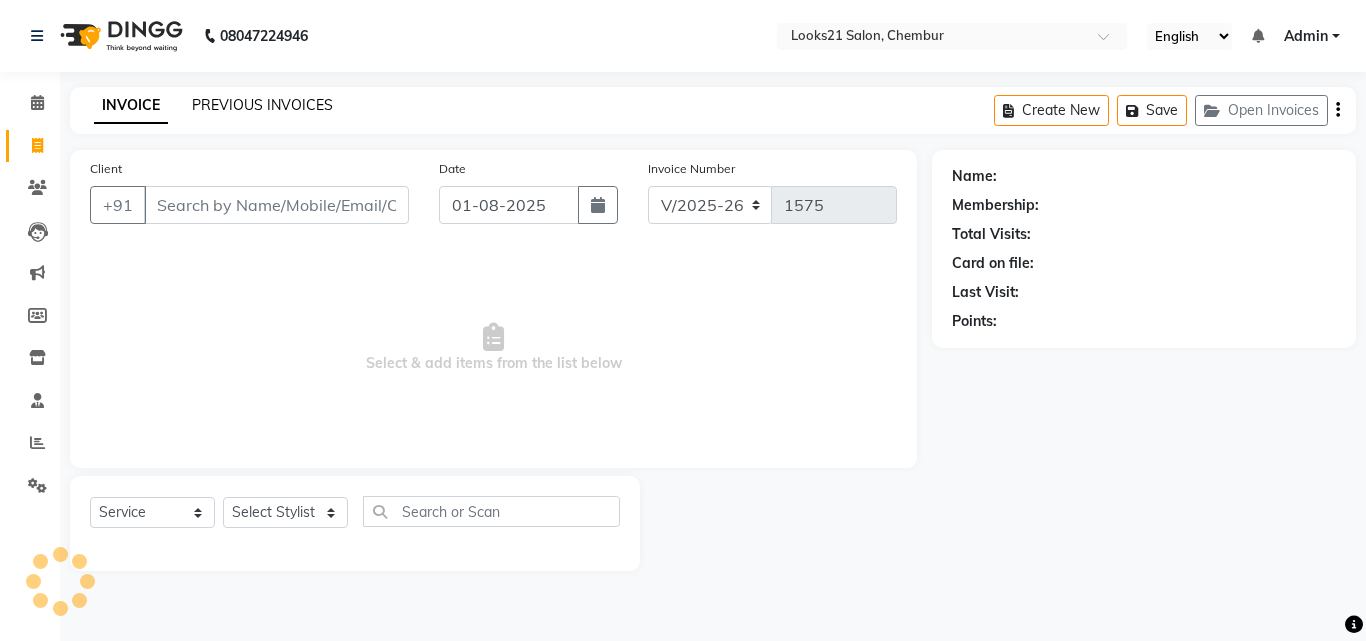 click on "PREVIOUS INVOICES" 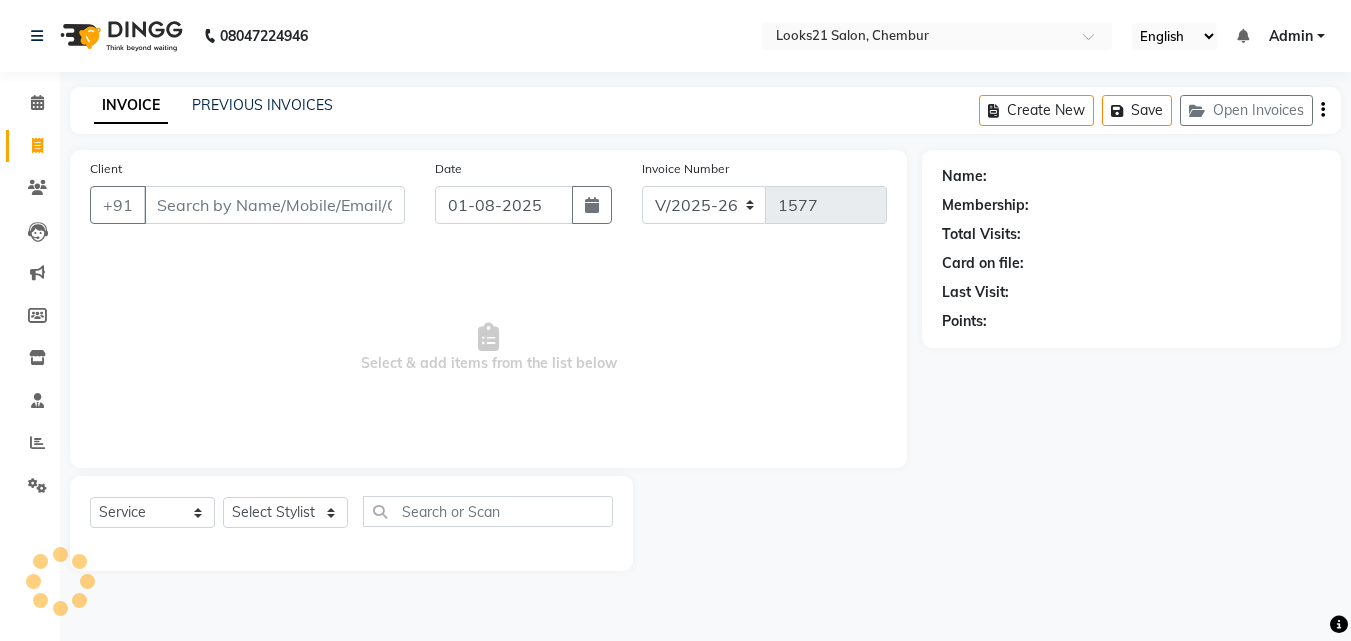 select on "844" 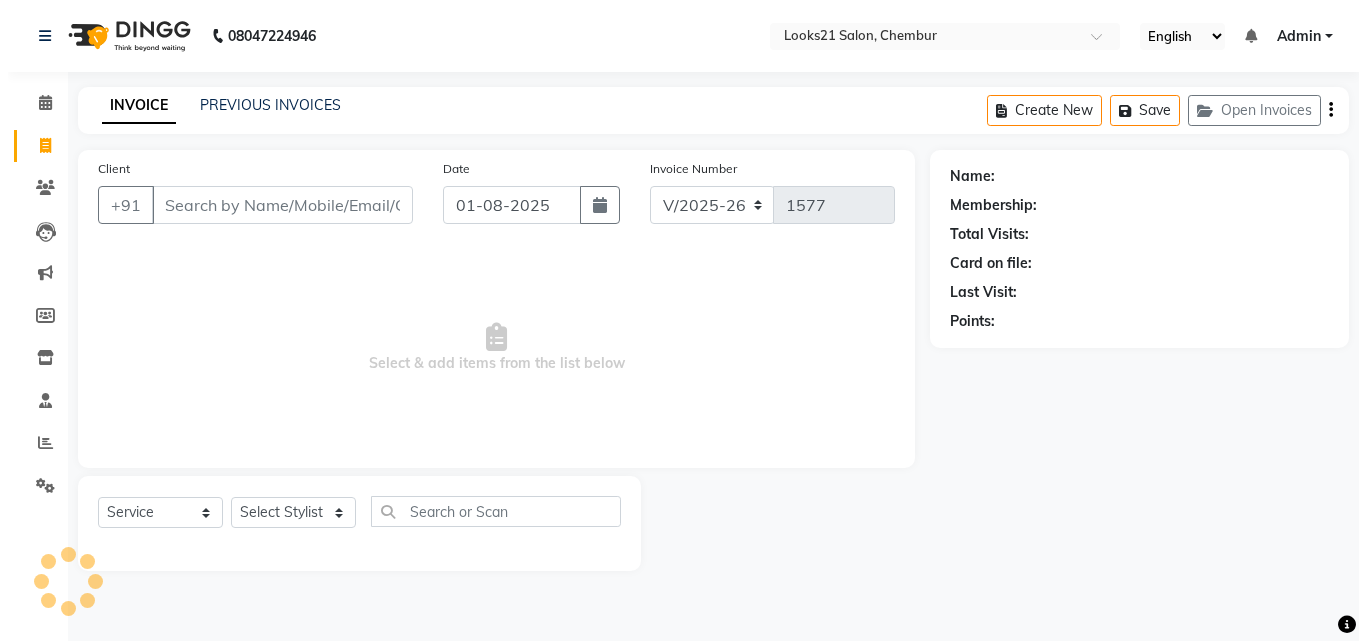 scroll, scrollTop: 0, scrollLeft: 0, axis: both 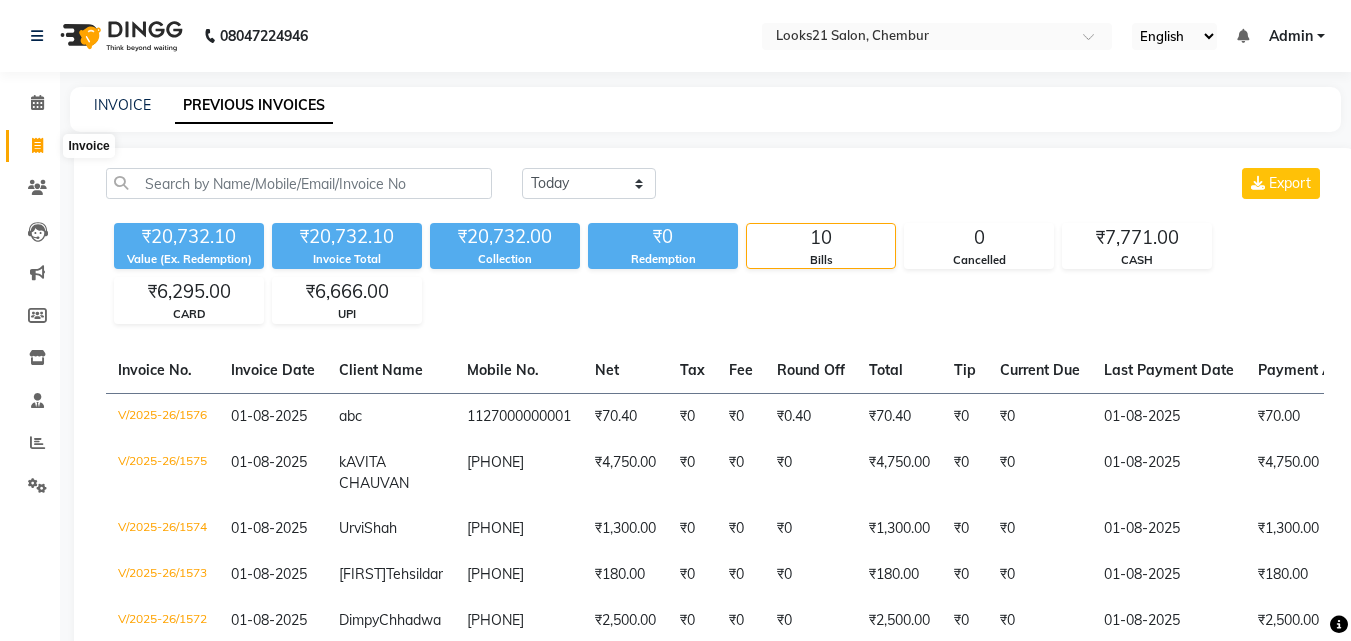 click 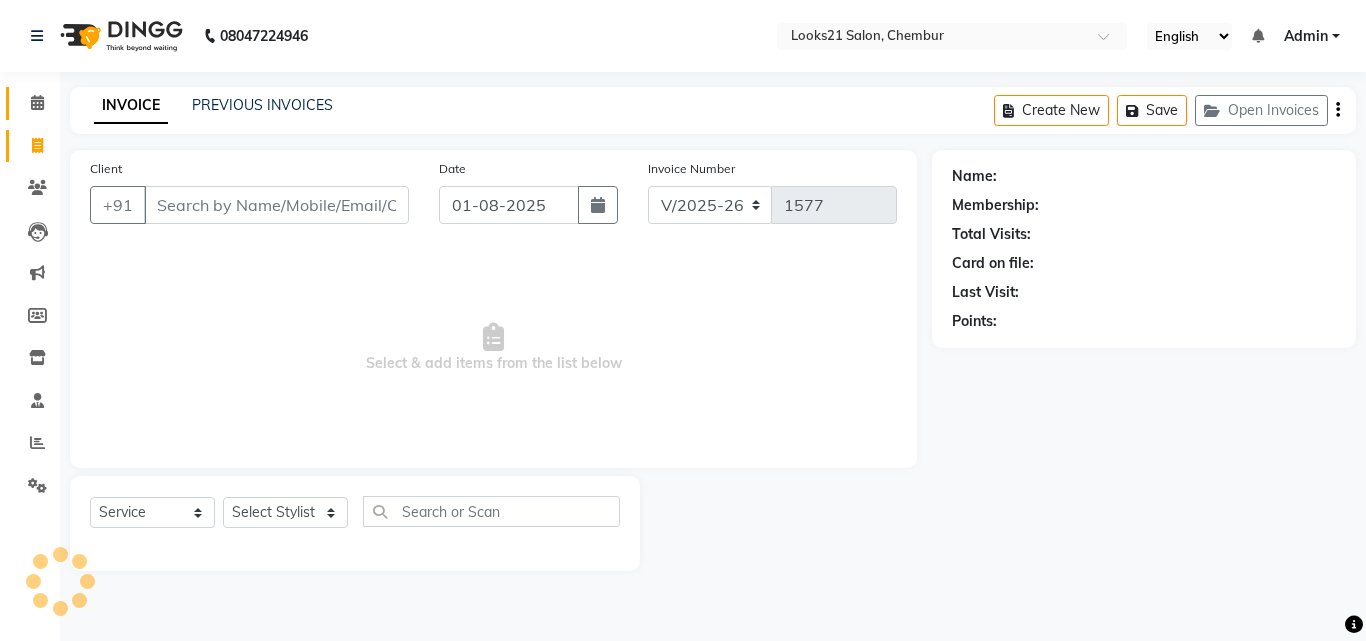 click on "Calendar" 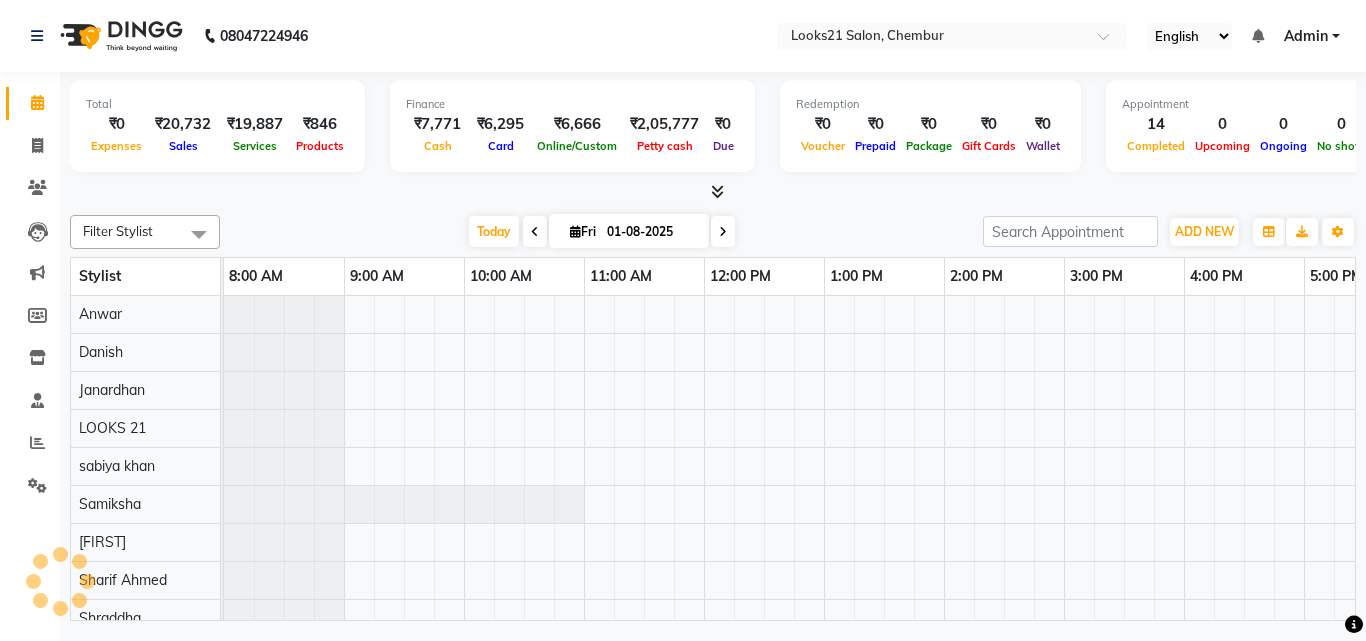 scroll, scrollTop: 0, scrollLeft: 0, axis: both 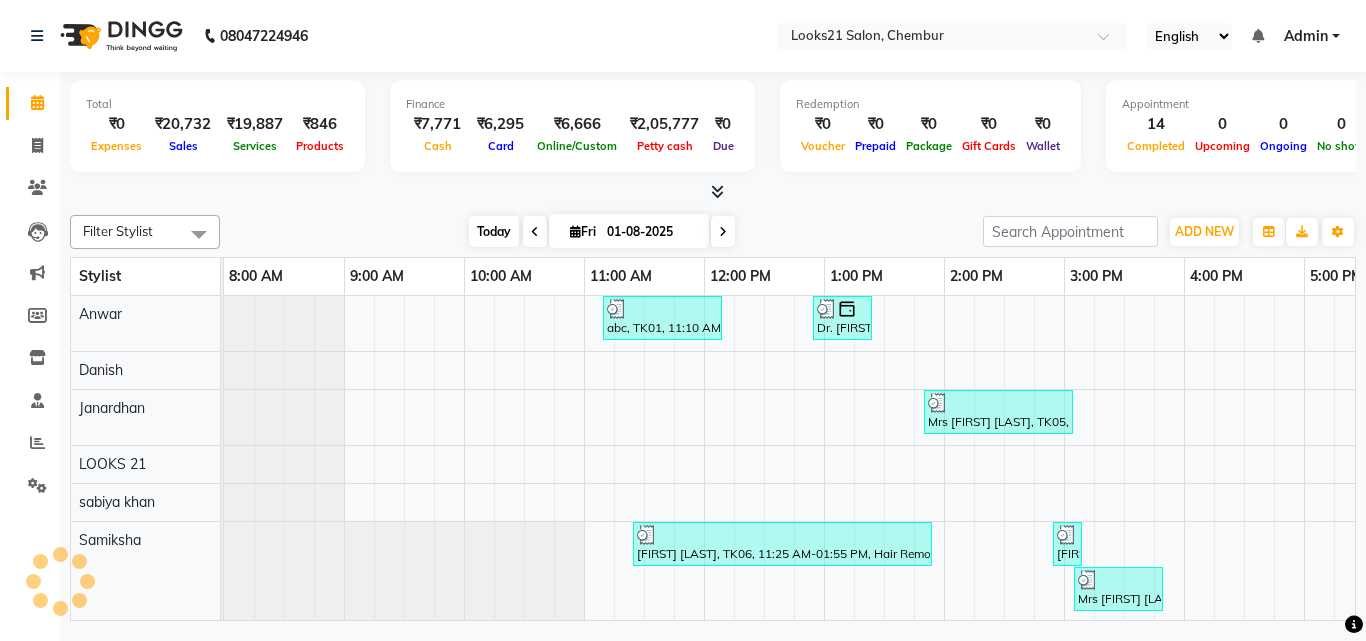 click on "Today" at bounding box center [494, 231] 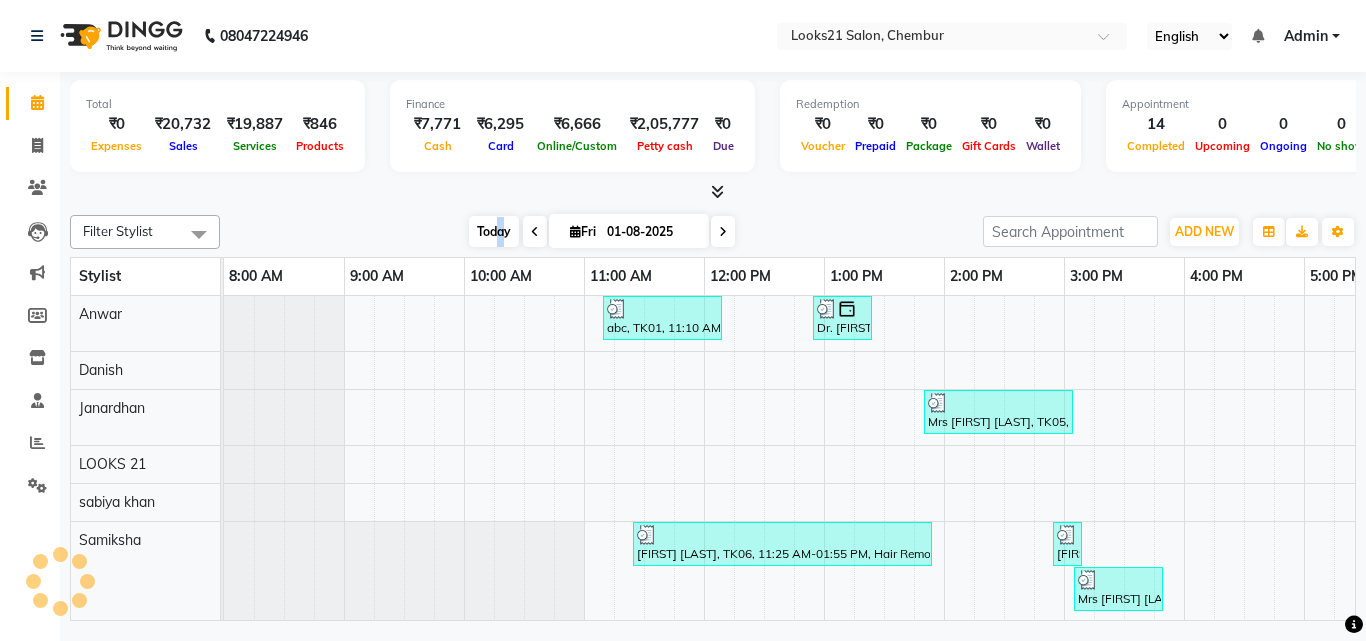scroll, scrollTop: 0, scrollLeft: 429, axis: horizontal 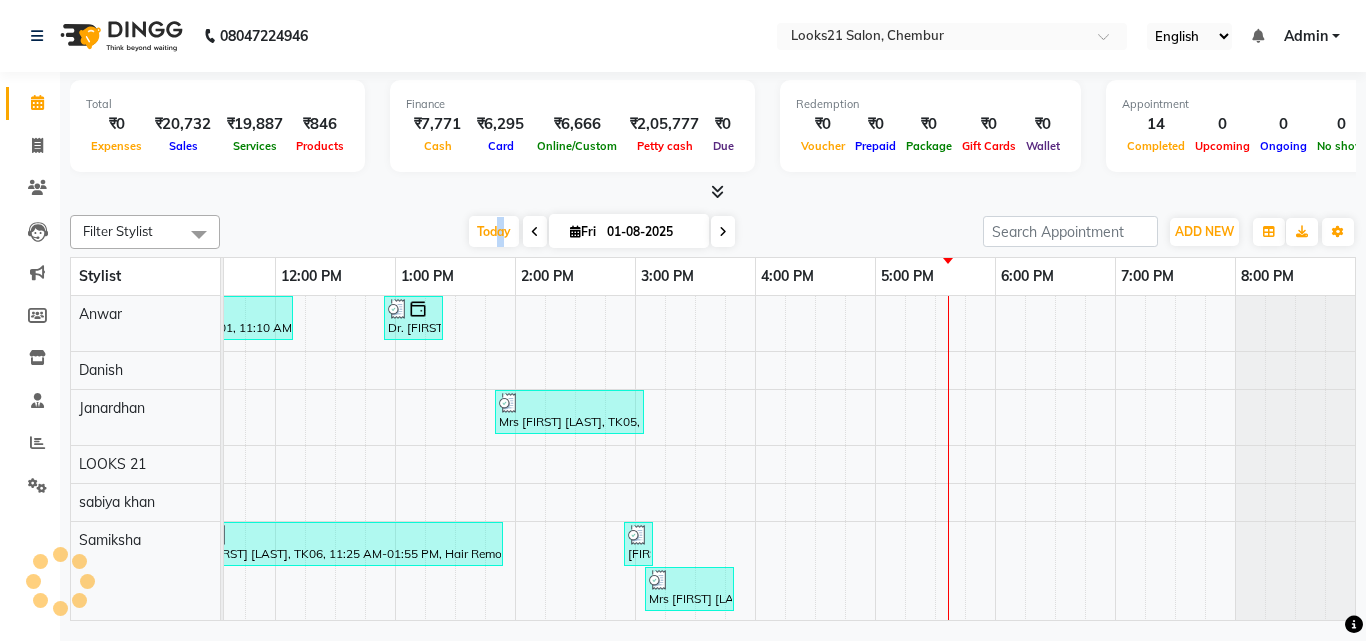 click on "abc, TK01, 11:10 AM-12:10 PM, Head Massage  - For Men, (Men'S)  - Regular Shaving     Dr. Preeti Chavan, TK02, 12:55 PM-01:25 PM,   (Men'S) HAIR CUT  - By Master Stylist     Mrs Saunhita Manek, TK05, 01:50 PM-03:05 PM, Guava Chilli Pedicure,Gel Polish  - Gel Polish Remover 10 Tips     Dimpy Chhadwa, TK06, 11:25 AM-01:55 PM, Hair Removal With Less Pain  - Underarms - Strip Less Wax,Hair Removal With Less Pain  - Jawline / Sidelock - Strip Less Wax,Lather Bleach Dtan  - Face And Neck,Advance Cleanup  - Vitamin C Anti-Ageing Clean-Up     Suraiyya Tehsildar, TK07, 02:55 PM-03:10 PM, Threading  - Eyebrow     Mrs Saunhita Manek, TK05, 03:05 PM-03:50 PM, Threading  - Eyebrow,Hair Removal With Less Pain  - Upper Lip / Chin -Strip Less Wax     Naved khalife, TK04, 01:05 PM-01:35 PM, Hair Cut (Men'S)  BEARD     Urvi Shah, TK08, 02:50 PM-03:20 PM, Wash and Blow Dry  - Hair Below Shoulder     Dr. Preeti Chavan, TK02, 01:25 PM-01:55 PM,   (Men'S) HAIR CUT  - By Master Stylist" at bounding box center (575, 593) 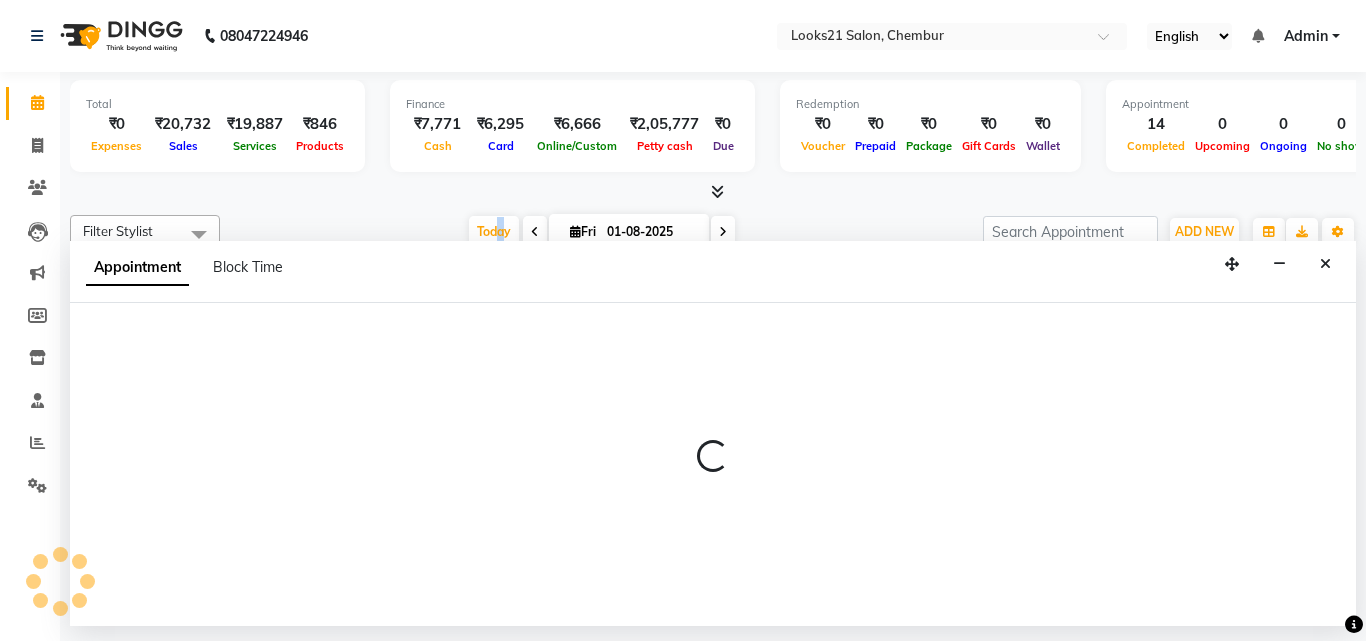 select on "13887" 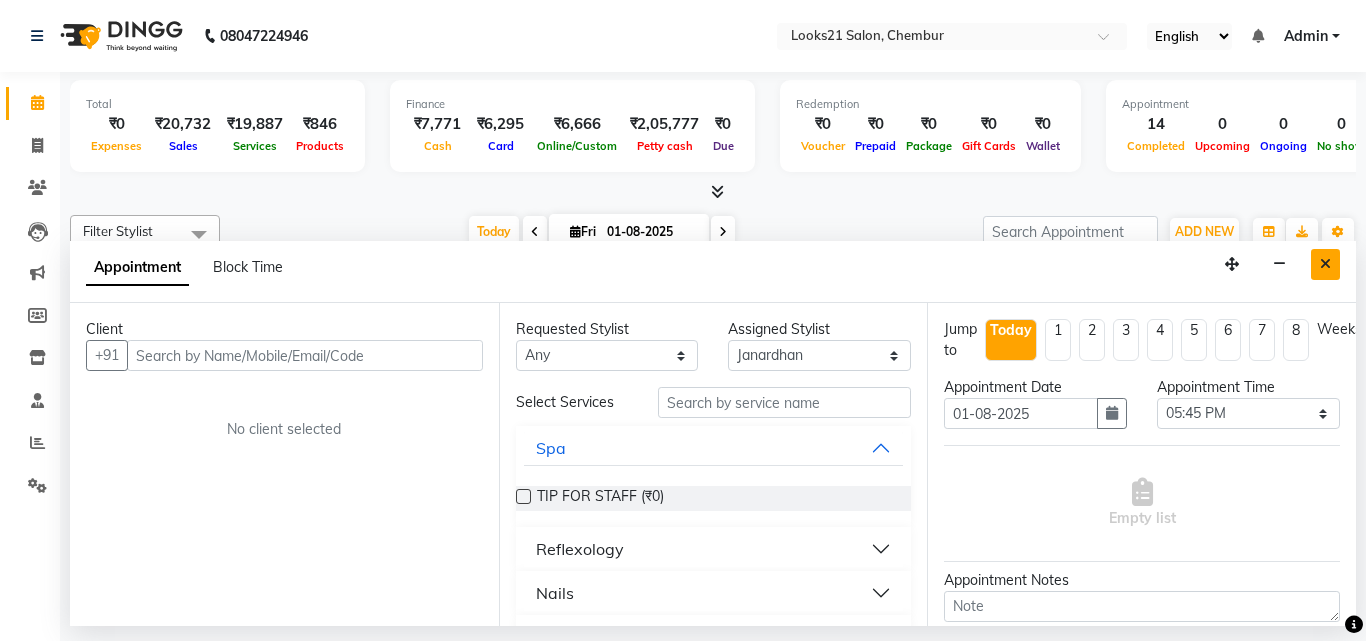 click at bounding box center (1325, 264) 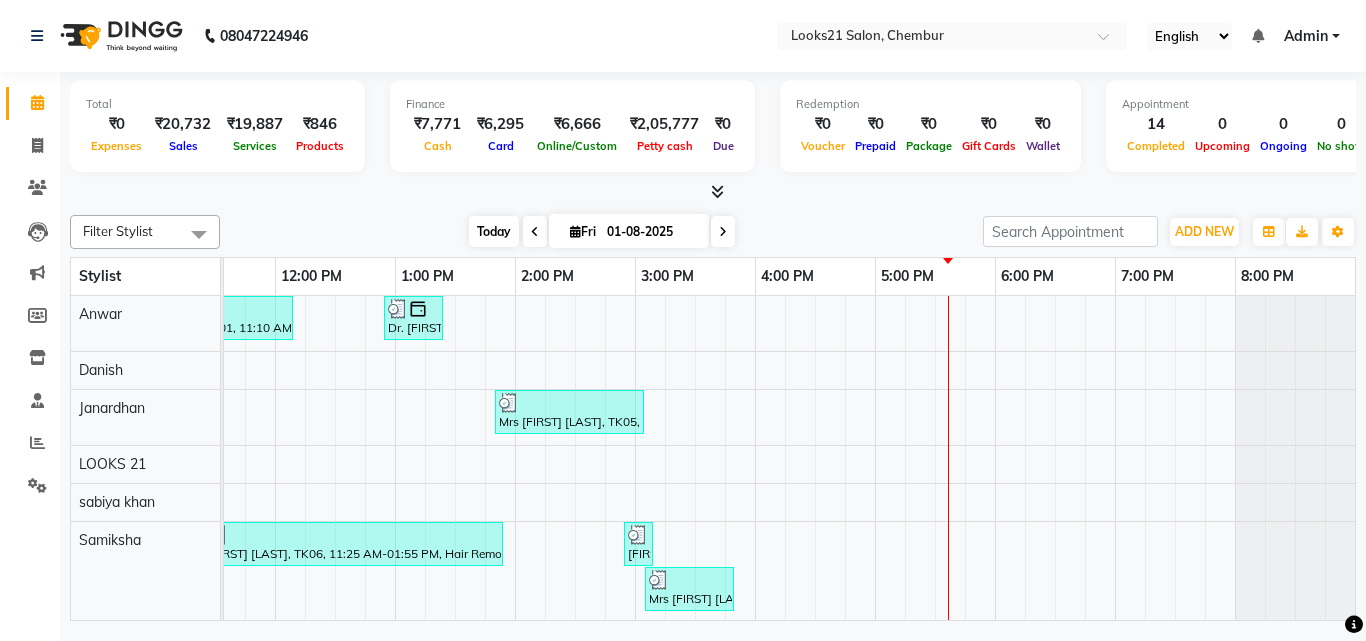 click on "Today" at bounding box center (494, 231) 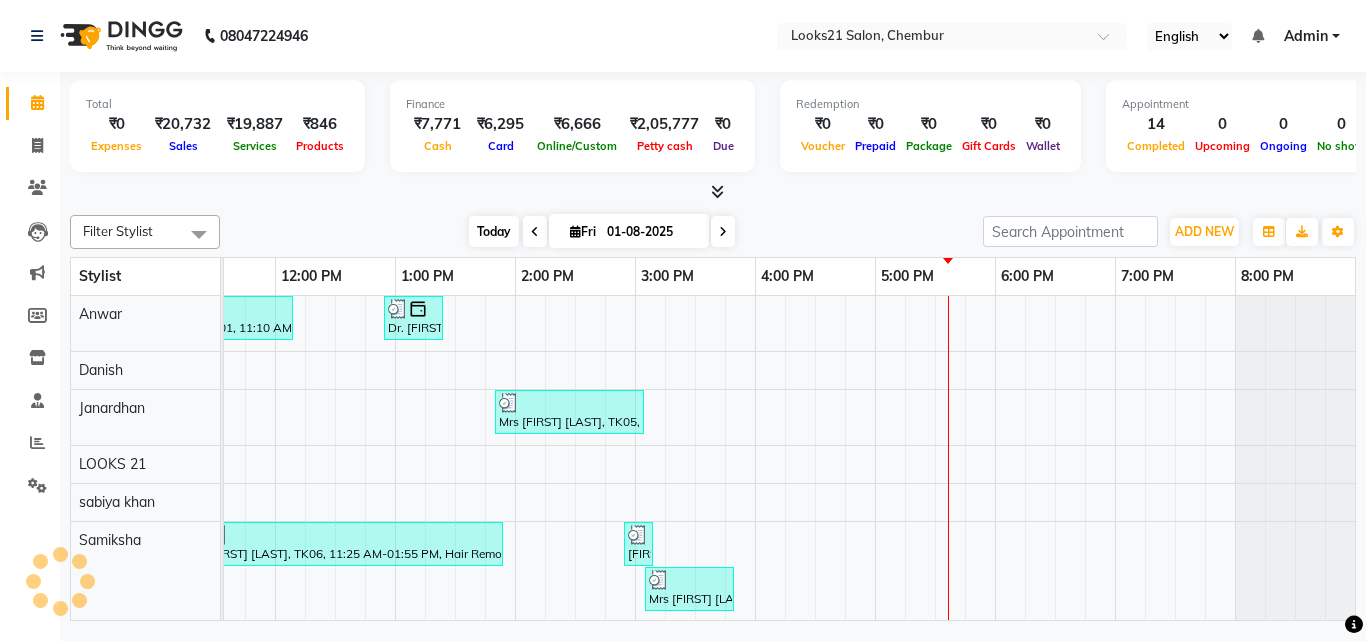 scroll, scrollTop: 0, scrollLeft: 0, axis: both 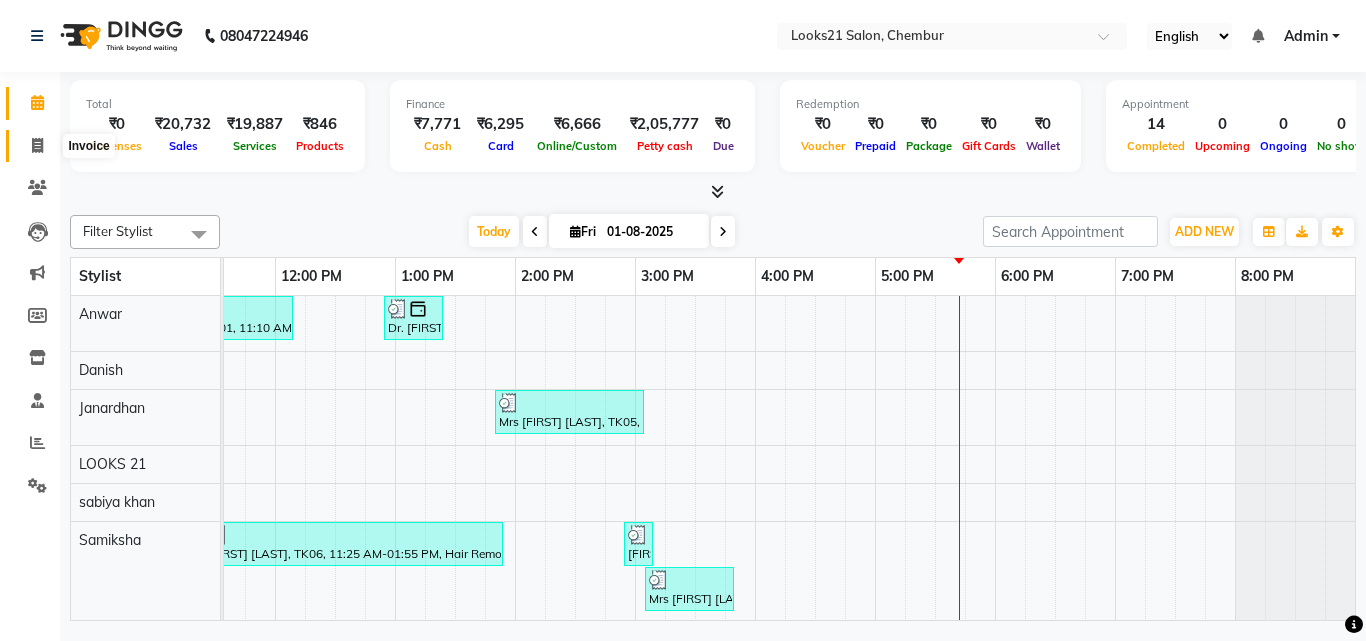 click 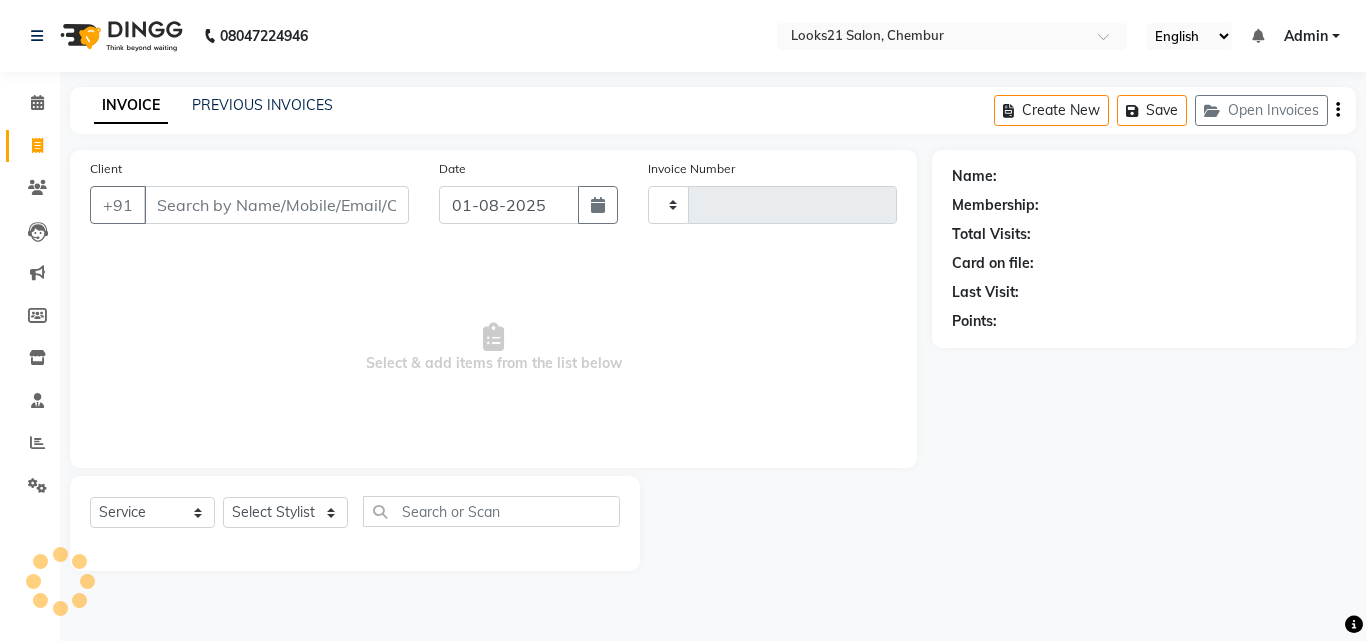 click on "Client" at bounding box center [276, 205] 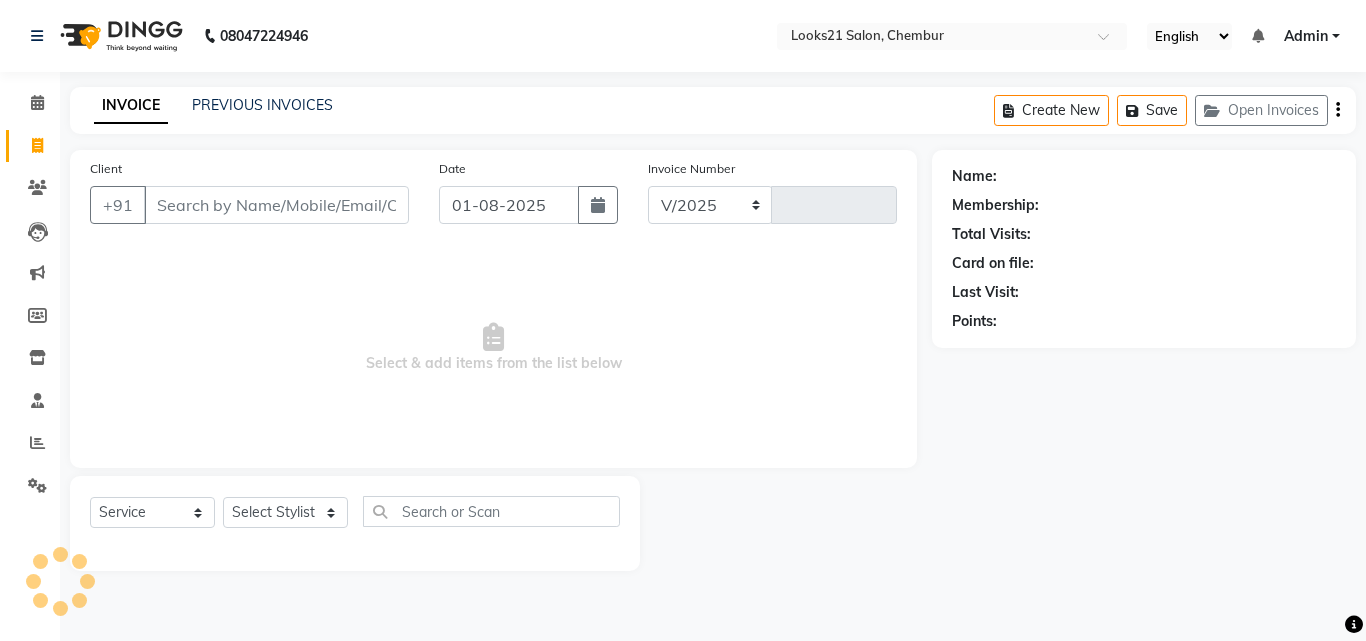 select on "844" 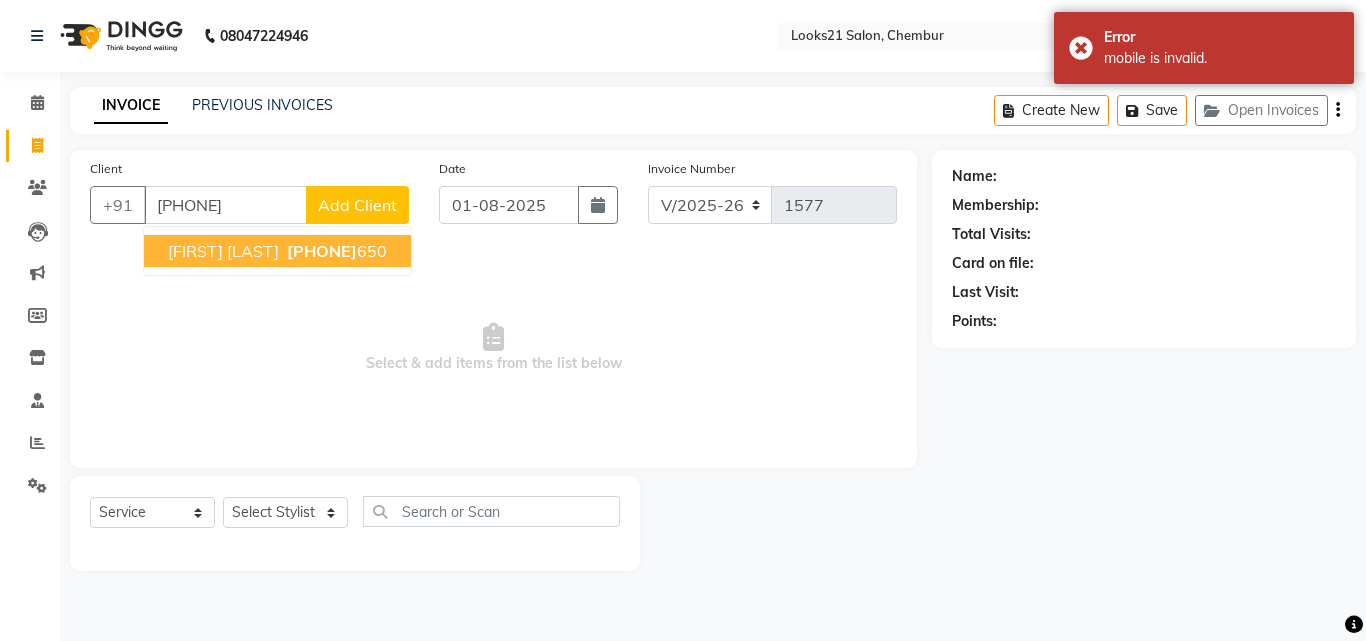 click on "Smita Pradhan   9967365 650" at bounding box center [277, 251] 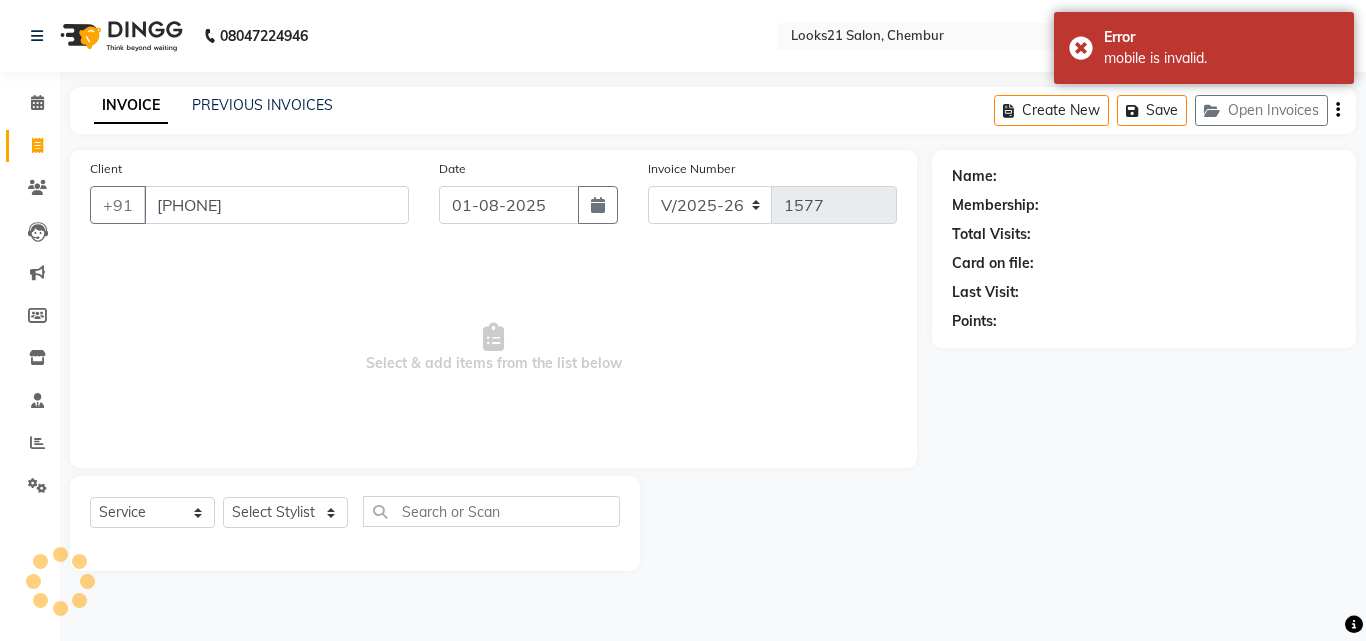 type on "9967365650" 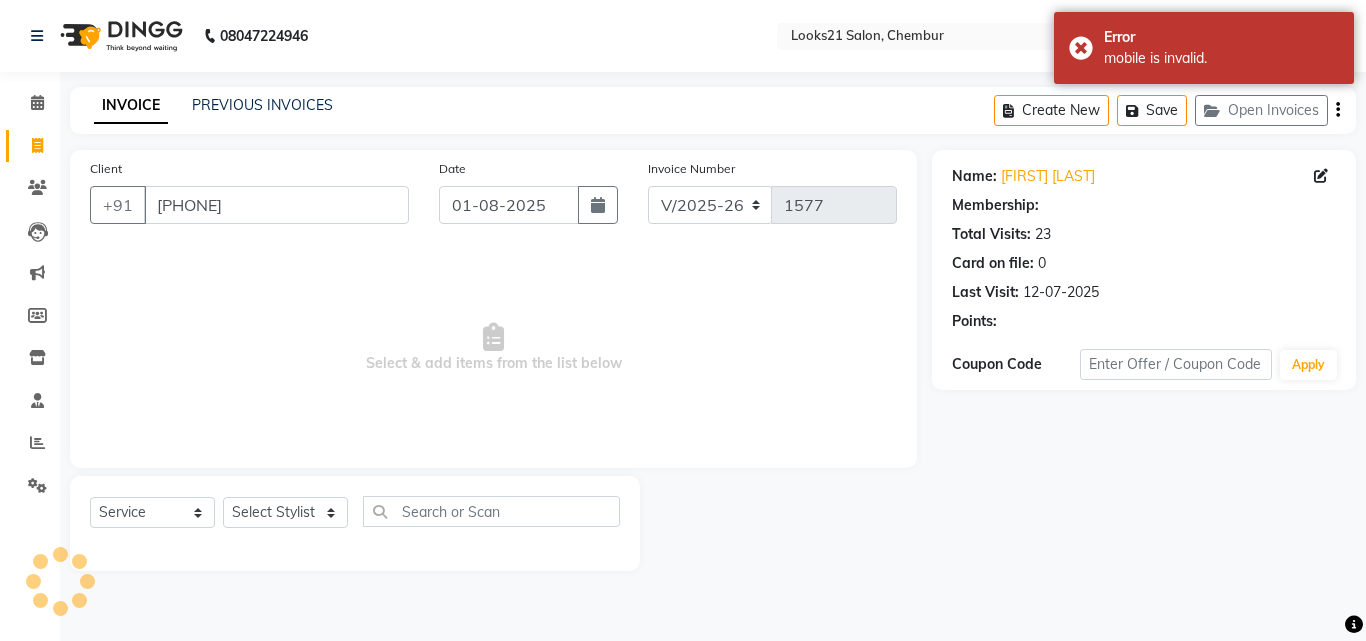 select on "1: Object" 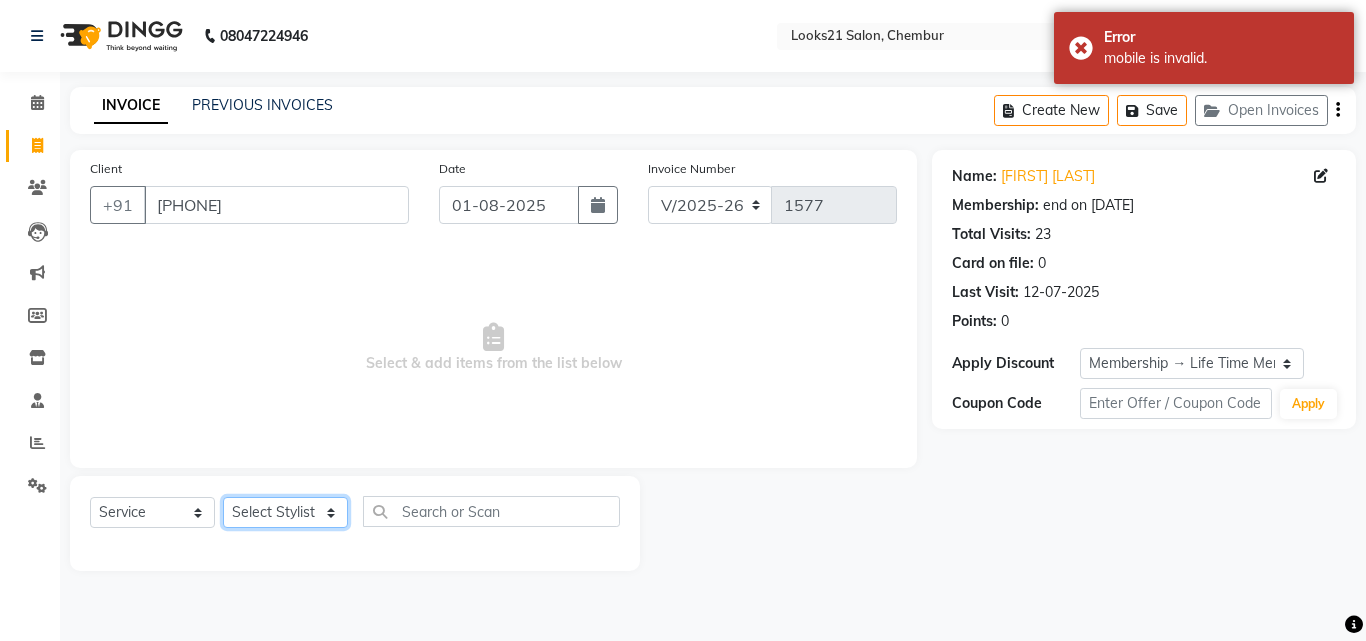 click on "Select Stylist Anwar Danish Janardhan LOOKS 21  sabiya khan Sajeda Siddiqui Samiksha Shakil Sharif Ahmed Shraddha Vaishali" 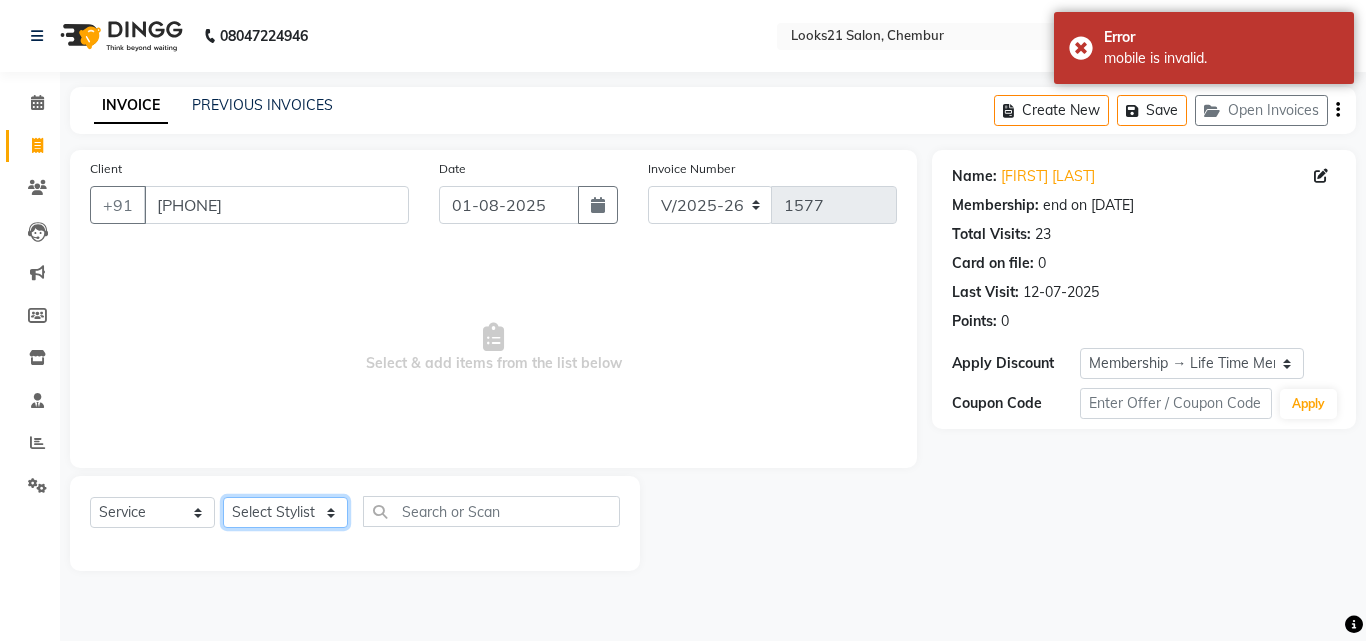 select on "13884" 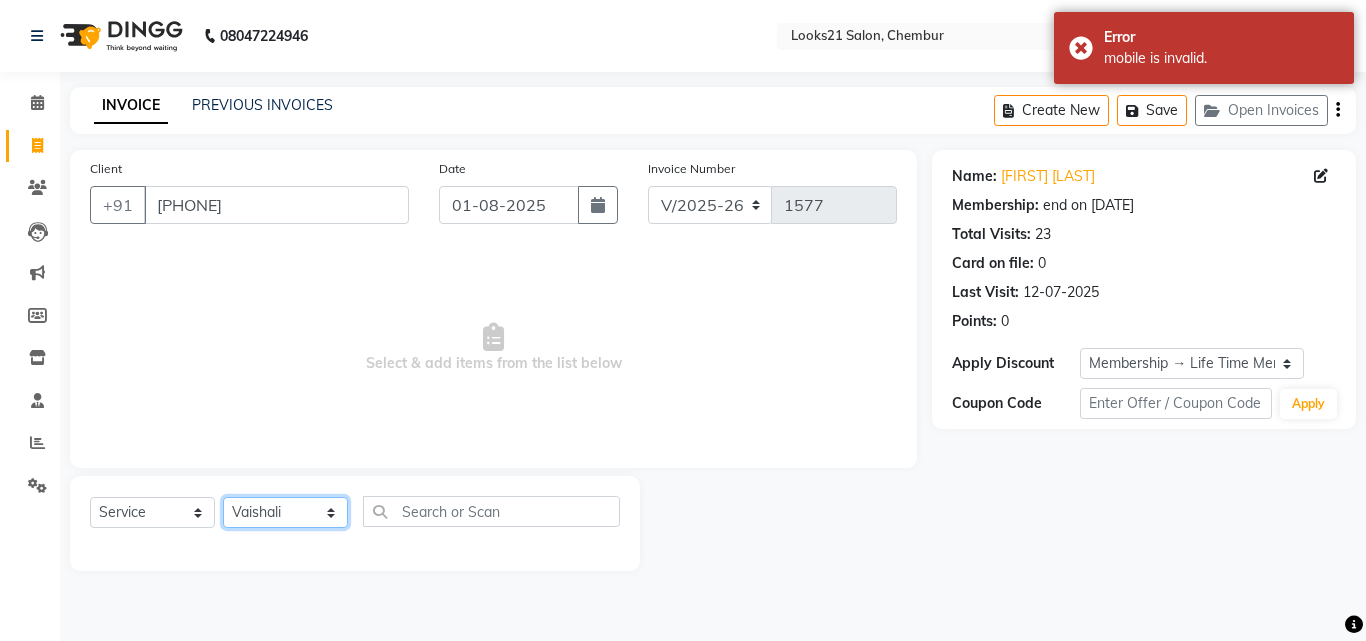 click on "Select Stylist Anwar Danish Janardhan LOOKS 21  sabiya khan Sajeda Siddiqui Samiksha Shakil Sharif Ahmed Shraddha Vaishali" 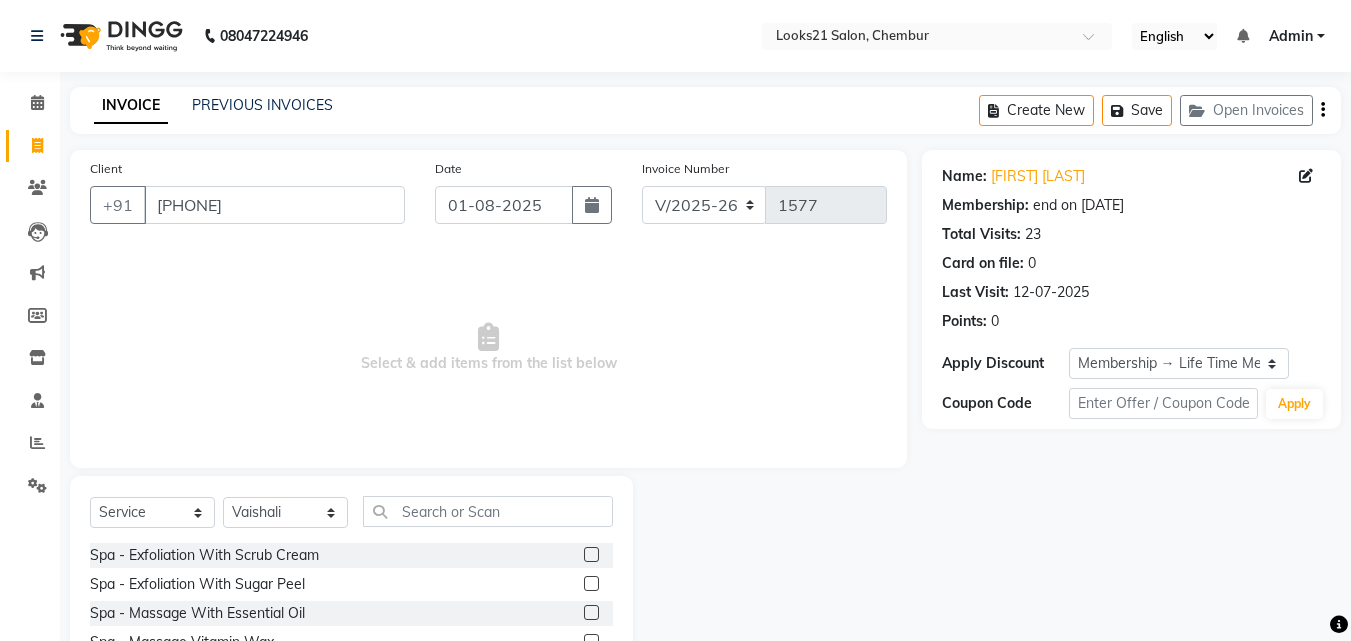 click on "Select  Service  Product  Membership  Package Voucher Prepaid Gift Card  Select Stylist Anwar Danish Janardhan LOOKS 21  sabiya khan Sajeda Siddiqui Samiksha Shakil Sharif Ahmed Shraddha Vaishali Spa  - Exfoliation With Scrub Cream  Spa  - Exfoliation With Sugar Peel  Spa  - Massage With Essential Oil  Spa  - Massage Vitamin Wax  Spa  - Wraps With Cotton Extract  Spa  - Wraps With Moistourising Wax  TIP FOR STAFF  Therapy  - Full Arms  Therapy  - Full Leg  Therapy  - Sparkling Back  Reflexology  - Feet (30 Mins)  Reflexology  - Hand & Feet ( 60 Mins)  Reflexology  - Back (30 Mins)  Nails- Cut file & Polish  Black Mask  - Under Arms And Back Of Arms  Black Mask  - Front  Black Mask  - Back  Black Mask  - Full Arms  Black Mask  - Half Arms  Black Mask  - Full Legs  Black Mask  - Half Legs  Black Mask  - Feet  Black Mask  - Behind  Black Mask  - Full Body  Treatment For Skin  - Anti Pollution Treatment  Treatment For Skin  - Shine Glow Treatment  Treatment For Skin  - Glow Peel Treatment  O THREE FACIAL  Mehndi" 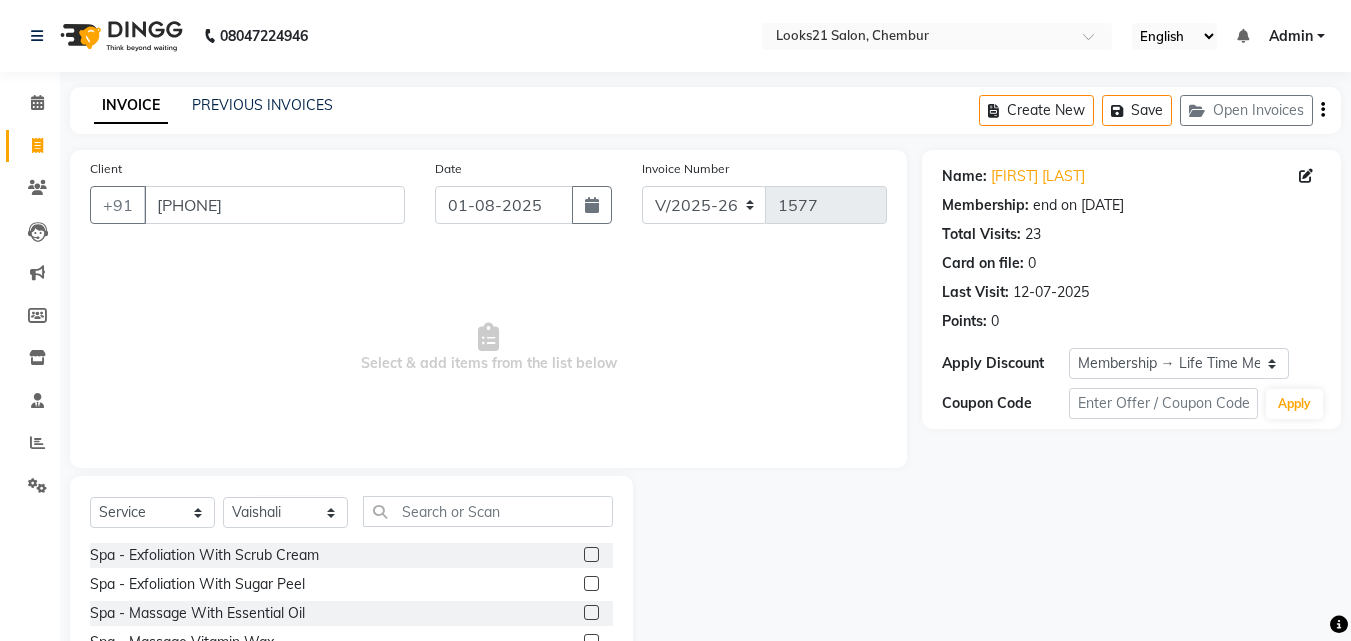 click on "Select  Service  Product  Membership  Package Voucher Prepaid Gift Card  Select Stylist Anwar Danish Janardhan LOOKS 21  sabiya khan Sajeda Siddiqui Samiksha Shakil Sharif Ahmed Shraddha Vaishali" 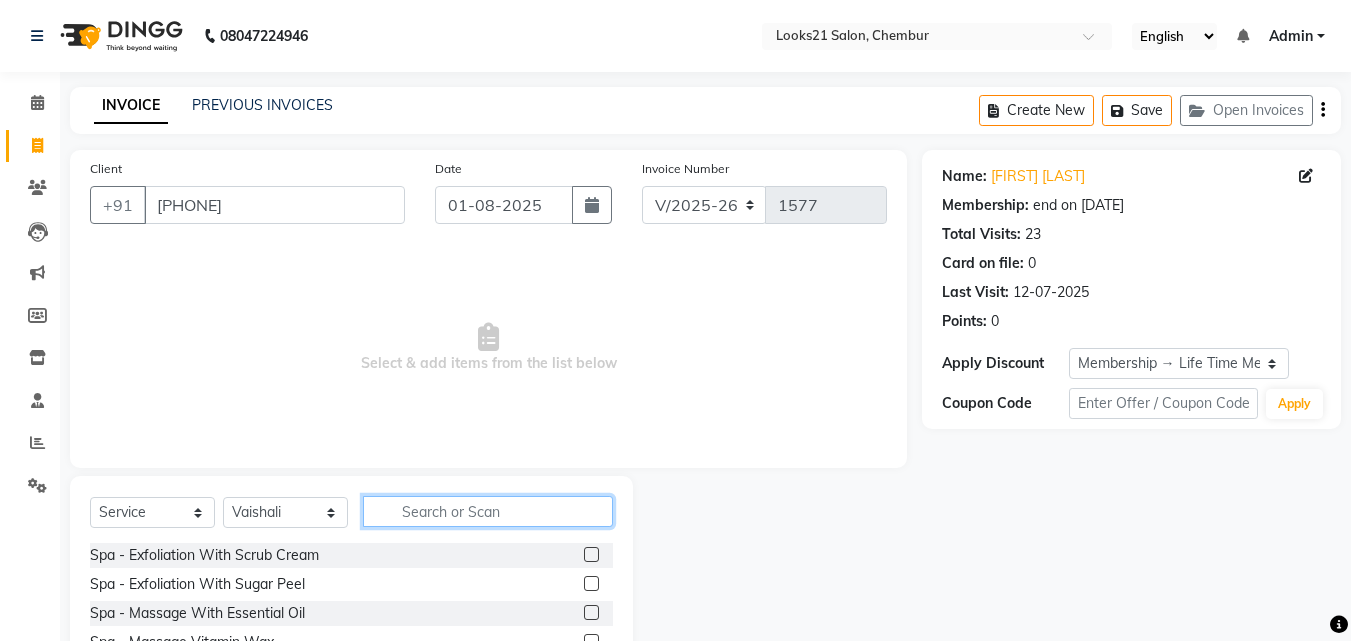 click 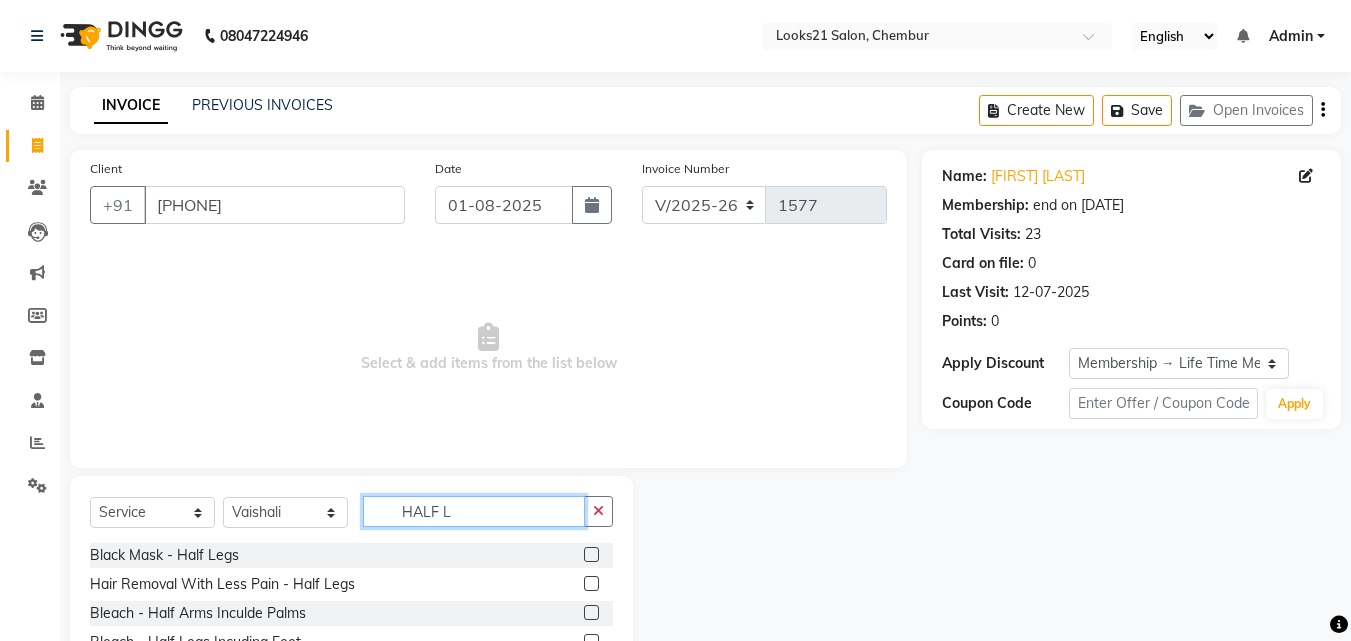 scroll, scrollTop: 3, scrollLeft: 0, axis: vertical 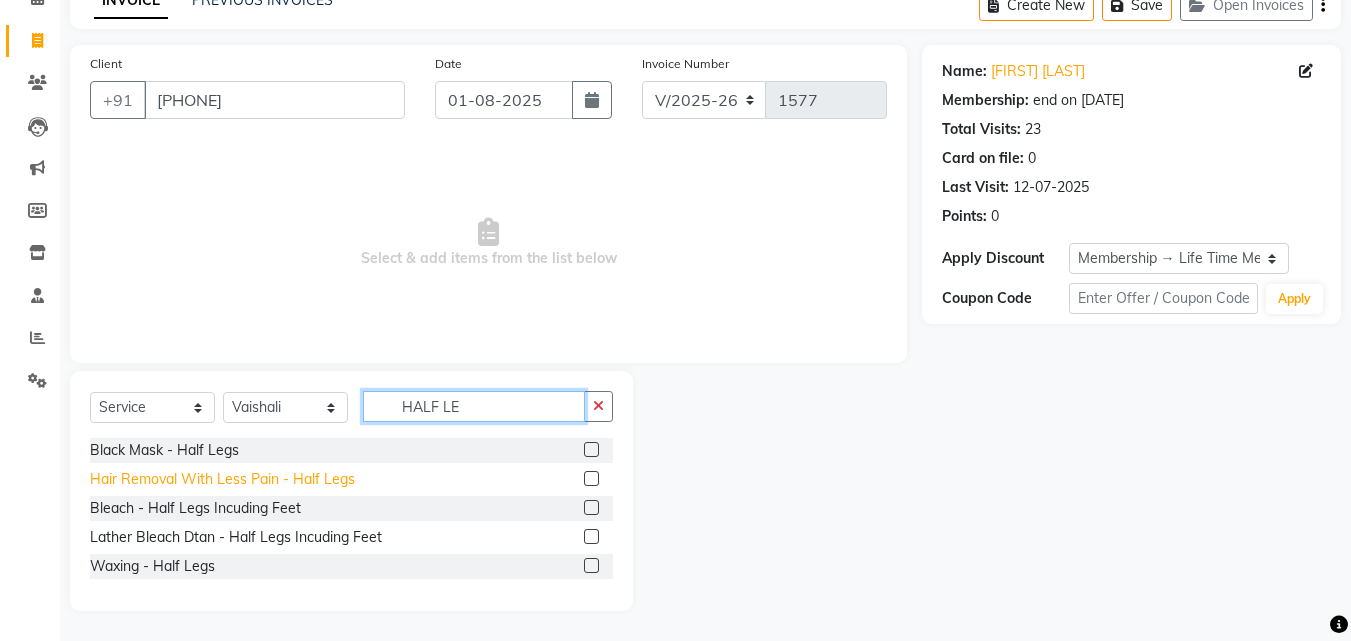 type on "HALF LE" 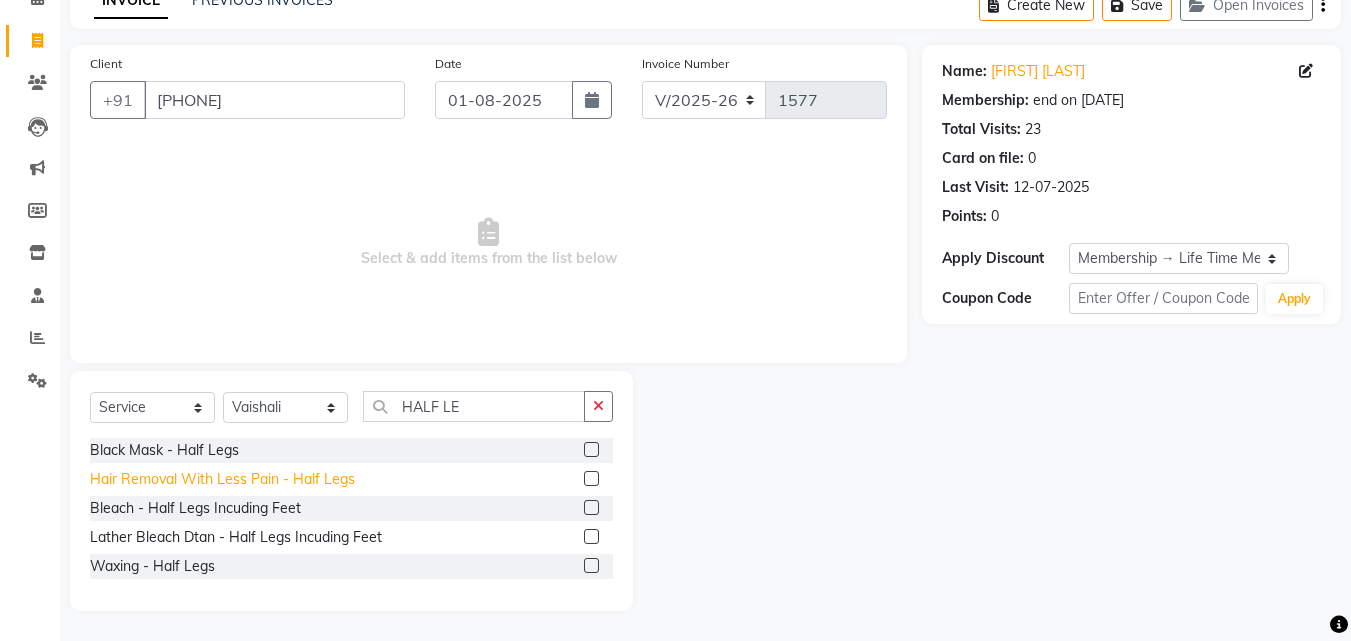 click on "Hair Removal With Less Pain  - Half Legs" 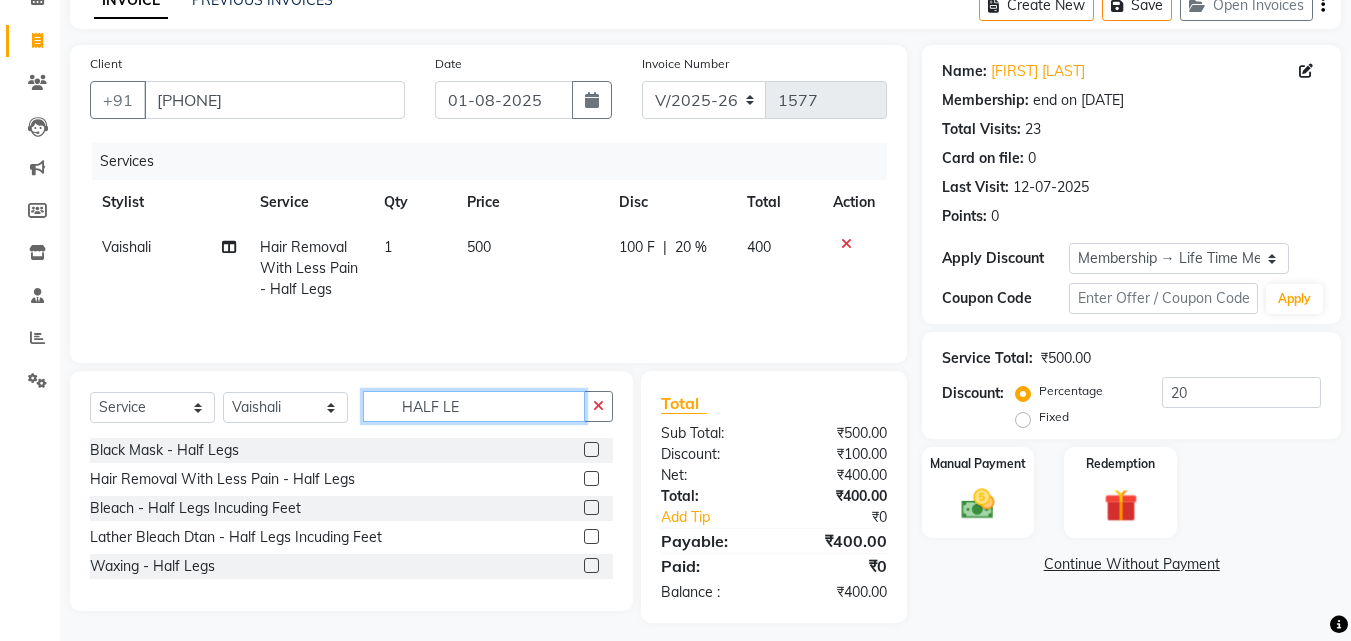 drag, startPoint x: 549, startPoint y: 406, endPoint x: 271, endPoint y: 397, distance: 278.14566 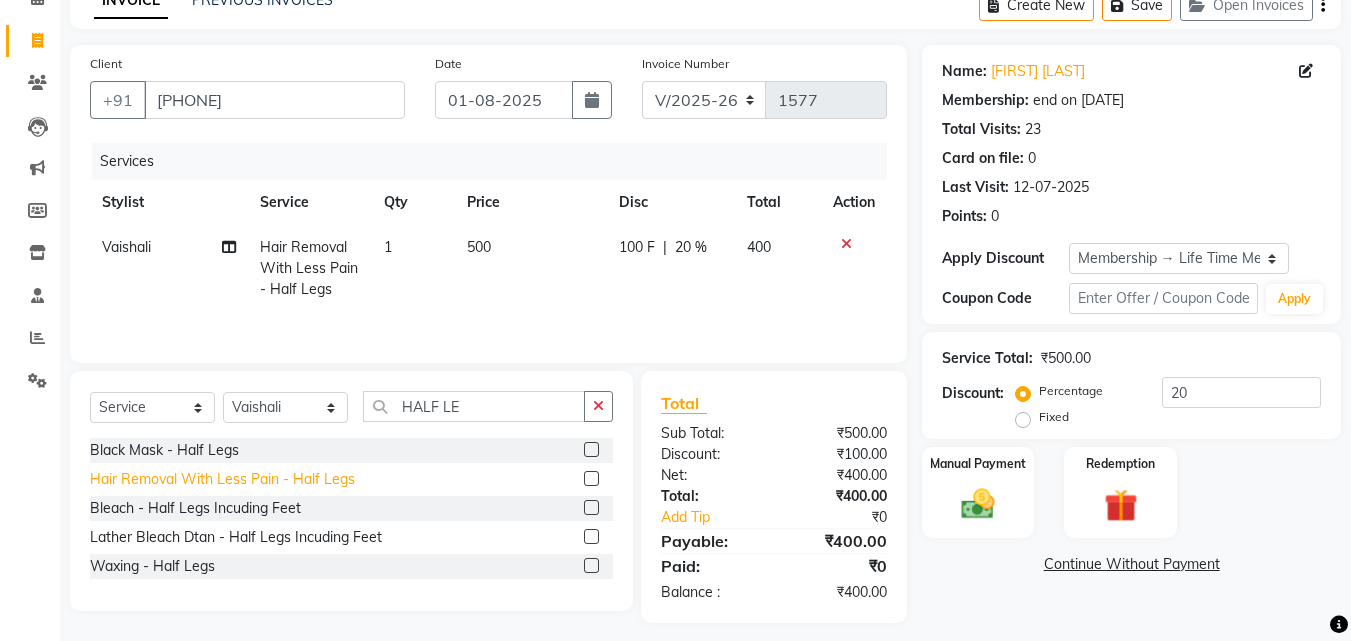click on "Hair Removal With Less Pain  - Half Legs" 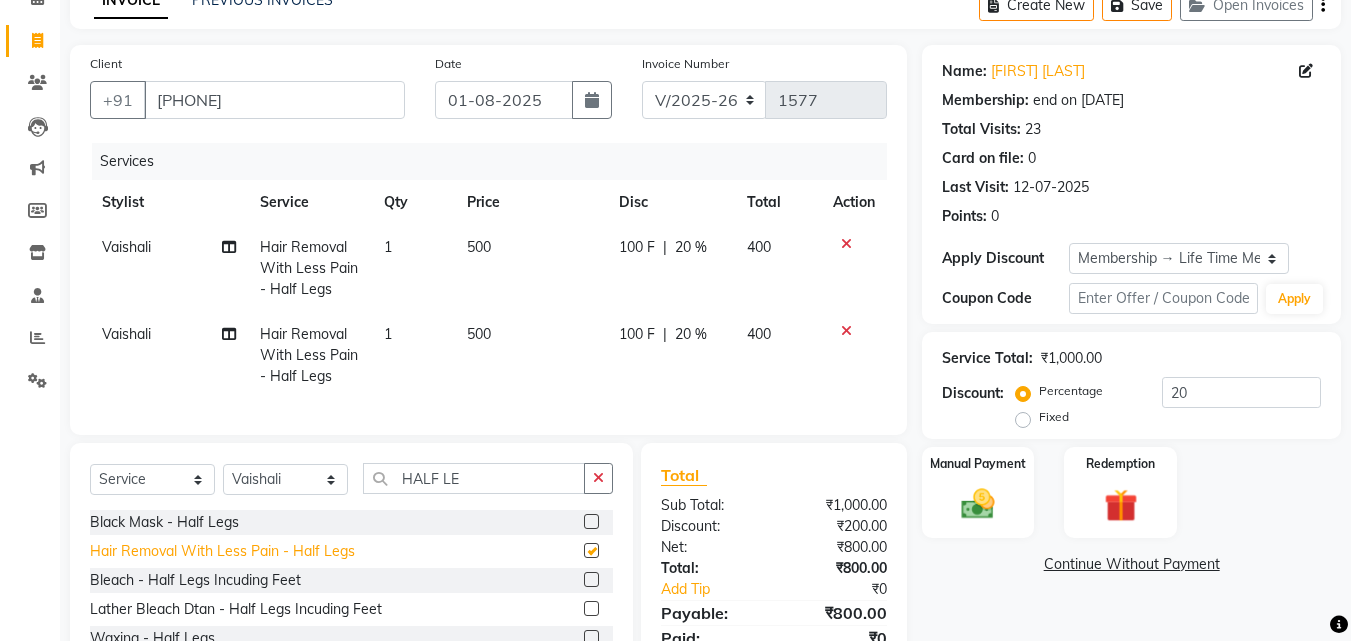checkbox on "false" 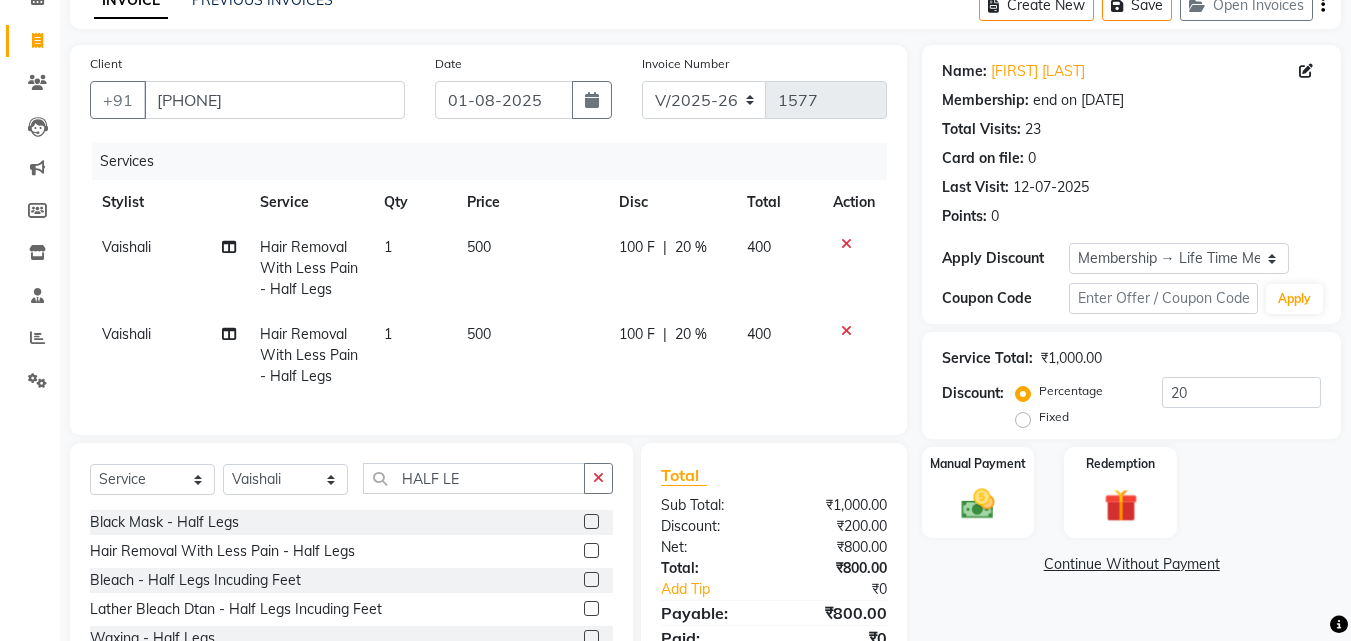 click 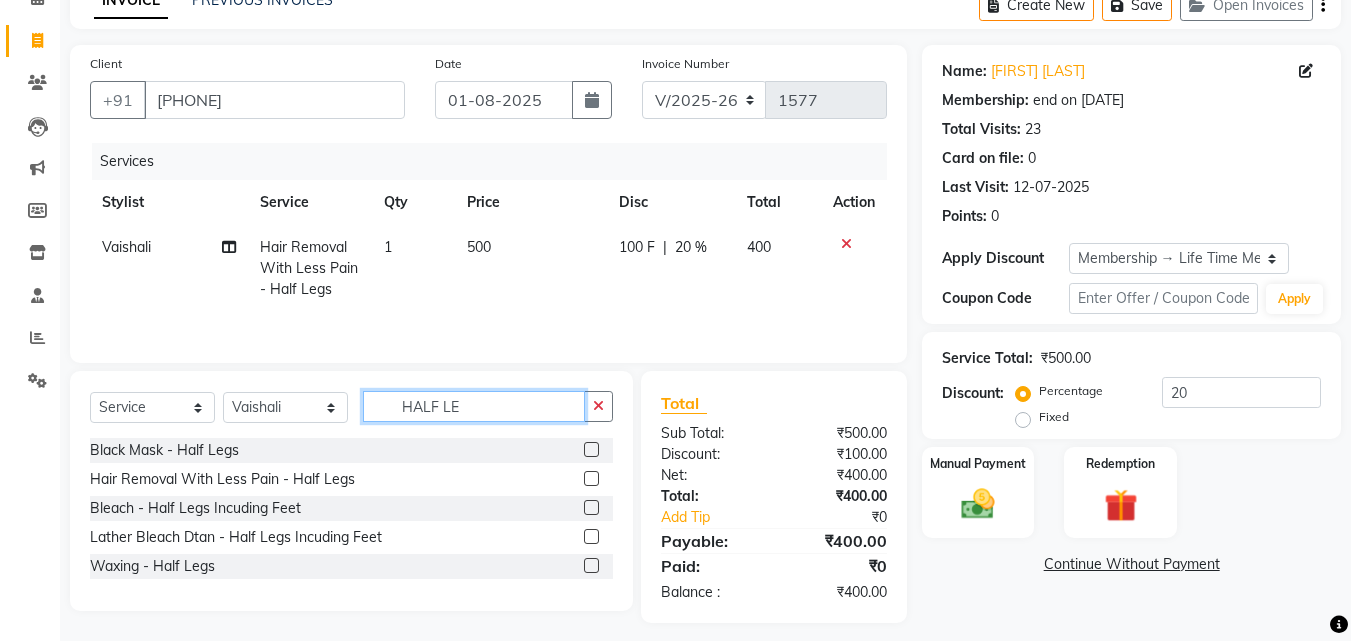 drag, startPoint x: 500, startPoint y: 404, endPoint x: 361, endPoint y: 409, distance: 139.0899 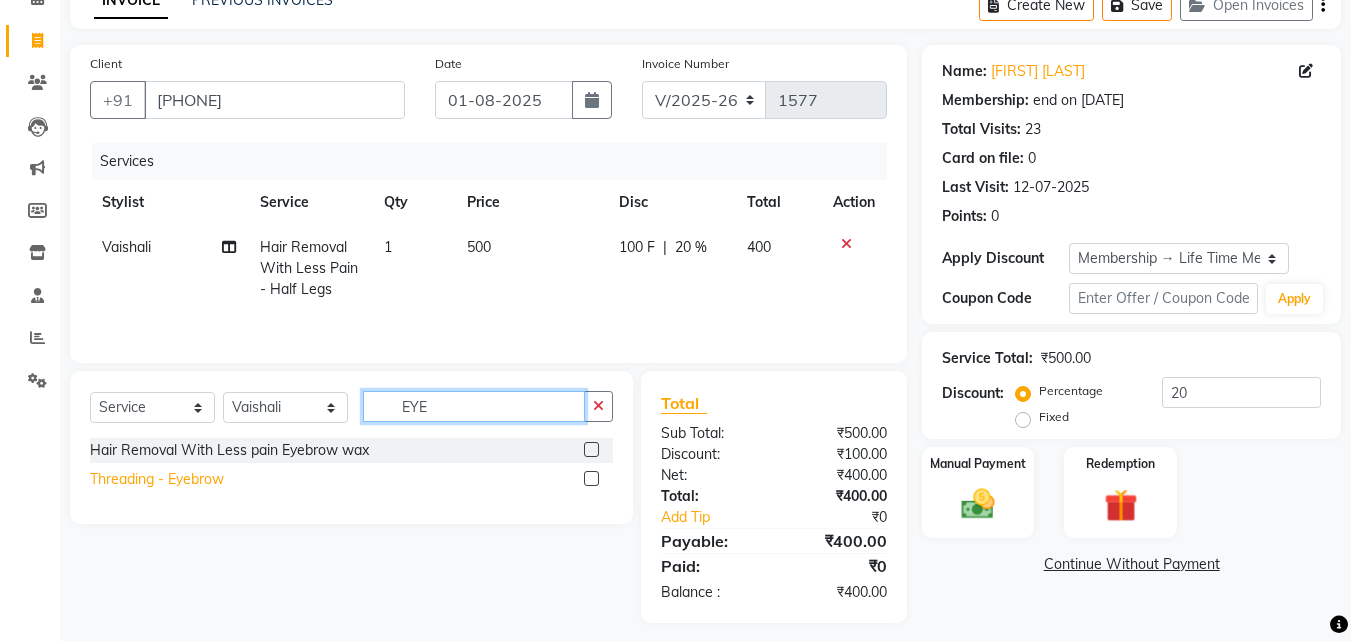 type on "EYE" 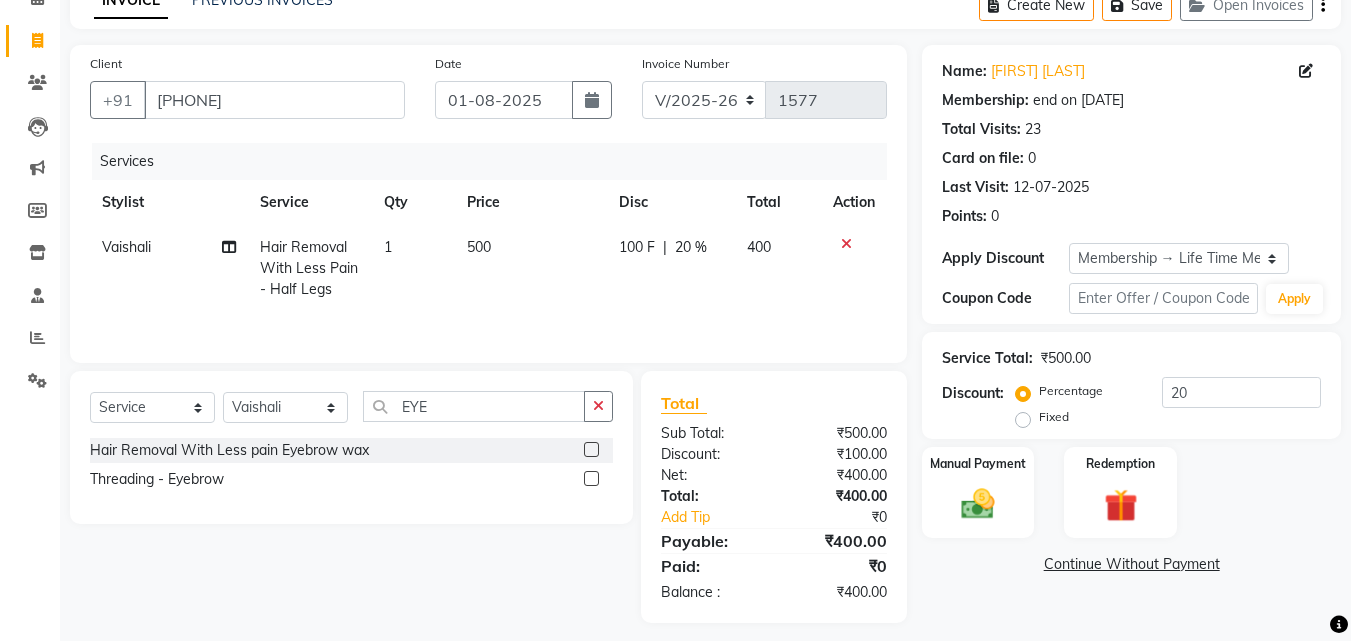 drag, startPoint x: 219, startPoint y: 480, endPoint x: 238, endPoint y: 458, distance: 29.068884 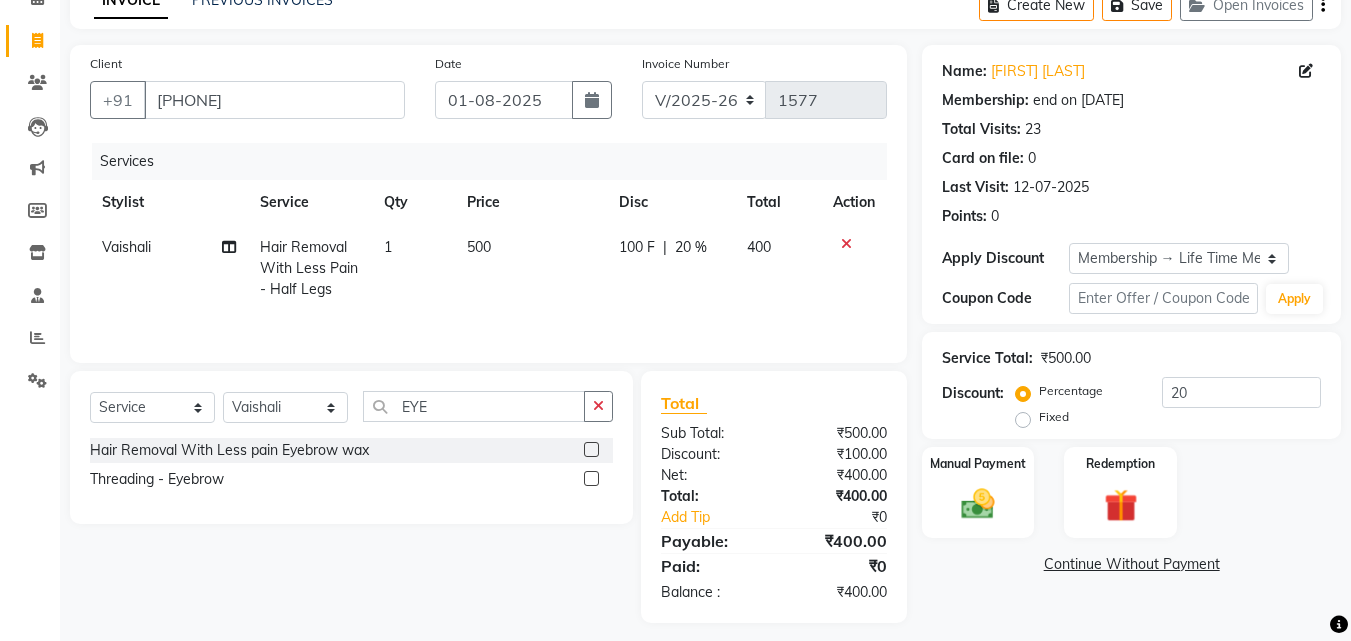 click on "Threading  - Eyebrow" 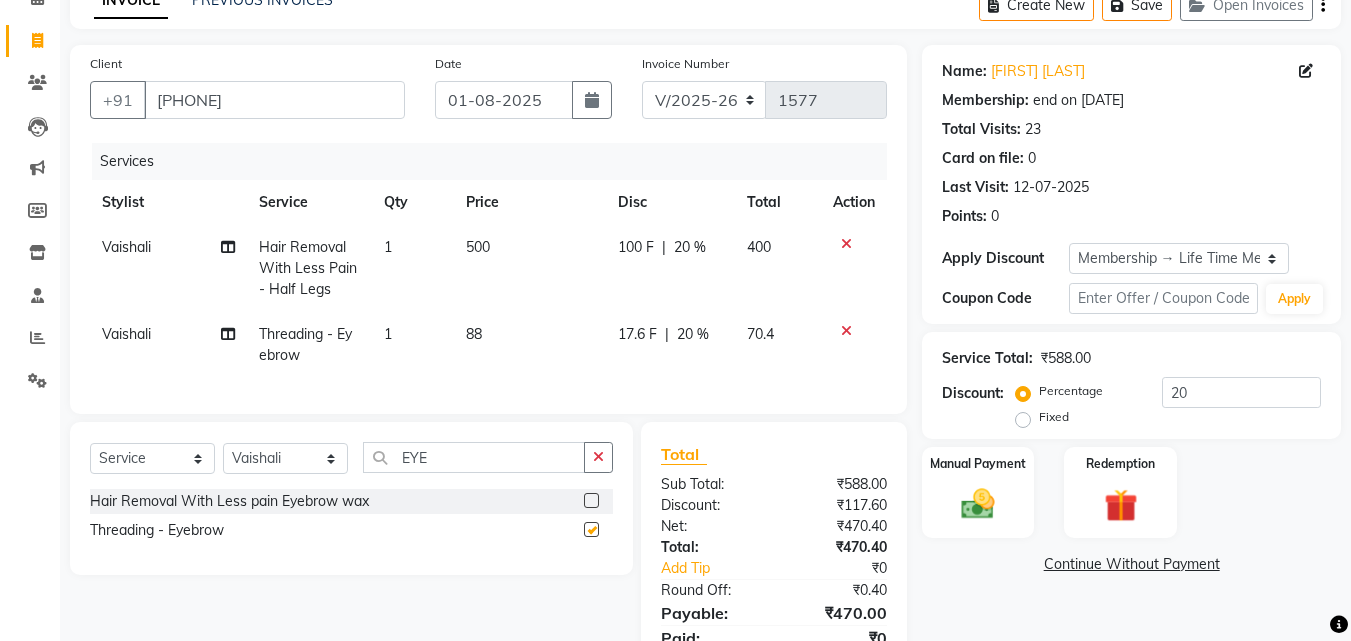 checkbox on "false" 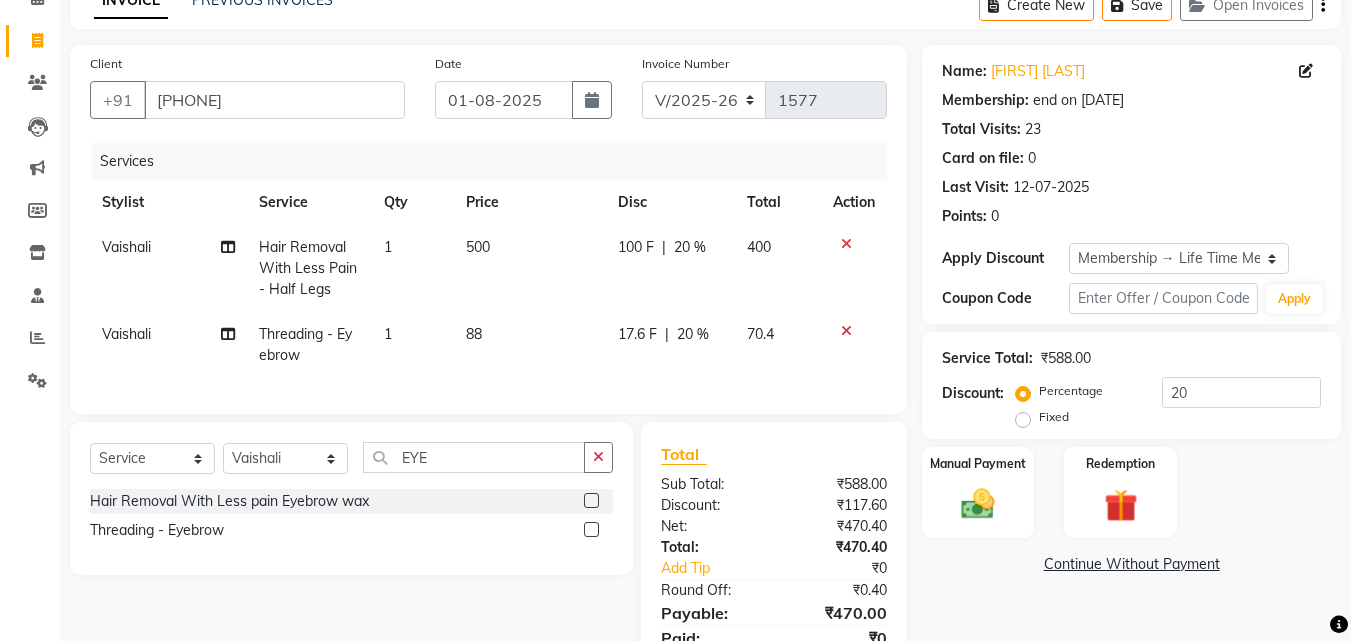 click on "1" 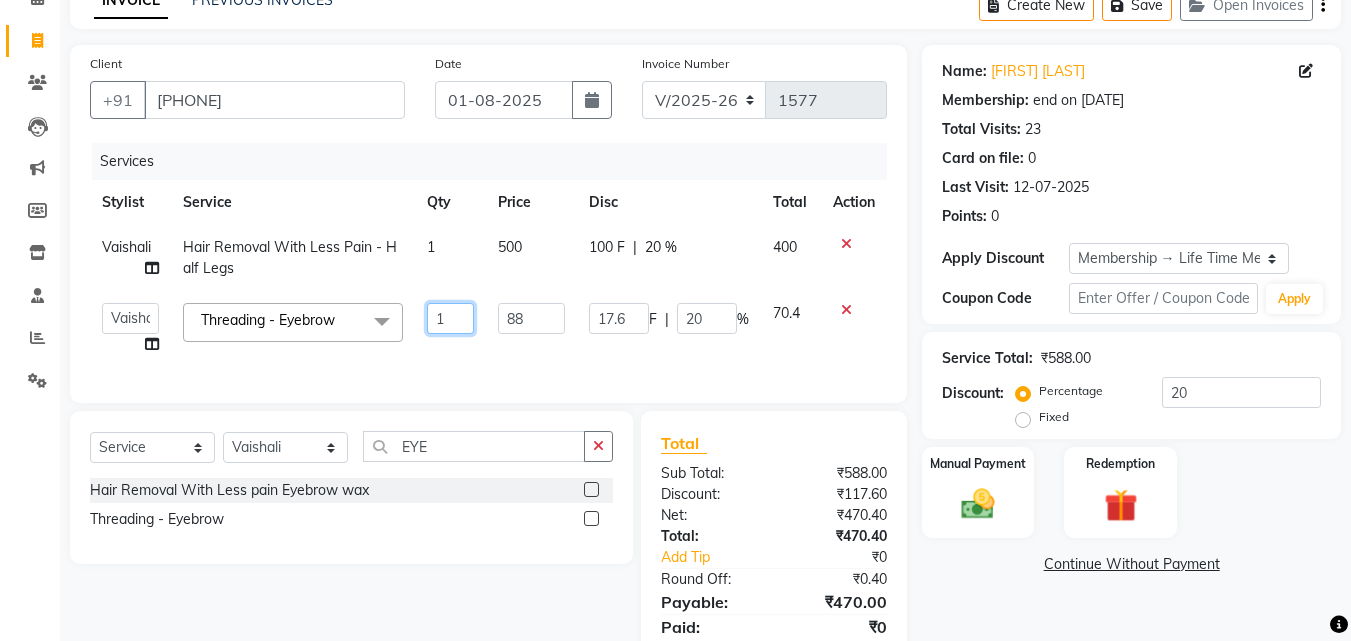 drag, startPoint x: 452, startPoint y: 315, endPoint x: 419, endPoint y: 316, distance: 33.01515 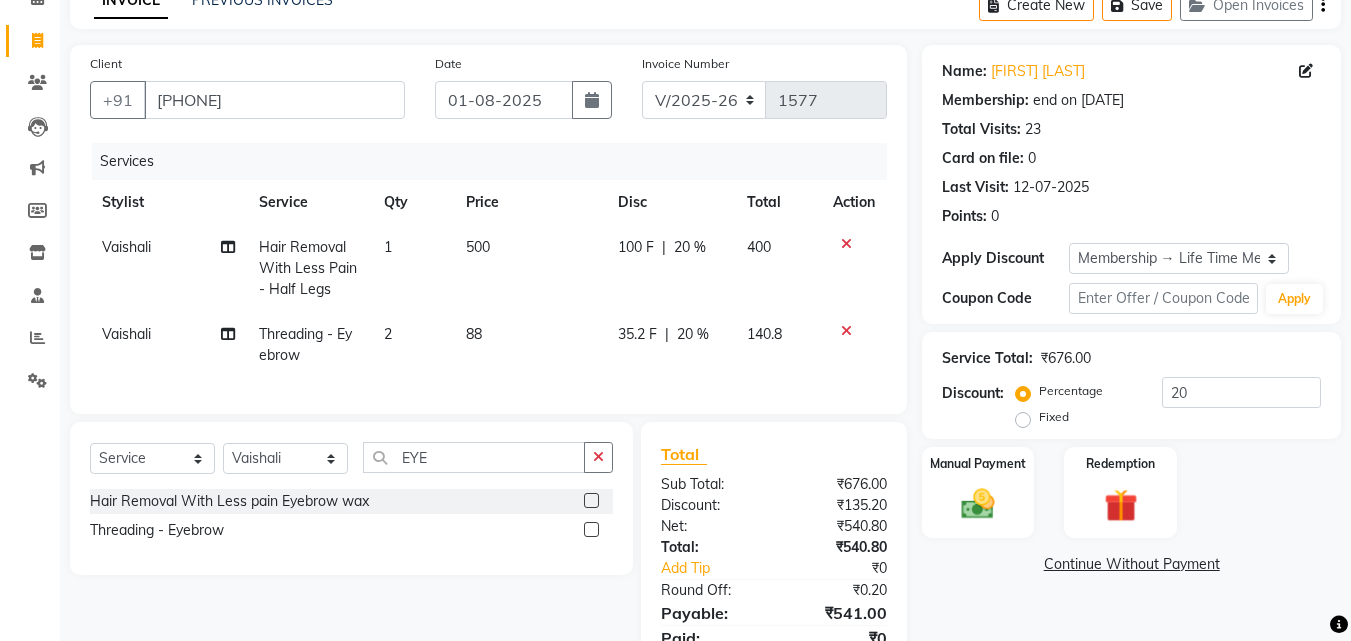 click on "Services Stylist Service Qty Price Disc Total Action Vaishali Hair Removal With Less Pain  - Half Legs 1 500 100 F | 20 % 400 Vaishali Threading  - Eyebrow 2 88 35.2 F | 20 % 140.8" 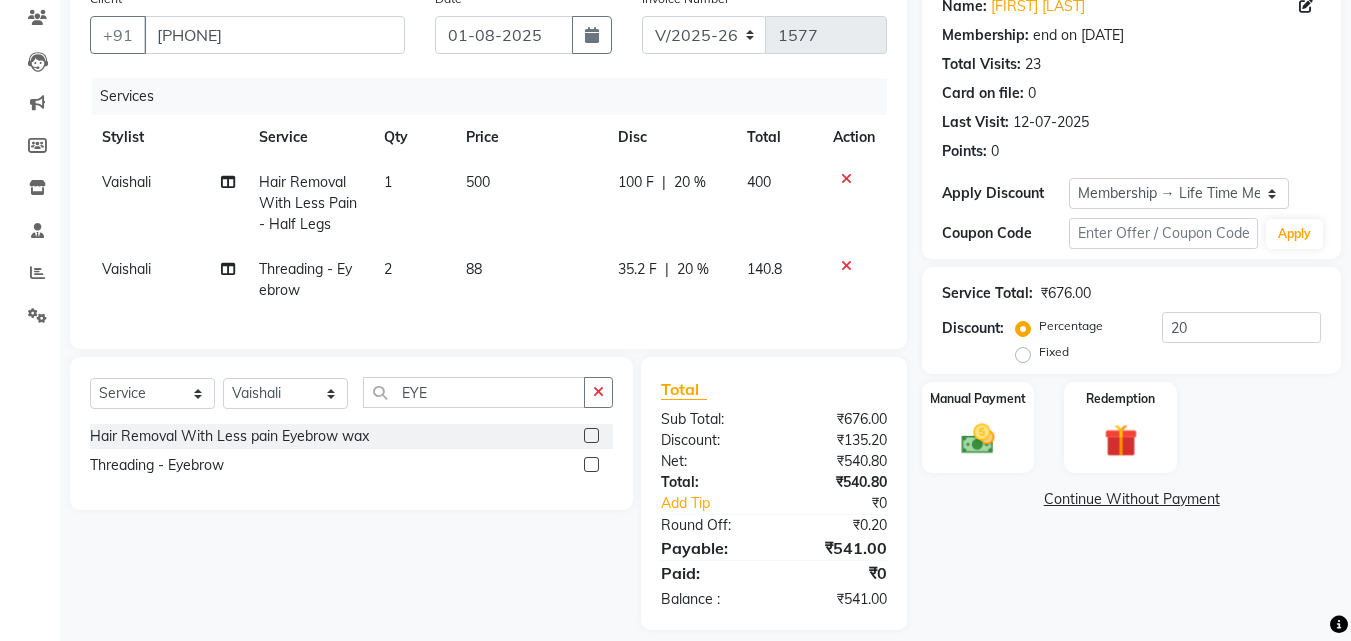 scroll, scrollTop: 204, scrollLeft: 0, axis: vertical 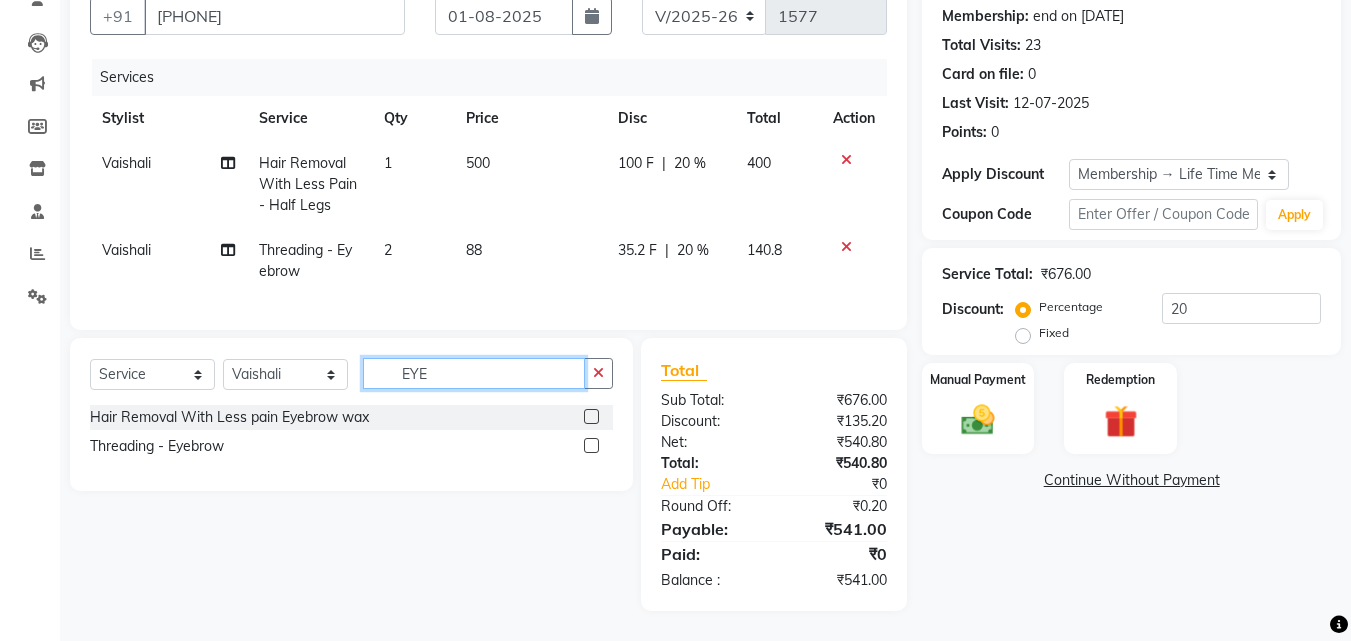 drag, startPoint x: 510, startPoint y: 370, endPoint x: 390, endPoint y: 371, distance: 120.004166 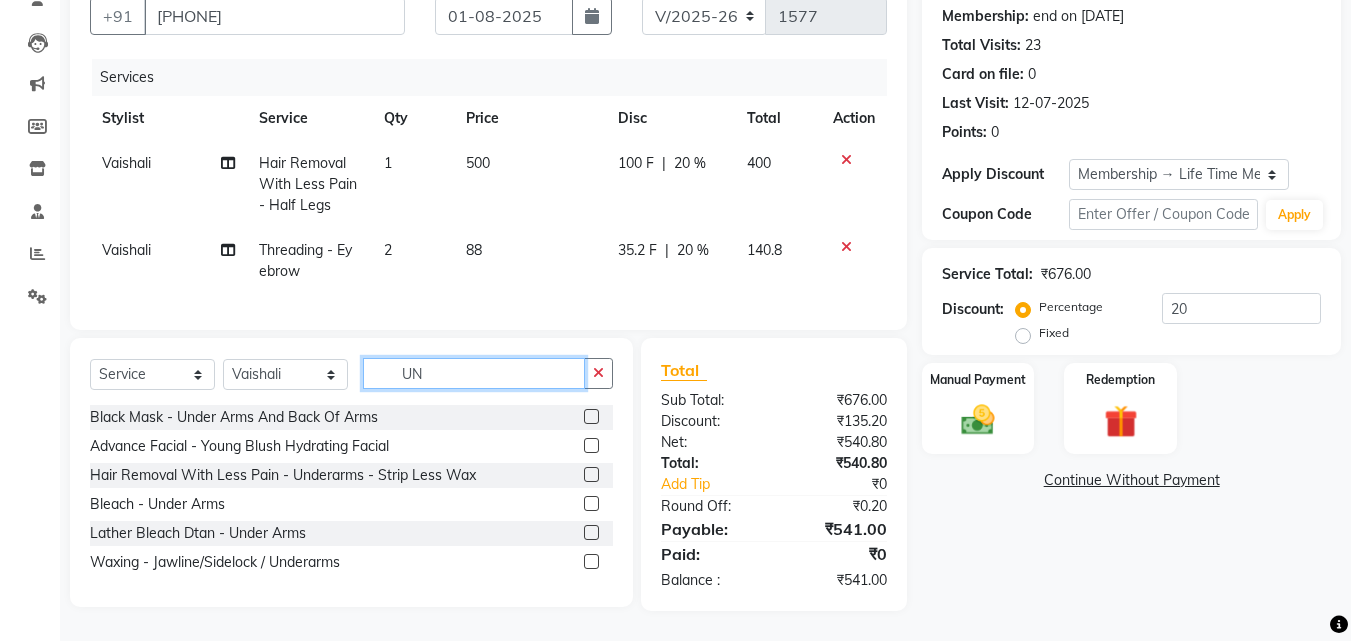 click on "UN" 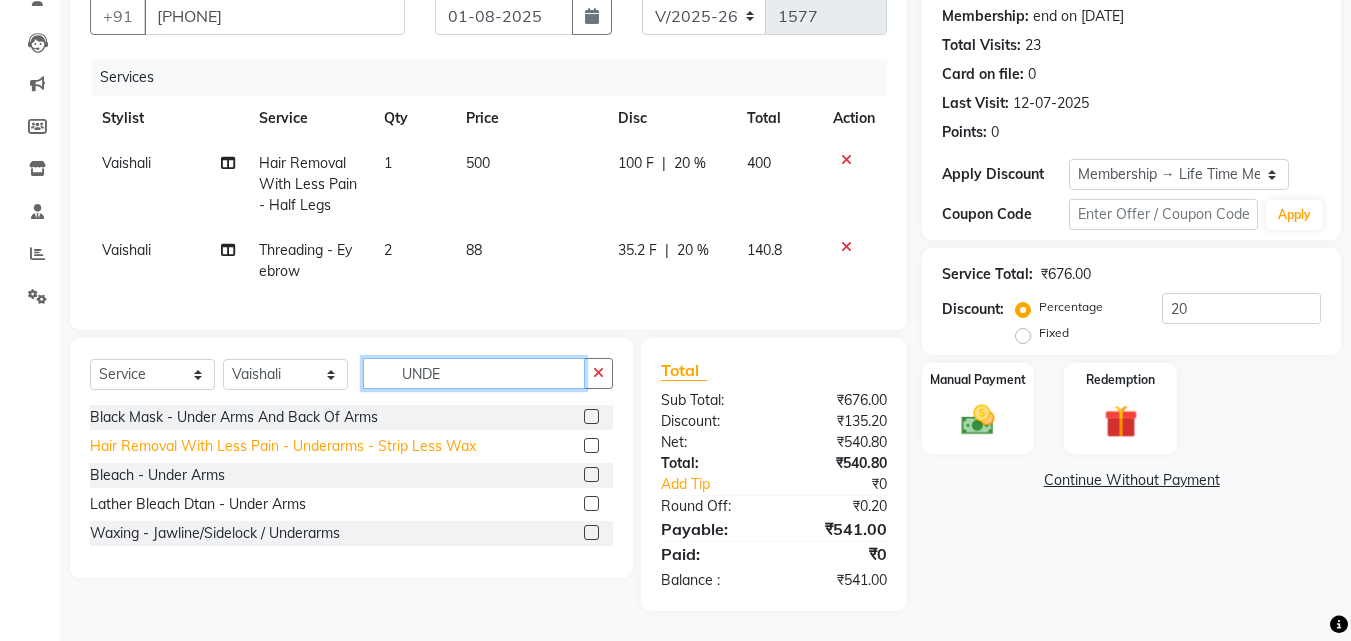 type on "UNDE" 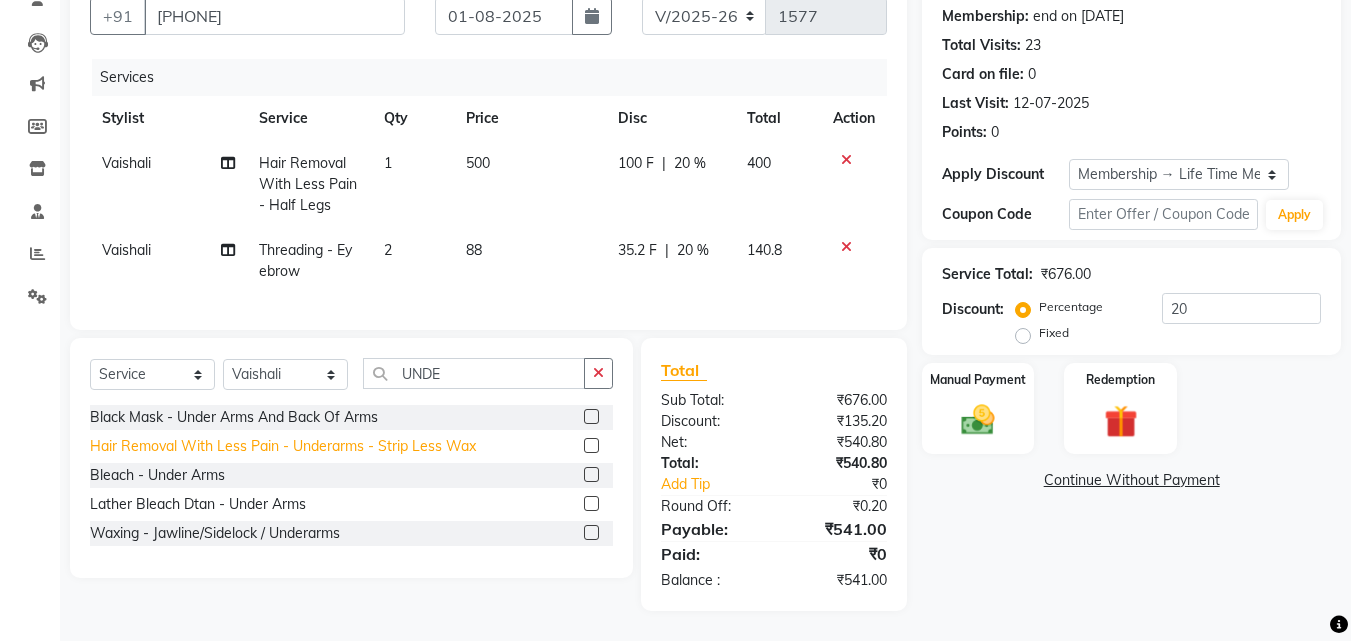 click on "Hair Removal With Less Pain  - Underarms - Strip Less Wax" 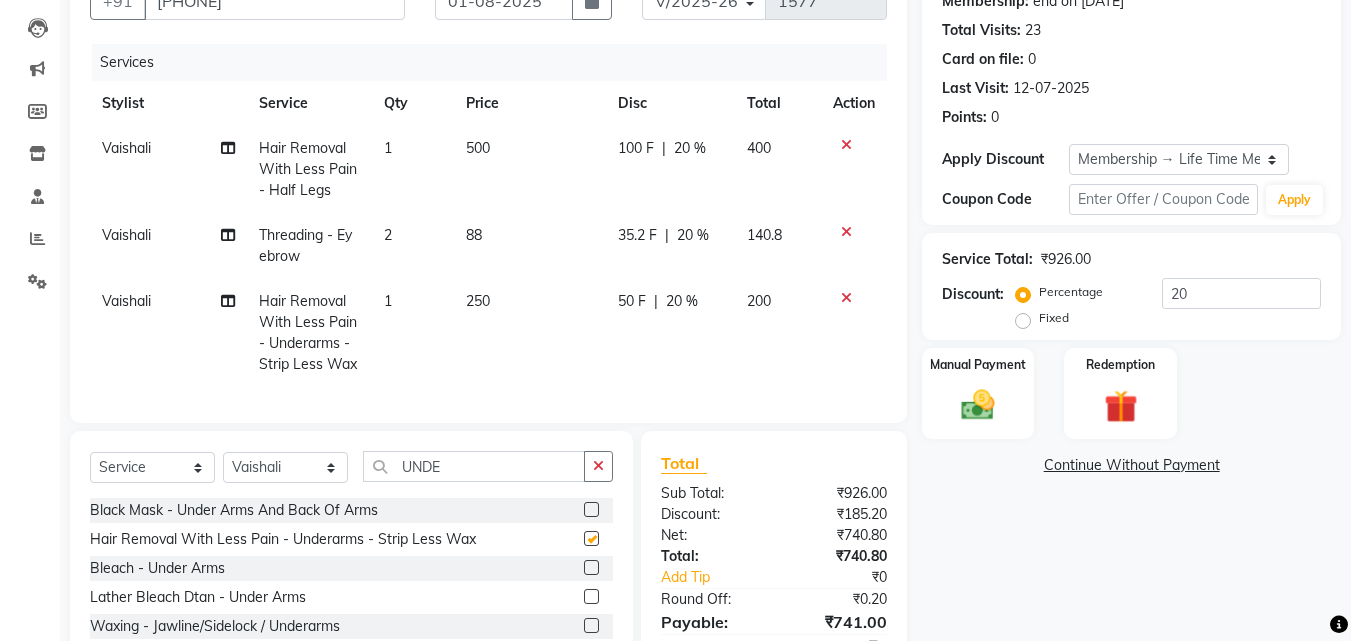 checkbox on "false" 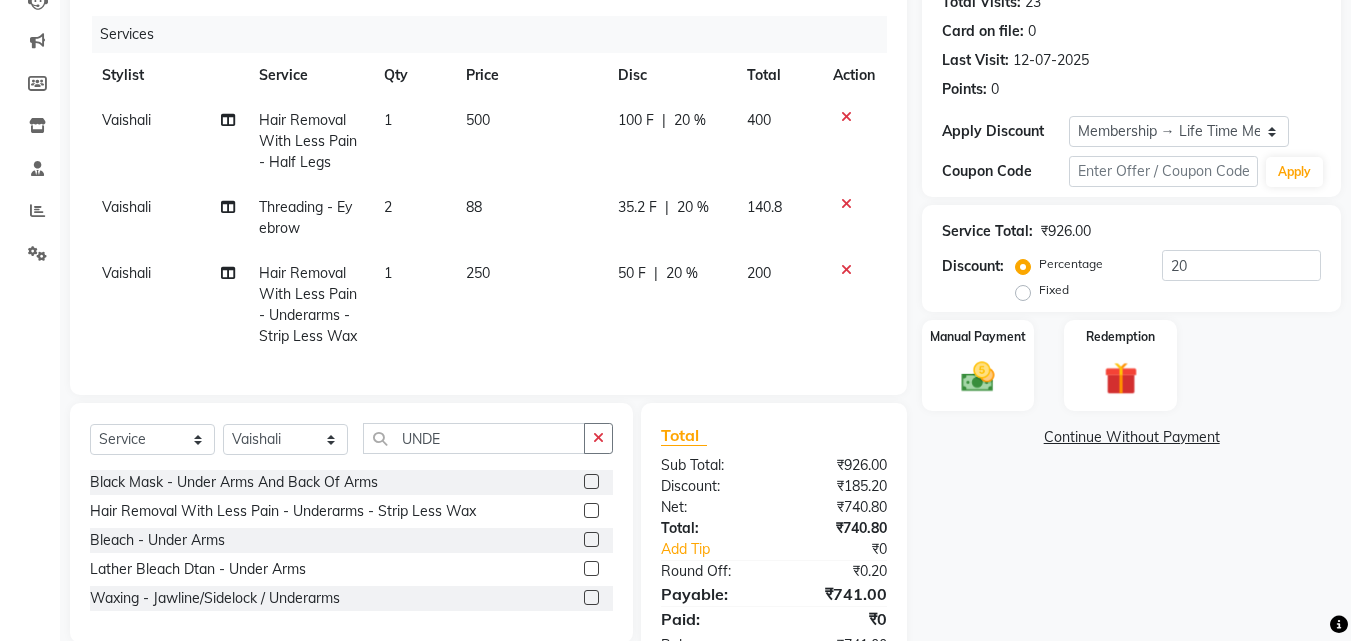 scroll, scrollTop: 312, scrollLeft: 0, axis: vertical 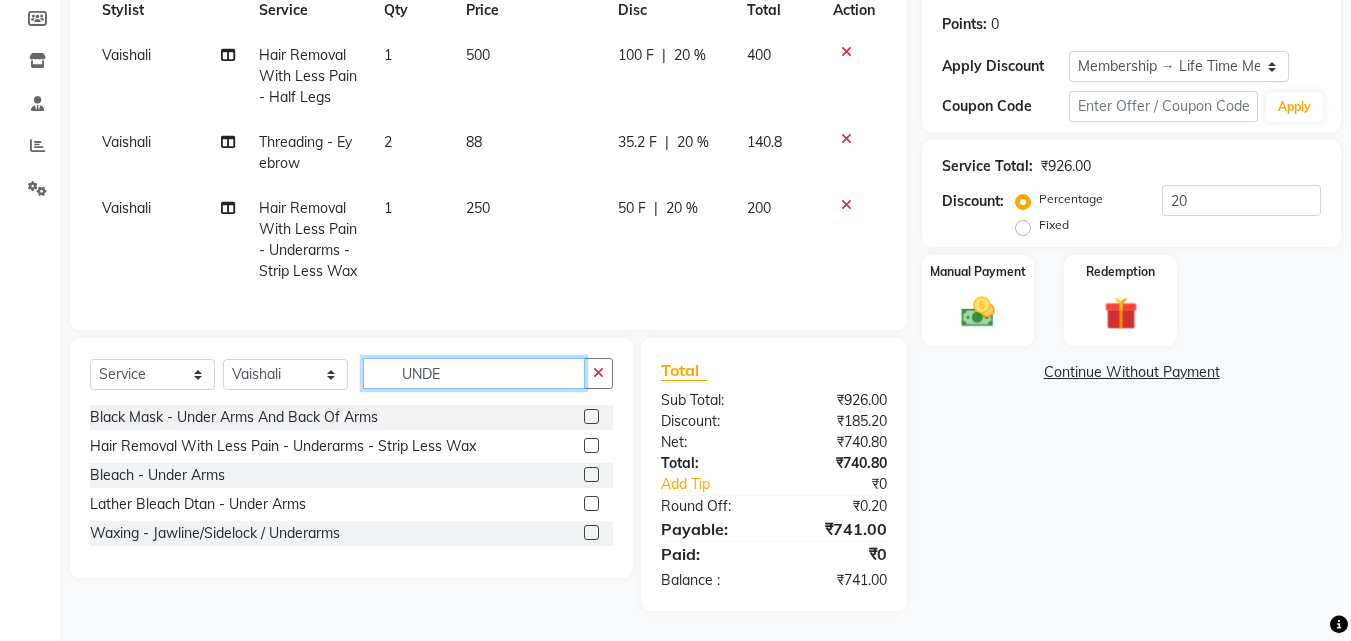 drag, startPoint x: 469, startPoint y: 365, endPoint x: 401, endPoint y: 362, distance: 68.06615 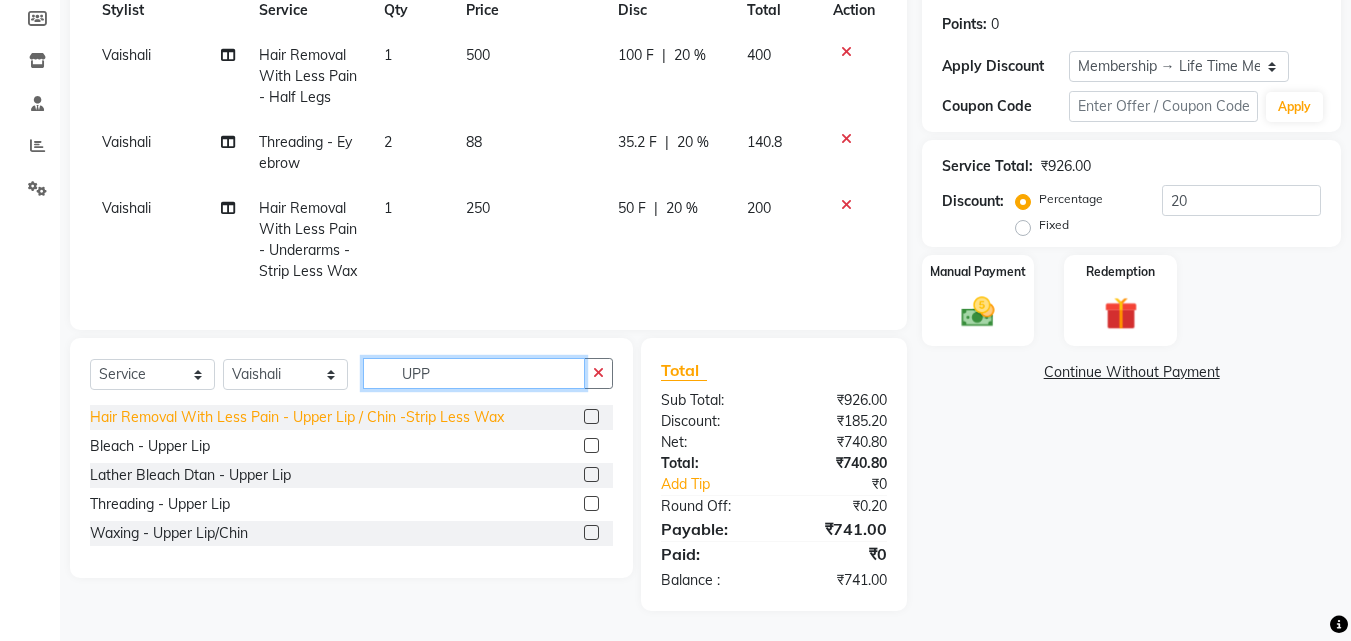 type on "UPP" 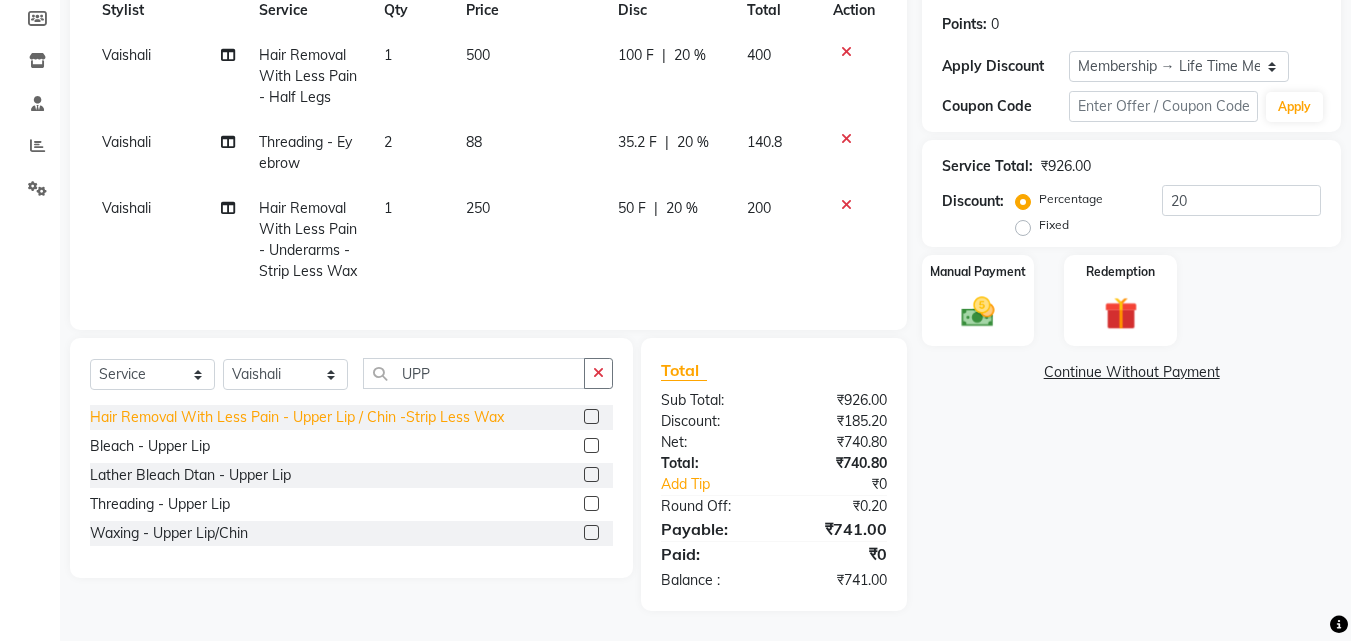 click on "Hair Removal With Less Pain  - Upper Lip / Chin -Strip Less Wax" 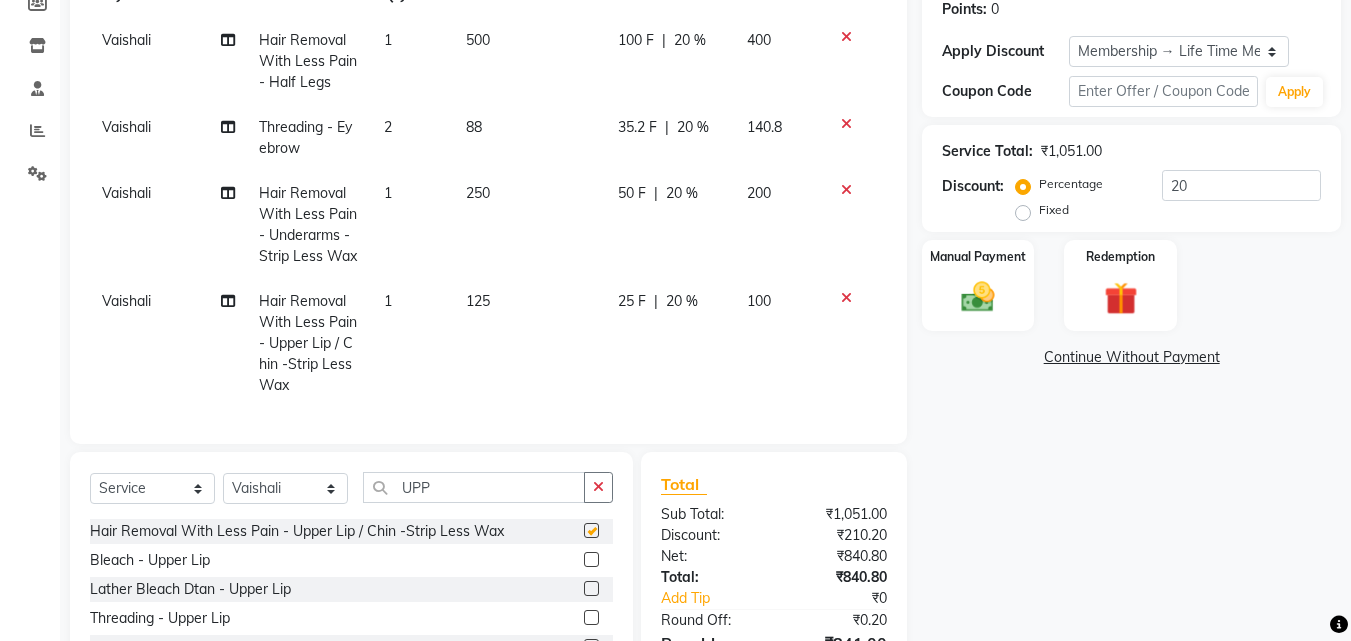 checkbox on "false" 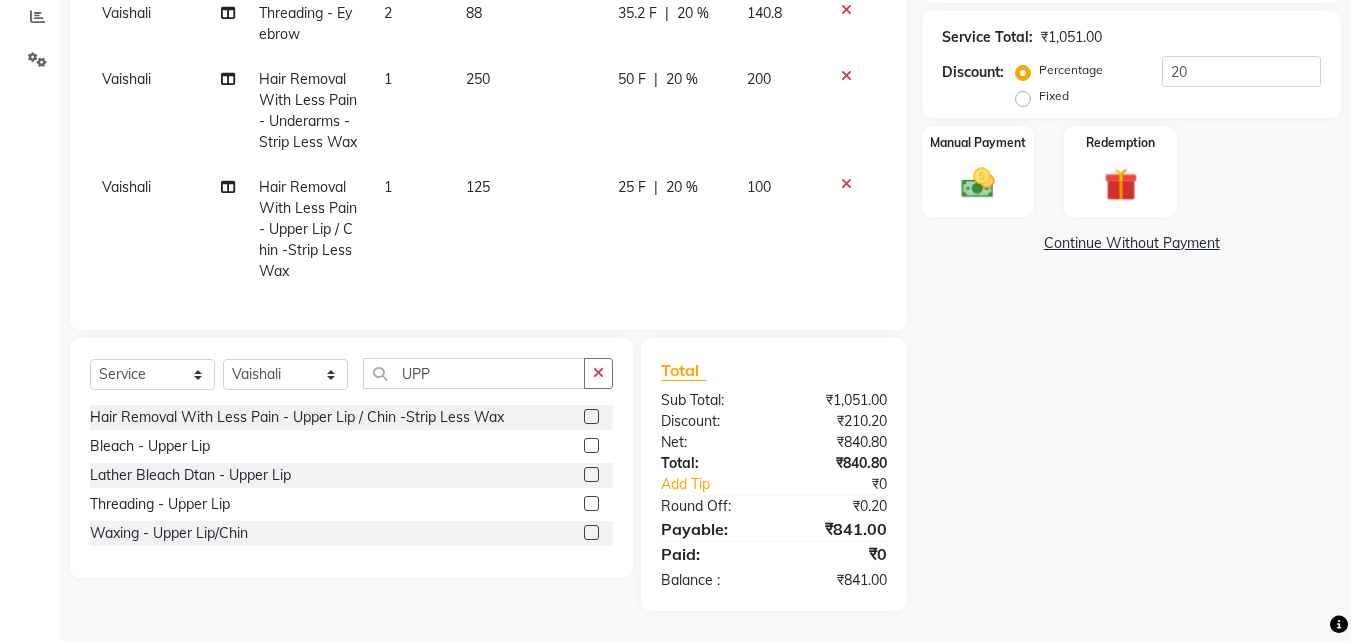scroll, scrollTop: 438, scrollLeft: 0, axis: vertical 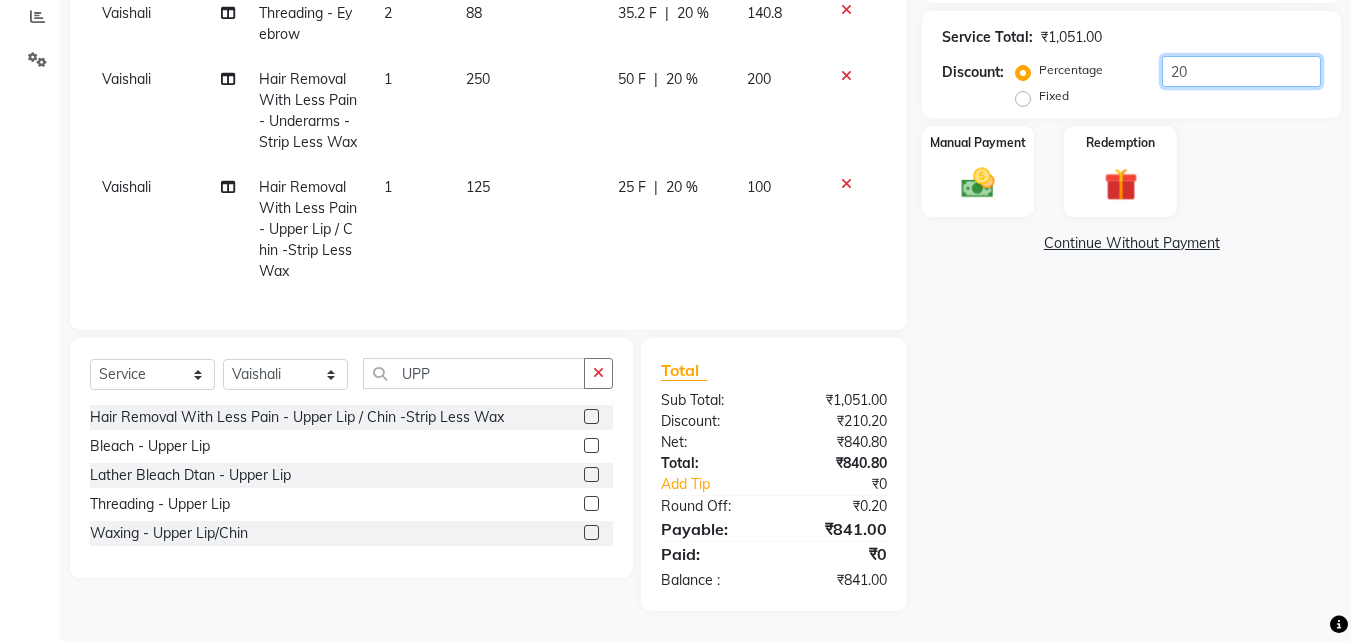 click on "20" 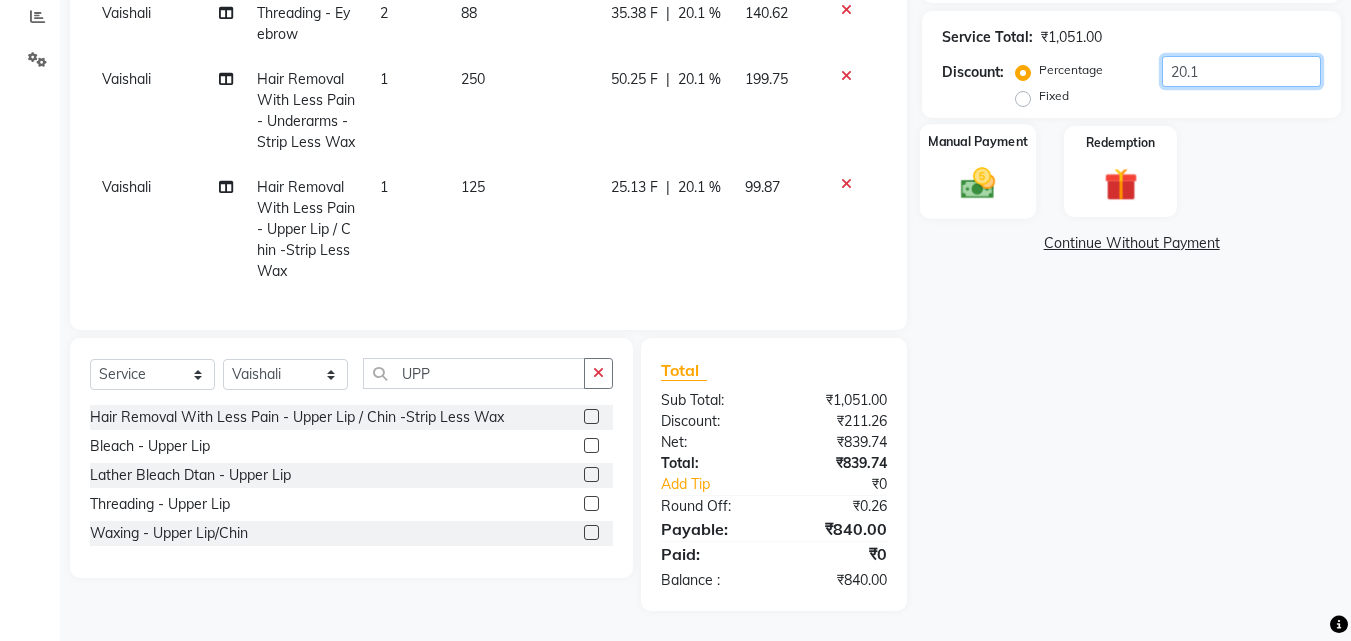 type on "20.1" 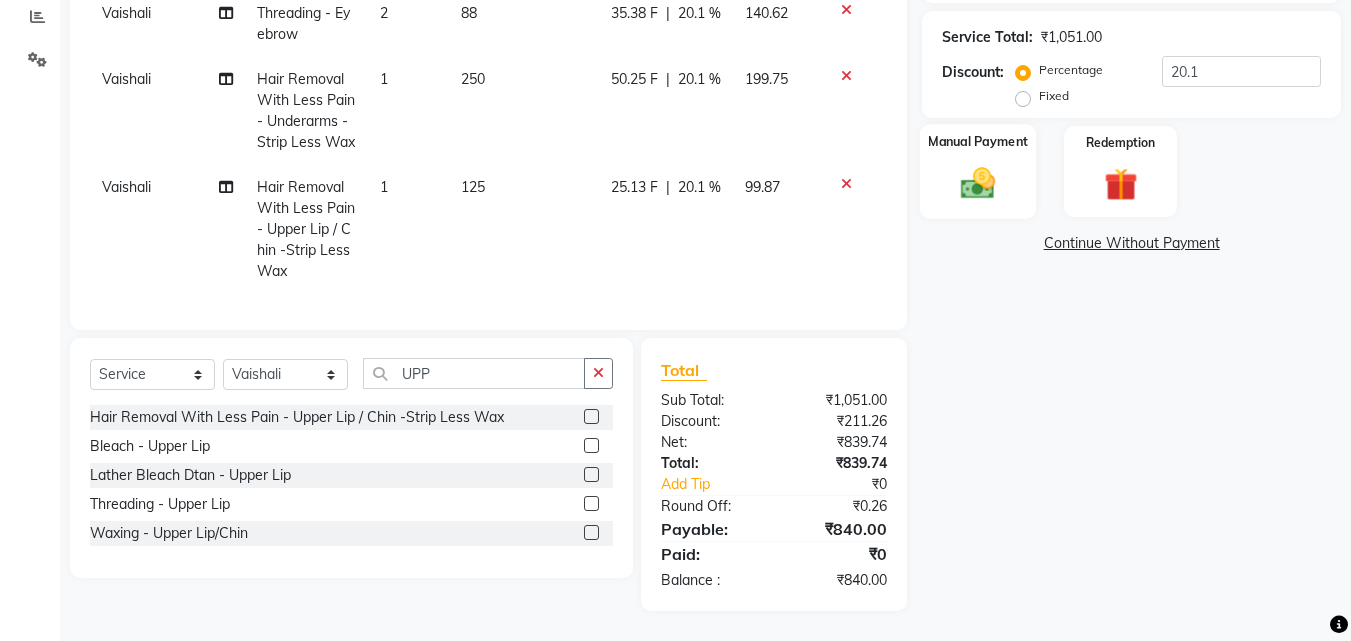 click 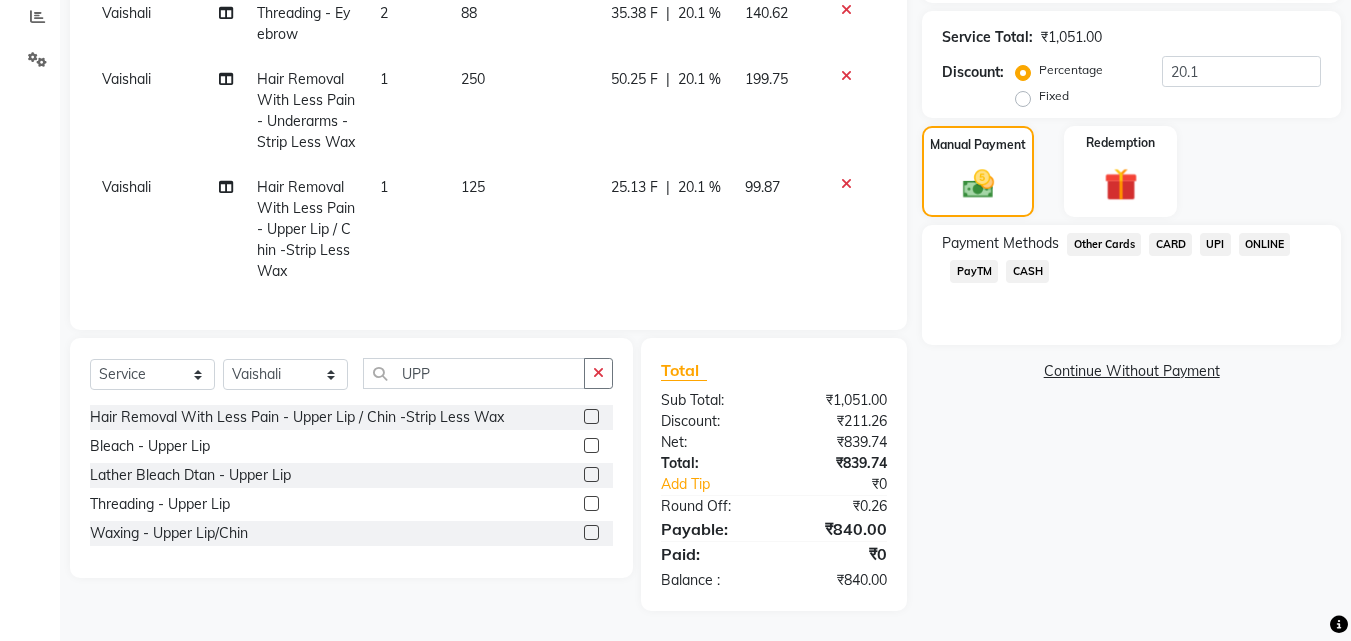 click on "UPI" 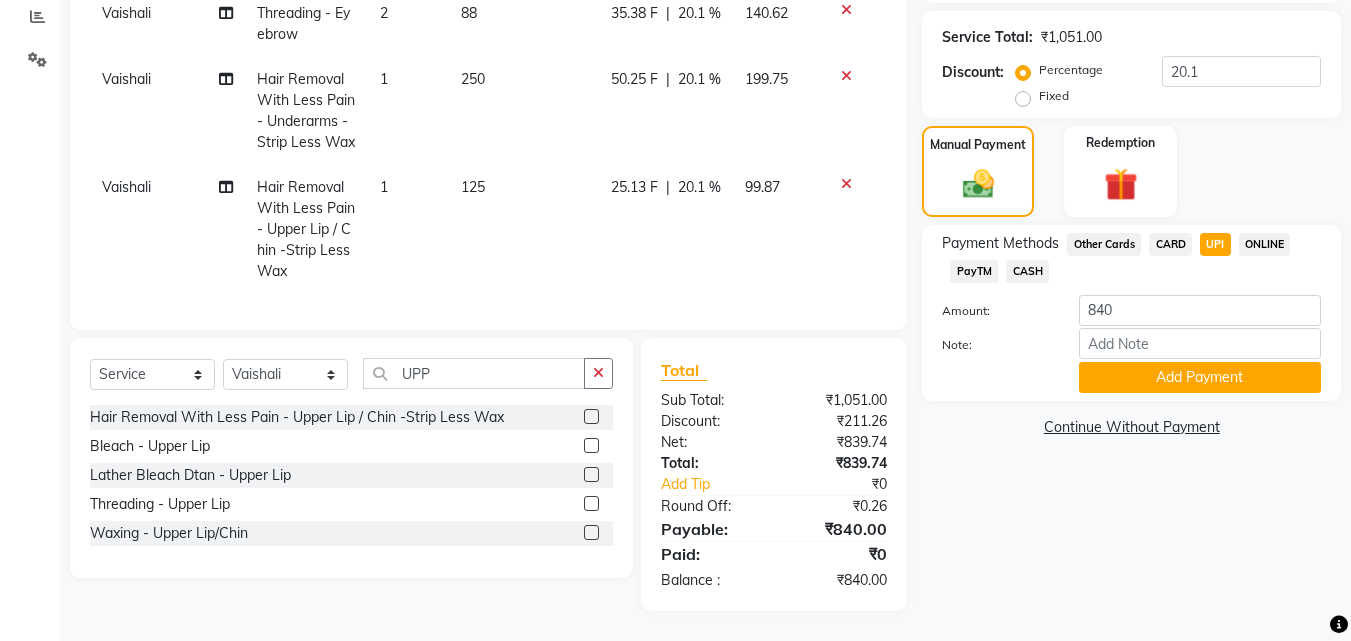 click on "Payment Methods  Other Cards   CARD   UPI   ONLINE   PayTM   CASH  Amount: 840 Note: Add Payment" 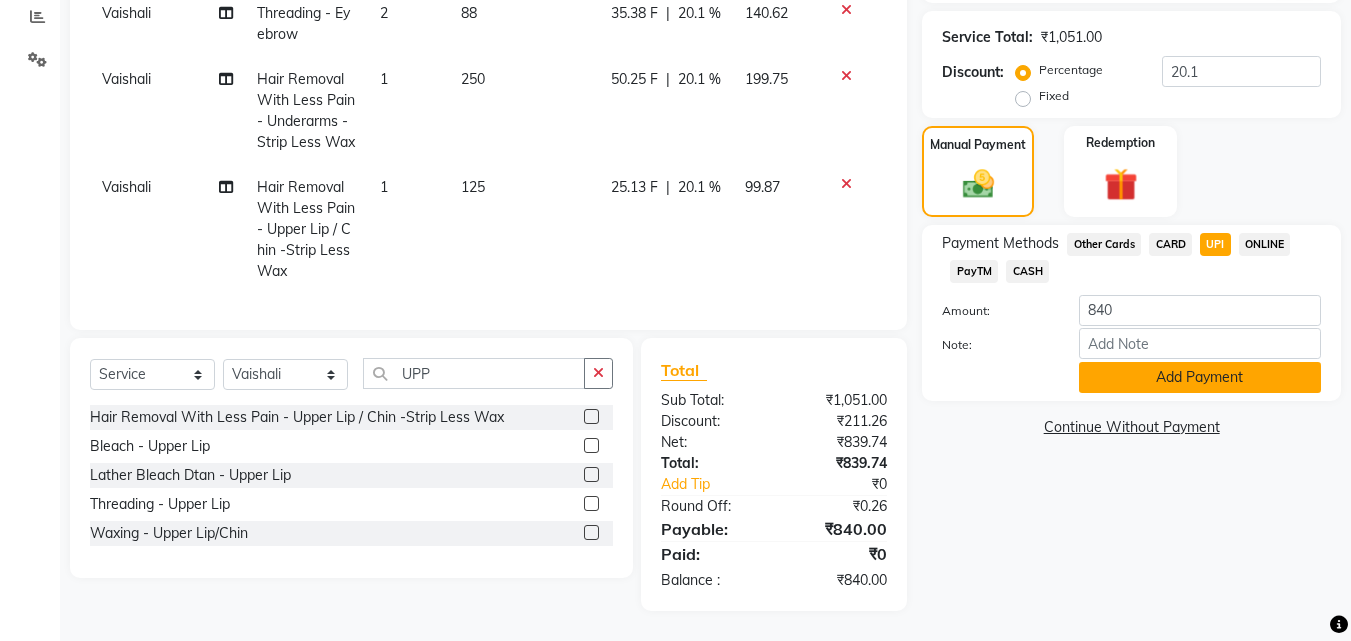click on "Add Payment" 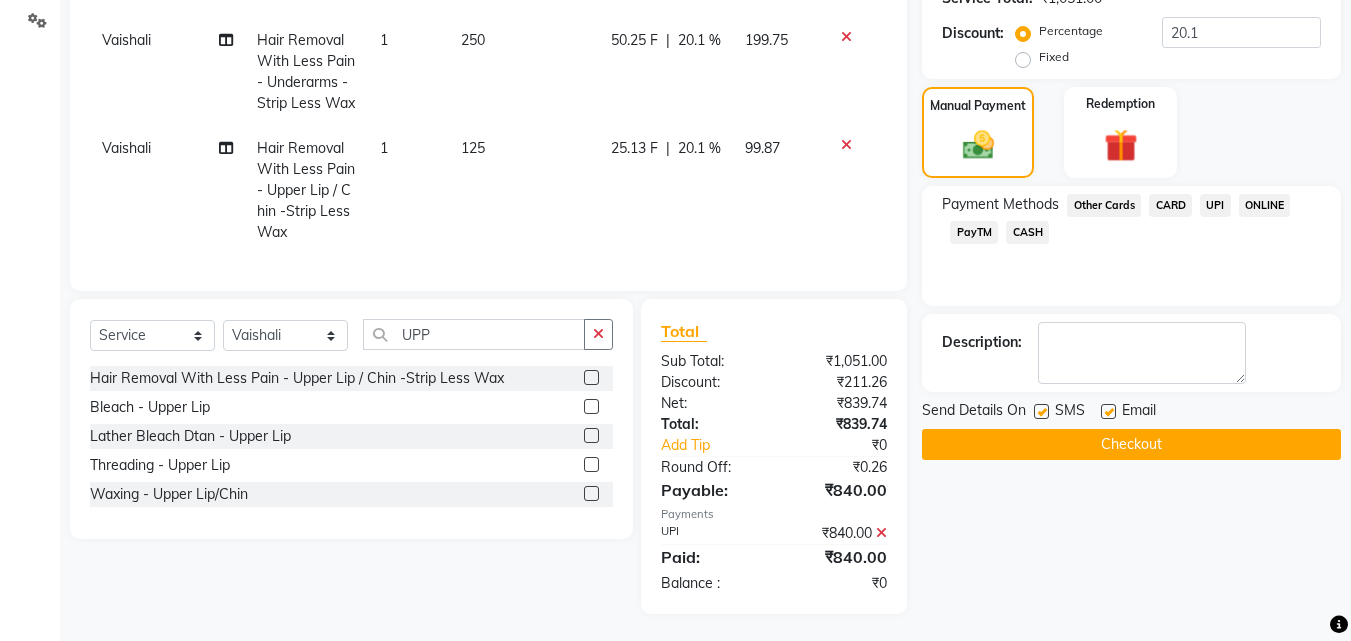 scroll, scrollTop: 480, scrollLeft: 0, axis: vertical 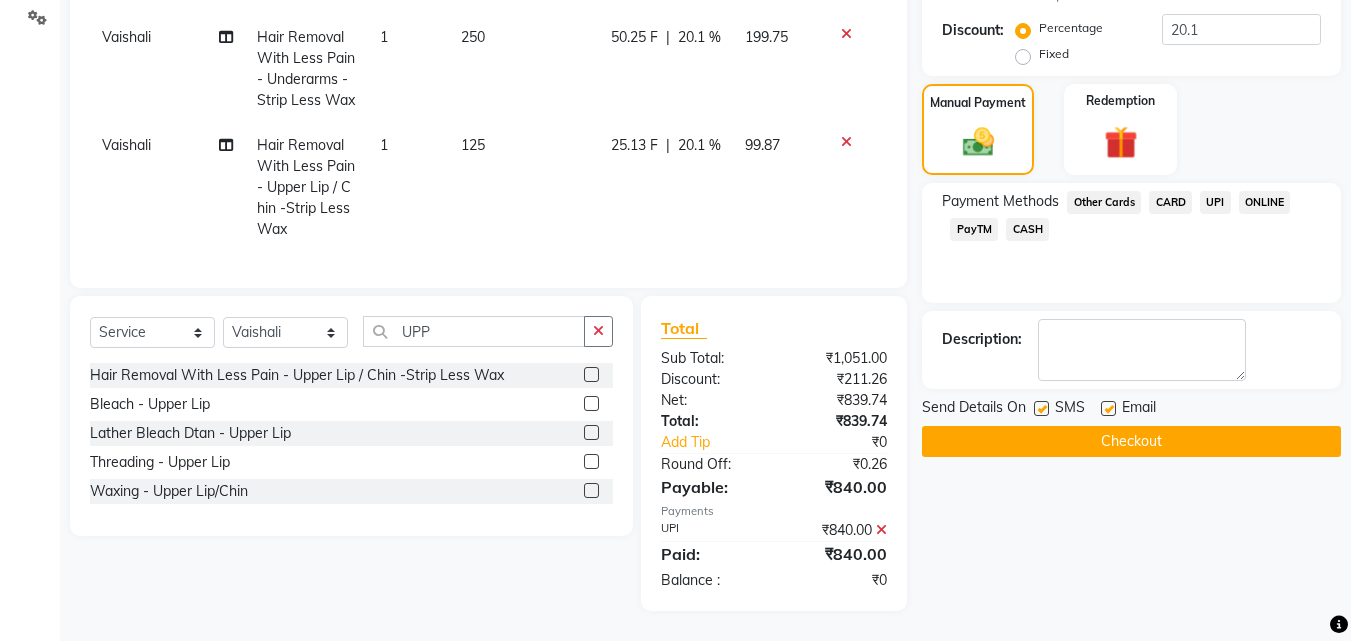 click on "Checkout" 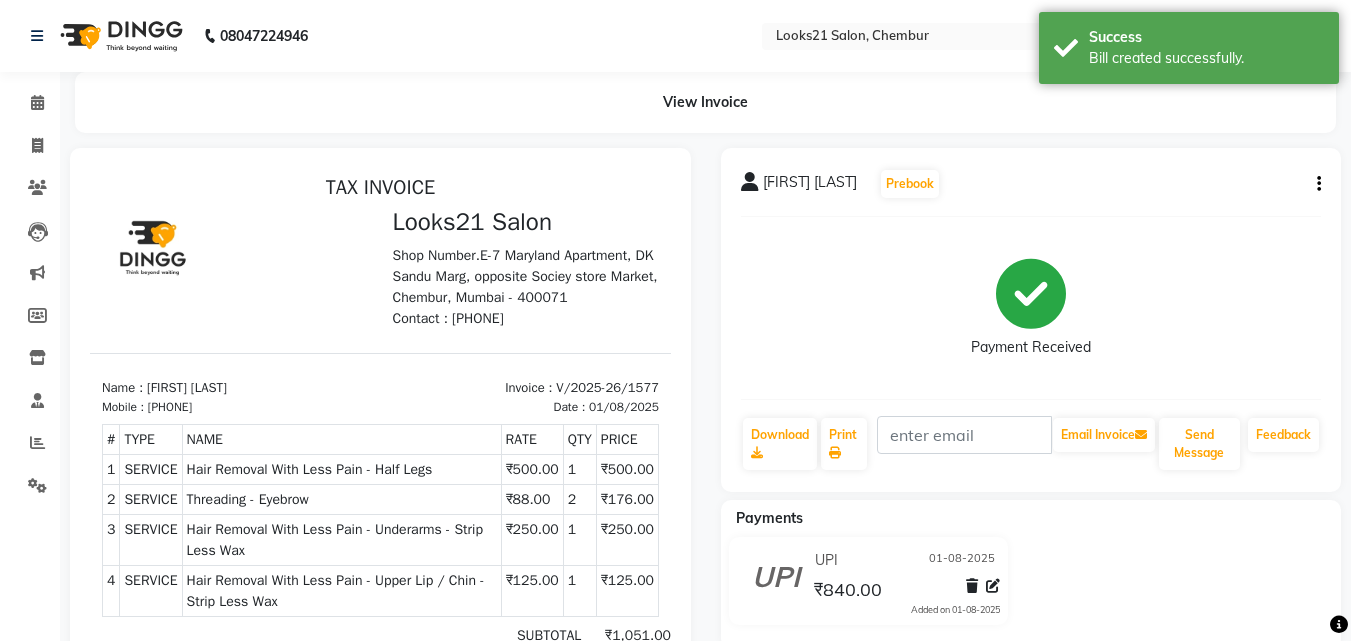 scroll, scrollTop: 0, scrollLeft: 0, axis: both 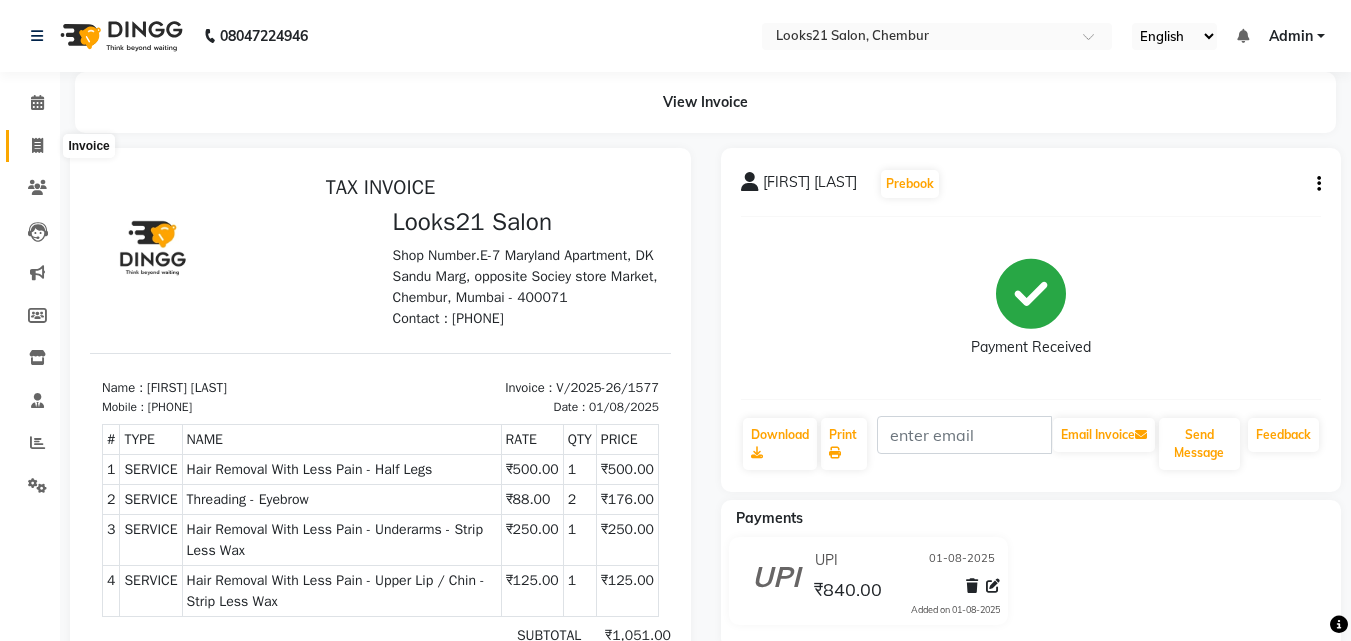 click 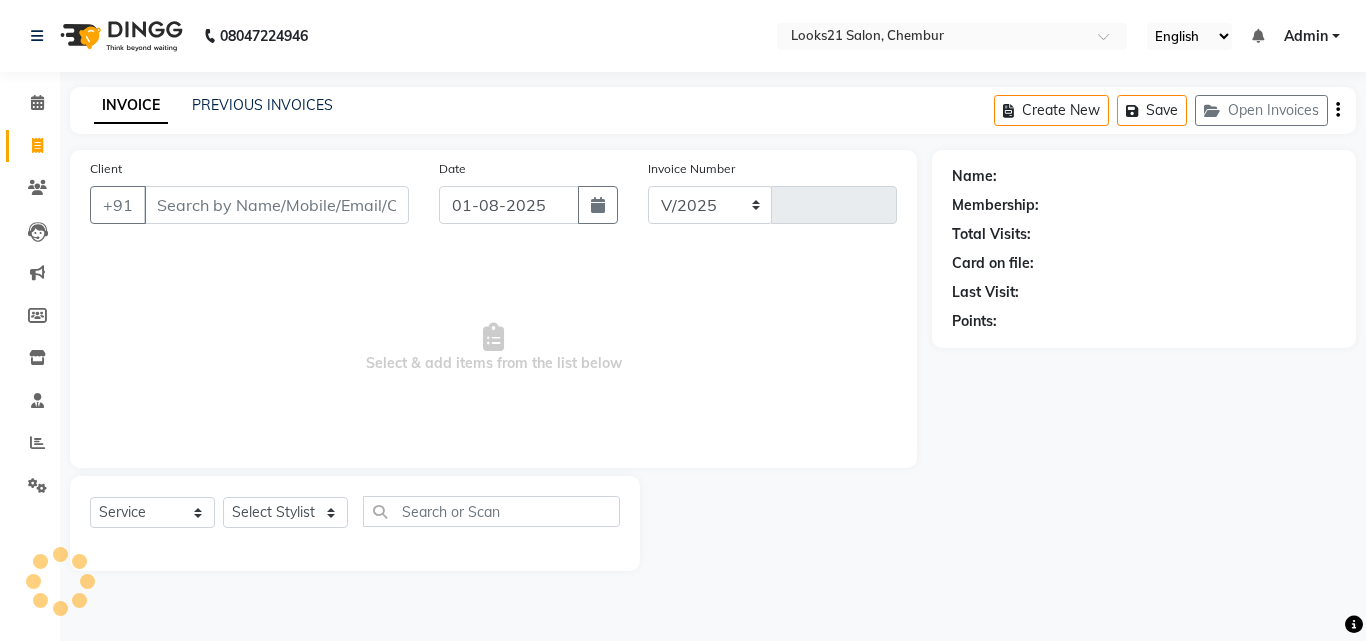 select on "844" 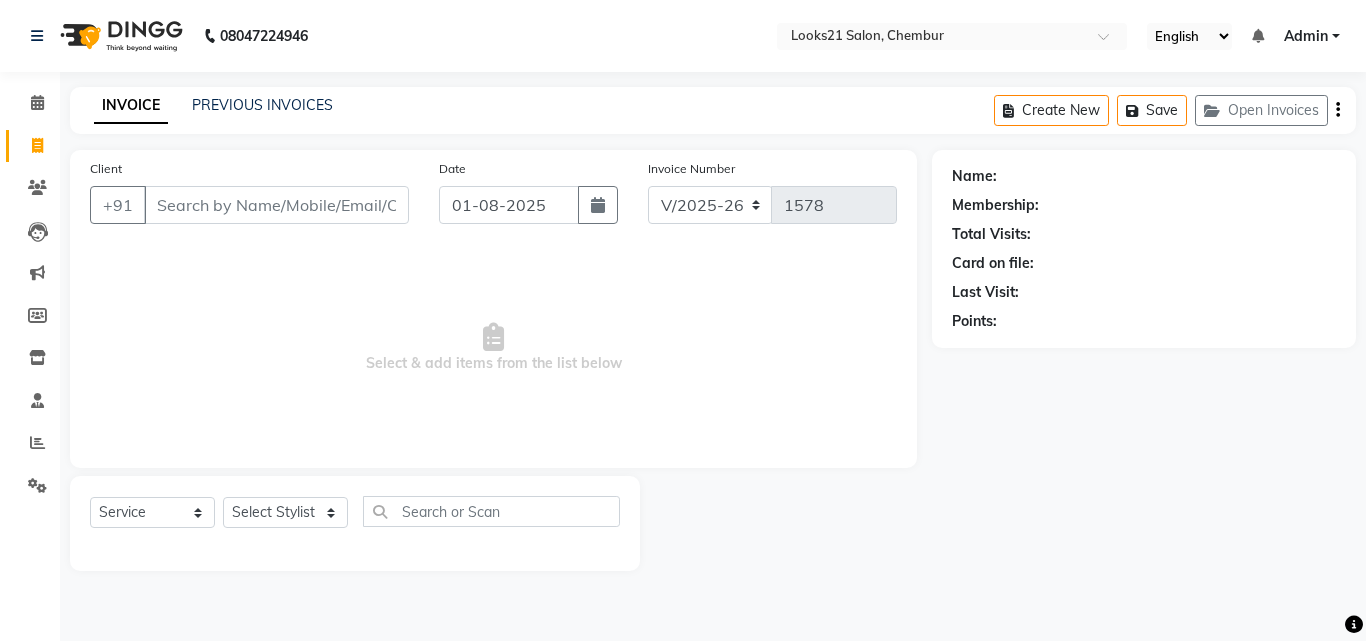 click on "Client" at bounding box center [276, 205] 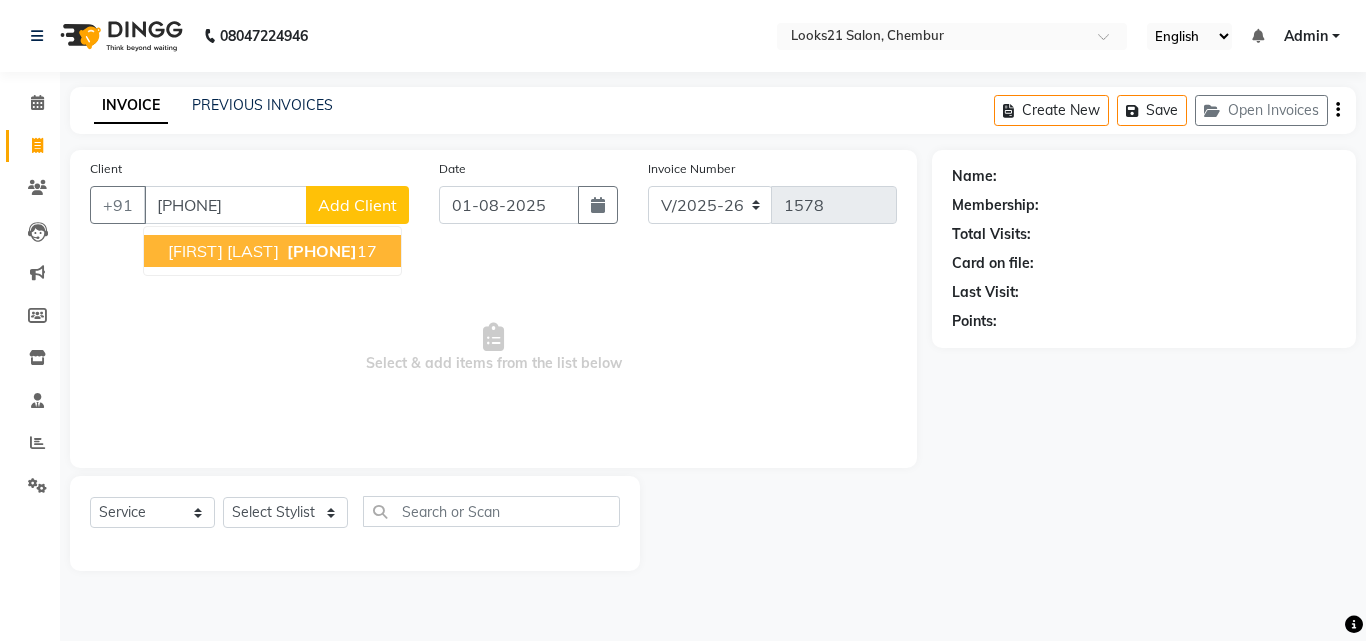 click on "98206075" at bounding box center [322, 251] 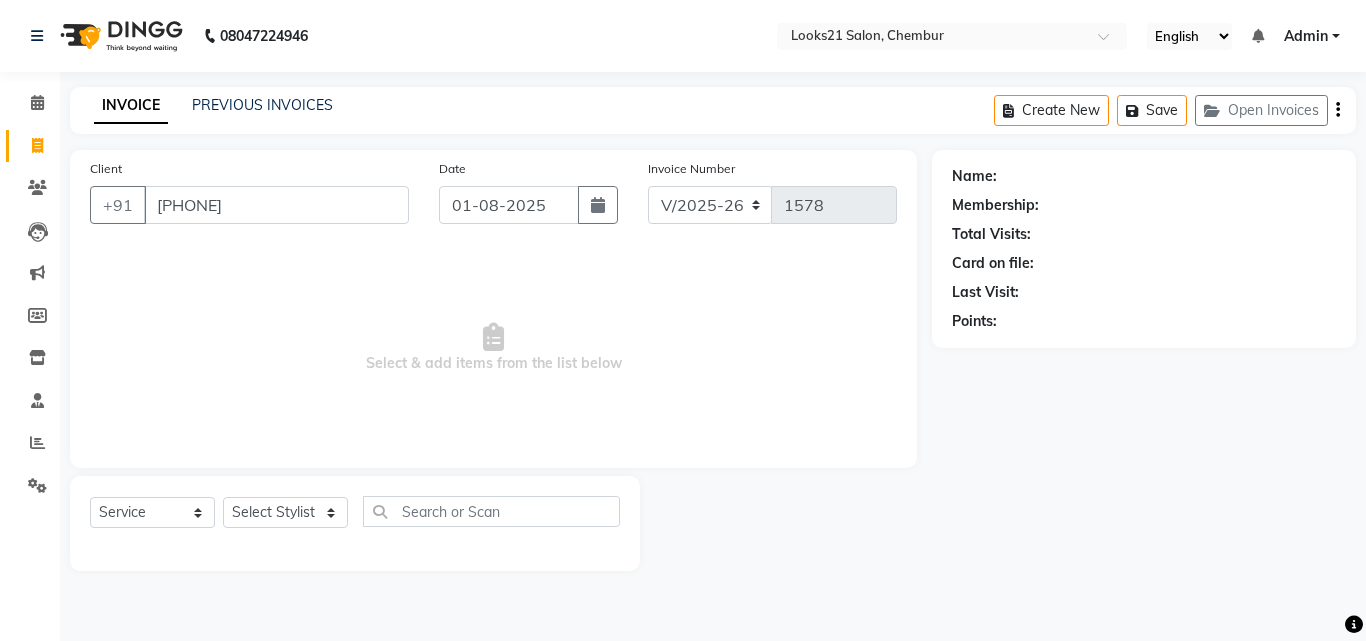 type on "9820607517" 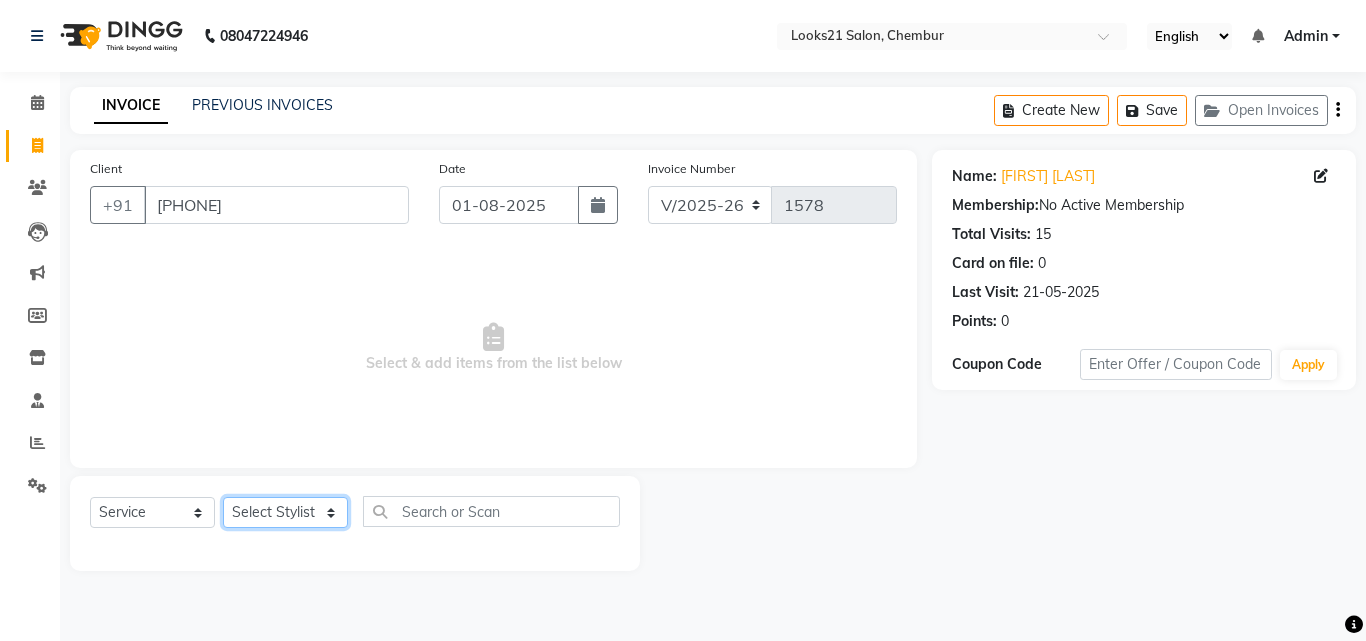 click on "Select Stylist Anwar Danish Janardhan LOOKS 21  sabiya khan Sajeda Siddiqui Samiksha Shakil Sharif Ahmed Shraddha Vaishali" 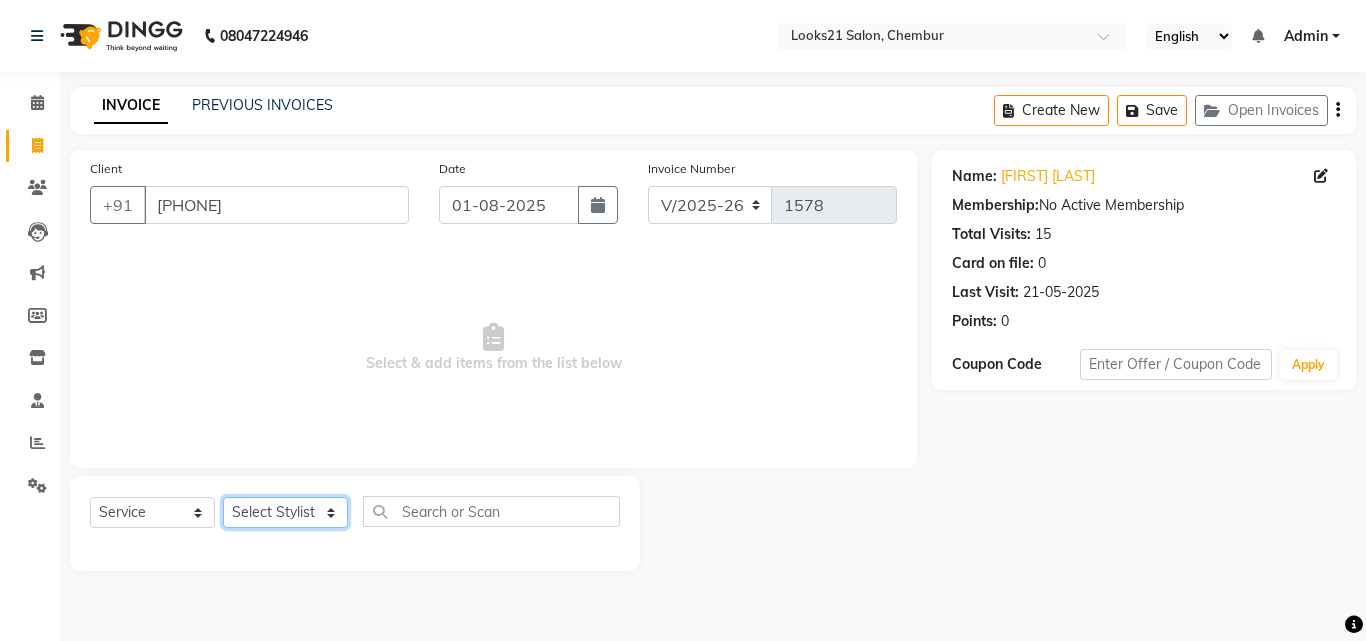 select on "13883" 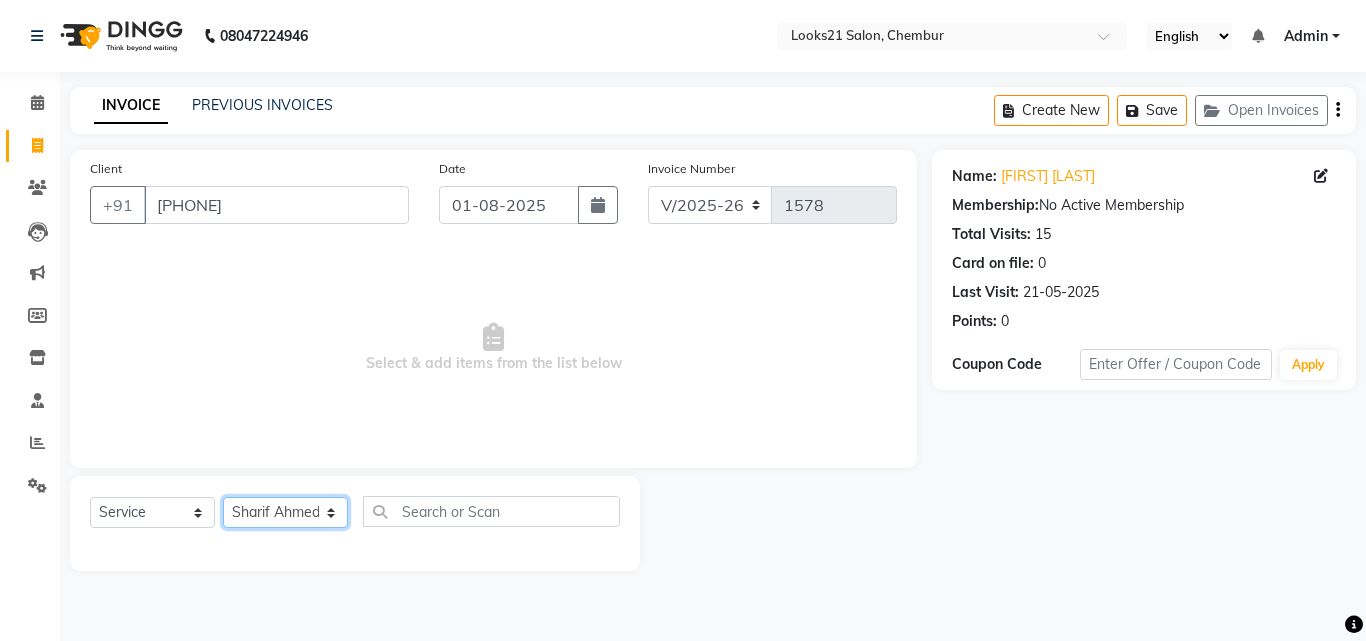 click on "Select Stylist Anwar Danish Janardhan LOOKS 21  sabiya khan Sajeda Siddiqui Samiksha Shakil Sharif Ahmed Shraddha Vaishali" 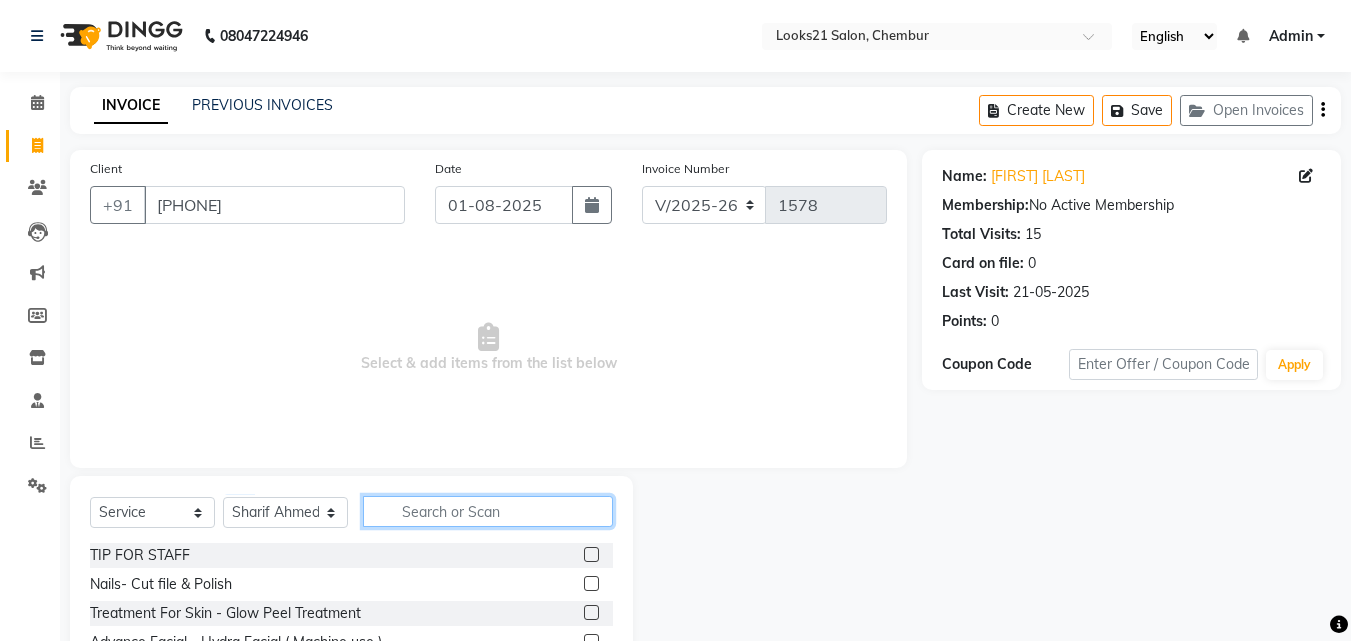 click 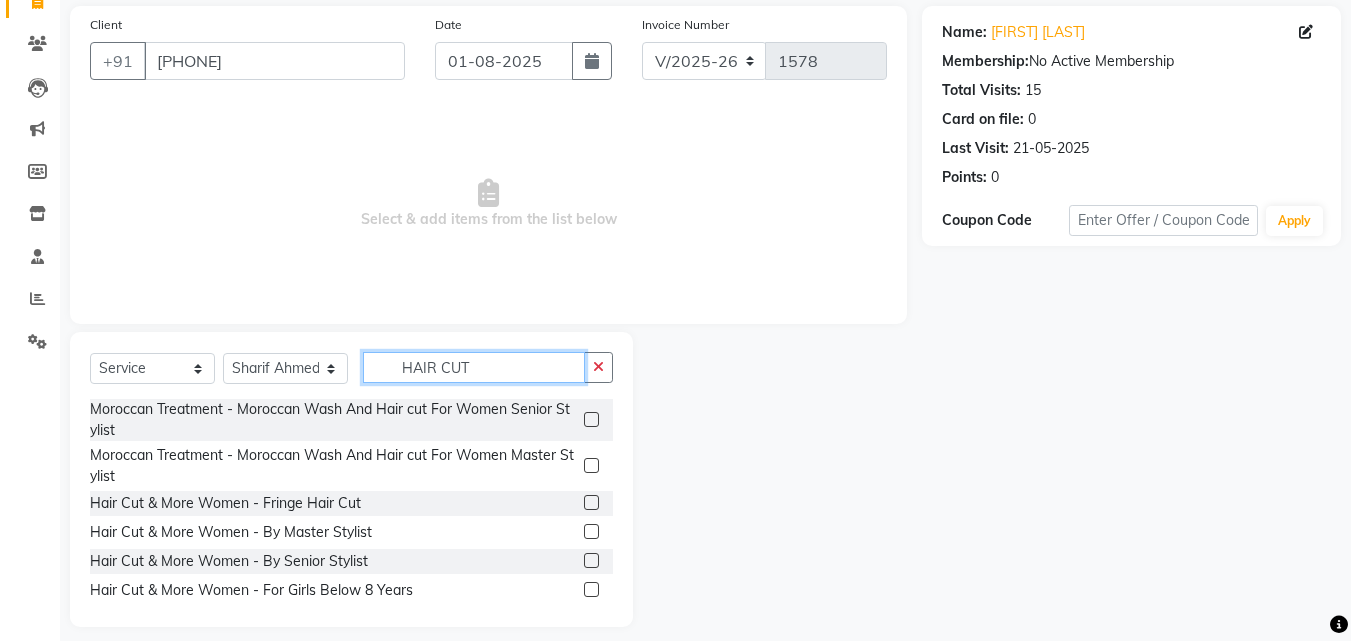 scroll, scrollTop: 160, scrollLeft: 0, axis: vertical 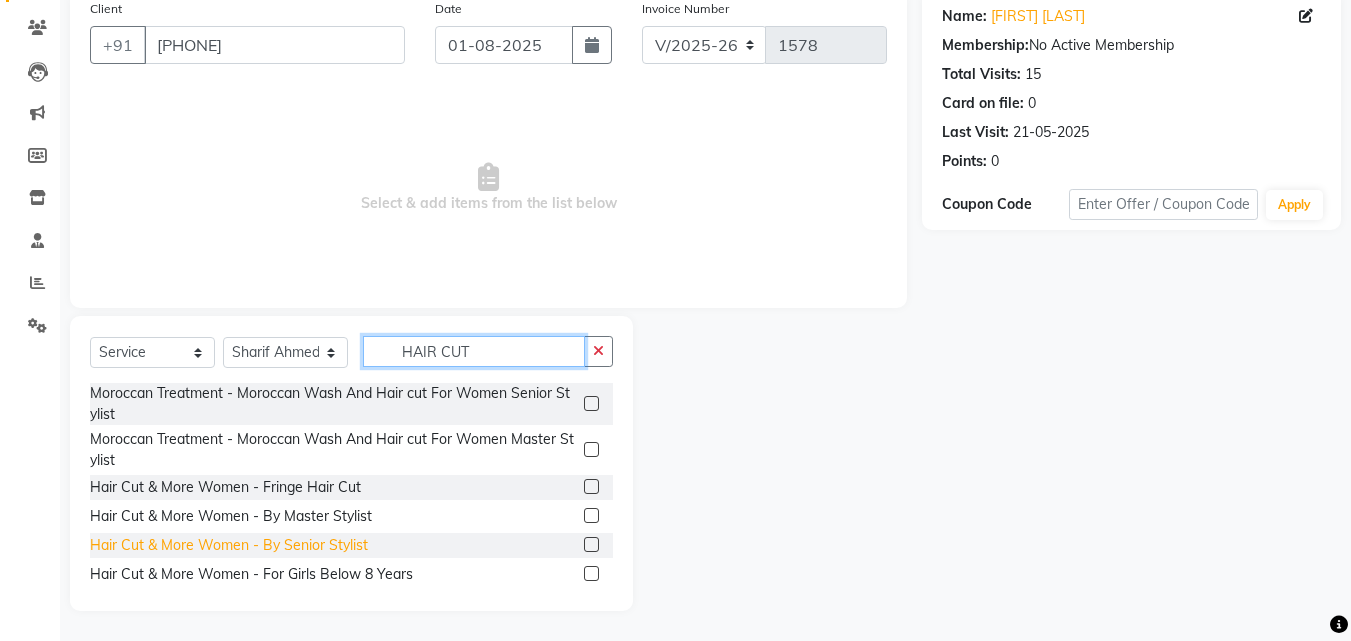 type on "HAIR CUT" 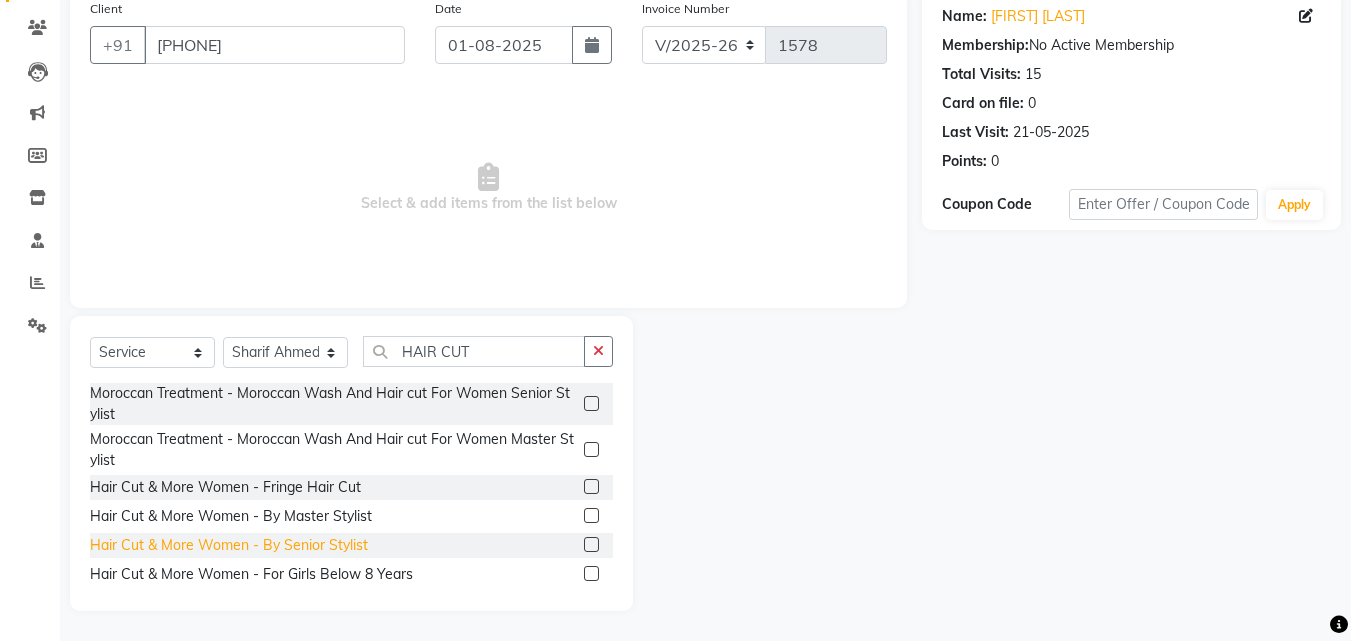 click on "Hair Cut & More Women  - By Senior Stylist" 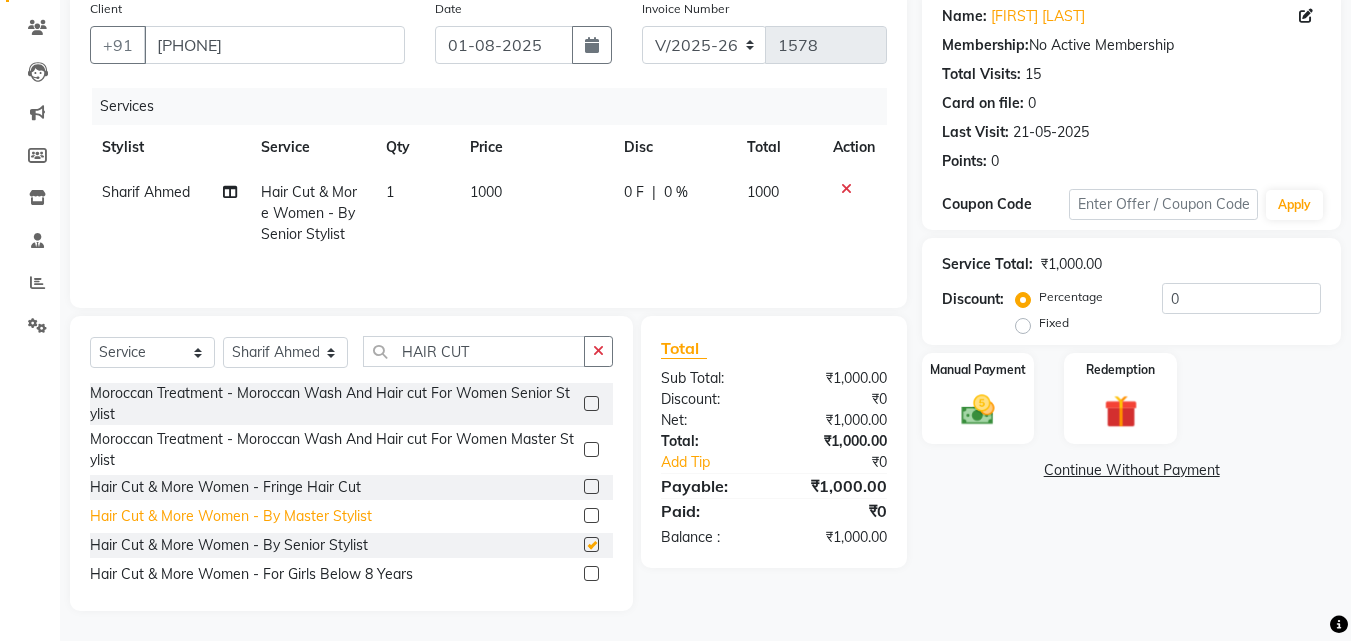 checkbox on "false" 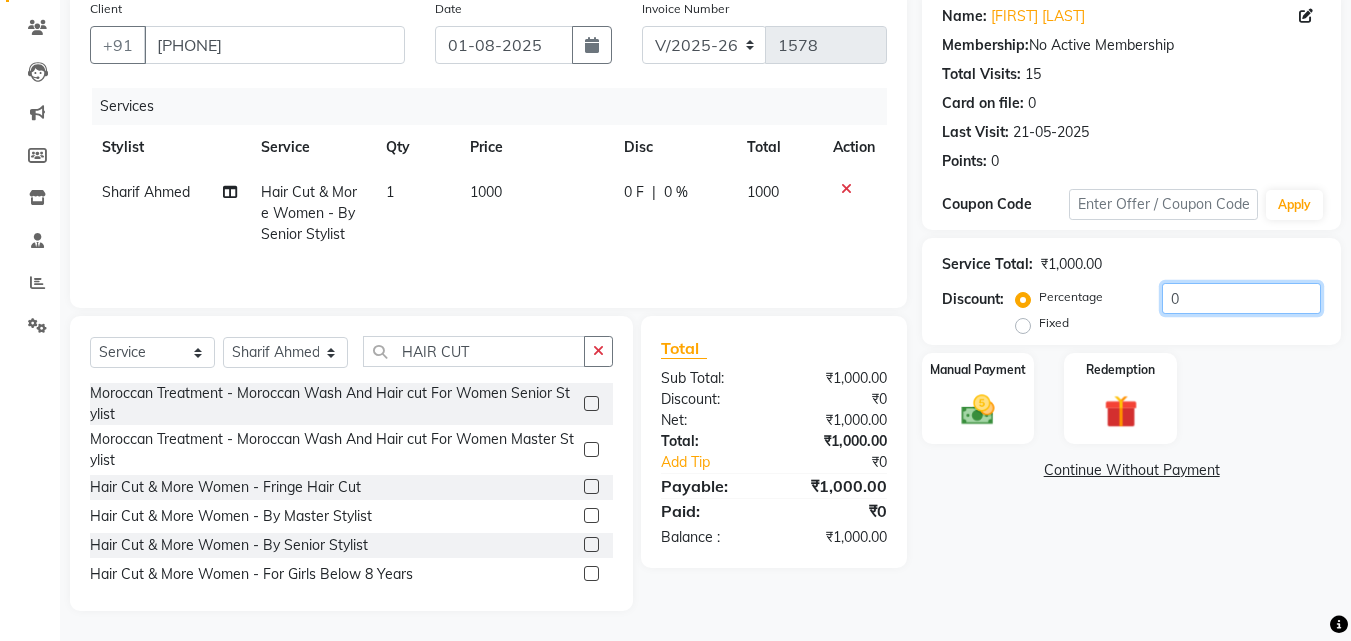 drag, startPoint x: 1251, startPoint y: 278, endPoint x: 1085, endPoint y: 296, distance: 166.97305 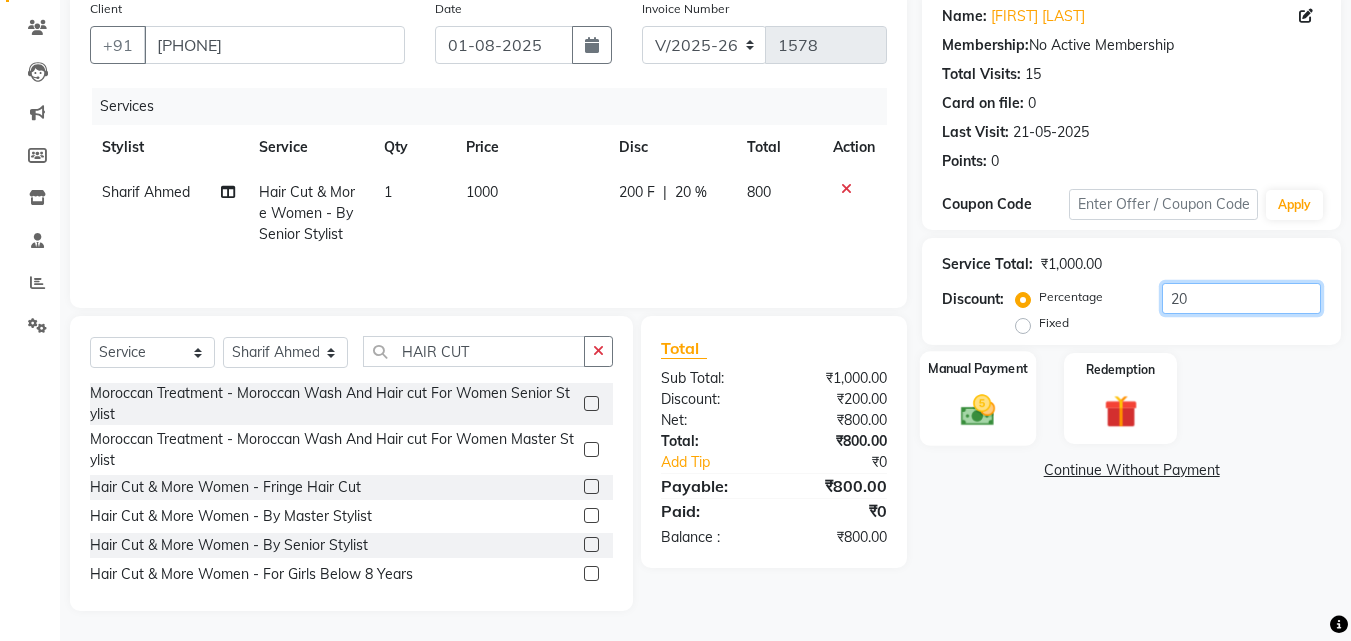 type on "20" 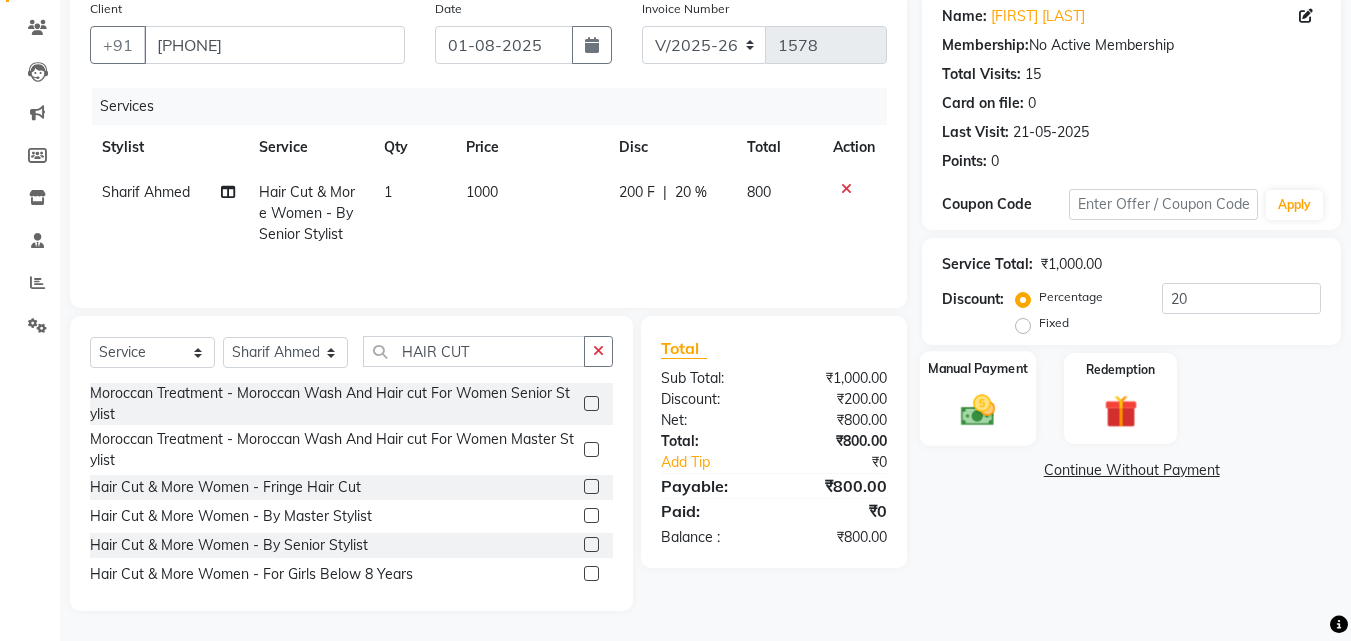 click on "Manual Payment" 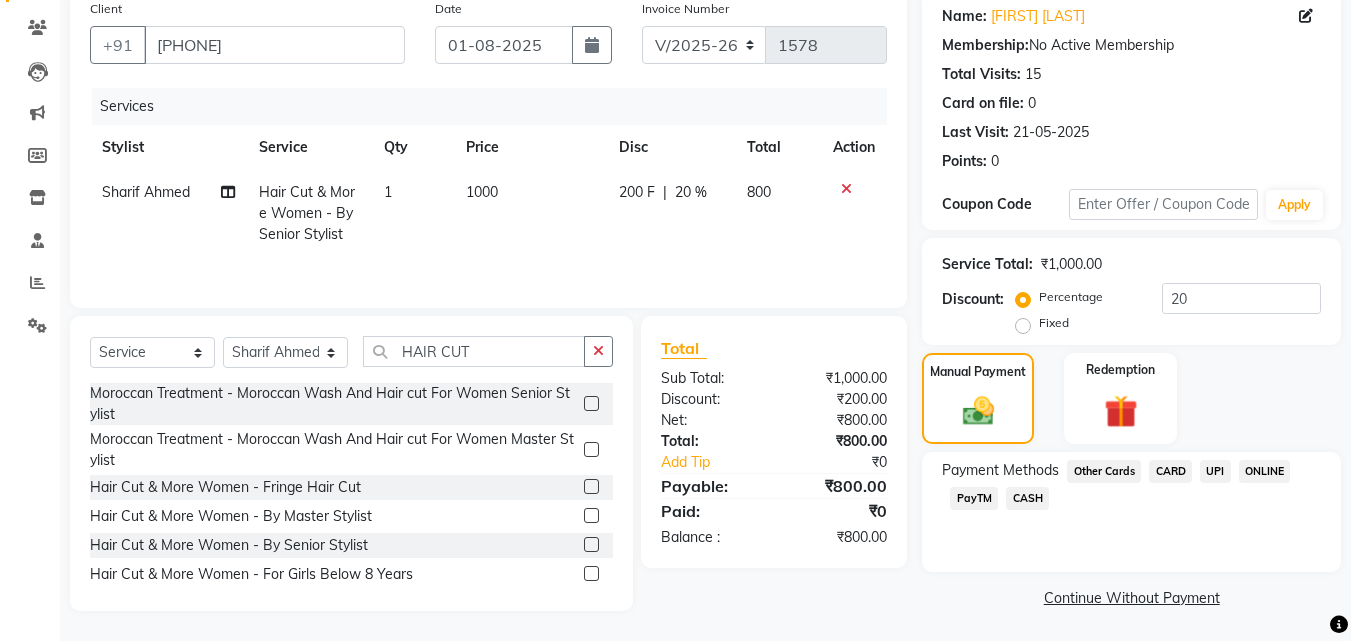 click on "UPI" 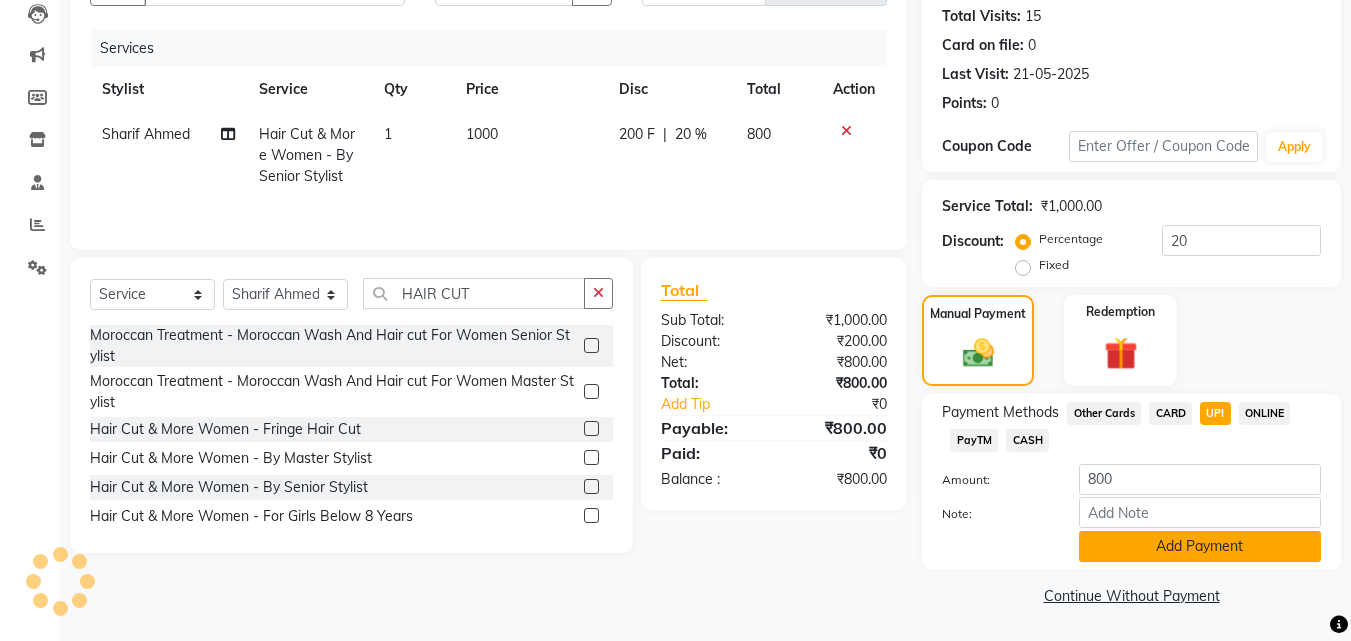 click on "Add Payment" 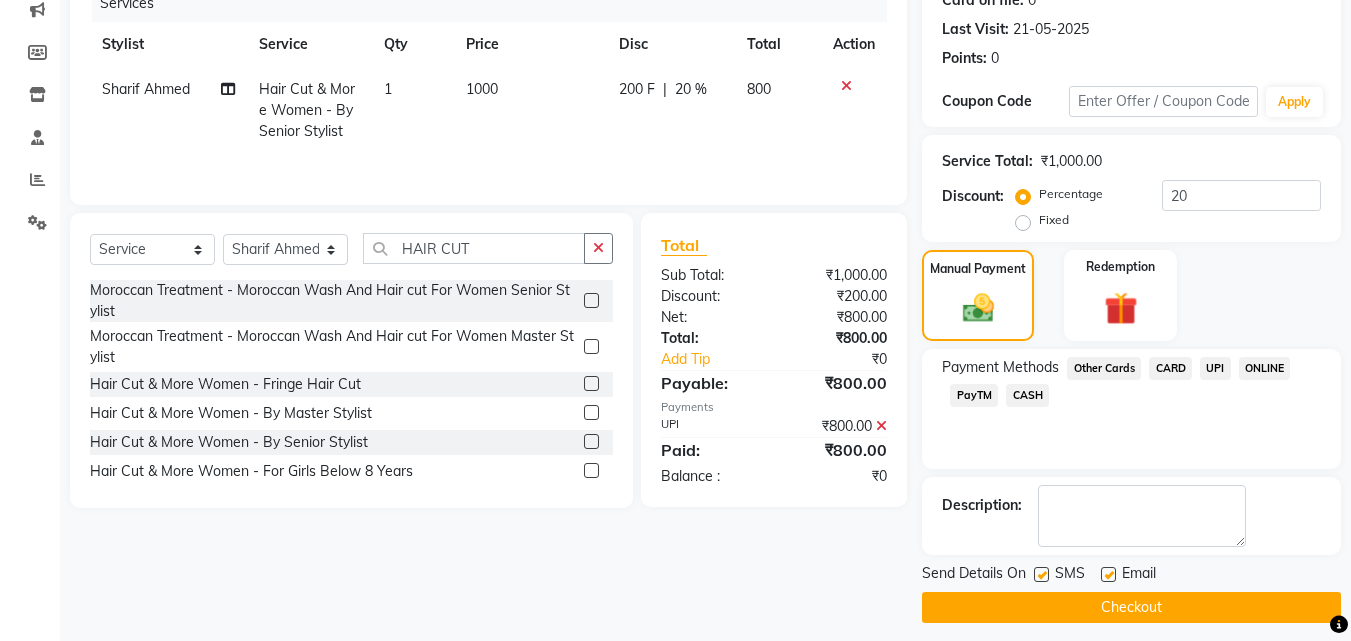 scroll, scrollTop: 275, scrollLeft: 0, axis: vertical 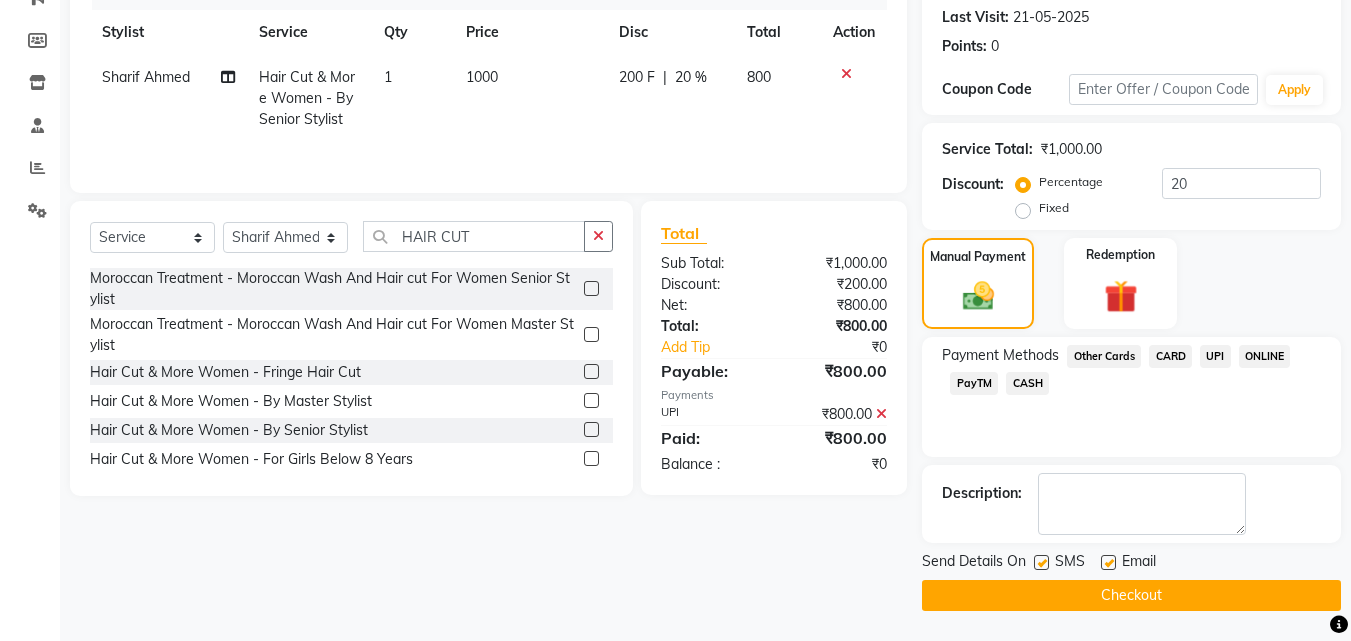 click on "Checkout" 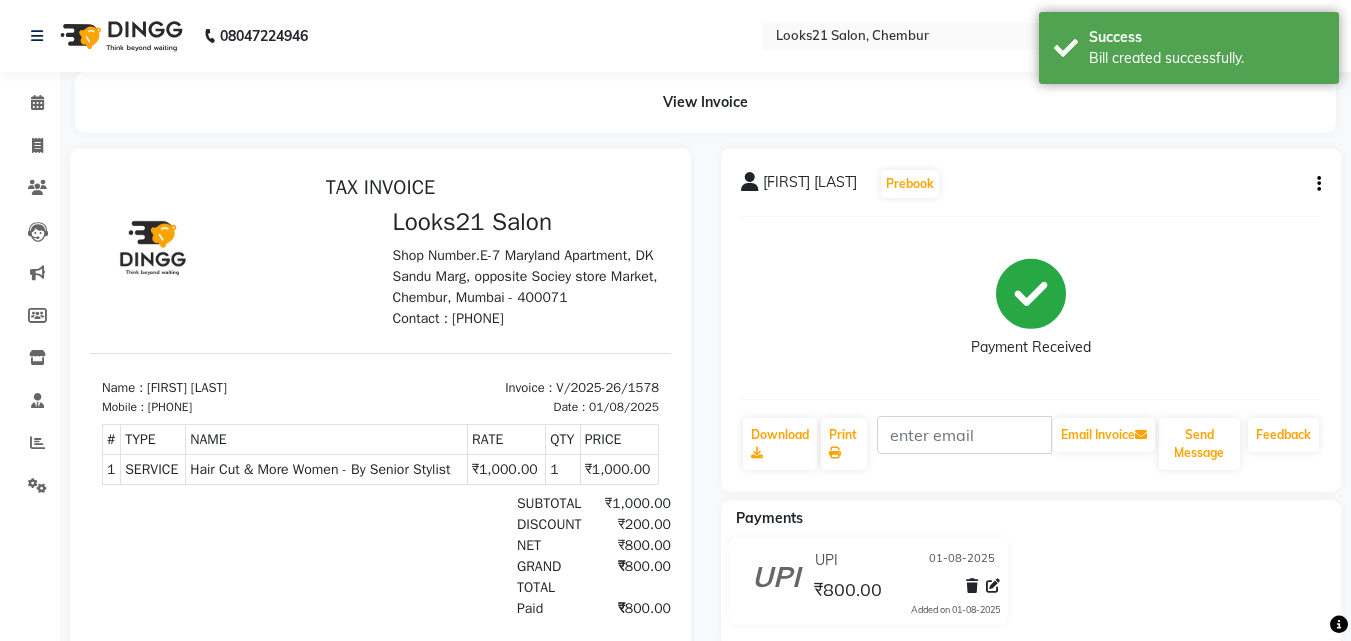 scroll, scrollTop: 0, scrollLeft: 0, axis: both 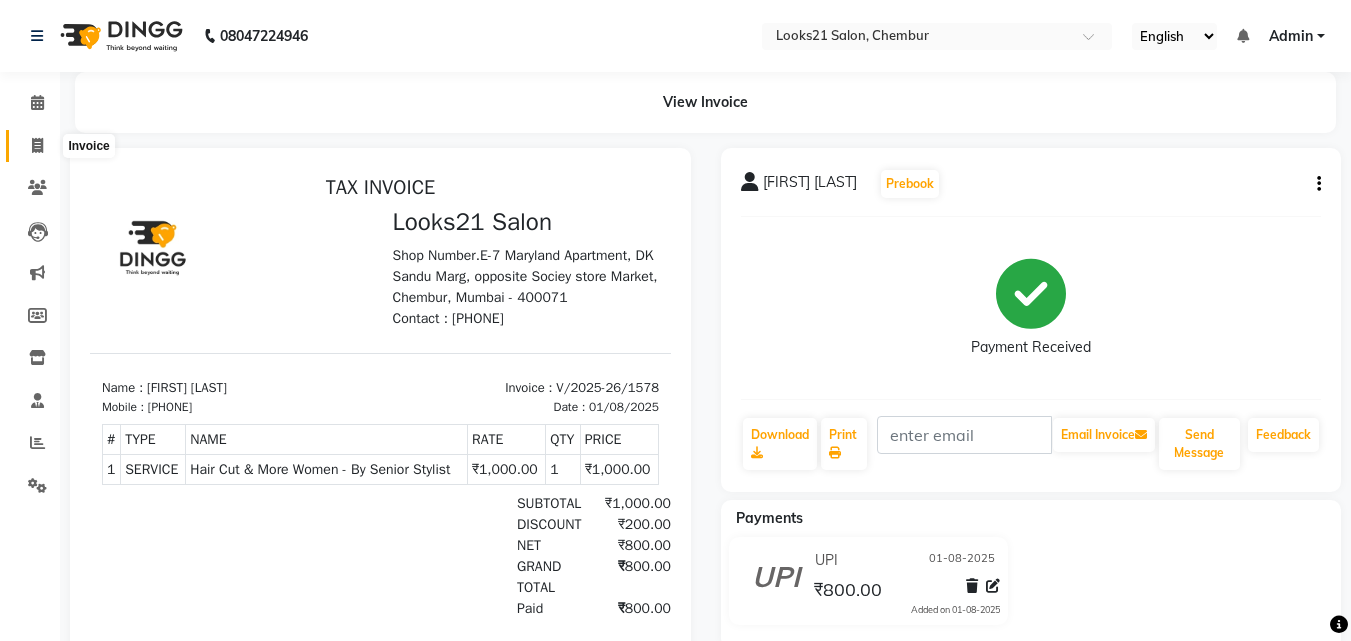 click 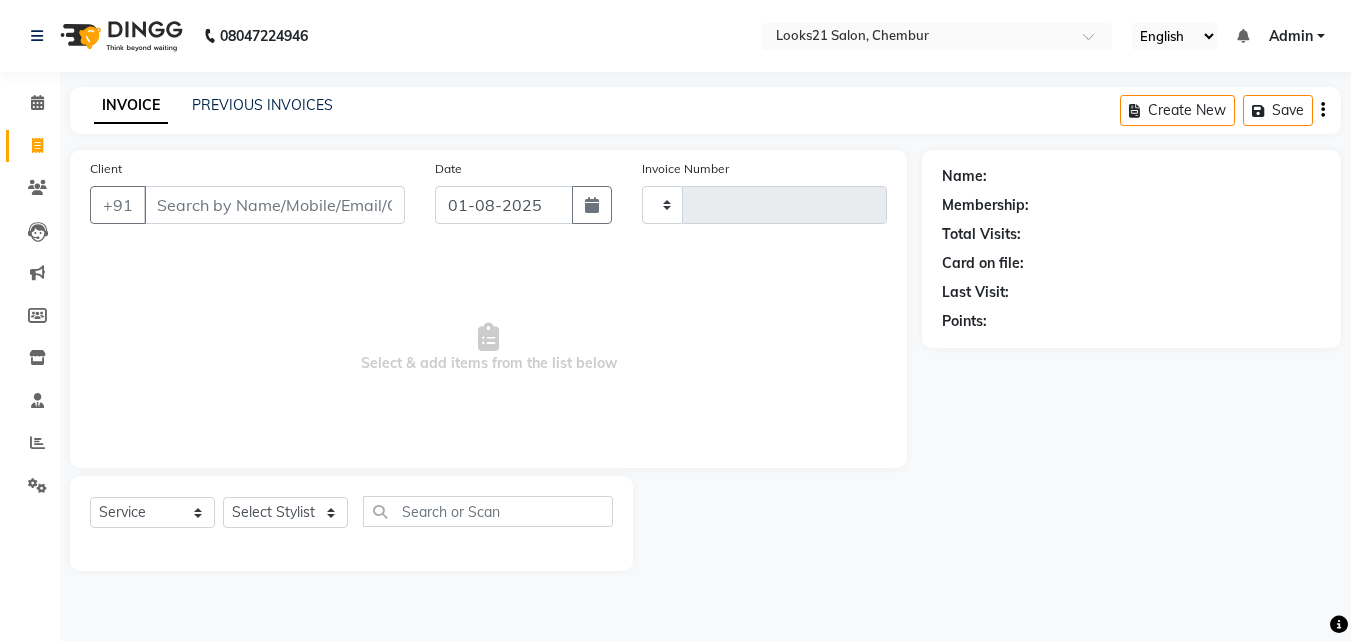 click on "Client" at bounding box center [274, 205] 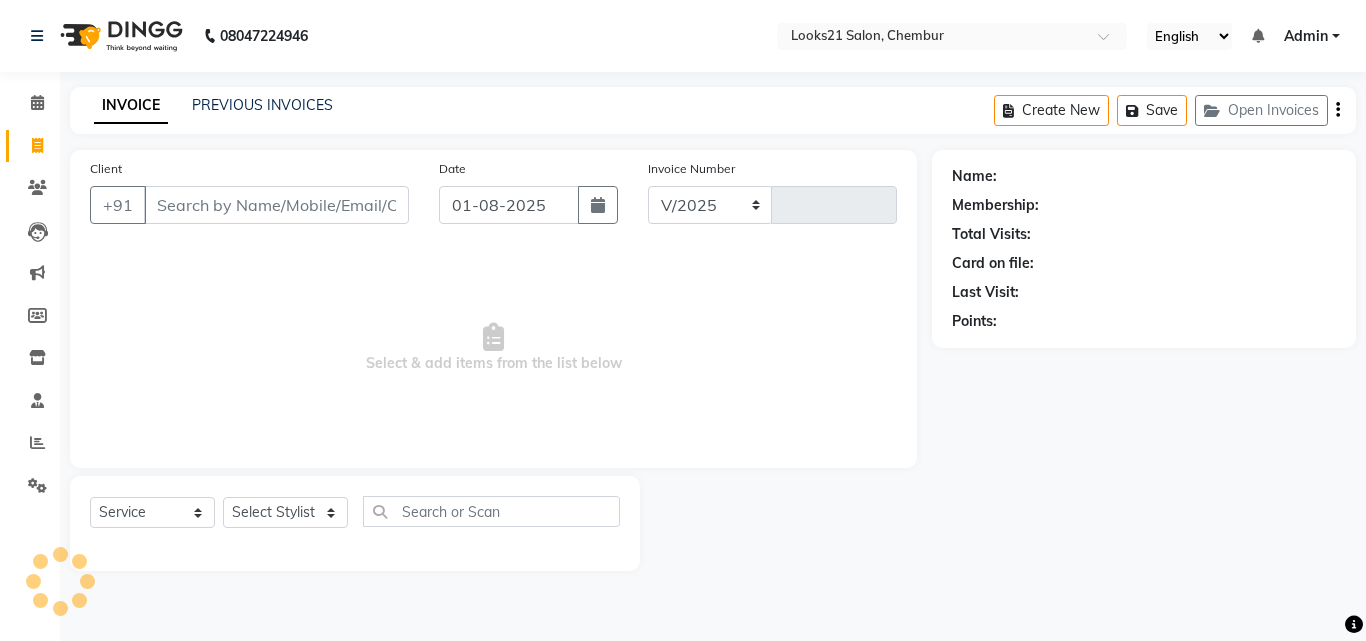 select on "844" 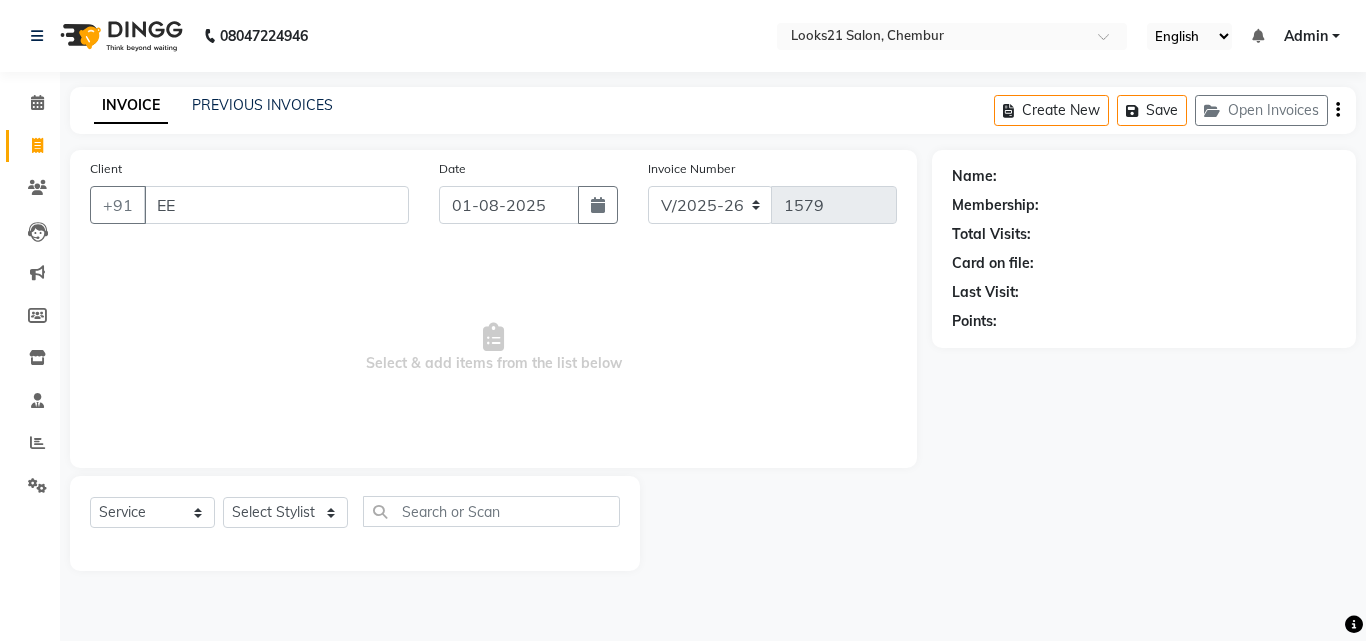 type on "E" 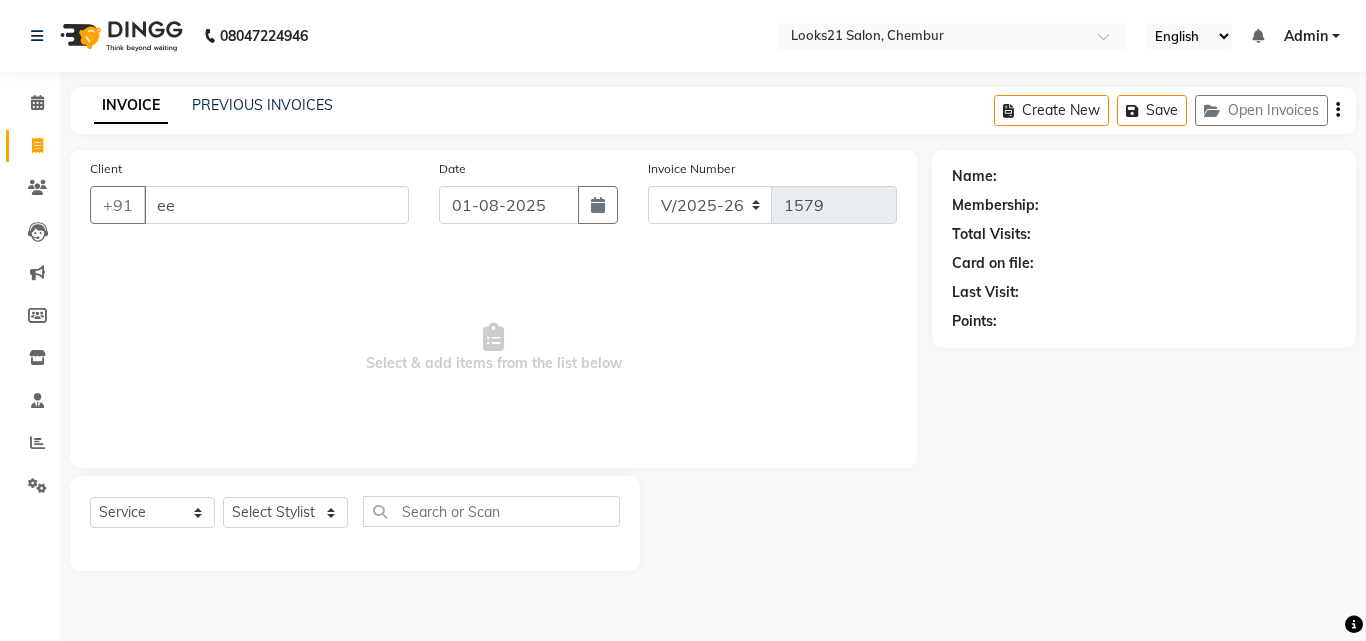 type on "e" 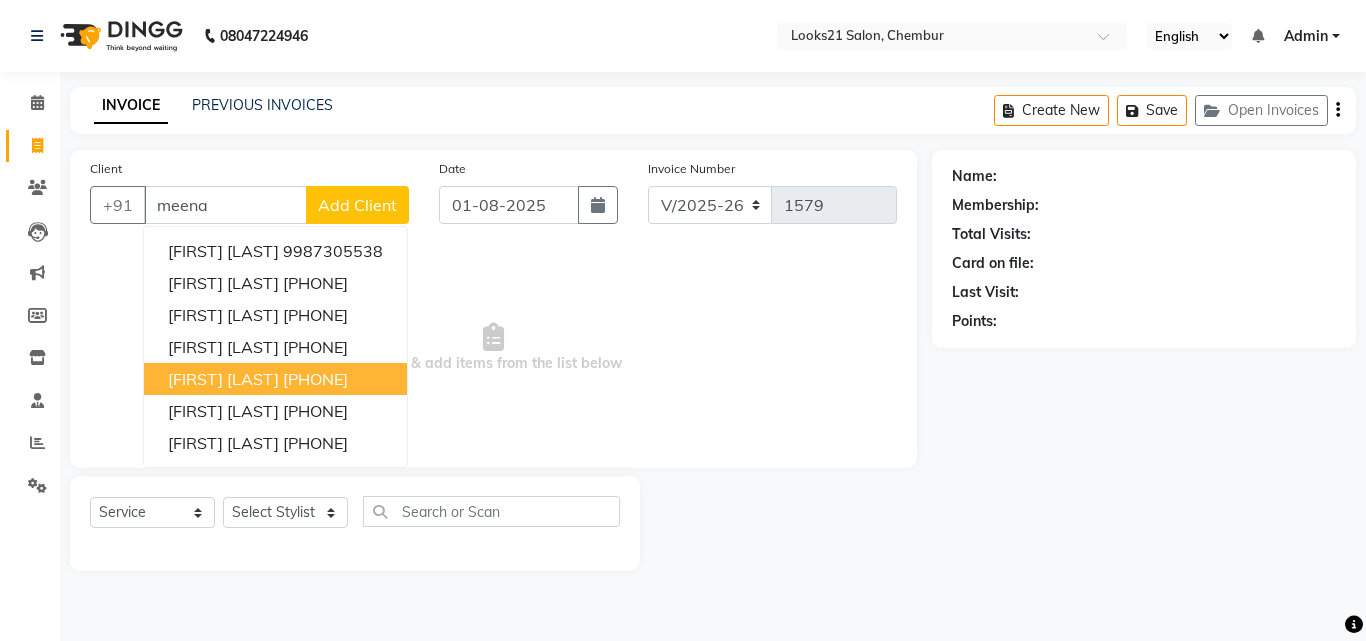 click on "9870011290" at bounding box center (315, 379) 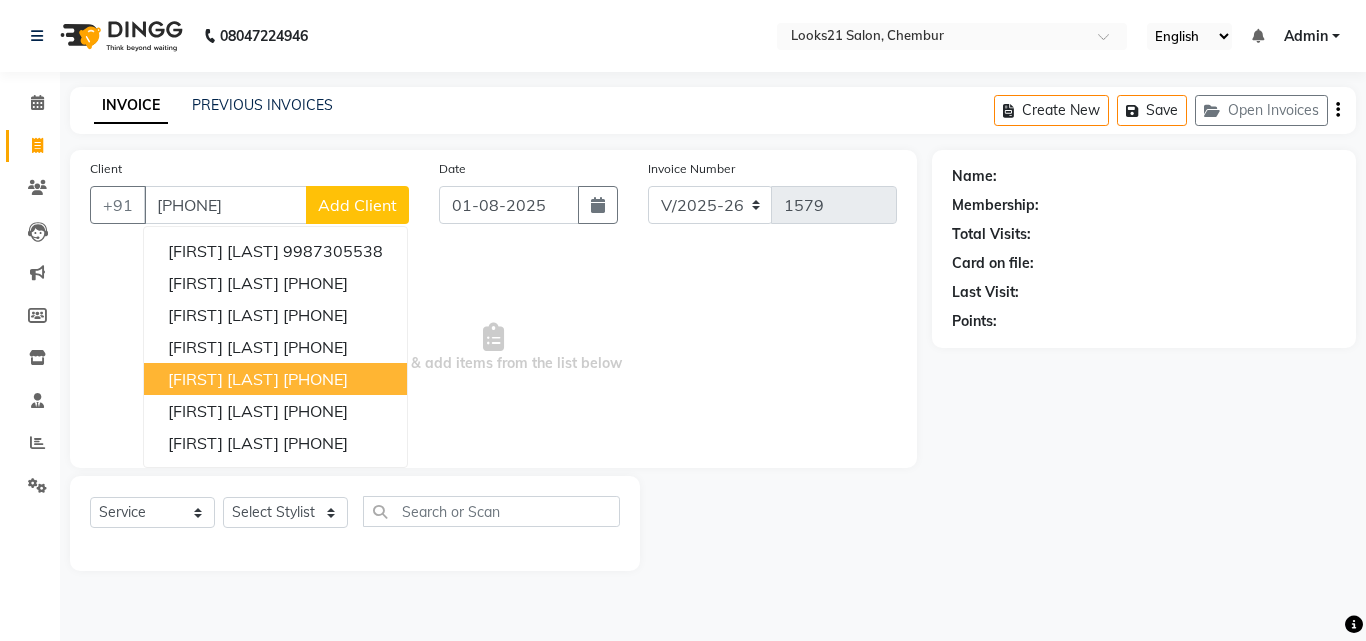 type on "9870011290" 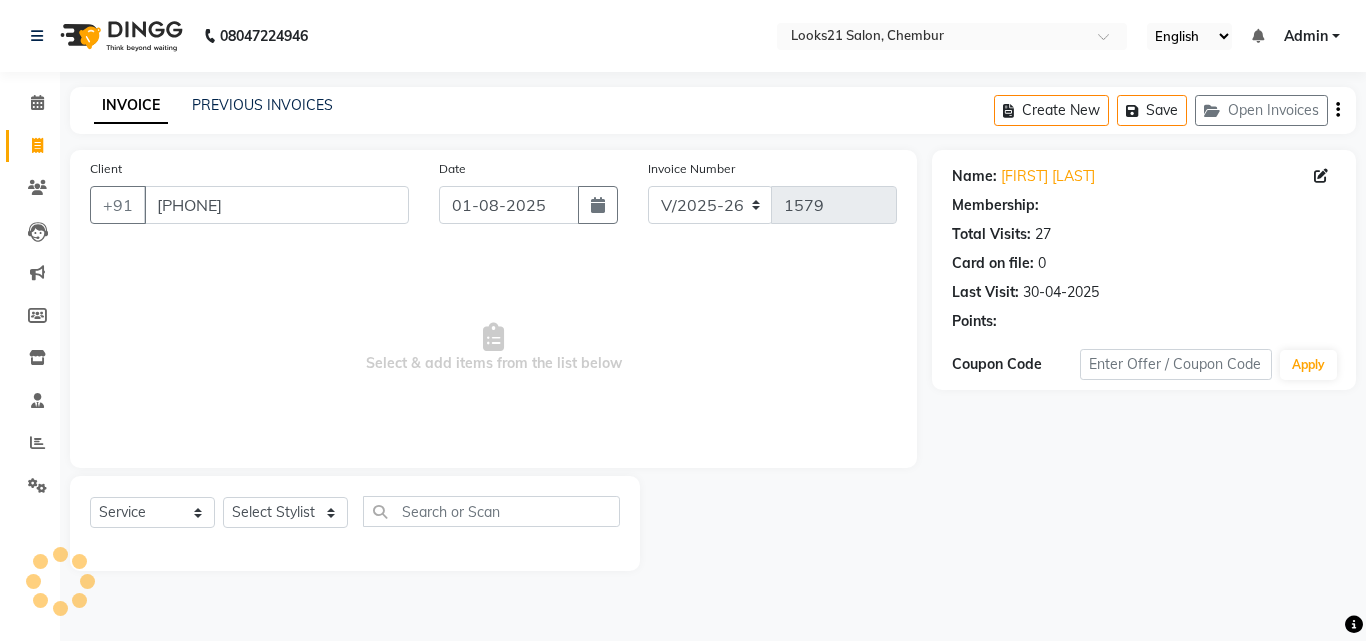 select on "1: Object" 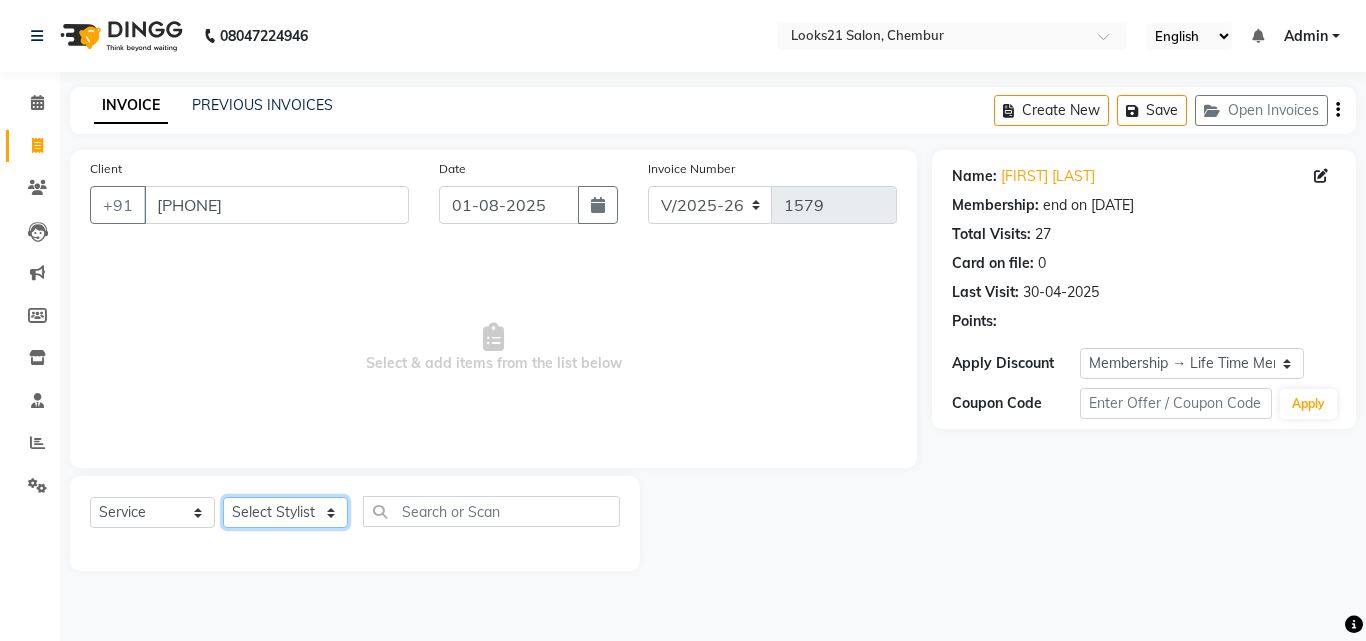 click on "Select Stylist Anwar Danish Janardhan LOOKS 21  sabiya khan Sajeda Siddiqui Samiksha Shakil Sharif Ahmed Shraddha Vaishali" 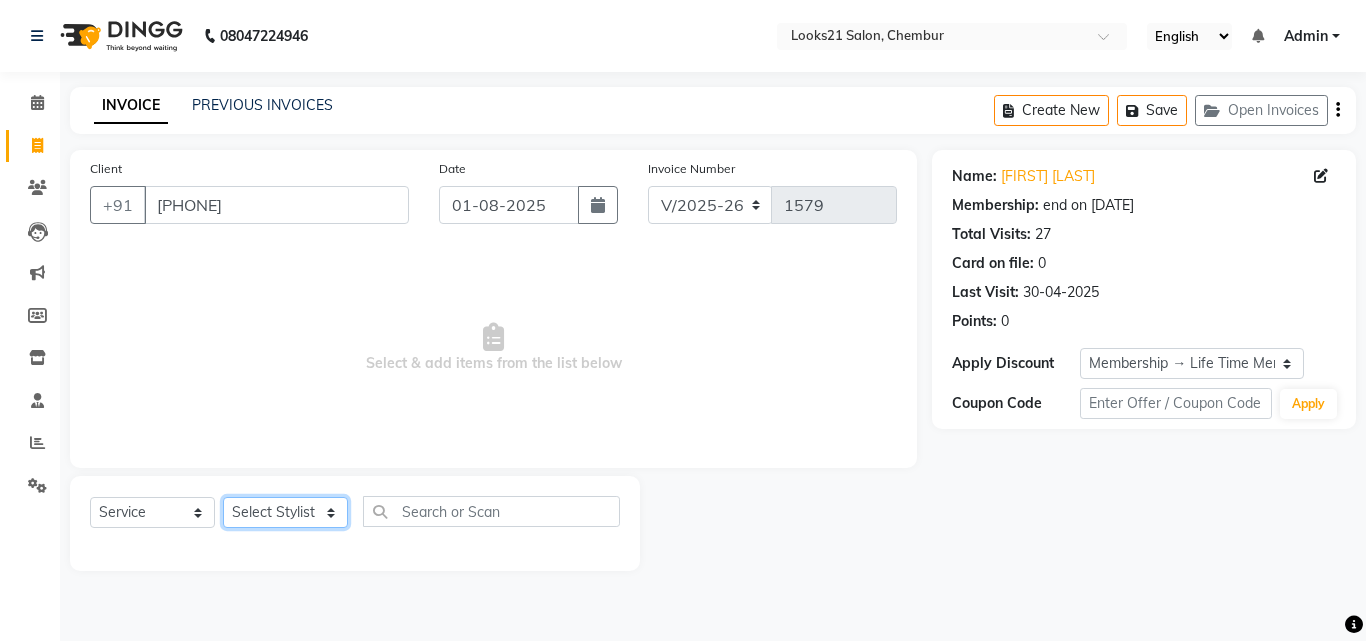 select on "13884" 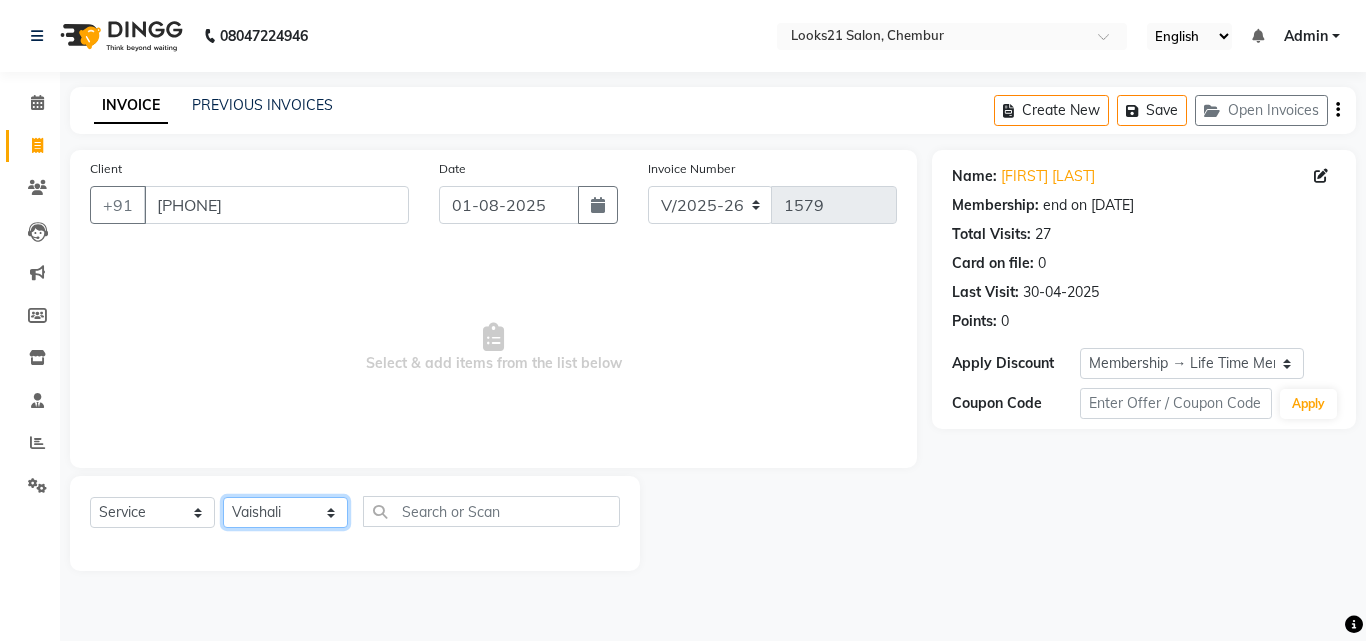 click on "Select Stylist Anwar Danish Janardhan LOOKS 21  sabiya khan Sajeda Siddiqui Samiksha Shakil Sharif Ahmed Shraddha Vaishali" 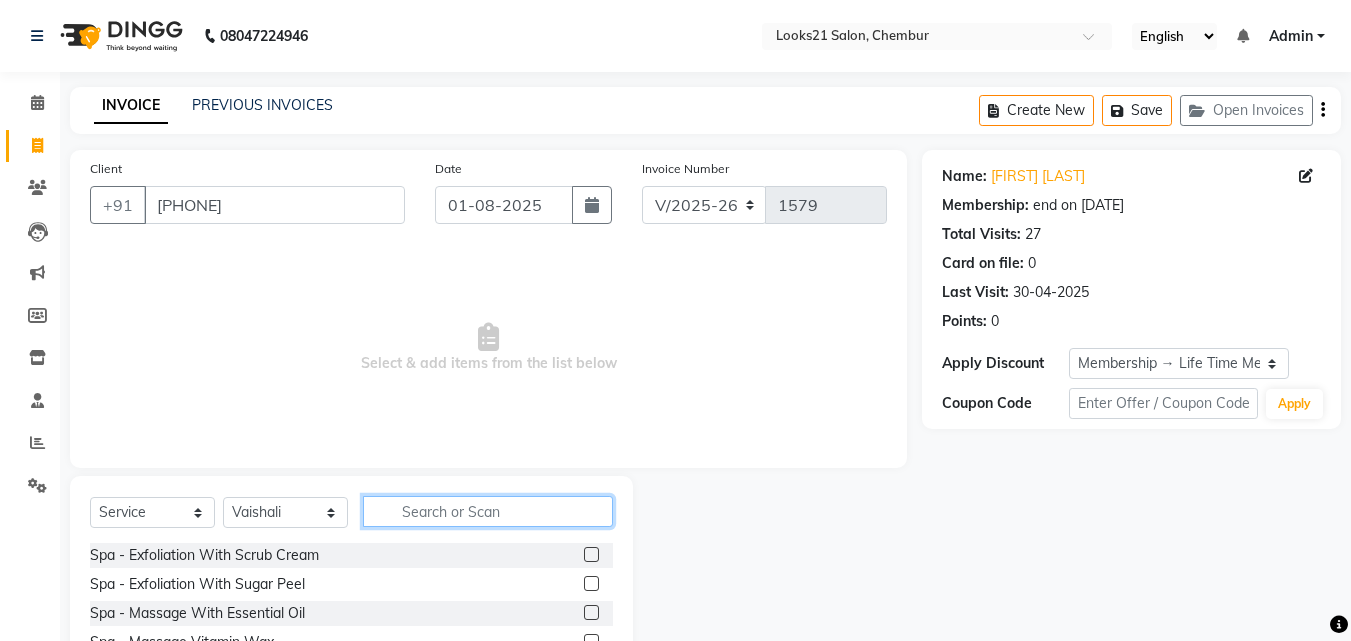 click 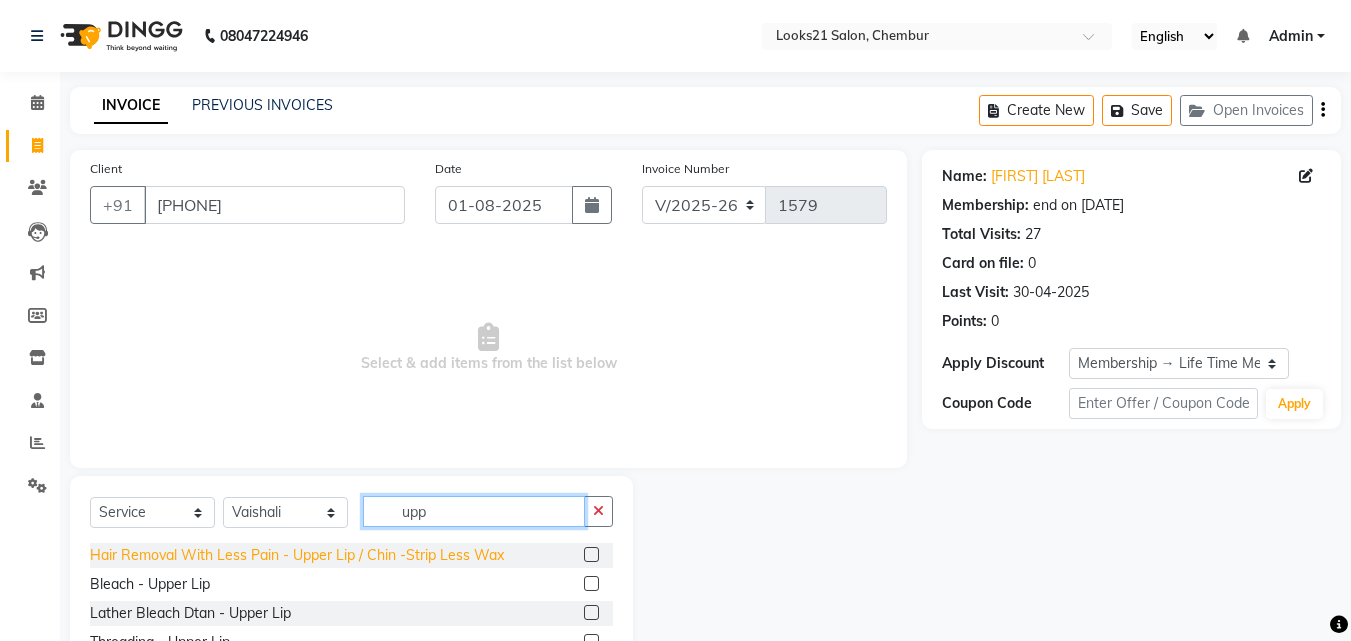 type on "upp" 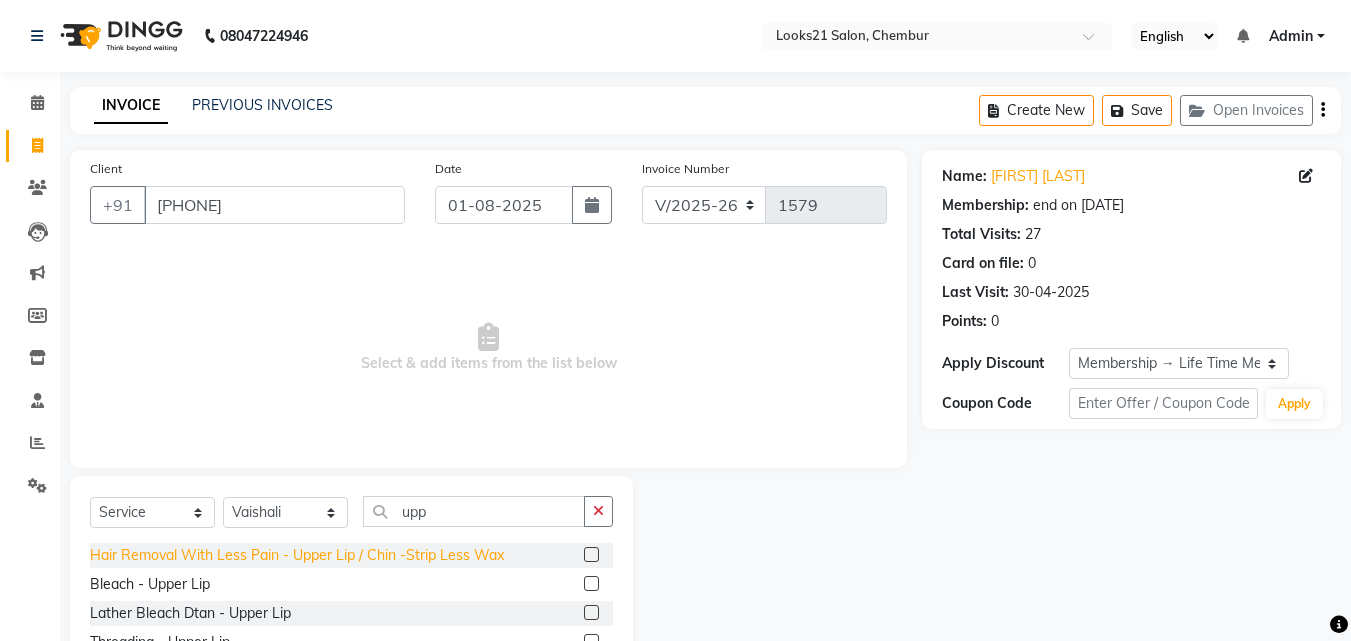 click on "Hair Removal With Less Pain  - Upper Lip / Chin -Strip Less Wax" 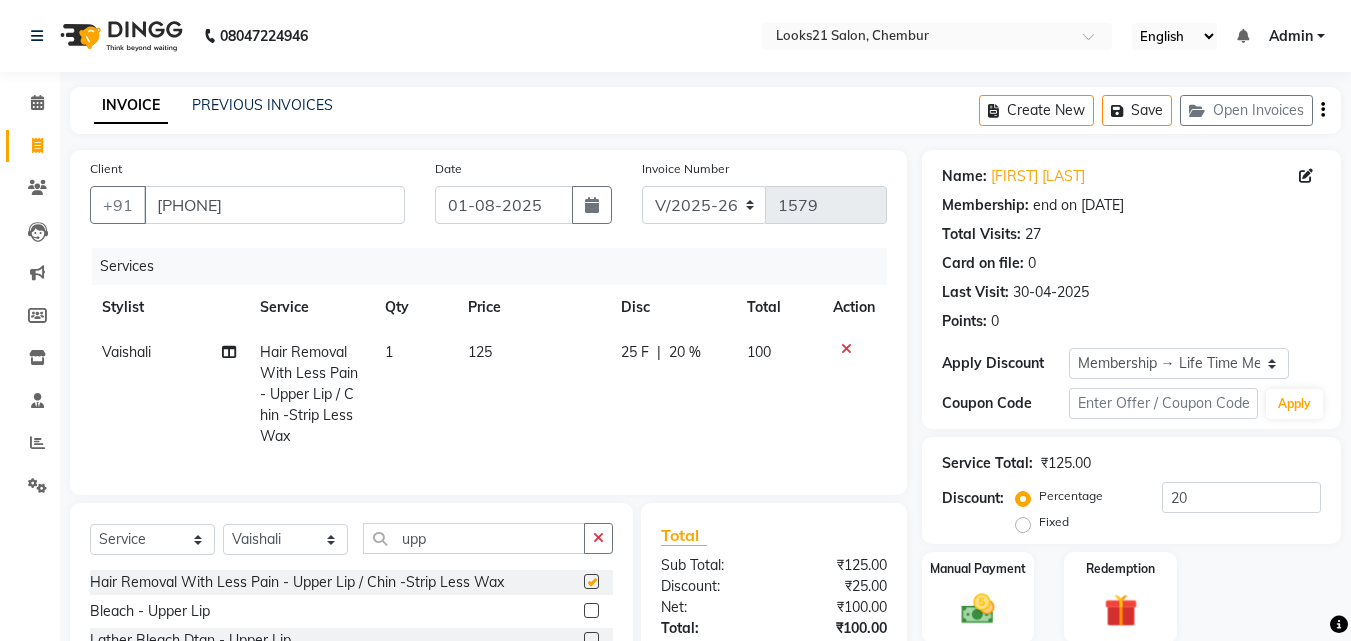 checkbox on "false" 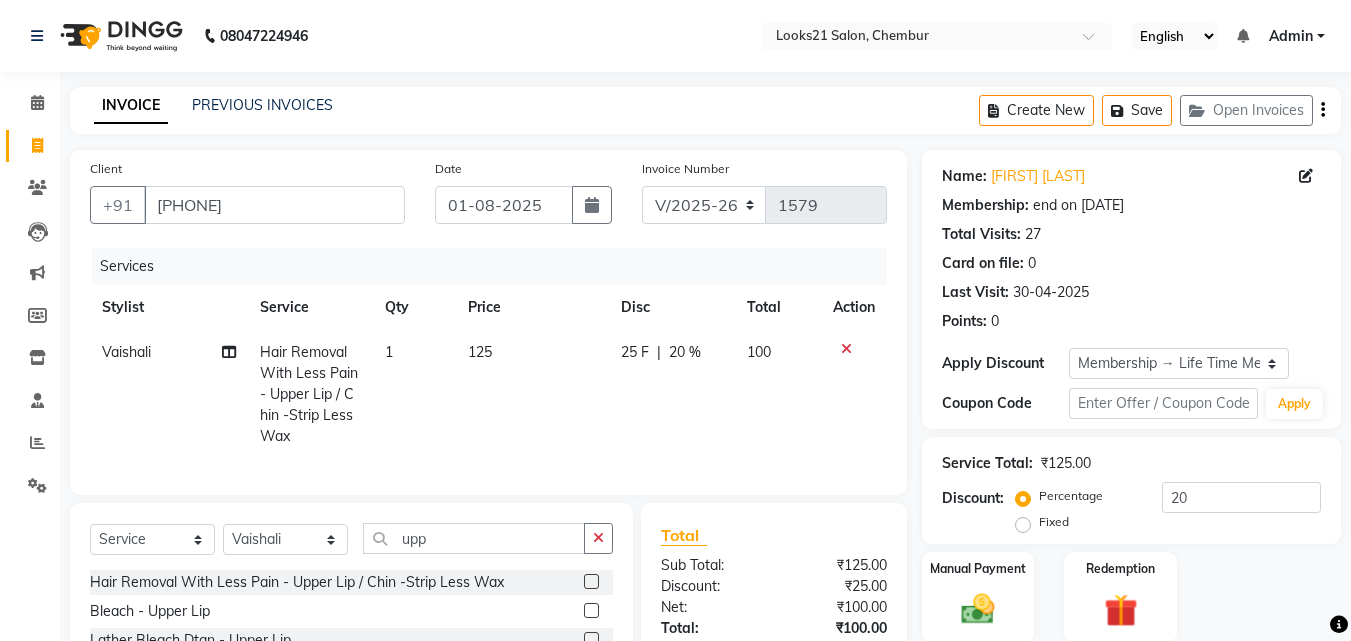 click on "1" 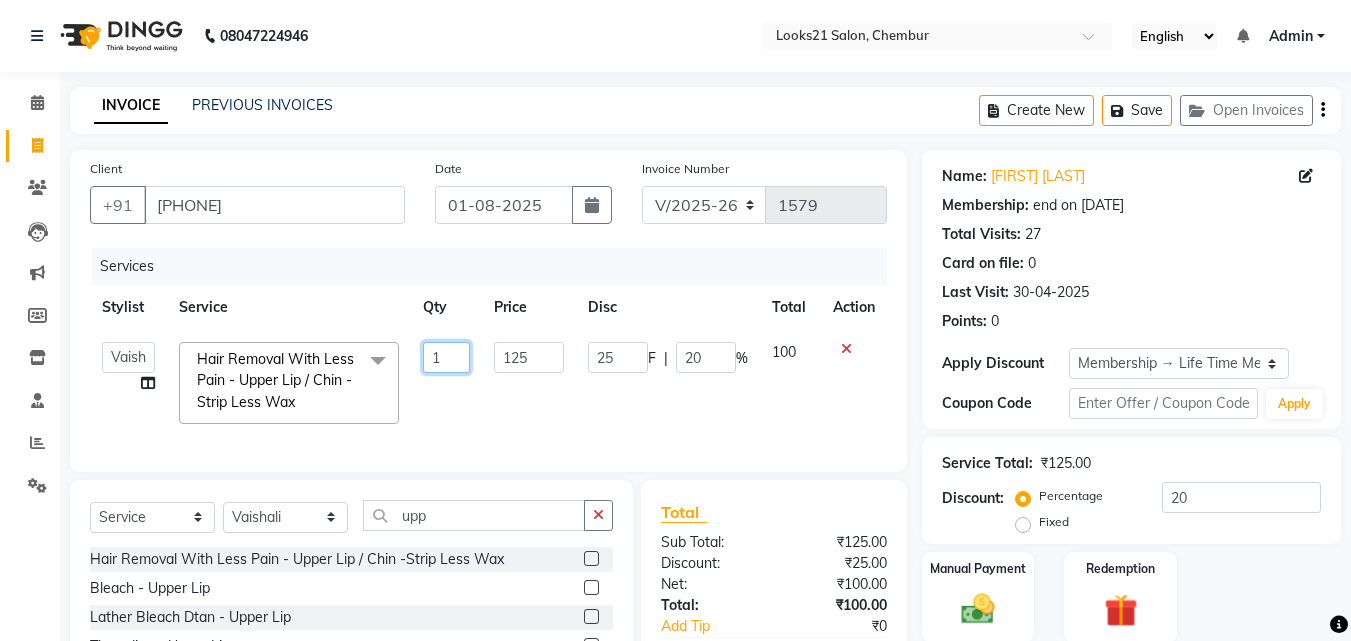 drag, startPoint x: 449, startPoint y: 347, endPoint x: 407, endPoint y: 338, distance: 42.953465 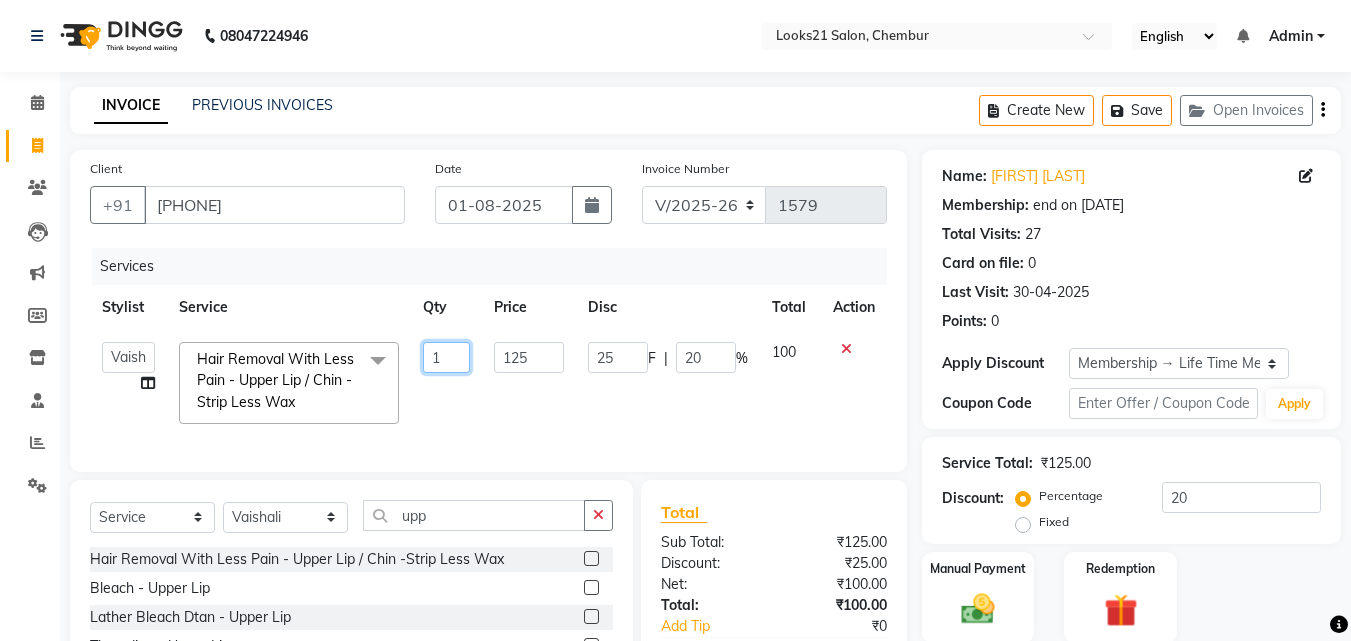 click on "Anwar   Danish   Janardhan   LOOKS 21    sabiya khan   Sajeda Siddiqui   Samiksha   Shakil   Sharif Ahmed   Shraddha   Vaishali  Hair Removal With Less Pain  - Upper Lip / Chin -Strip Less Wax  x Spa  - Exfoliation With Scrub Cream Spa  - Exfoliation With Sugar Peel Spa  - Massage With Essential Oil Spa  - Massage Vitamin Wax Spa  - Wraps With Cotton Extract Spa  - Wraps With Moistourising Wax TIP FOR STAFF Therapy  - Full Arms Therapy  - Full Leg Therapy  - Sparkling Back Reflexology  - Feet (30 Mins) Reflexology  - Hand & Feet ( 60 Mins) Reflexology  - Back (30 Mins) Nails- Cut file & Polish Black Mask  - Under Arms And Back Of Arms Black Mask  - Front Black Mask  - Back Black Mask  - Full Arms Black Mask  - Half Arms Black Mask  - Full Legs Black Mask  - Half Legs Black Mask  - Feet Black Mask  - Behind Black Mask  - Full Body Treatment For Skin  - Anti Pollution Treatment Treatment For Skin  - Shine Glow Treatment Treatment For Skin  - Glow Peel Treatment Advance Facial  - Essential Minerals 3TENX SPA 1" 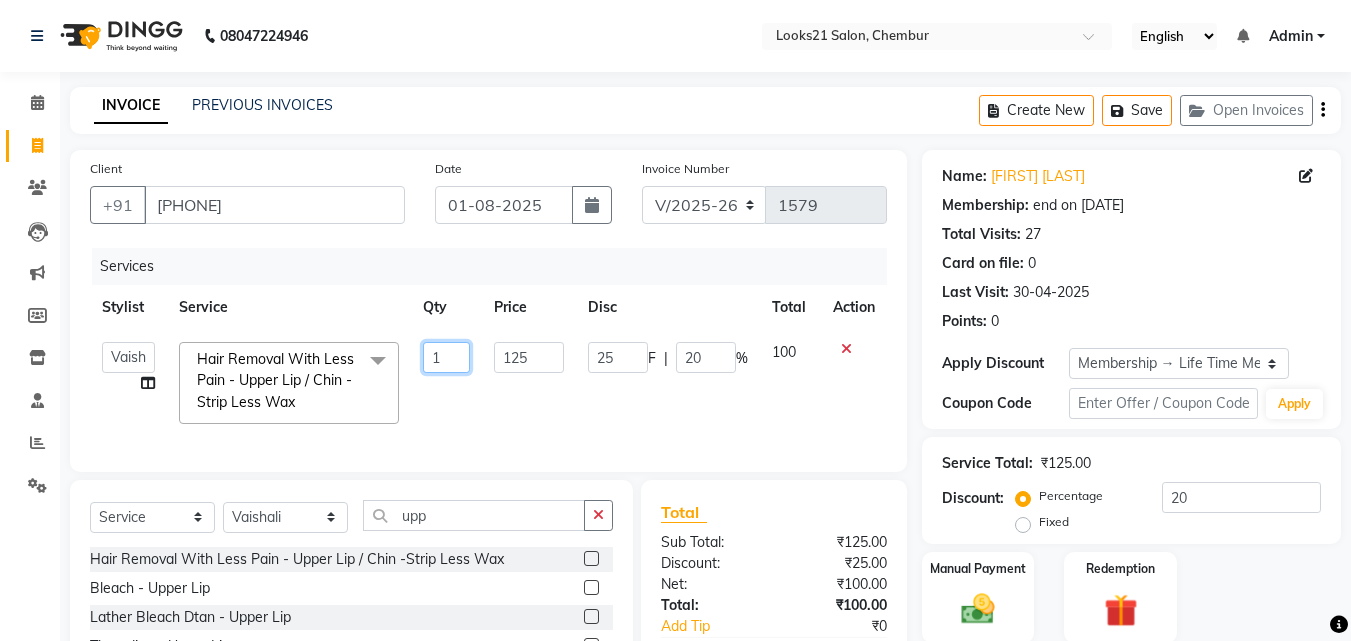 type on "3" 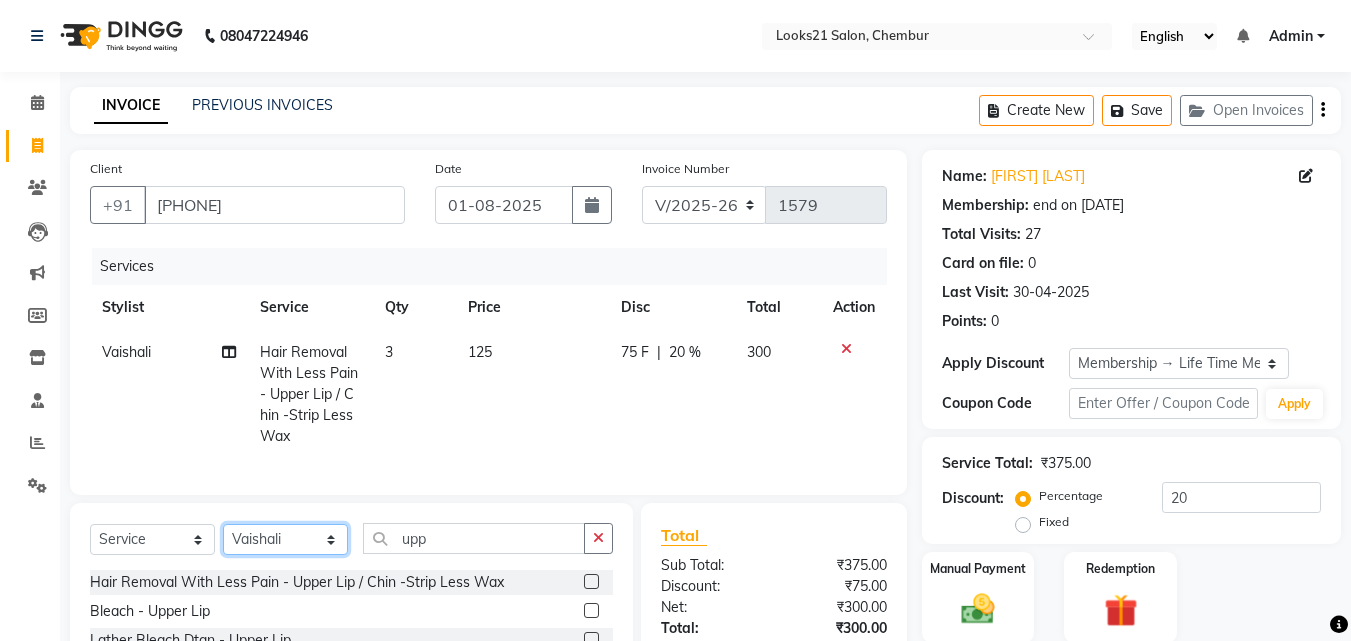 click on "Select  Service  Product  Membership  Package Voucher Prepaid Gift Card  Select Stylist Anwar Danish Janardhan LOOKS 21  sabiya khan Sajeda Siddiqui Samiksha Shakil Sharif Ahmed Shraddha Vaishali upp Hair Removal With Less Pain  - Upper Lip / Chin -Strip Less Wax  Bleach  - Upper Lip  Lather Bleach Dtan  - Upper Lip  Threading  - Upper Lip  Waxing  - Upper Lip/Chin" 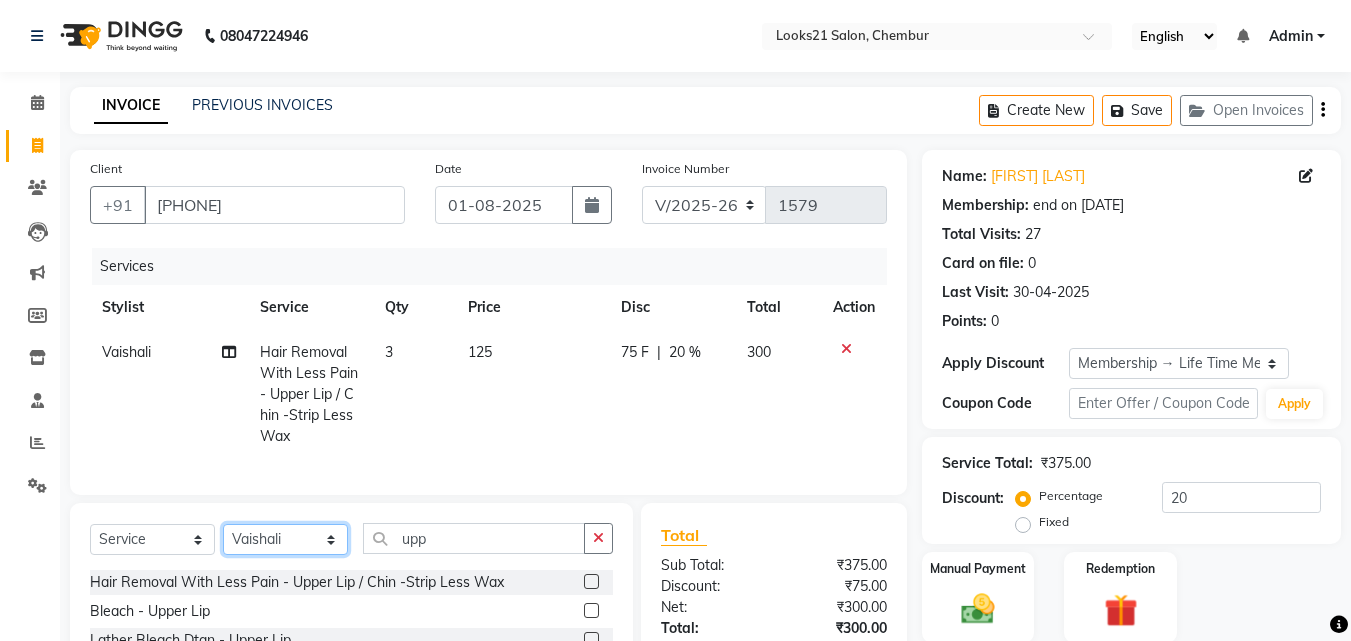 select on "13887" 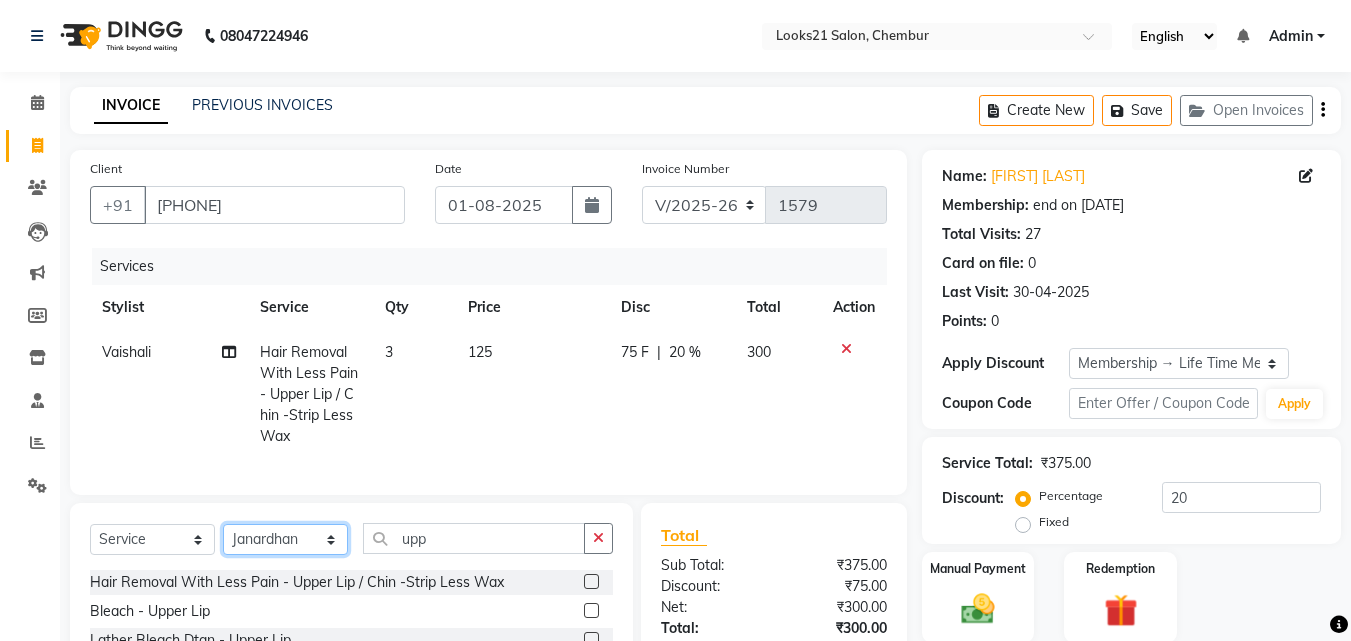 click on "Select Stylist Anwar Danish Janardhan LOOKS 21  sabiya khan Sajeda Siddiqui Samiksha Shakil Sharif Ahmed Shraddha Vaishali" 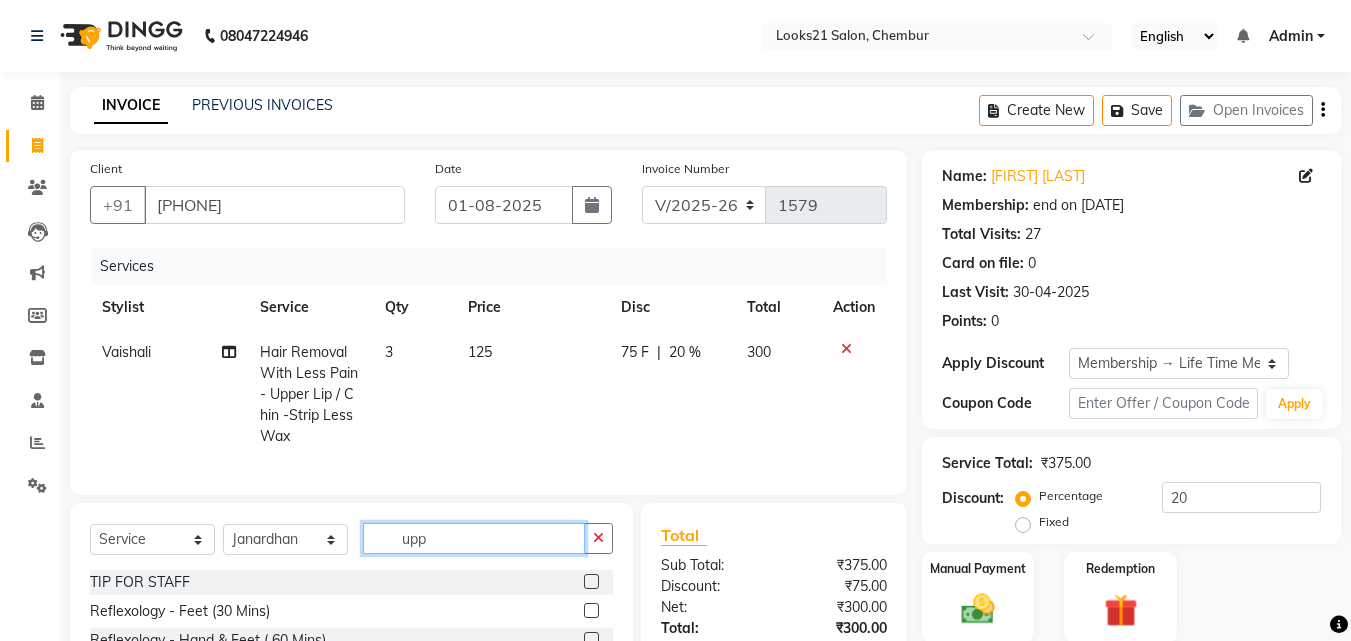 drag, startPoint x: 476, startPoint y: 554, endPoint x: 402, endPoint y: 538, distance: 75.70998 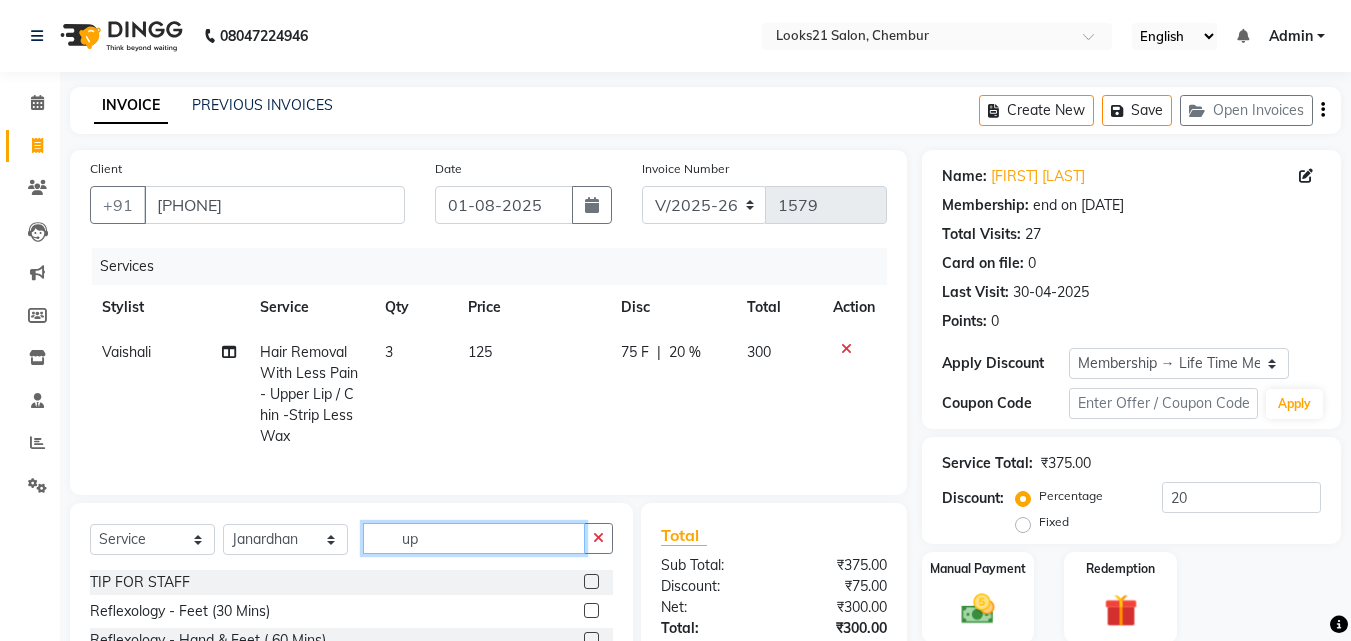 type on "u" 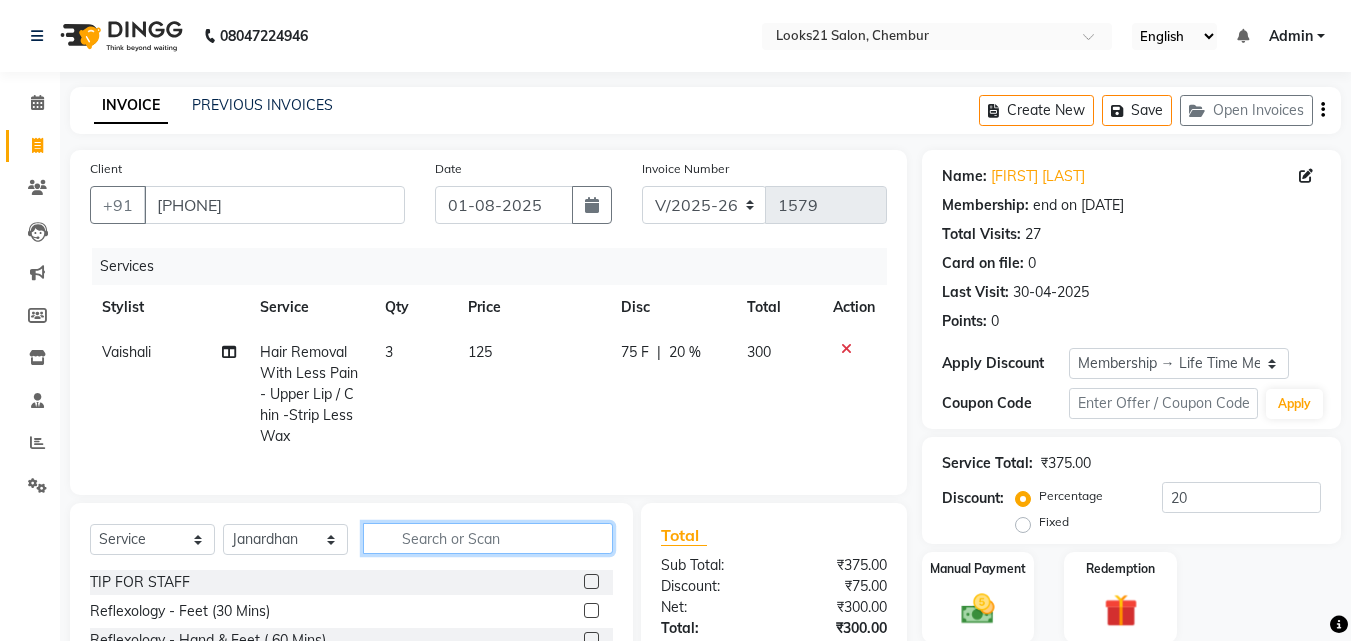click 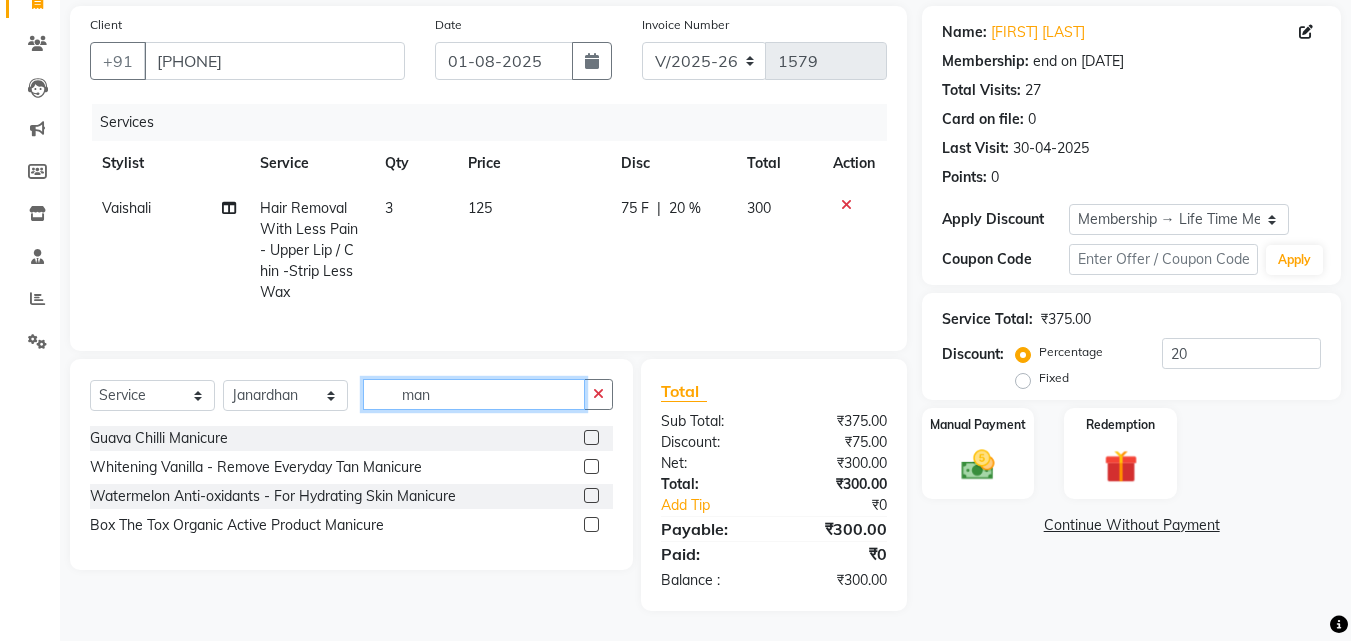 scroll, scrollTop: 159, scrollLeft: 0, axis: vertical 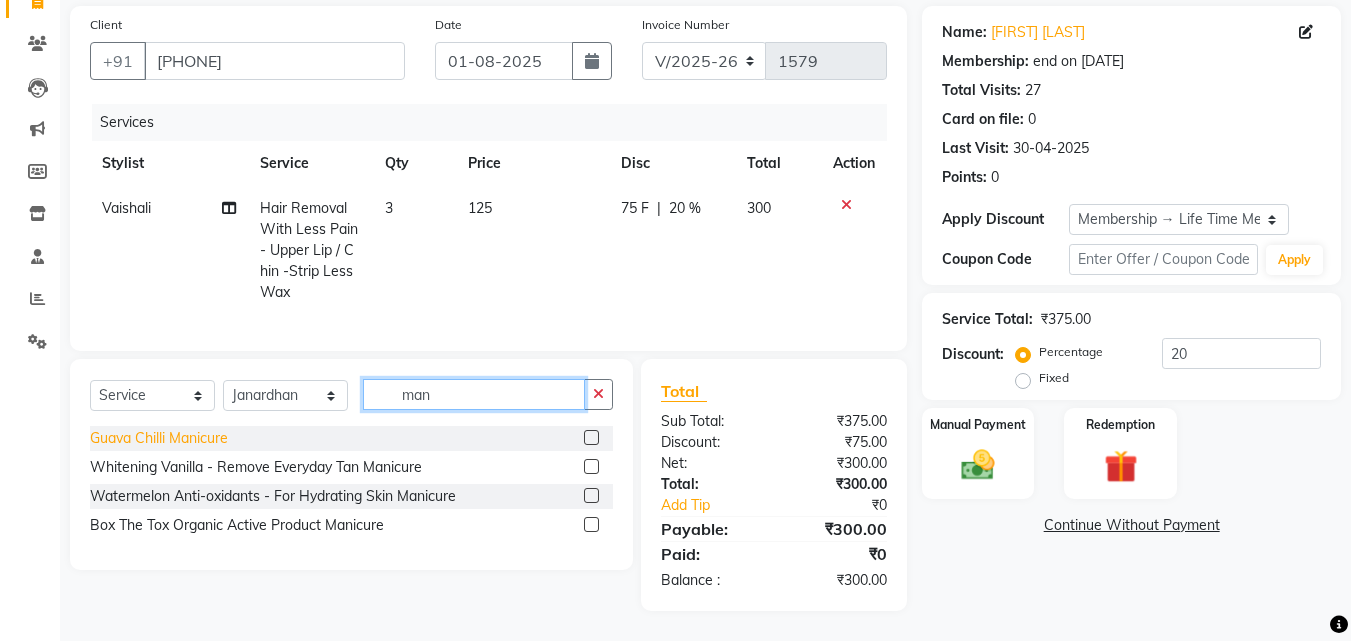 type on "man" 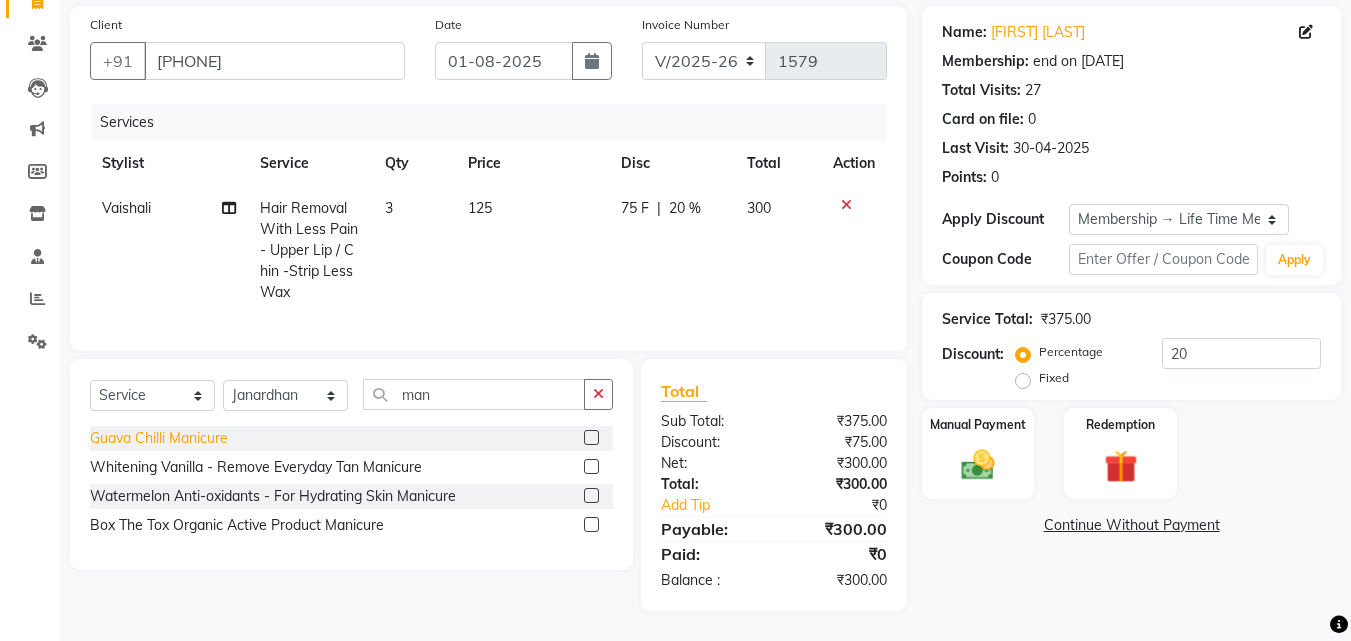 click on "Guava Chilli Manicure" 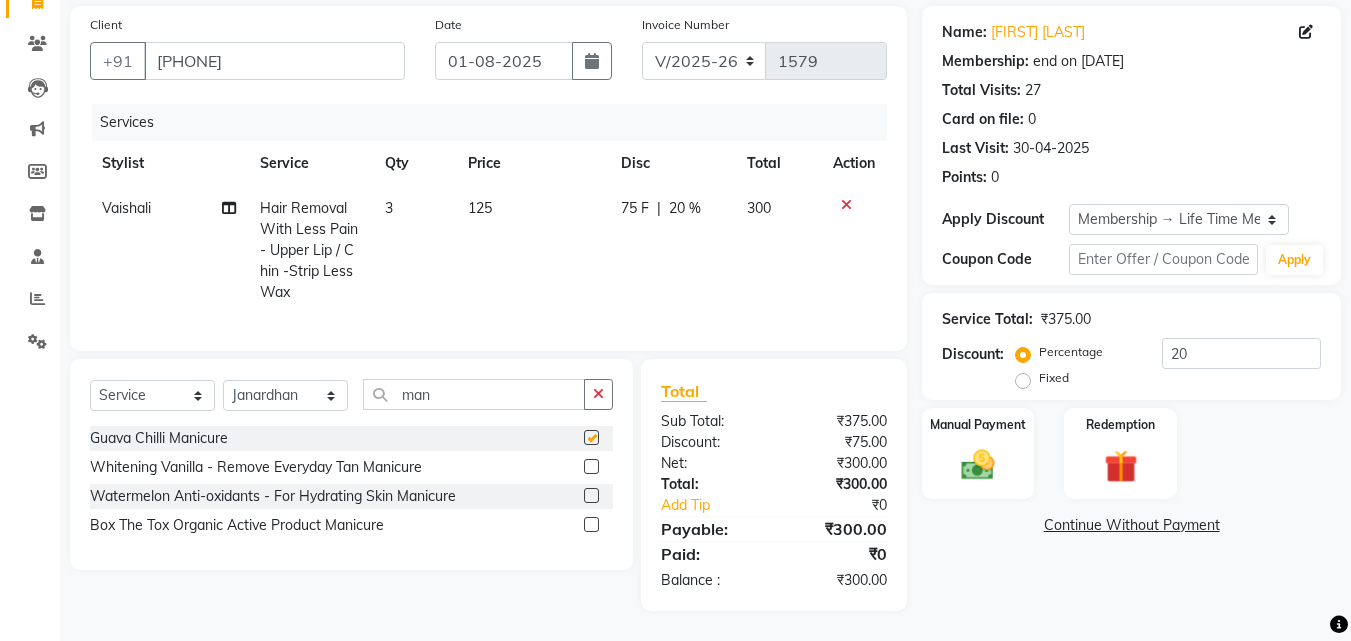 checkbox on "false" 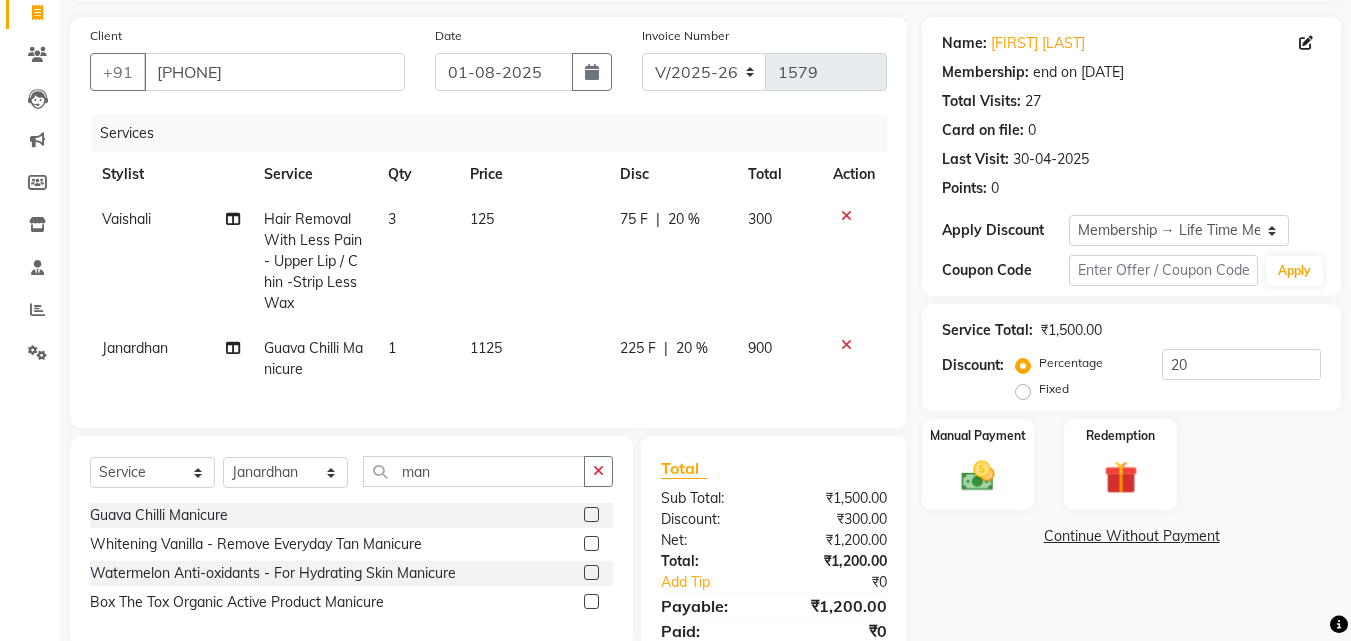 scroll, scrollTop: 225, scrollLeft: 0, axis: vertical 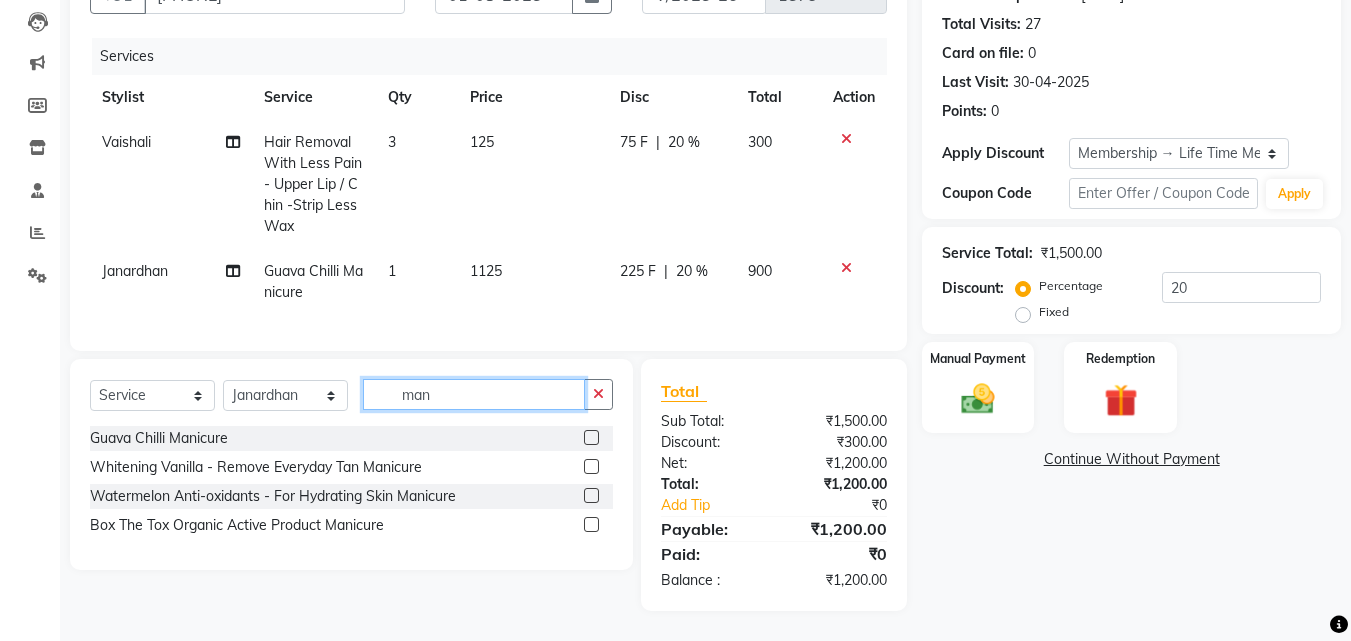 drag, startPoint x: 515, startPoint y: 394, endPoint x: 358, endPoint y: 396, distance: 157.01274 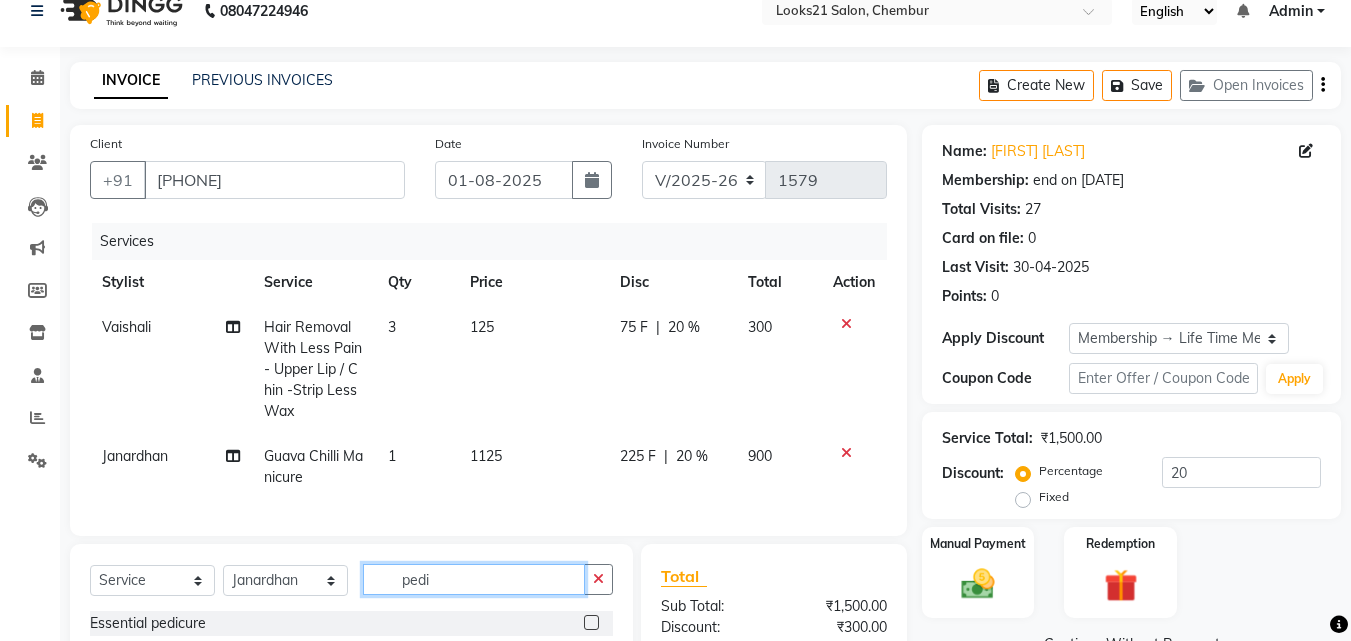 scroll, scrollTop: 225, scrollLeft: 0, axis: vertical 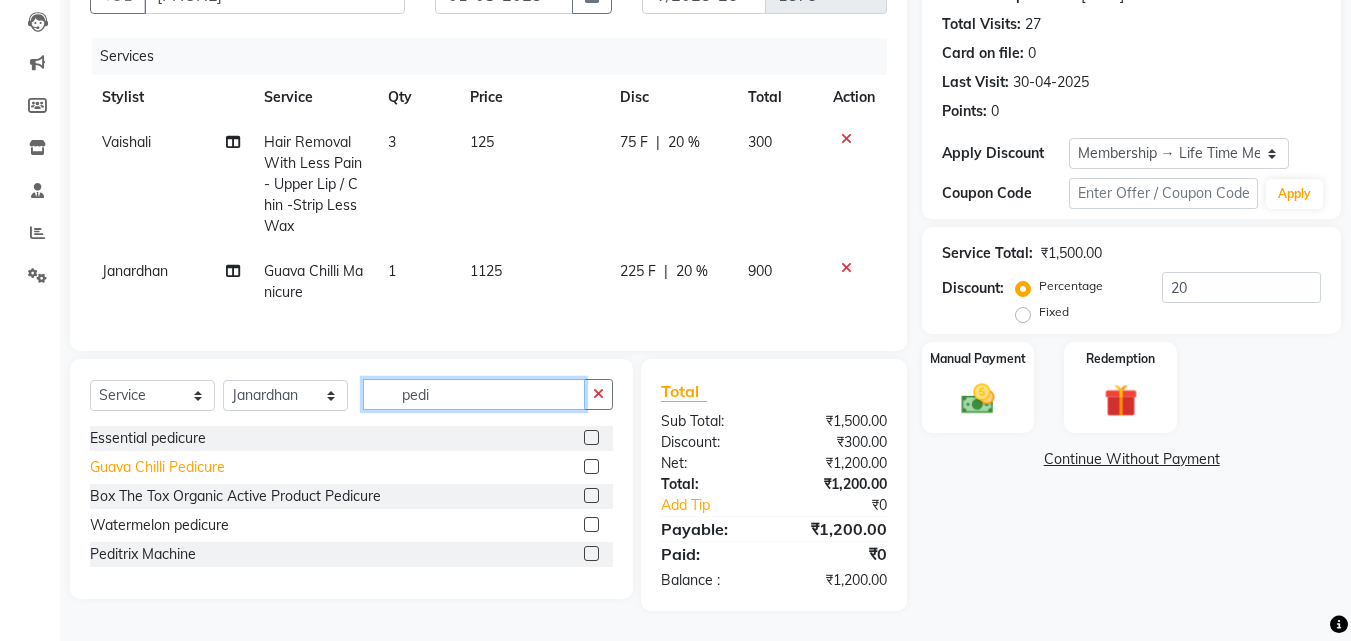 type on "pedi" 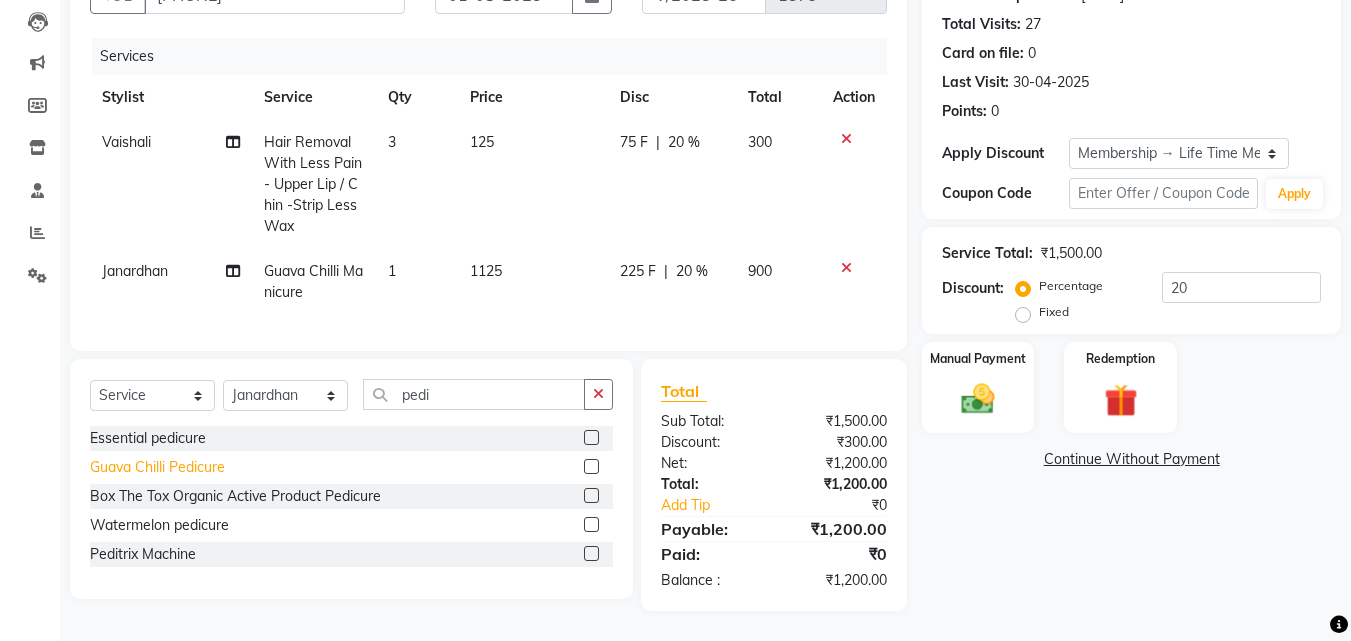 click on "Guava Chilli Pedicure" 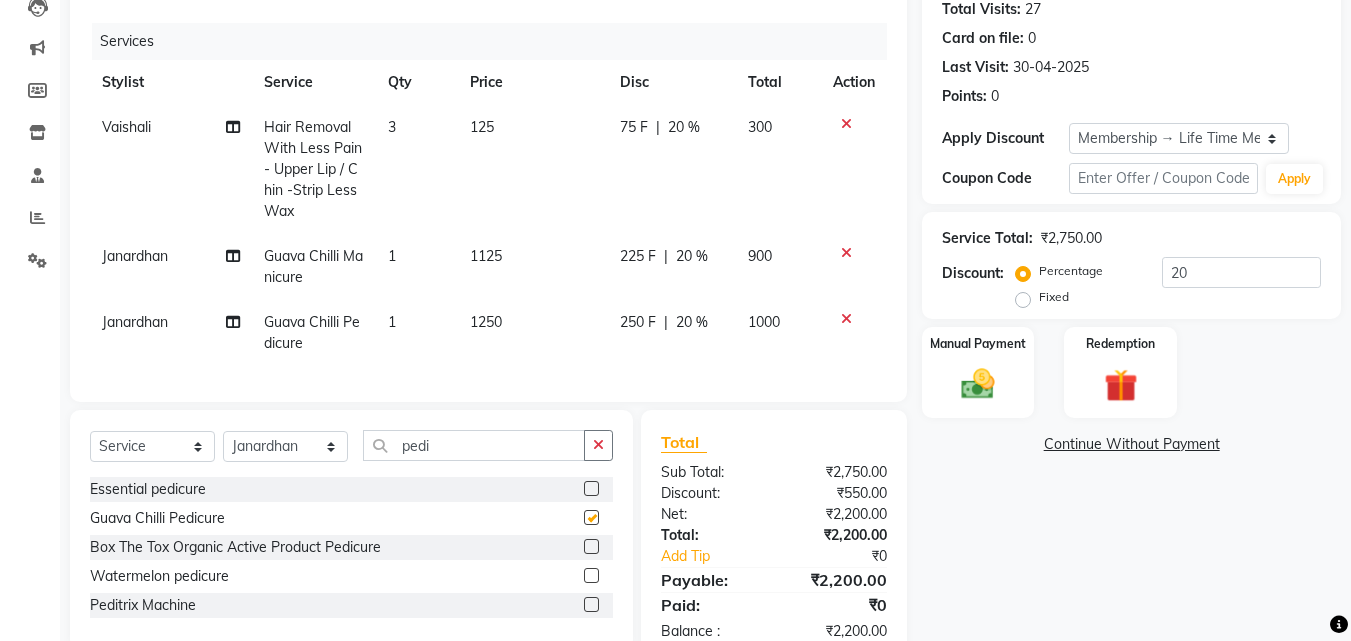 checkbox on "false" 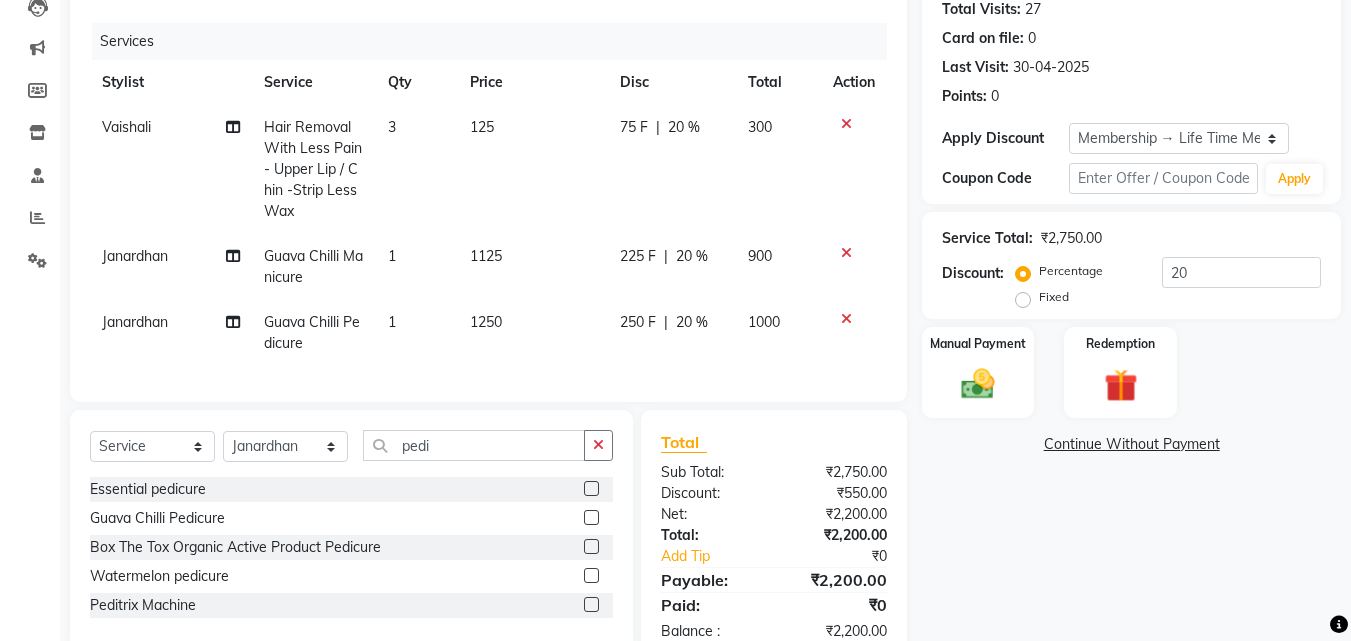 scroll, scrollTop: 291, scrollLeft: 0, axis: vertical 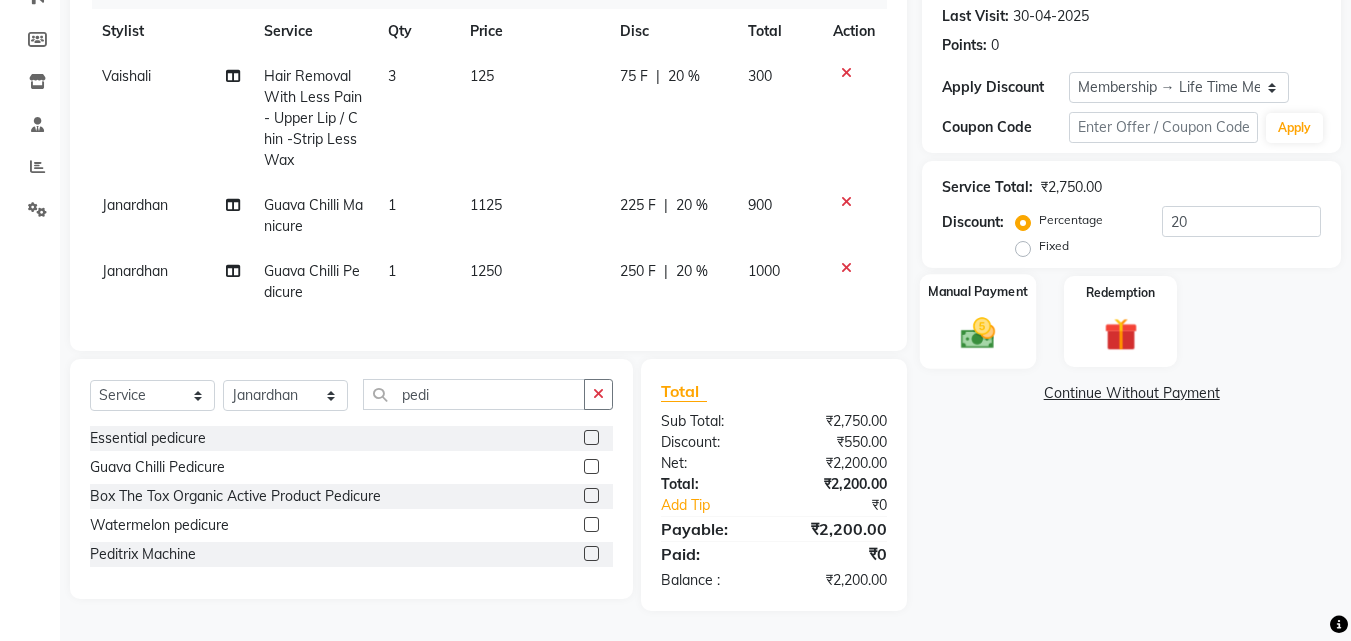 click 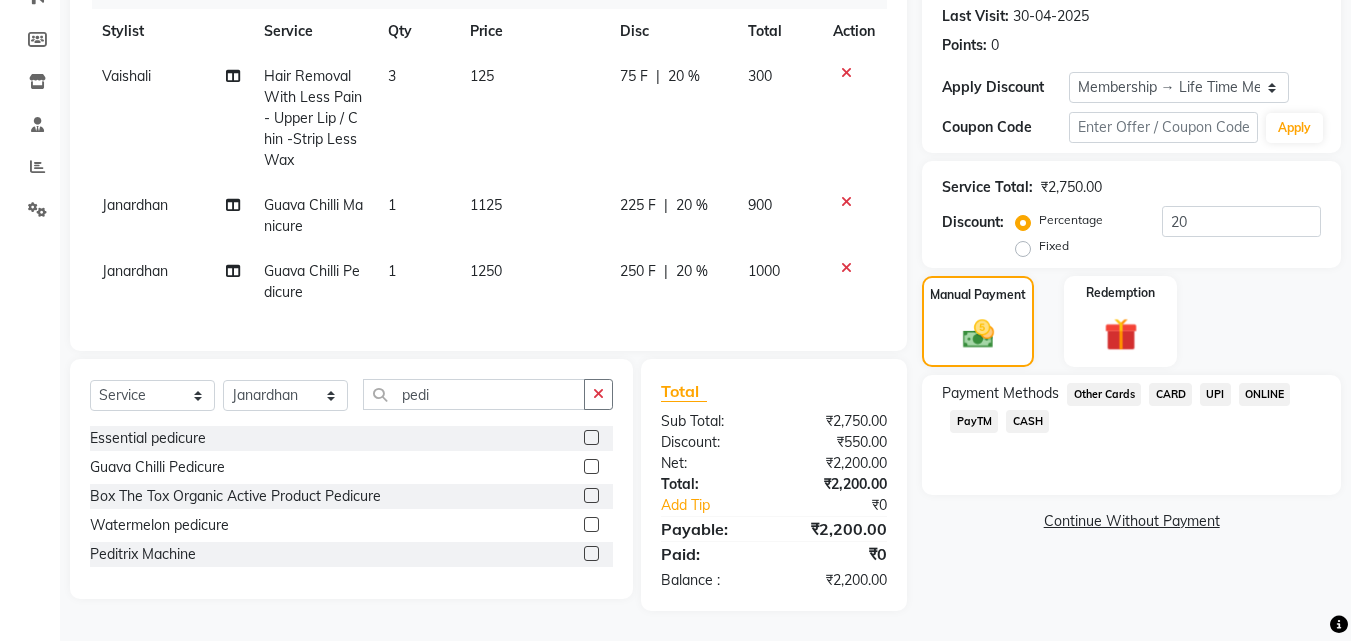 click on "CASH" 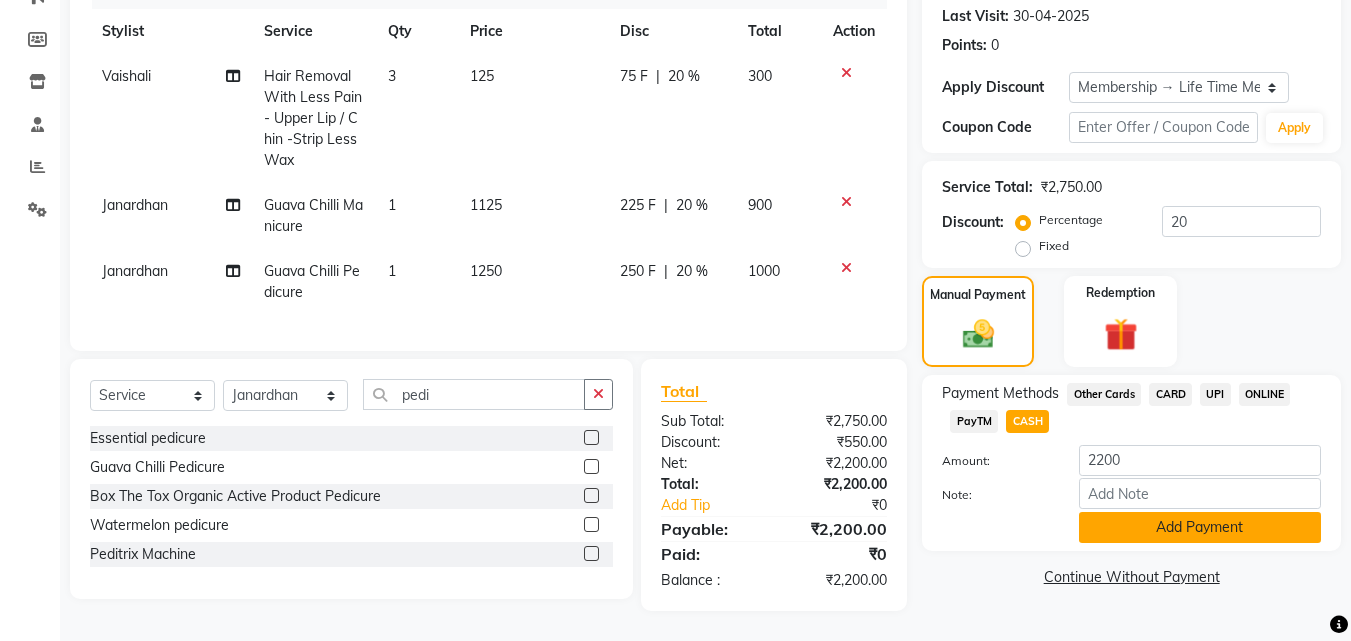 click on "Add Payment" 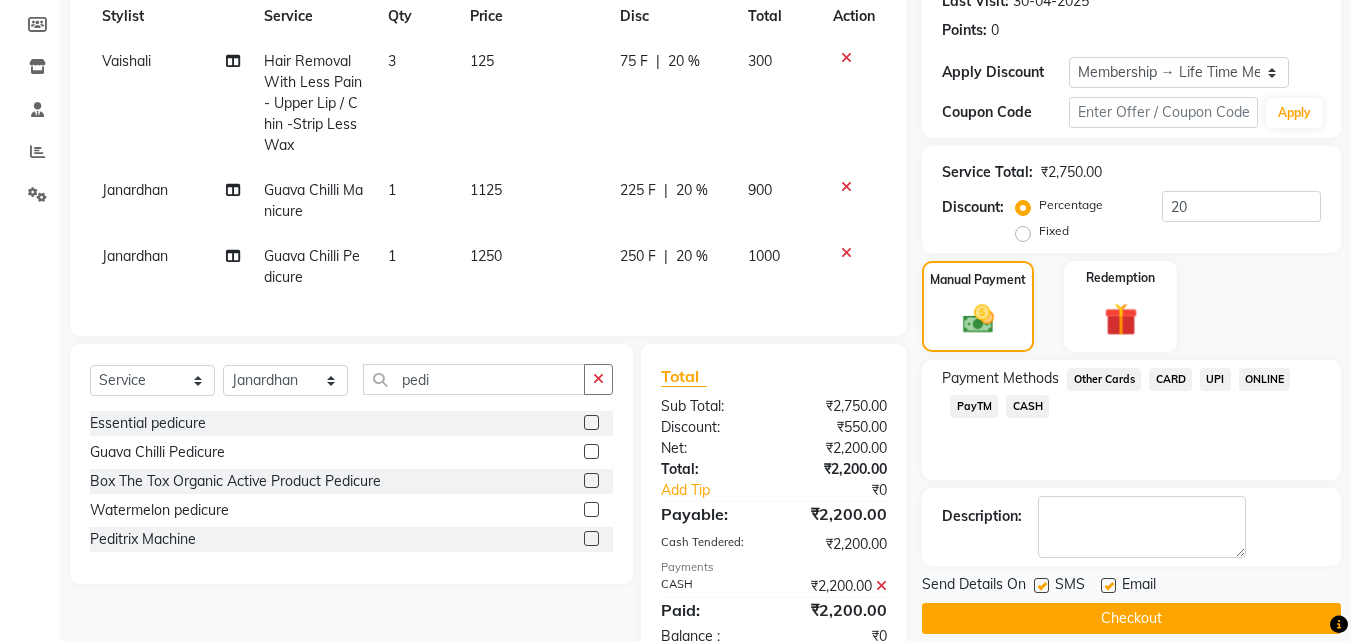 scroll, scrollTop: 362, scrollLeft: 0, axis: vertical 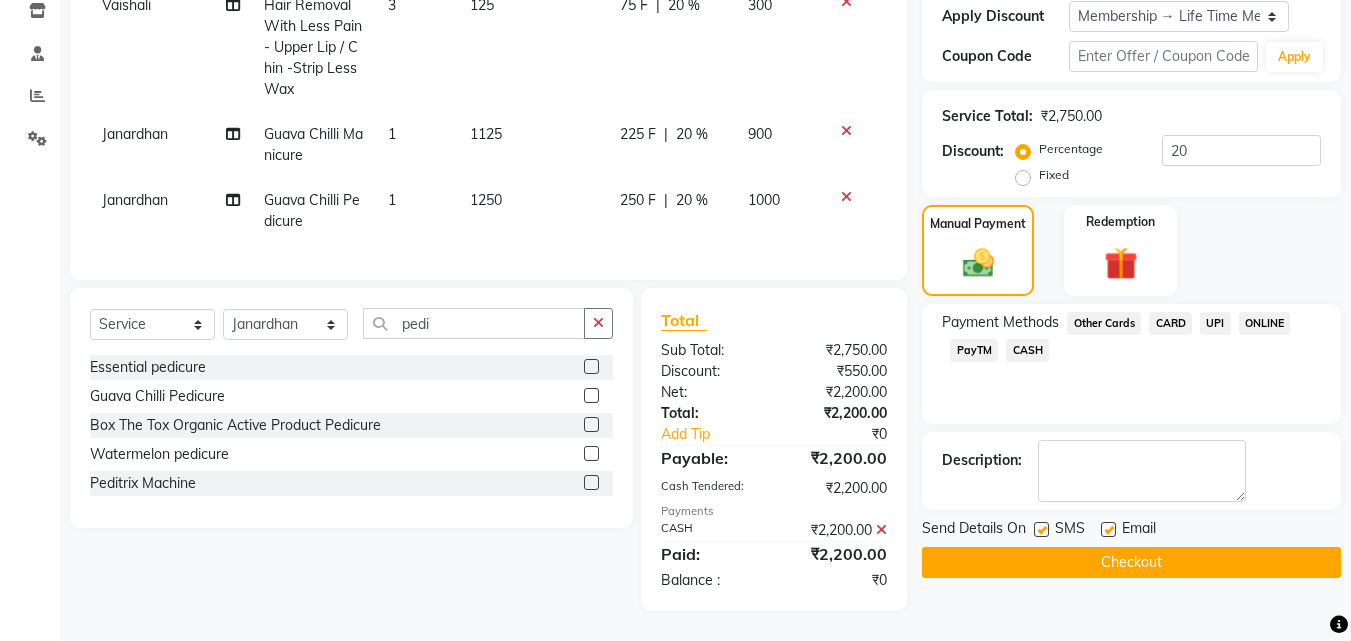 click on "Checkout" 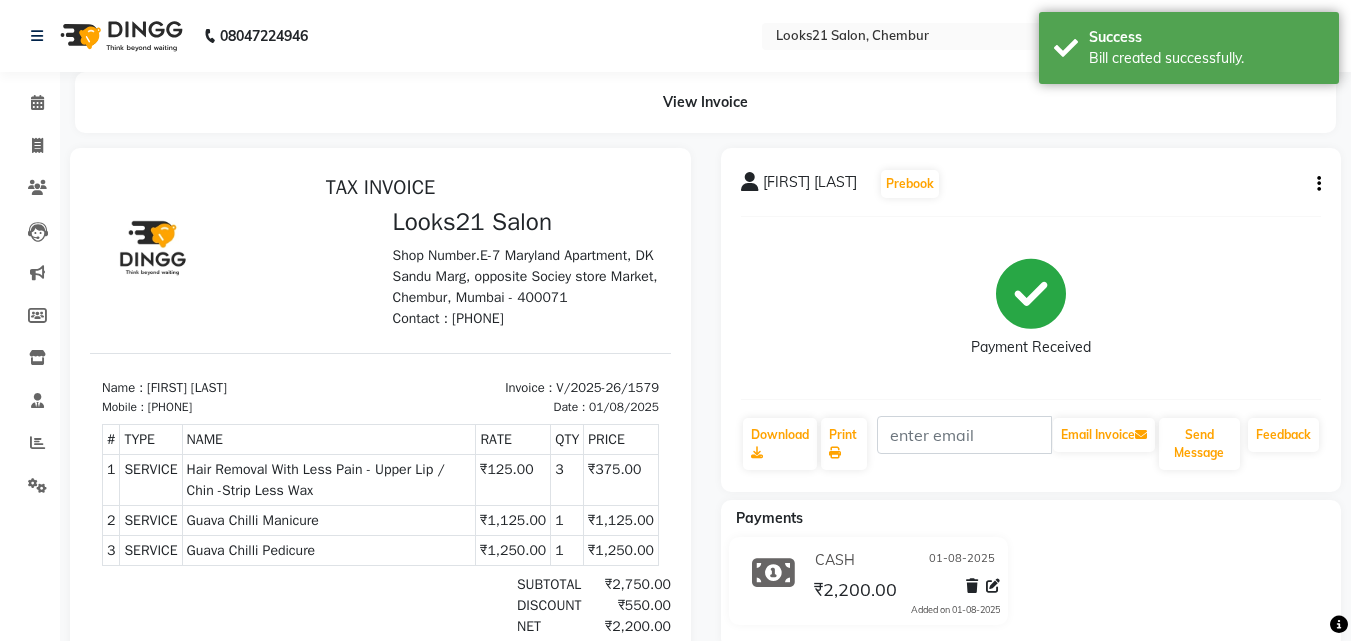 scroll, scrollTop: 0, scrollLeft: 0, axis: both 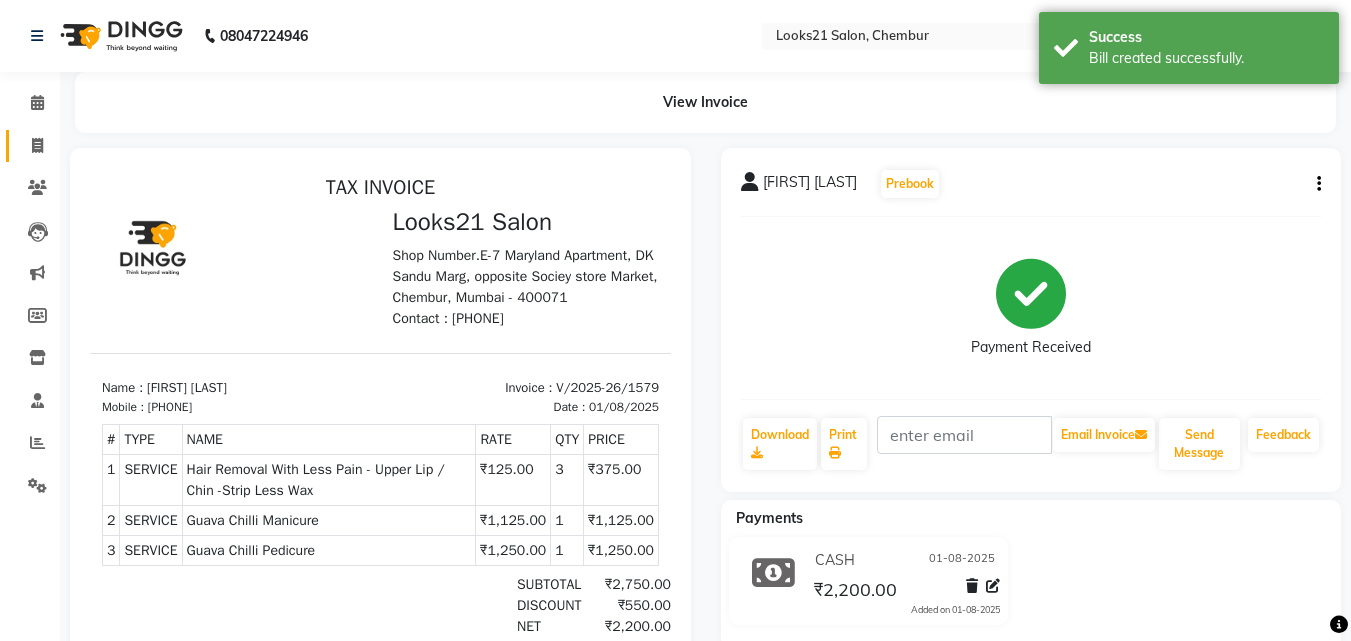 click on "Invoice" 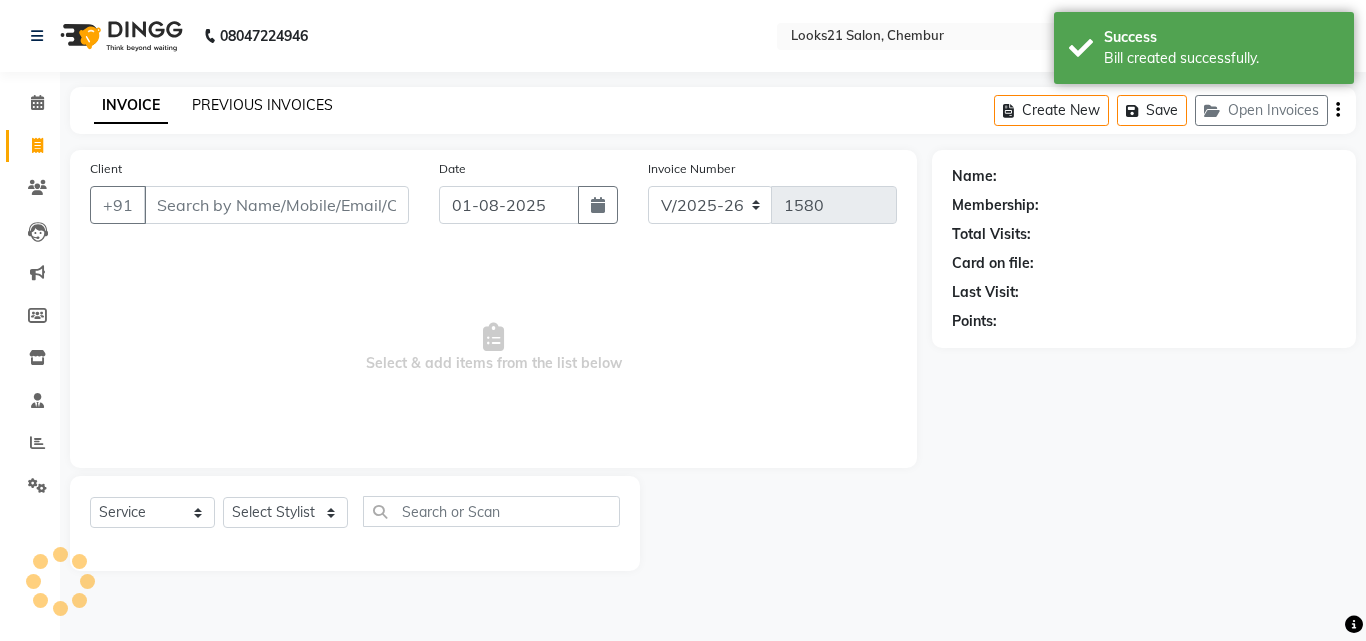 click on "PREVIOUS INVOICES" 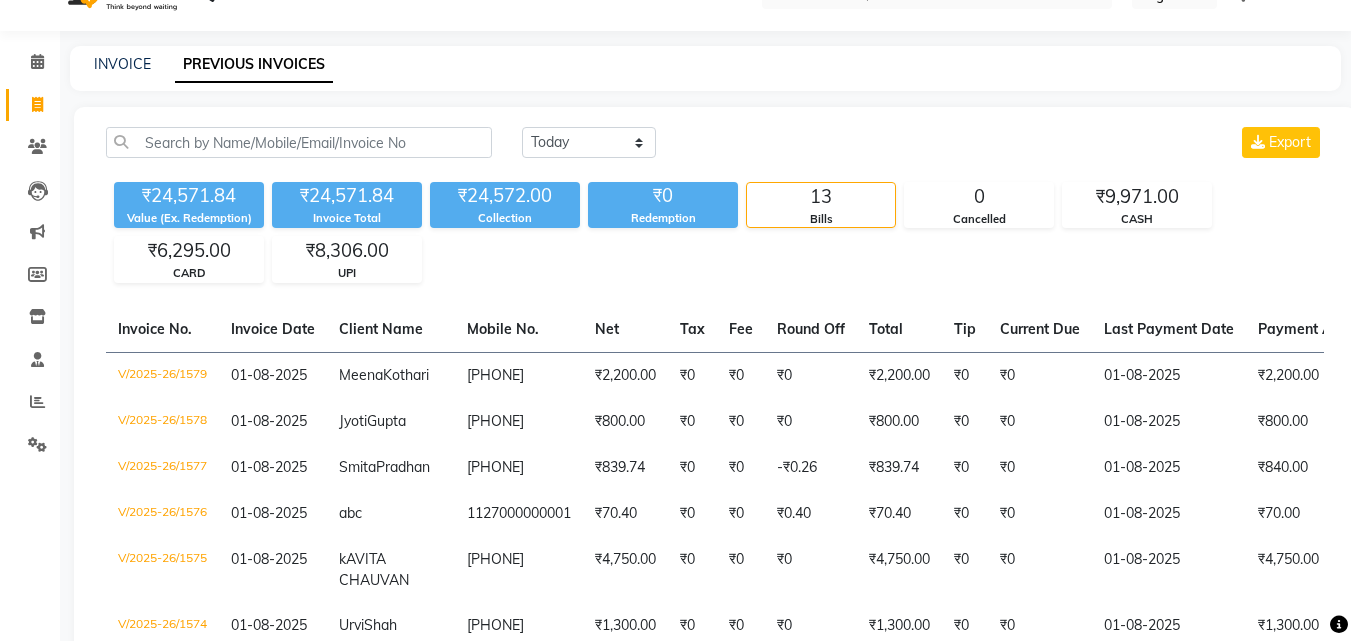 scroll, scrollTop: 0, scrollLeft: 0, axis: both 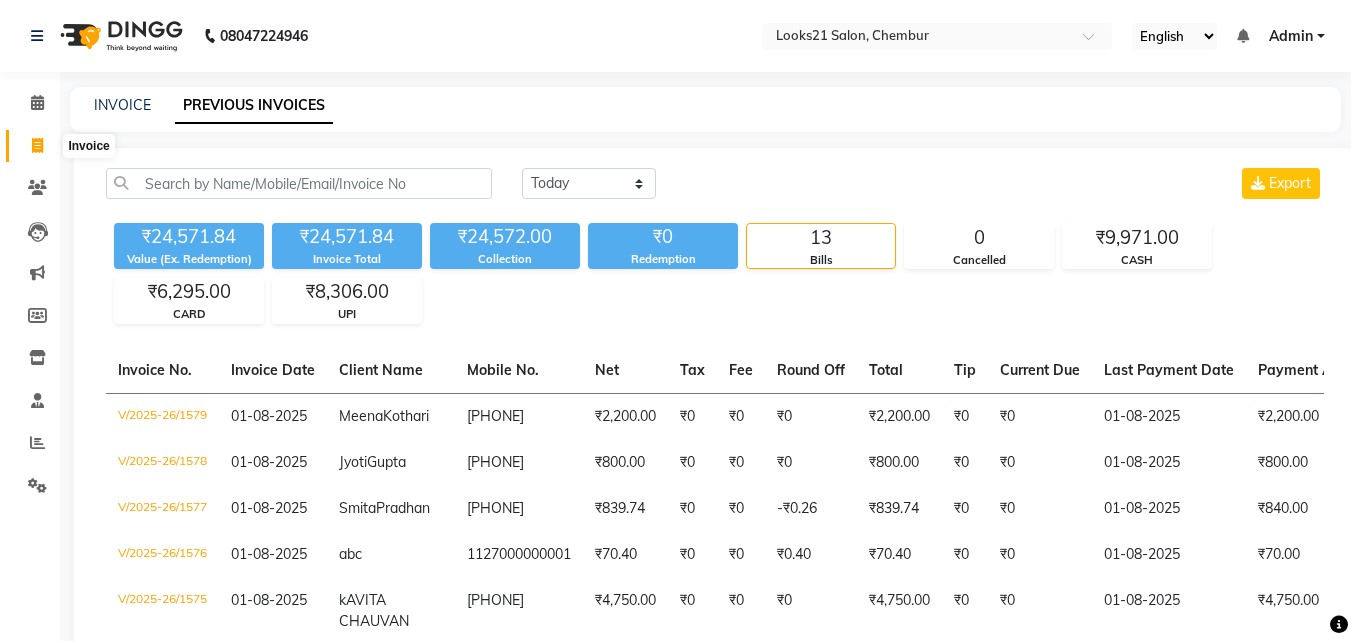 click 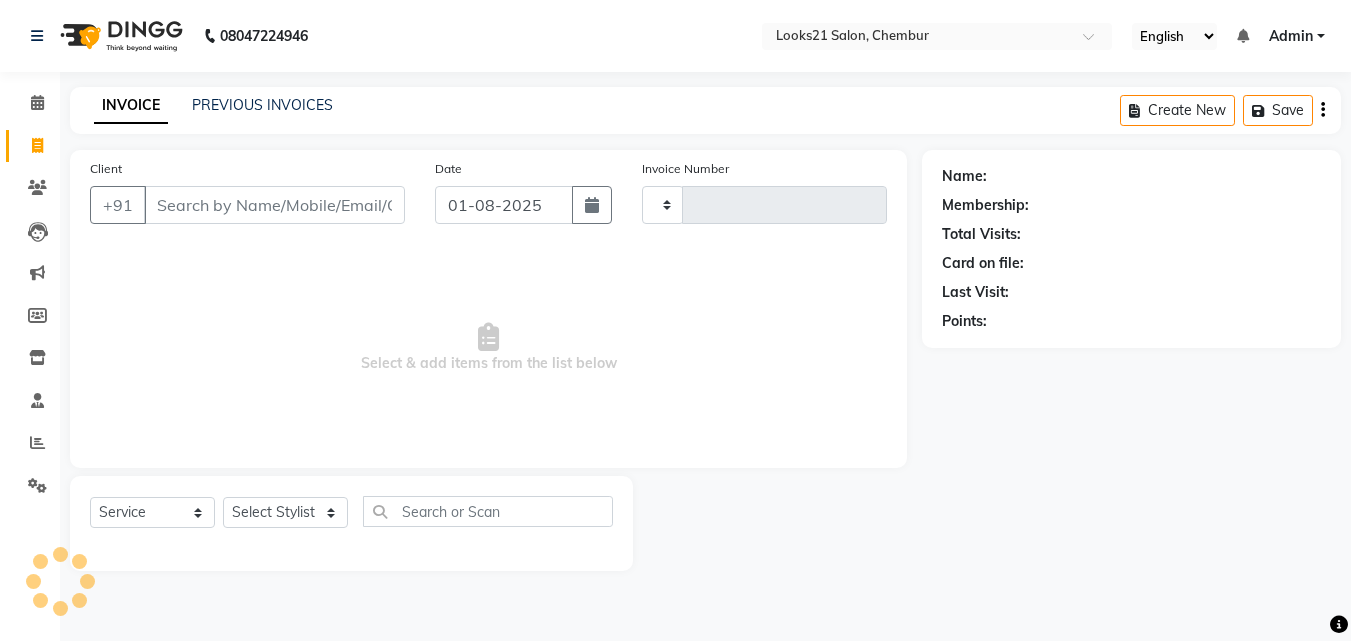 type on "1580" 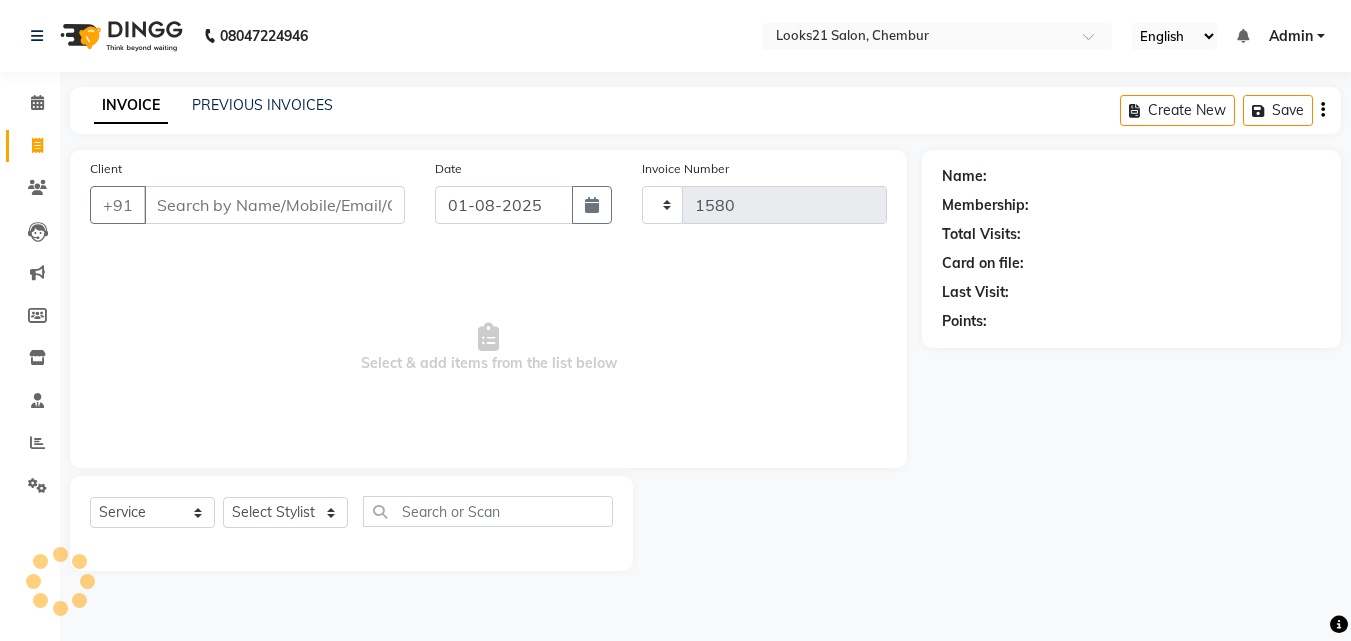select on "844" 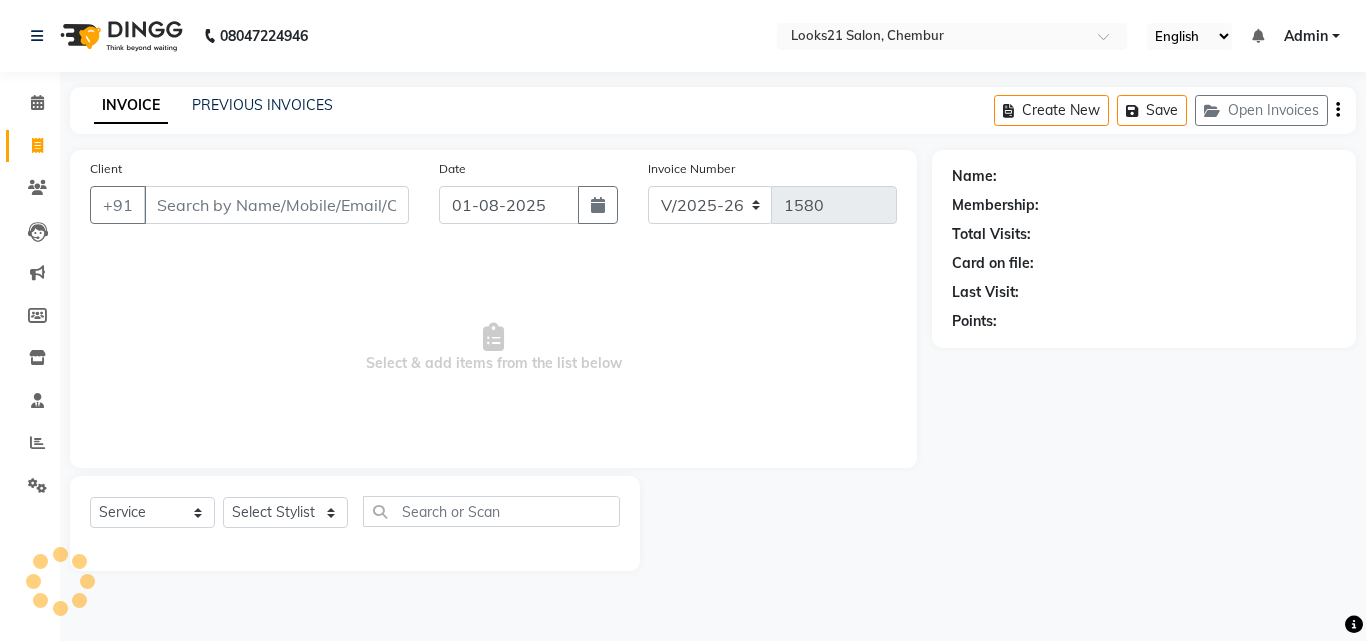 click on "Client" at bounding box center [276, 205] 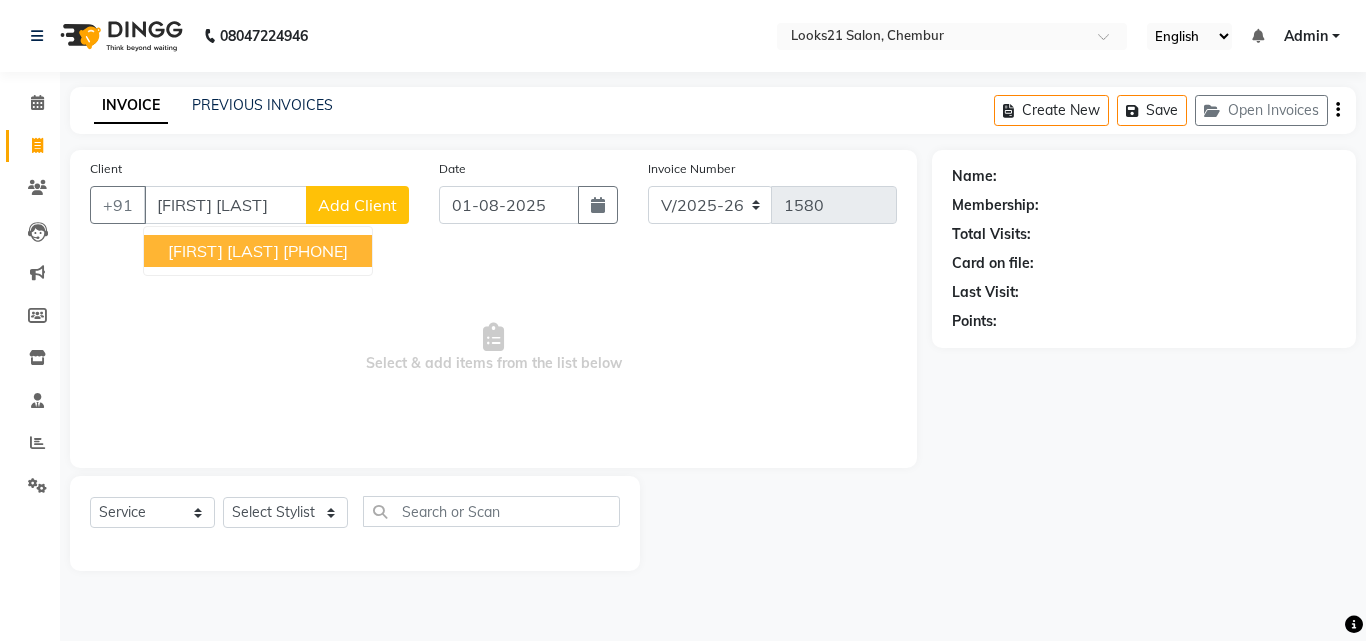 click on "9892199666" at bounding box center (315, 251) 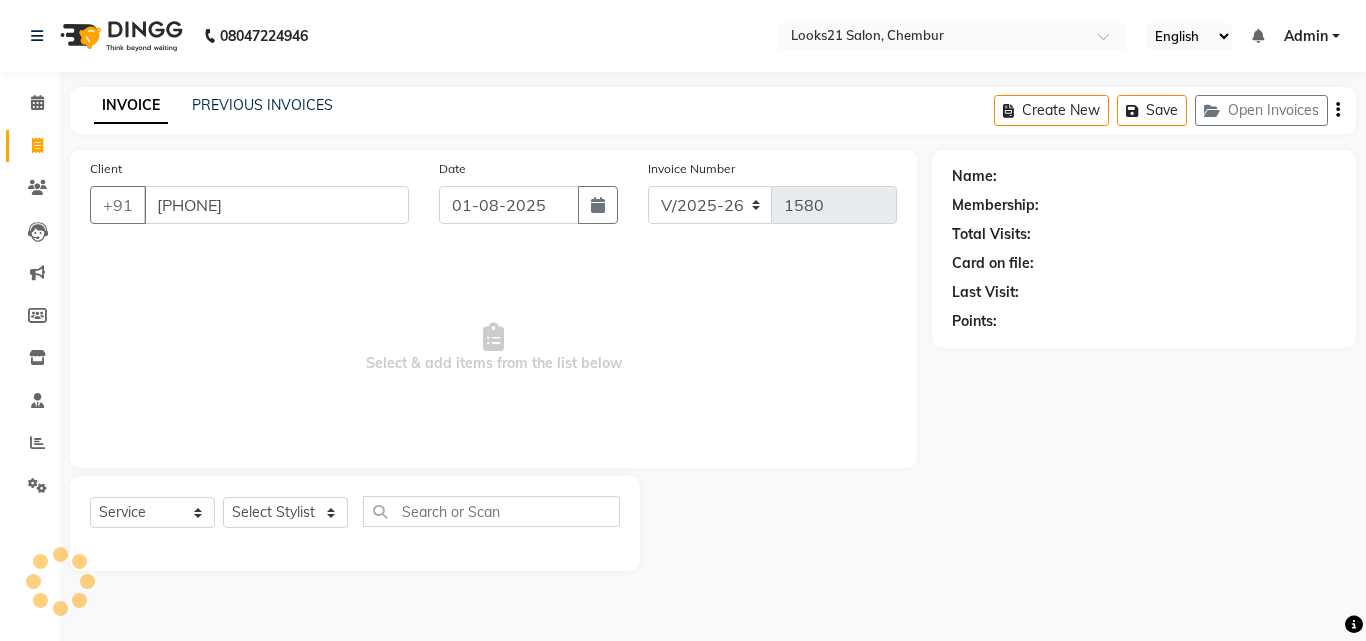 type on "9892199666" 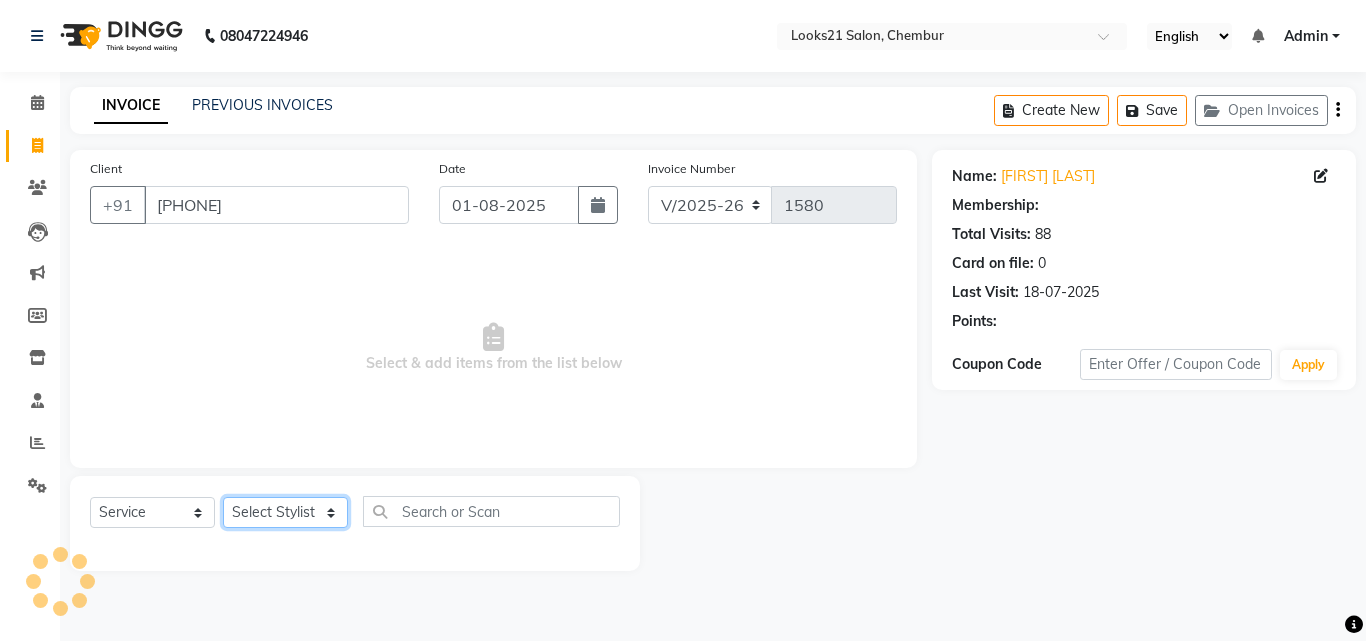 click on "Select Stylist Anwar Danish Janardhan LOOKS 21  sabiya khan Sajeda Siddiqui Samiksha Shakil Sharif Ahmed Shraddha Vaishali" 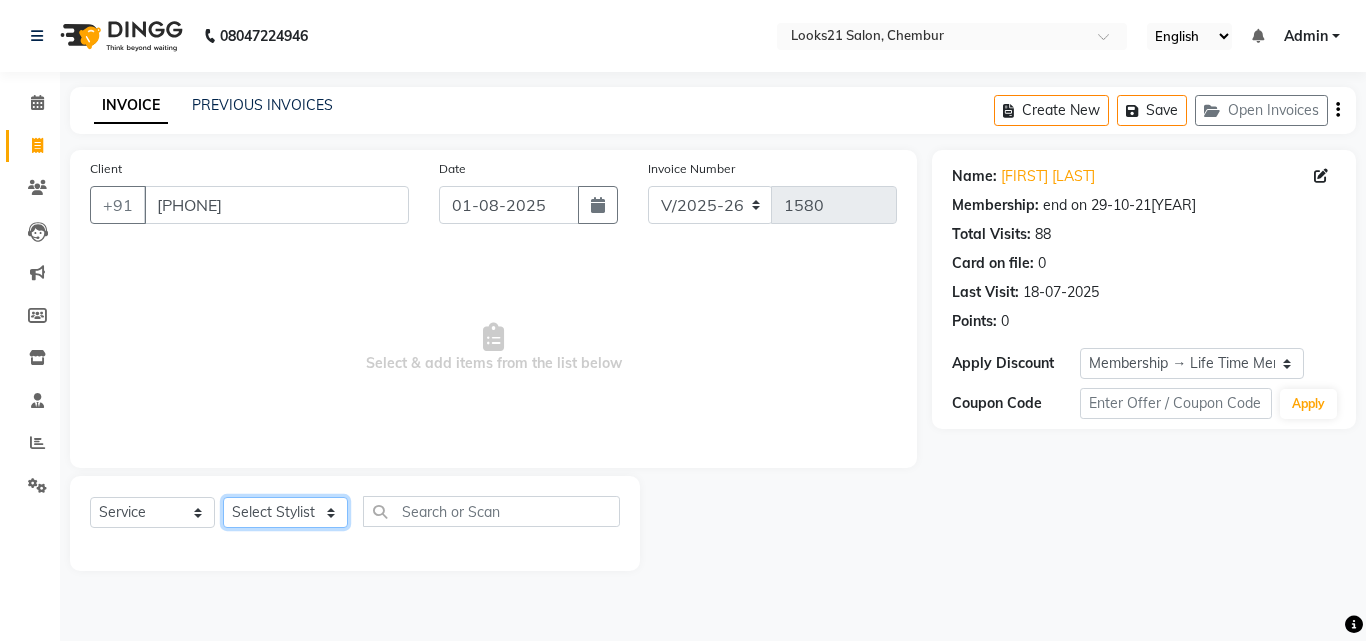select on "13888" 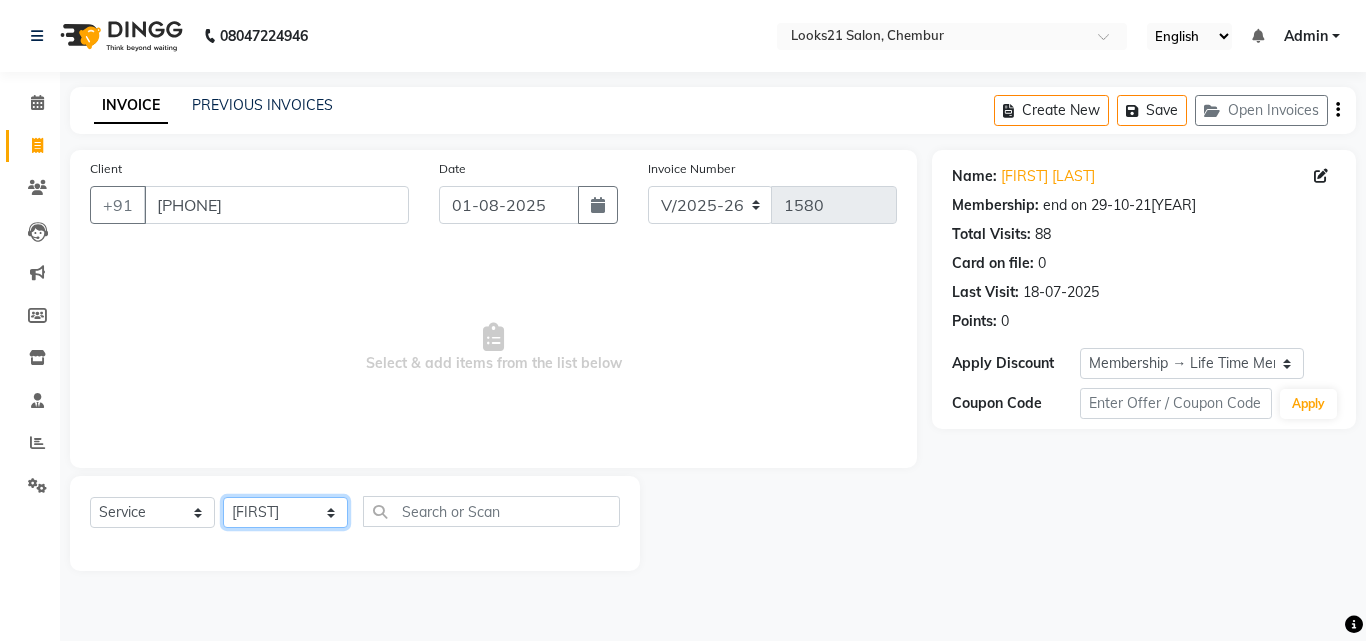 click on "Select Stylist Anwar Danish Janardhan LOOKS 21  sabiya khan Sajeda Siddiqui Samiksha Shakil Sharif Ahmed Shraddha Vaishali" 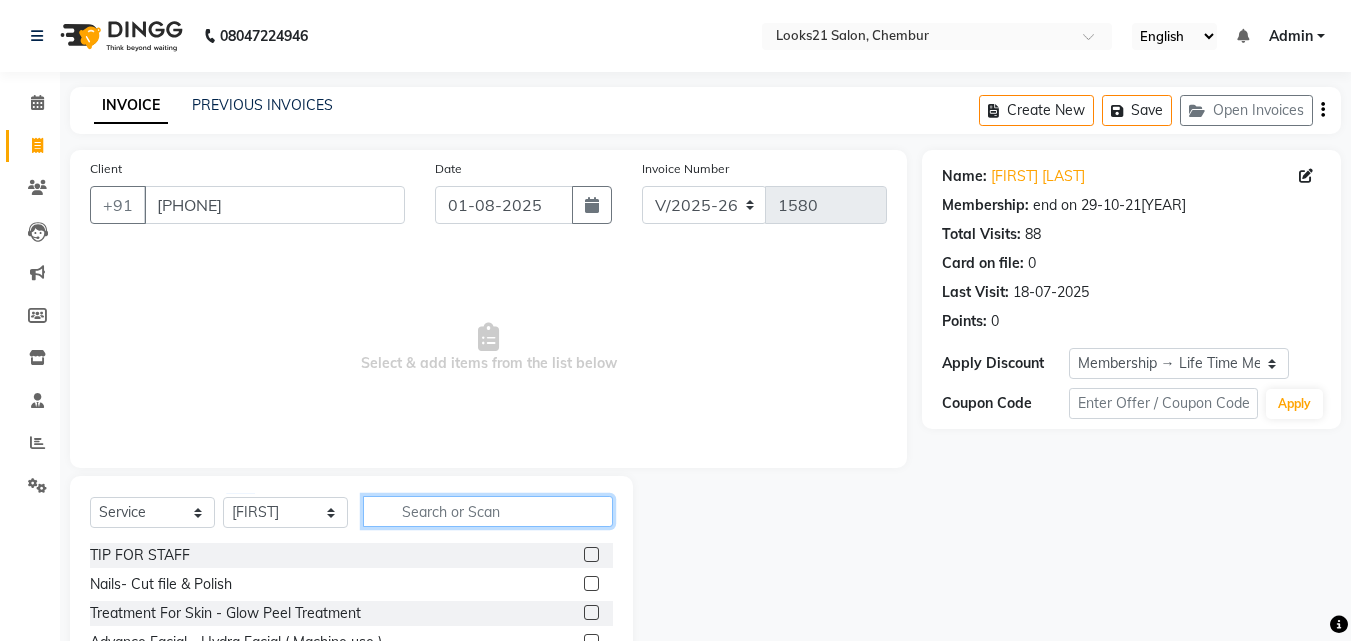 click 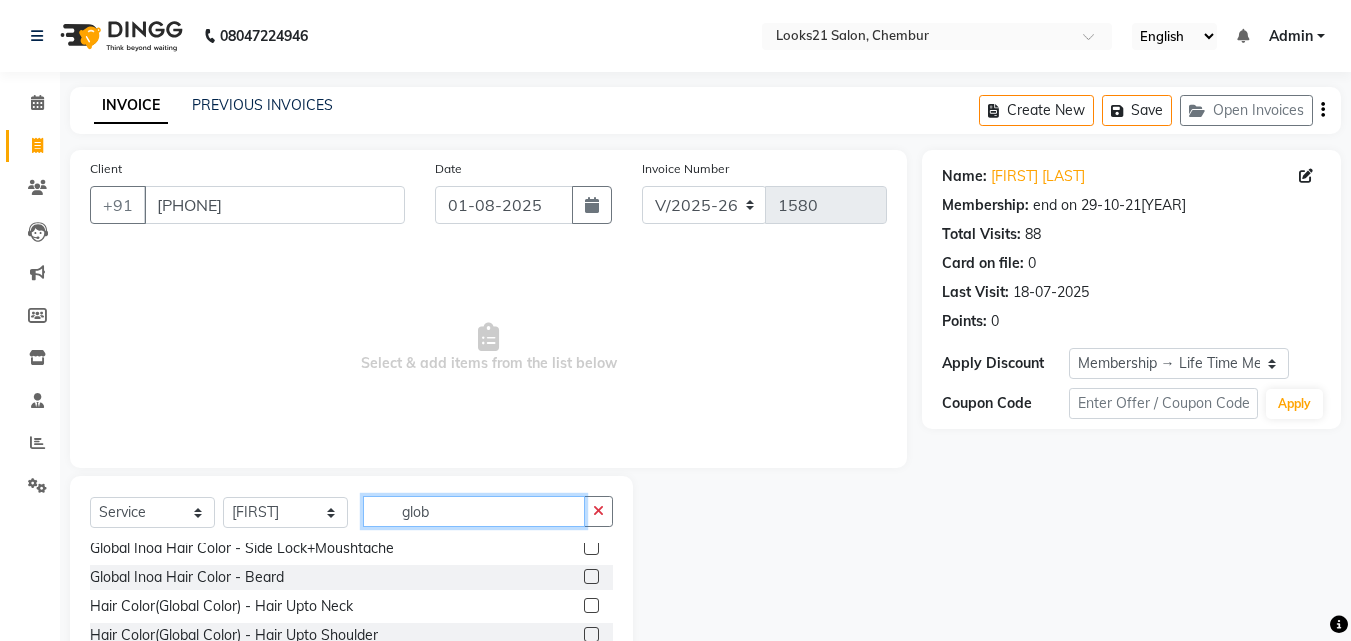 scroll, scrollTop: 300, scrollLeft: 0, axis: vertical 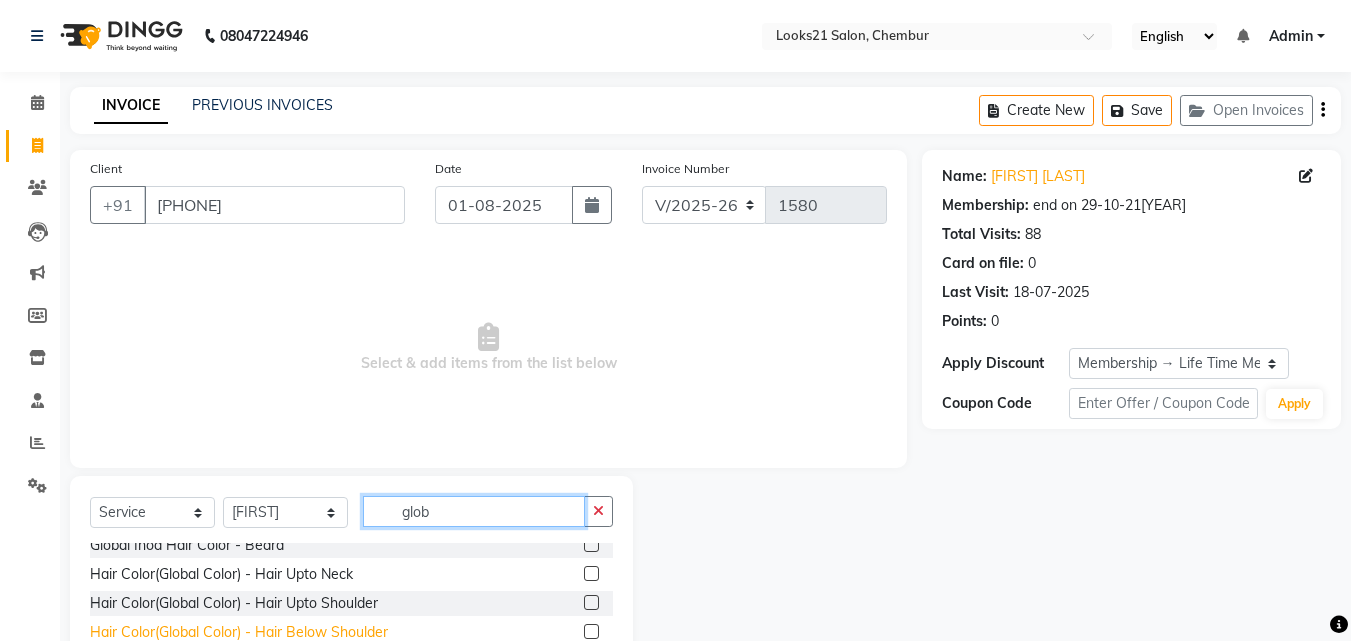 type on "glob" 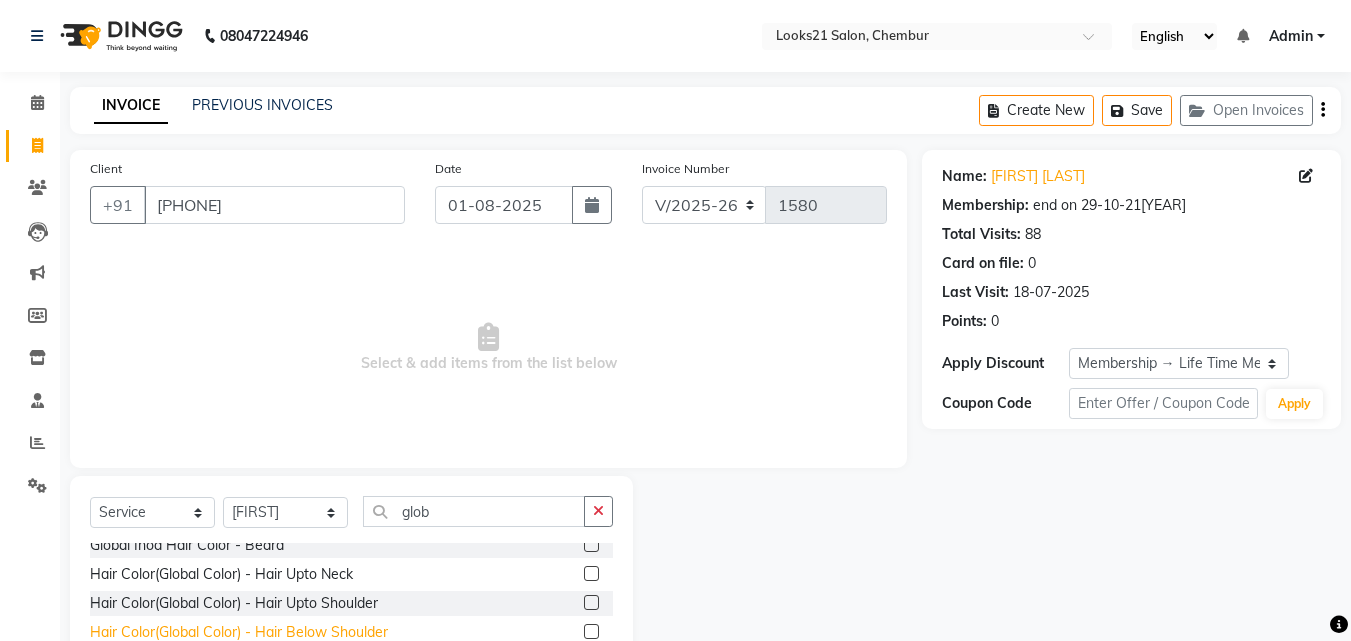 click on "Hair Color(Global Color)  - Hair Below Shoulder" 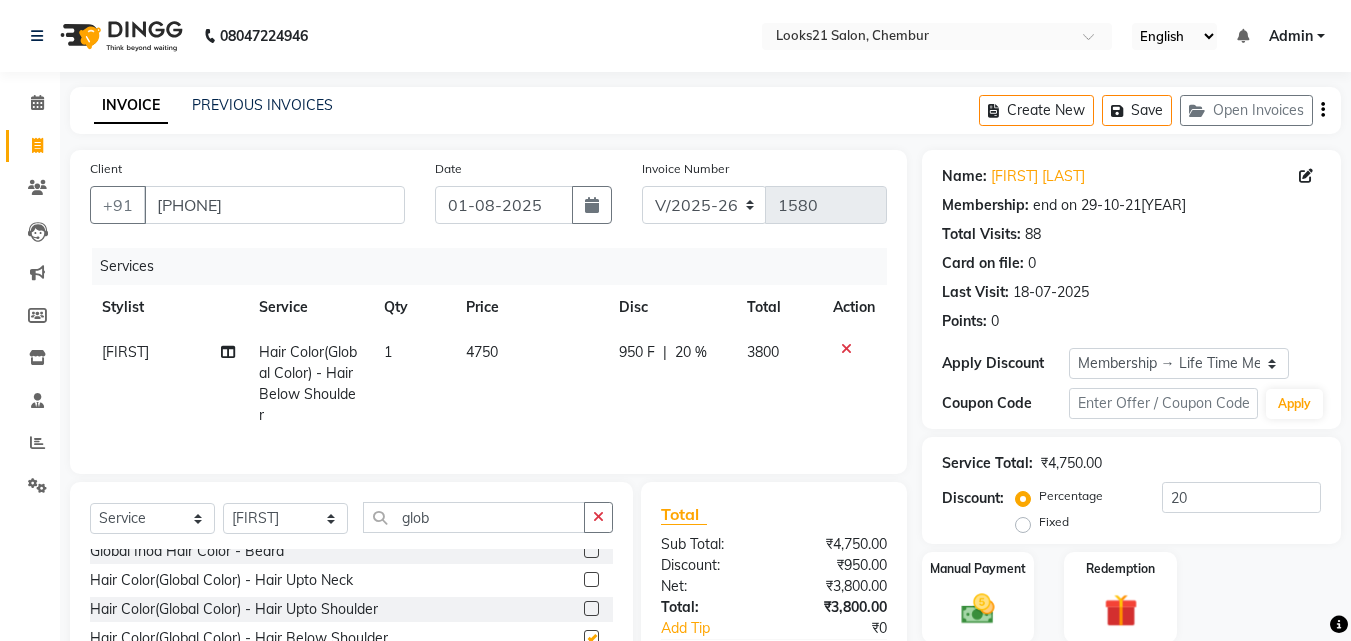 checkbox on "false" 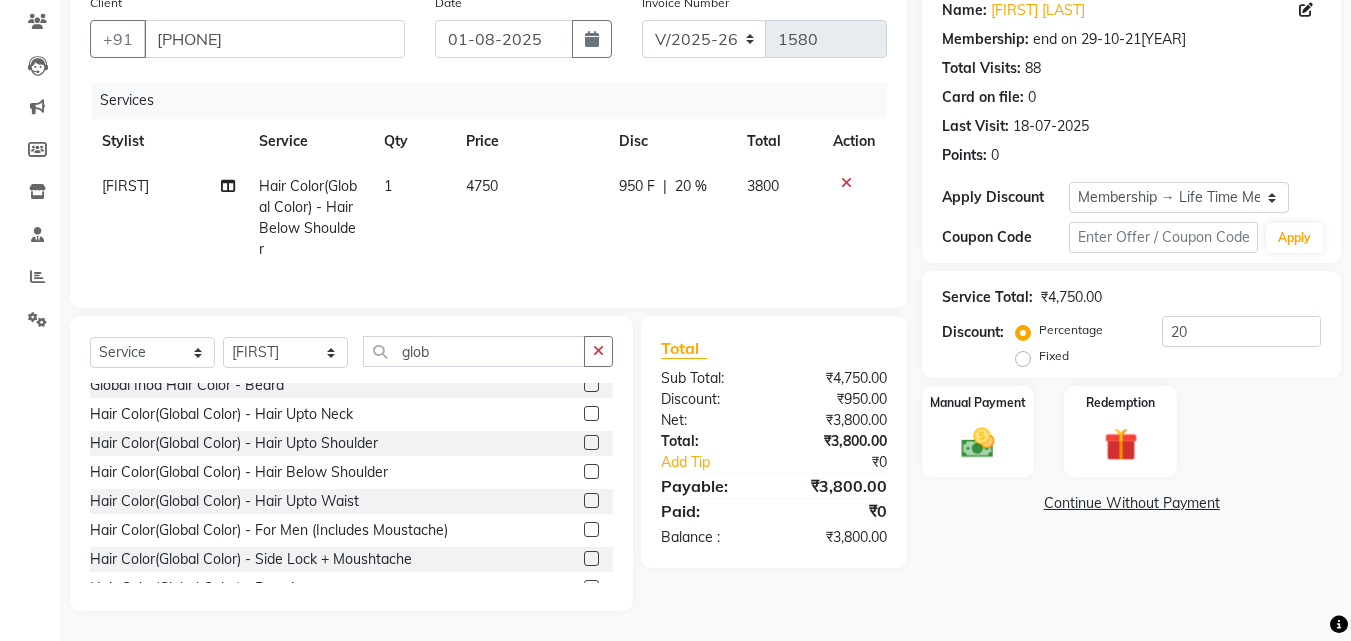scroll, scrollTop: 181, scrollLeft: 0, axis: vertical 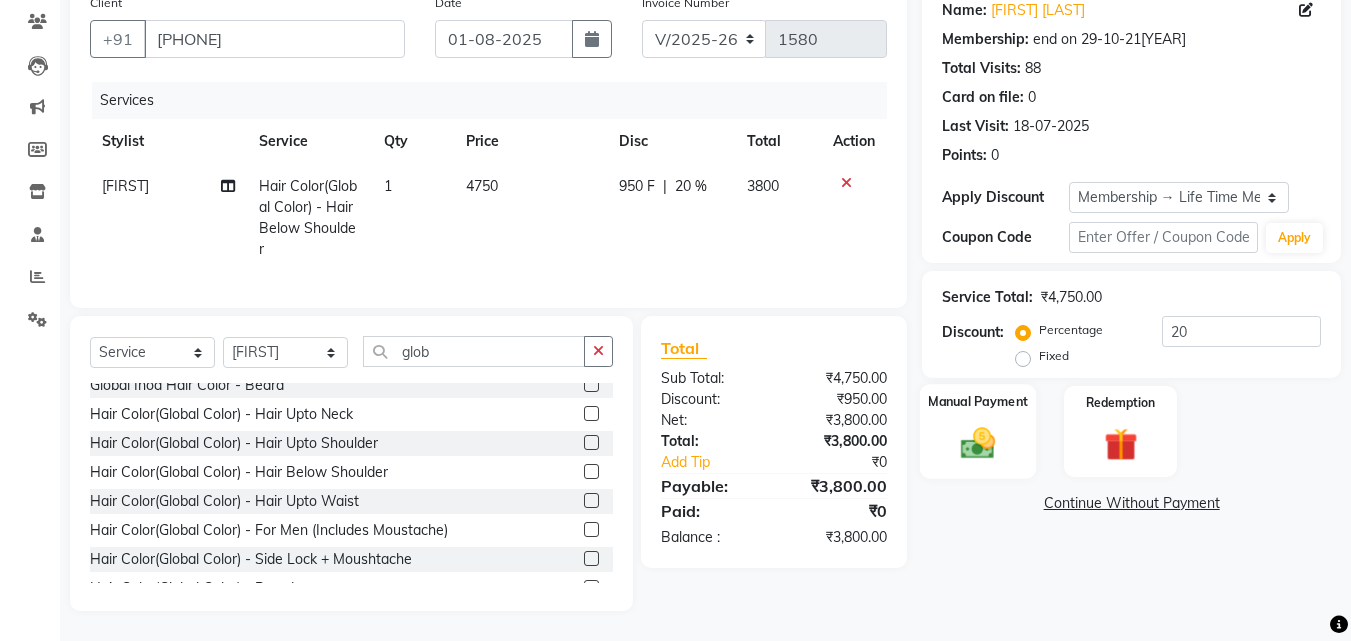 click 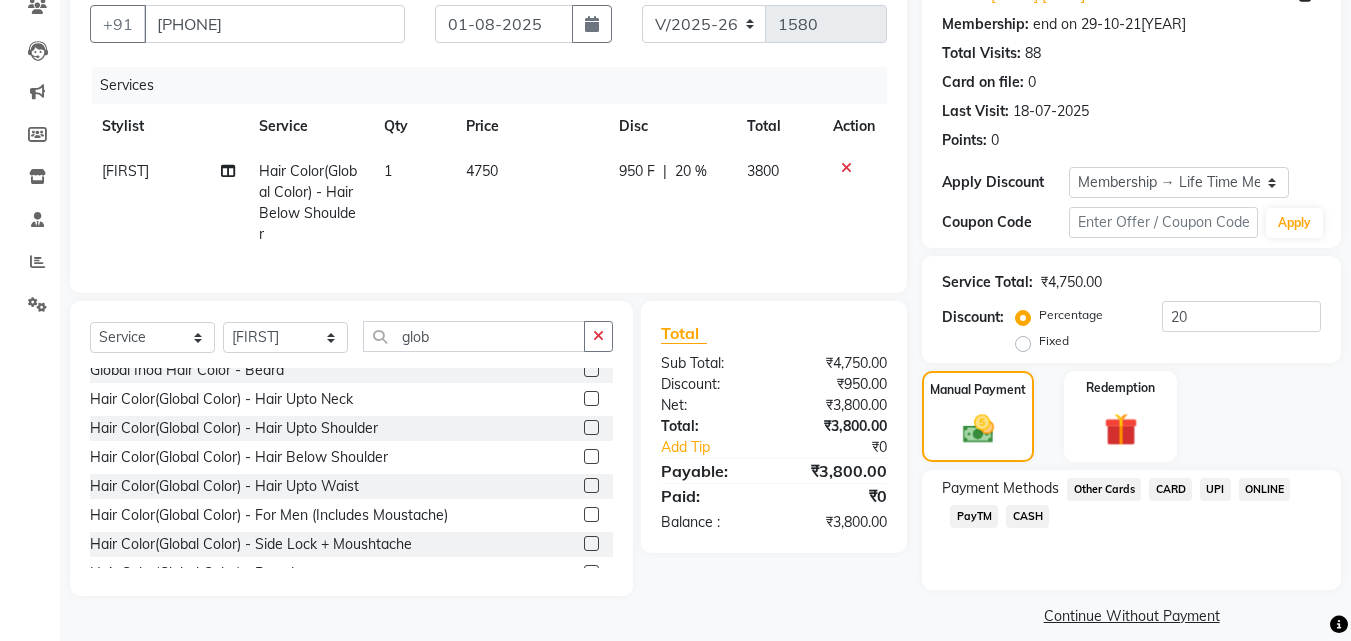 click on "CASH" 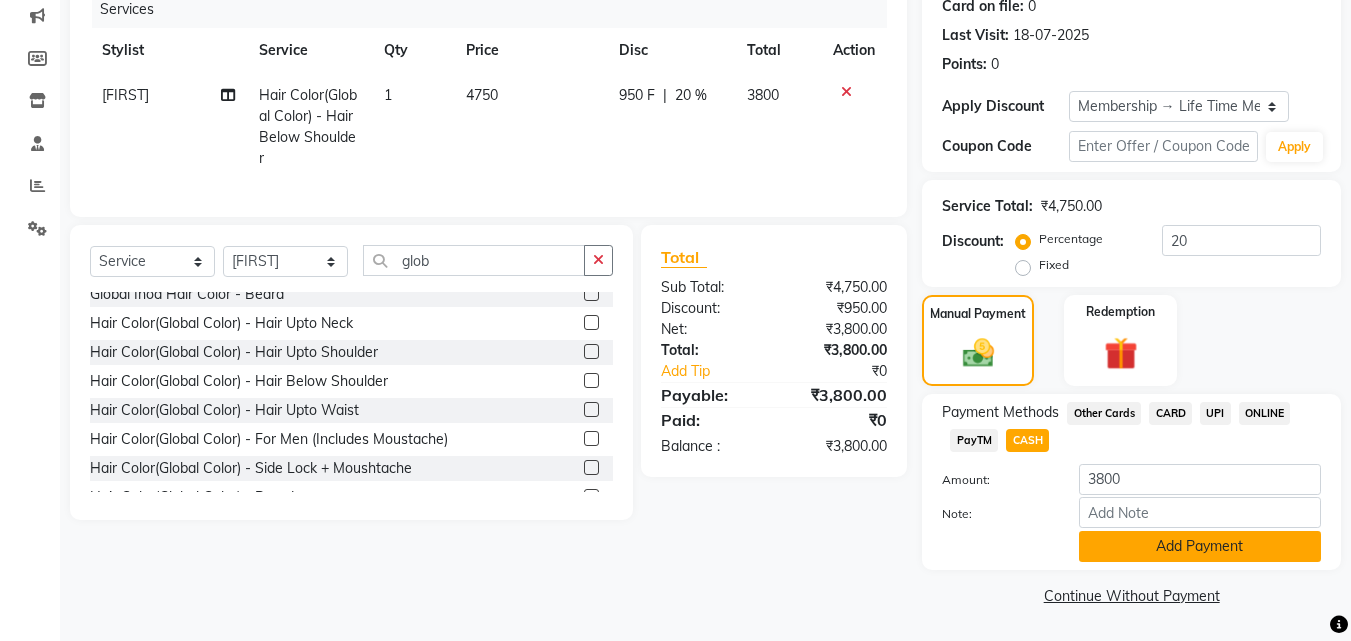 click on "Add Payment" 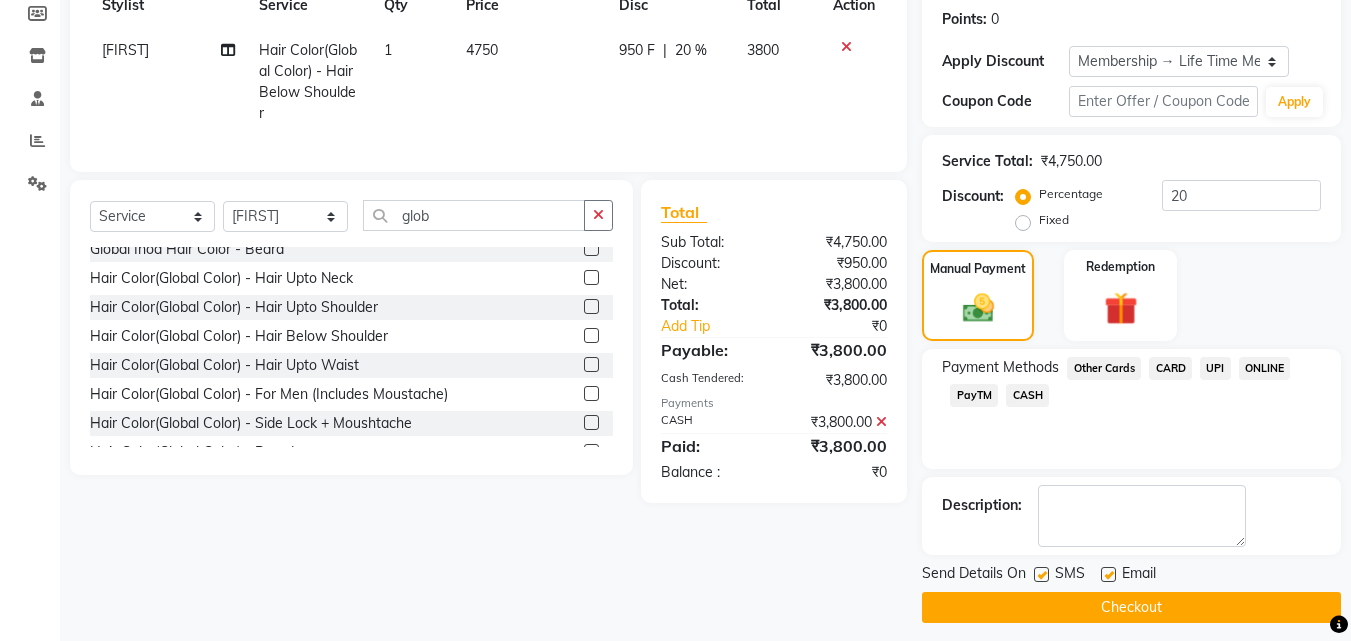 scroll, scrollTop: 314, scrollLeft: 0, axis: vertical 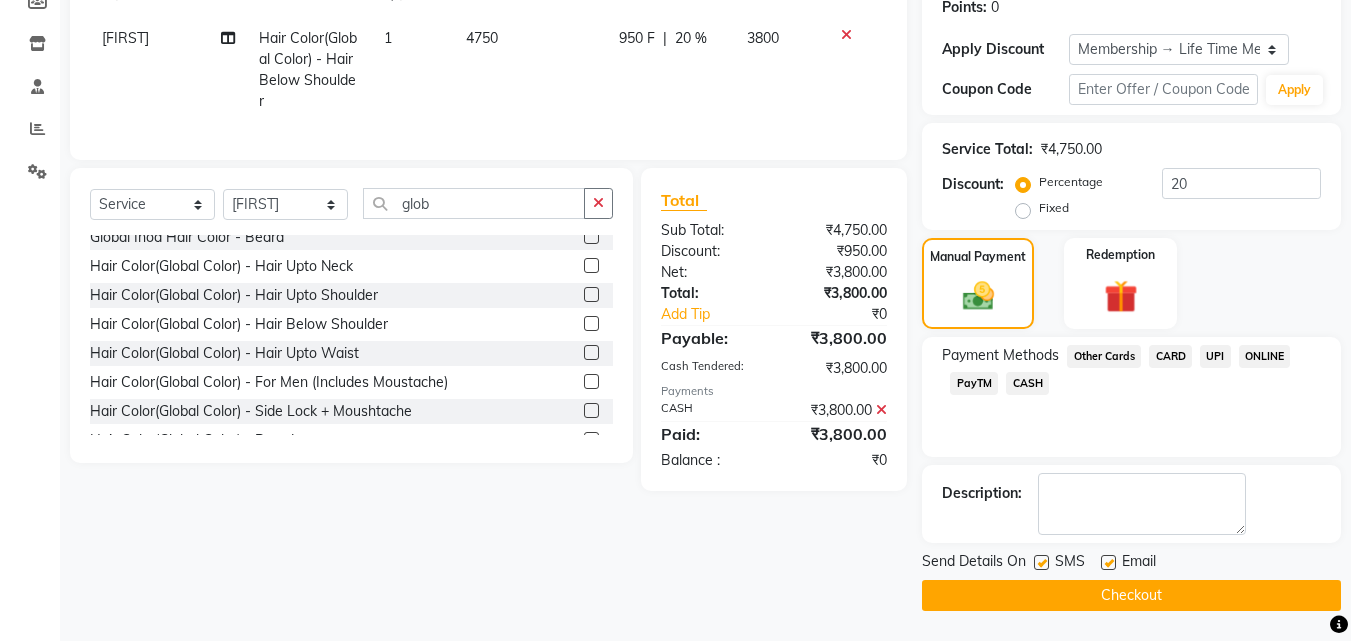 click on "Checkout" 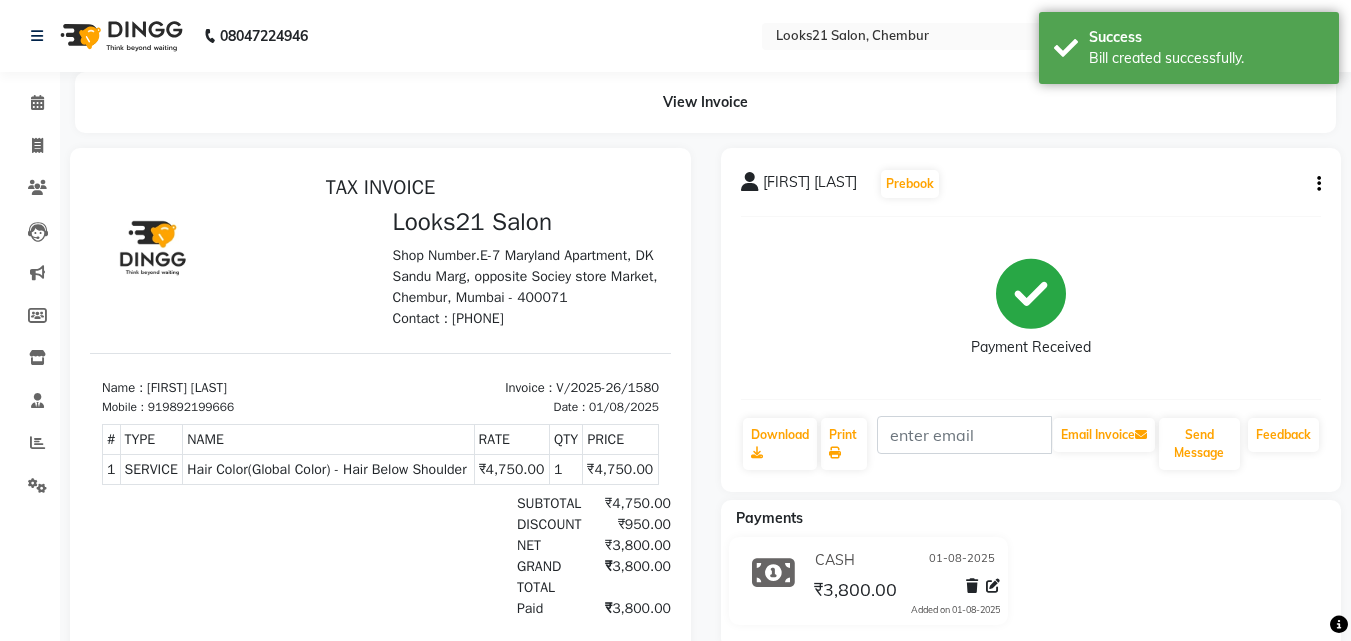 scroll, scrollTop: 0, scrollLeft: 0, axis: both 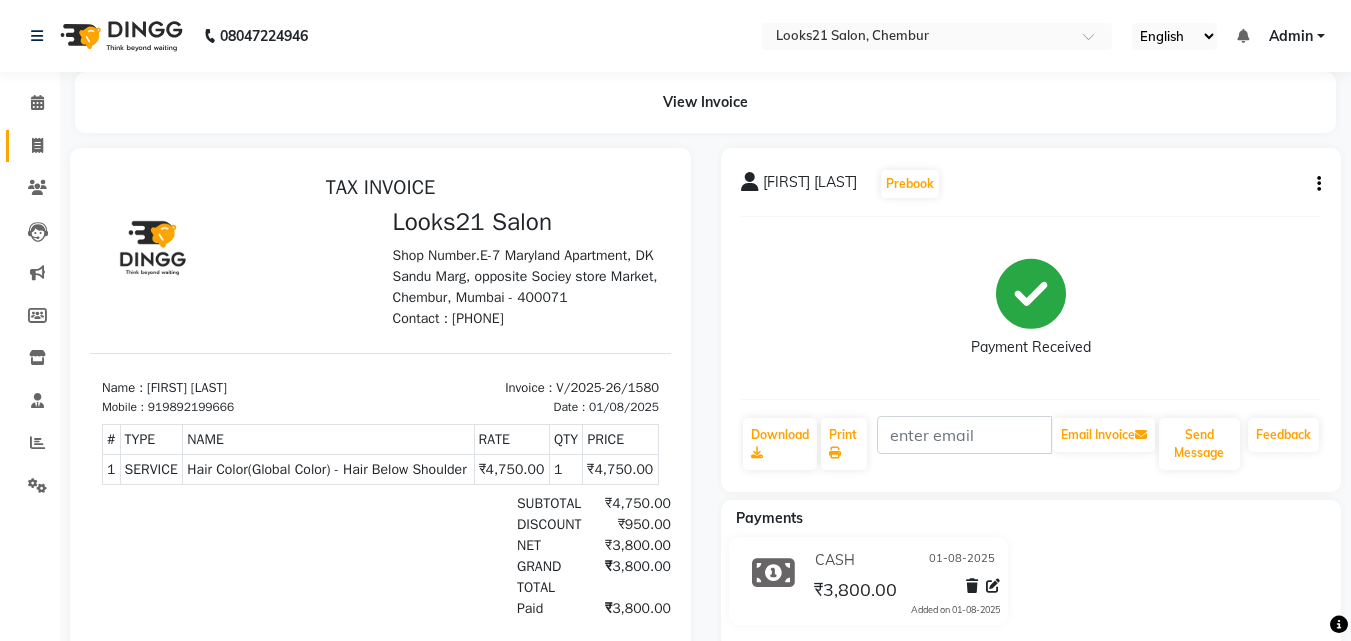 click on "Invoice" 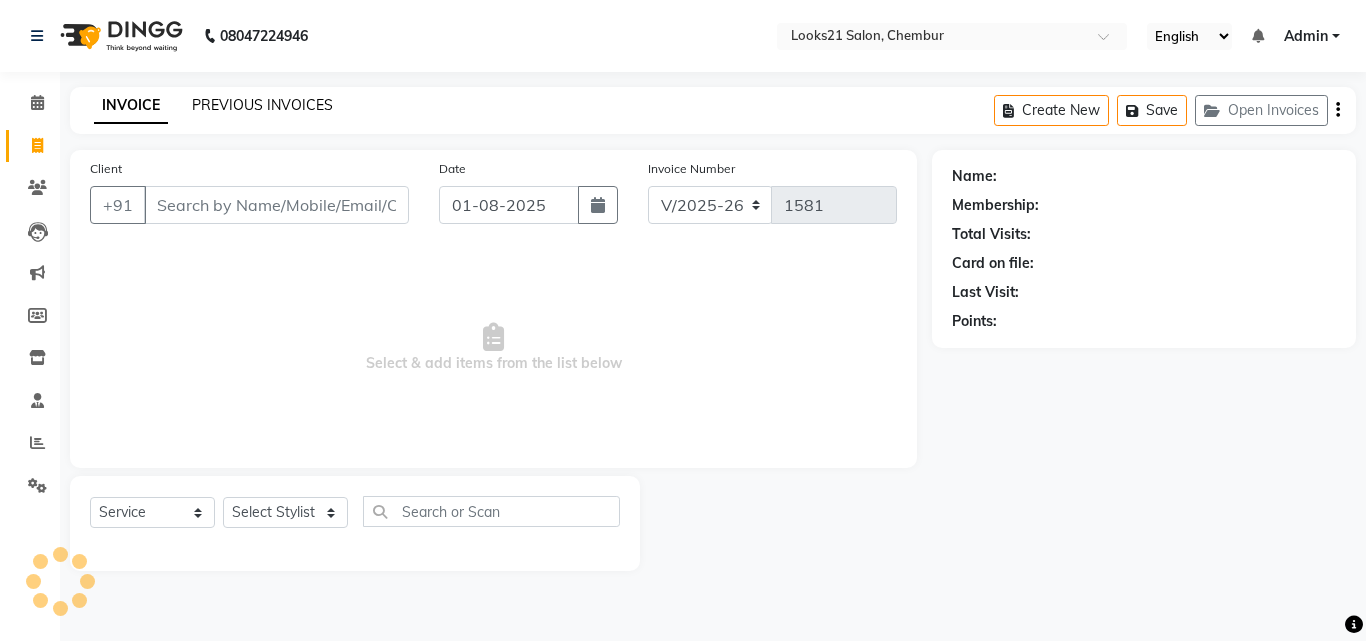 click on "PREVIOUS INVOICES" 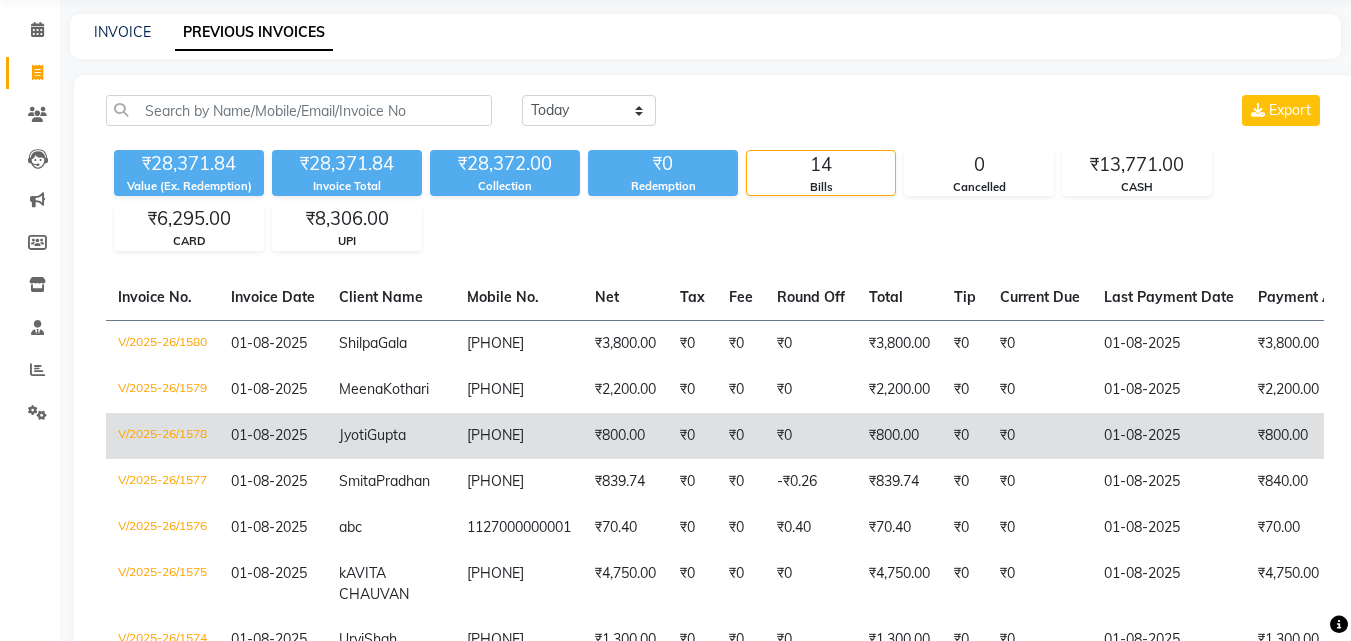 scroll, scrollTop: 0, scrollLeft: 0, axis: both 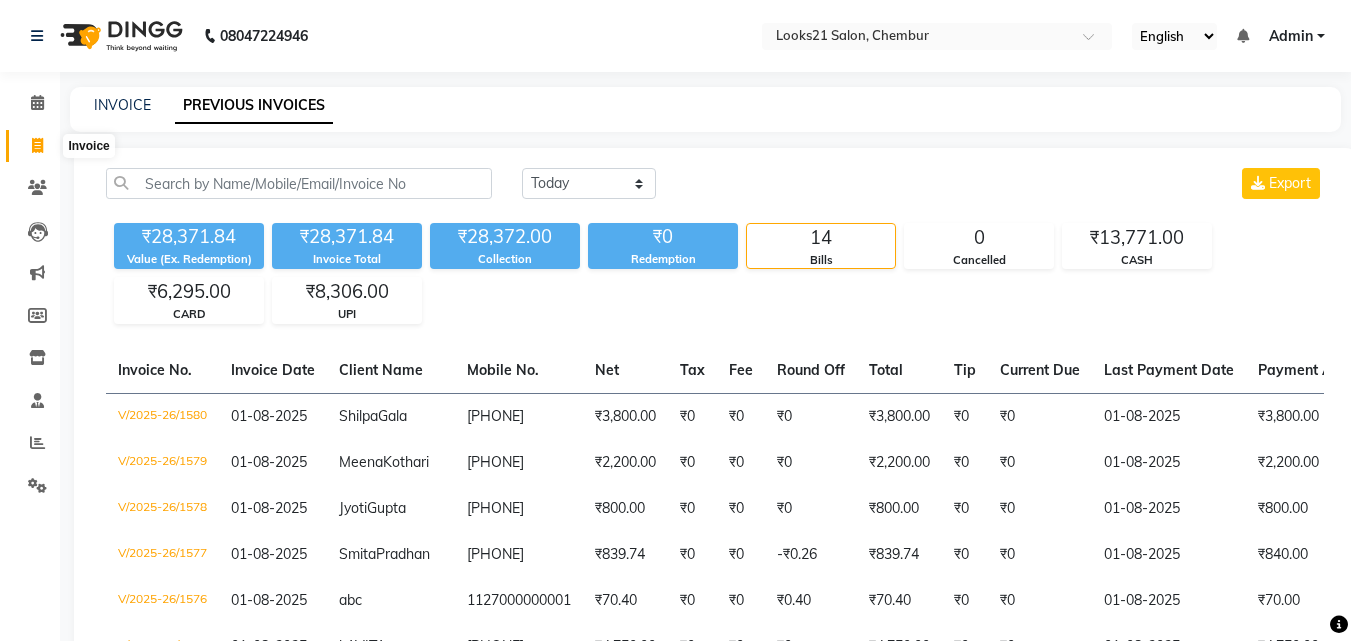 click 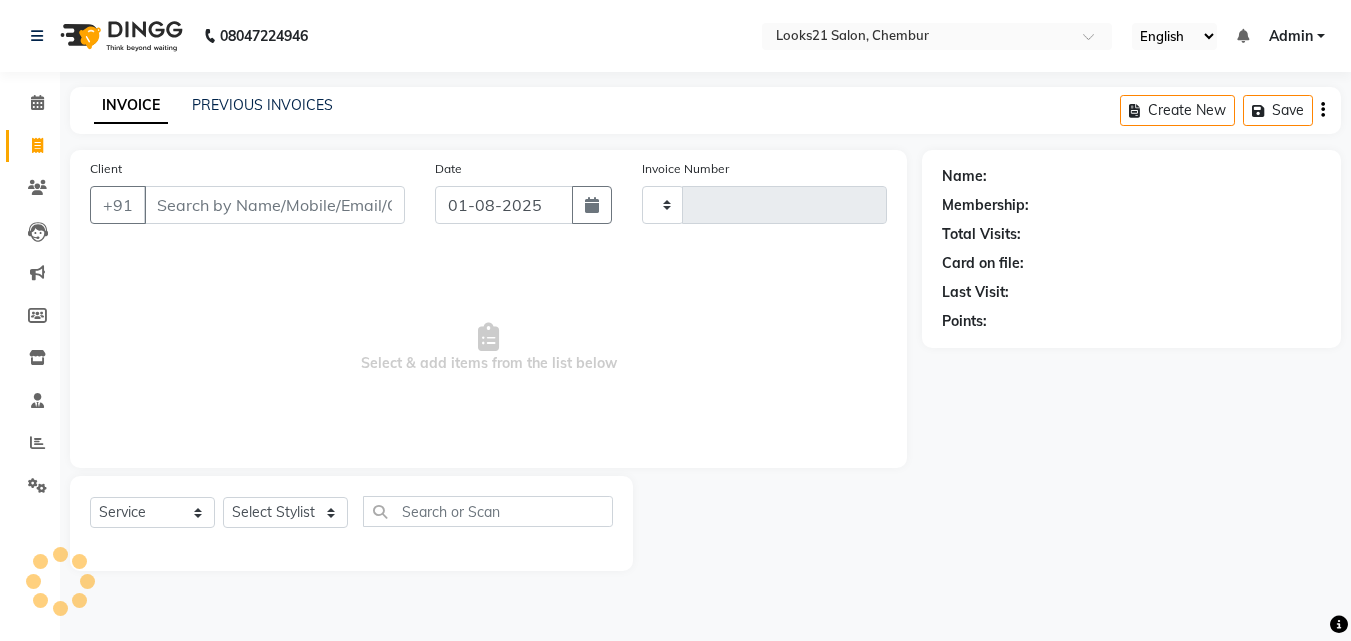 click on "Client" at bounding box center [274, 205] 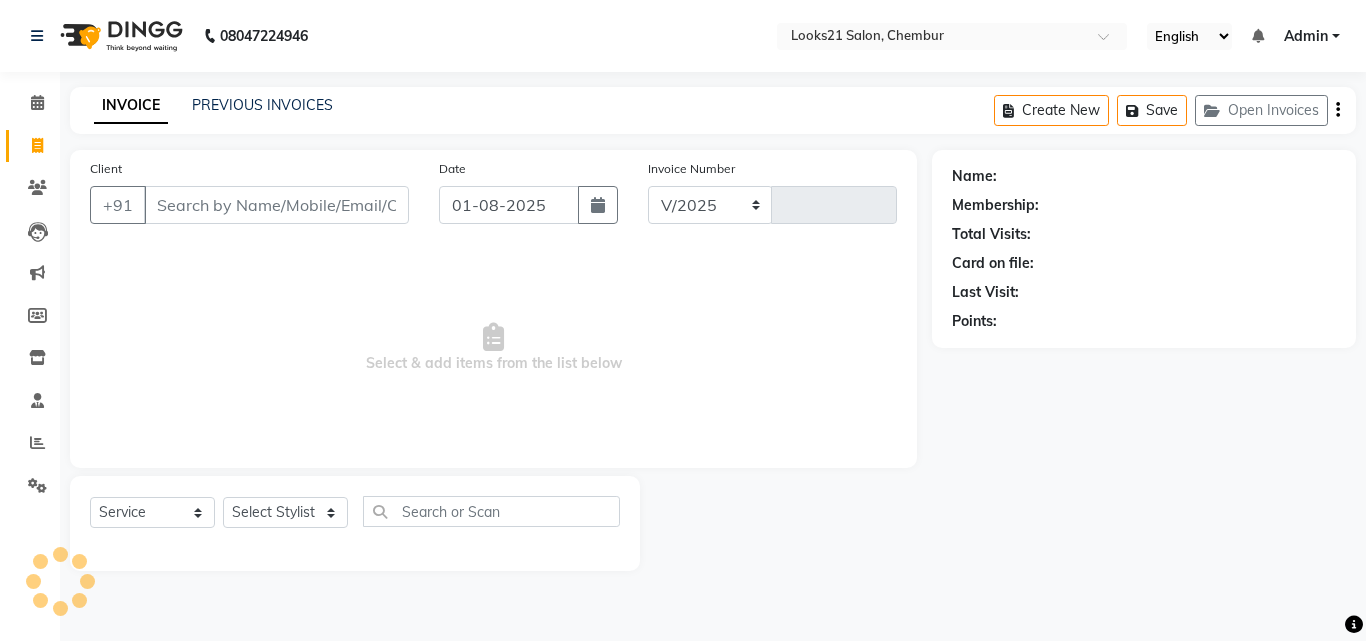 select on "844" 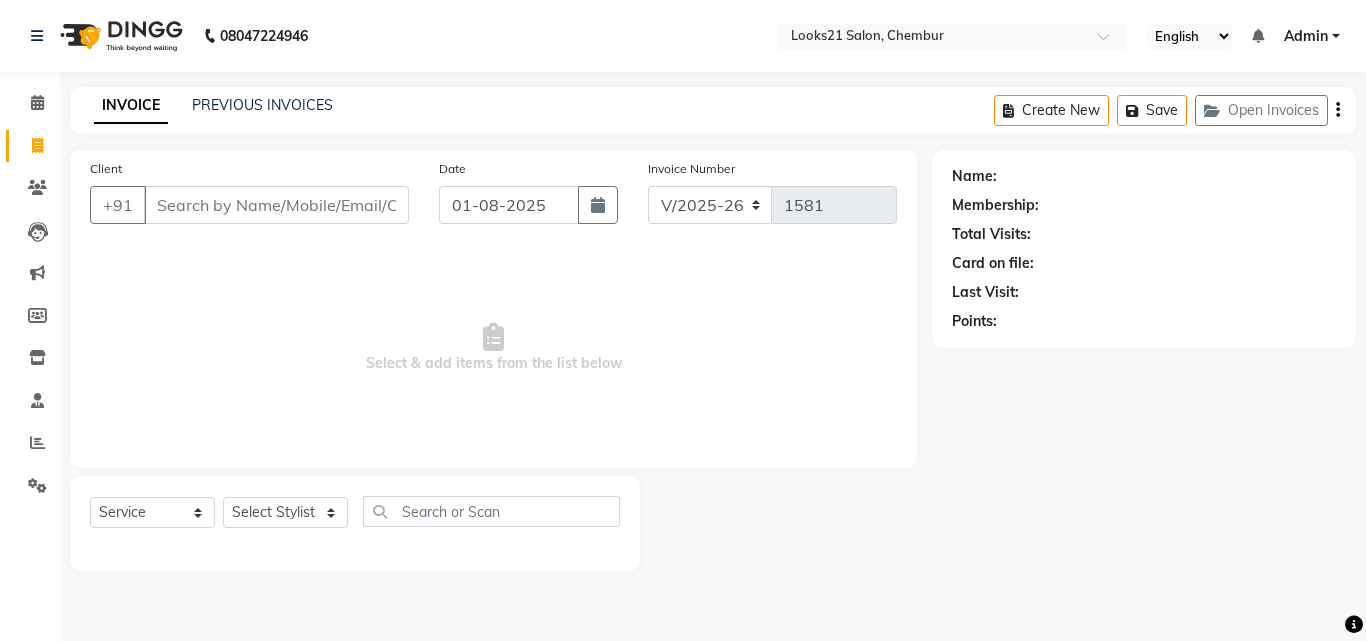click on "Client" at bounding box center [276, 205] 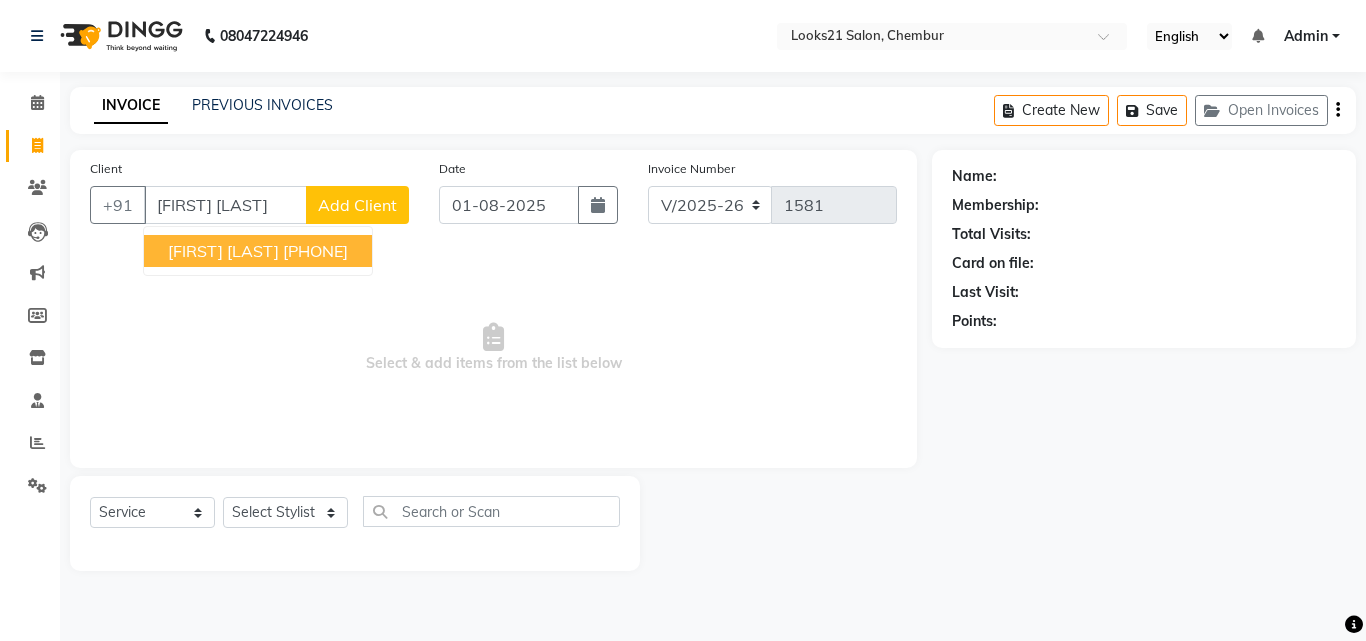 click on "Sunita Serke" at bounding box center (223, 251) 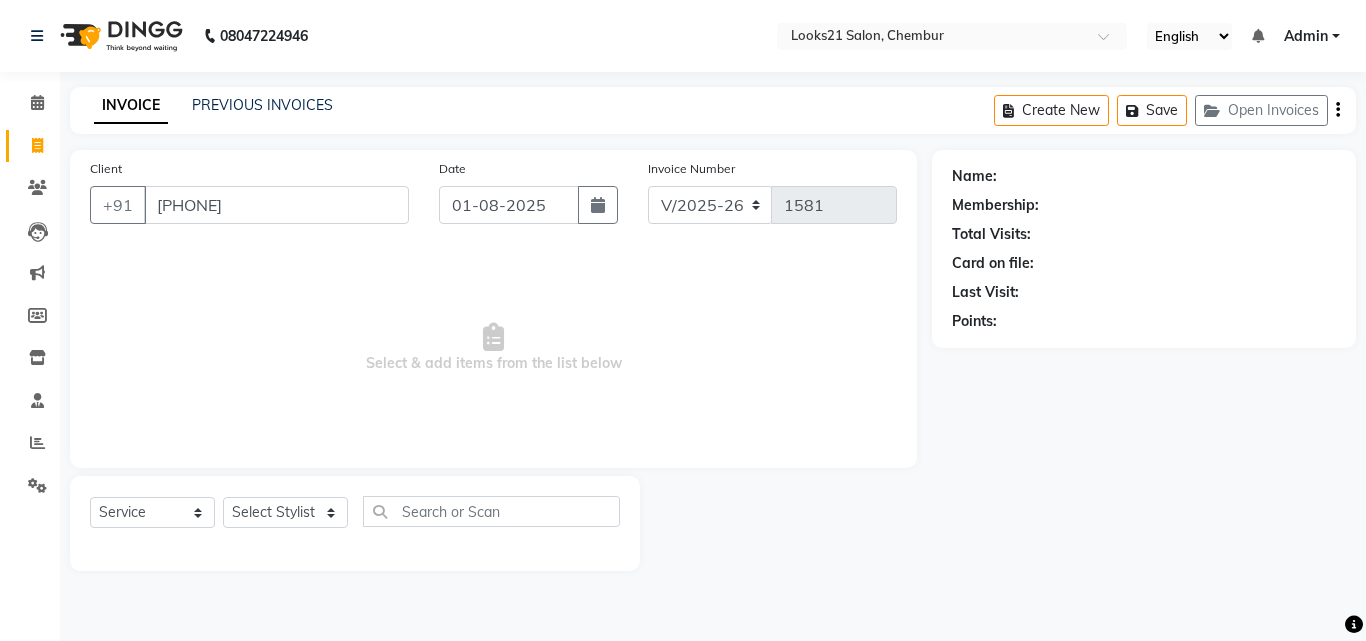 type on "9821120606" 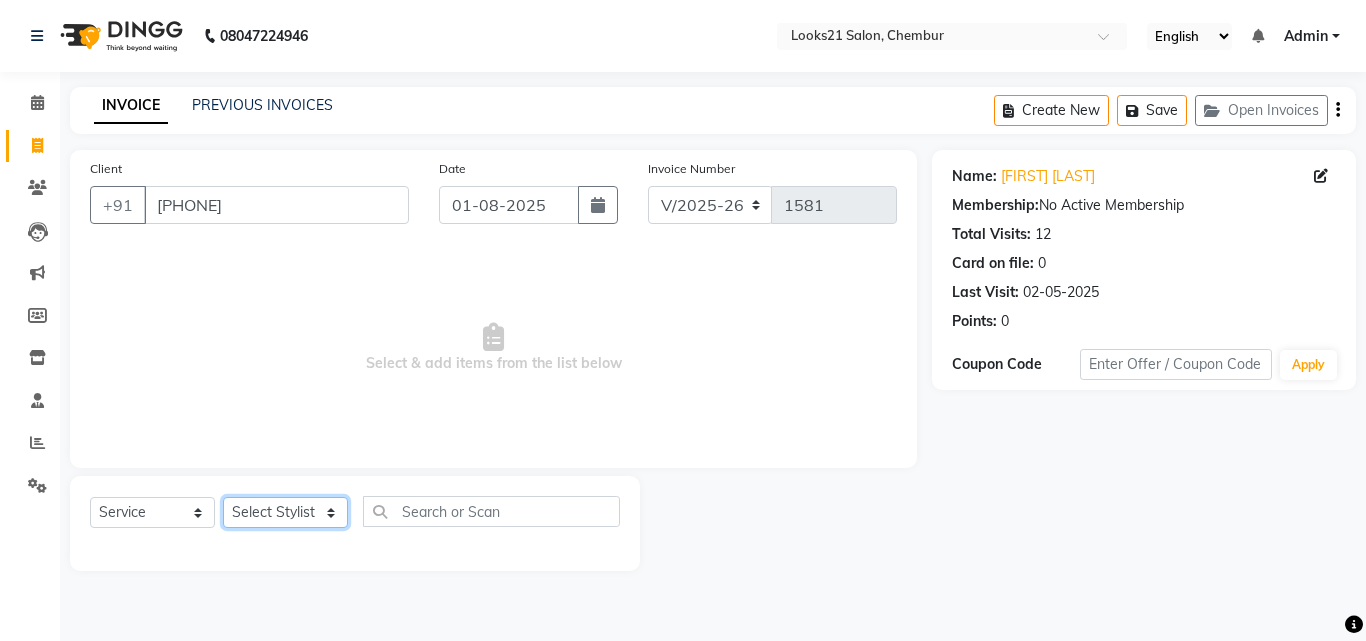 click on "Select Stylist Anwar Danish Janardhan LOOKS 21  sabiya khan Sajeda Siddiqui Samiksha Shakil Sharif Ahmed Shraddha Vaishali" 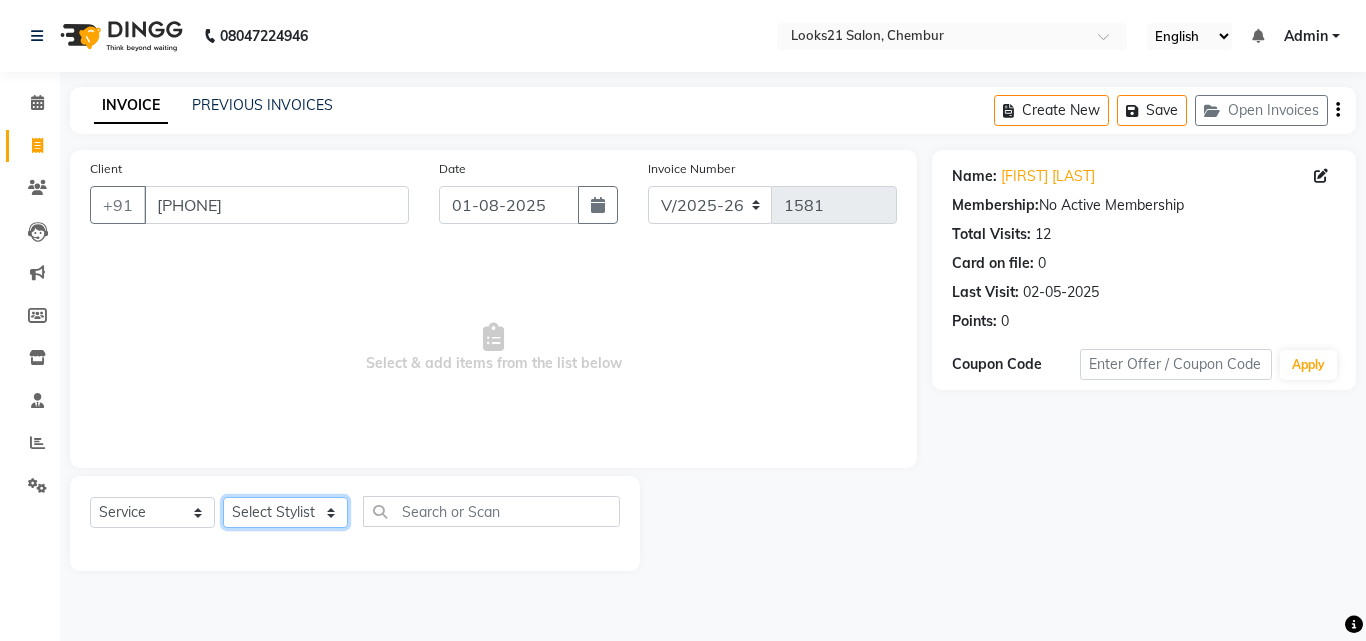 select on "13882" 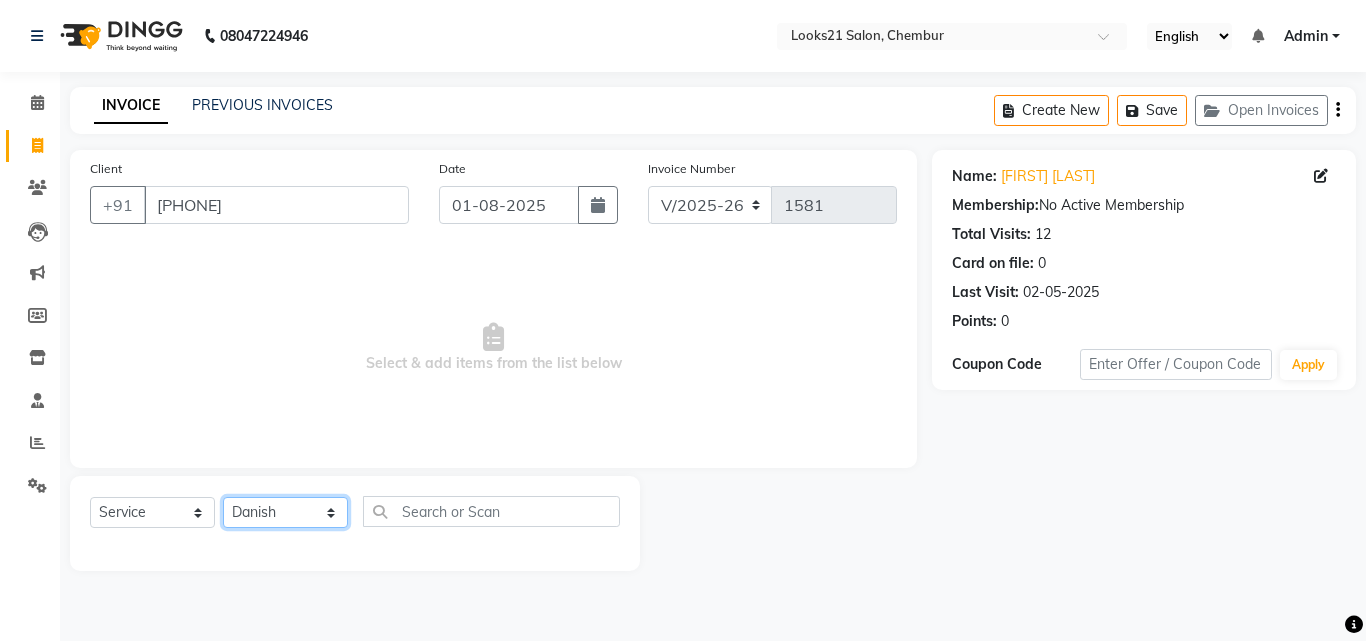 click on "Select Stylist Anwar Danish Janardhan LOOKS 21  sabiya khan Sajeda Siddiqui Samiksha Shakil Sharif Ahmed Shraddha Vaishali" 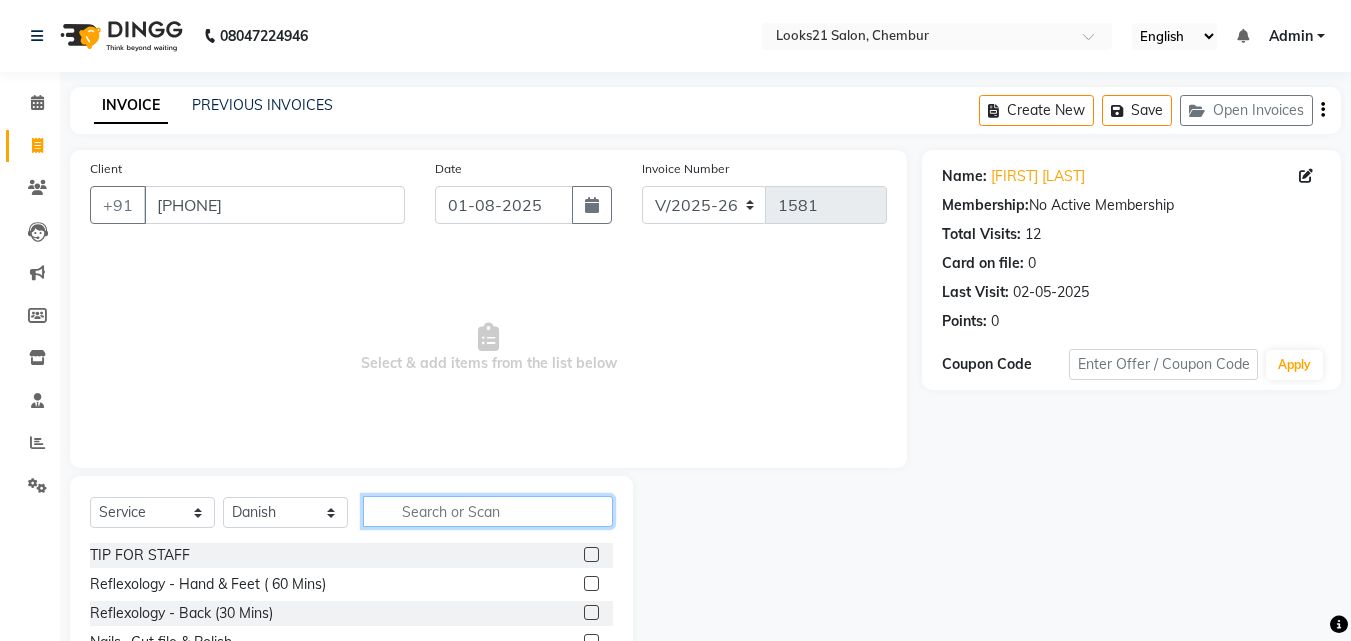click 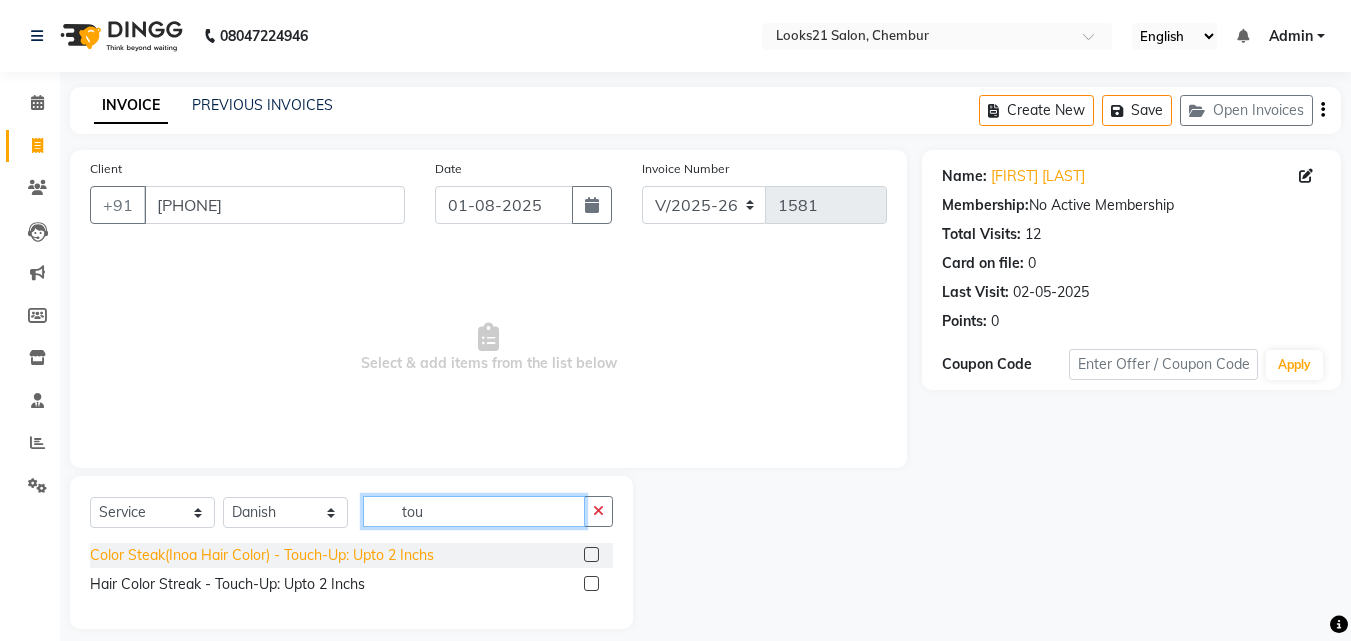 type on "tou" 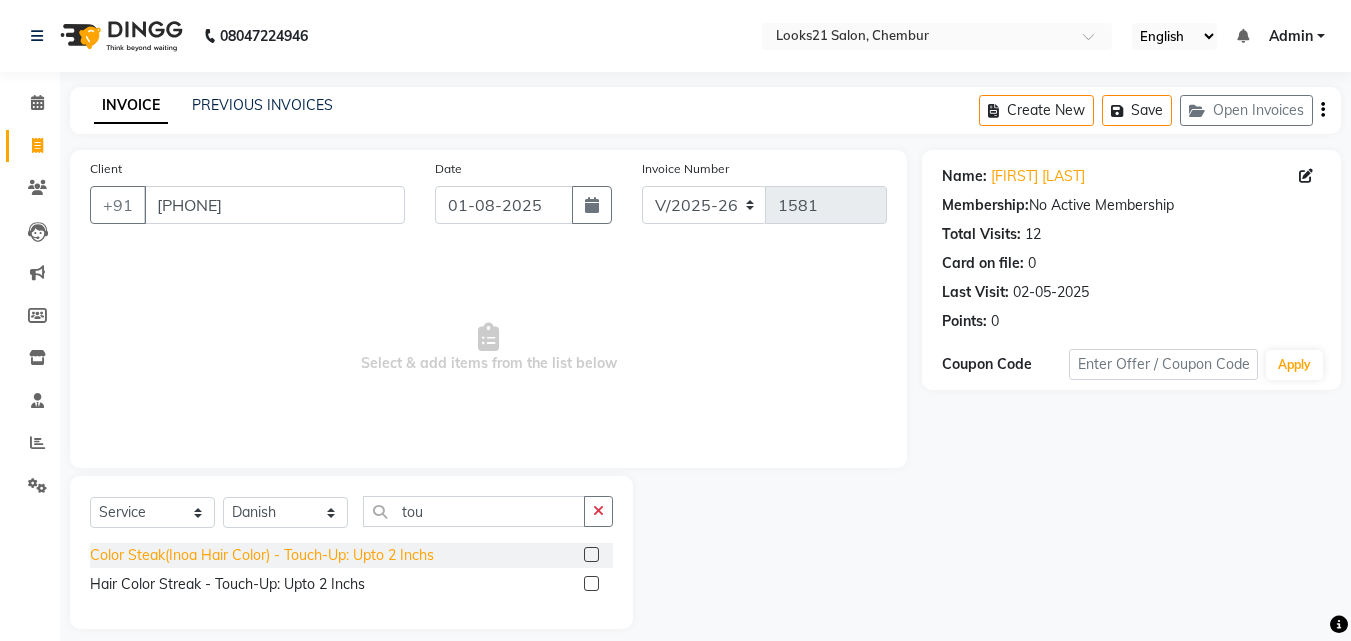 click on "Color Steak(Inoa Hair Color)  - Touch-Up: Upto 2 Inchs" 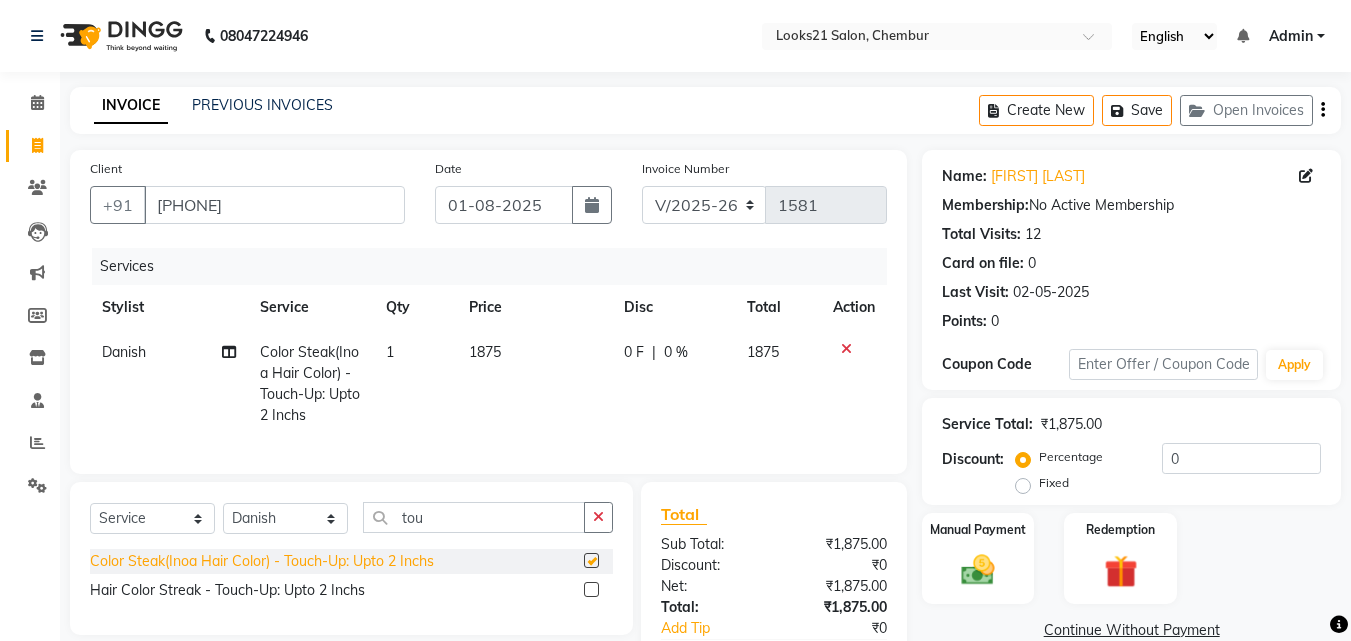 checkbox on "false" 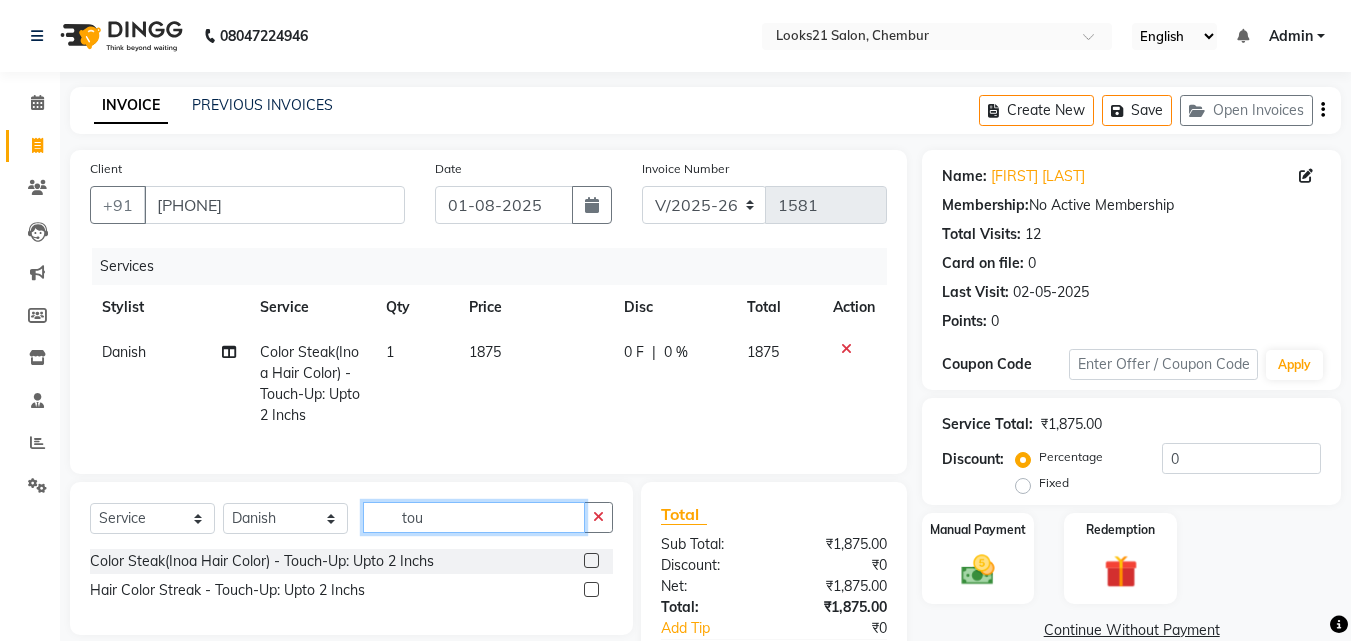 drag, startPoint x: 457, startPoint y: 535, endPoint x: 357, endPoint y: 523, distance: 100.71743 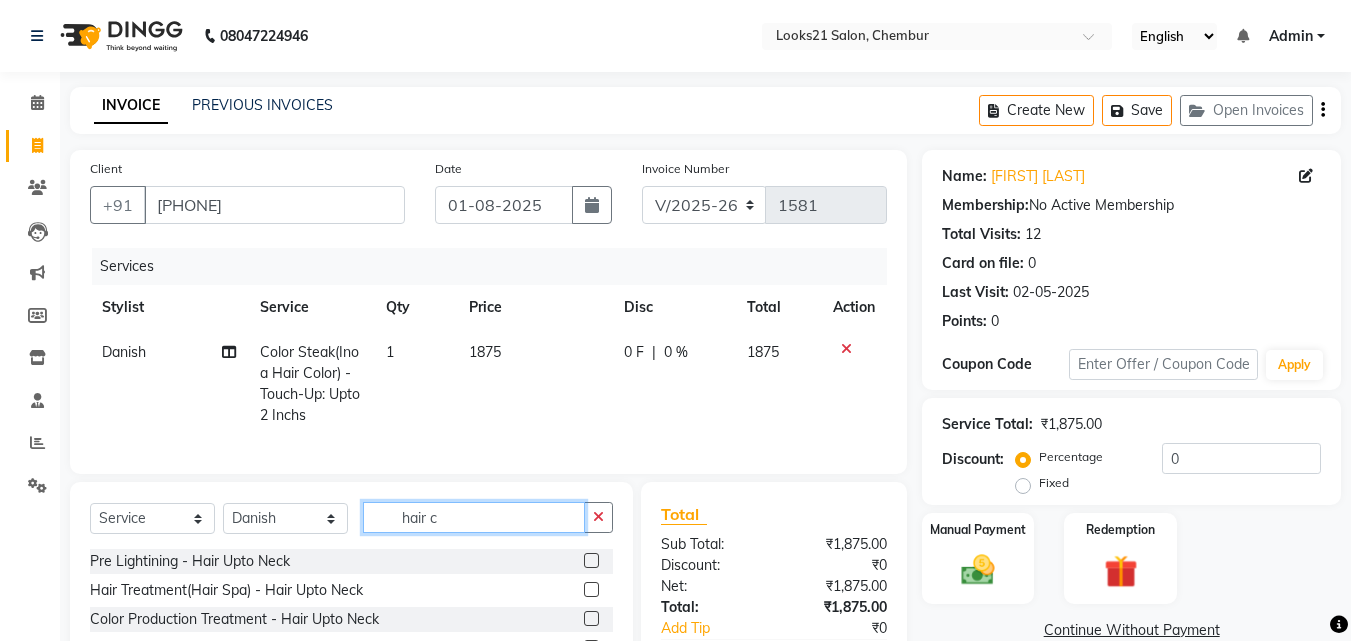 scroll, scrollTop: 100, scrollLeft: 0, axis: vertical 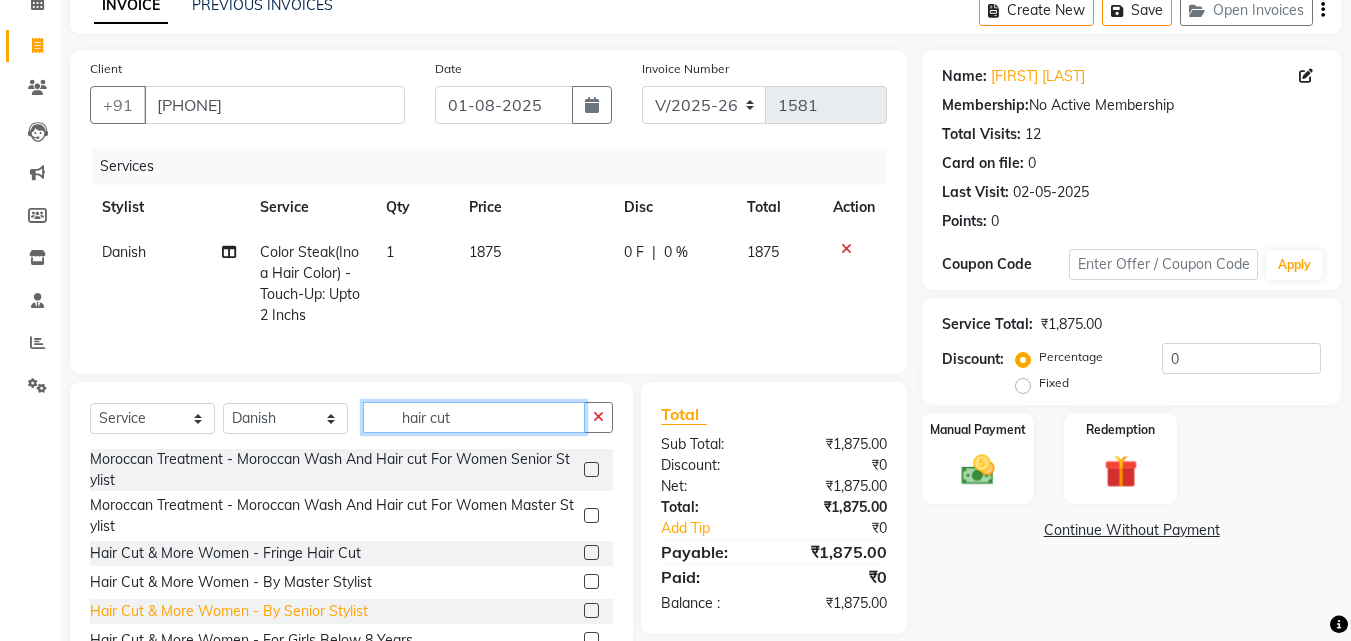 type on "hair cut" 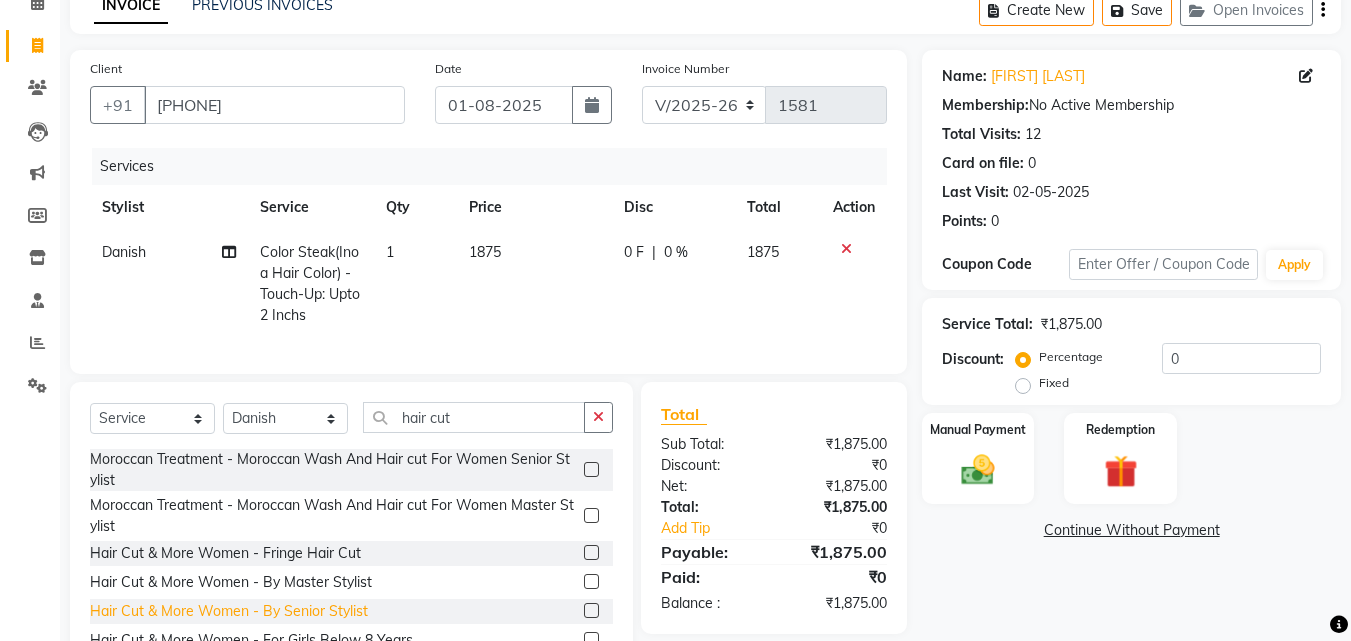click on "Hair Cut & More Women  - By Senior Stylist" 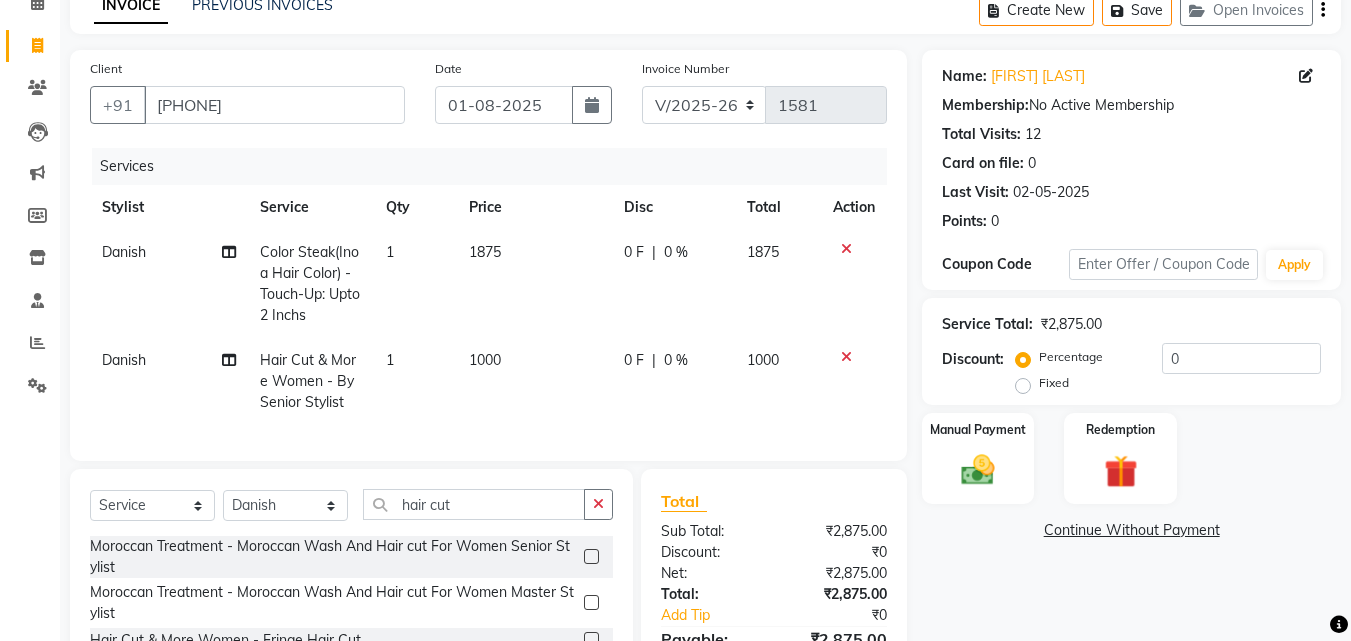 checkbox on "false" 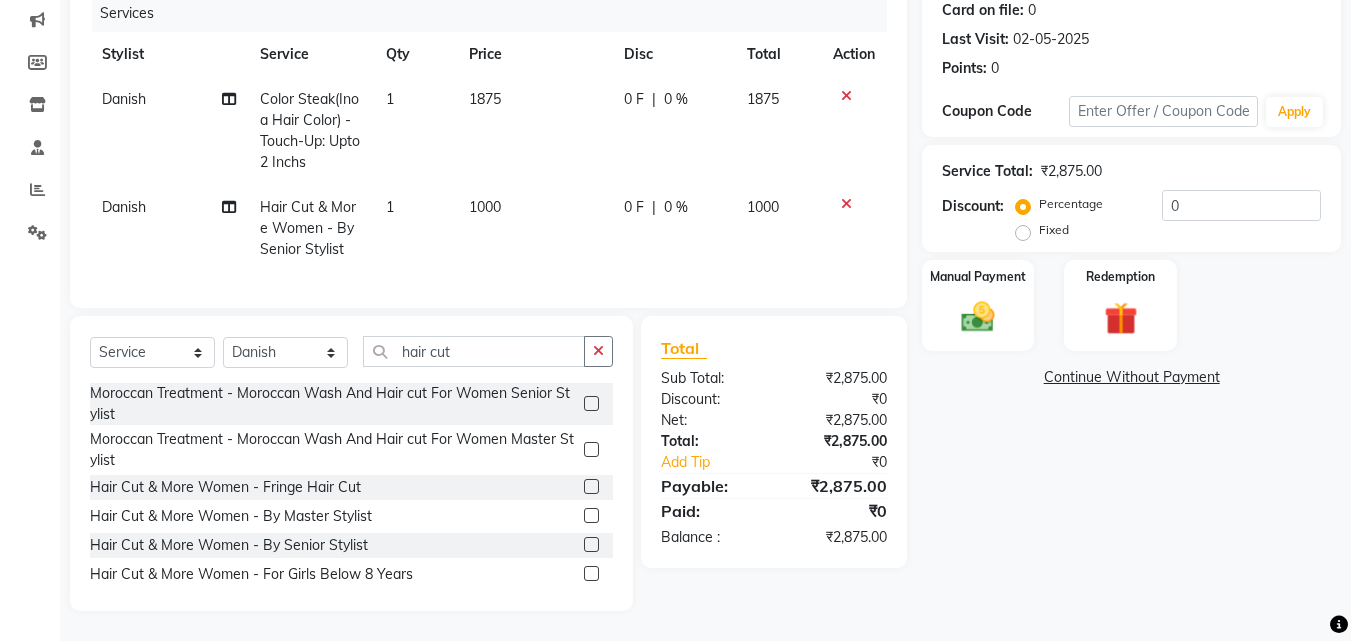 scroll, scrollTop: 268, scrollLeft: 0, axis: vertical 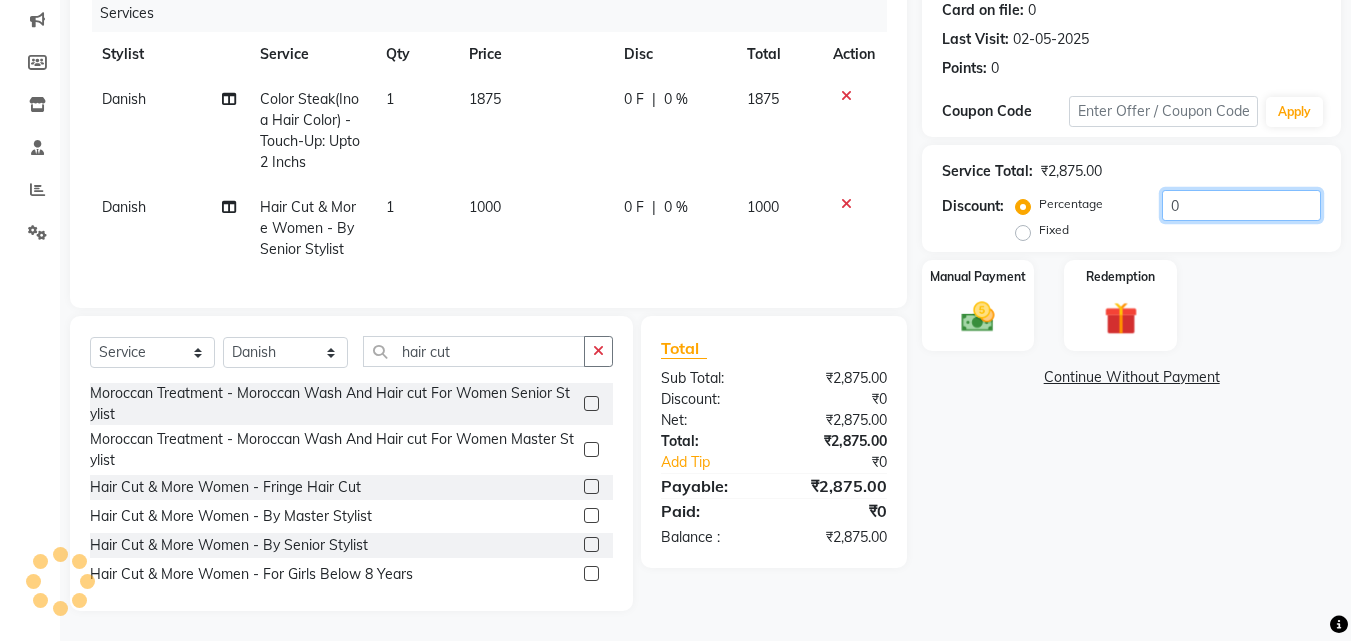drag, startPoint x: 1215, startPoint y: 191, endPoint x: 1128, endPoint y: 195, distance: 87.0919 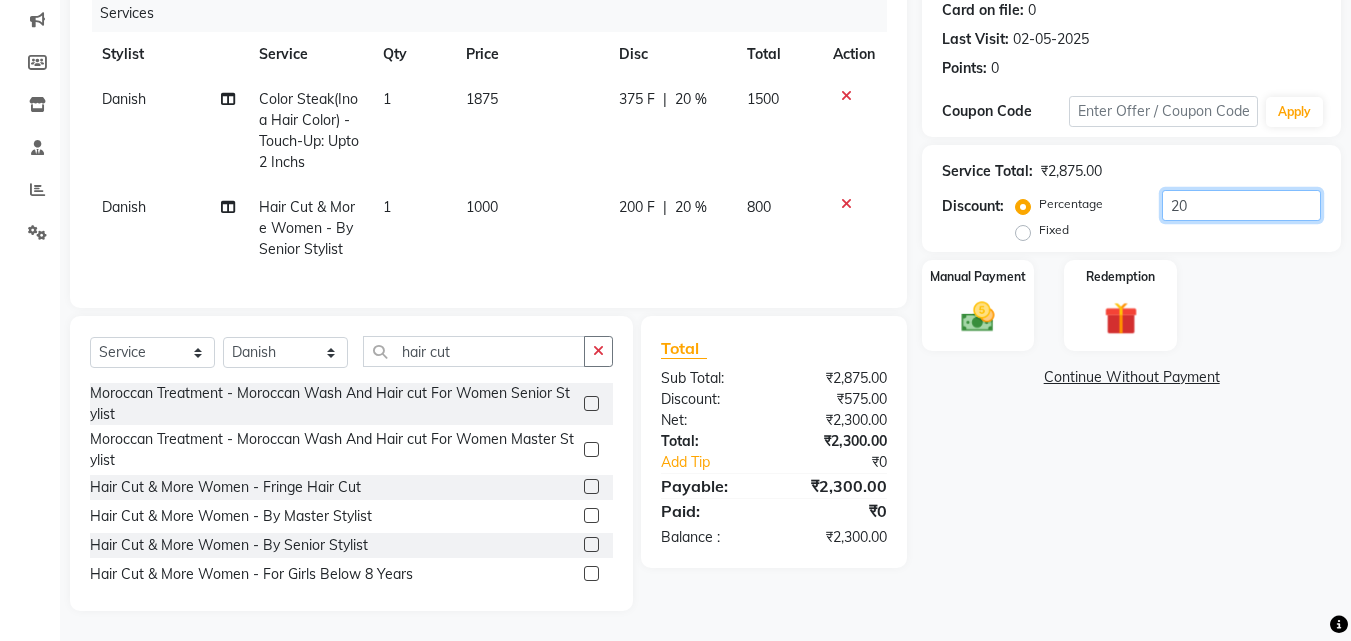 type on "20" 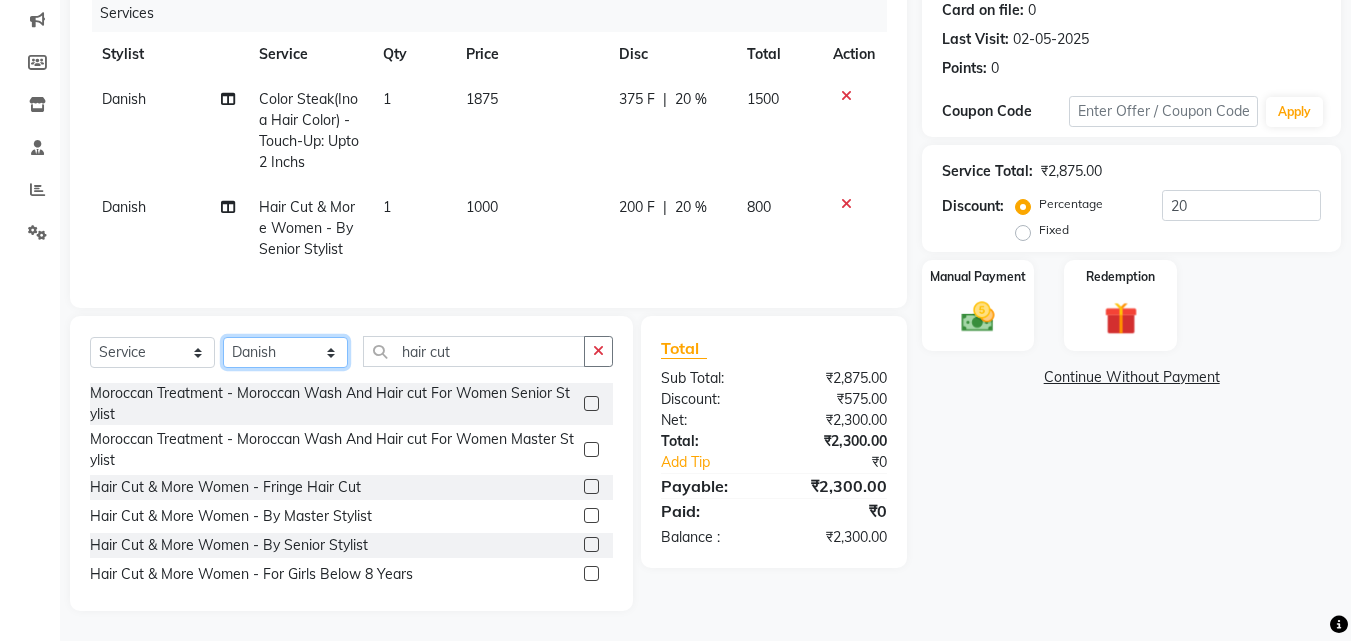 click on "Select Stylist Anwar Danish Janardhan LOOKS 21  sabiya khan Sajeda Siddiqui Samiksha Shakil Sharif Ahmed Shraddha Vaishali" 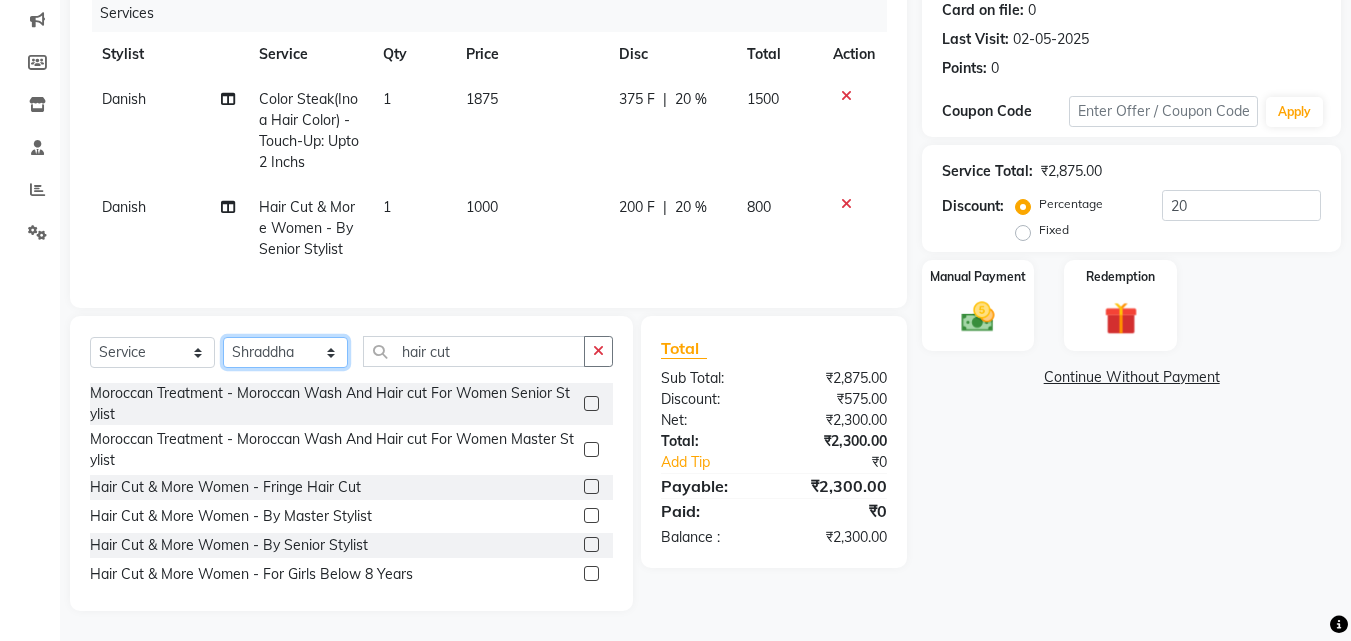 click on "Select Stylist Anwar Danish Janardhan LOOKS 21  sabiya khan Sajeda Siddiqui Samiksha Shakil Sharif Ahmed Shraddha Vaishali" 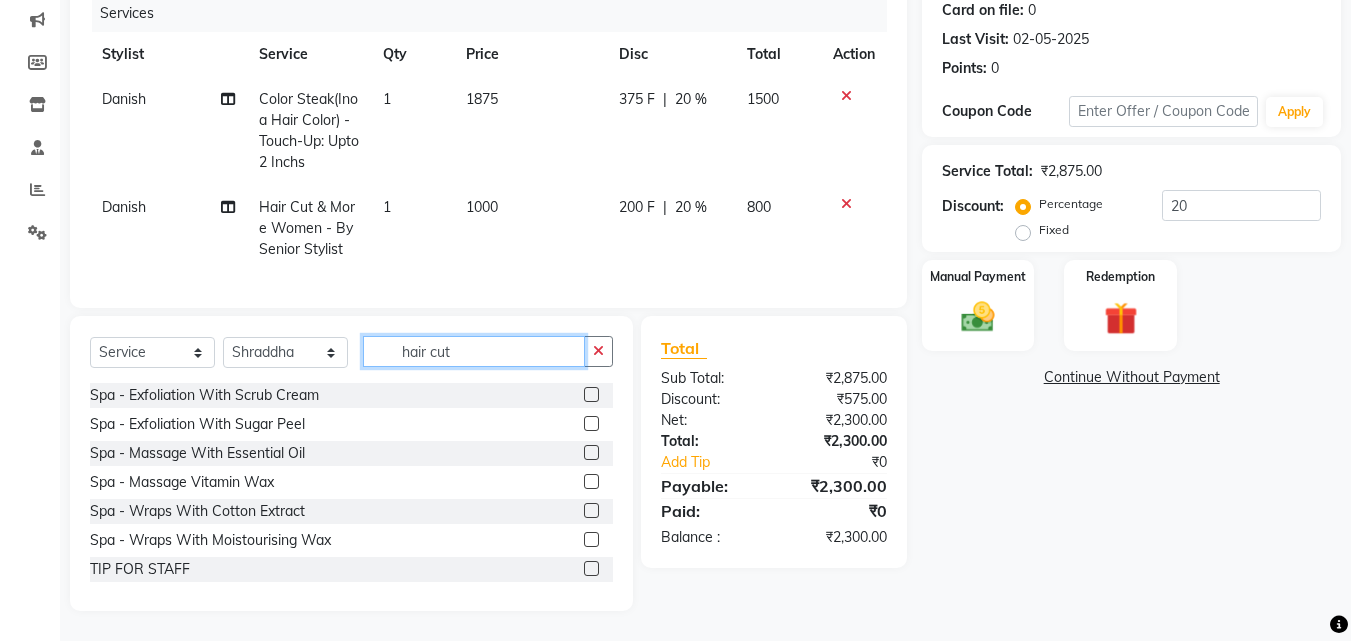 drag, startPoint x: 478, startPoint y: 348, endPoint x: 369, endPoint y: 339, distance: 109.370926 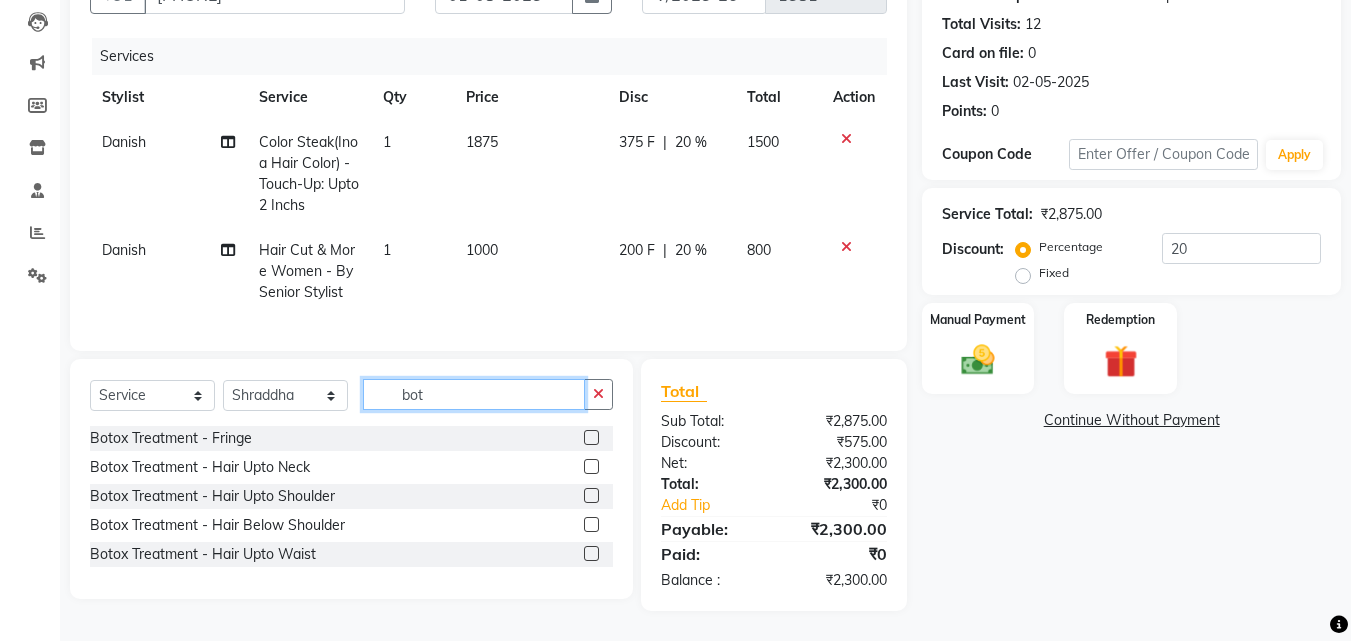scroll, scrollTop: 225, scrollLeft: 0, axis: vertical 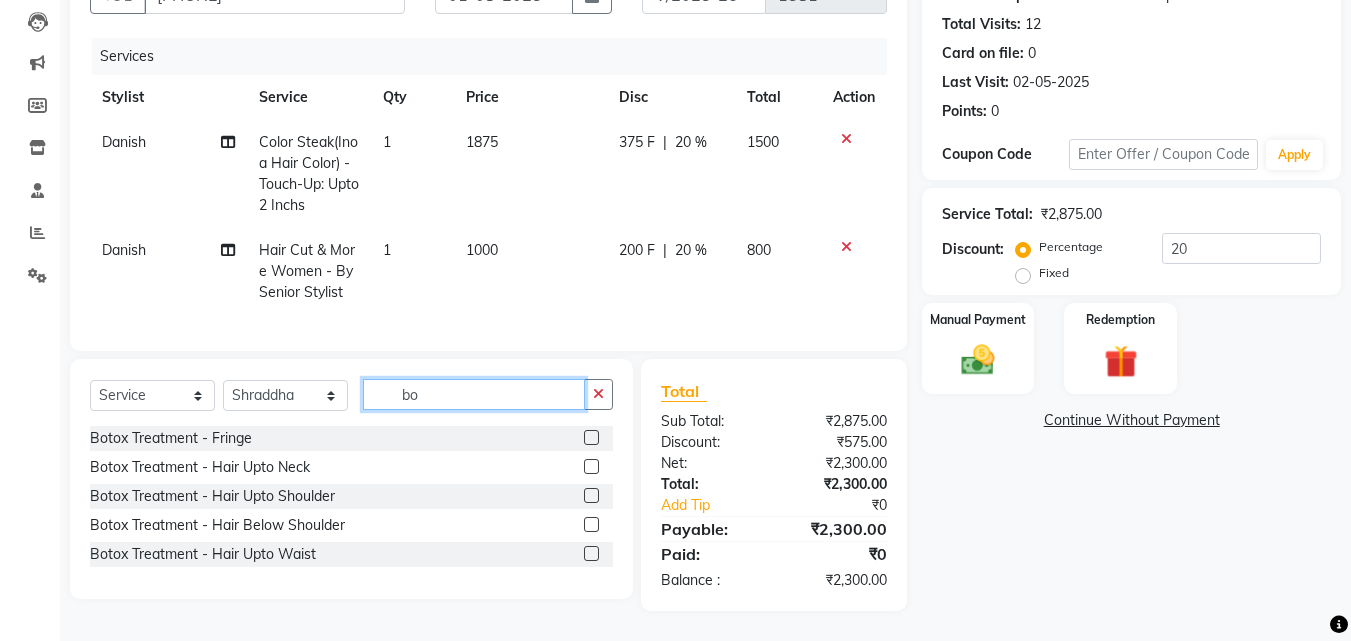 type on "b" 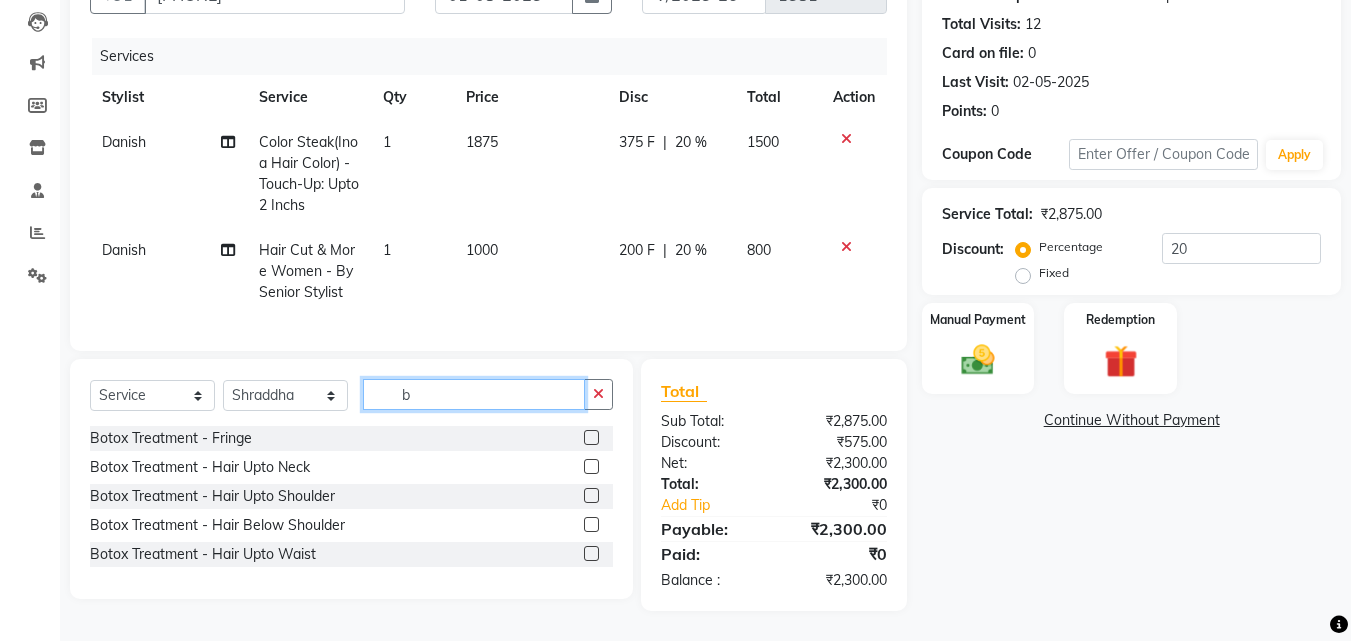 scroll, scrollTop: 268, scrollLeft: 0, axis: vertical 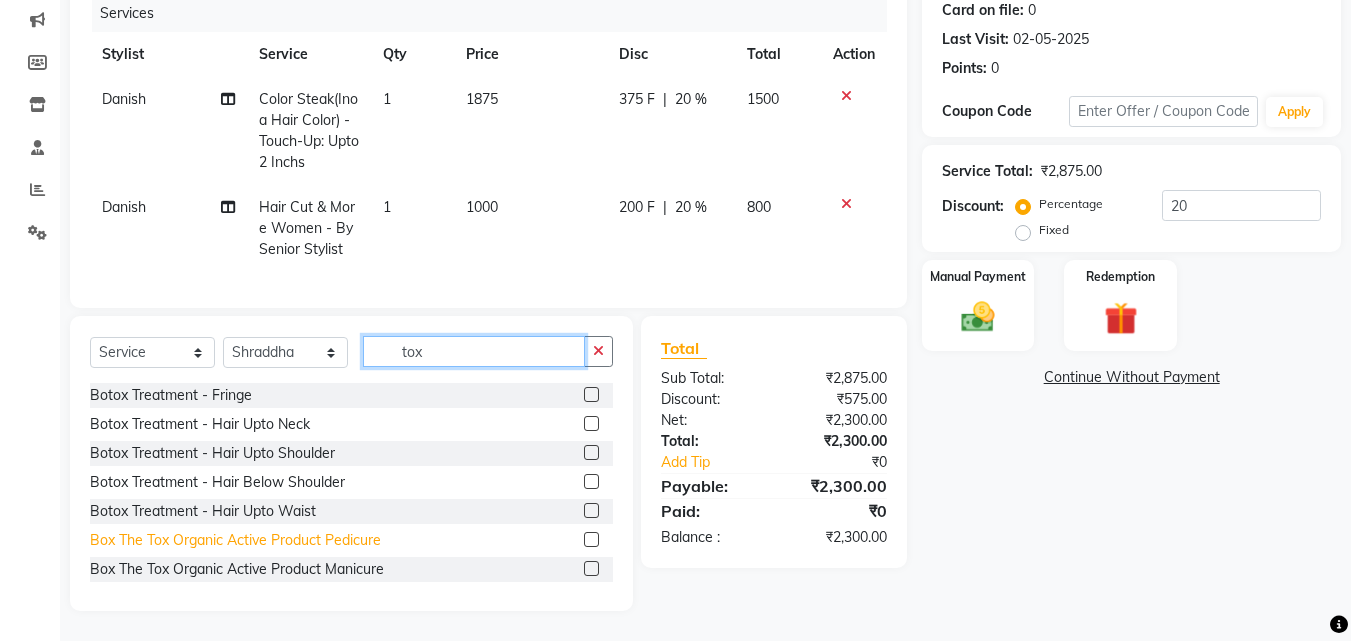 type on "tox" 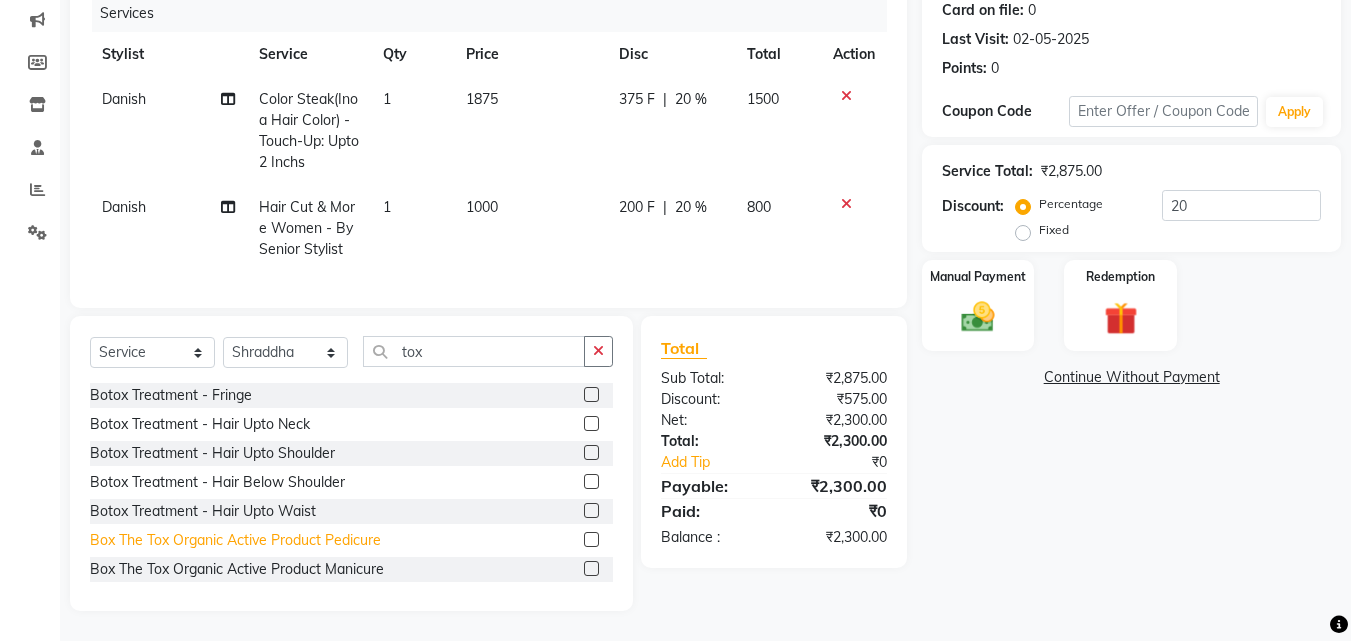 click on "Box The Tox Organic Active Product Pedicure" 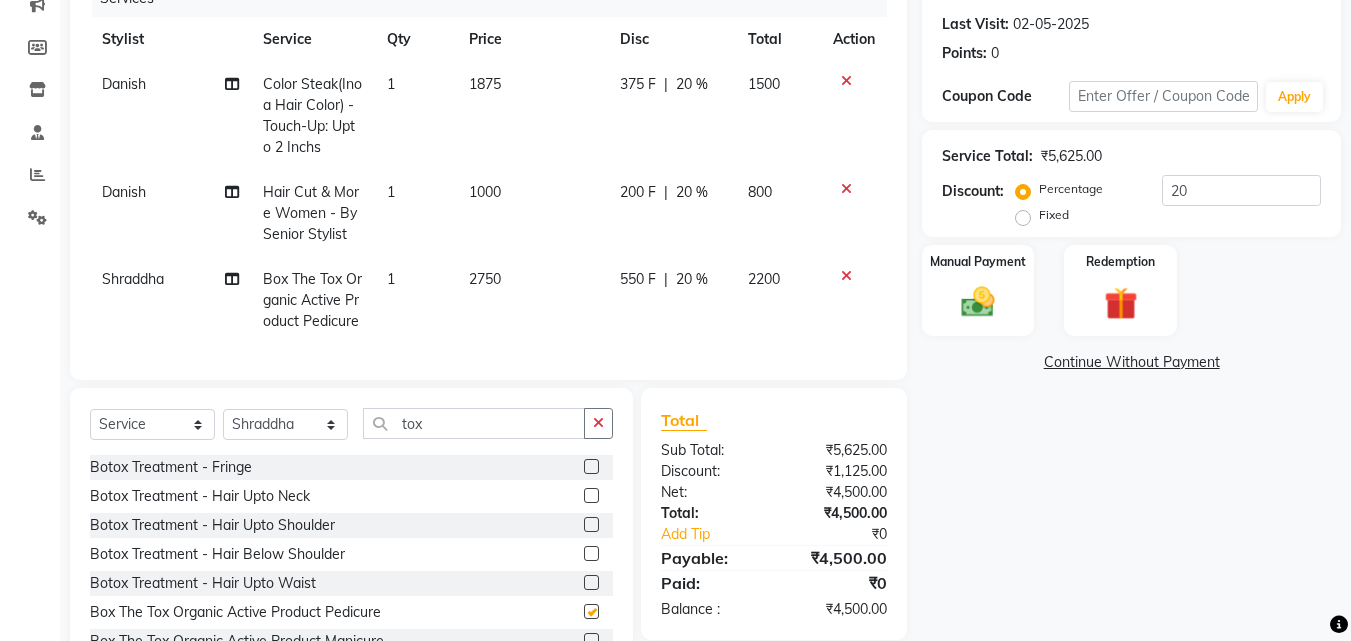 checkbox on "false" 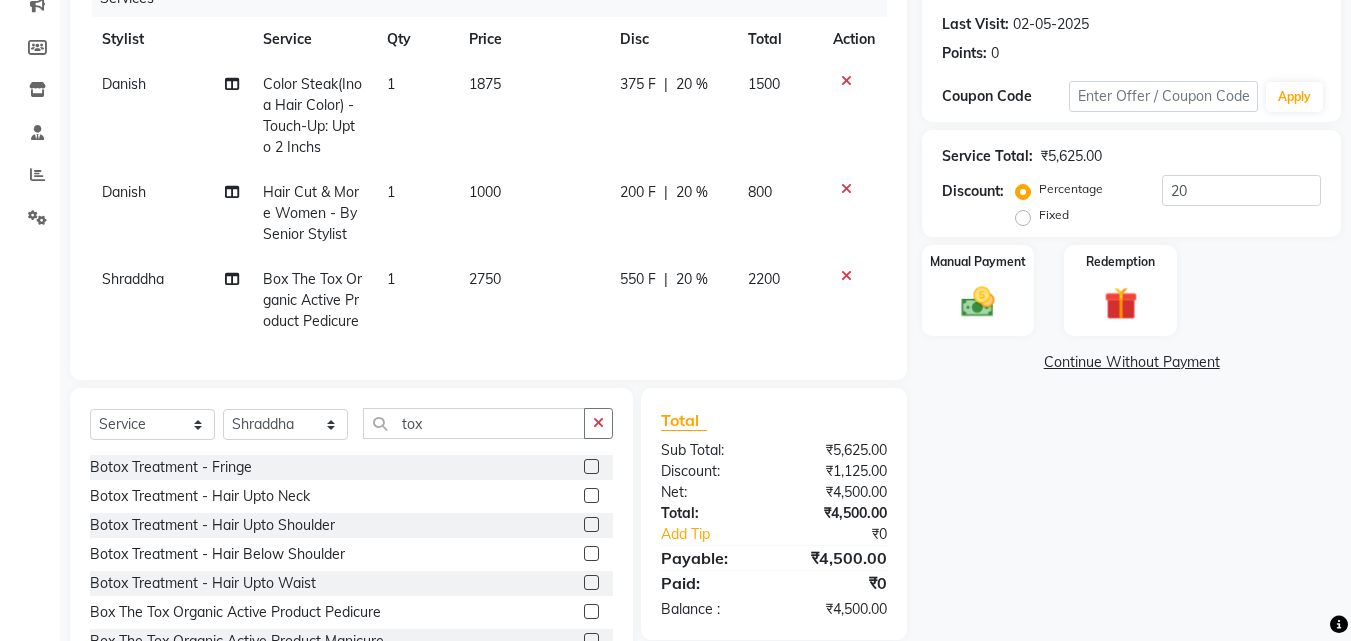 click on "20 %" 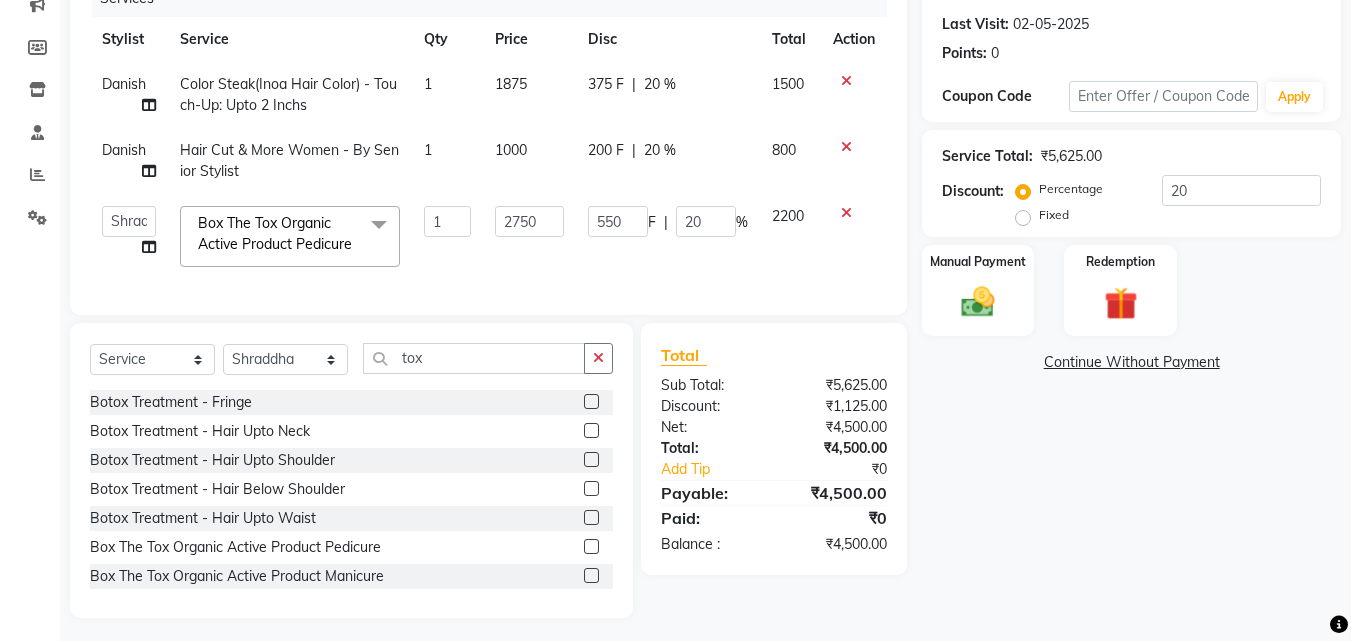 click on "550 F | 20 %" 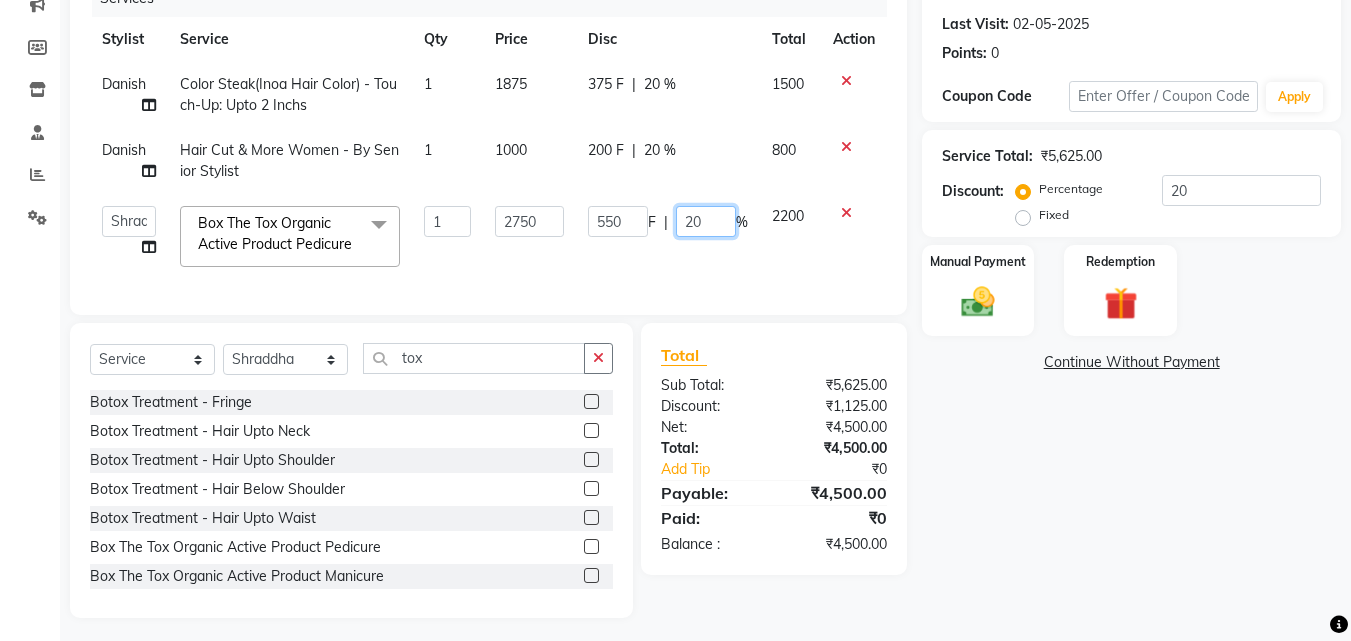 click on "20" 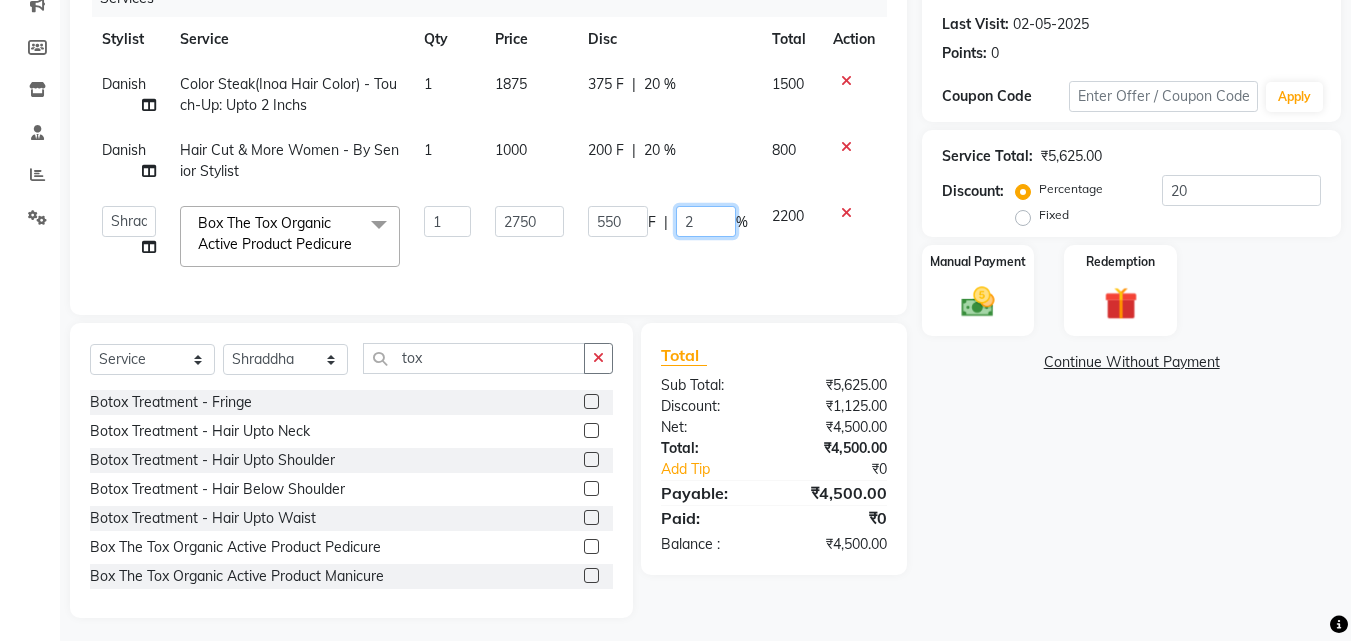 type on "28" 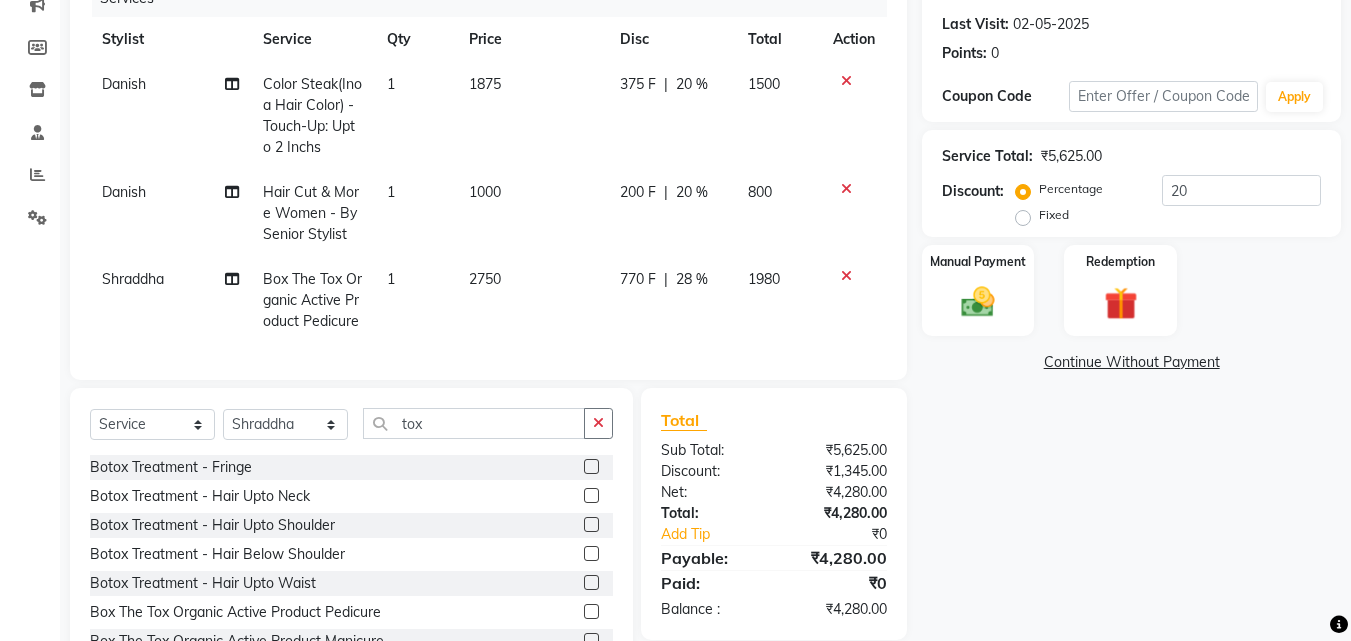 click on "Danish Color Steak(Inoa Hair Color)  - Touch-Up: Upto 2 Inchs 1 1875 375 F | 20 % 1500 Danish Hair Cut & More Women  - By Senior Stylist 1 1000 200 F | 20 % 800 Shraddha Box The Tox Organic Active Product Pedicure 1 2750 770 F | 28 % 1980" 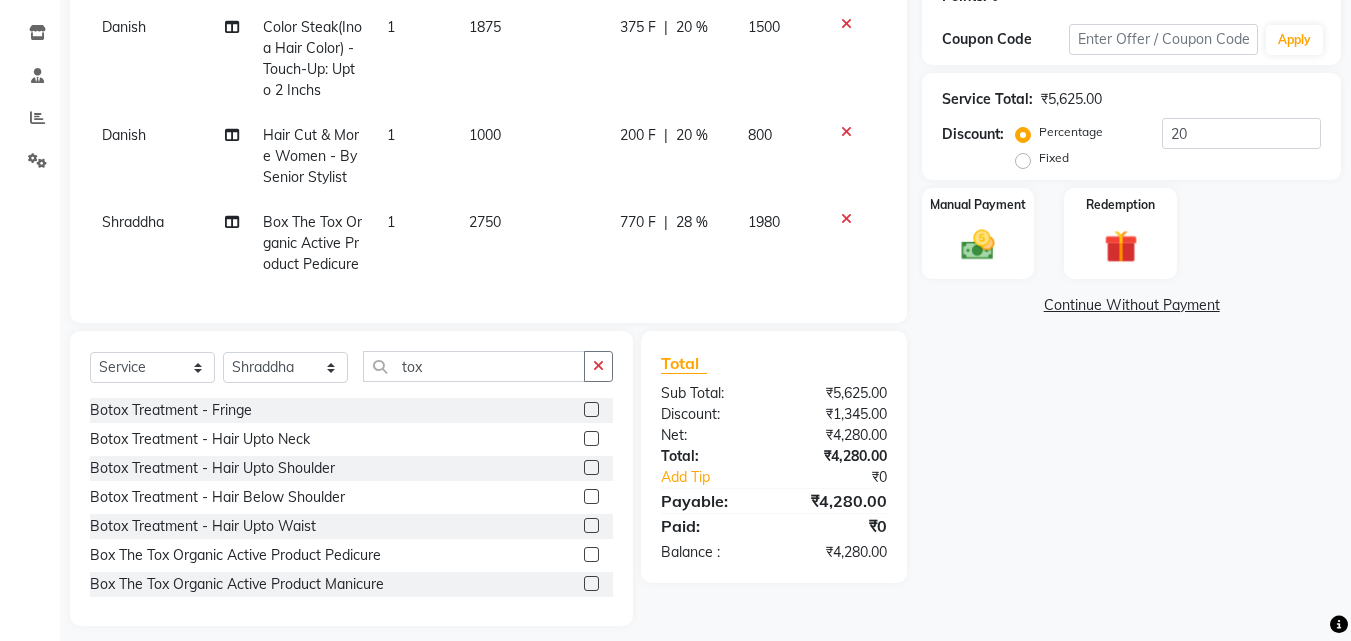 scroll, scrollTop: 355, scrollLeft: 0, axis: vertical 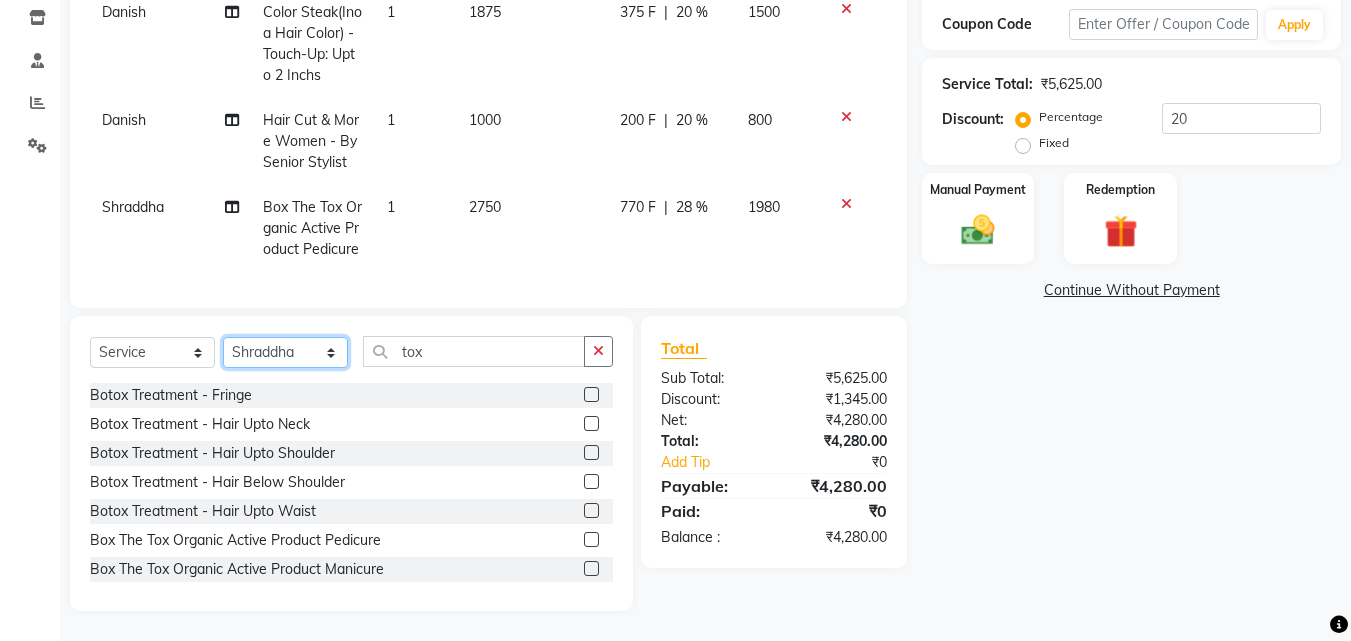 click on "Select Stylist Anwar Danish Janardhan LOOKS 21  sabiya khan Sajeda Siddiqui Samiksha Shakil Sharif Ahmed Shraddha Vaishali" 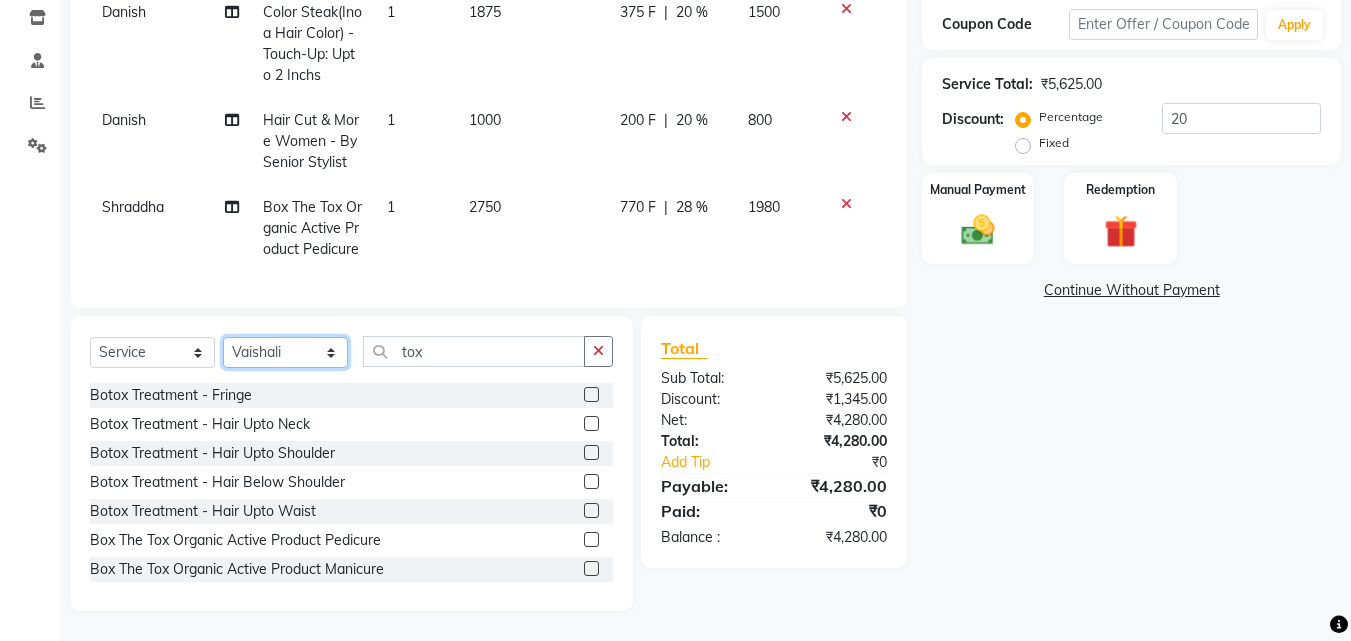 click on "Select Stylist Anwar Danish Janardhan LOOKS 21  sabiya khan Sajeda Siddiqui Samiksha Shakil Sharif Ahmed Shraddha Vaishali" 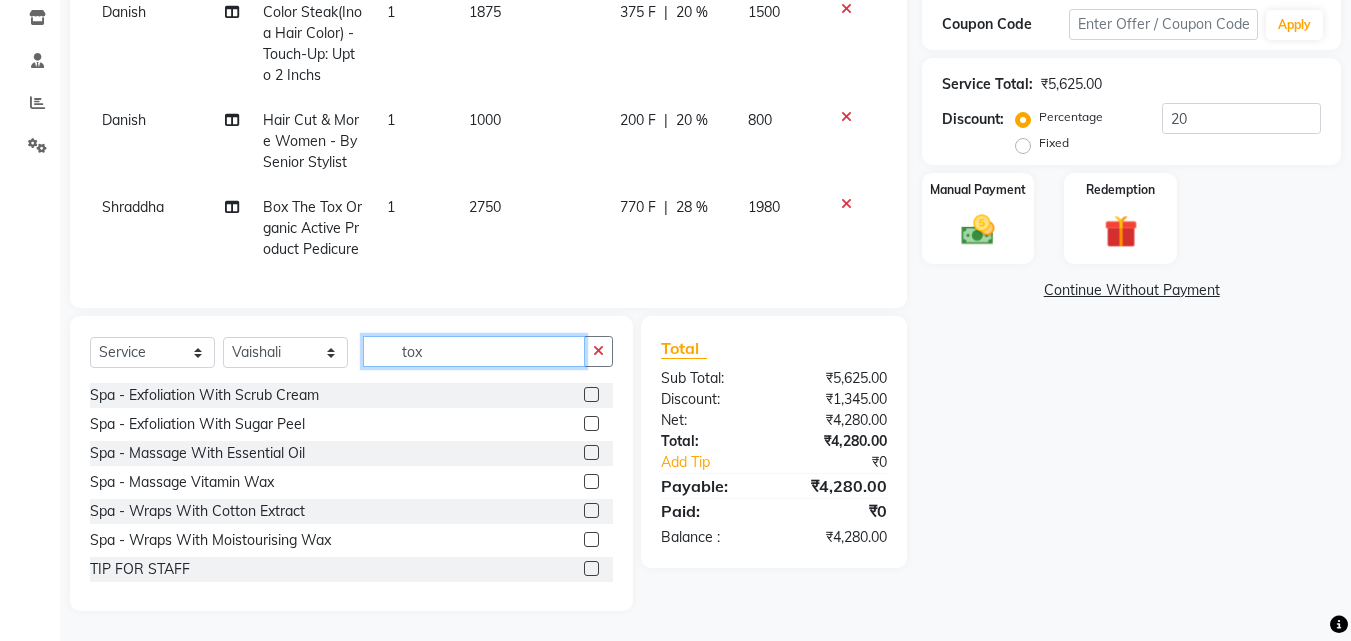 click on "Select  Service  Product  Membership  Package Voucher Prepaid Gift Card  Select Stylist Anwar Danish Janardhan LOOKS 21  sabiya khan Sajeda Siddiqui Samiksha Shakil Sharif Ahmed Shraddha Vaishali tox" 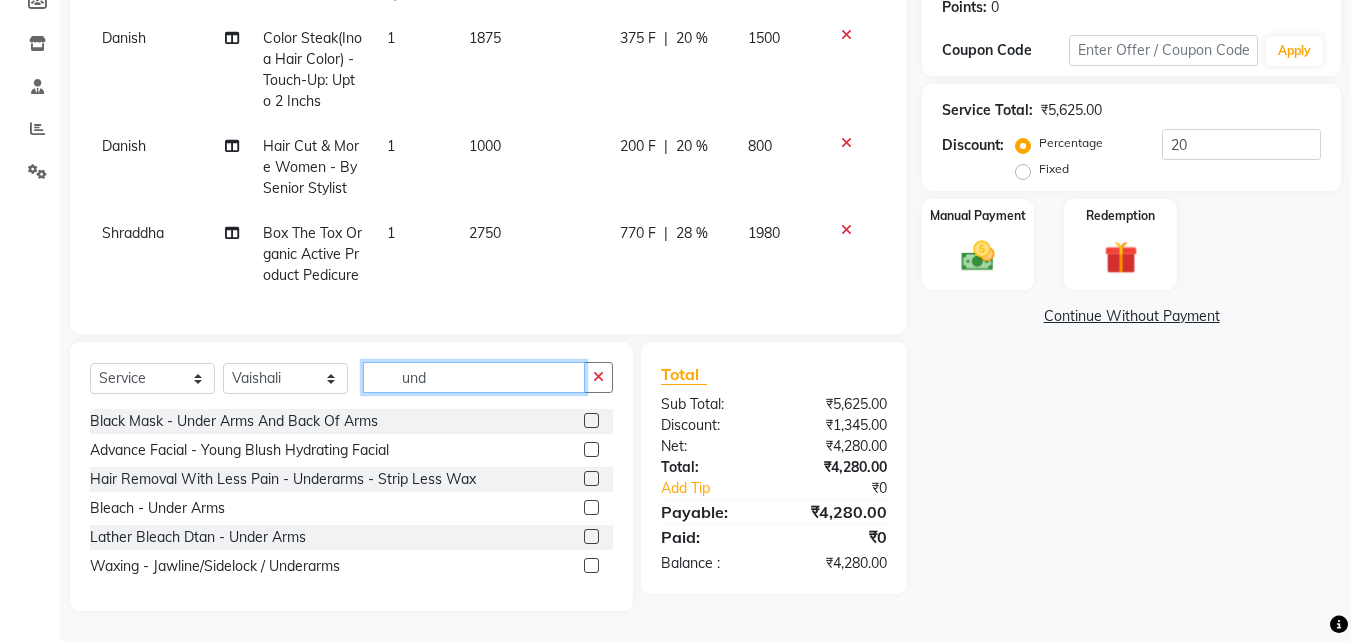 scroll, scrollTop: 312, scrollLeft: 0, axis: vertical 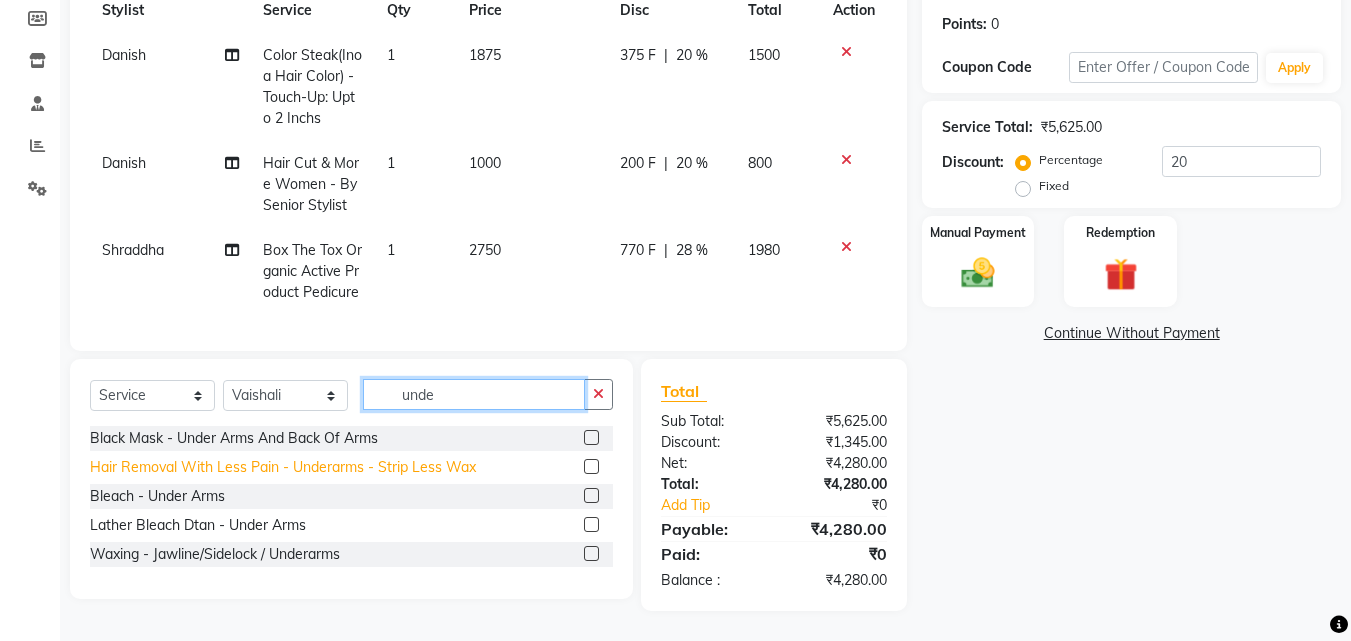 type on "unde" 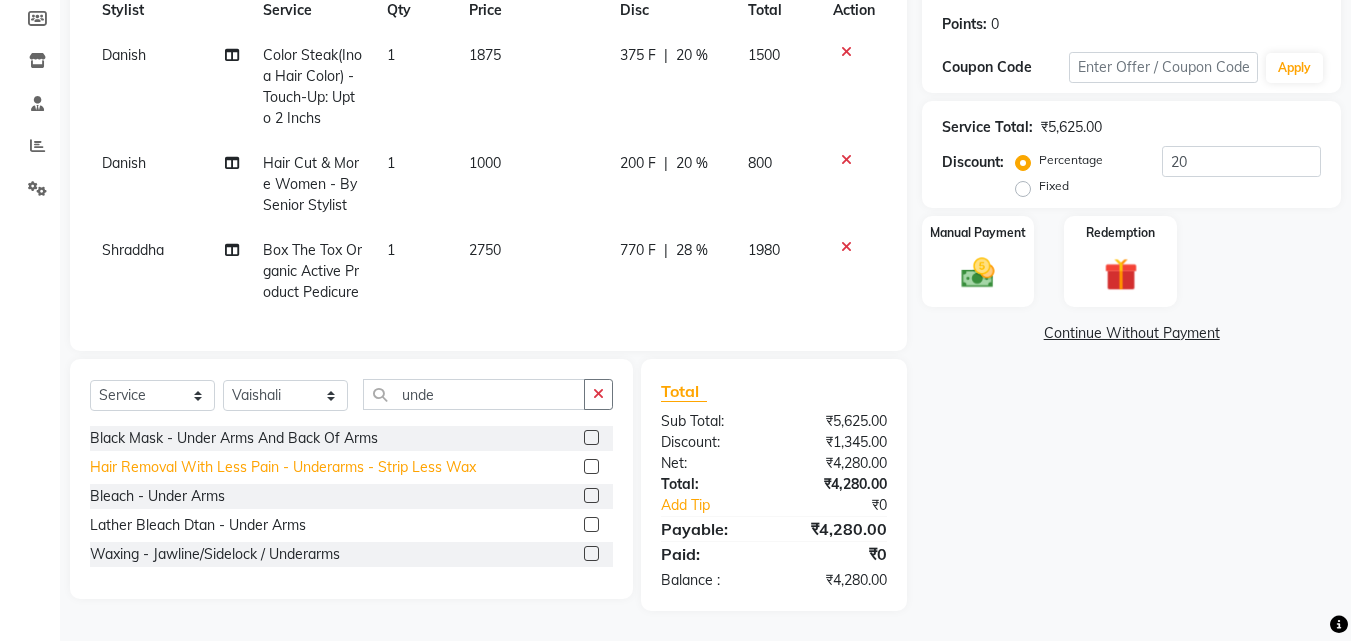 click on "Hair Removal With Less Pain  - Underarms - Strip Less Wax" 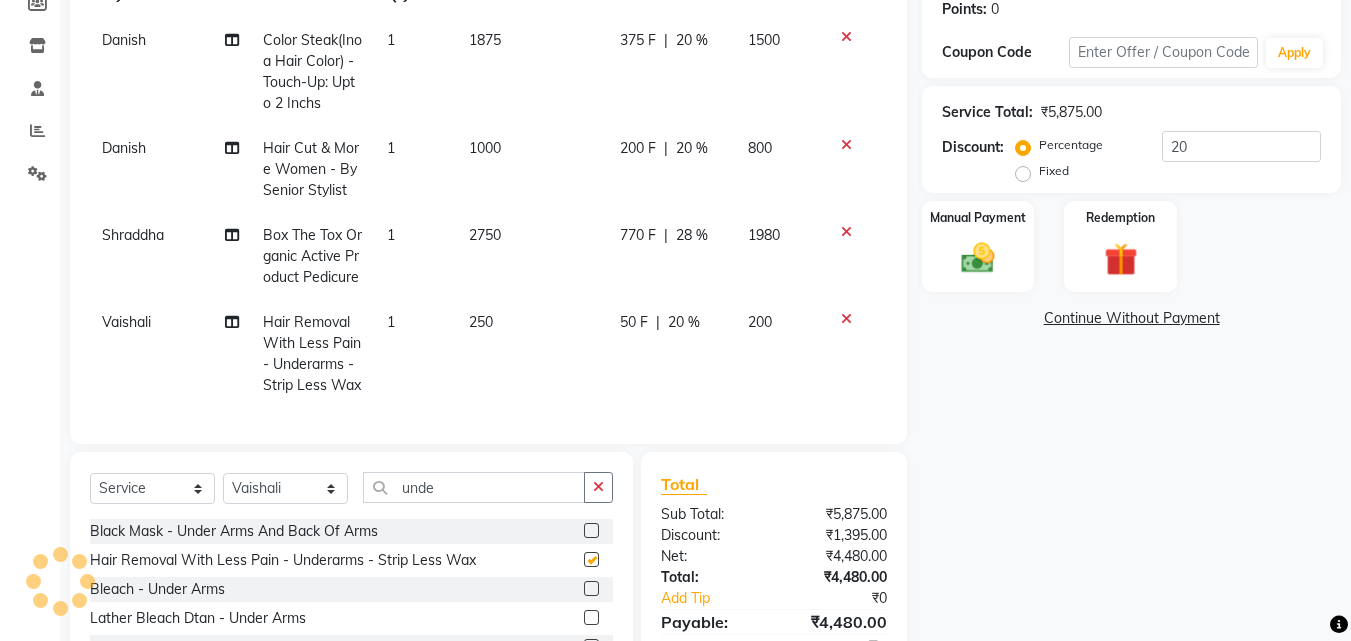 checkbox on "false" 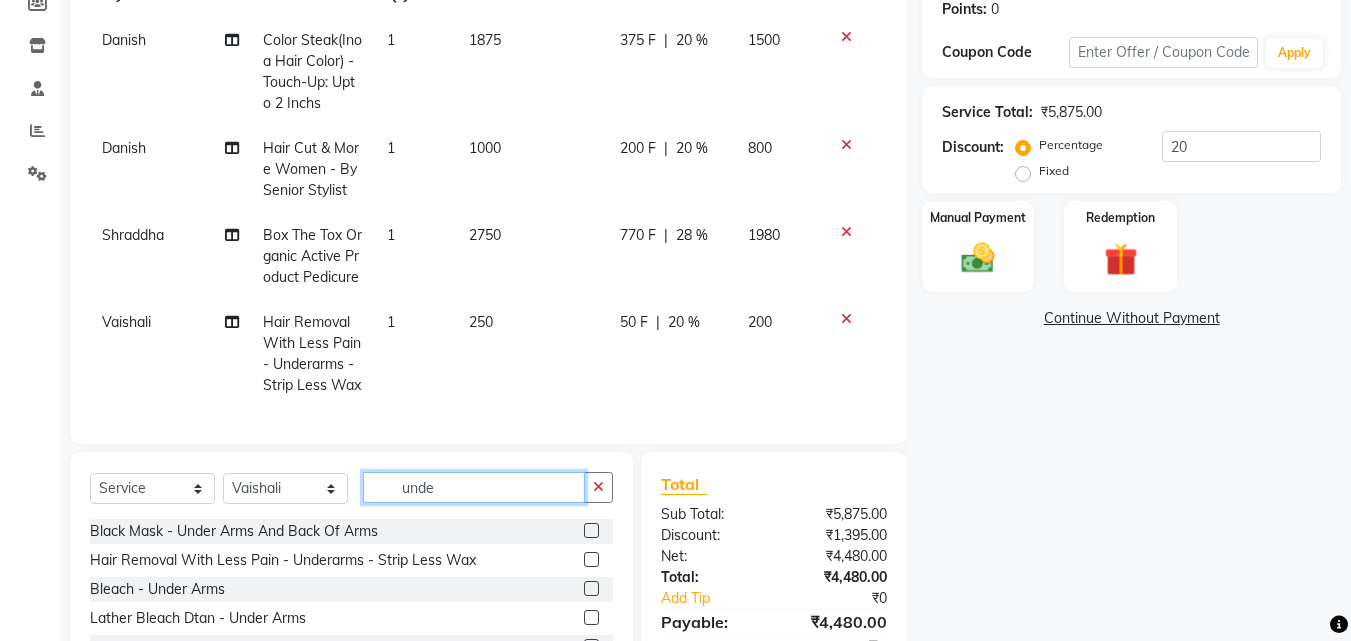 drag, startPoint x: 483, startPoint y: 509, endPoint x: 314, endPoint y: 499, distance: 169.2956 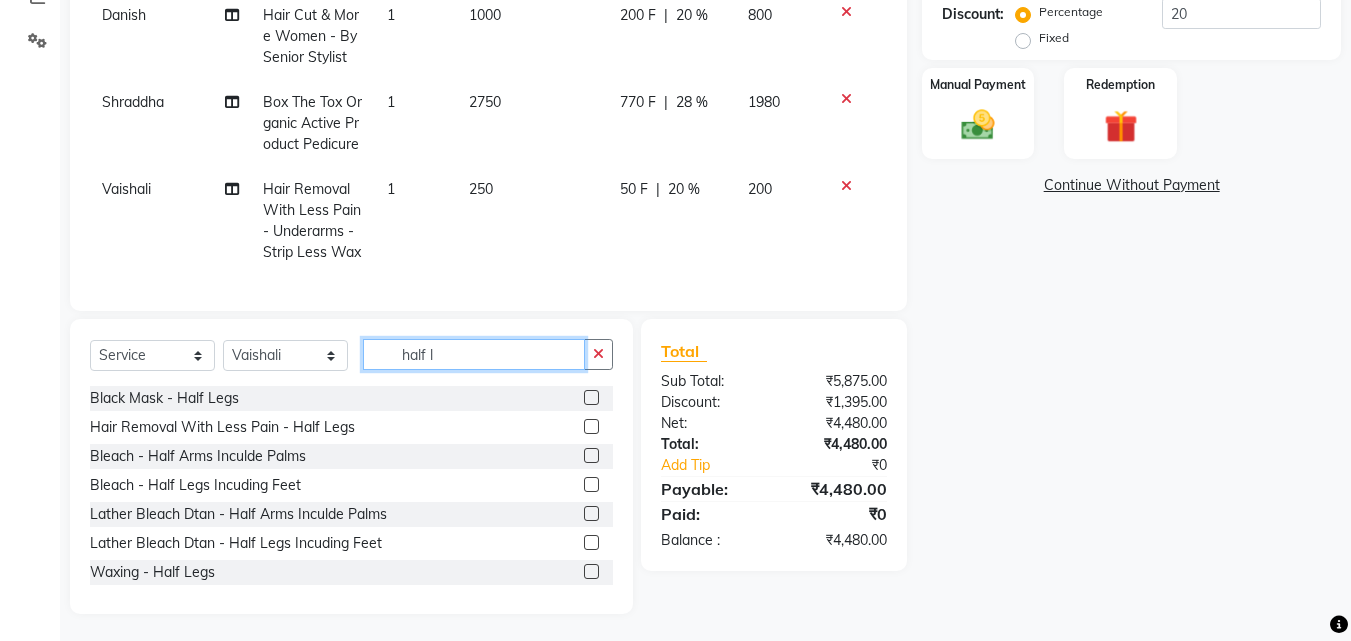 scroll, scrollTop: 460, scrollLeft: 0, axis: vertical 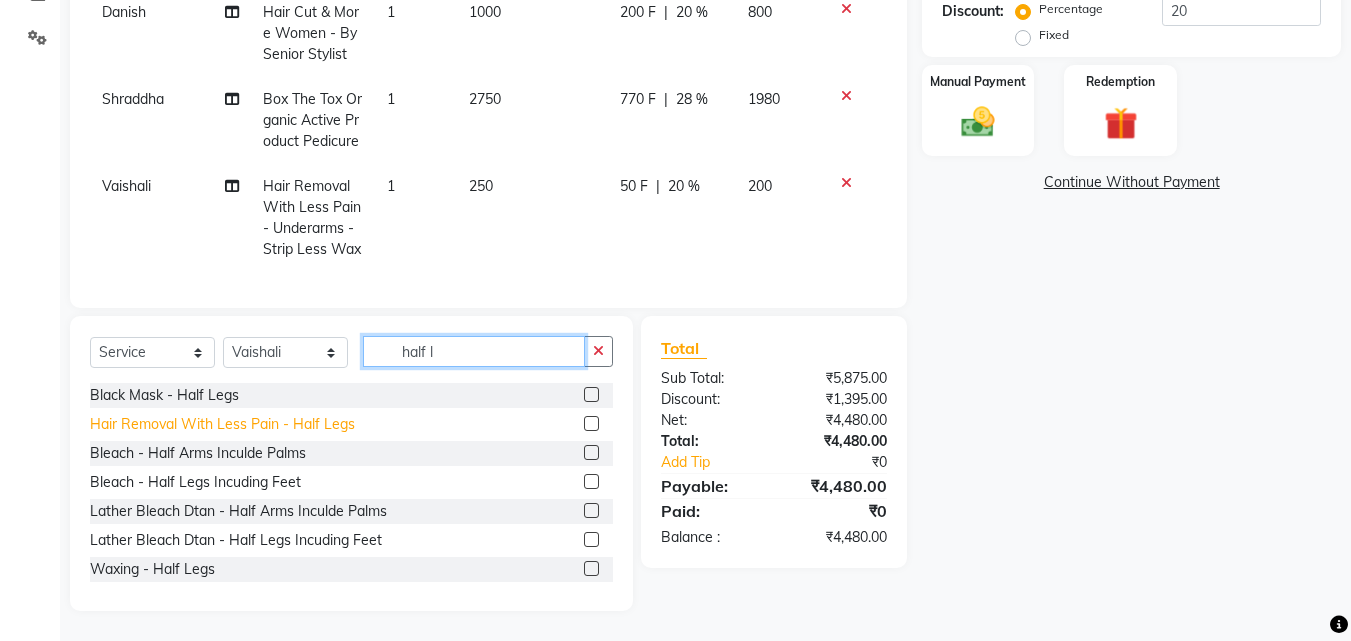 type on "half l" 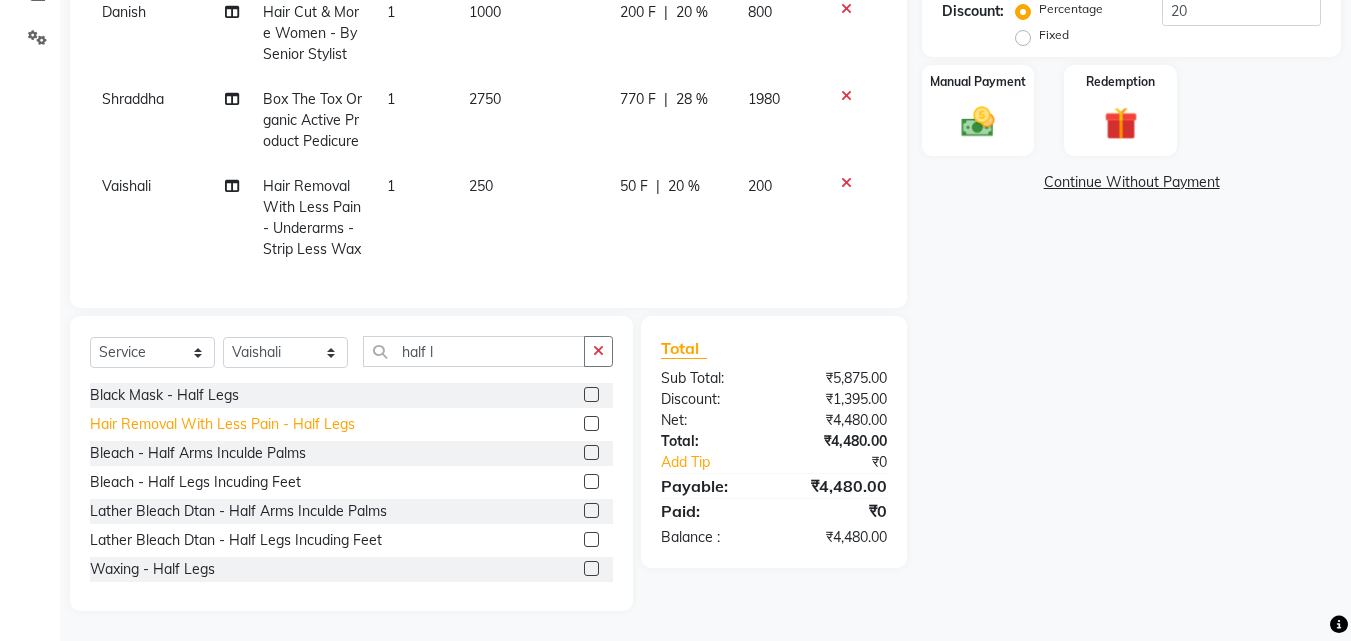 click on "Hair Removal With Less Pain  - Half Legs" 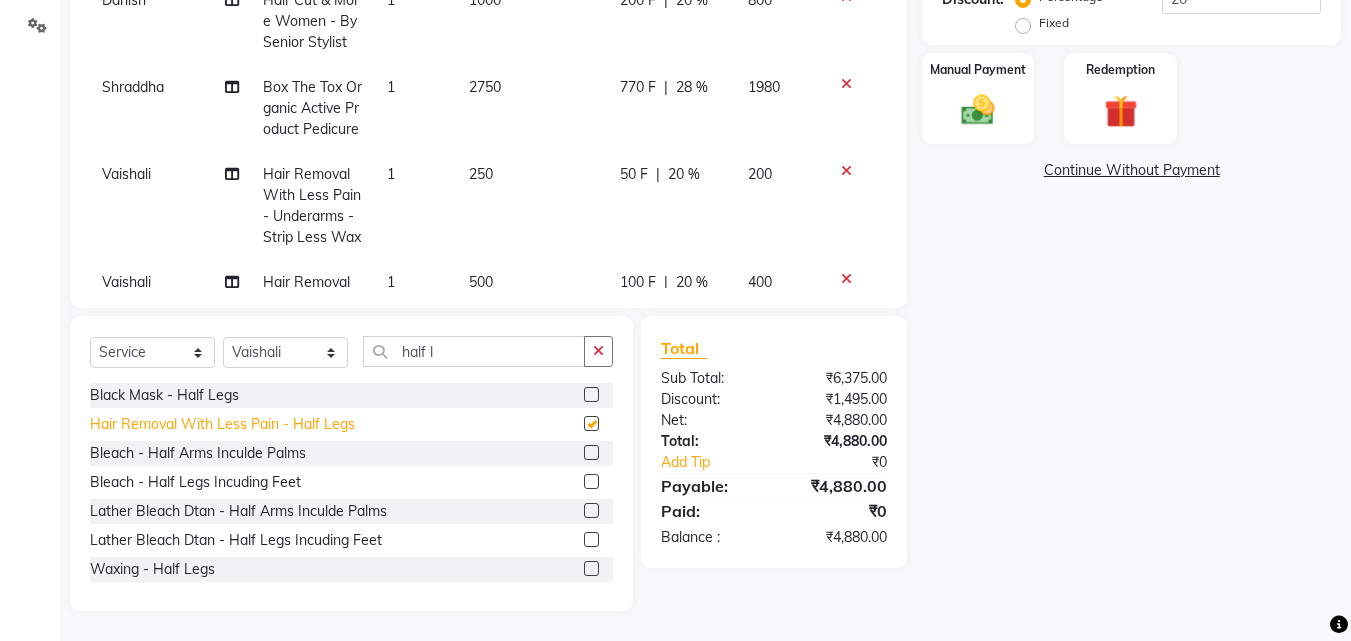 checkbox on "false" 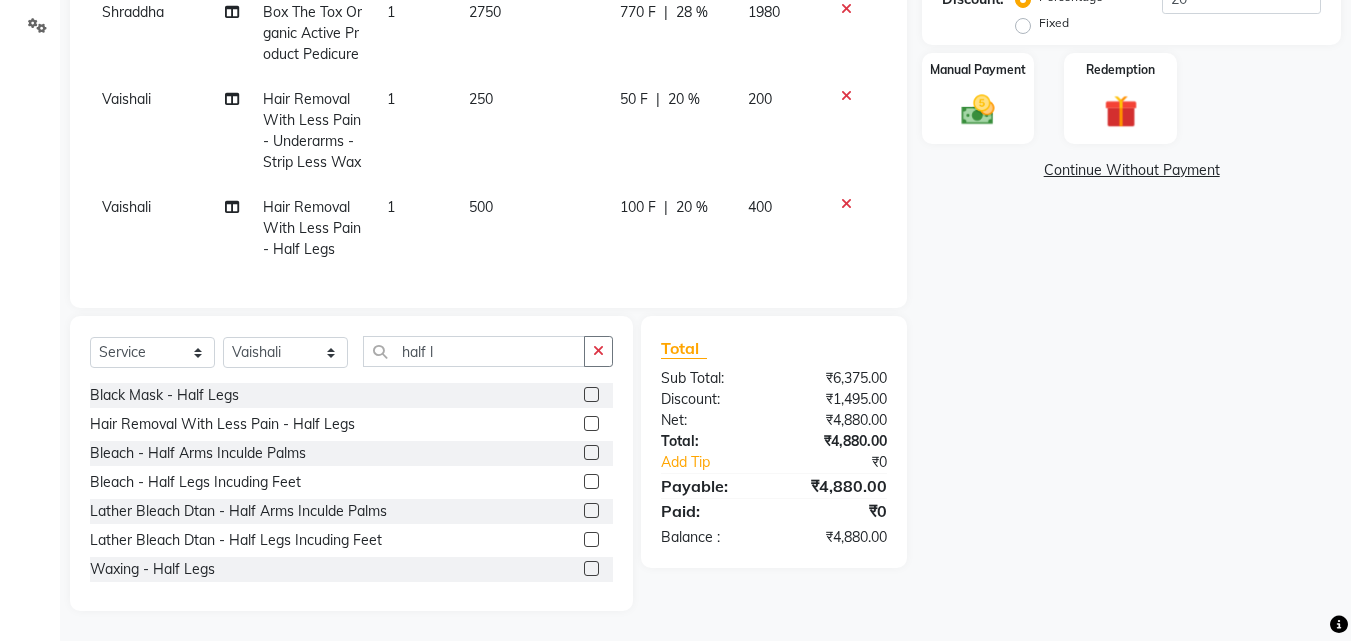 scroll, scrollTop: 132, scrollLeft: 0, axis: vertical 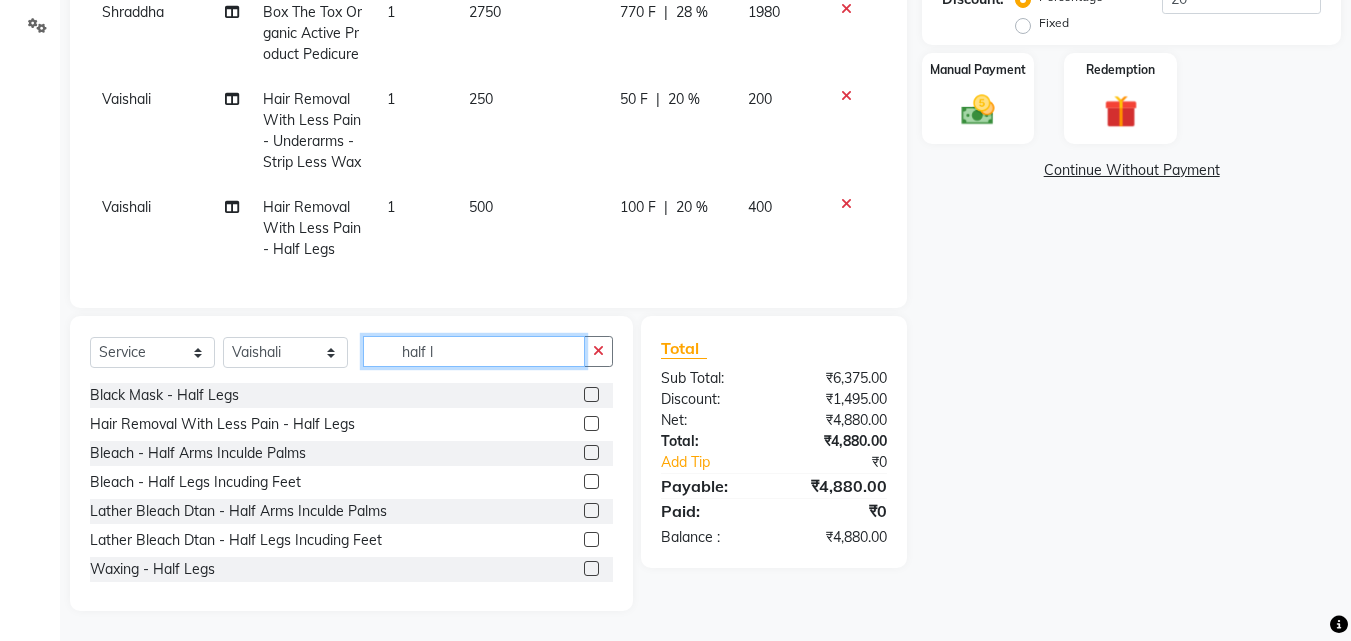 drag, startPoint x: 515, startPoint y: 347, endPoint x: 348, endPoint y: 329, distance: 167.96725 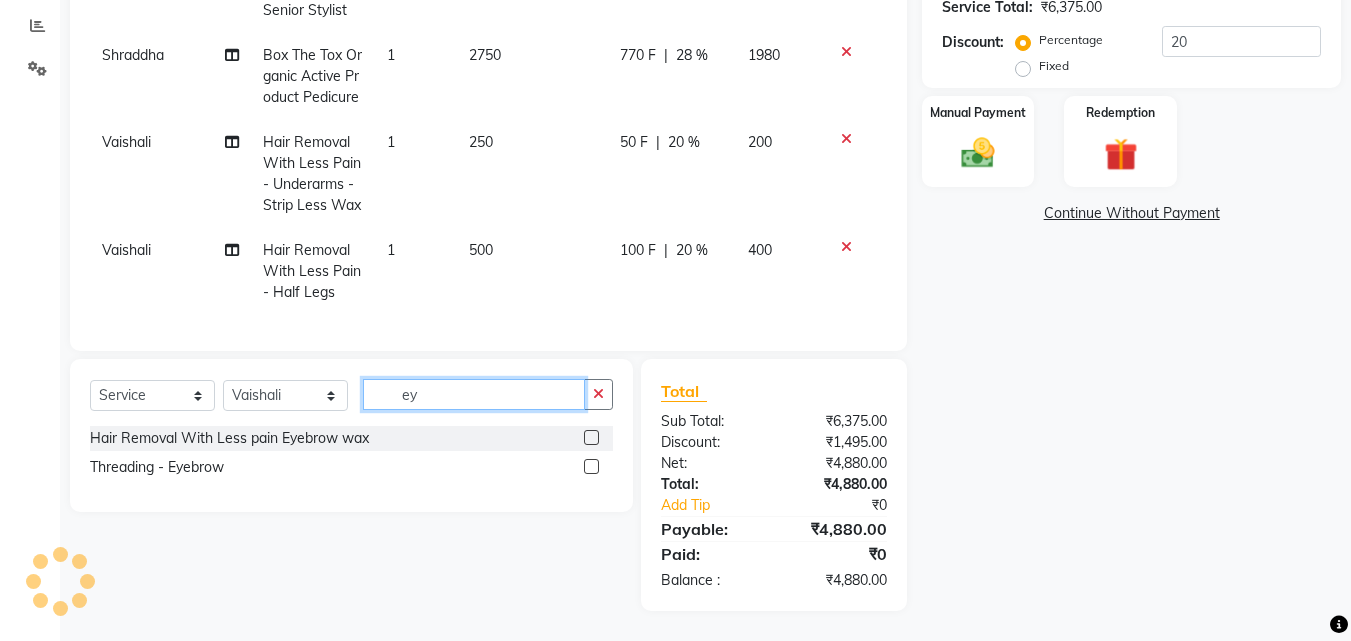 scroll, scrollTop: 417, scrollLeft: 0, axis: vertical 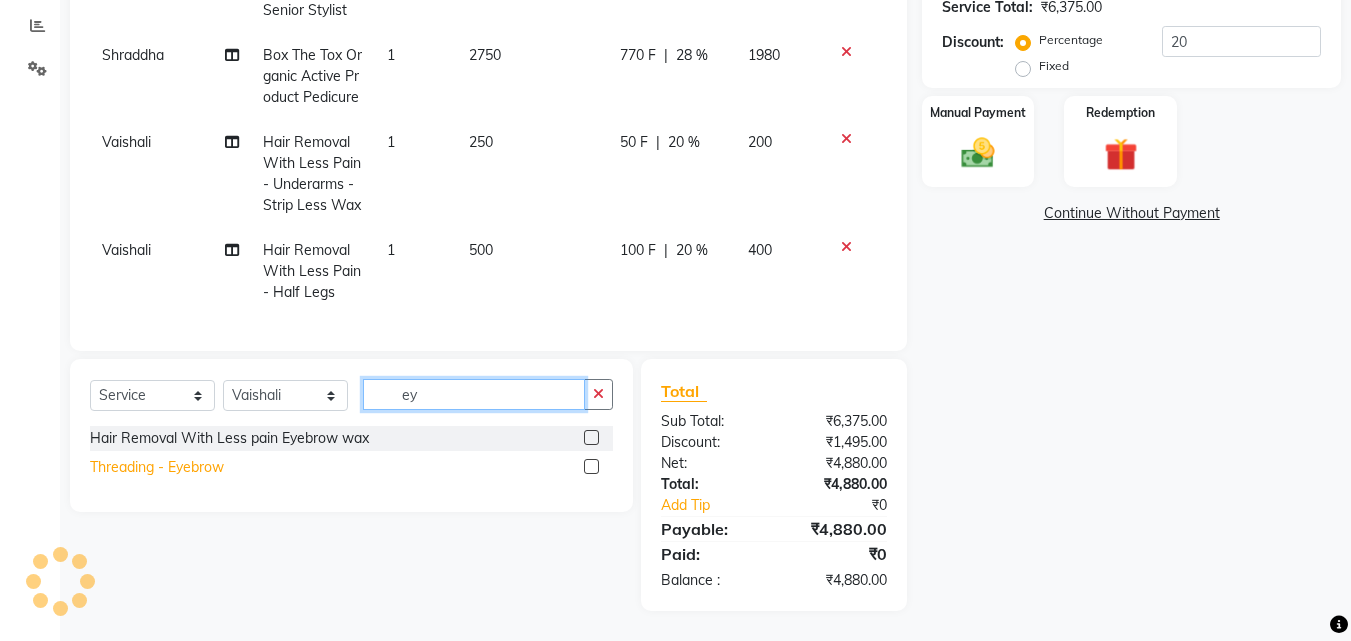 type on "ey" 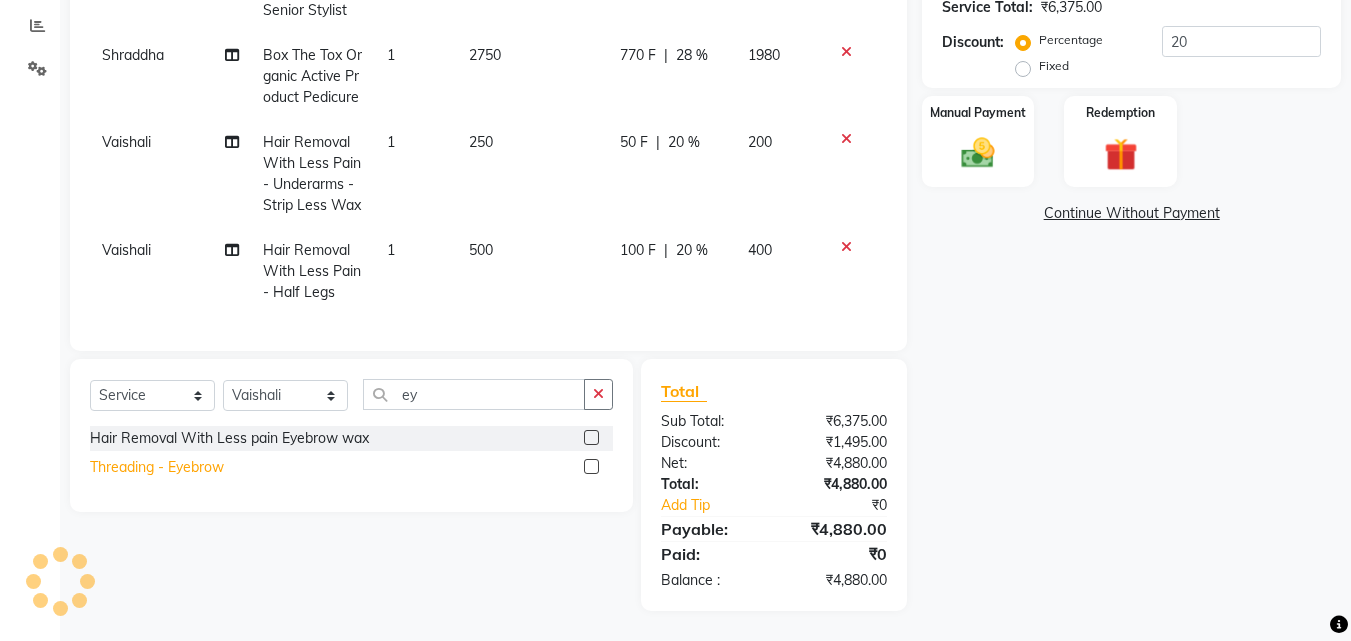 click on "Threading  - Eyebrow" 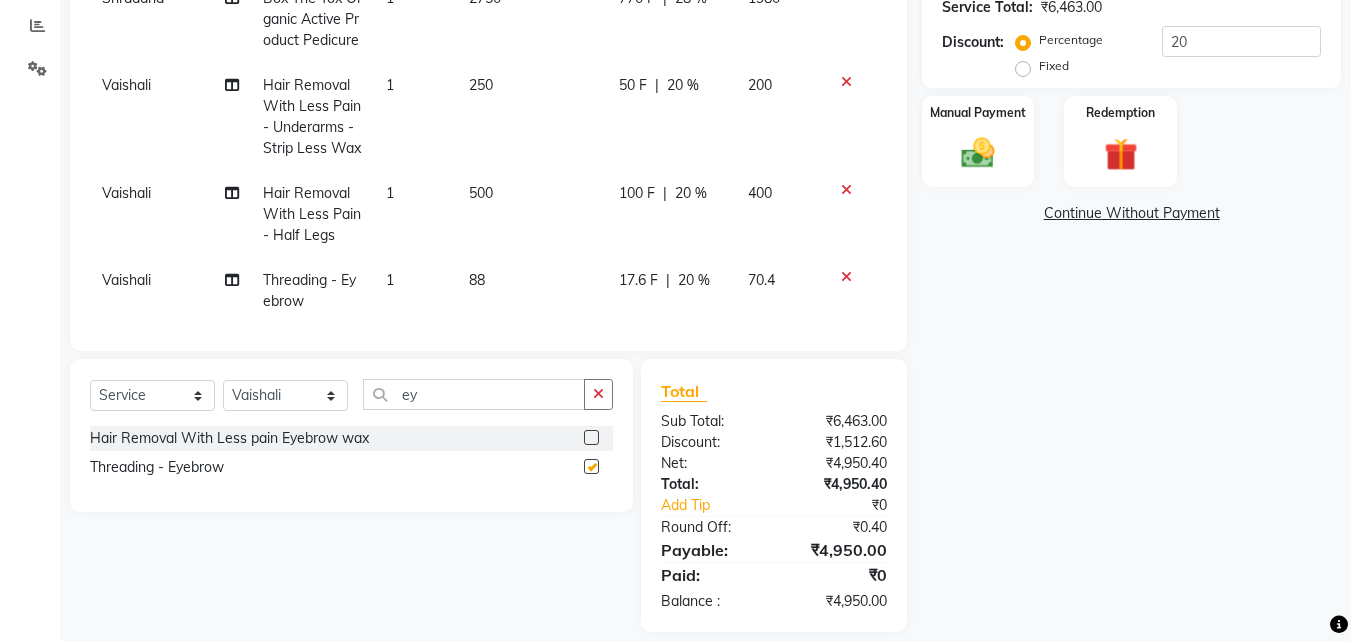 checkbox on "false" 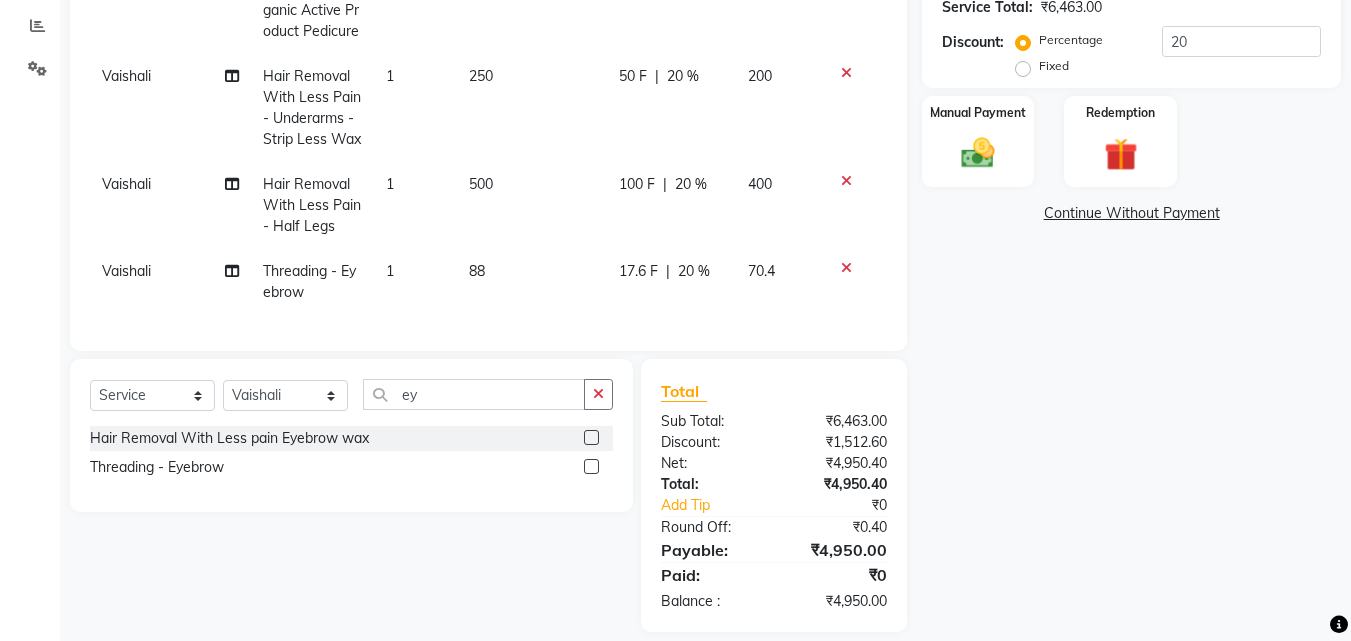 click on "1" 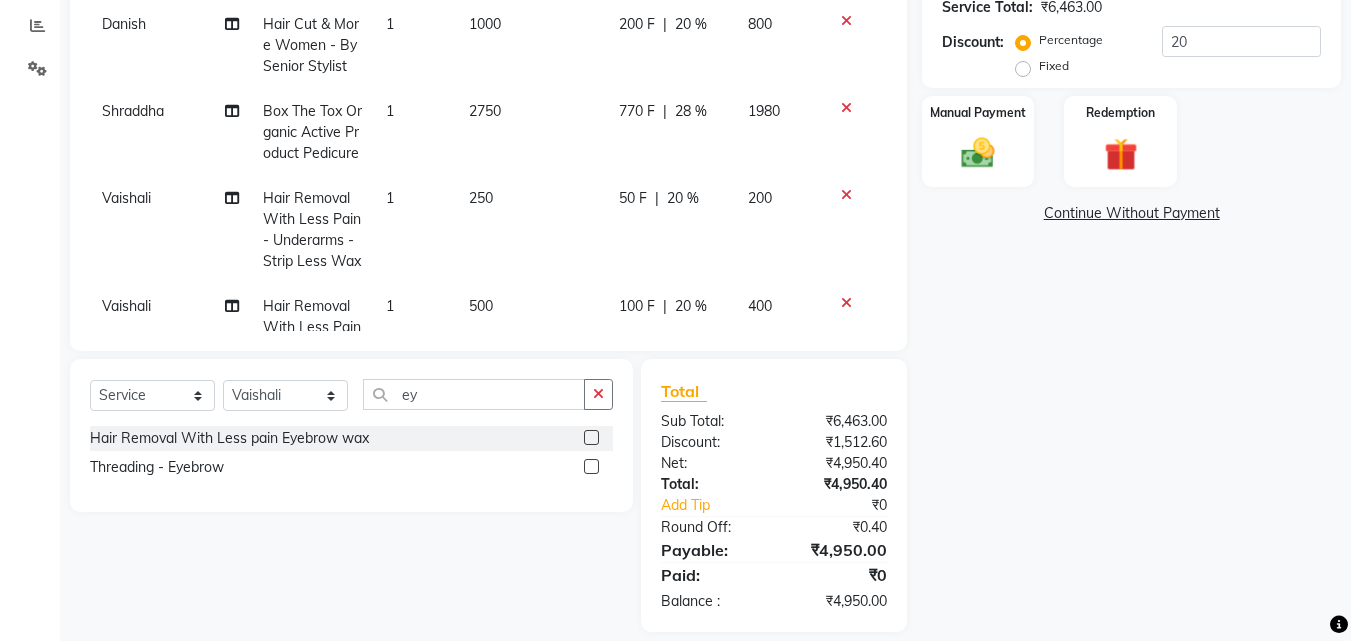 select on "13884" 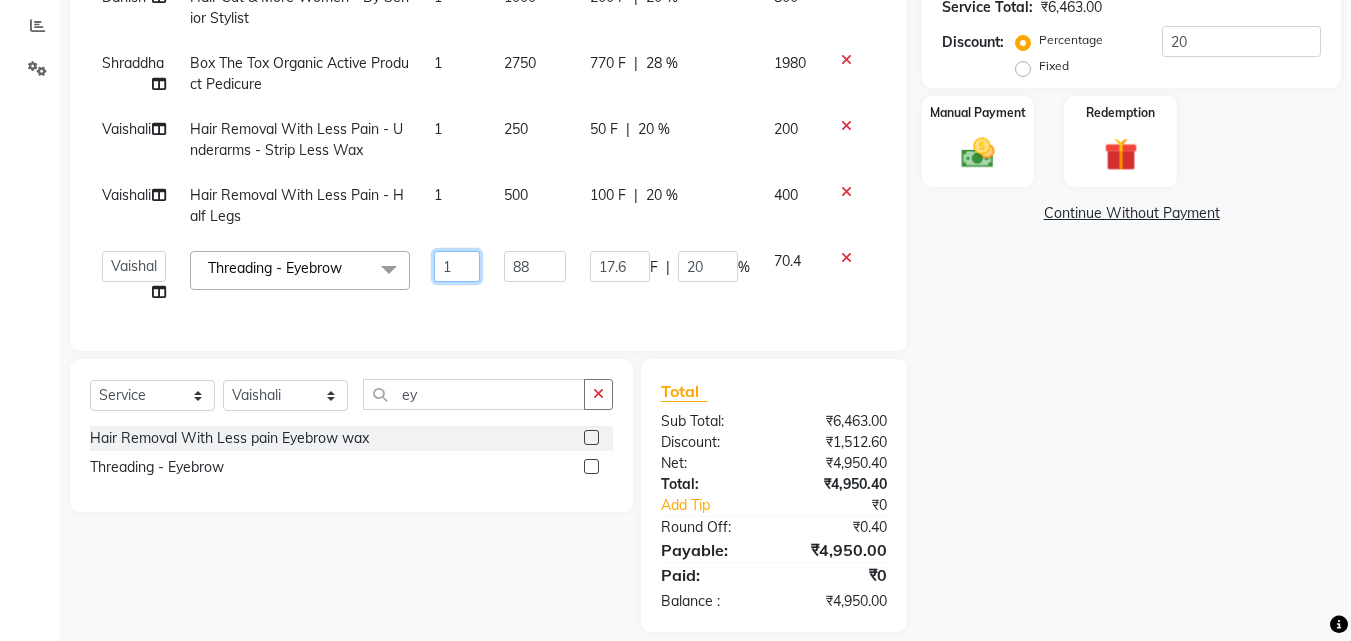 click on "1" 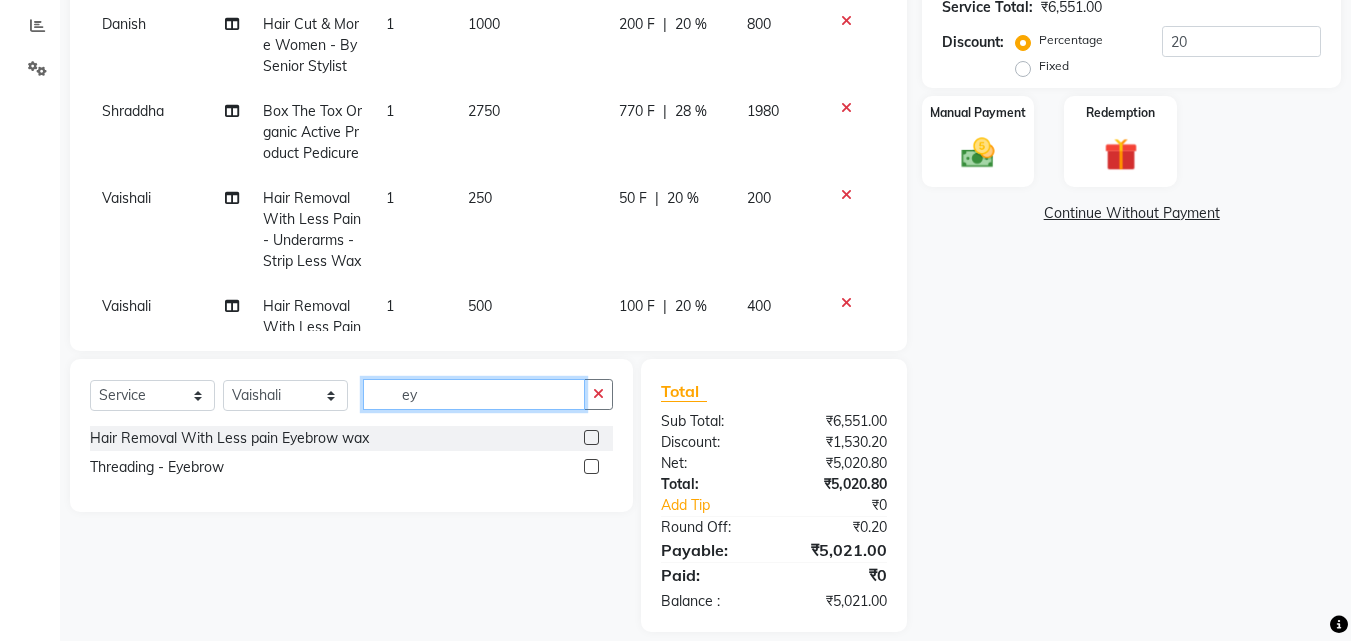 drag, startPoint x: 485, startPoint y: 402, endPoint x: 388, endPoint y: 396, distance: 97.18539 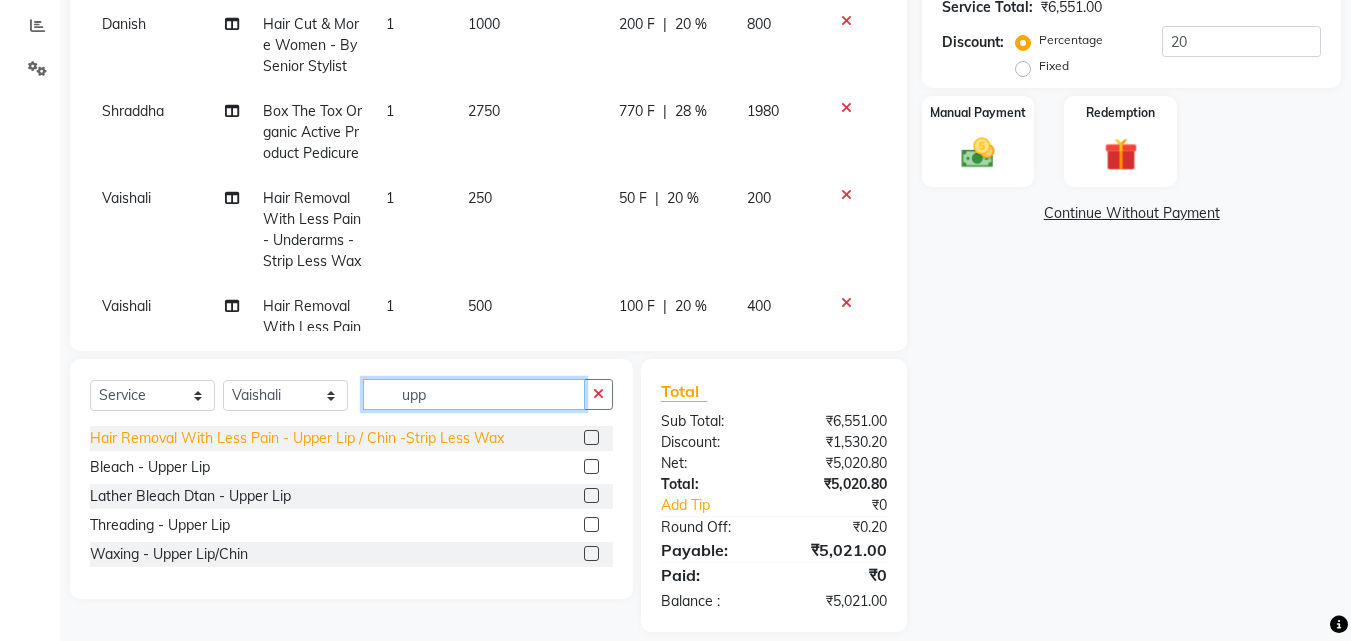 type on "upp" 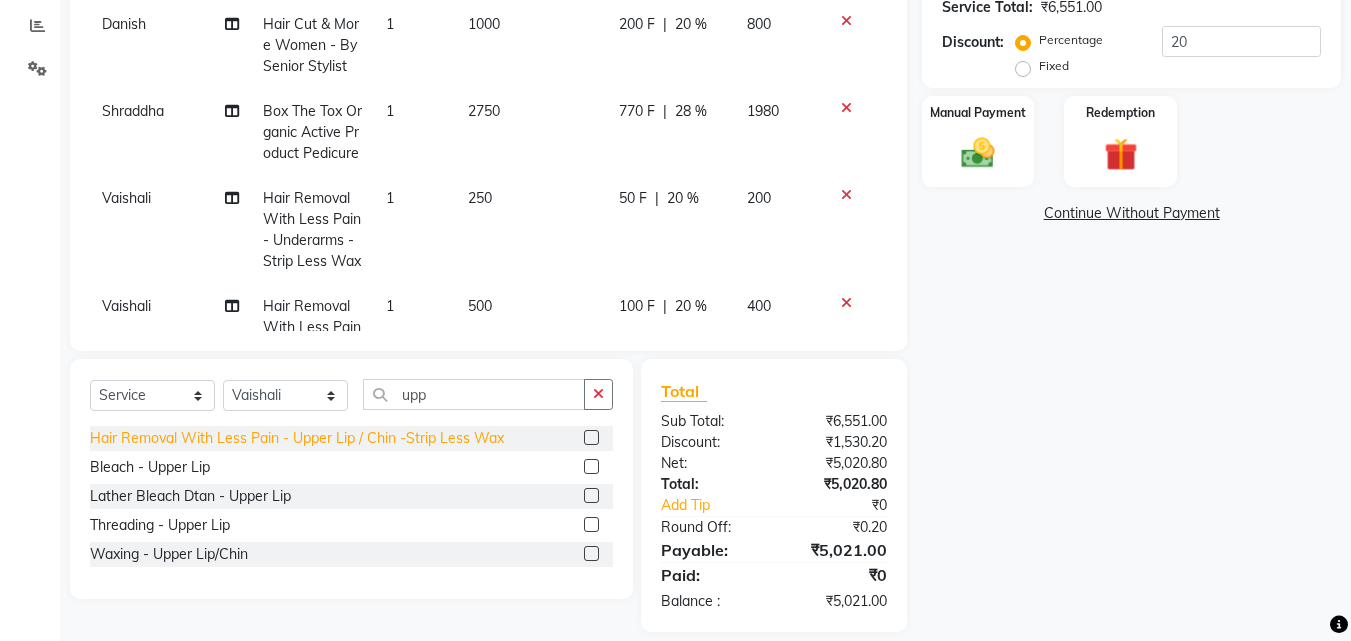 click on "Hair Removal With Less Pain  - Upper Lip / Chin -Strip Less Wax" 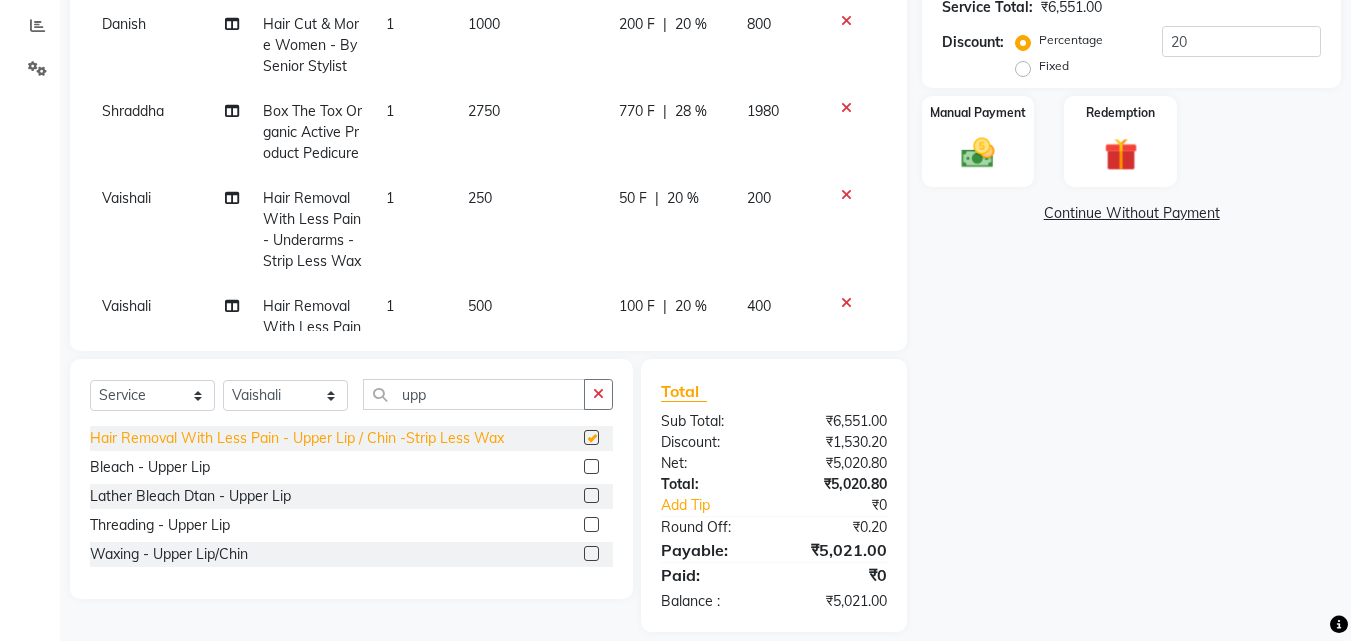 checkbox on "false" 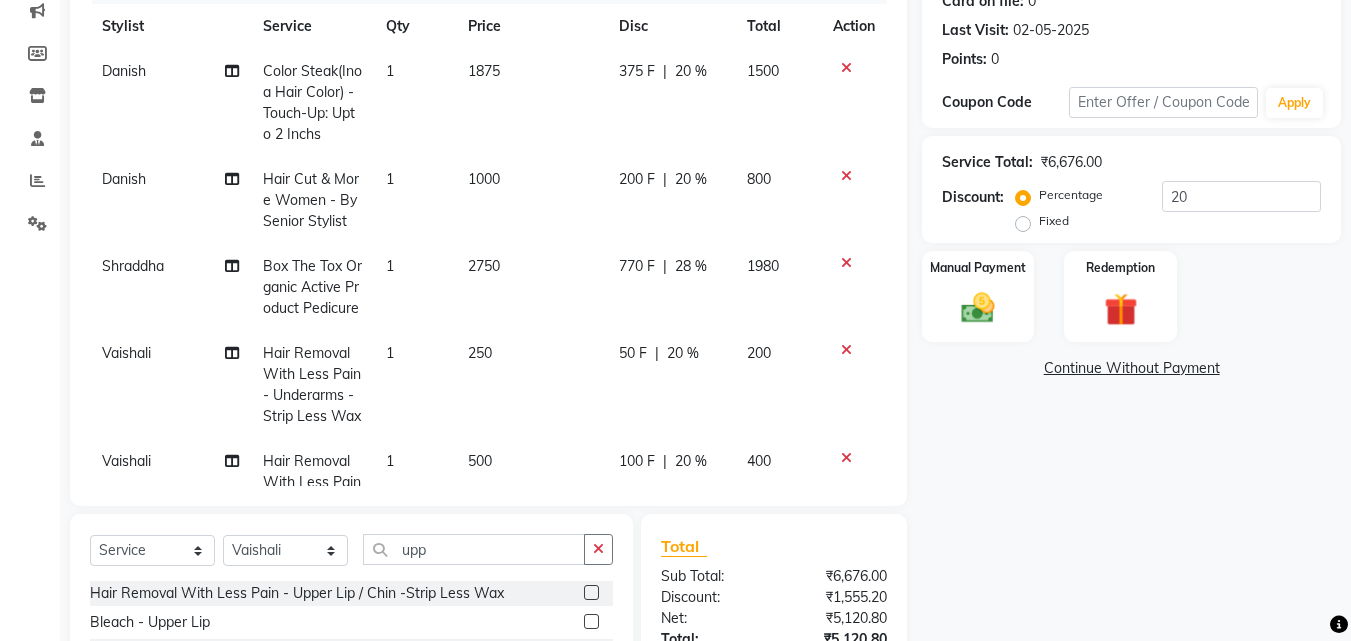 scroll, scrollTop: 238, scrollLeft: 0, axis: vertical 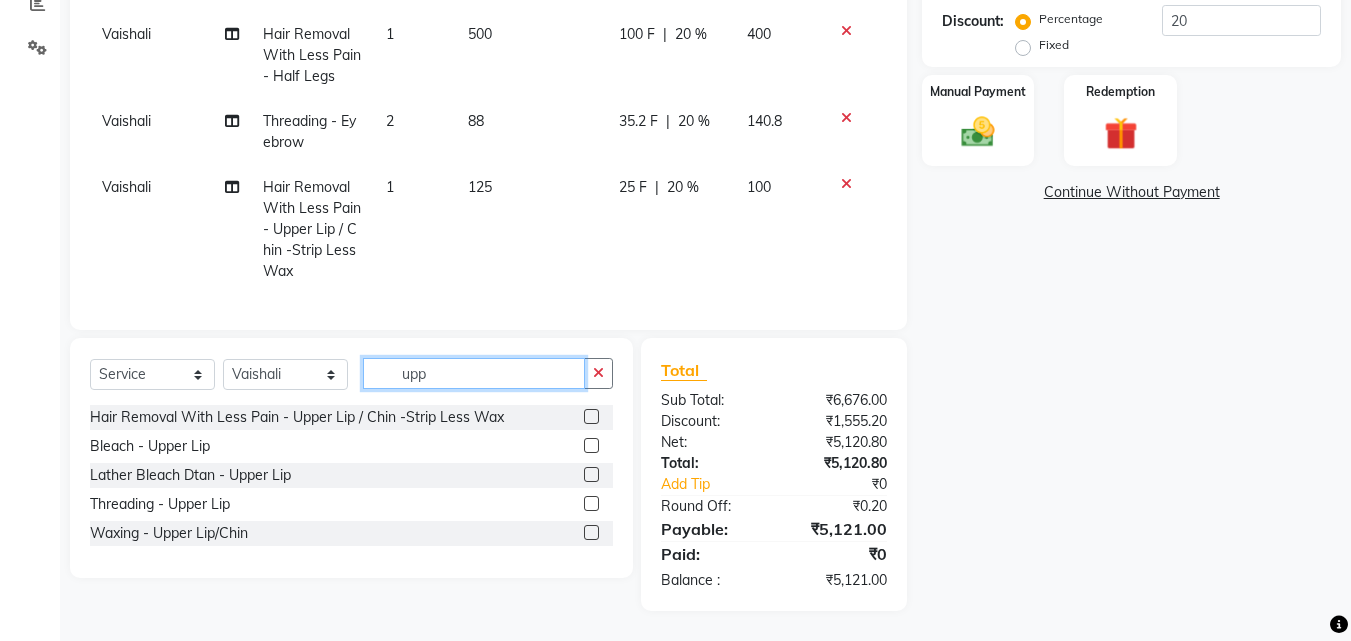 drag, startPoint x: 460, startPoint y: 373, endPoint x: 357, endPoint y: 349, distance: 105.75916 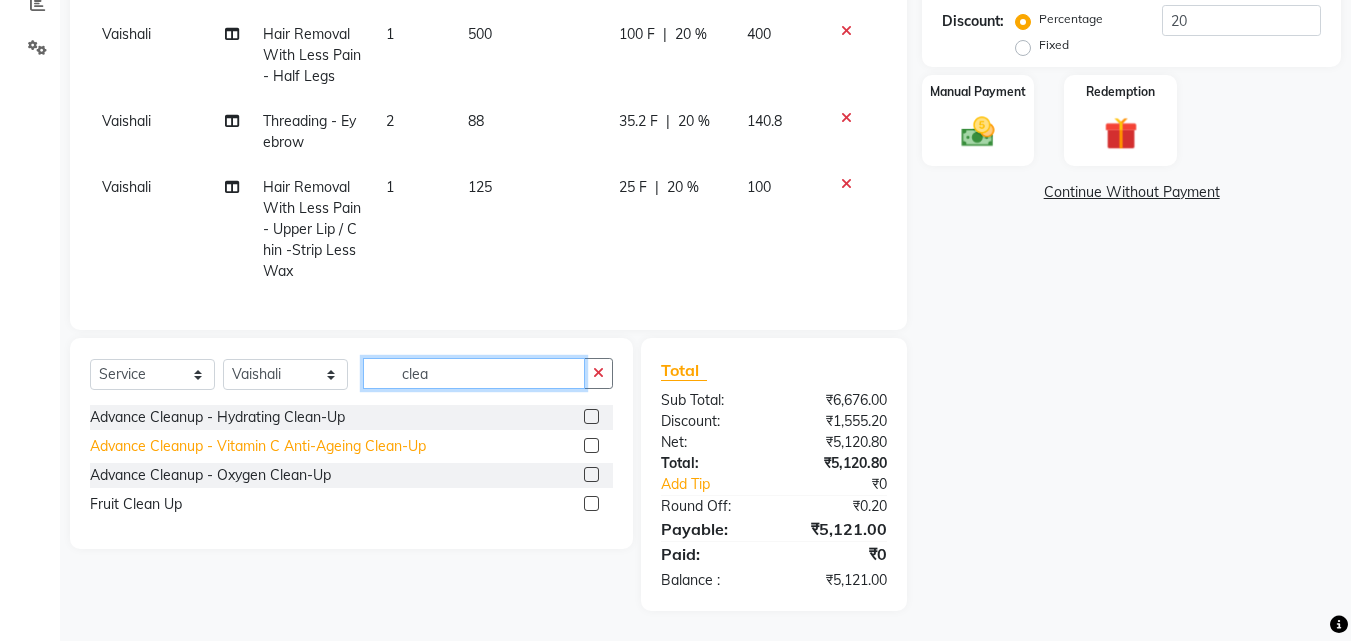 type on "clea" 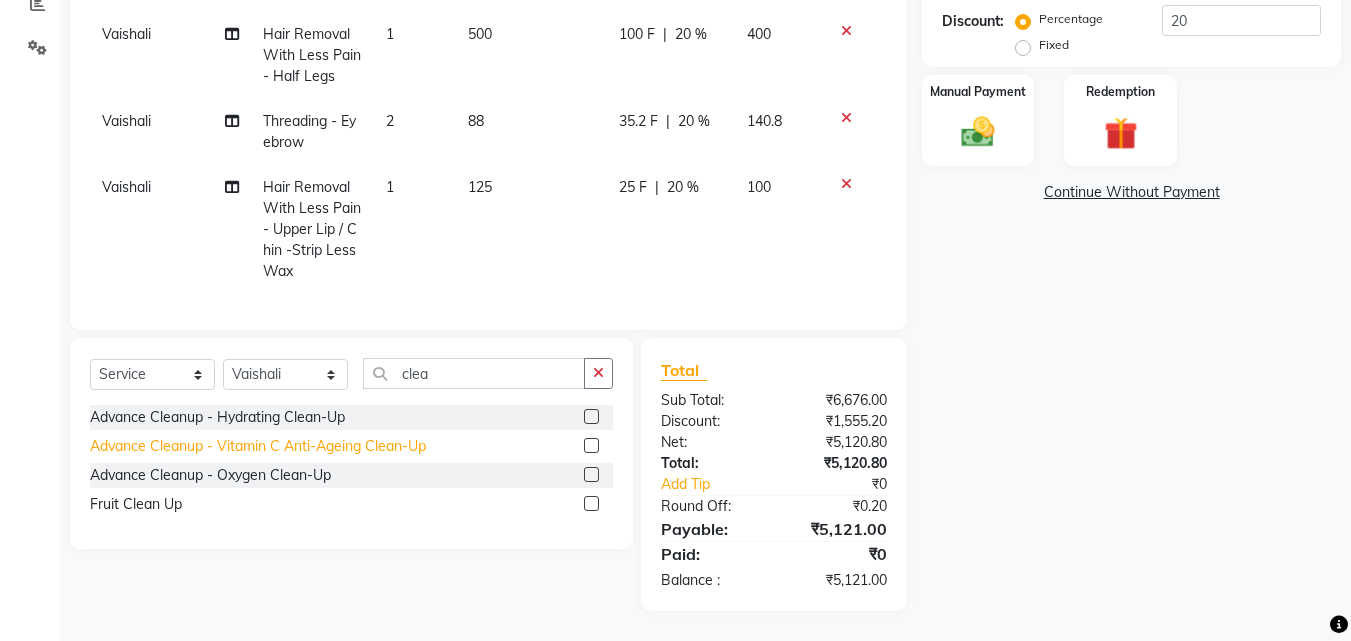 click on "Advance Cleanup  - Vitamin C Anti-Ageing Clean-Up" 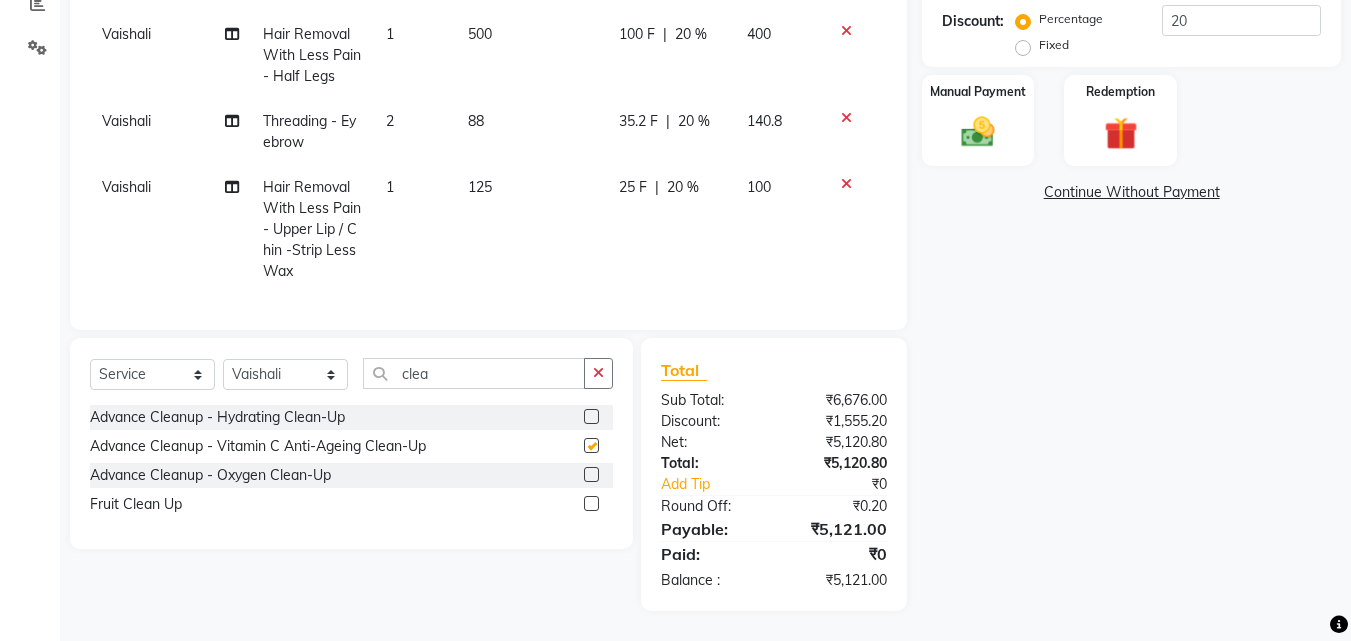 checkbox on "false" 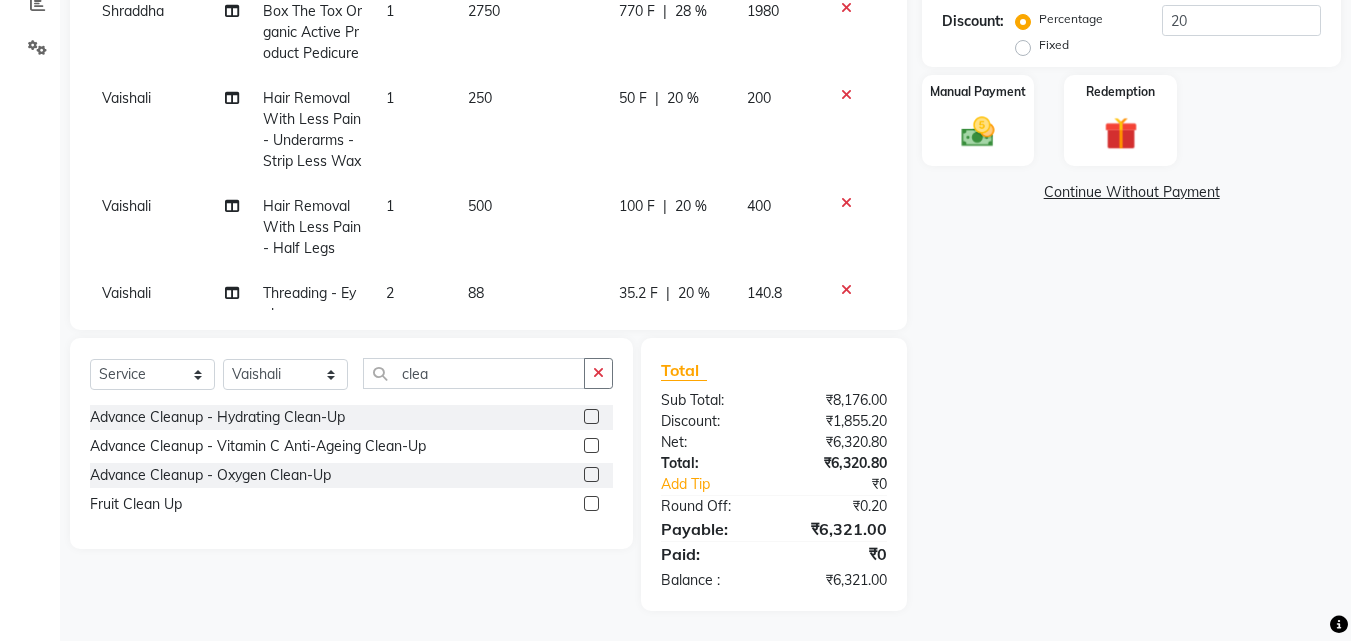 scroll, scrollTop: 200, scrollLeft: 0, axis: vertical 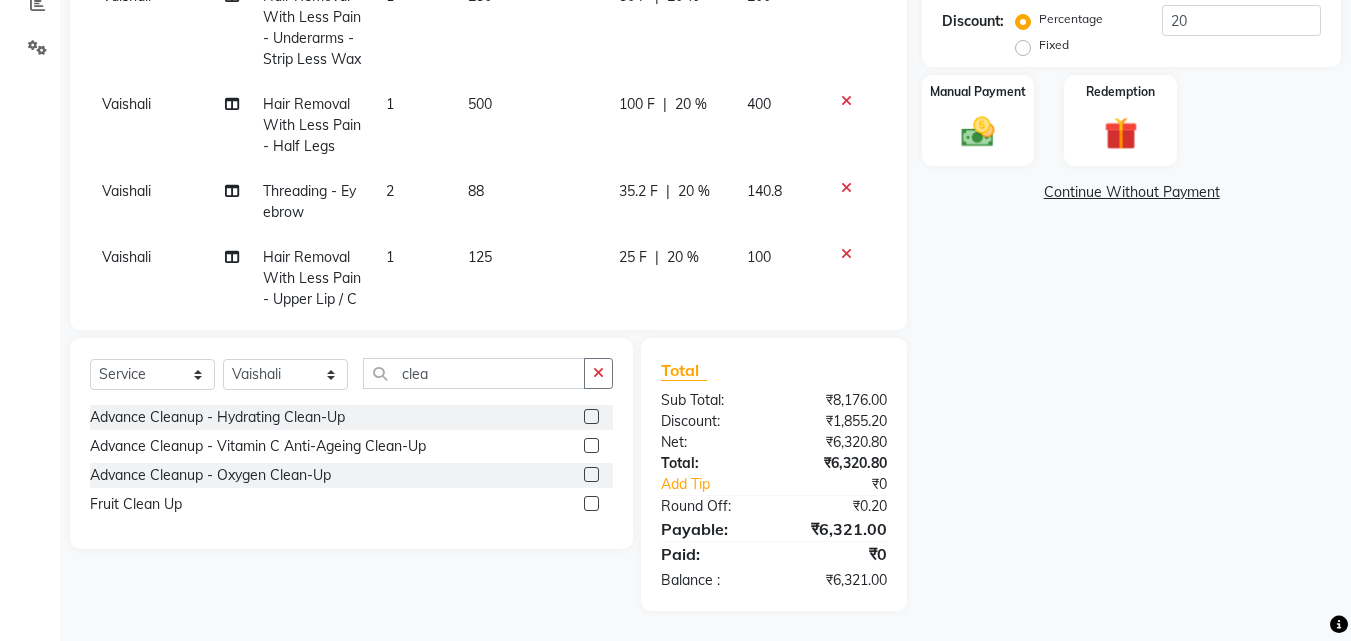 click 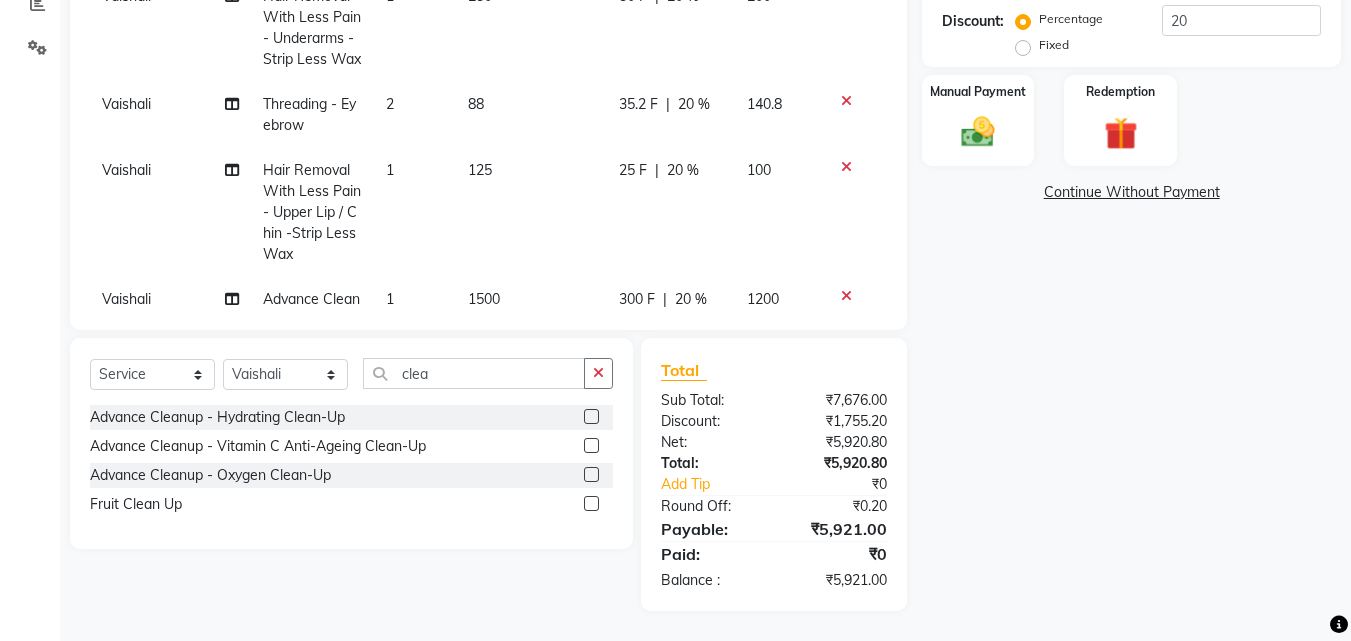 click 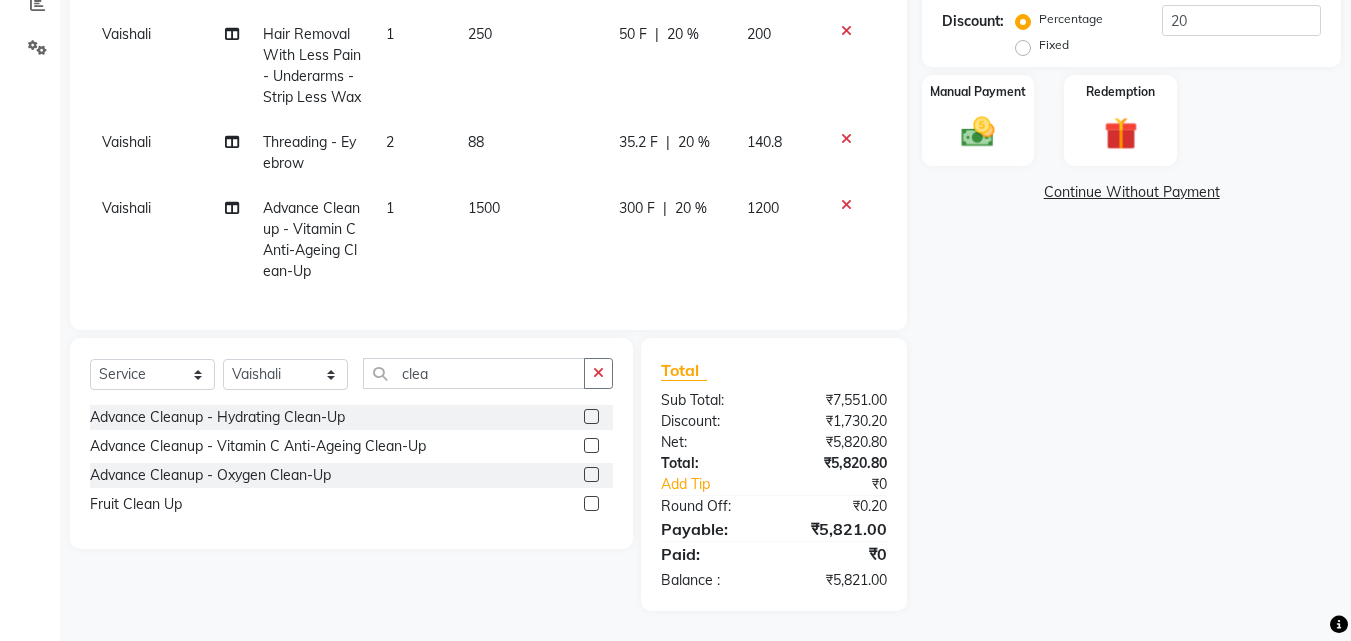 click on "2" 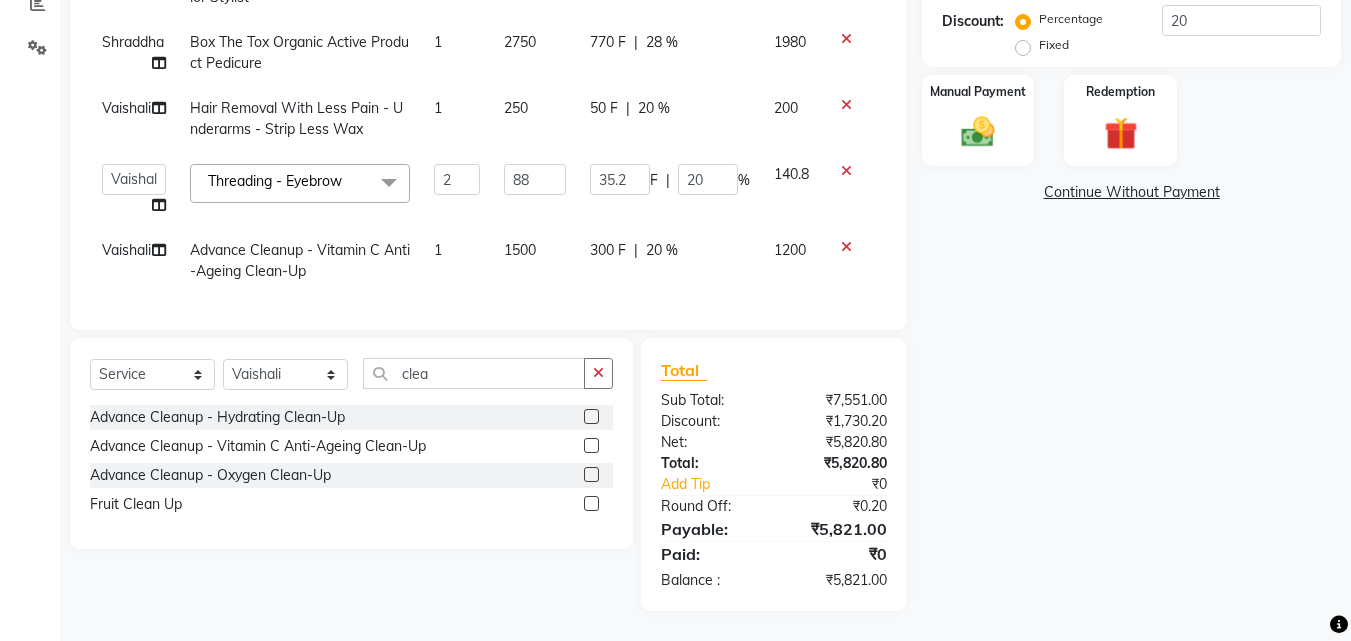 scroll, scrollTop: 19, scrollLeft: 0, axis: vertical 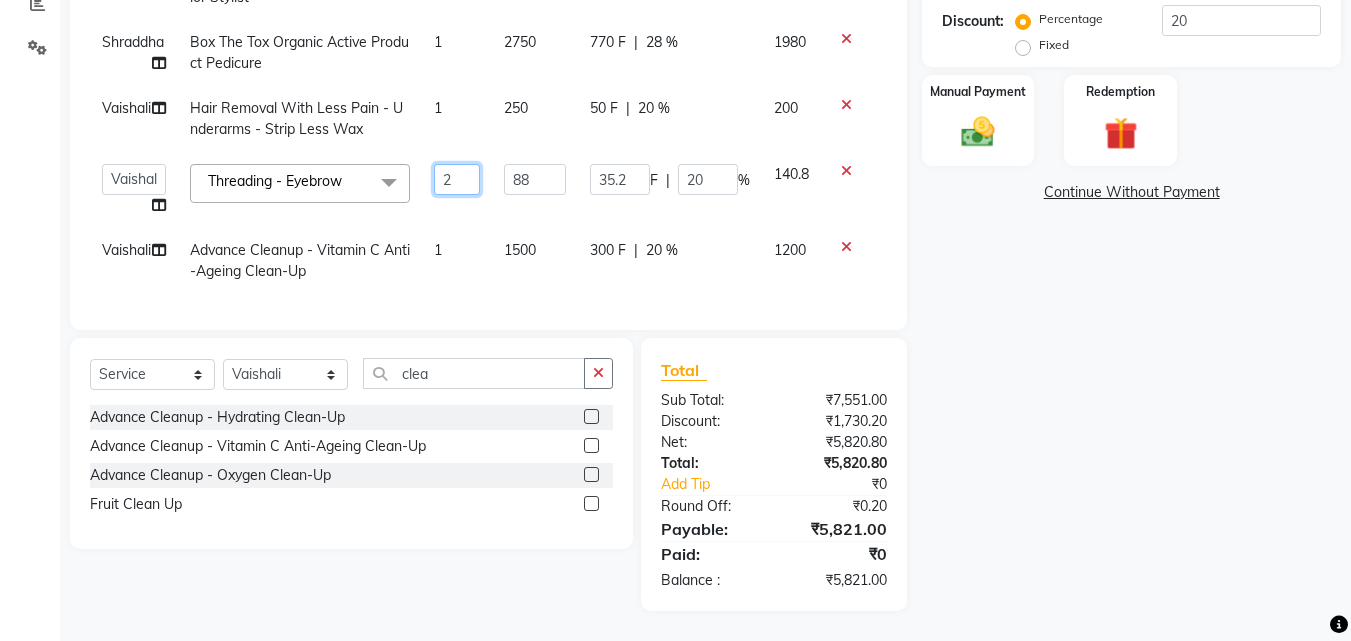 drag, startPoint x: 456, startPoint y: 156, endPoint x: 405, endPoint y: 162, distance: 51.351727 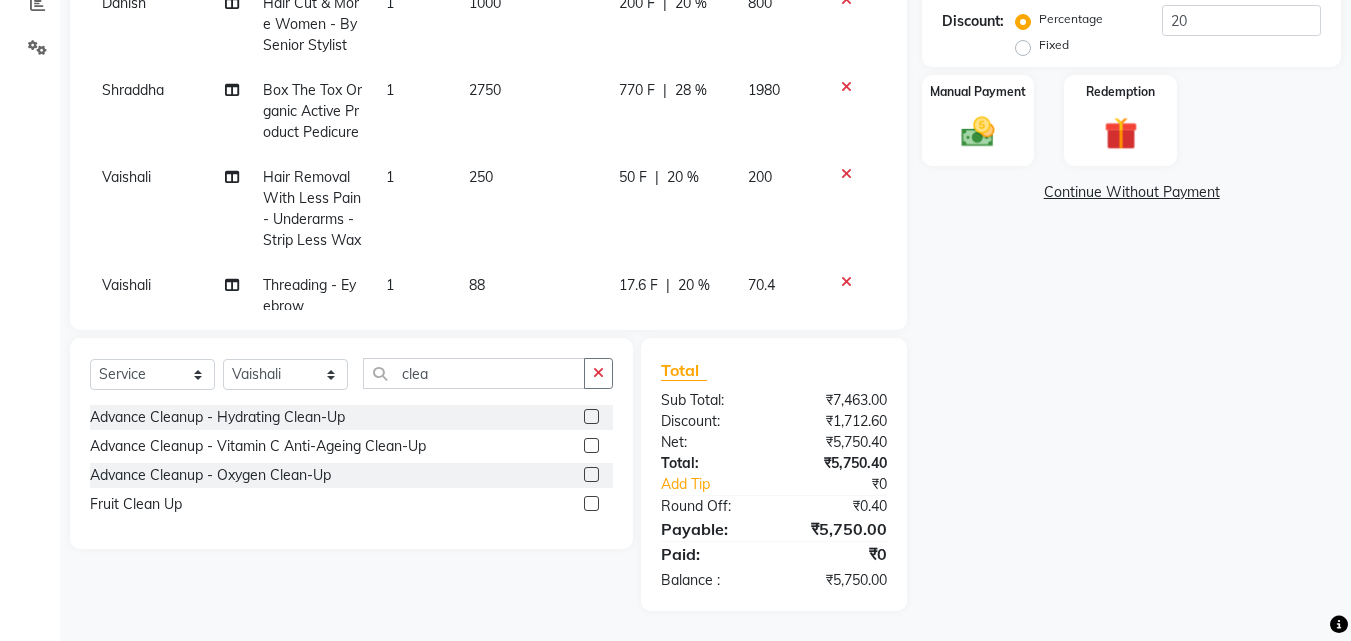 click on "Danish Color Steak(Inoa Hair Color)  - Touch-Up: Upto 2 Inchs 1 1875 375 F | 20 % 1500 Danish Hair Cut & More Women  - By Senior Stylist 1 1000 200 F | 20 % 800 Shraddha Box The Tox Organic Active Product Pedicure 1 2750 770 F | 28 % 1980 Vaishali Hair Removal With Less Pain  - Underarms - Strip Less Wax 1 250 50 F | 20 % 200 Vaishali Threading  - Eyebrow 1 88 17.6 F | 20 % 70.4 Vaishali Advance Cleanup  - Vitamin C Anti-Ageing Clean-Up 1 1500 300 F | 20 % 1200" 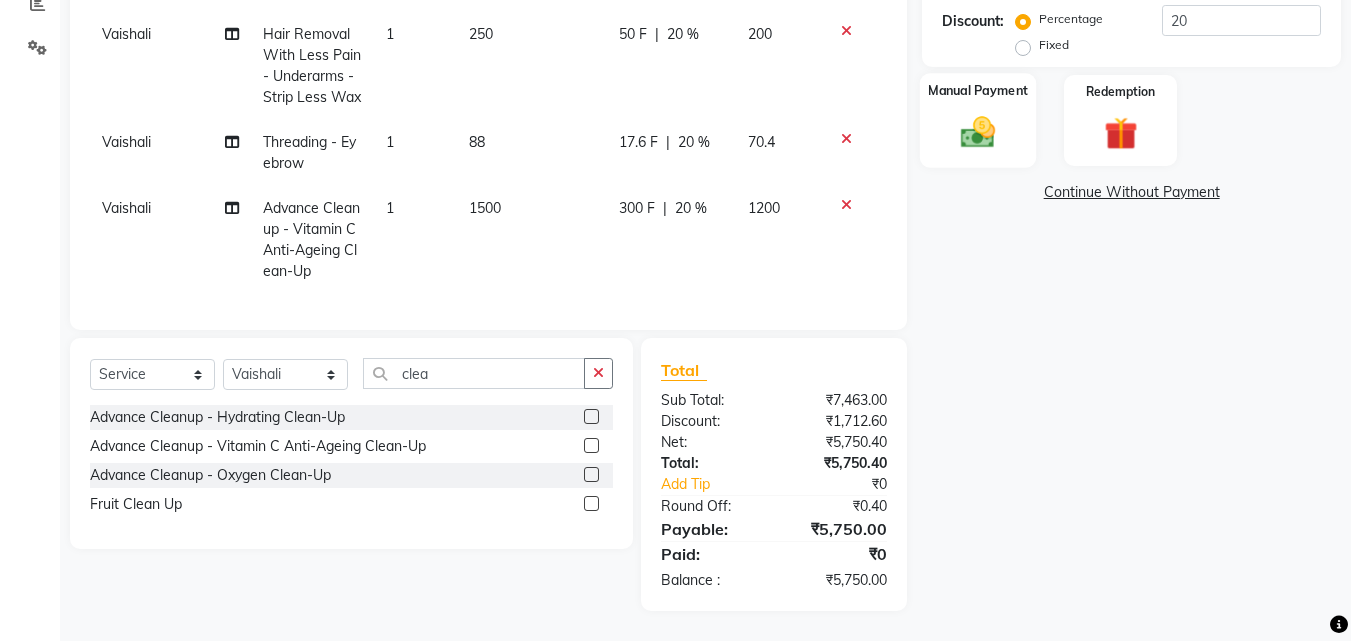 click on "Manual Payment" 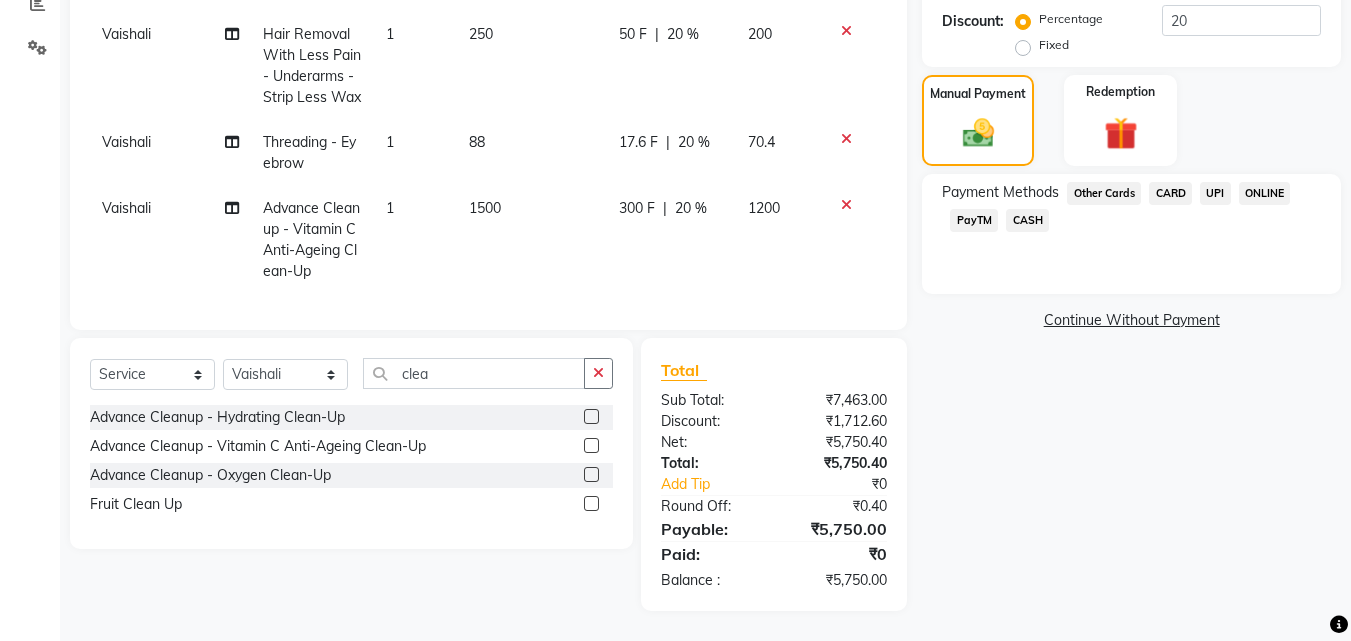 click on "UPI" 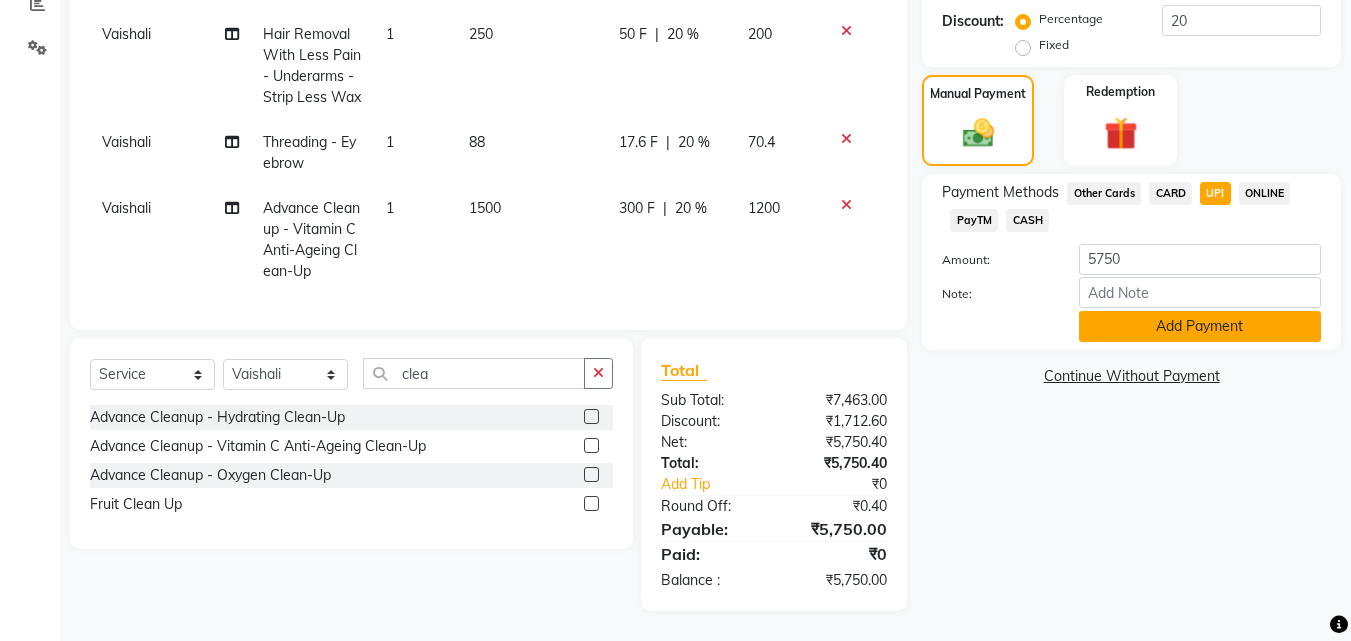 click on "Add Payment" 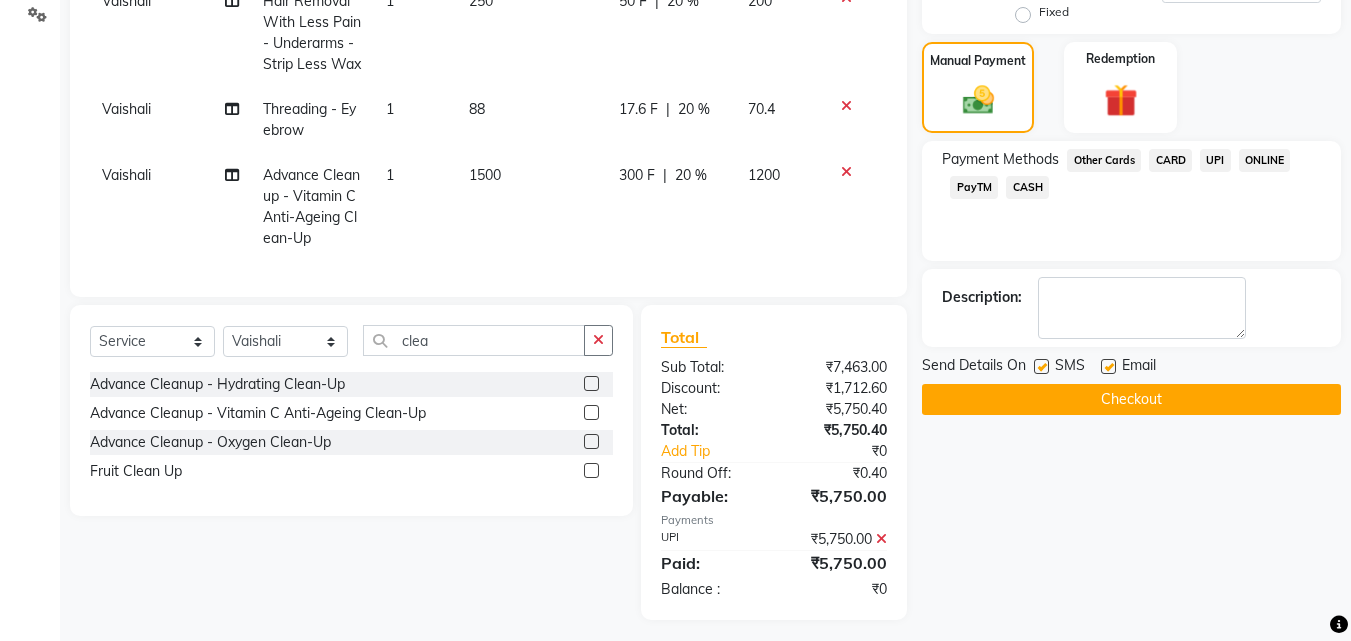 scroll, scrollTop: 480, scrollLeft: 0, axis: vertical 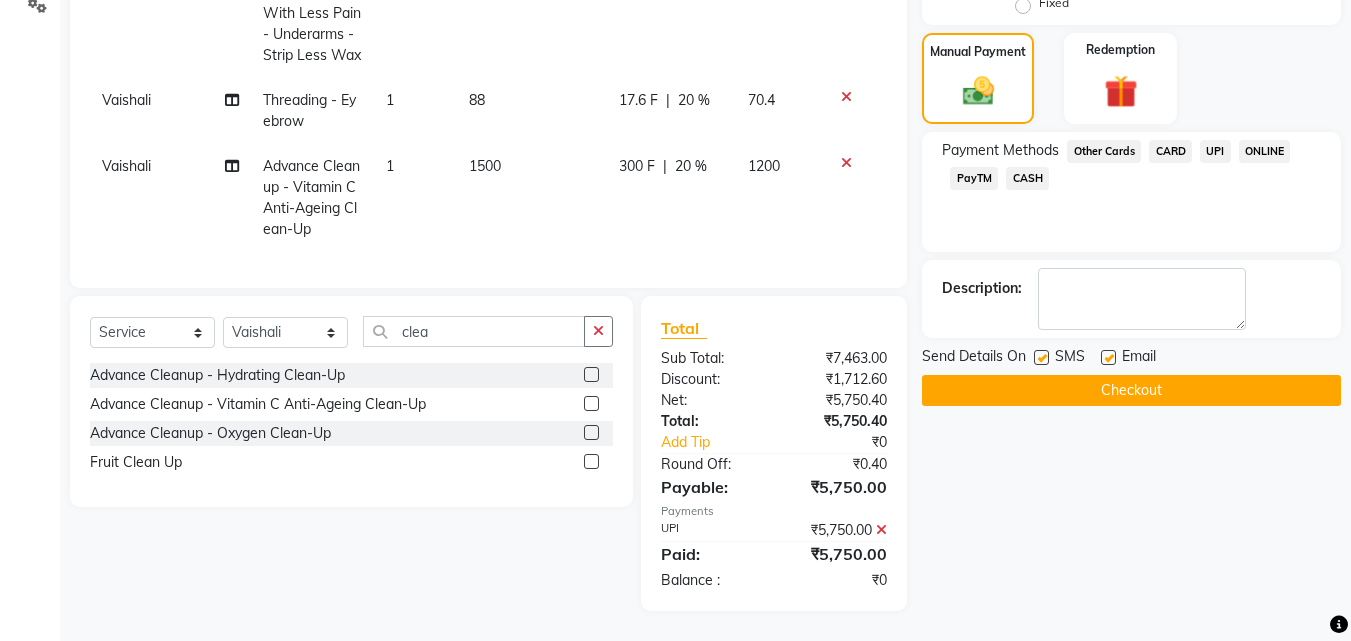 click on "Checkout" 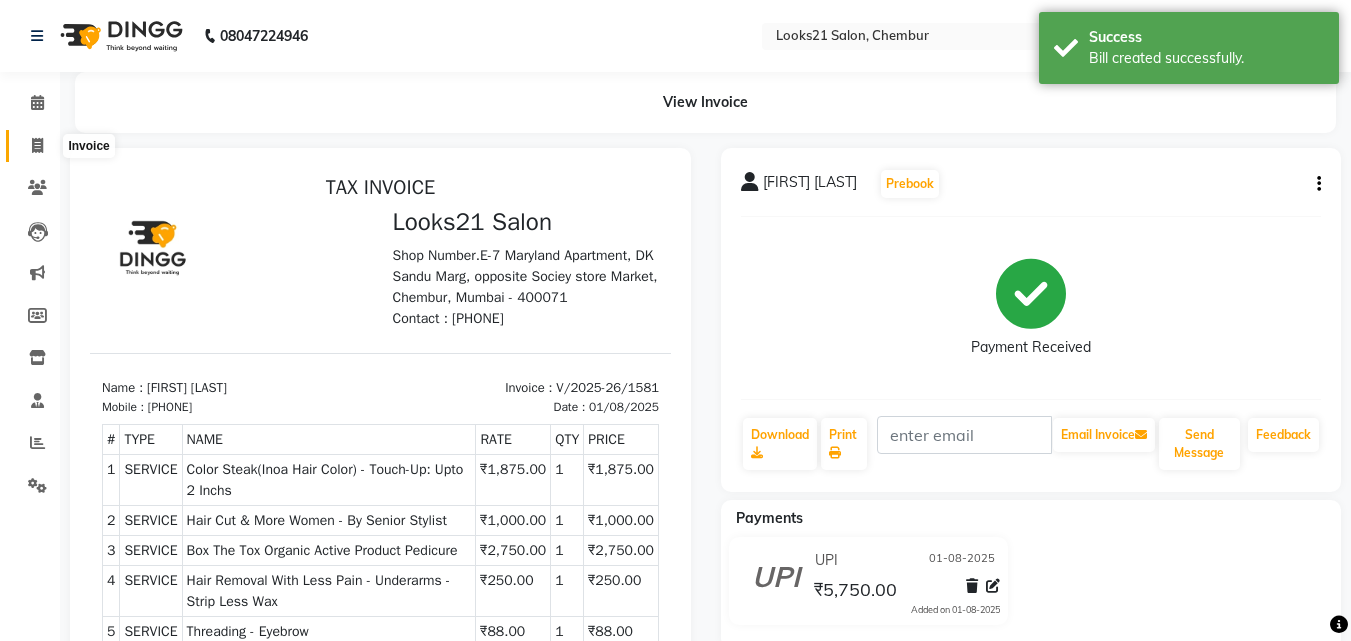 scroll, scrollTop: 0, scrollLeft: 0, axis: both 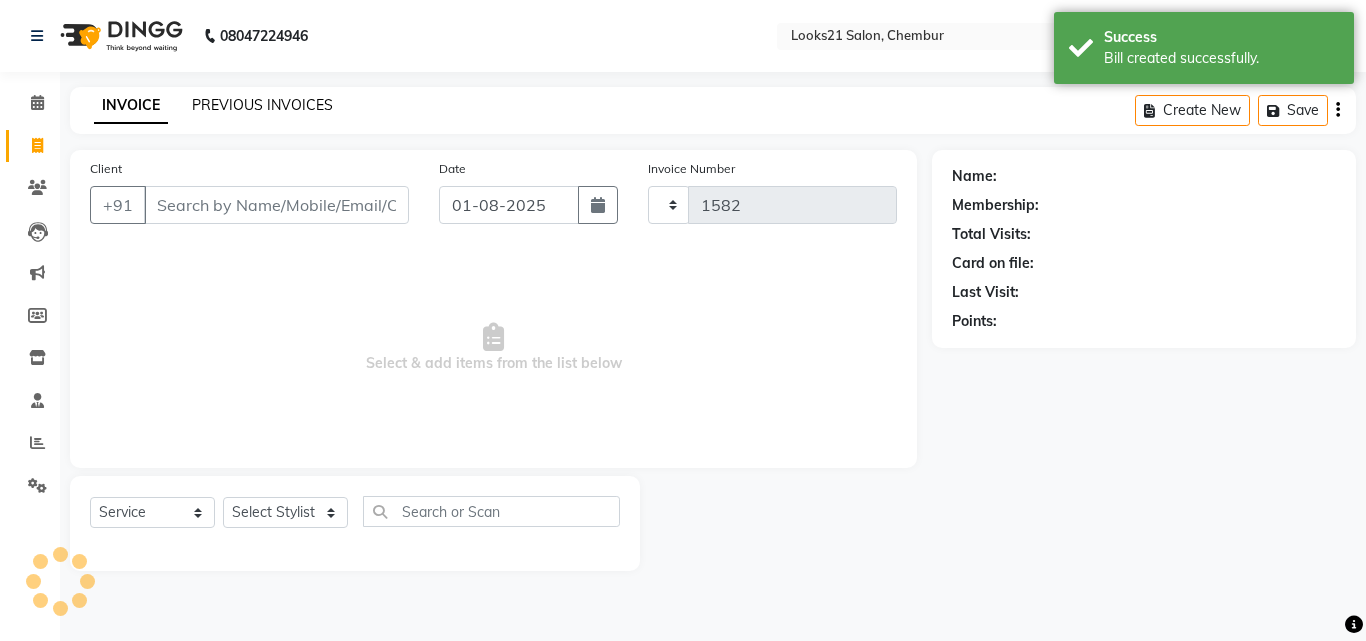 click on "PREVIOUS INVOICES" 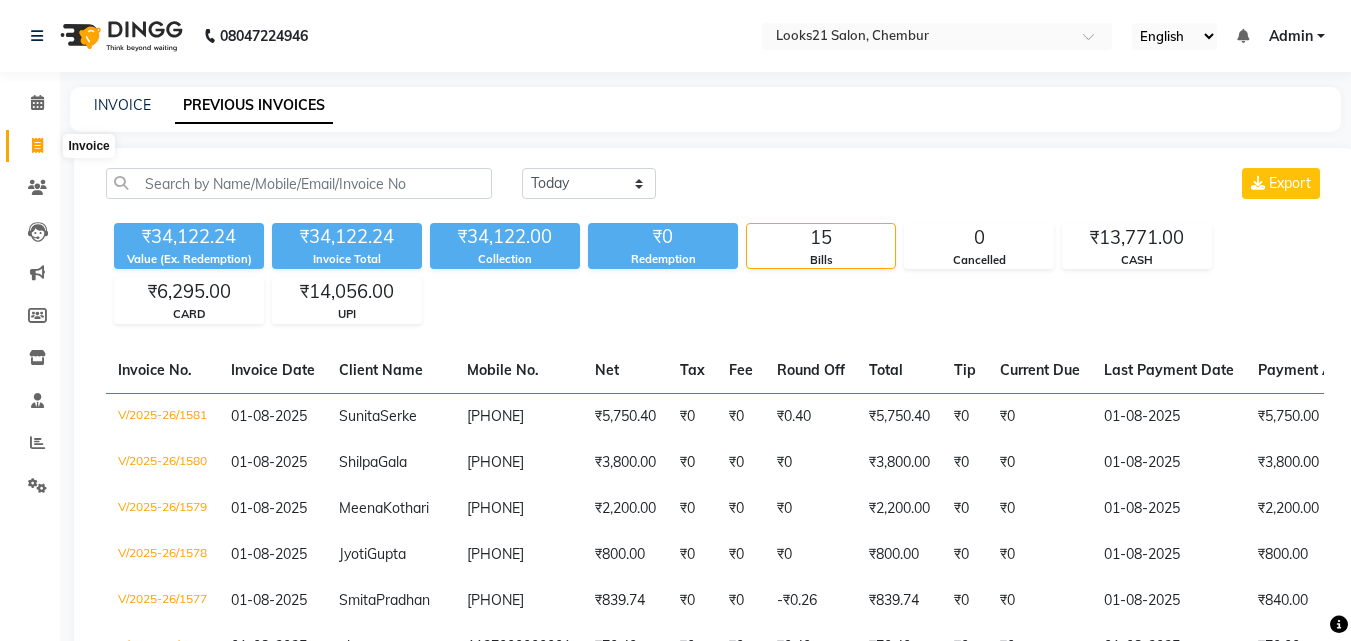 click 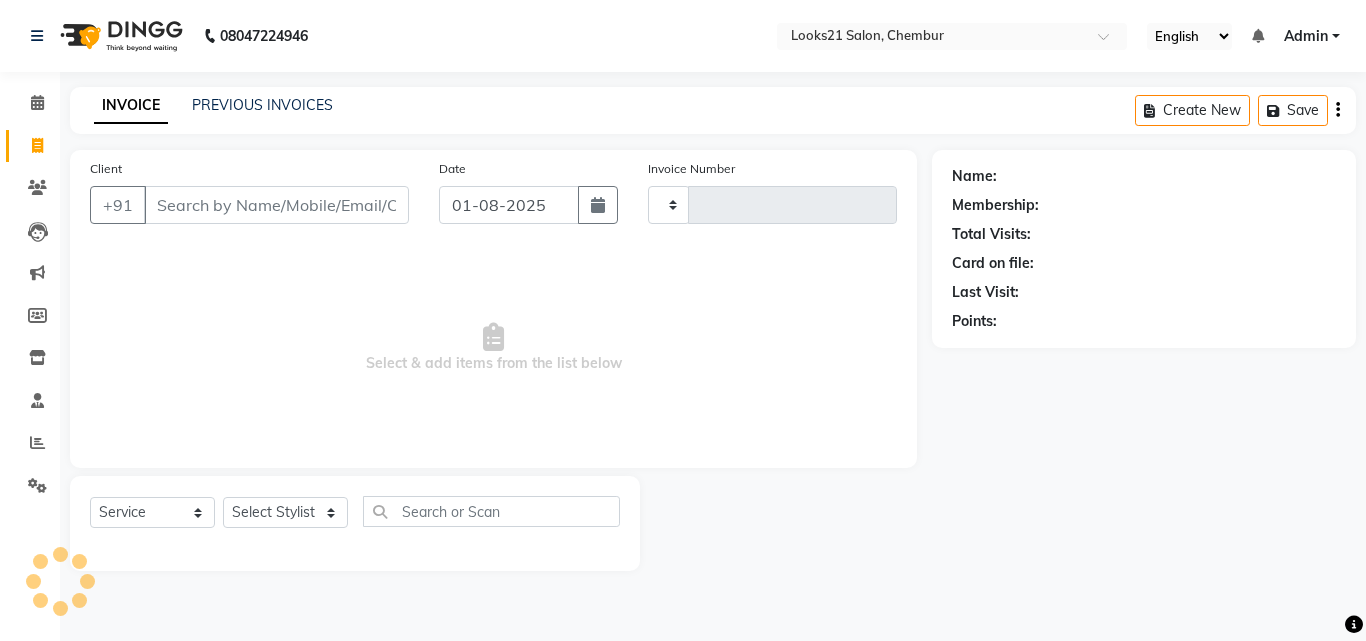click on "Client" at bounding box center (276, 205) 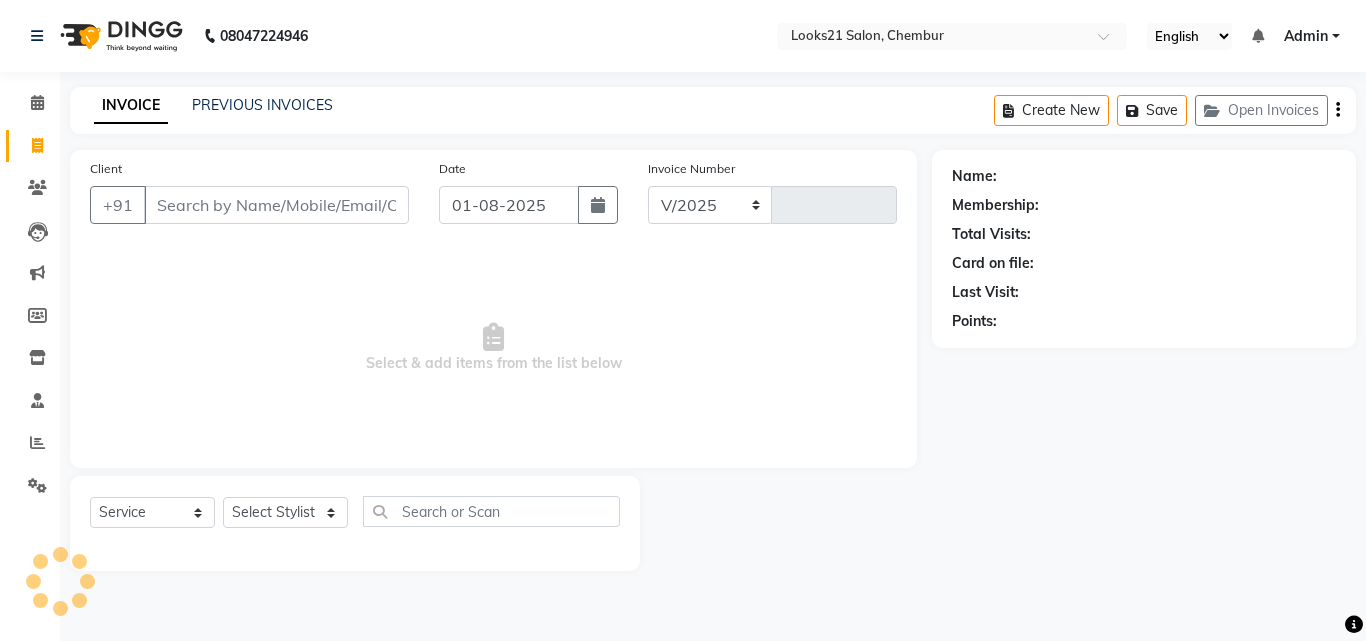 select on "844" 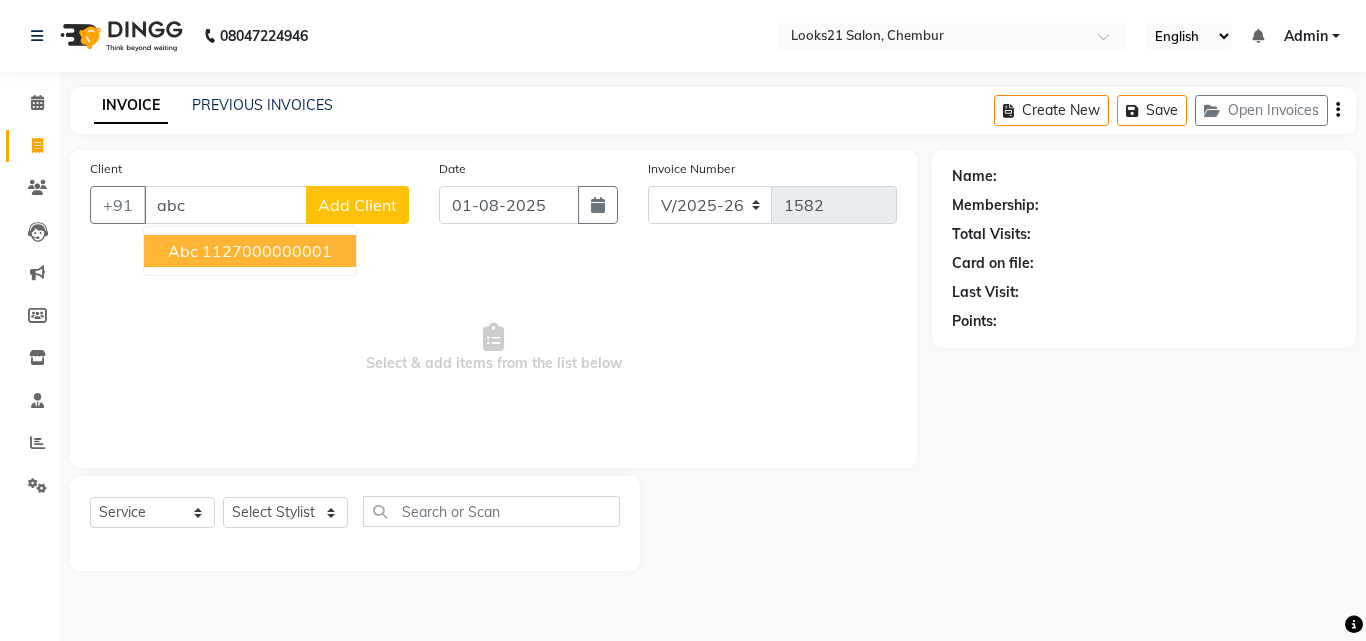 click on "1127000000001" at bounding box center (267, 251) 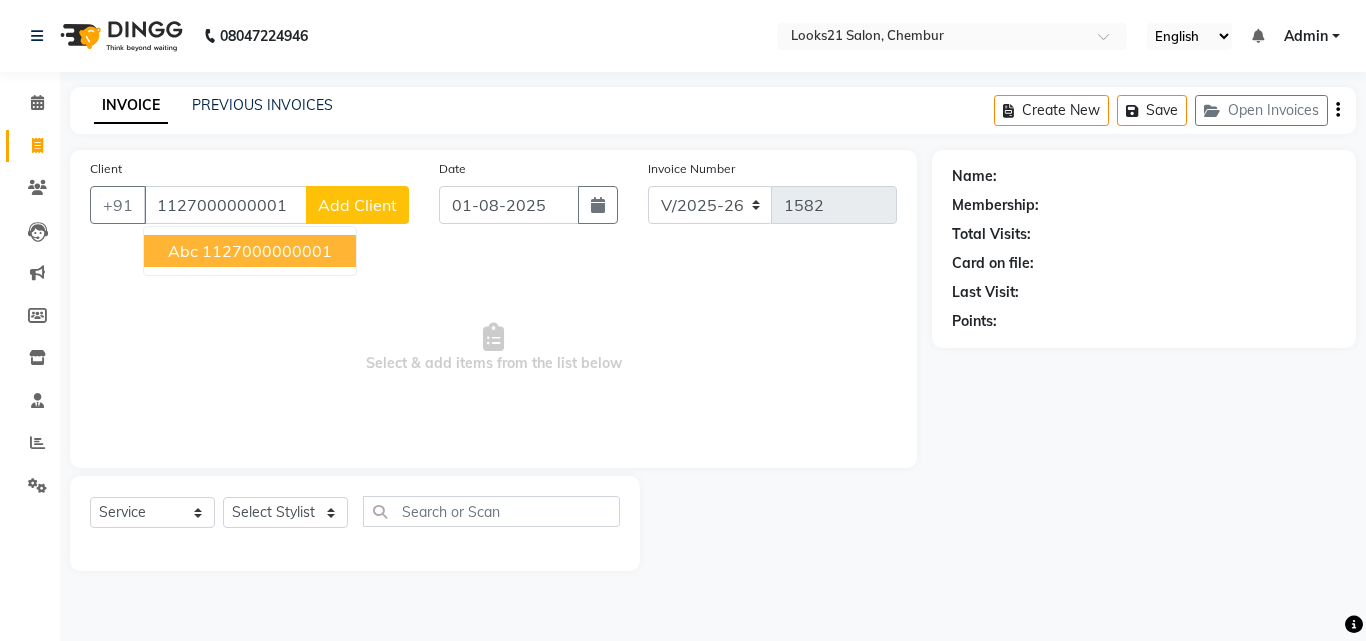 type on "1127000000001" 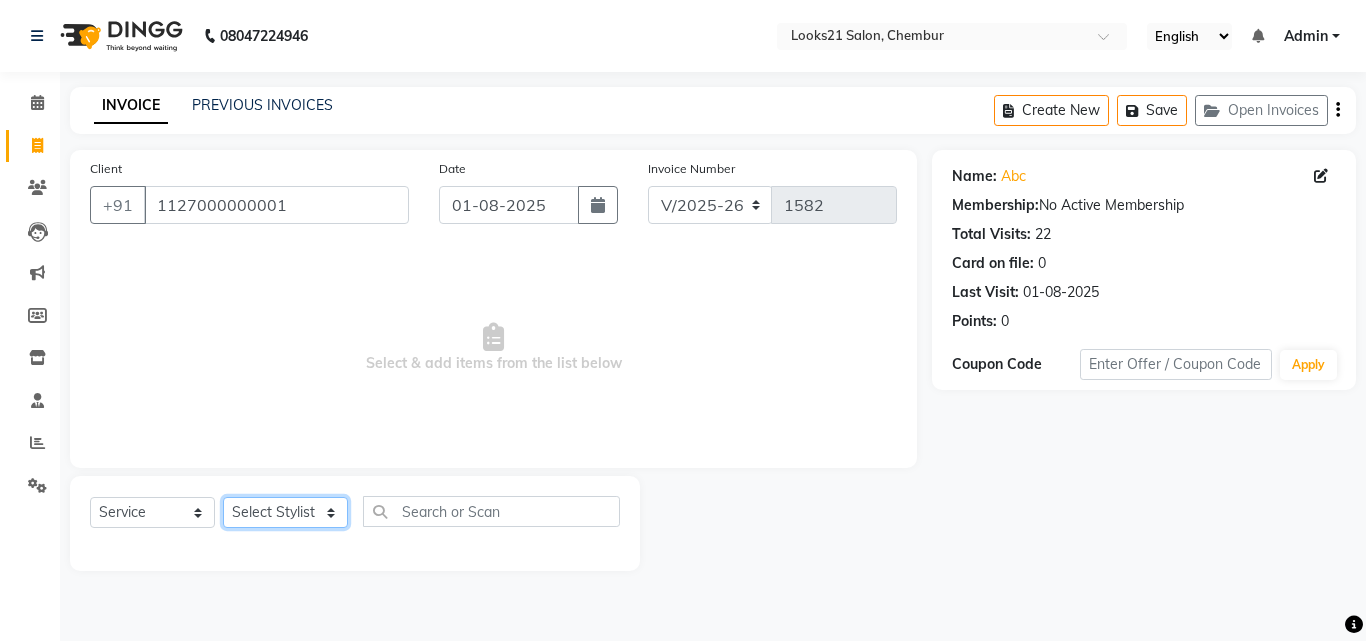 click on "Select Stylist Anwar Danish Janardhan LOOKS 21  sabiya khan Sajeda Siddiqui Samiksha Shakil Sharif Ahmed Shraddha Vaishali" 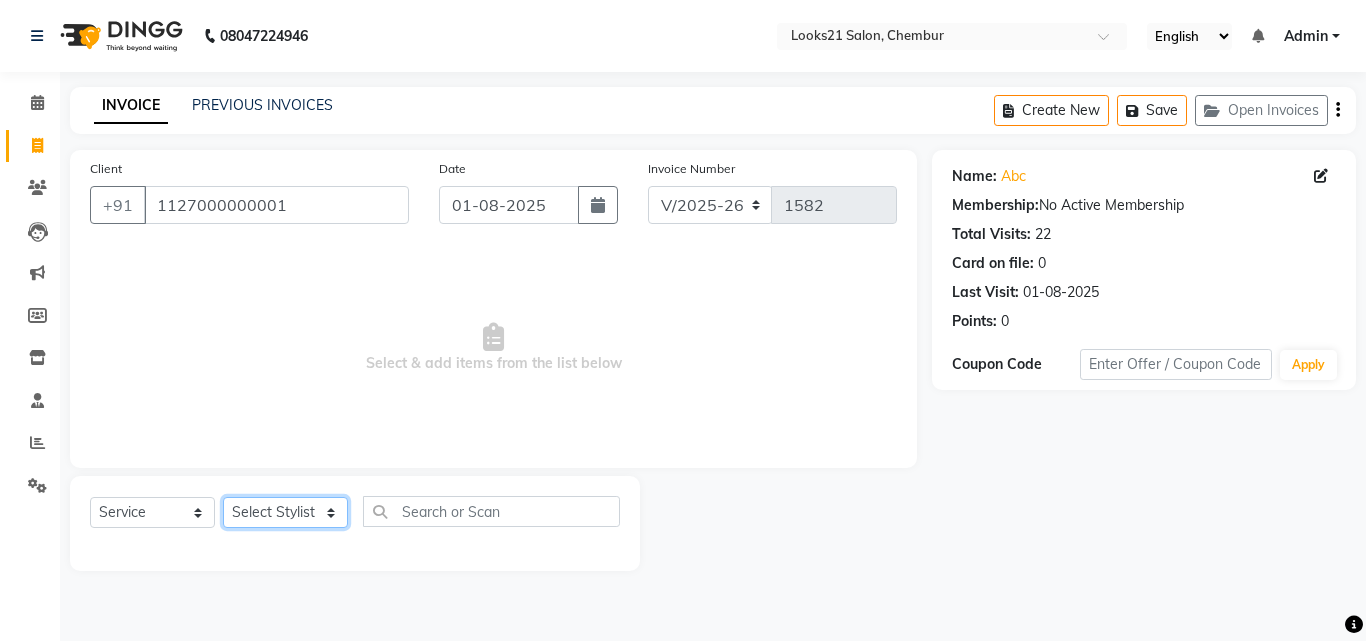 select on "86086" 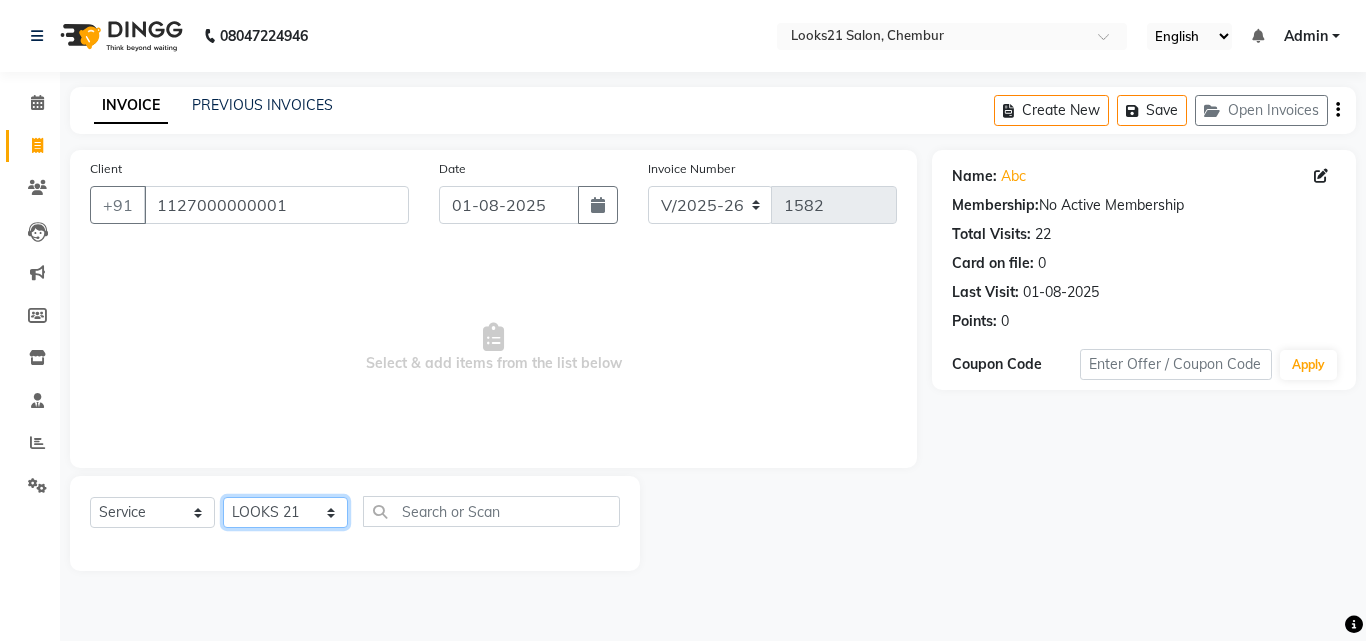 click on "Select Stylist Anwar Danish Janardhan LOOKS 21  sabiya khan Sajeda Siddiqui Samiksha Shakil Sharif Ahmed Shraddha Vaishali" 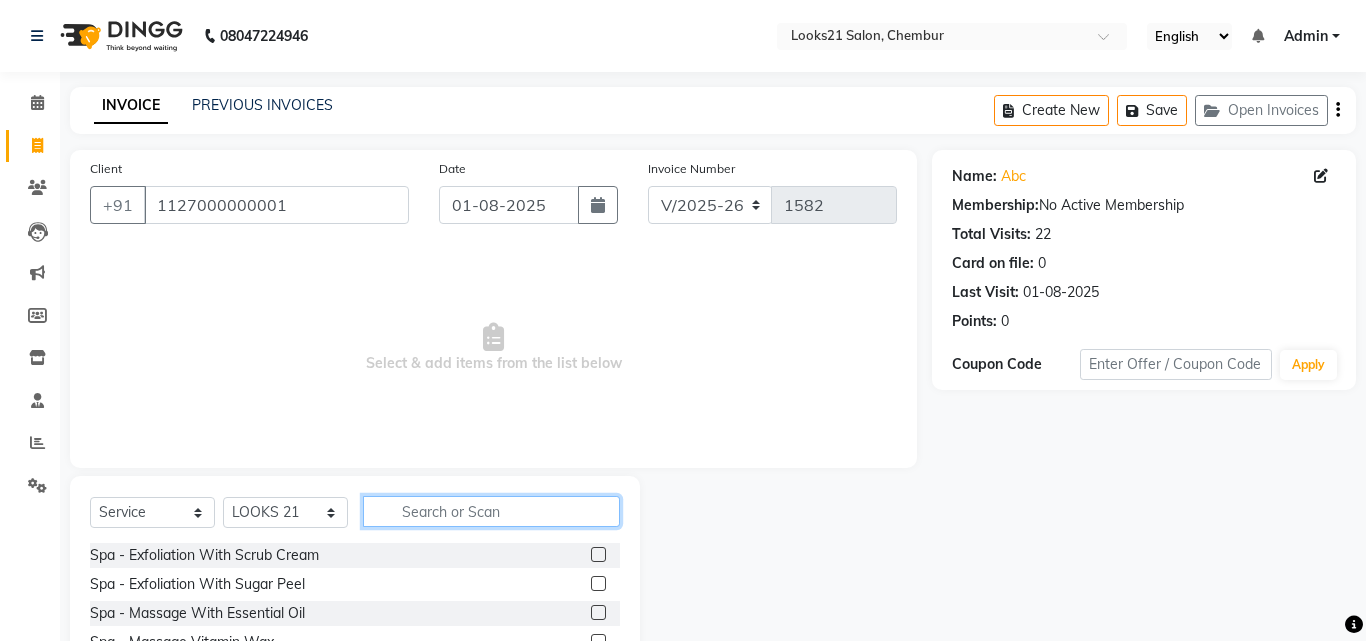 click 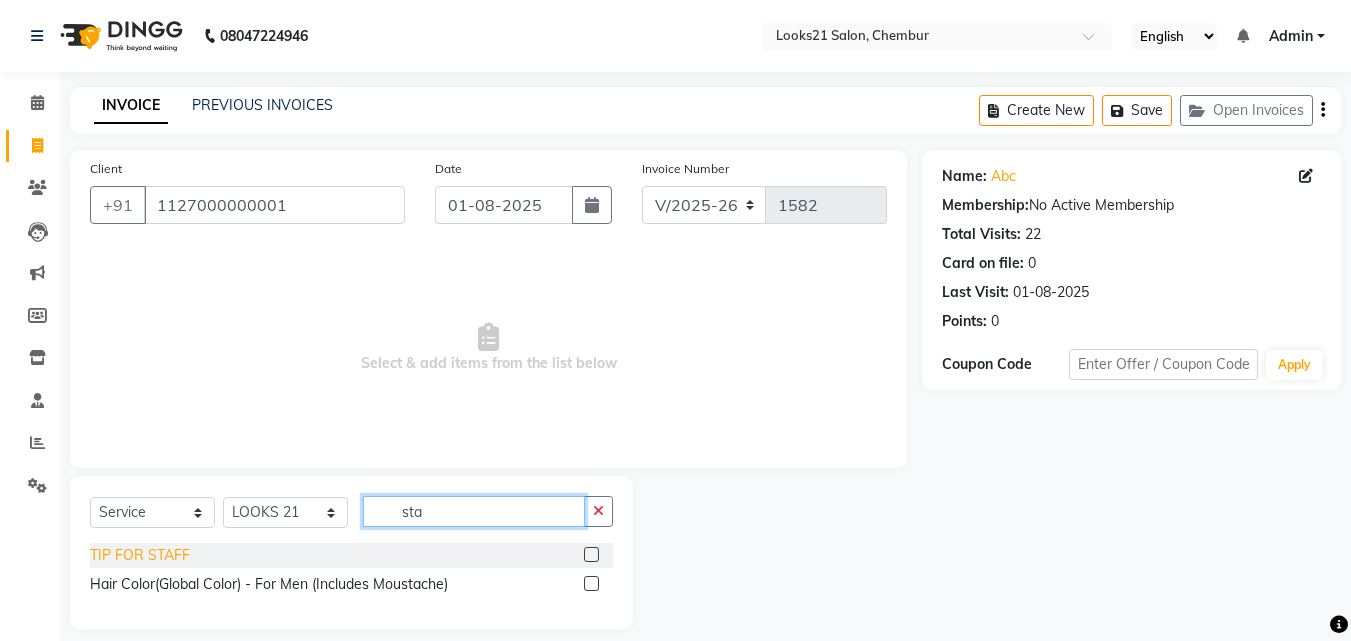type on "sta" 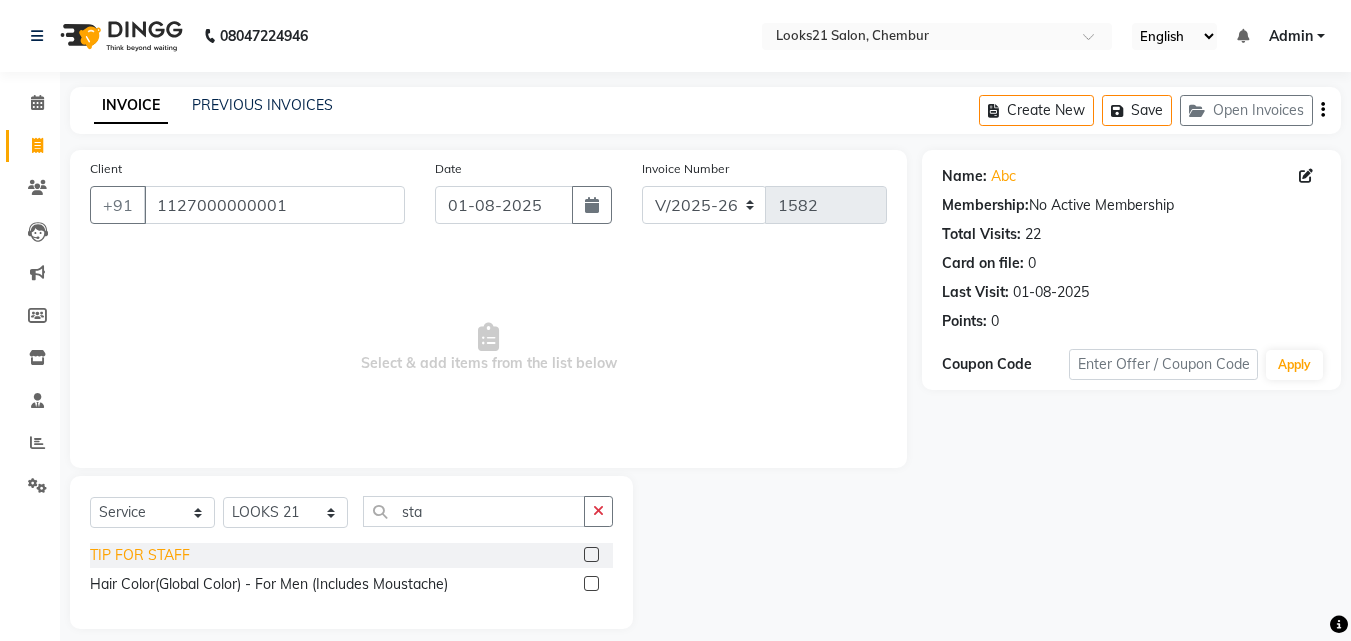 click on "TIP FOR STAFF" 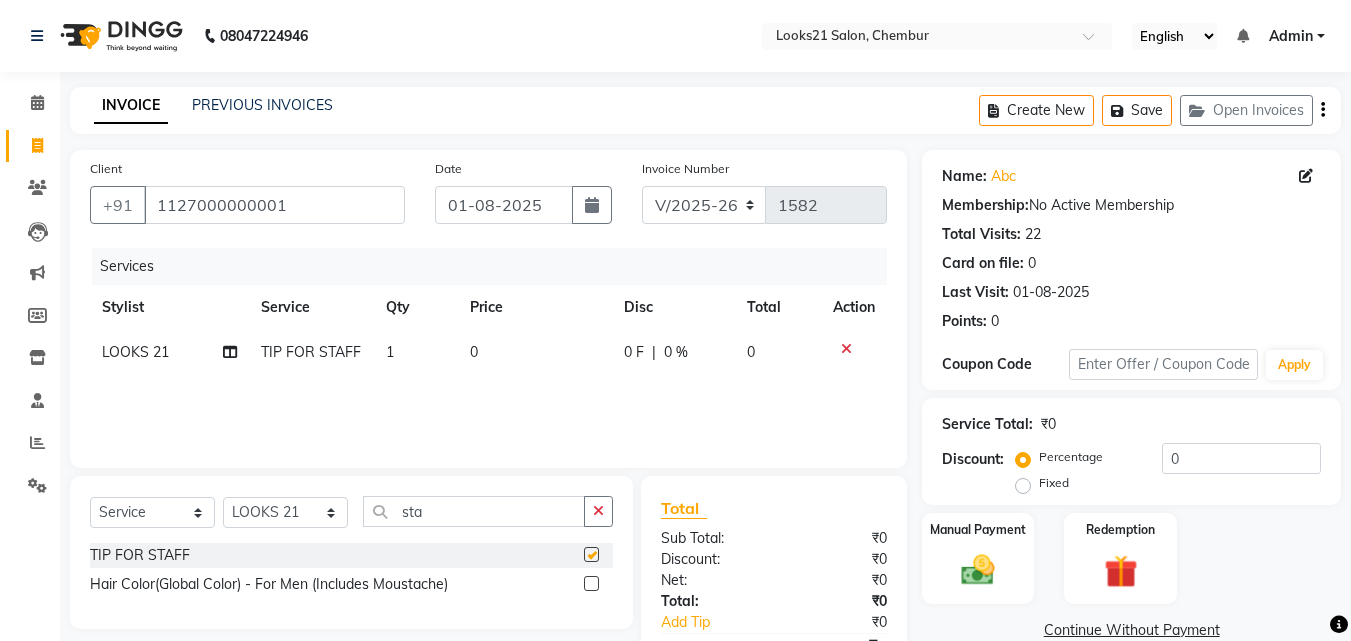 checkbox on "false" 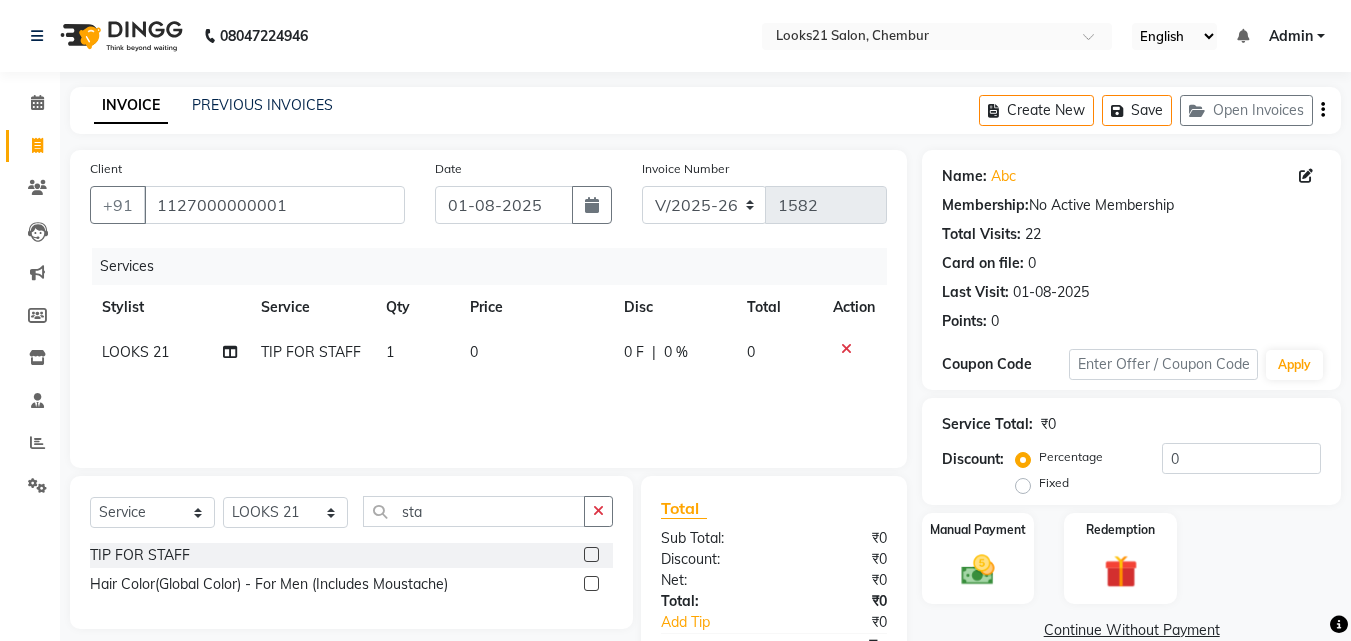 click on "0" 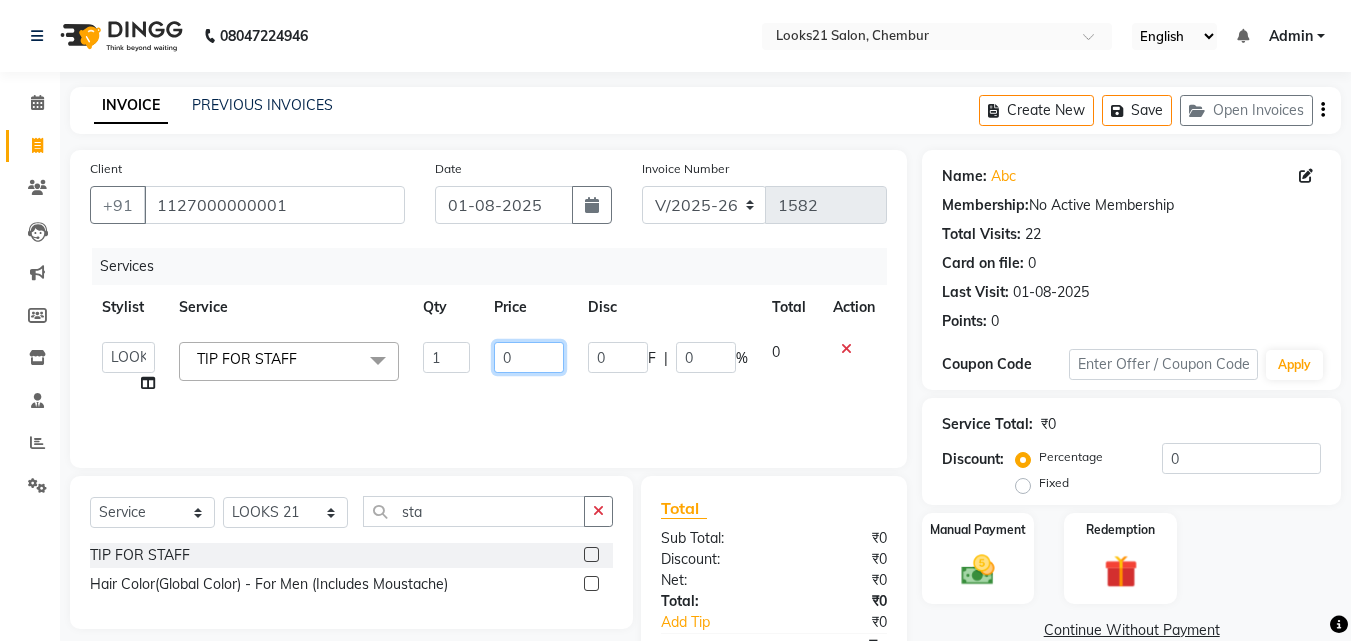drag, startPoint x: 538, startPoint y: 340, endPoint x: 487, endPoint y: 349, distance: 51.78803 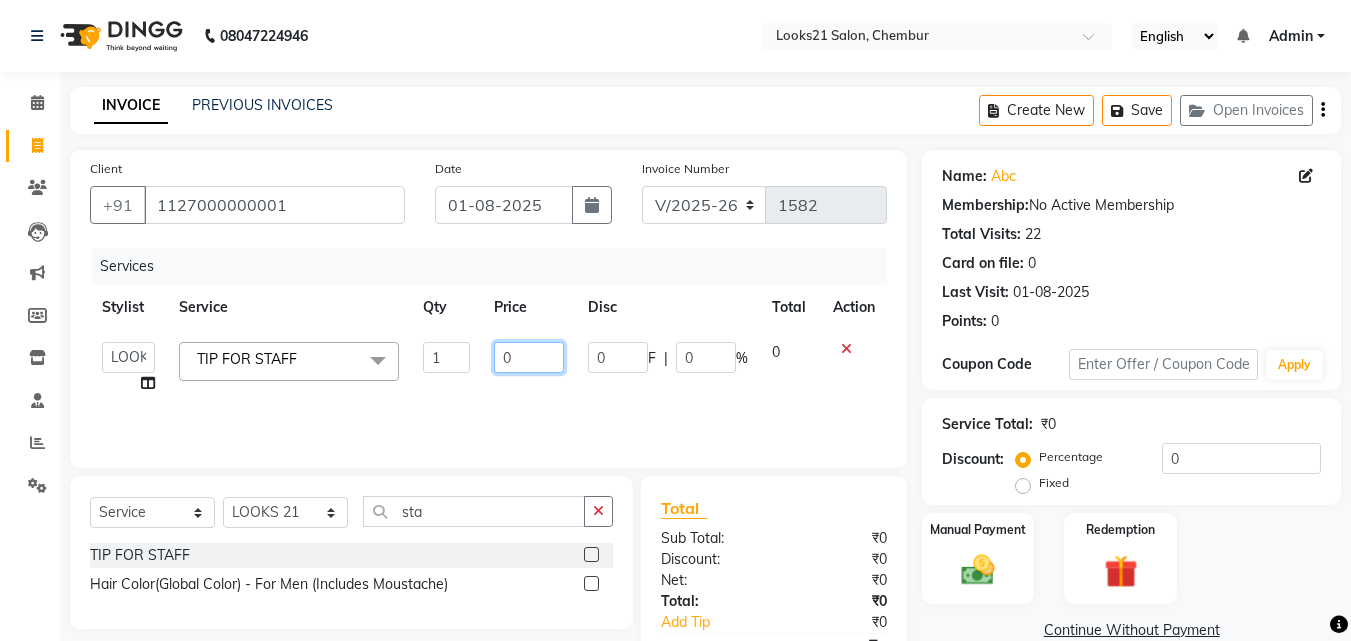 click on "0" 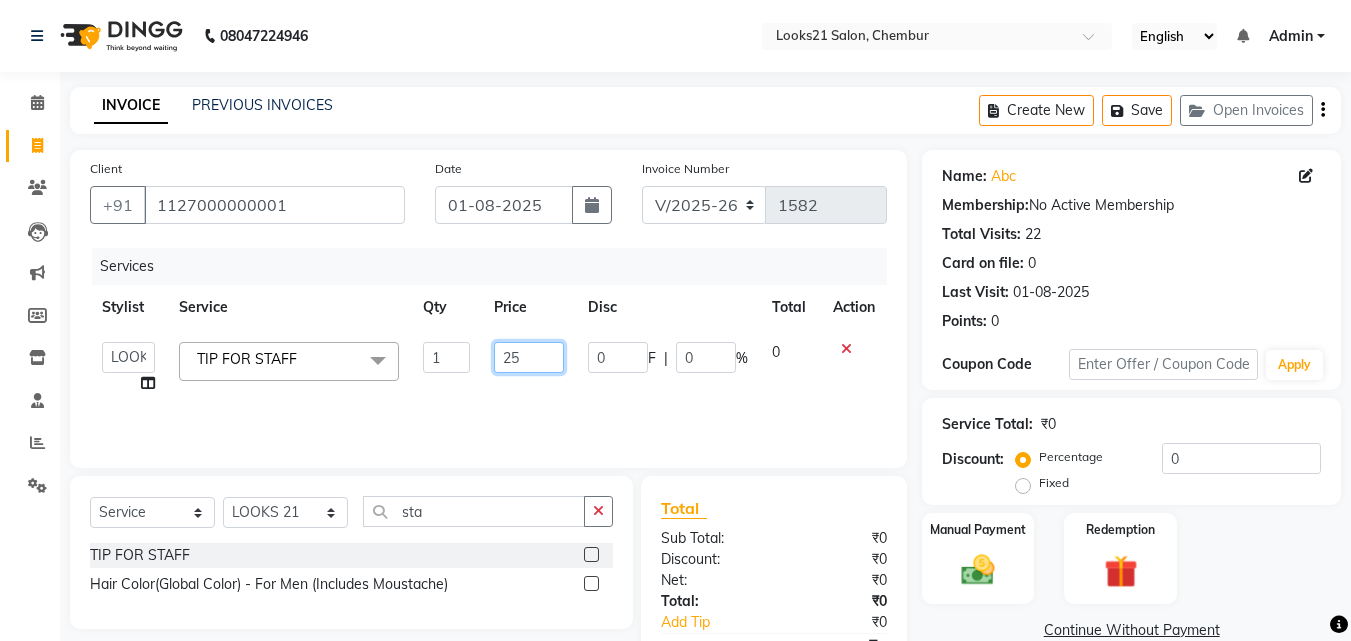 type on "250" 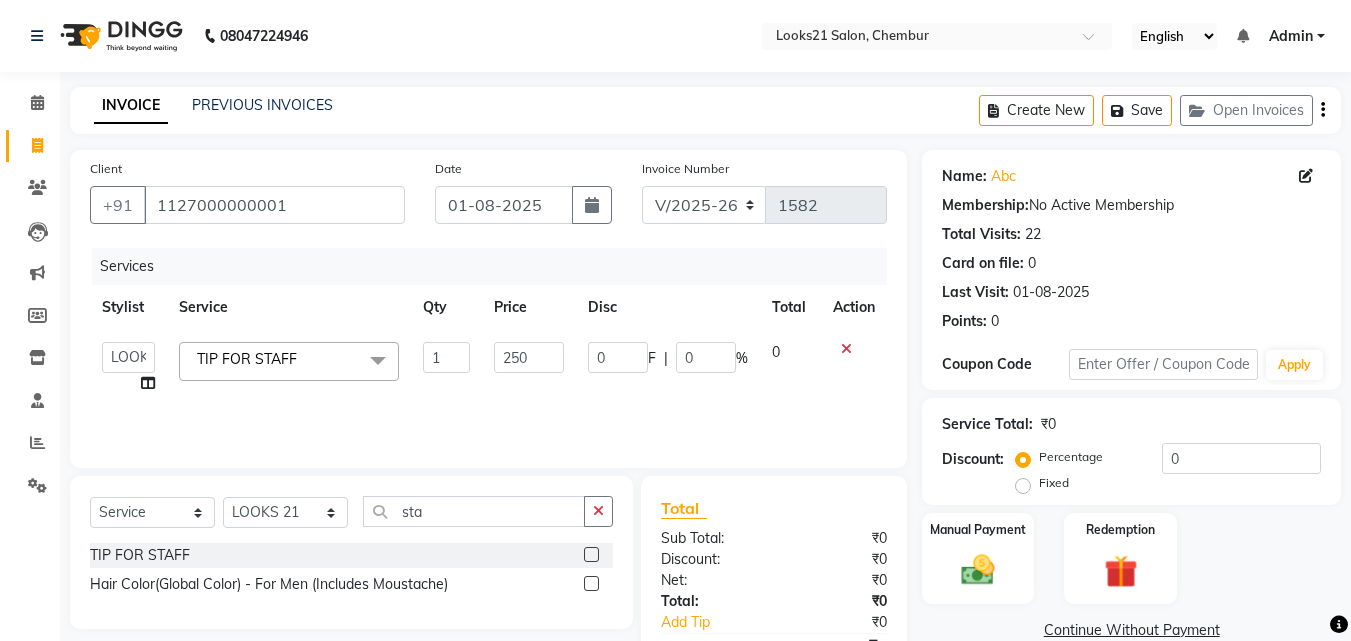 click on "Services Stylist Service Qty Price Disc Total Action  Anwar   Danish   Janardhan   LOOKS 21    sabiya khan   Sajeda Siddiqui   Samiksha   Shakil   Sharif Ahmed   Shraddha   Vaishali  TIP FOR STAFF  x Spa  - Exfoliation With Scrub Cream Spa  - Exfoliation With Sugar Peel Spa  - Massage With Essential Oil Spa  - Massage Vitamin Wax Spa  - Wraps With Cotton Extract Spa  - Wraps With Moistourising Wax TIP FOR STAFF Therapy  - Full Arms Therapy  - Full Leg Therapy  - Sparkling Back Reflexology  - Feet (30 Mins) Reflexology  - Hand & Feet ( 60 Mins) Reflexology  - Back (30 Mins) Nails  - Cut And Filing Nails  - Nail Polish Hand / Feet Nails  - French Nail Polish Nails  - Gel French Nail Polish Nails- Cut file & Polish Gel Polish  - Gel Polish 10 Tips Gel Polish  - Gel Polish Remover 10 Tips Gel Polish  - Builder Gel Extension Gel Polish  - Gum Gel Extension Gel Polish  - 10 Tips Glitter Polish Black Mask  - Under Arms And Back Of Arms Black Mask  - Front Black Mask  - Back Black Mask  - Full Arms O THREE FACIAL 1" 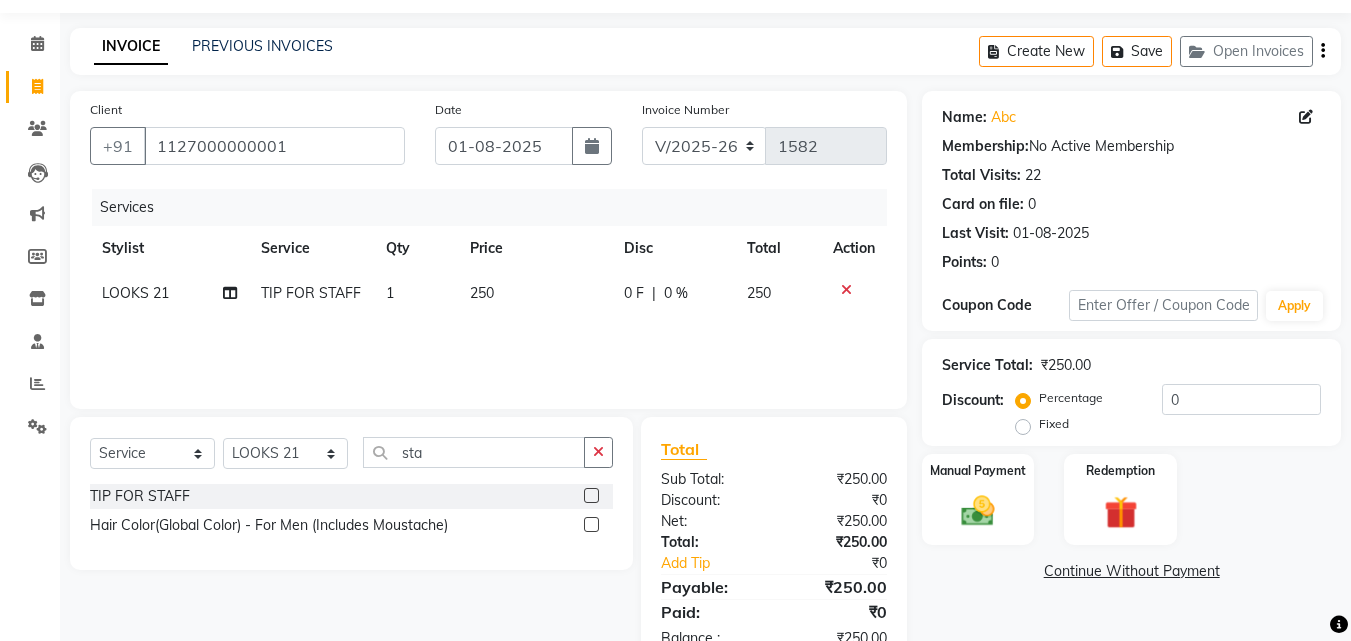 scroll, scrollTop: 117, scrollLeft: 0, axis: vertical 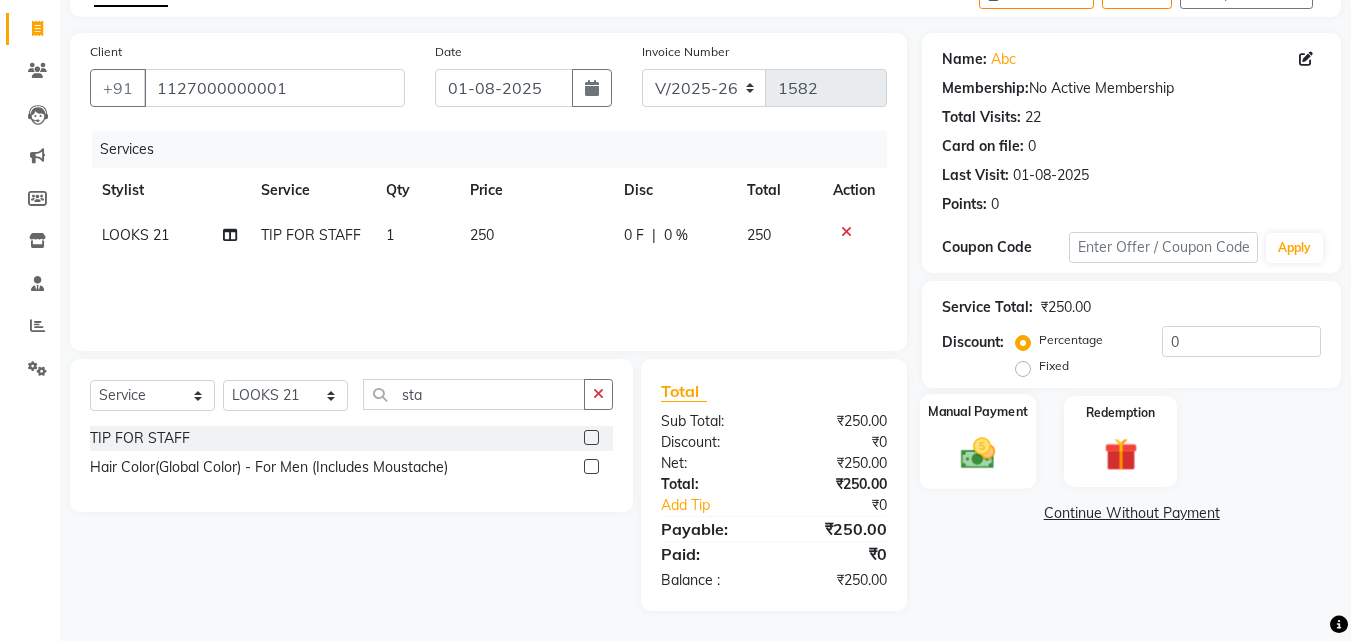 drag, startPoint x: 989, startPoint y: 455, endPoint x: 1001, endPoint y: 462, distance: 13.892444 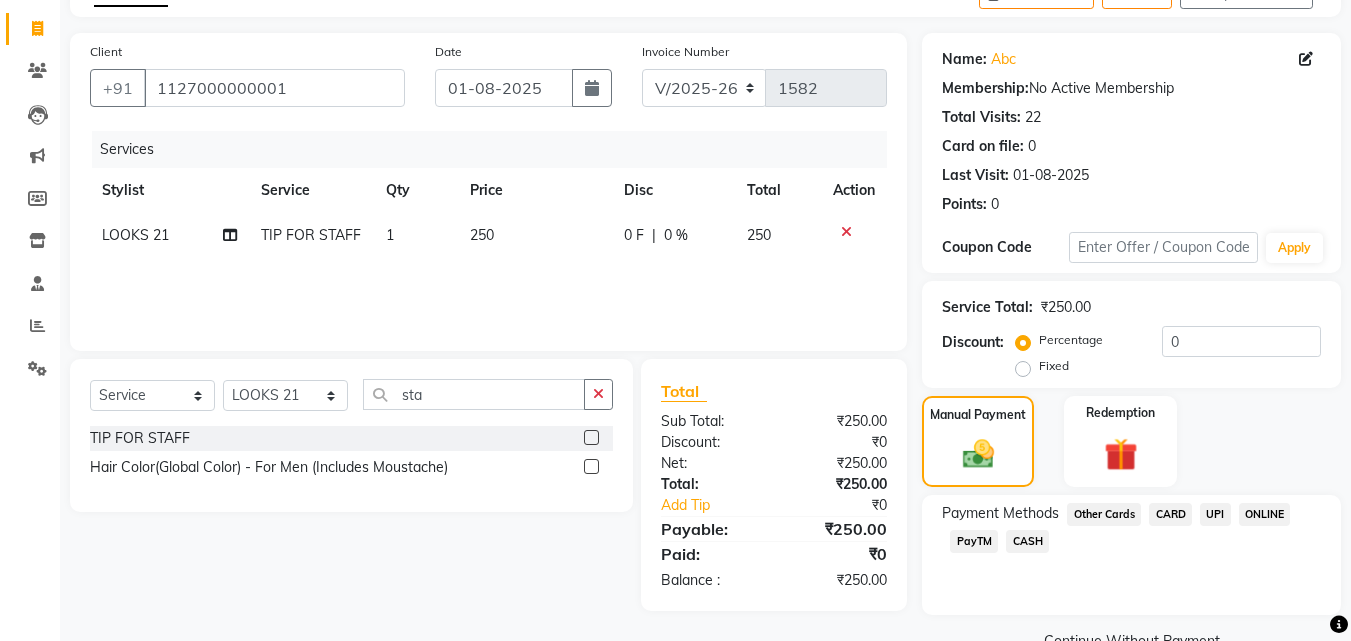 click on "CARD" 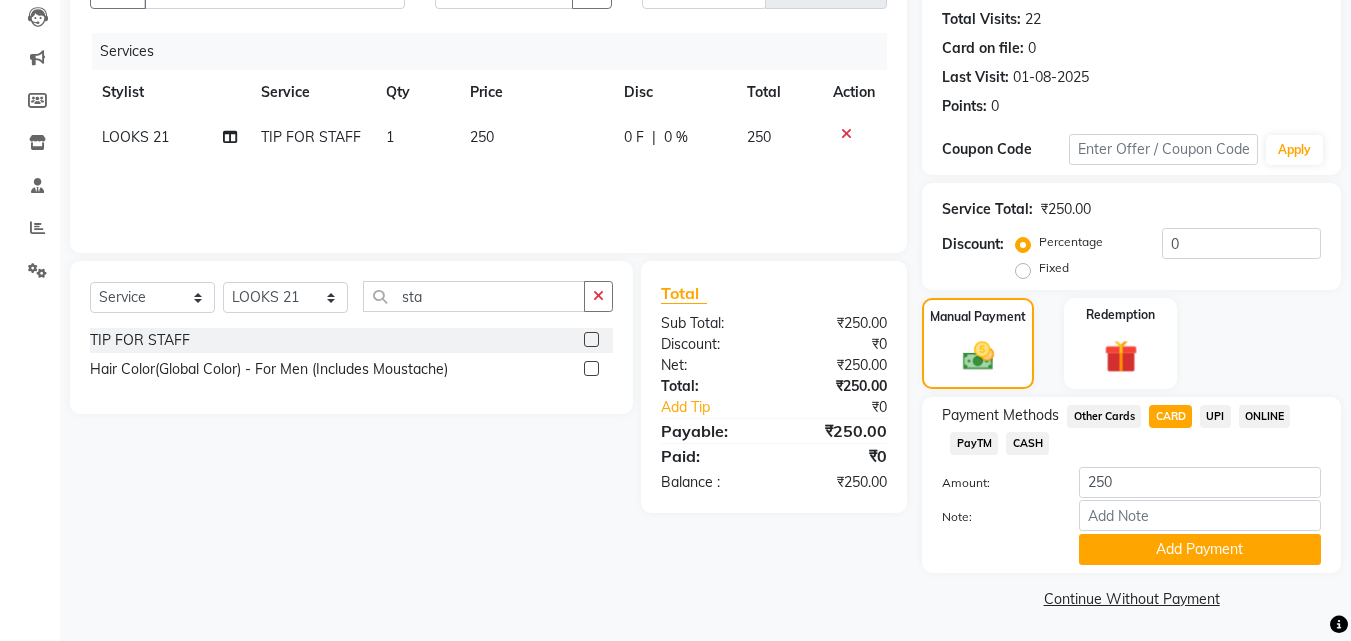 scroll, scrollTop: 218, scrollLeft: 0, axis: vertical 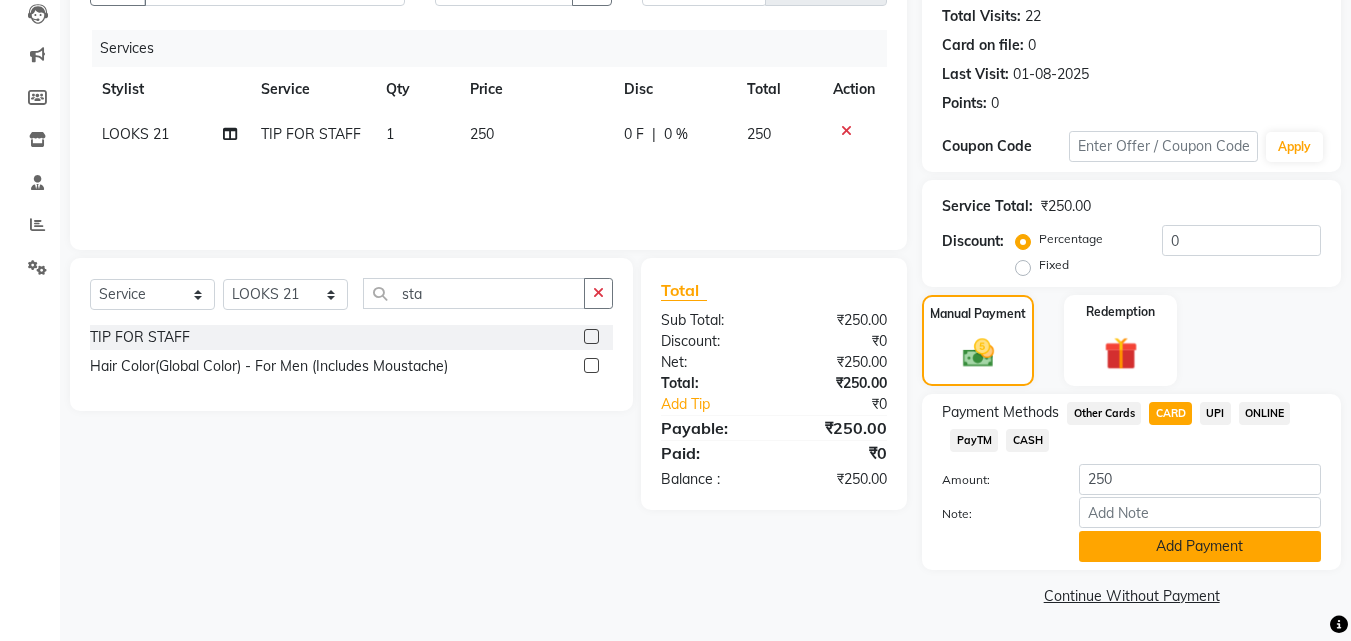 click on "Add Payment" 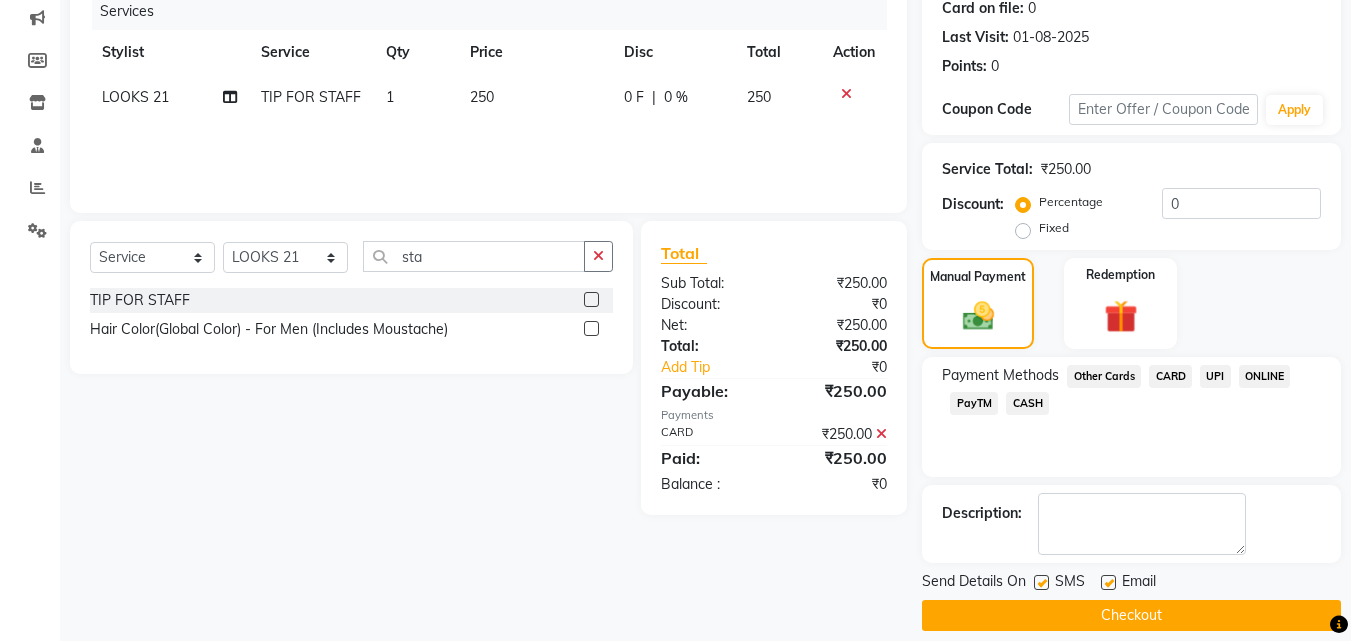 scroll, scrollTop: 275, scrollLeft: 0, axis: vertical 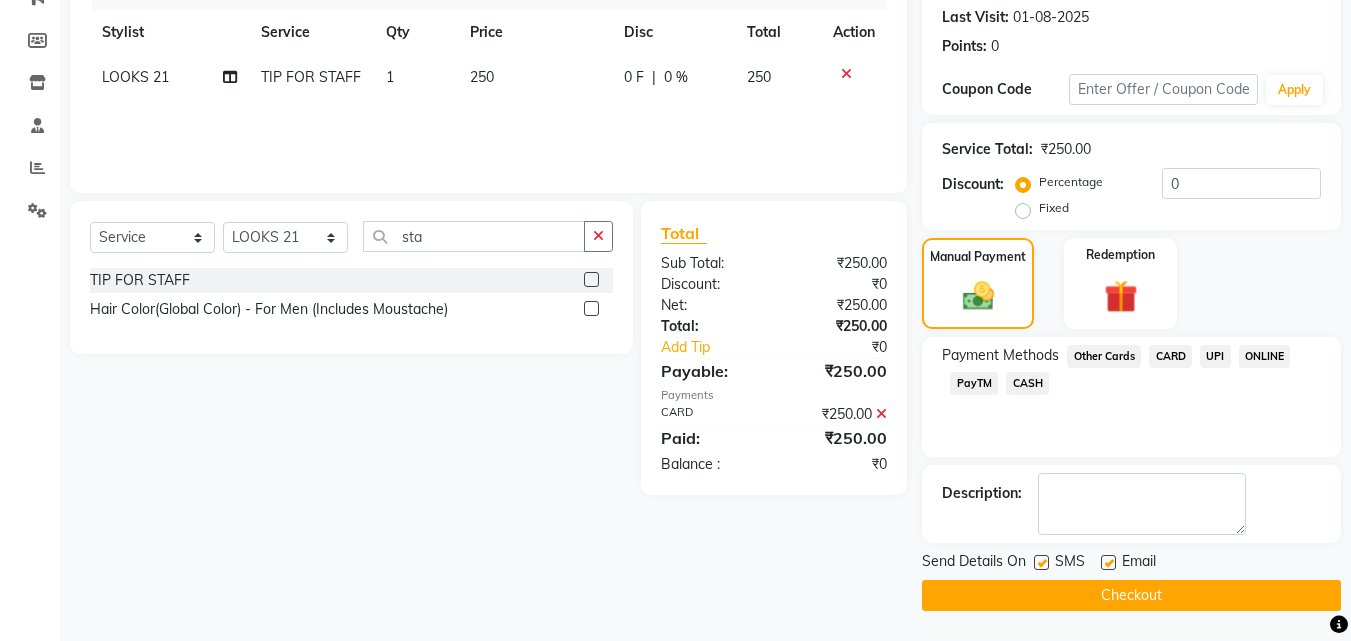 click on "Checkout" 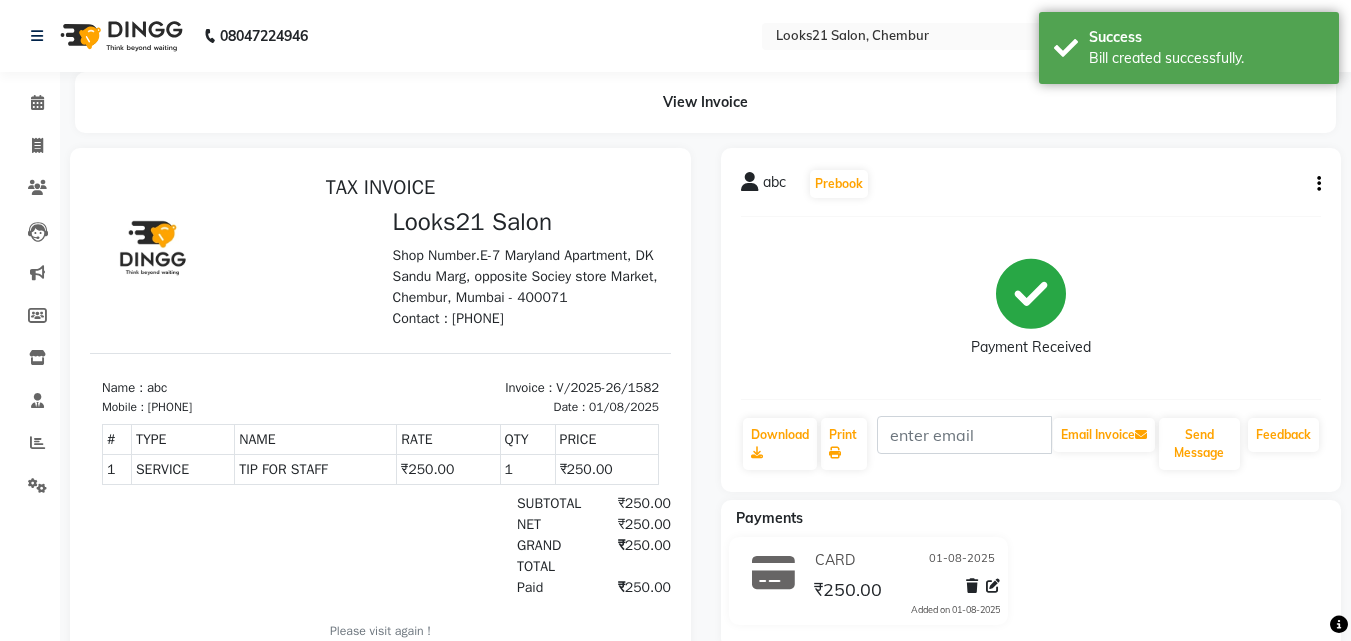 scroll, scrollTop: 0, scrollLeft: 0, axis: both 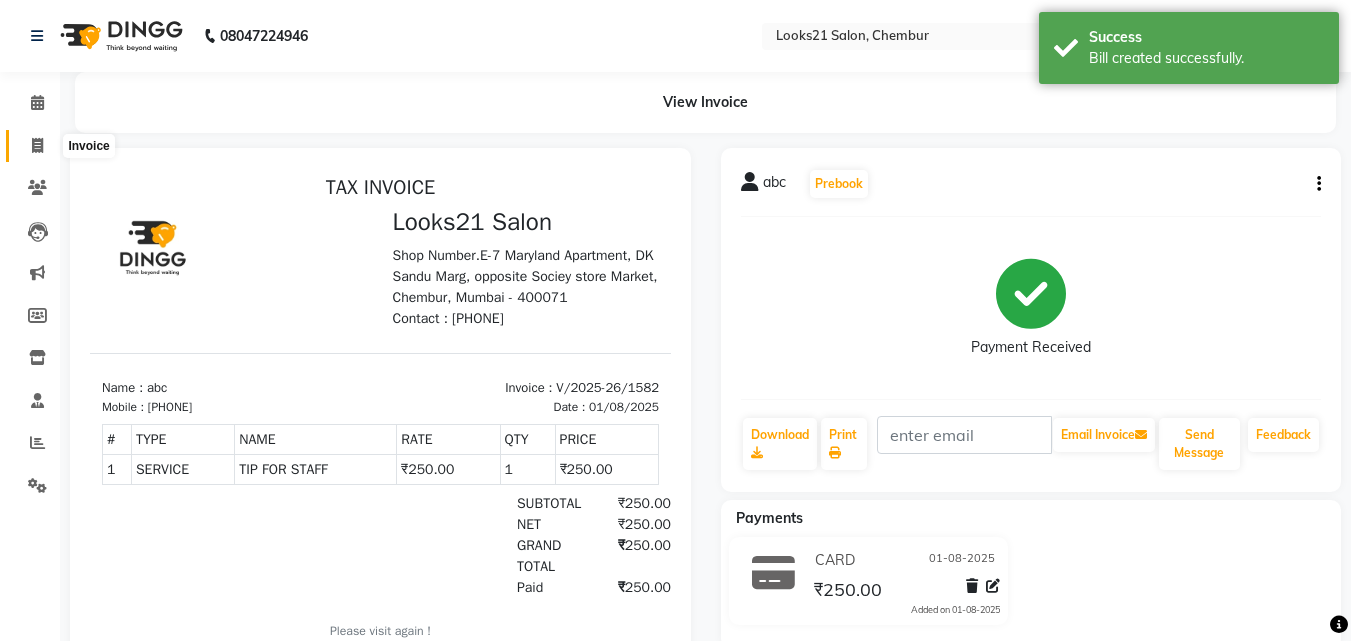 click 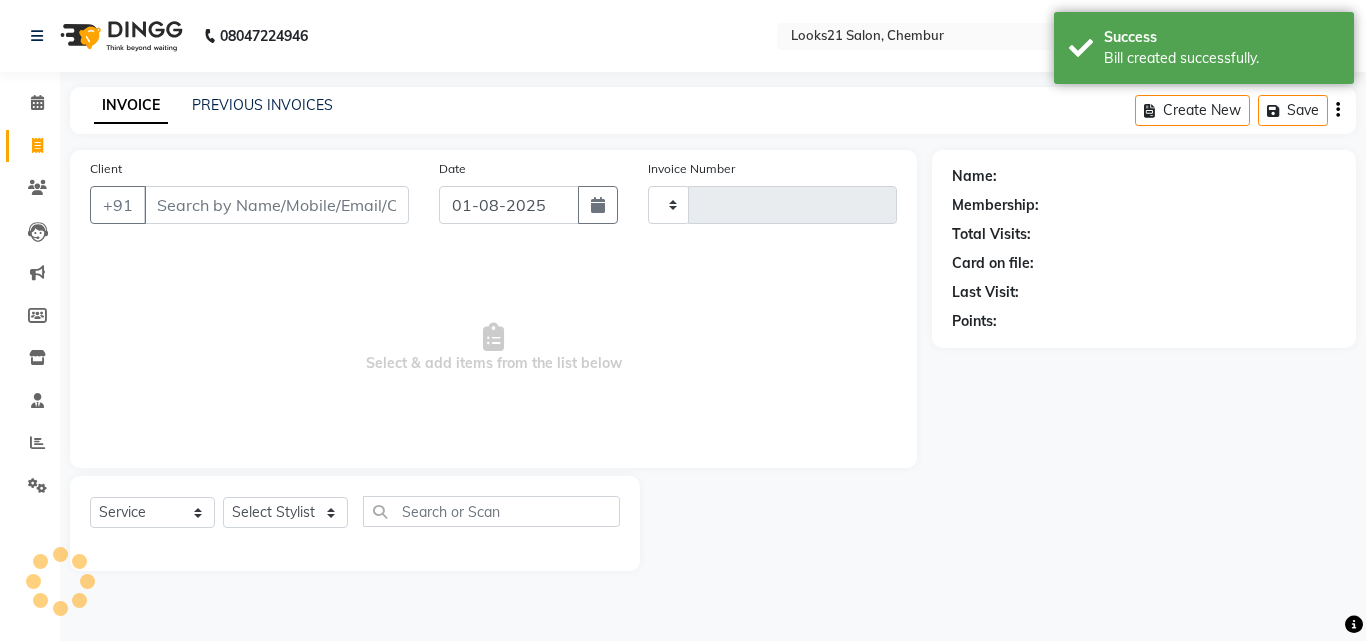 type on "1583" 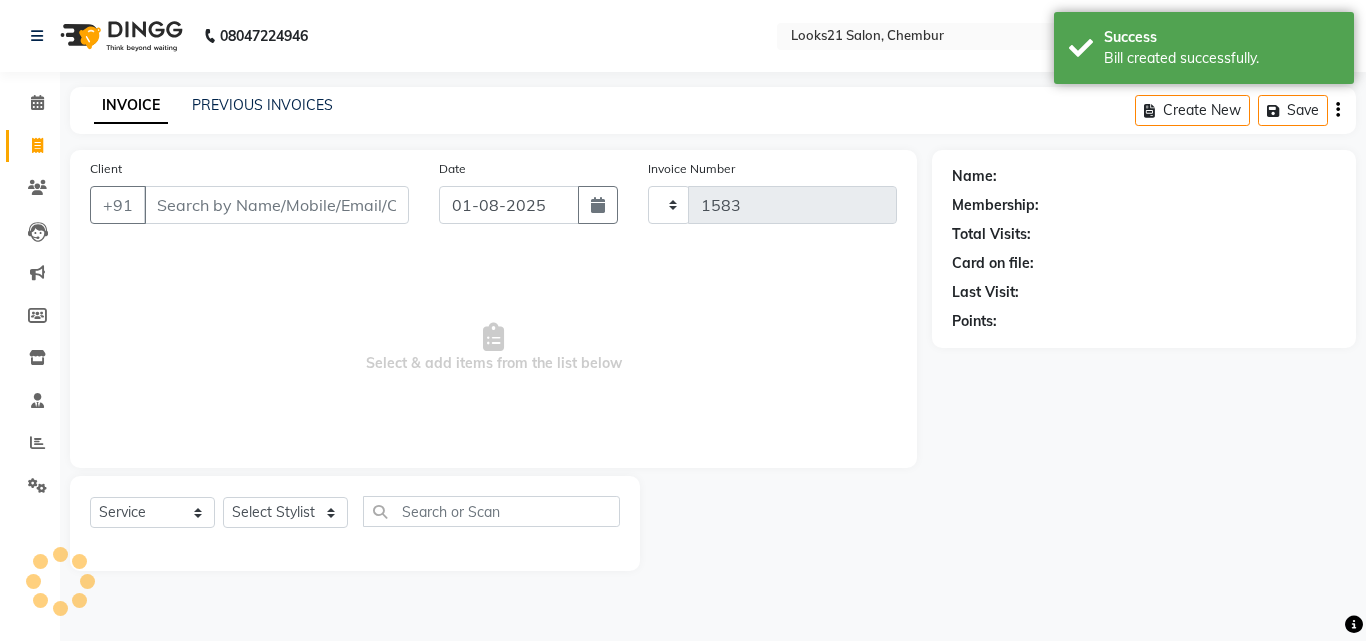 select on "844" 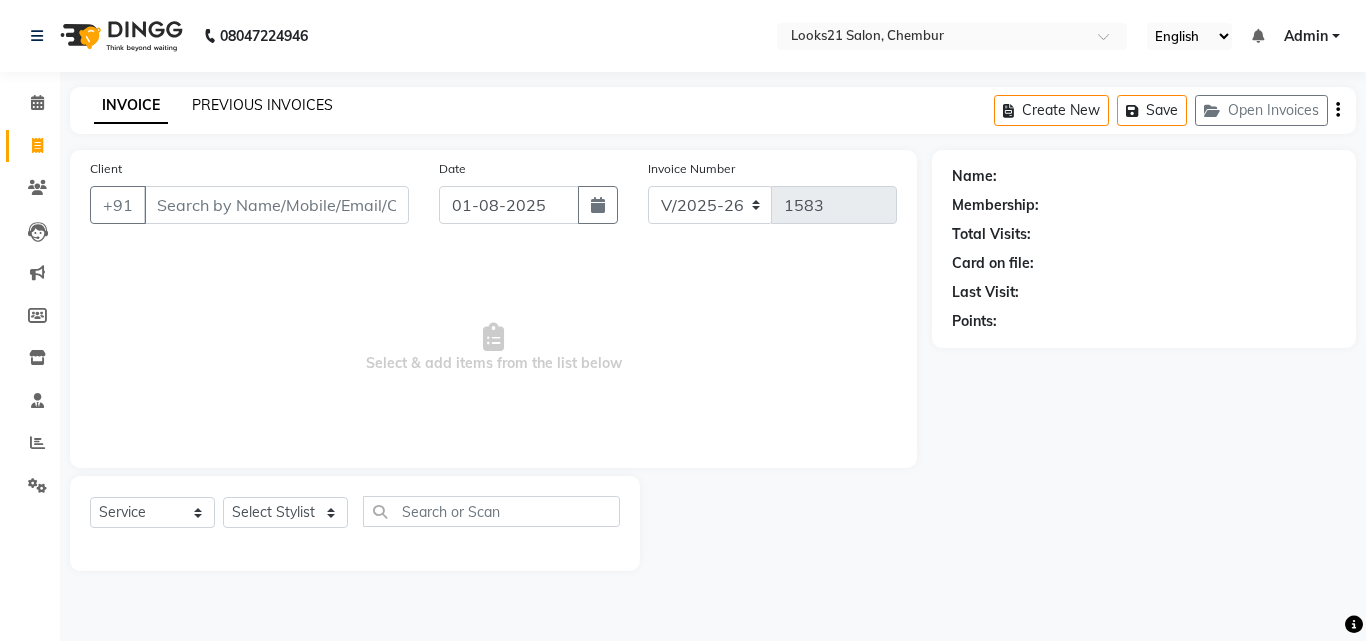 click on "PREVIOUS INVOICES" 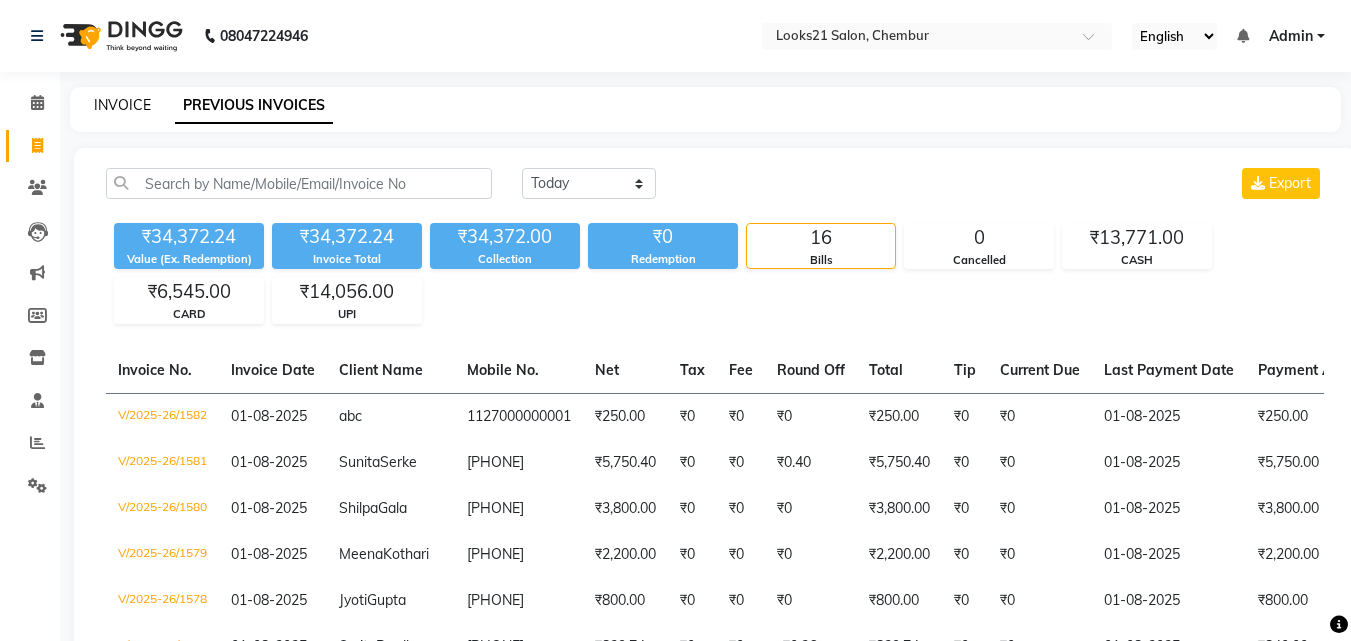 click on "INVOICE" 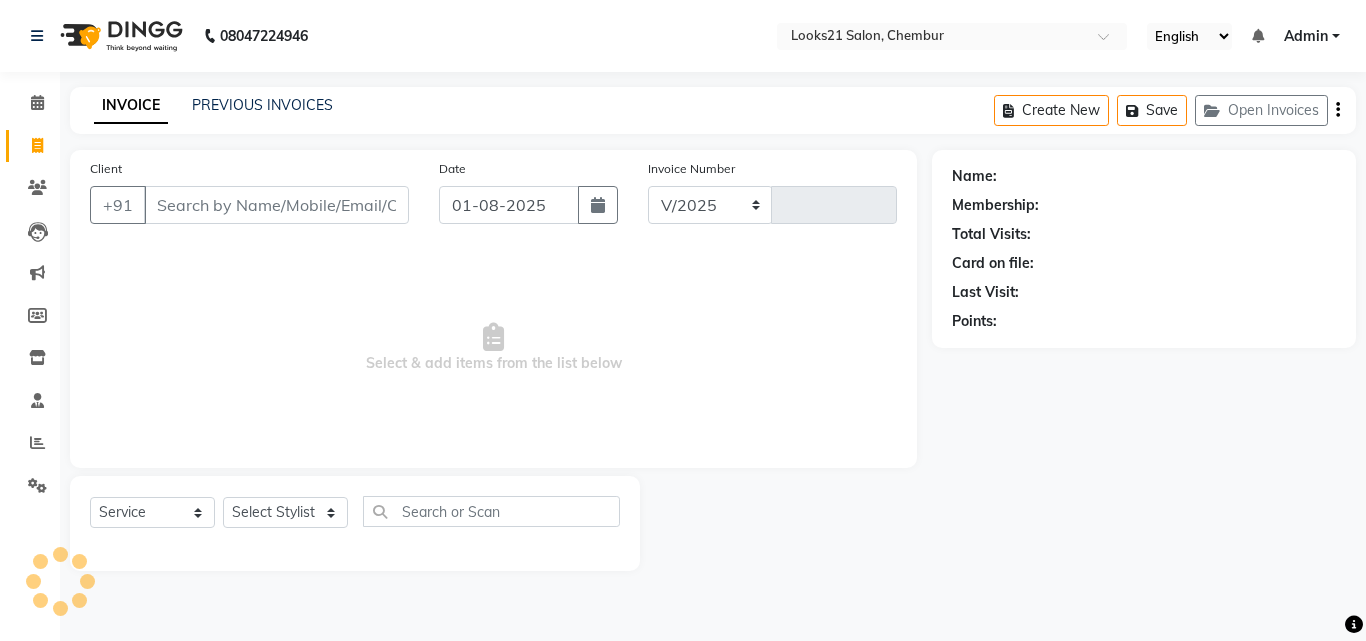 select on "844" 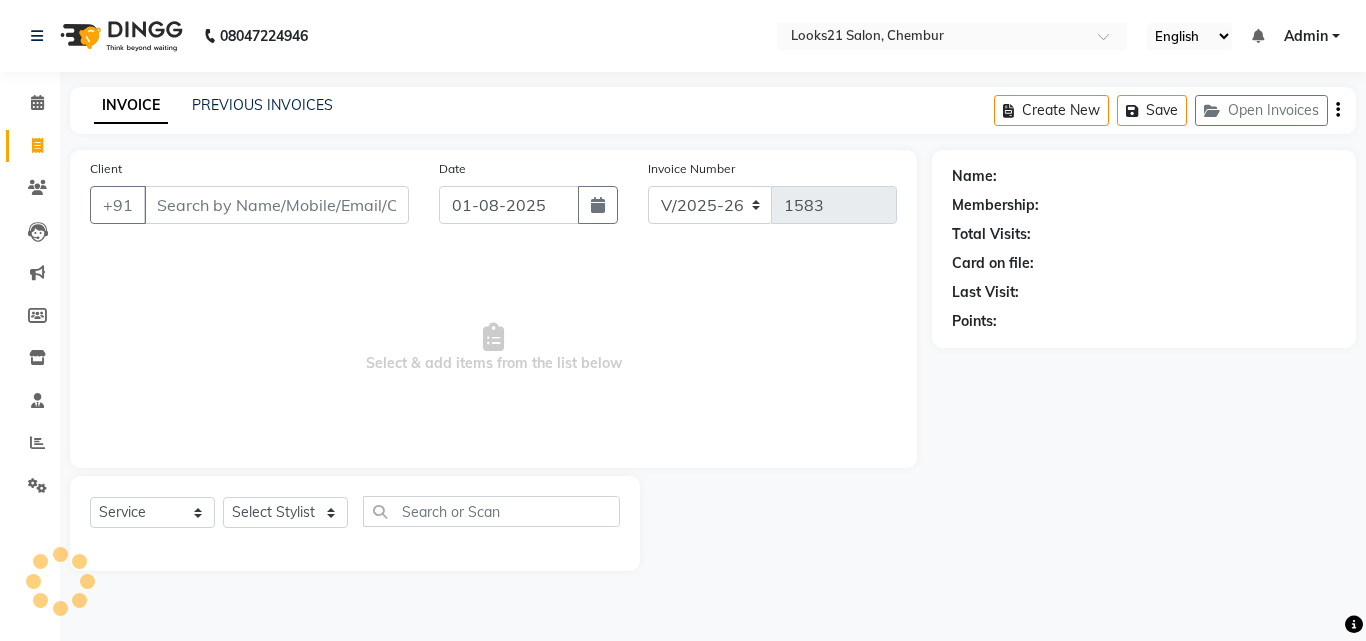 click on "Client" at bounding box center (276, 205) 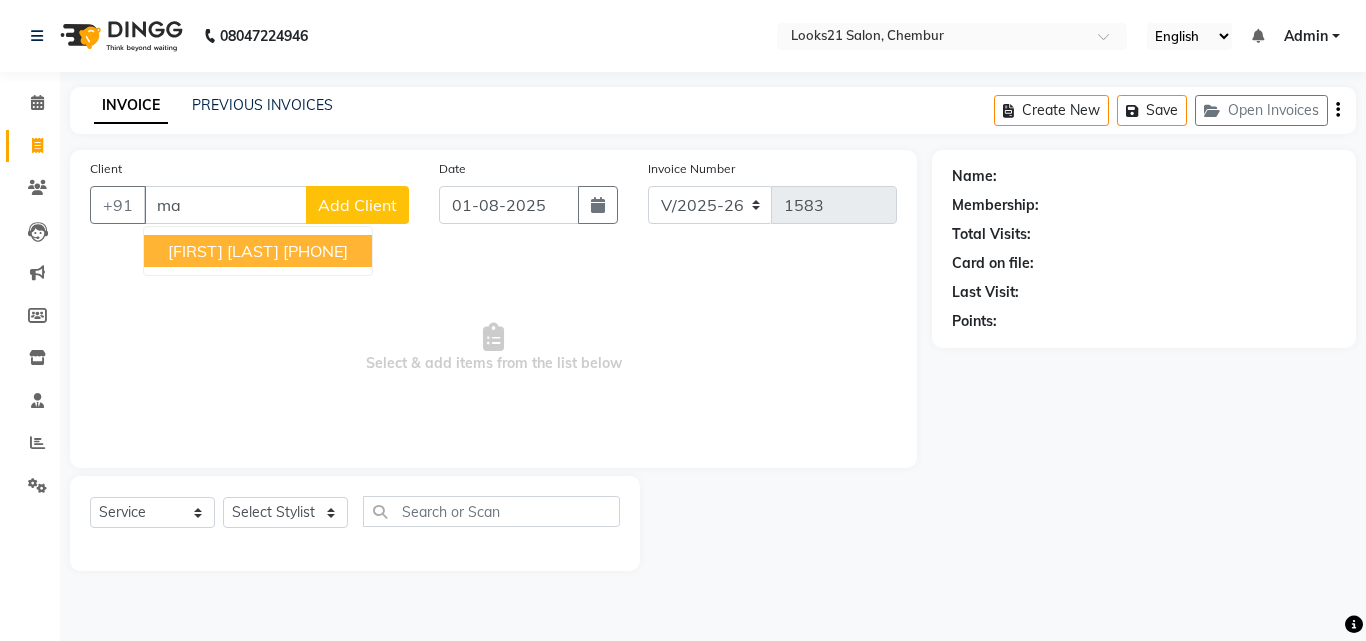 type on "m" 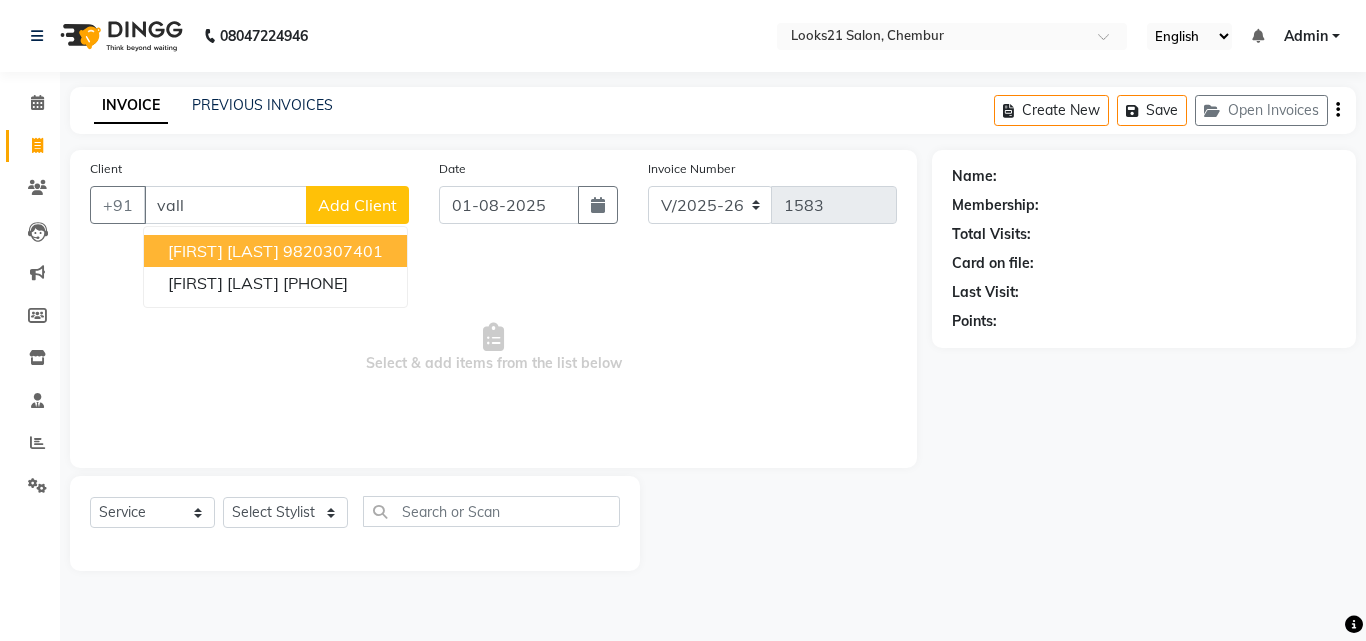 click on "Maria Valles" at bounding box center [223, 251] 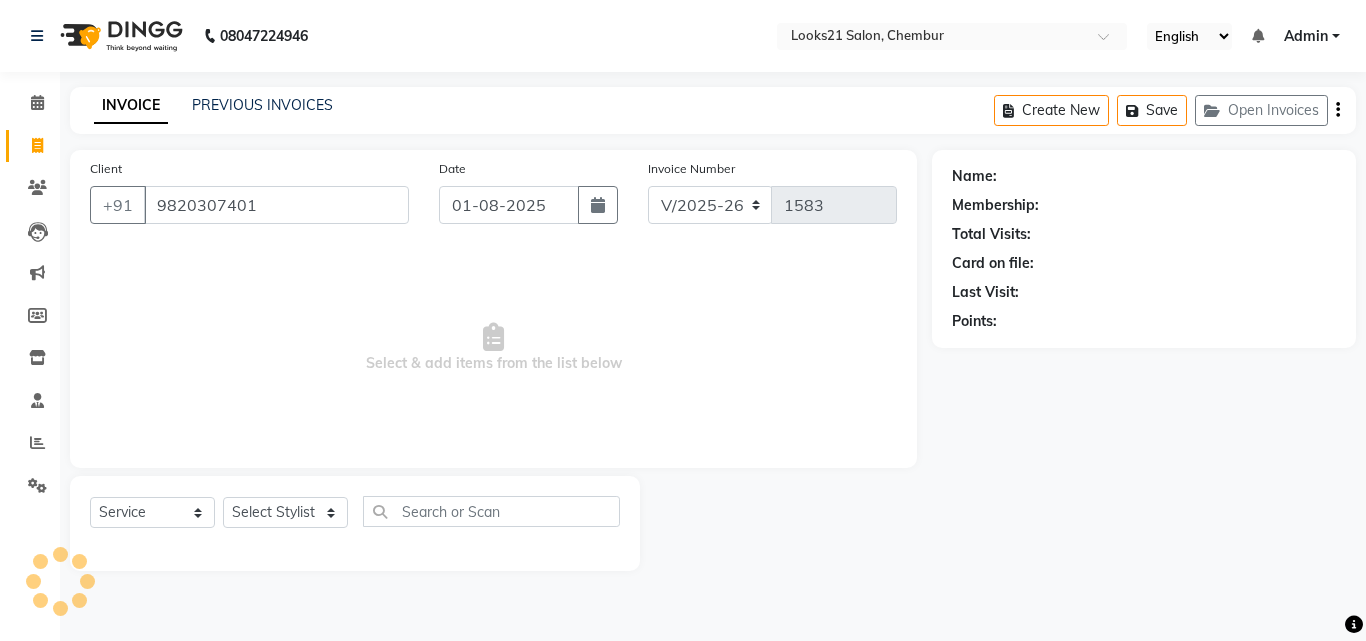 type on "9820307401" 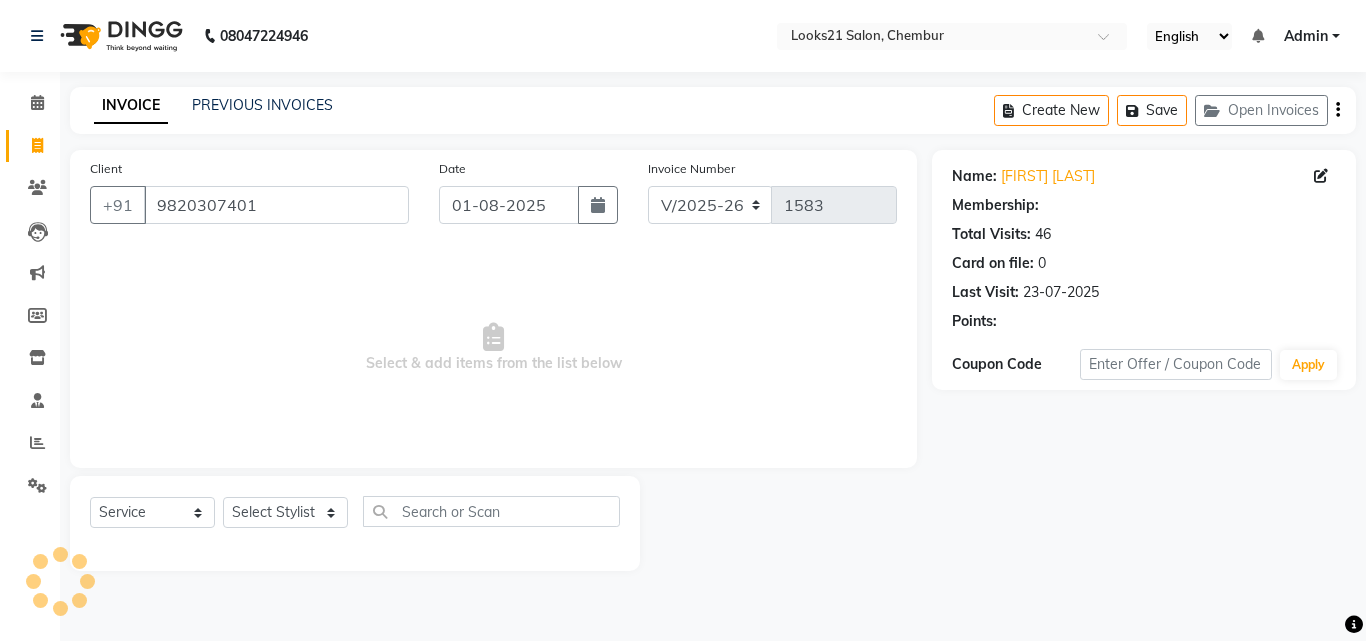 select on "1: Object" 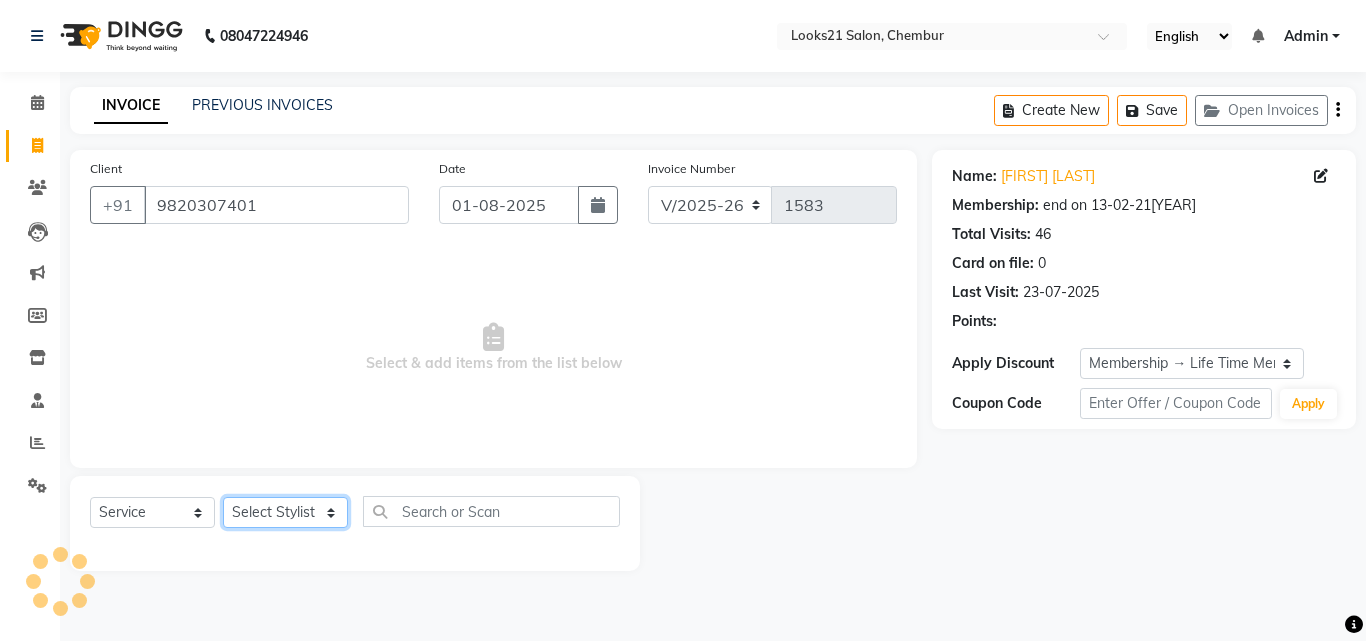 click on "Select Stylist Anwar Danish Janardhan LOOKS 21  sabiya khan Sajeda Siddiqui Samiksha Shakil Sharif Ahmed Shraddha Vaishali" 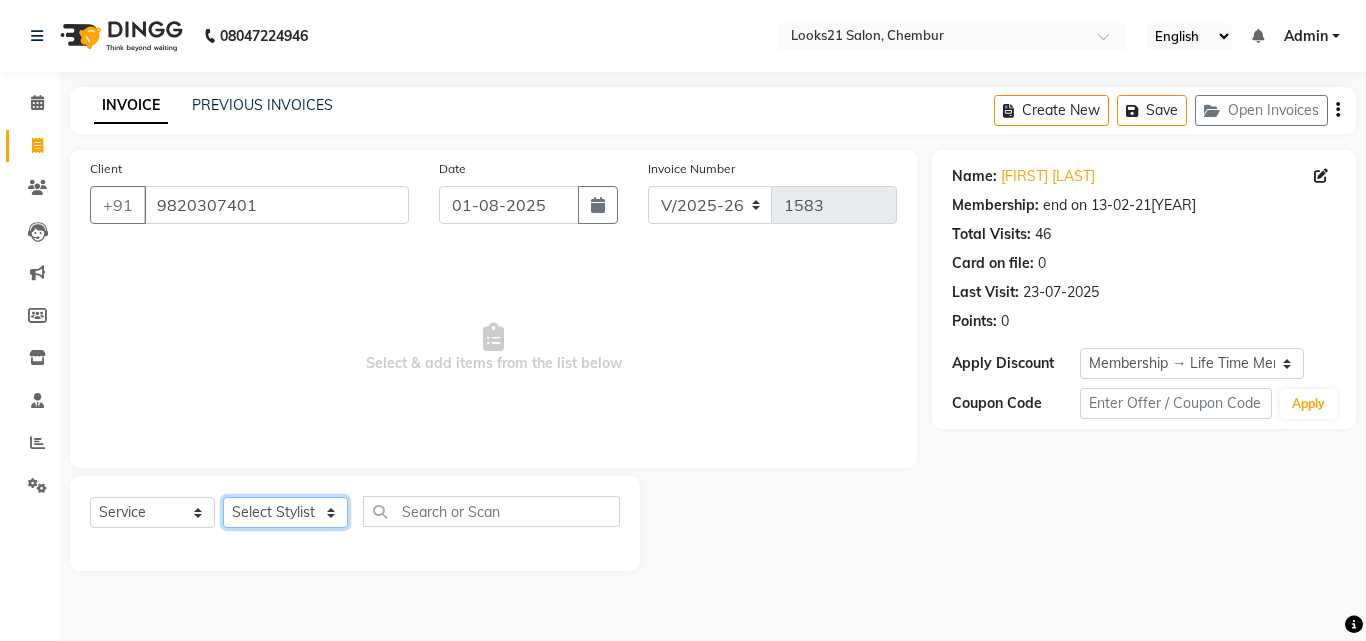 select on "13884" 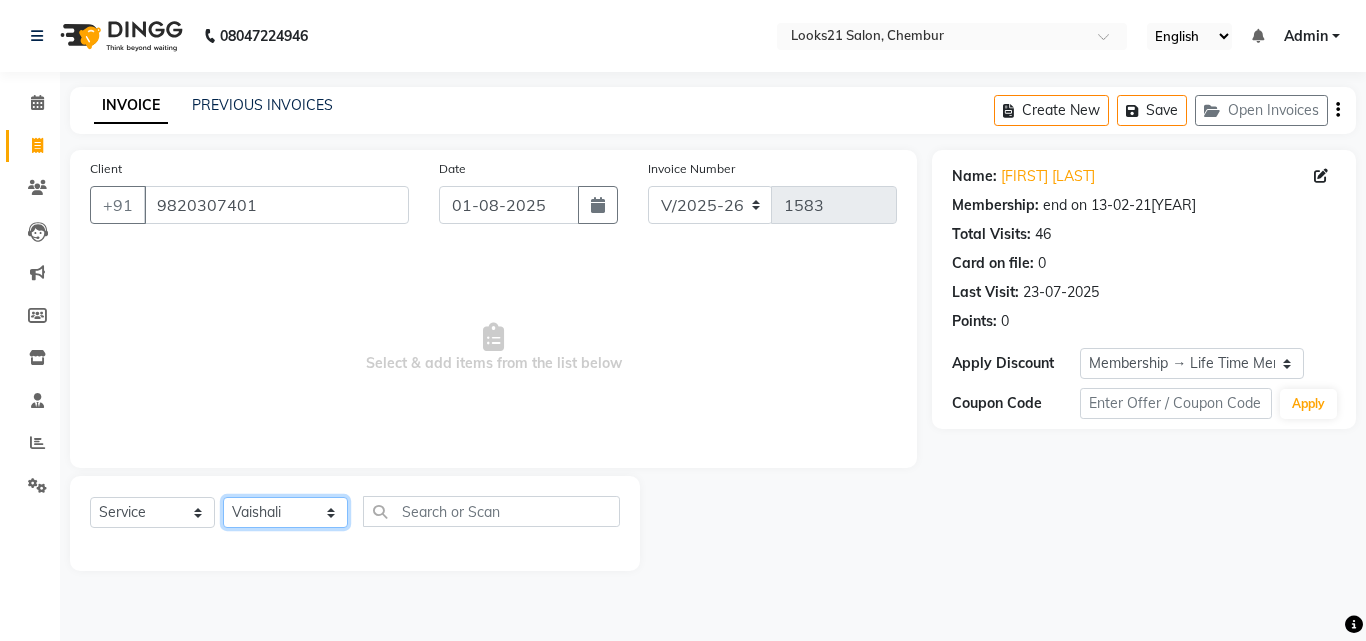 click on "Select Stylist Anwar Danish Janardhan LOOKS 21  sabiya khan Sajeda Siddiqui Samiksha Shakil Sharif Ahmed Shraddha Vaishali" 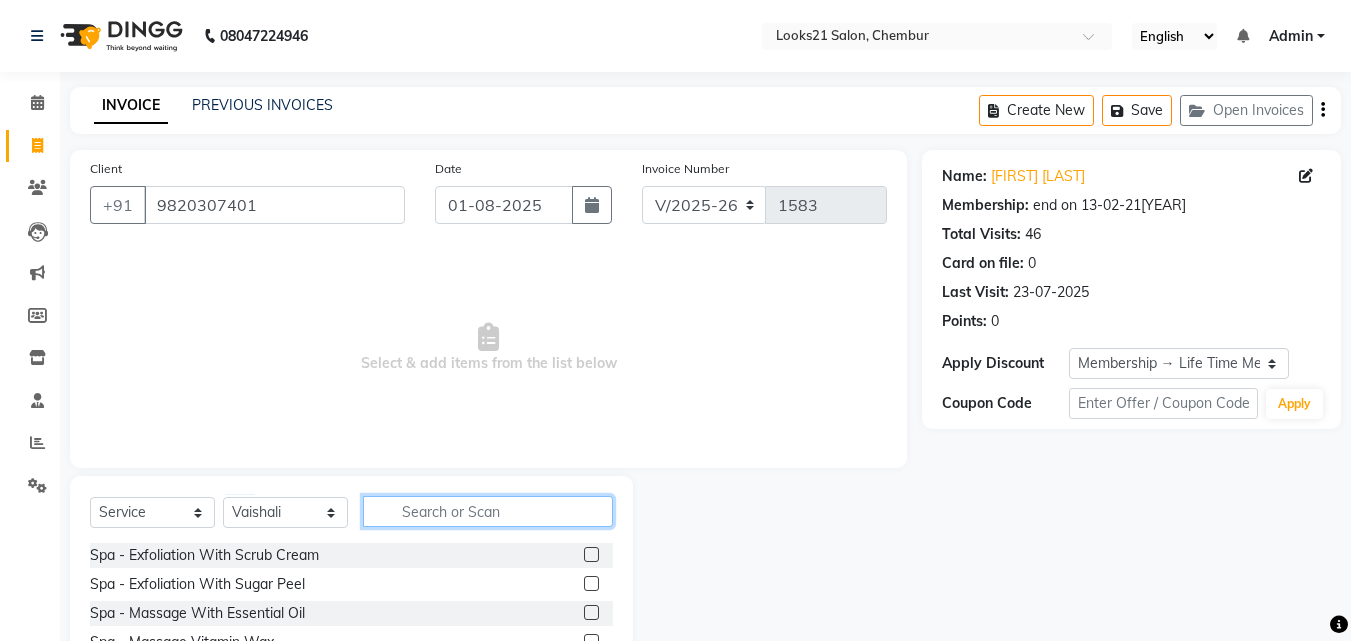 click 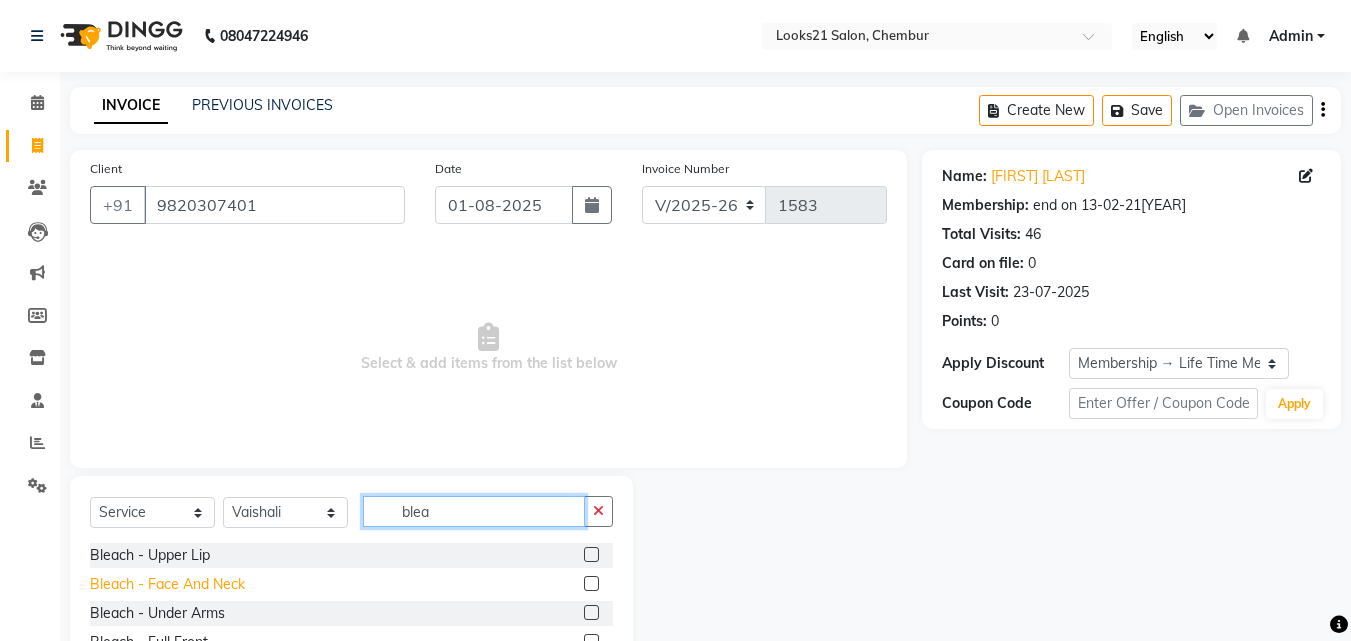 type on "blea" 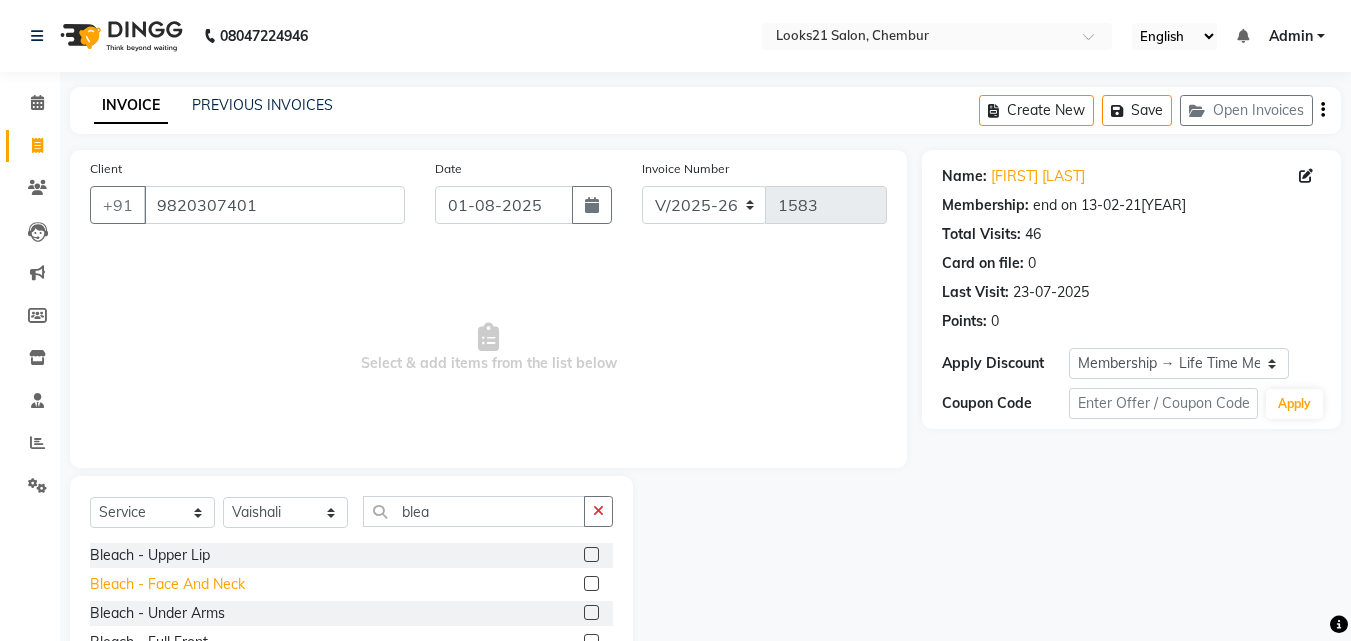 click on "Bleach  - Face And Neck" 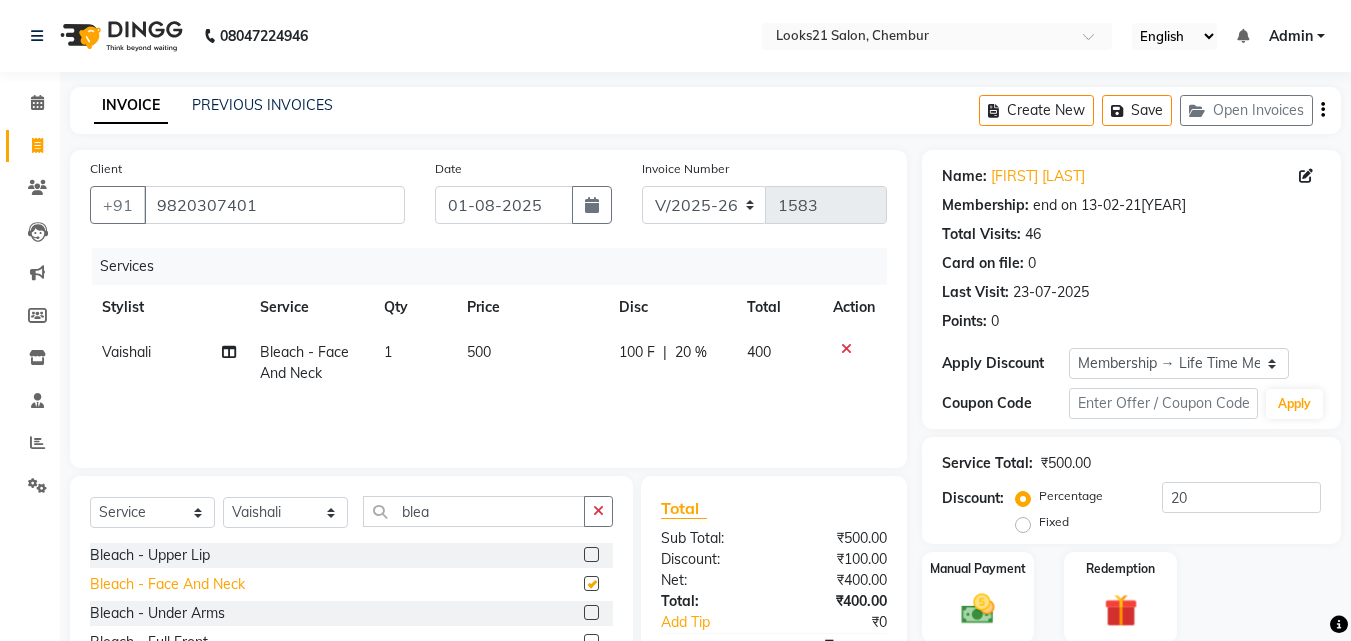 checkbox on "false" 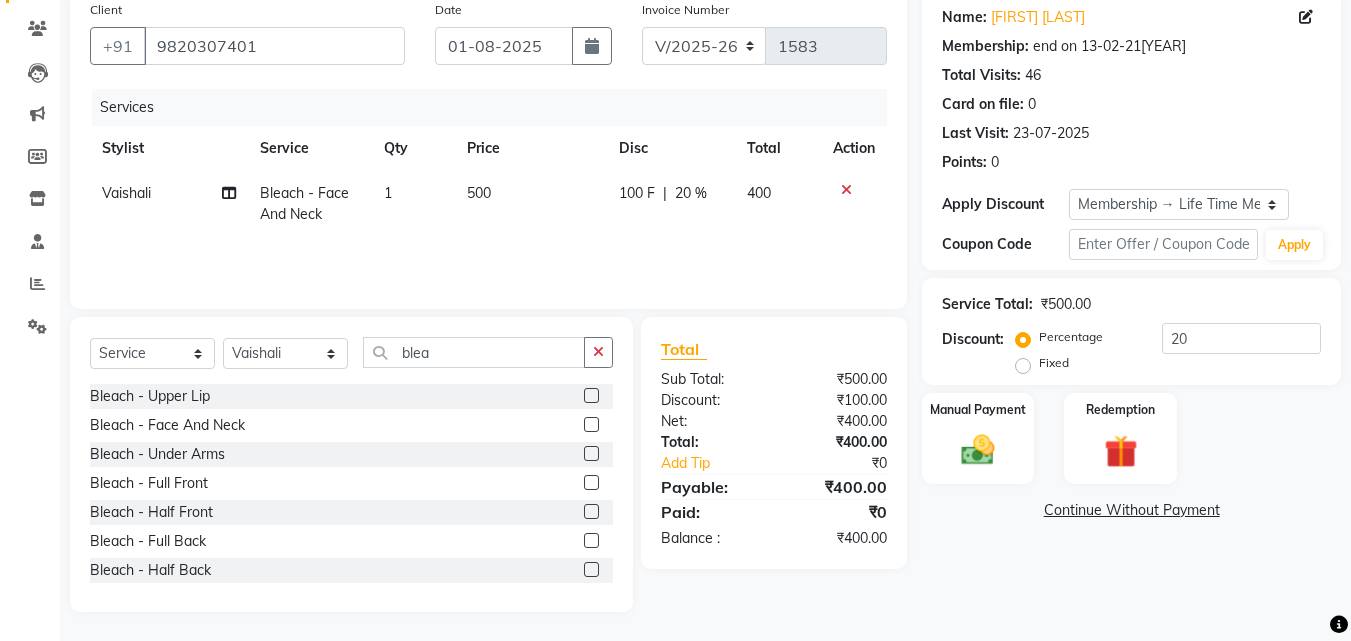 scroll, scrollTop: 160, scrollLeft: 0, axis: vertical 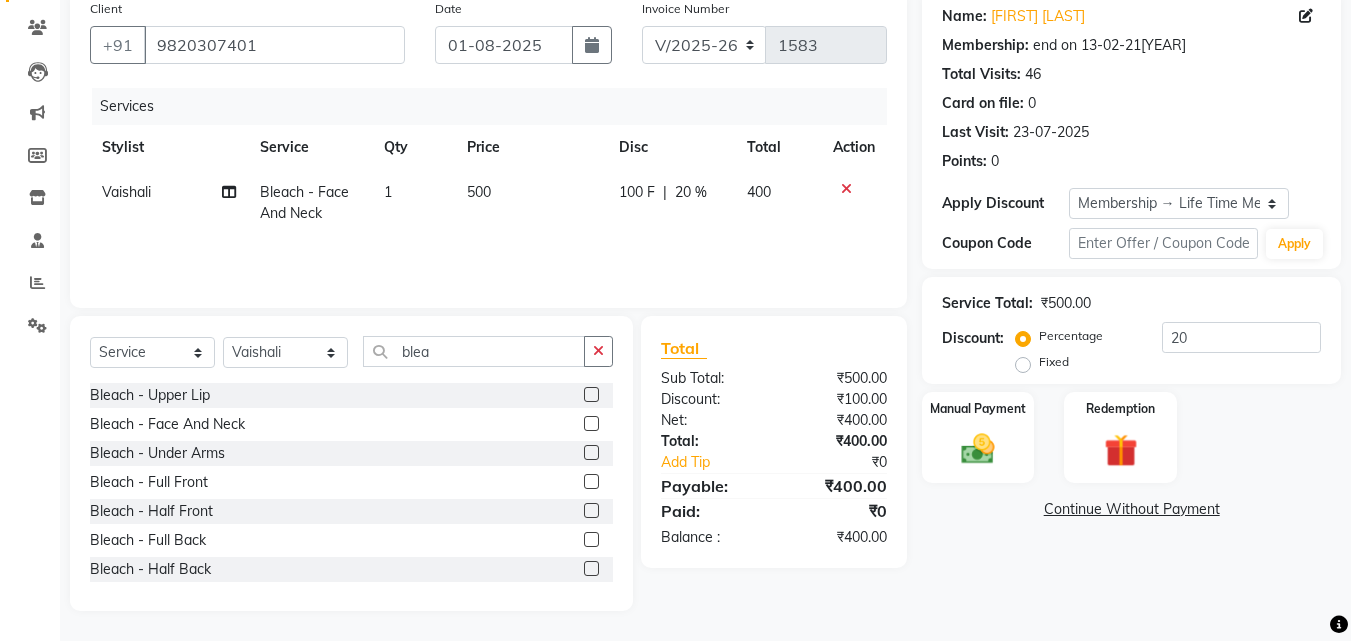 click on "500" 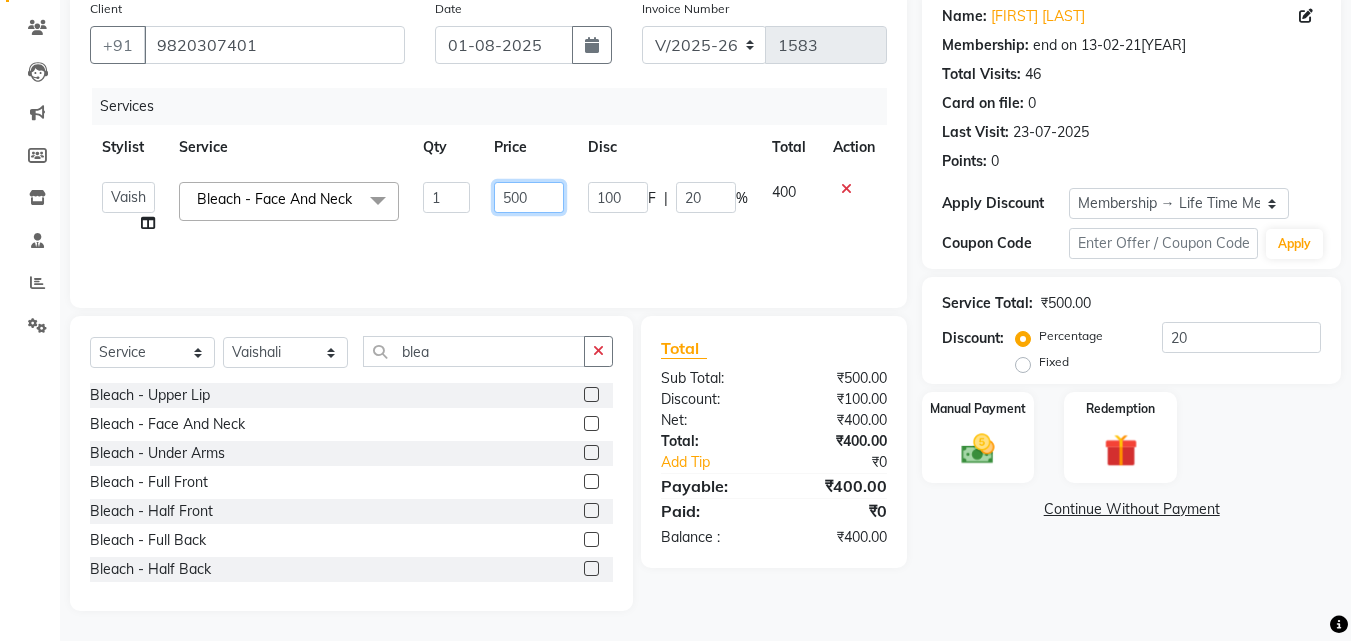drag, startPoint x: 517, startPoint y: 189, endPoint x: 434, endPoint y: 200, distance: 83.725746 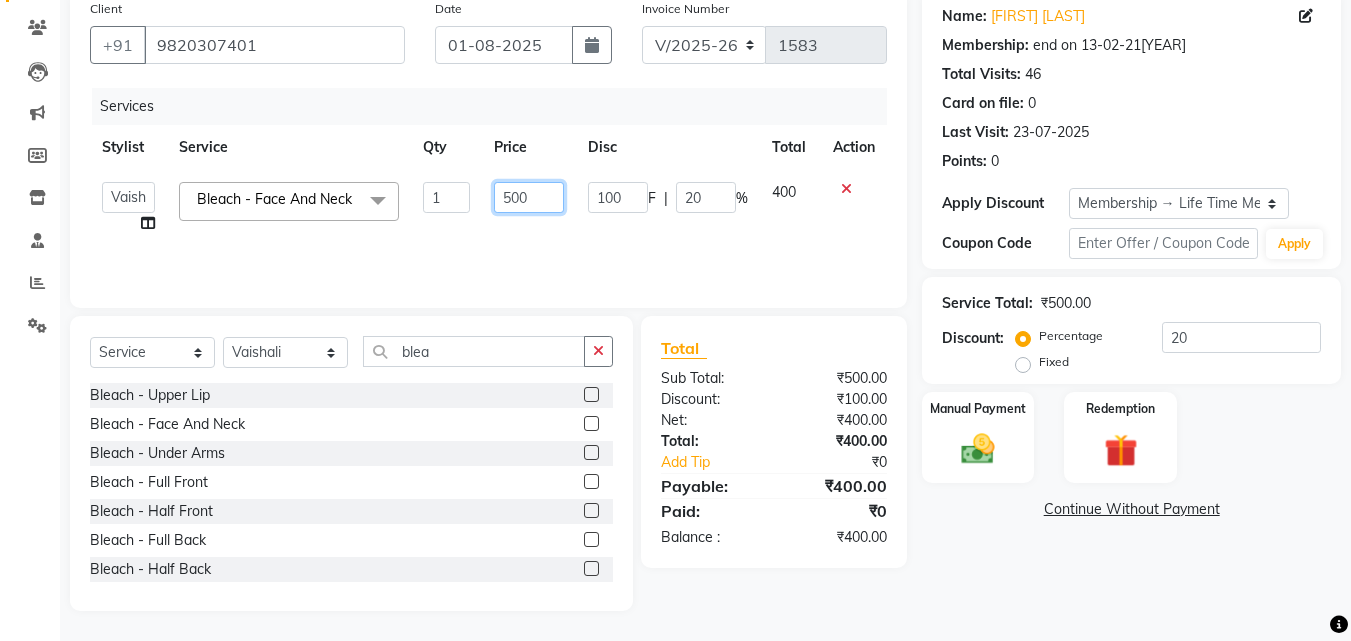 click on "Anwar   Danish   Janardhan   LOOKS 21    sabiya khan   Sajeda Siddiqui   Samiksha   Shakil   Sharif Ahmed   Shraddha   Vaishali  Bleach  - Face And Neck  x Spa  - Exfoliation With Scrub Cream Spa  - Exfoliation With Sugar Peel Spa  - Massage With Essential Oil Spa  - Massage Vitamin Wax Spa  - Wraps With Cotton Extract Spa  - Wraps With Moistourising Wax TIP FOR STAFF Therapy  - Full Arms Therapy  - Full Leg Therapy  - Sparkling Back Reflexology  - Feet (30 Mins) Reflexology  - Hand & Feet ( 60 Mins) Reflexology  - Back (30 Mins) Nails- Cut file & Polish Black Mask  - Under Arms And Back Of Arms Black Mask  - Front Black Mask  - Back Black Mask  - Full Arms Black Mask  - Half Arms Black Mask  - Full Legs Black Mask  - Half Legs Black Mask  - Feet Black Mask  - Behind Black Mask  - Full Body Treatment For Skin  - Anti Pollution Treatment Treatment For Skin  - Shine Glow Treatment Treatment For Skin  - Glow Peel Treatment Advance Facial  - Essential Minerals Advance Facial  - Young Blush Hydrating Facial 1 F" 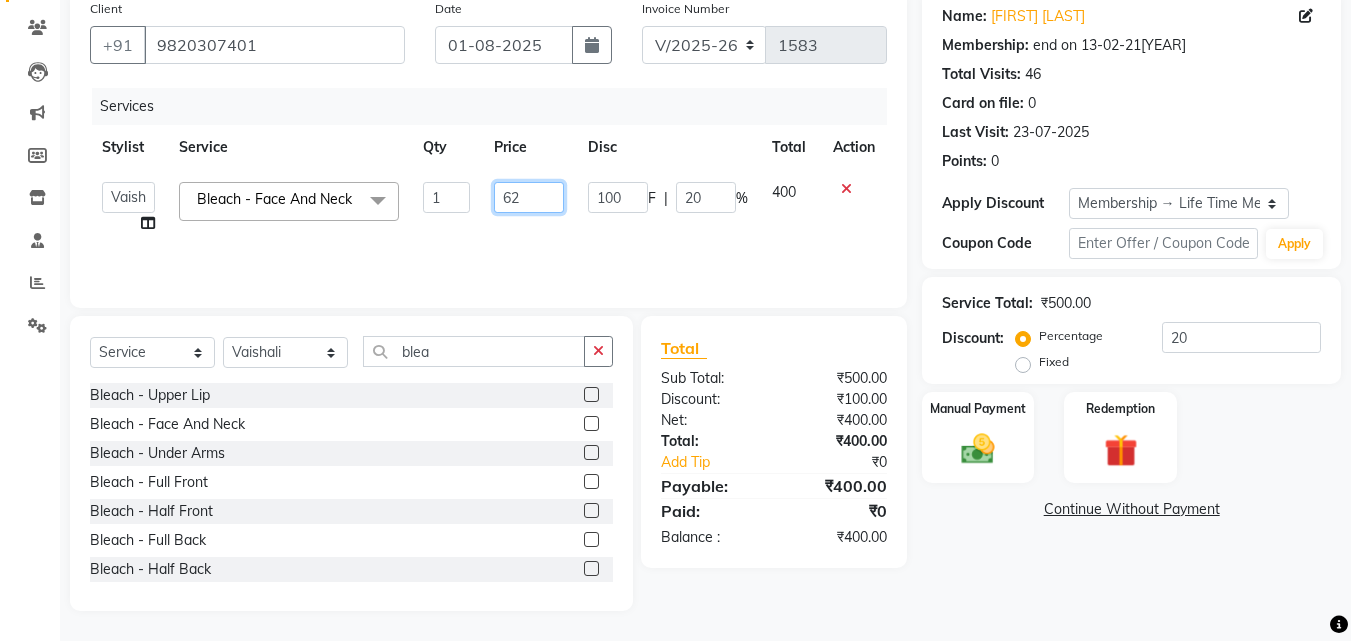 type on "625" 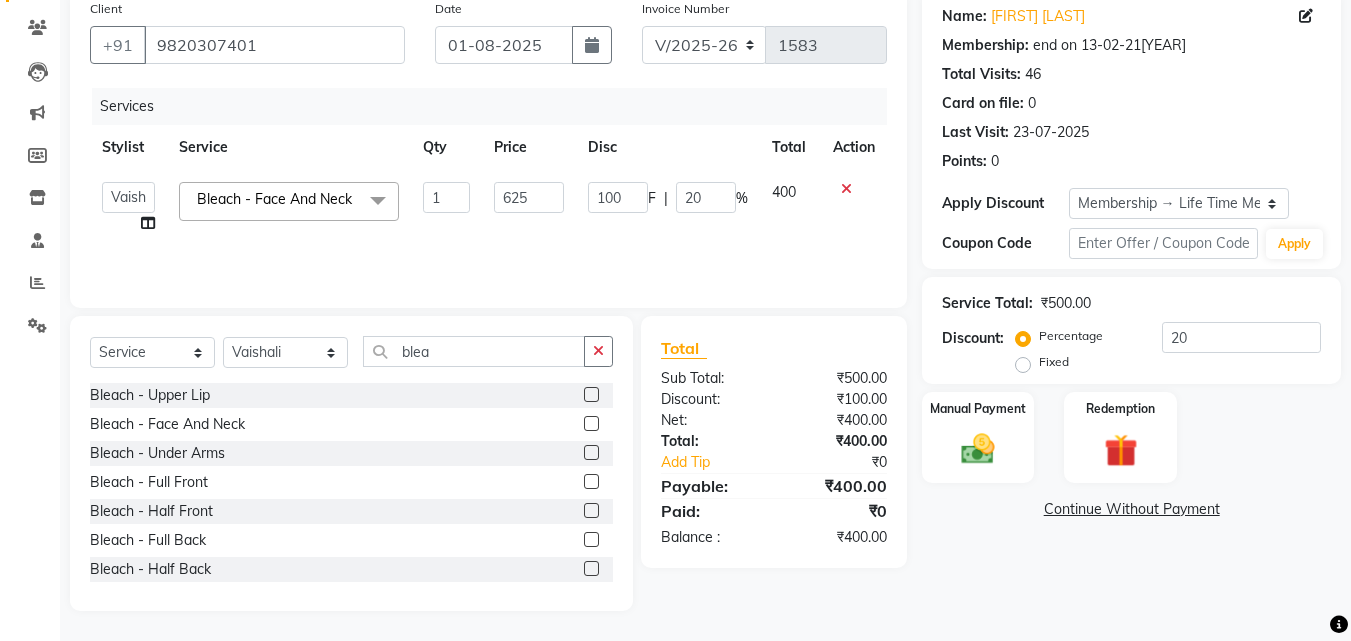 click on "Services Stylist Service Qty Price Disc Total Action  Anwar   Danish   Janardhan   LOOKS 21    sabiya khan   Sajeda Siddiqui   Samiksha   Shakil   Sharif Ahmed   Shraddha   Vaishali  Bleach  - Face And Neck  x Spa  - Exfoliation With Scrub Cream Spa  - Exfoliation With Sugar Peel Spa  - Massage With Essential Oil Spa  - Massage Vitamin Wax Spa  - Wraps With Cotton Extract Spa  - Wraps With Moistourising Wax TIP FOR STAFF Therapy  - Full Arms Therapy  - Full Leg Therapy  - Sparkling Back Reflexology  - Feet (30 Mins) Reflexology  - Hand & Feet ( 60 Mins) Reflexology  - Back (30 Mins) Nails- Cut file & Polish Black Mask  - Under Arms And Back Of Arms Black Mask  - Front Black Mask  - Back Black Mask  - Full Arms Black Mask  - Half Arms Black Mask  - Full Legs Black Mask  - Half Legs Black Mask  - Feet Black Mask  - Behind Black Mask  - Full Body Treatment For Skin  - Anti Pollution Treatment Treatment For Skin  - Shine Glow Treatment Treatment For Skin  - Glow Peel Treatment Advance Facial  - Snow White Facial" 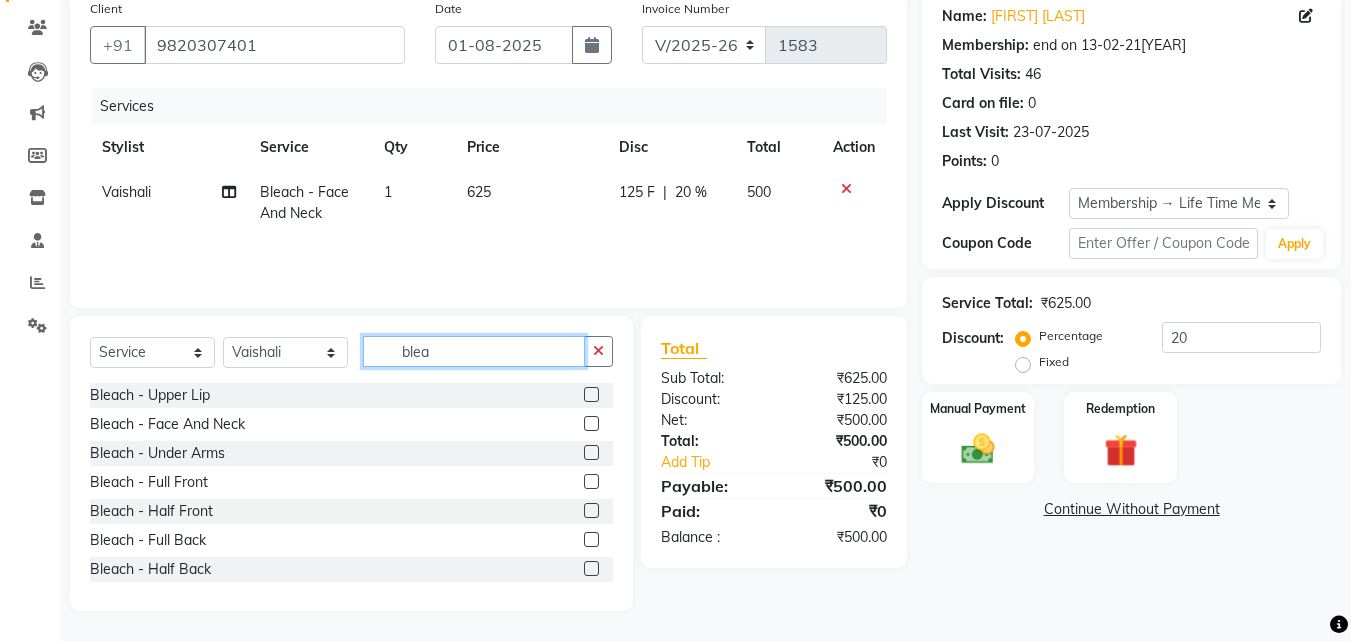 click on "blea" 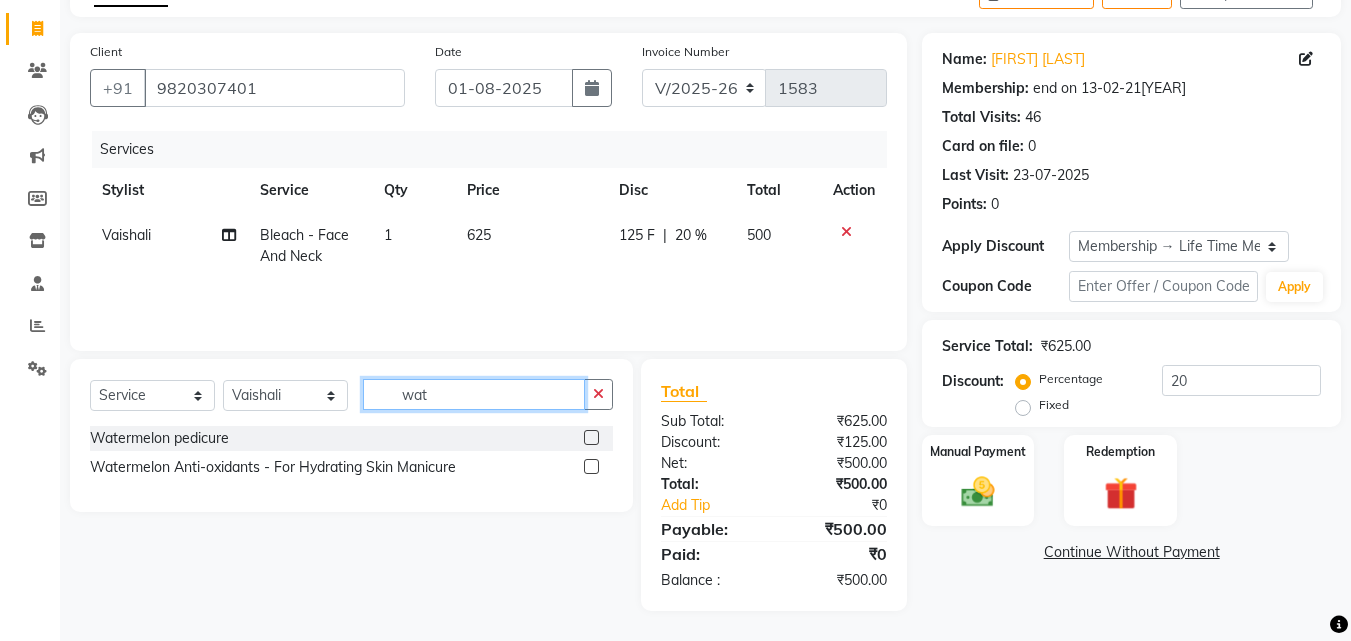 scroll, scrollTop: 117, scrollLeft: 0, axis: vertical 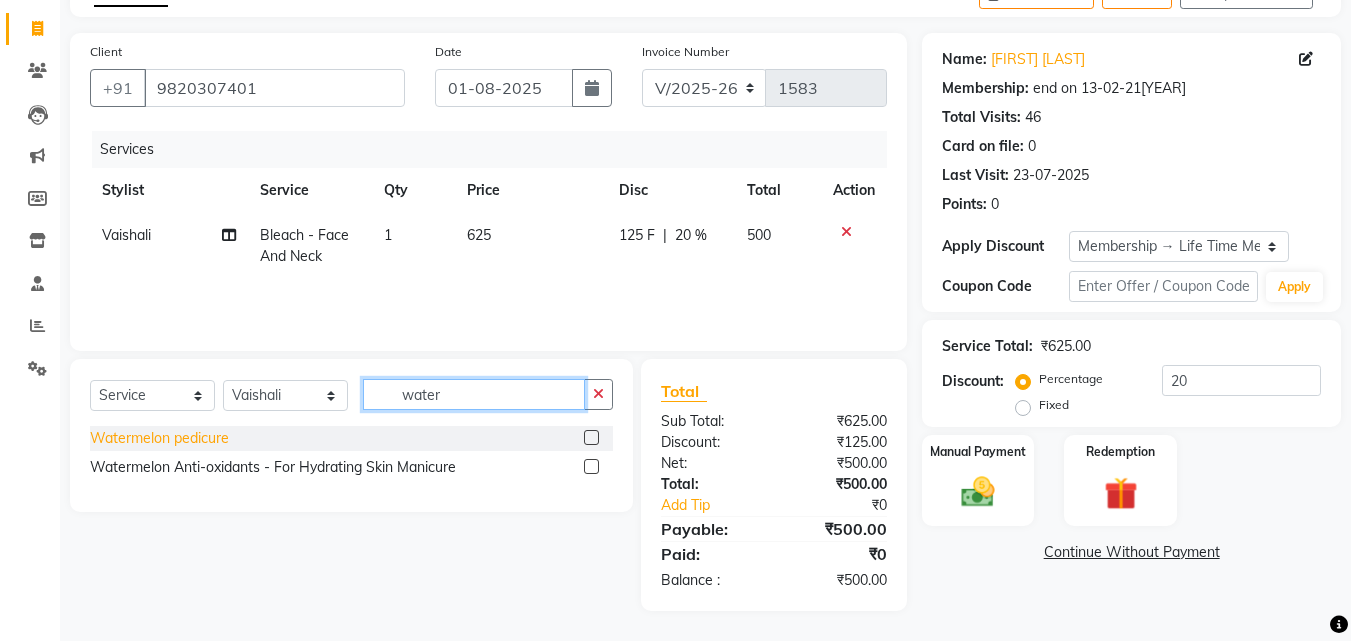 type on "water" 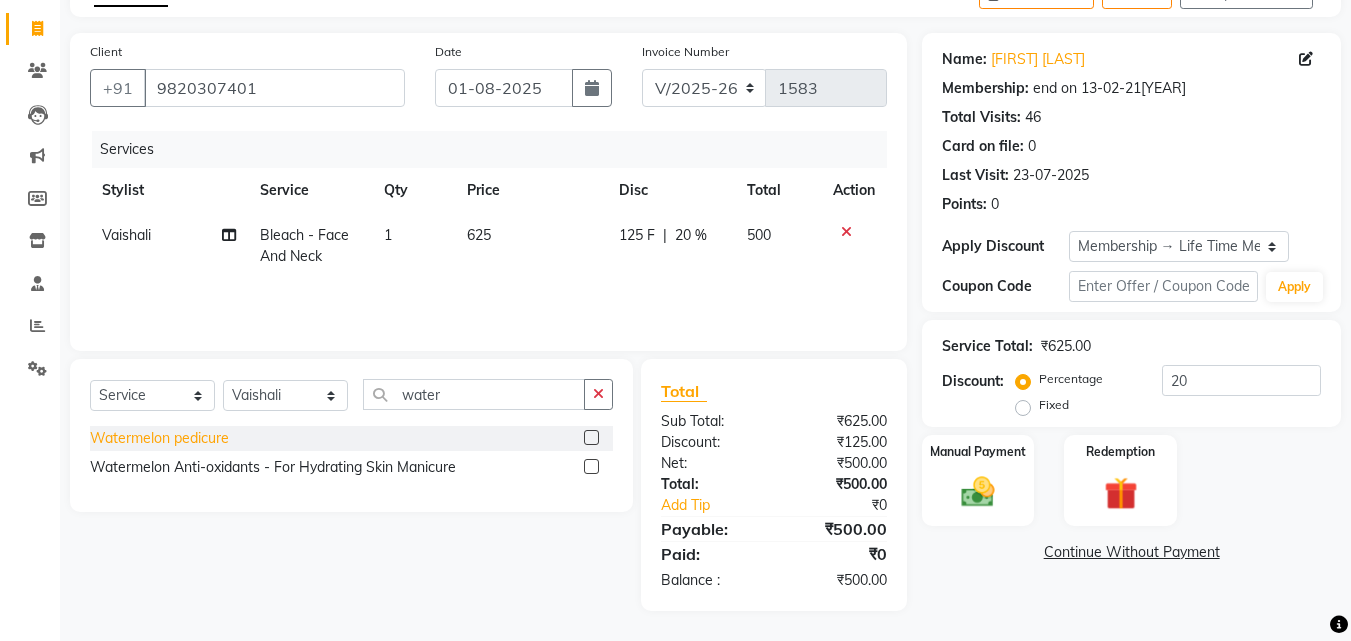 click on "Watermelon pedicure" 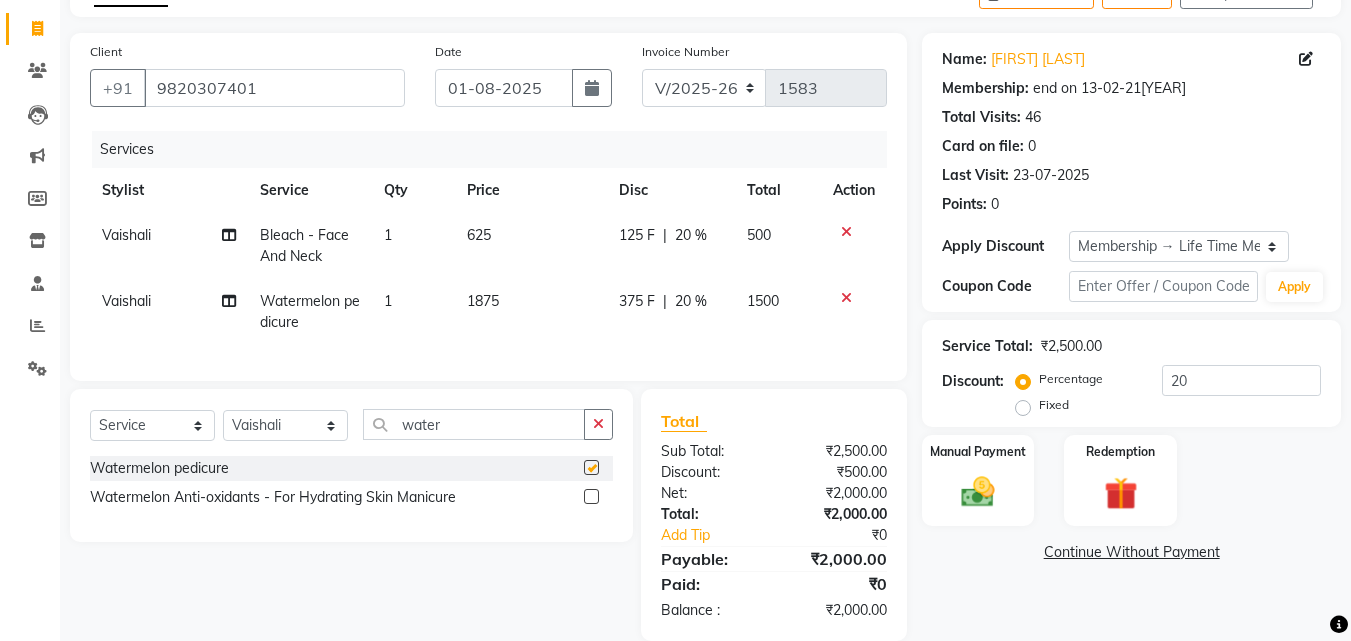 checkbox on "false" 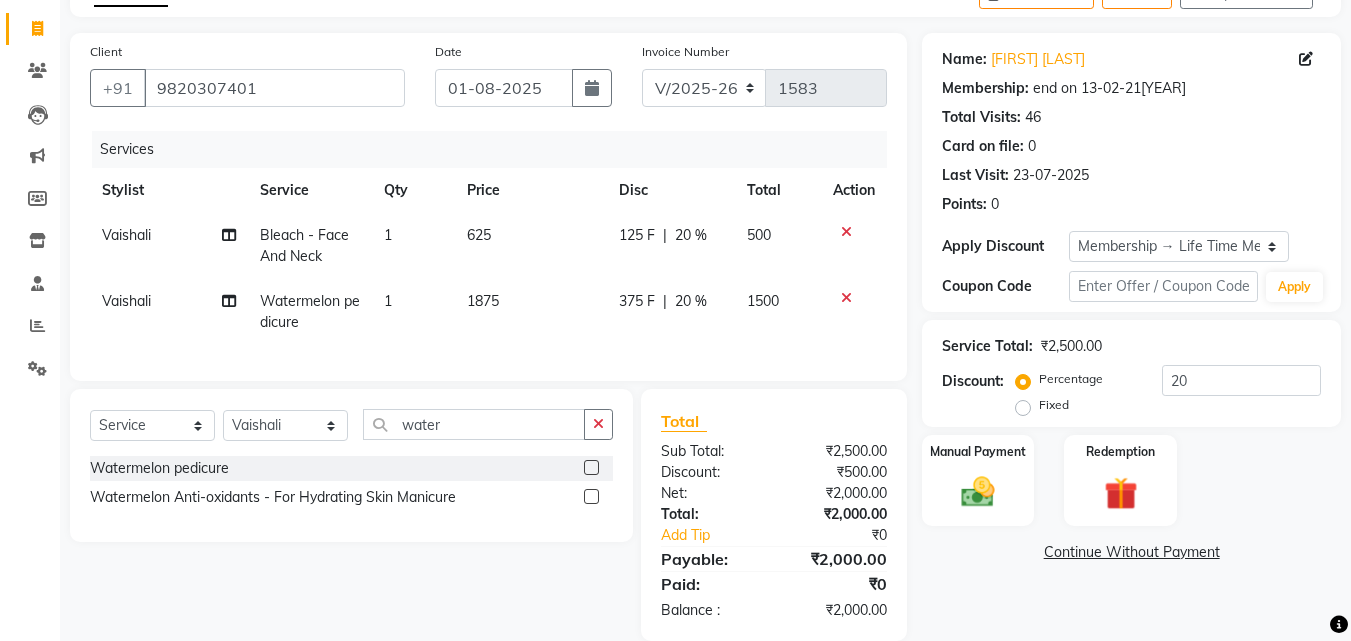 click on "20 %" 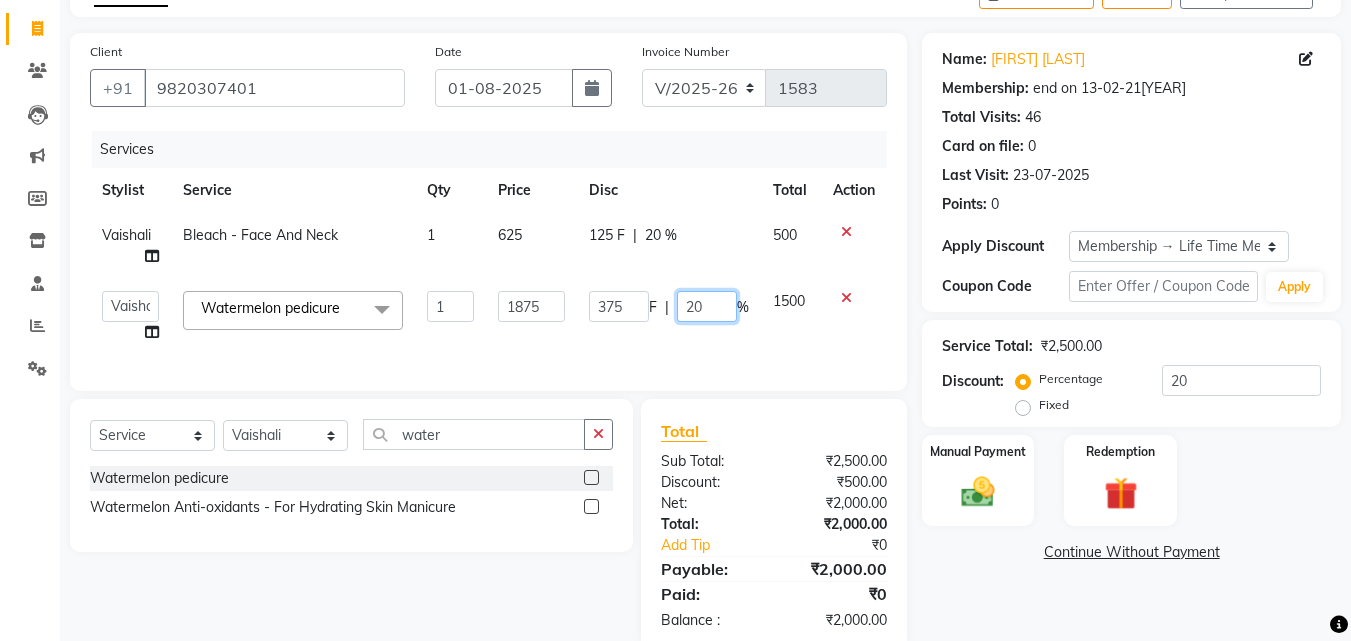 drag, startPoint x: 710, startPoint y: 304, endPoint x: 672, endPoint y: 303, distance: 38.013157 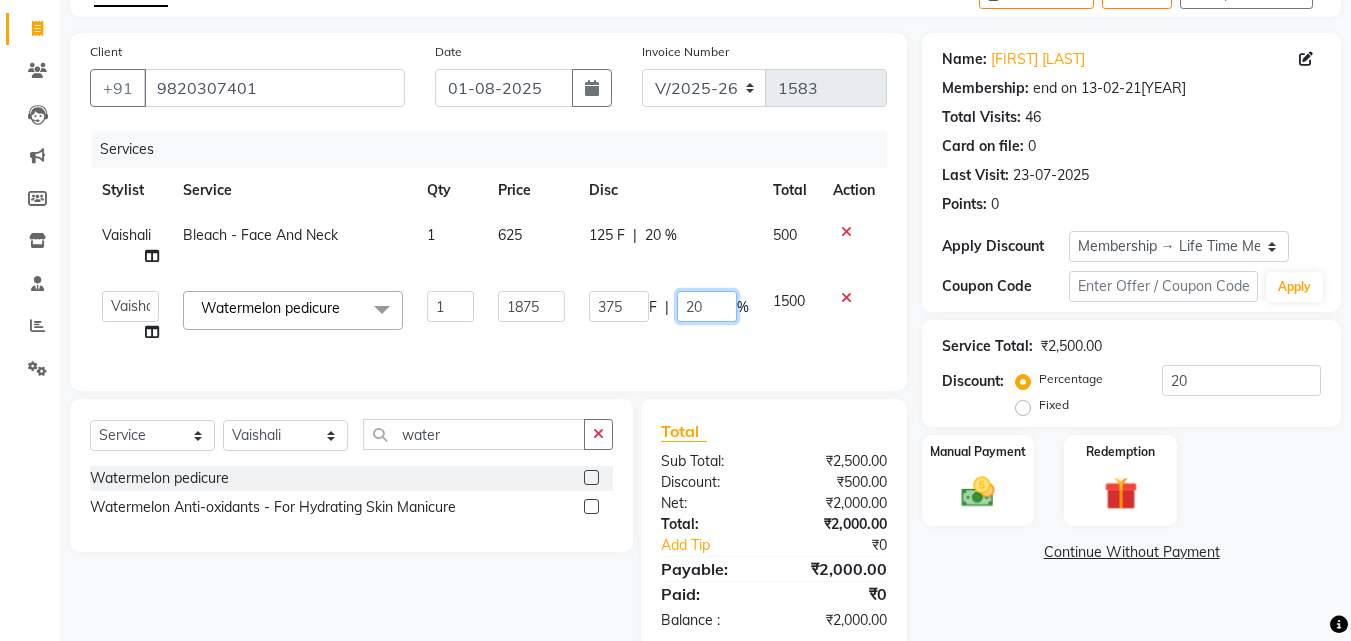 click on "375 F | 20 %" 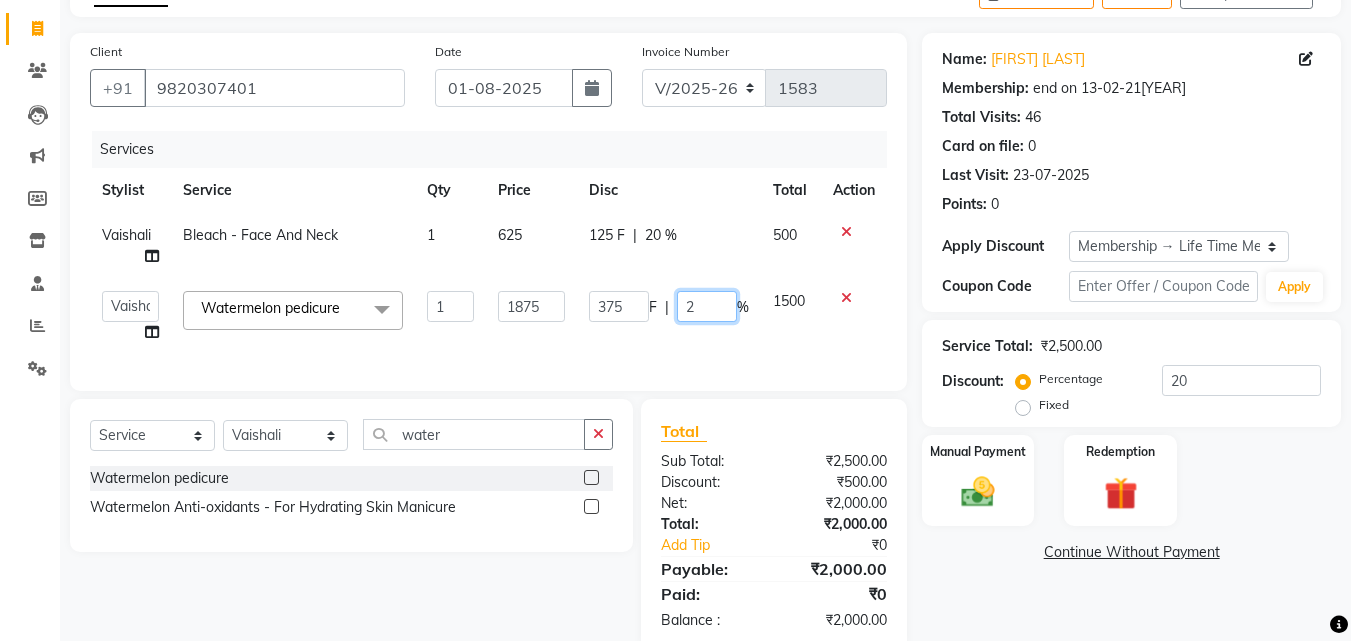 type on "28" 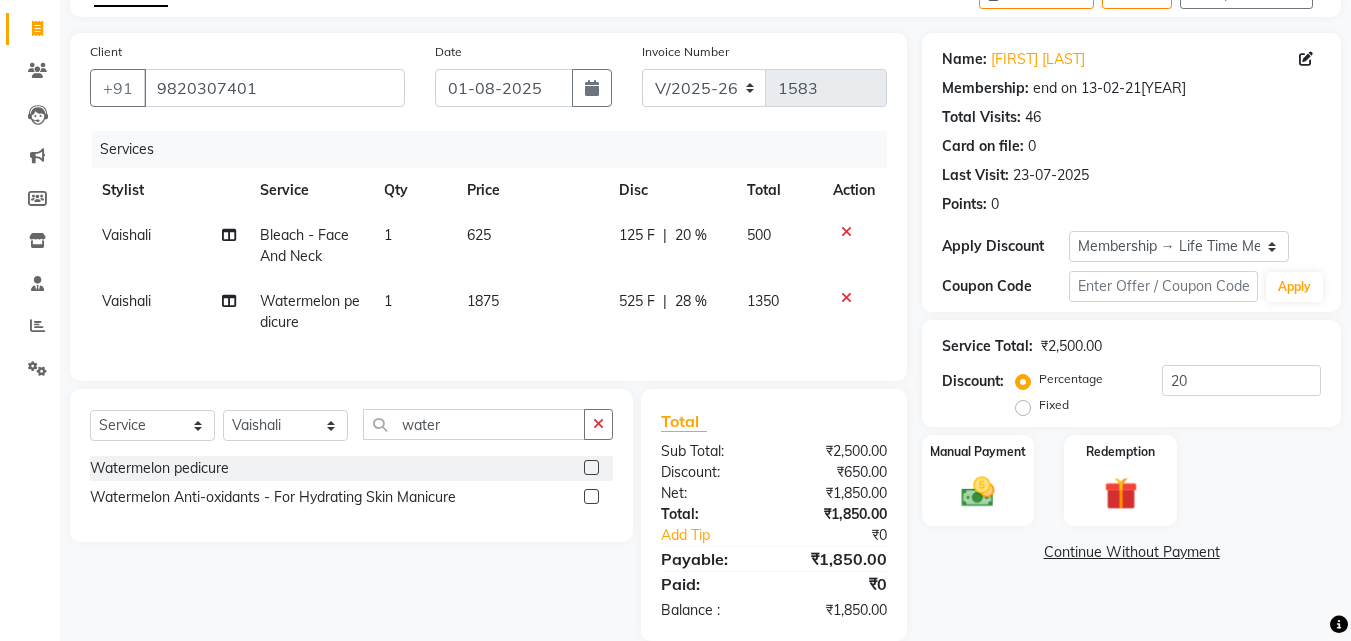 click on "Services Stylist Service Qty Price Disc Total Action Vaishali Bleach  - Face And Neck 1 625 125 F | 20 % 500 Vaishali Watermelon pedicure 1 1875 525 F | 28 % 1350" 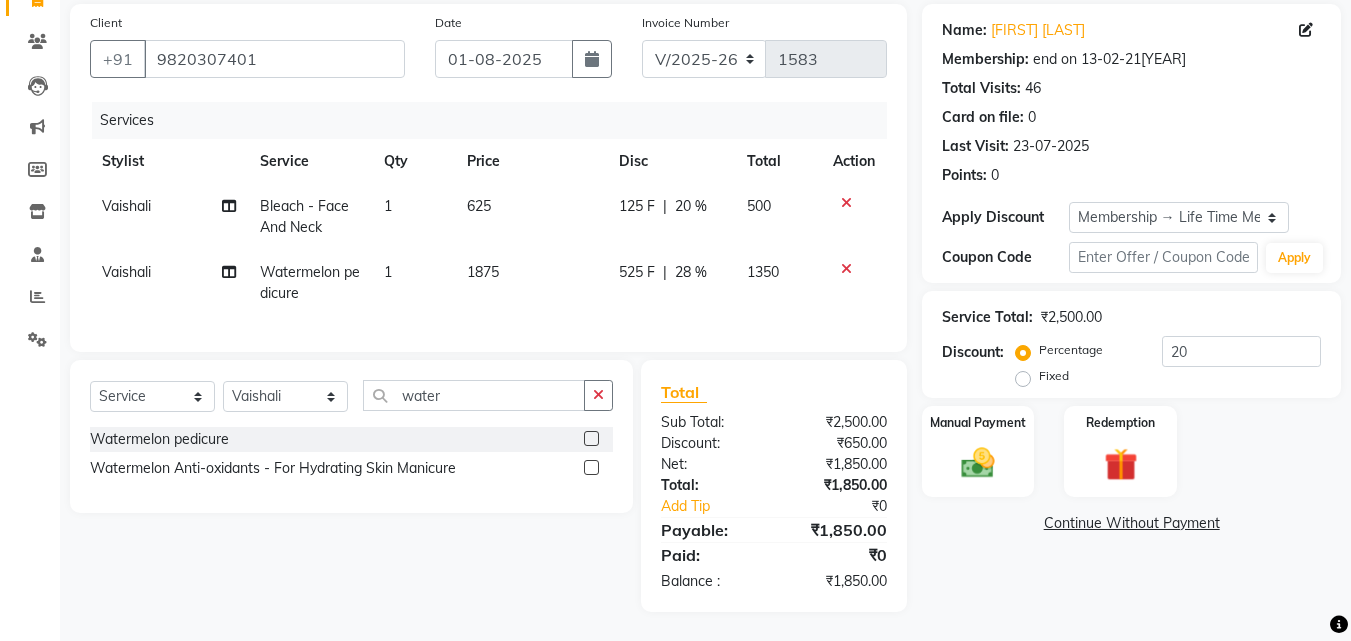 scroll, scrollTop: 162, scrollLeft: 0, axis: vertical 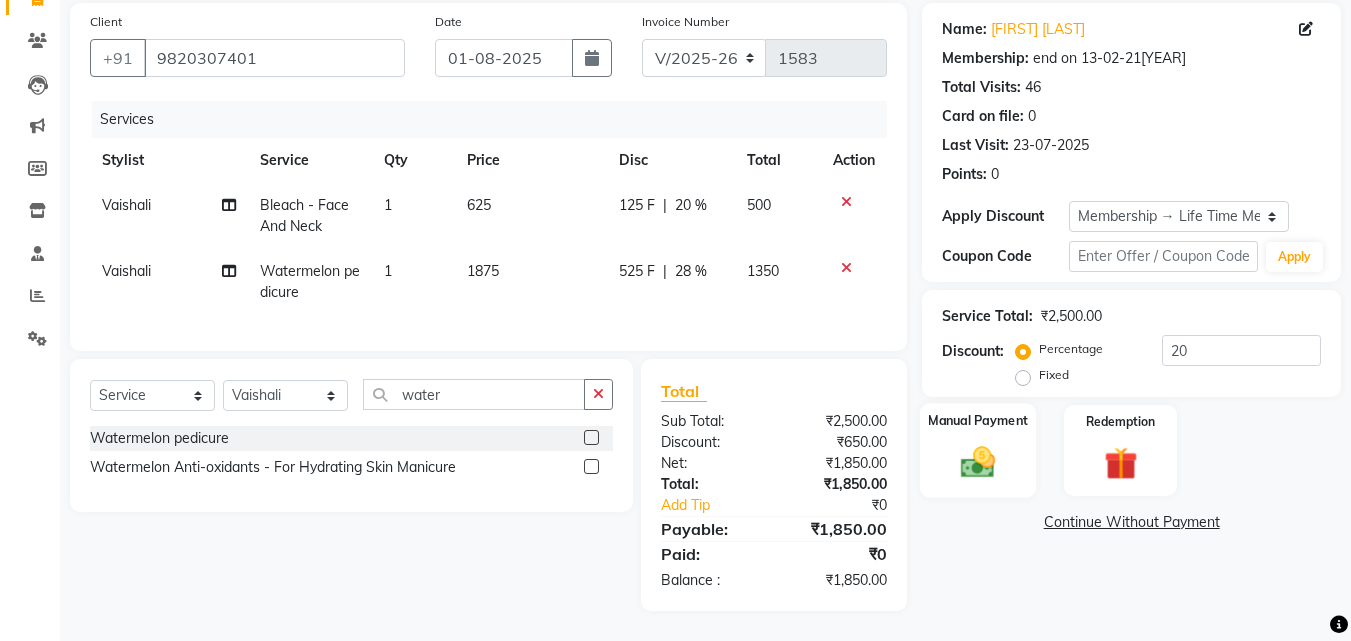 click 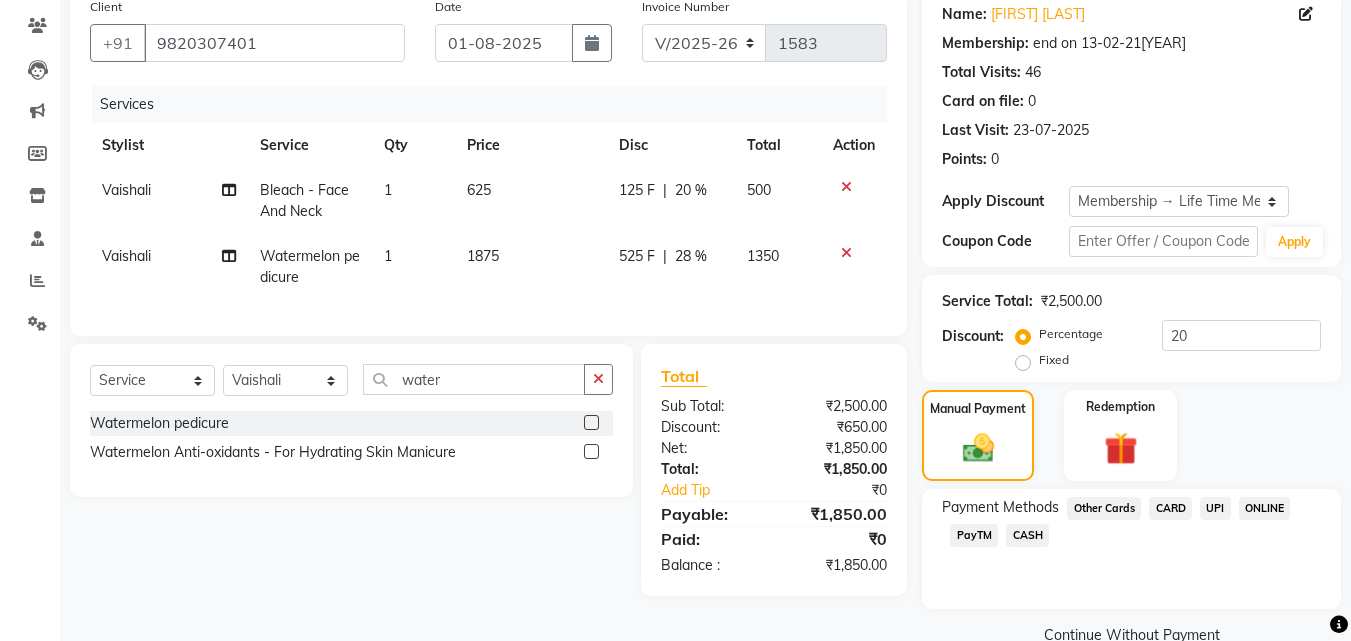 click on "CARD" 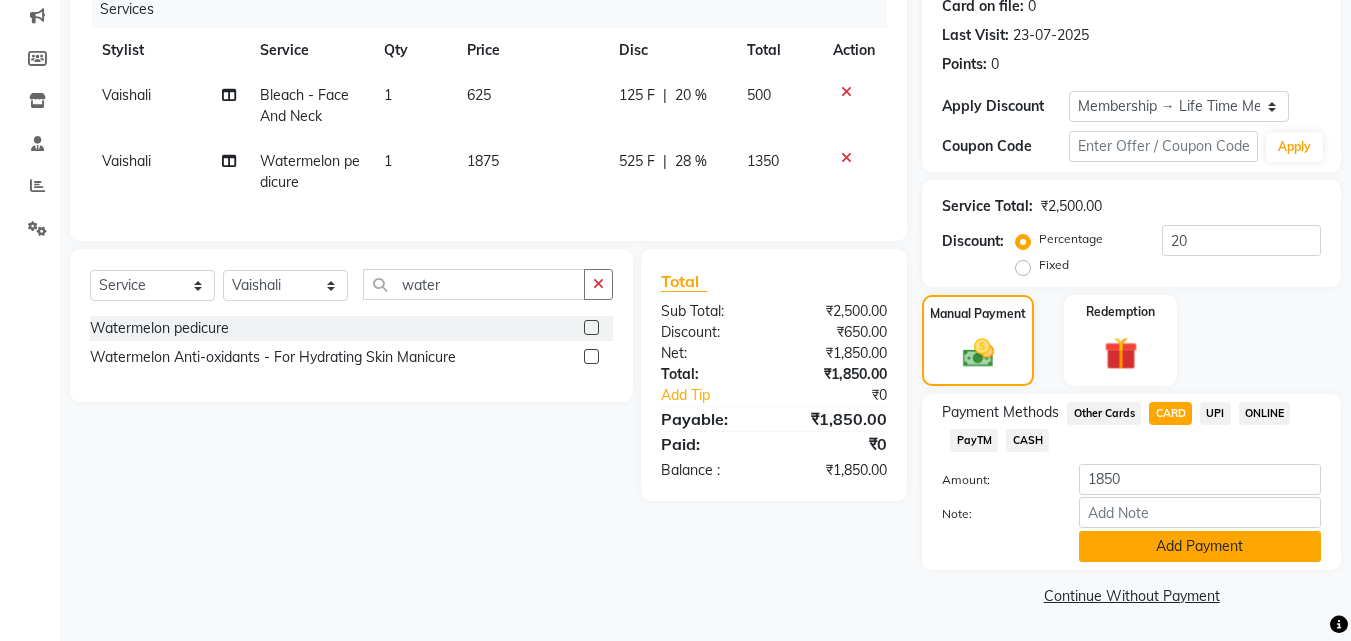 click on "Add Payment" 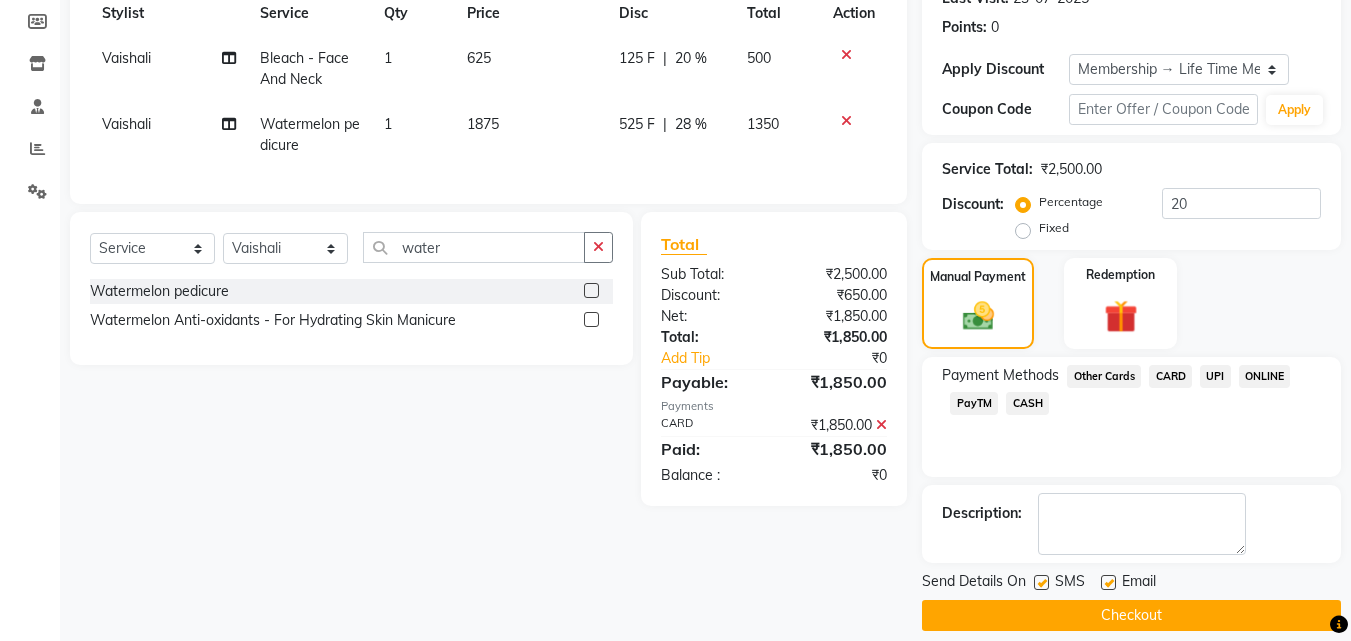 scroll, scrollTop: 314, scrollLeft: 0, axis: vertical 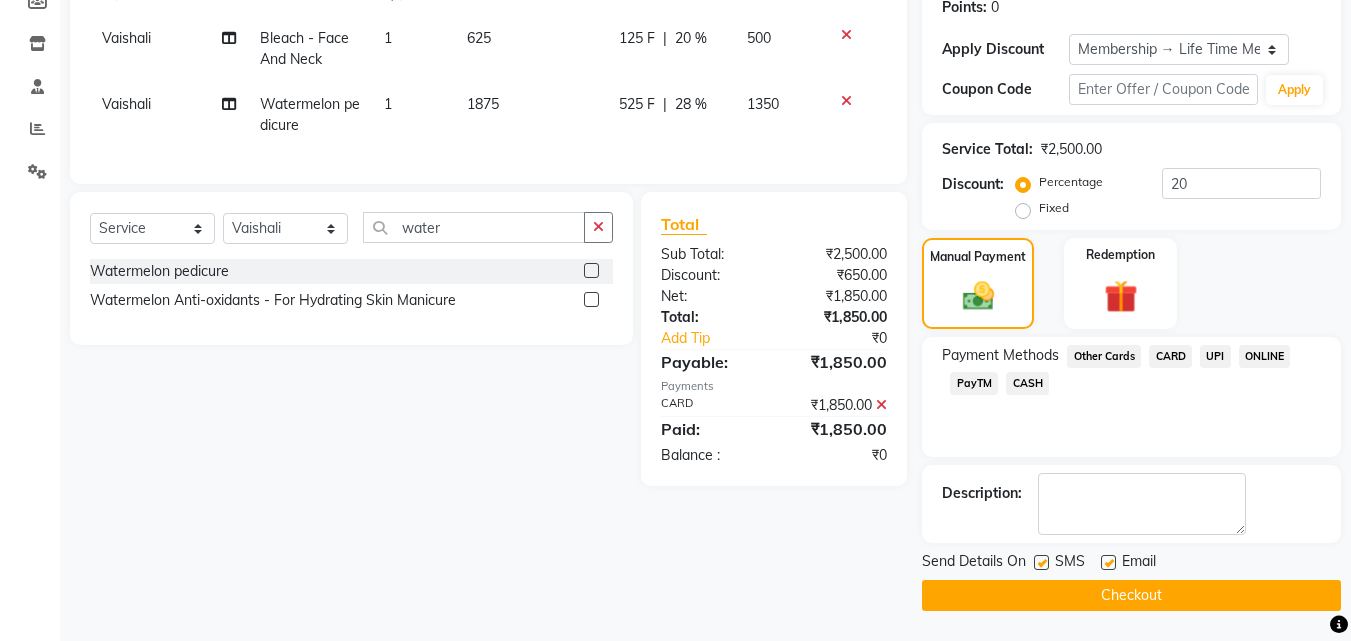 click on "Checkout" 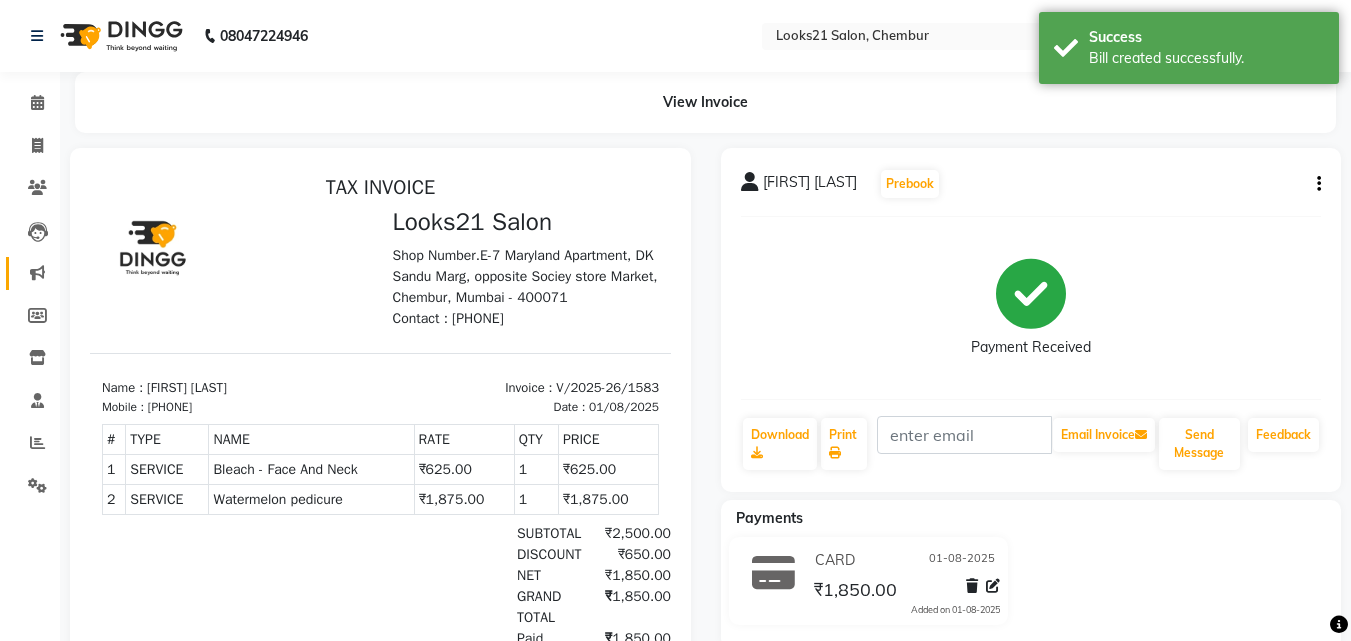 scroll, scrollTop: 0, scrollLeft: 0, axis: both 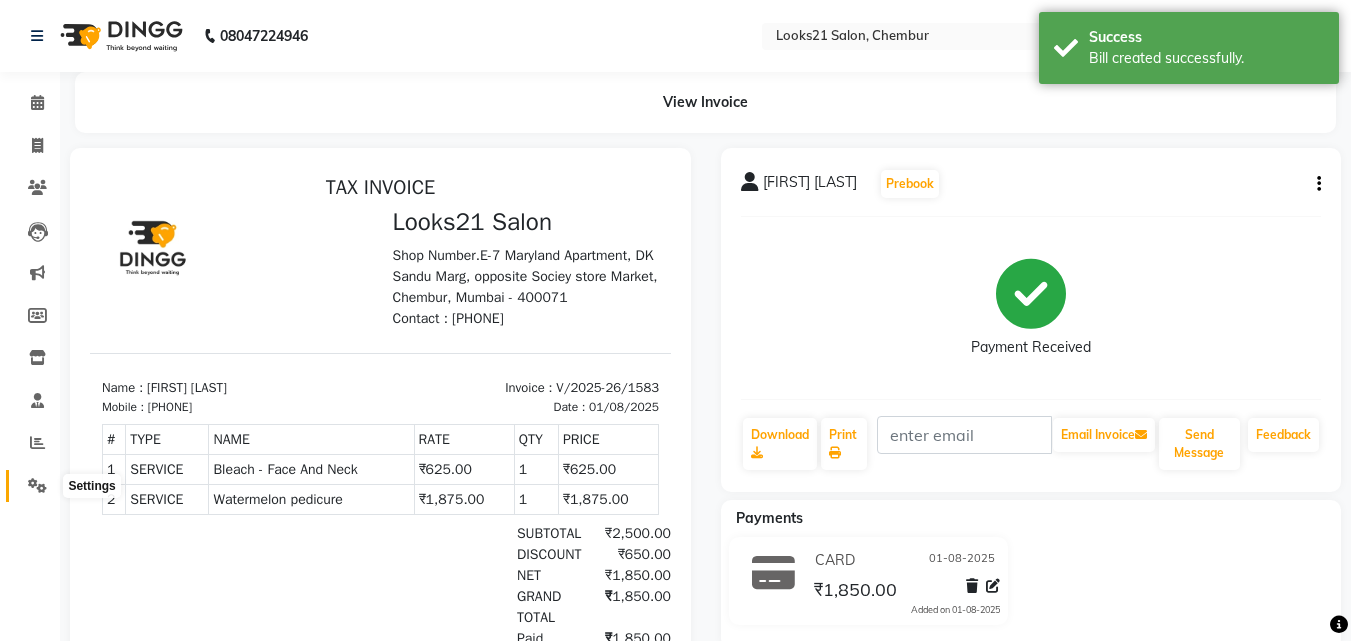 click 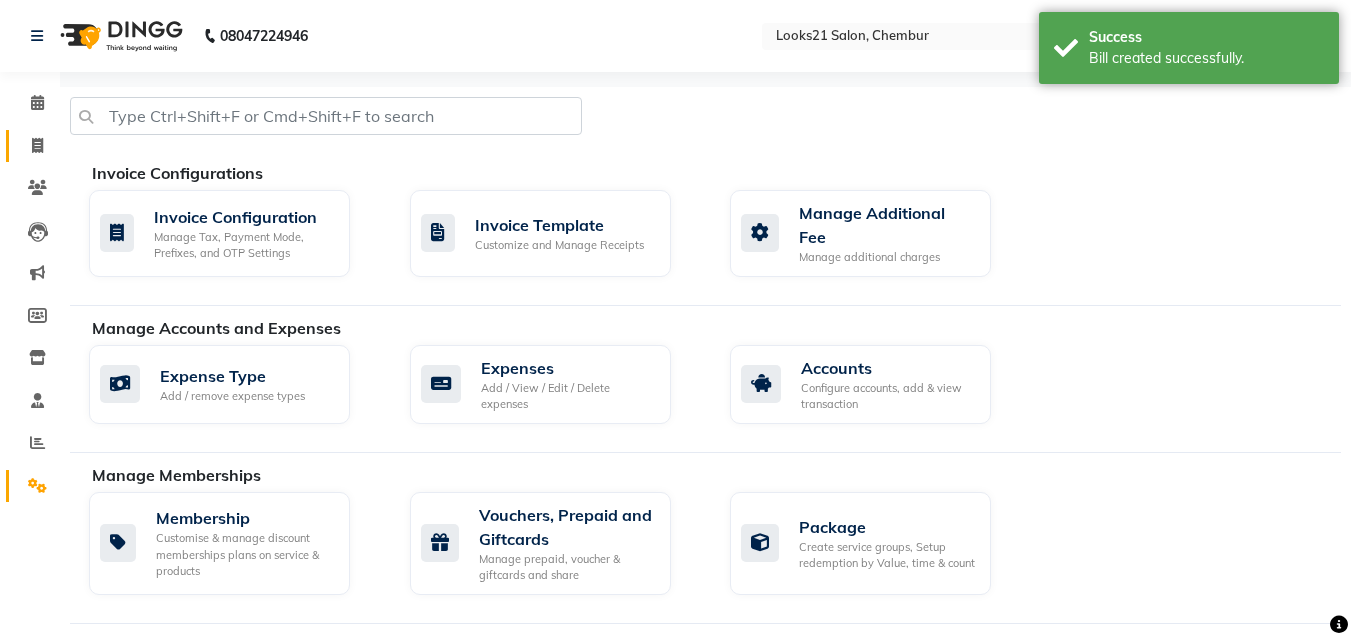 click on "Invoice" 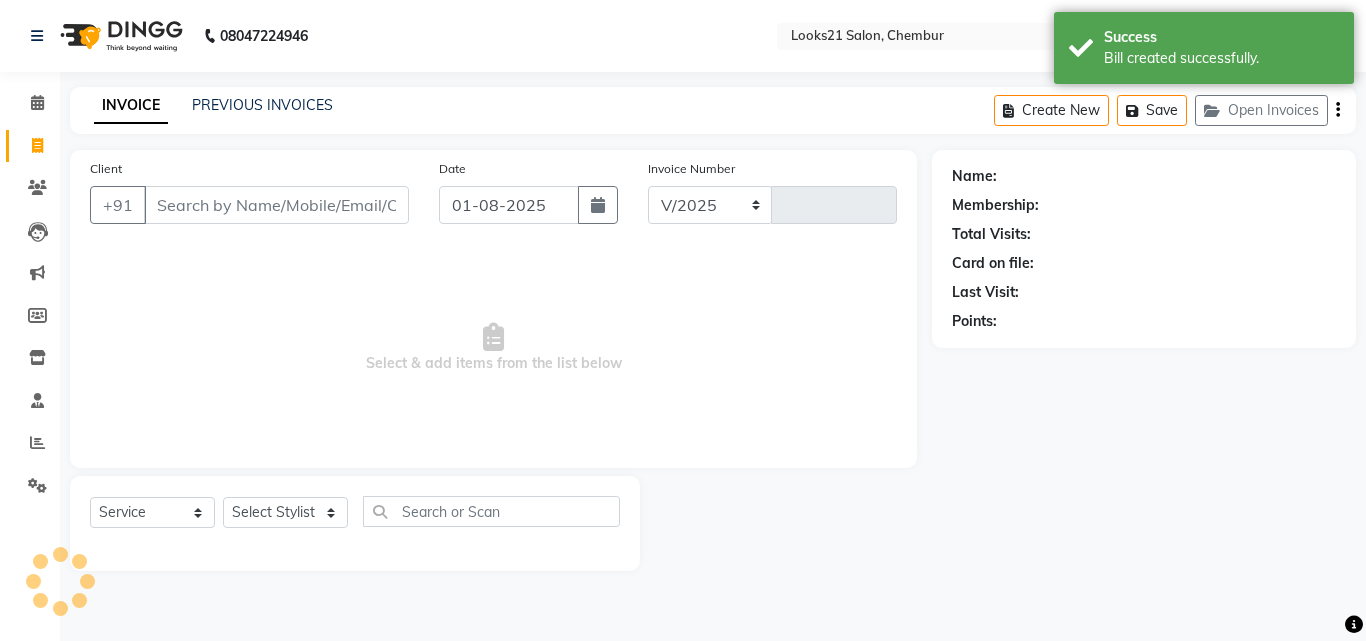 select on "844" 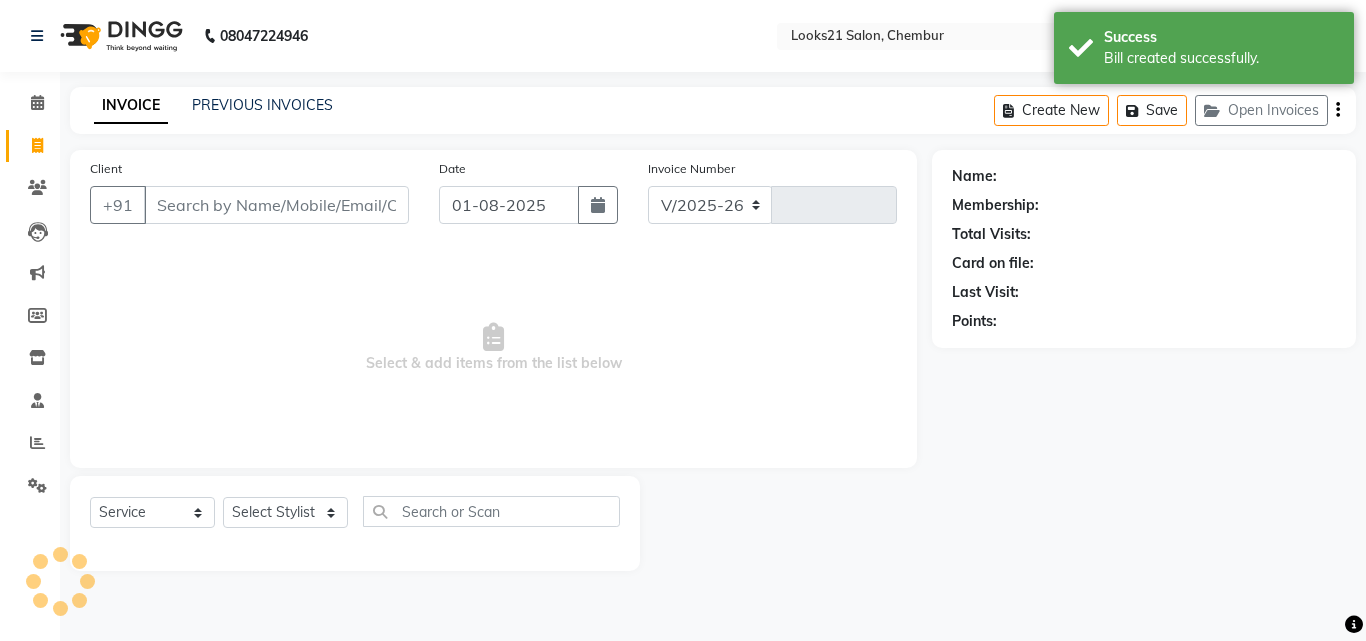 type on "1584" 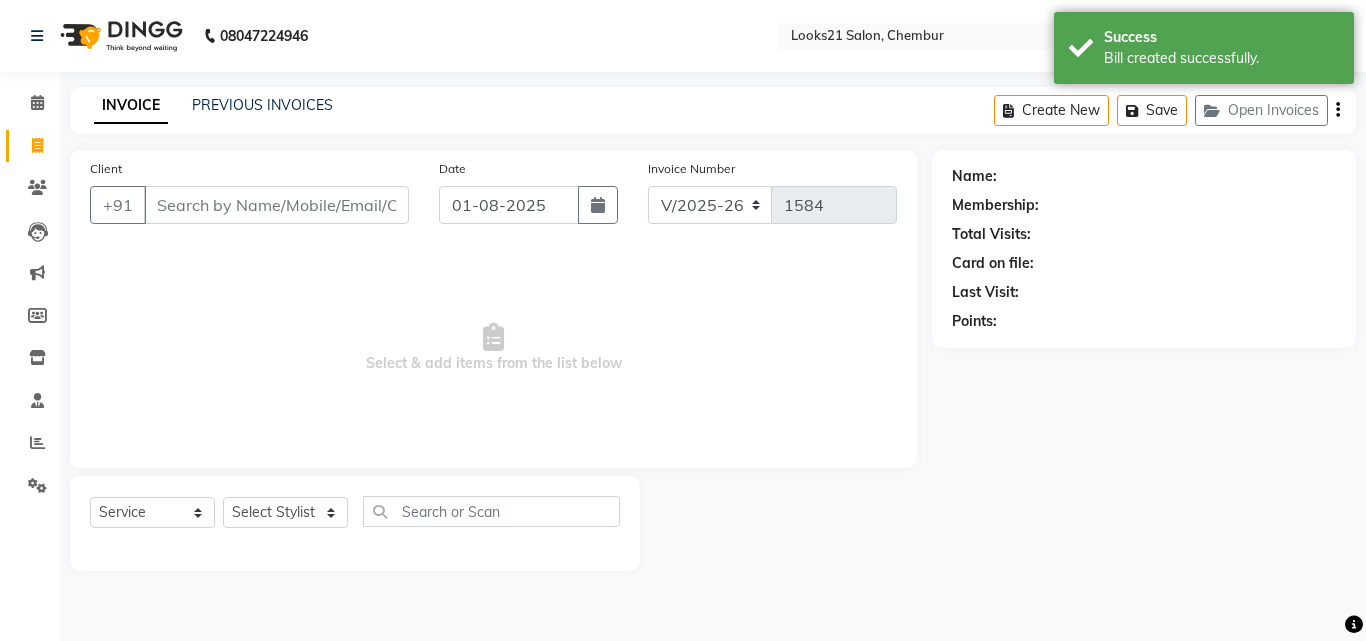 click on "PREVIOUS INVOICES" 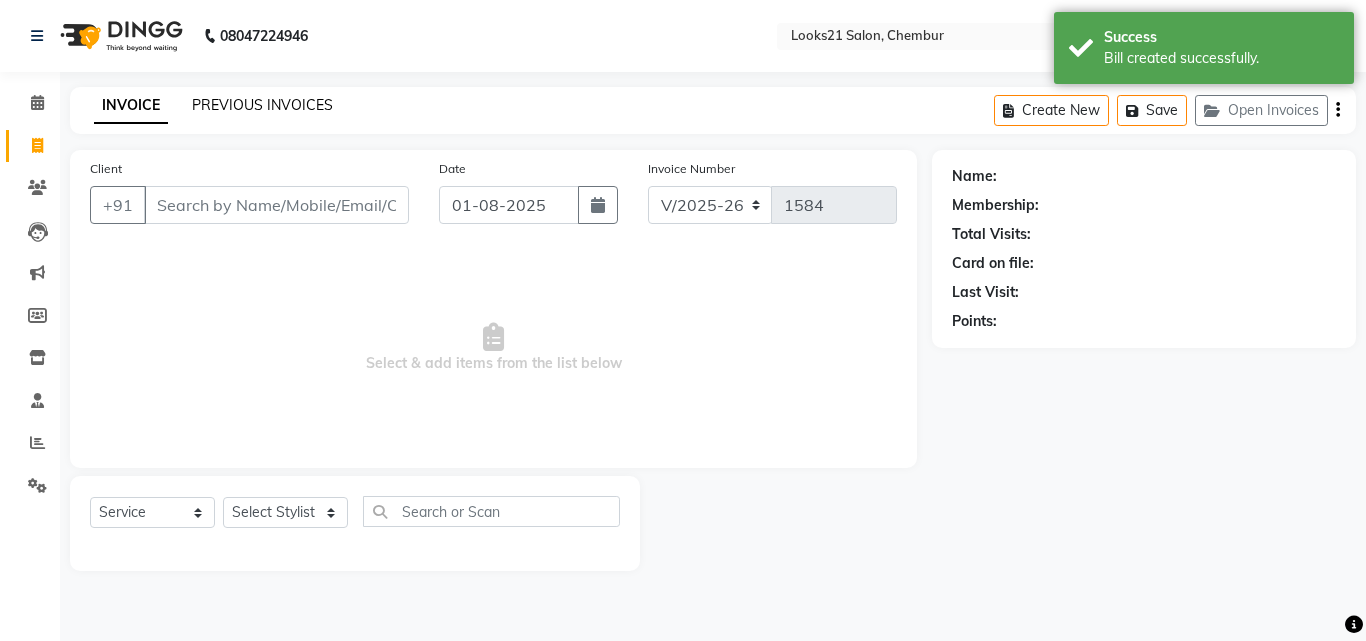 click on "PREVIOUS INVOICES" 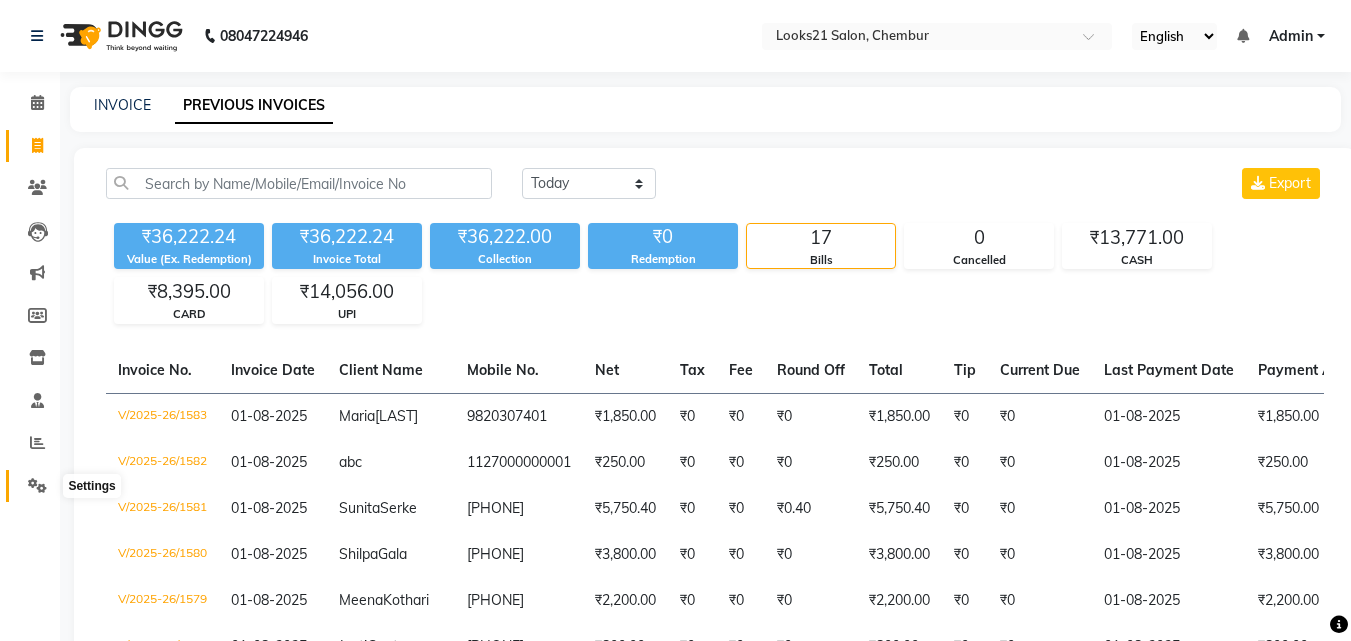 click 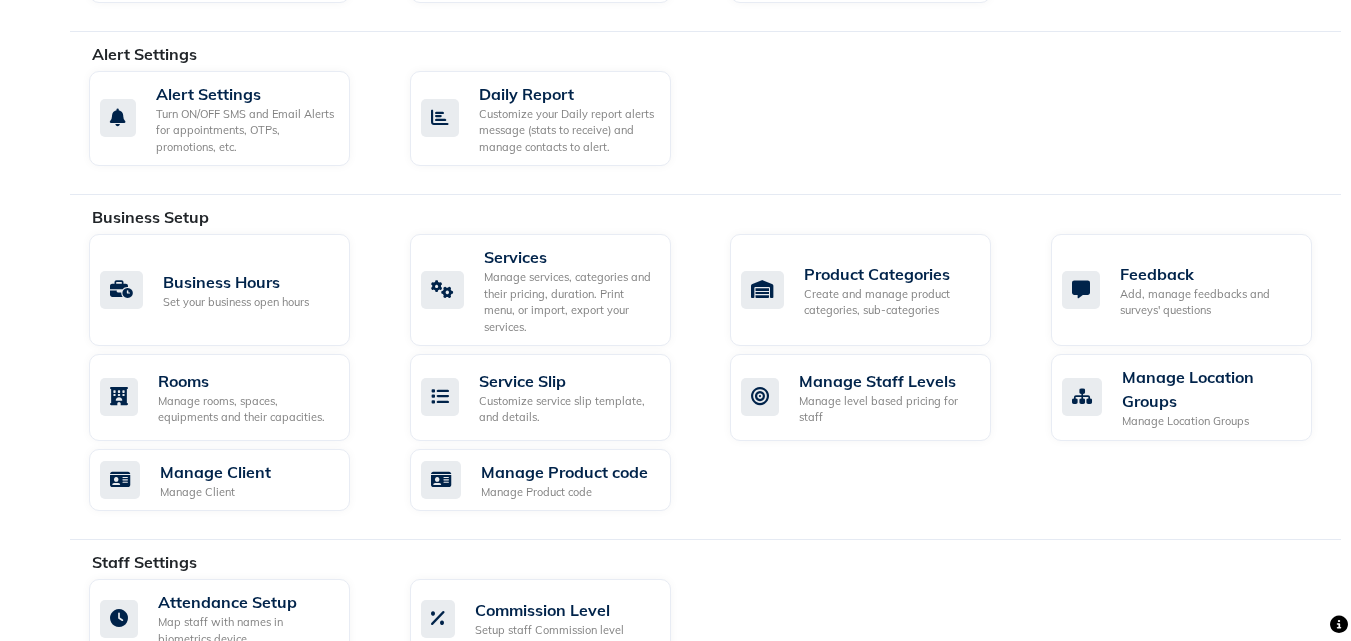 scroll, scrollTop: 600, scrollLeft: 0, axis: vertical 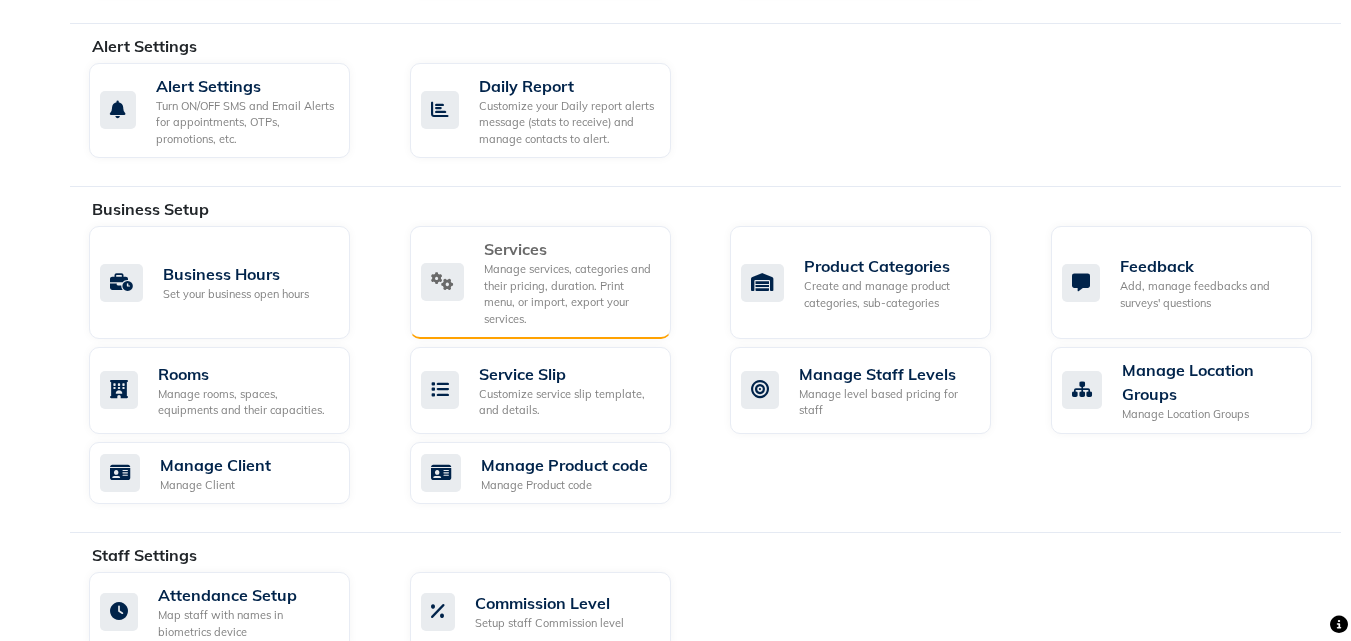 click on "Services  Manage services, categories and their pricing, duration. Print menu, or import, export your services." 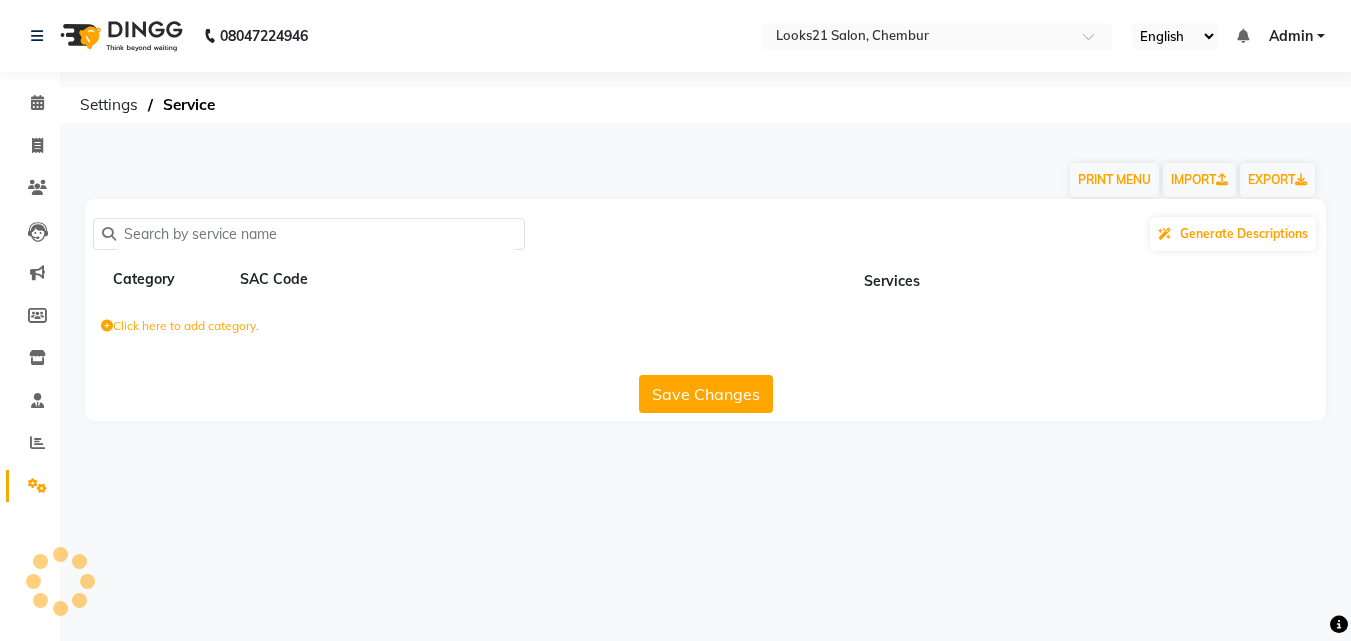scroll, scrollTop: 0, scrollLeft: 0, axis: both 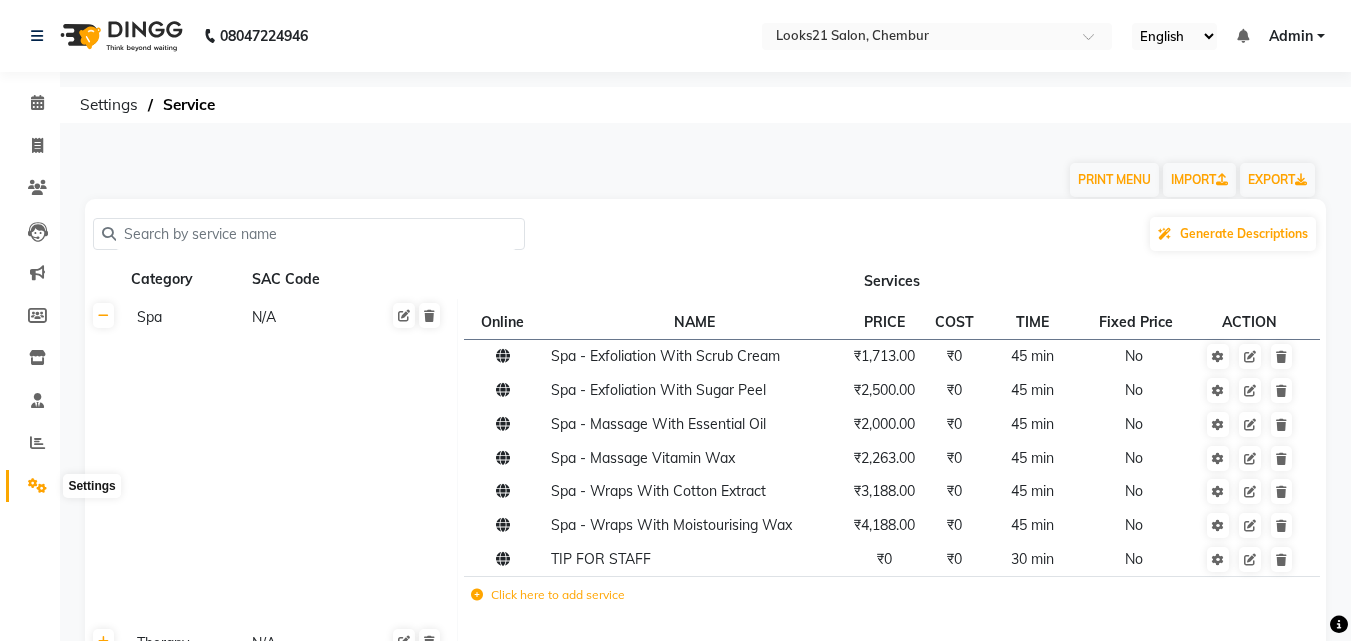 click 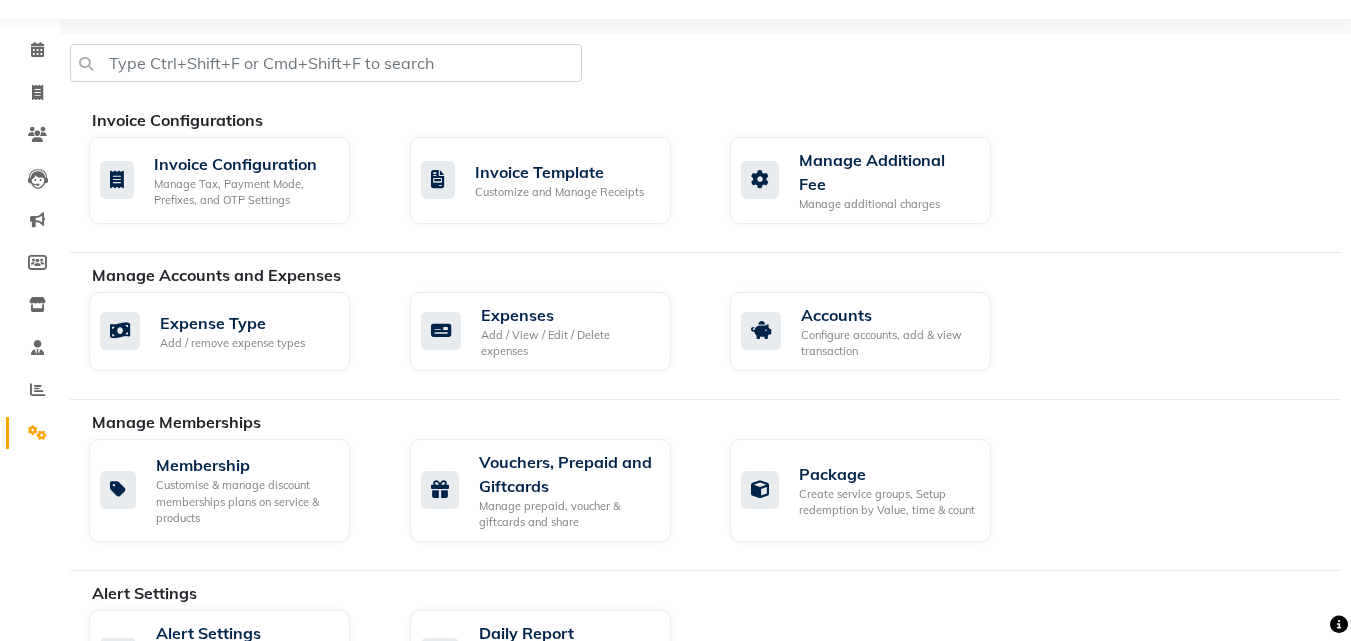 scroll, scrollTop: 0, scrollLeft: 0, axis: both 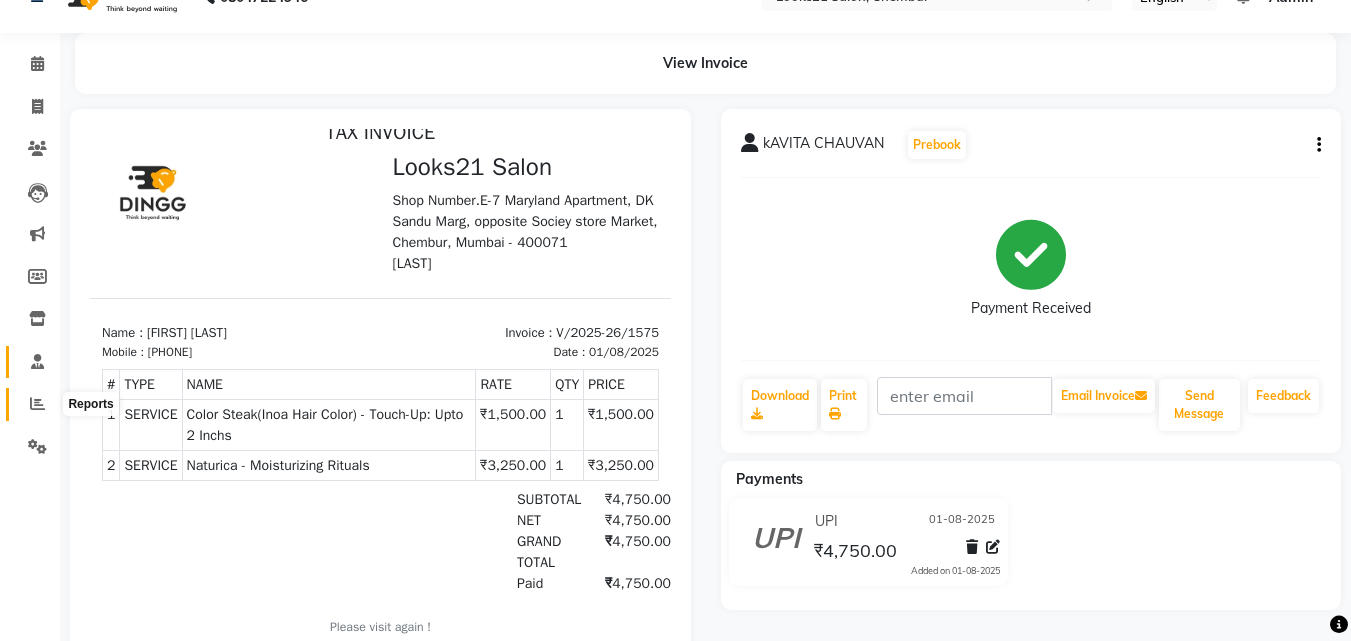 drag, startPoint x: 34, startPoint y: 404, endPoint x: 50, endPoint y: 392, distance: 20 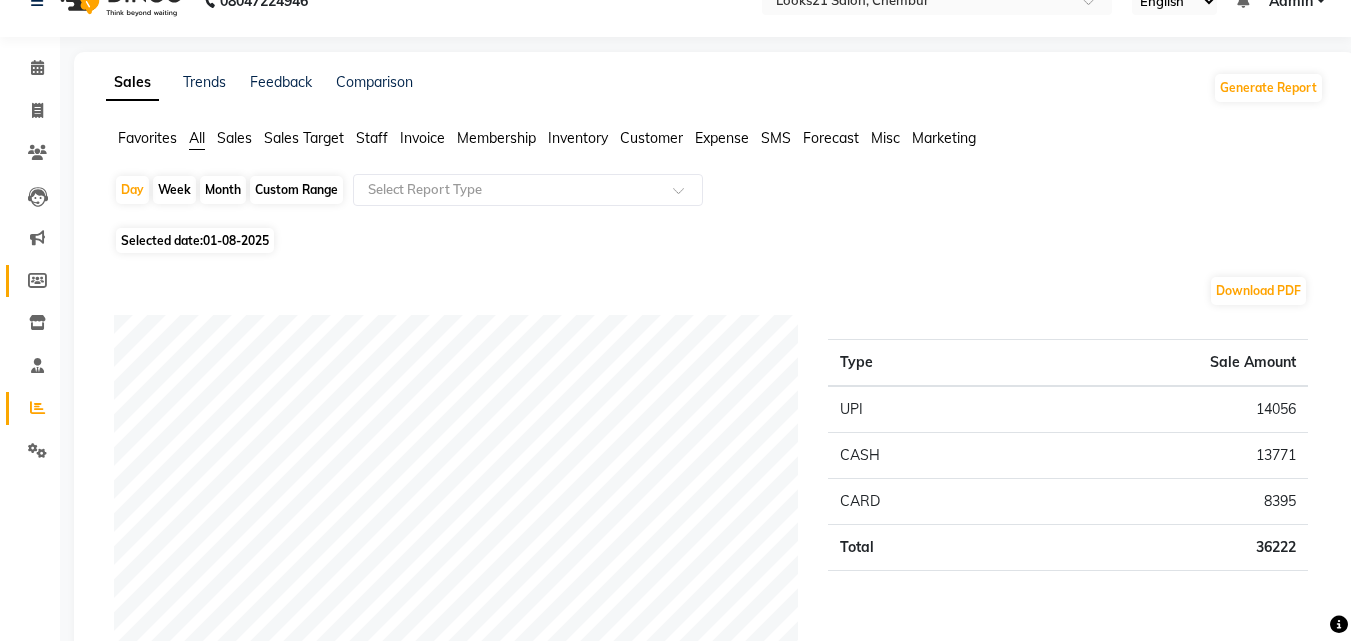 scroll, scrollTop: 0, scrollLeft: 0, axis: both 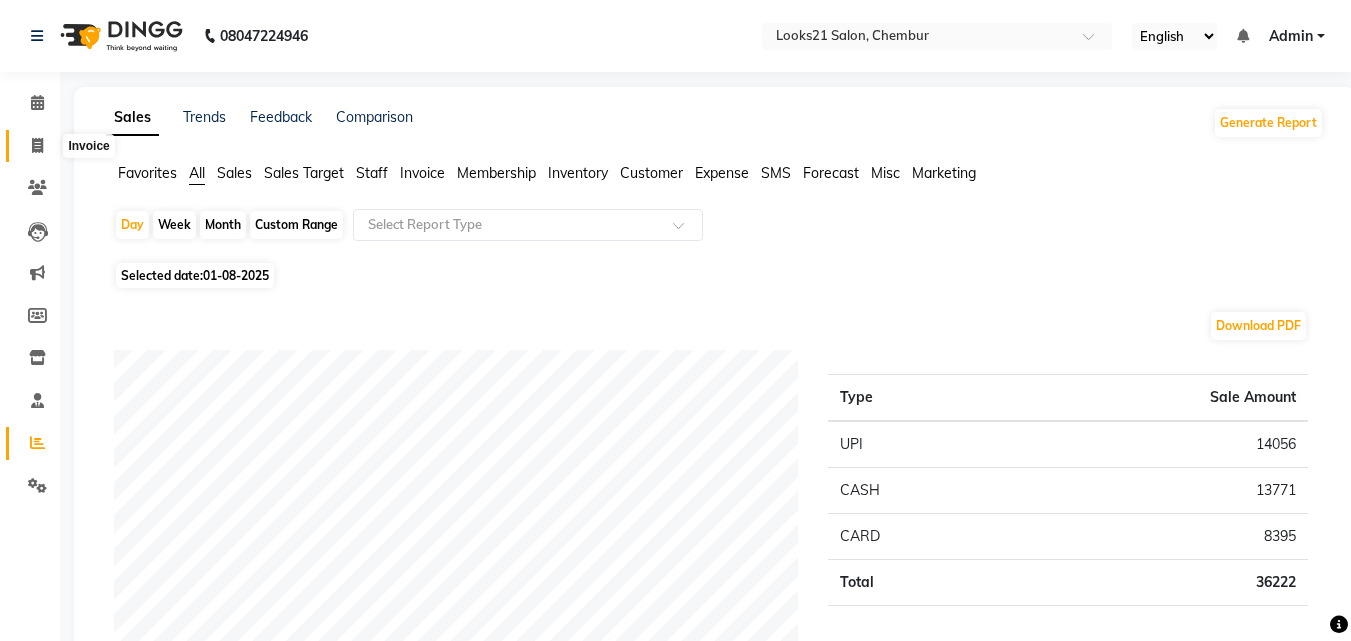 click 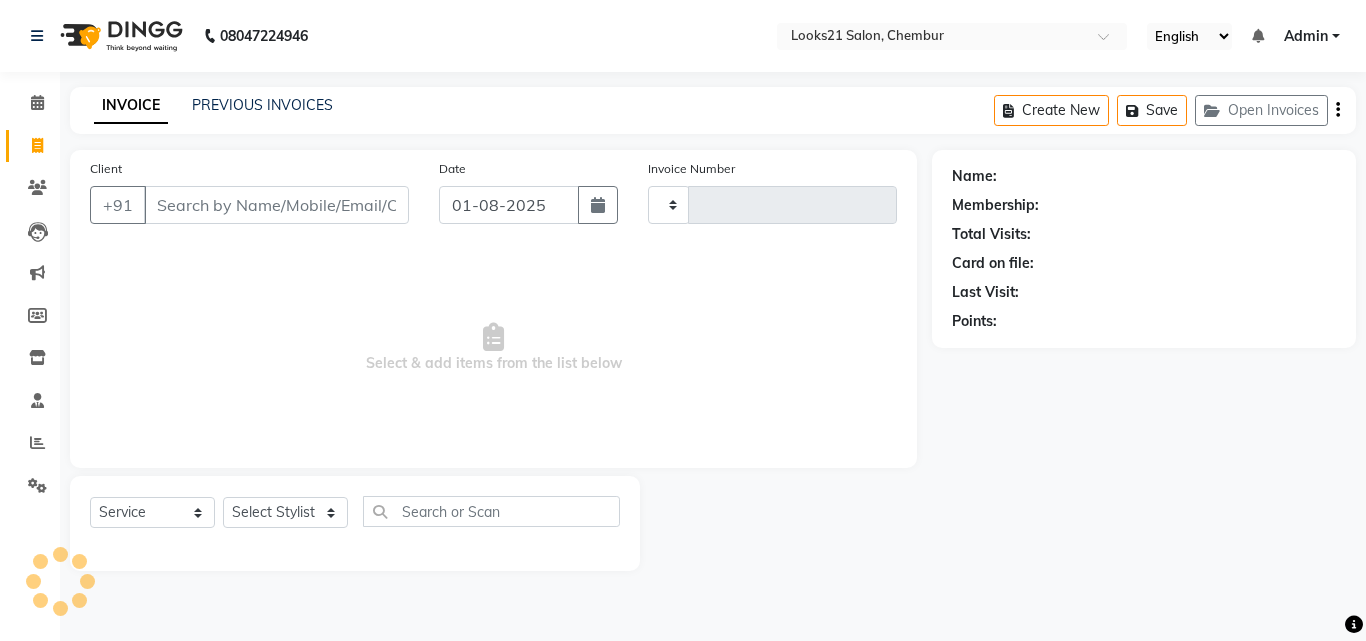 type on "1584" 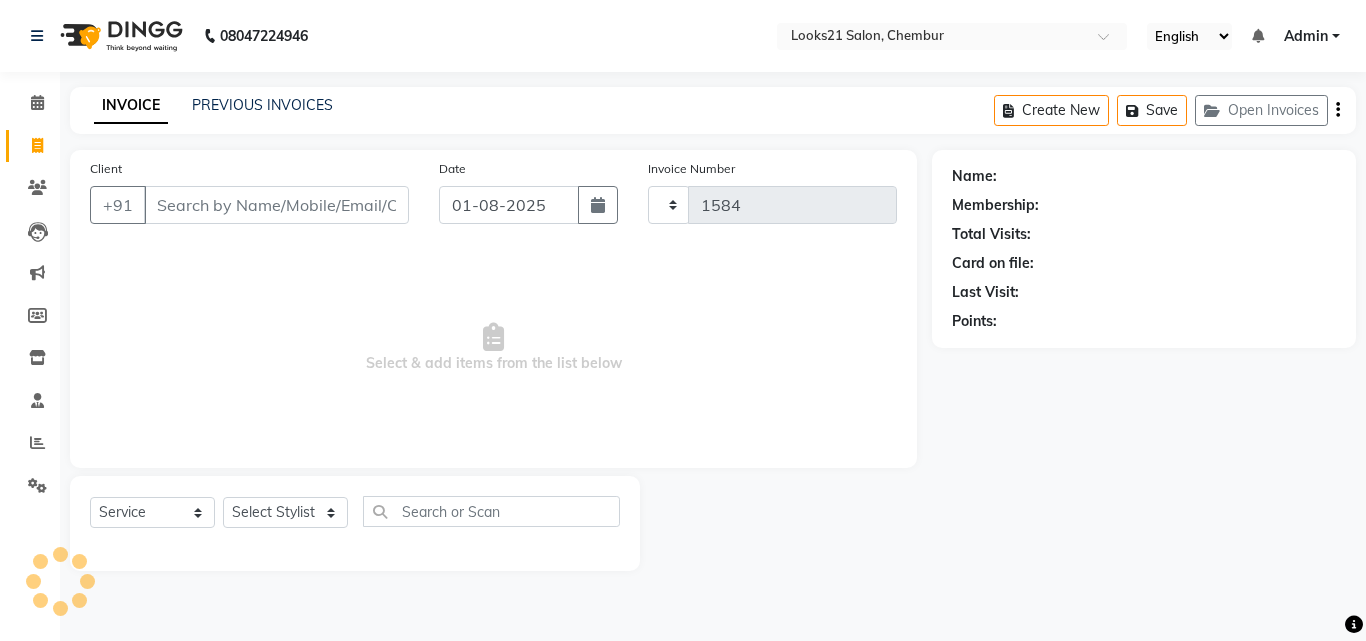 click on "Client" at bounding box center [276, 205] 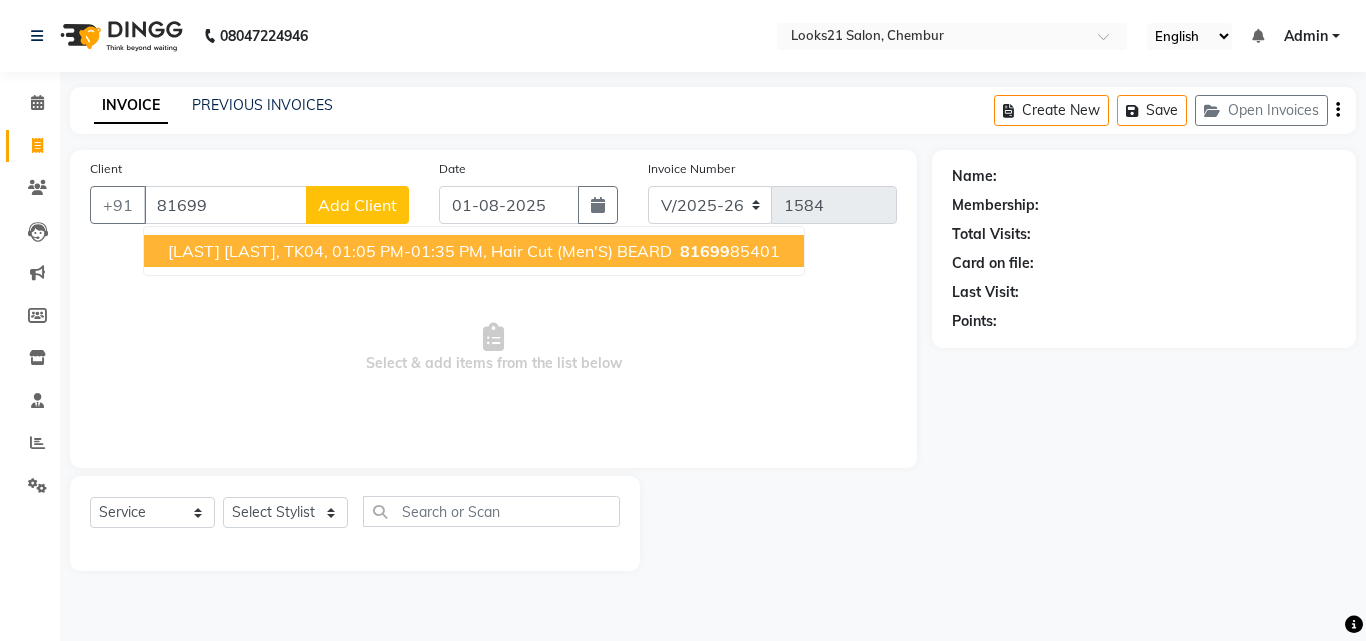 click on "81699 85401" at bounding box center (728, 251) 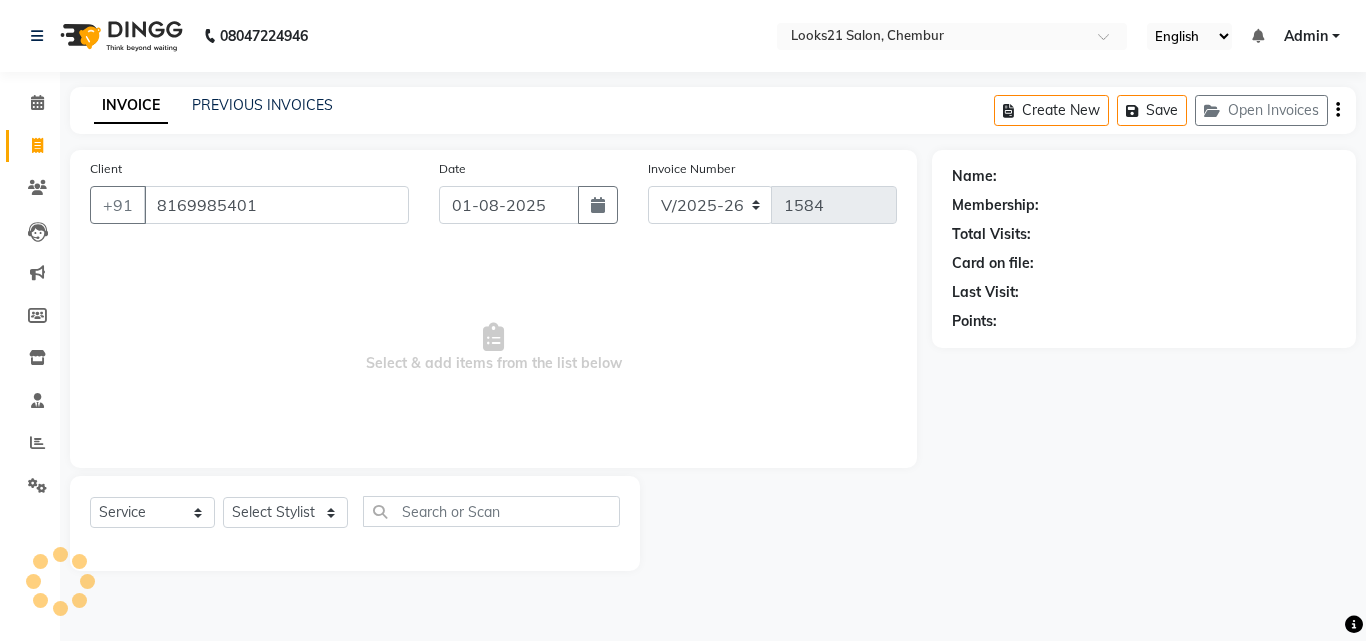 type on "8169985401" 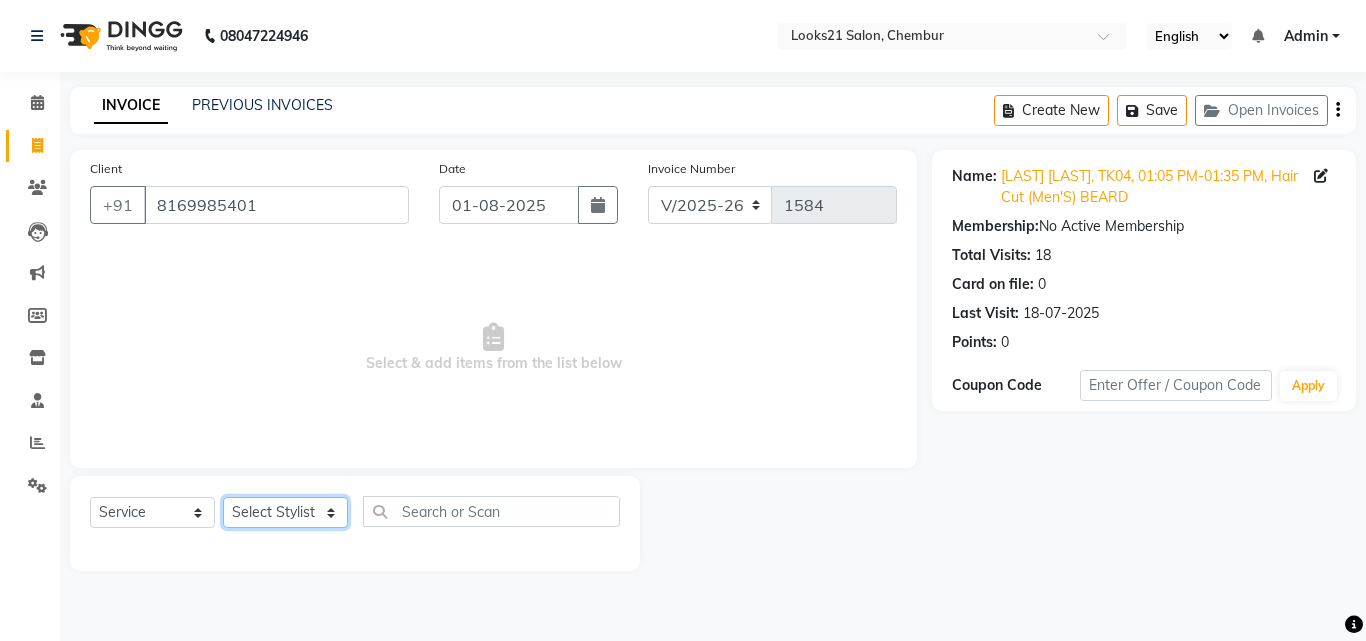 click on "Select Stylist Anwar Danish Janardhan LOOKS 21  sabiya khan Sajeda Siddiqui Samiksha Shakil Sharif Ahmed Shraddha Vaishali" 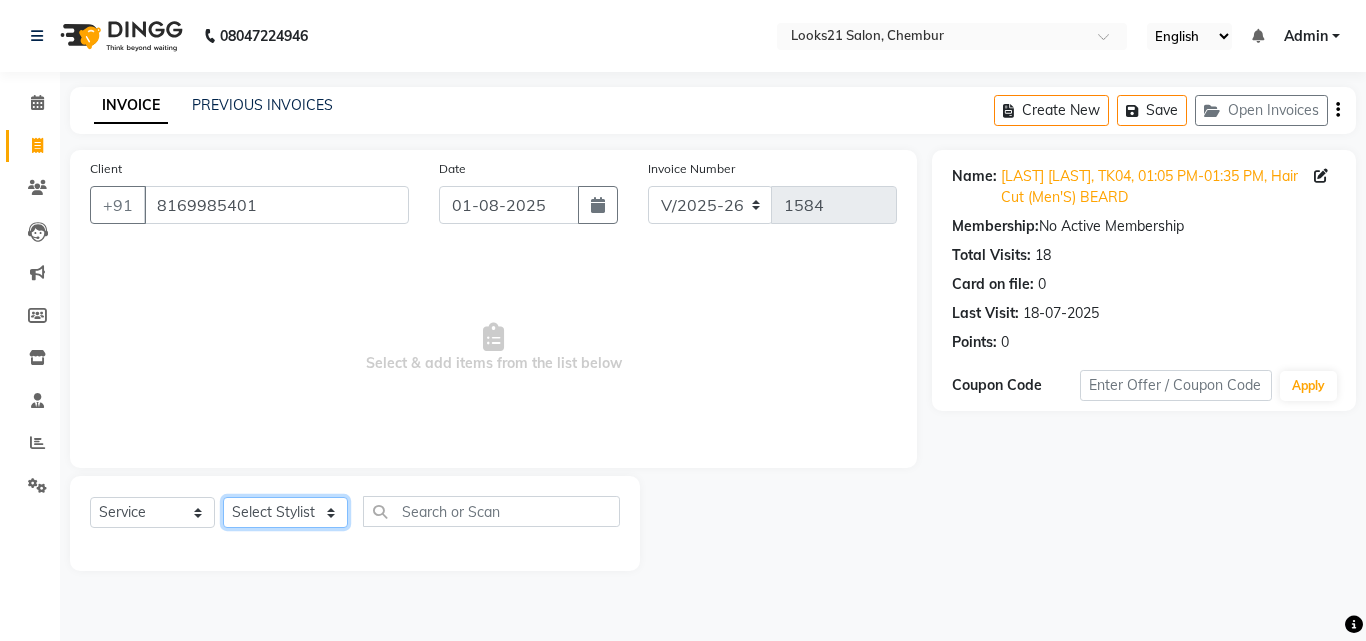 select on "13885" 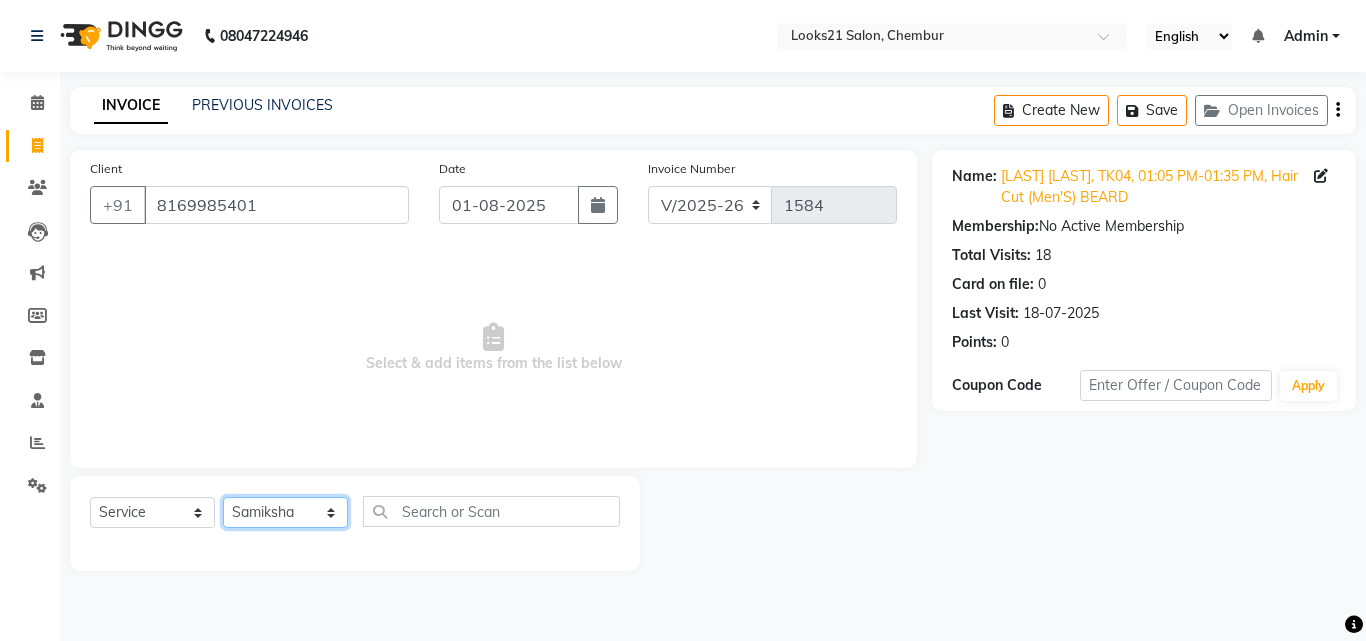 click on "Select Stylist Anwar Danish Janardhan LOOKS 21  sabiya khan Sajeda Siddiqui Samiksha Shakil Sharif Ahmed Shraddha Vaishali" 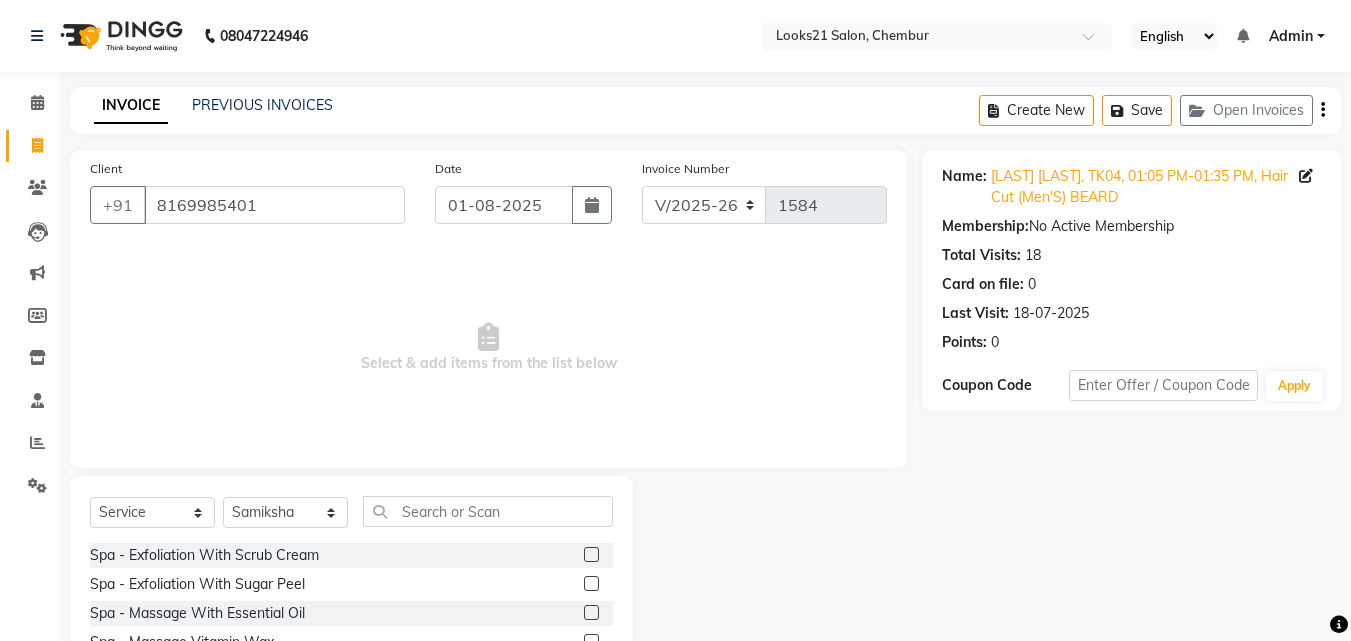 click on "Select  Service  Product  Membership  Package Voucher Prepaid Gift Card  Select Stylist [FIRST] [LAST] [FIRST] [LAST] LOOKS 21  [FIRST] [LAST] [FIRST] [LAST] [FIRST] [LAST] [FIRST] [LAST] [FIRST] [LAST] [FIRST] [LAST] [FIRST] [LAST] [FIRST] [LAST]" 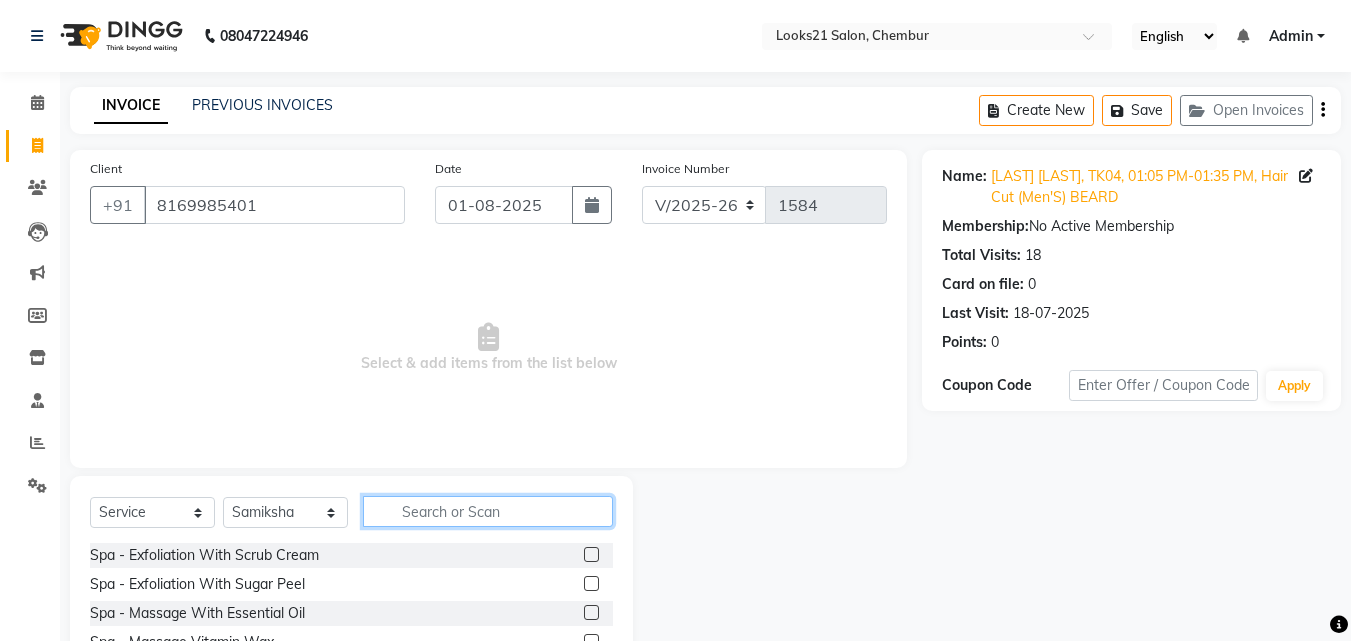 click 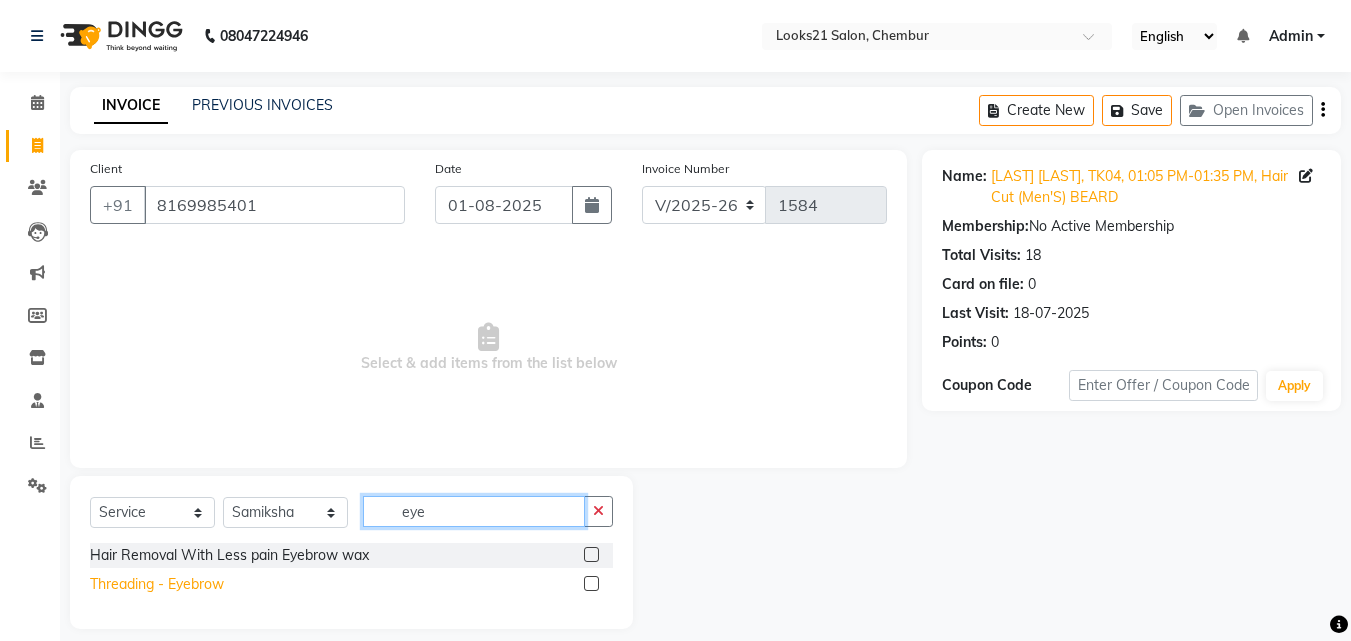 type on "eye" 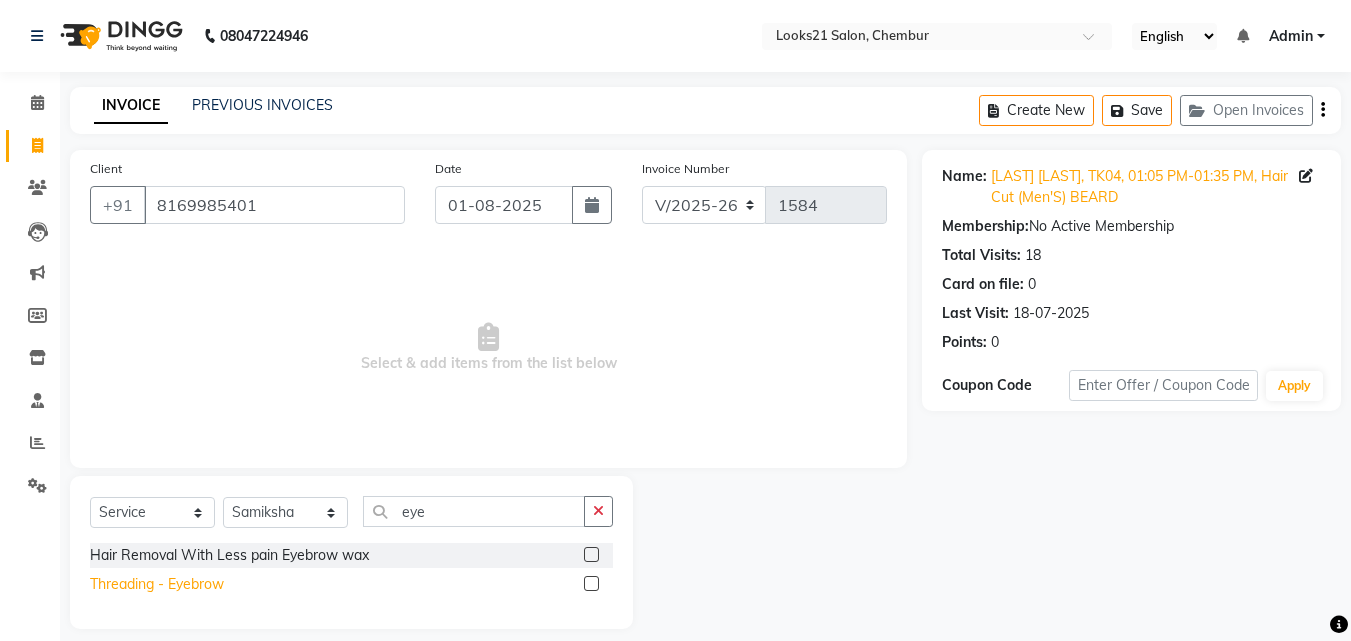 click on "Threading  - Eyebrow" 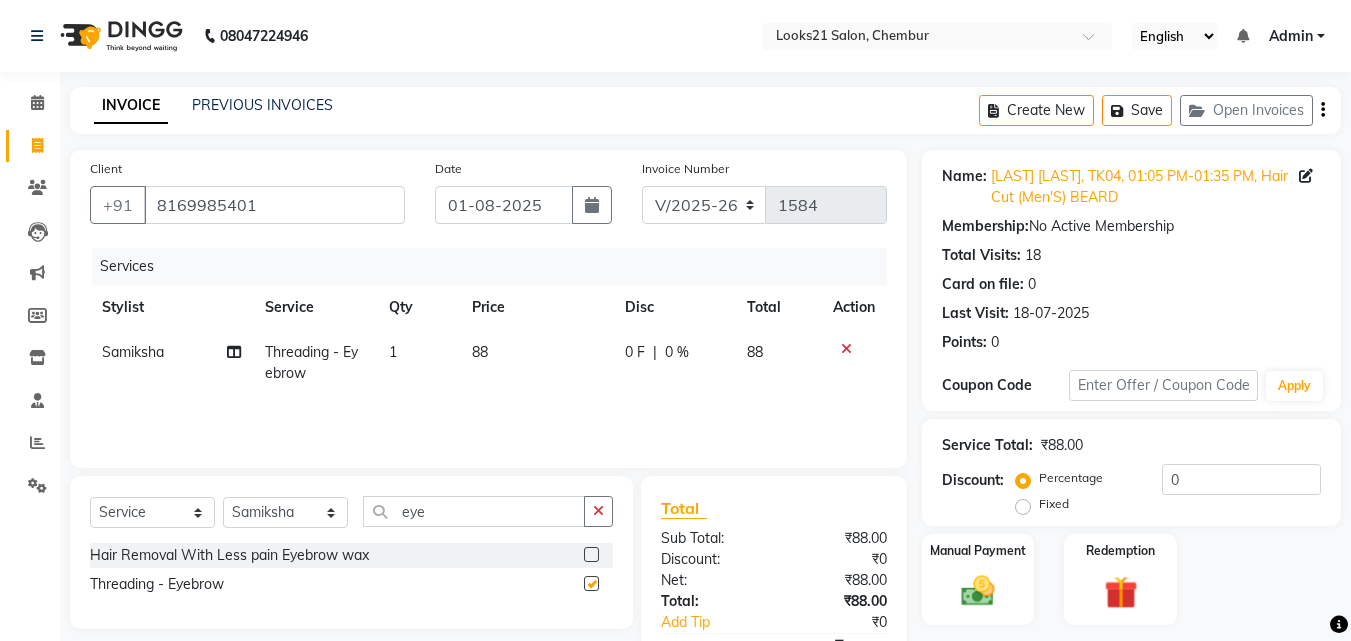 checkbox on "false" 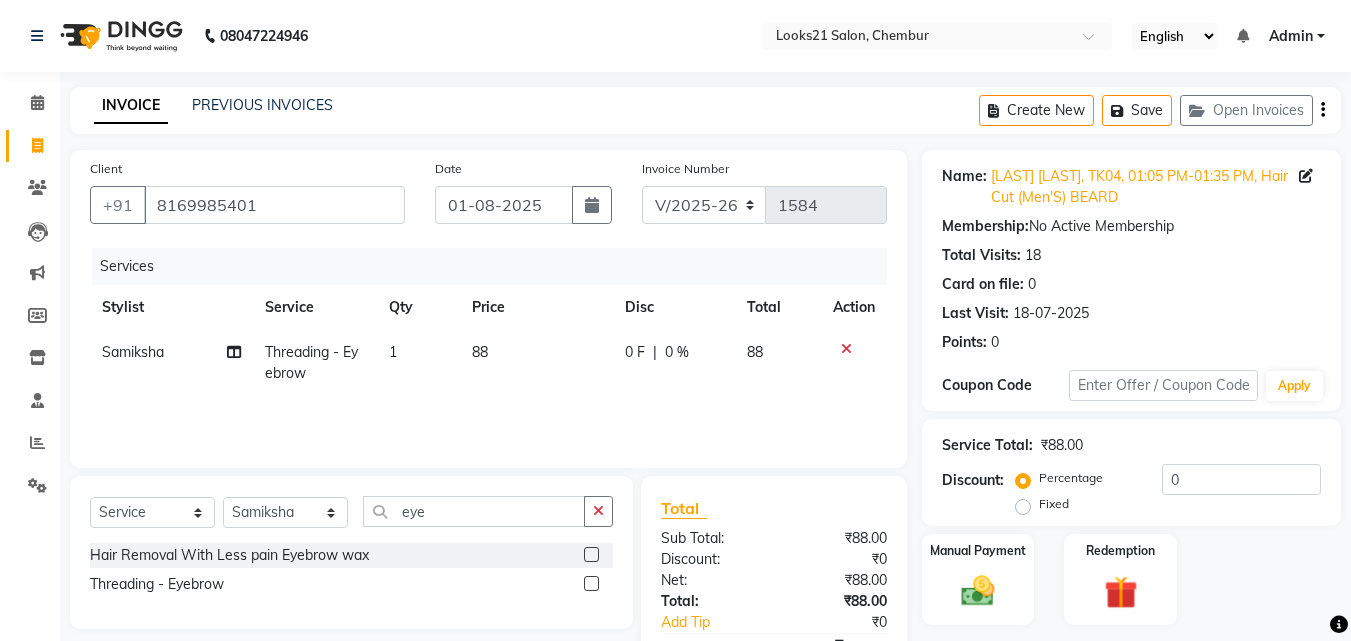 scroll, scrollTop: 117, scrollLeft: 0, axis: vertical 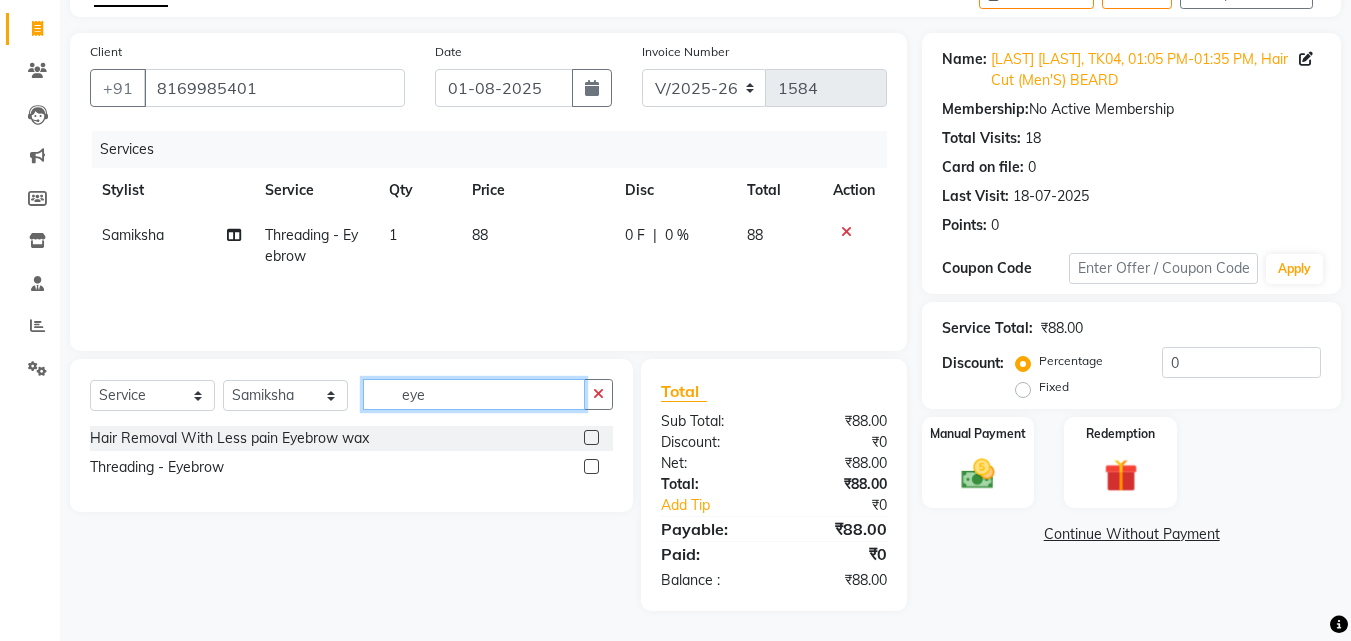 drag, startPoint x: 490, startPoint y: 409, endPoint x: 348, endPoint y: 390, distance: 143.26549 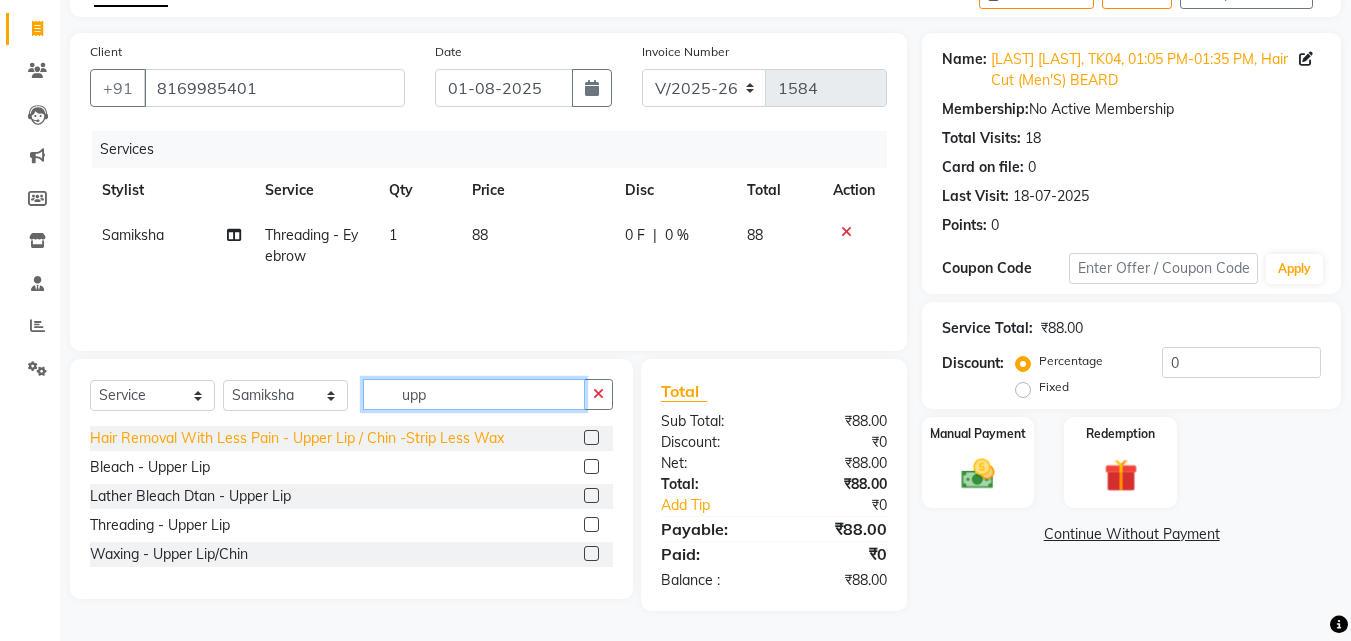 type on "upp" 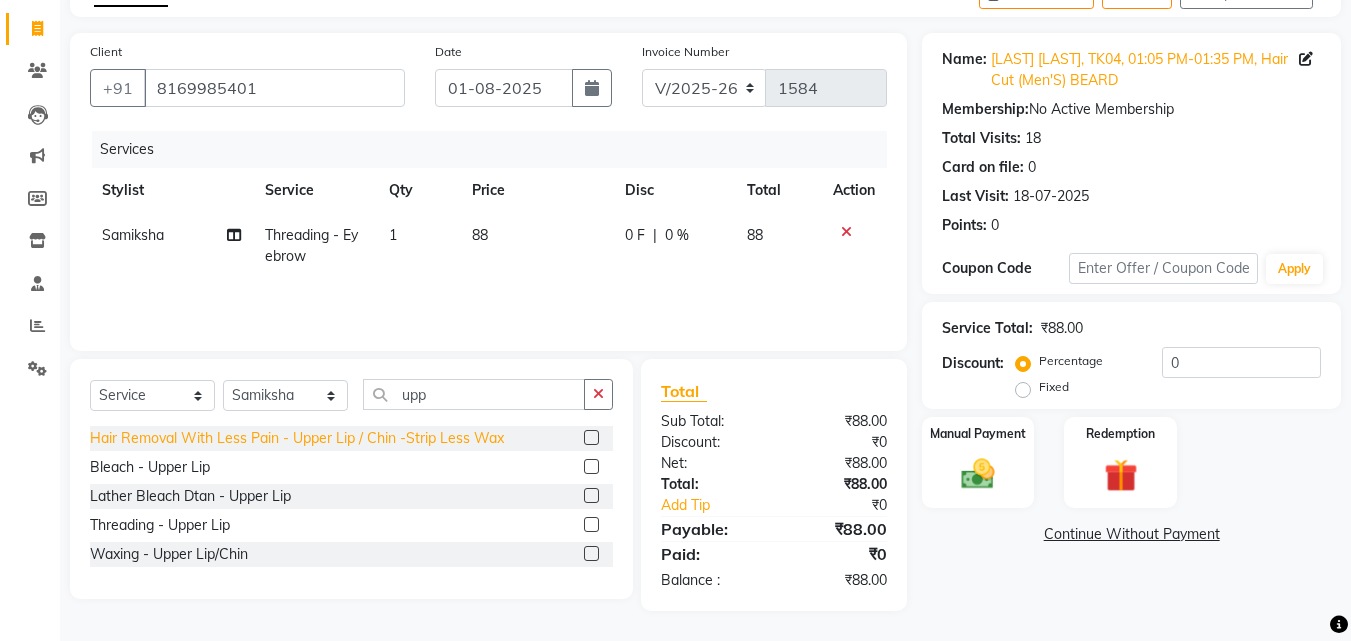 click on "Hair Removal With Less Pain  - Upper Lip / Chin -Strip Less Wax" 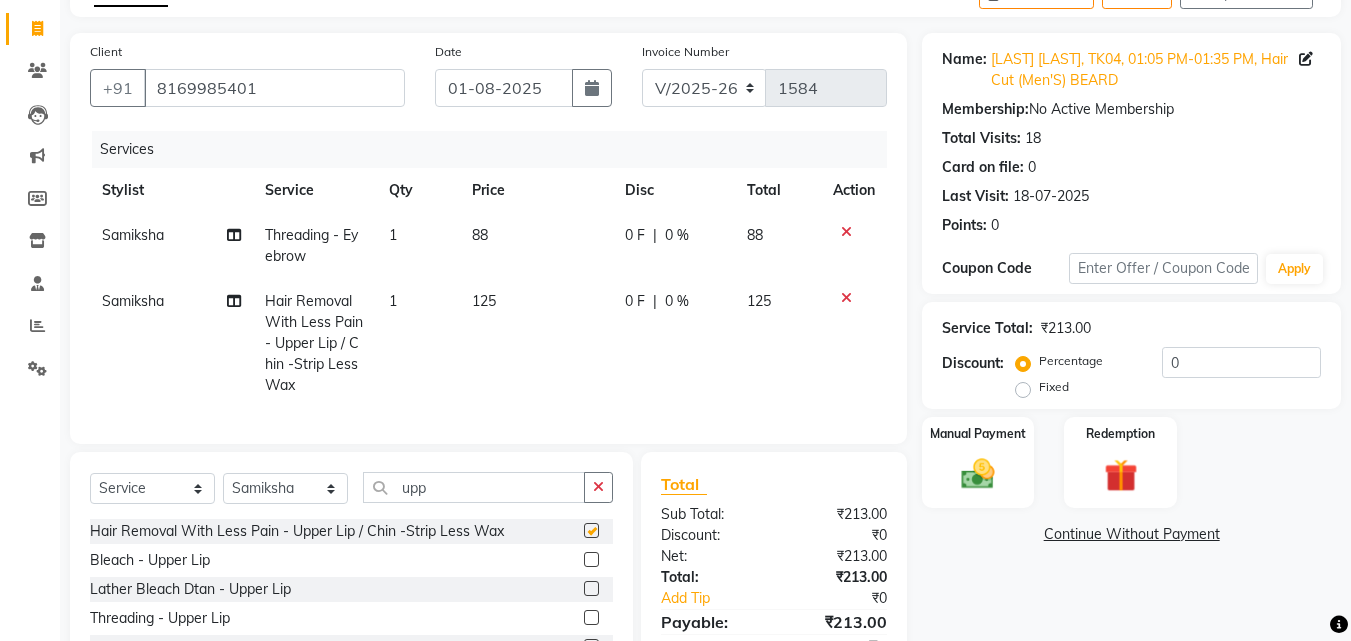 checkbox on "false" 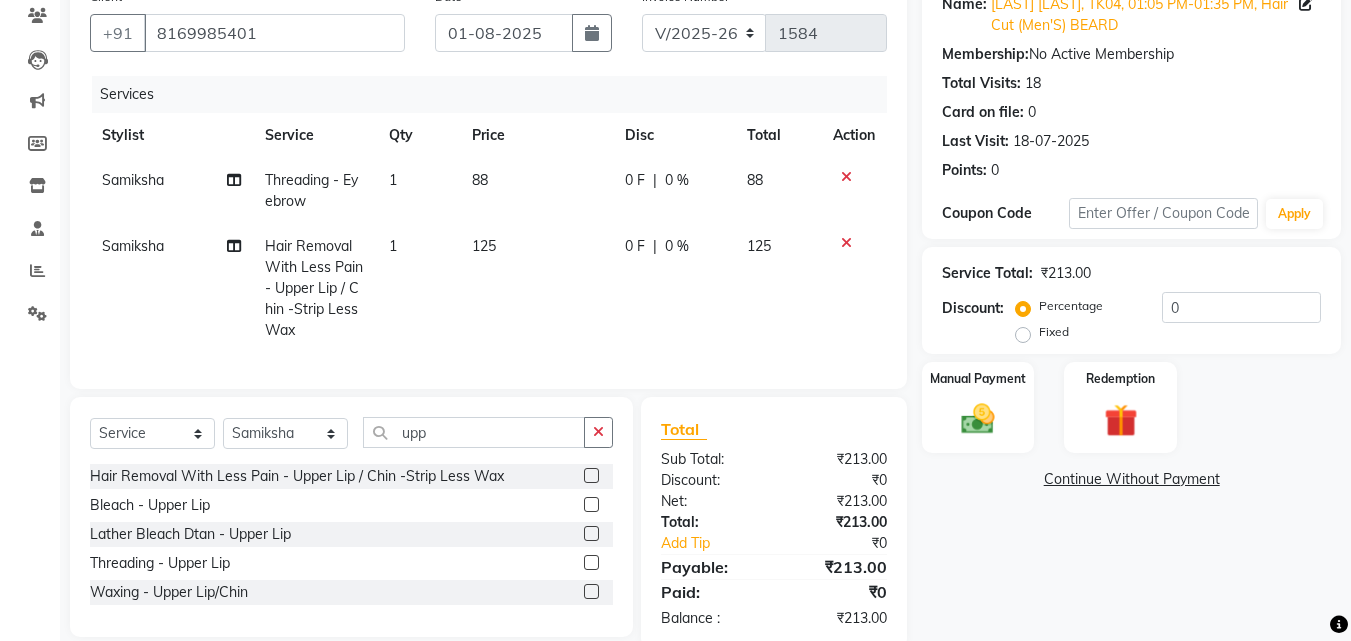 scroll, scrollTop: 225, scrollLeft: 0, axis: vertical 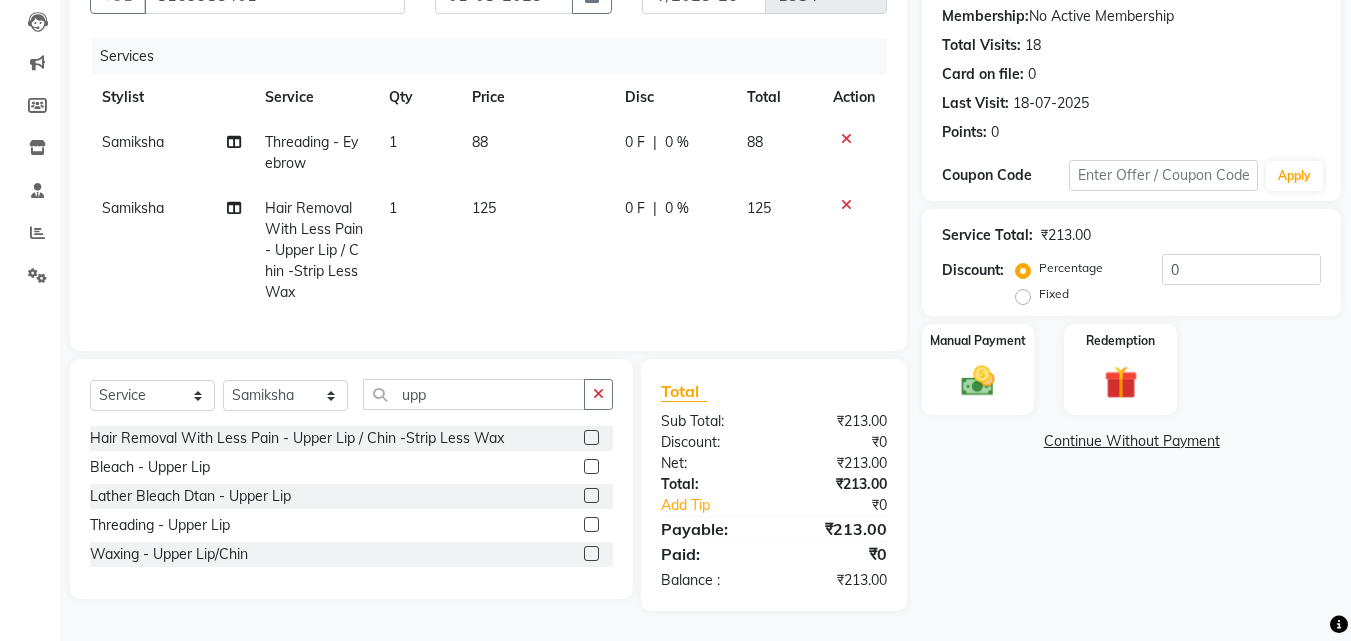 click on "88" 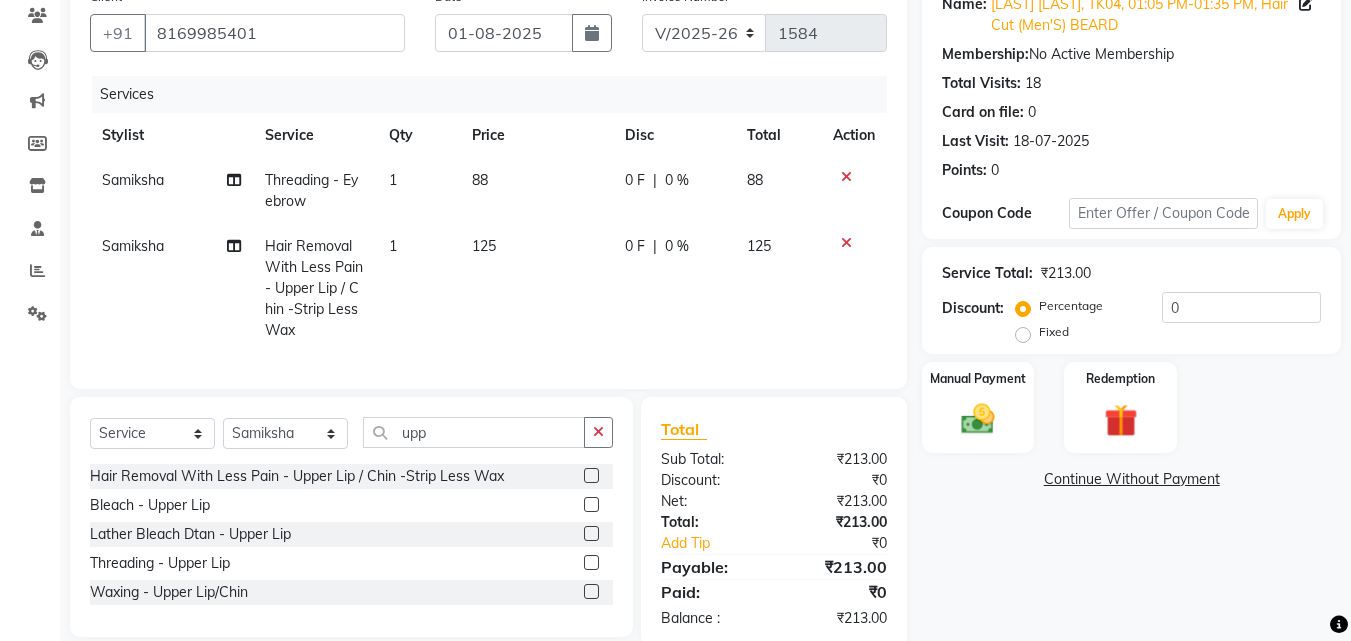 select on "13885" 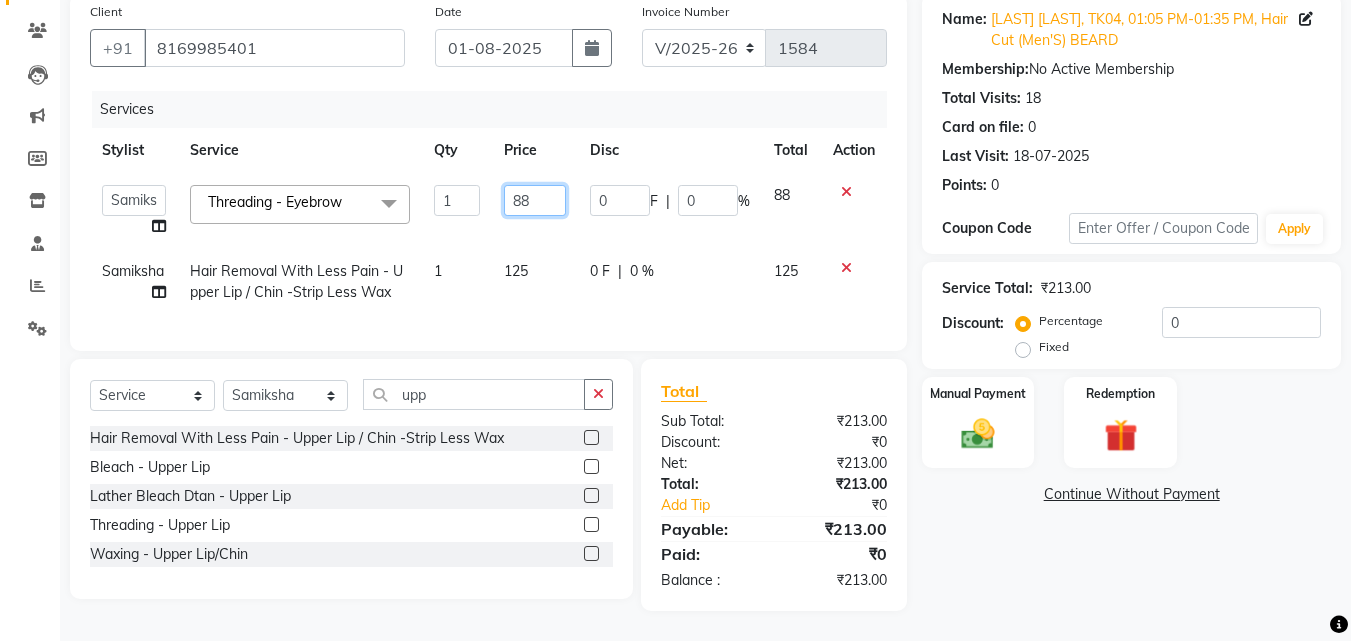 drag, startPoint x: 538, startPoint y: 176, endPoint x: 493, endPoint y: 172, distance: 45.17743 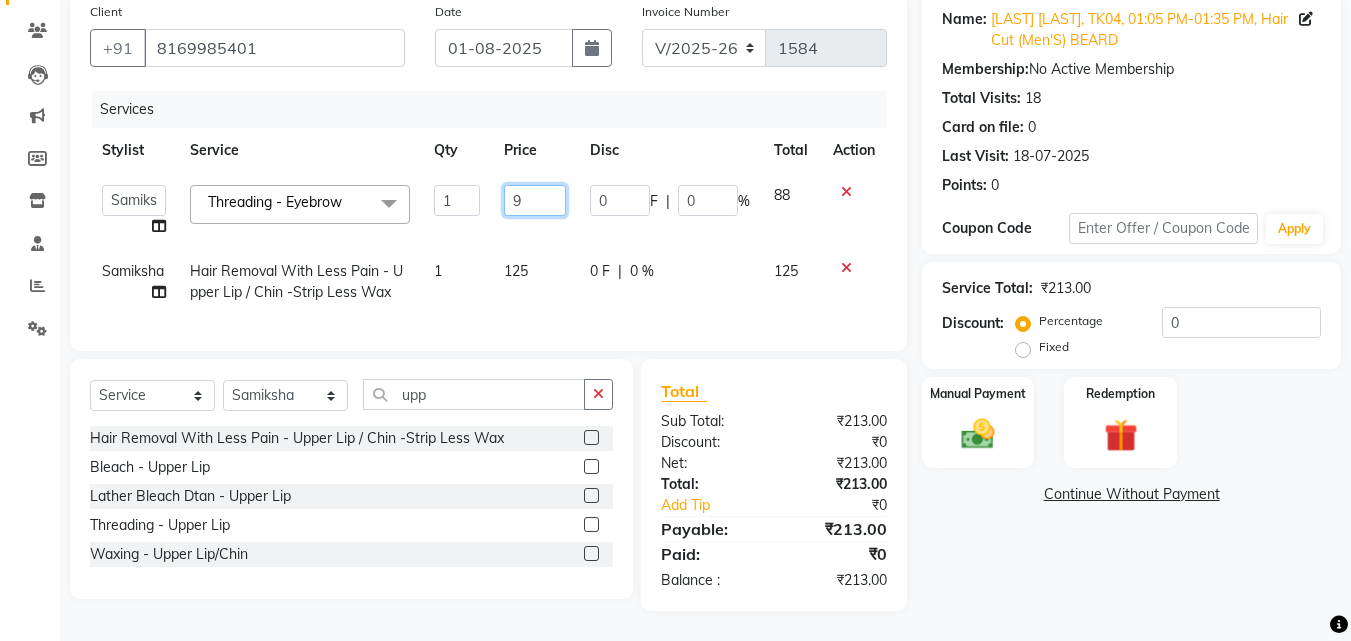 type on "90" 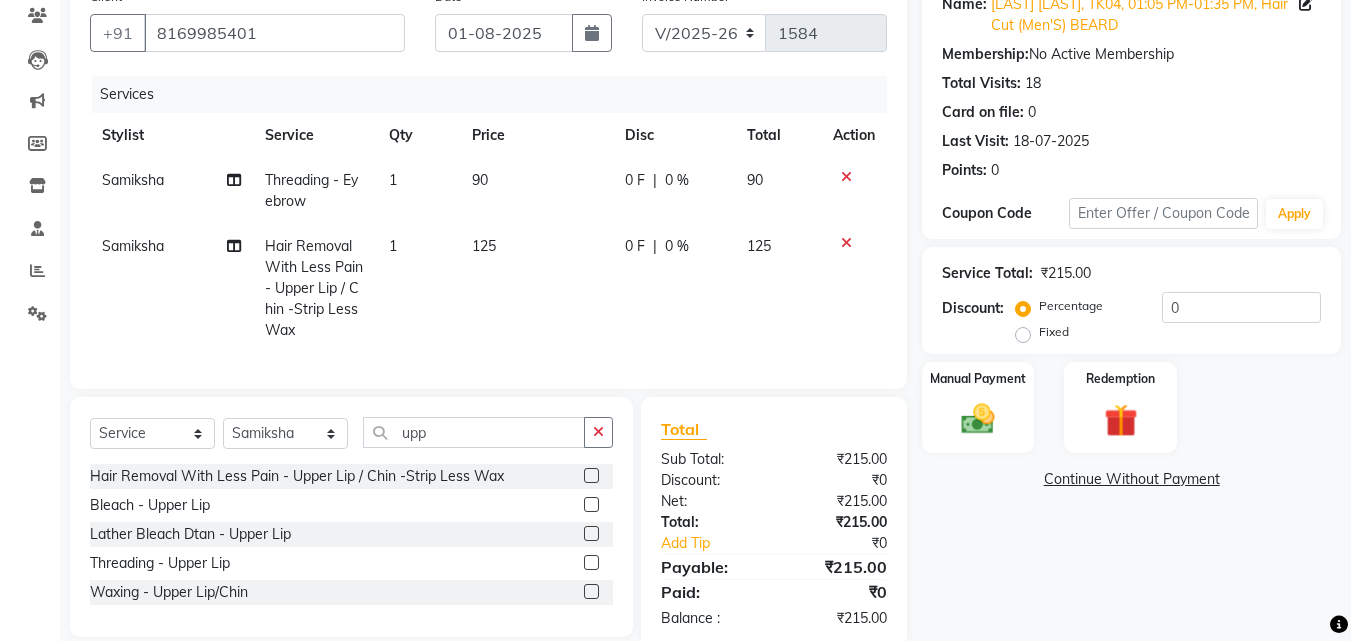 click on "0 F | 0 %" 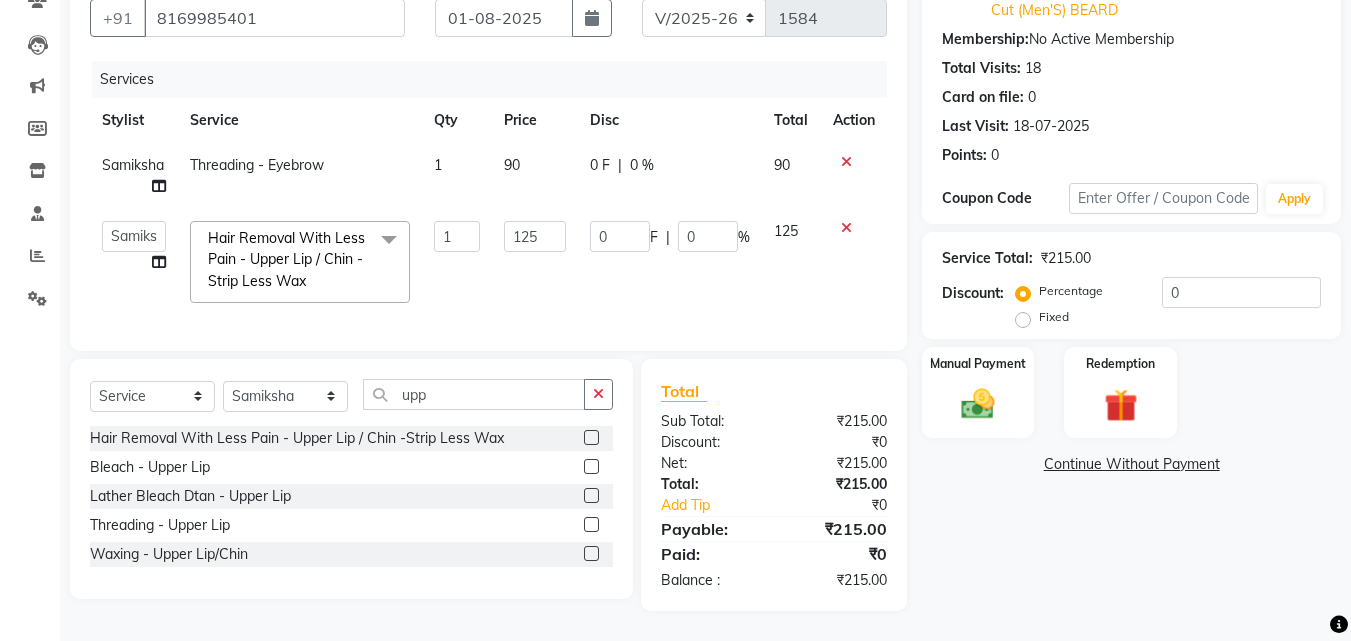scroll, scrollTop: 202, scrollLeft: 0, axis: vertical 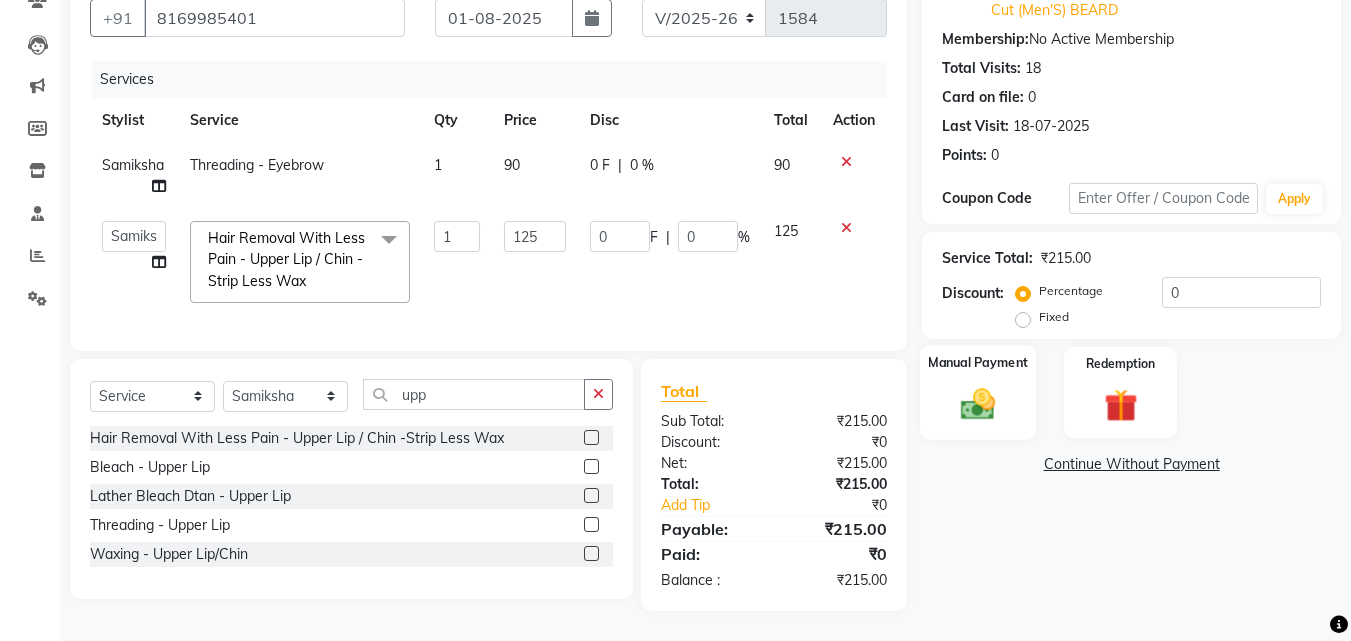 click on "Manual Payment" 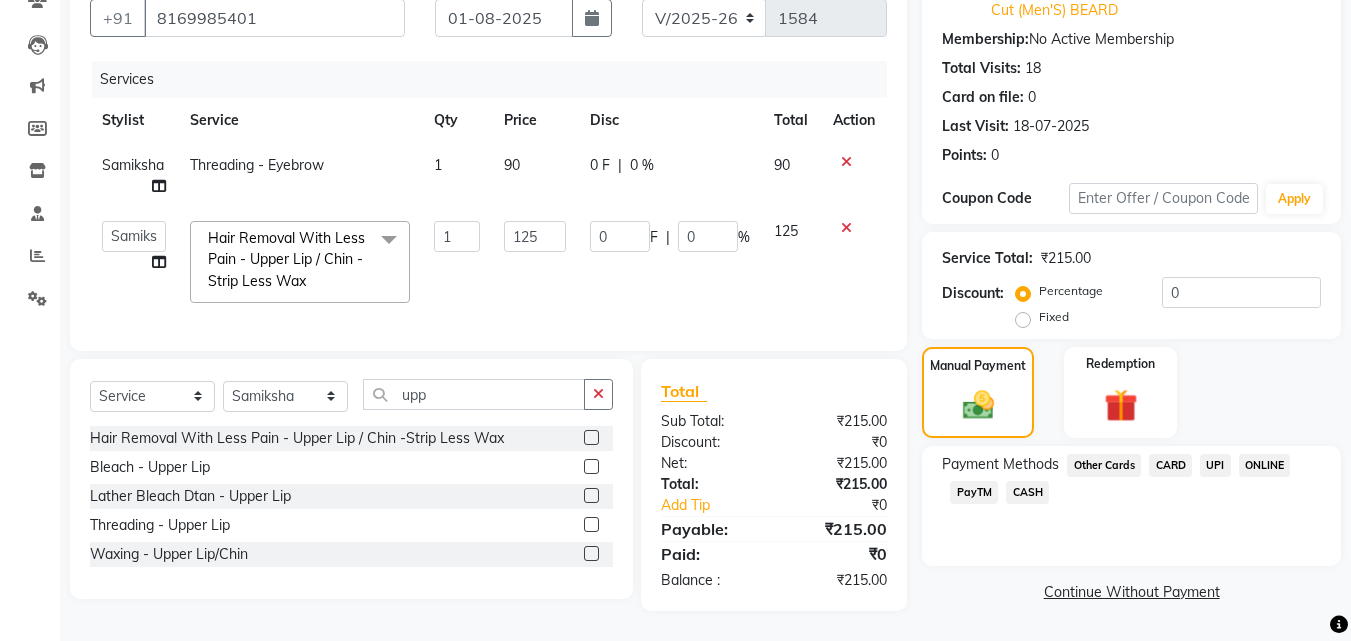 click on "UPI" 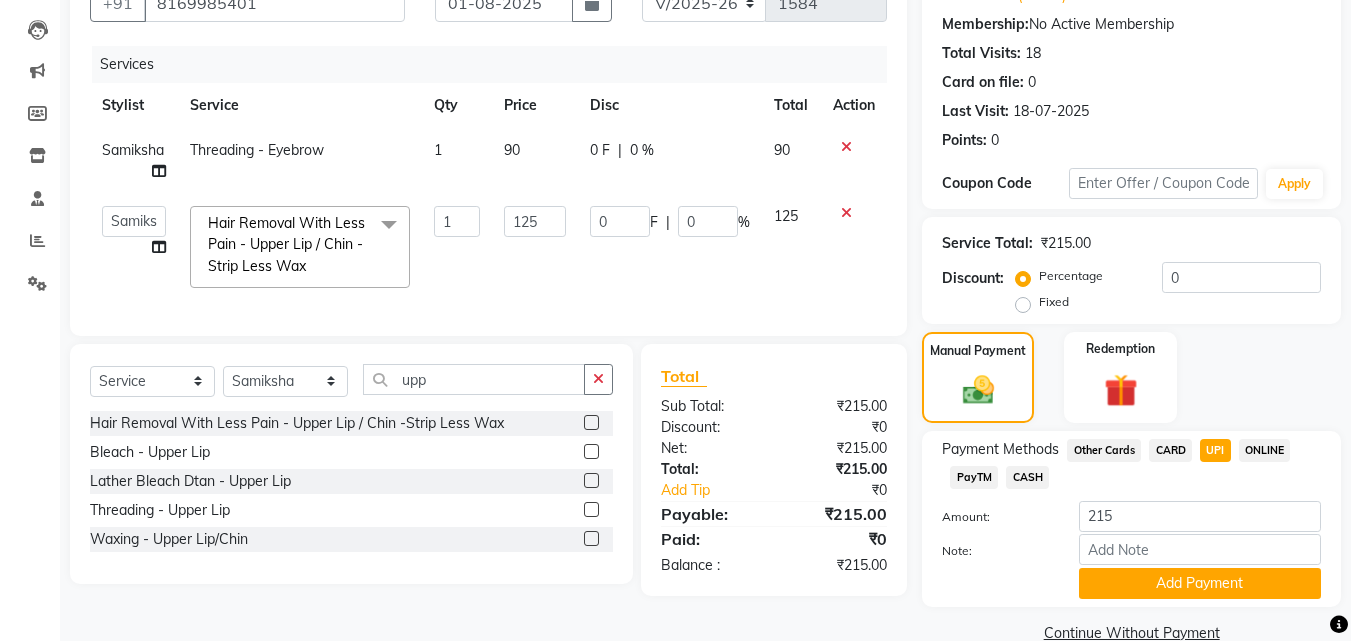 click on "CARD" 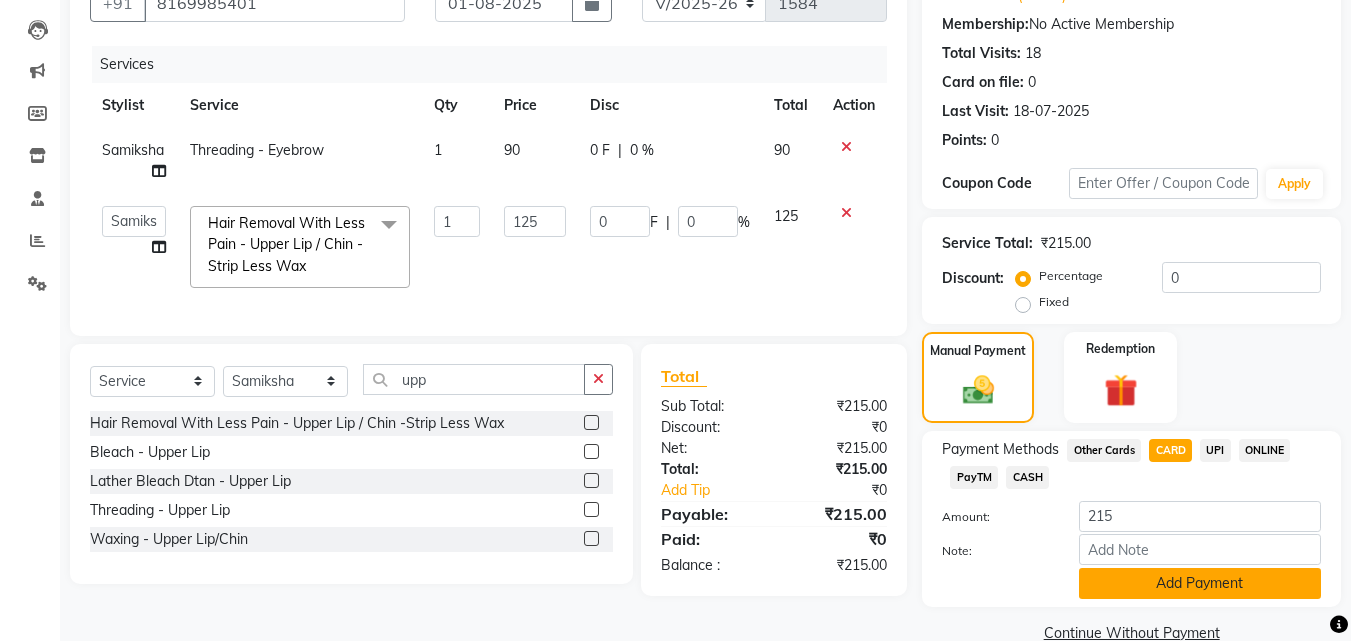 click on "Add Payment" 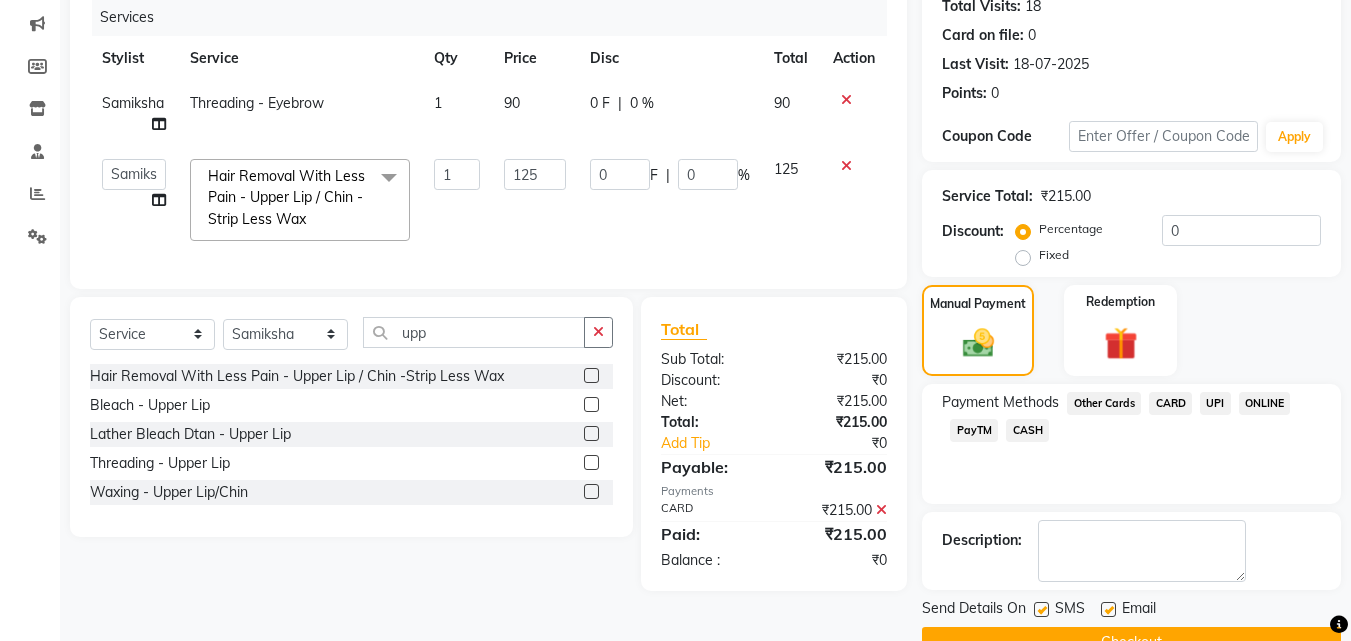 scroll, scrollTop: 275, scrollLeft: 0, axis: vertical 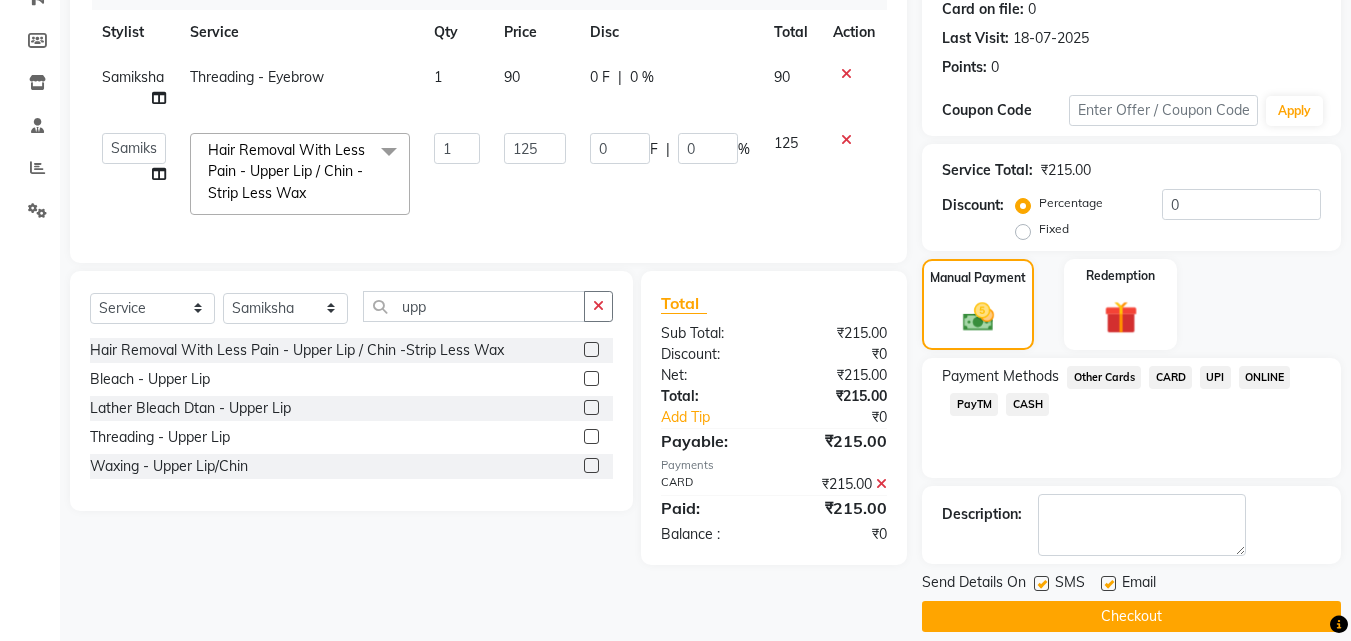 click on "Checkout" 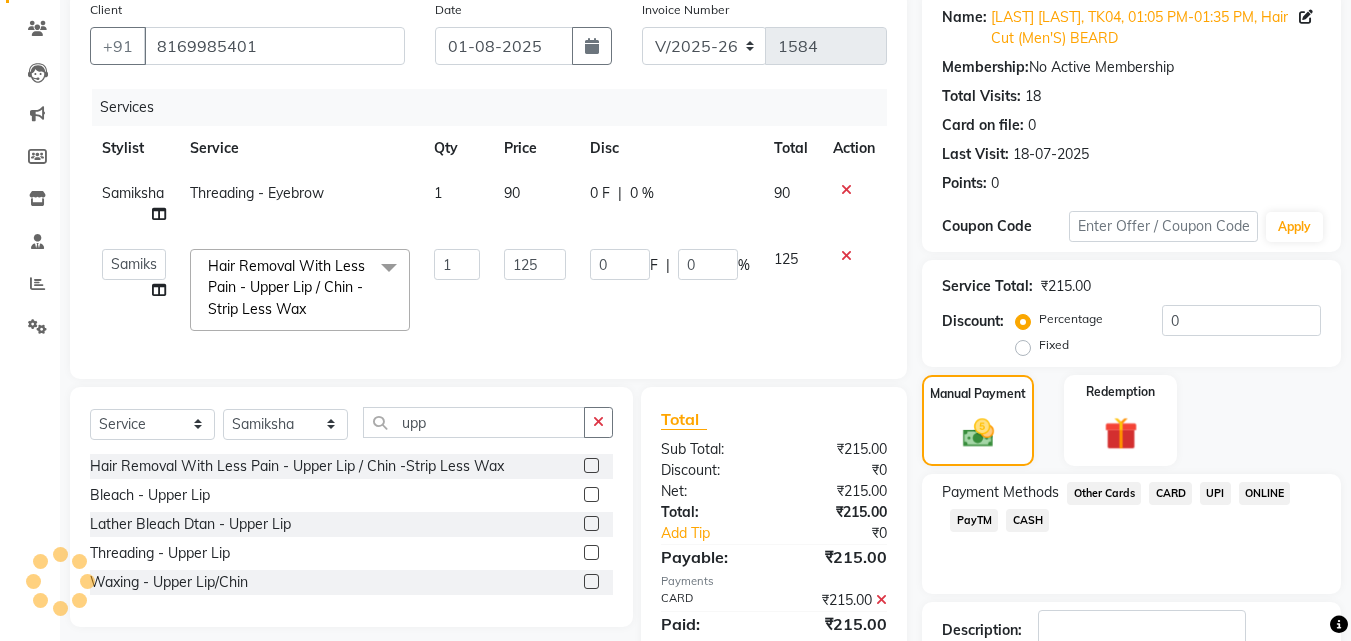 scroll, scrollTop: 0, scrollLeft: 0, axis: both 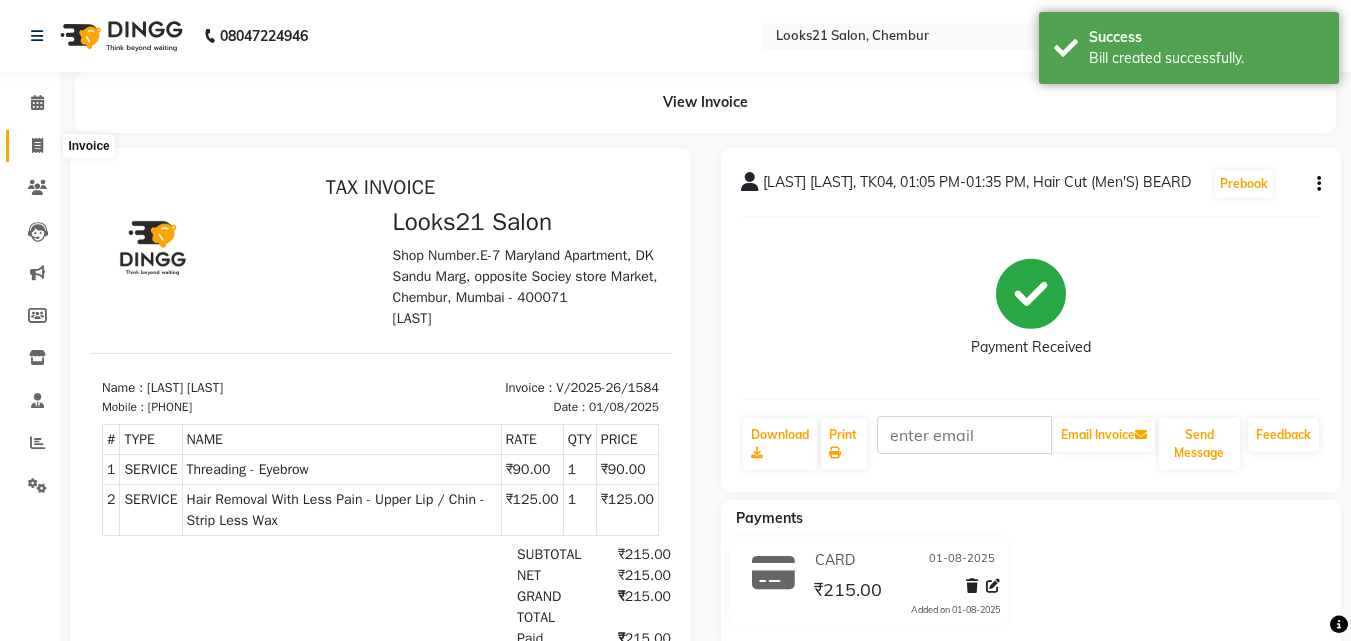click 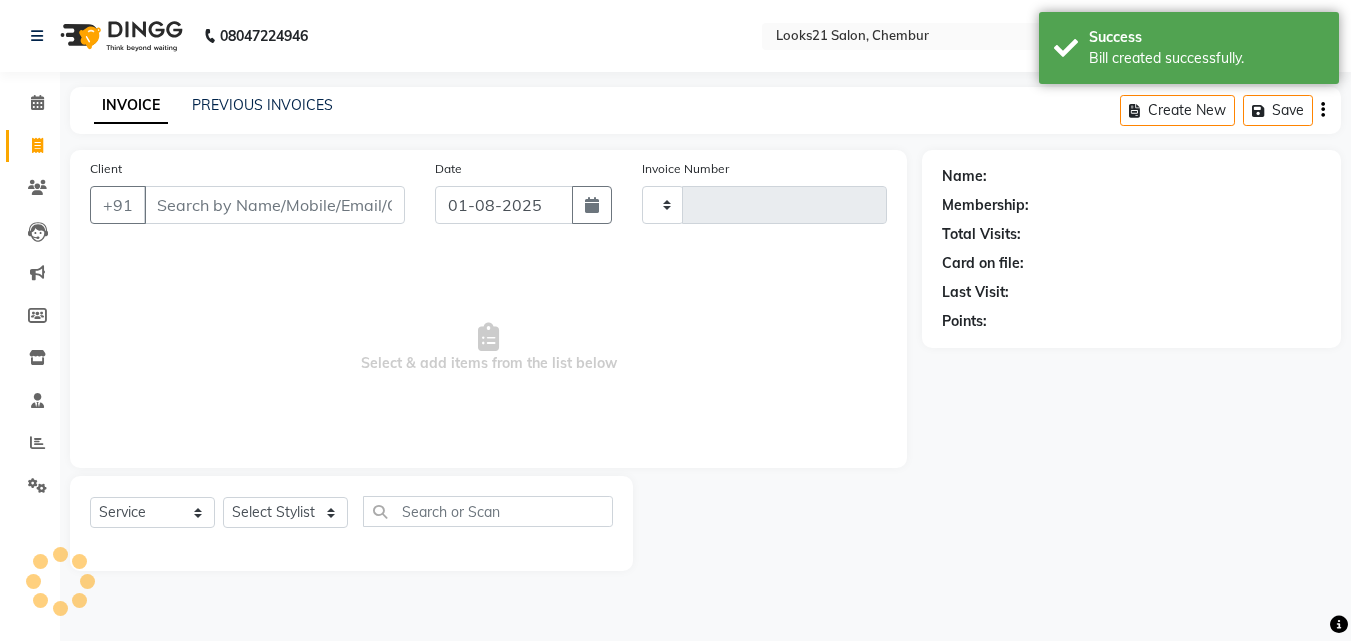 type on "1585" 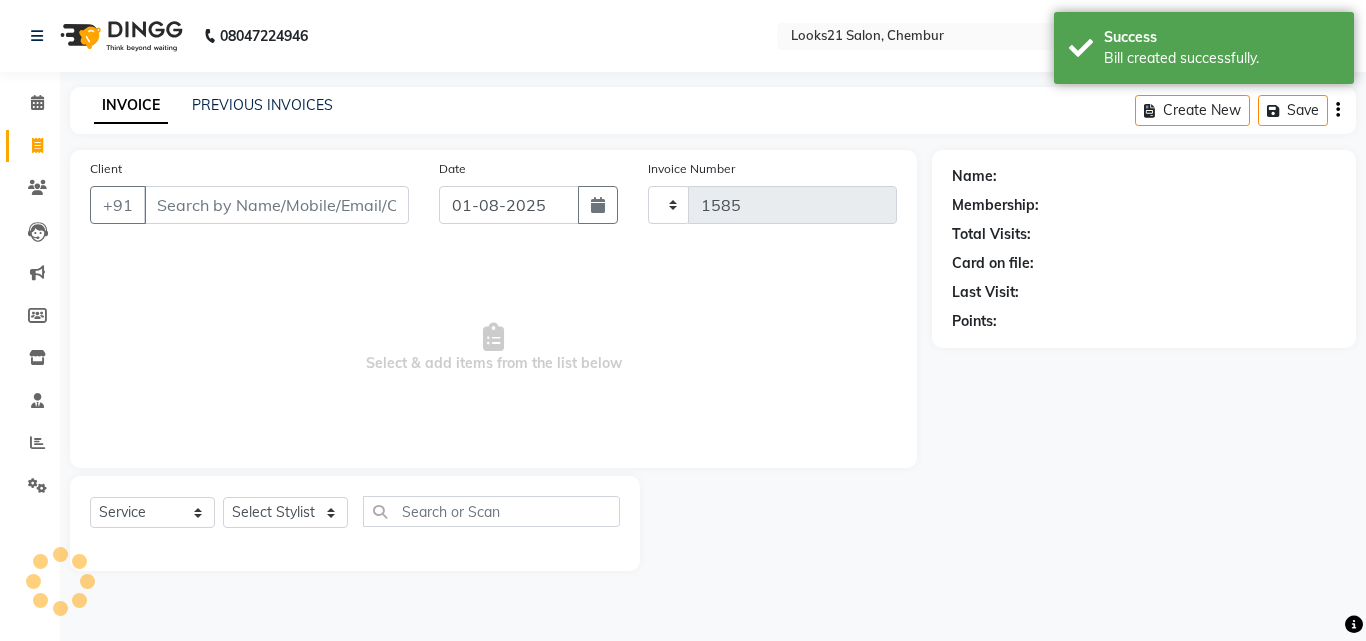 click on "Client" at bounding box center [276, 205] 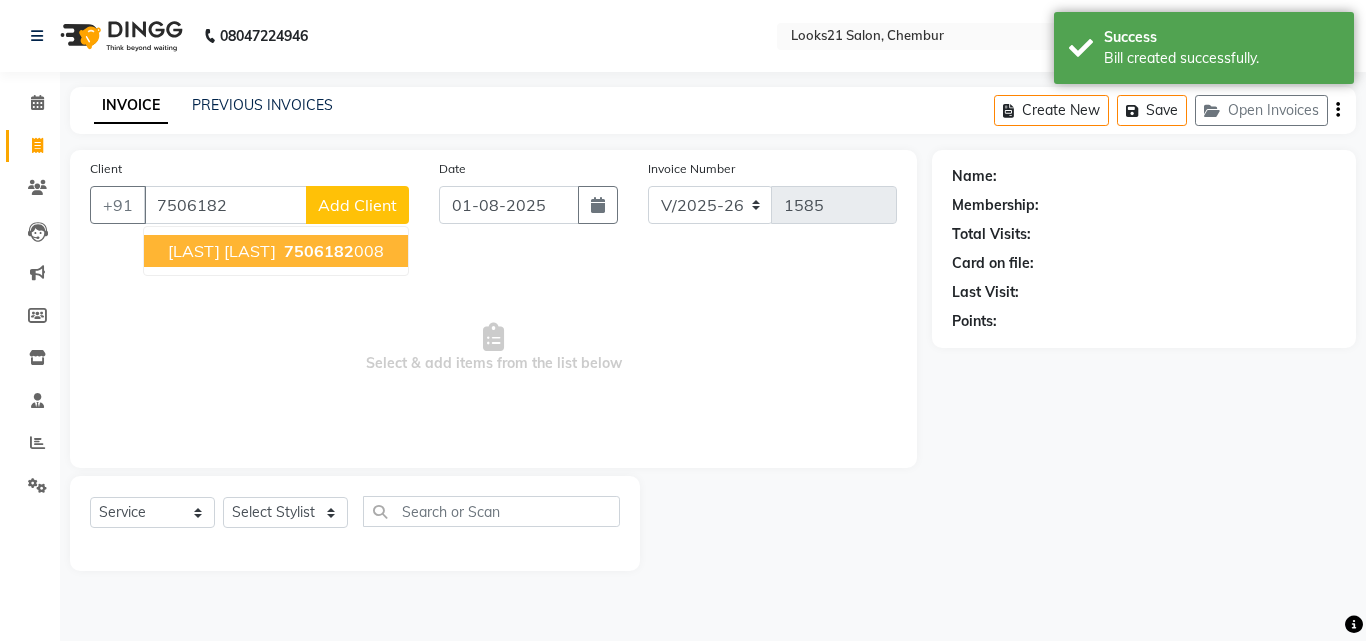 click on "7506182 008" at bounding box center [332, 251] 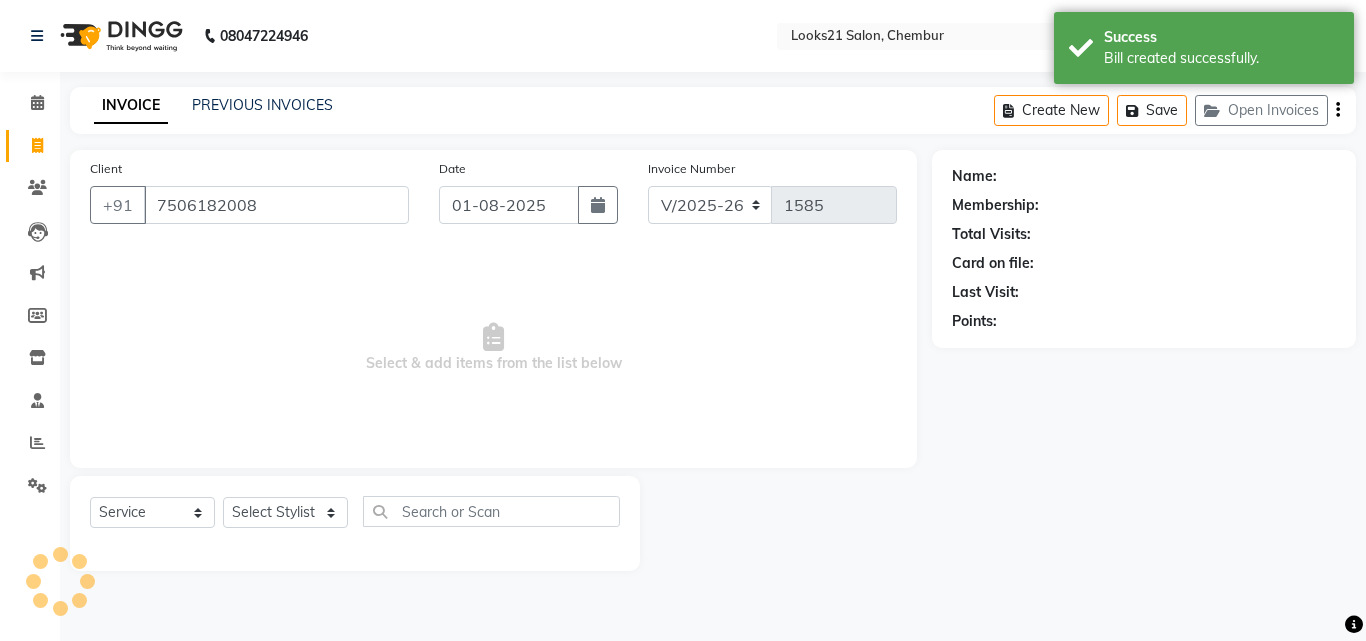 type on "7506182008" 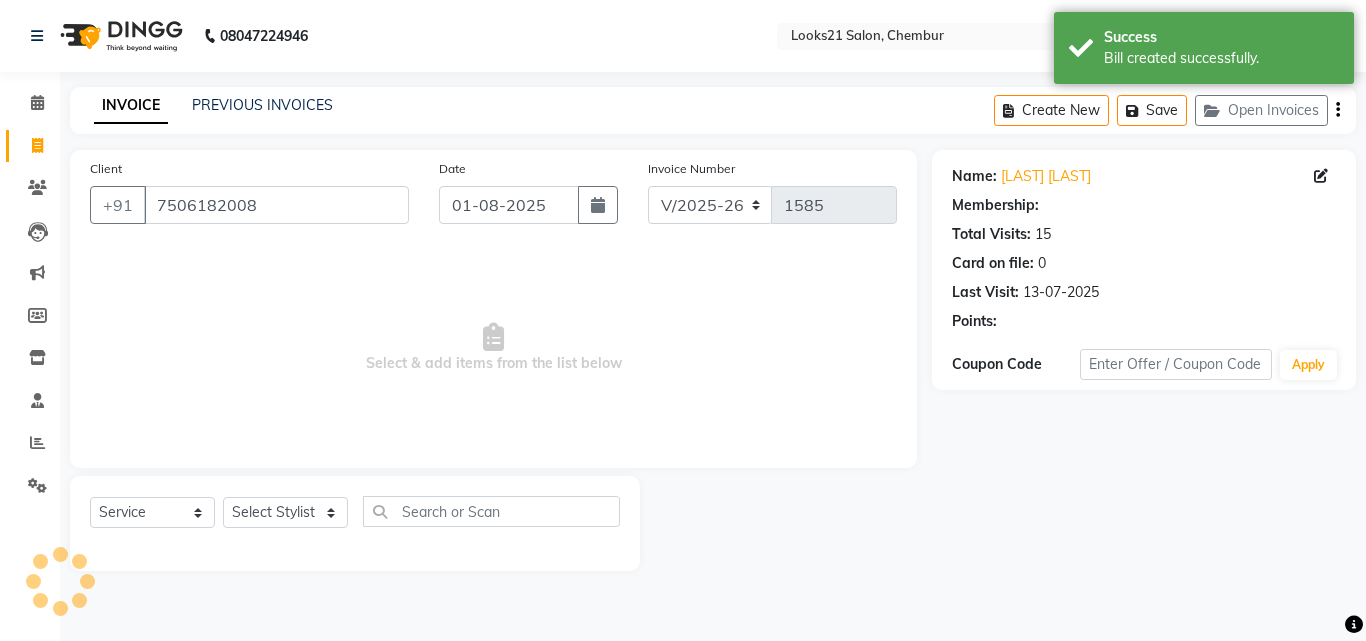 select on "1: Object" 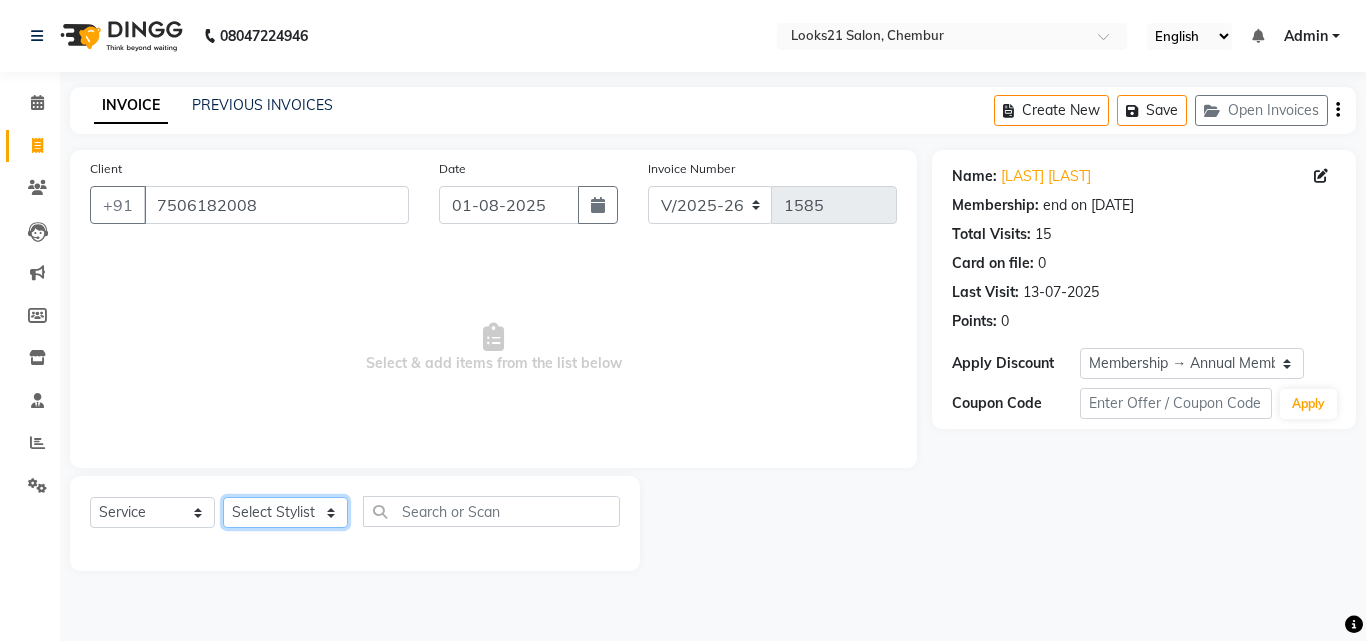 click on "Select Stylist Anwar Danish Janardhan LOOKS 21  sabiya khan Sajeda Siddiqui Samiksha Shakil Sharif Ahmed Shraddha Vaishali" 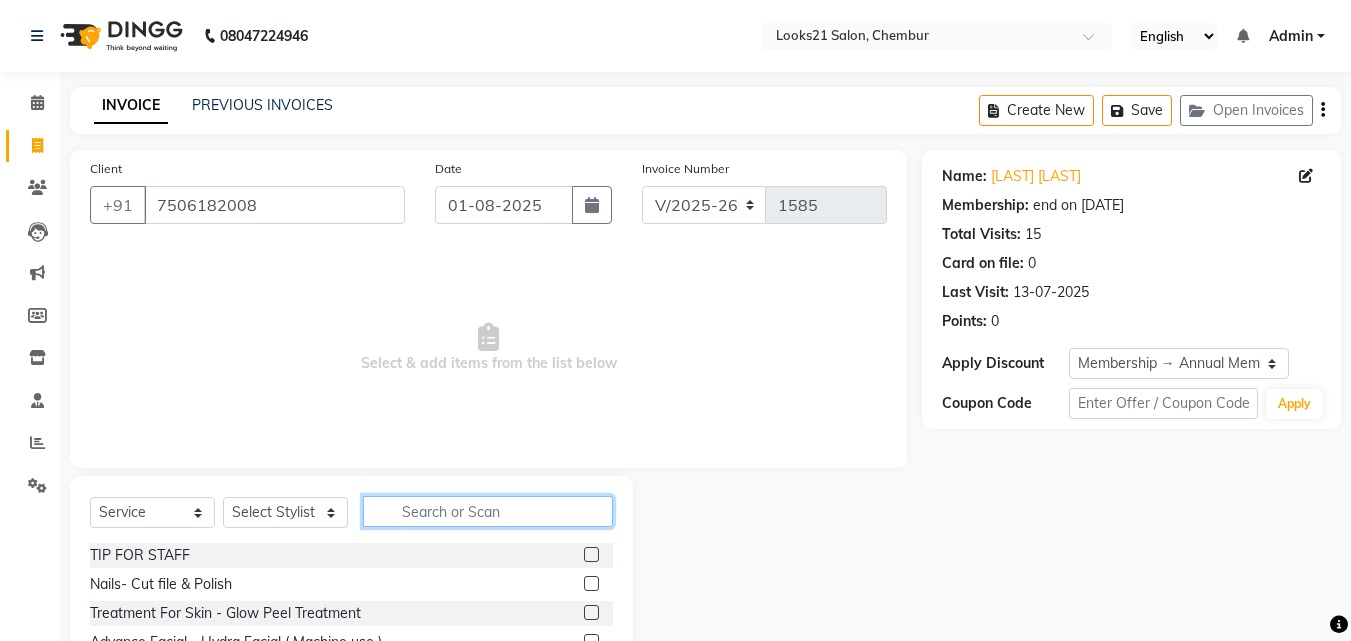 click 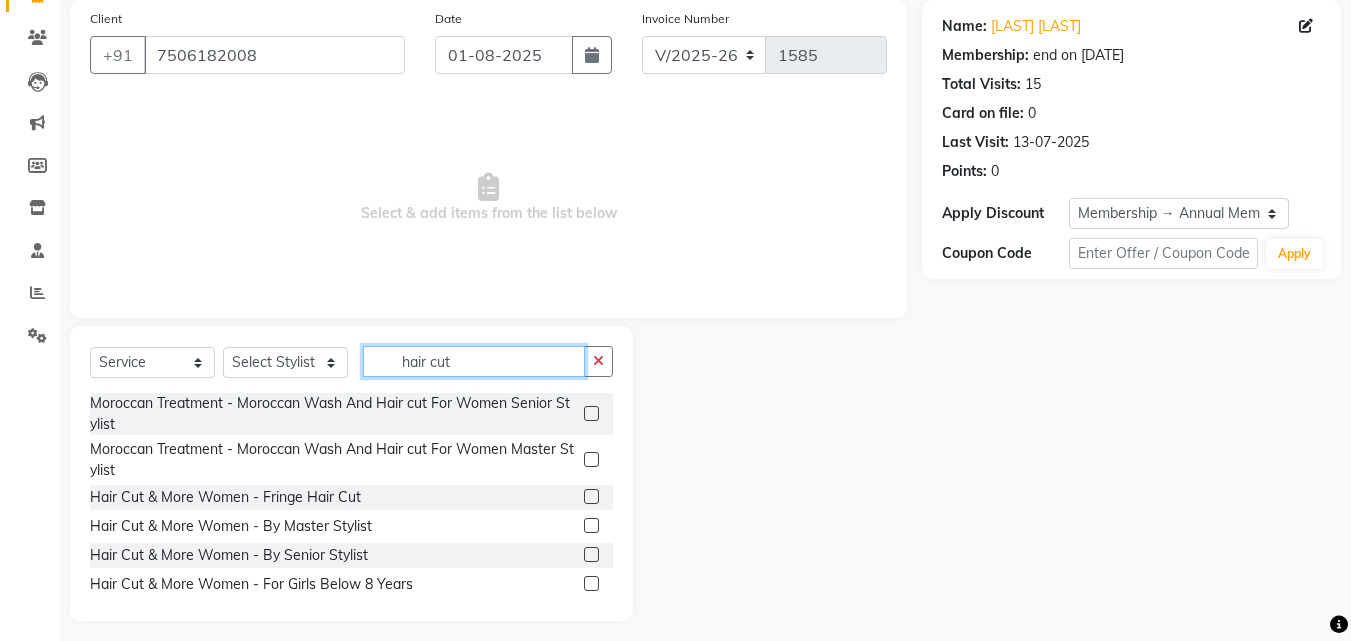 scroll, scrollTop: 160, scrollLeft: 0, axis: vertical 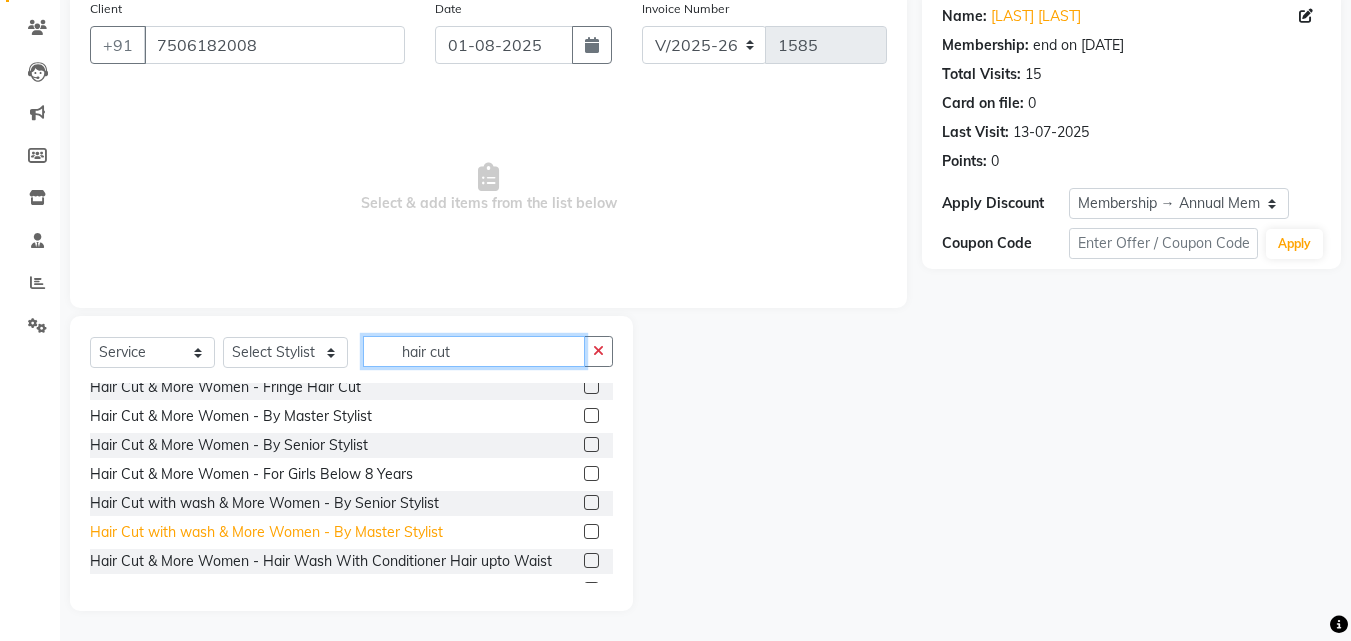 type on "hair cut" 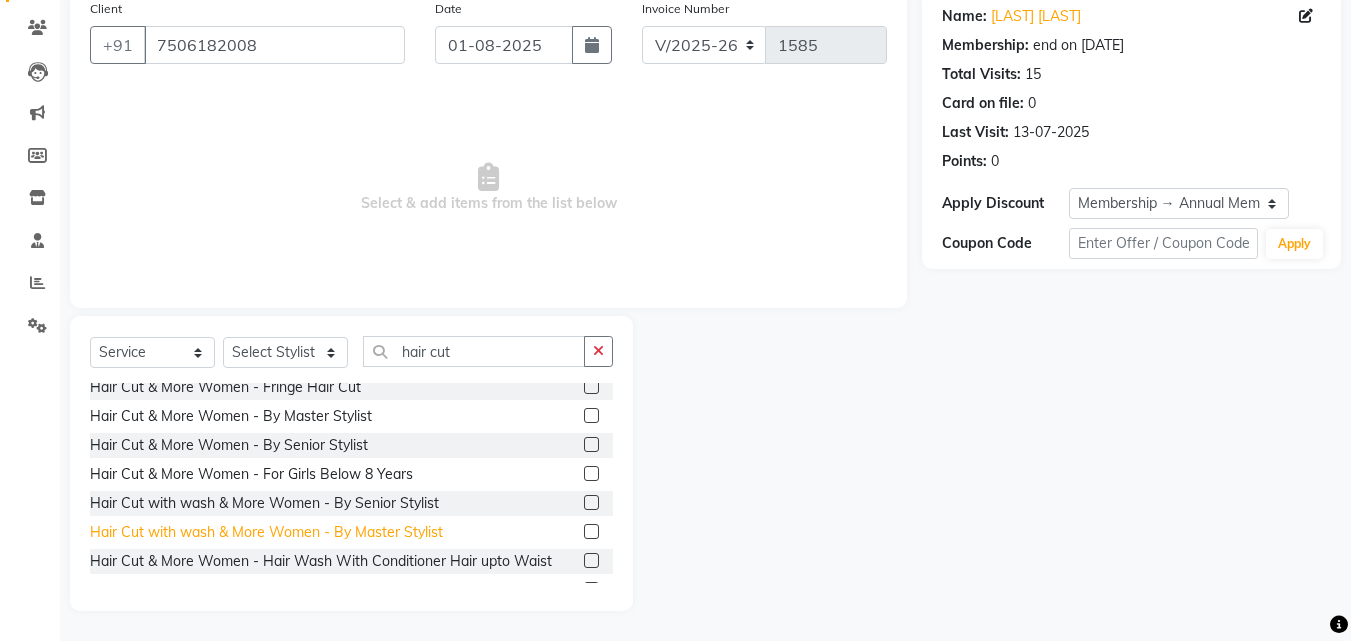 click on "Hair Cut with wash & More Women  - By Master Stylist" 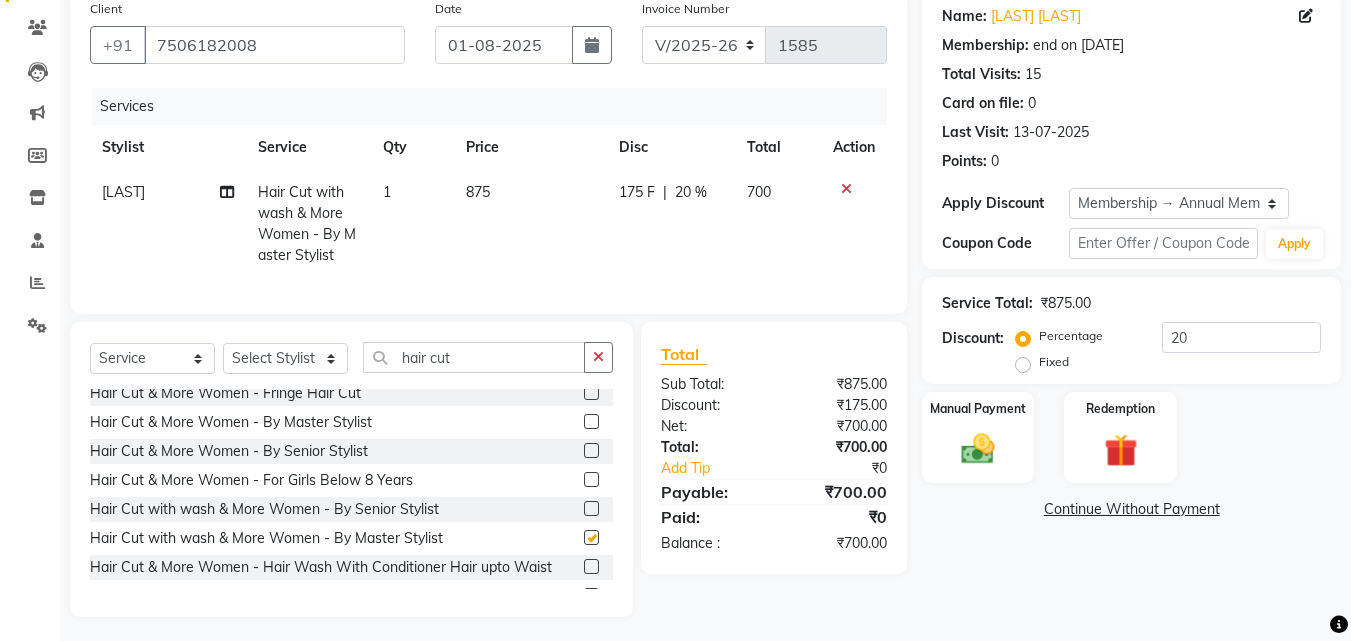 checkbox on "false" 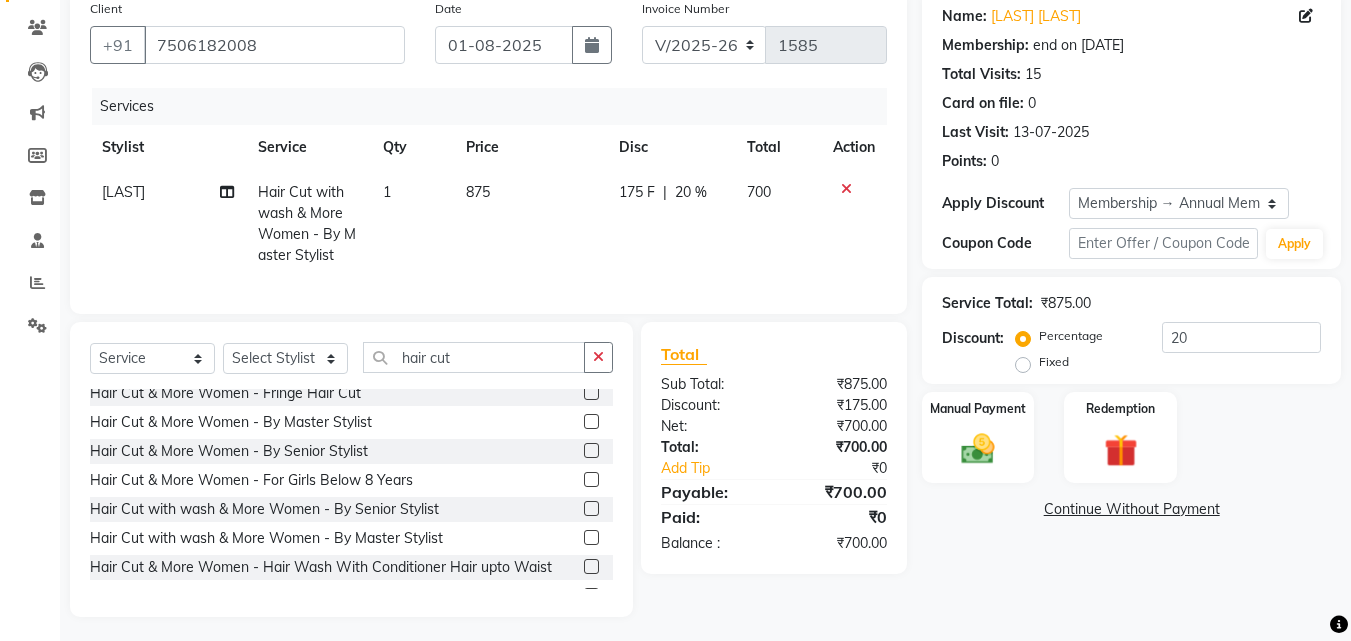 click on "875" 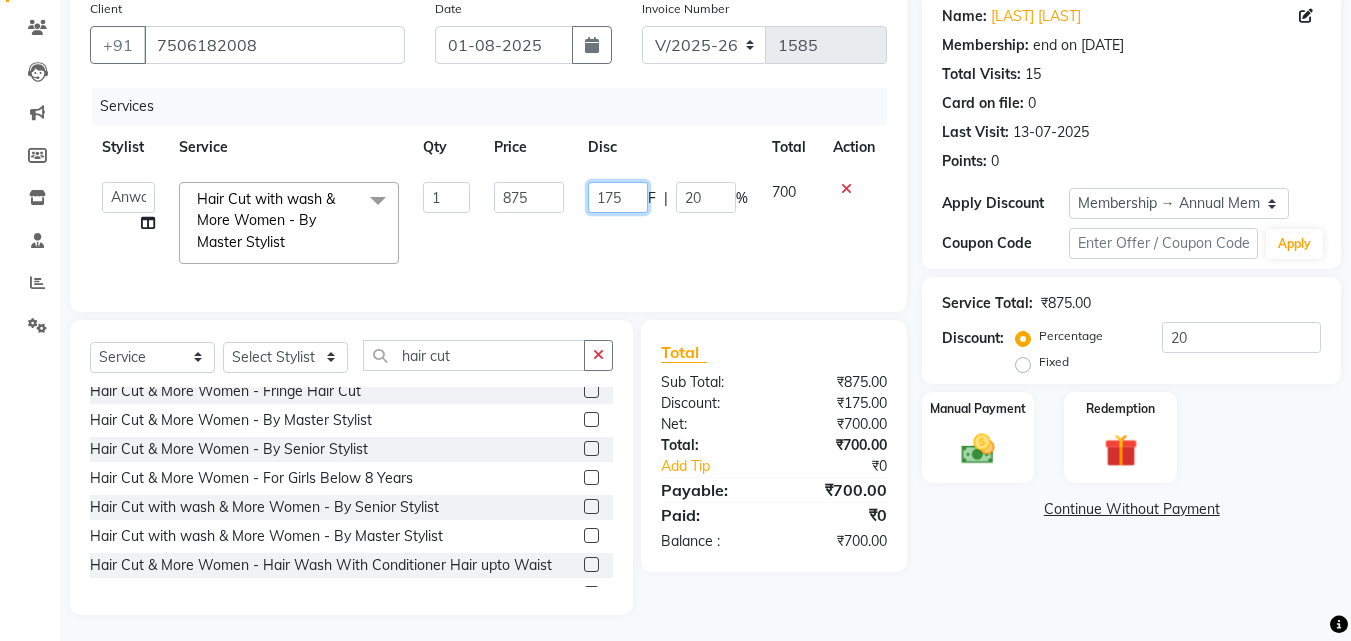 drag, startPoint x: 600, startPoint y: 196, endPoint x: 479, endPoint y: 206, distance: 121.41252 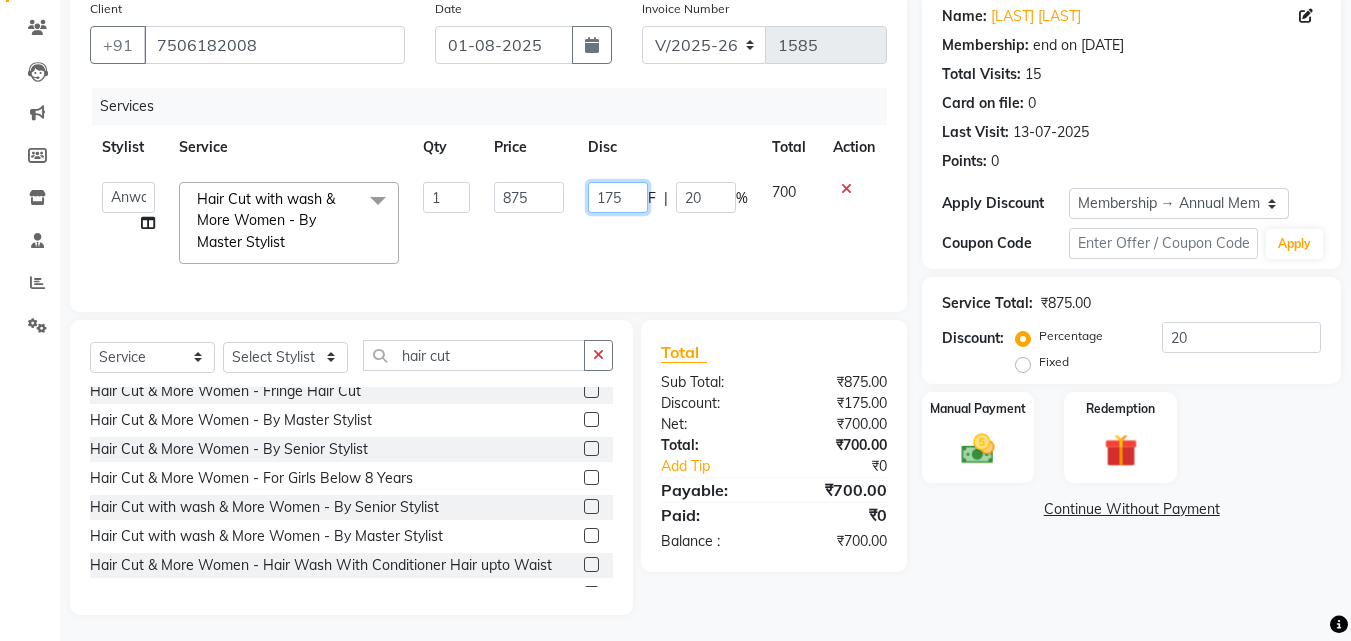 click on "Anwar   Danish   Janardhan   LOOKS 21    sabiya khan   Sajeda Siddiqui   Samiksha   Shakil   Sharif Ahmed   Shraddha   Vaishali  Hair Cut with wash & More Women  - By Master Stylist  x TIP FOR STAFF Nails- Cut file & Polish Treatment For Skin  - Glow Peel Treatment Advance Facial - Hydra Facial ( Machine use ) O THREE FACIAL Fruit Clean Up Pre Lightining   - Per Streak Pre Lightining   - Hair Upto Neck Pre Lightining   - Hair Upto Shoulder Pre Lightining   - Hair Below Shoulder Pre Lightining   - Hair Upto Waist Pre Lightining   - For Men Hair Treatment(Hair Spa)  - Hair Upto Neck Hair Treatment(Hair Spa)  - Hair Upto Shoulder Hair Treatment(Hair Spa)  - Hair Below Shoulder Hair Treatment(Hair Spa)  - Hair Upto Waist Hair Treatment(Hair Spa)  - For Men Loreal Scalp Advanced Treatment - For women Loreal Scalp Advanced Clay Treatment  3TENX SPA Head Massage  - For Women Head Massage  - For Men Head Massage  - For Women With Shampoo Head Massage  - For Men With Shampoo Anti Dandruff  - For Women Party Makeup 1" 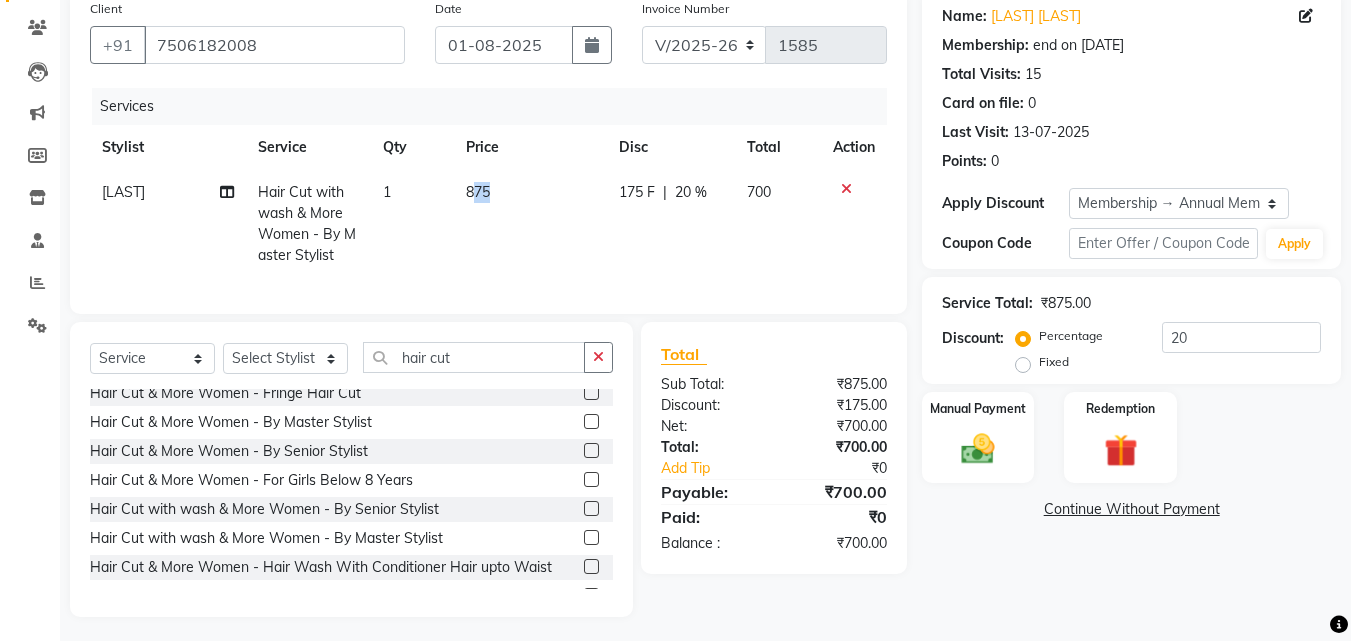 drag, startPoint x: 532, startPoint y: 195, endPoint x: 469, endPoint y: 202, distance: 63.387695 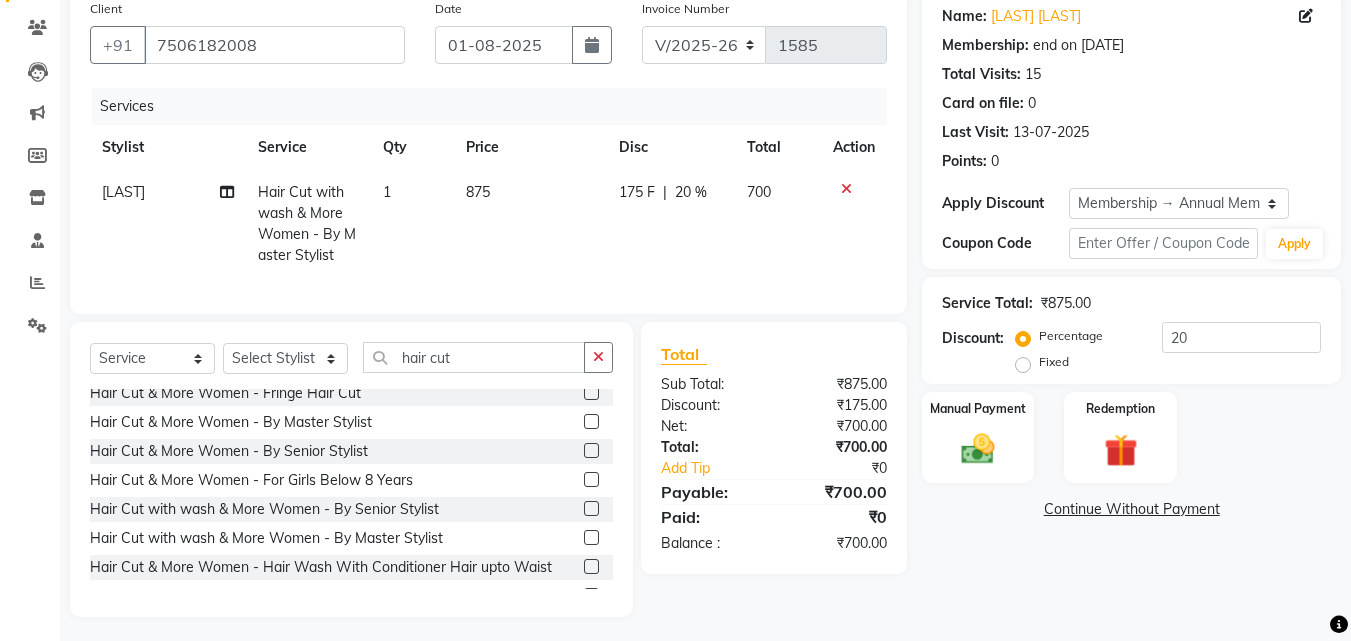 select on "13888" 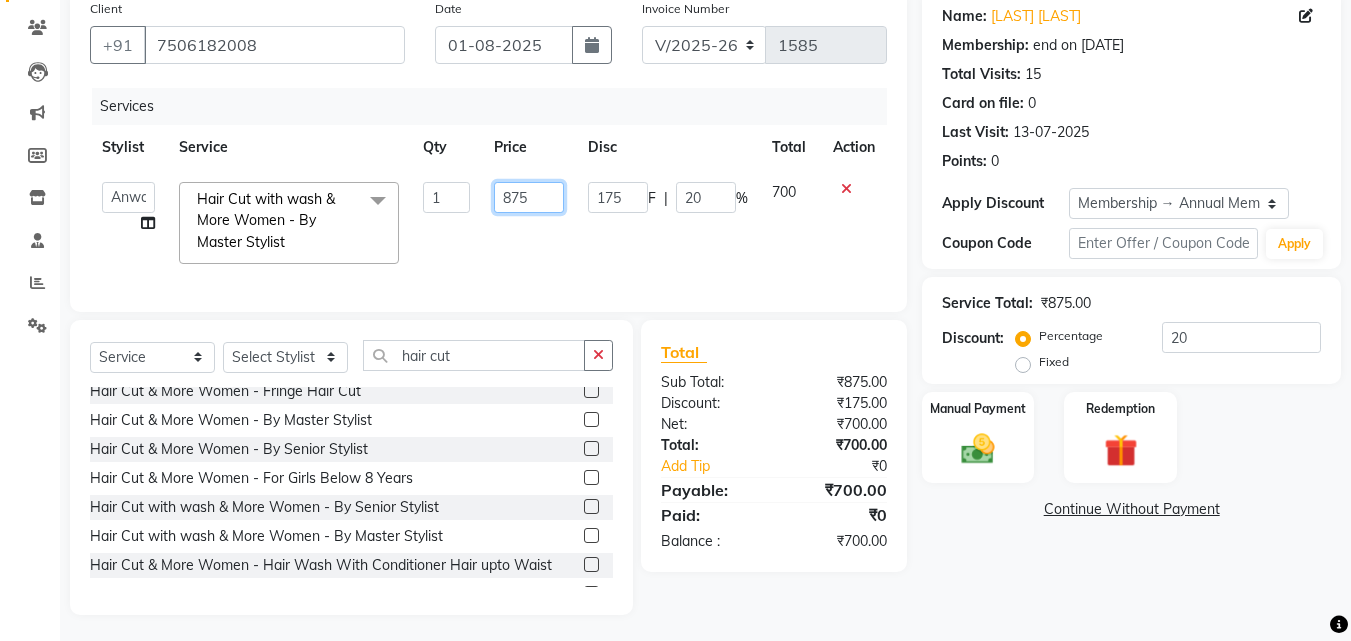 drag, startPoint x: 514, startPoint y: 193, endPoint x: 486, endPoint y: 196, distance: 28.160255 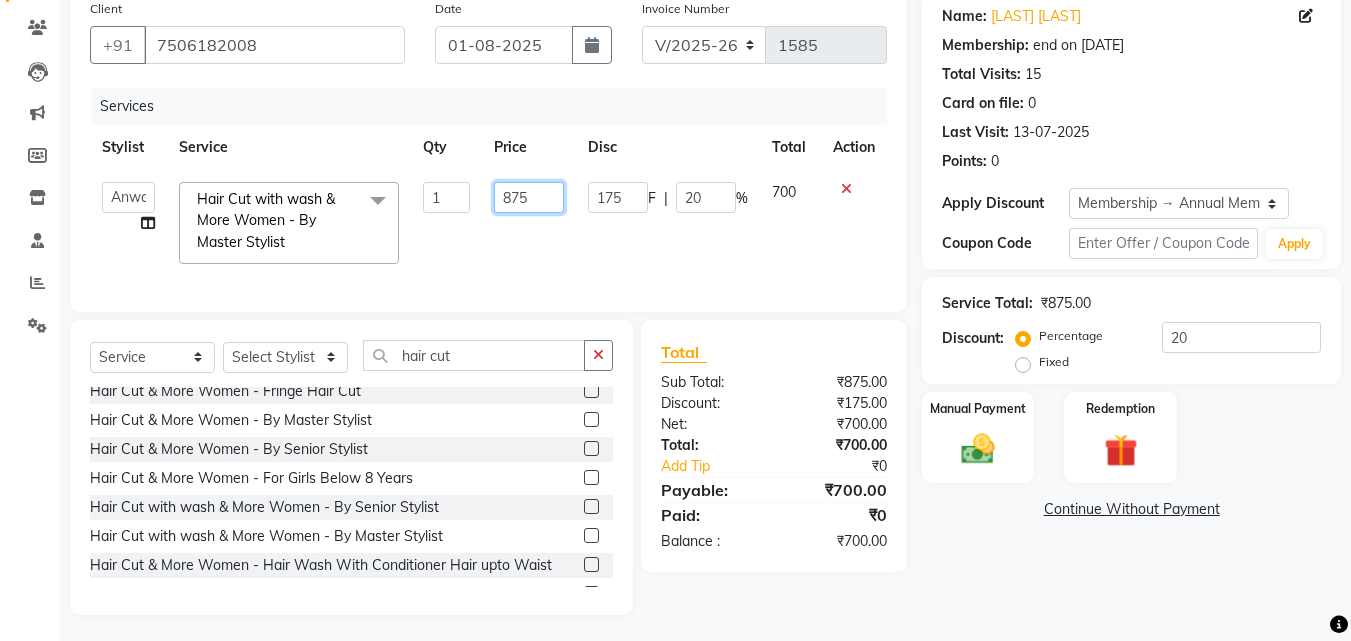 click on "875" 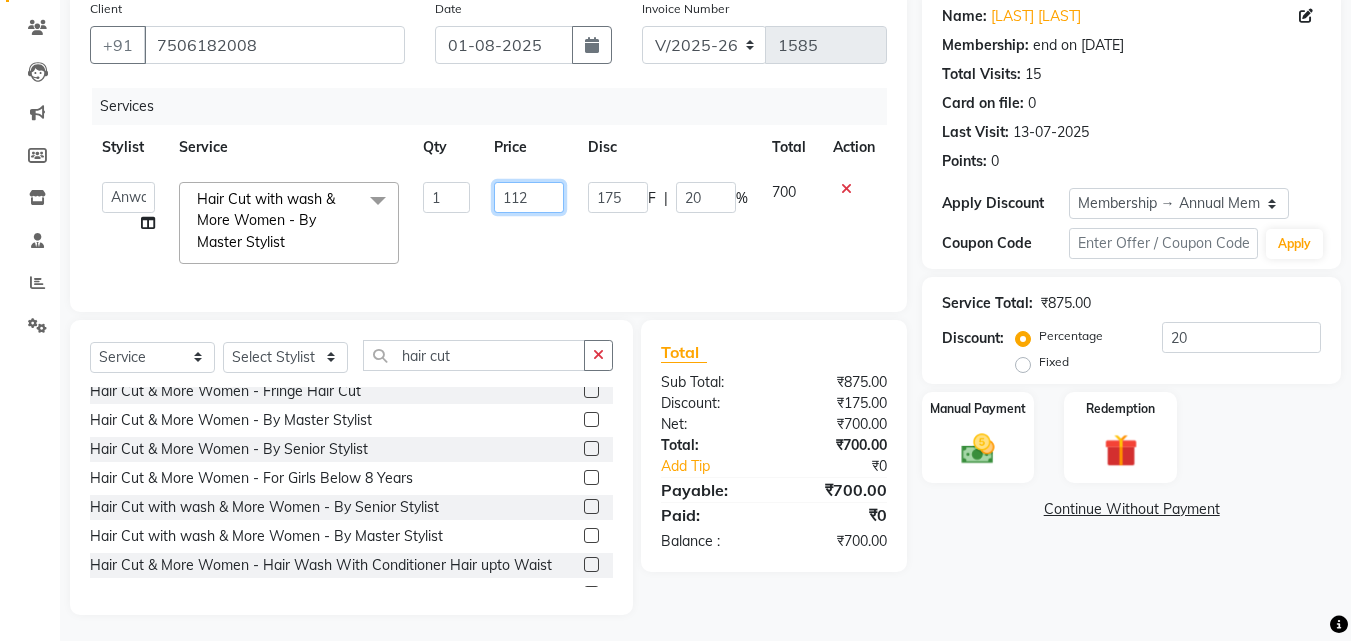 type on "1125" 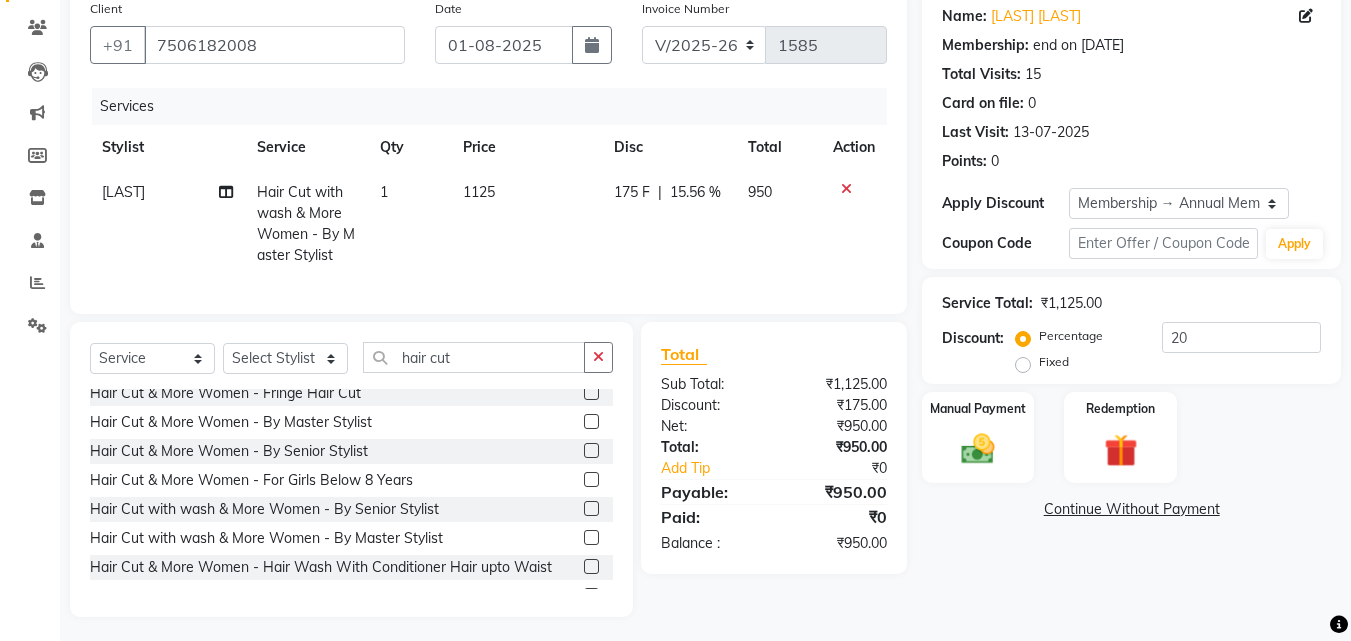 click on "1125" 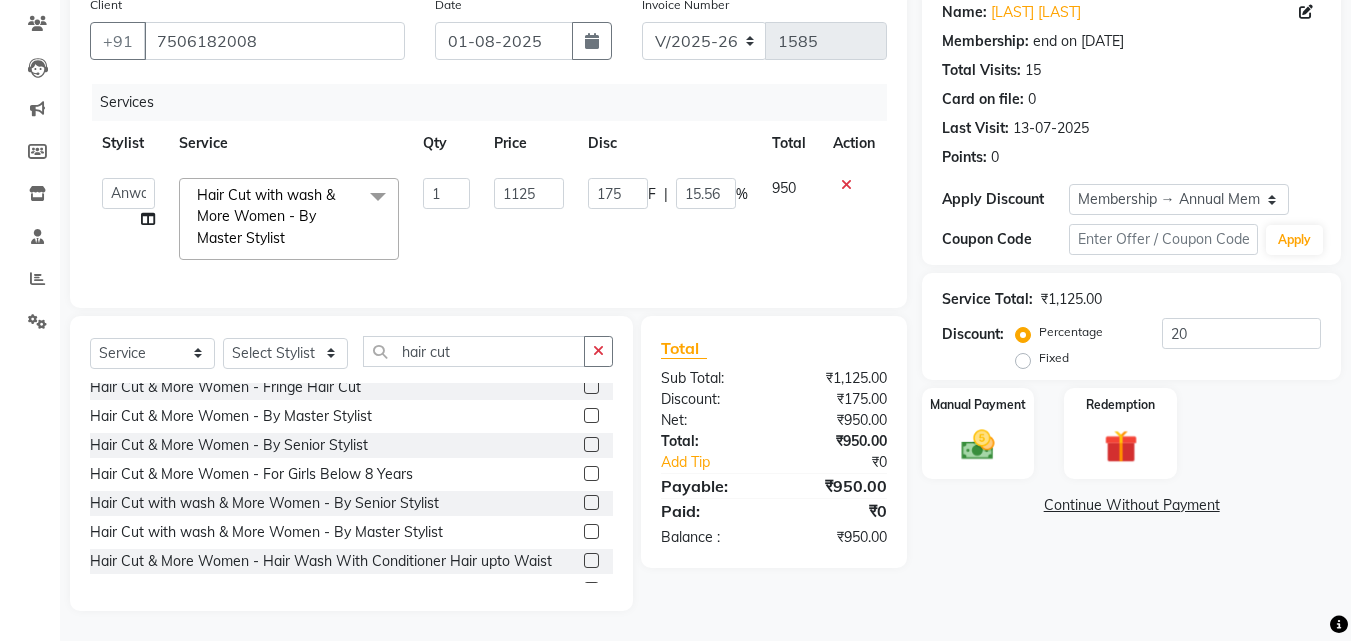 scroll, scrollTop: 179, scrollLeft: 0, axis: vertical 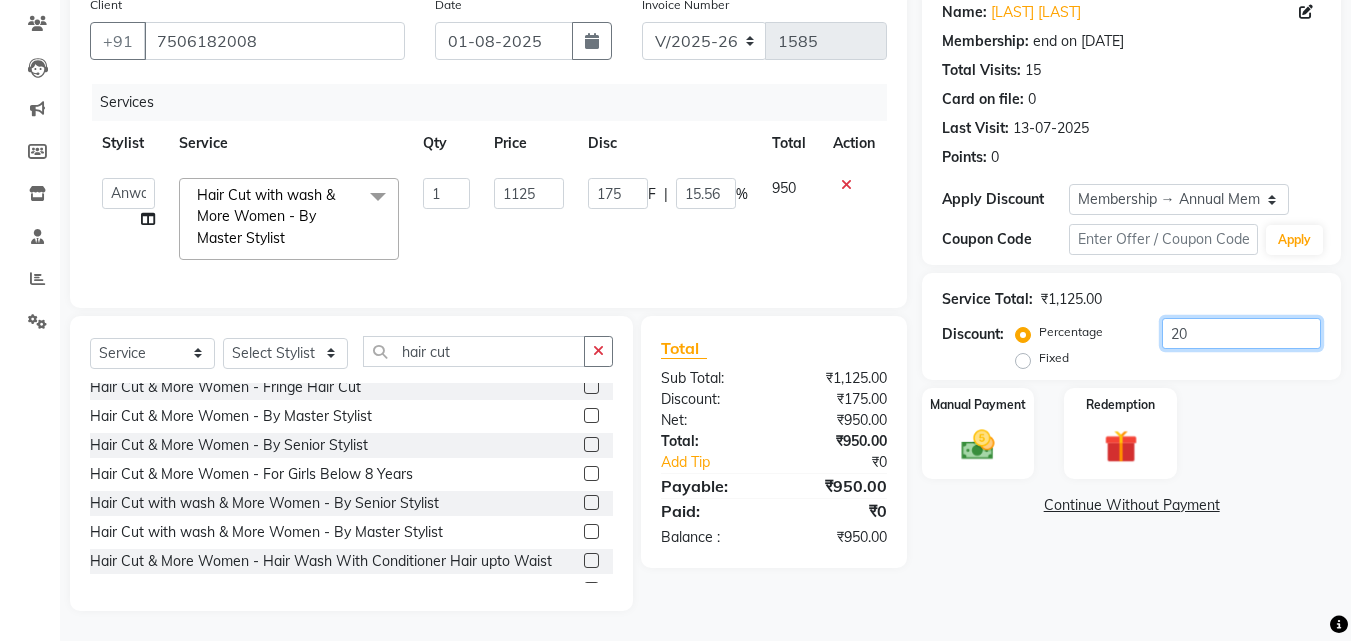 drag, startPoint x: 1229, startPoint y: 316, endPoint x: 1132, endPoint y: 307, distance: 97.41663 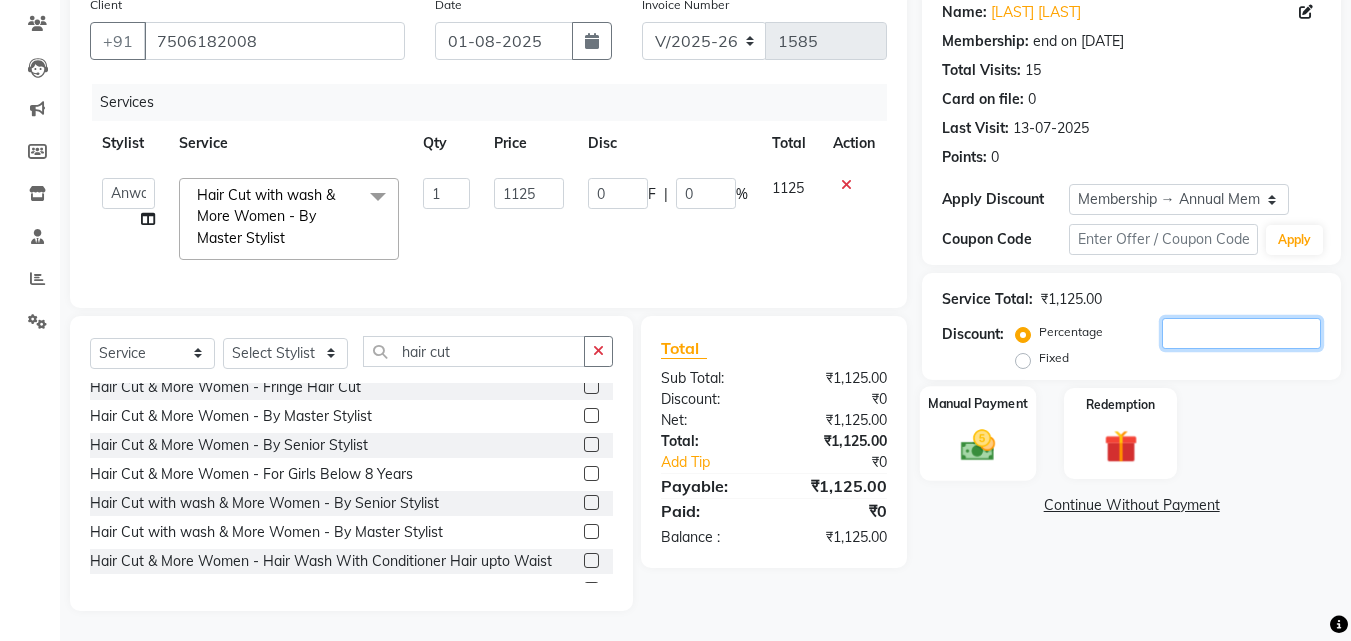 type 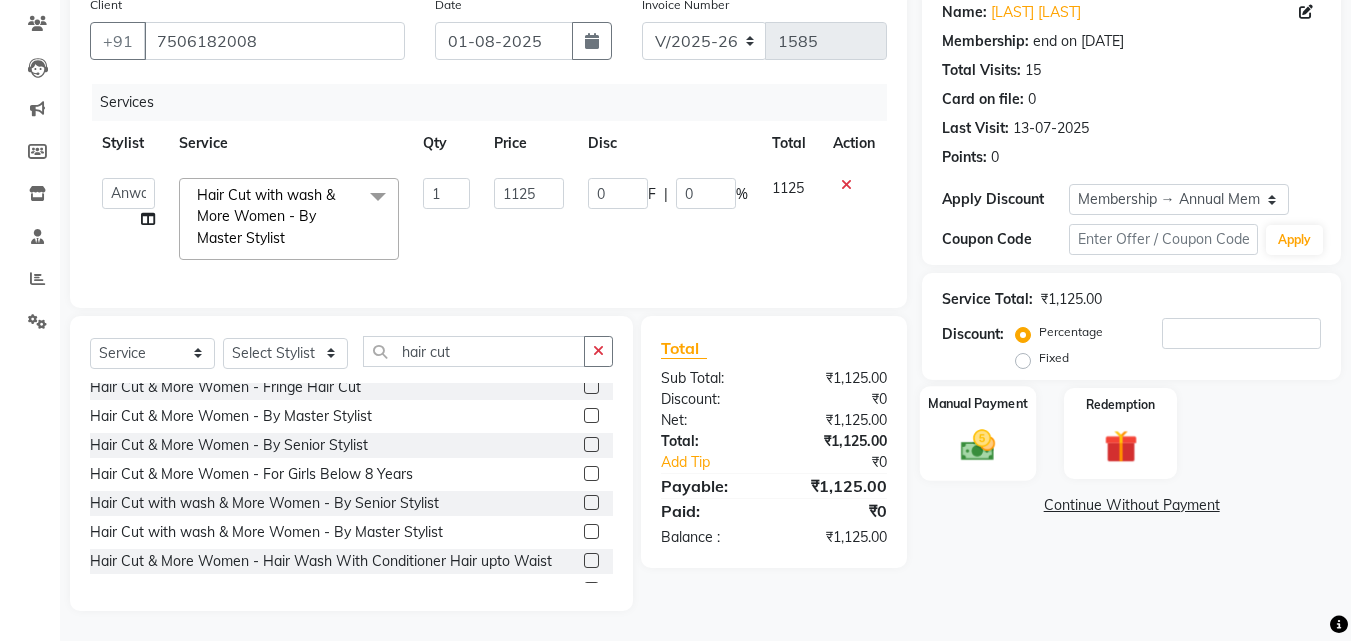 click 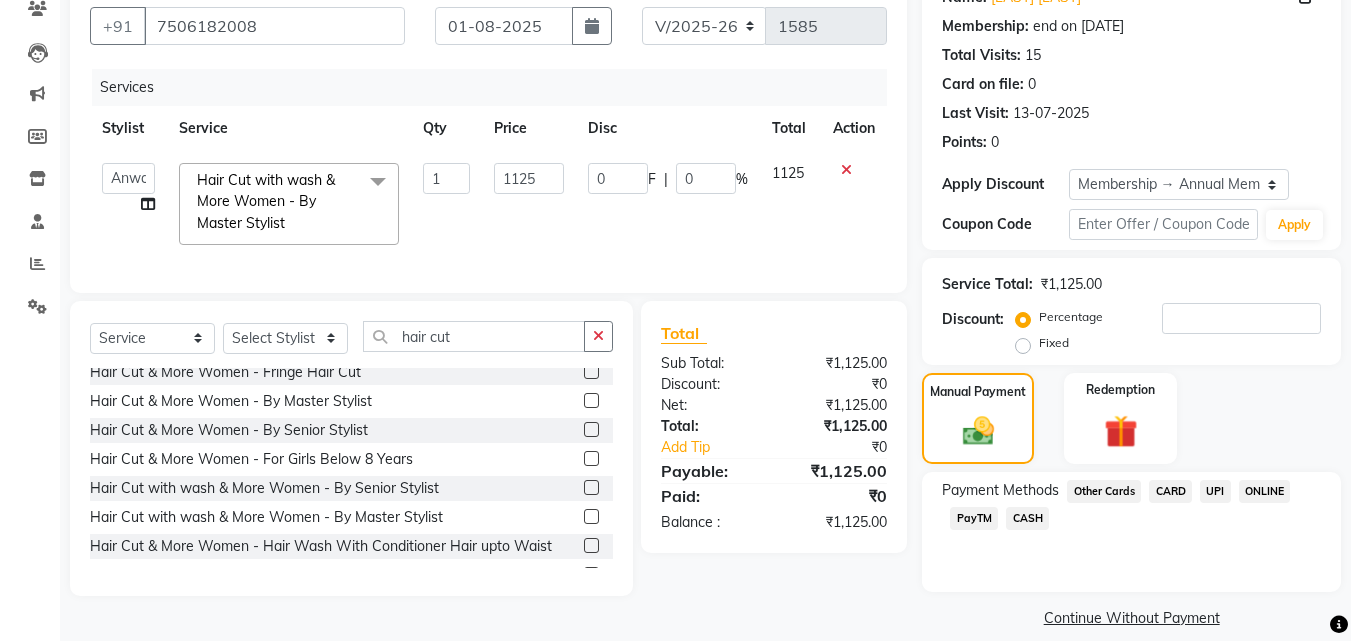 click on "UPI" 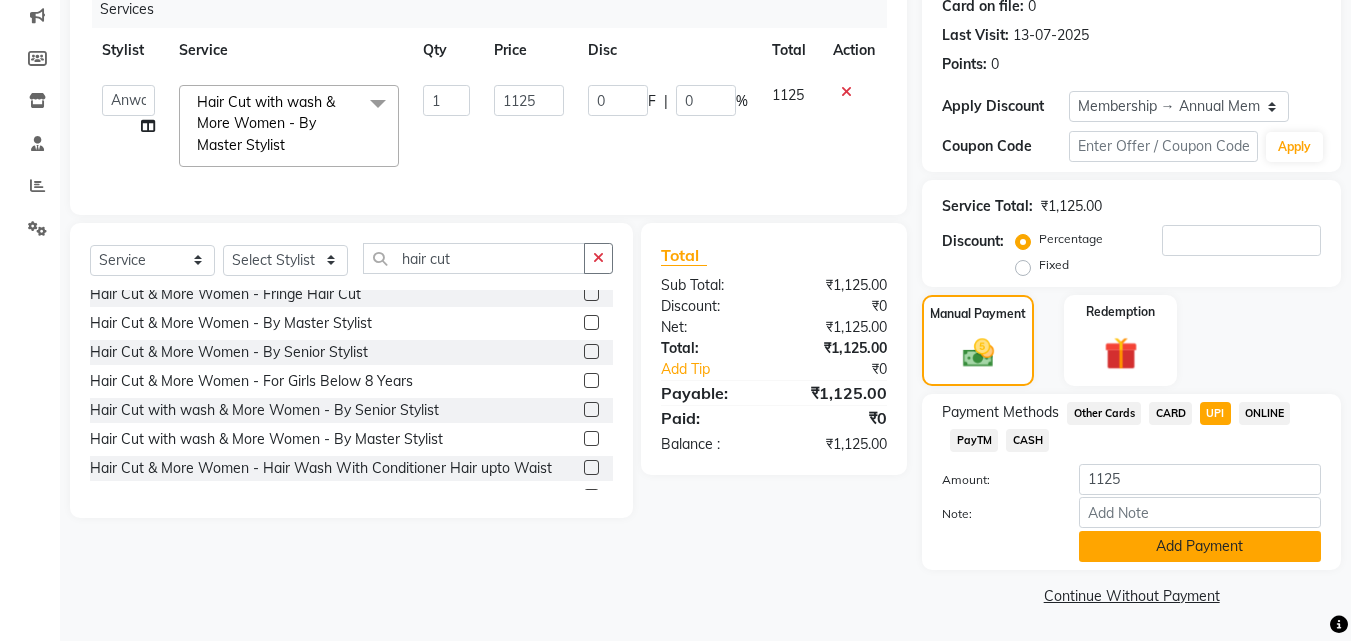 click on "Add Payment" 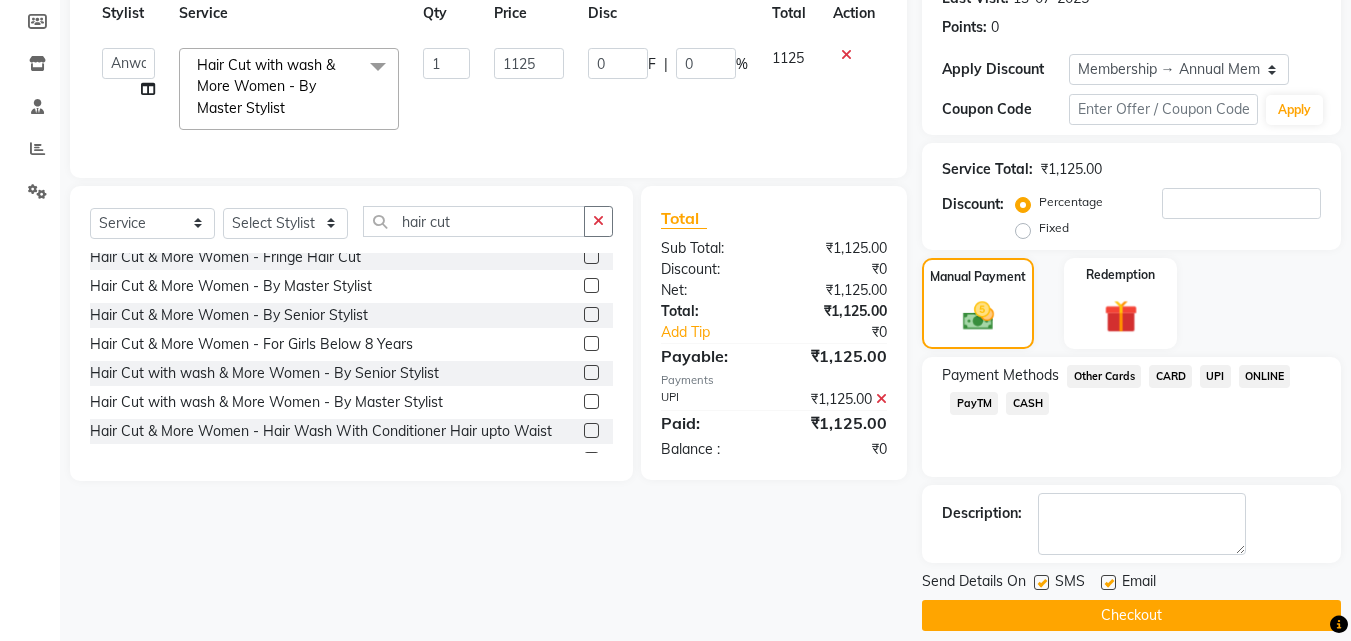 scroll, scrollTop: 314, scrollLeft: 0, axis: vertical 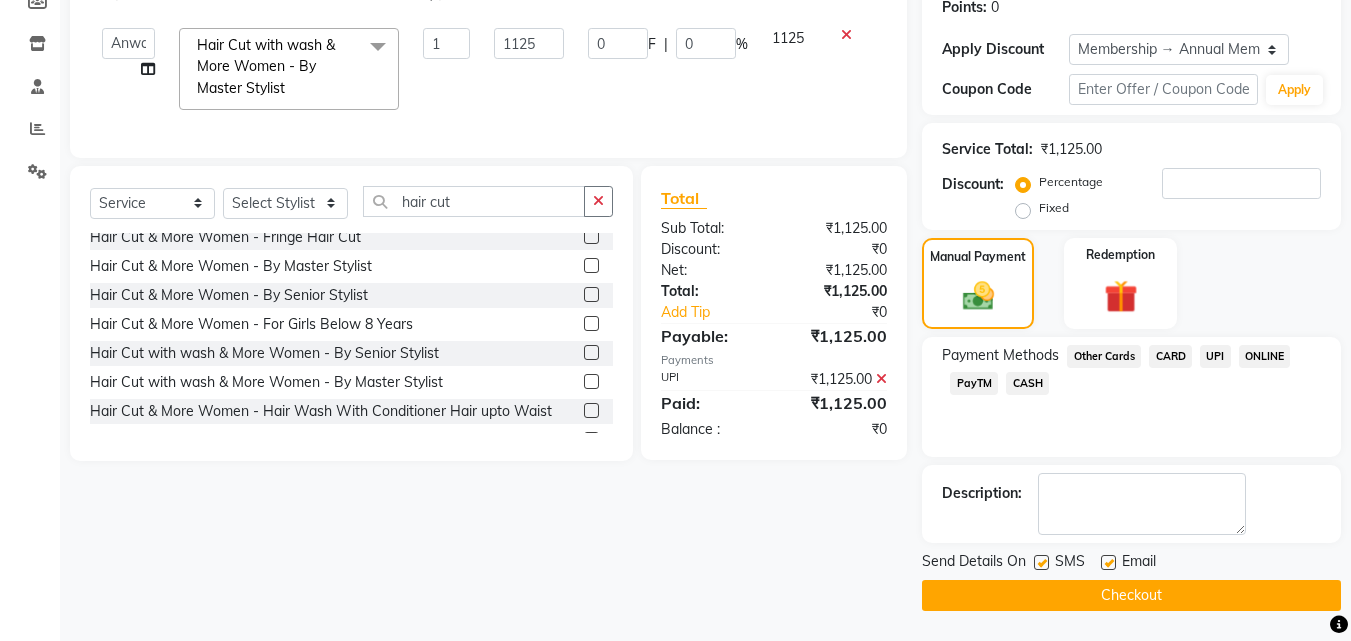 click on "Checkout" 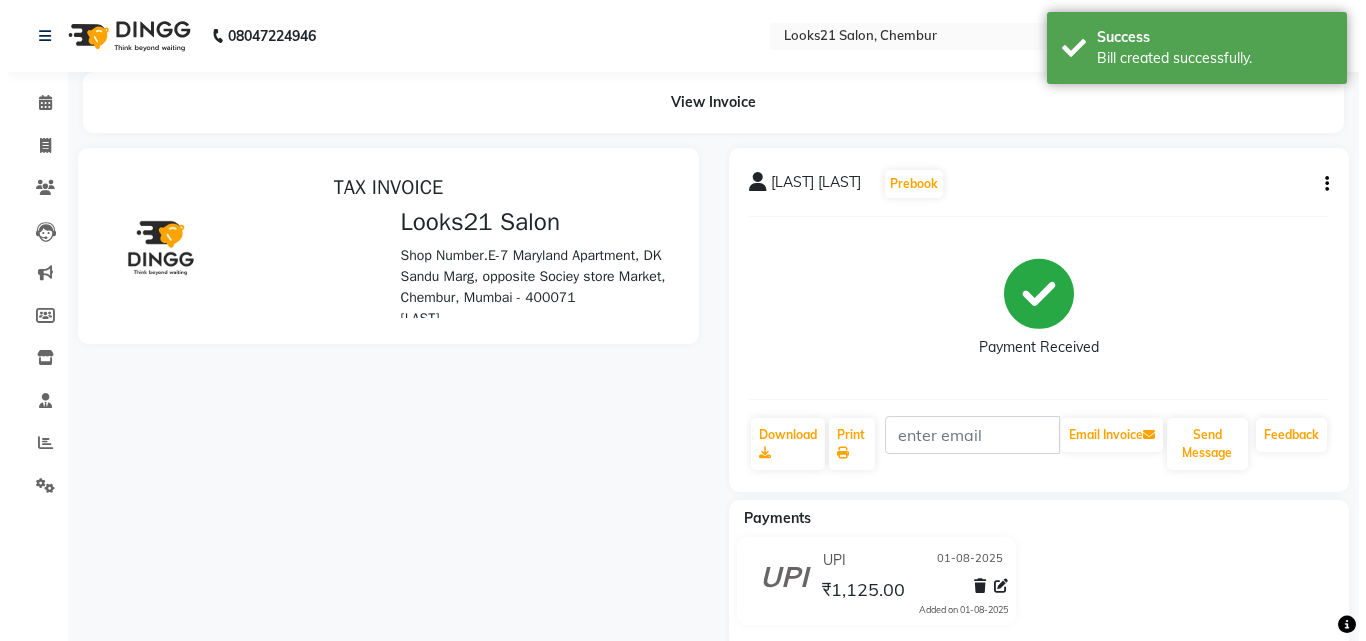 scroll, scrollTop: 0, scrollLeft: 0, axis: both 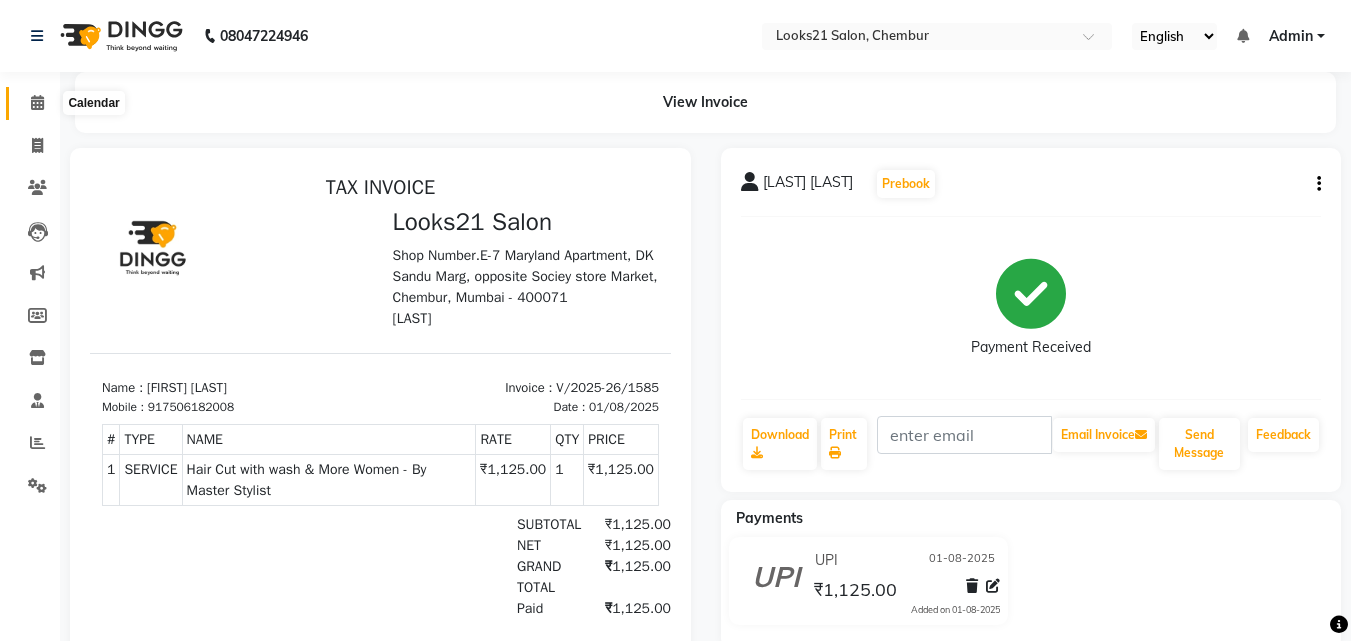 click 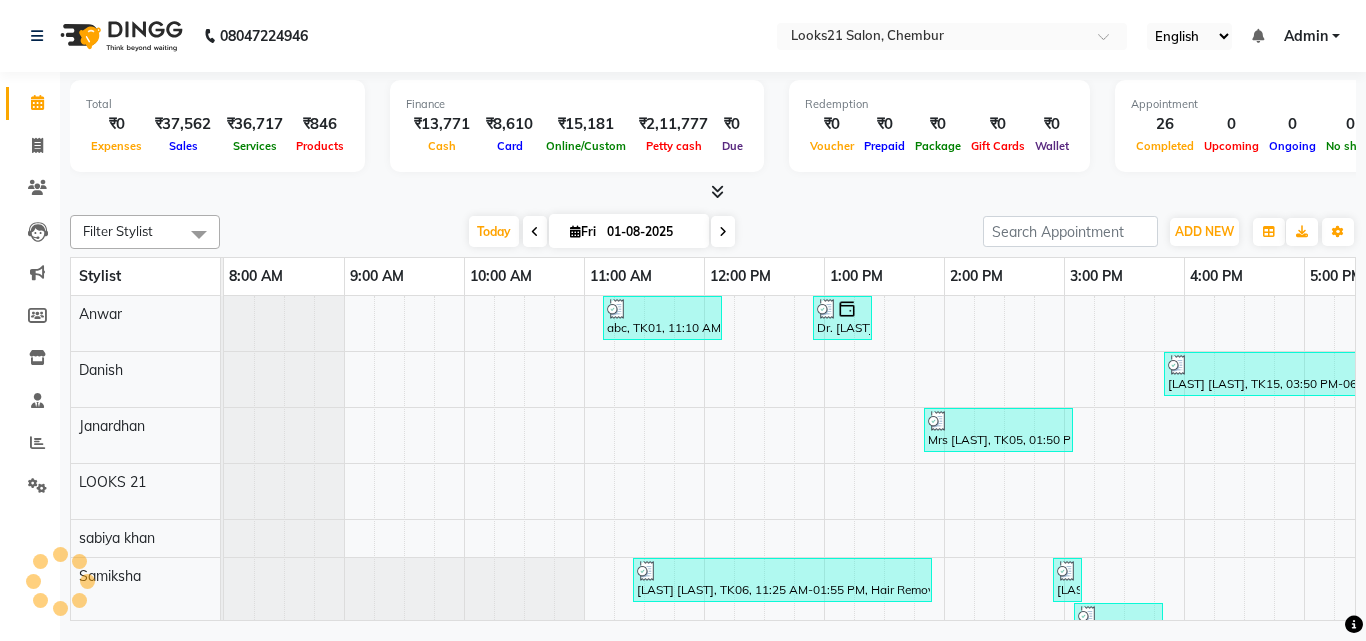 scroll, scrollTop: 0, scrollLeft: 0, axis: both 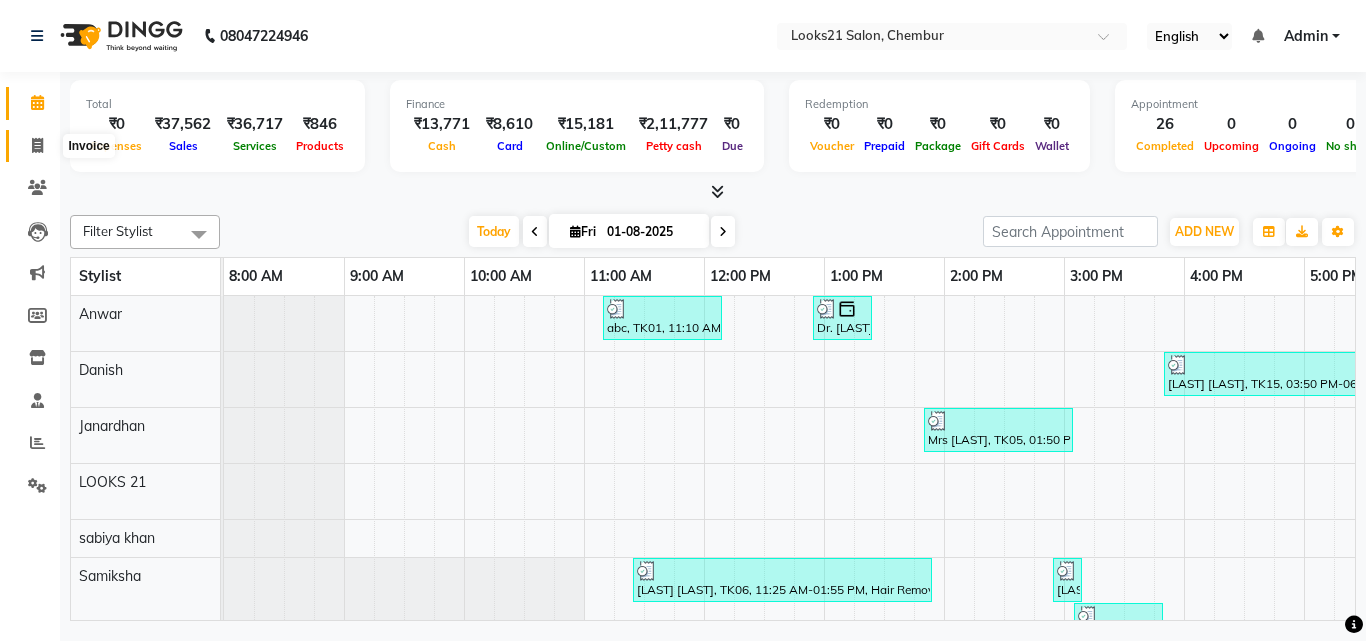 click 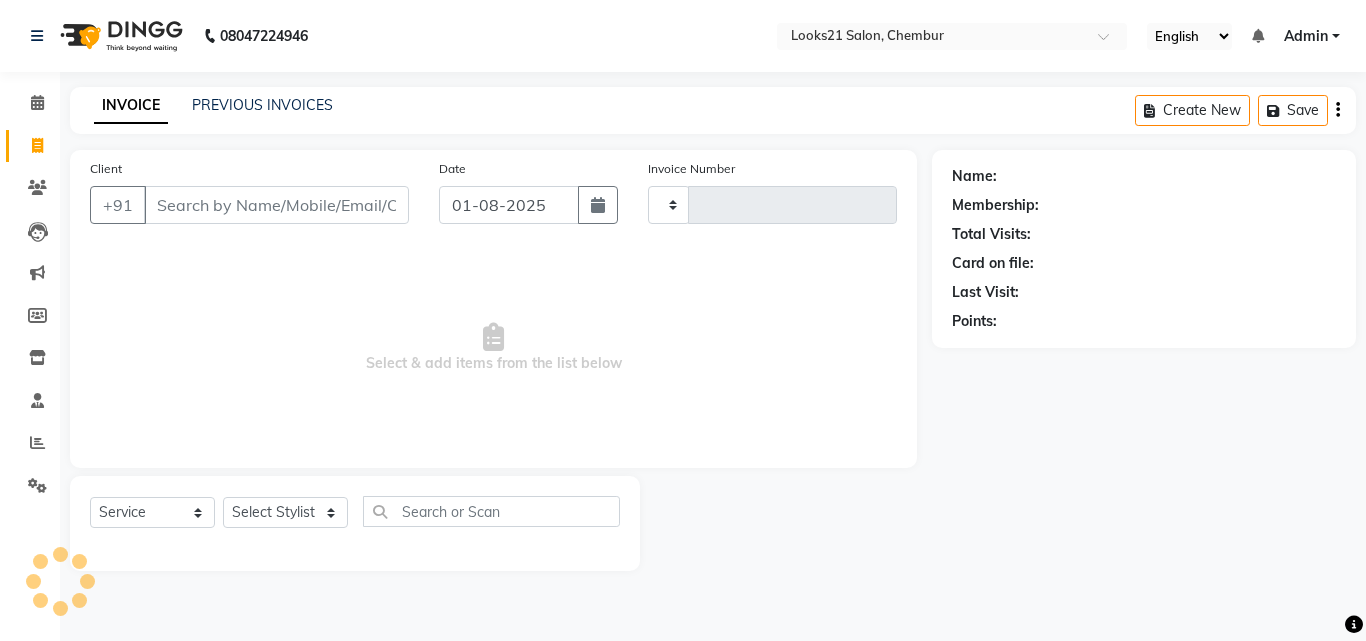 click on "INVOICE PREVIOUS INVOICES" 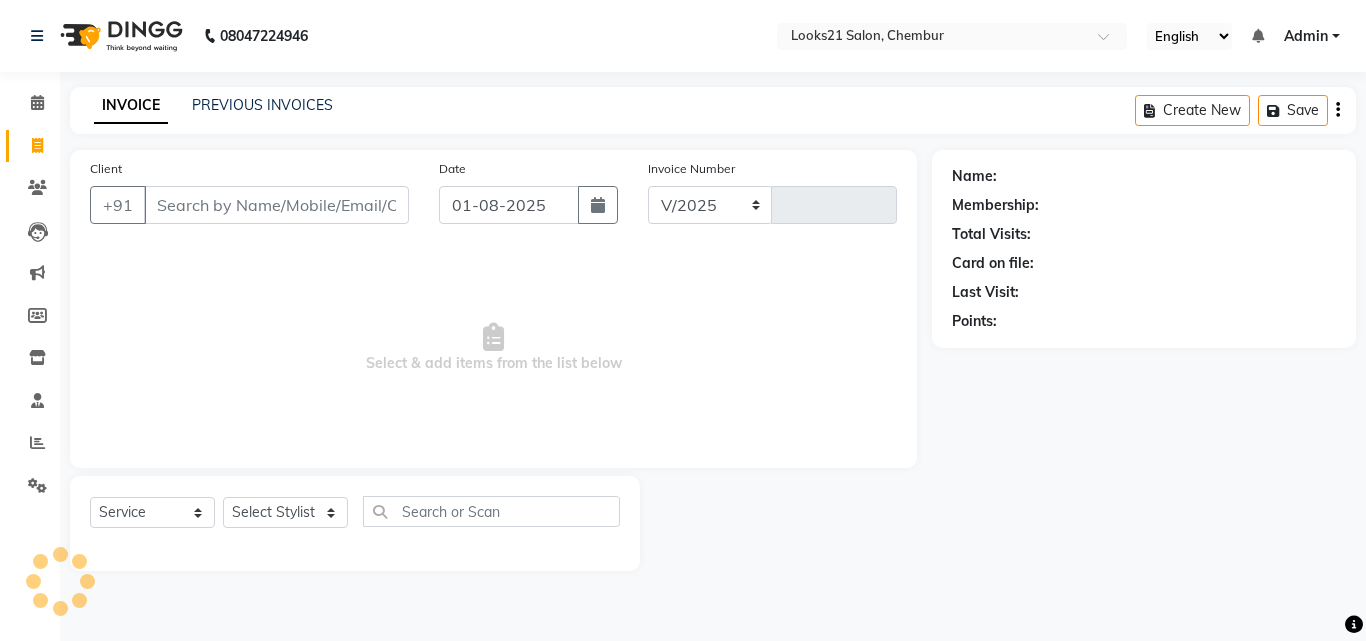 select on "844" 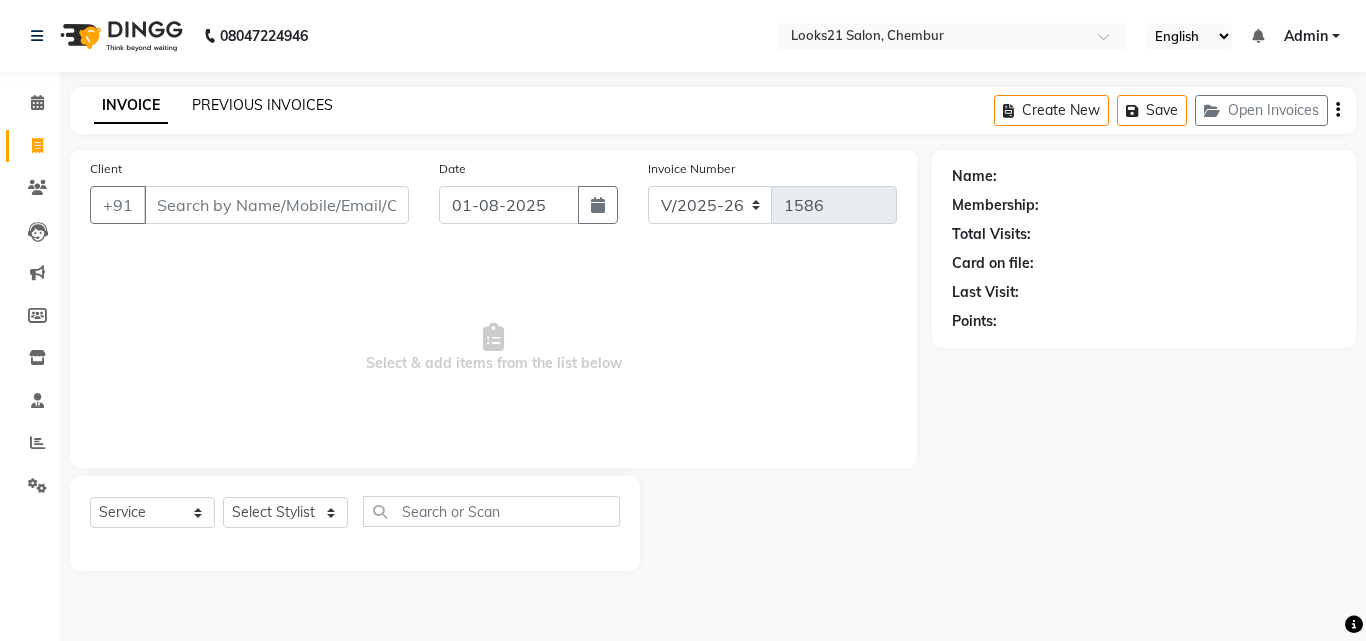 click on "PREVIOUS INVOICES" 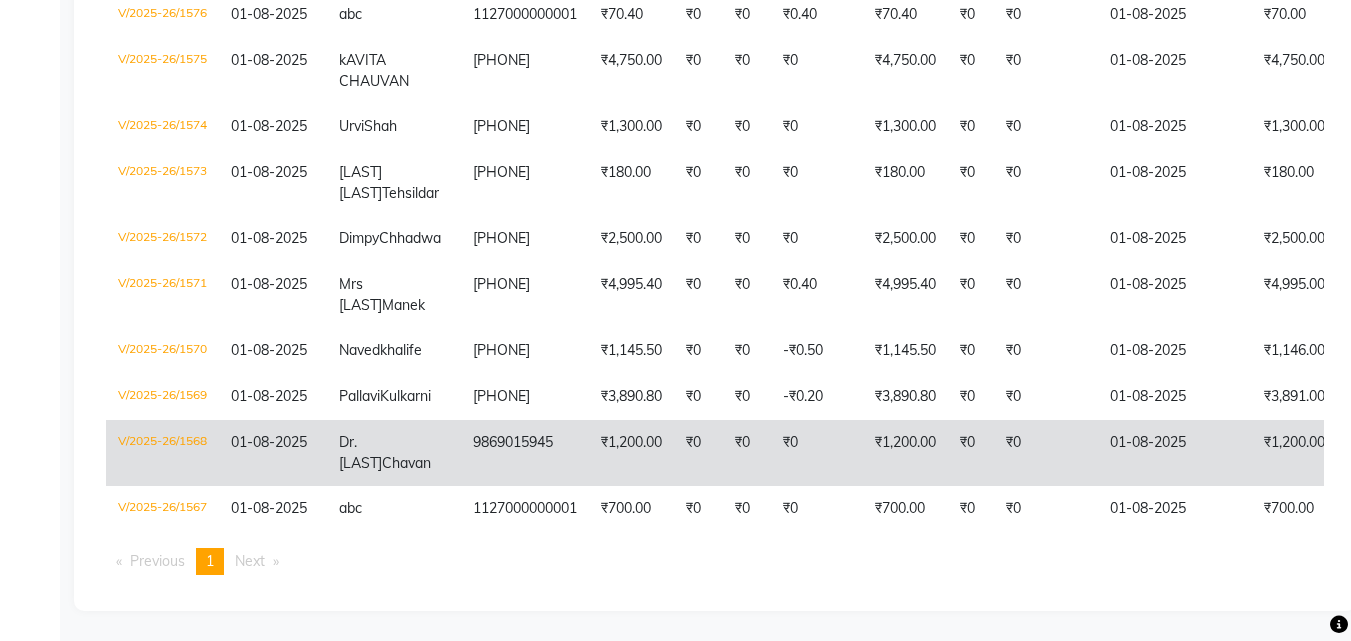 scroll, scrollTop: 972, scrollLeft: 0, axis: vertical 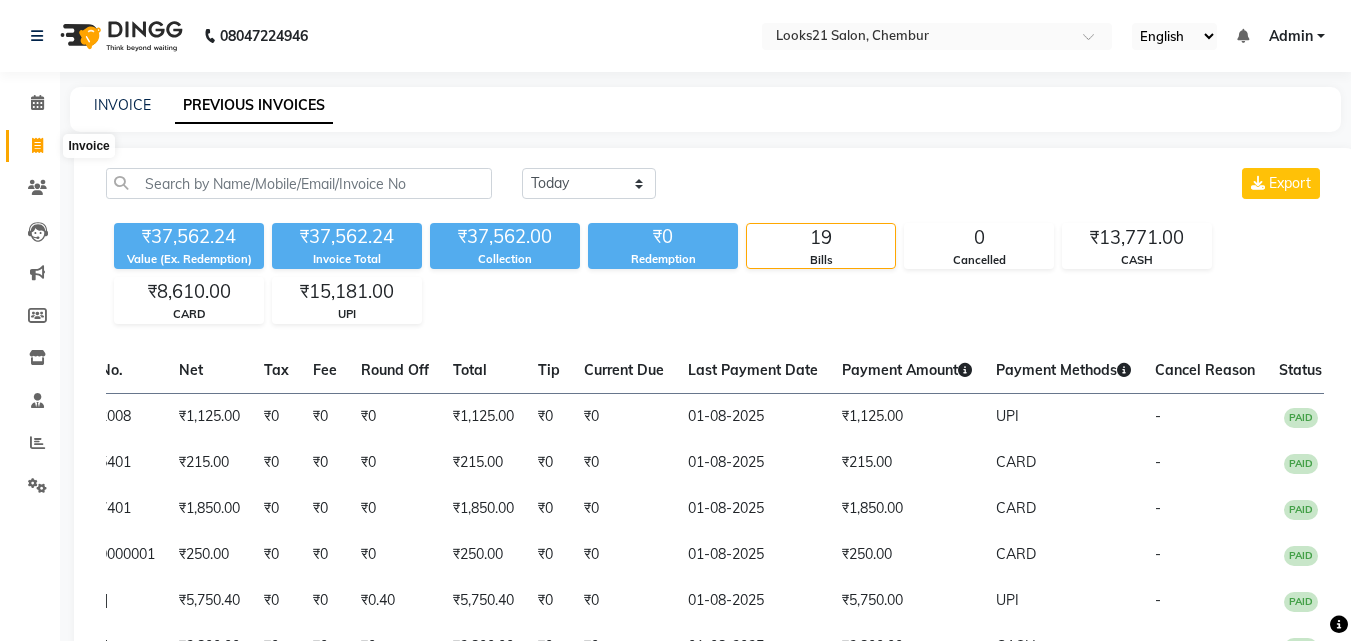 click 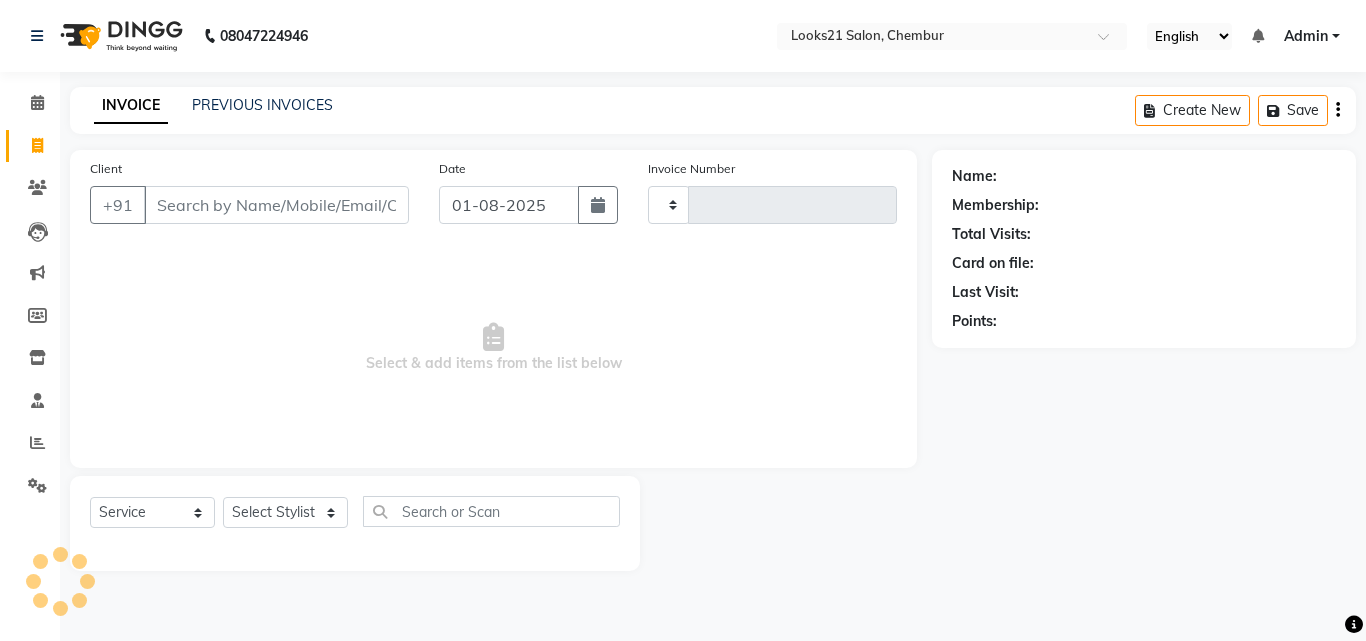 type on "1586" 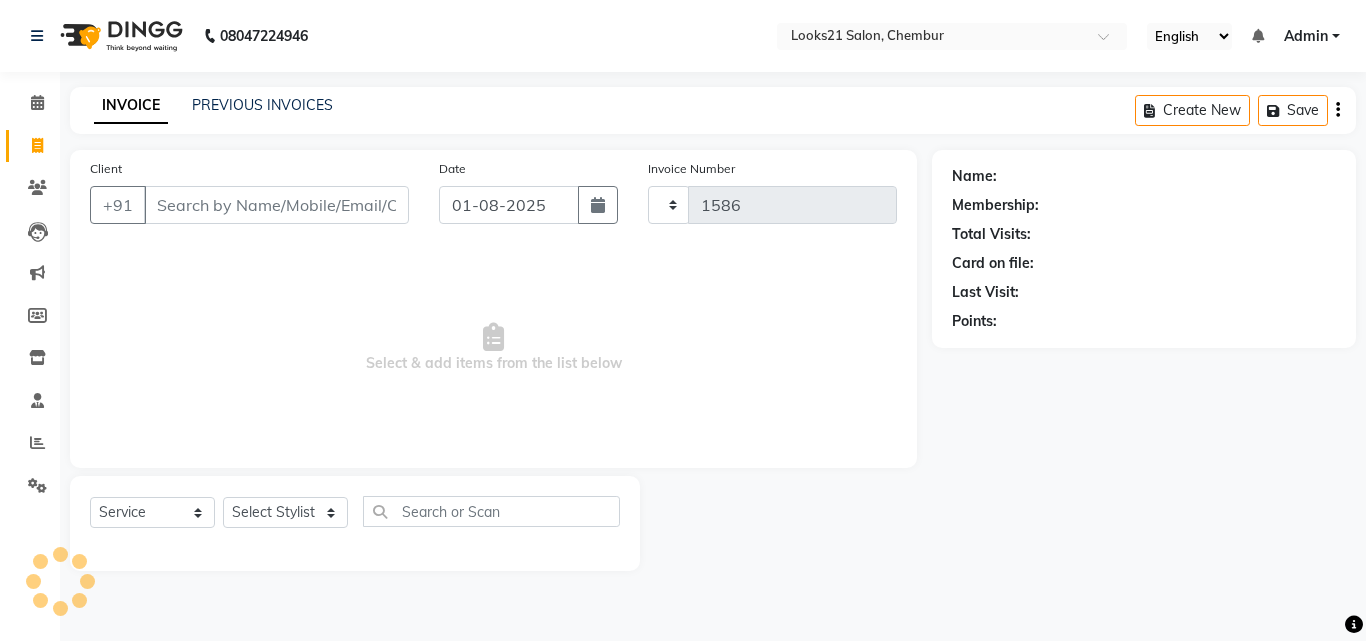 select on "844" 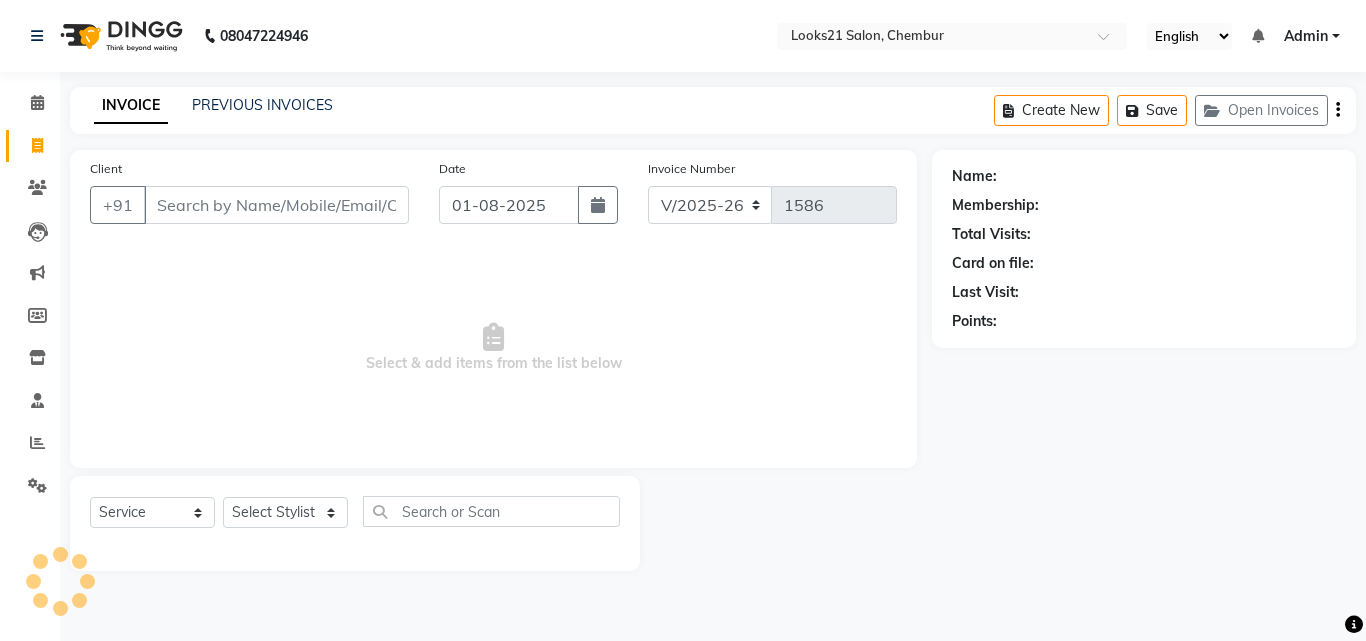 click on "Client" at bounding box center [276, 205] 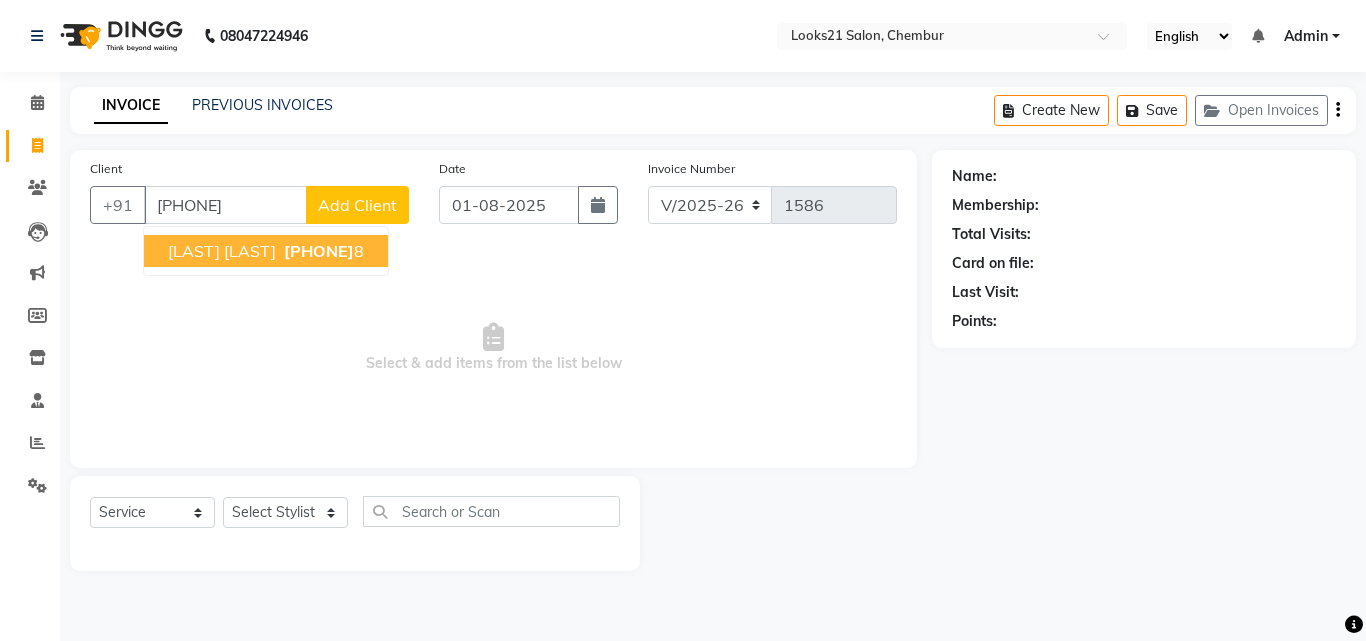 click on "Saidevi Rao   982063686 8" at bounding box center [266, 251] 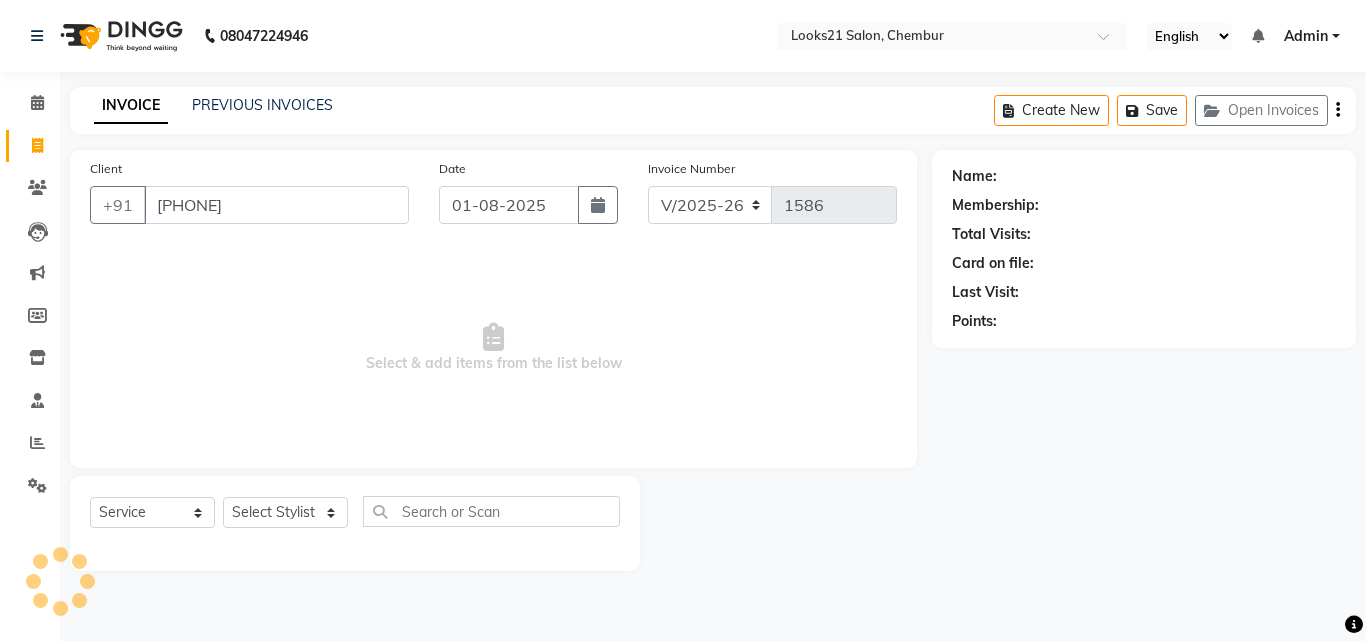 type on "9820636868" 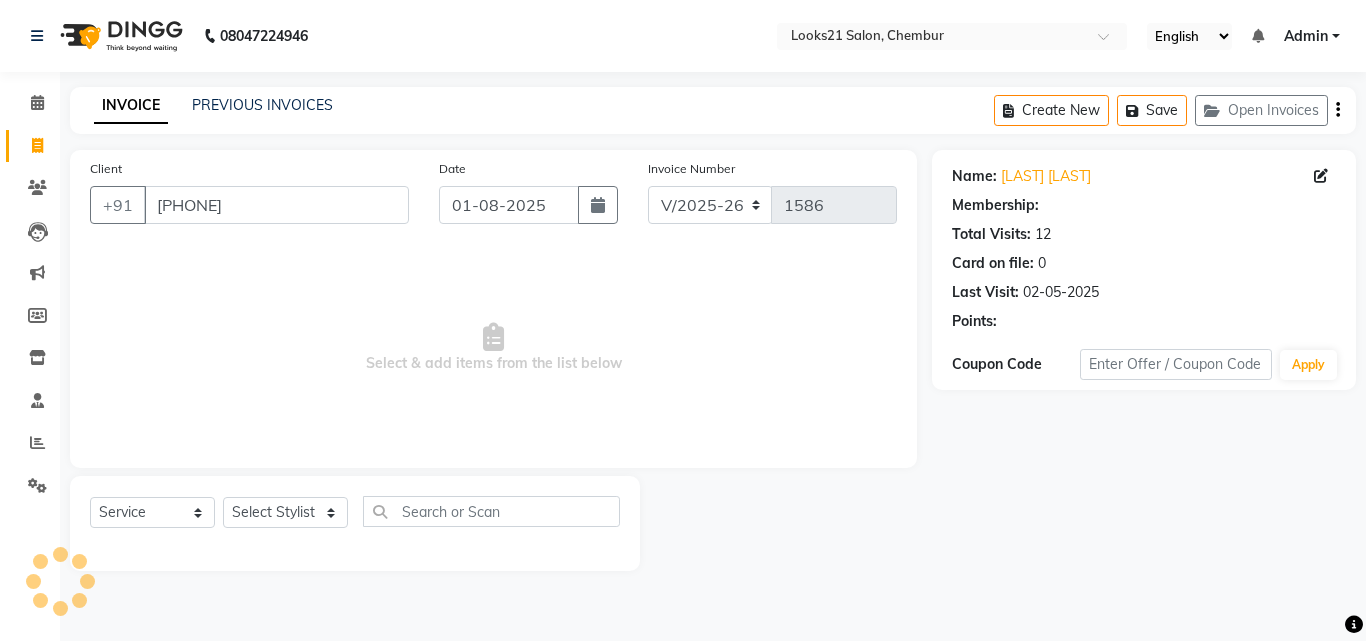 select on "1: Object" 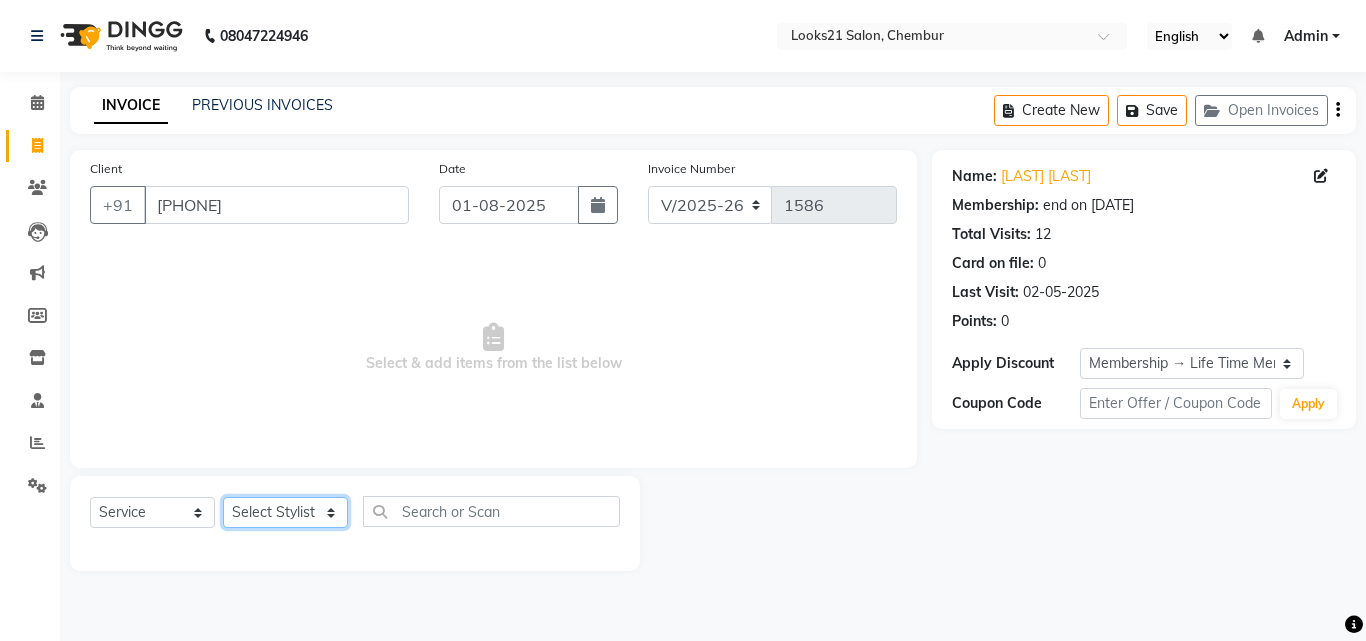 click on "Select Stylist Anwar Danish Janardhan LOOKS 21  sabiya khan Sajeda Siddiqui Samiksha Shakil Sharif Ahmed Shraddha Vaishali" 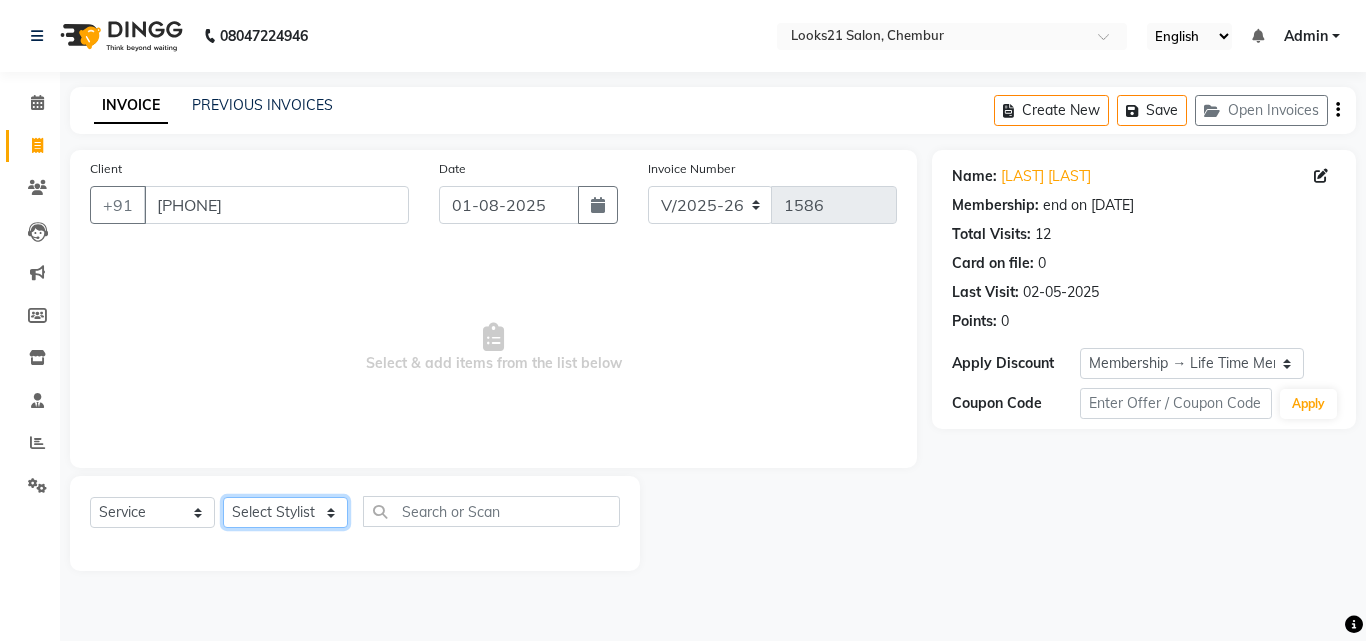 select on "13884" 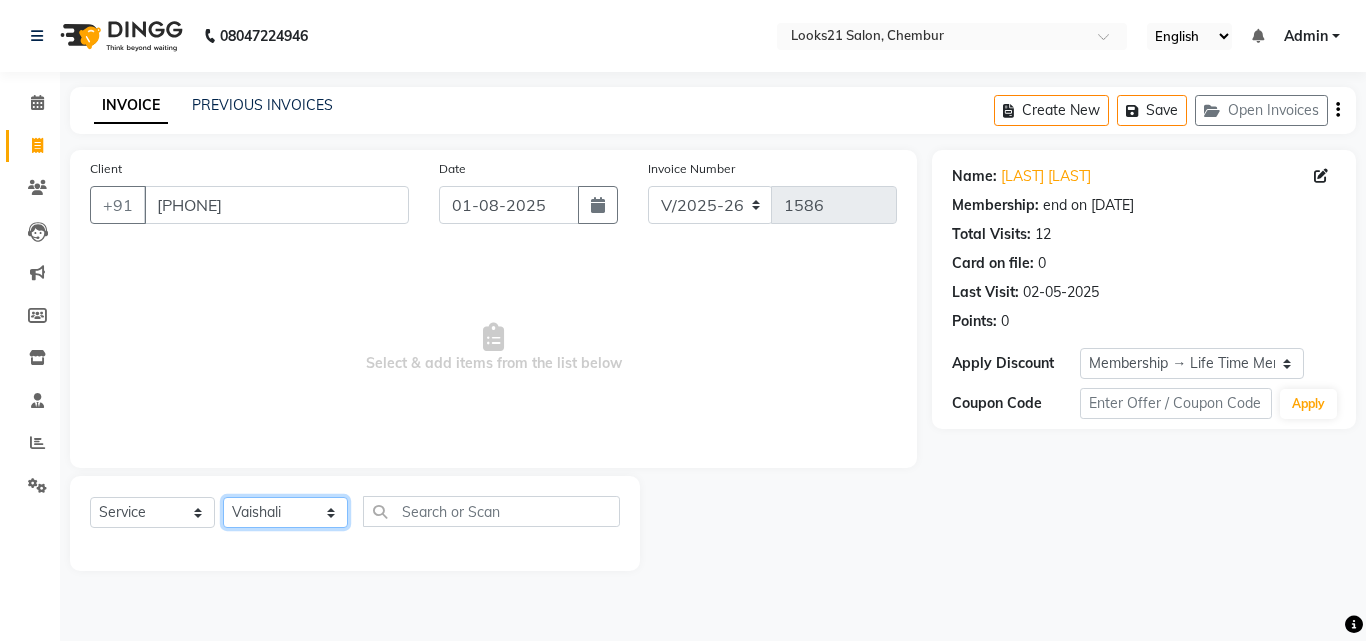 click on "Select Stylist Anwar Danish Janardhan LOOKS 21  sabiya khan Sajeda Siddiqui Samiksha Shakil Sharif Ahmed Shraddha Vaishali" 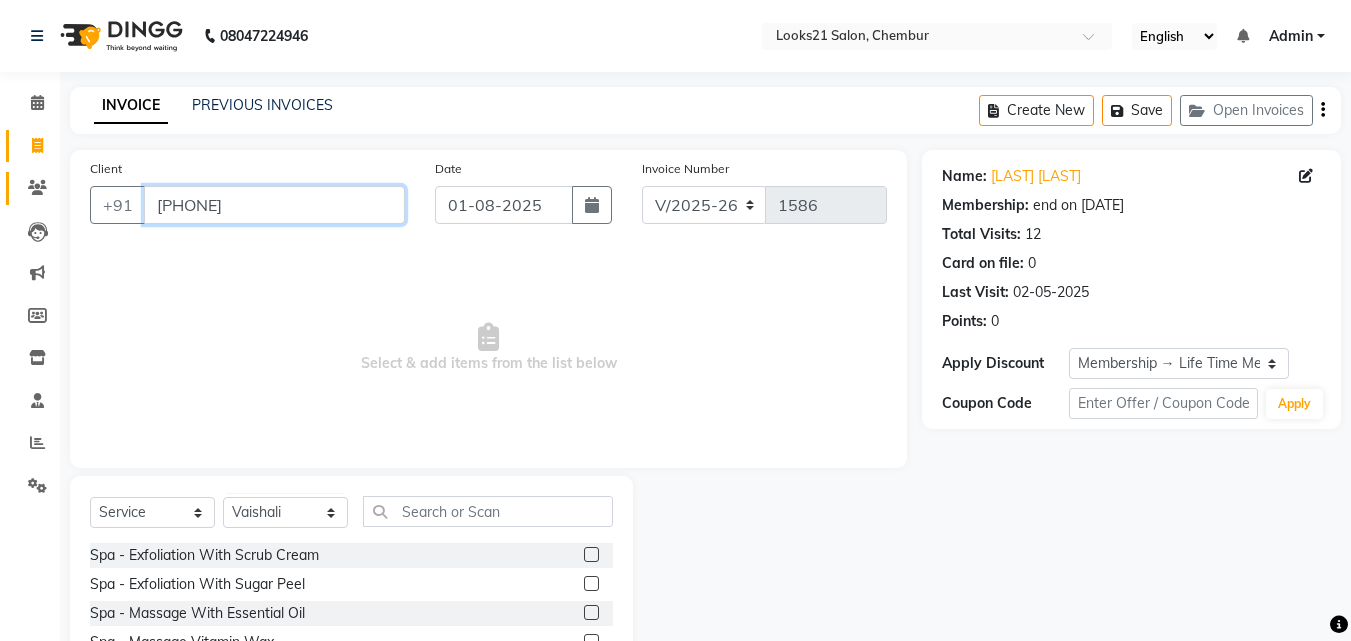 drag, startPoint x: 34, startPoint y: 201, endPoint x: 19, endPoint y: 202, distance: 15.033297 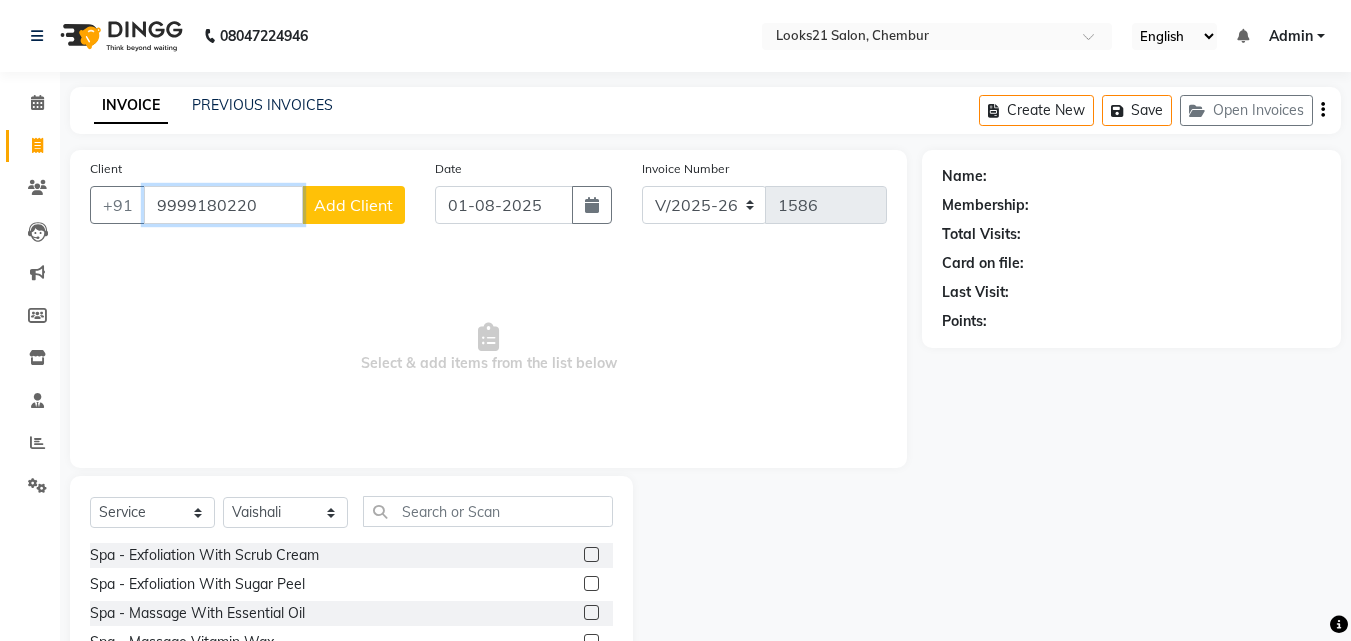 type on "9999180220" 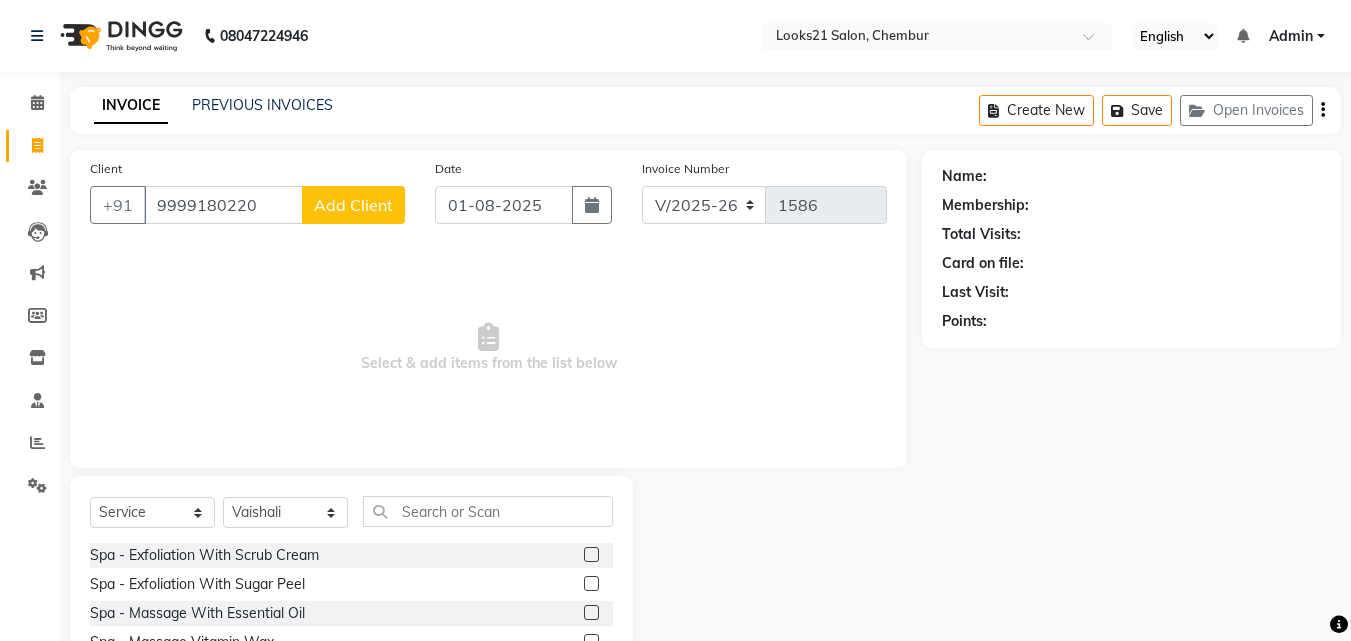 click on "Add Client" 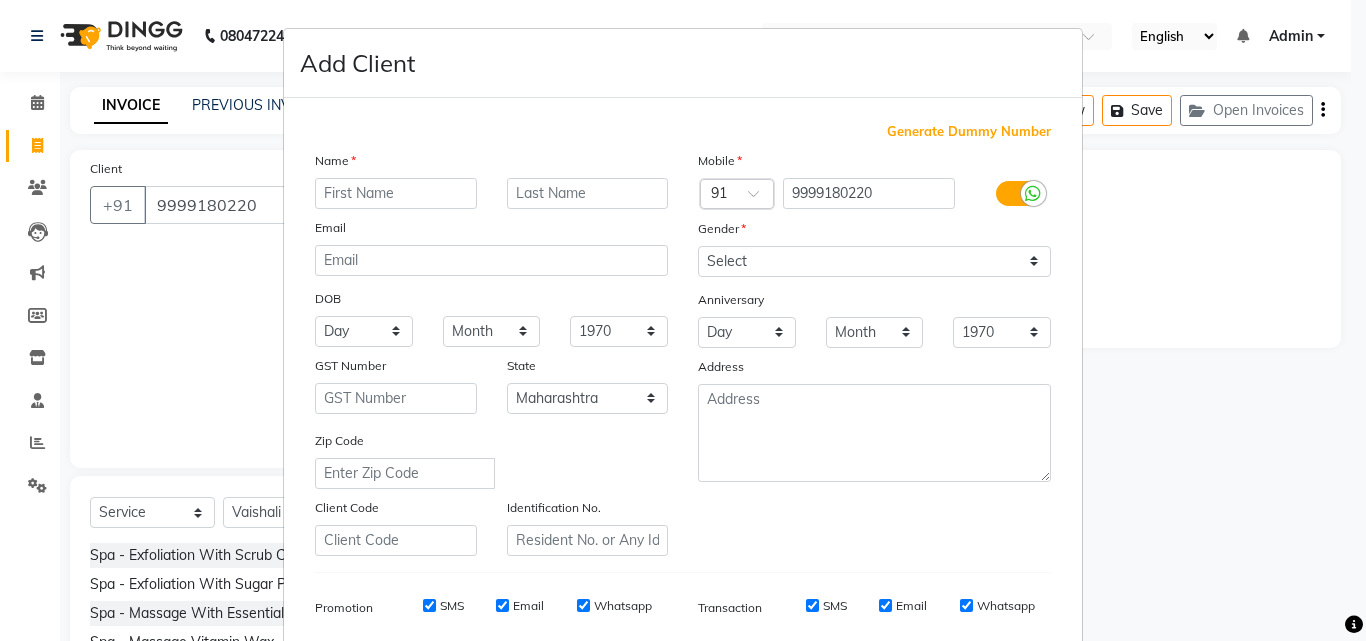click at bounding box center (396, 193) 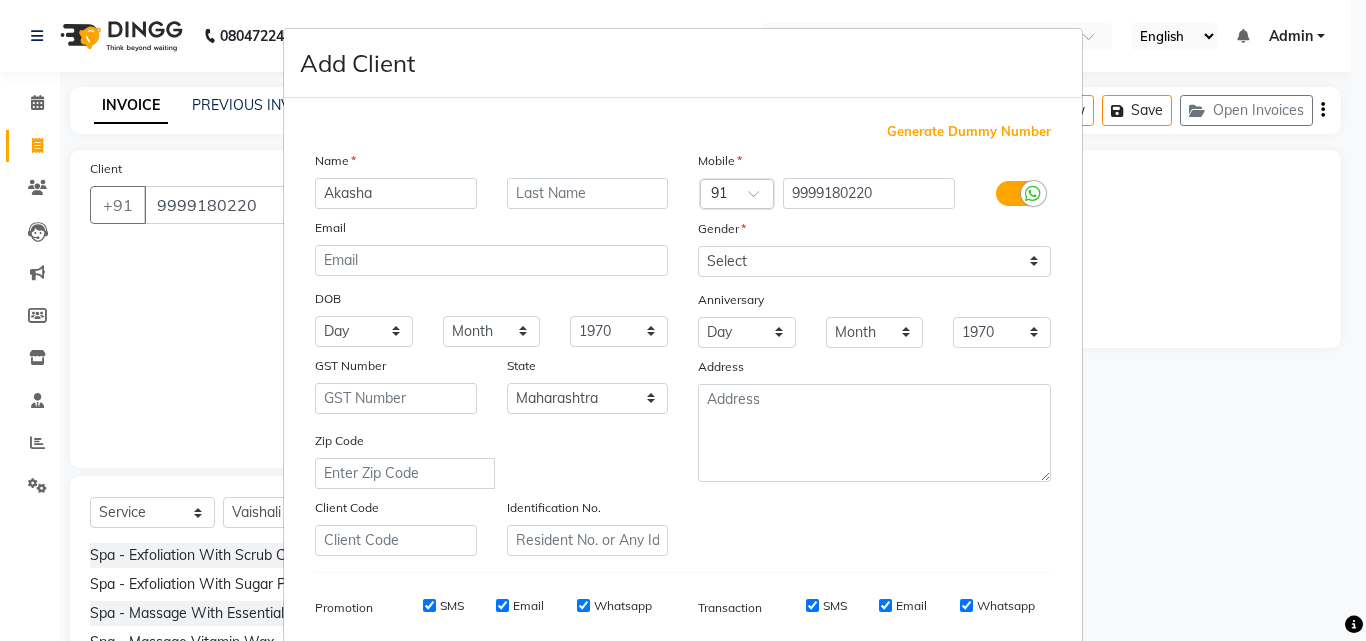 type on "Akasha" 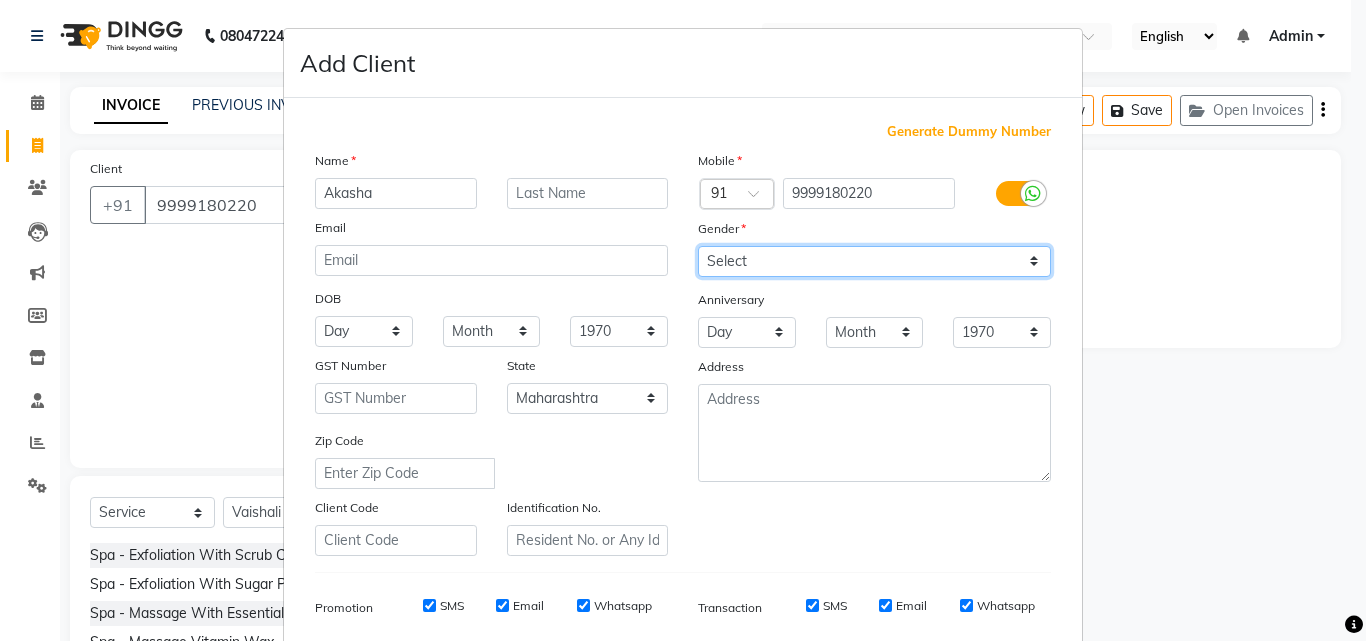click on "Select Male Female Other Prefer Not To Say" at bounding box center (874, 261) 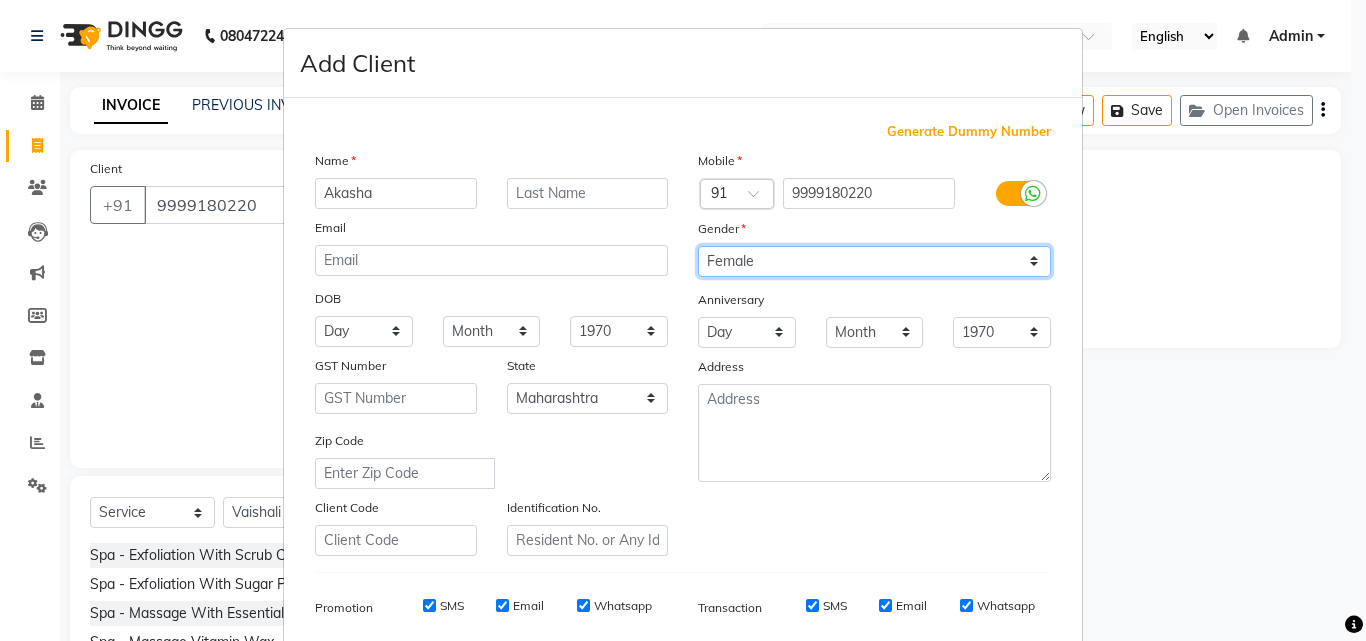 click on "Select Male Female Other Prefer Not To Say" at bounding box center (874, 261) 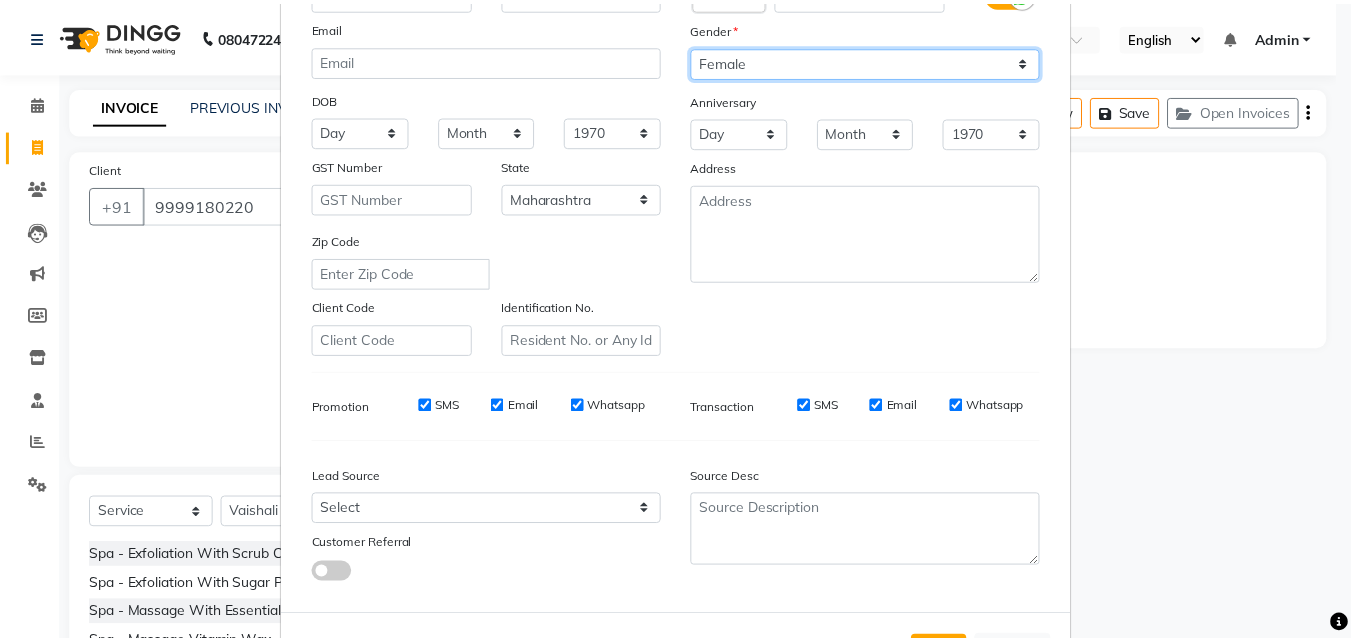 scroll, scrollTop: 282, scrollLeft: 0, axis: vertical 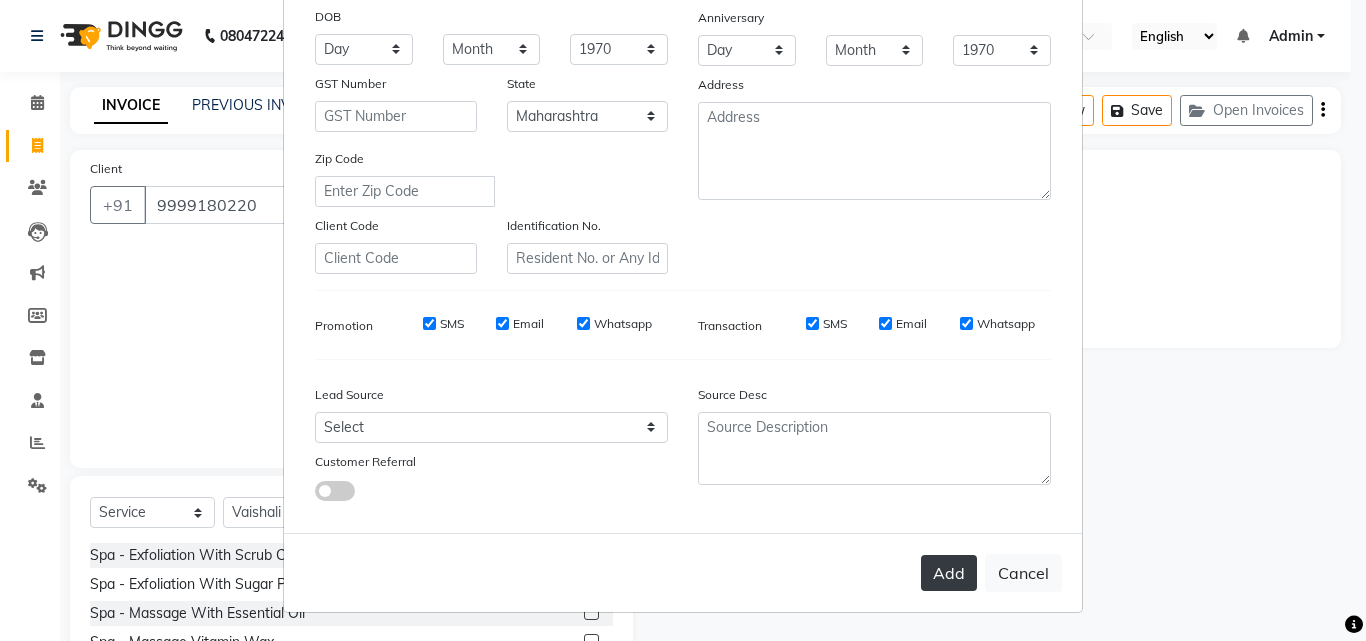 click on "Add" at bounding box center (949, 573) 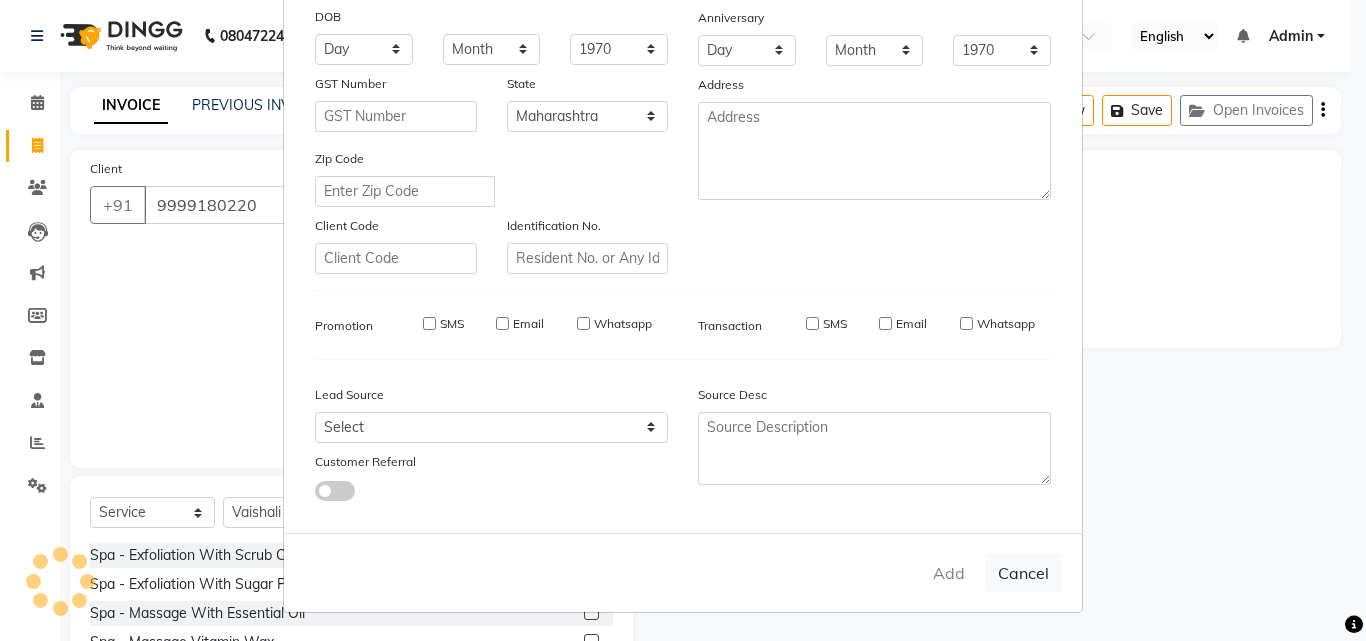 type 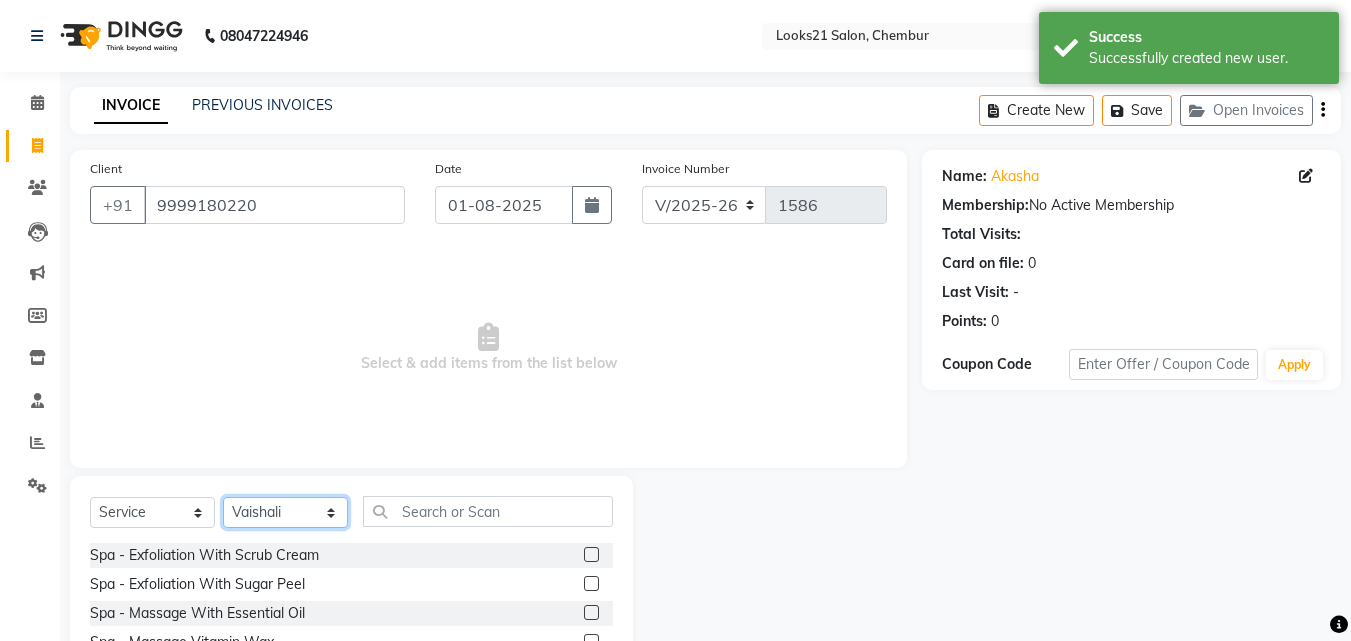 click on "Select Stylist Anwar Danish Janardhan LOOKS 21  sabiya khan Sajeda Siddiqui Samiksha Shakil Sharif Ahmed Shraddha Vaishali" 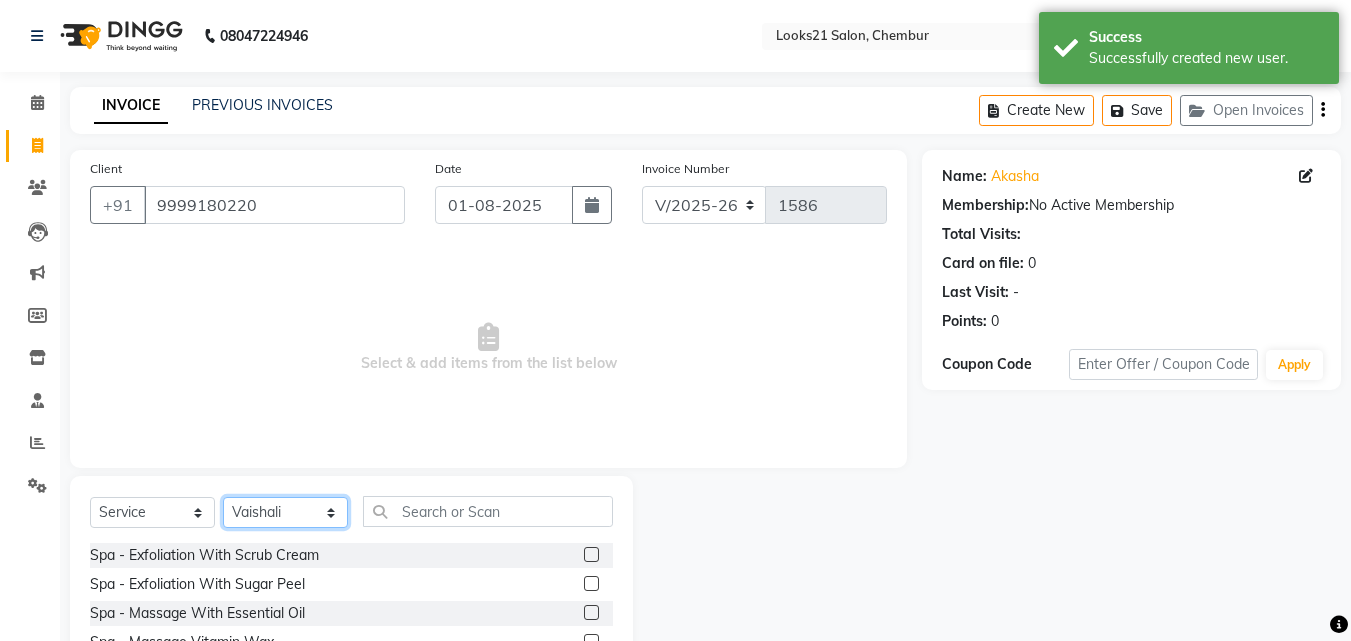 select on "13886" 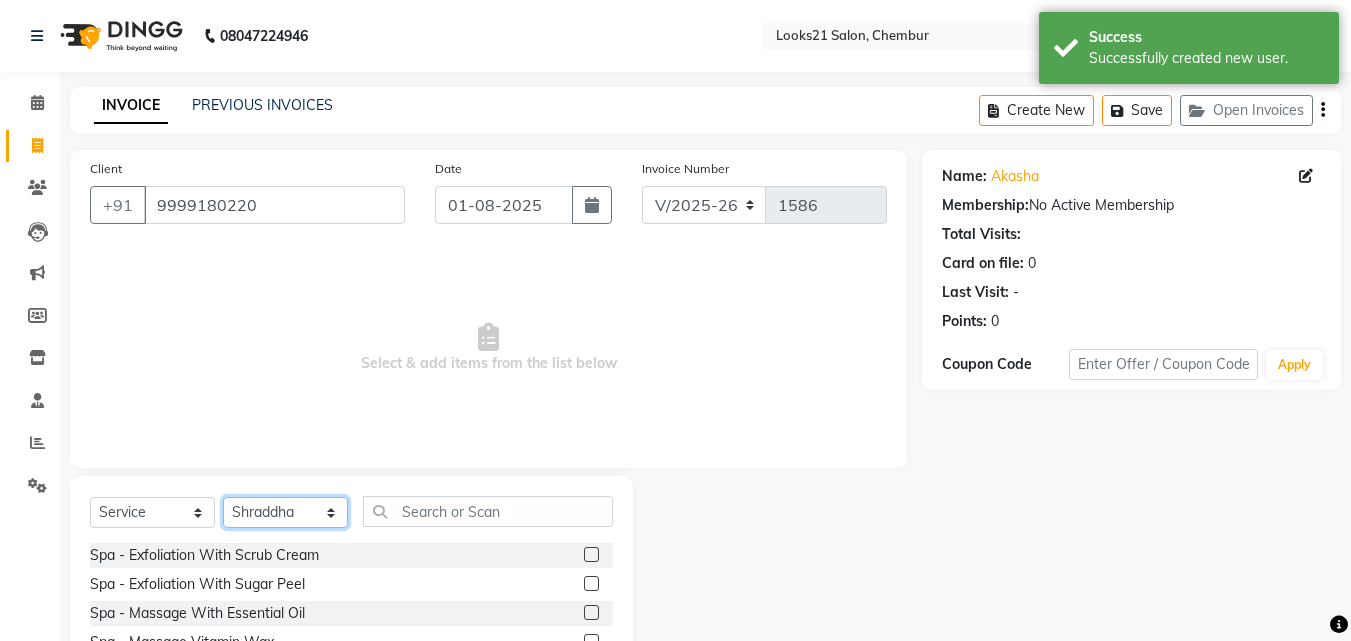 click on "Select Stylist Anwar Danish Janardhan LOOKS 21  sabiya khan Sajeda Siddiqui Samiksha Shakil Sharif Ahmed Shraddha Vaishali" 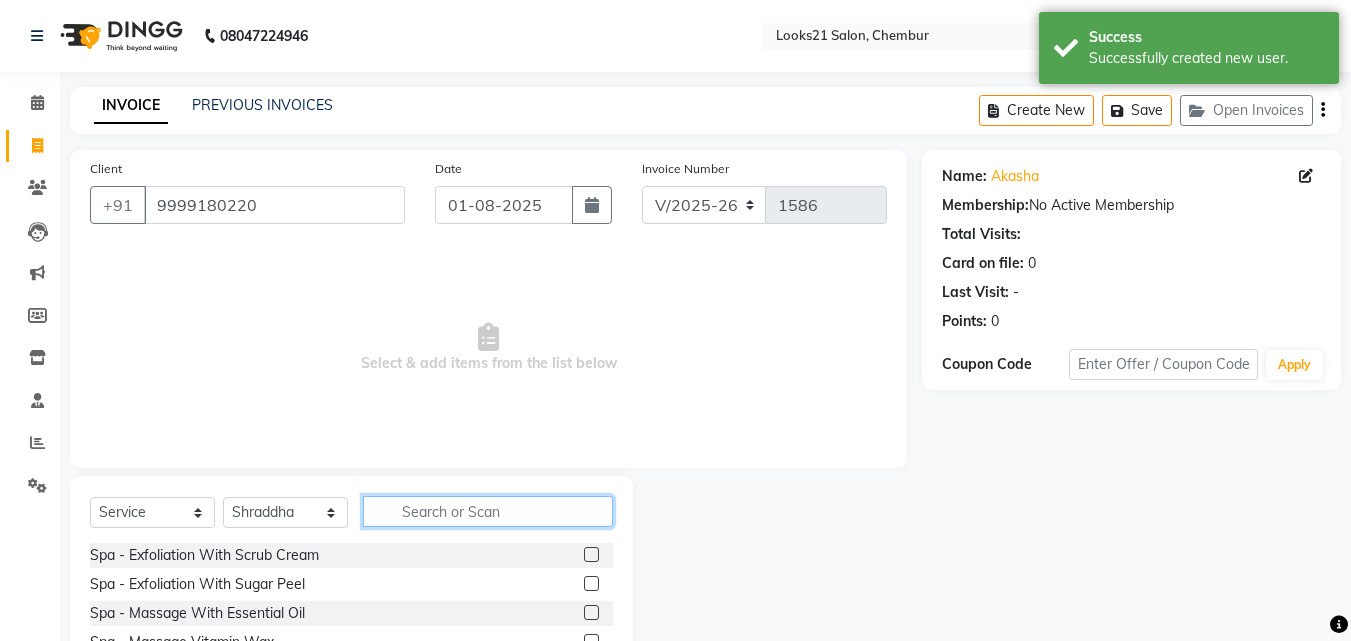 click 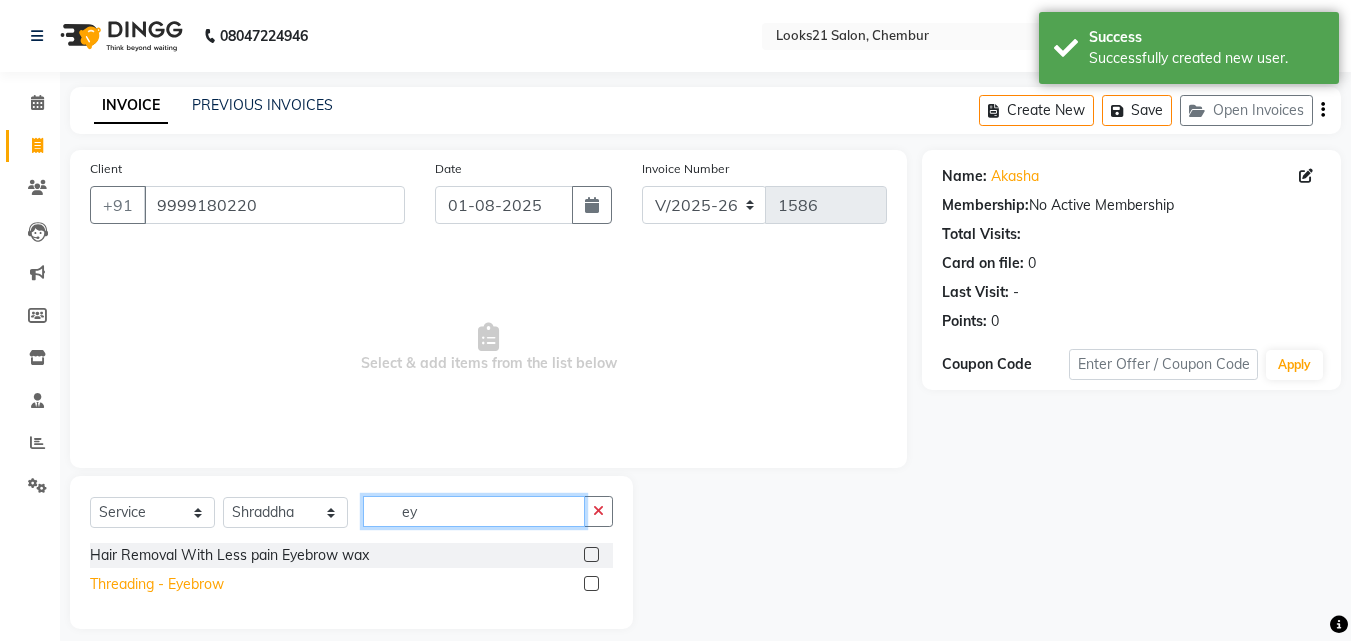 type on "ey" 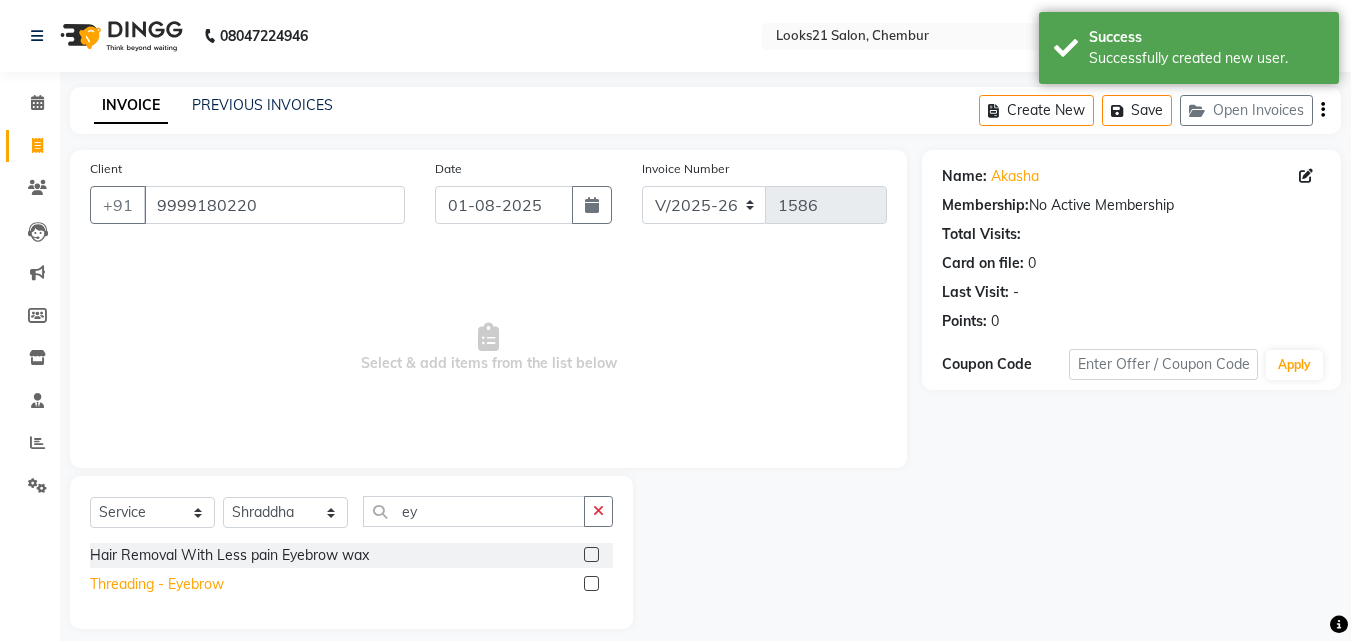 click on "Threading  - Eyebrow" 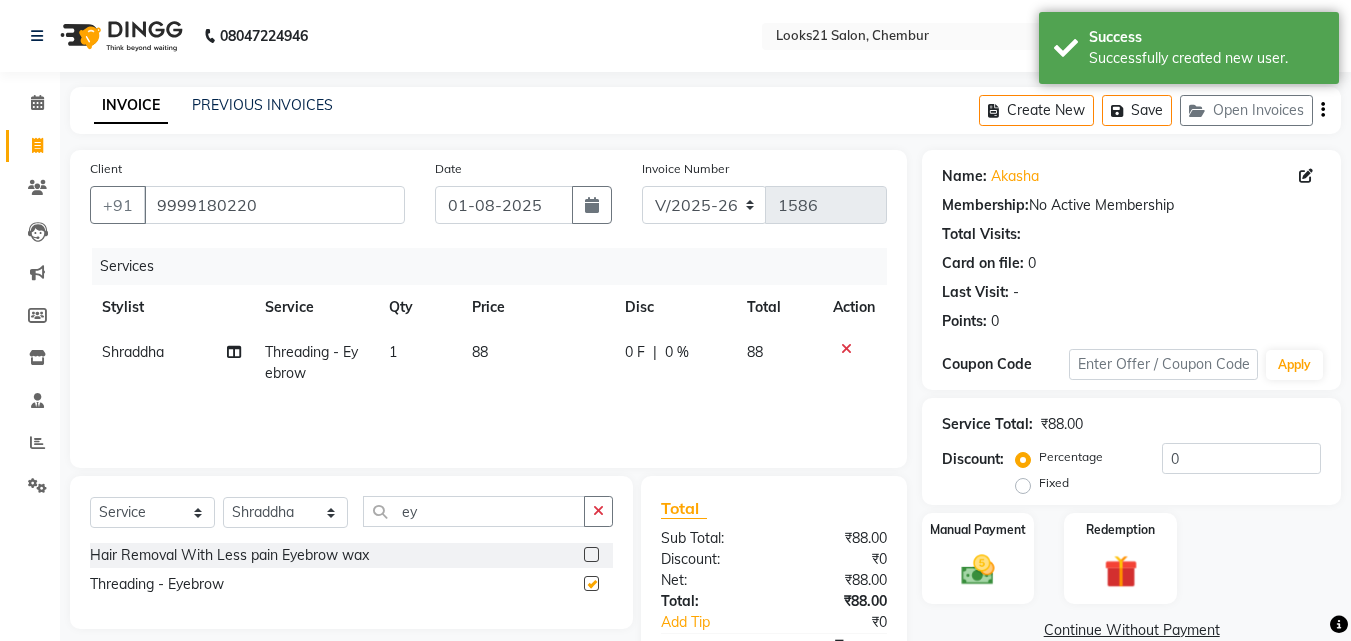 checkbox on "false" 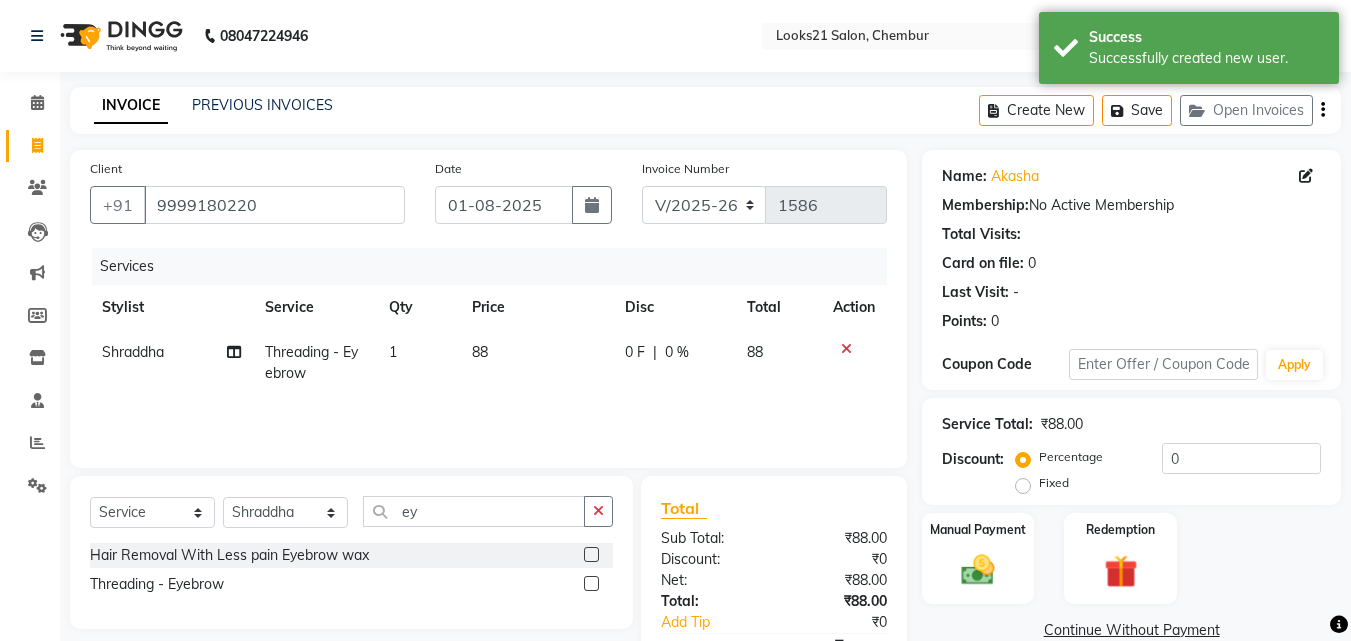click on "1" 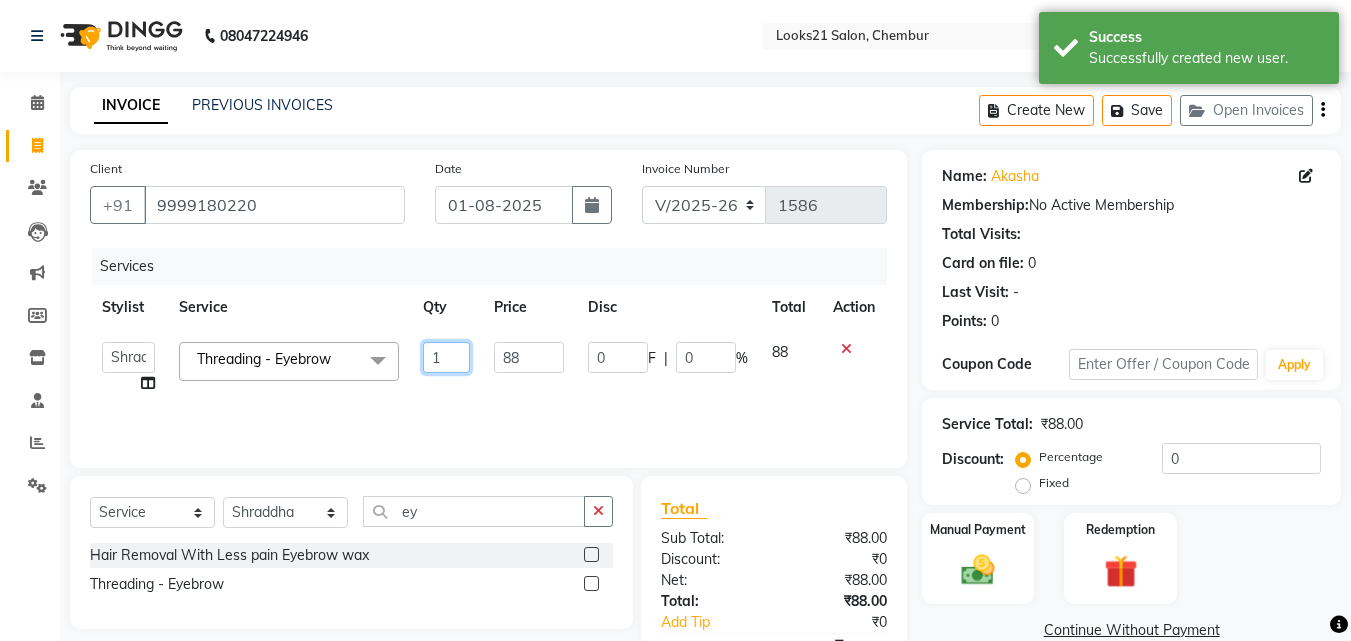 drag, startPoint x: 473, startPoint y: 350, endPoint x: 406, endPoint y: 357, distance: 67.36468 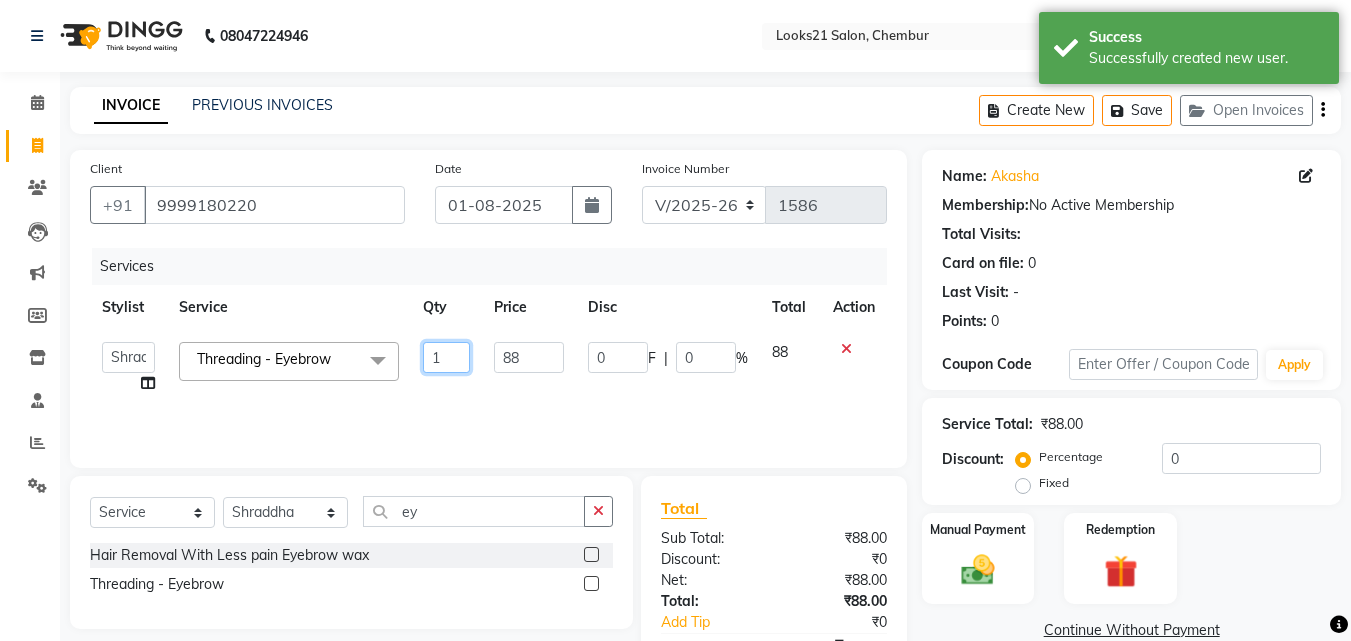 click on "Anwar   Danish   Janardhan   LOOKS 21    sabiya khan   Sajeda Siddiqui   Samiksha   Shakil   Sharif Ahmed   Shraddha   Vaishali  Threading  - Eyebrow  x Spa  - Exfoliation With Scrub Cream Spa  - Exfoliation With Sugar Peel Spa  - Massage With Essential Oil Spa  - Massage Vitamin Wax Spa  - Wraps With Cotton Extract Spa  - Wraps With Moistourising Wax TIP FOR STAFF Therapy  - Full Arms Therapy  - Full Leg Therapy  - Sparkling Back Reflexology  - Feet (30 Mins) Reflexology  - Hand & Feet ( 60 Mins) Reflexology  - Back (30 Mins) Nails  - Cut And Filing Nails  - Nail Polish Hand / Feet Nails  - French Nail Polish Nails  - Gel French Nail Polish Nails- Cut file & Polish Gel Polish  - Gel Polish 10 Tips Gel Polish  - Gel Polish Remover 10 Tips Gel Polish  - Builder Gel Extension Gel Polish  - Gum Gel Extension Gel Polish  - 10 Tips Glitter Polish Black Mask  - Under Arms And Back Of Arms Black Mask  - Front Black Mask  - Back Black Mask  - Full Arms Black Mask  - Half Arms Black Mask  - Full Legs O THREE FACIAL" 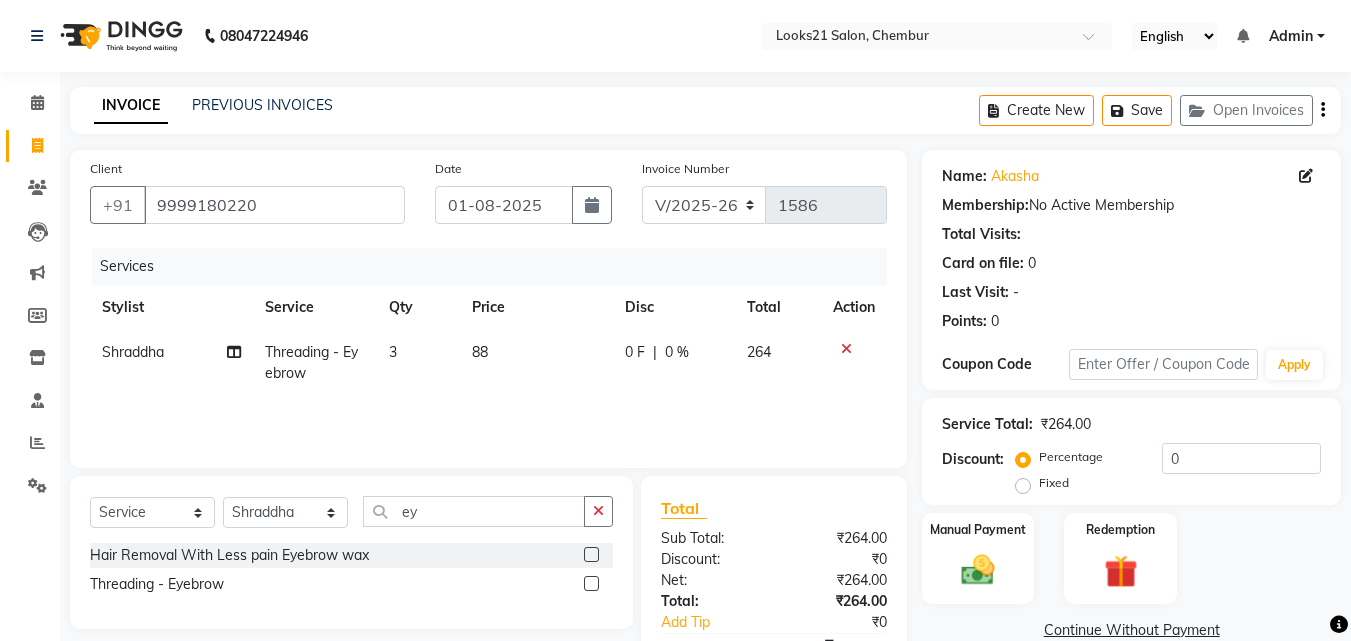 click on "Services Stylist Service Qty Price Disc Total Action Shraddha Threading  - Eyebrow 3 88 0 F | 0 % 264" 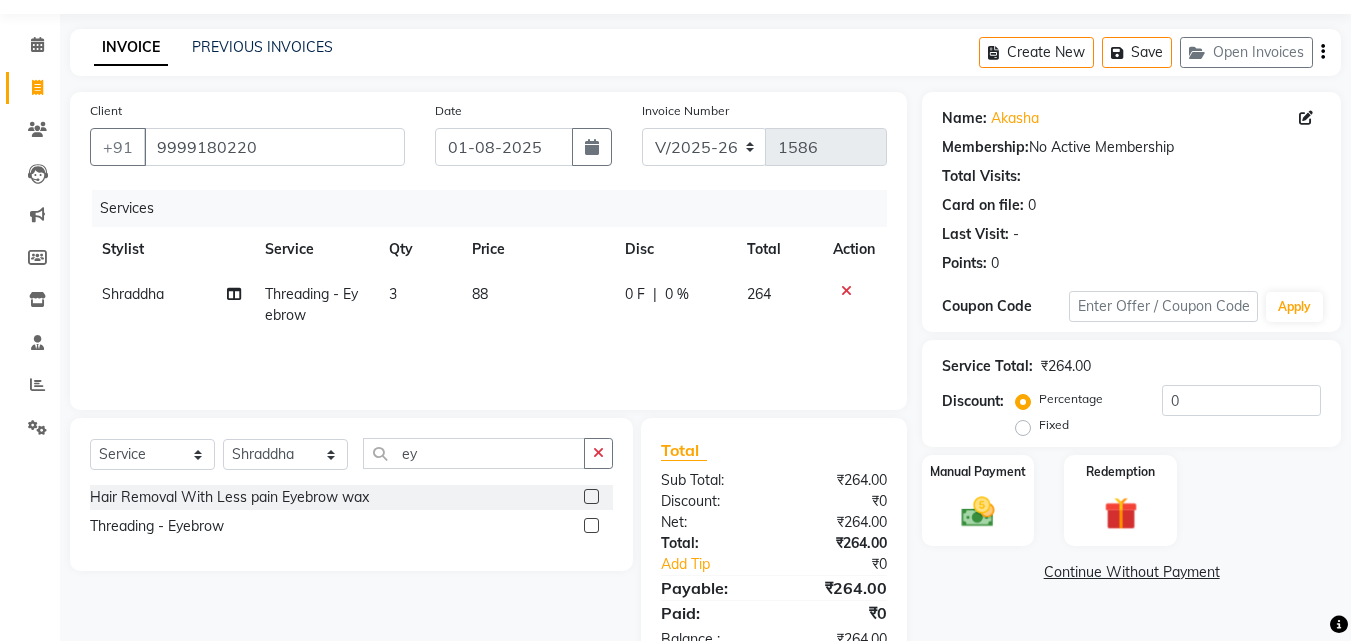 scroll, scrollTop: 117, scrollLeft: 0, axis: vertical 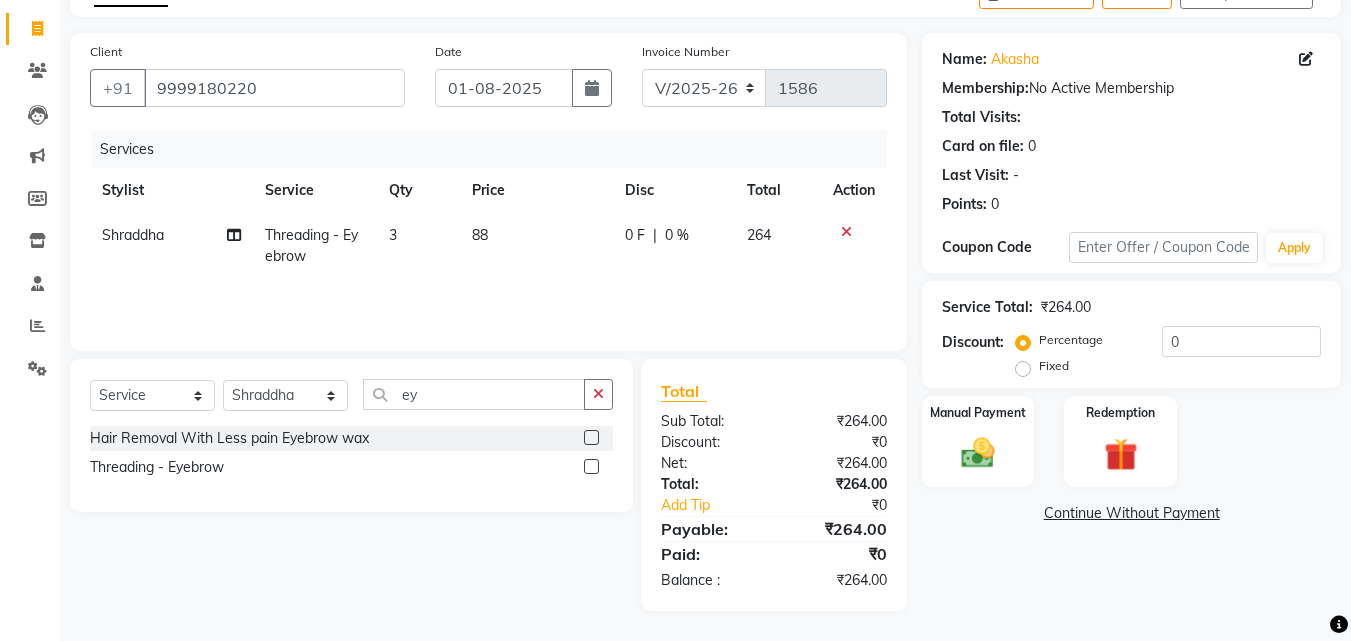 click on "88" 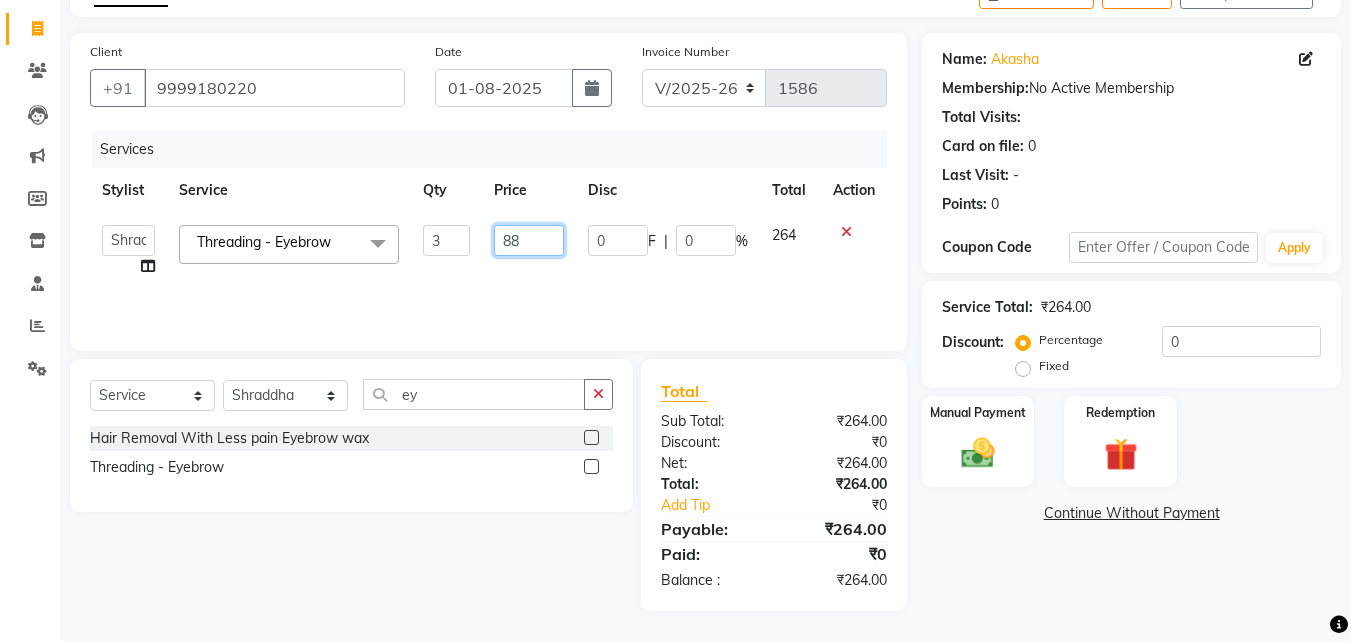 drag, startPoint x: 535, startPoint y: 241, endPoint x: 399, endPoint y: 239, distance: 136.01471 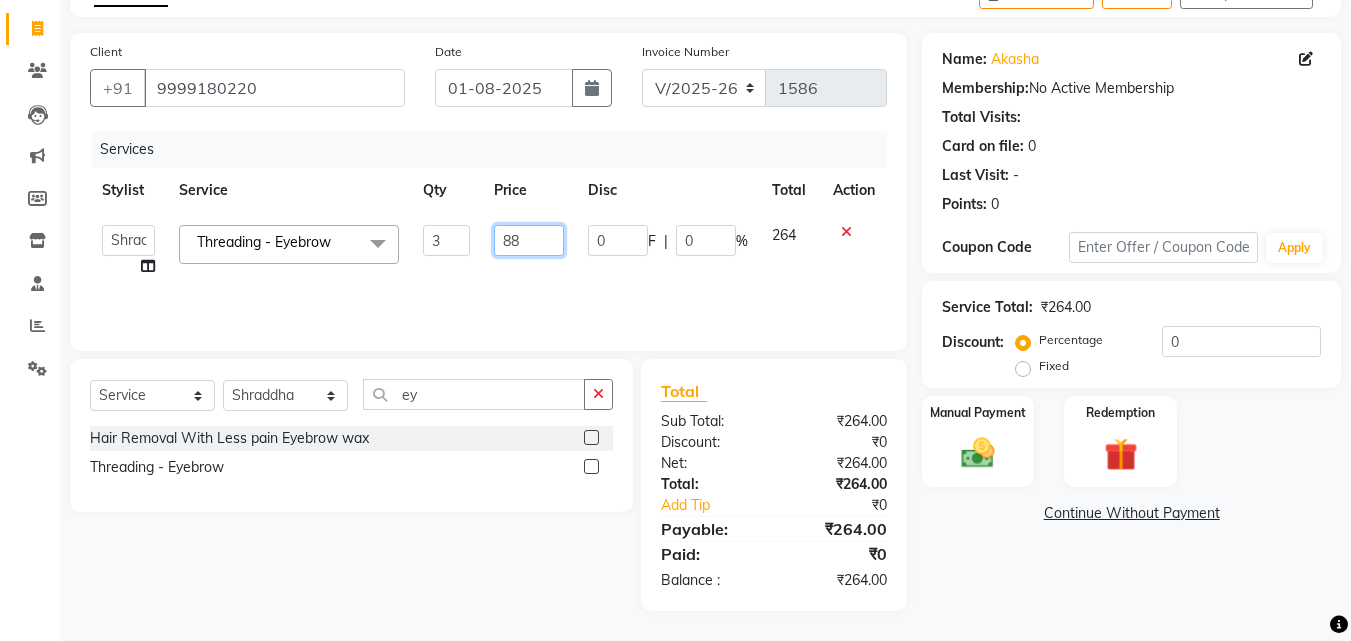 click on "Anwar   Danish   Janardhan   LOOKS 21    sabiya khan   Sajeda Siddiqui   Samiksha   Shakil   Sharif Ahmed   Shraddha   Vaishali  Threading  - Eyebrow  x Spa  - Exfoliation With Scrub Cream Spa  - Exfoliation With Sugar Peel Spa  - Massage With Essential Oil Spa  - Massage Vitamin Wax Spa  - Wraps With Cotton Extract Spa  - Wraps With Moistourising Wax TIP FOR STAFF Therapy  - Full Arms Therapy  - Full Leg Therapy  - Sparkling Back Reflexology  - Feet (30 Mins) Reflexology  - Hand & Feet ( 60 Mins) Reflexology  - Back (30 Mins) Nails  - Cut And Filing Nails  - Nail Polish Hand / Feet Nails  - French Nail Polish Nails  - Gel French Nail Polish Nails- Cut file & Polish Gel Polish  - Gel Polish 10 Tips Gel Polish  - Gel Polish Remover 10 Tips Gel Polish  - Builder Gel Extension Gel Polish  - Gum Gel Extension Gel Polish  - 10 Tips Glitter Polish Black Mask  - Under Arms And Back Of Arms Black Mask  - Front Black Mask  - Back Black Mask  - Full Arms Black Mask  - Half Arms Black Mask  - Full Legs O THREE FACIAL" 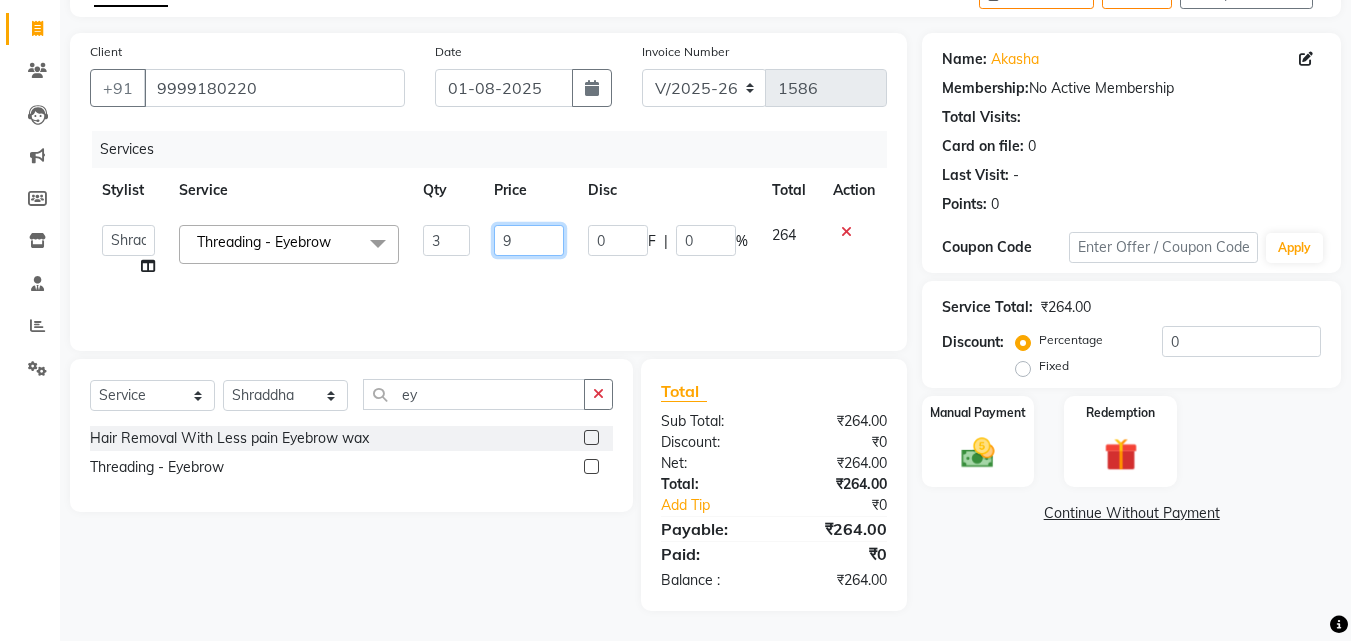 type on "90" 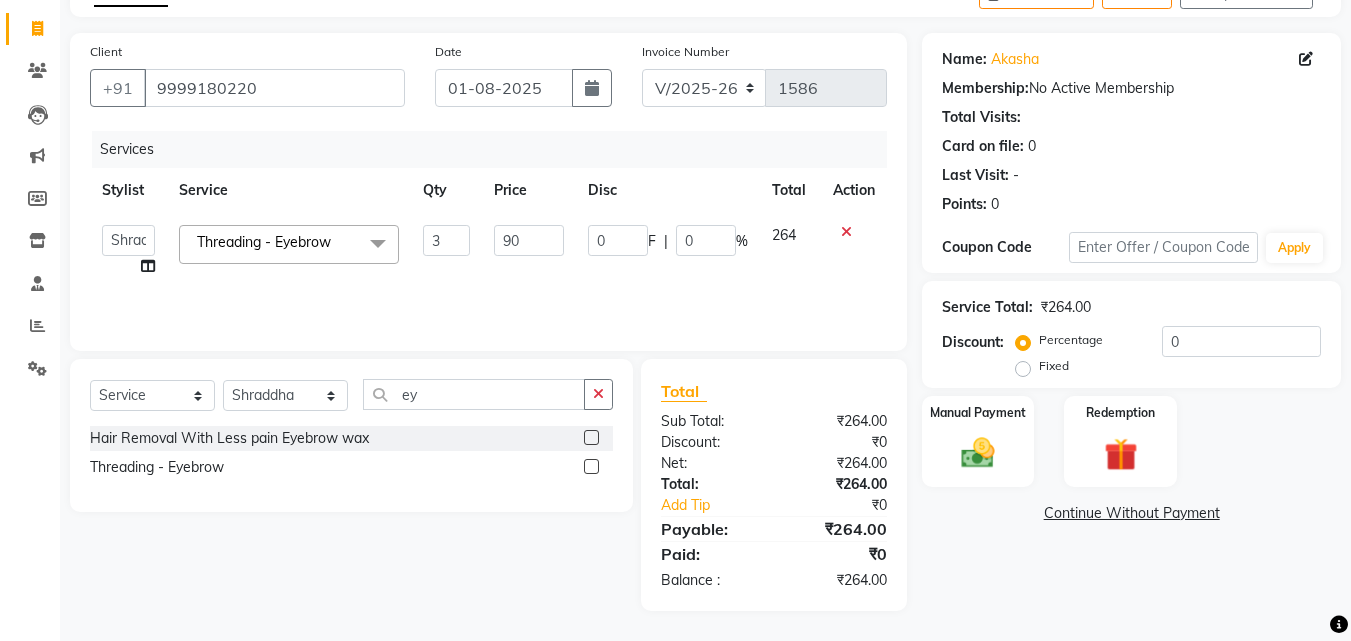 click on "Services Stylist Service Qty Price Disc Total Action  Anwar   Danish   Janardhan   LOOKS 21    sabiya khan   Sajeda Siddiqui   Samiksha   Shakil   Sharif Ahmed   Shraddha   Vaishali  Threading  - Eyebrow  x Spa  - Exfoliation With Scrub Cream Spa  - Exfoliation With Sugar Peel Spa  - Massage With Essential Oil Spa  - Massage Vitamin Wax Spa  - Wraps With Cotton Extract Spa  - Wraps With Moistourising Wax TIP FOR STAFF Therapy  - Full Arms Therapy  - Full Leg Therapy  - Sparkling Back Reflexology  - Feet (30 Mins) Reflexology  - Hand & Feet ( 60 Mins) Reflexology  - Back (30 Mins) Nails  - Cut And Filing Nails  - Nail Polish Hand / Feet Nails  - French Nail Polish Nails  - Gel French Nail Polish Nails- Cut file & Polish Gel Polish  - Gel Polish 10 Tips Gel Polish  - Gel Polish Remover 10 Tips Gel Polish  - Builder Gel Extension Gel Polish  - Gum Gel Extension Gel Polish  - 10 Tips Glitter Polish Black Mask  - Under Arms And Back Of Arms Black Mask  - Front Black Mask  - Back Black Mask  - Full Arms 3TENX SPA" 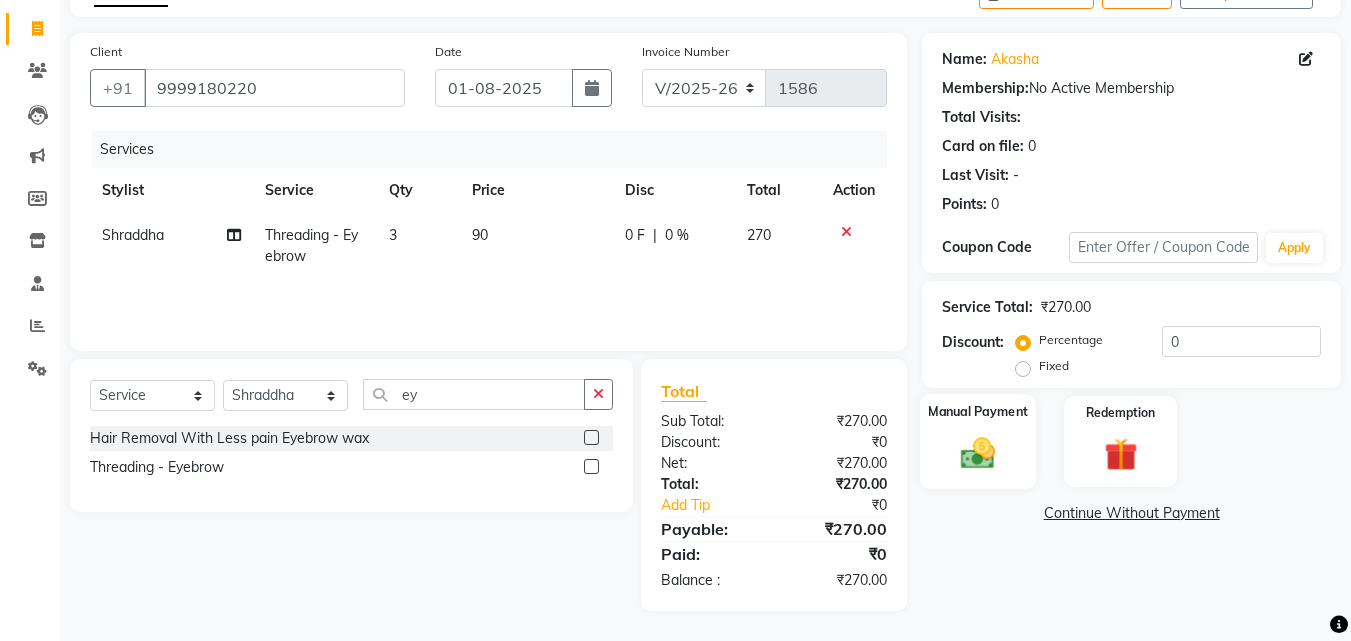 click 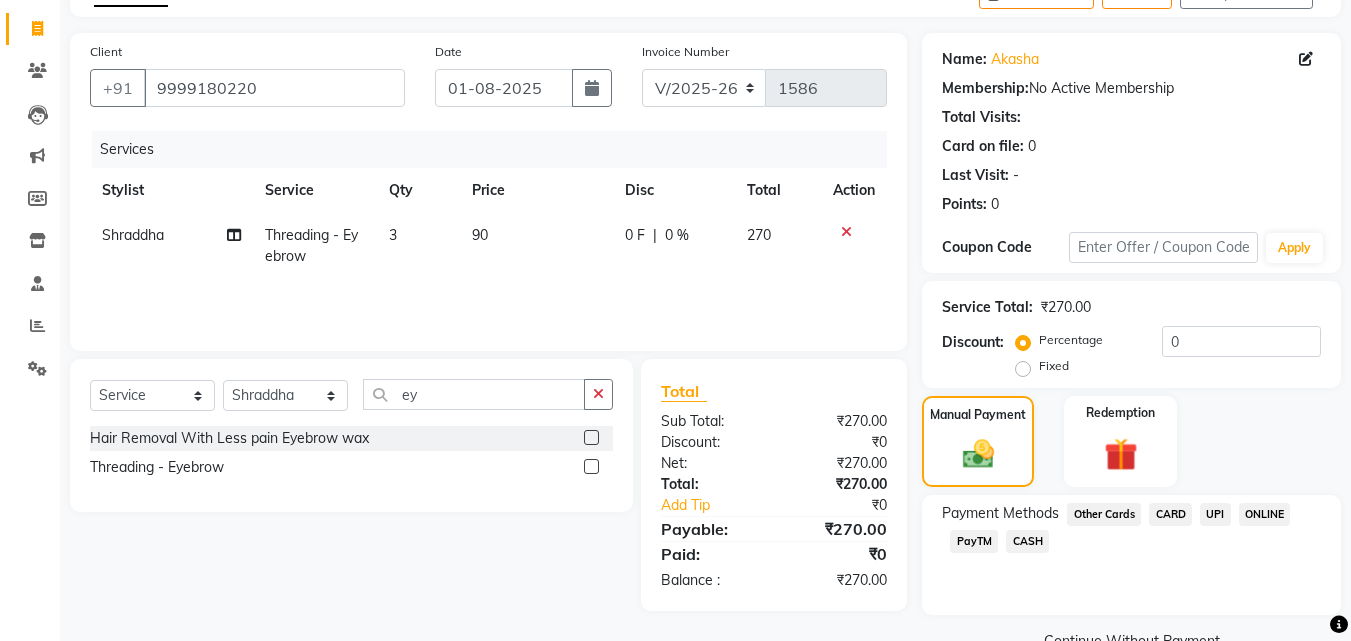 click on "UPI" 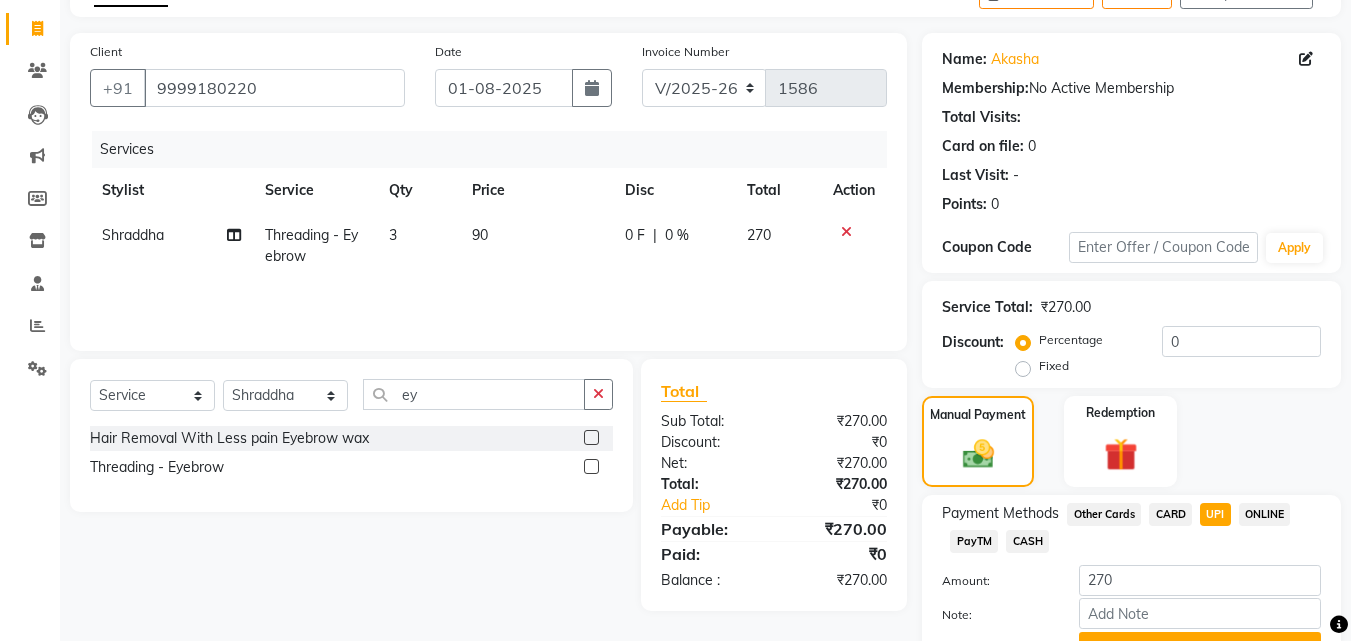 scroll, scrollTop: 218, scrollLeft: 0, axis: vertical 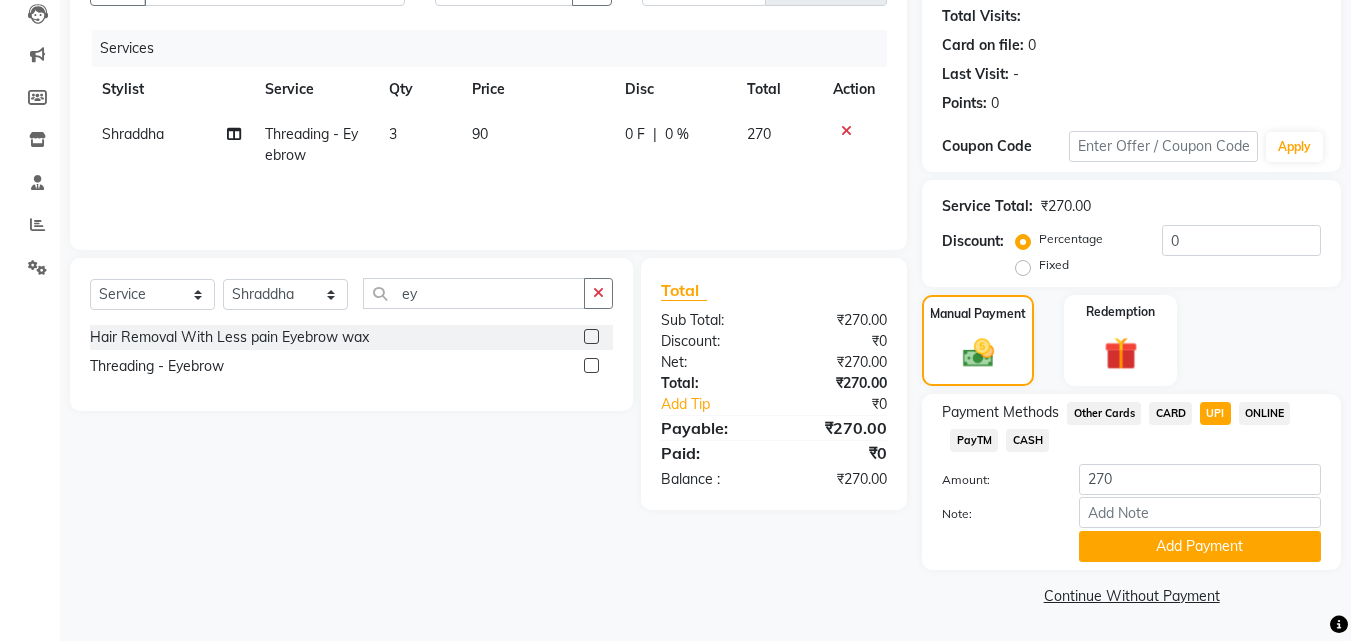 click on "CARD" 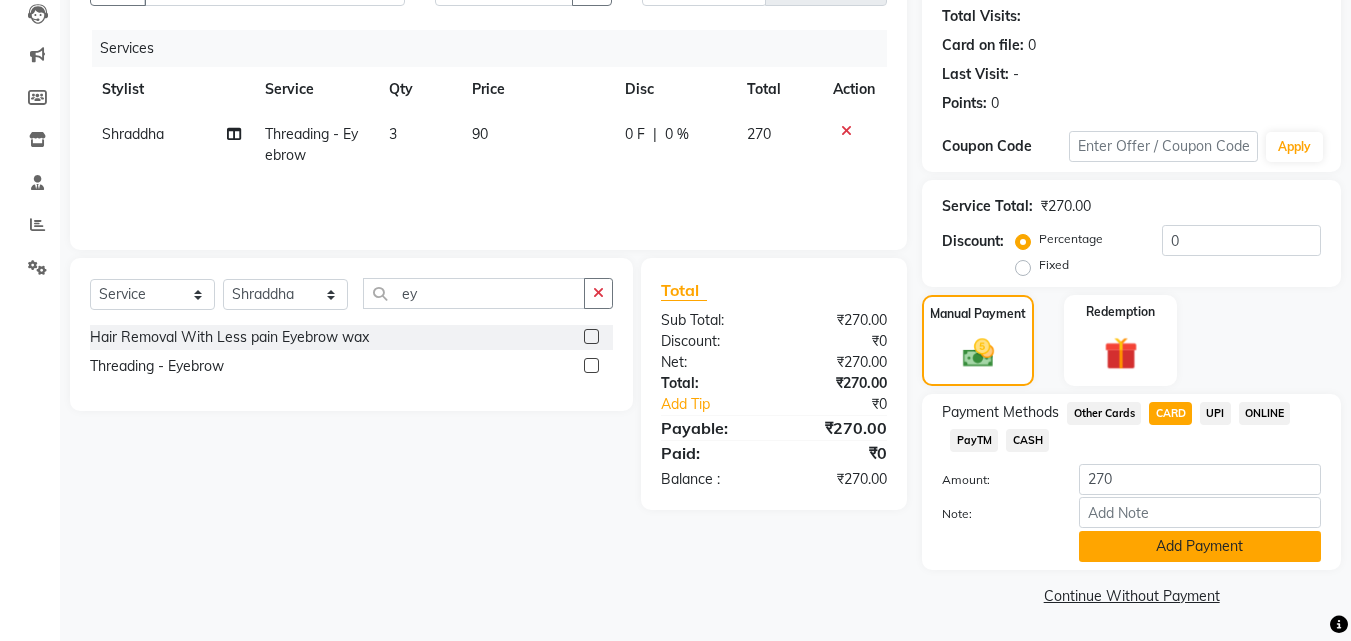 click on "Add Payment" 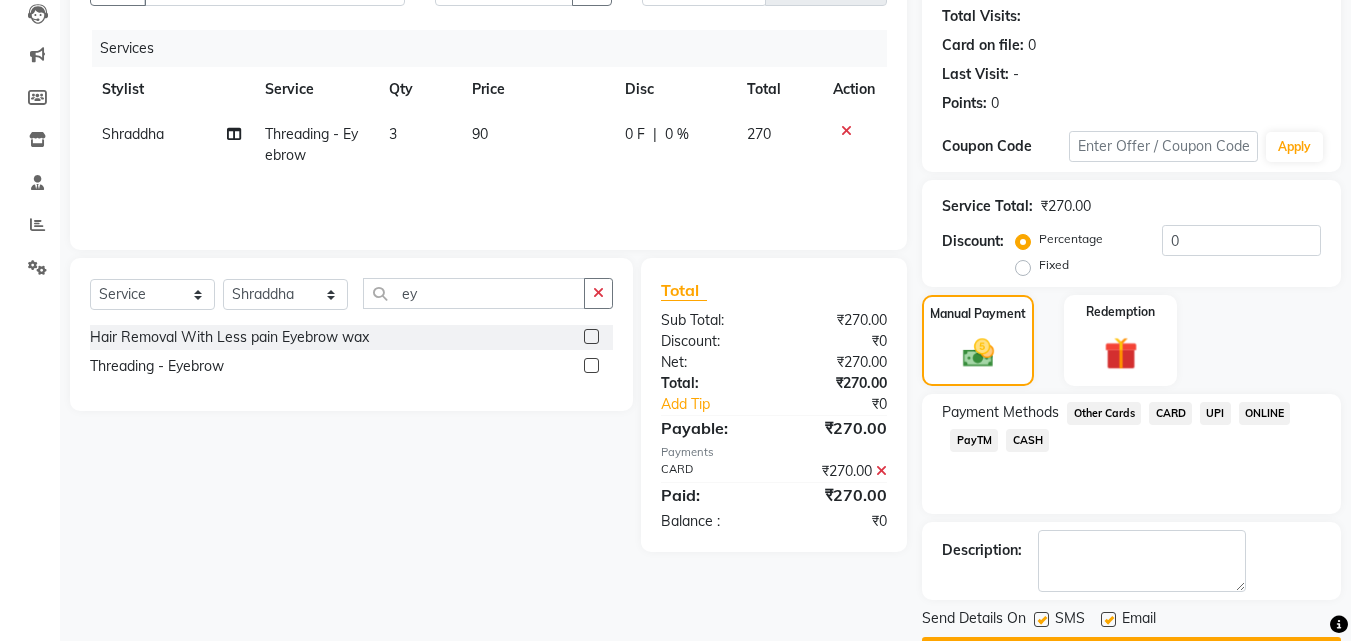 scroll, scrollTop: 275, scrollLeft: 0, axis: vertical 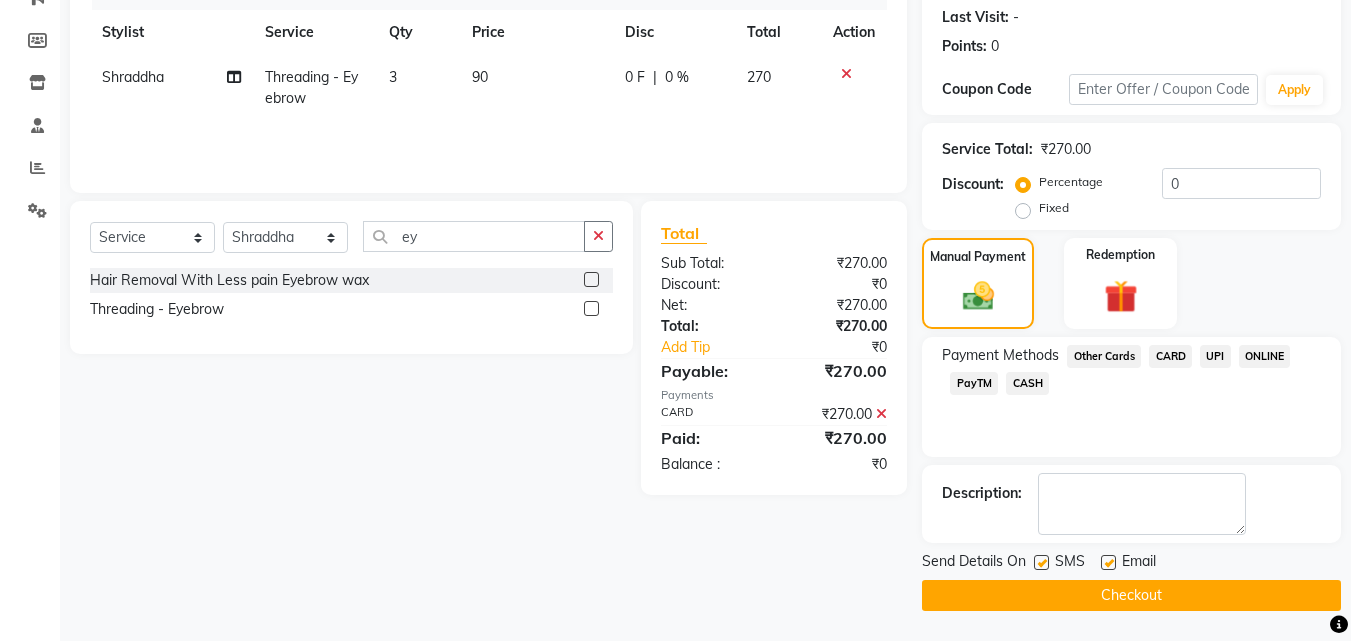 click on "Checkout" 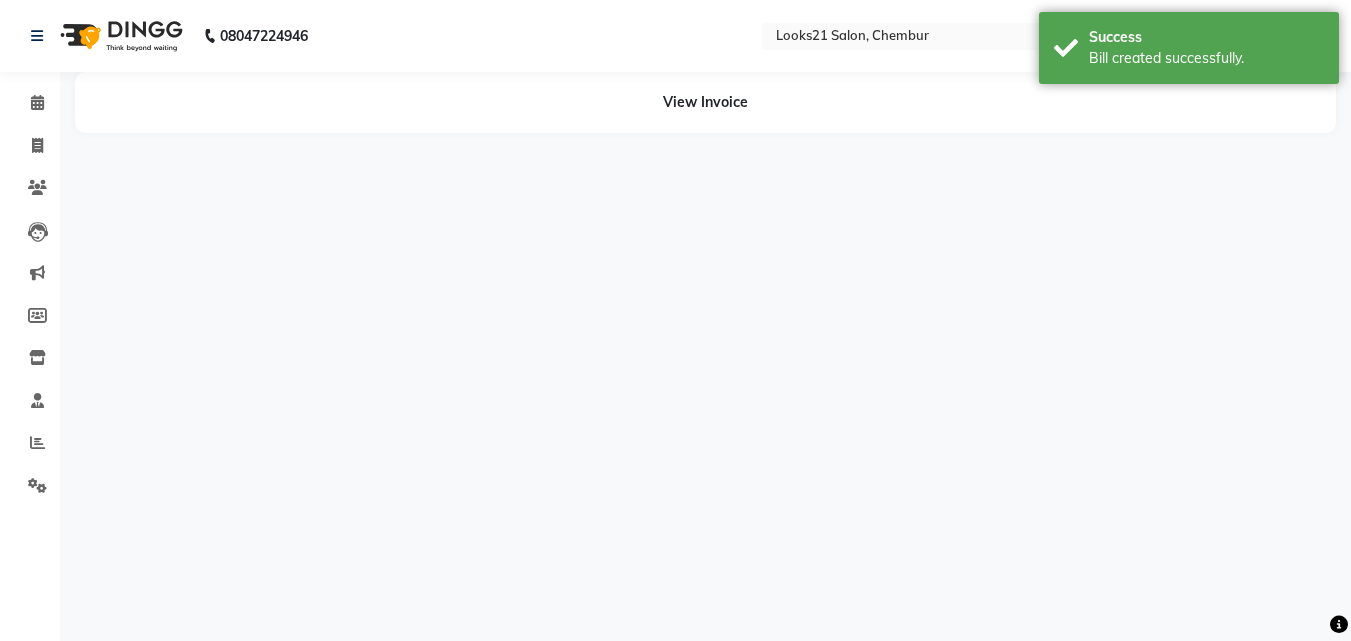 scroll, scrollTop: 0, scrollLeft: 0, axis: both 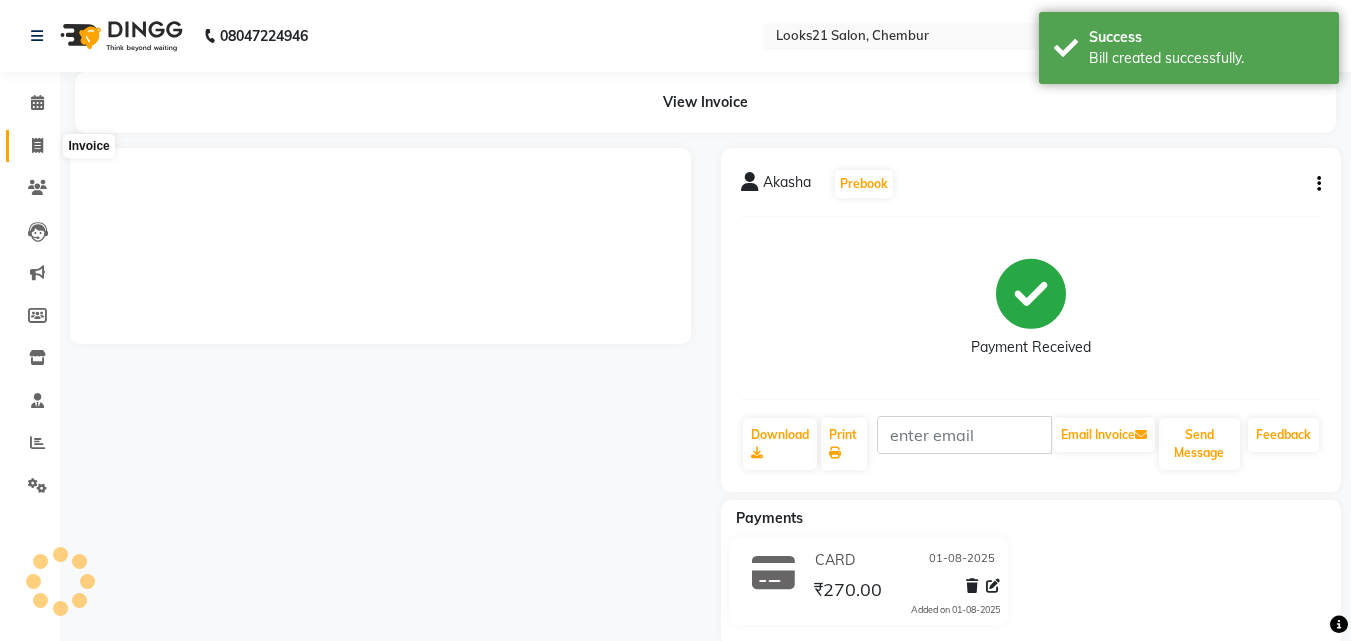 click 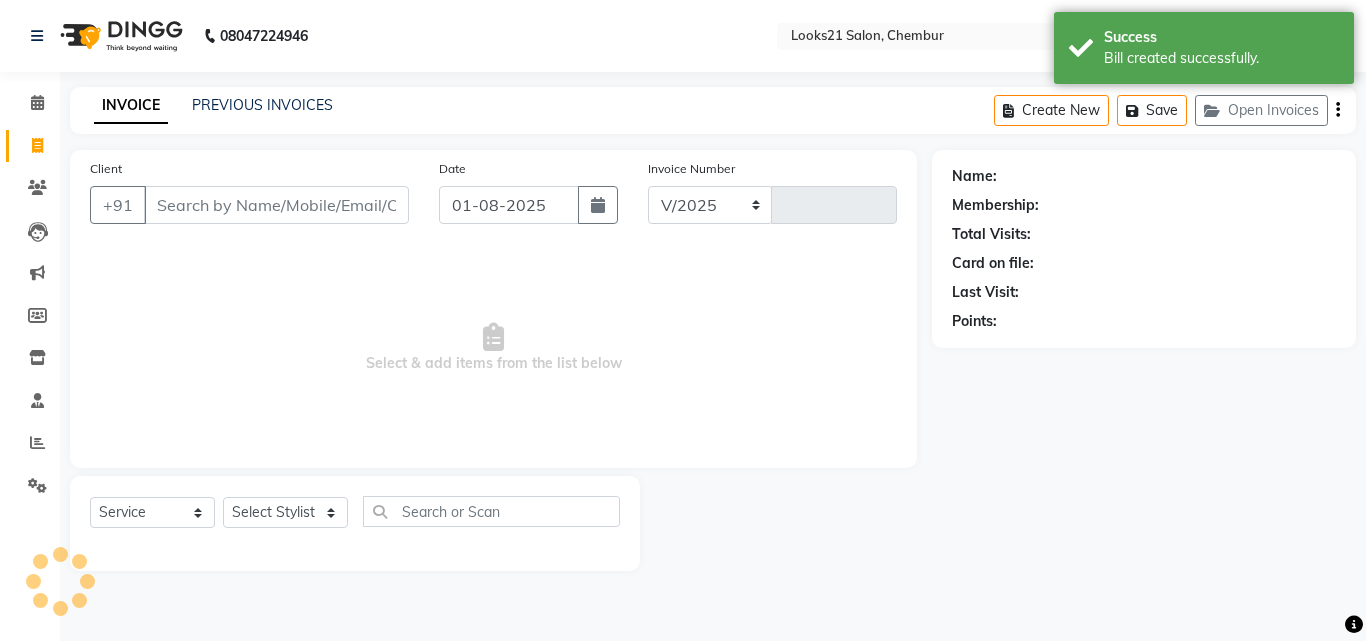 select on "844" 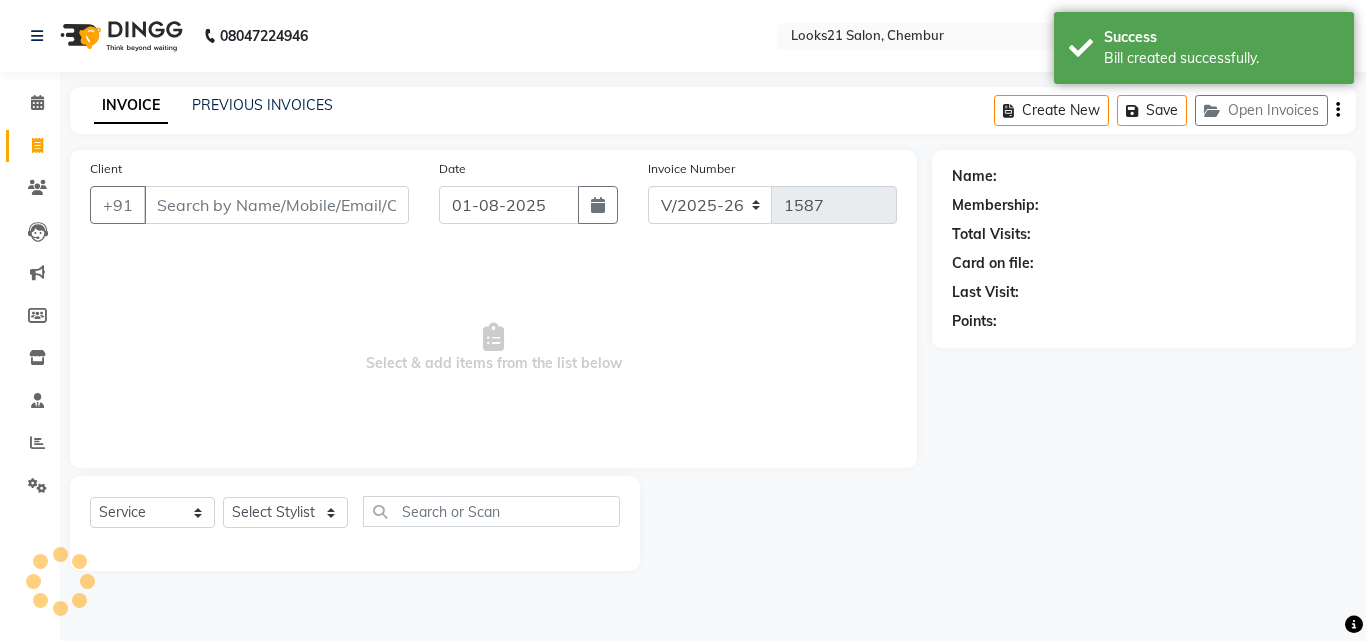 click on "Client" at bounding box center (276, 205) 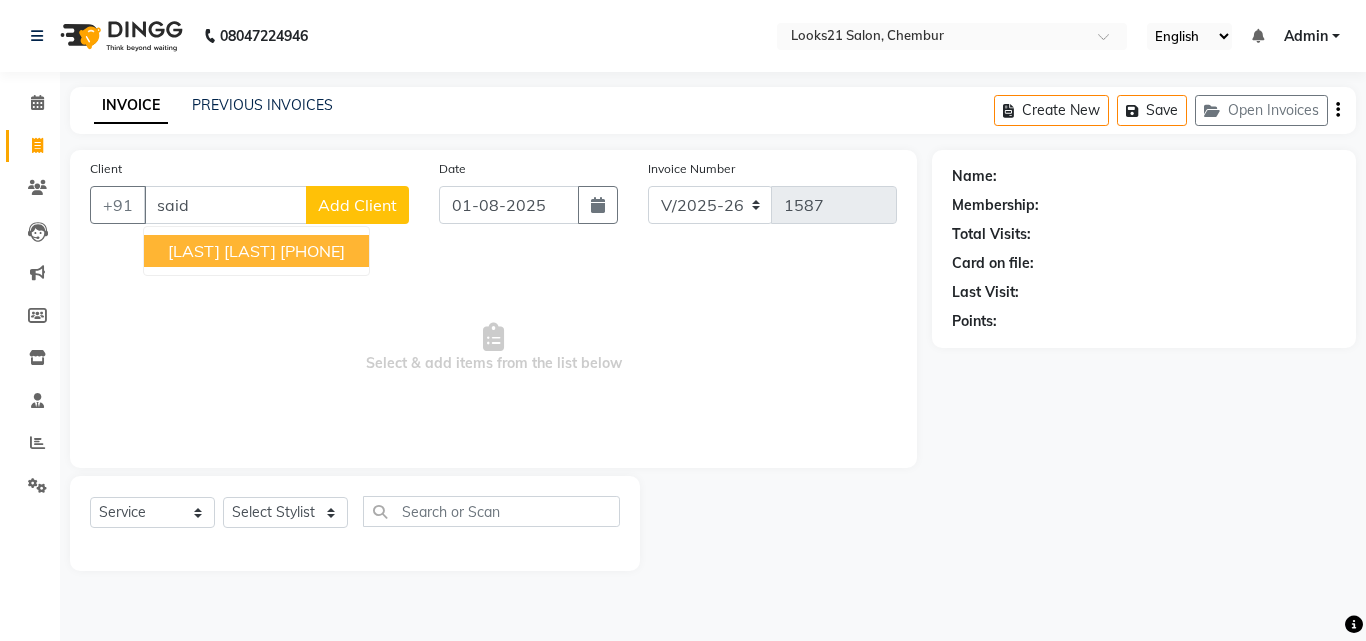 click on "Saidevi Rao  9820636868" at bounding box center [256, 251] 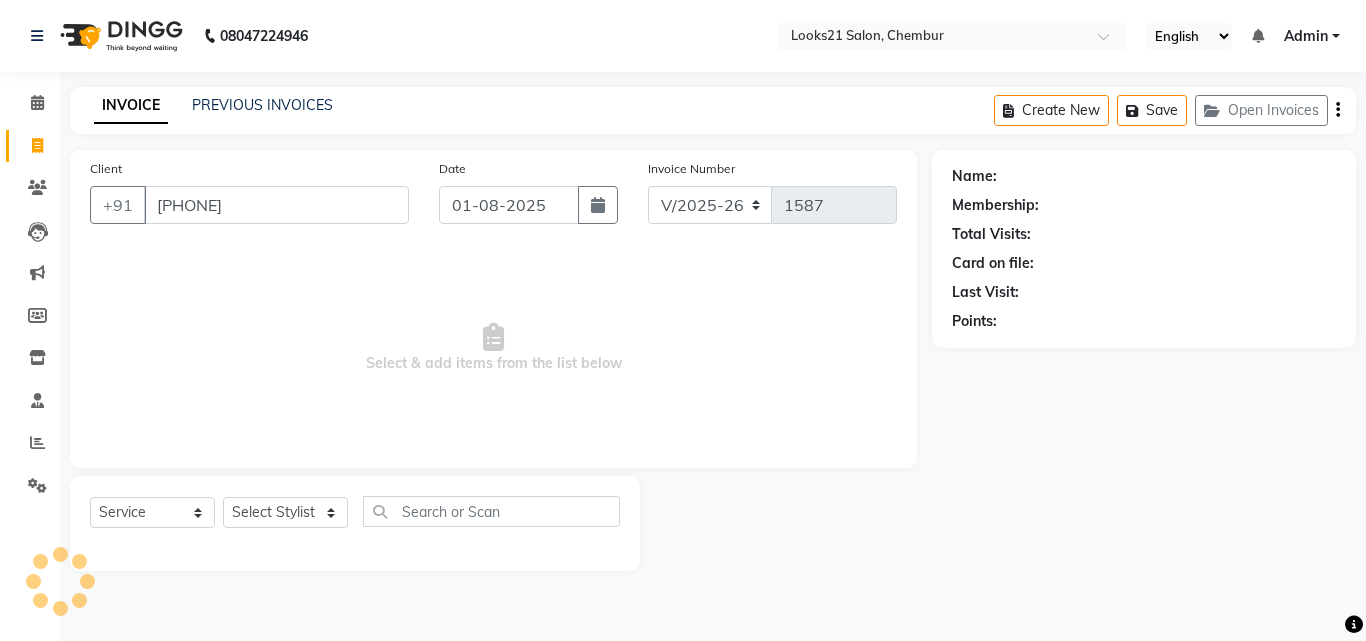 type on "9820636868" 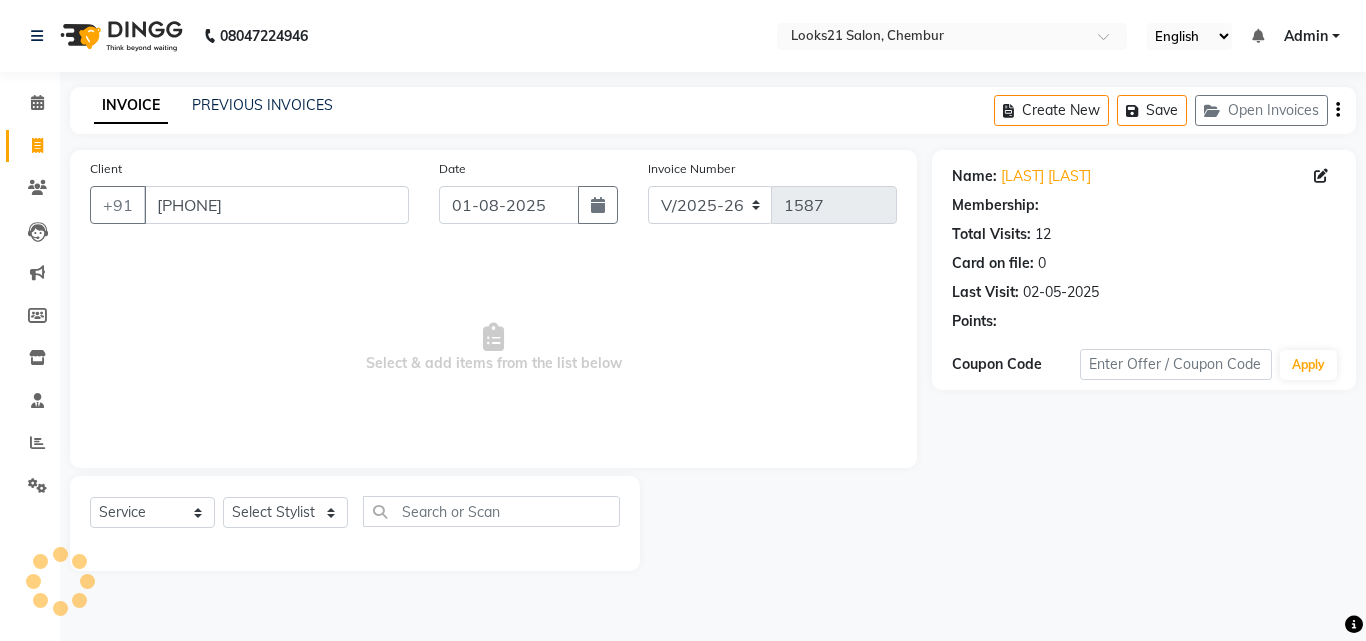 select on "1: Object" 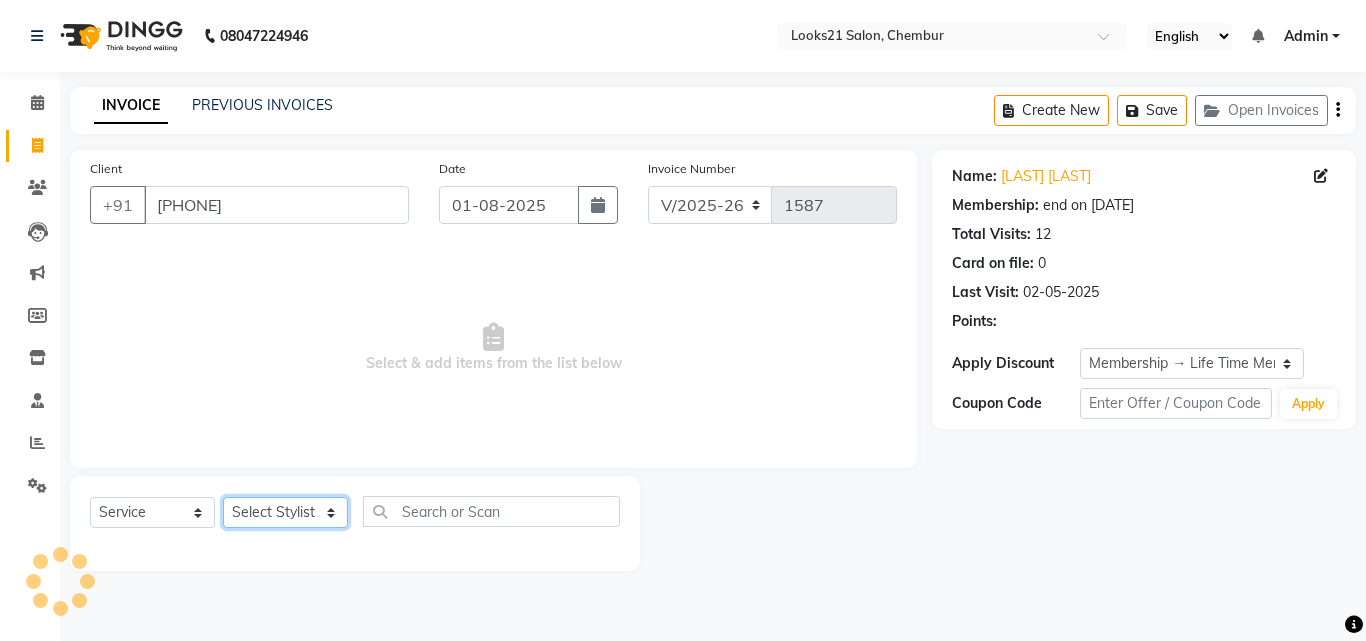 click on "Select Stylist Anwar Danish Janardhan LOOKS 21  sabiya khan Sajeda Siddiqui Samiksha Shakil Sharif Ahmed Shraddha Vaishali" 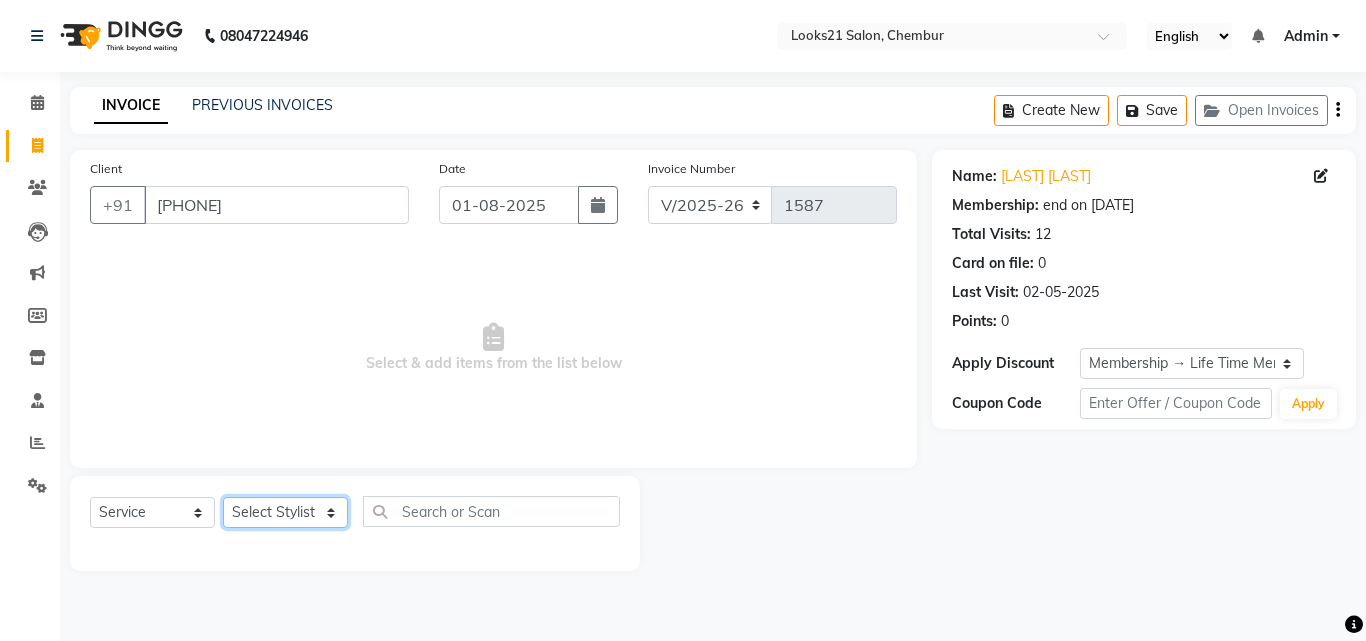 select on "13885" 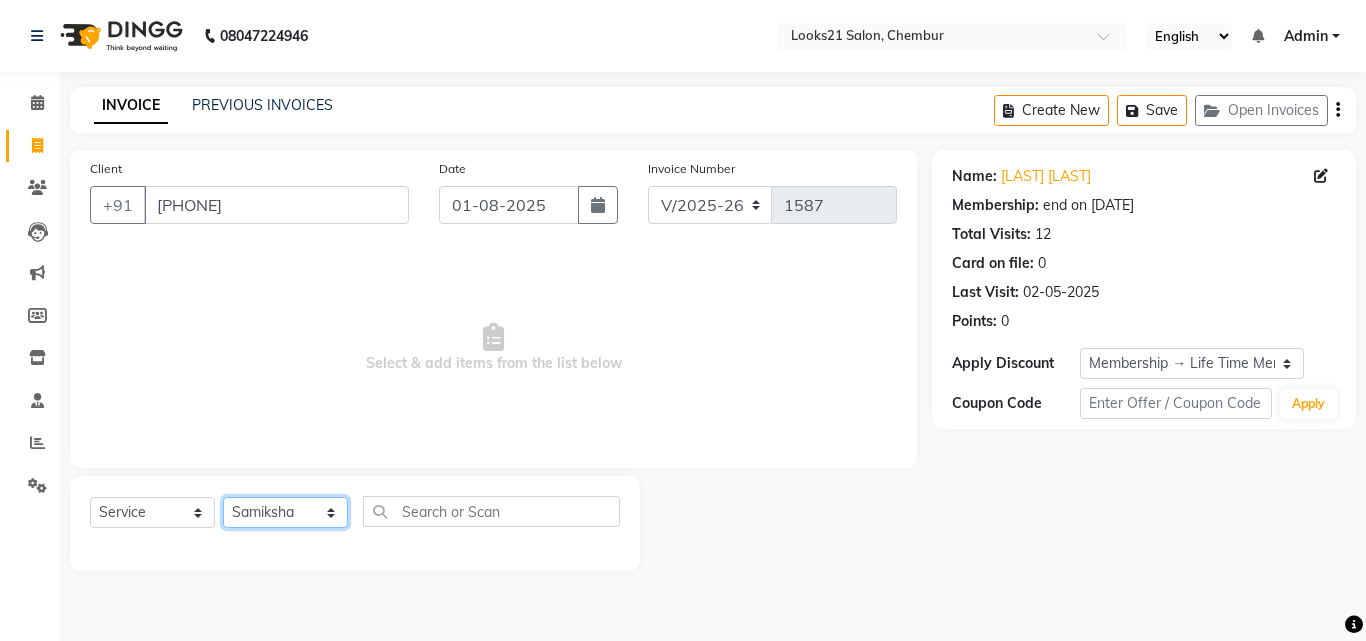 click on "Select Stylist Anwar Danish Janardhan LOOKS 21  sabiya khan Sajeda Siddiqui Samiksha Shakil Sharif Ahmed Shraddha Vaishali" 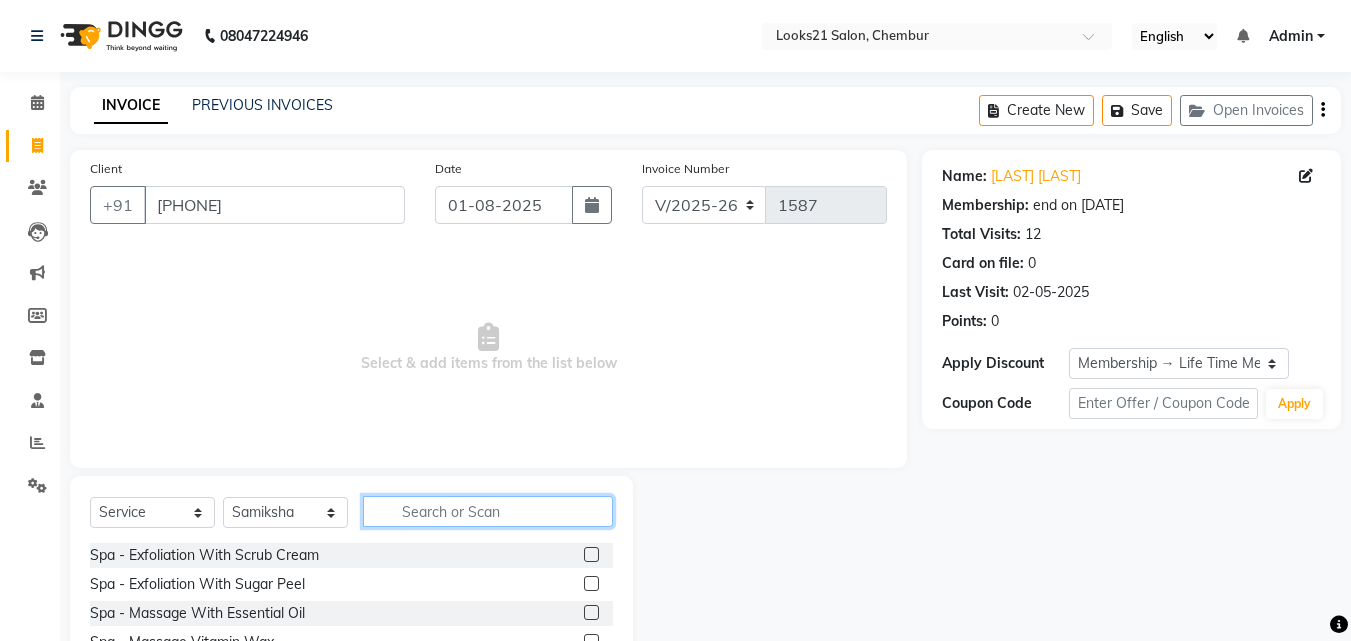 click 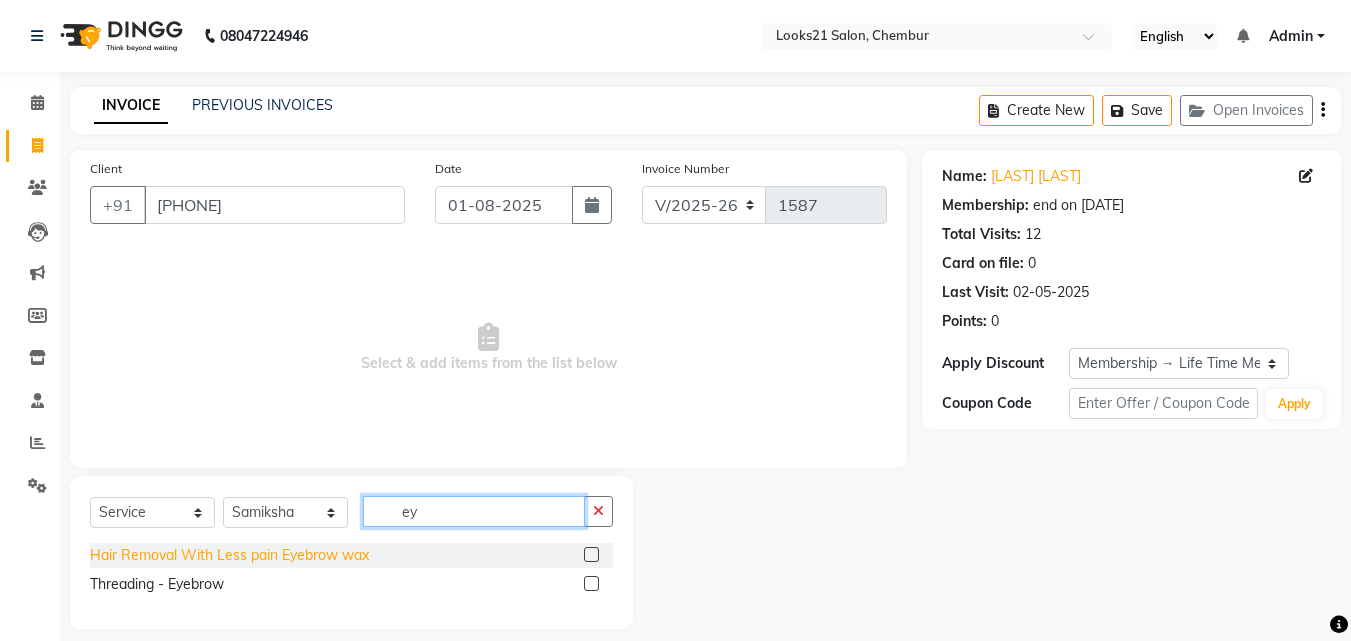 type on "ey" 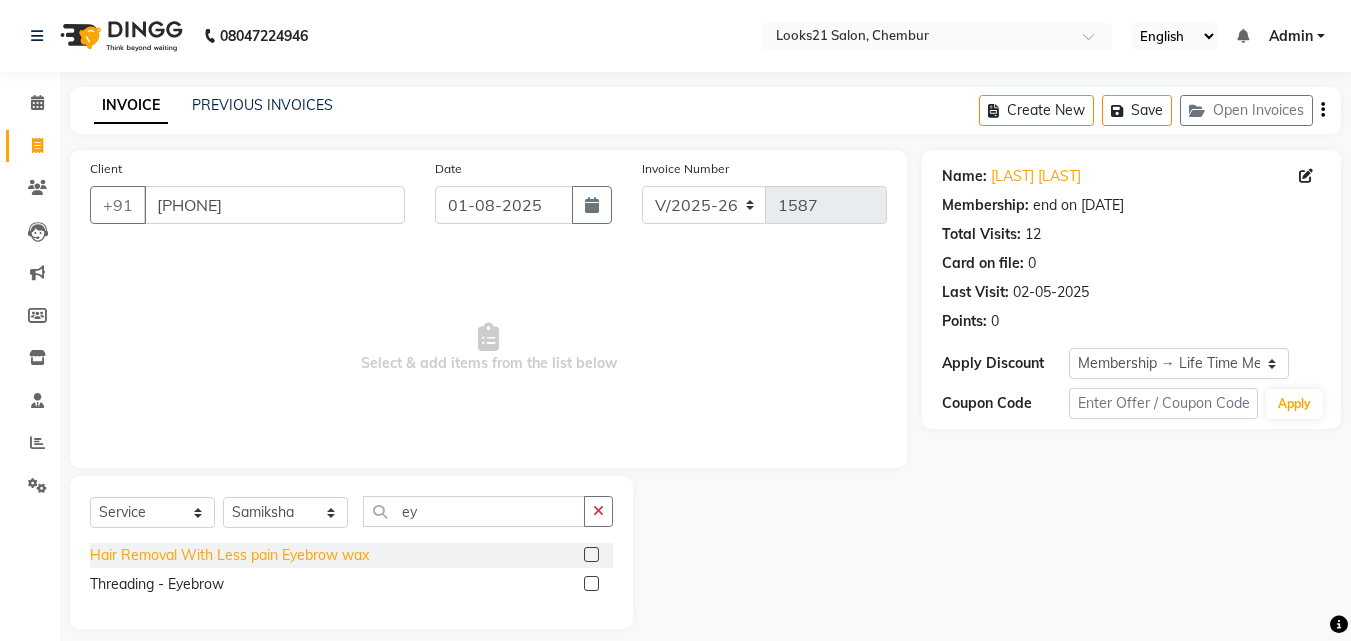 click on "Hair Removal With Less pain Eyebrow wax" 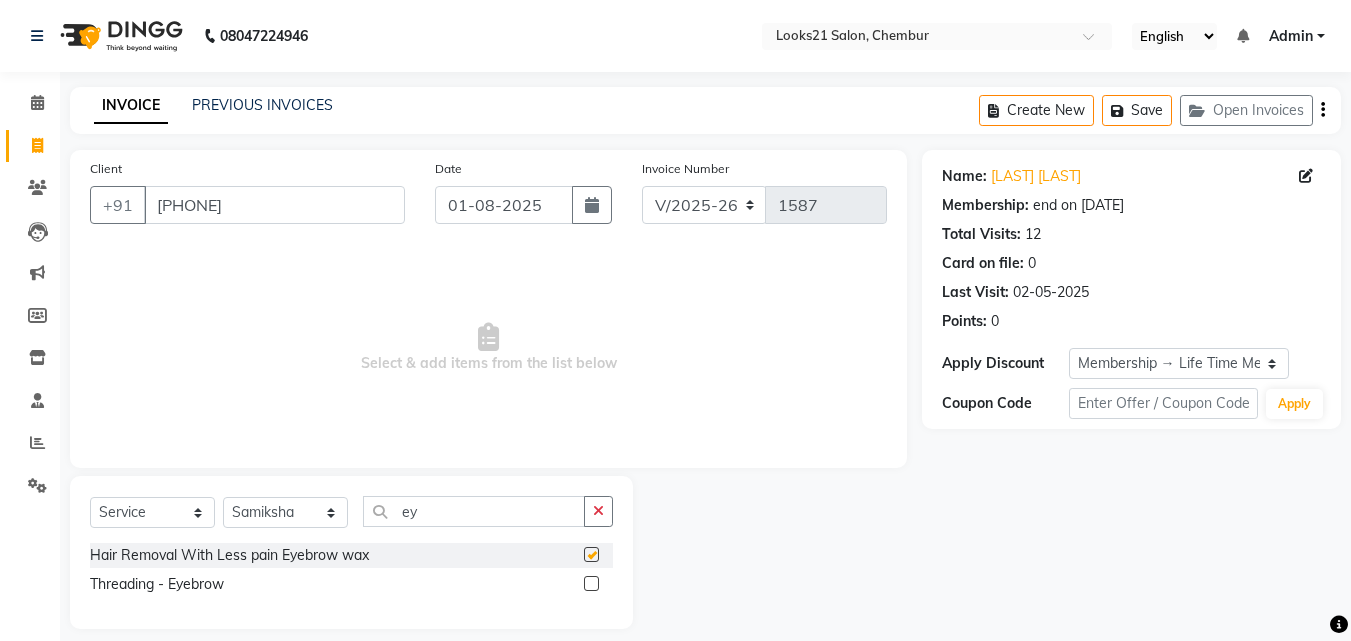 checkbox on "false" 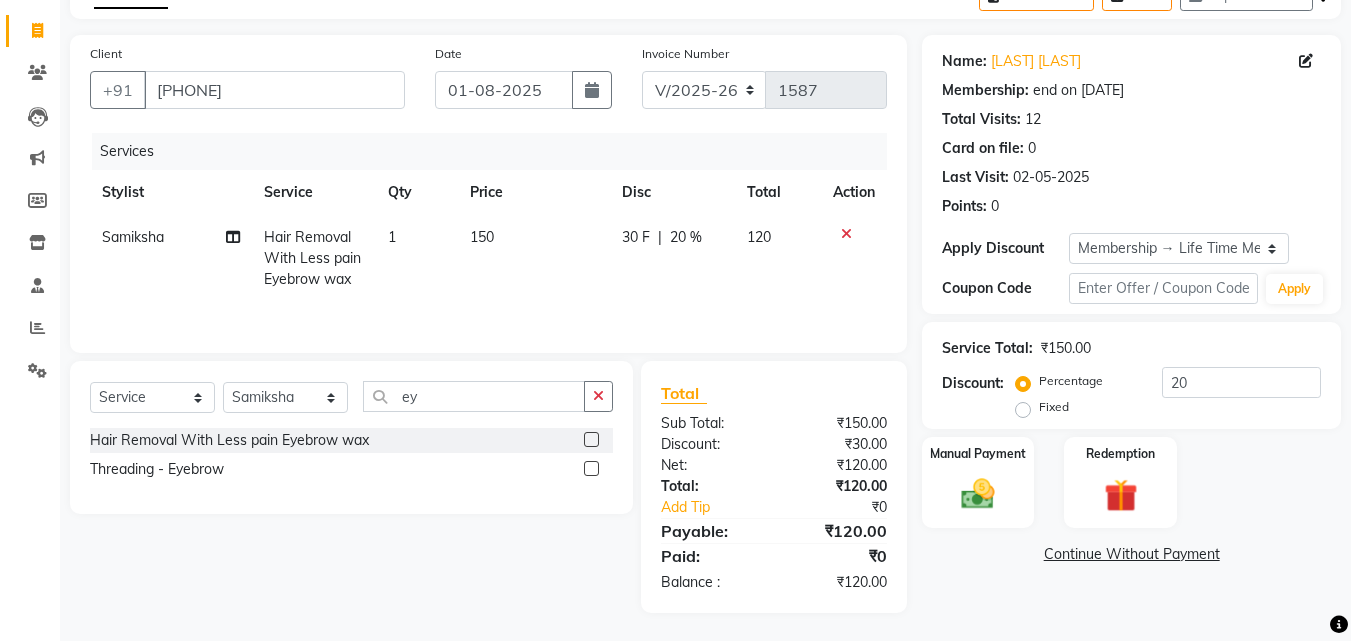 scroll, scrollTop: 117, scrollLeft: 0, axis: vertical 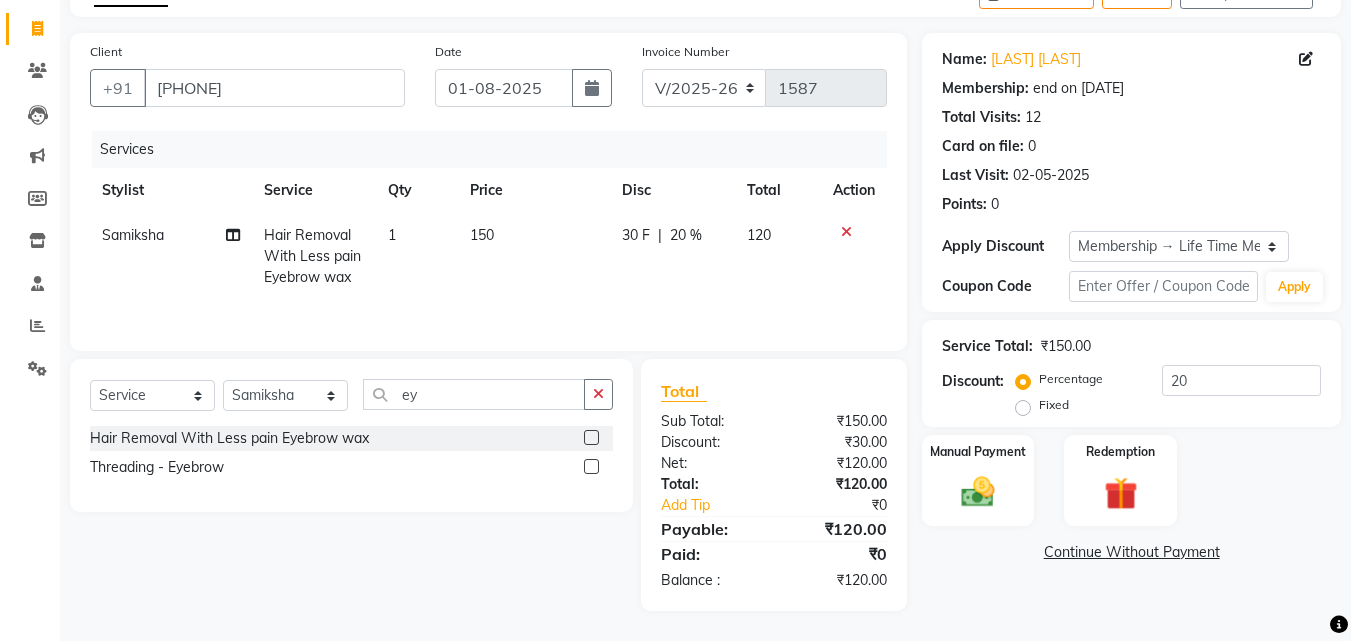 click 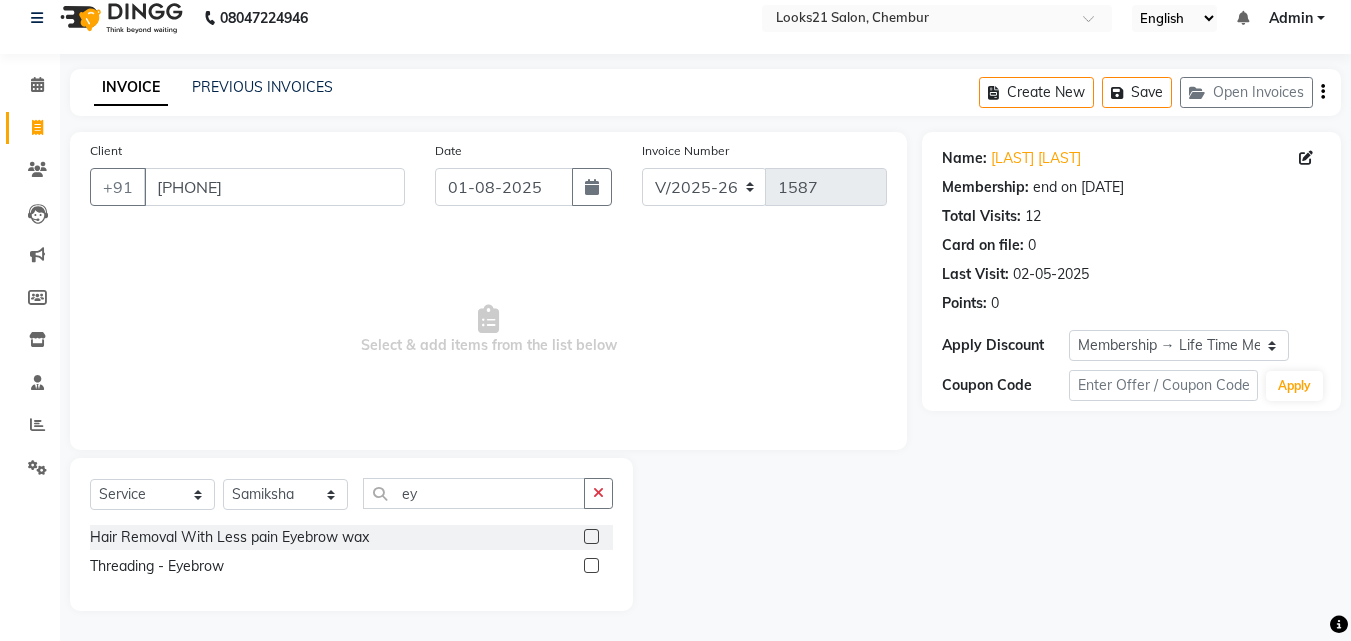scroll, scrollTop: 18, scrollLeft: 0, axis: vertical 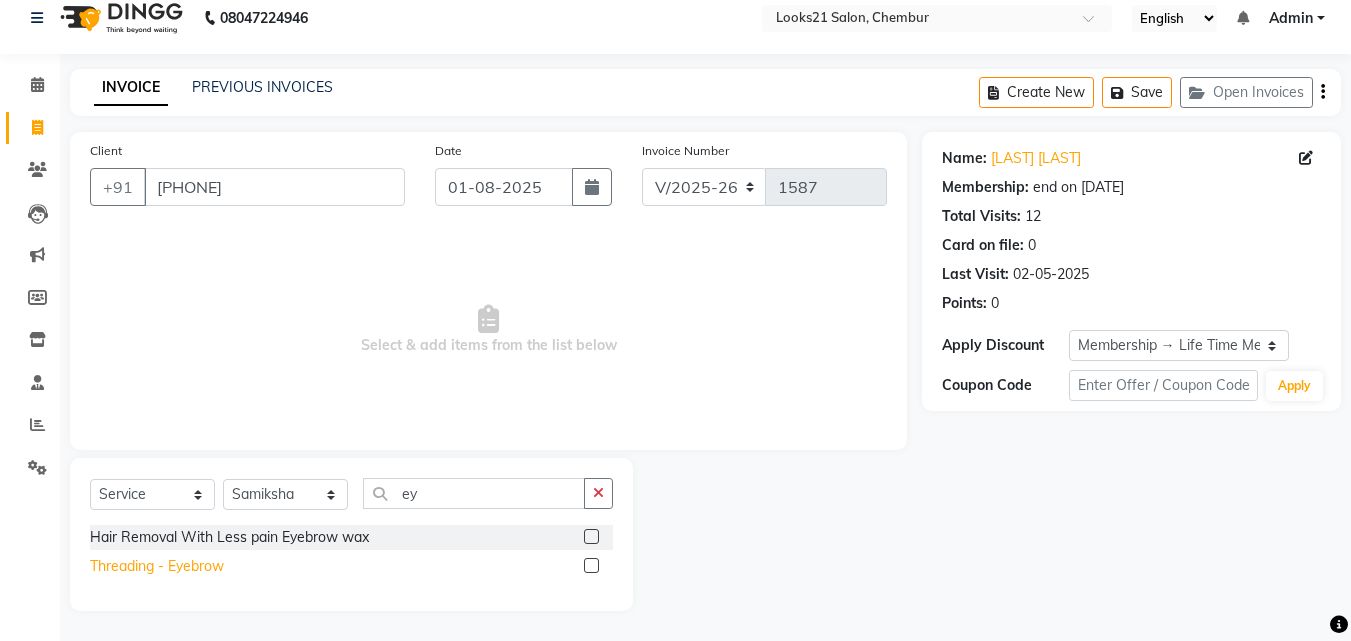 click on "Threading  - Eyebrow" 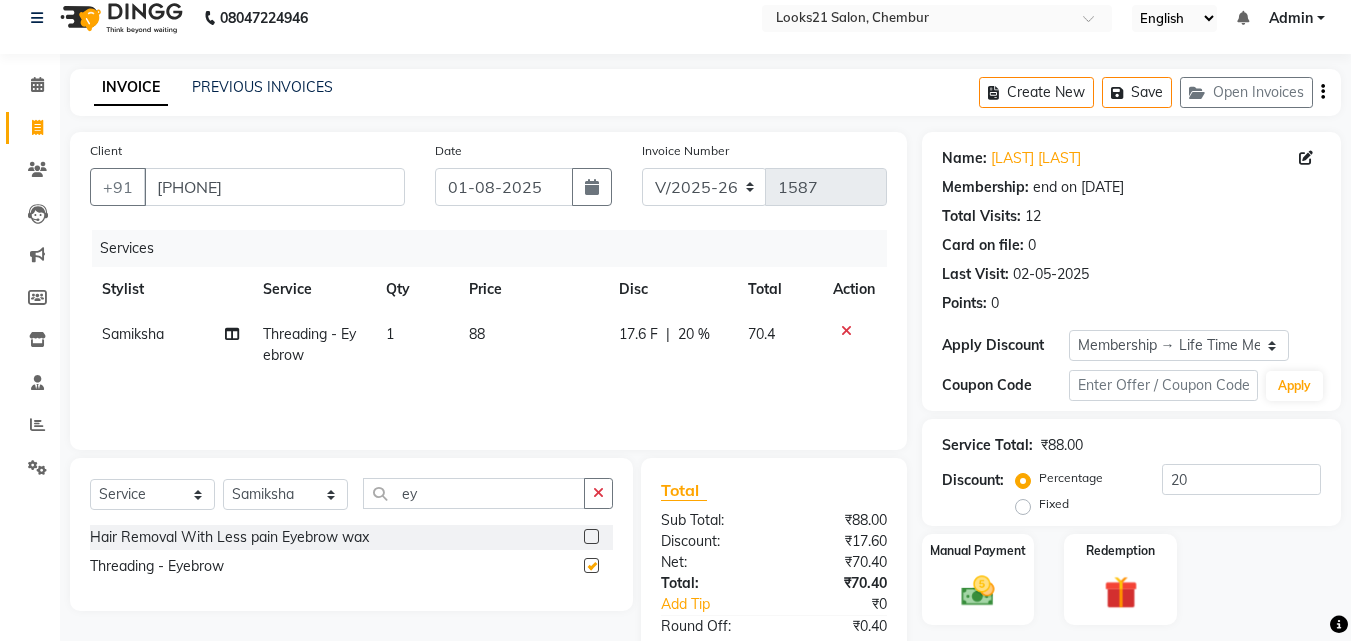scroll, scrollTop: 117, scrollLeft: 0, axis: vertical 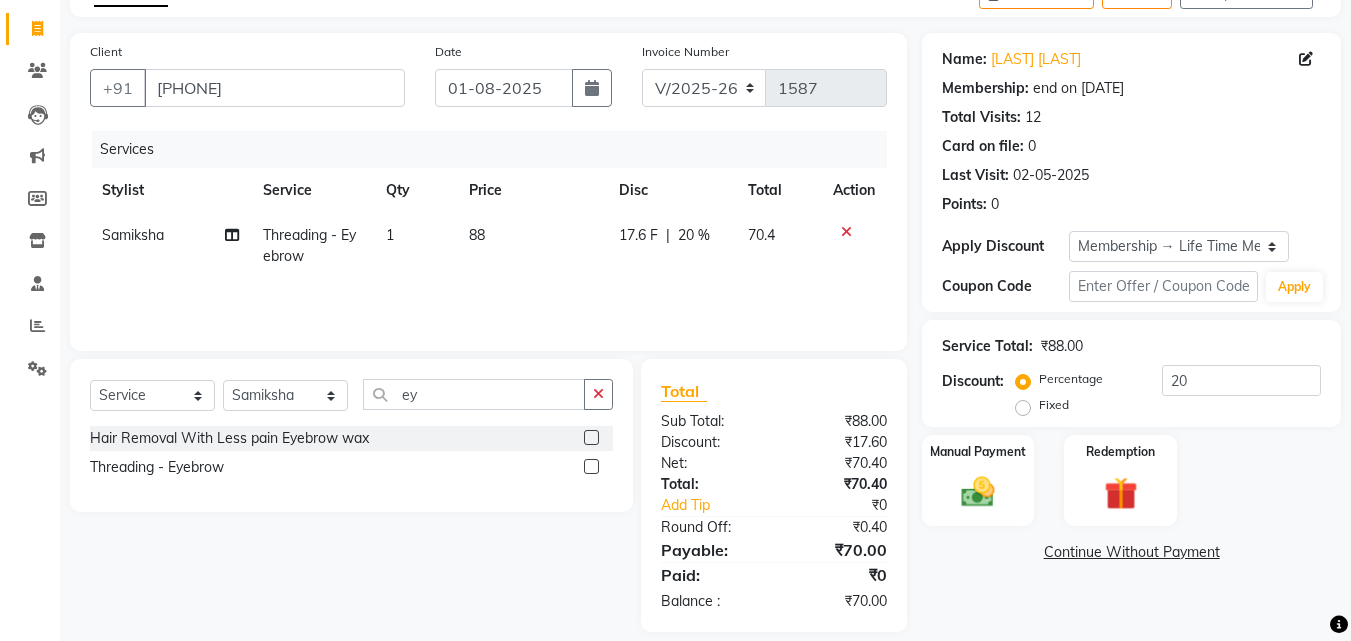 checkbox on "false" 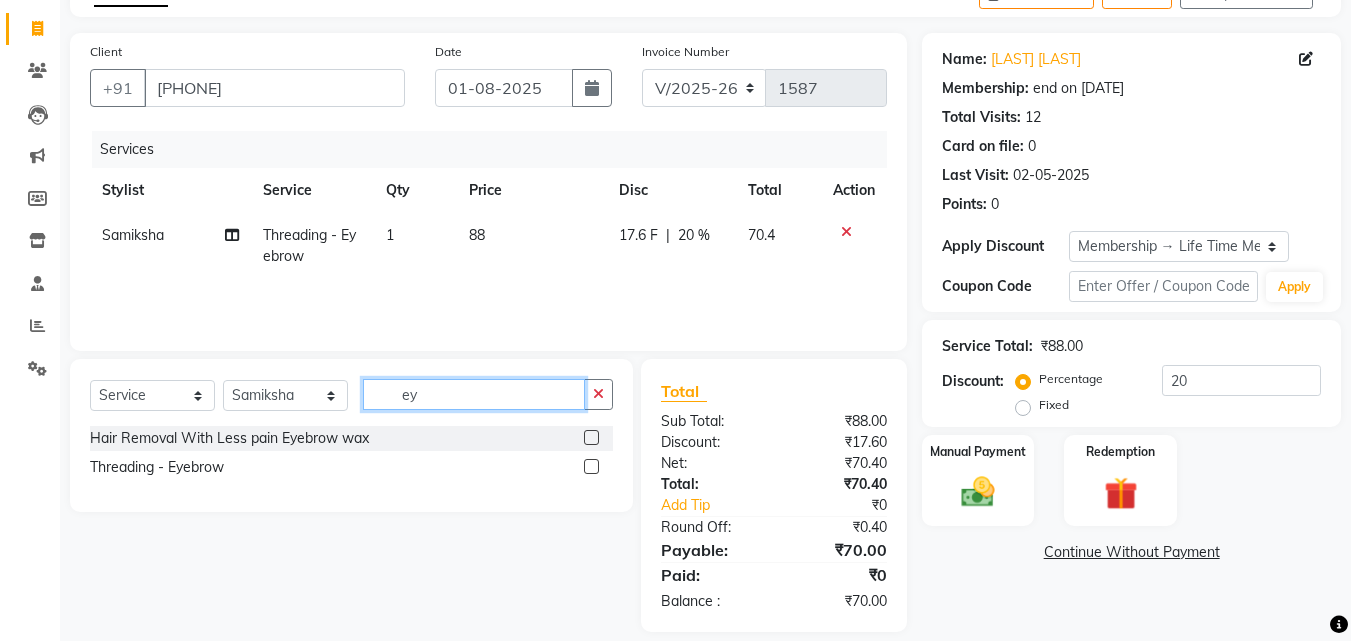 drag, startPoint x: 438, startPoint y: 392, endPoint x: 331, endPoint y: 391, distance: 107.00467 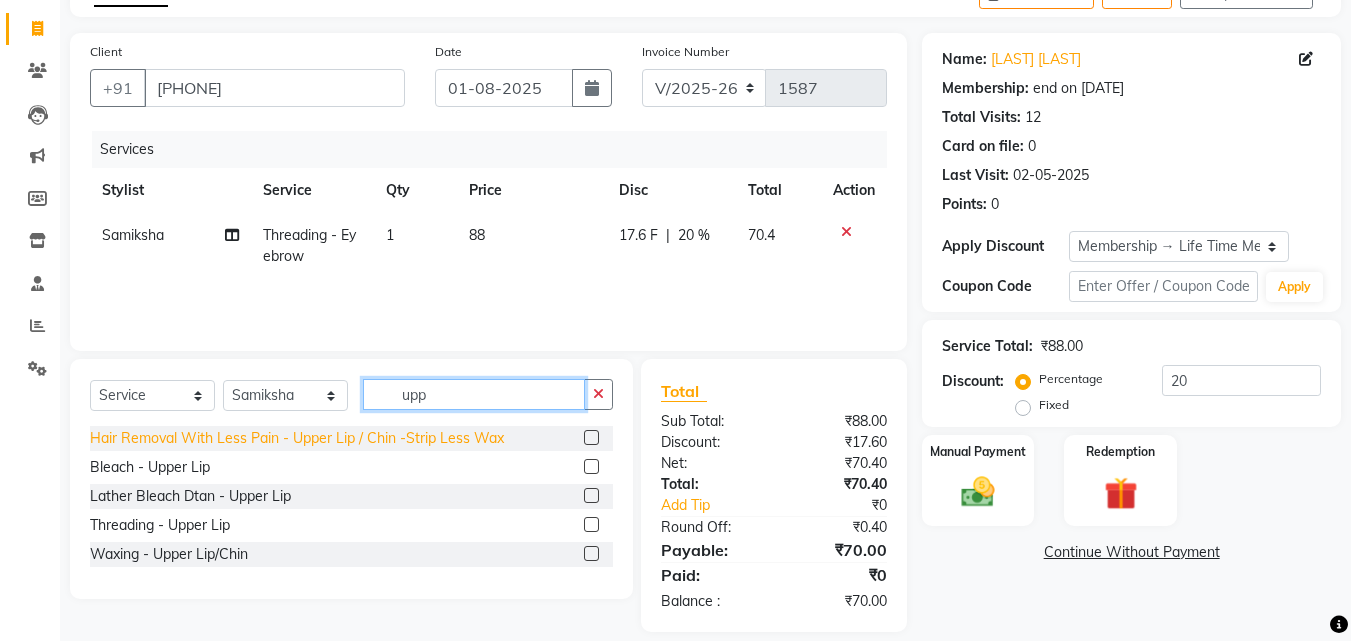 type on "upp" 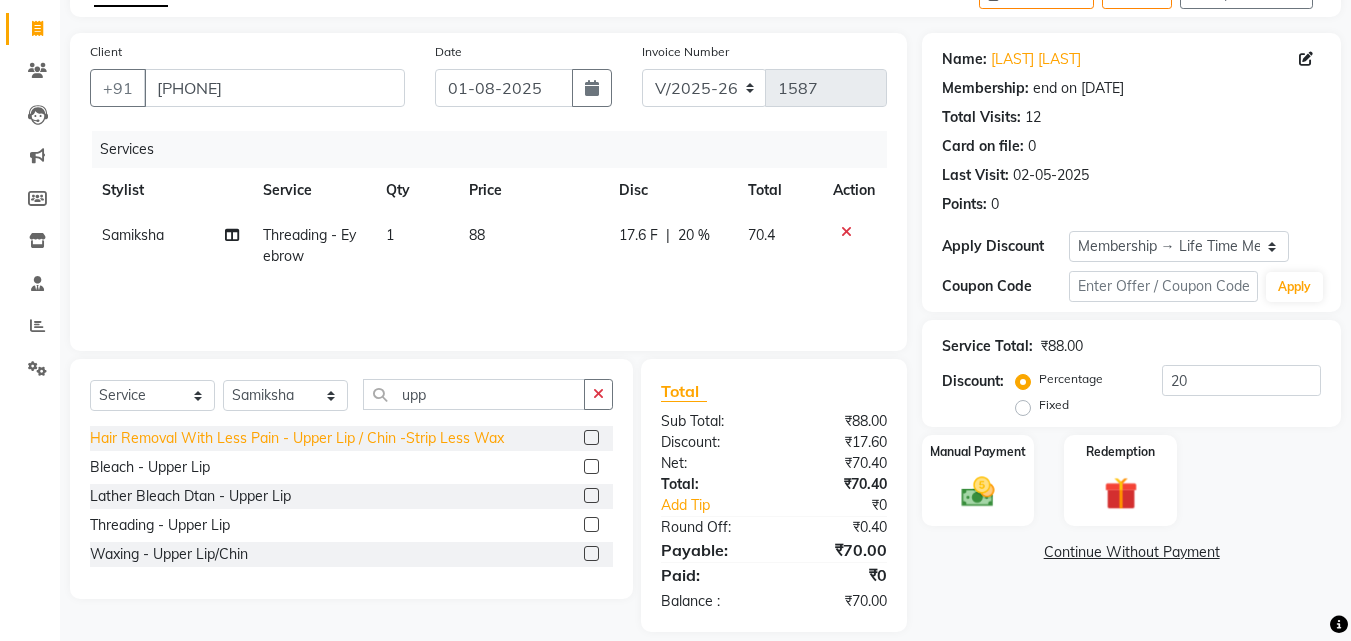click on "Hair Removal With Less Pain  - Upper Lip / Chin -Strip Less Wax" 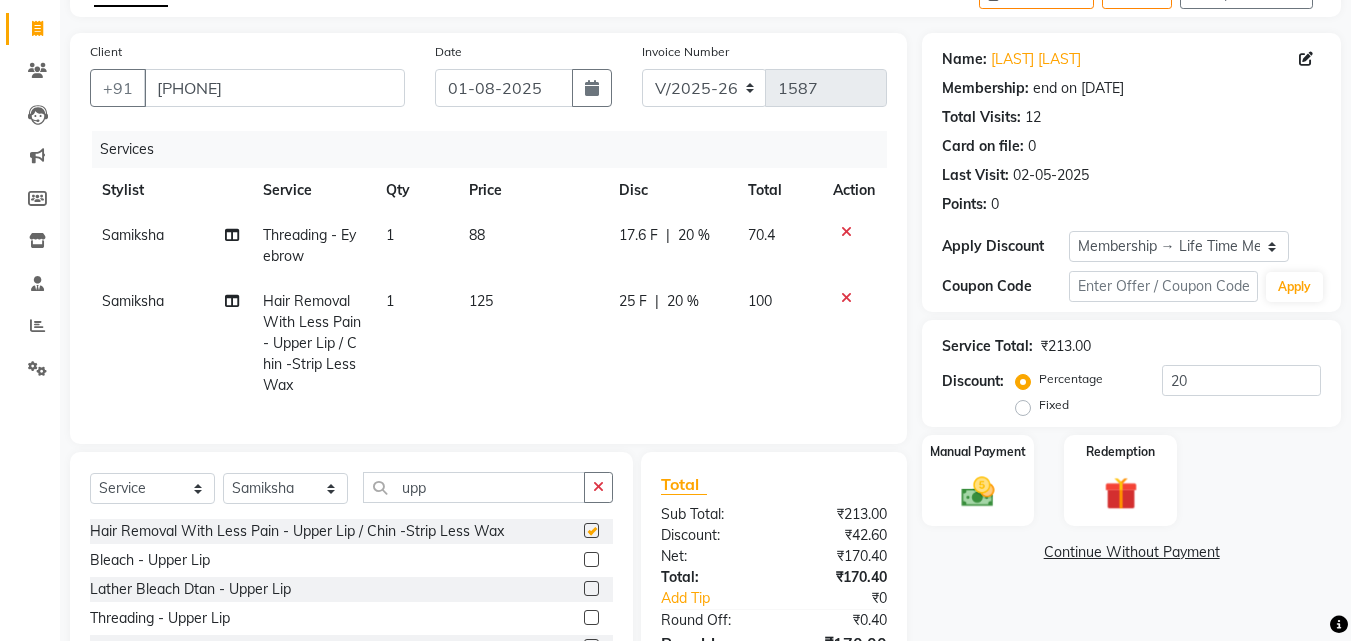checkbox on "false" 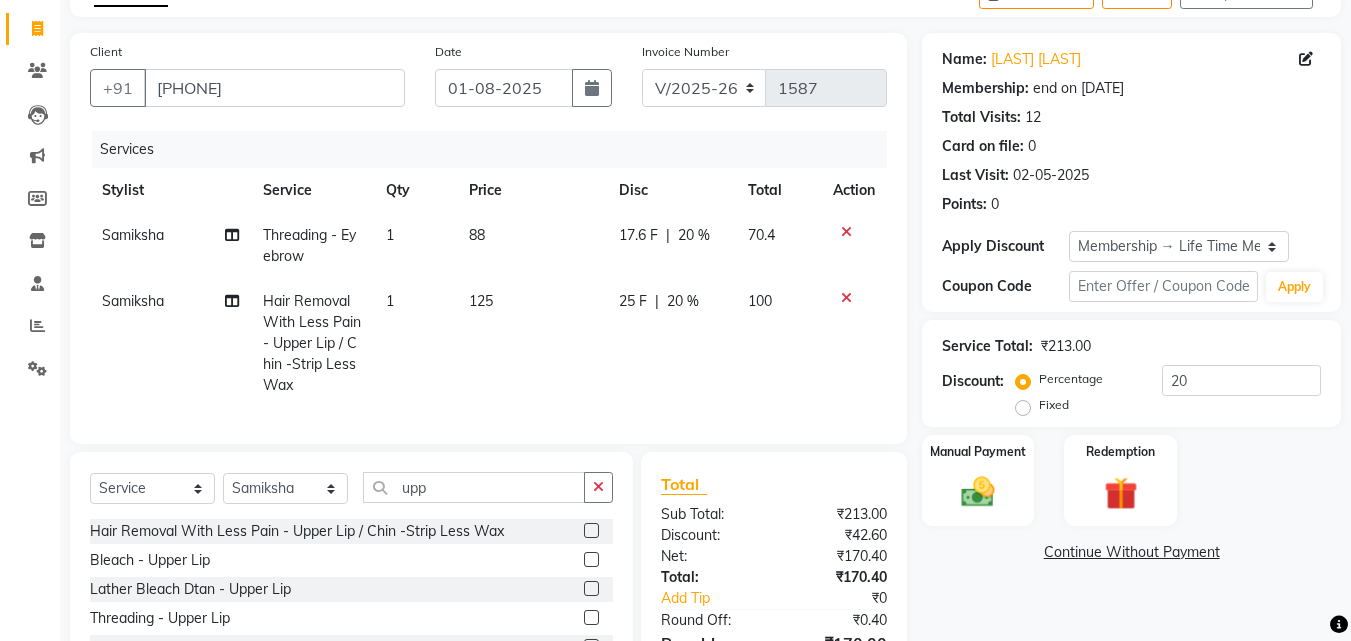 scroll, scrollTop: 246, scrollLeft: 0, axis: vertical 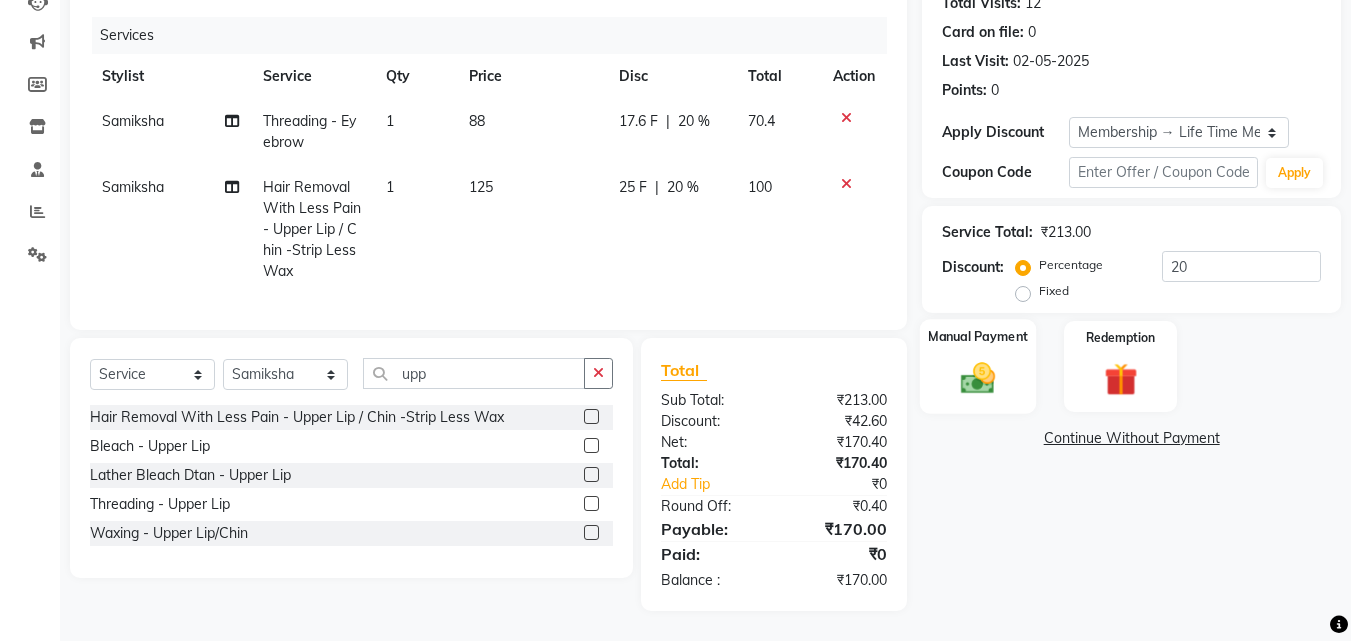 click 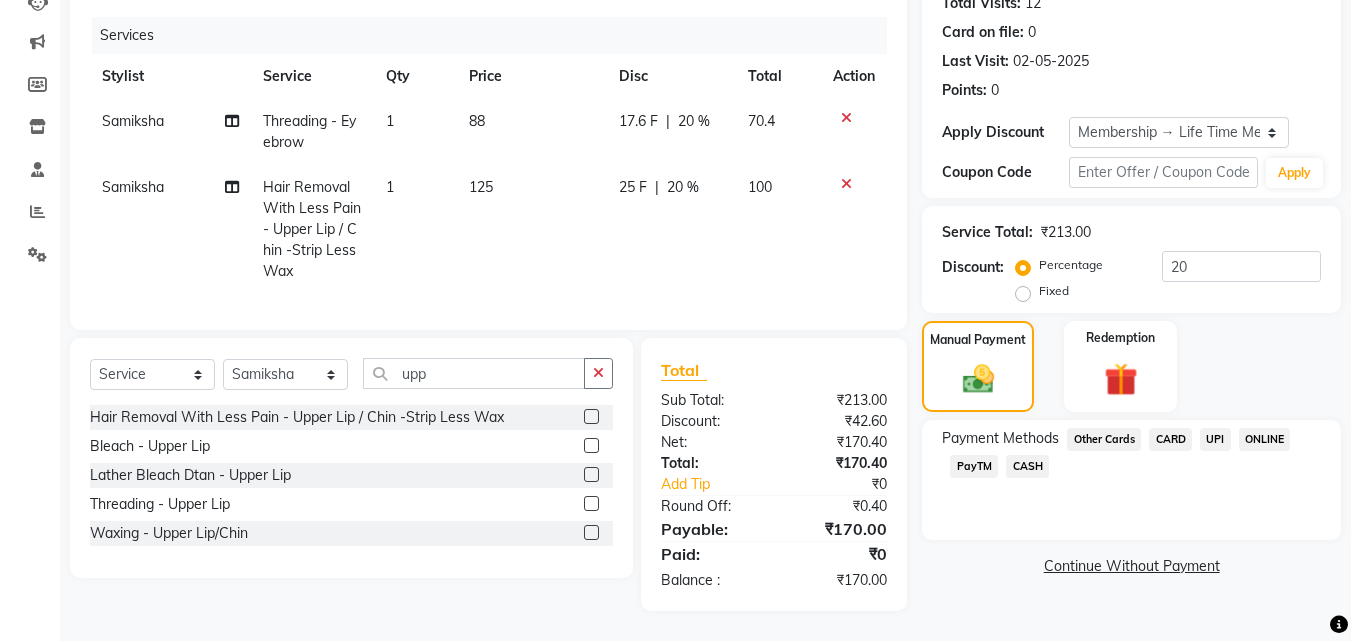 click on "CASH" 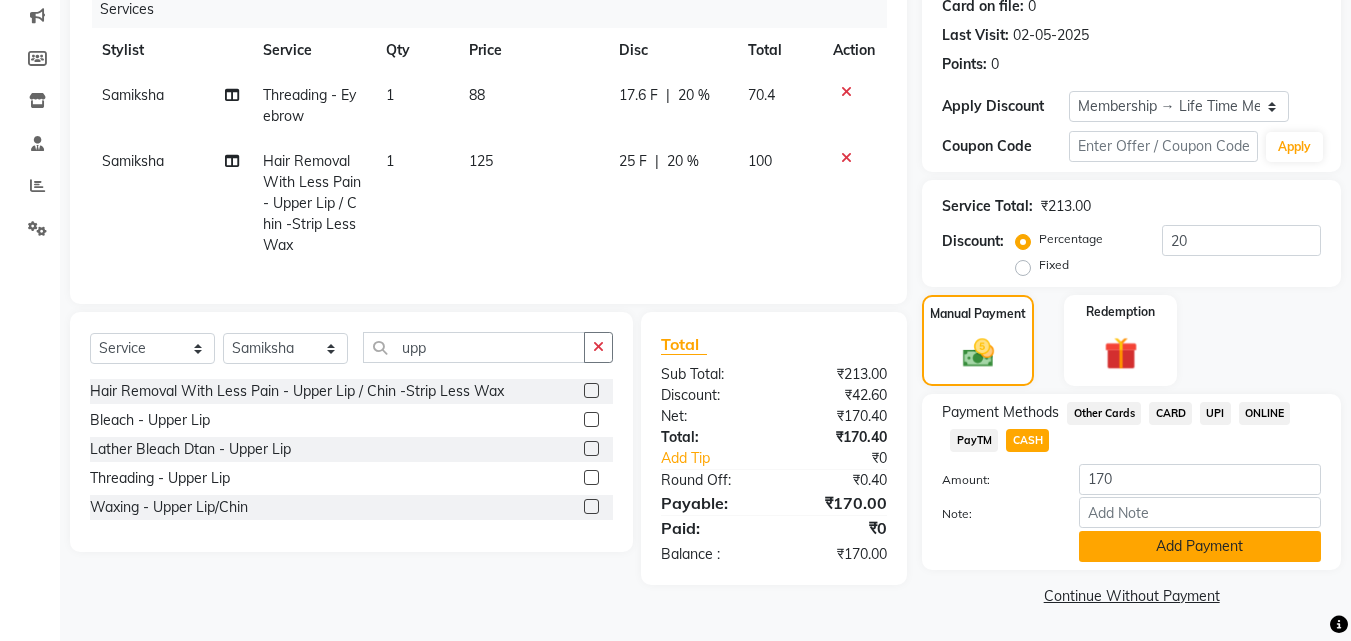 click on "Add Payment" 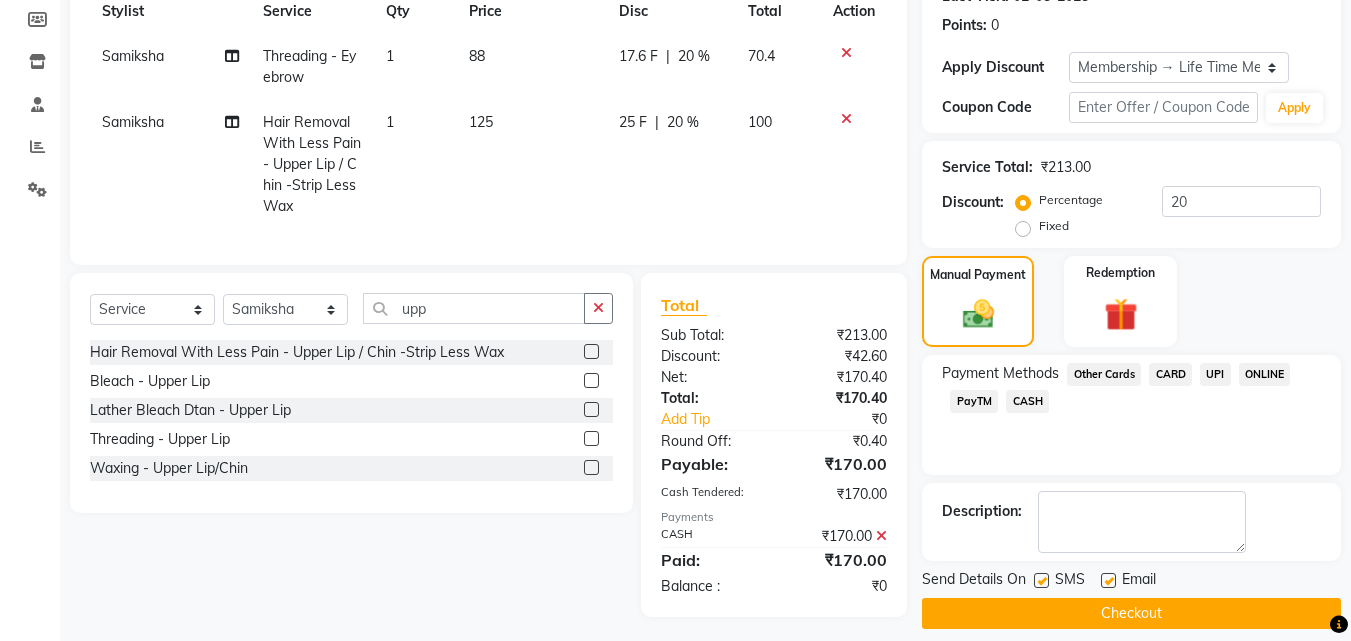 scroll, scrollTop: 317, scrollLeft: 0, axis: vertical 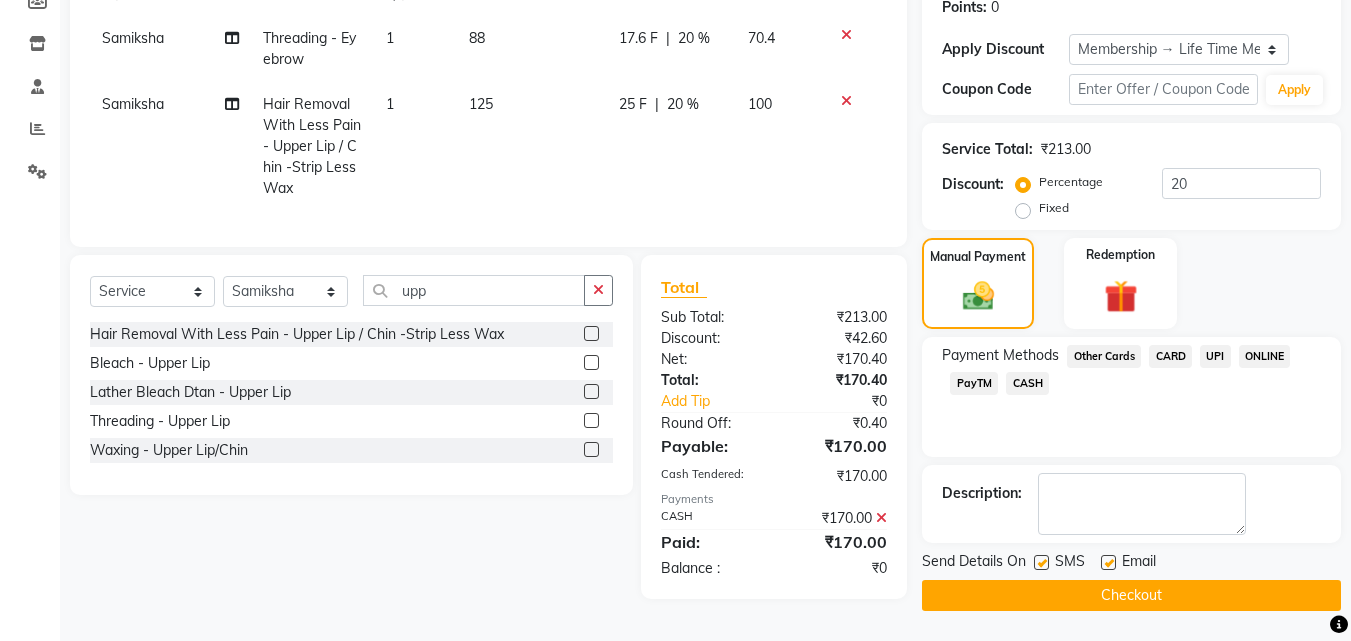 click on "Checkout" 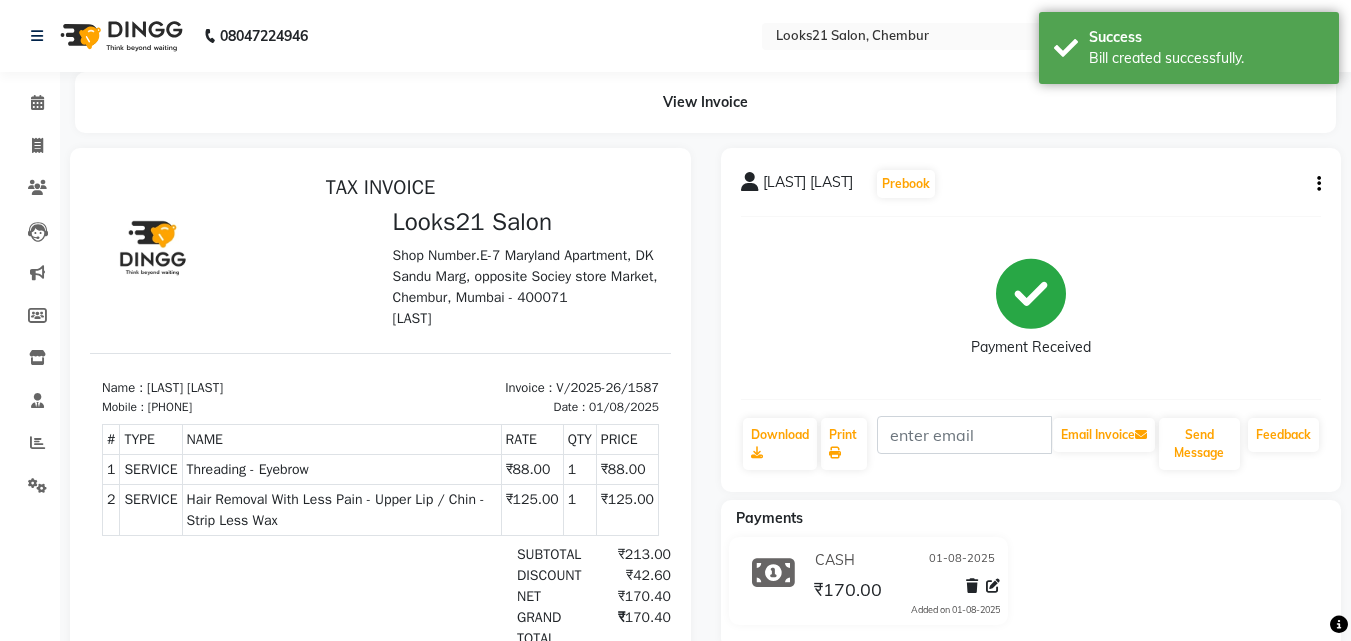 scroll, scrollTop: 0, scrollLeft: 0, axis: both 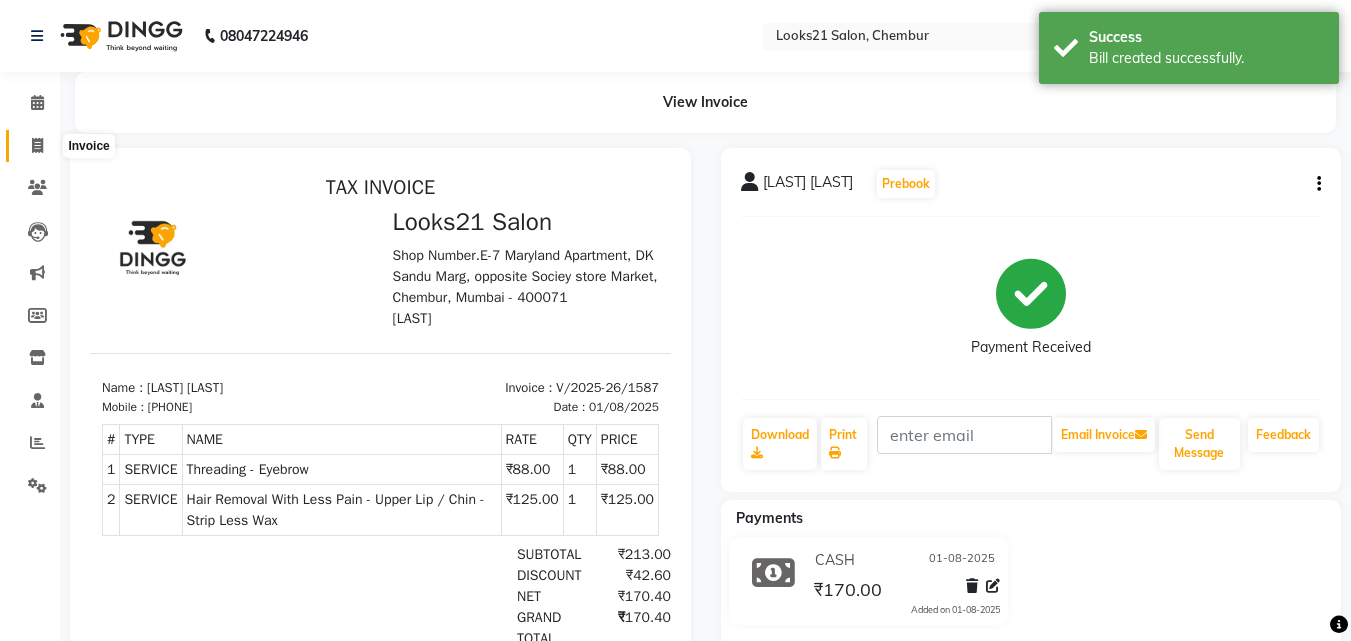 click 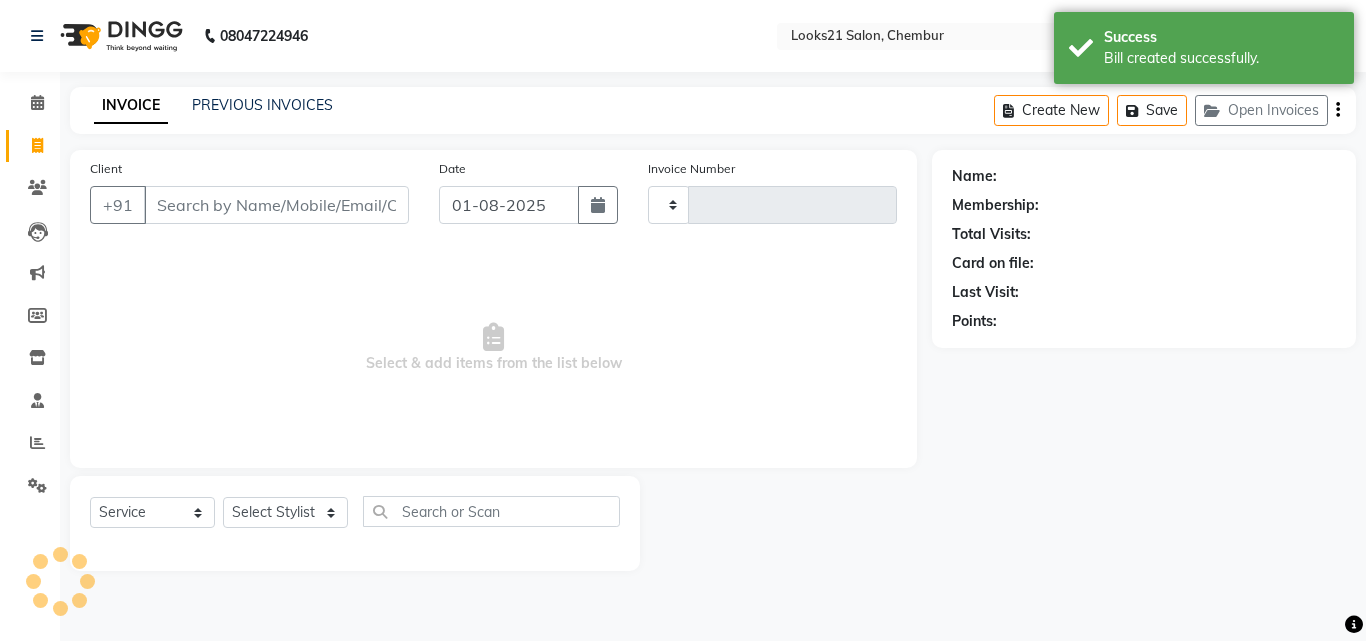 click on "Client" at bounding box center (276, 205) 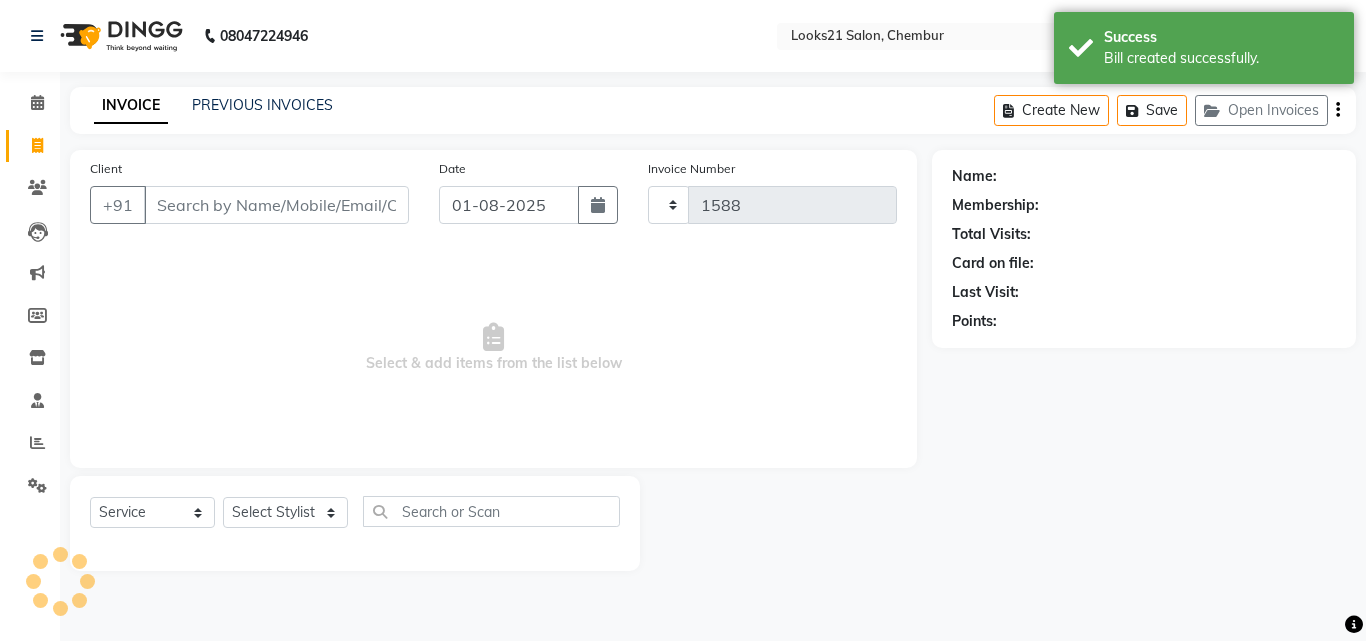 select on "844" 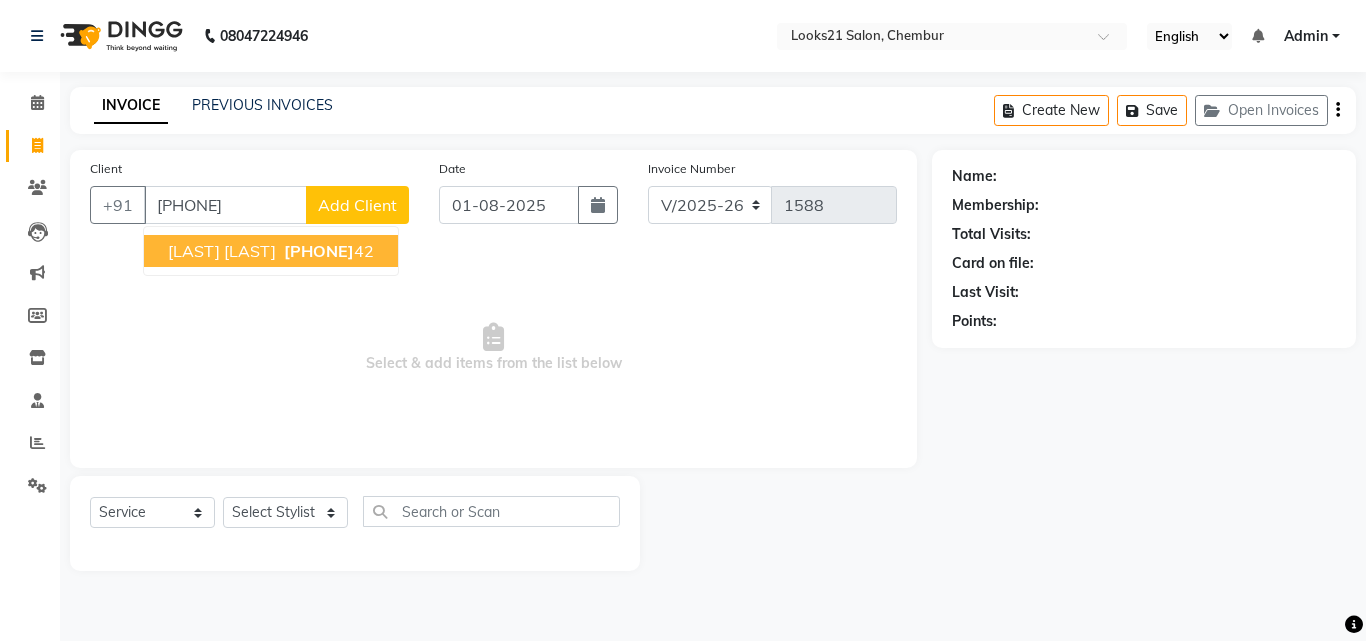 click on "90221222" at bounding box center (319, 251) 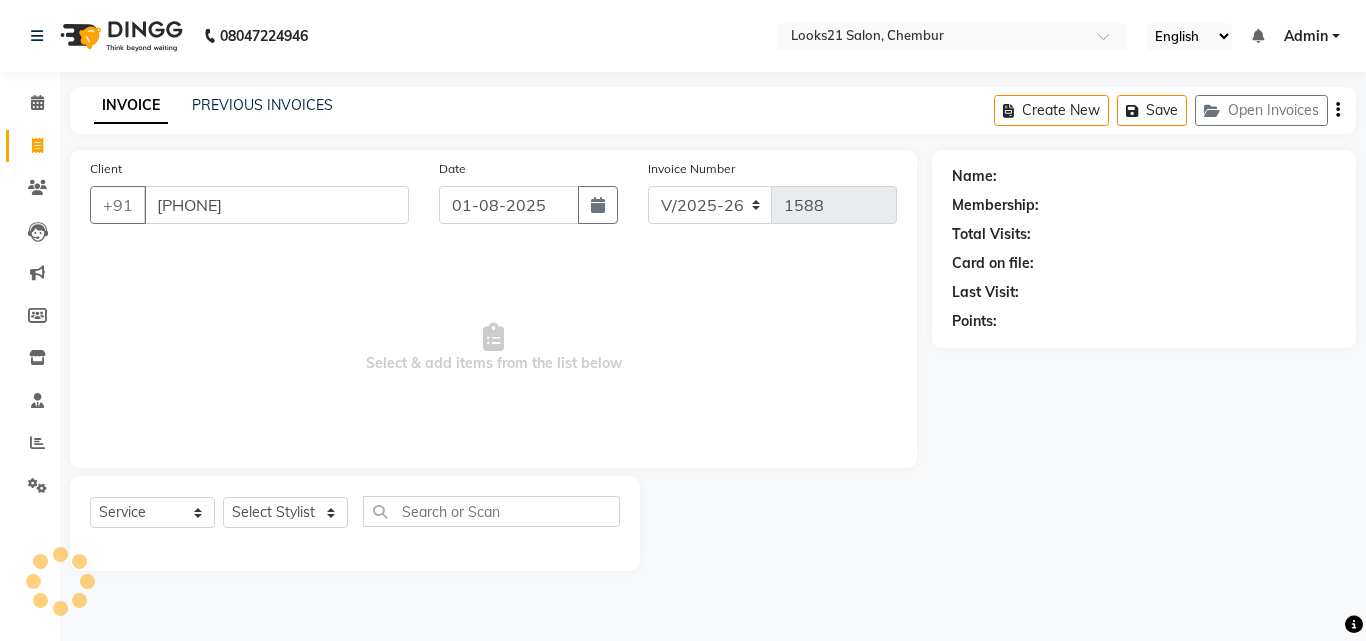 type on "[PHONE]" 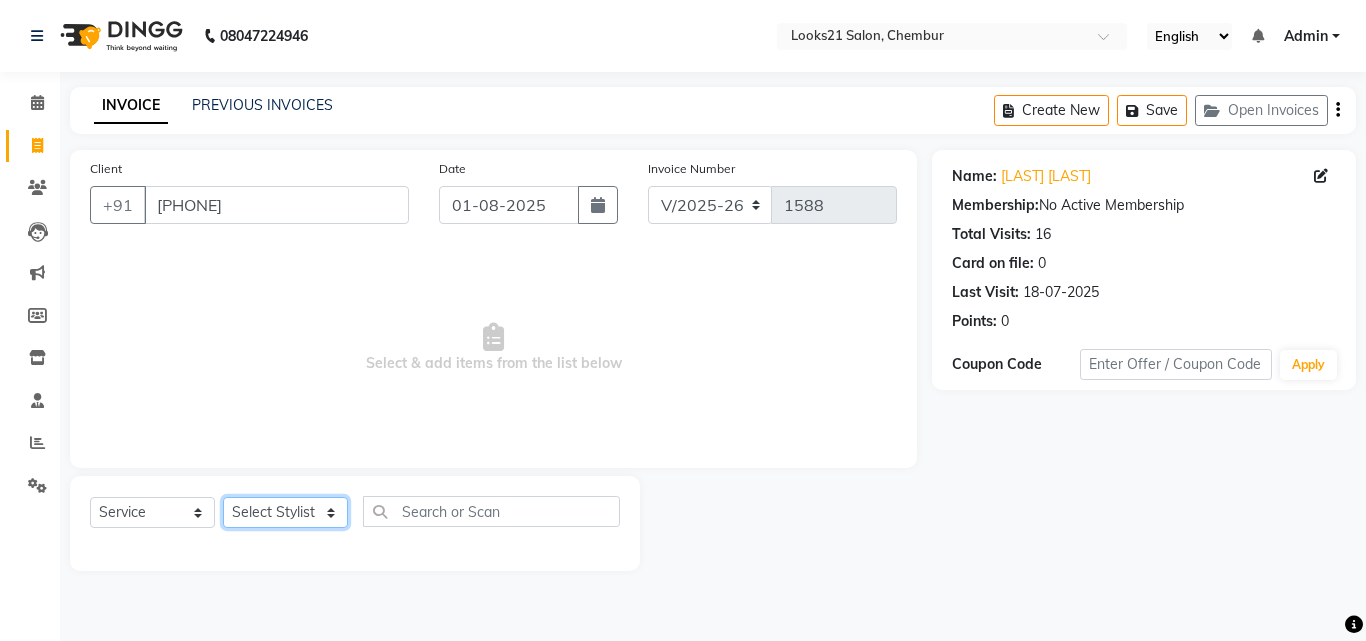 click on "Select Stylist Anwar Danish Janardhan LOOKS 21  sabiya khan Sajeda Siddiqui Samiksha Shakil Sharif Ahmed Shraddha Vaishali" 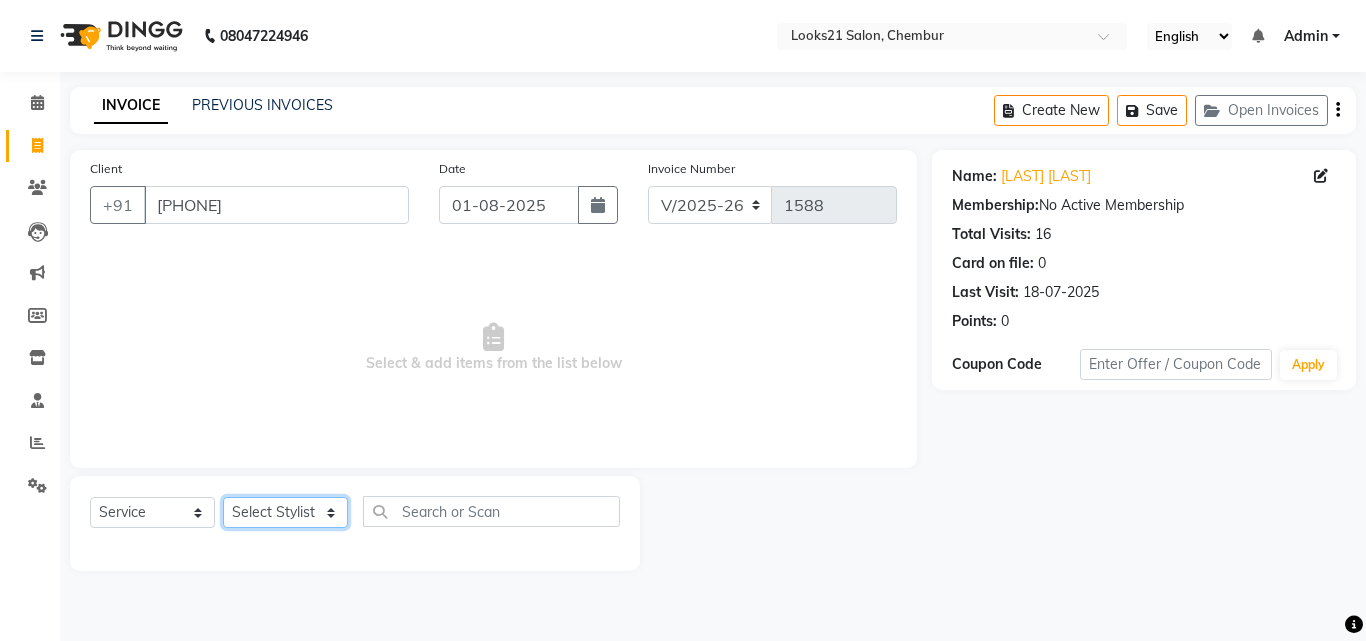 select on "13882" 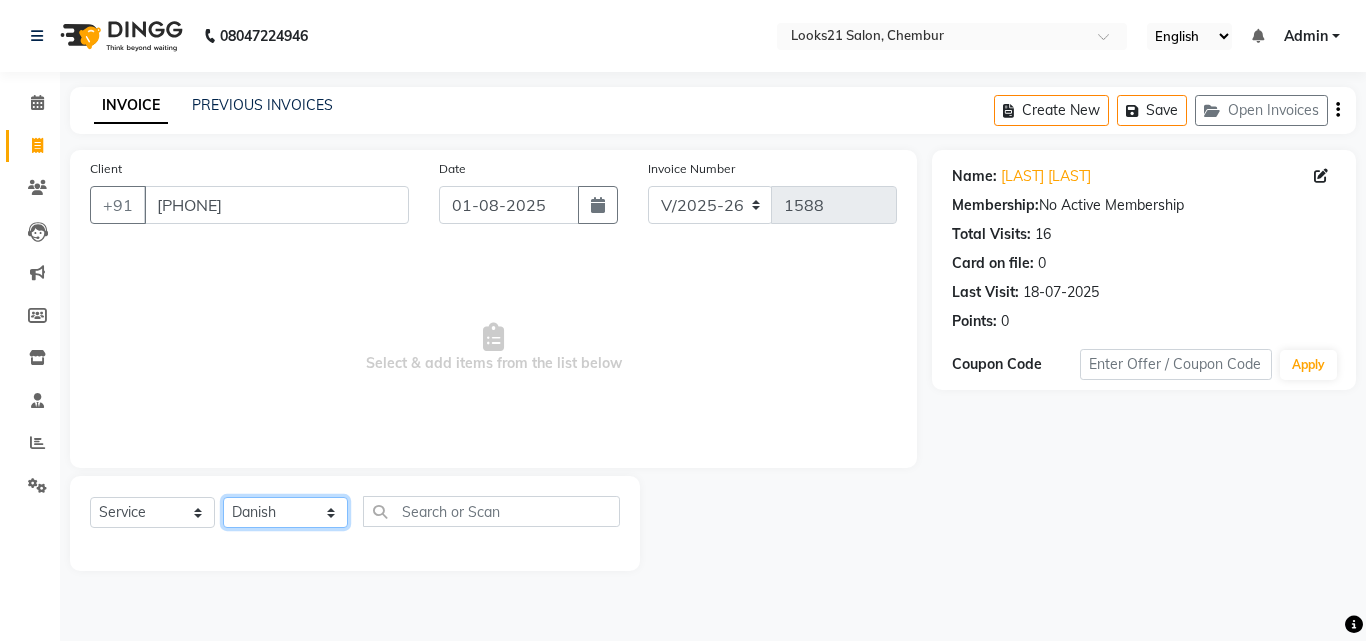click on "Select Stylist Anwar Danish Janardhan LOOKS 21  sabiya khan Sajeda Siddiqui Samiksha Shakil Sharif Ahmed Shraddha Vaishali" 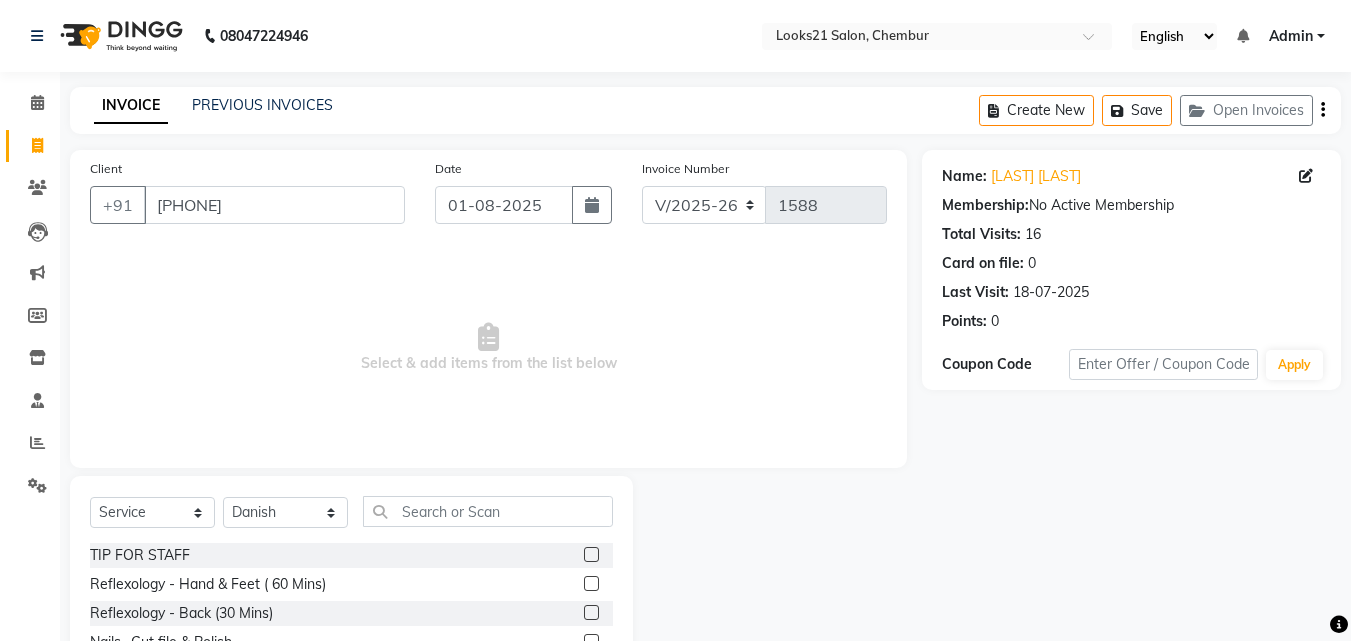 click on "Select  Service  Product  Membership  Package Voucher Prepaid Gift Card  Select Stylist Anwar Danish Janardhan LOOKS 21  sabiya khan Sajeda Siddiqui Samiksha Shakil Sharif Ahmed Shraddha Vaishali TIP FOR STAFF  Reflexology  - Hand & Feet ( 60 Mins)  Reflexology  - Back (30 Mins)  Nails- Cut file & Polish  Treatment For Skin  - Glow Peel Treatment  Advance Facial - Hydra Facial ( Machine use )  O THREE FACIAL  Fruit Clean Up  Pre Lightining   - Per Streak  Pre Lightining   - Hair Upto Neck  Pre Lightining   - Hair Upto Shoulder  Pre Lightining   - Hair Below Shoulder  Pre Lightining   - Hair Upto Waist  Pre Lightining   - For Men  Hair Treatment(Hair Spa)  - Hair Upto Neck  Hair Treatment(Hair Spa)  - Hair Upto Shoulder  Hair Treatment(Hair Spa)  - Hair Below Shoulder  Hair Treatment(Hair Spa)  - Hair Upto Waist  Hair Treatment(Hair Spa)  - For Men  Loreal Scalp Advanced Treatment - For women  Loreal Scalp Advanced Clay Treatment   3TENX SPA  Head Massage  - For Women  Head Massage  - For Men  Fringe Haircut" 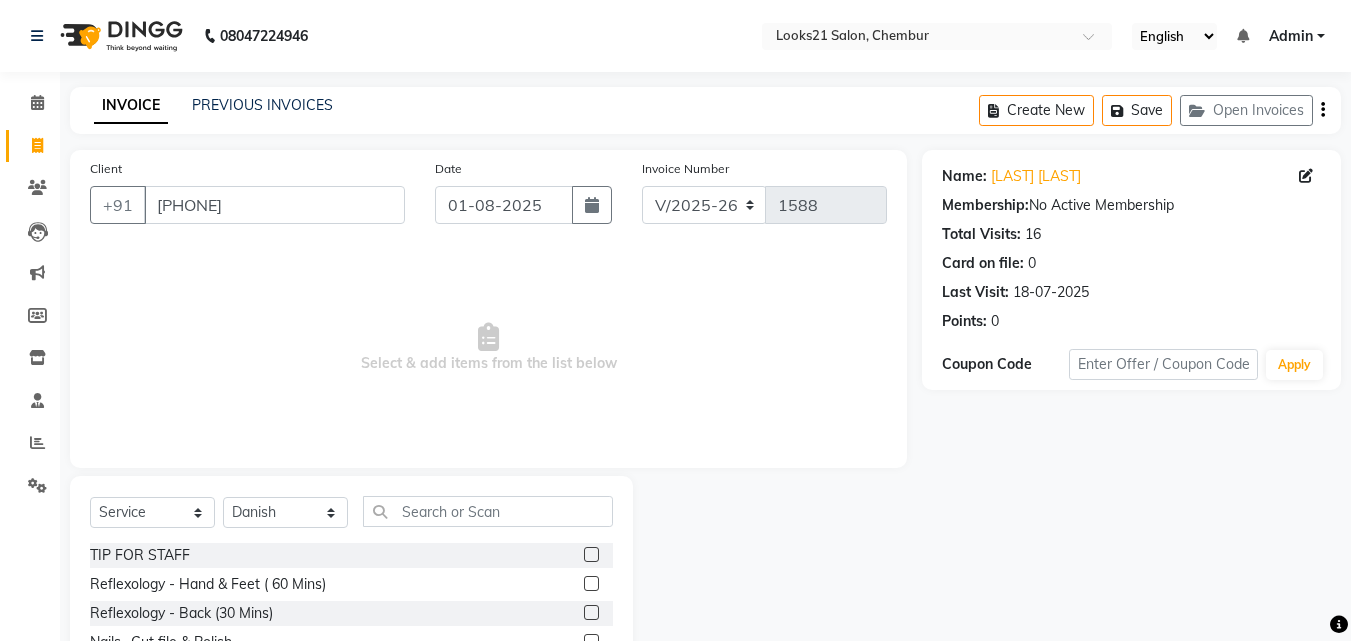 click on "Select  Service  Product  Membership  Package Voucher Prepaid Gift Card  Select Stylist Anwar Danish Janardhan LOOKS 21  sabiya khan Sajeda Siddiqui Samiksha Shakil Sharif Ahmed Shraddha Vaishali TIP FOR STAFF  Reflexology  - Hand & Feet ( 60 Mins)  Reflexology  - Back (30 Mins)  Nails- Cut file & Polish  Treatment For Skin  - Glow Peel Treatment  Advance Facial - Hydra Facial ( Machine use )  O THREE FACIAL  Fruit Clean Up  Pre Lightining   - Per Streak  Pre Lightining   - Hair Upto Neck  Pre Lightining   - Hair Upto Shoulder  Pre Lightining   - Hair Below Shoulder  Pre Lightining   - Hair Upto Waist  Pre Lightining   - For Men  Hair Treatment(Hair Spa)  - Hair Upto Neck  Hair Treatment(Hair Spa)  - Hair Upto Shoulder  Hair Treatment(Hair Spa)  - Hair Below Shoulder  Hair Treatment(Hair Spa)  - Hair Upto Waist  Hair Treatment(Hair Spa)  - For Men  Loreal Scalp Advanced Treatment - For women  Loreal Scalp Advanced Clay Treatment   3TENX SPA  Head Massage  - For Women  Head Massage  - For Men  Fringe Haircut" 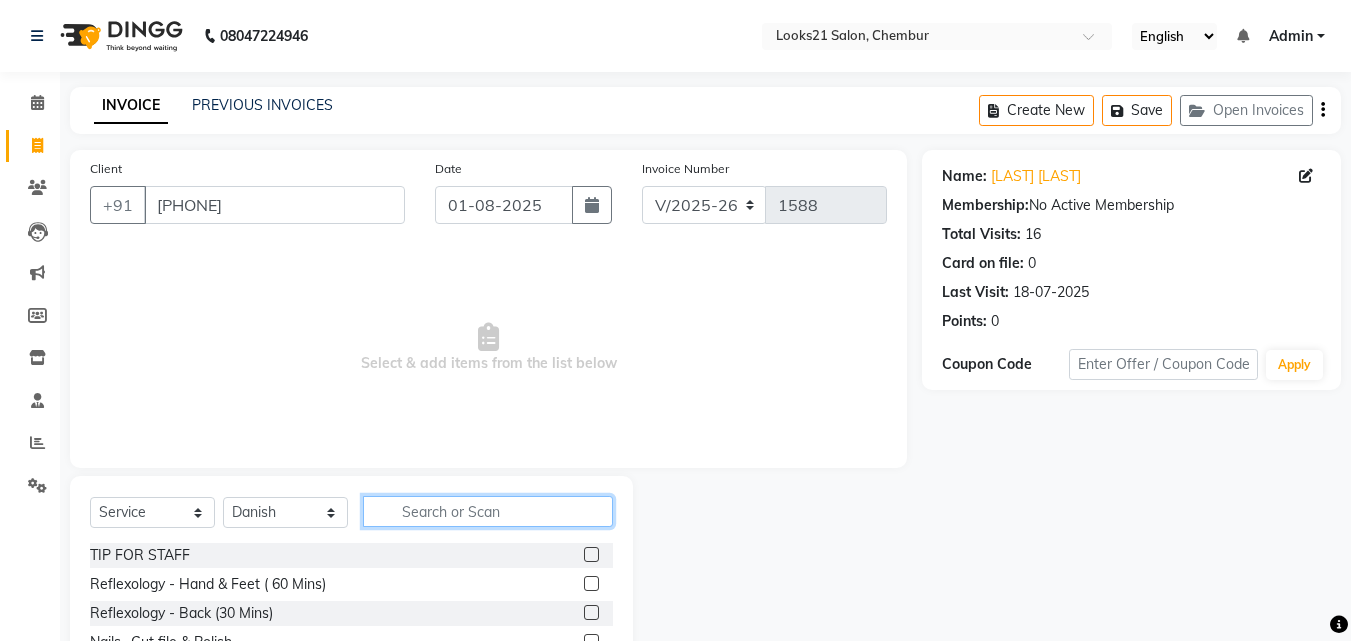 click 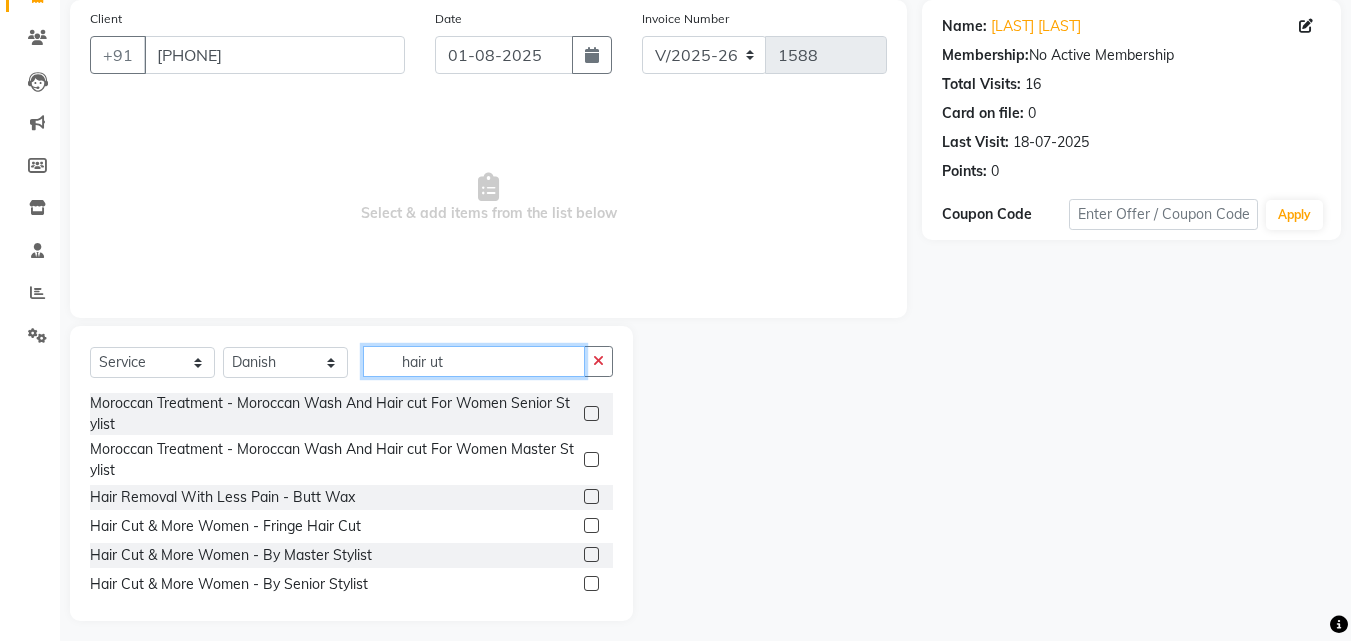 scroll, scrollTop: 160, scrollLeft: 0, axis: vertical 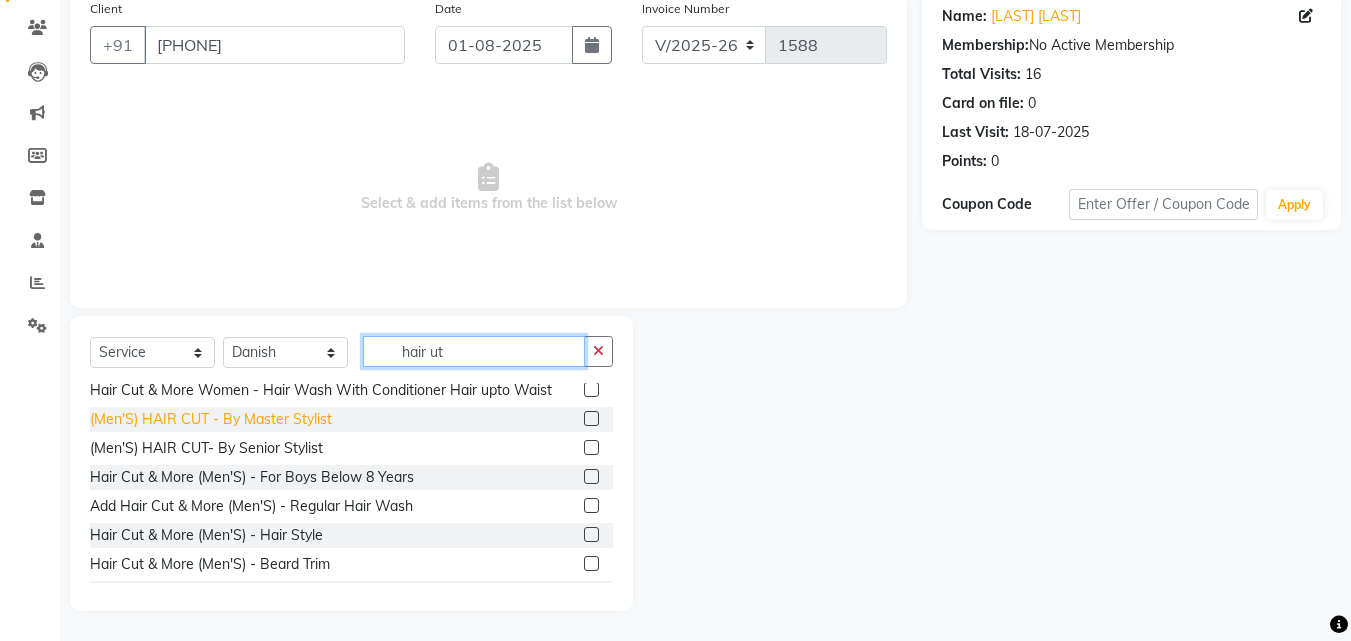 type on "hair ut" 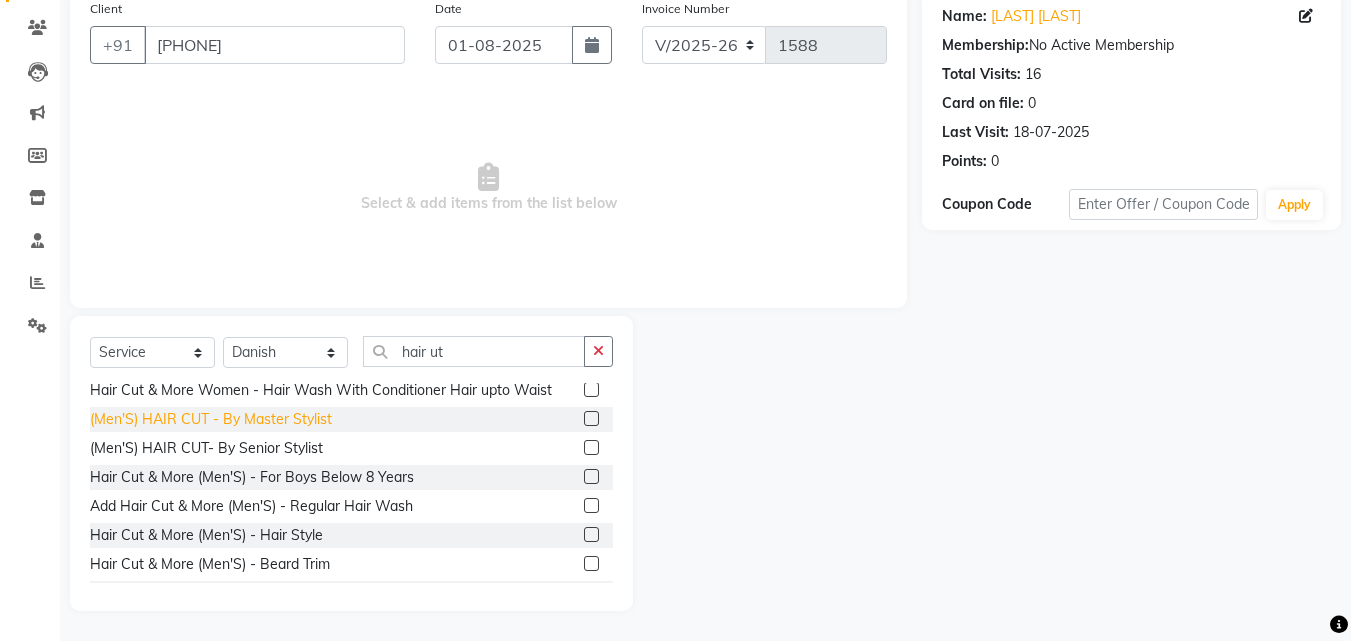 click on "(Men'S) HAIR CUT  - By Master Stylist" 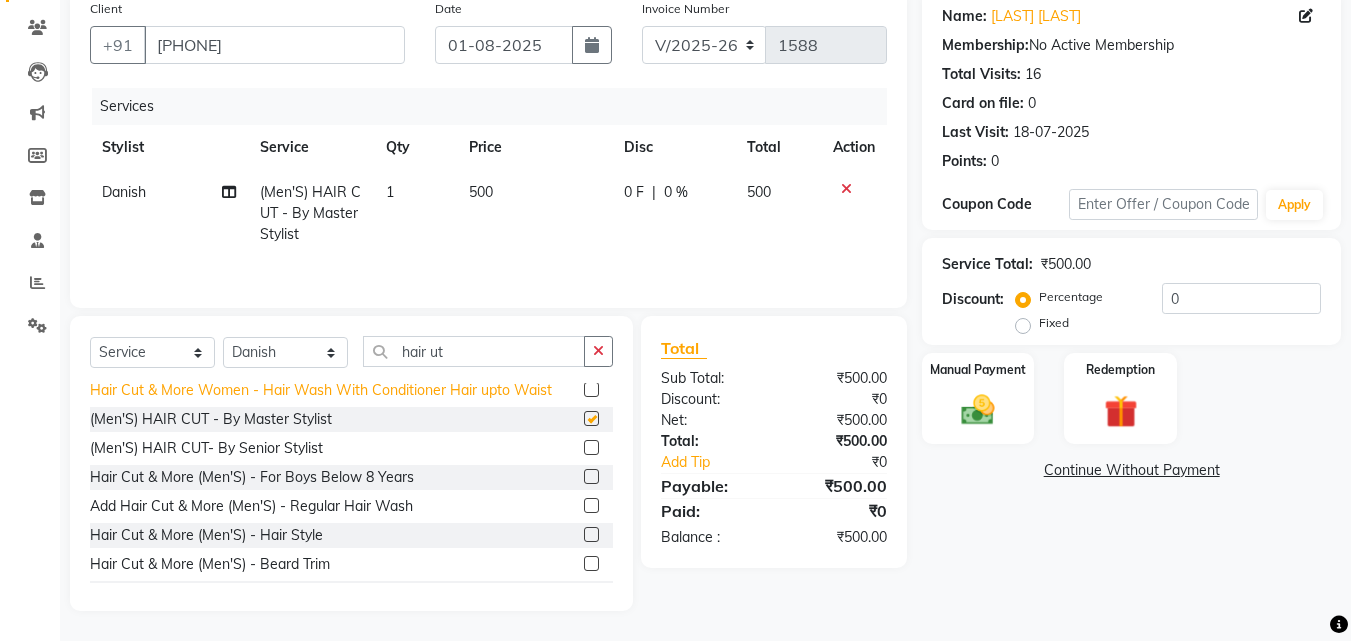 checkbox on "false" 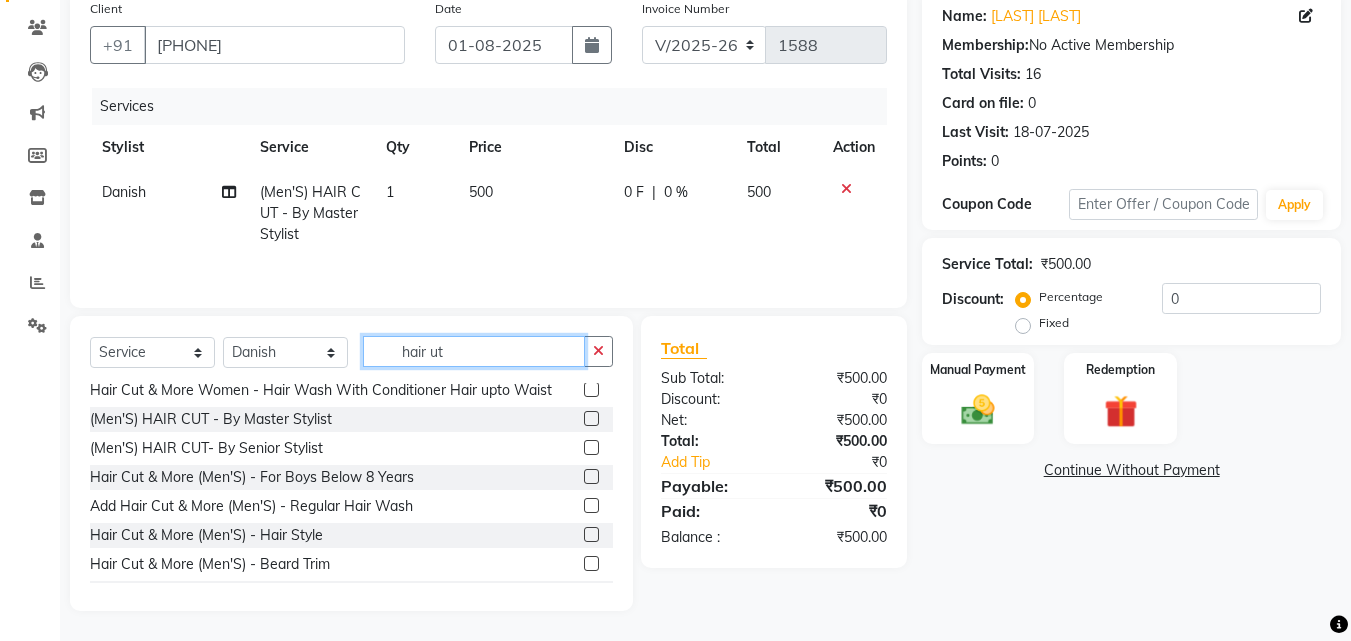 drag, startPoint x: 500, startPoint y: 344, endPoint x: 428, endPoint y: 326, distance: 74.215904 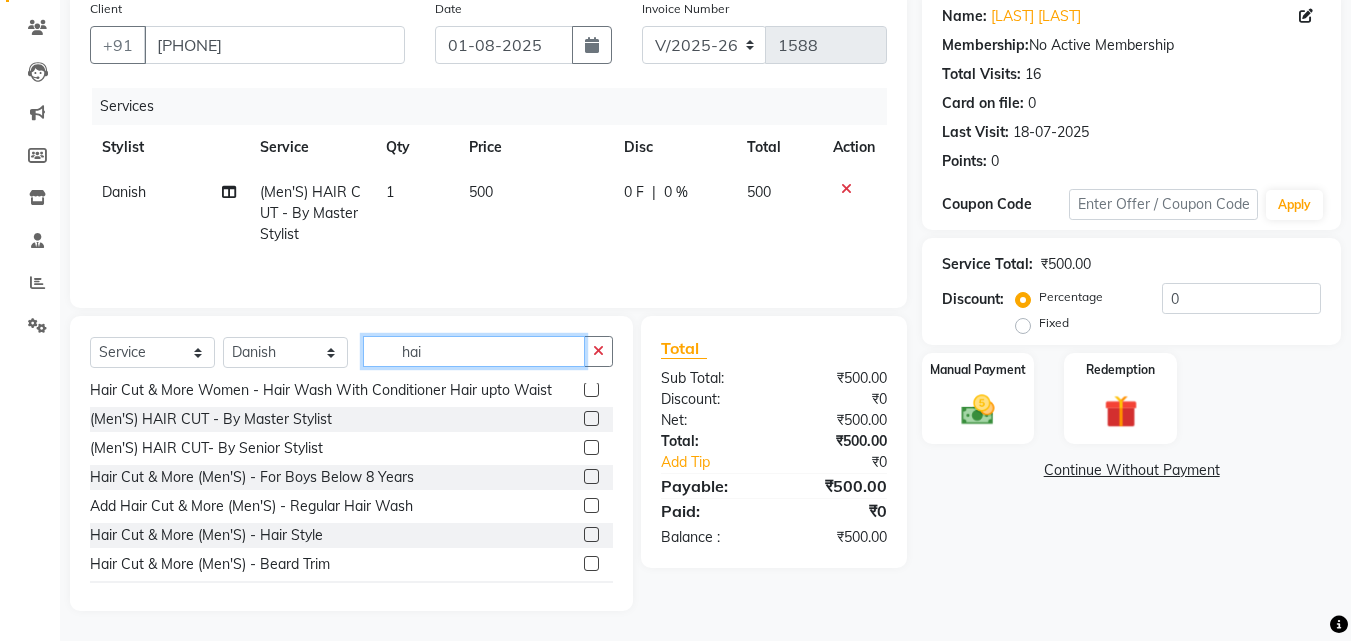 scroll, scrollTop: 1301, scrollLeft: 0, axis: vertical 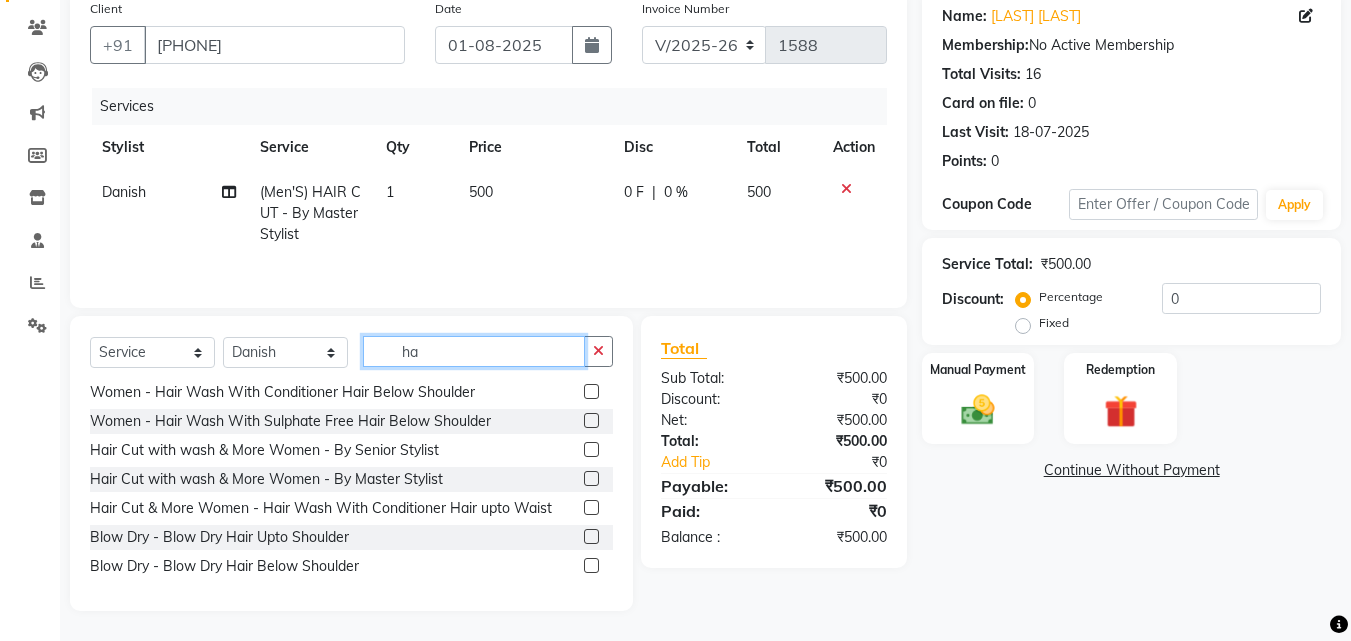 type on "h" 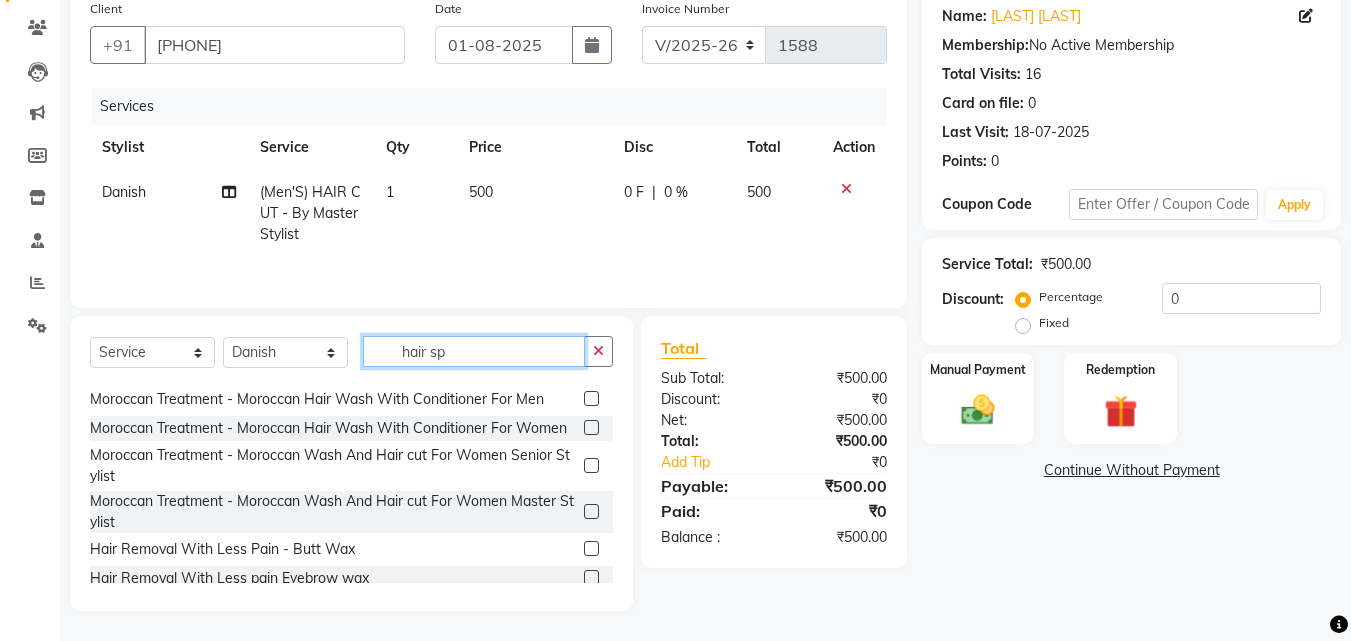 scroll, scrollTop: 0, scrollLeft: 0, axis: both 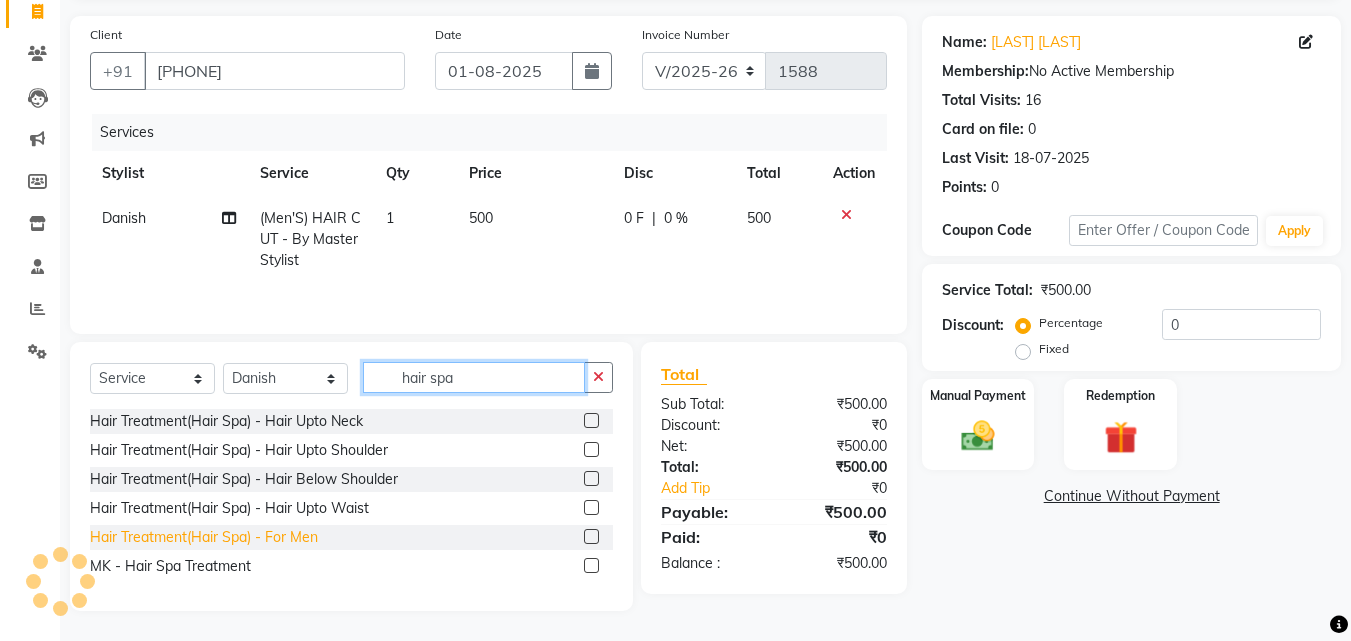 type on "hair spa" 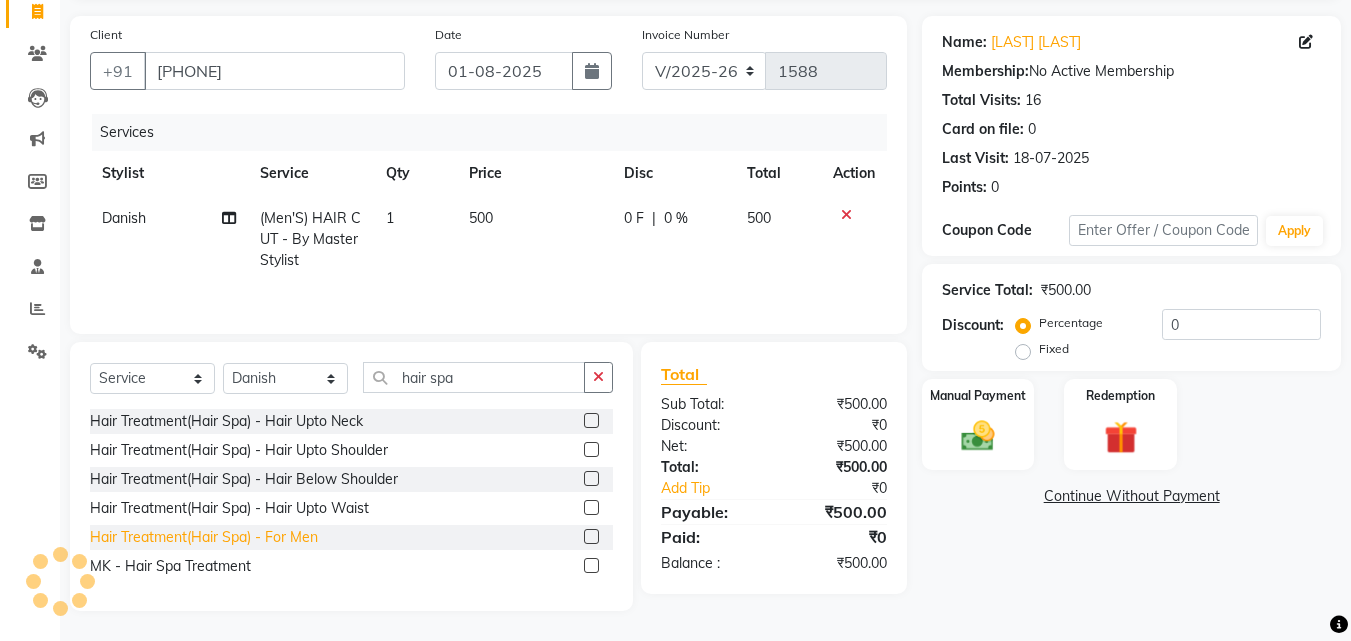 click on "Hair Treatment(Hair Spa)  - For Men" 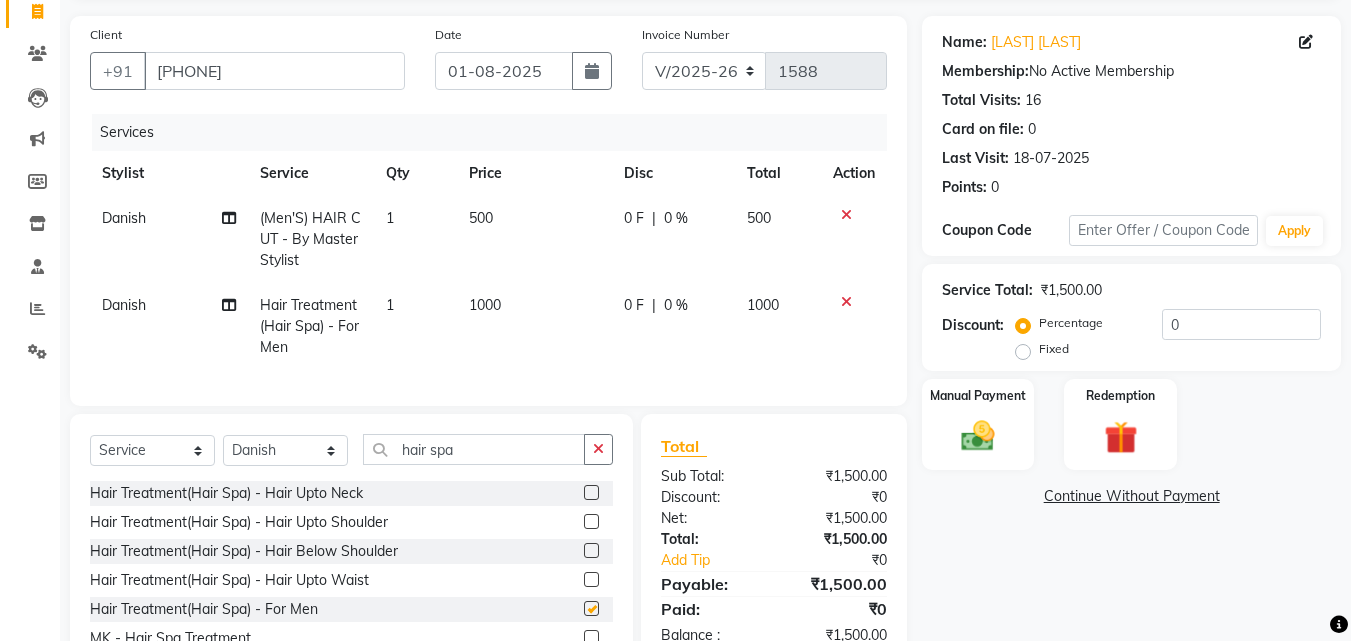 checkbox on "false" 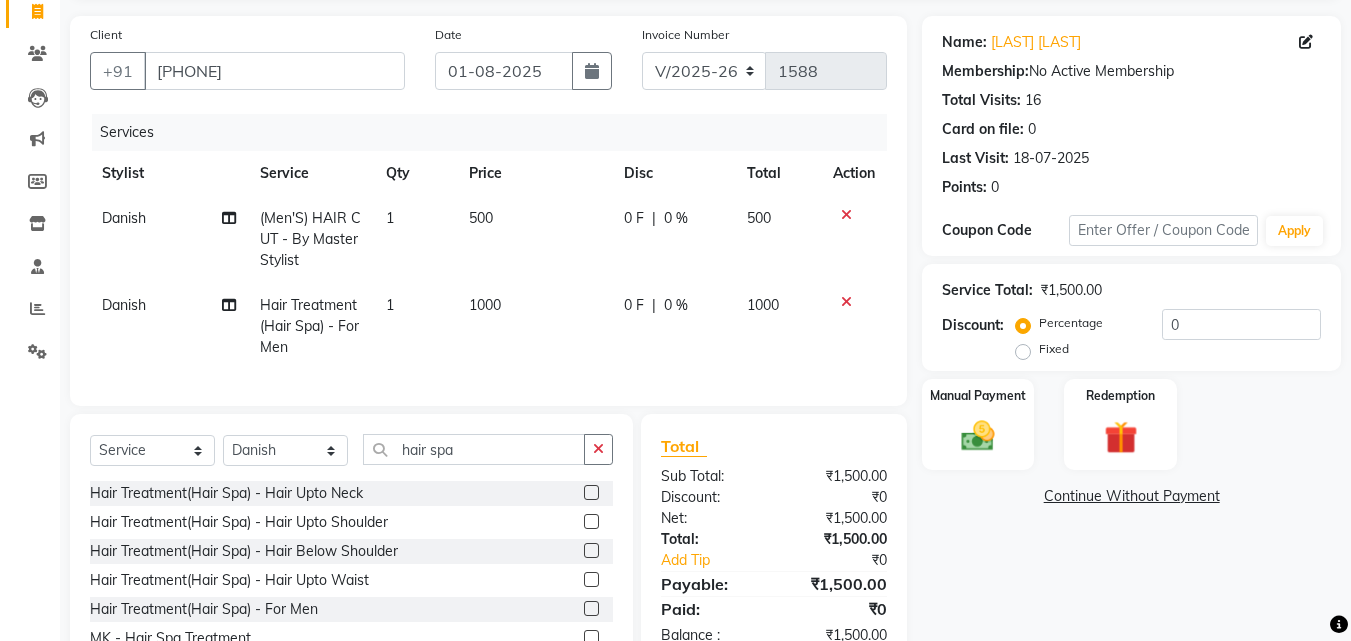 scroll, scrollTop: 221, scrollLeft: 0, axis: vertical 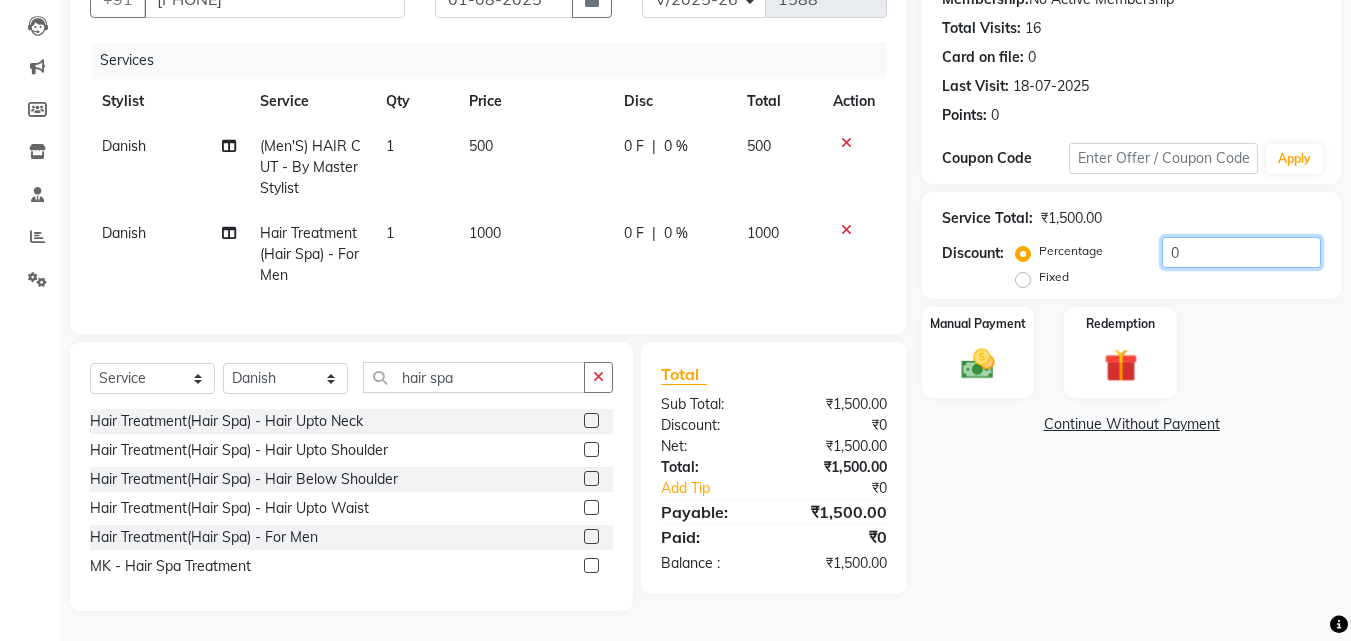 drag, startPoint x: 1203, startPoint y: 217, endPoint x: 1143, endPoint y: 206, distance: 61 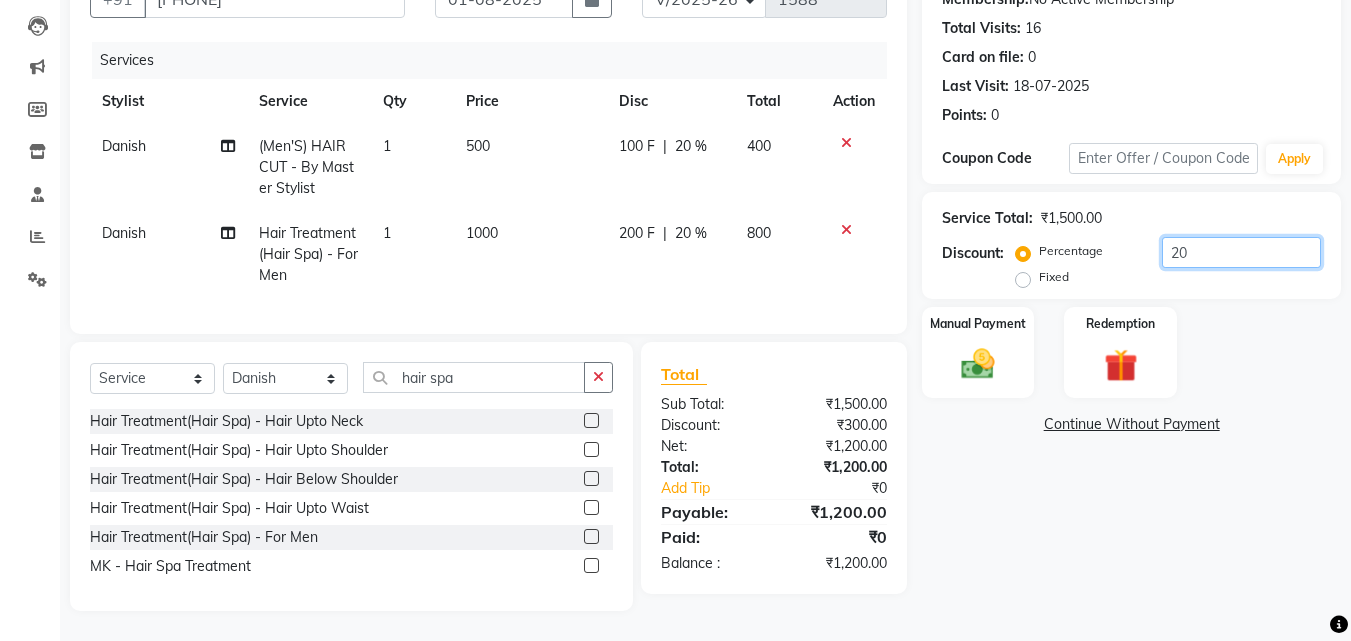 type on "20" 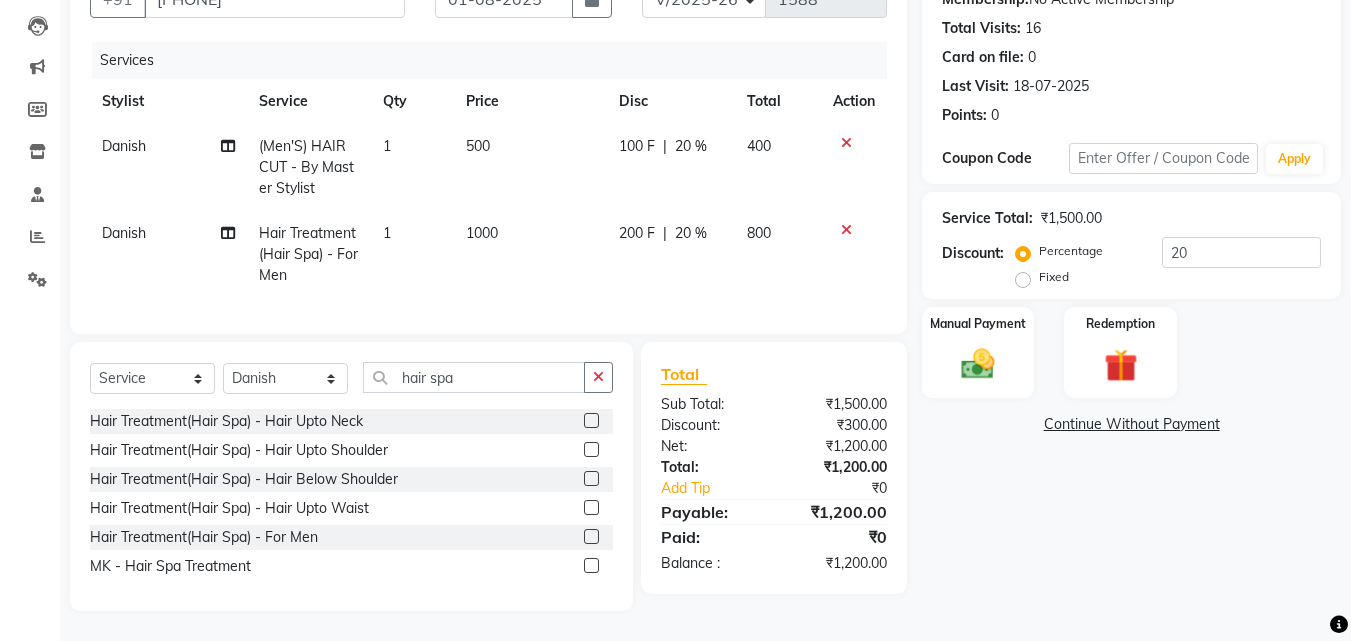 click on "500" 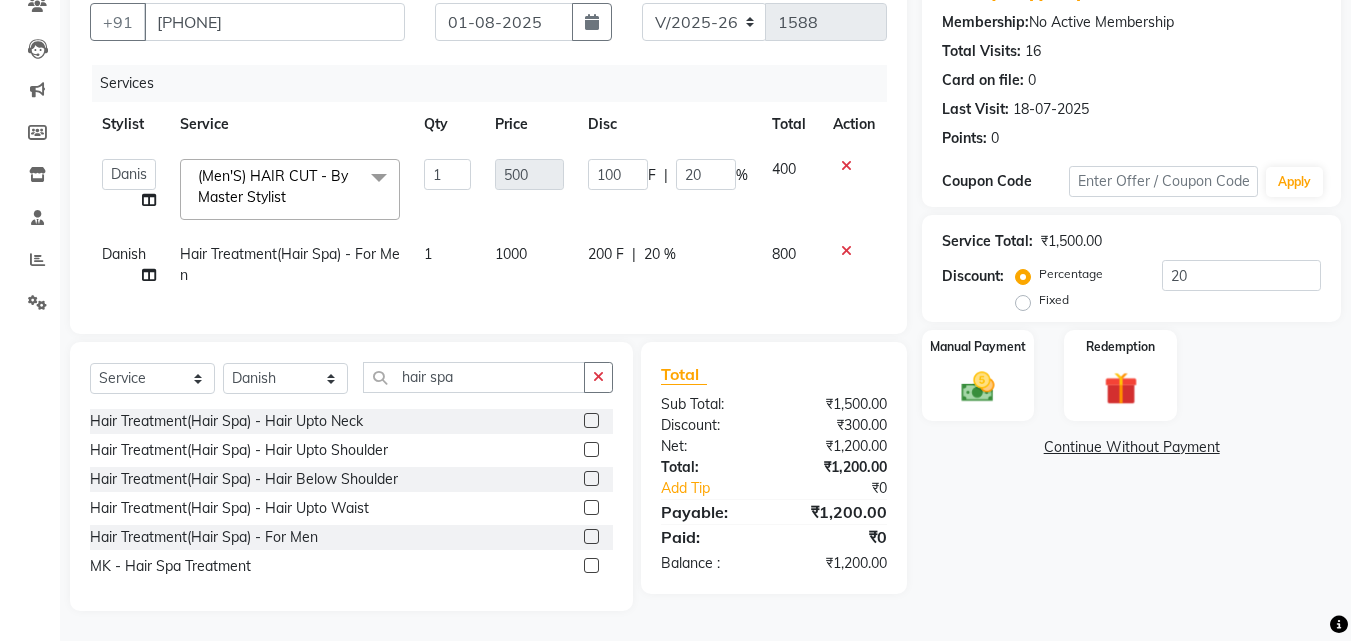 scroll, scrollTop: 198, scrollLeft: 0, axis: vertical 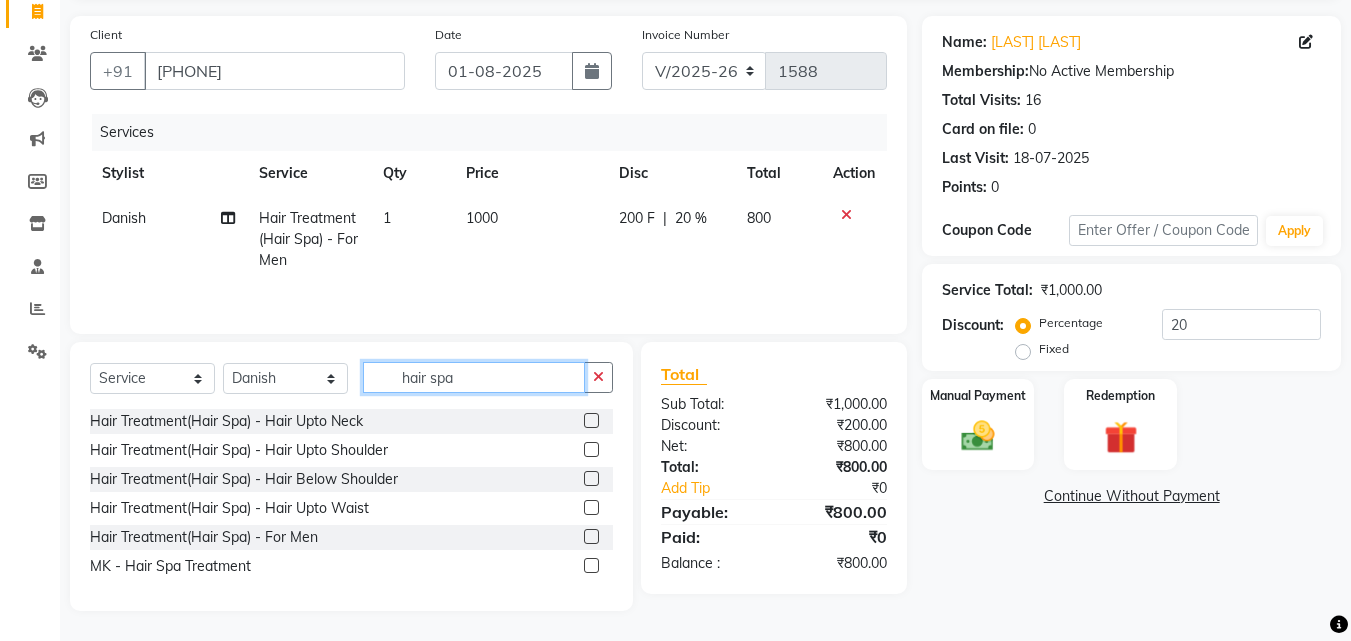click on "hair spa" 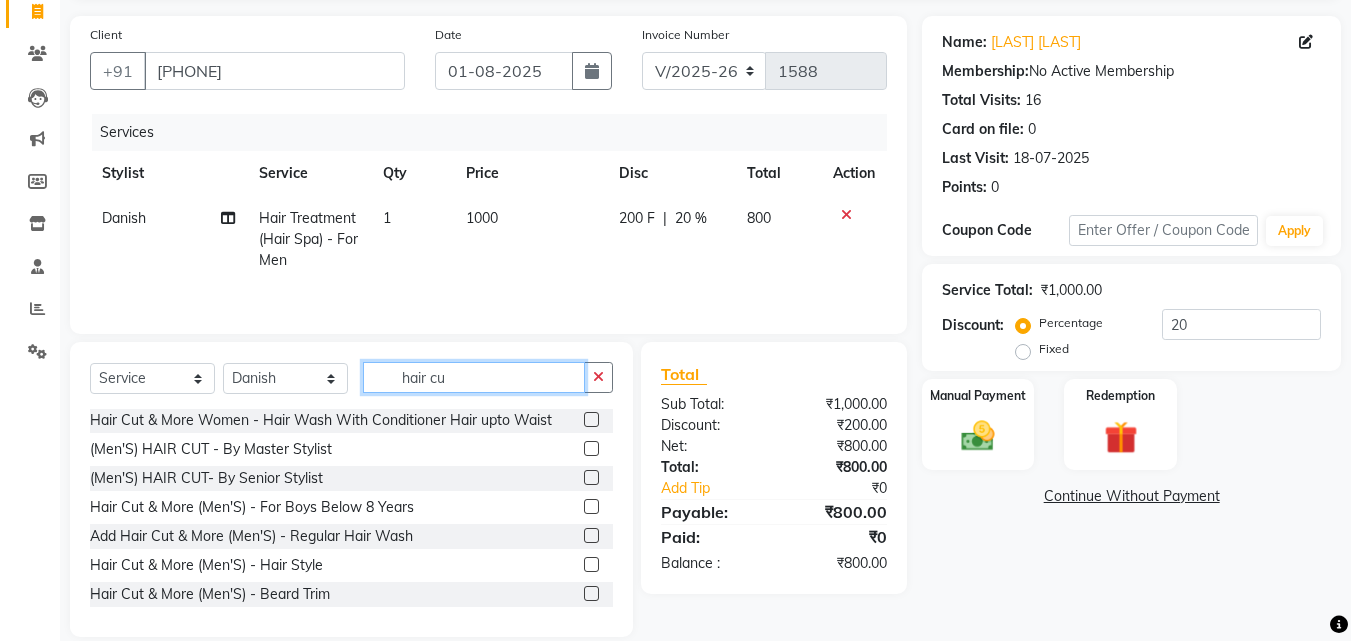 scroll, scrollTop: 300, scrollLeft: 0, axis: vertical 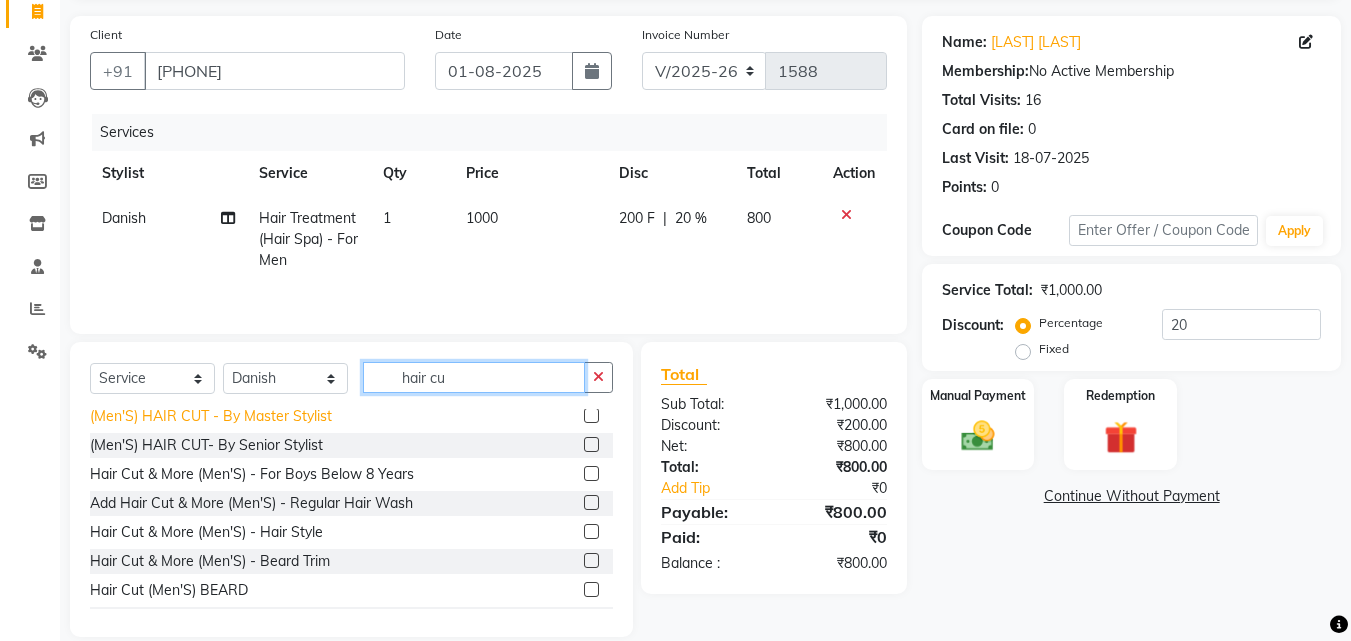 type on "hair cu" 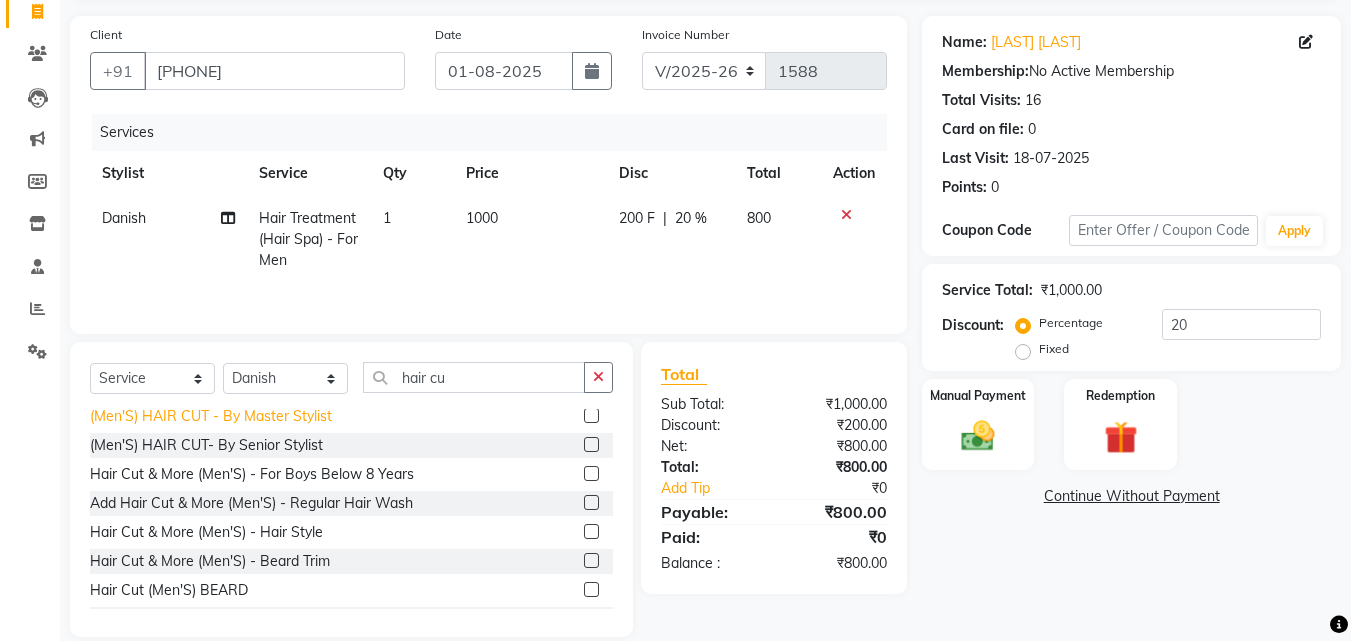 click on "(Men'S) HAIR CUT  - By Master Stylist" 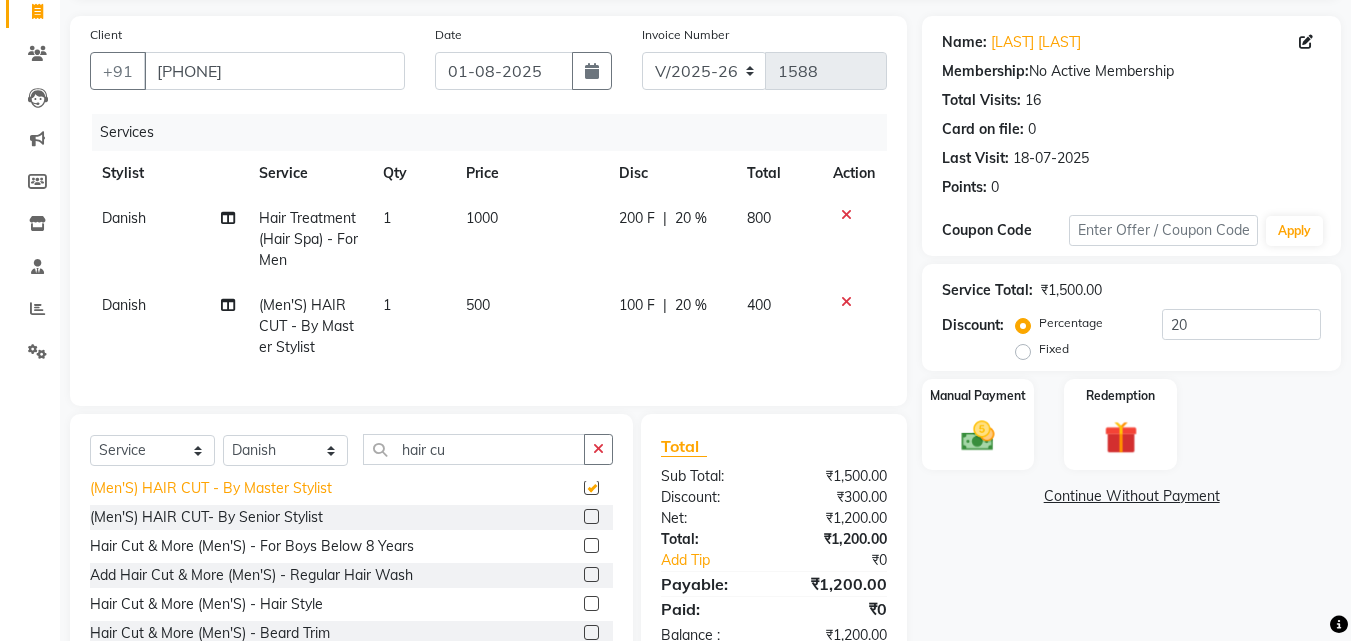 checkbox on "false" 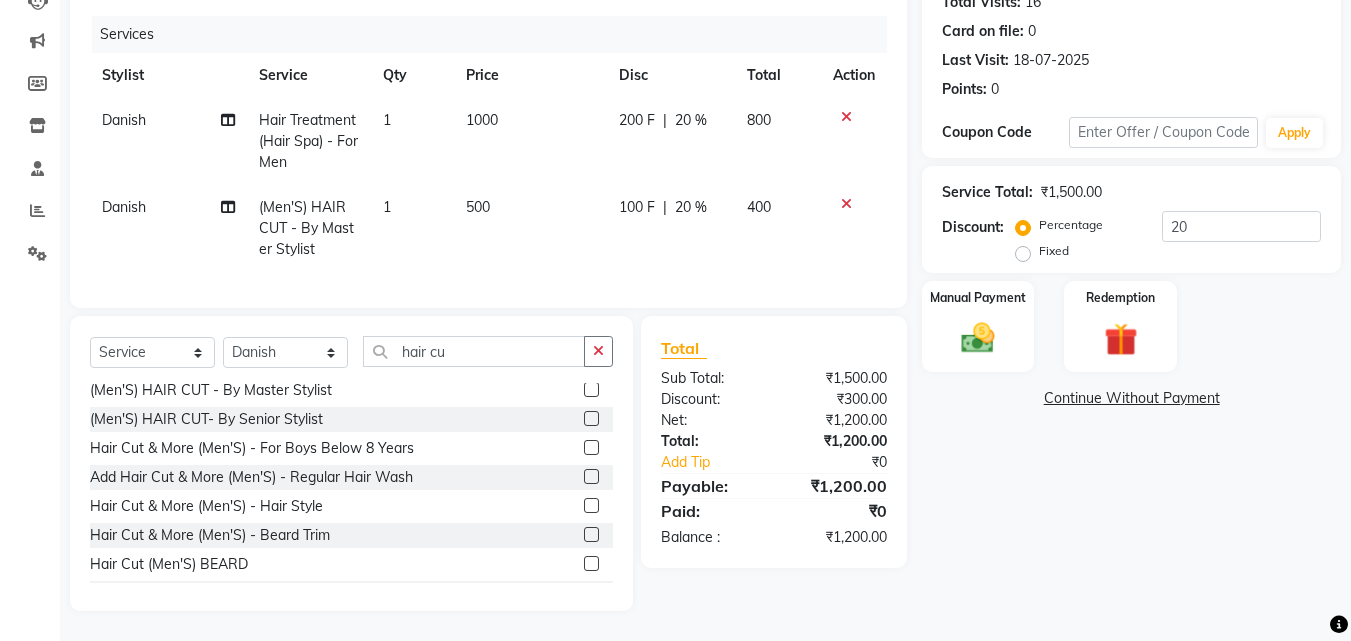 scroll, scrollTop: 247, scrollLeft: 0, axis: vertical 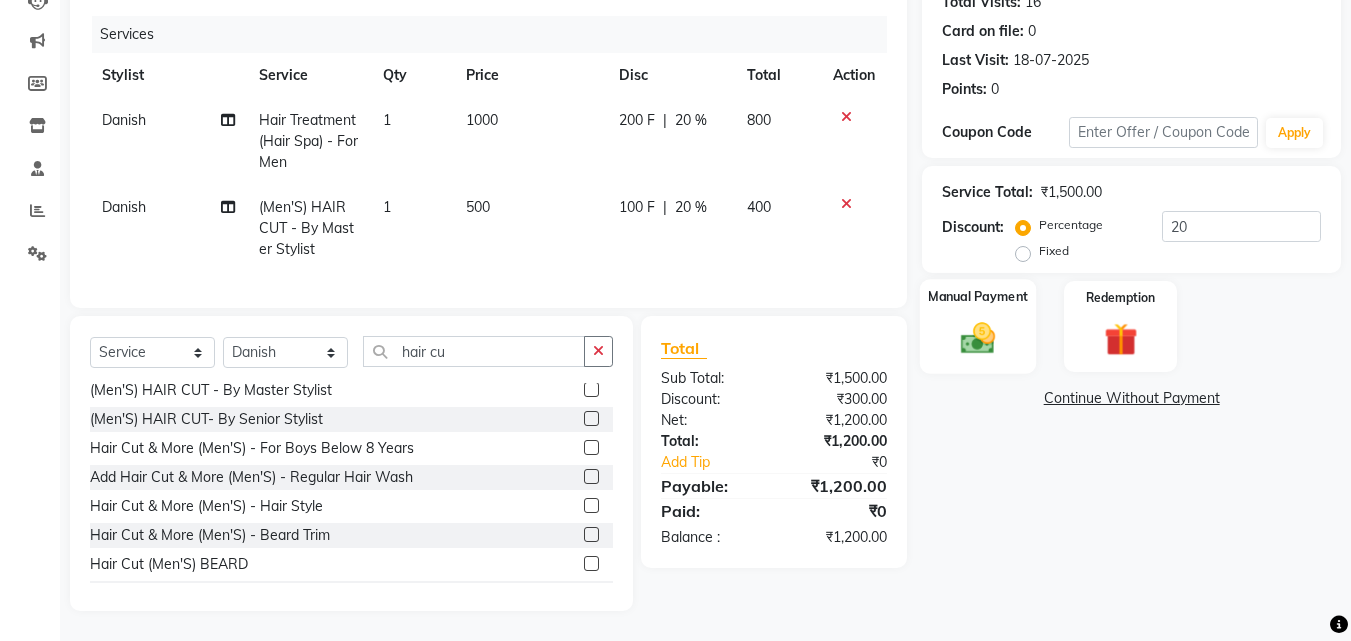 click 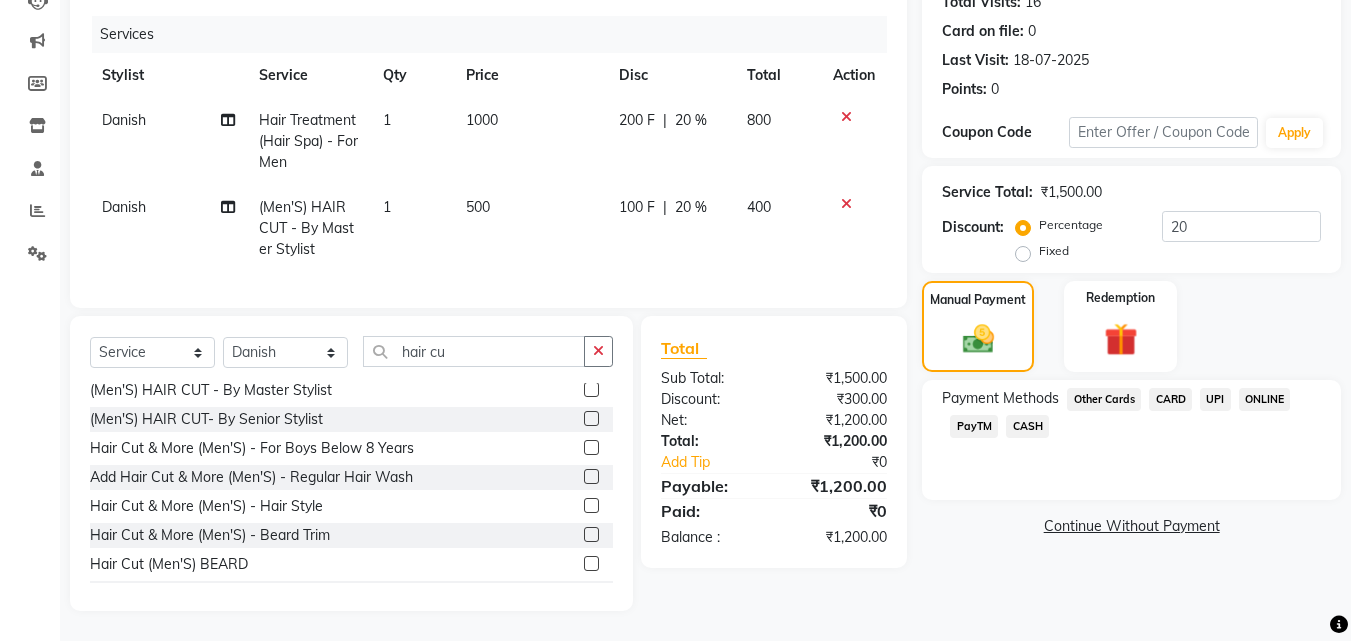 click on "UPI" 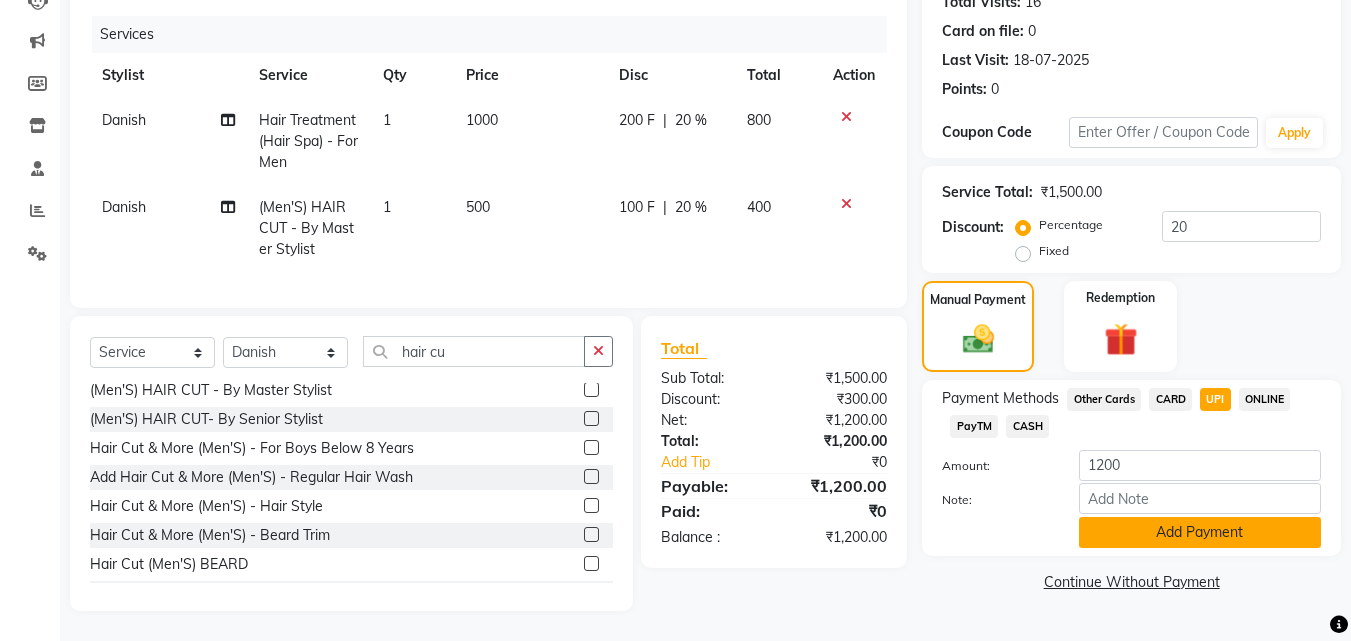 click on "Add Payment" 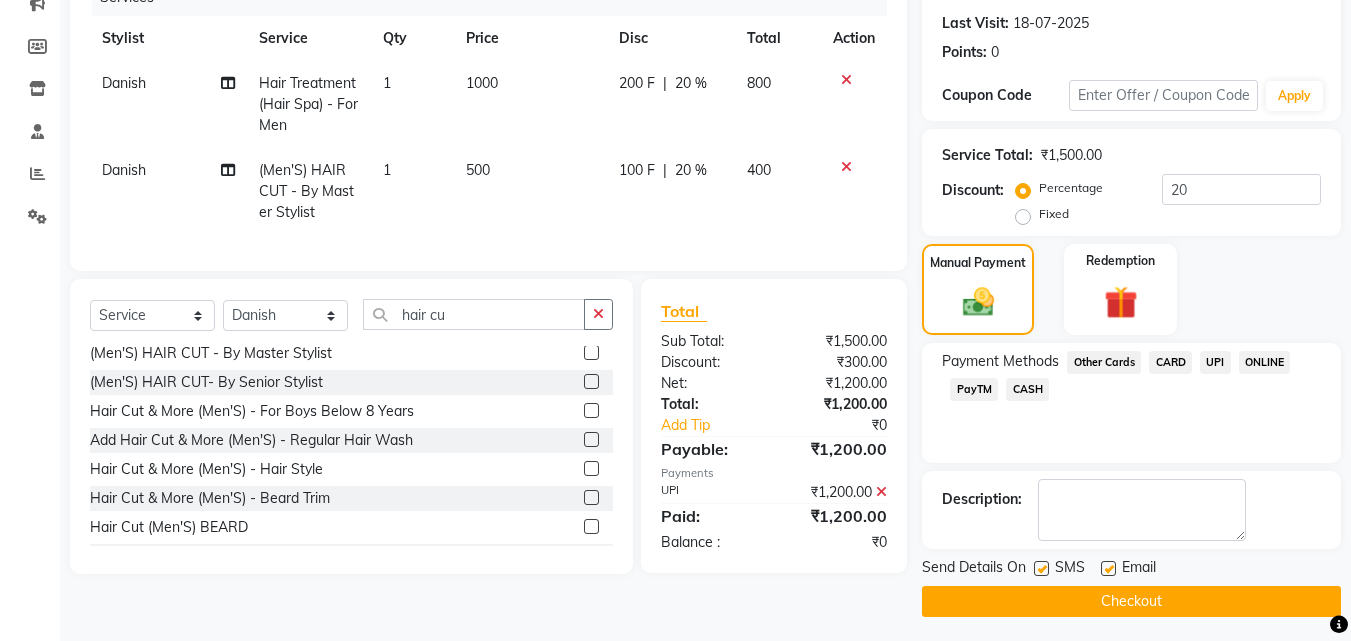 scroll, scrollTop: 275, scrollLeft: 0, axis: vertical 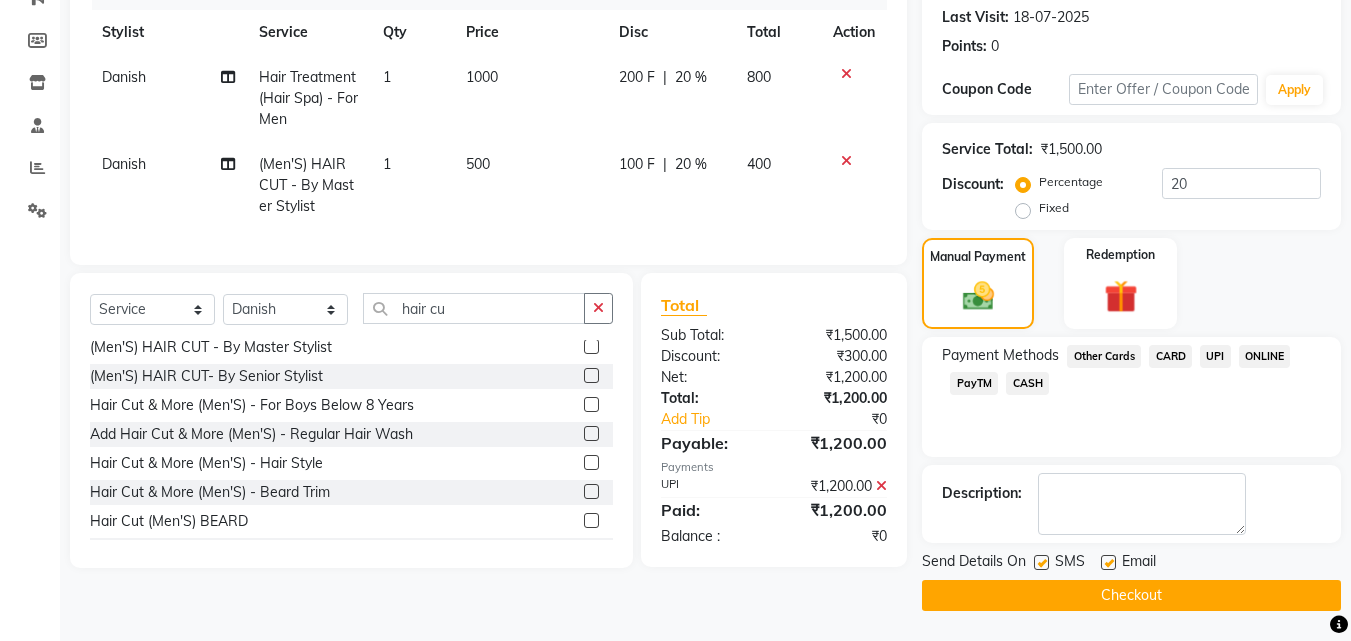 drag, startPoint x: 1205, startPoint y: 582, endPoint x: 1189, endPoint y: 564, distance: 24.083189 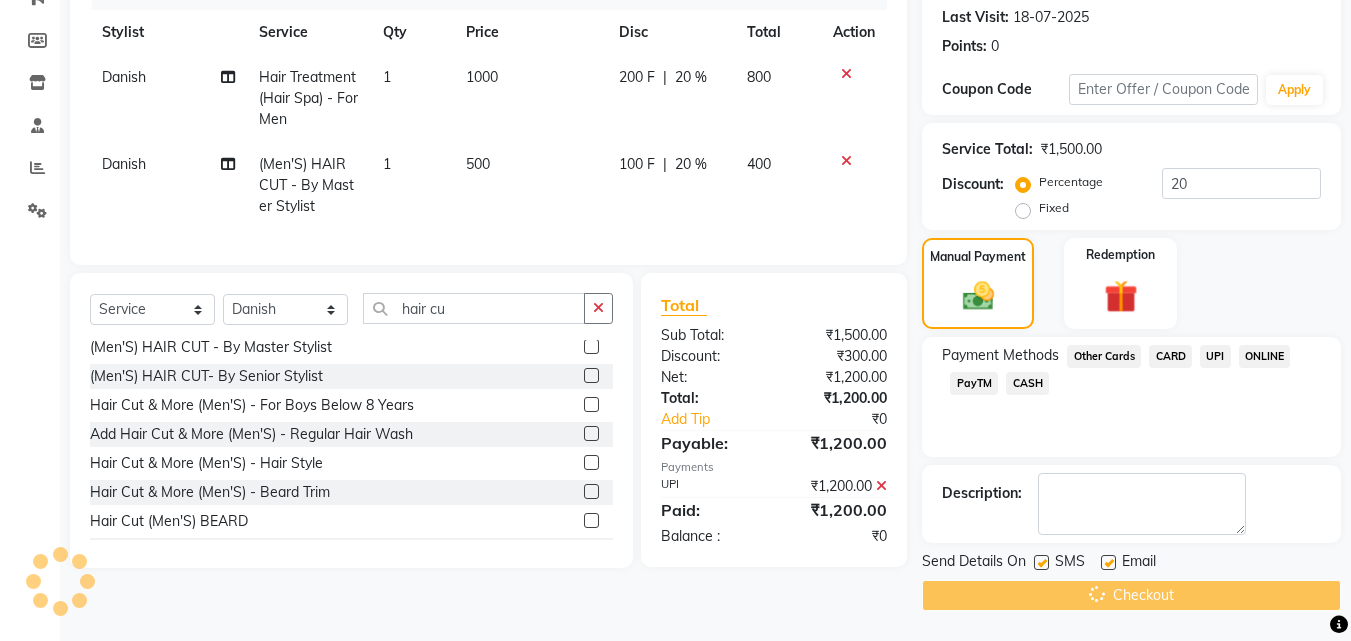 scroll, scrollTop: 0, scrollLeft: 0, axis: both 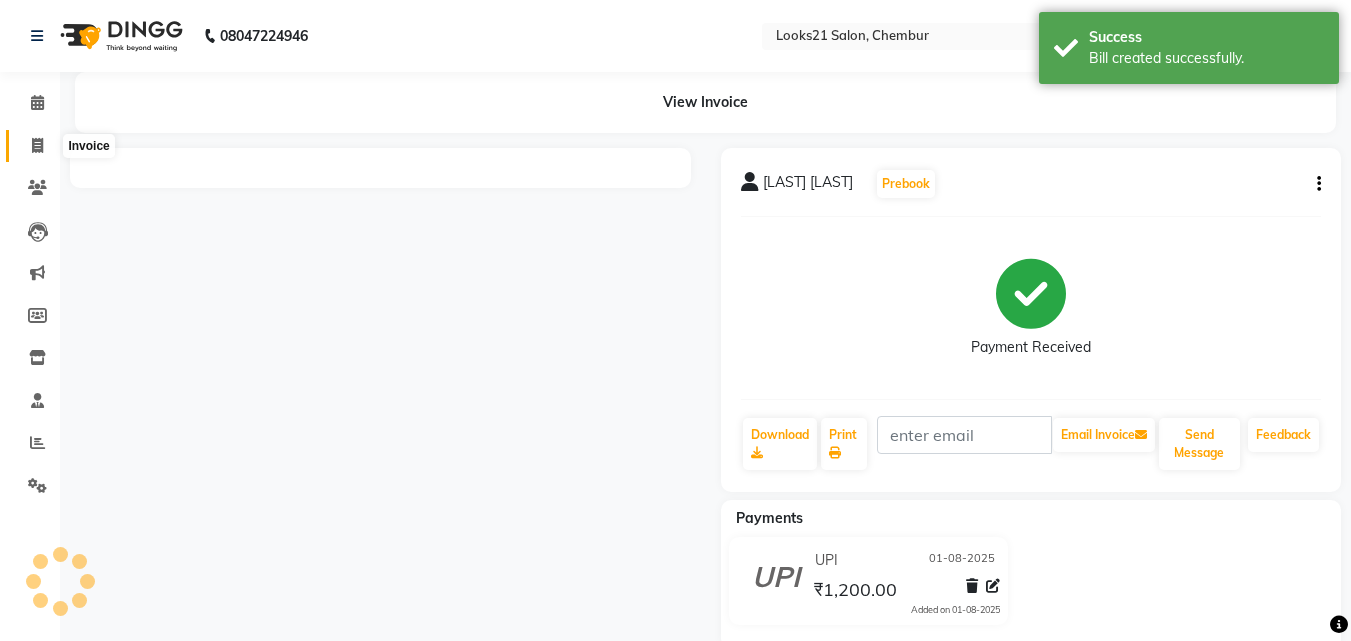 click 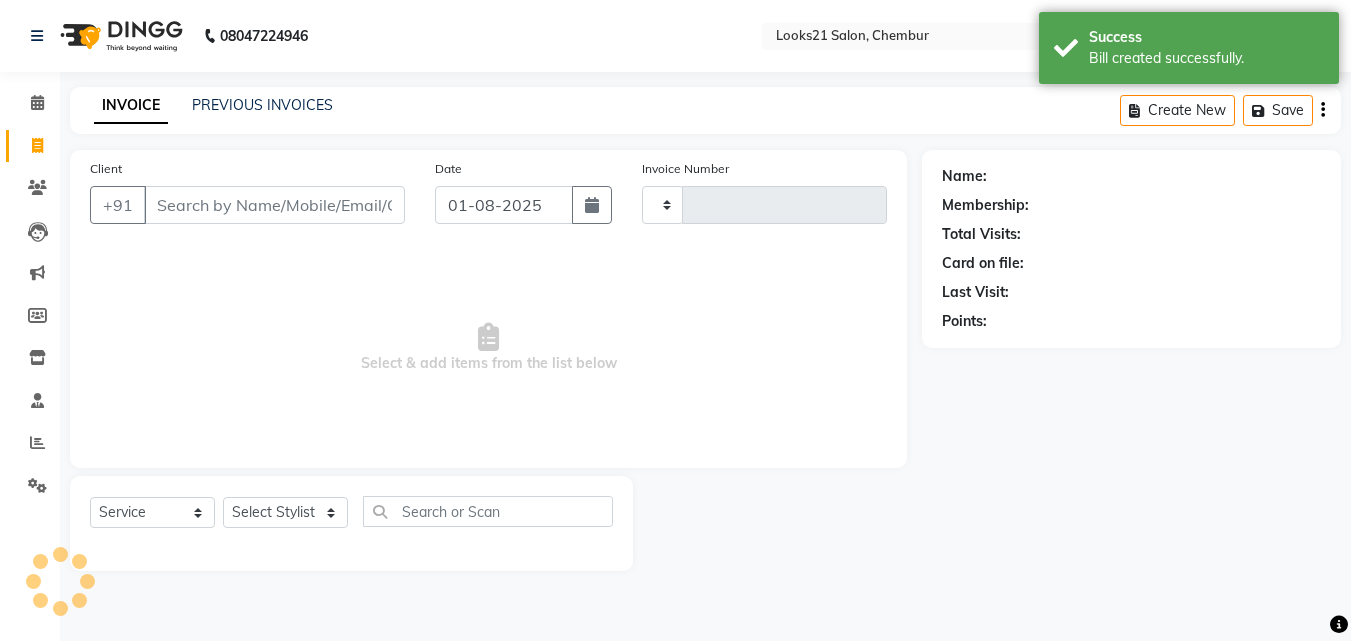 click on "Client" at bounding box center (274, 205) 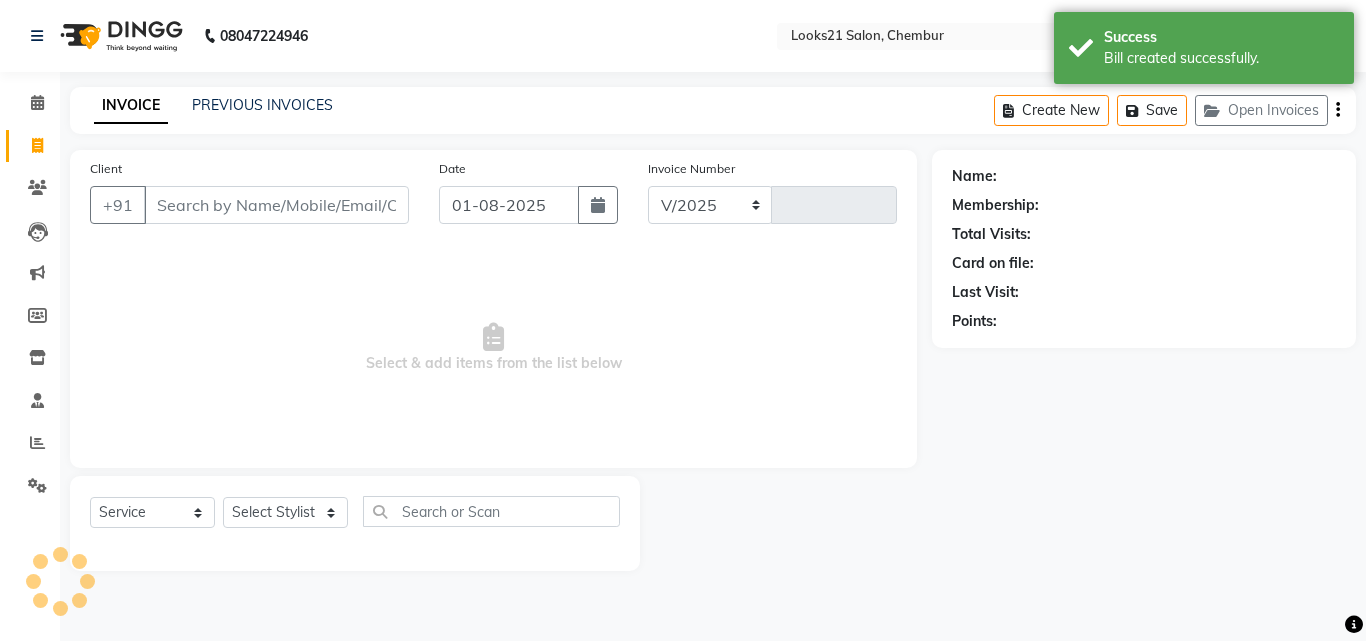 select on "844" 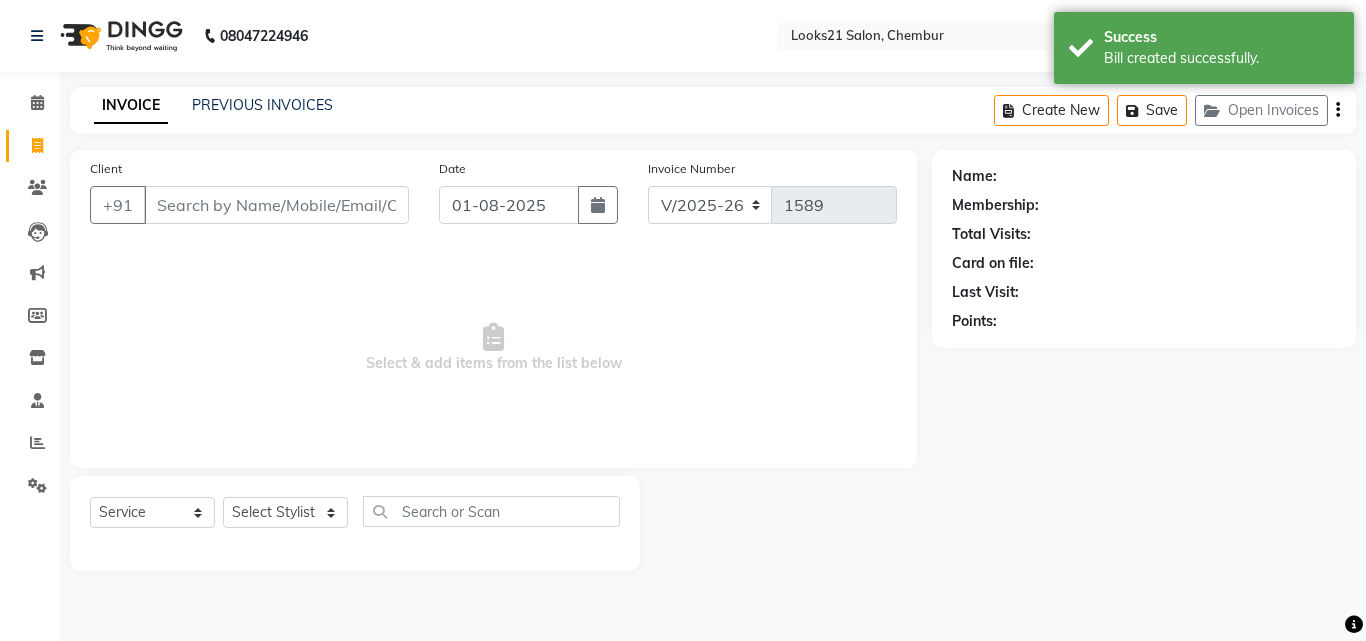 type on "a" 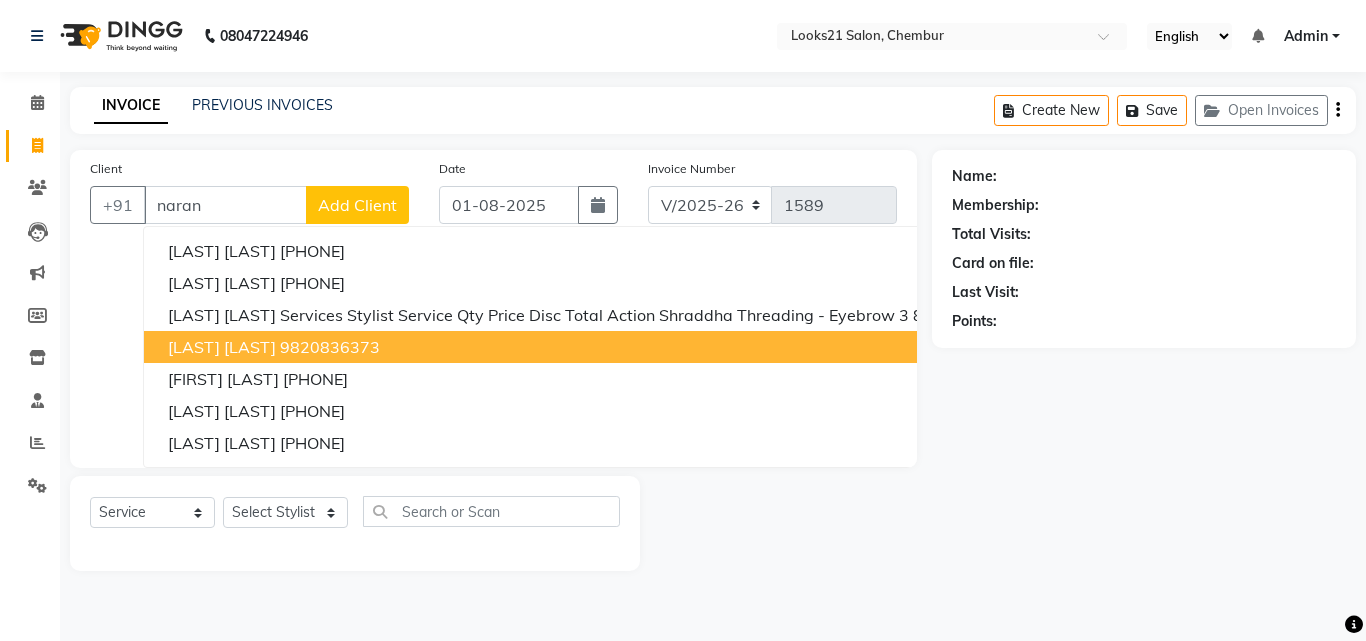 click on "Manish Narang" at bounding box center (222, 347) 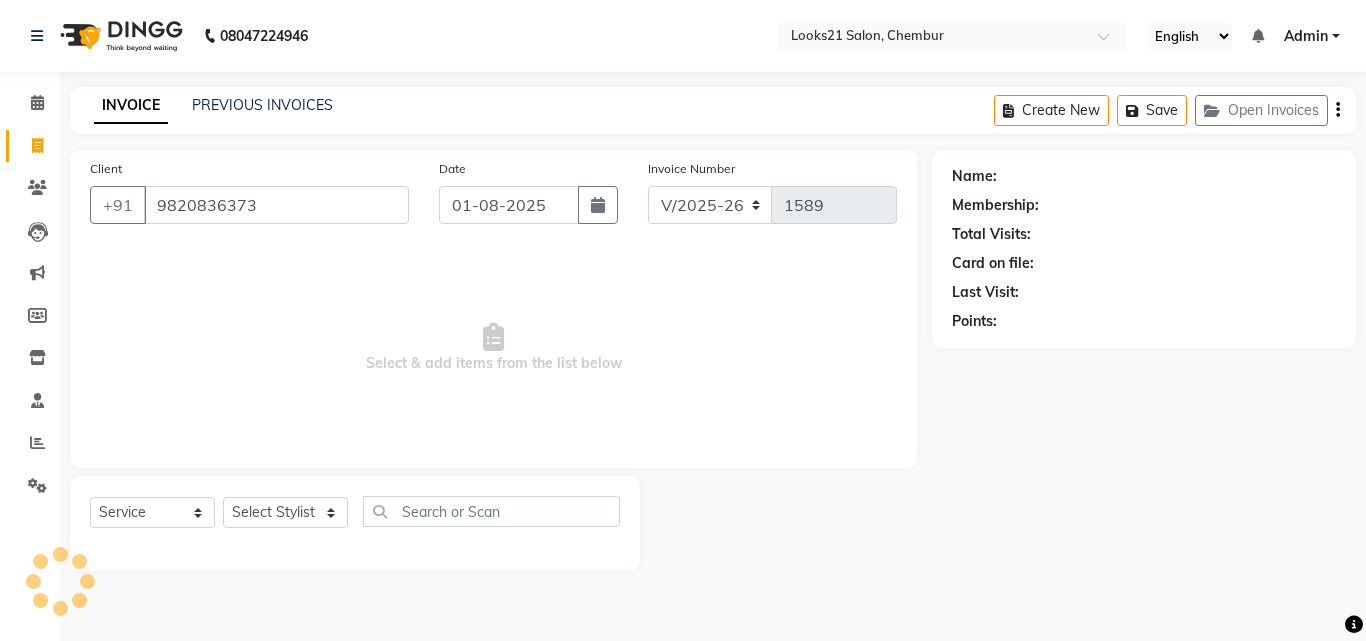 type on "9820836373" 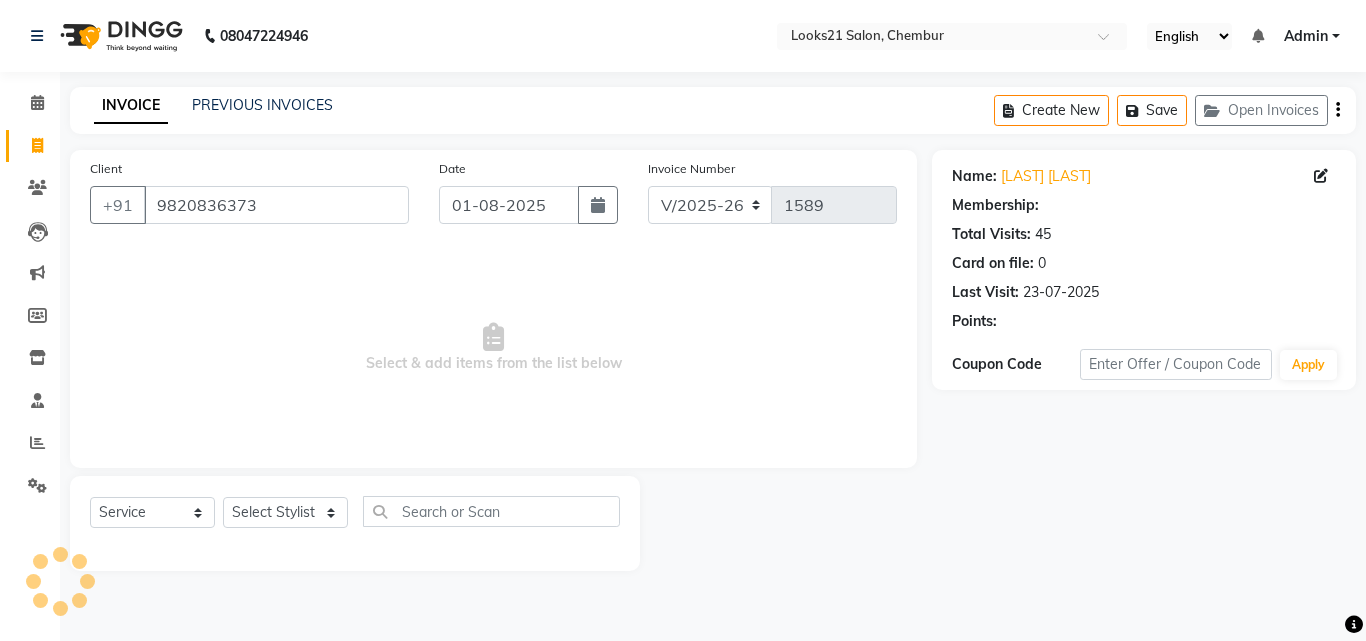 select on "1: Object" 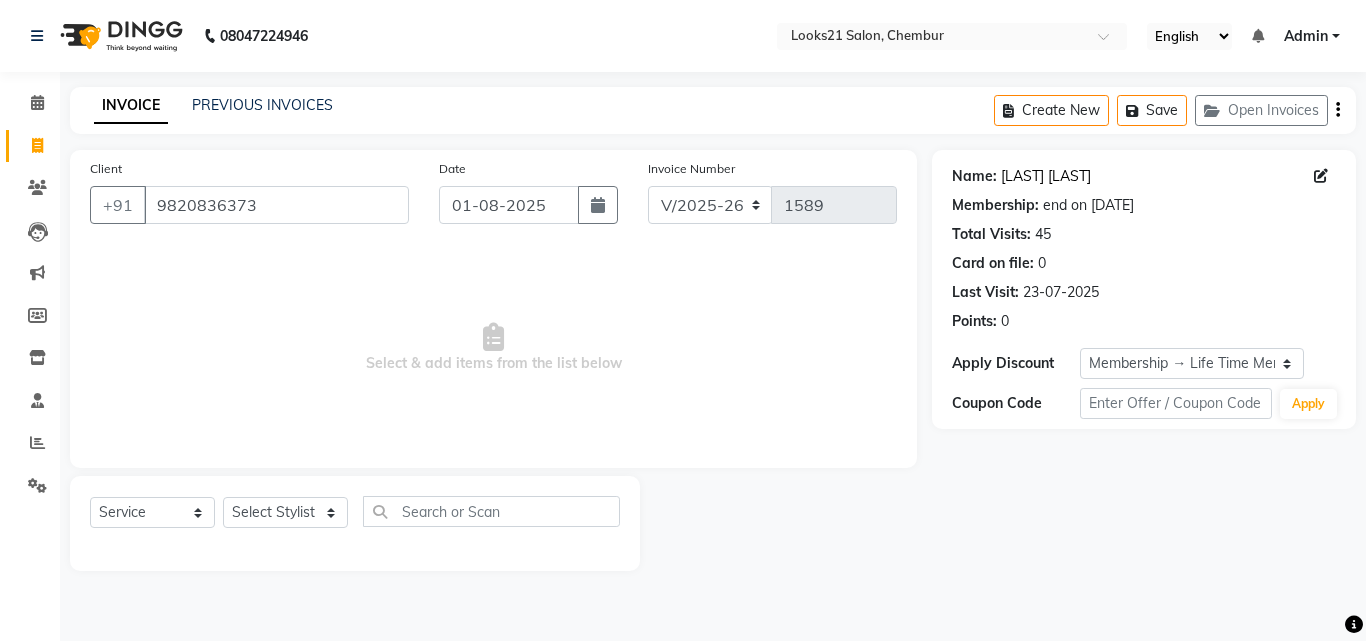click on "Manish Narang" 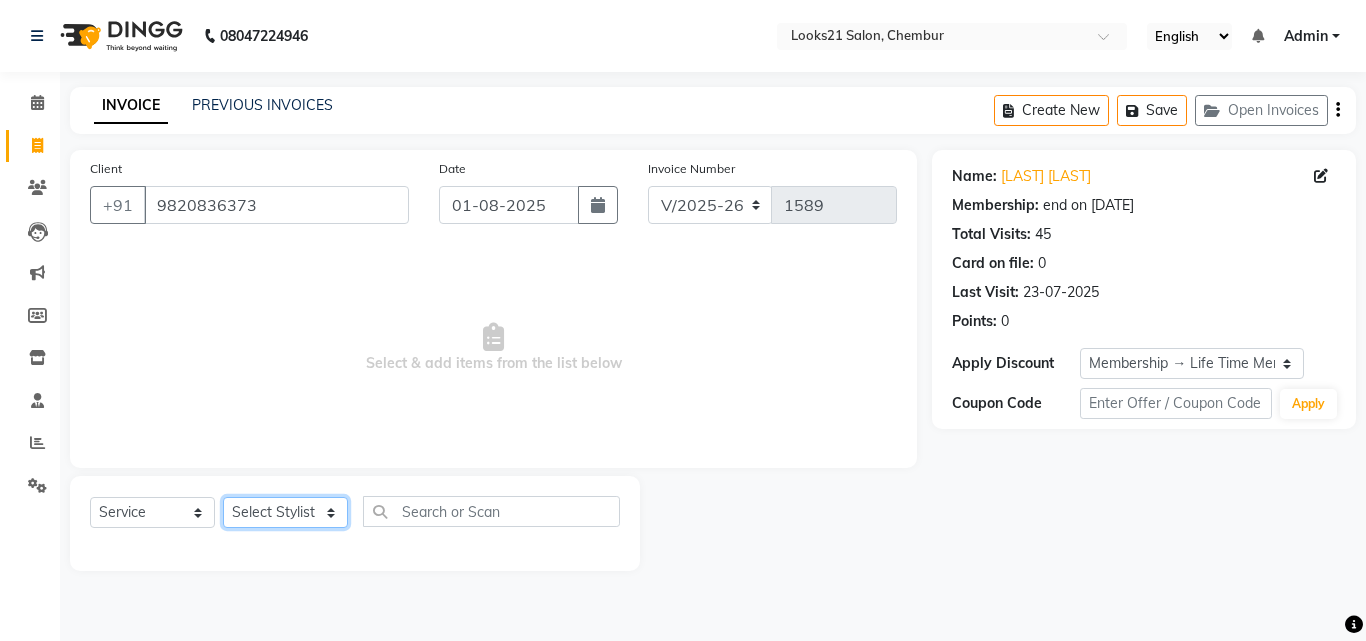 click on "Select Stylist Anwar Danish Janardhan LOOKS 21  sabiya khan Sajeda Siddiqui Samiksha Shakil Sharif Ahmed Shraddha Vaishali" 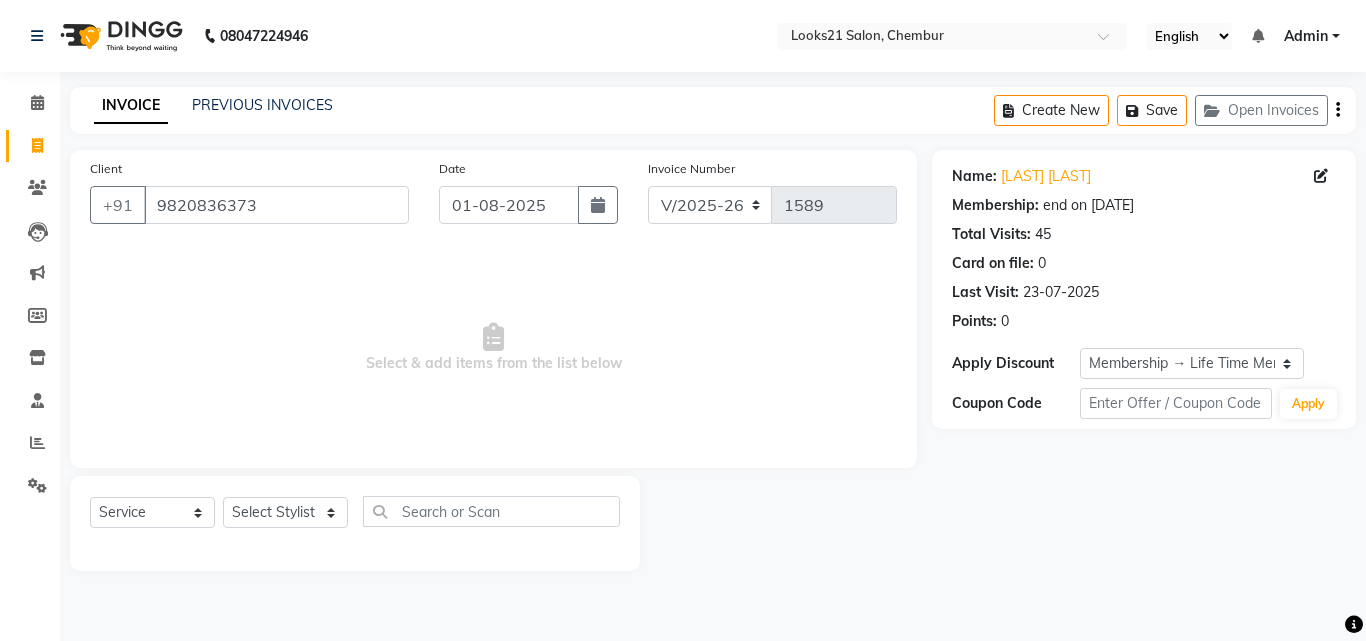 click on "Select & add items from the list below" at bounding box center (493, 348) 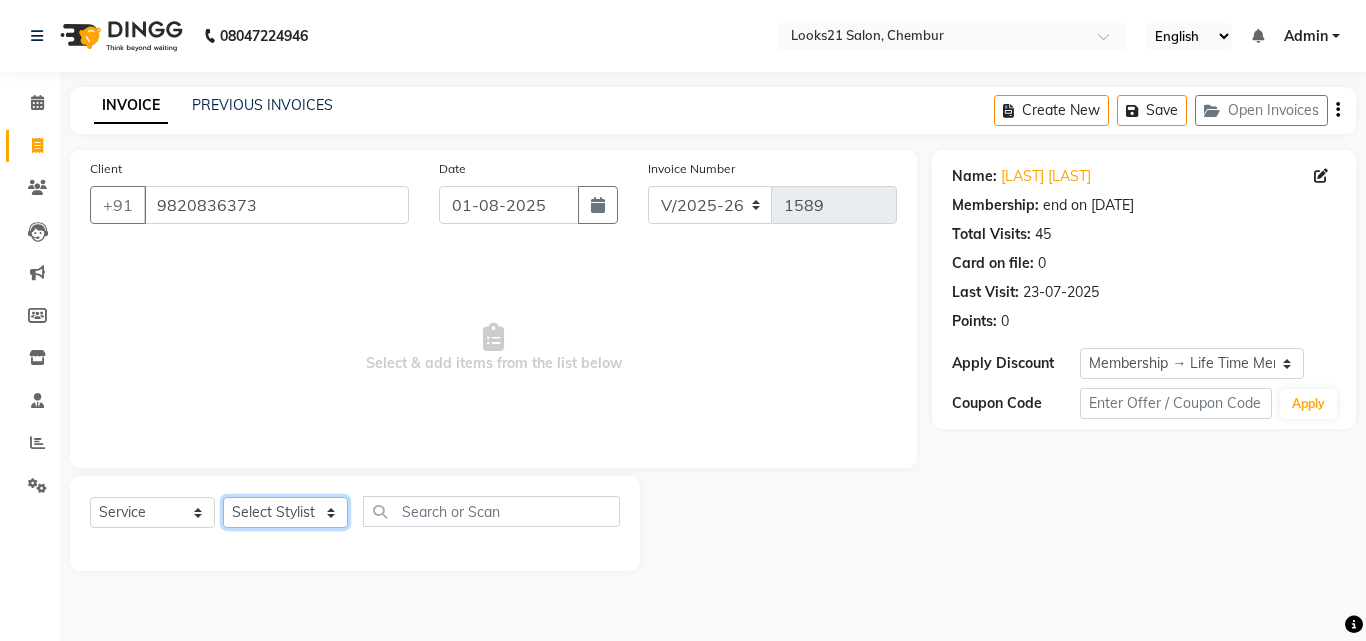 click on "Select Stylist Anwar Danish Janardhan LOOKS 21  sabiya khan Sajeda Siddiqui Samiksha Shakil Sharif Ahmed Shraddha Vaishali" 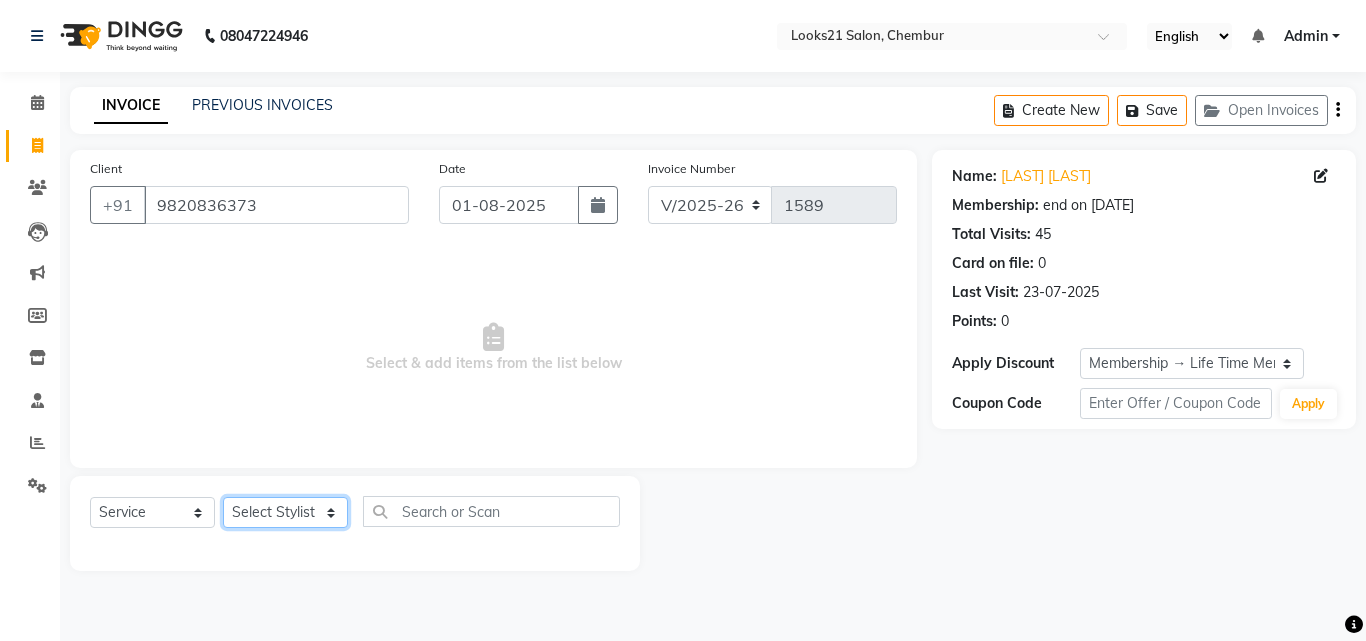 select on "13886" 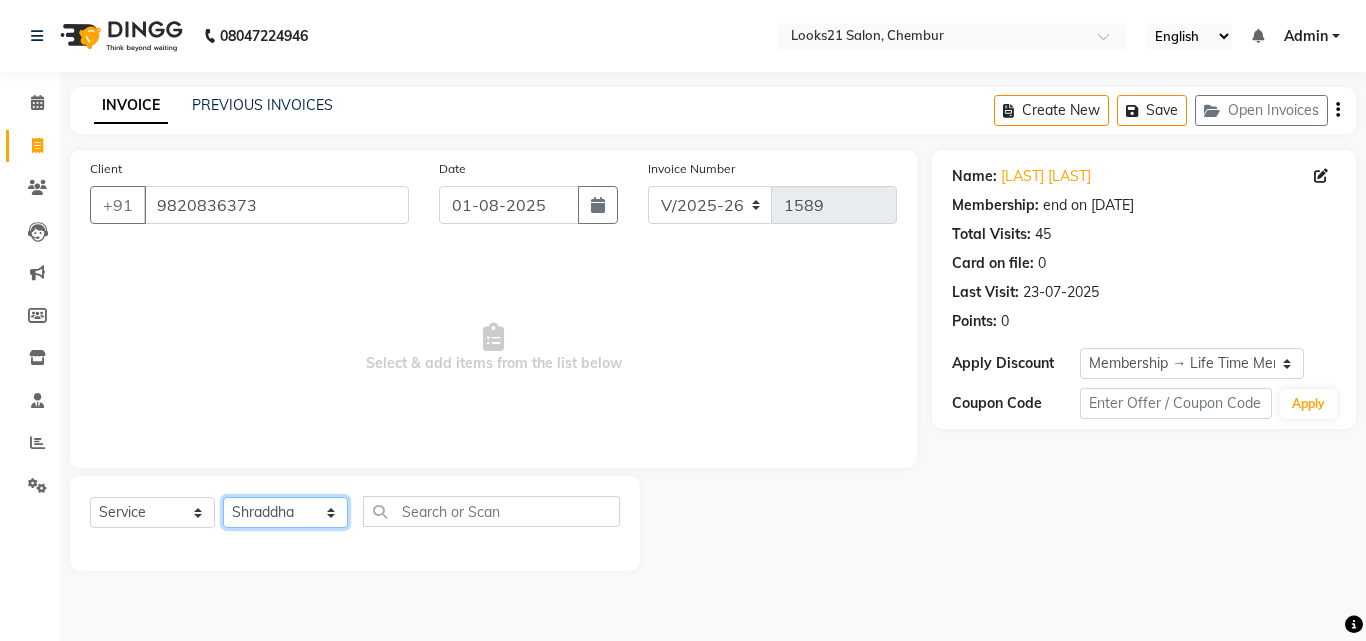 click on "Select Stylist Anwar Danish Janardhan LOOKS 21  sabiya khan Sajeda Siddiqui Samiksha Shakil Sharif Ahmed Shraddha Vaishali" 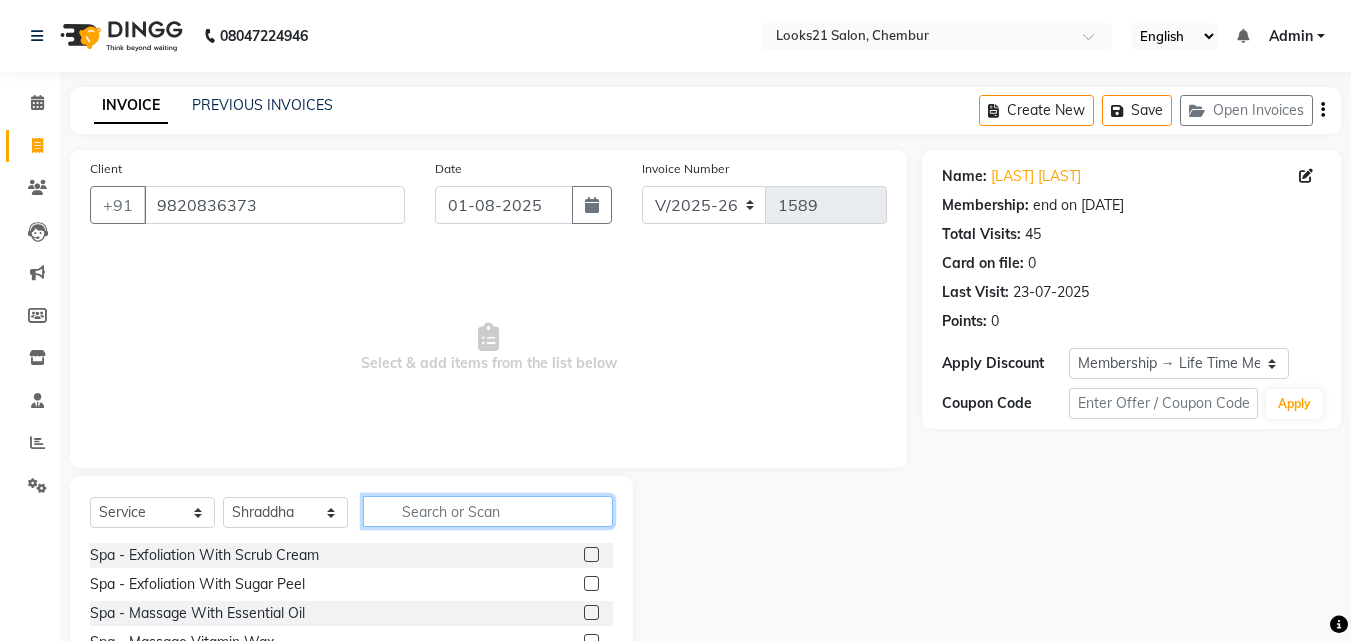 click 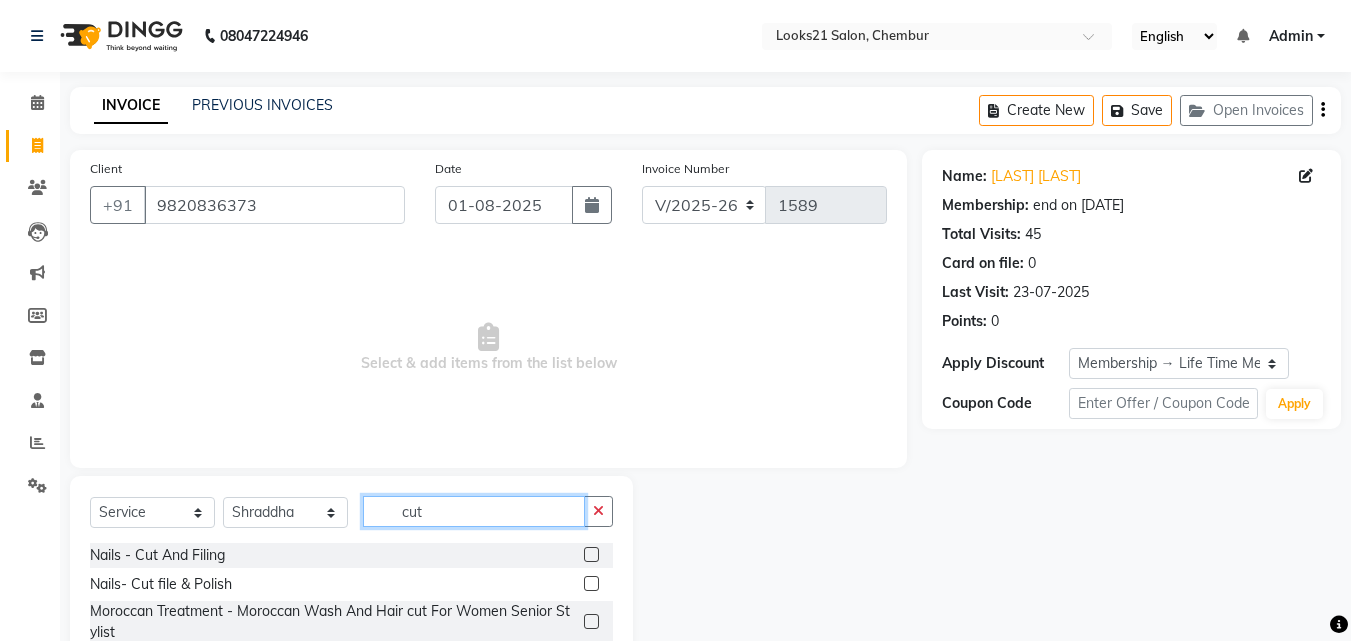 scroll, scrollTop: 100, scrollLeft: 0, axis: vertical 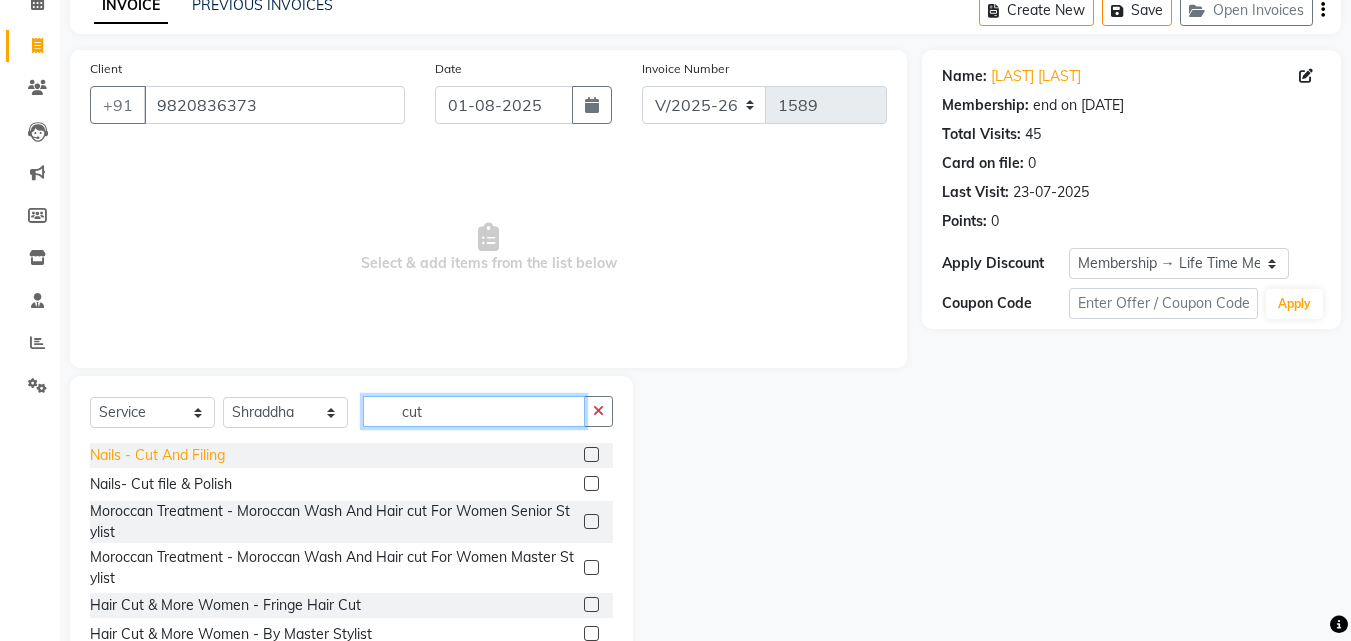 type on "cut" 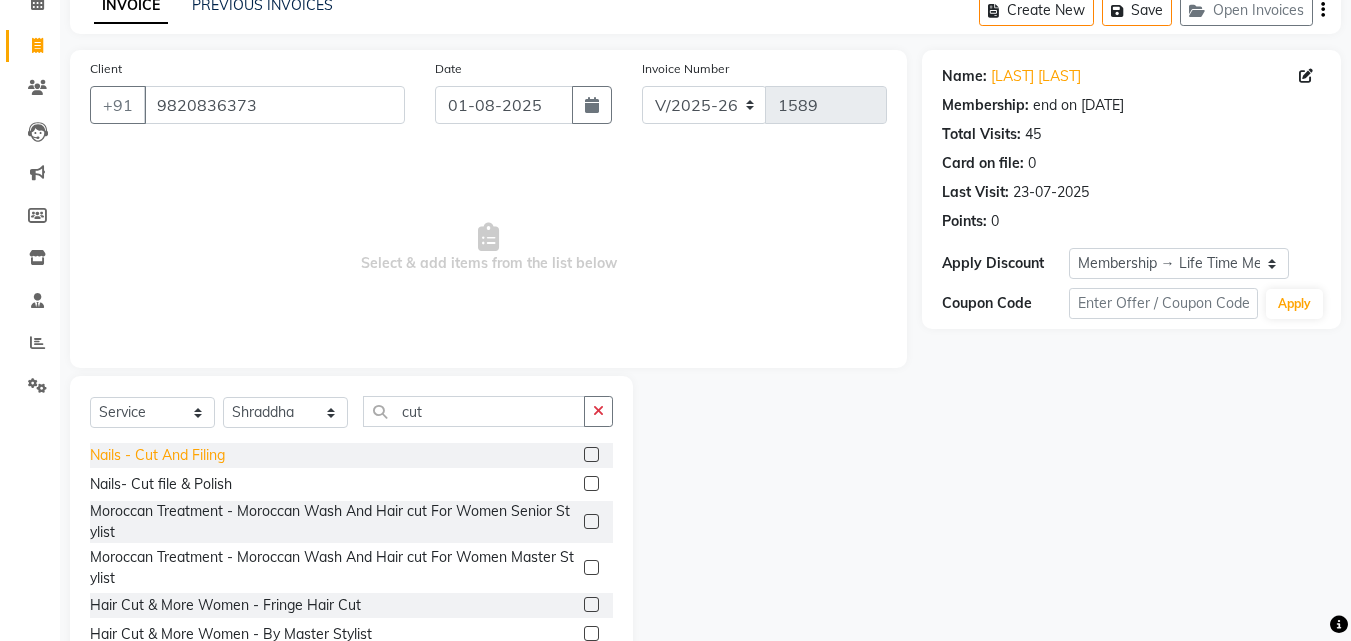 click on "Nails  - Cut And Filing" 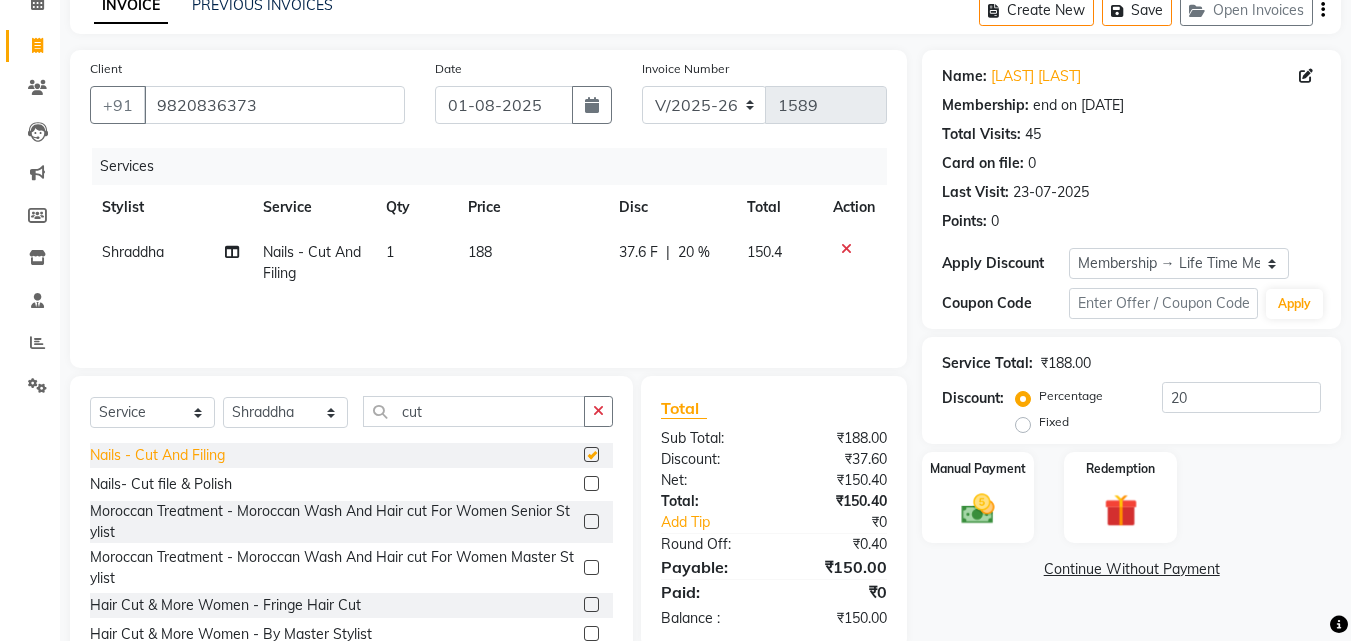 checkbox on "false" 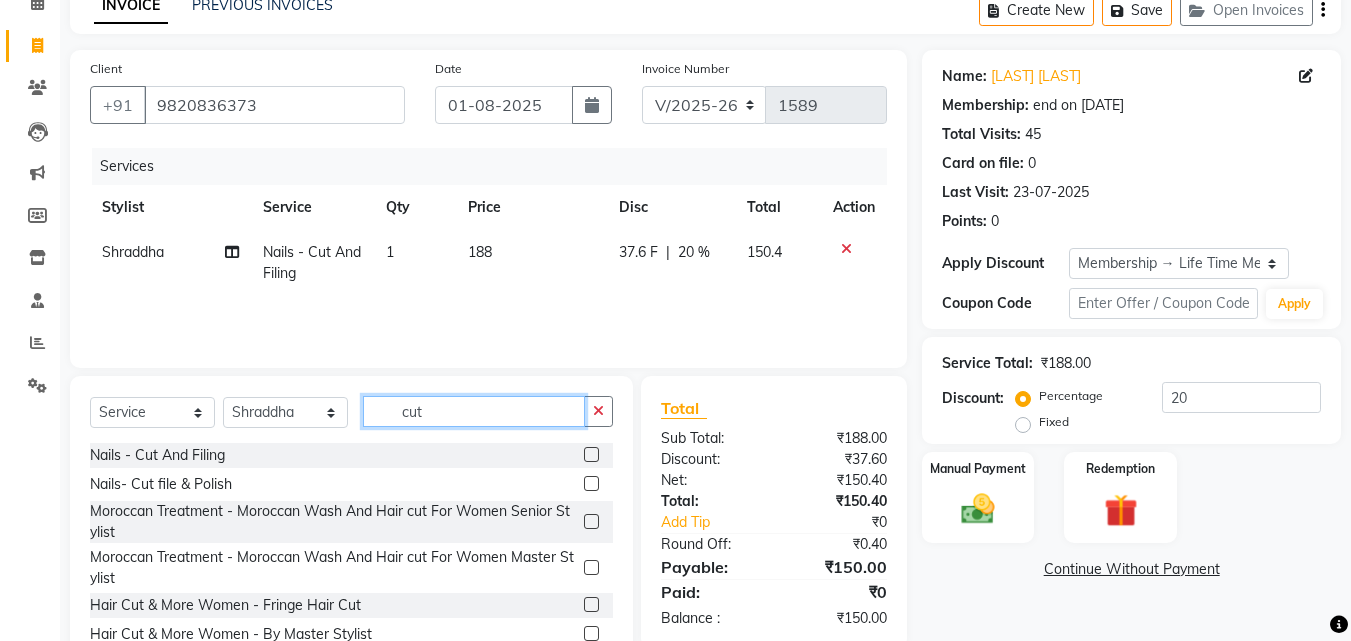 drag, startPoint x: 453, startPoint y: 410, endPoint x: 317, endPoint y: 411, distance: 136.00368 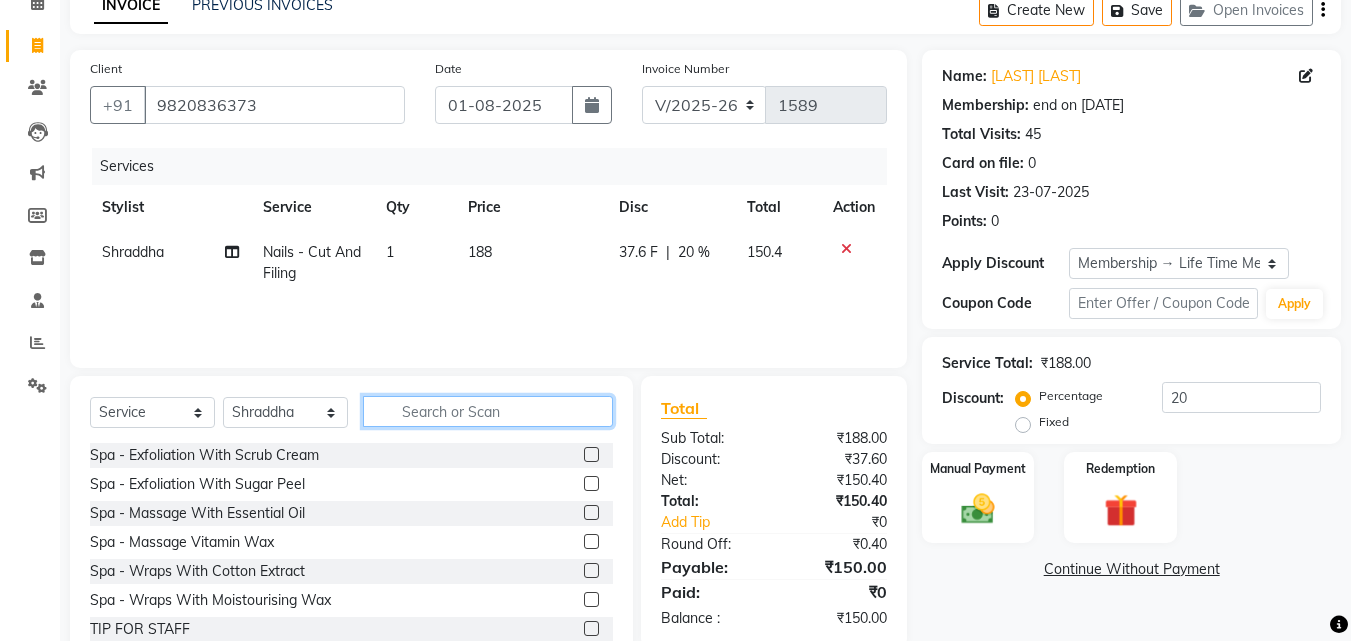 type 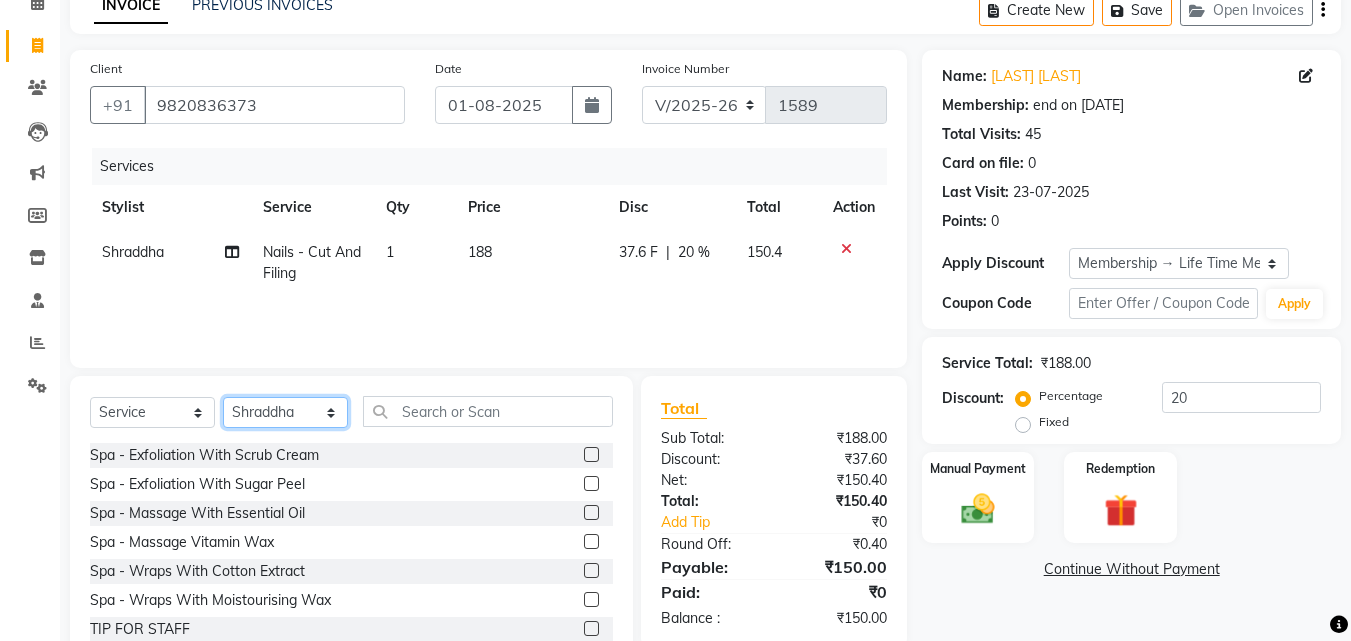 click on "Select Stylist Anwar Danish Janardhan LOOKS 21  sabiya khan Sajeda Siddiqui Samiksha Shakil Sharif Ahmed Shraddha Vaishali" 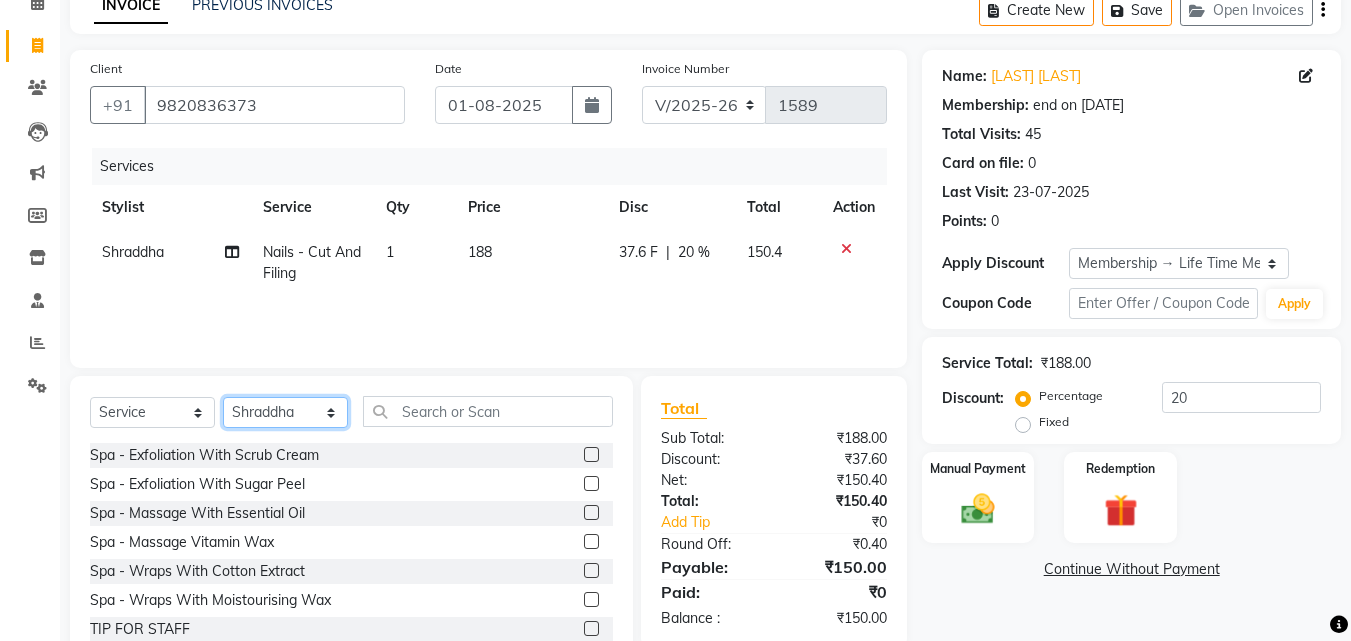 select on "13885" 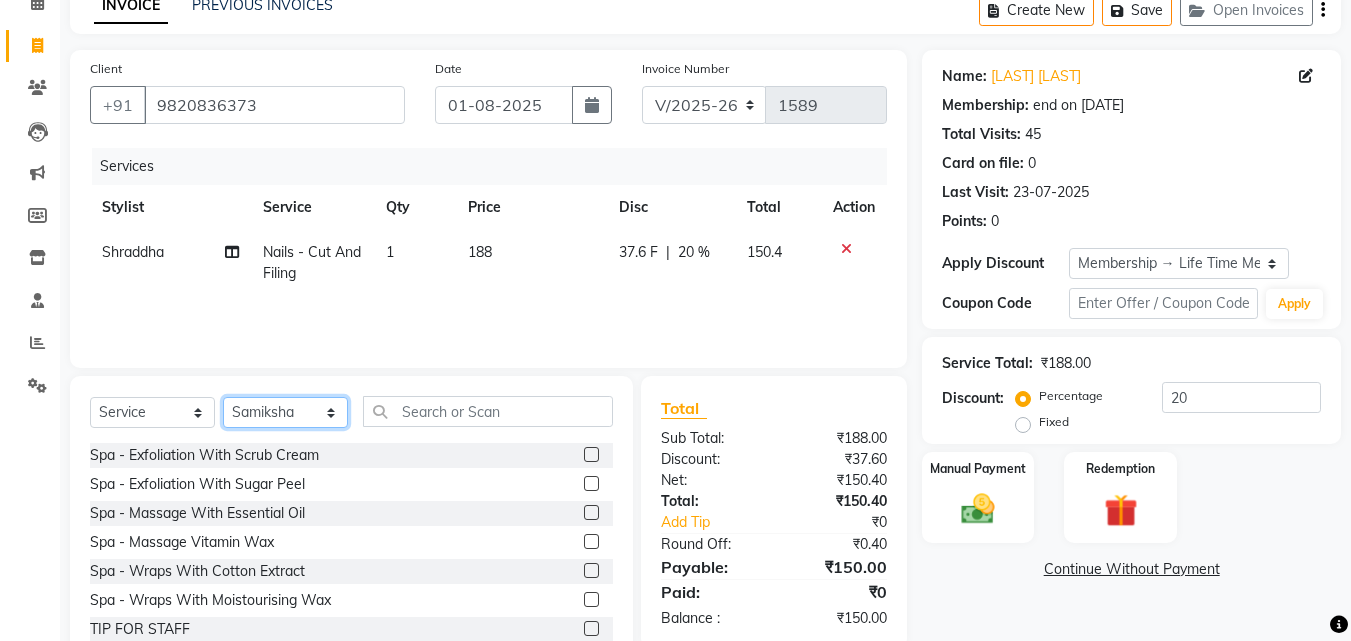 click on "Select Stylist Anwar Danish Janardhan LOOKS 21  sabiya khan Sajeda Siddiqui Samiksha Shakil Sharif Ahmed Shraddha Vaishali" 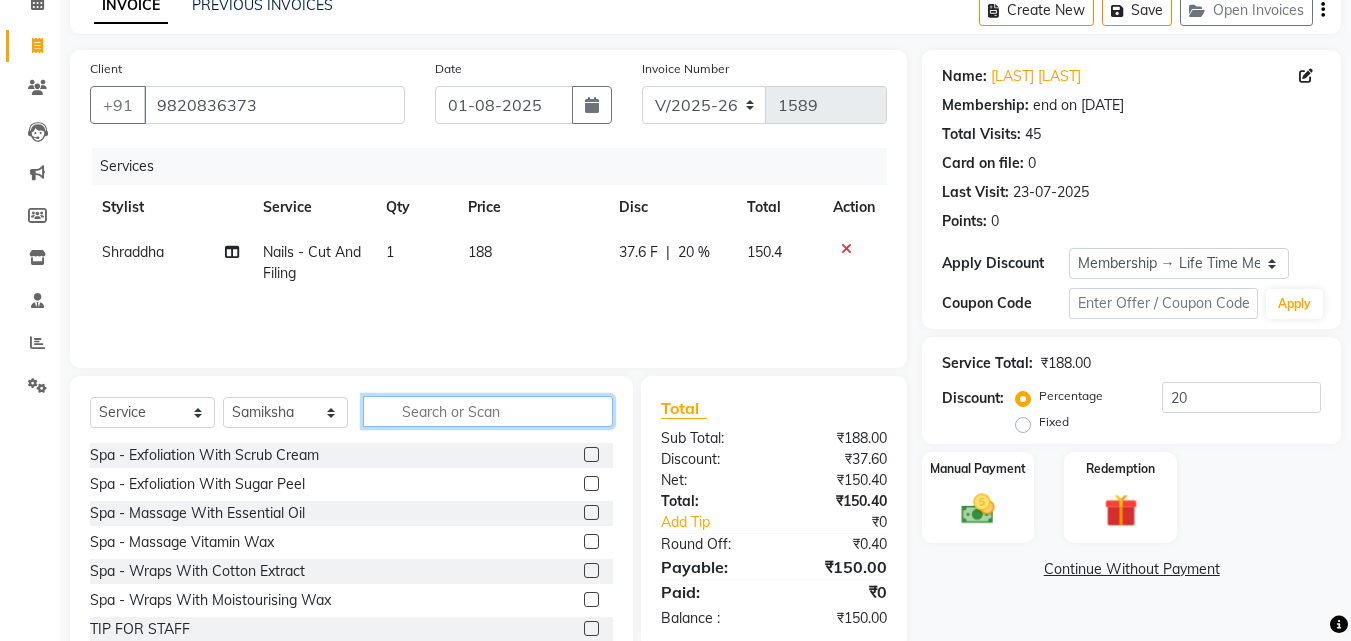 click 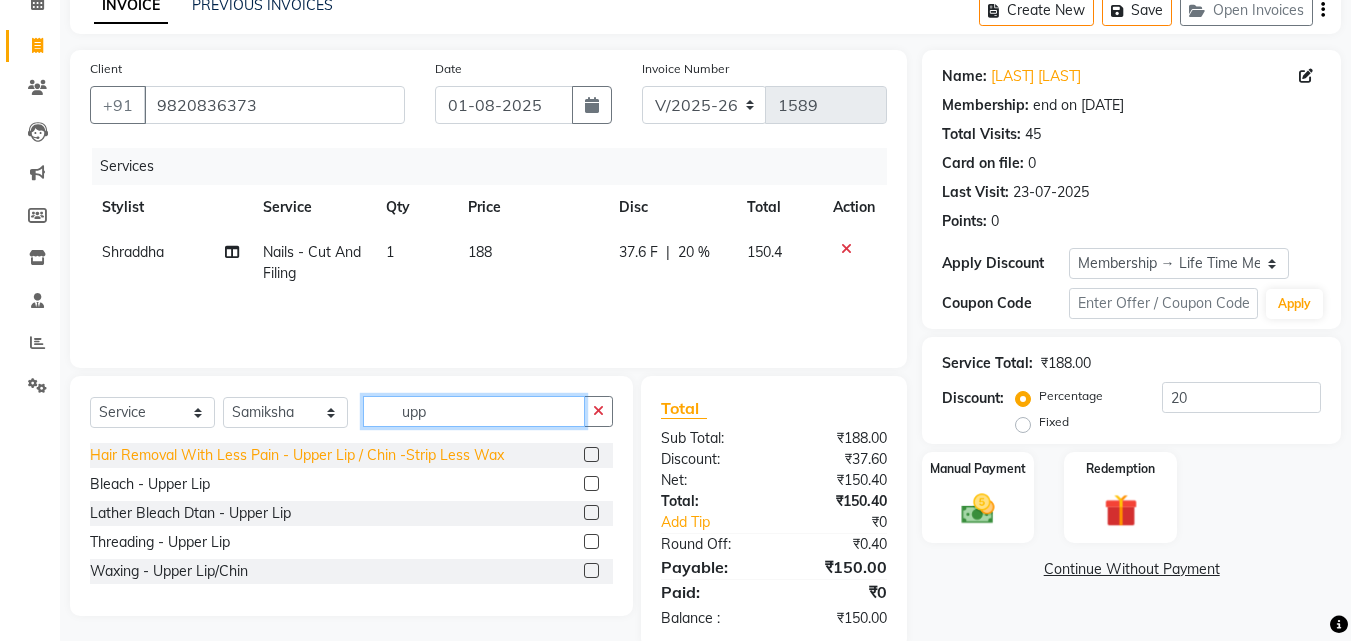 type on "upp" 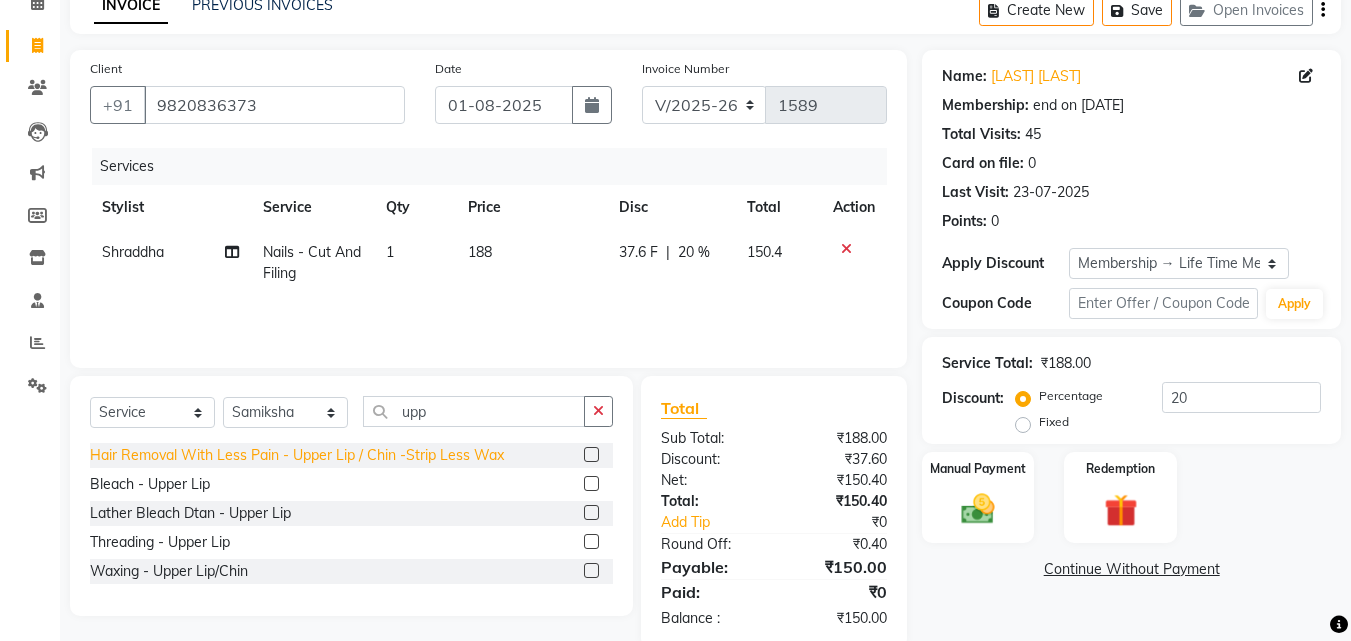 click on "Hair Removal With Less Pain  - Upper Lip / Chin -Strip Less Wax" 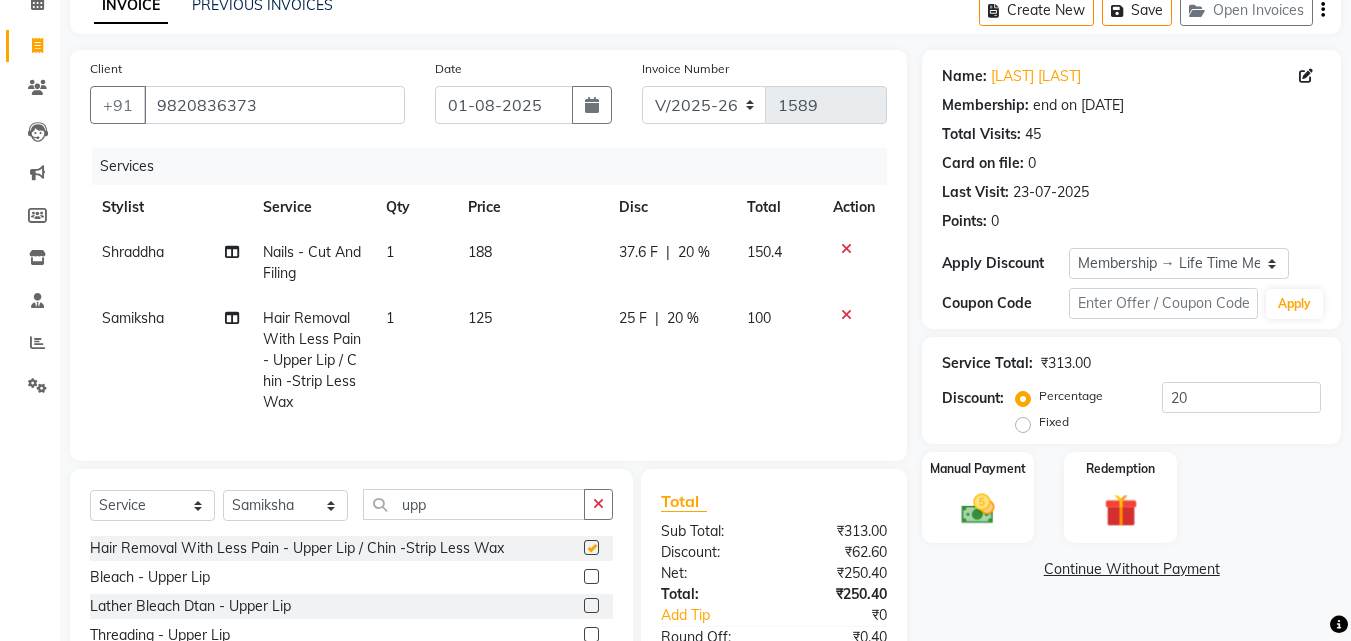 checkbox on "false" 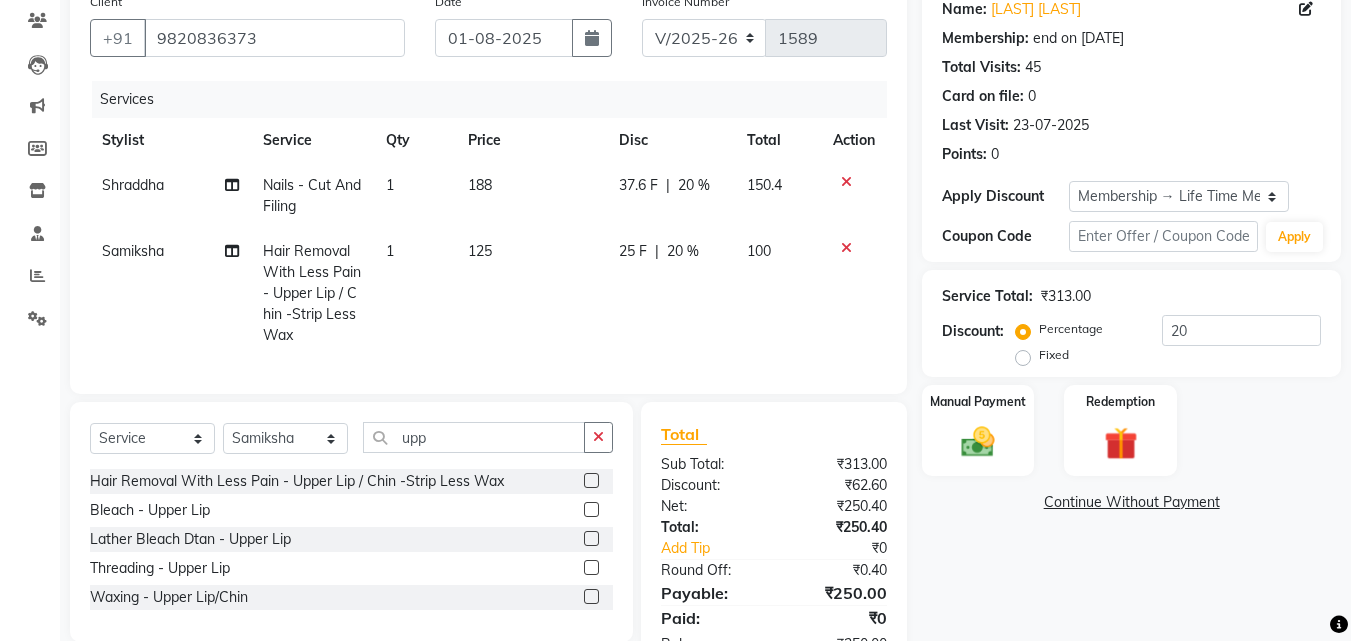 scroll, scrollTop: 246, scrollLeft: 0, axis: vertical 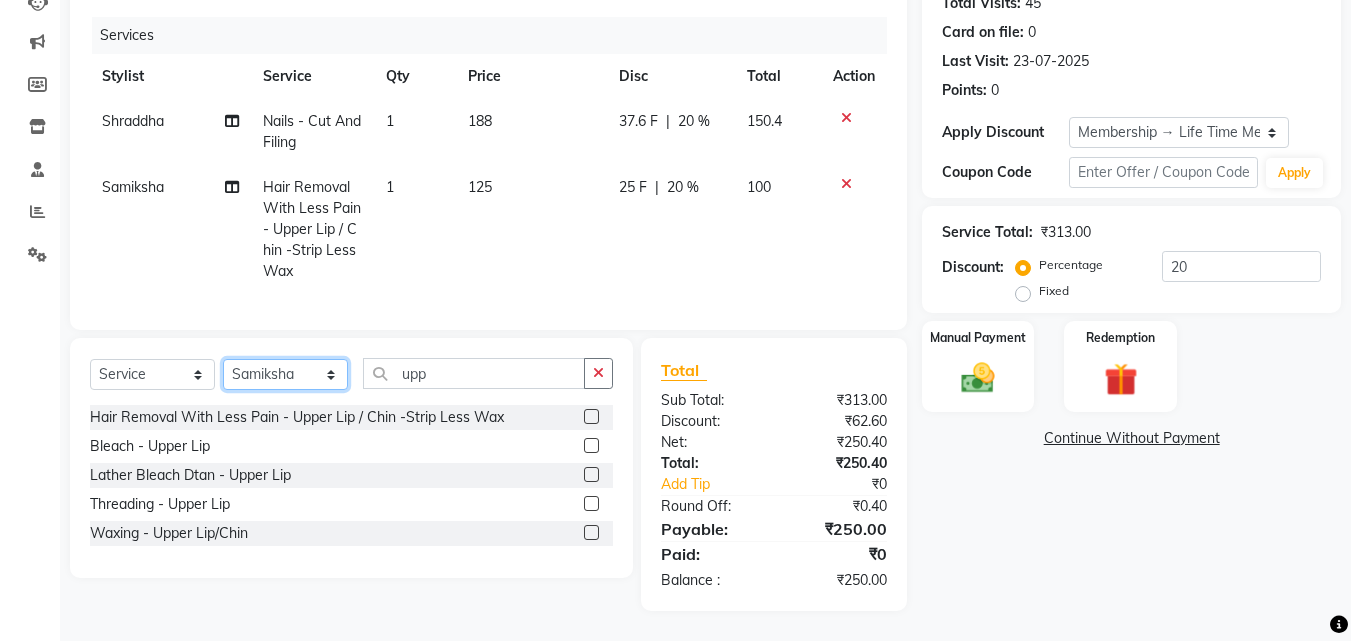 click on "Select Stylist Anwar Danish Janardhan LOOKS 21  sabiya khan Sajeda Siddiqui Samiksha Shakil Sharif Ahmed Shraddha Vaishali" 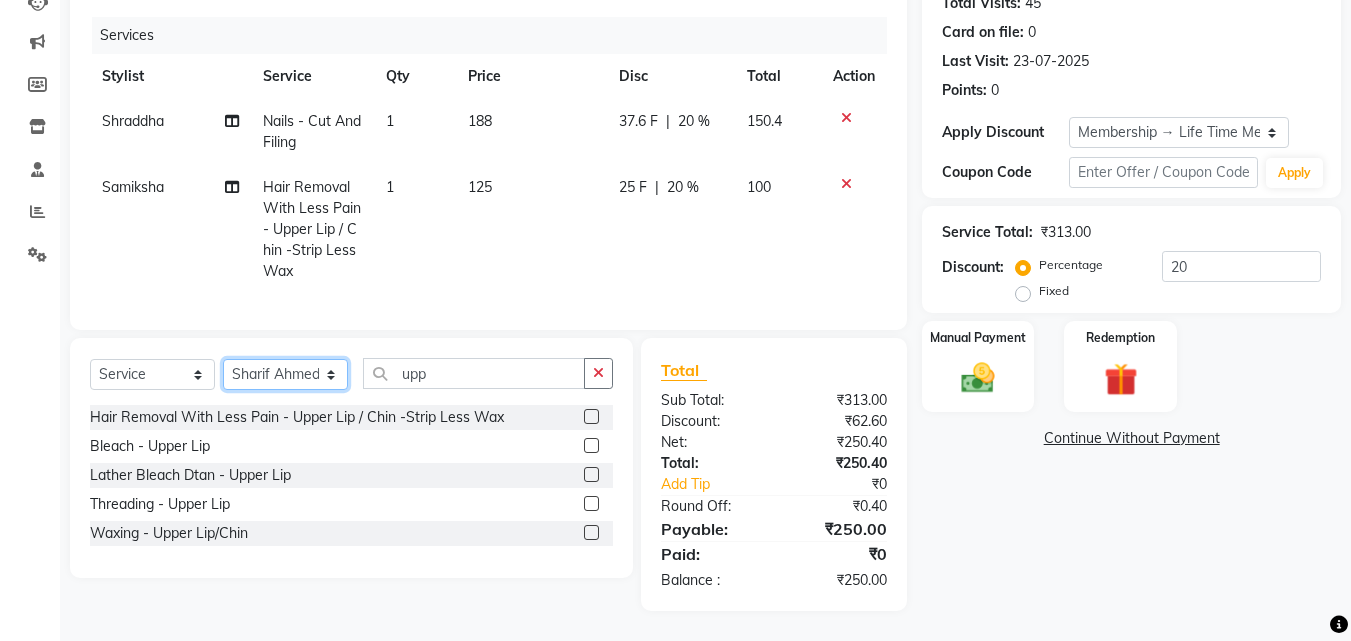 click on "Select Stylist Anwar Danish Janardhan LOOKS 21  sabiya khan Sajeda Siddiqui Samiksha Shakil Sharif Ahmed Shraddha Vaishali" 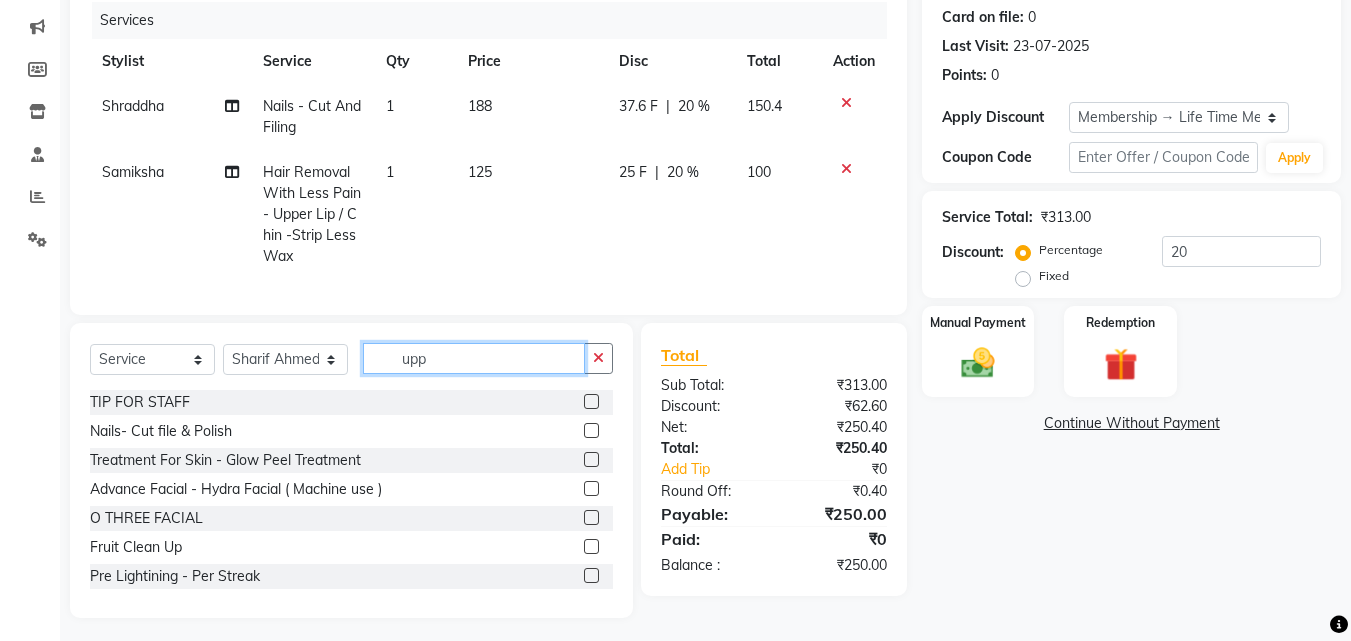 drag, startPoint x: 449, startPoint y: 362, endPoint x: 301, endPoint y: 362, distance: 148 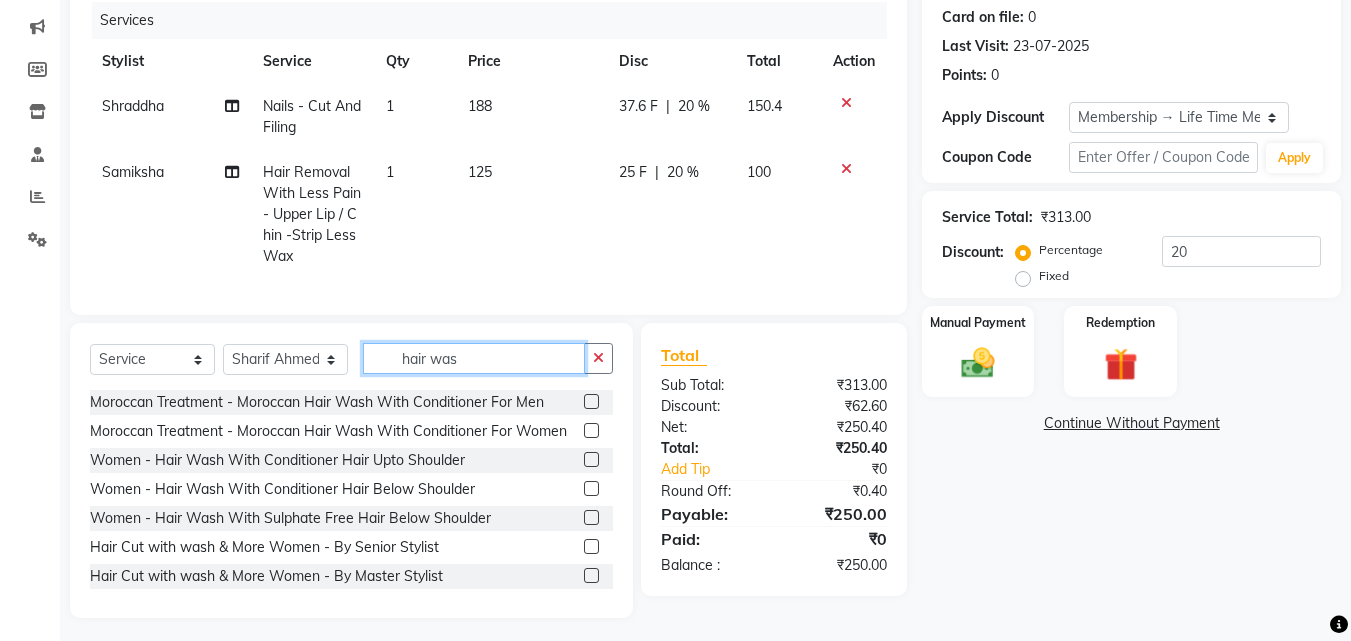 scroll, scrollTop: 268, scrollLeft: 0, axis: vertical 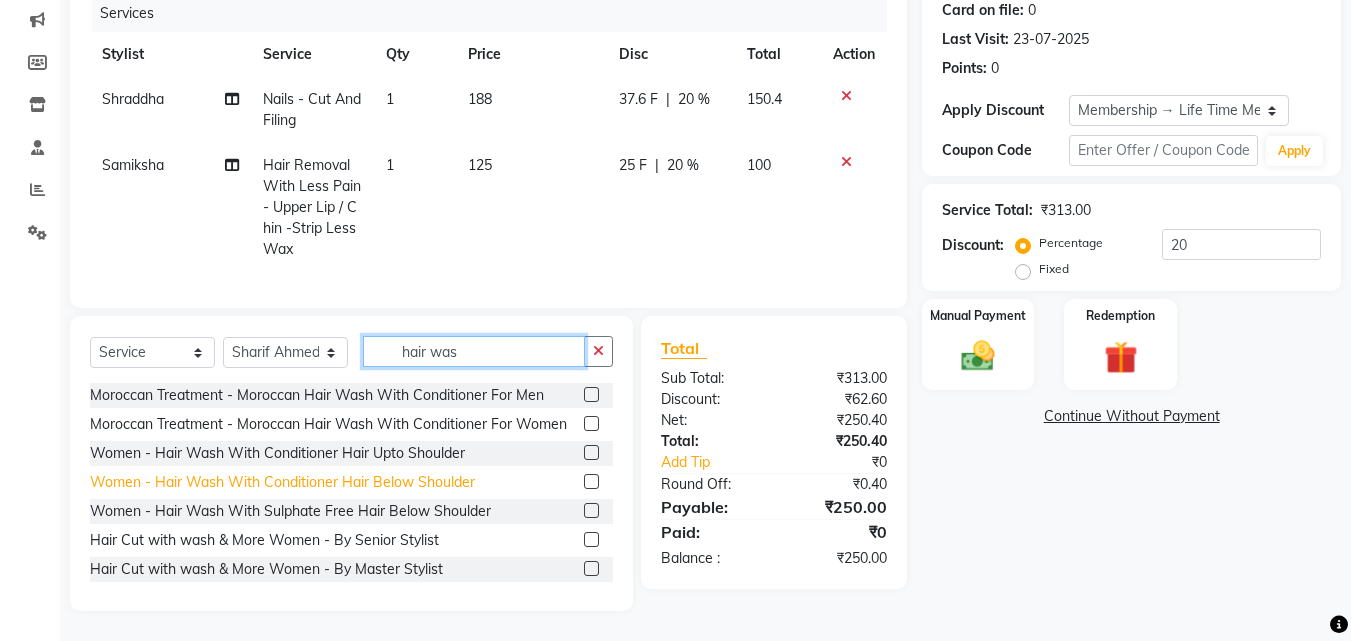 type on "hair was" 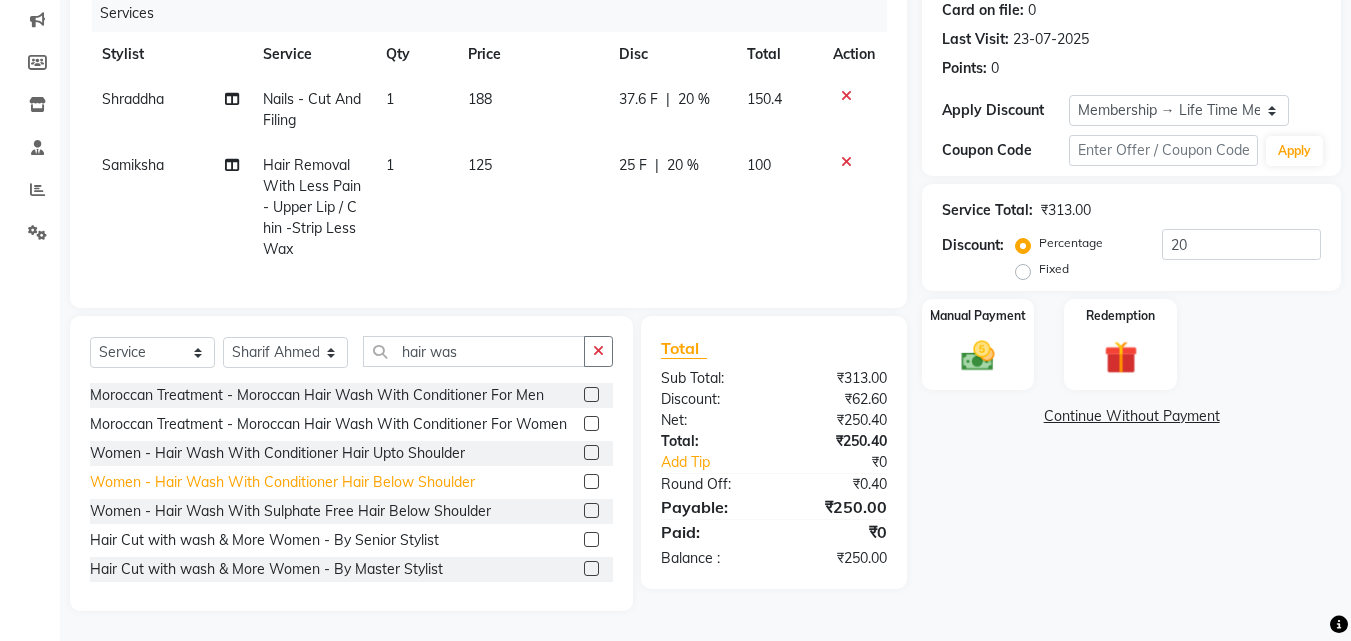 click on "Women  - Hair Wash With Conditioner Hair Below Shoulder" 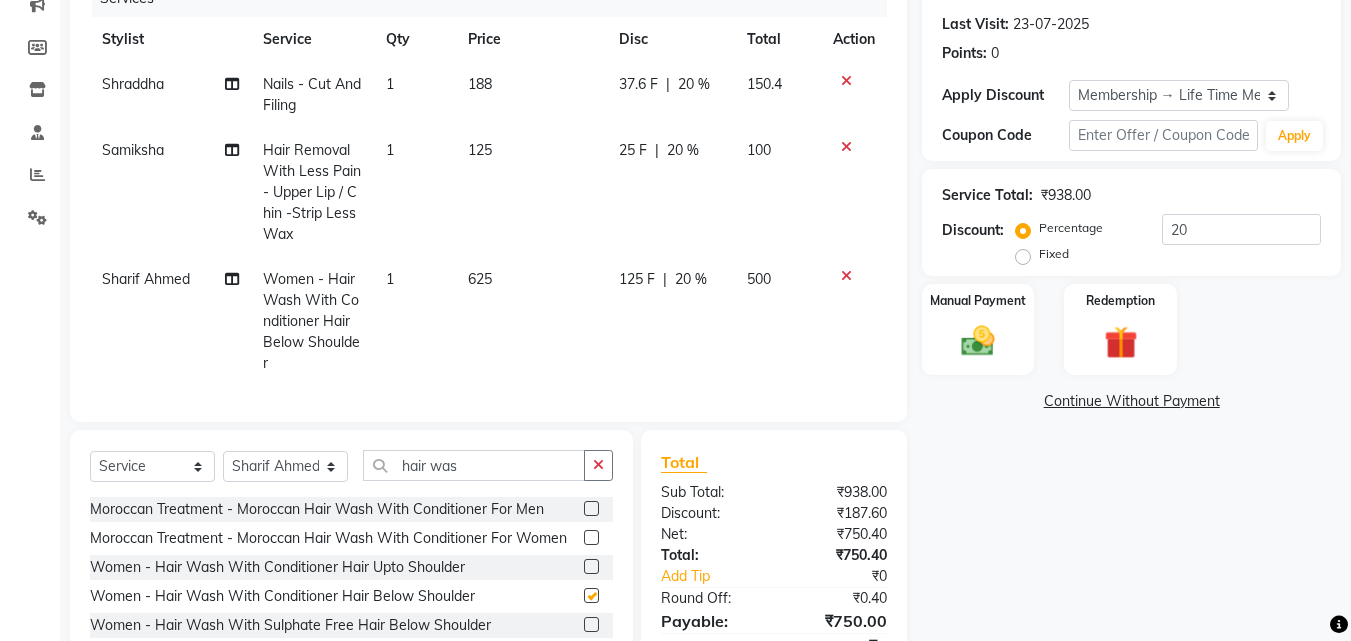 checkbox on "false" 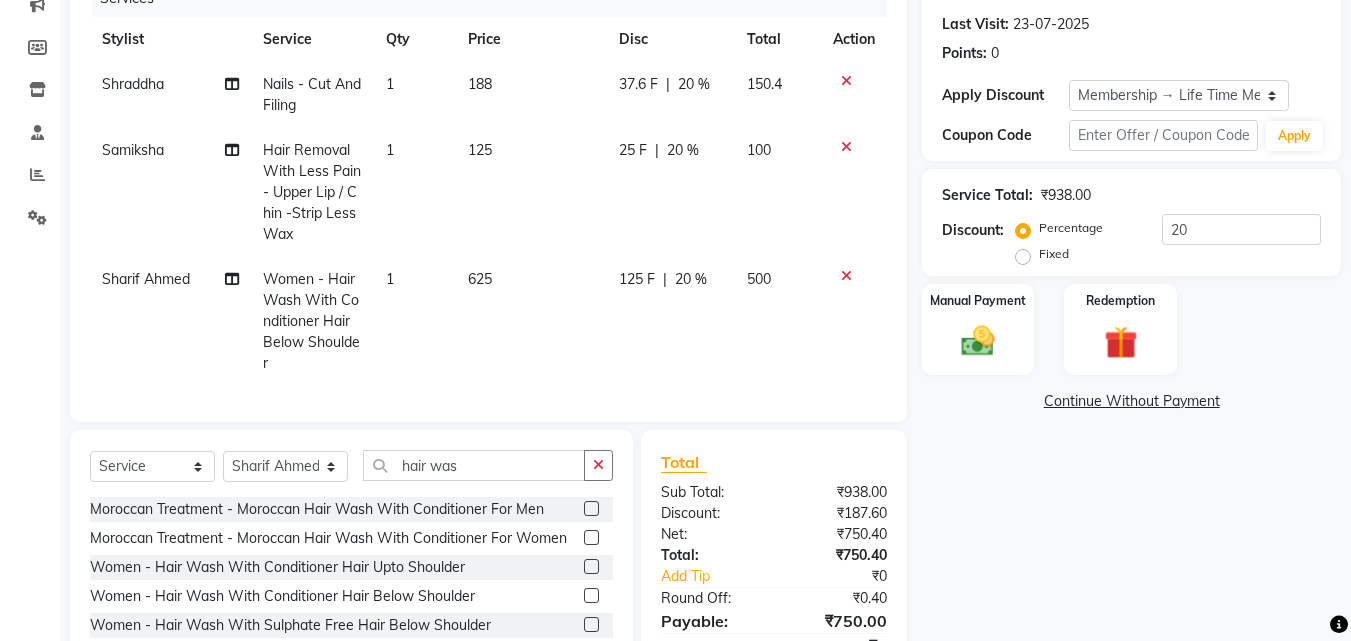 scroll, scrollTop: 397, scrollLeft: 0, axis: vertical 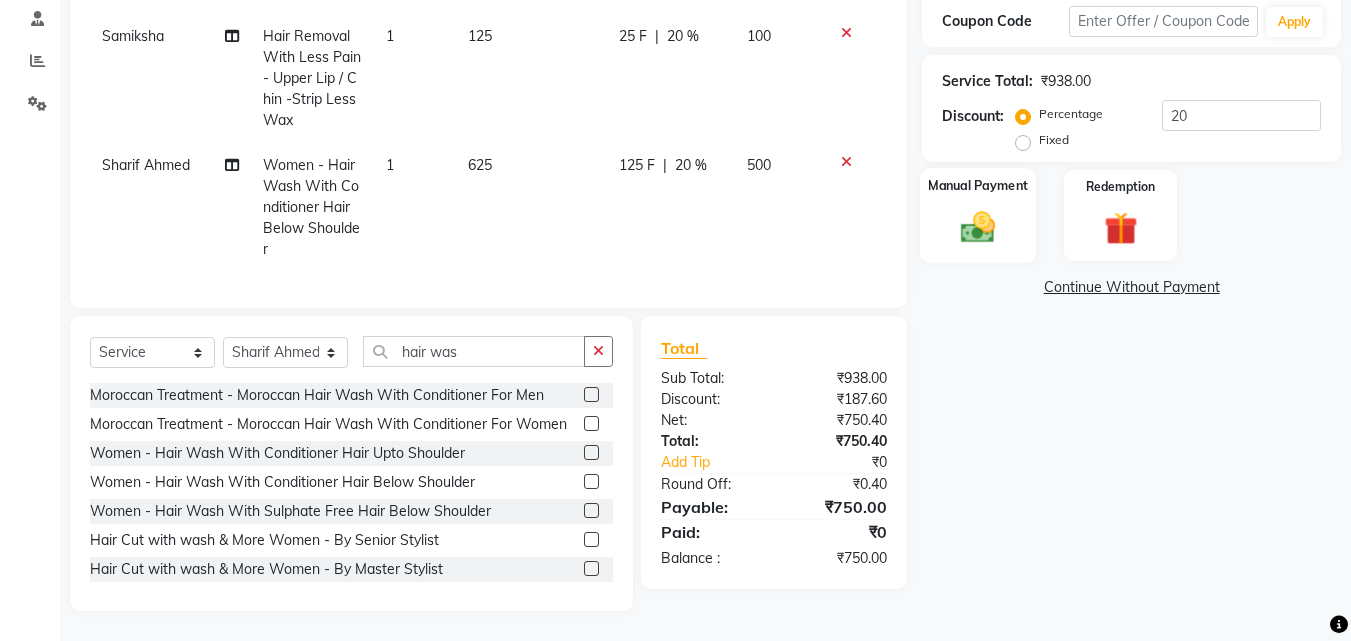 click 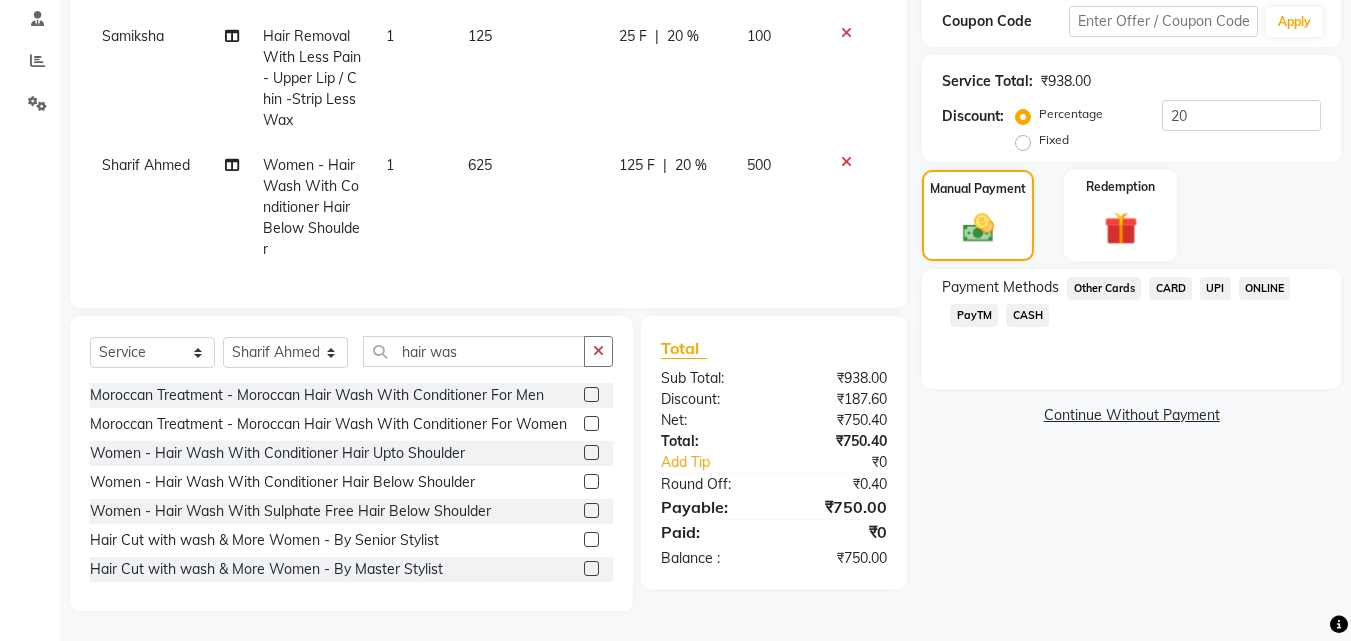 click on "UPI" 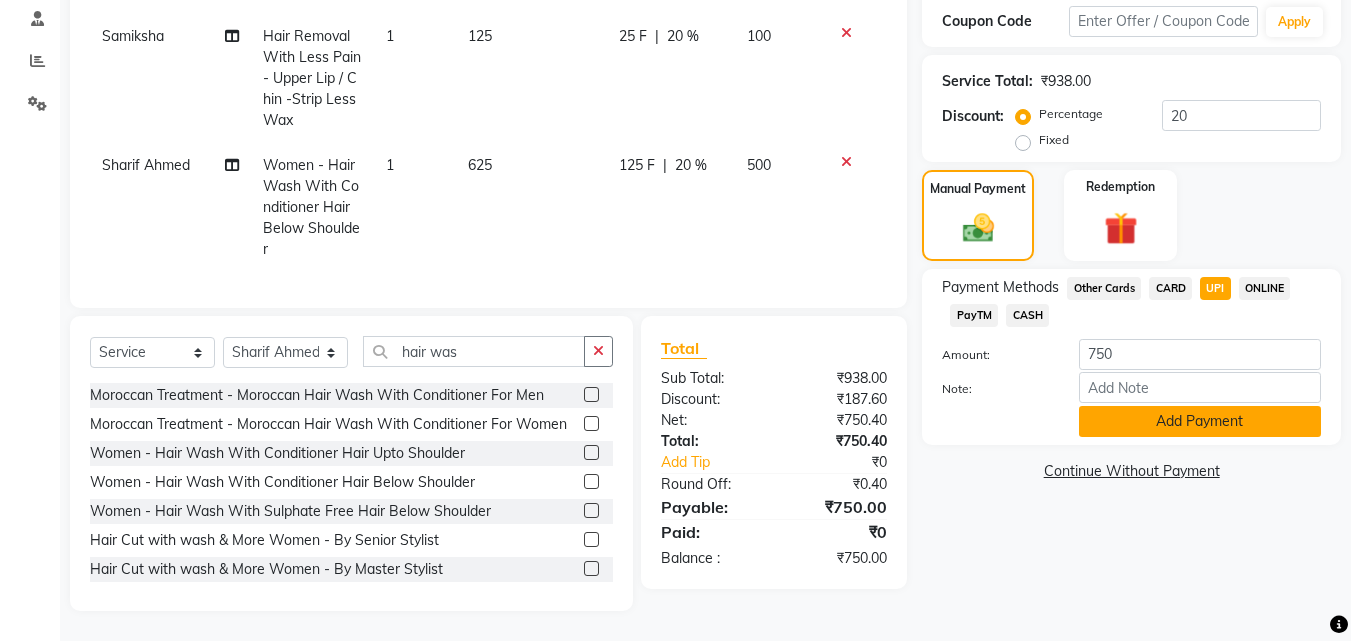 click on "Add Payment" 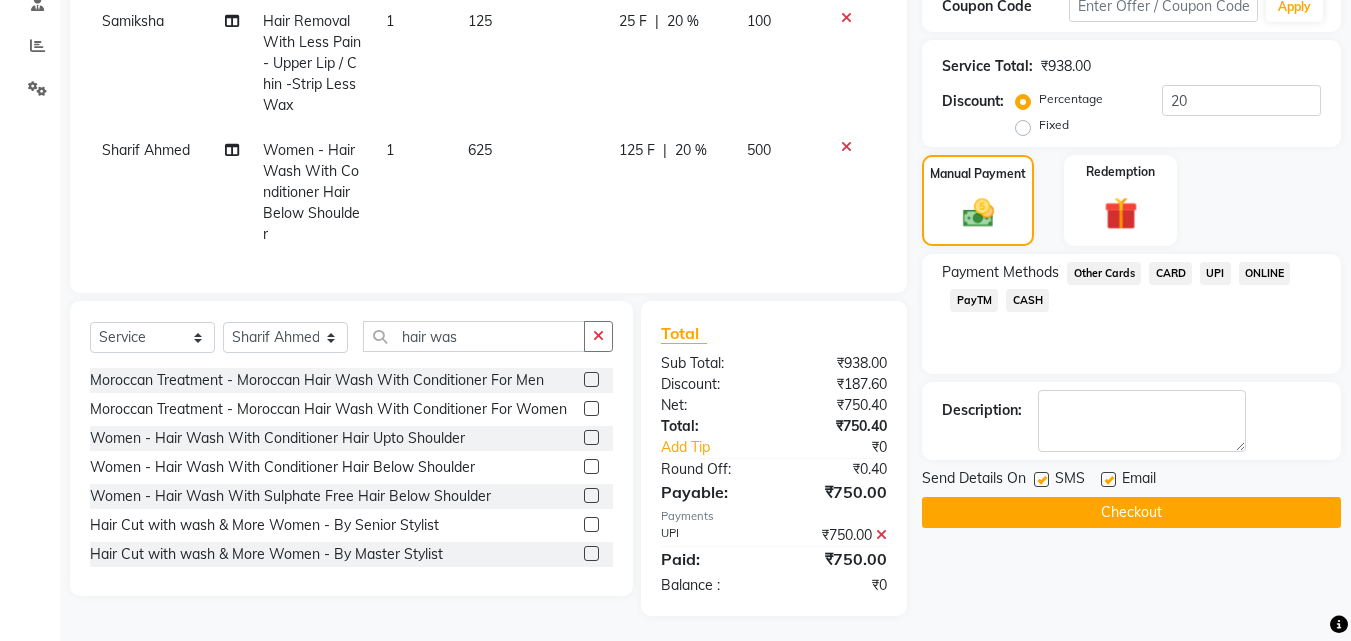 scroll, scrollTop: 417, scrollLeft: 0, axis: vertical 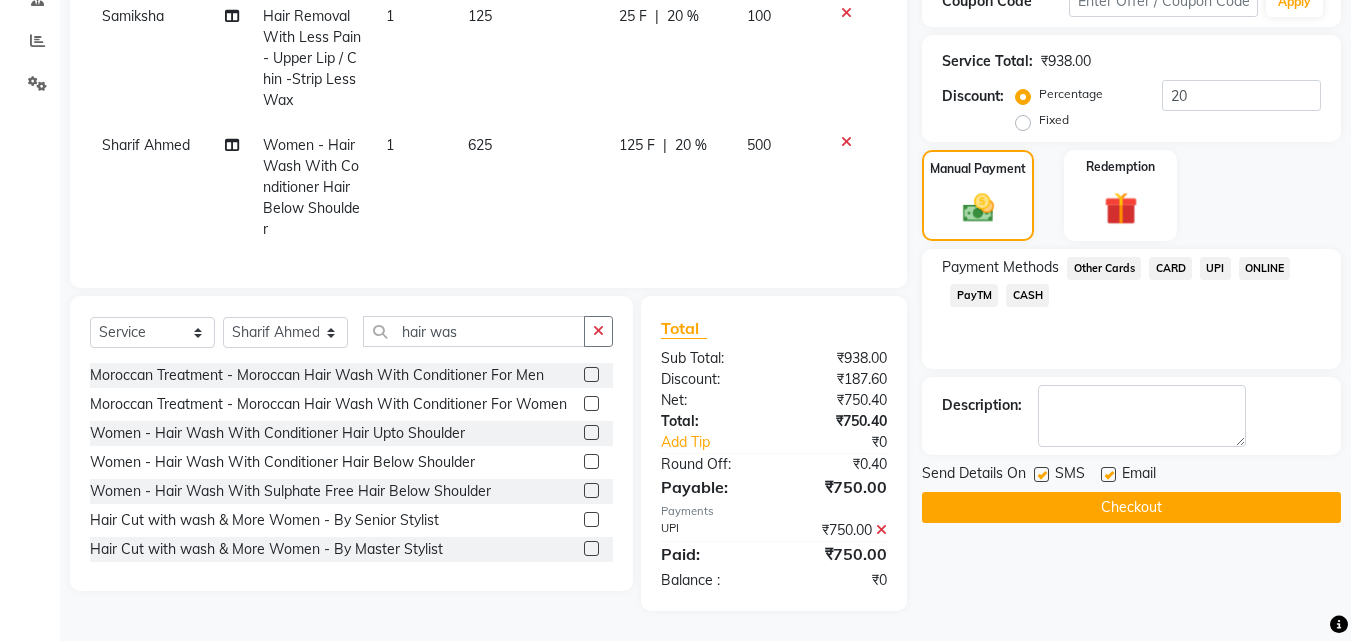 click on "Checkout" 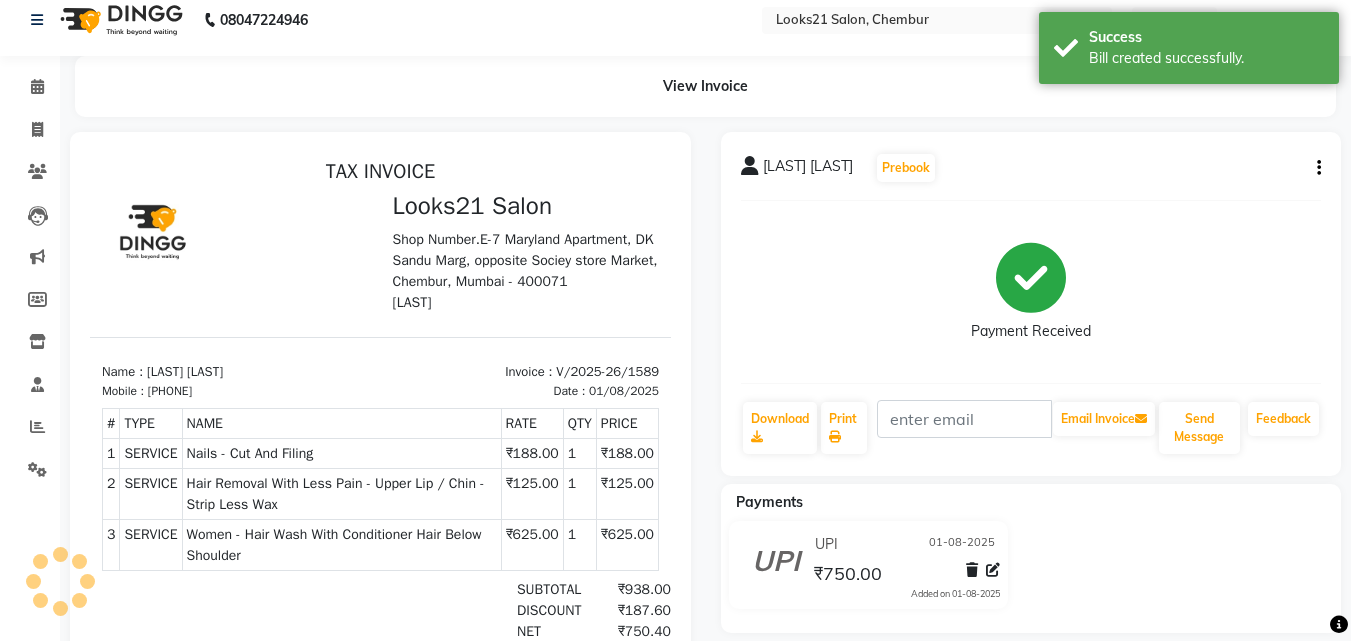 scroll, scrollTop: 0, scrollLeft: 0, axis: both 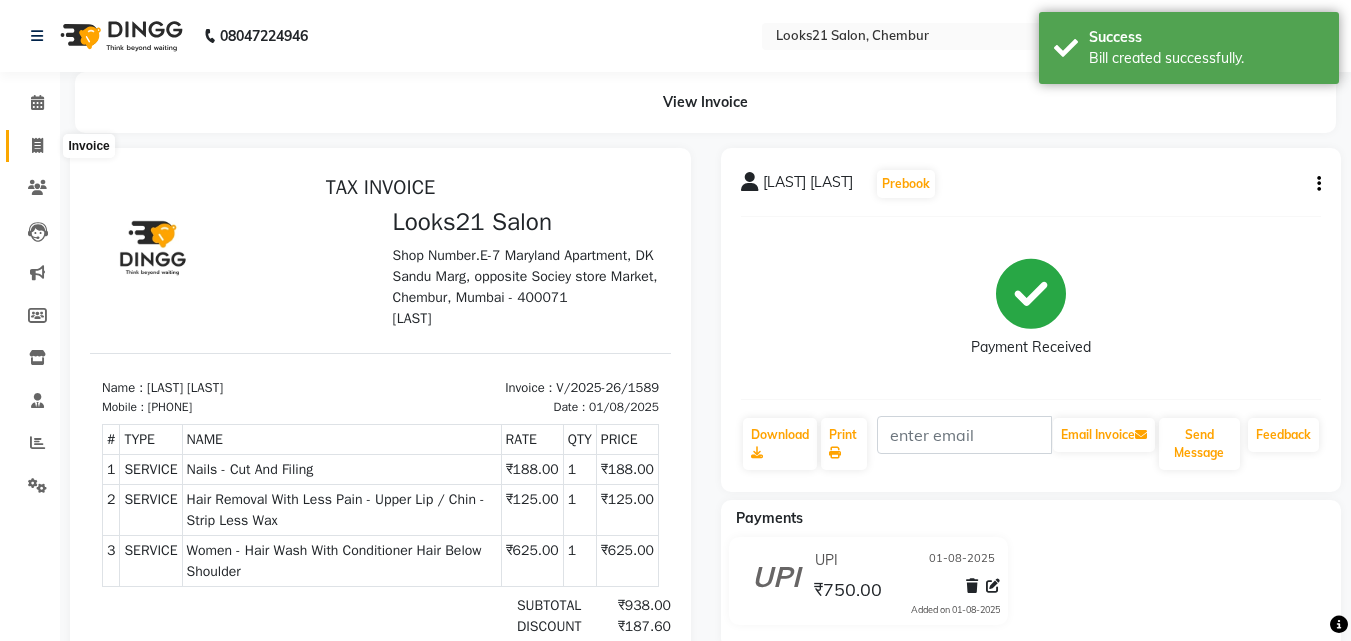 click 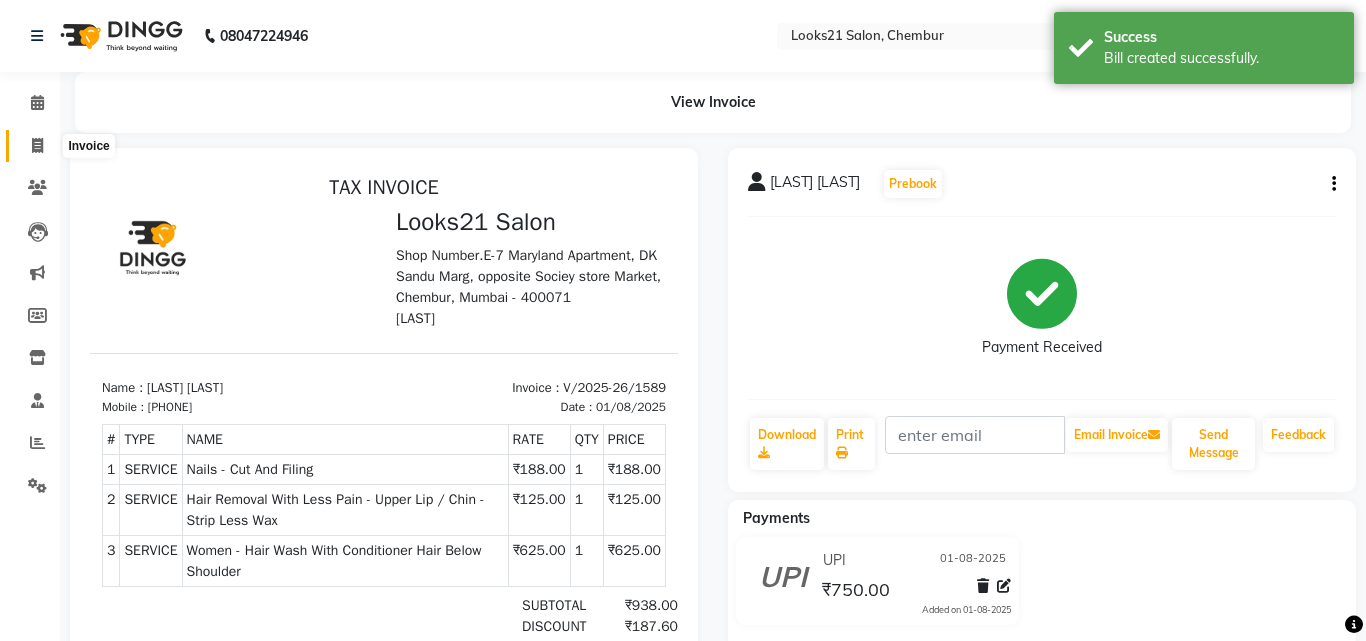 select on "service" 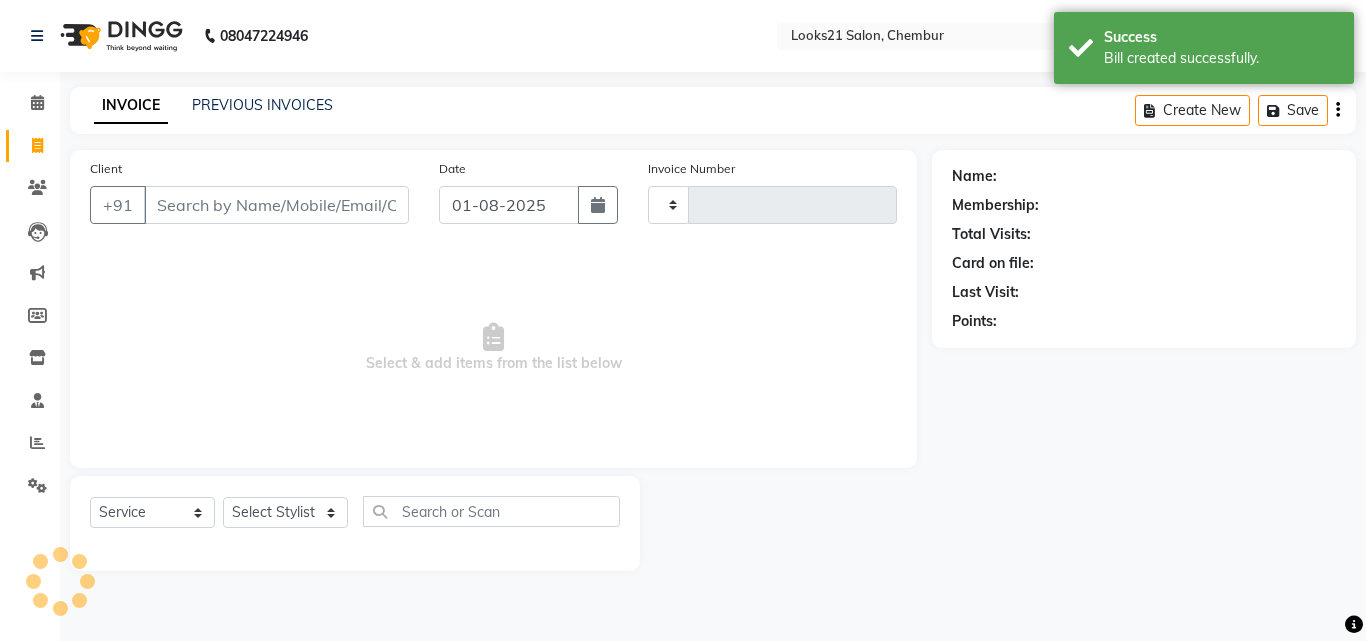click on "Client" at bounding box center [276, 205] 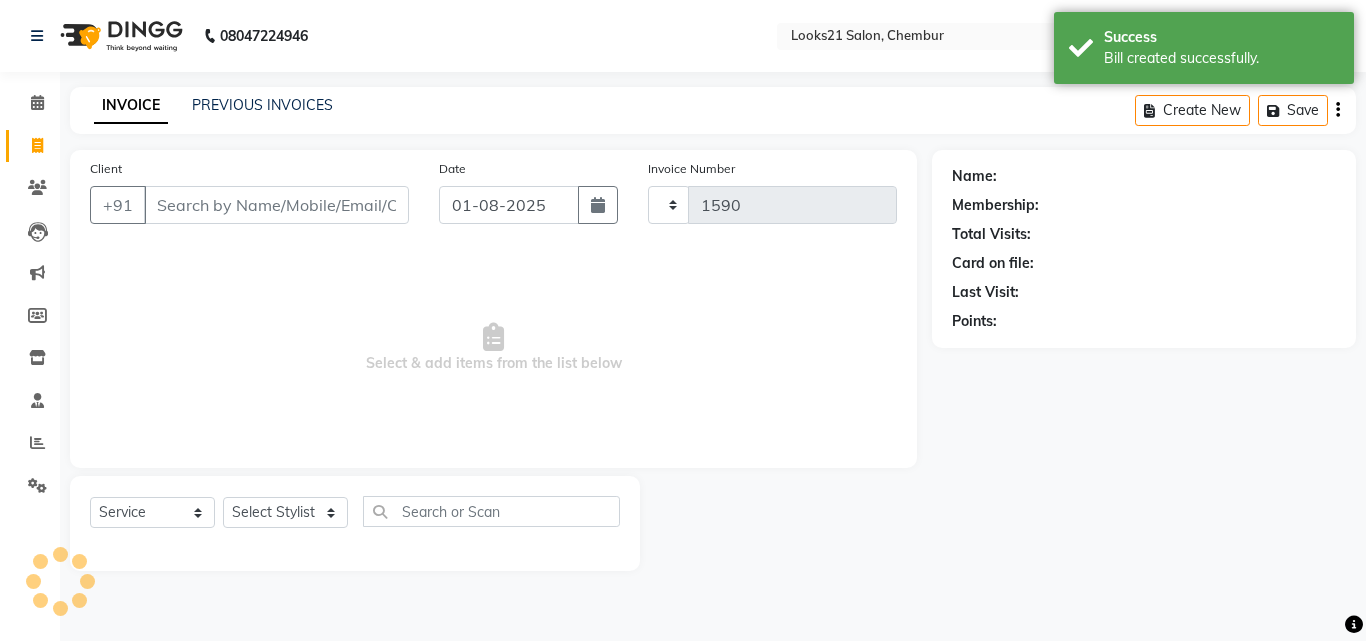 select on "844" 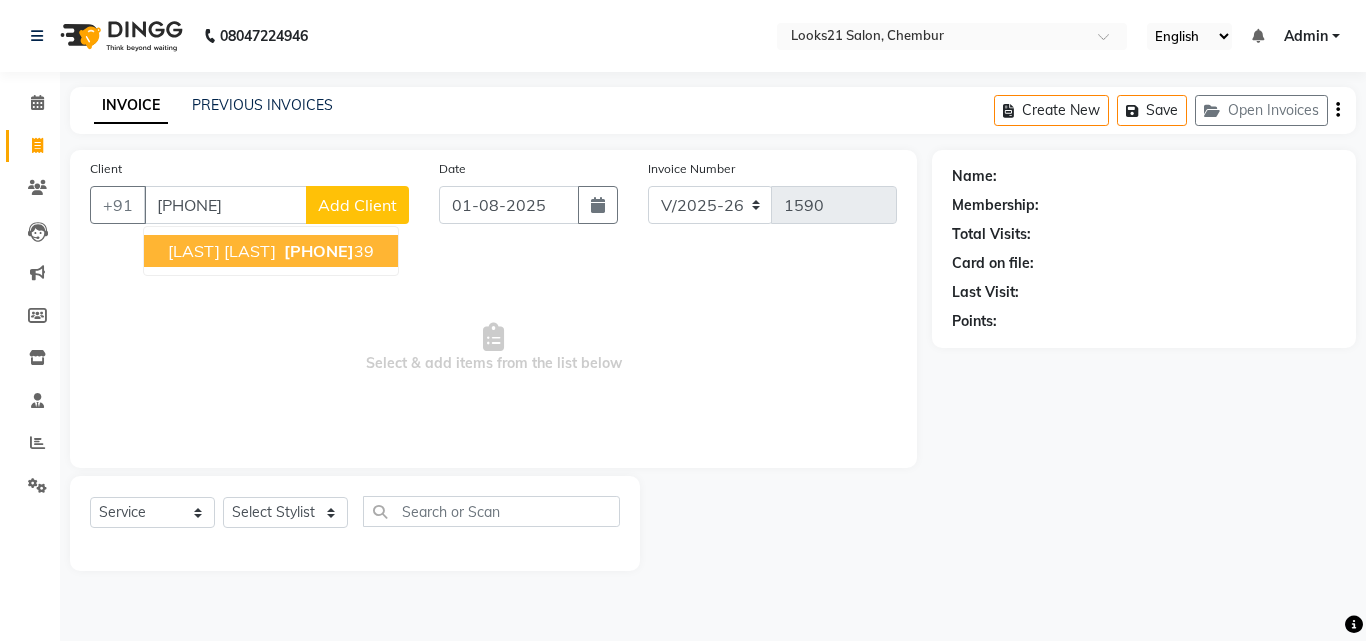 click on "Archana Saxena   98673980 39" at bounding box center [271, 251] 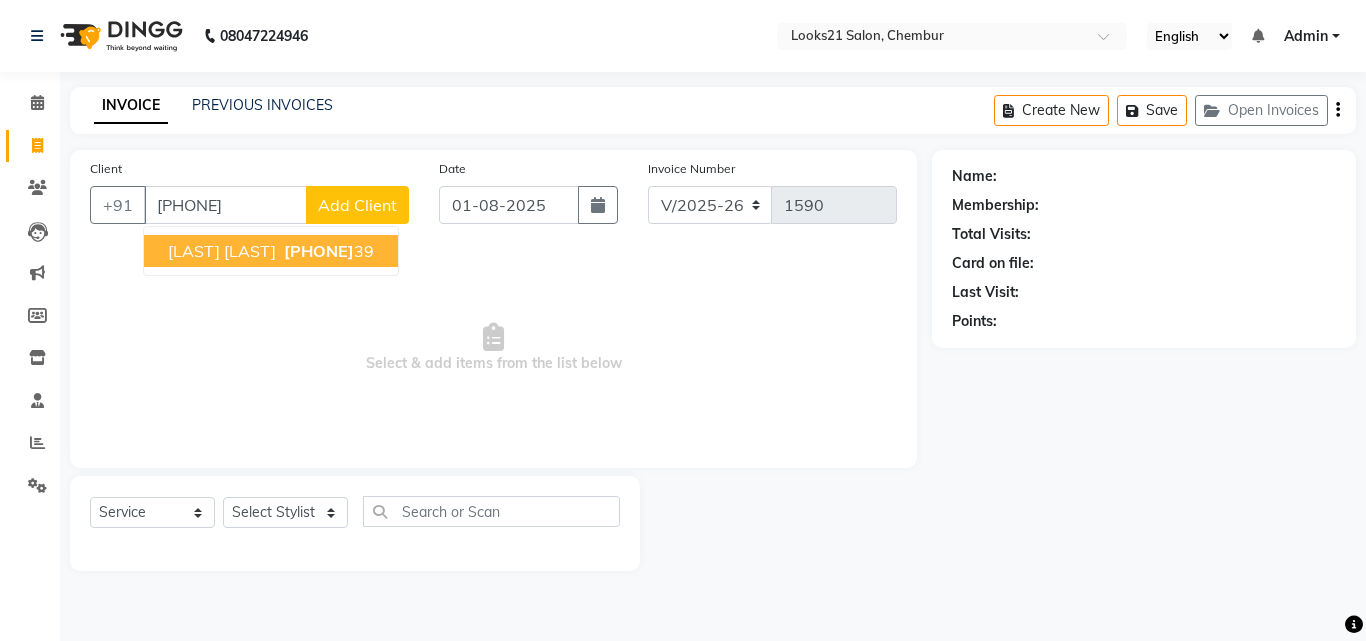 type on "9867398039" 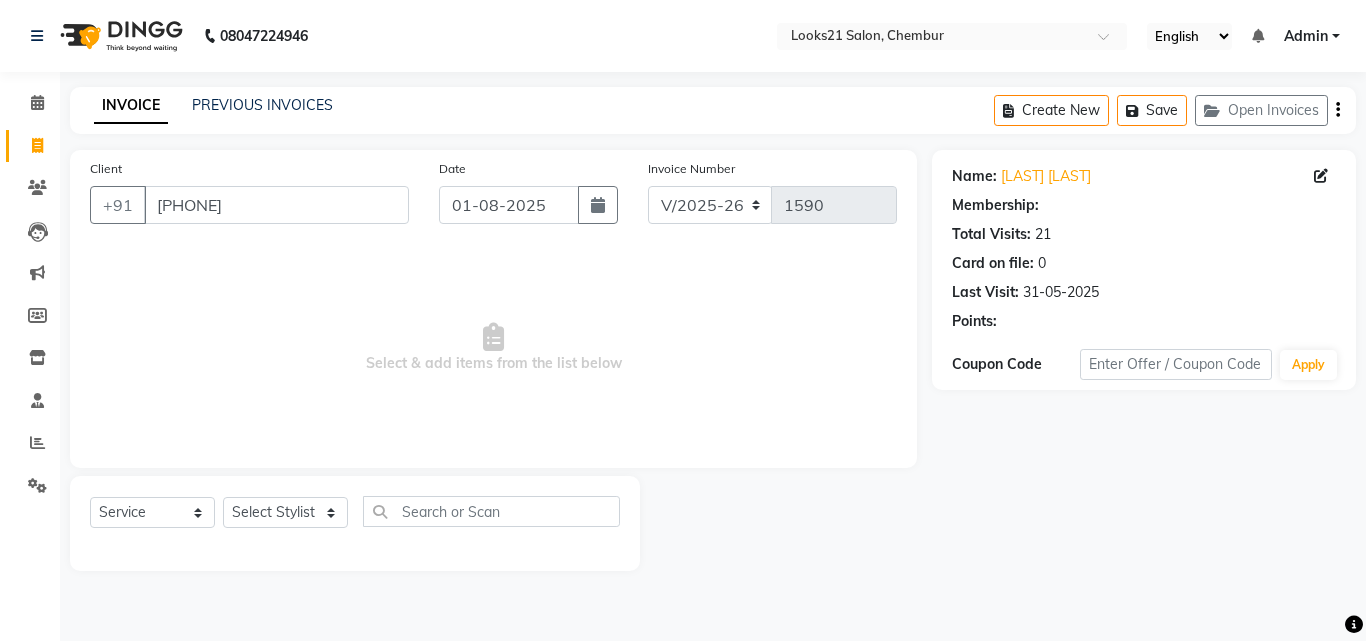 select on "1: Object" 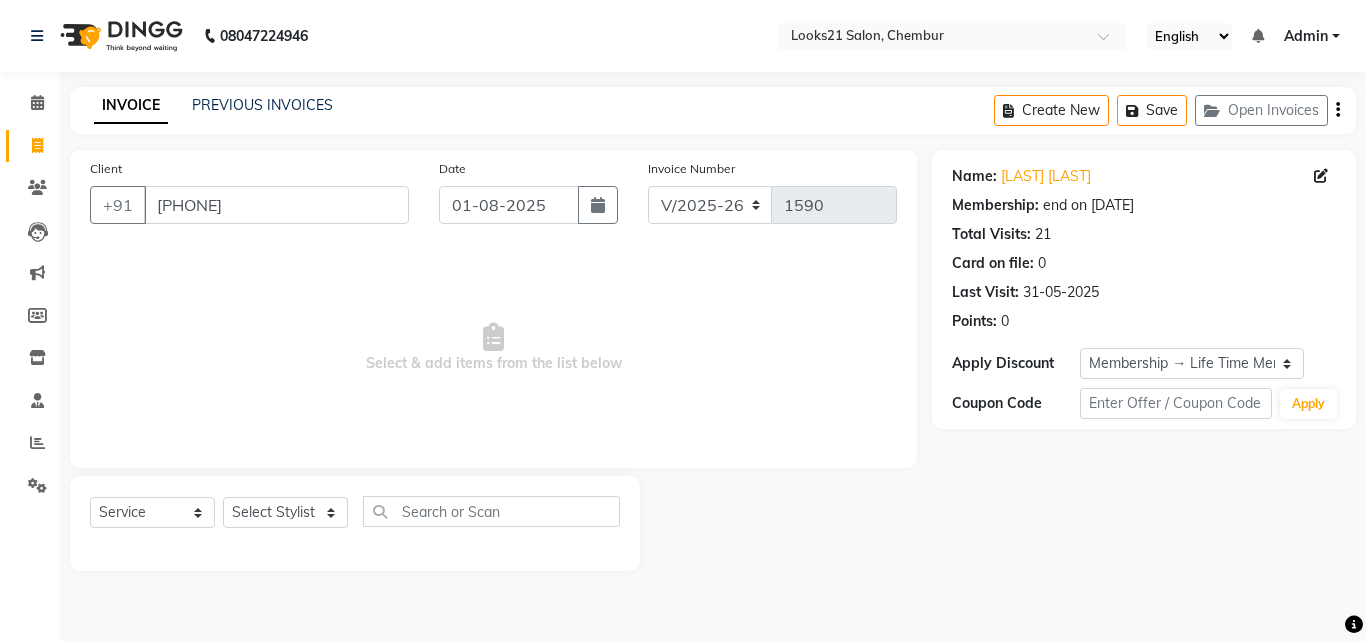 click on "Select  Service  Product  Membership  Package Voucher Prepaid Gift Card  Select Stylist Anwar Danish Janardhan LOOKS 21  sabiya khan Sajeda Siddiqui Samiksha Shakil Sharif Ahmed Shraddha Vaishali" 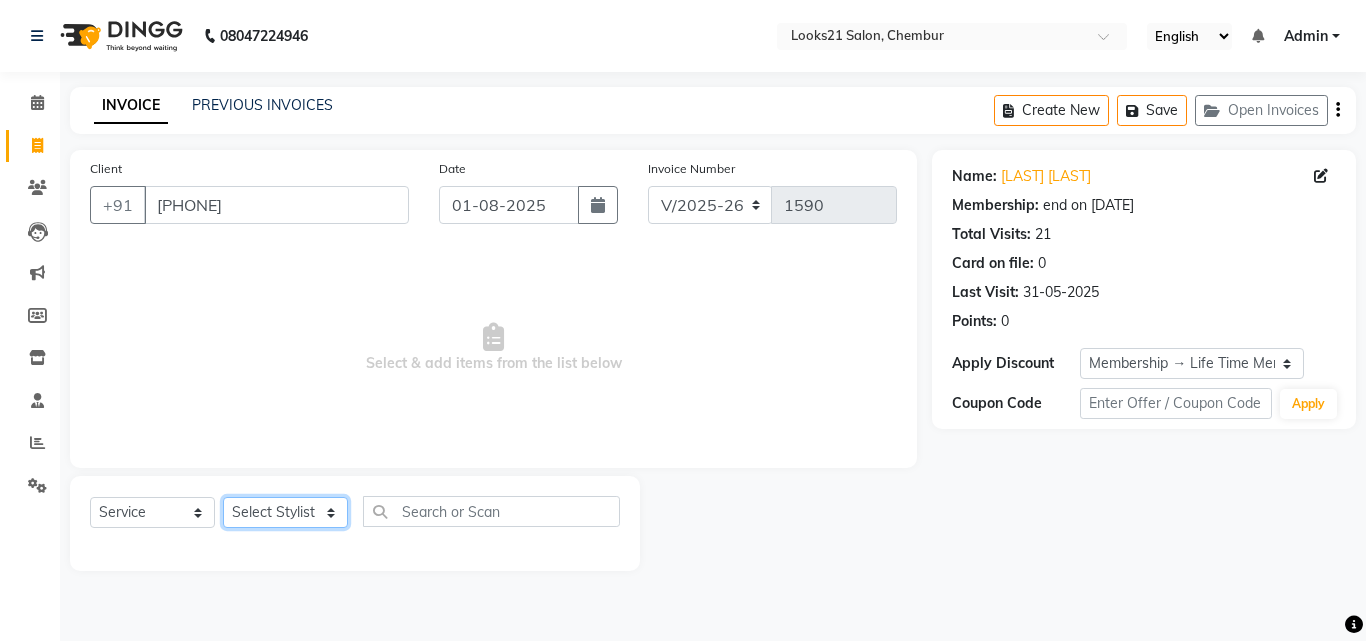 click on "Select Stylist Anwar Danish Janardhan LOOKS 21  sabiya khan Sajeda Siddiqui Samiksha Shakil Sharif Ahmed Shraddha Vaishali" 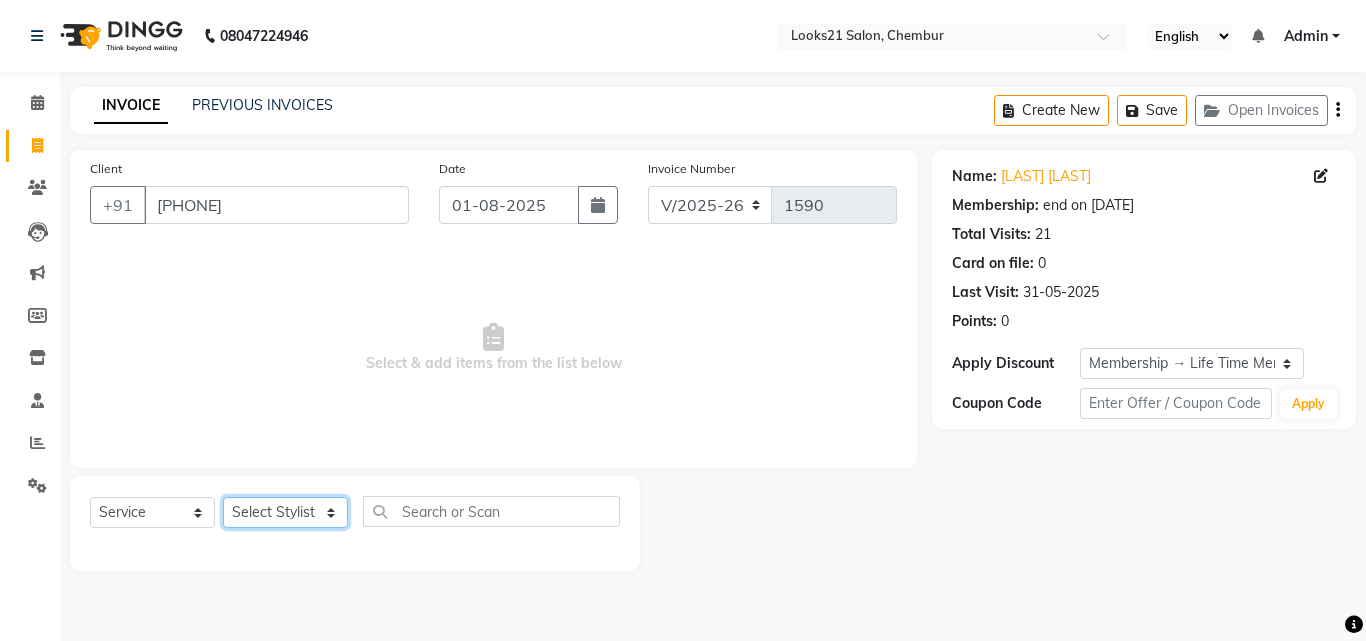select on "13884" 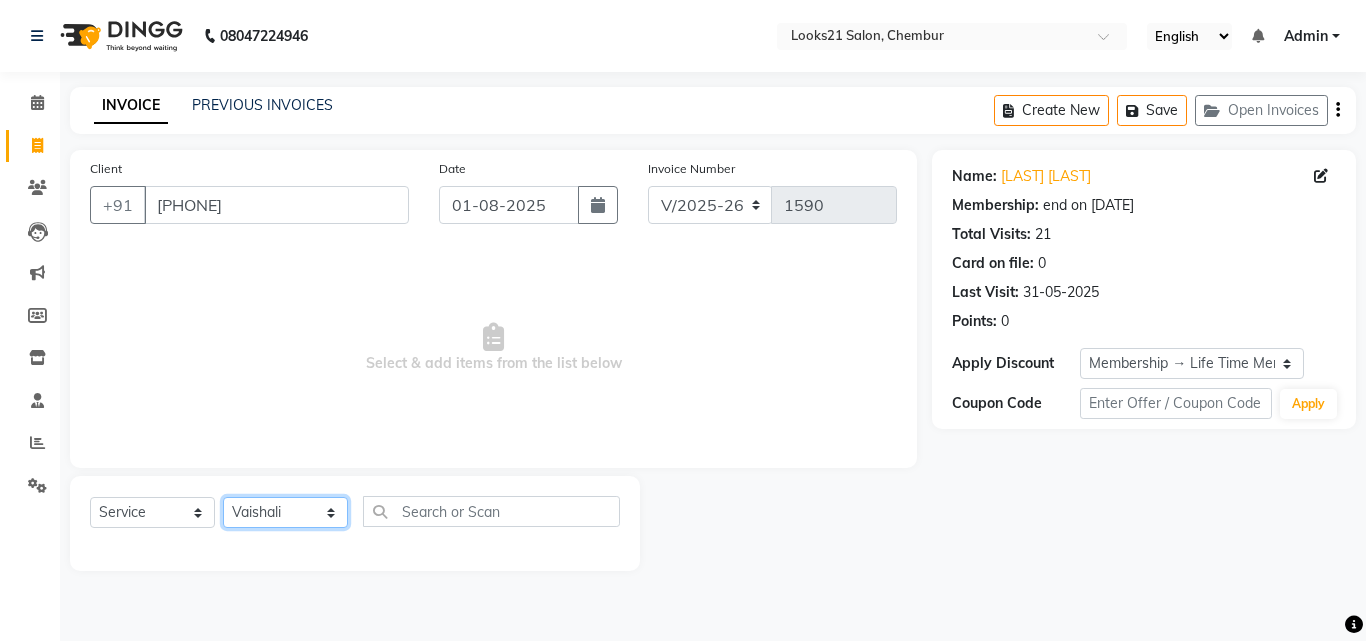 click on "Select Stylist Anwar Danish Janardhan LOOKS 21  sabiya khan Sajeda Siddiqui Samiksha Shakil Sharif Ahmed Shraddha Vaishali" 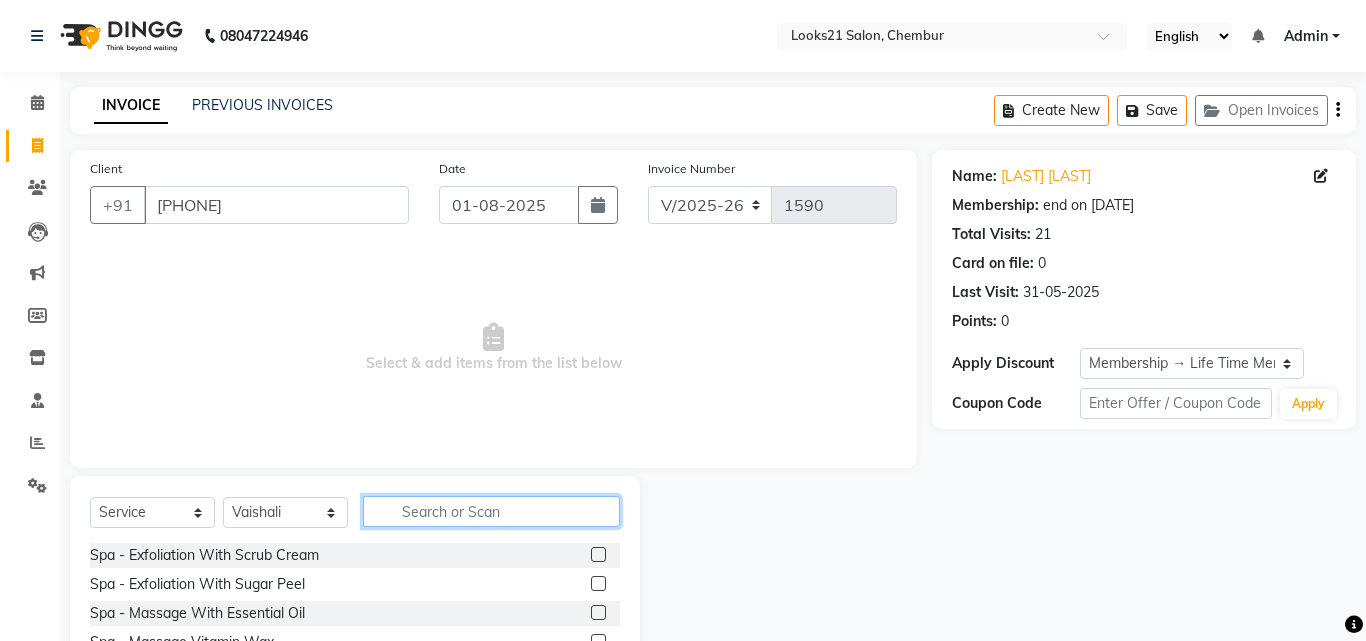 click 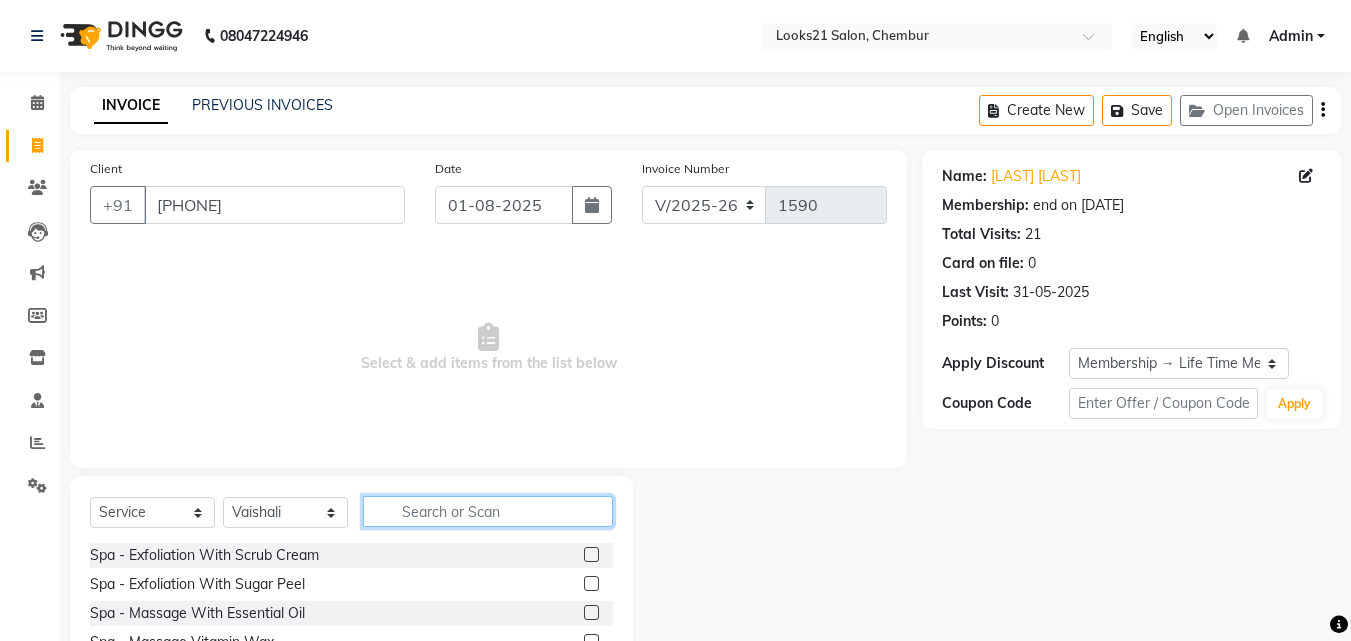 type on "l" 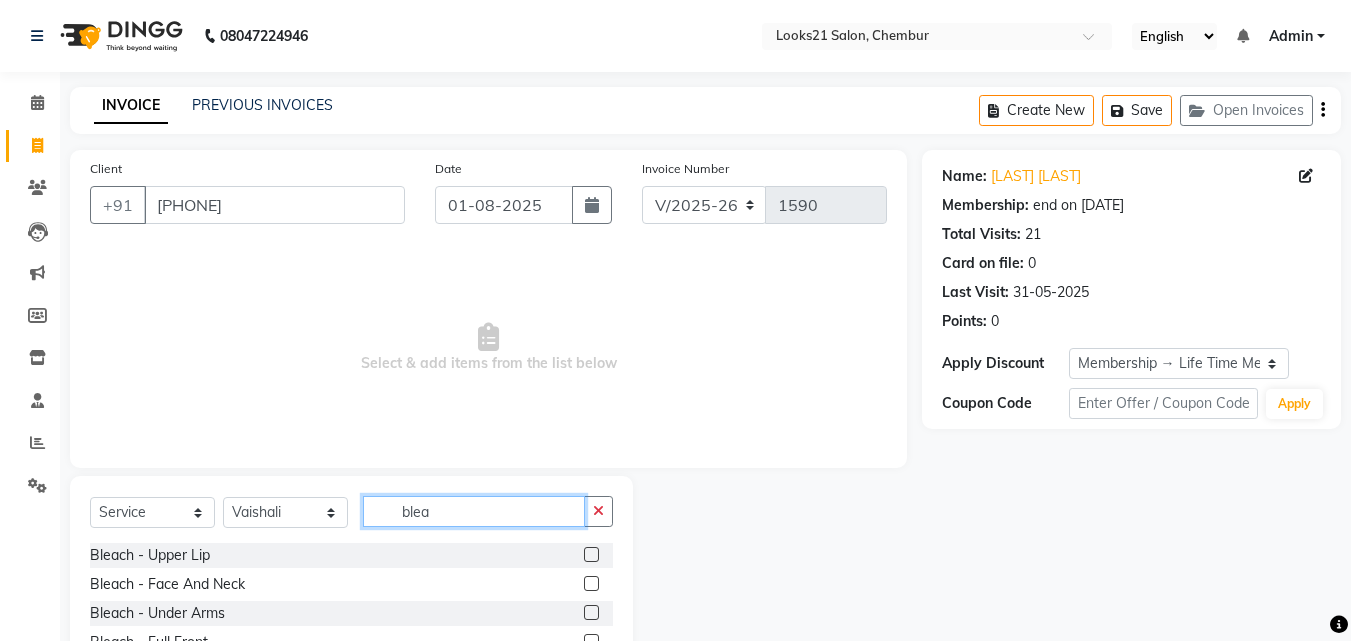 scroll, scrollTop: 100, scrollLeft: 0, axis: vertical 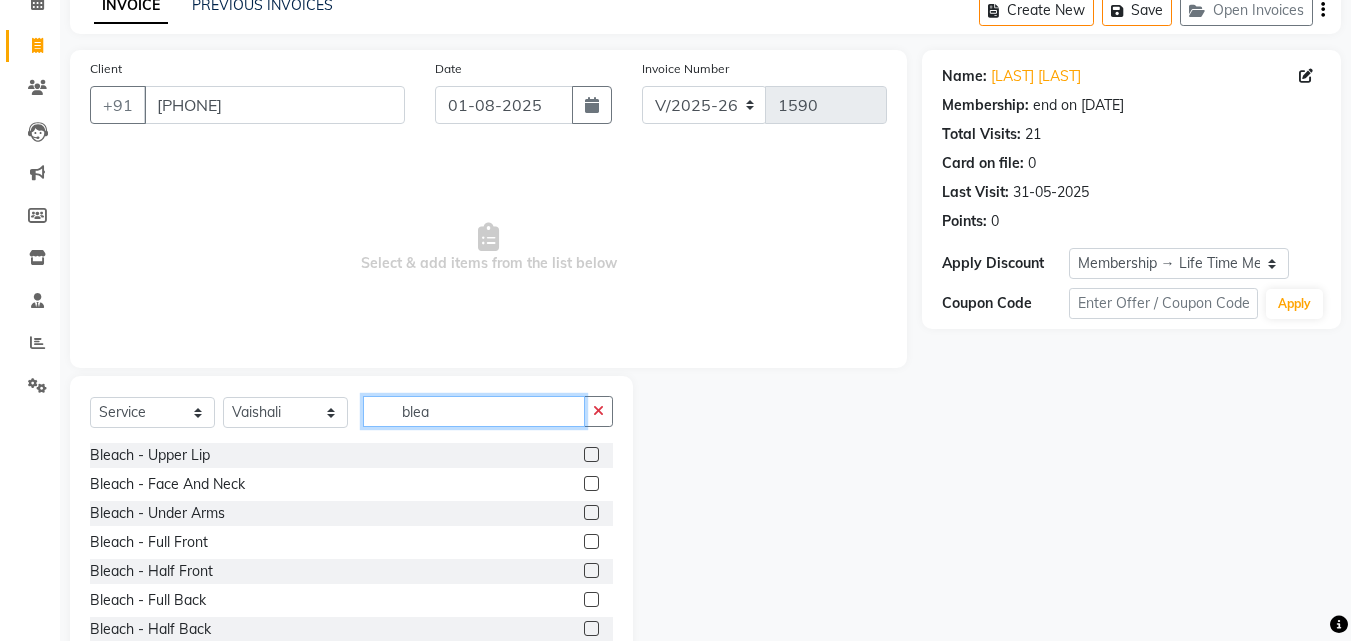 type on "blea" 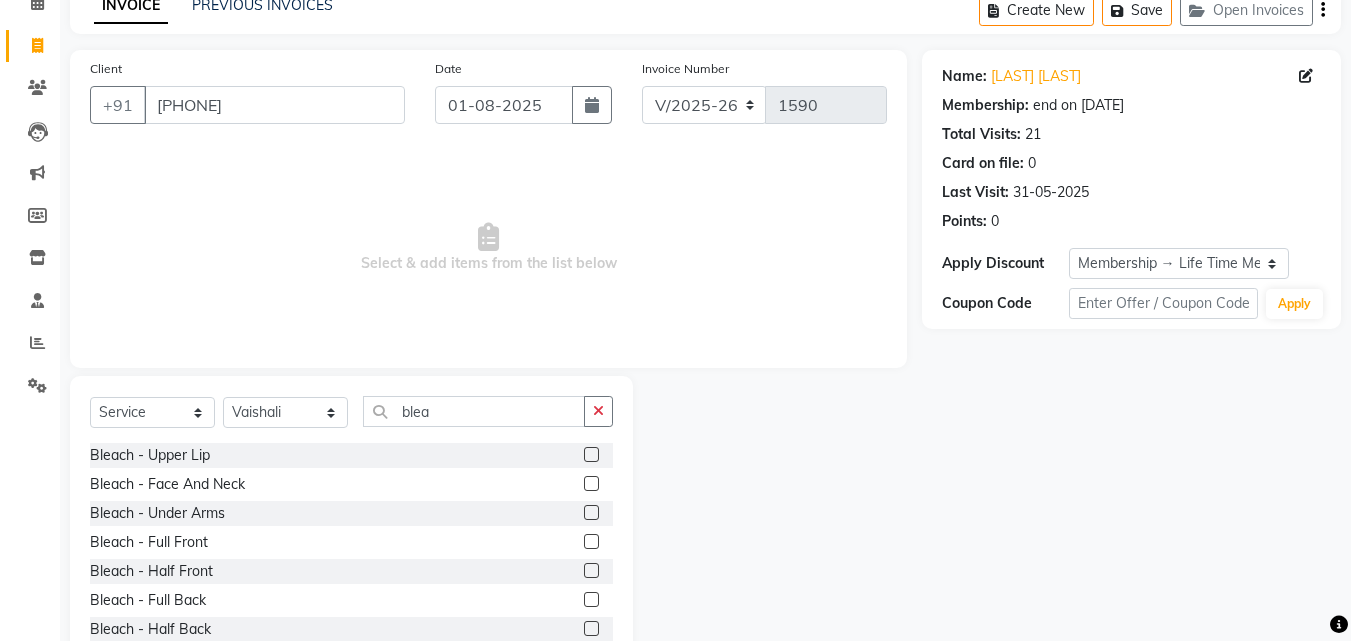 click on "Bleach  - Under Arms" 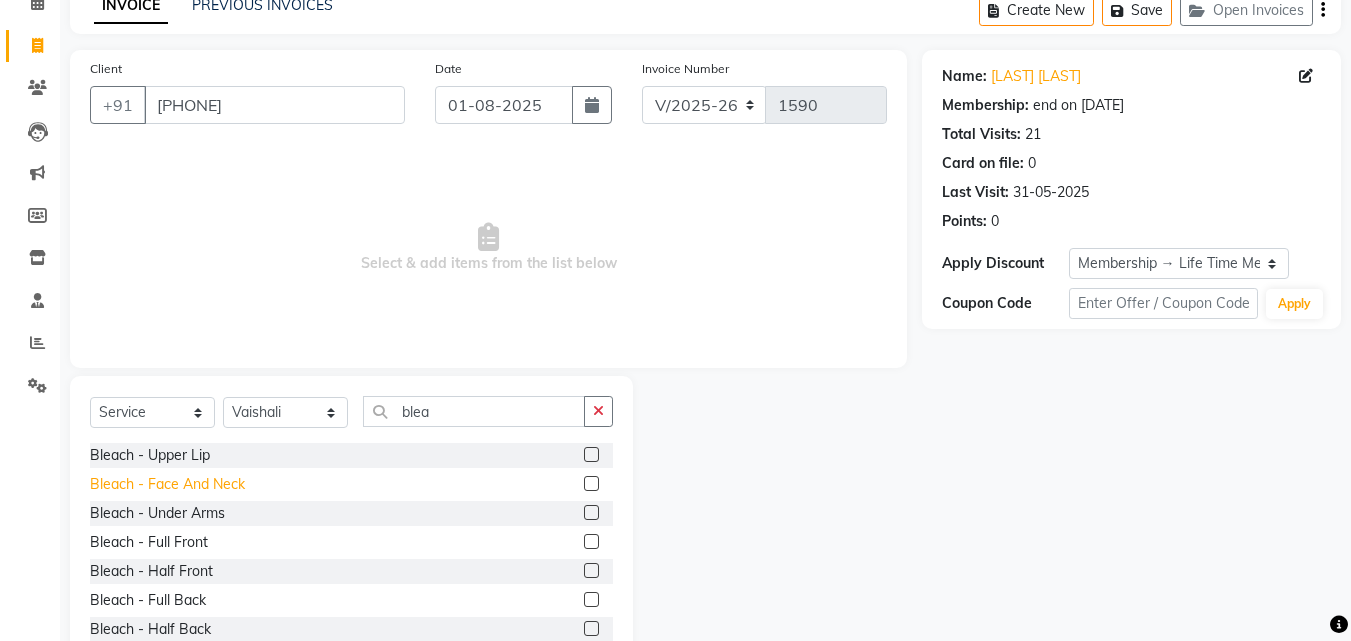 click on "Bleach  - Face And Neck" 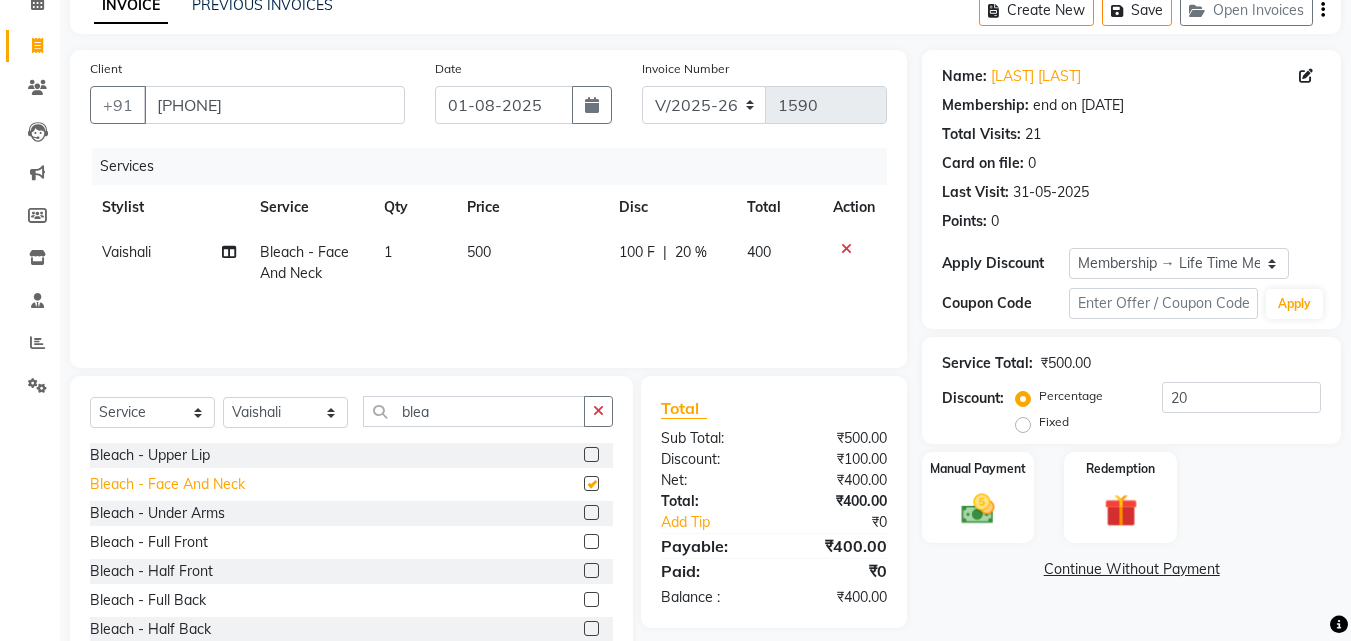 checkbox on "false" 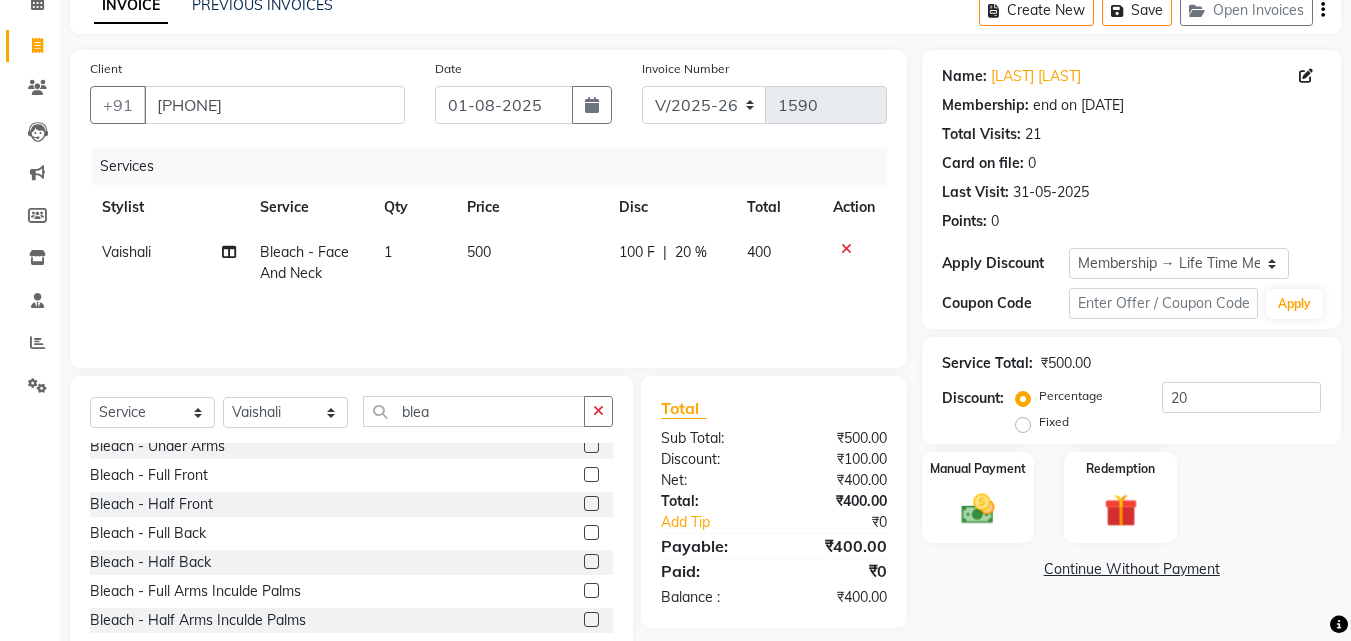 scroll, scrollTop: 100, scrollLeft: 0, axis: vertical 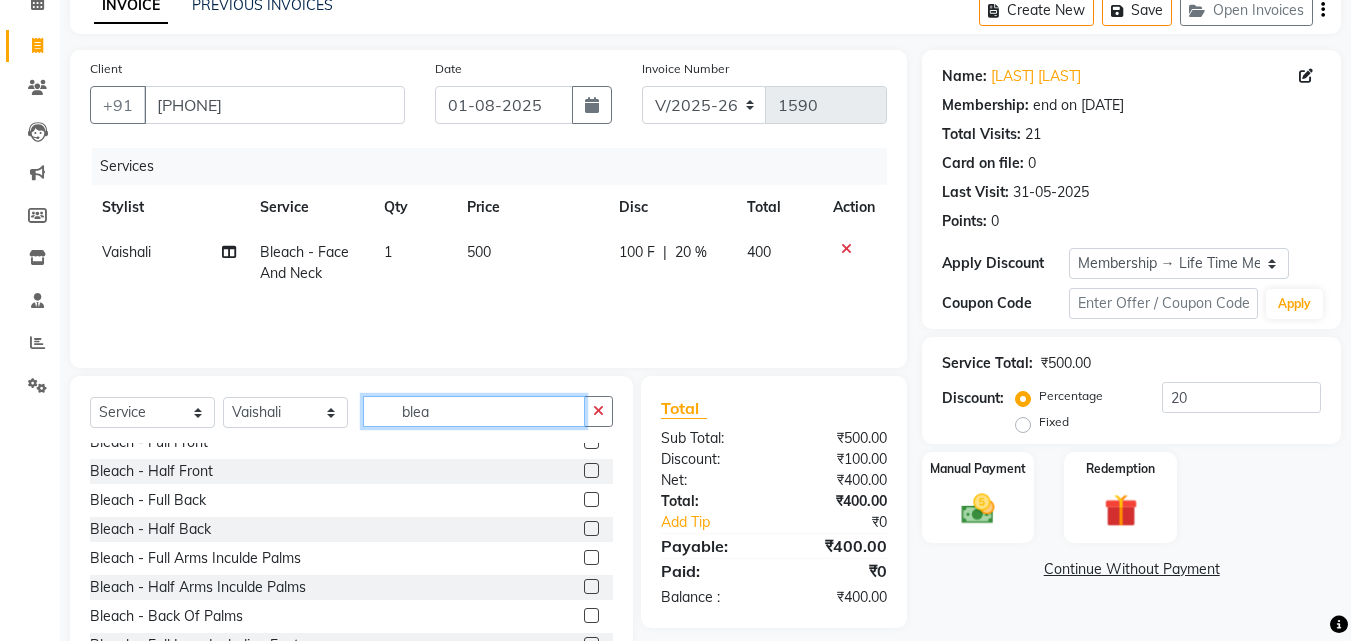 drag, startPoint x: 479, startPoint y: 410, endPoint x: 319, endPoint y: 410, distance: 160 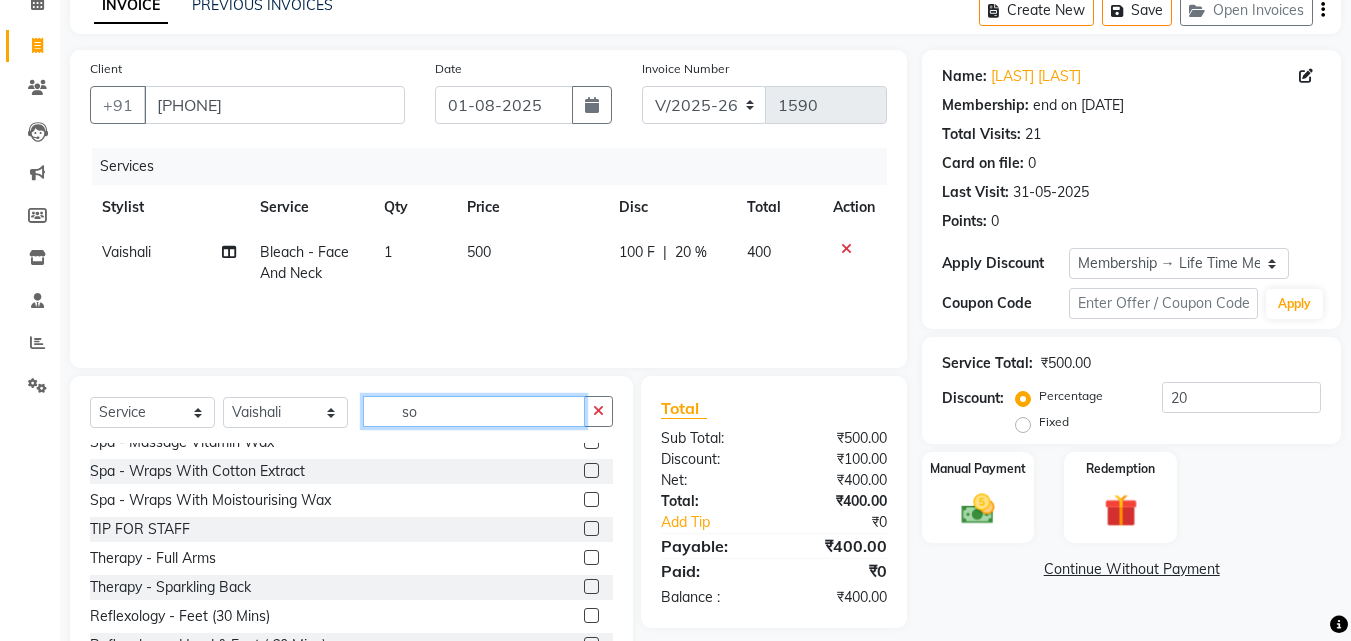 scroll, scrollTop: 0, scrollLeft: 0, axis: both 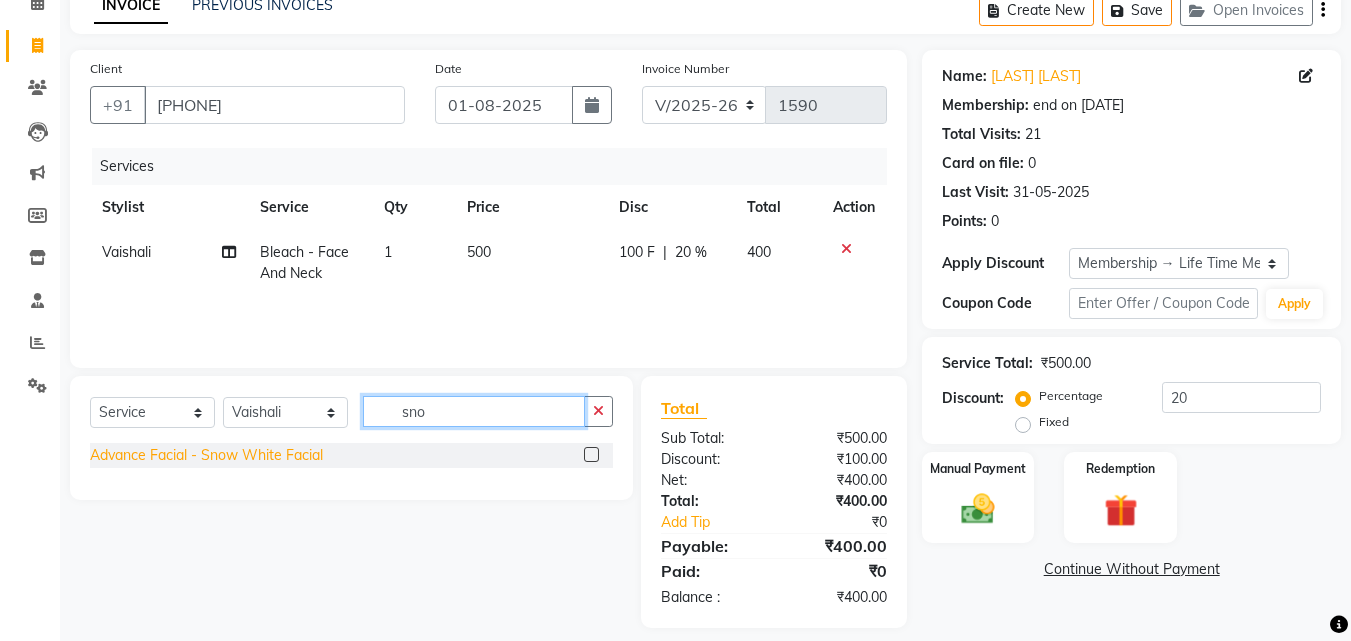 type on "sno" 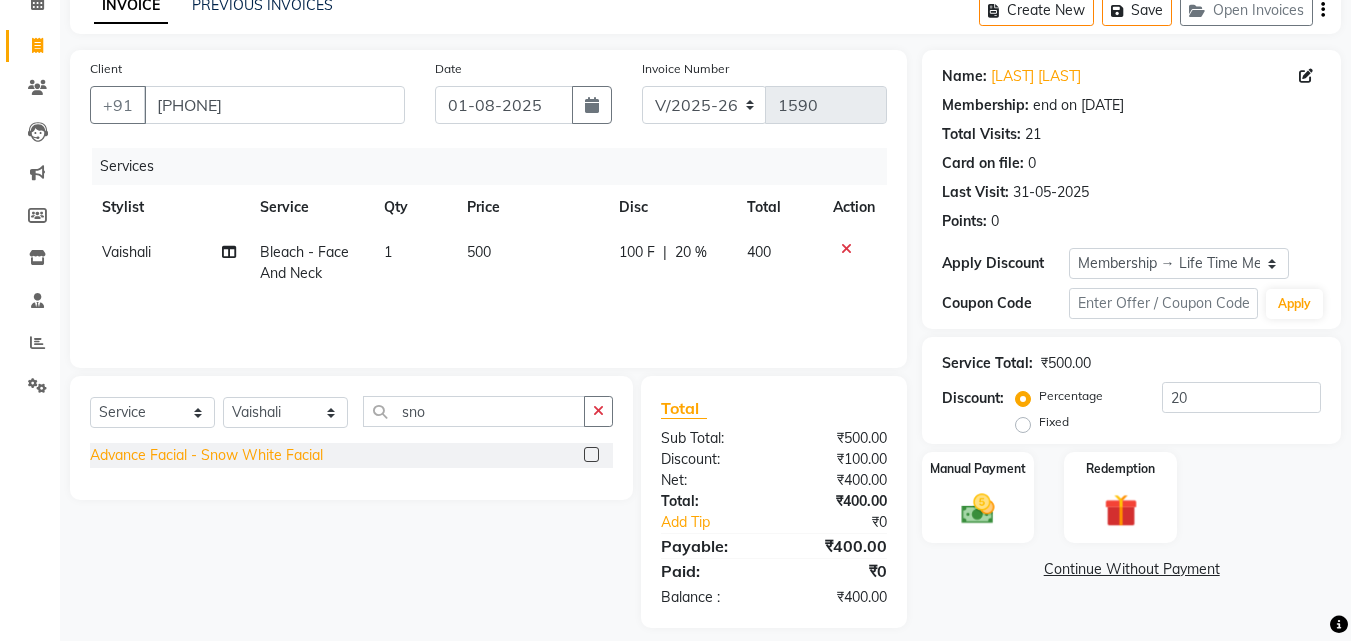 click on "Advance Facial  - Snow White Facial" 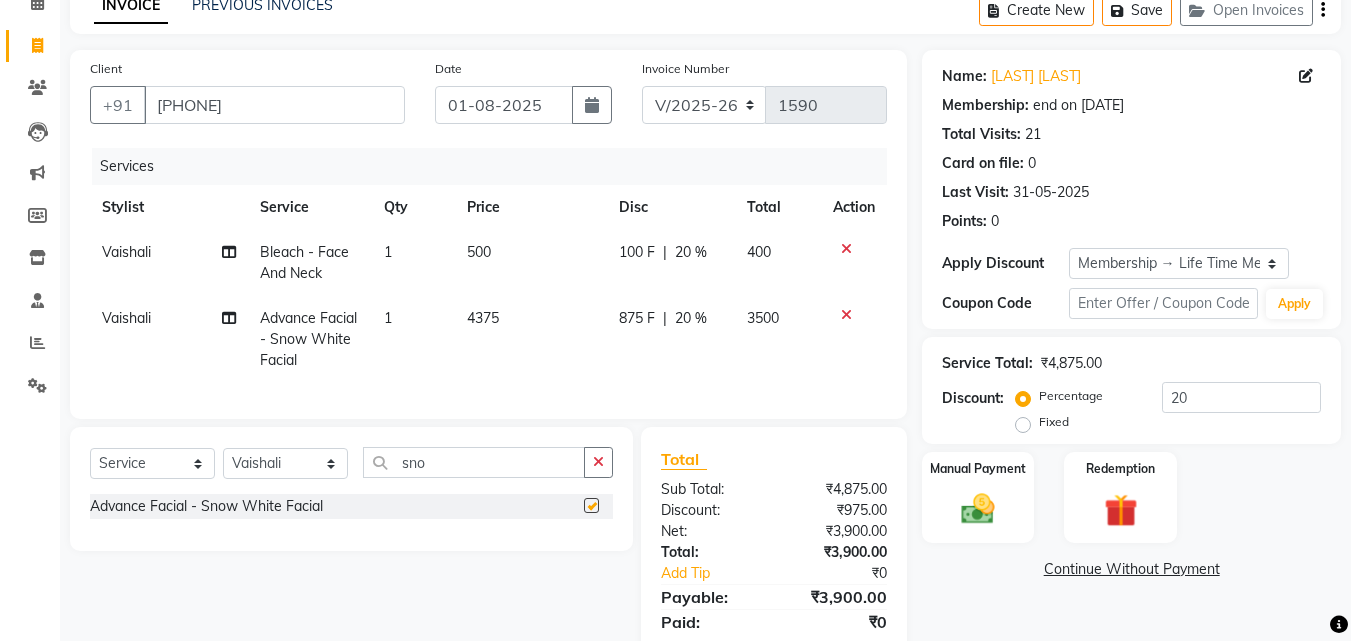 checkbox on "false" 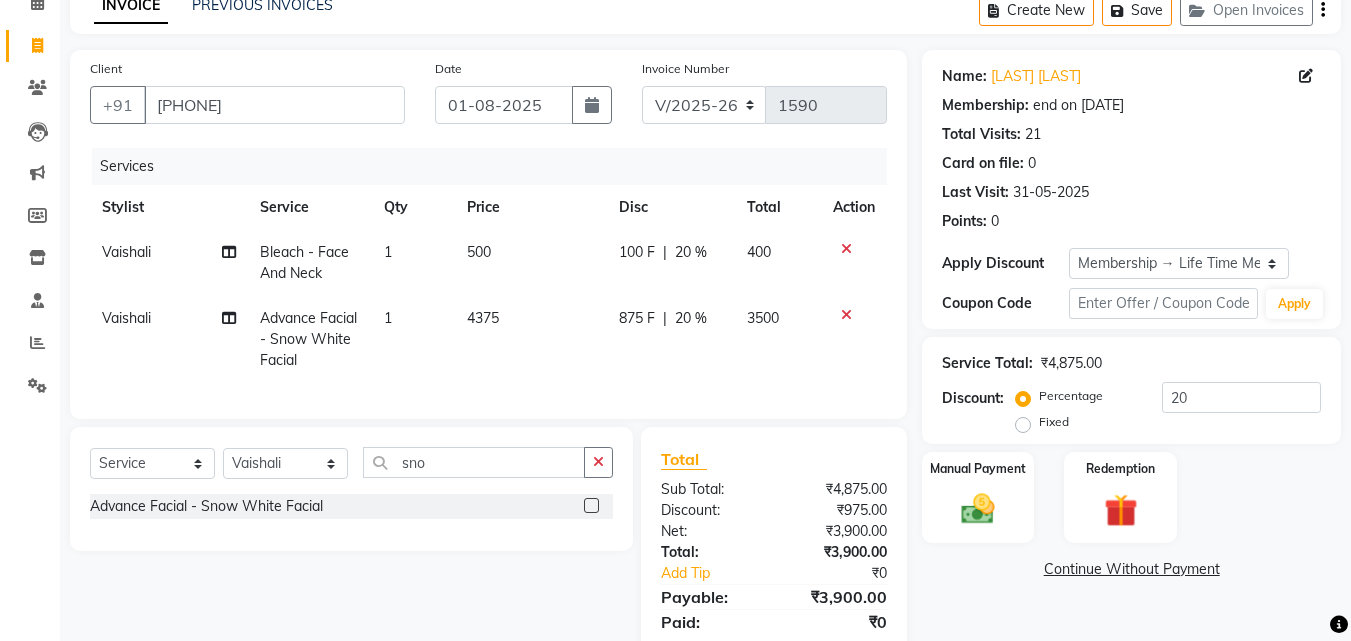 click on "20 %" 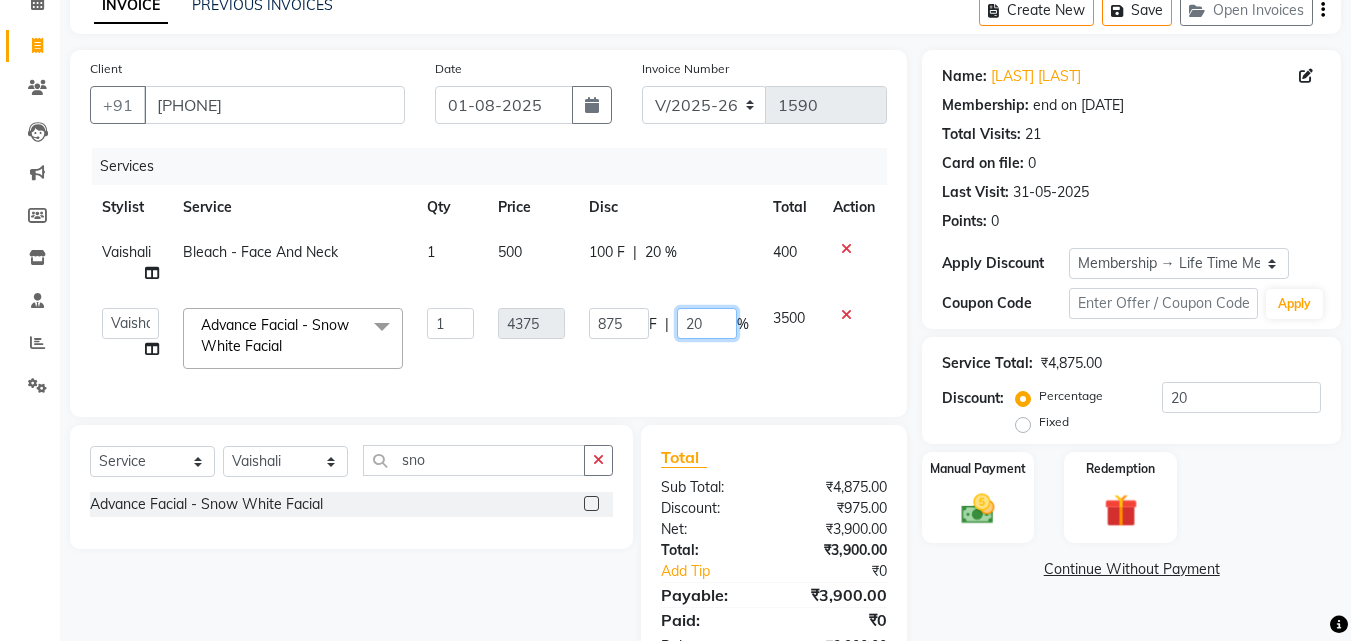 click on "20" 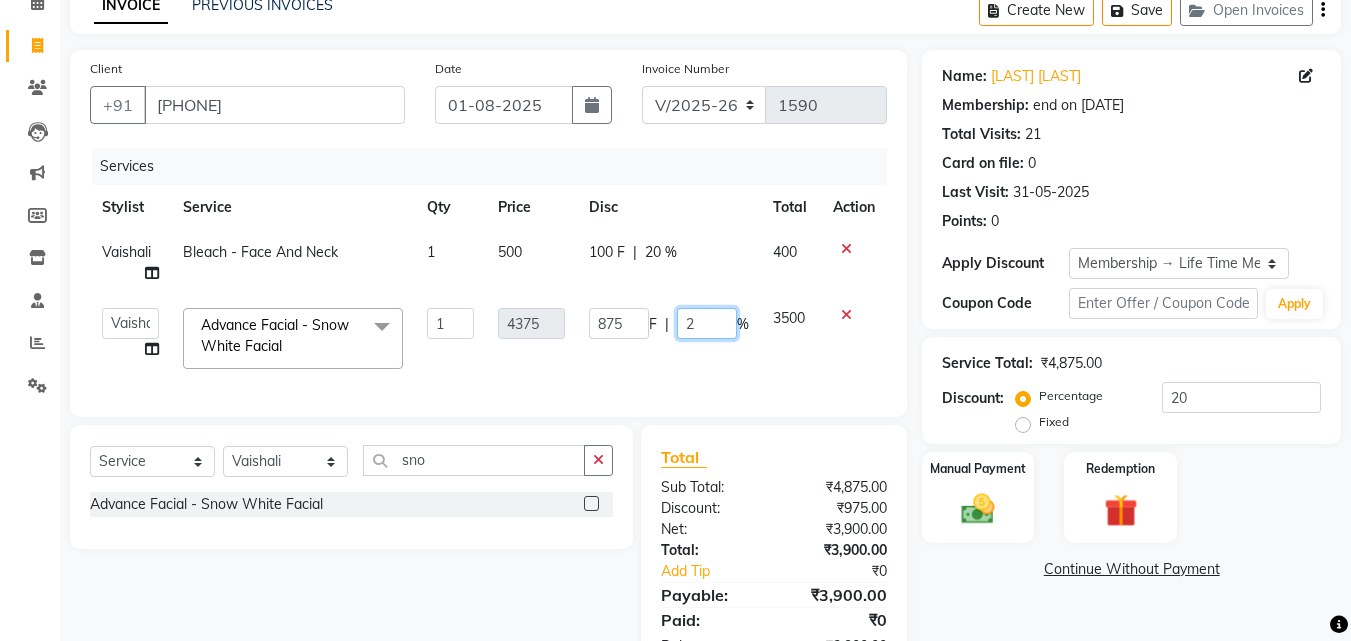 type on "28" 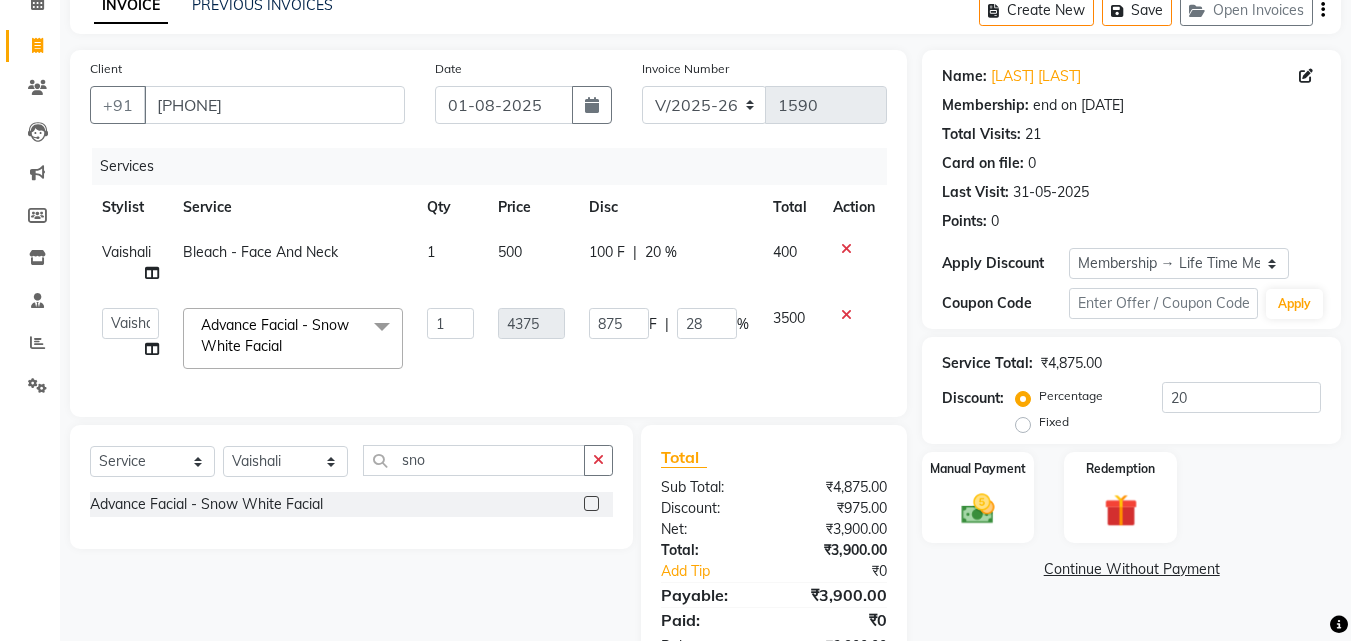 click on "Services Stylist Service Qty Price Disc Total Action Vaishali Bleach  - Face And Neck 1 500 100 F | 20 % 400  Anwar   Danish   Janardhan   LOOKS 21    sabiya khan   Sajeda Siddiqui   Samiksha   Shakil   Sharif Ahmed   Shraddha   Vaishali  Advance Facial  - Snow White Facial  x Spa  - Exfoliation With Scrub Cream Spa  - Exfoliation With Sugar Peel Spa  - Massage With Essential Oil Spa  - Massage Vitamin Wax Spa  - Wraps With Cotton Extract Spa  - Wraps With Moistourising Wax TIP FOR STAFF Therapy  - Full Arms Therapy  - Full Leg Therapy  - Sparkling Back Reflexology  - Feet (30 Mins) Reflexology  - Hand & Feet ( 60 Mins) Reflexology  - Back (30 Mins) Nails- Cut file & Polish Black Mask  - Under Arms And Back Of Arms Black Mask  - Front Black Mask  - Back Black Mask  - Full Arms Black Mask  - Half Arms Black Mask  - Full Legs Black Mask  - Half Legs Black Mask  - Feet Black Mask  - Behind Black Mask  - Full Body Treatment For Skin  - Anti Pollution Treatment Treatment For Skin  - Shine Glow Treatment 3TENX SPA" 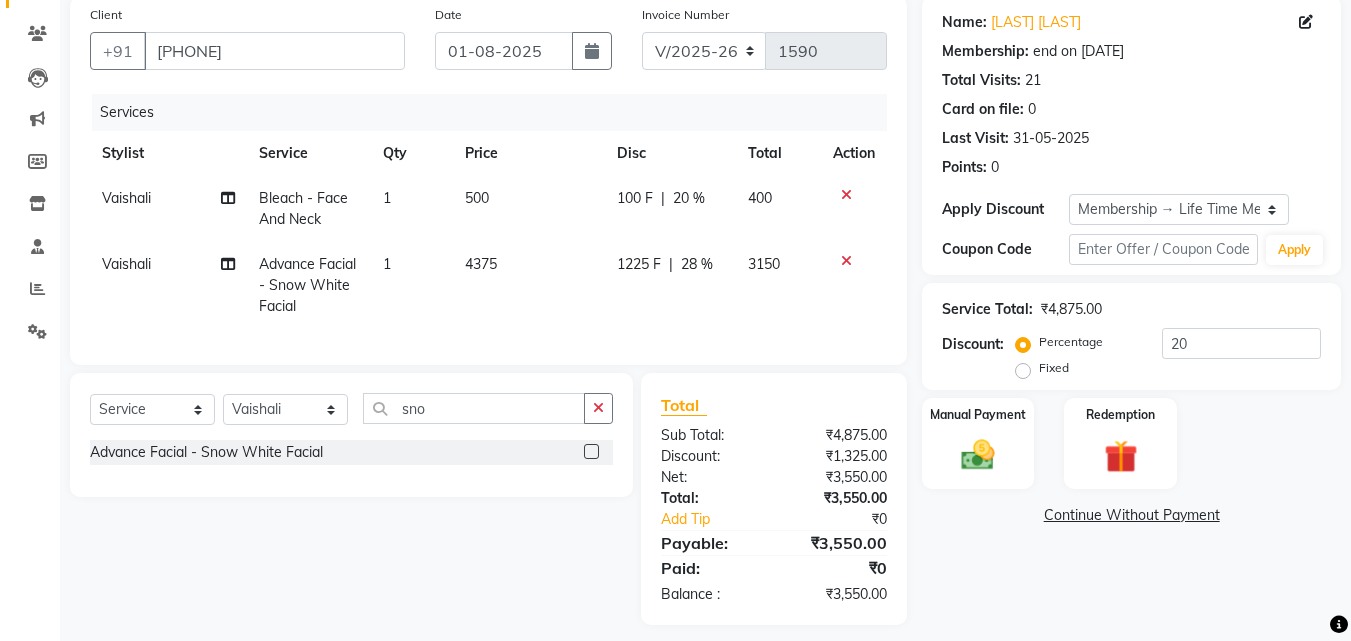 scroll, scrollTop: 183, scrollLeft: 0, axis: vertical 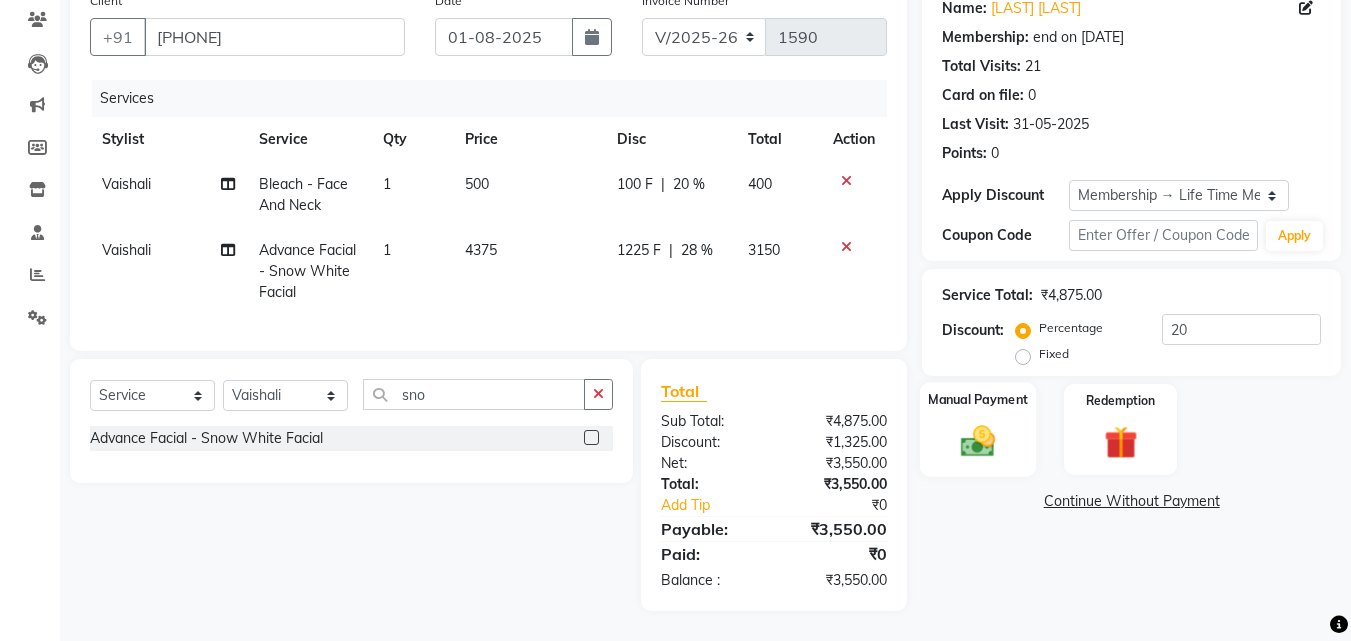drag, startPoint x: 992, startPoint y: 413, endPoint x: 1011, endPoint y: 430, distance: 25.495098 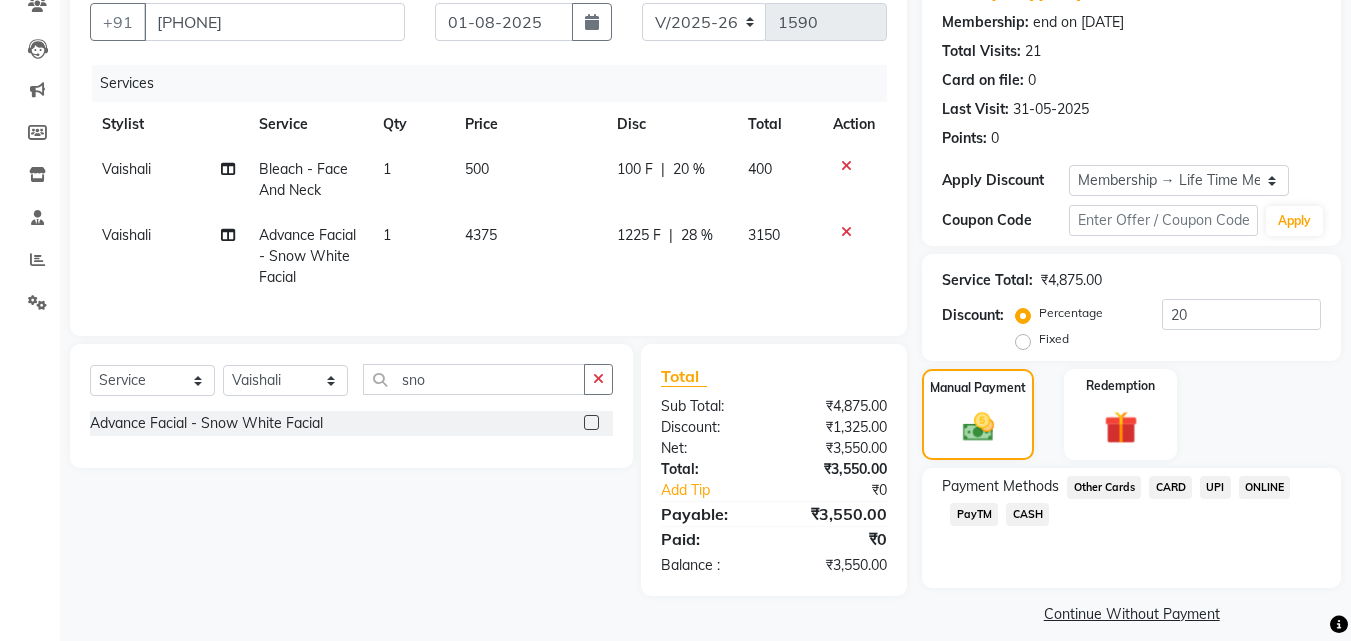 click on "UPI" 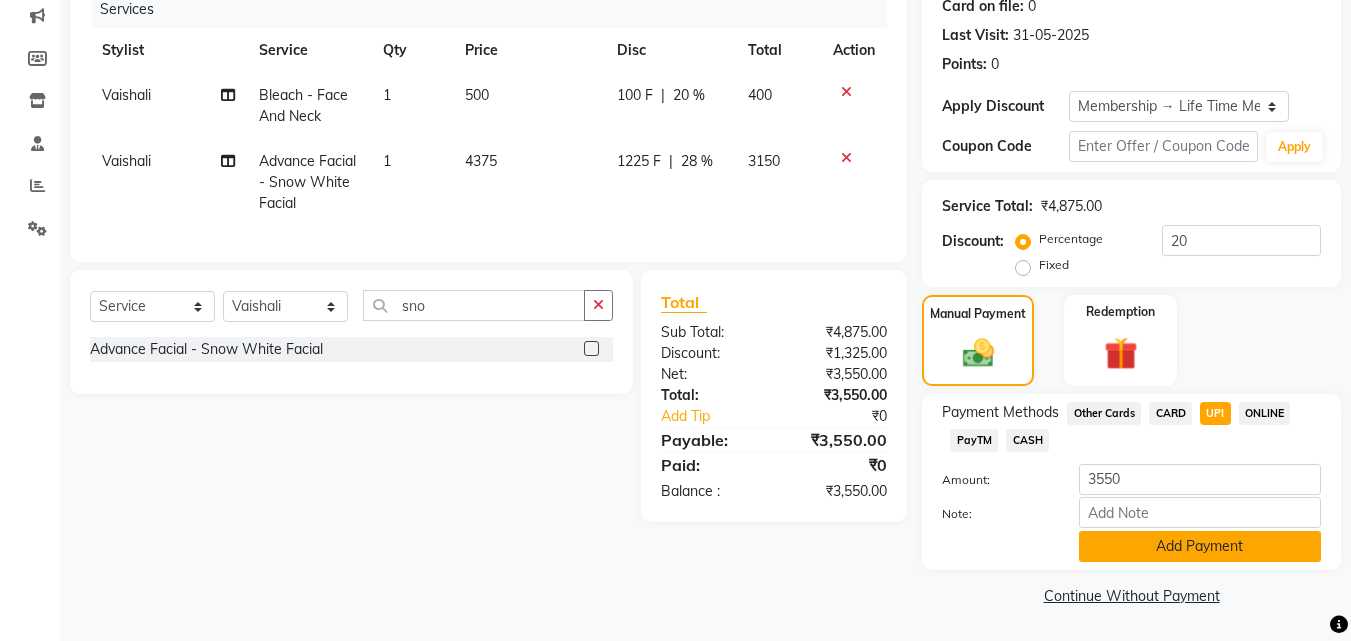 click on "Add Payment" 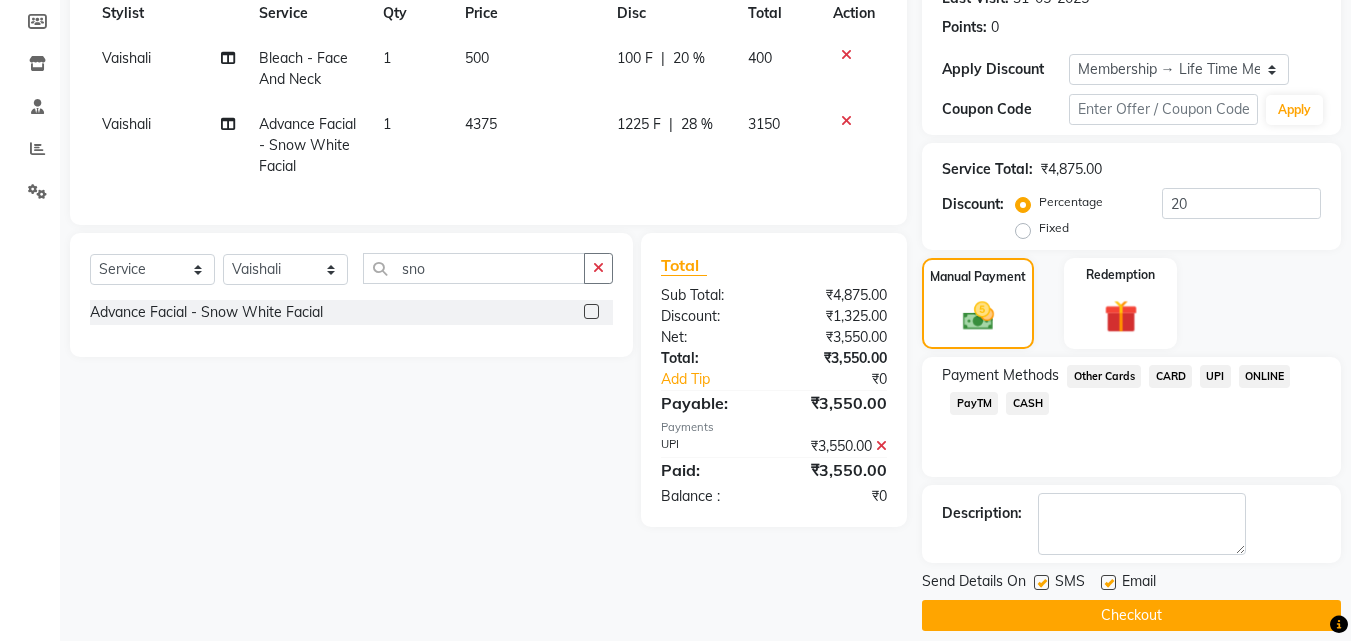 scroll, scrollTop: 314, scrollLeft: 0, axis: vertical 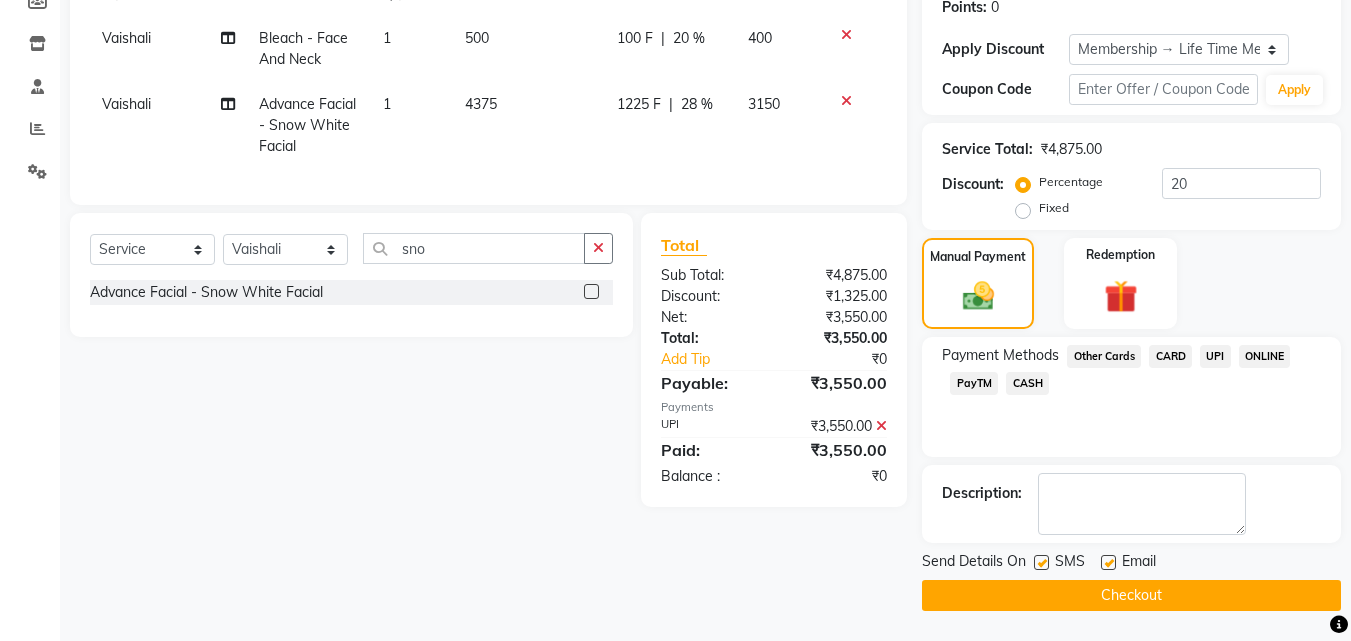 click on "Checkout" 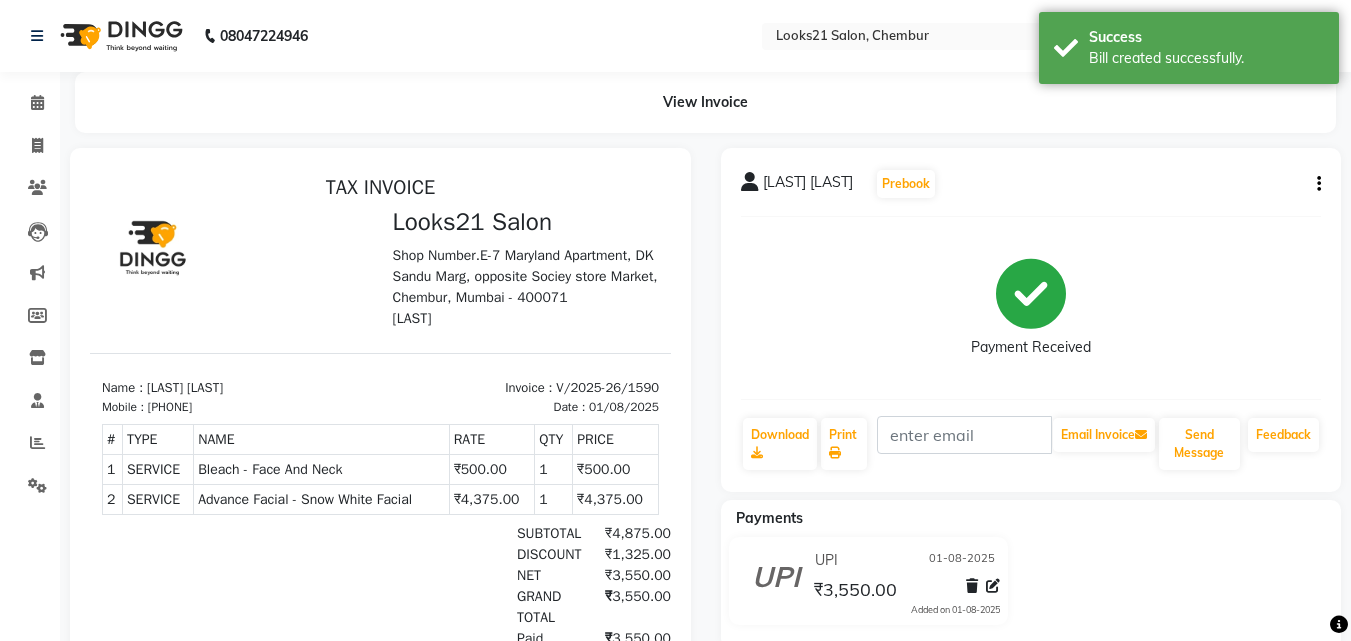 scroll, scrollTop: 0, scrollLeft: 0, axis: both 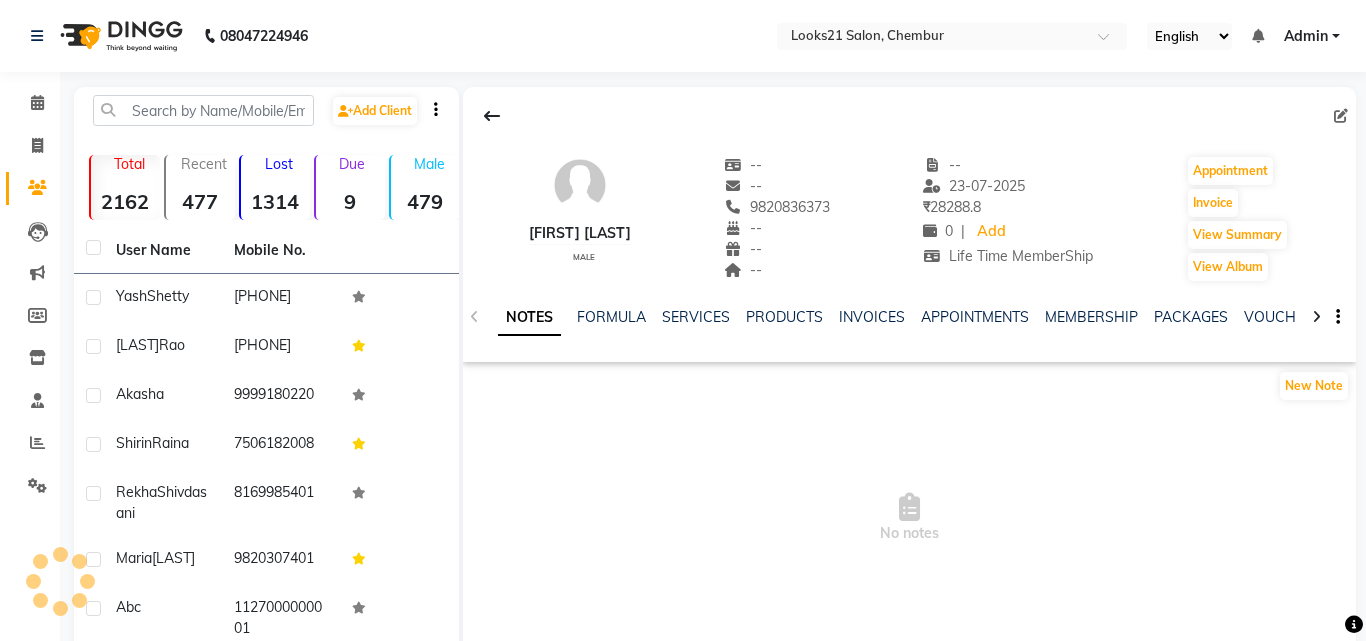 select on "en" 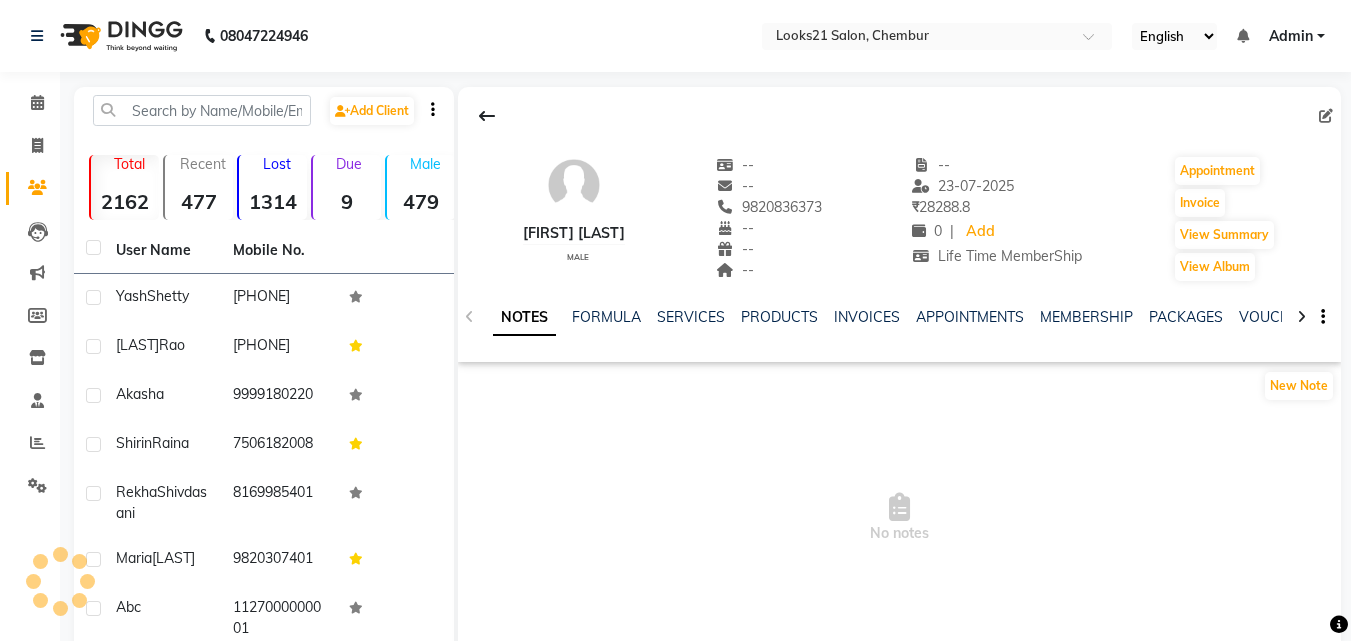 click on "SERVICES" 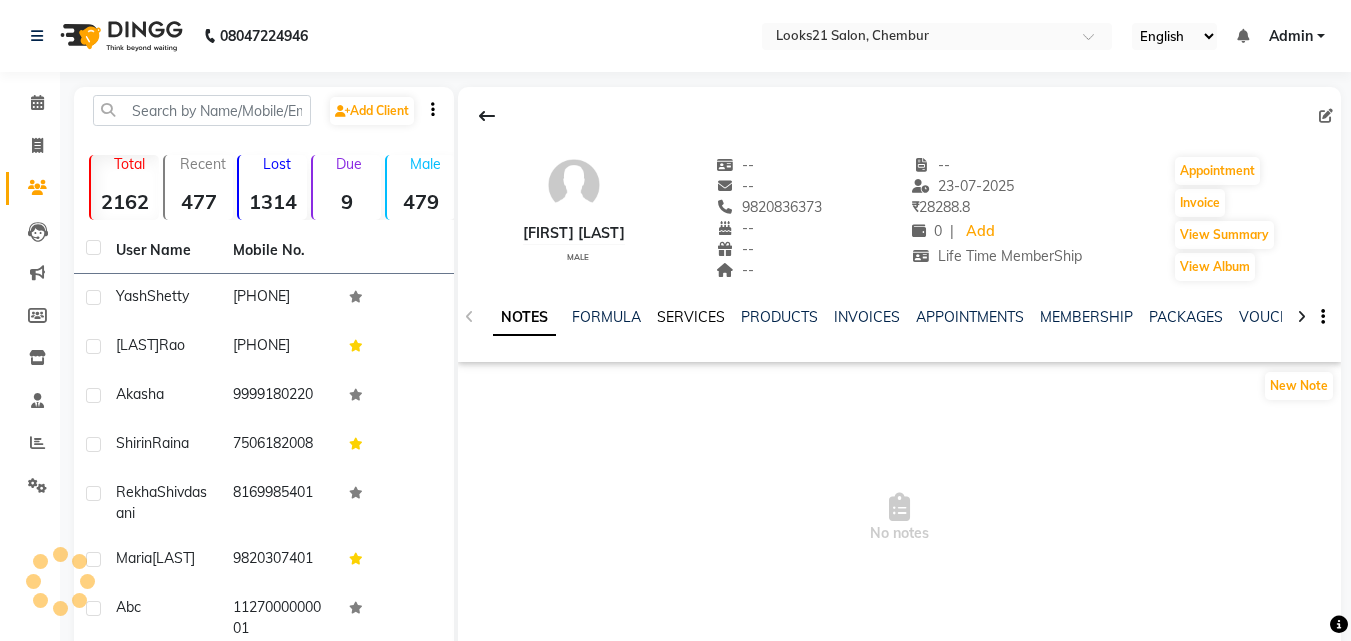 click on "SERVICES" 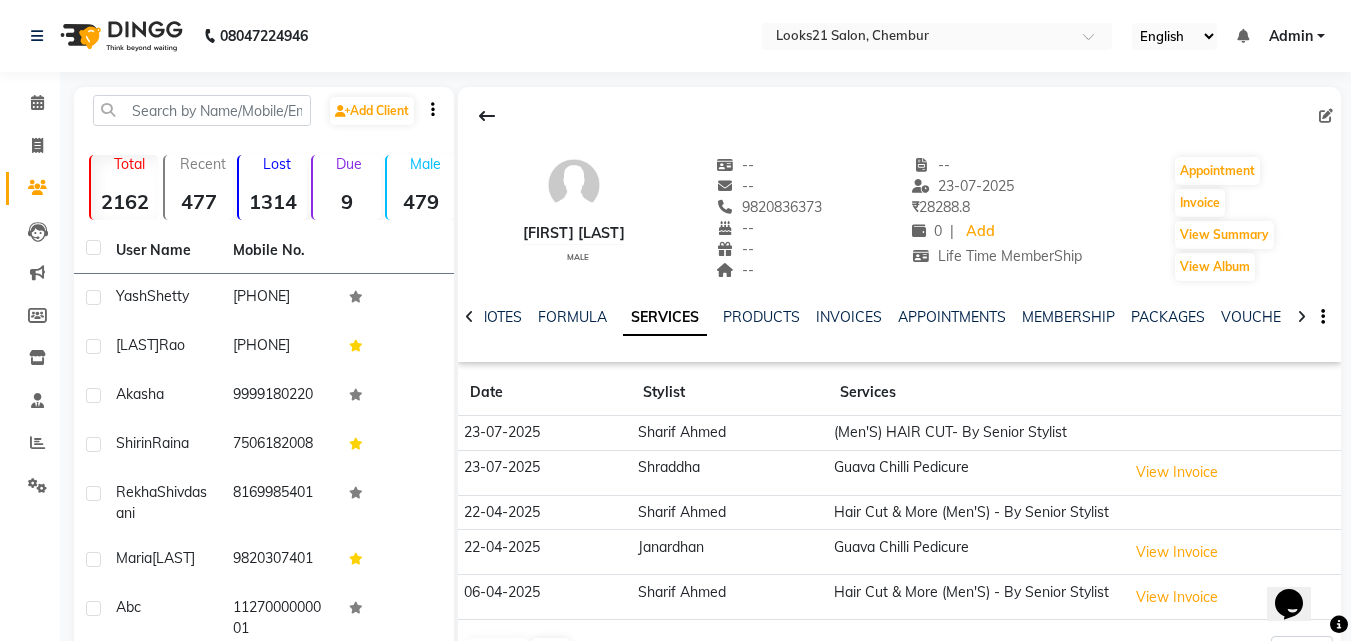 scroll, scrollTop: 0, scrollLeft: 0, axis: both 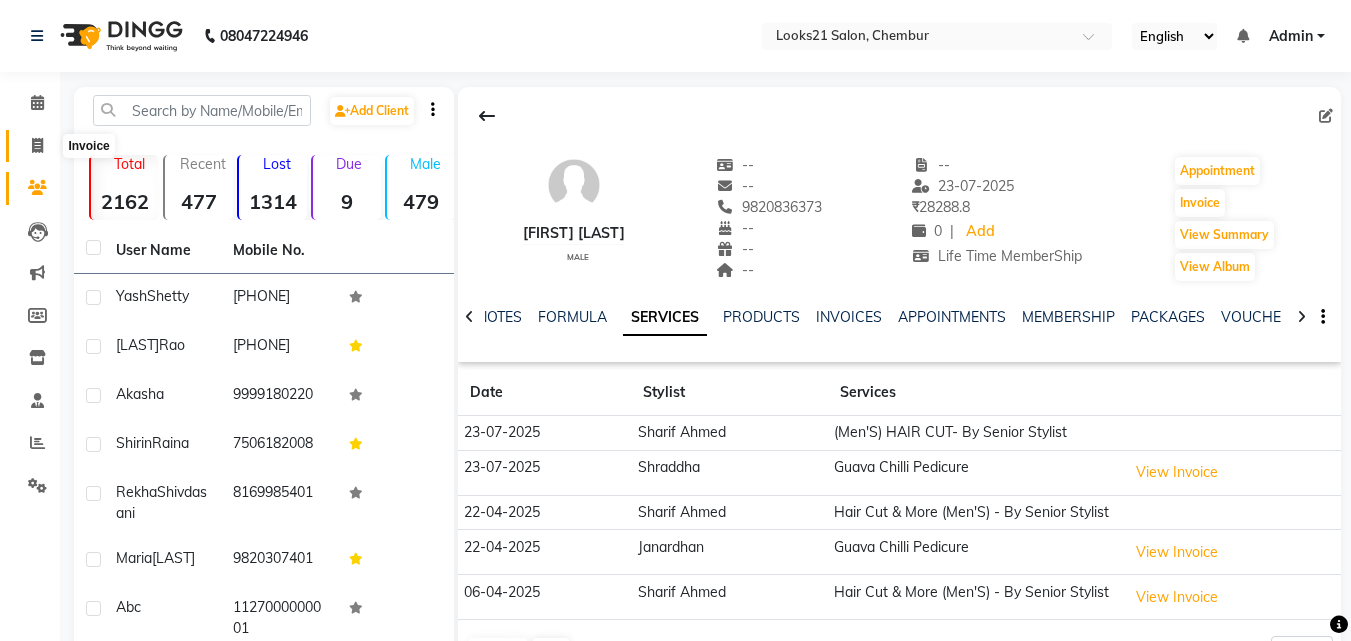 click 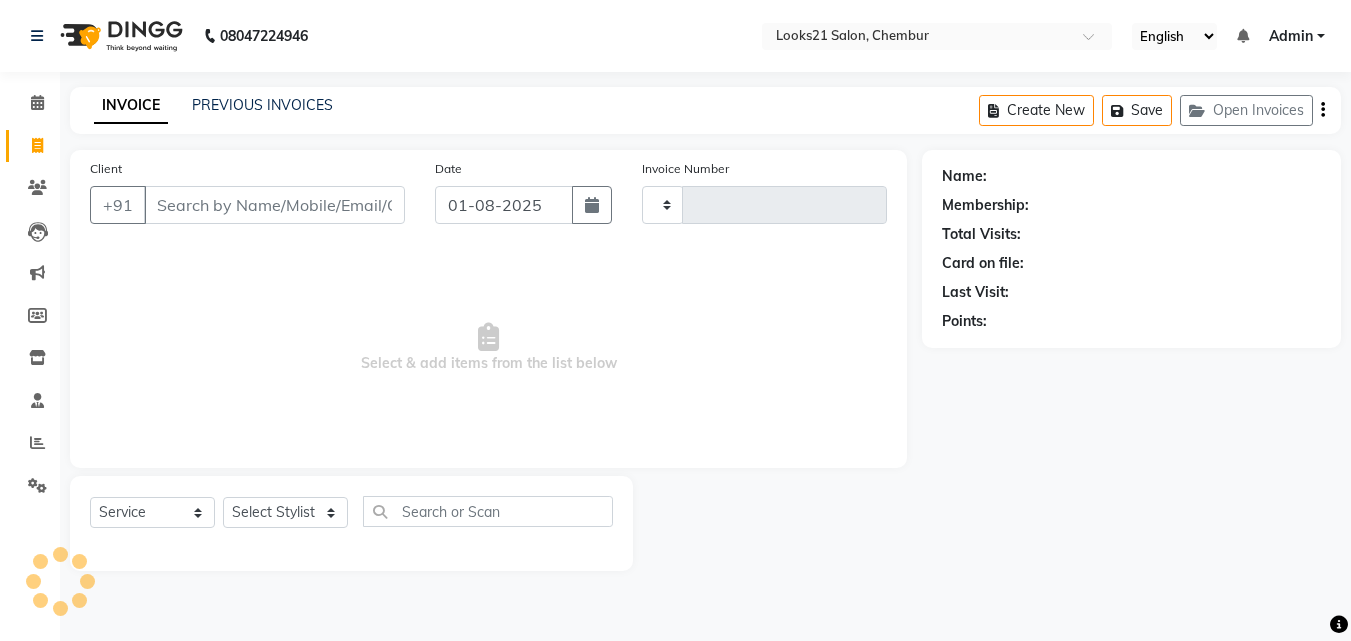 type on "1589" 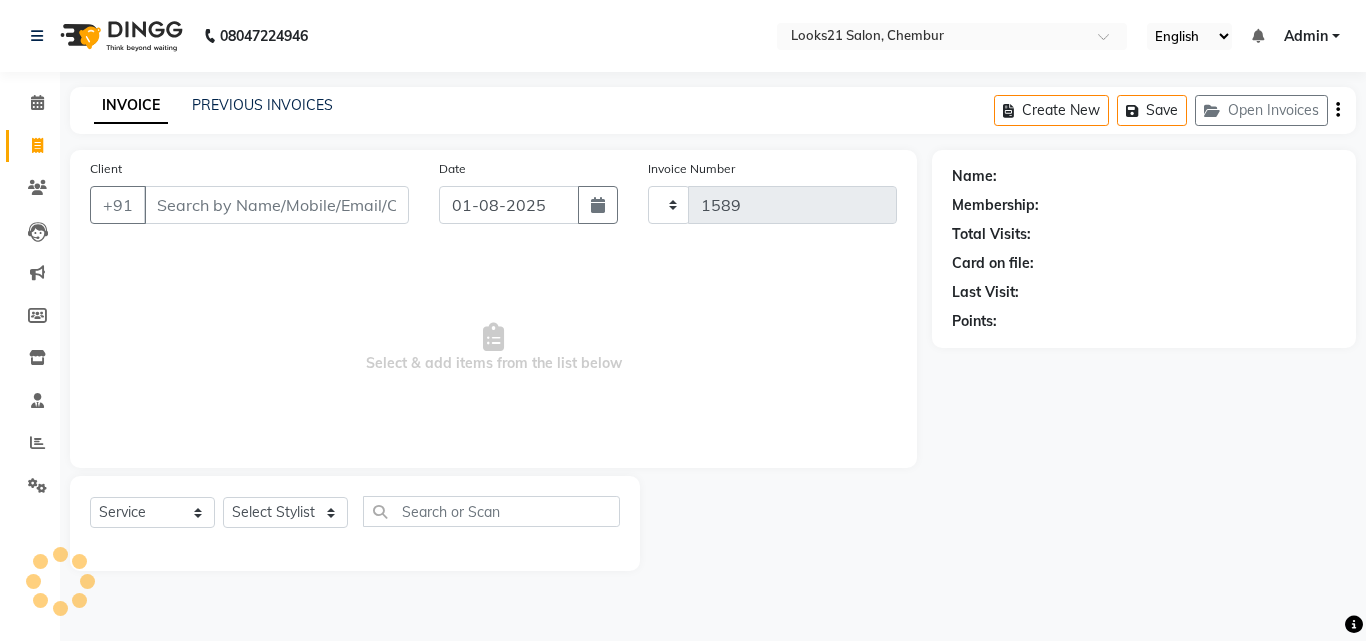 select on "844" 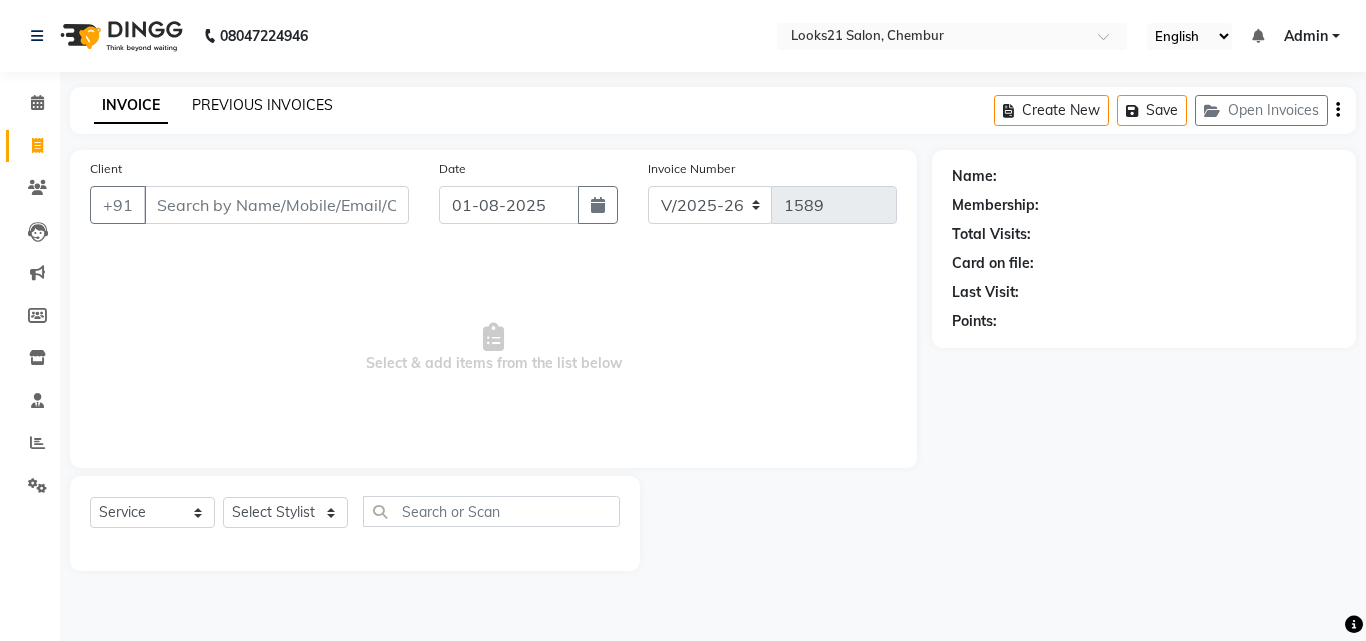 click on "PREVIOUS INVOICES" 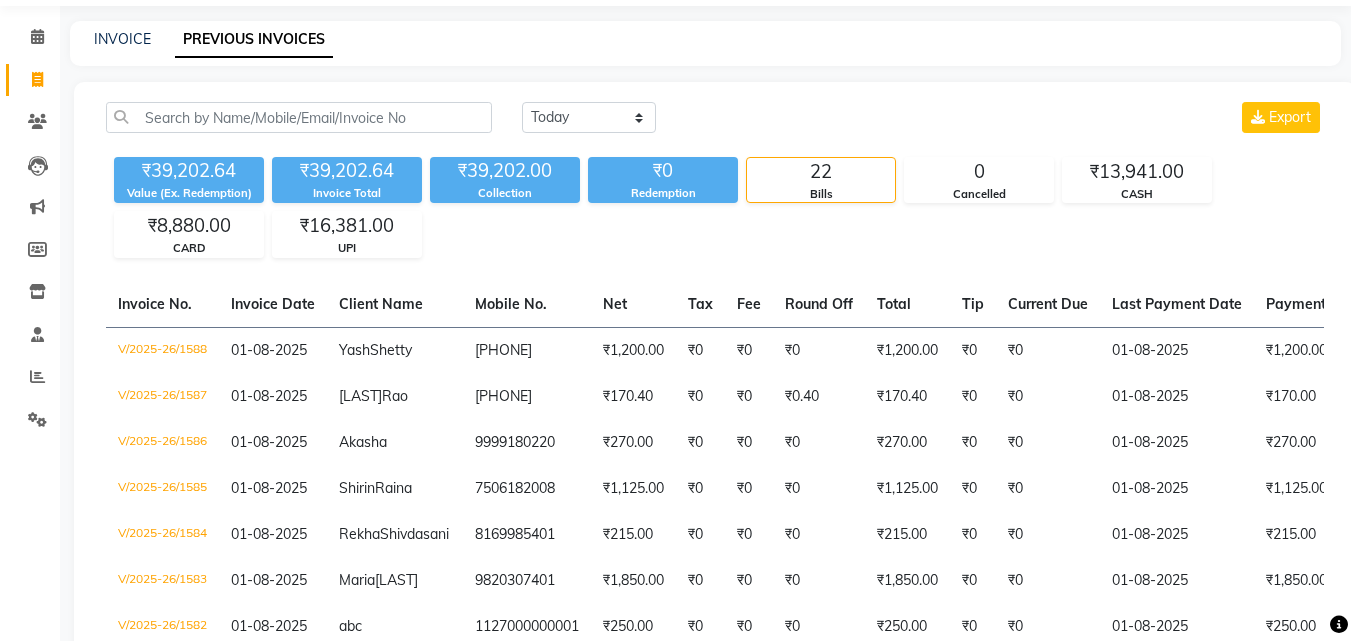scroll, scrollTop: 100, scrollLeft: 0, axis: vertical 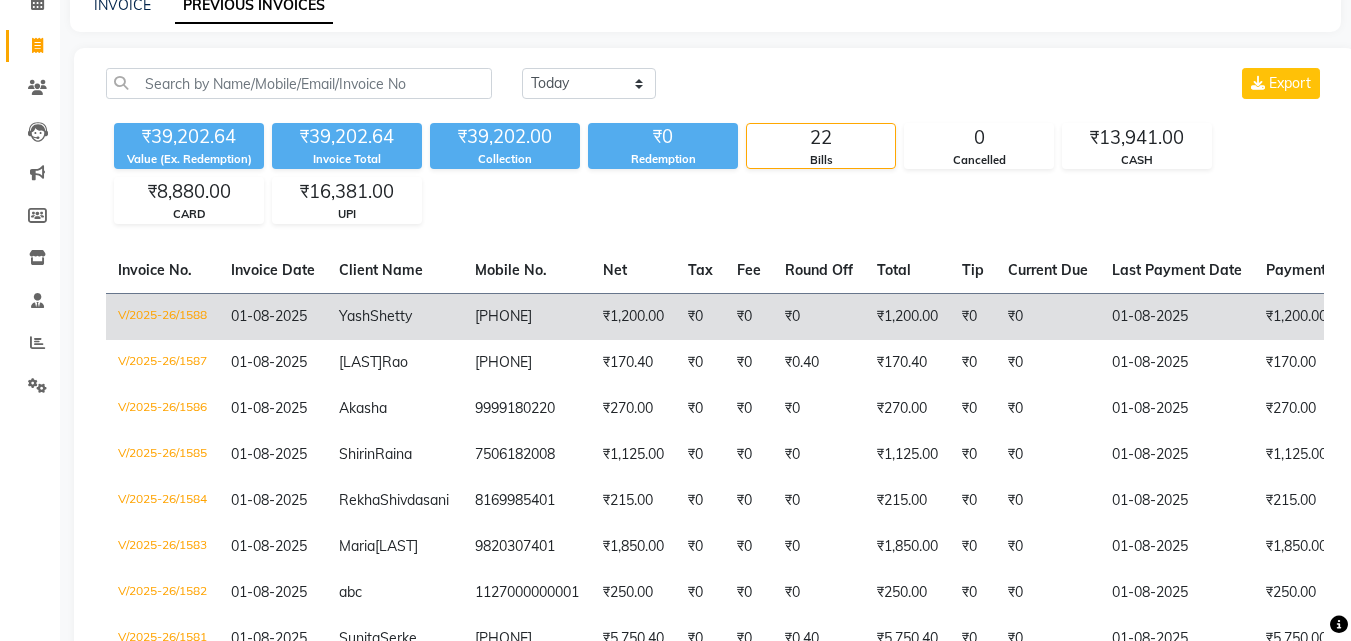 click on "₹1,200.00" 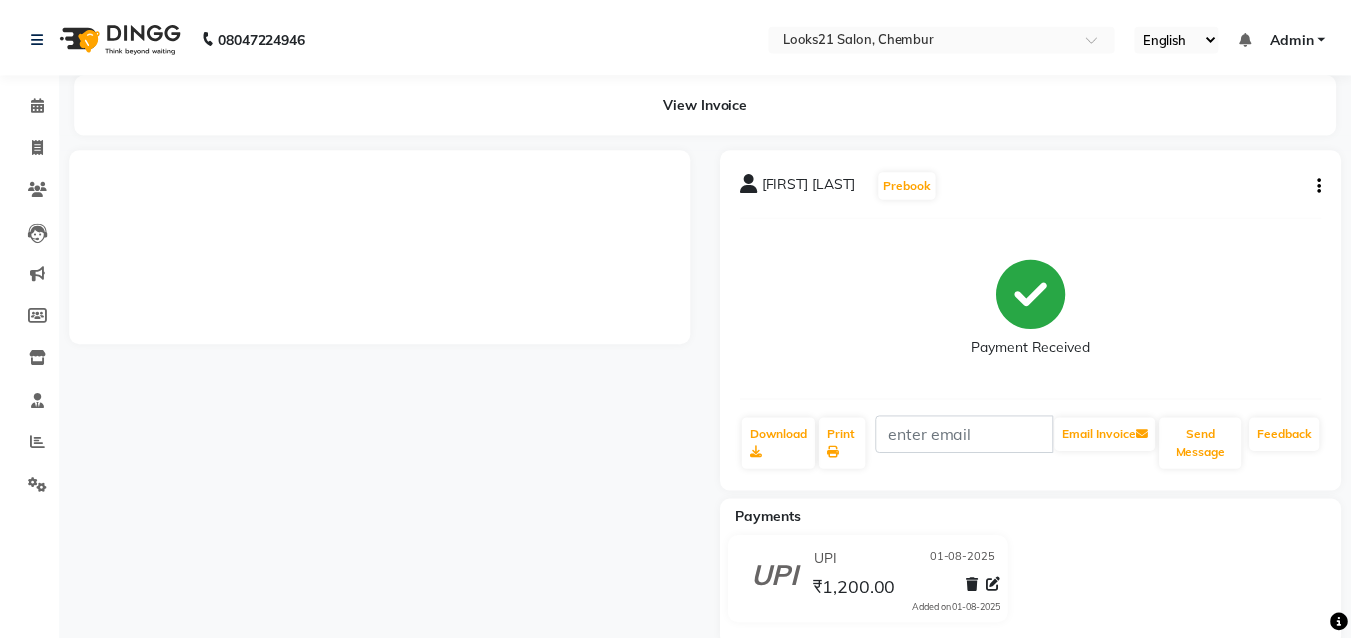 scroll, scrollTop: 0, scrollLeft: 0, axis: both 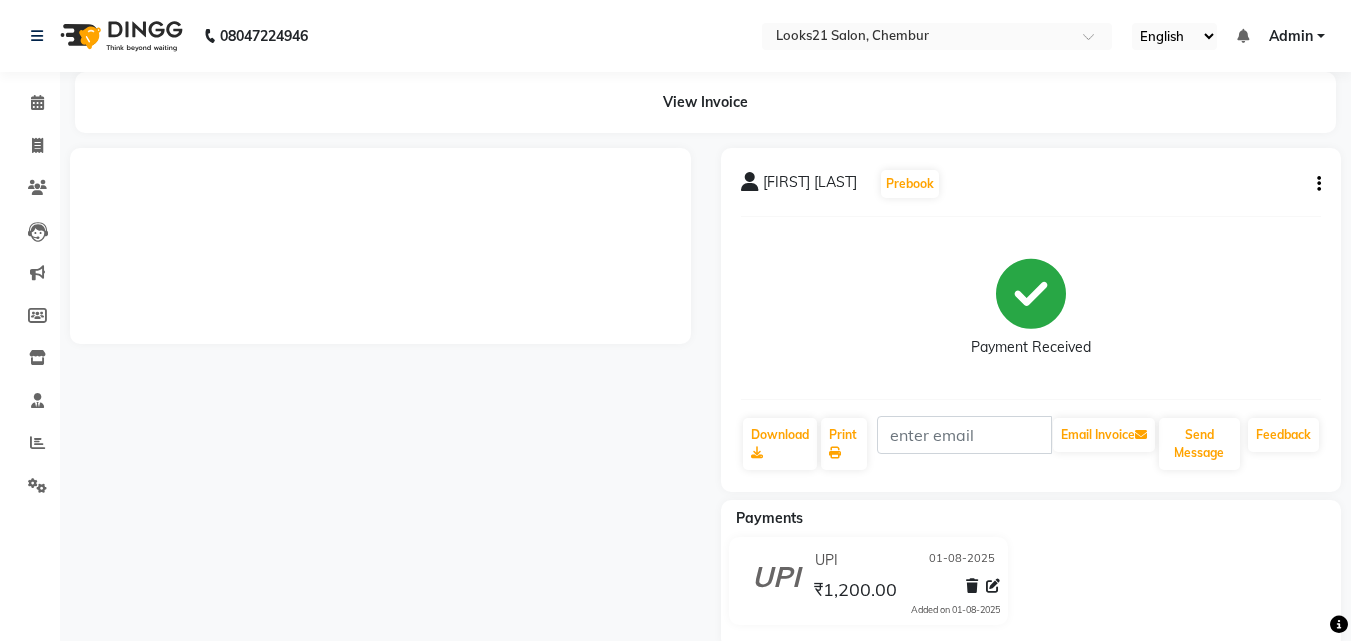 click 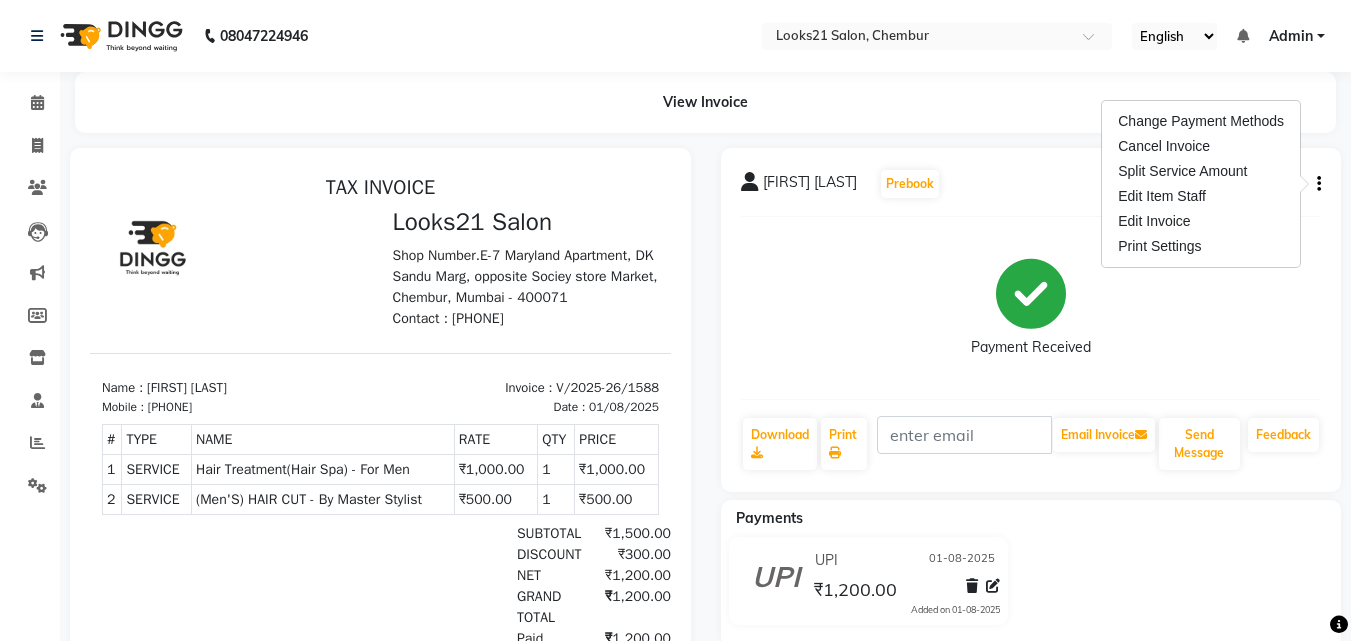 scroll, scrollTop: 0, scrollLeft: 0, axis: both 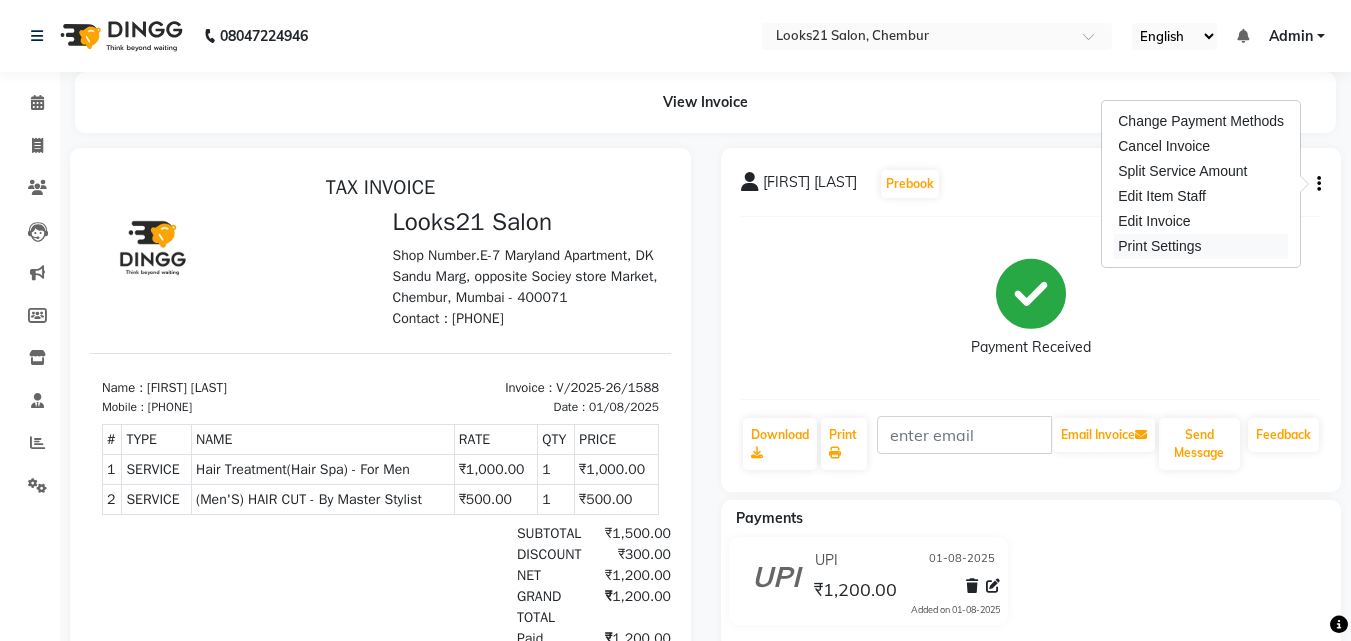 click on "Print Settings" at bounding box center [1201, 246] 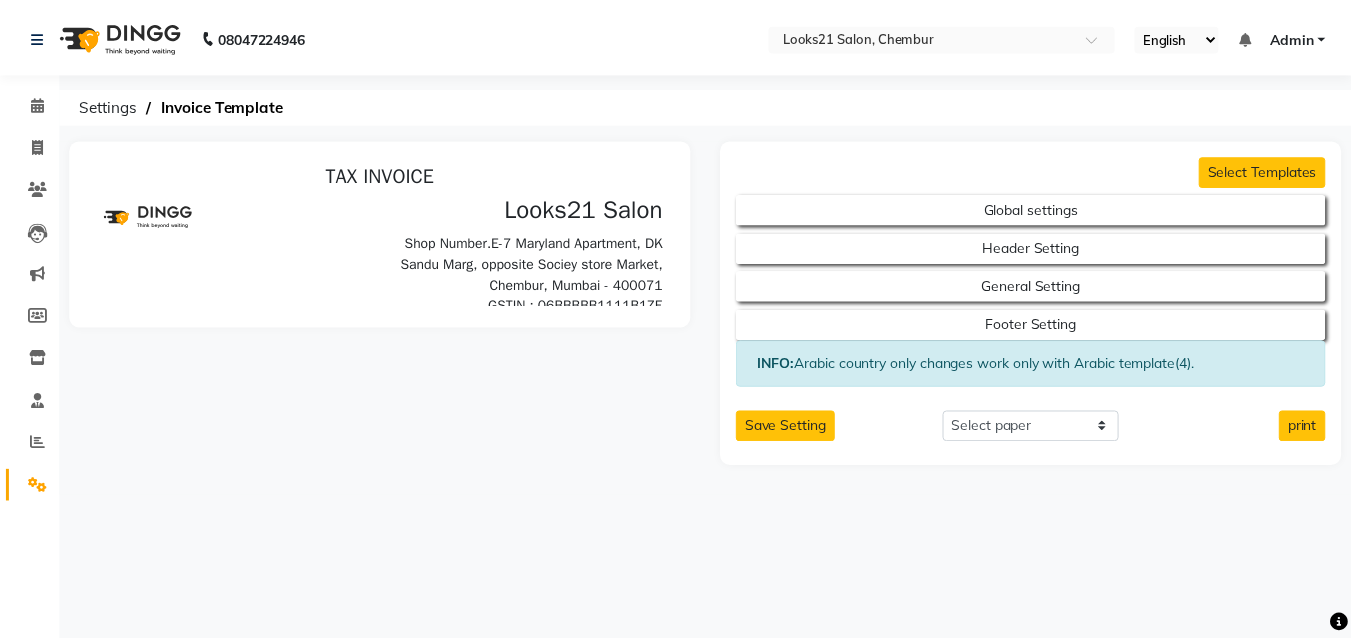 scroll, scrollTop: 0, scrollLeft: 0, axis: both 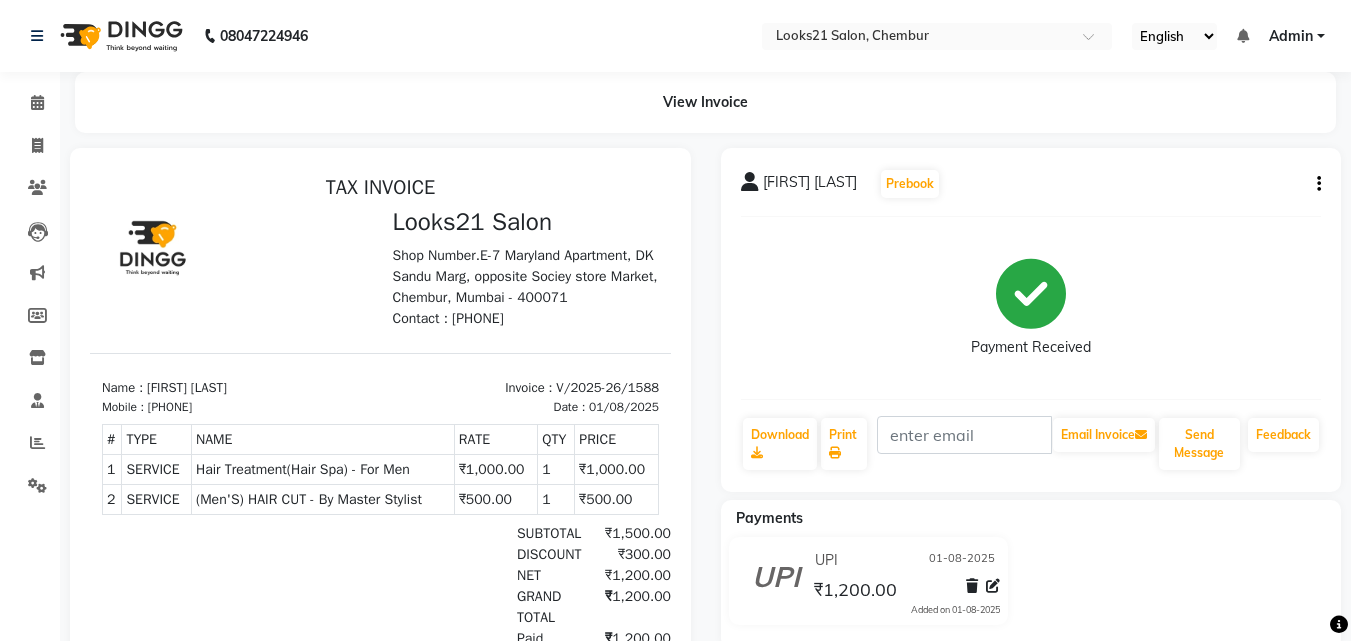 click 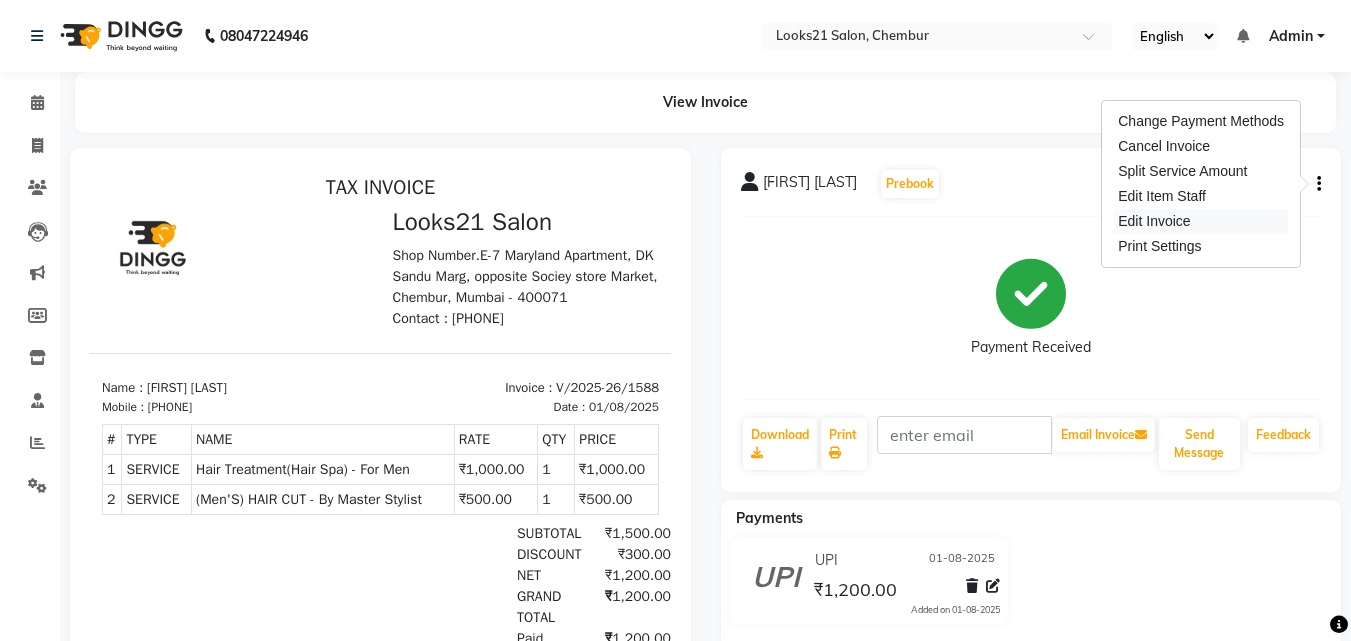 click on "Edit Invoice" at bounding box center (1201, 221) 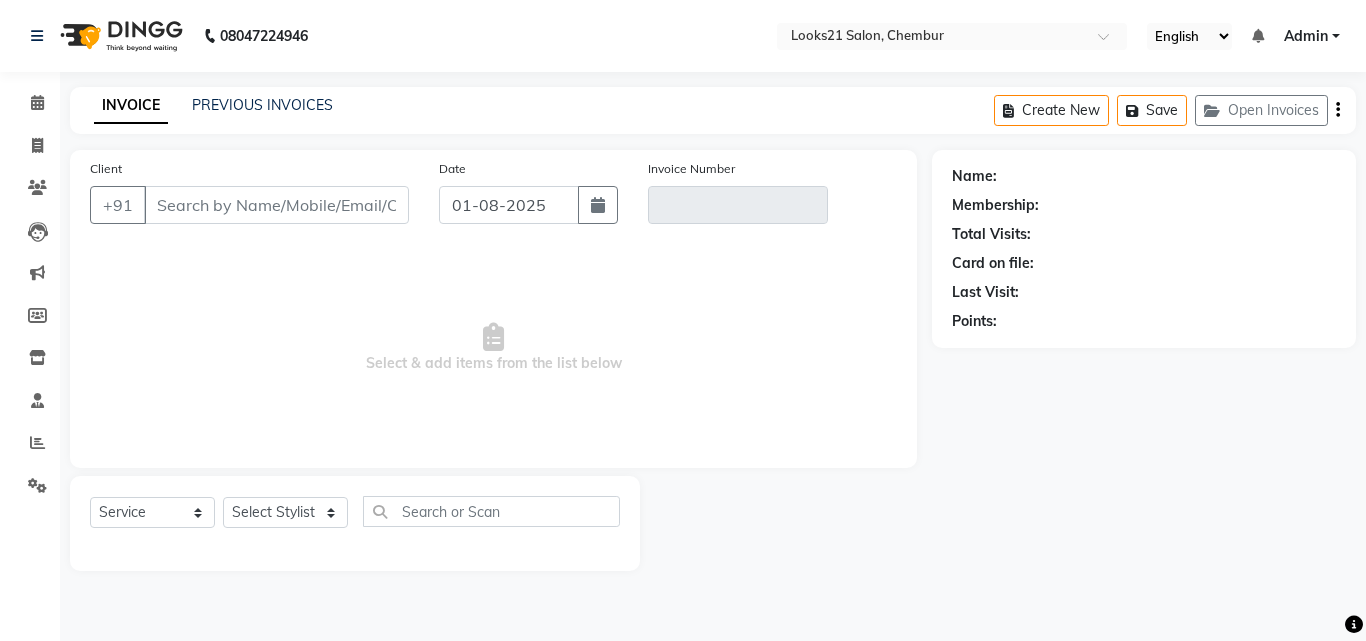 type on "[PHONE]" 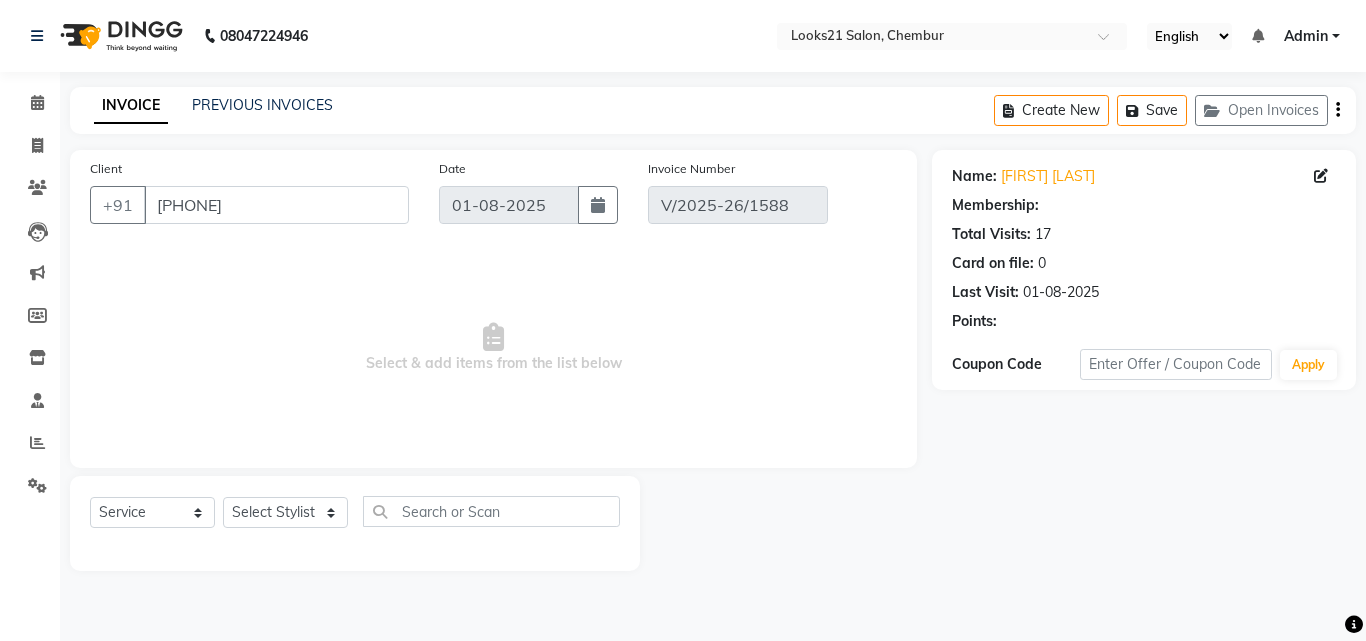 select on "select" 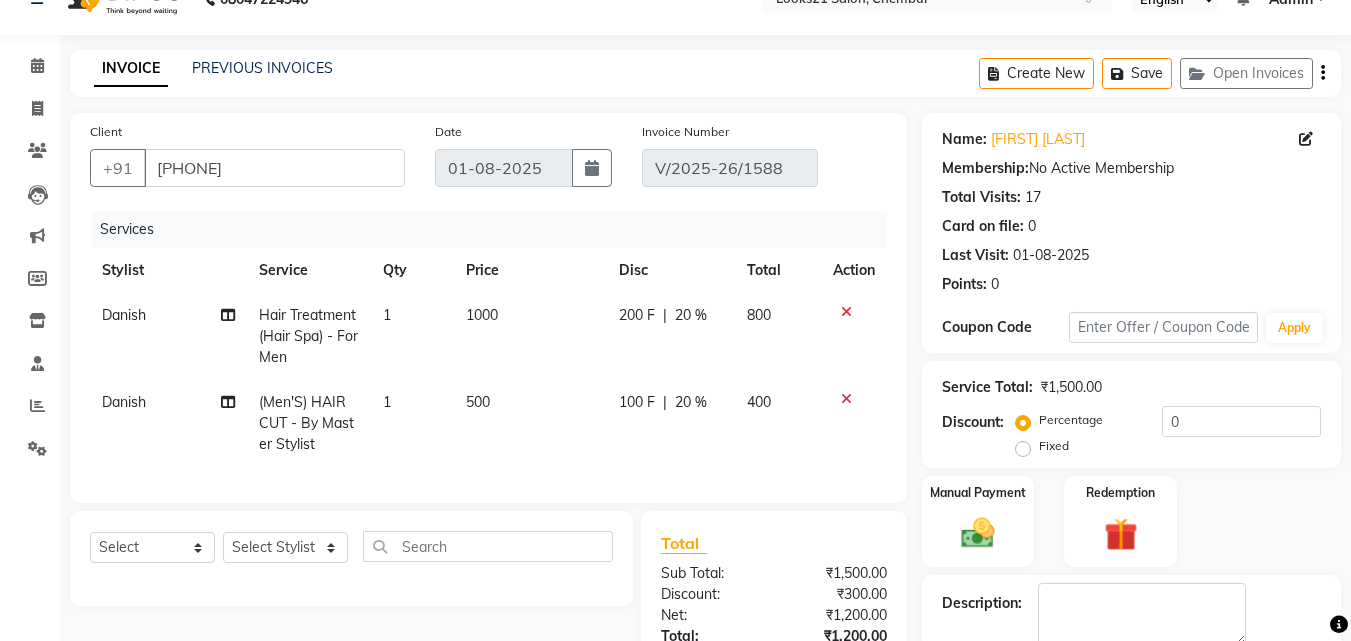 scroll, scrollTop: 100, scrollLeft: 0, axis: vertical 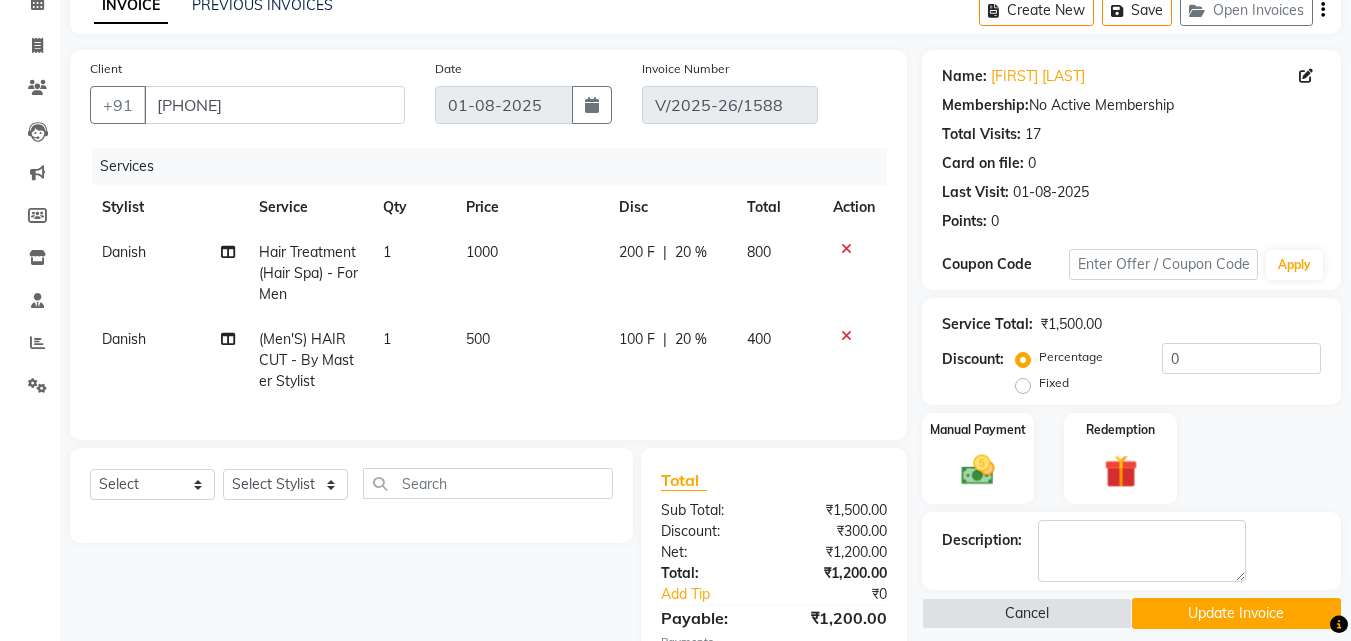 click 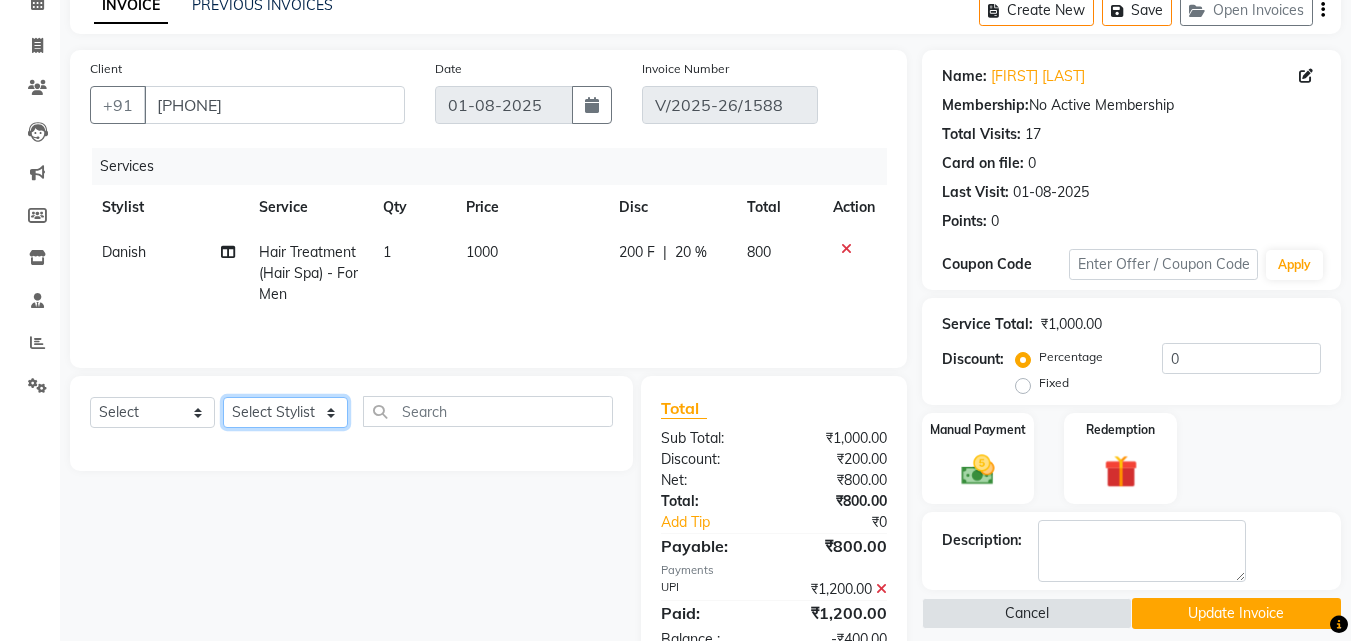 click on "Select Stylist Anwar Danish Janardhan LOOKS 21  sabiya khan Sajeda Siddiqui Samiksha Shakil Sharif Ahmed Shraddha Vaishali" 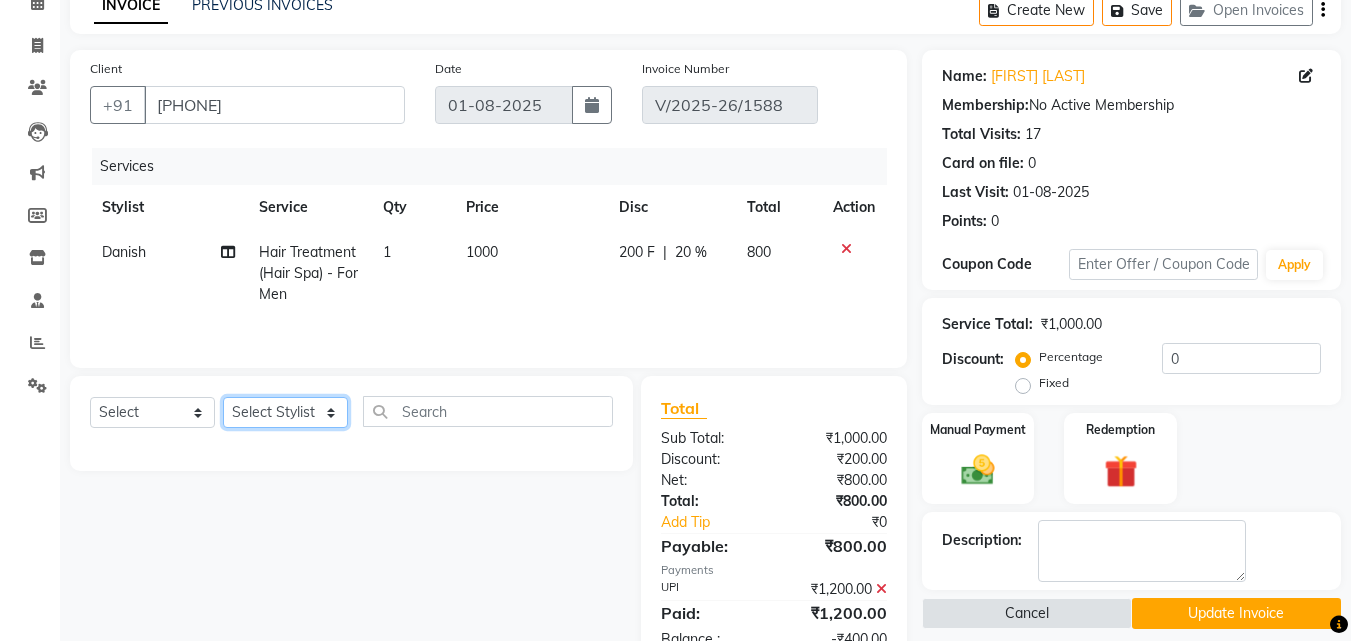 select on "13882" 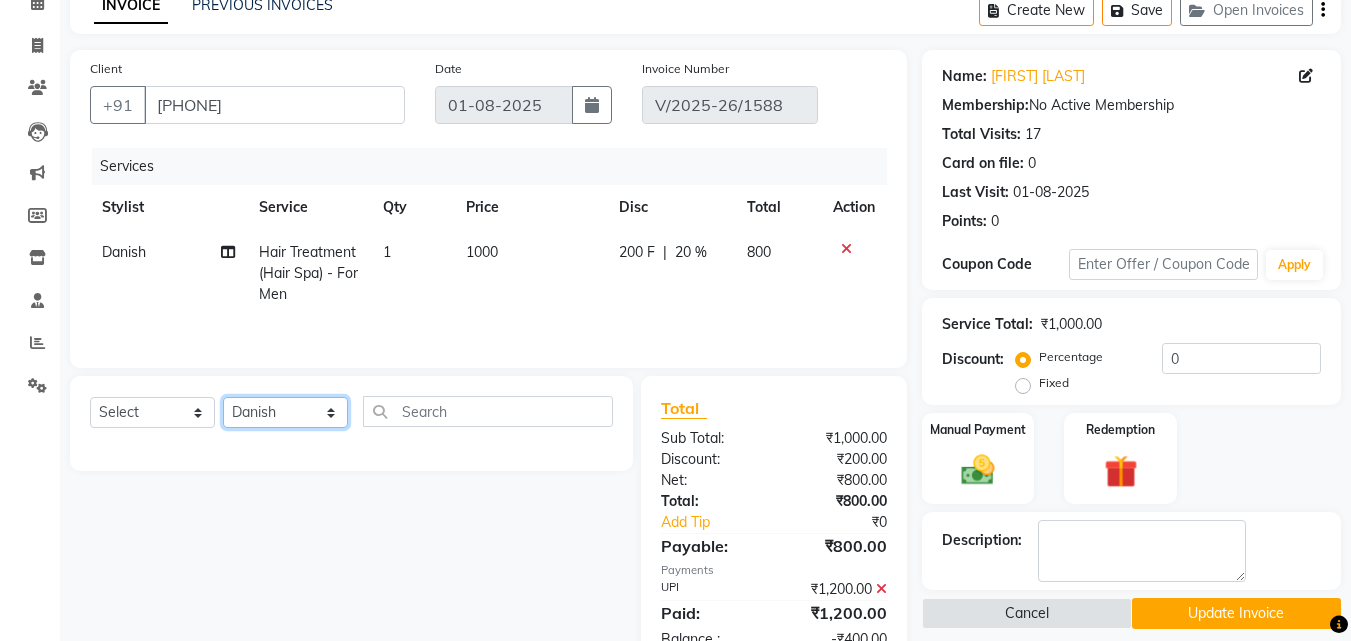 click on "Select Stylist Anwar Danish Janardhan LOOKS 21  sabiya khan Sajeda Siddiqui Samiksha Shakil Sharif Ahmed Shraddha Vaishali" 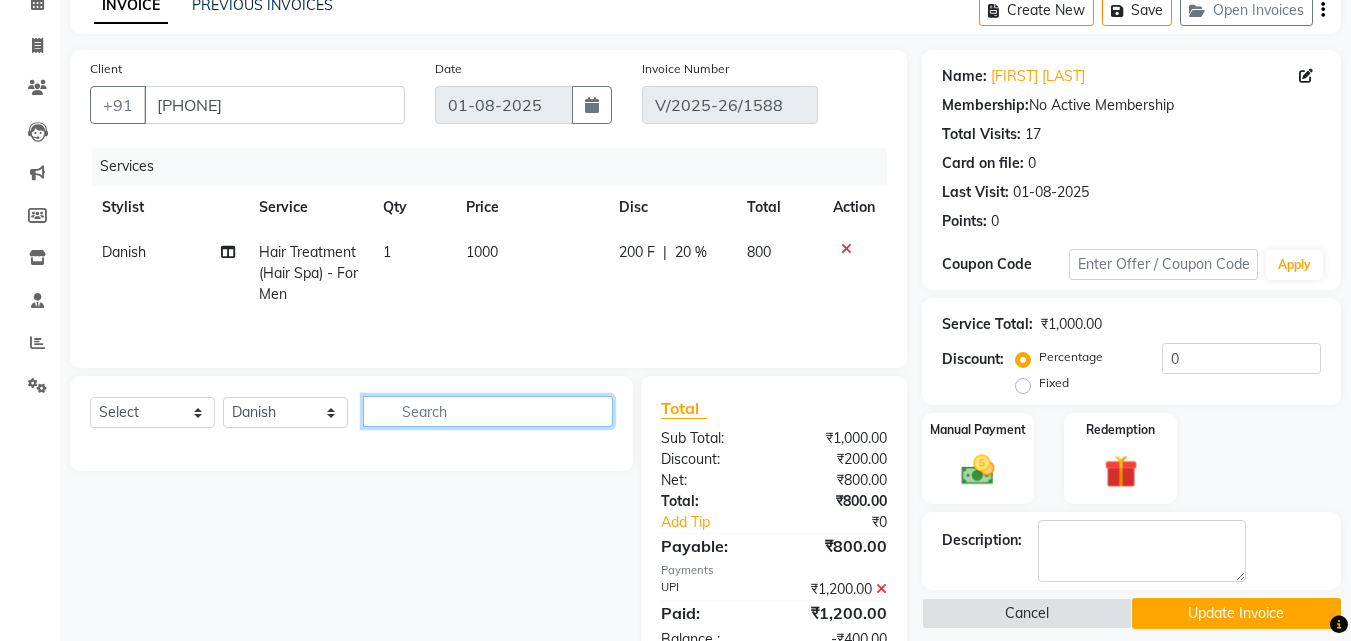 click 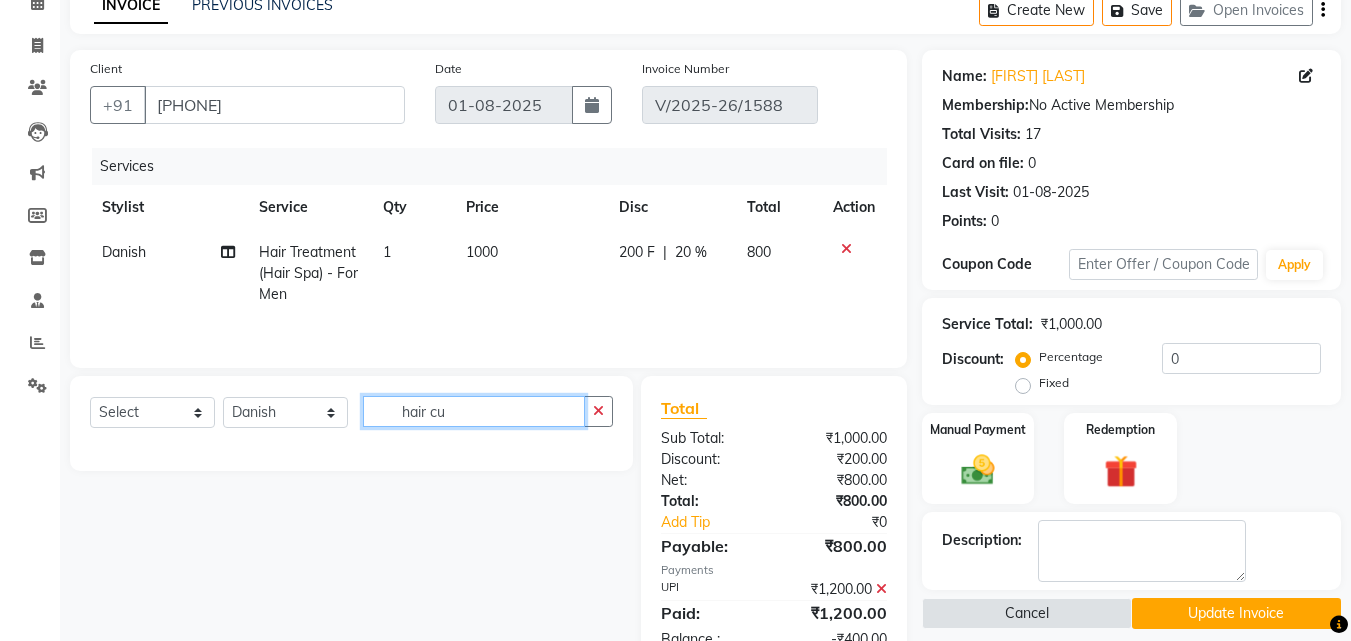 type on "hair cu" 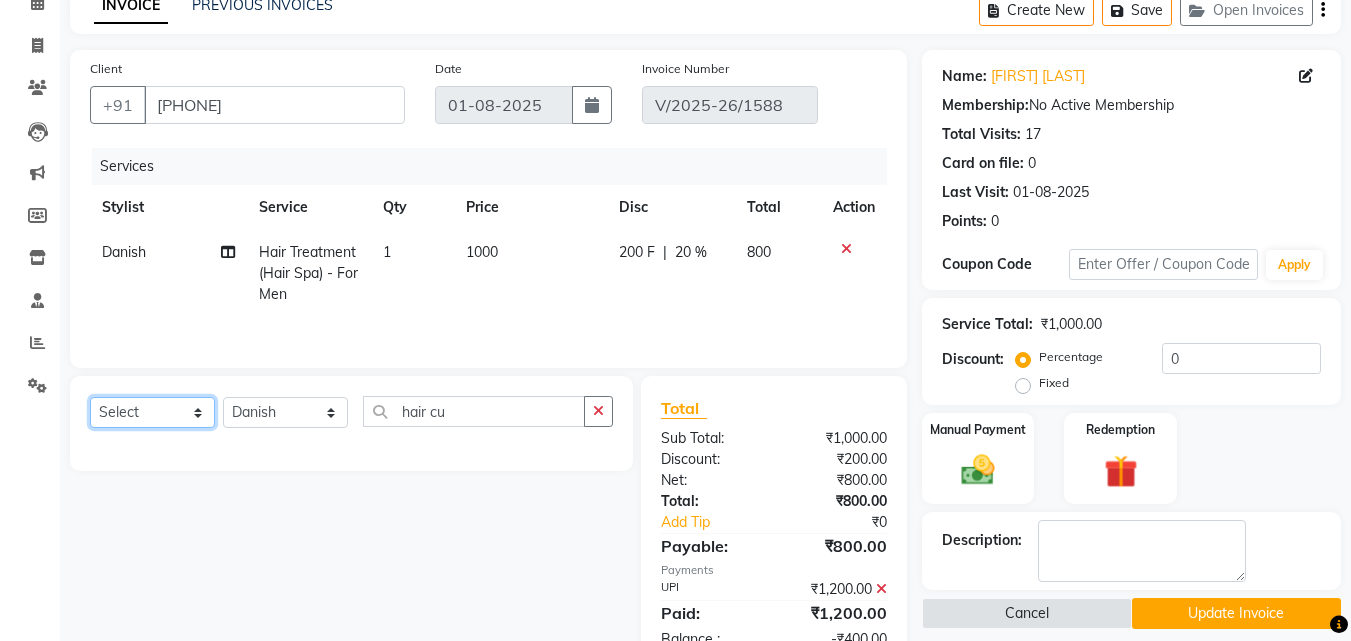 click on "Select  Service  Product  Membership  Package Voucher Prepaid Gift Card" 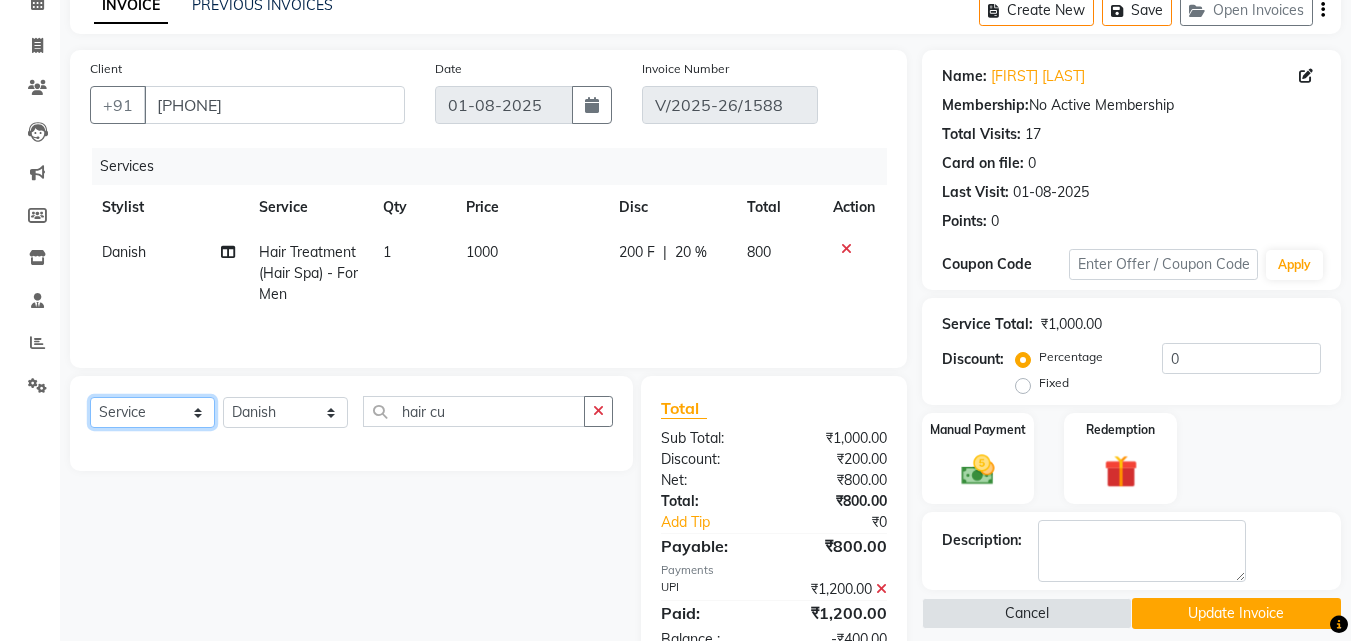 click on "Select  Service  Product  Membership  Package Voucher Prepaid Gift Card" 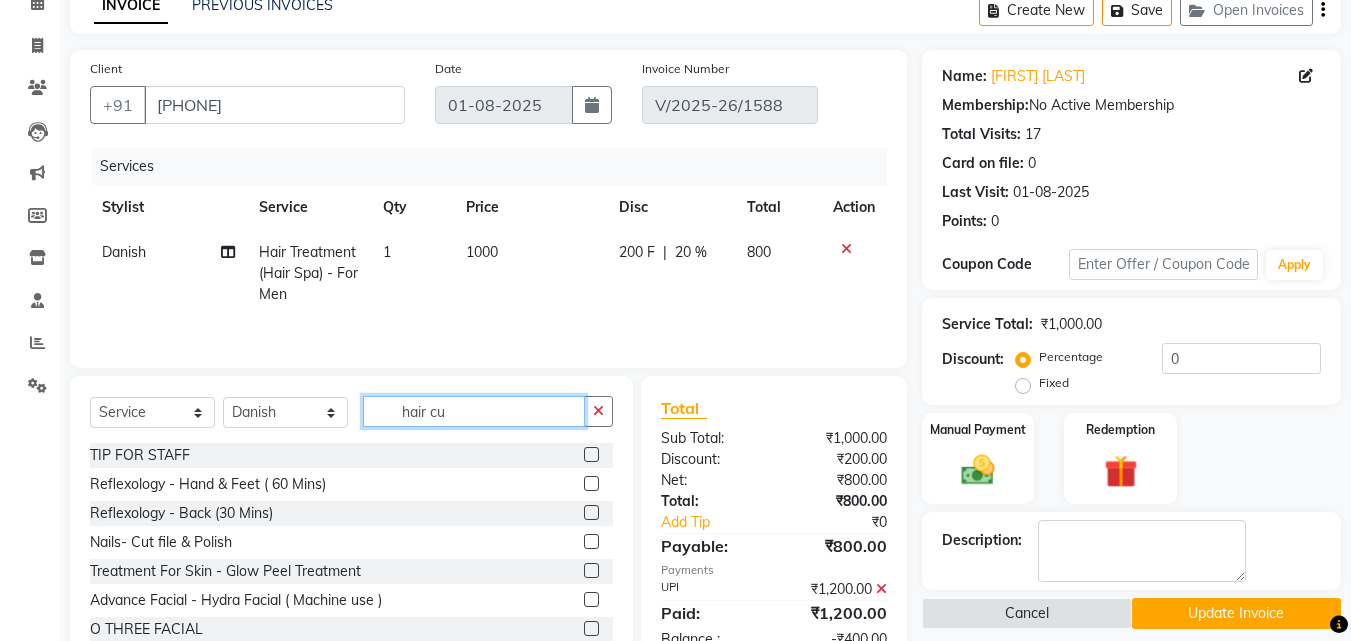 click on "hair cu" 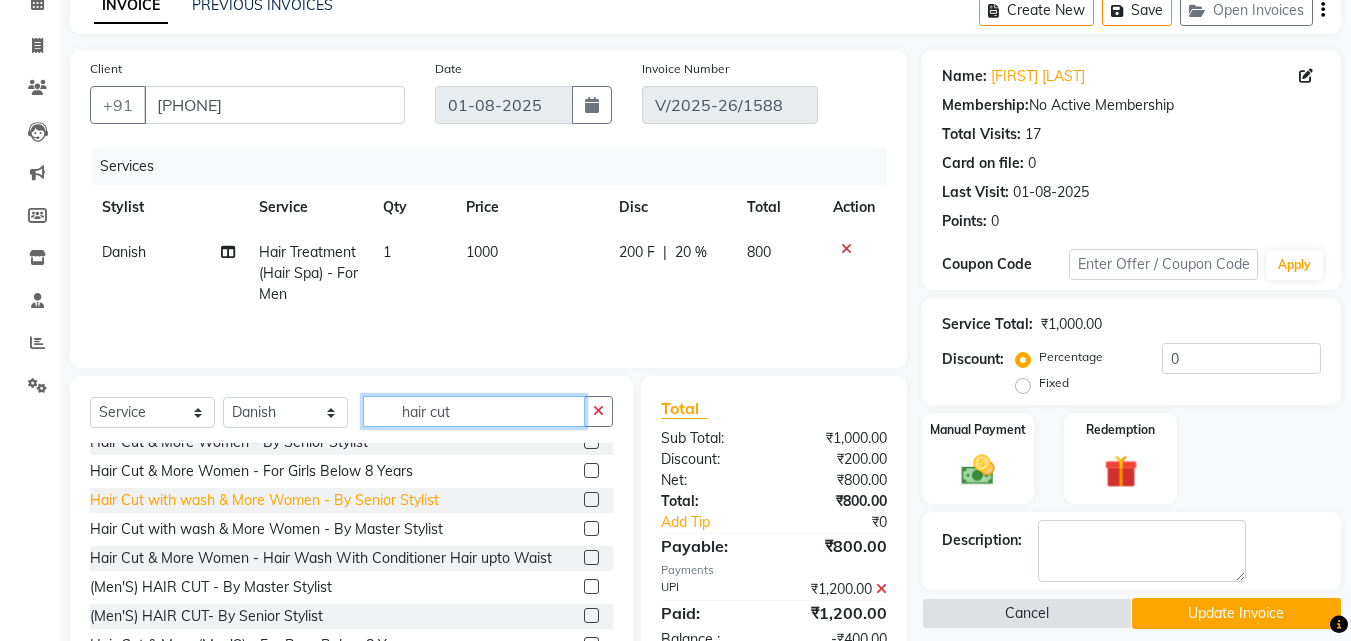 scroll, scrollTop: 200, scrollLeft: 0, axis: vertical 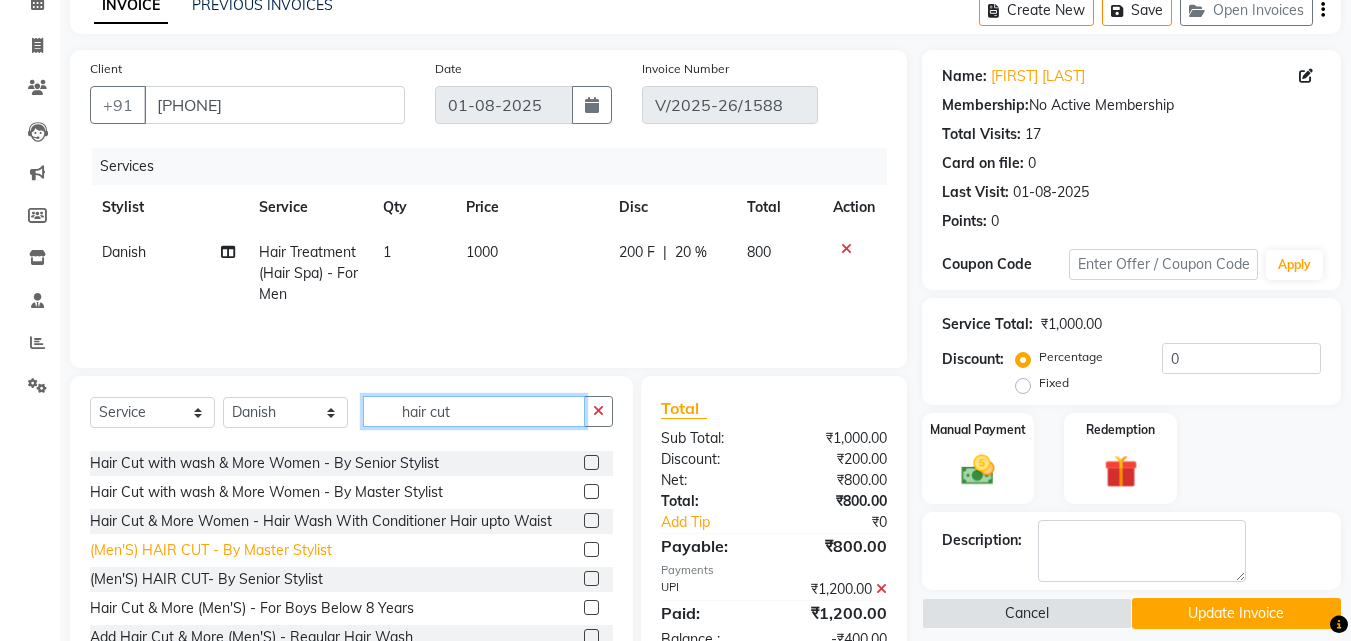type on "hair cut" 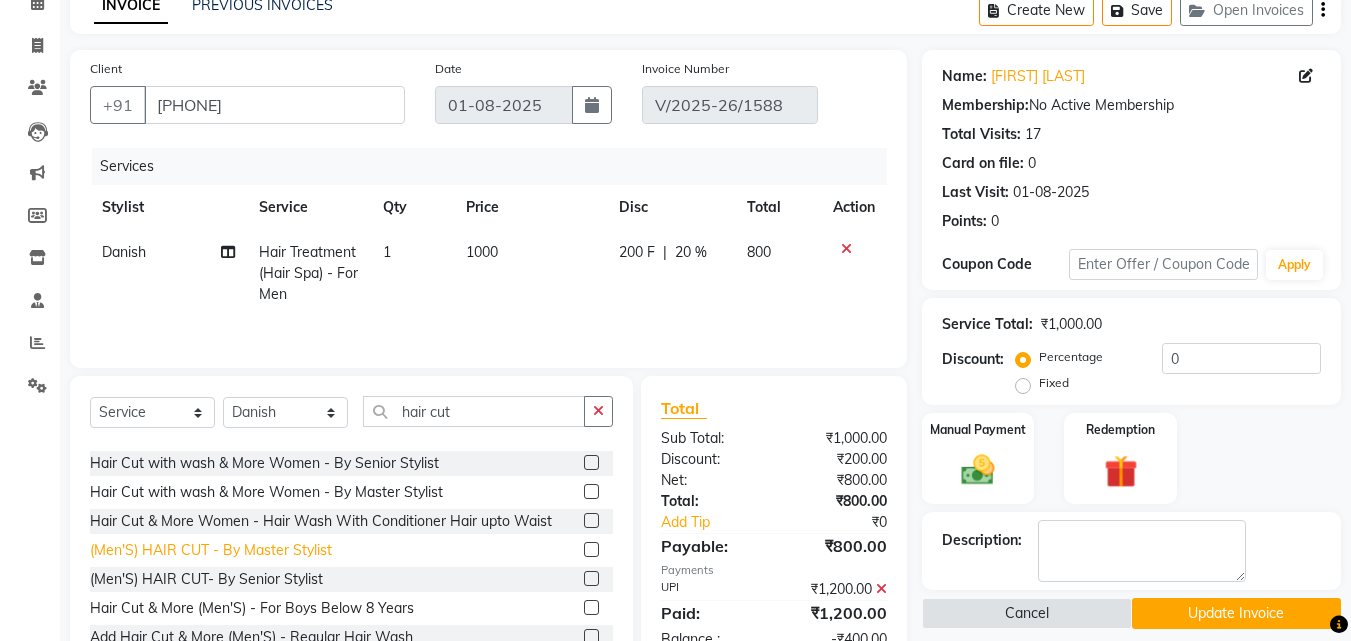 click on "(Men'S) HAIR CUT  - By Master Stylist" 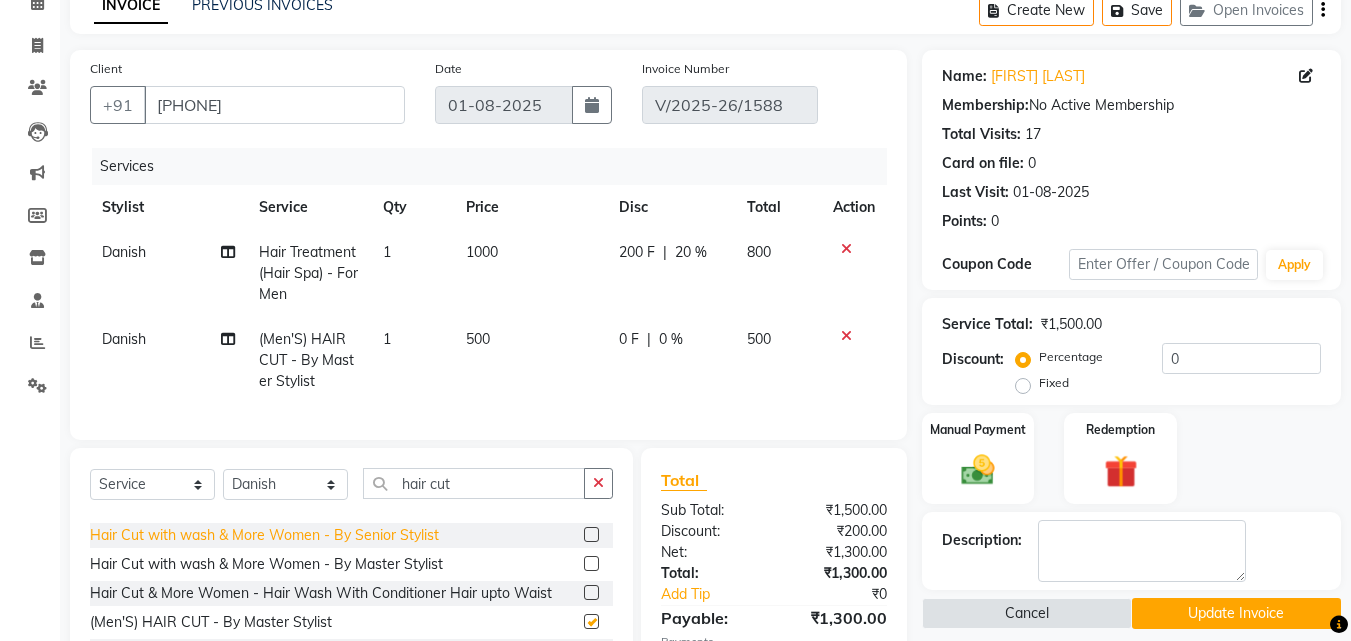 checkbox on "false" 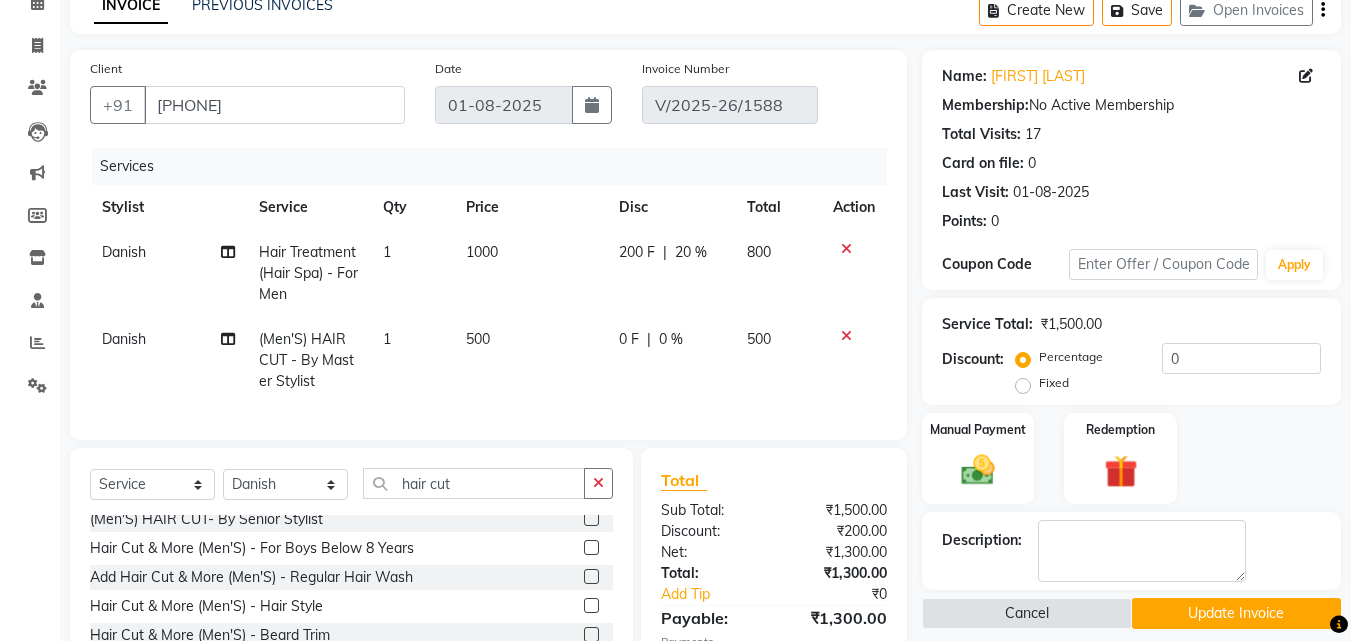 scroll, scrollTop: 300, scrollLeft: 0, axis: vertical 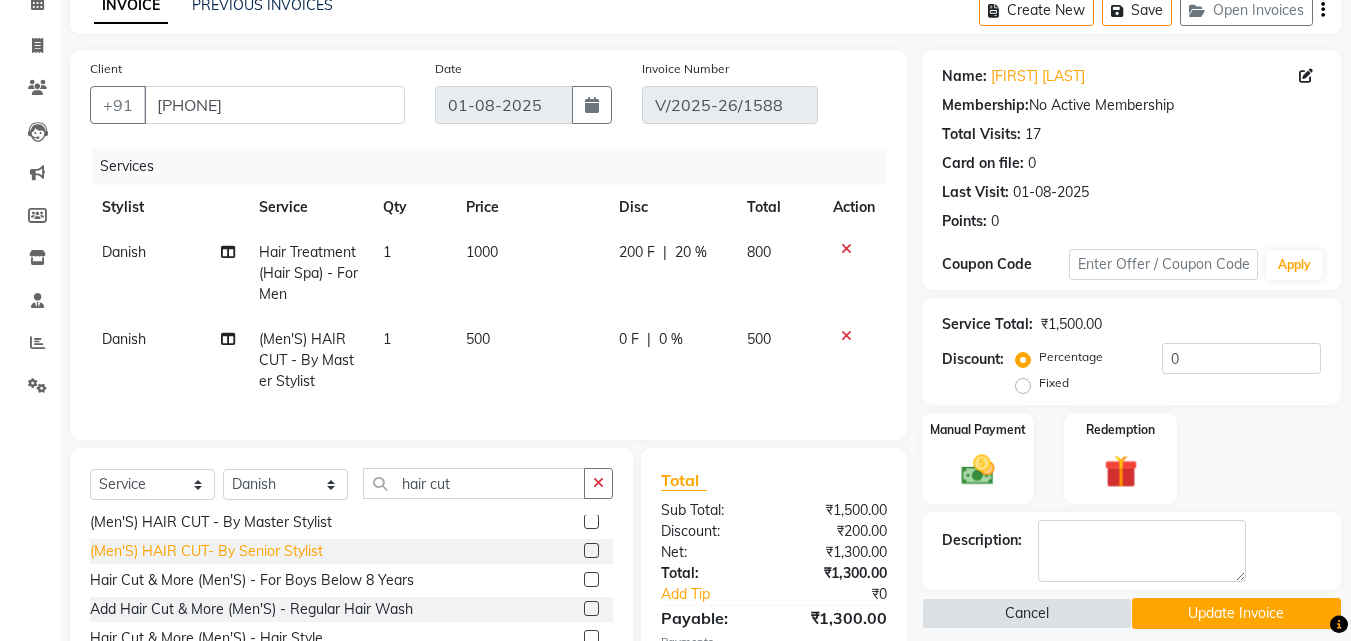 click on "(Men'S)  HAIR CUT- By Senior Stylist" 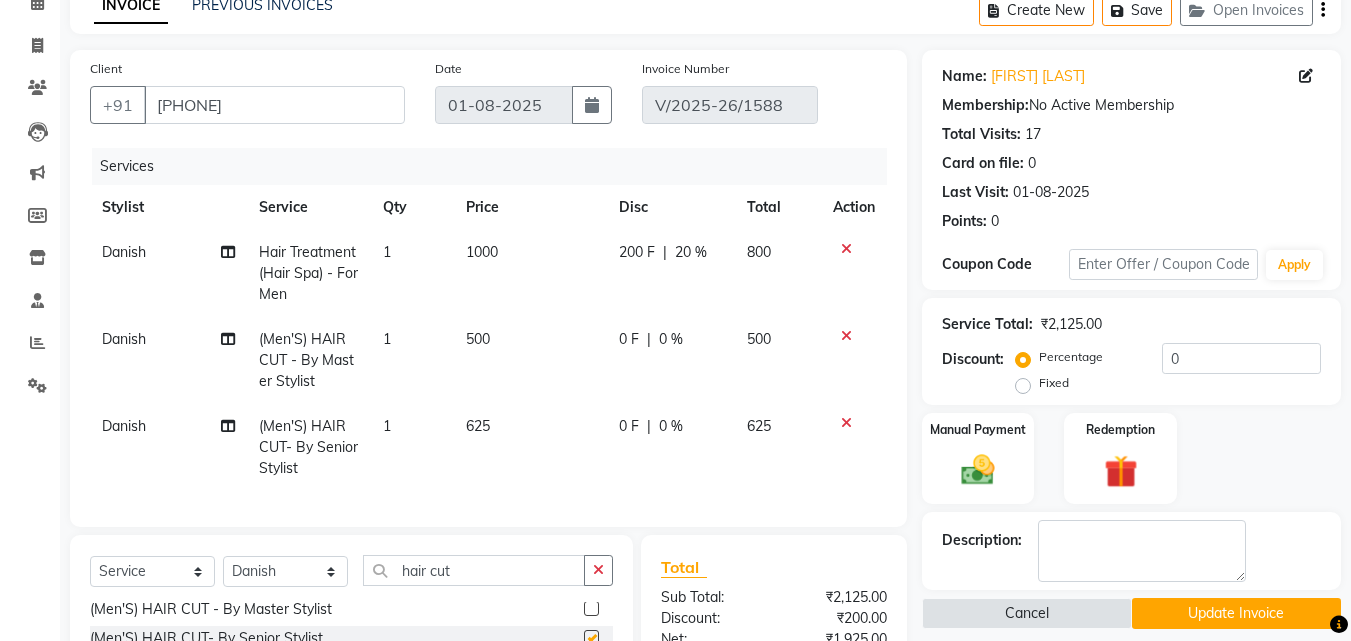 checkbox on "false" 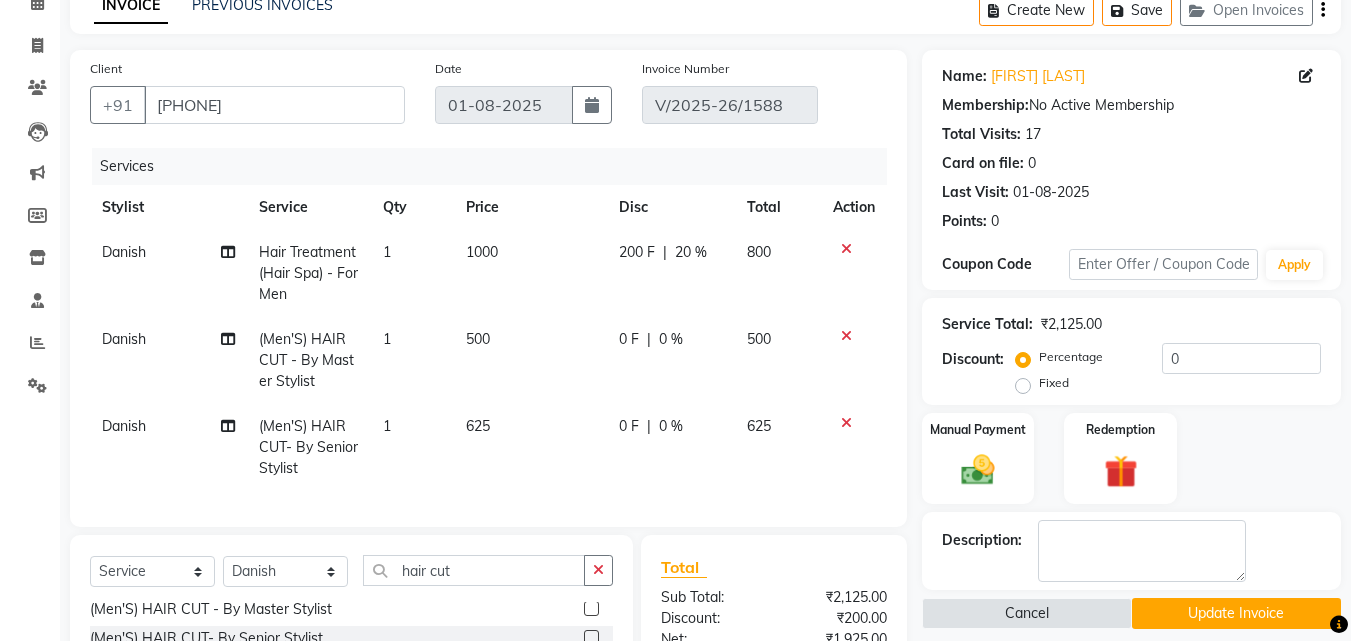 click 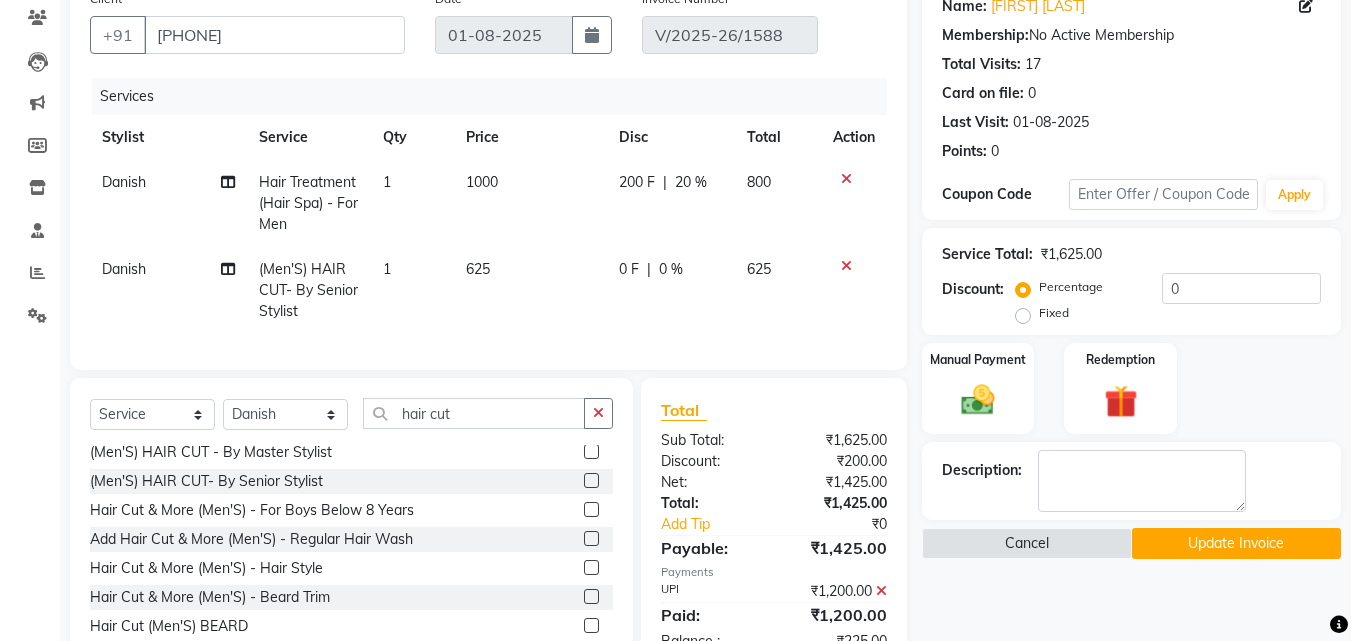 scroll, scrollTop: 247, scrollLeft: 0, axis: vertical 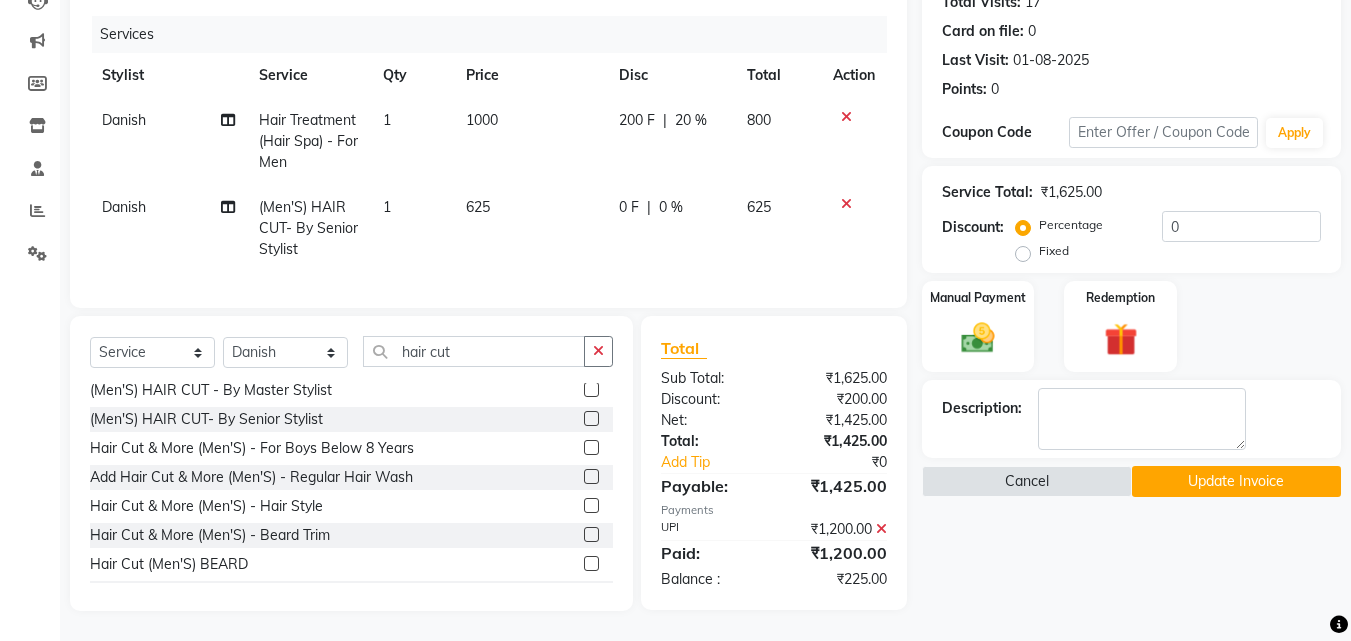 click 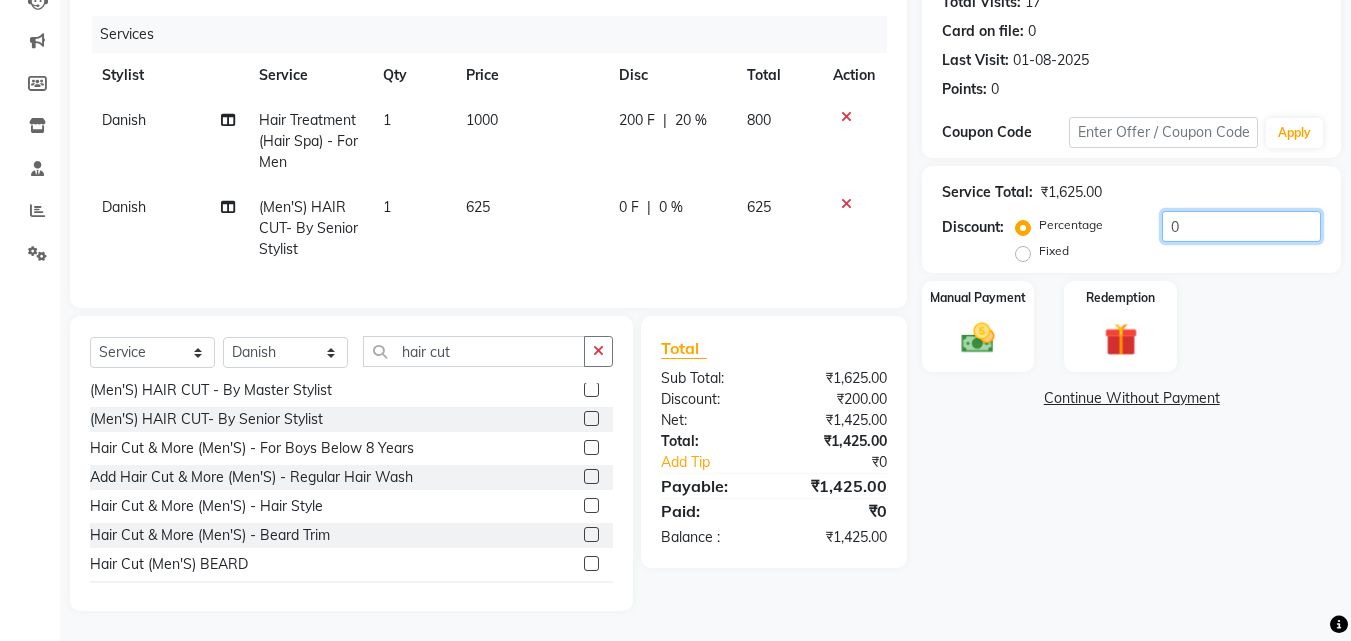 drag, startPoint x: 1220, startPoint y: 209, endPoint x: 1131, endPoint y: 235, distance: 92.72001 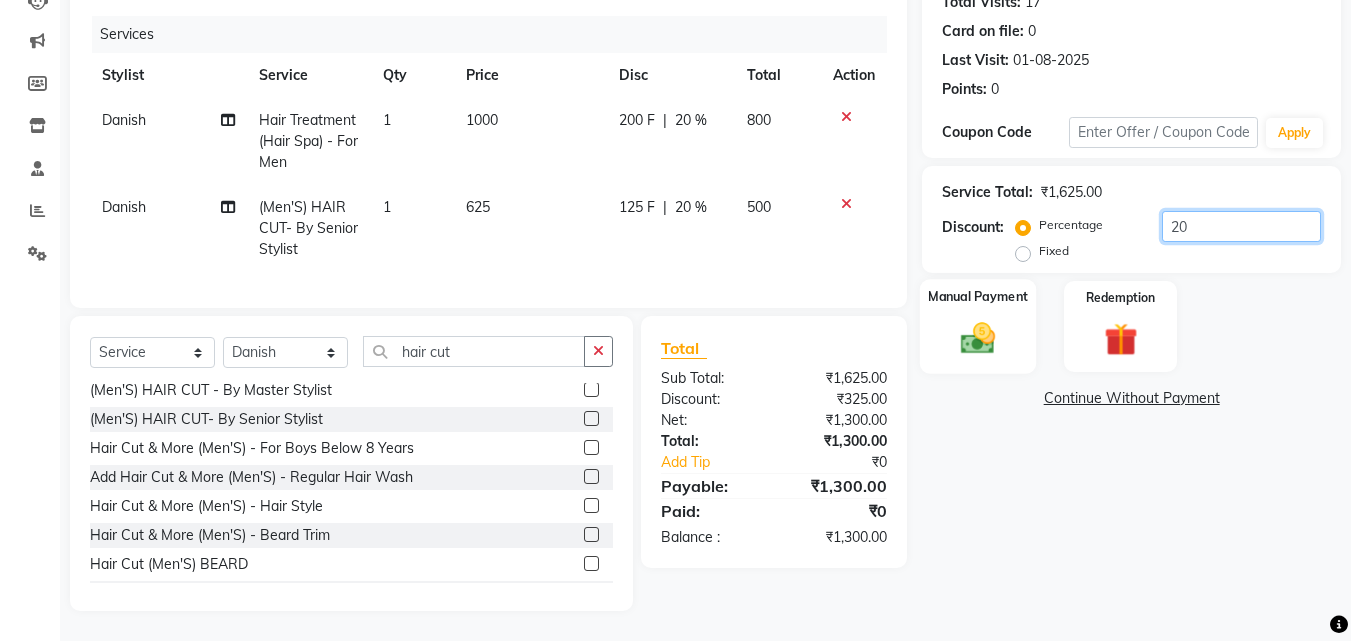 type on "20" 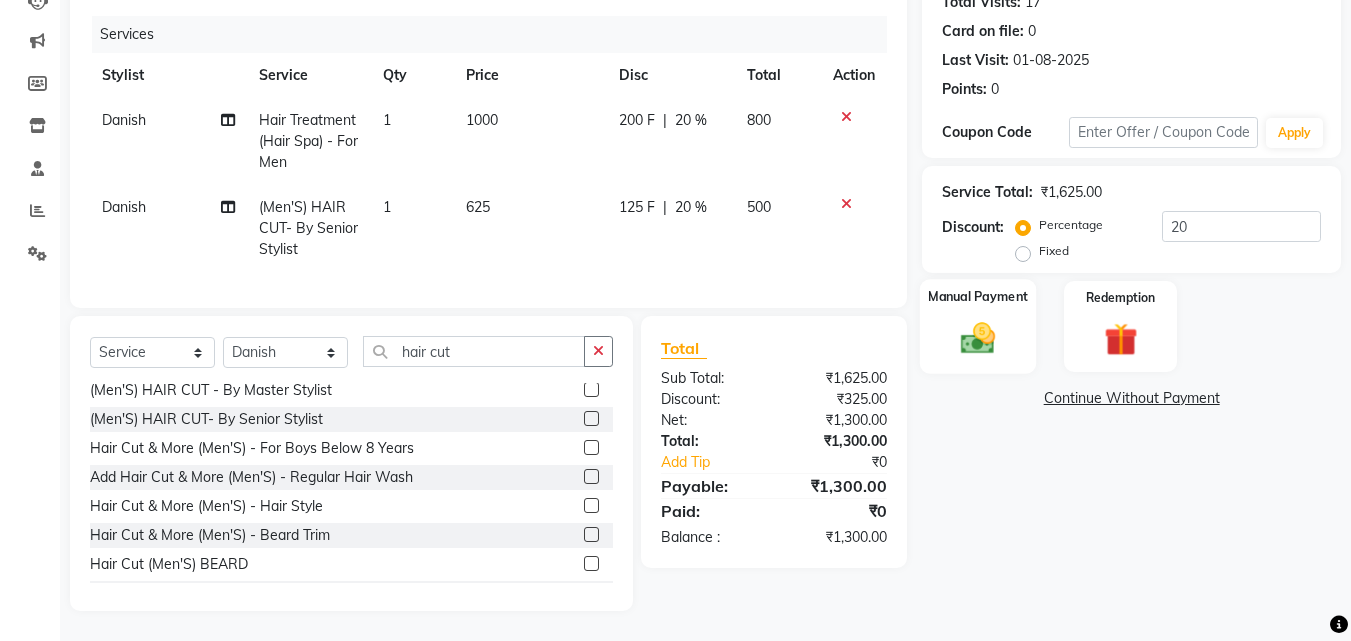 click 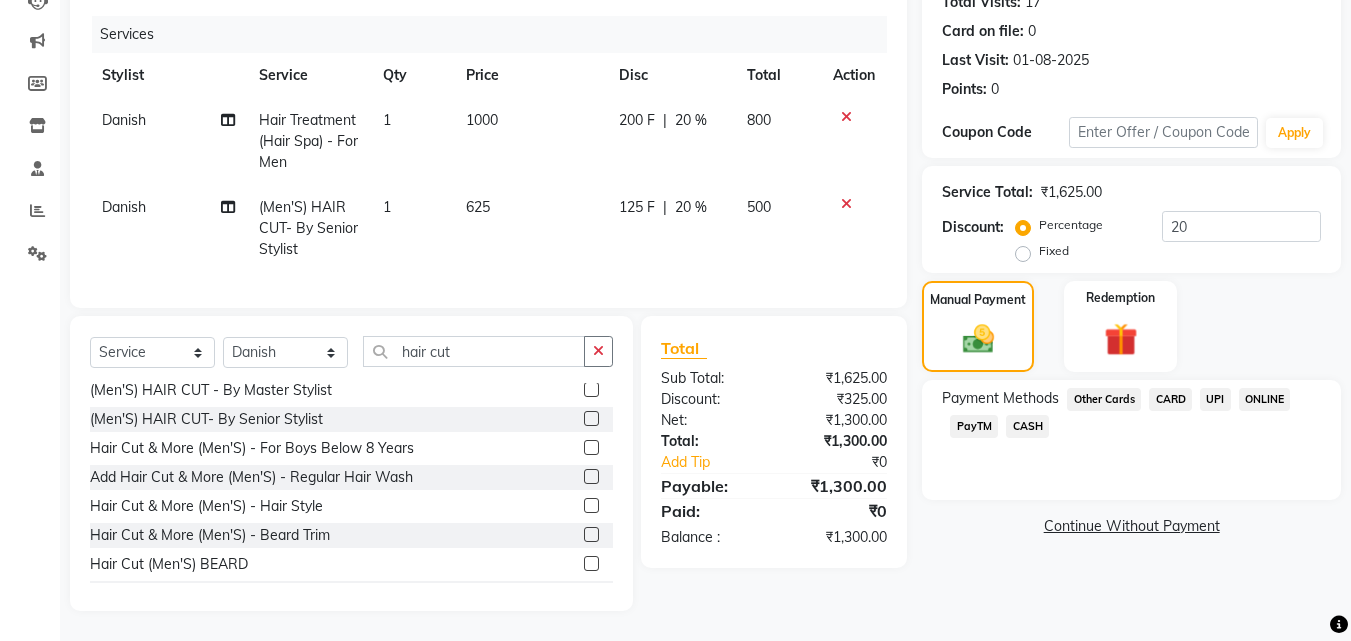 click on "UPI" 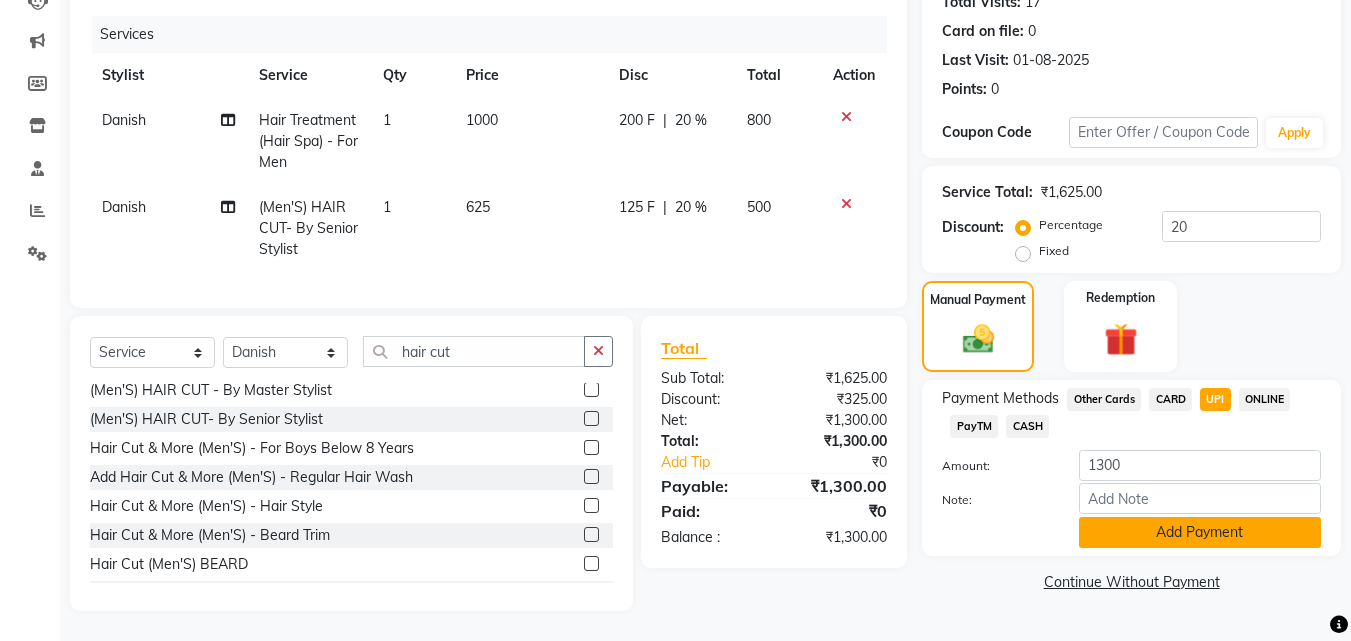 click on "Add Payment" 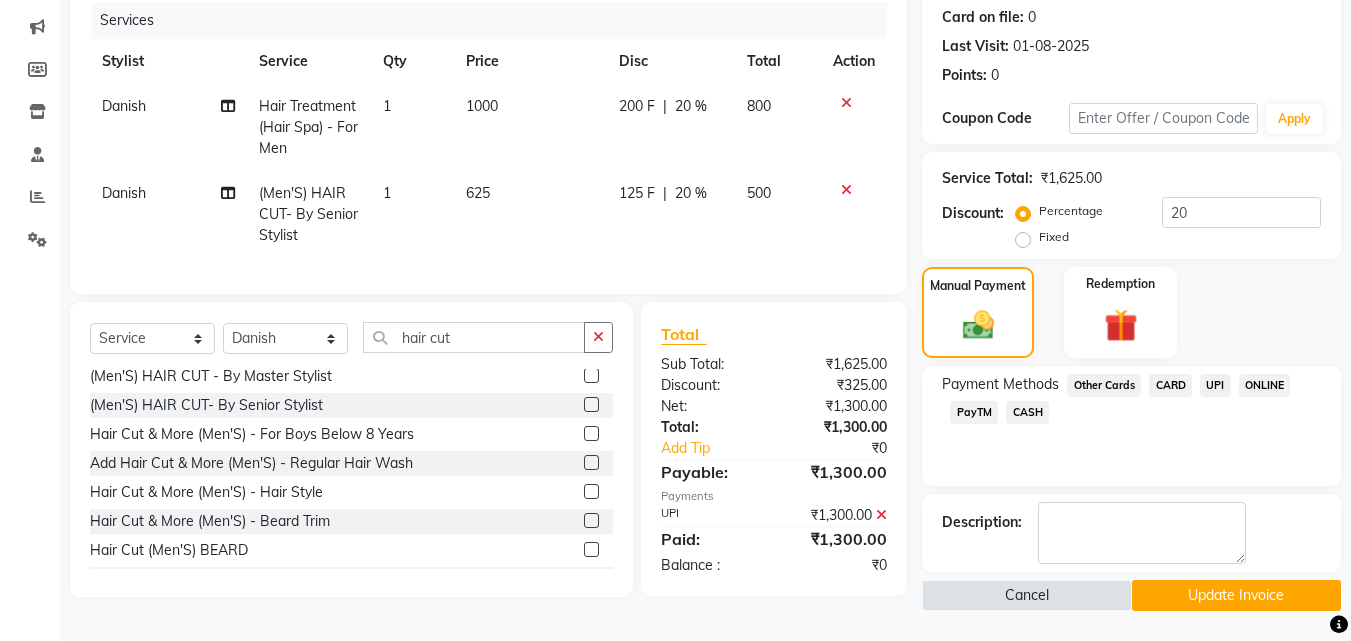 click on "Update Invoice" 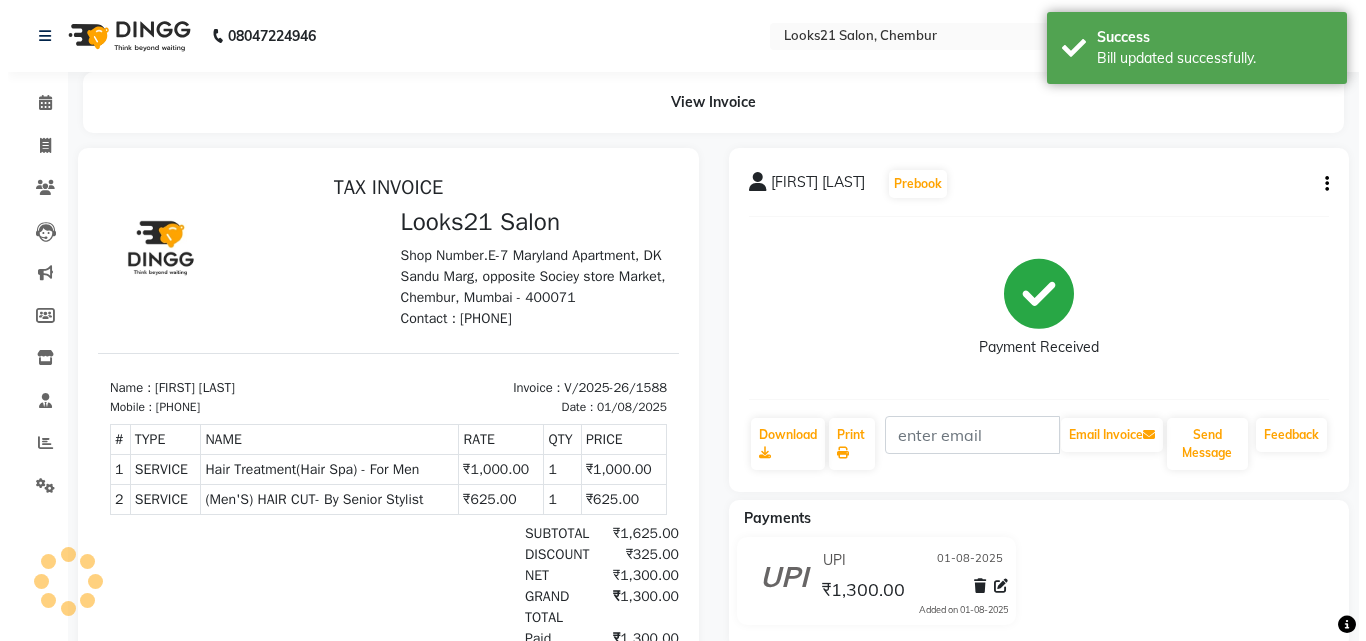 scroll, scrollTop: 0, scrollLeft: 0, axis: both 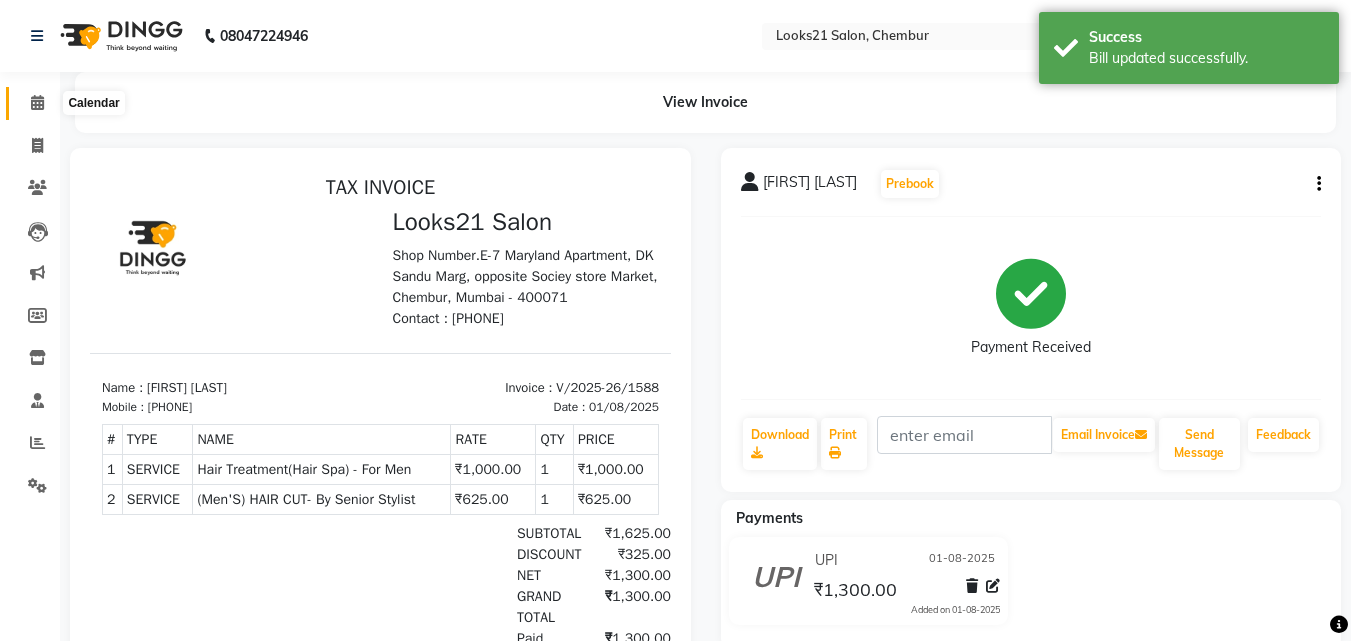 click 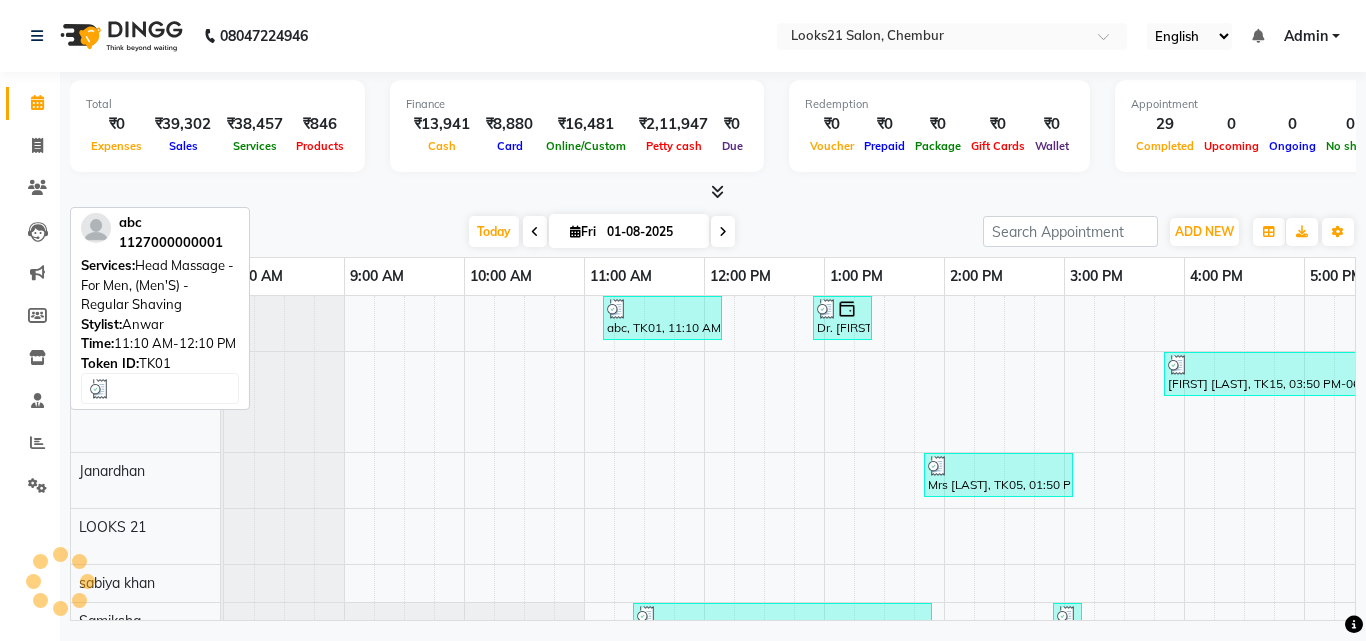 scroll, scrollTop: 0, scrollLeft: 0, axis: both 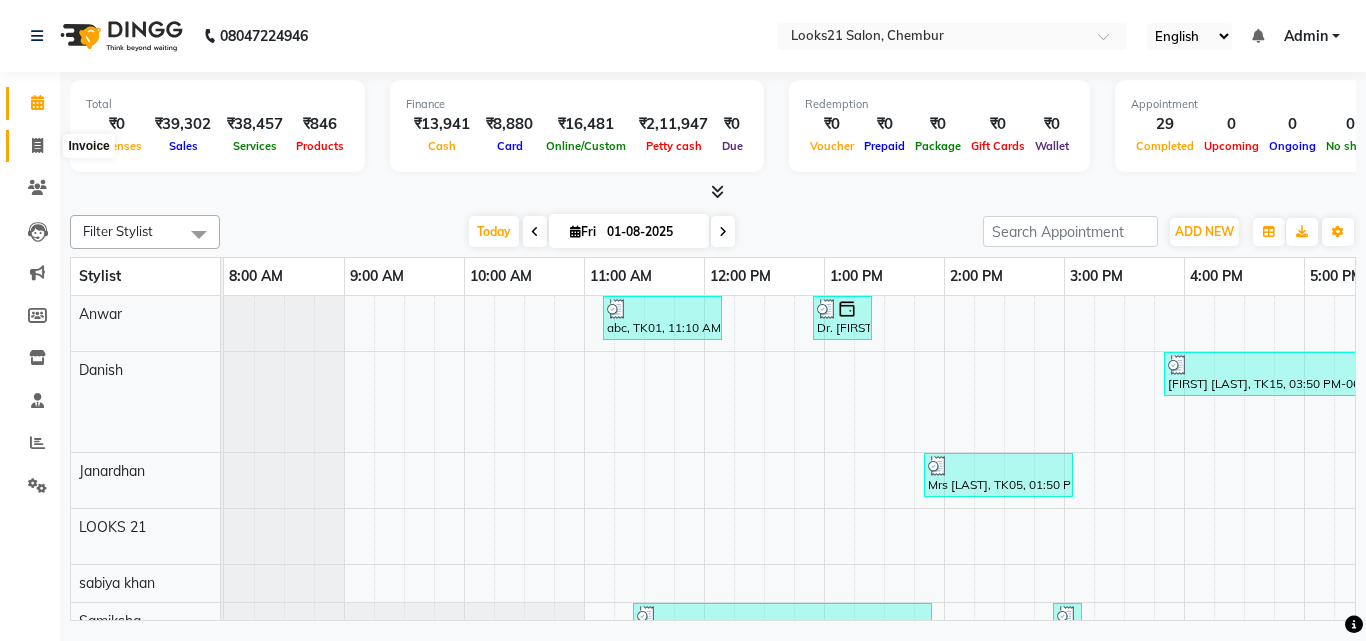 click 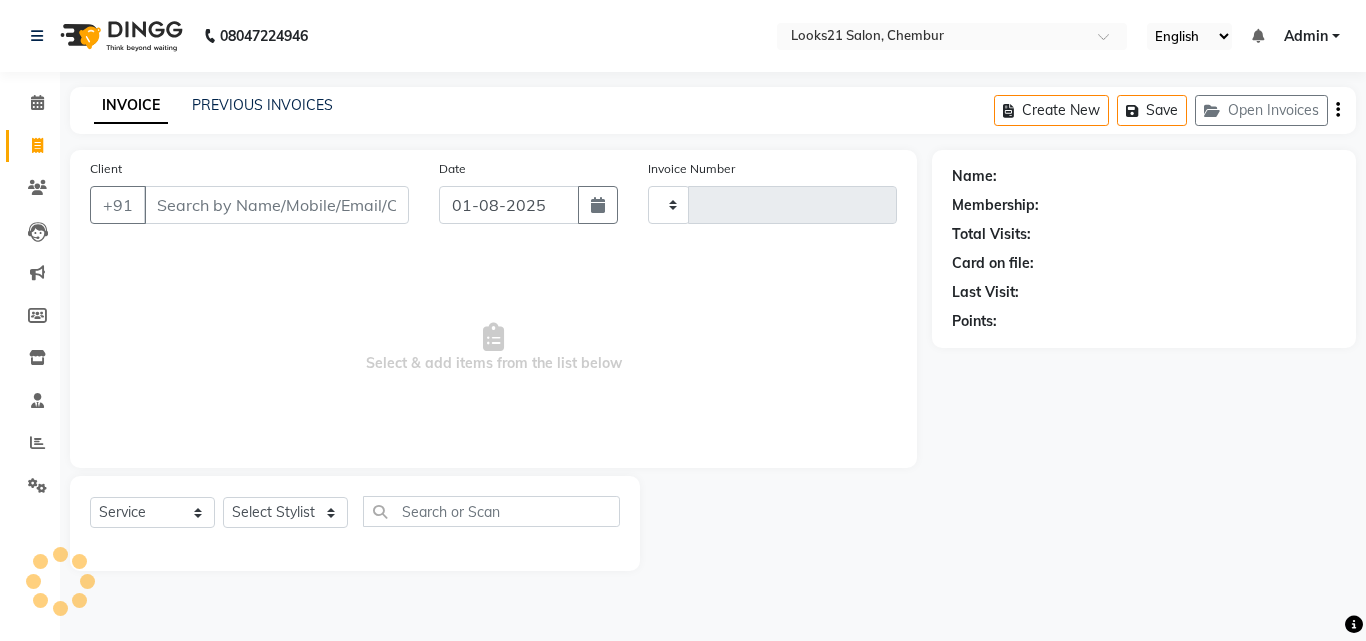 click on "Client" at bounding box center [276, 205] 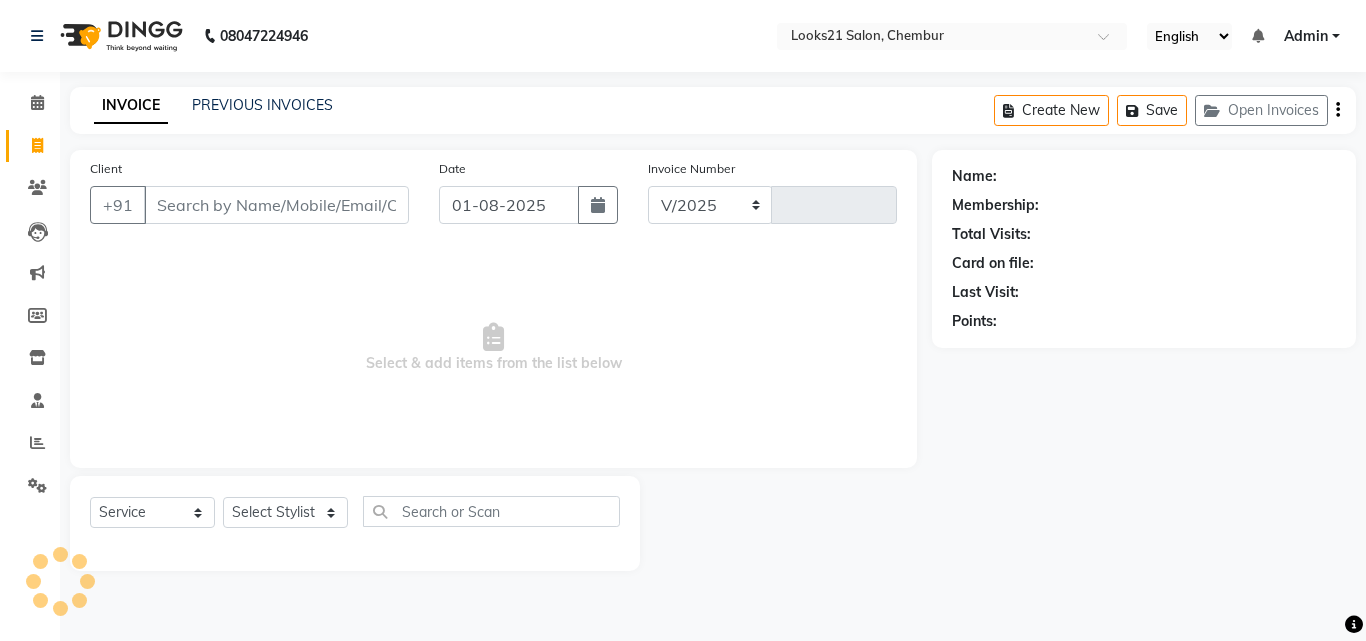 select on "844" 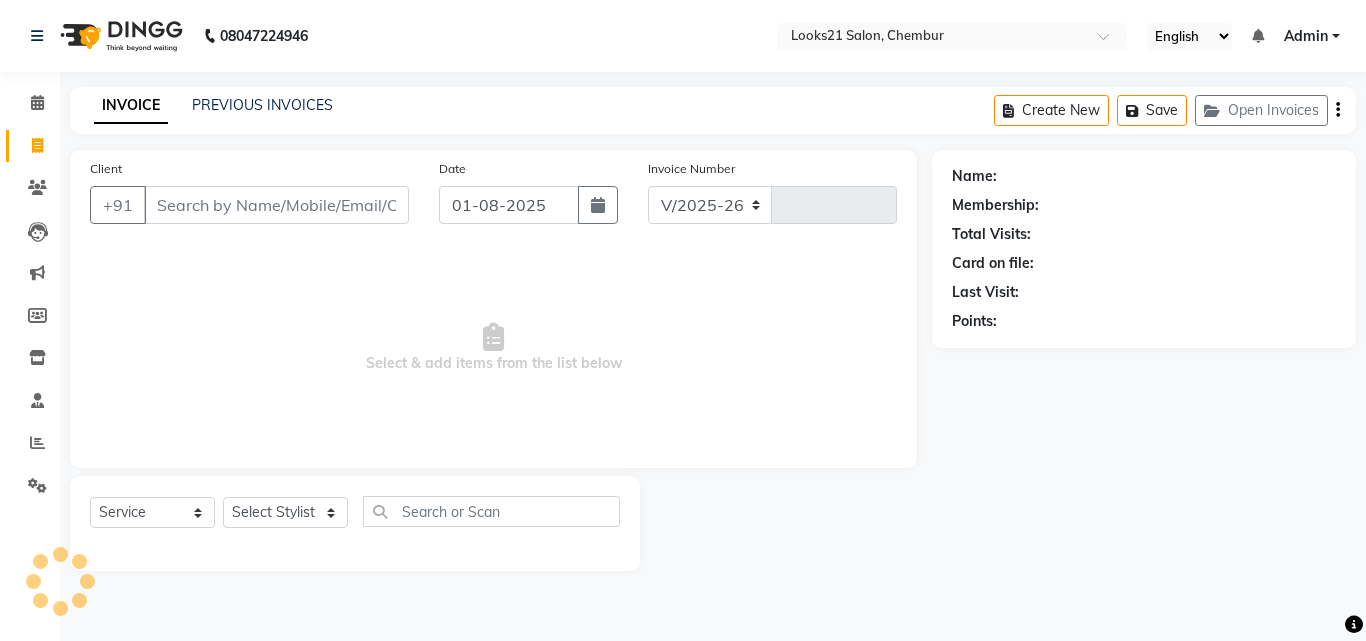 type on "1589" 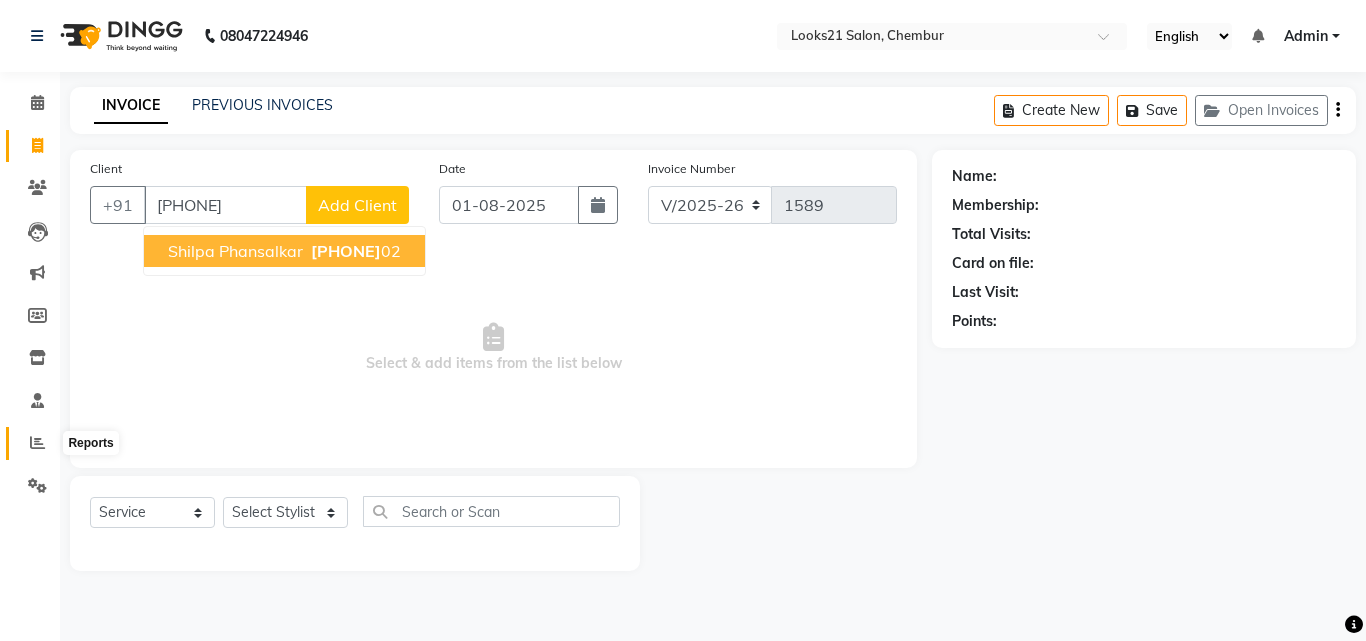 type on "[PHONE]" 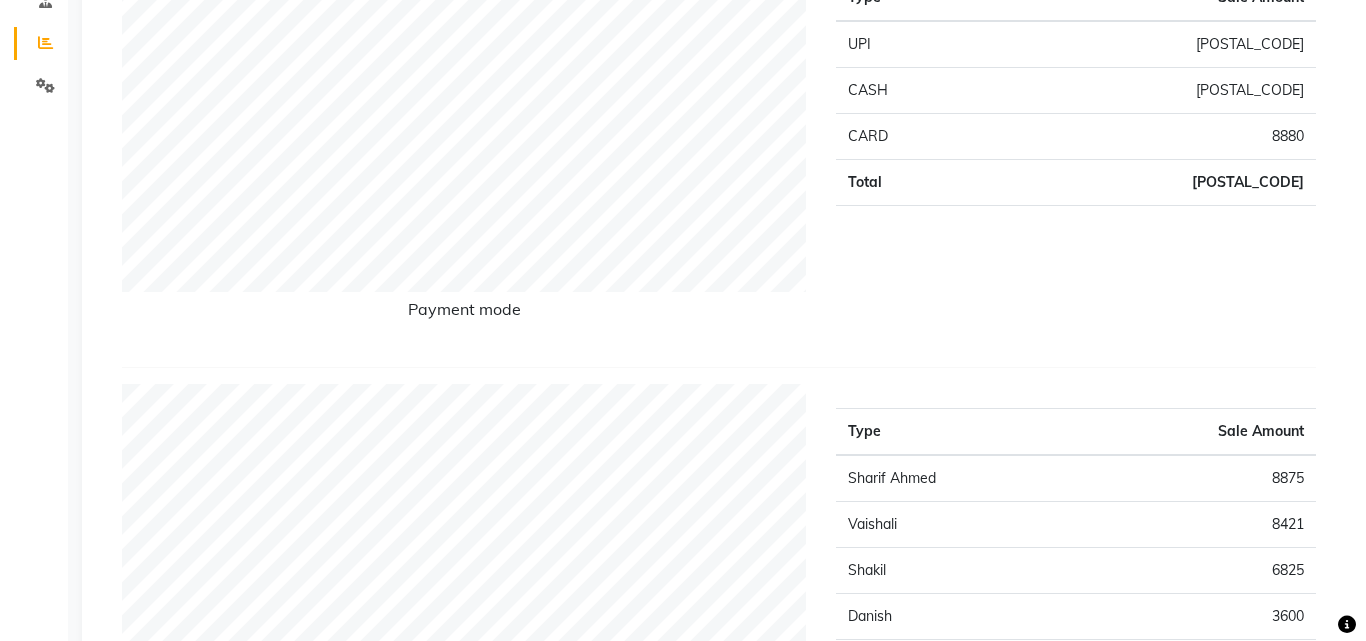 scroll, scrollTop: 0, scrollLeft: 0, axis: both 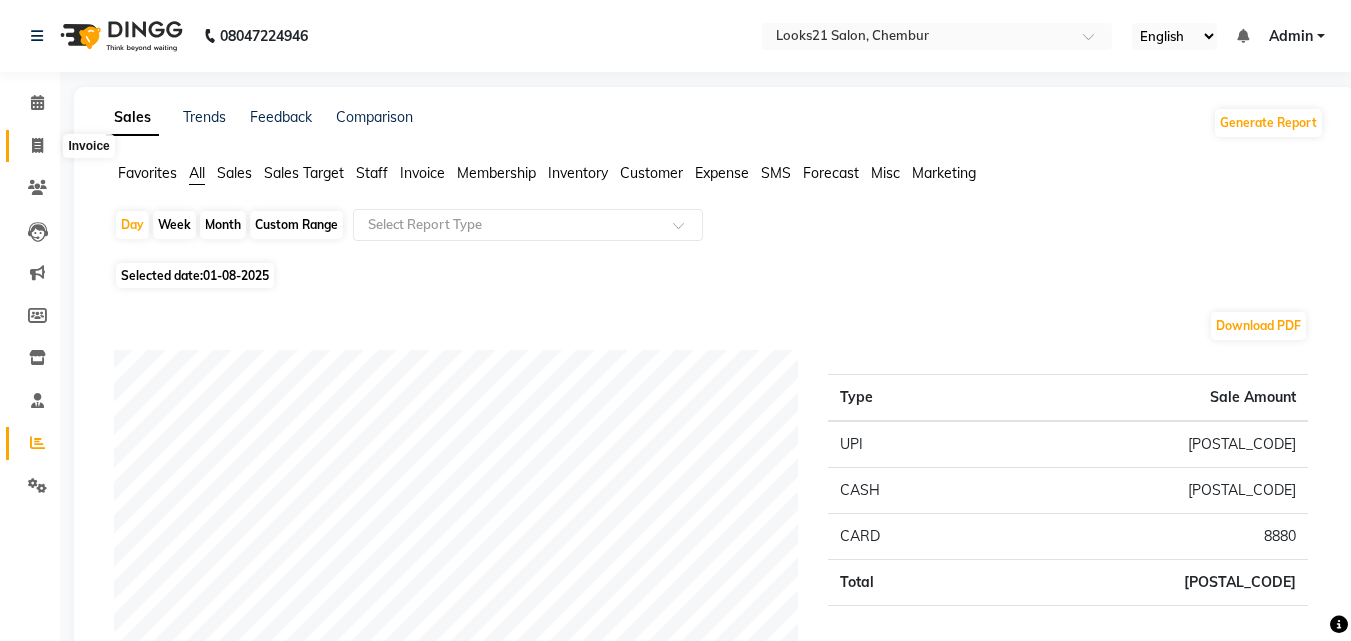click 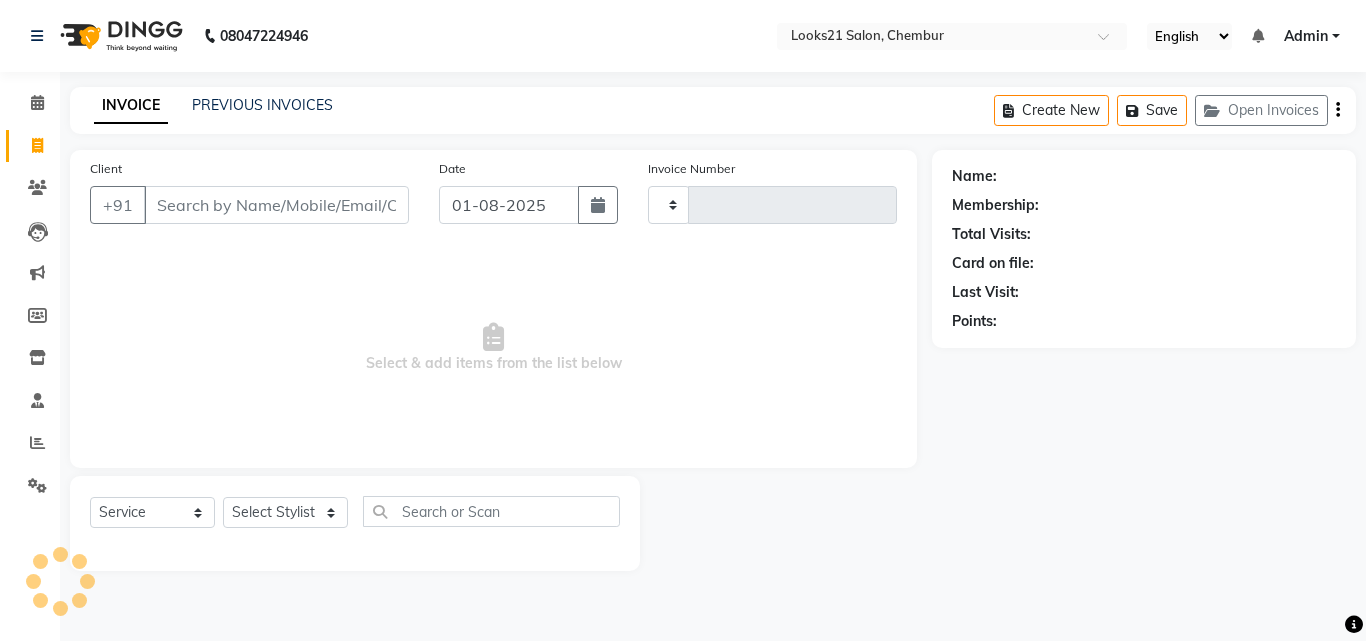 type on "1589" 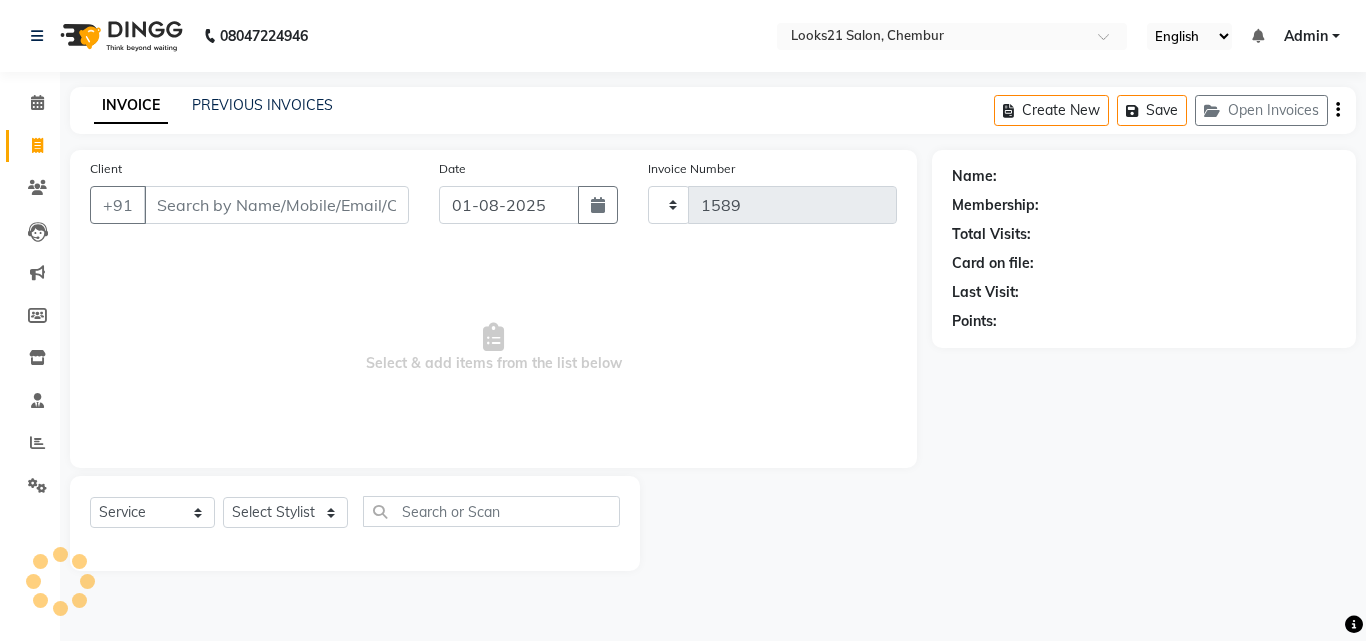 select on "844" 